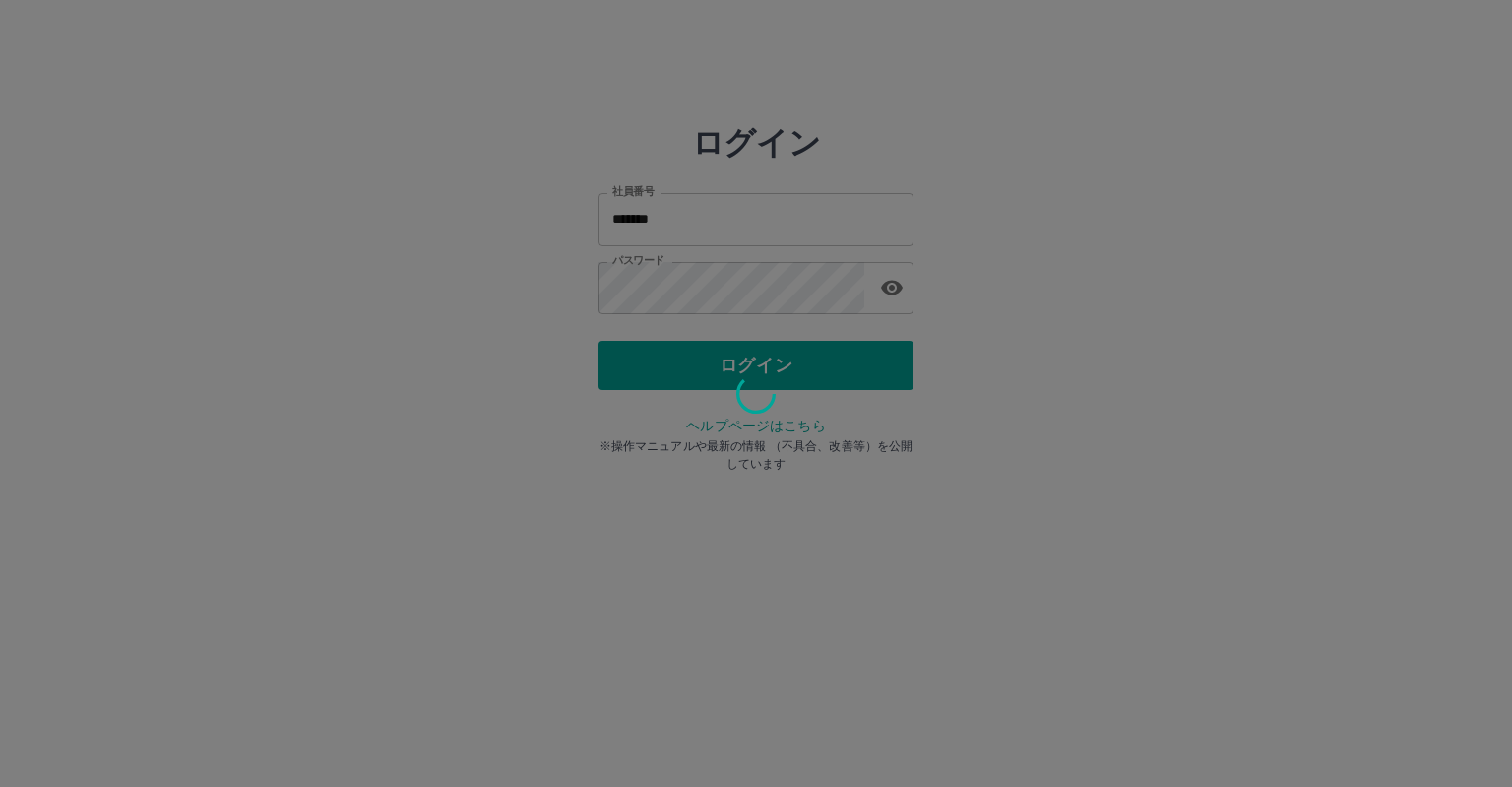 scroll, scrollTop: 0, scrollLeft: 0, axis: both 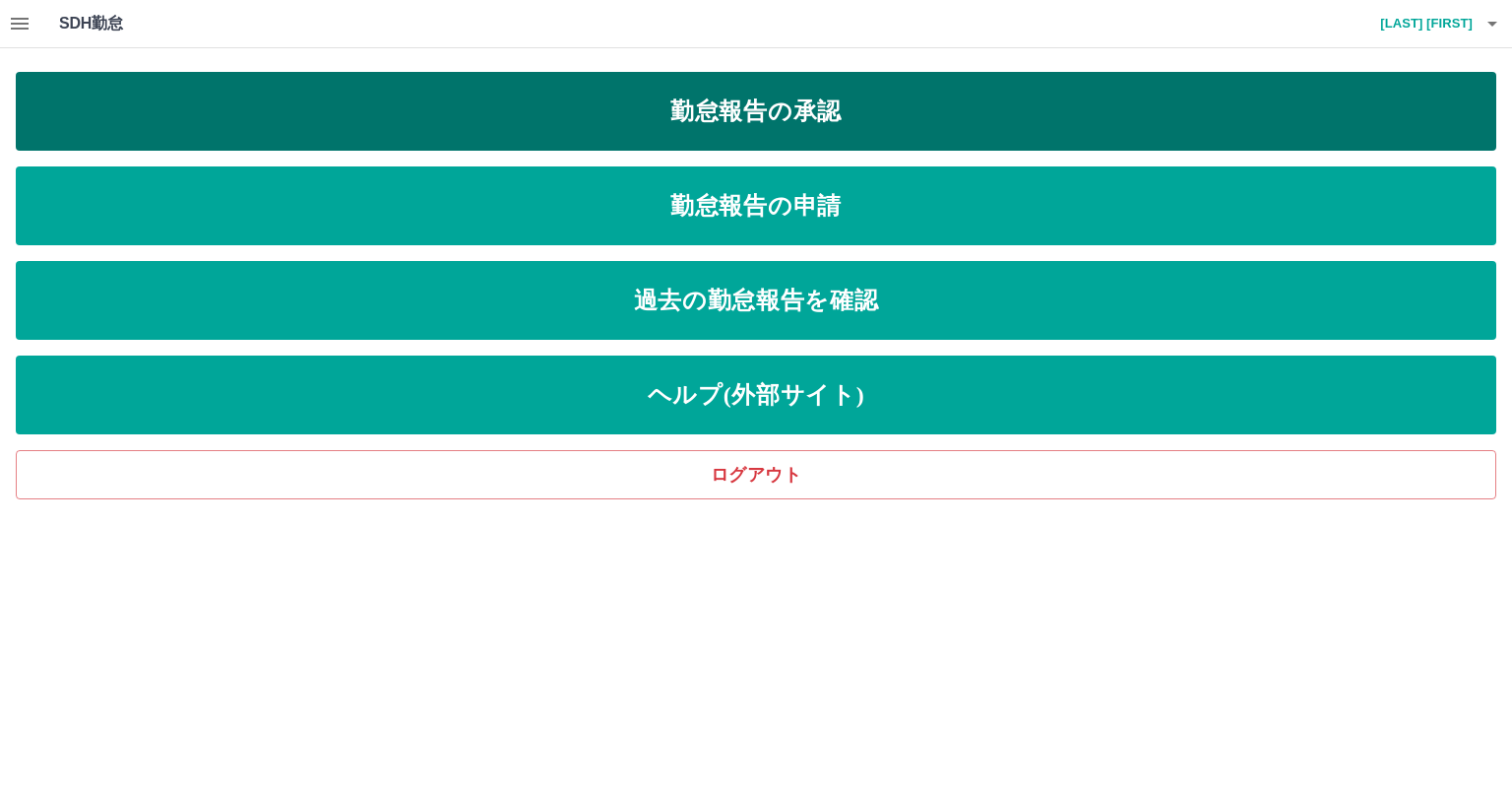 click on "勤怠報告の承認" at bounding box center (756, 111) 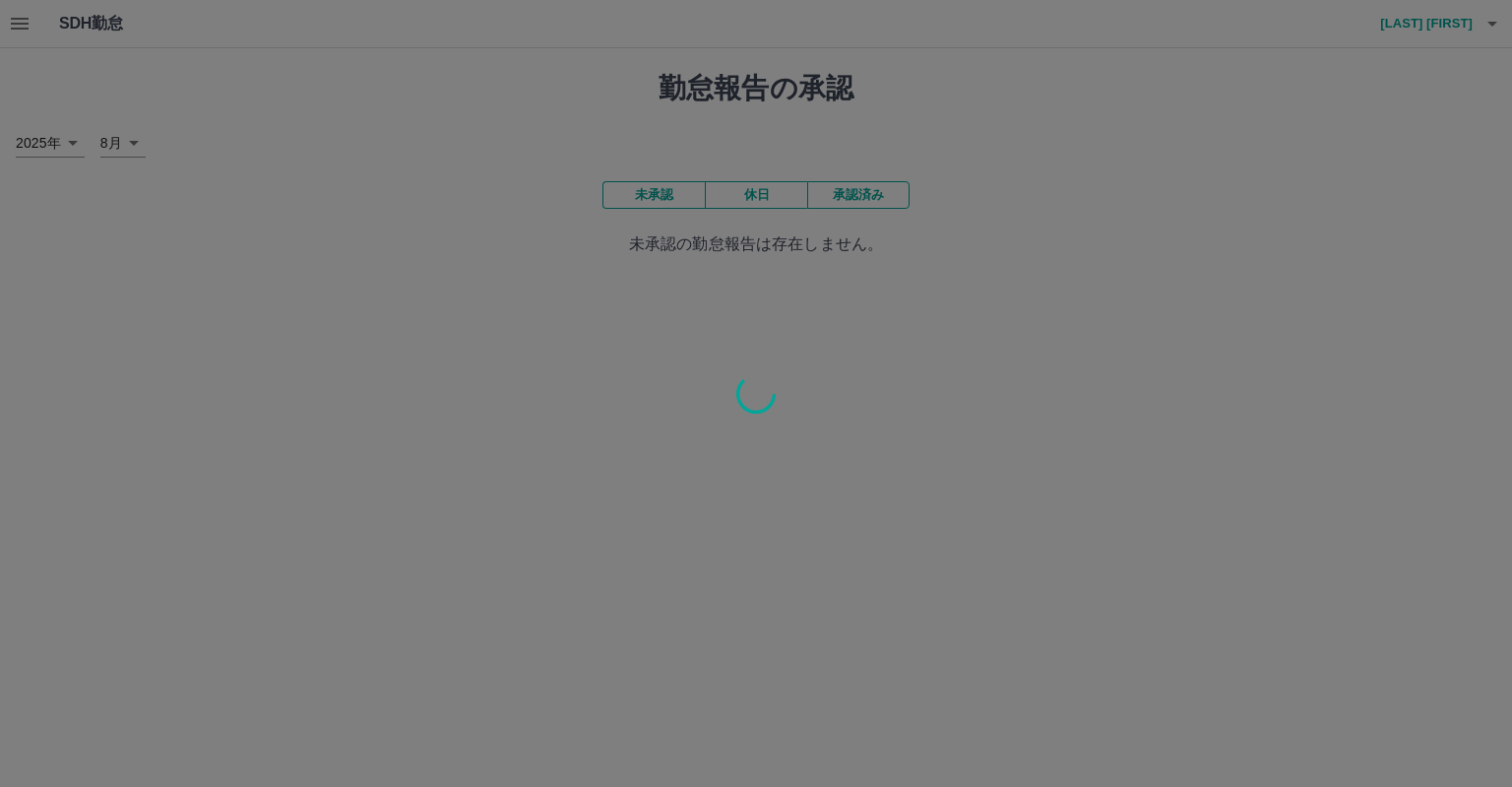 click at bounding box center (756, 393) 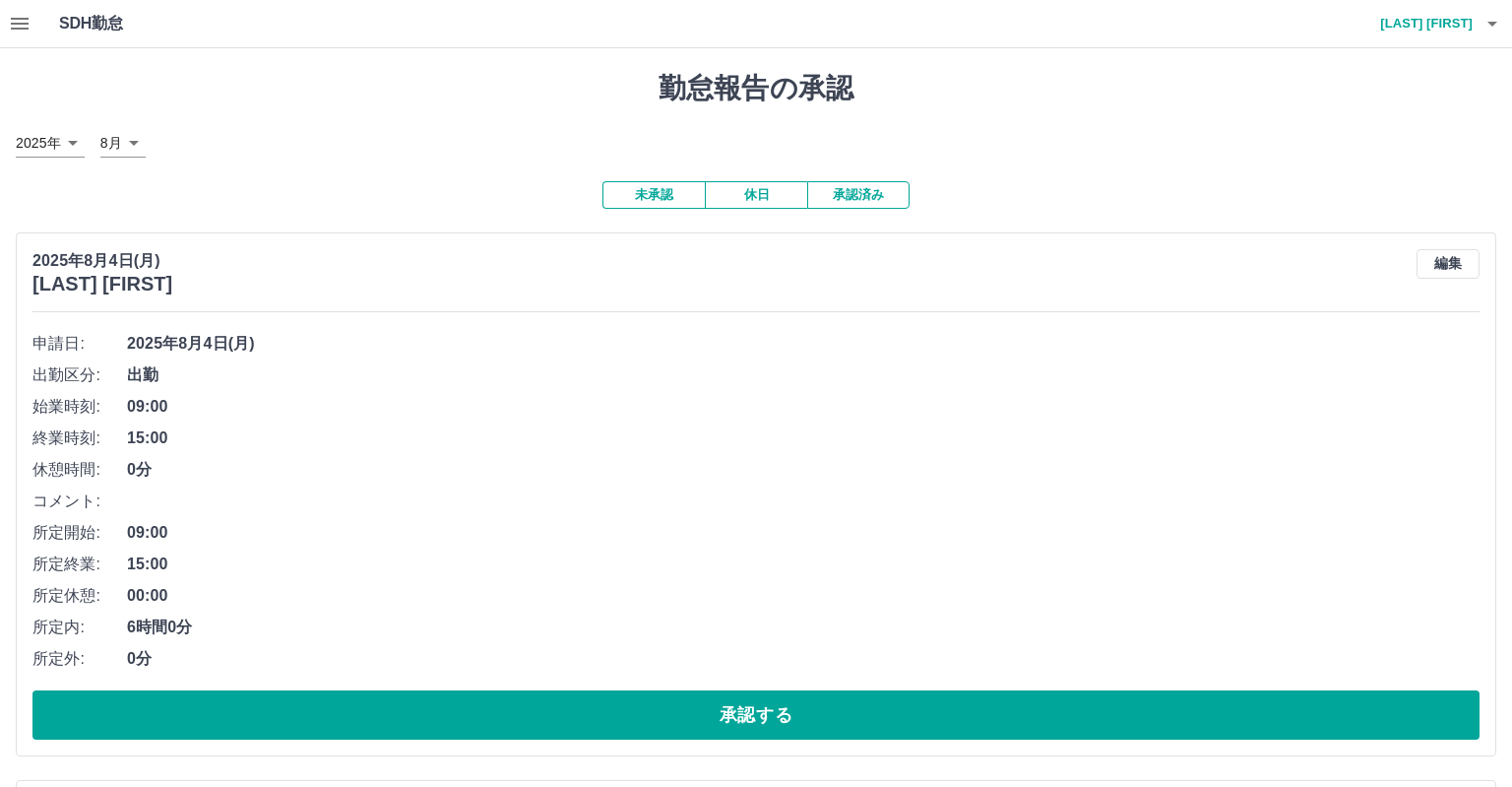 click at bounding box center [756, 393] 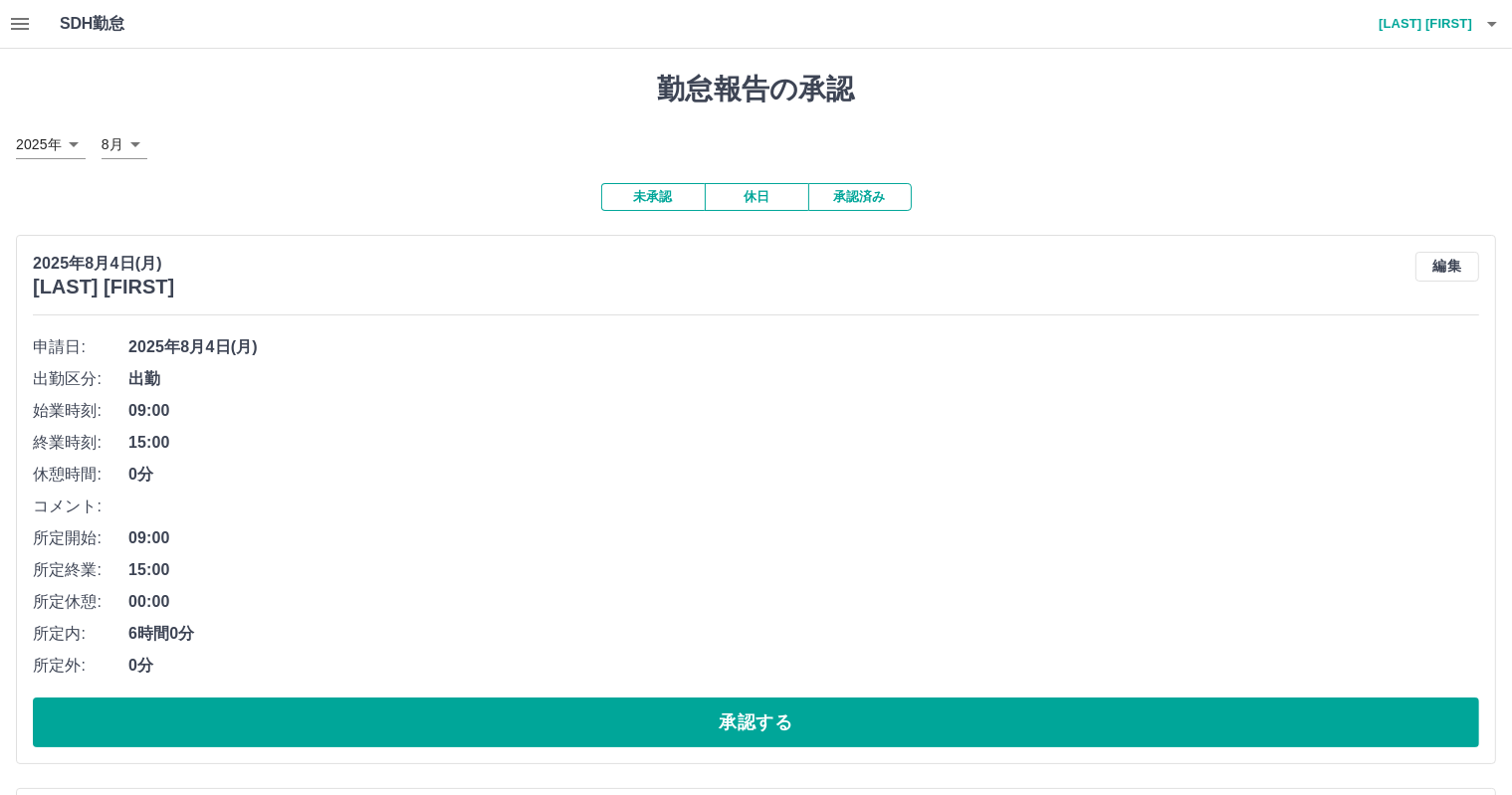 click 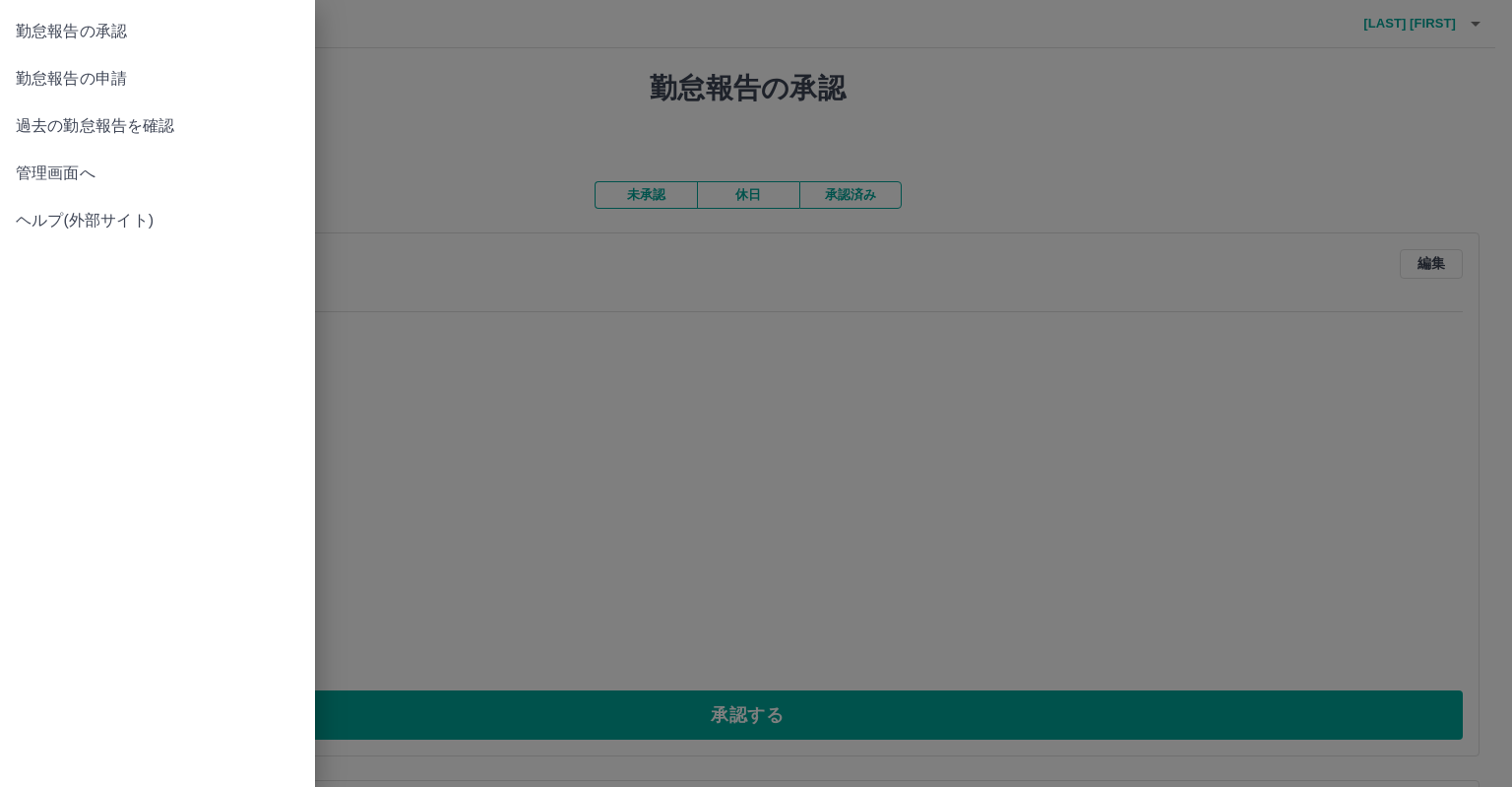click on "管理画面へ" at bounding box center [158, 173] 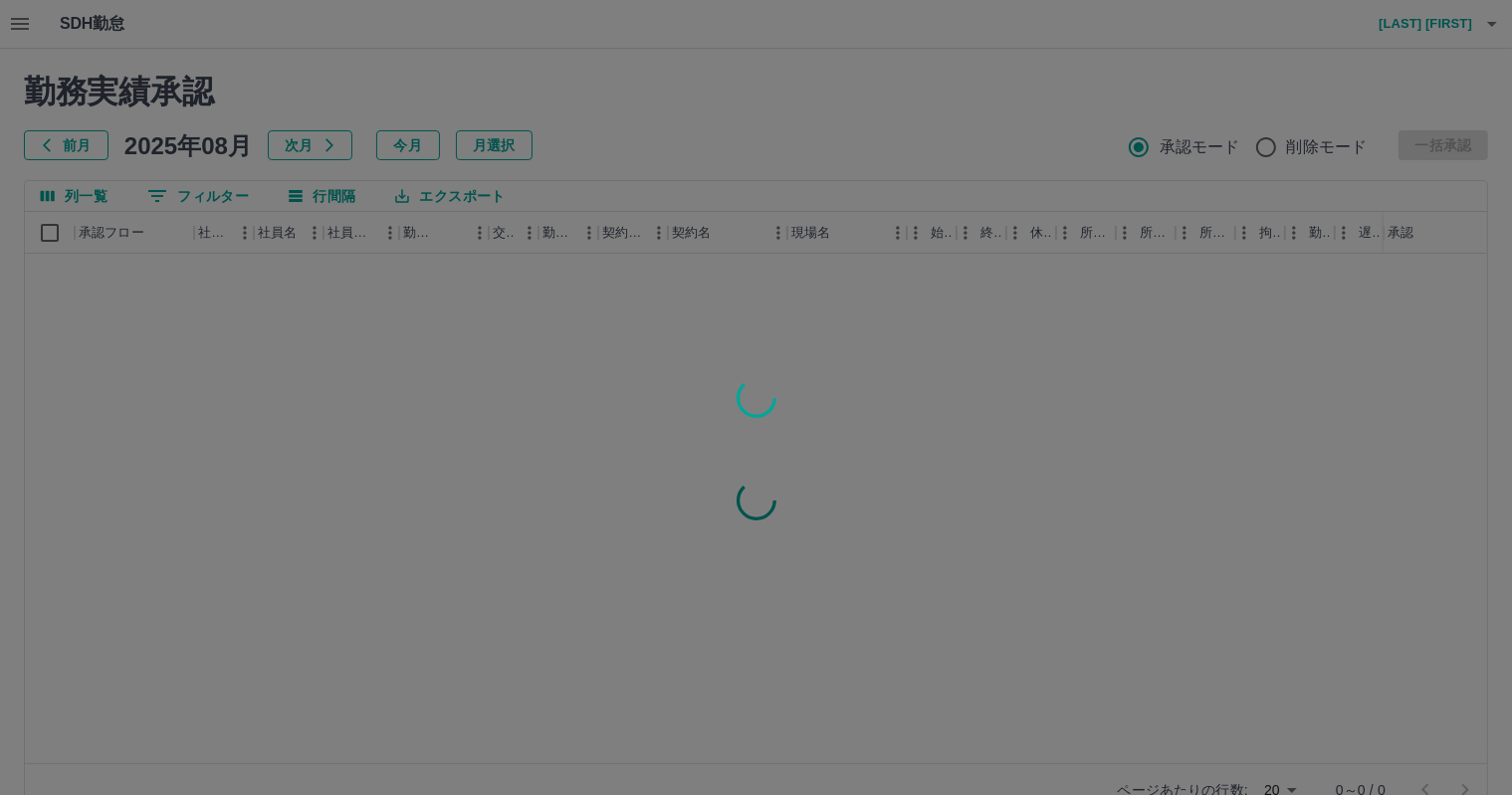 click at bounding box center [756, 397] 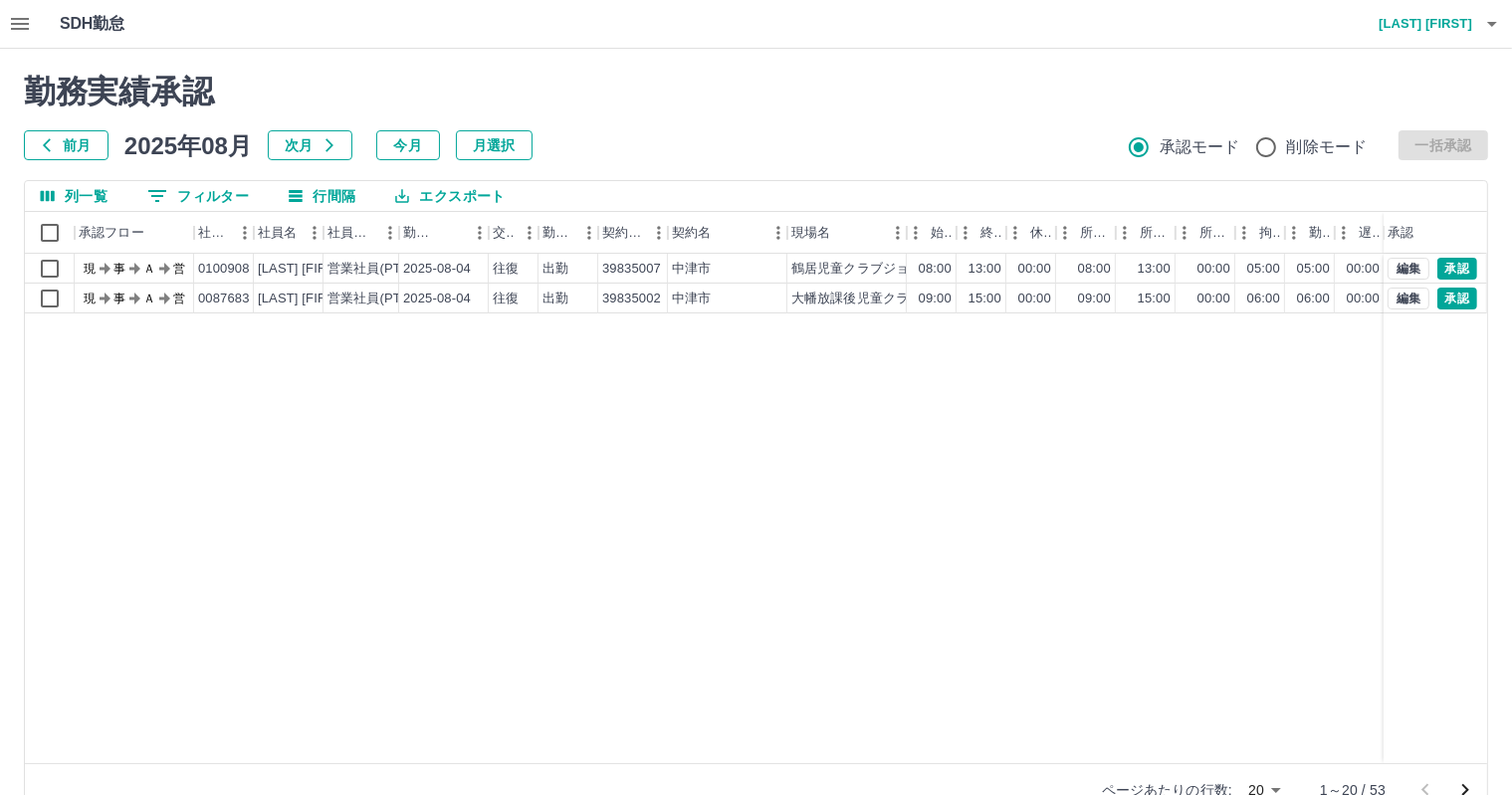 click at bounding box center (756, 397) 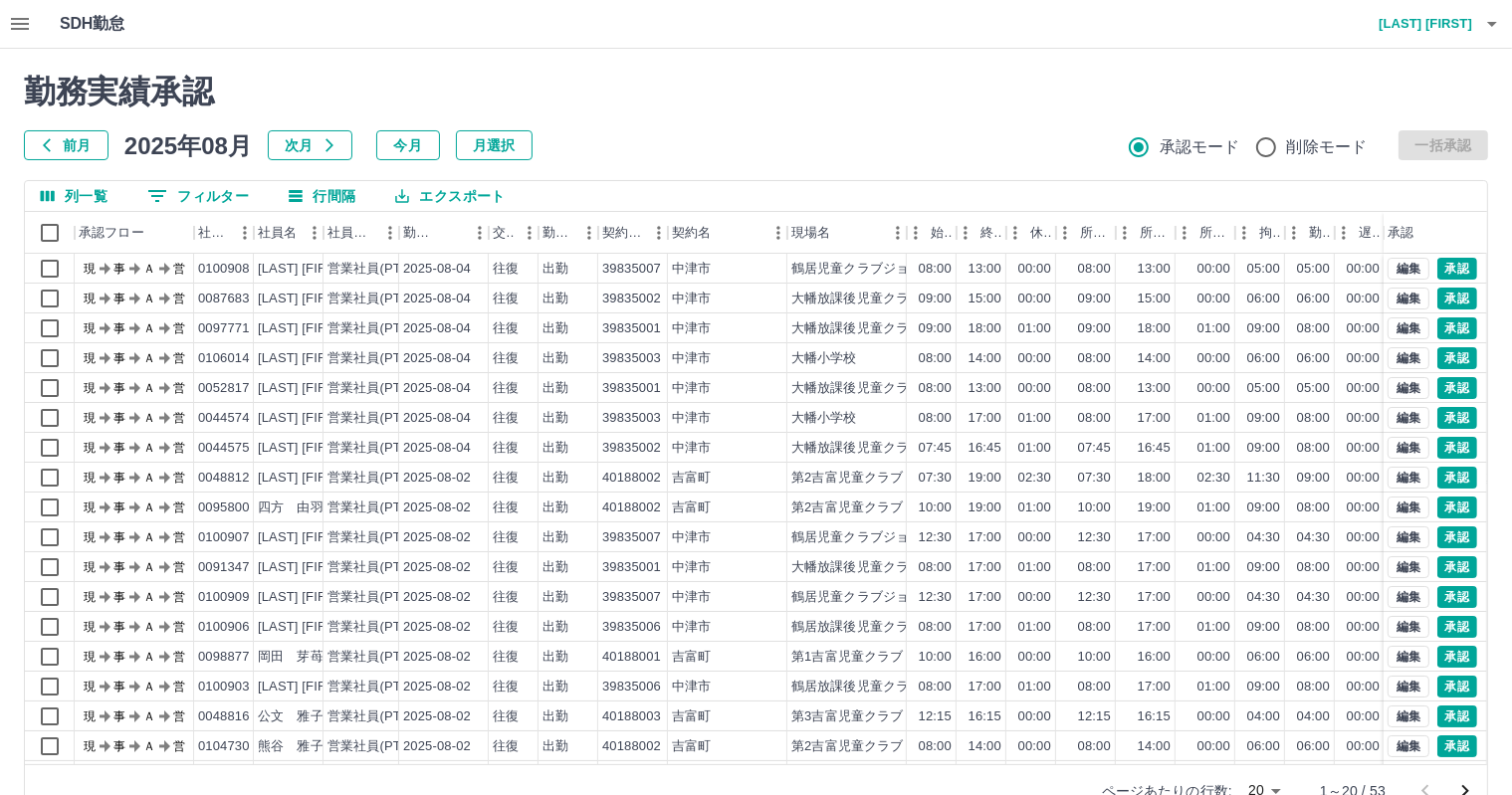 click at bounding box center (756, 397) 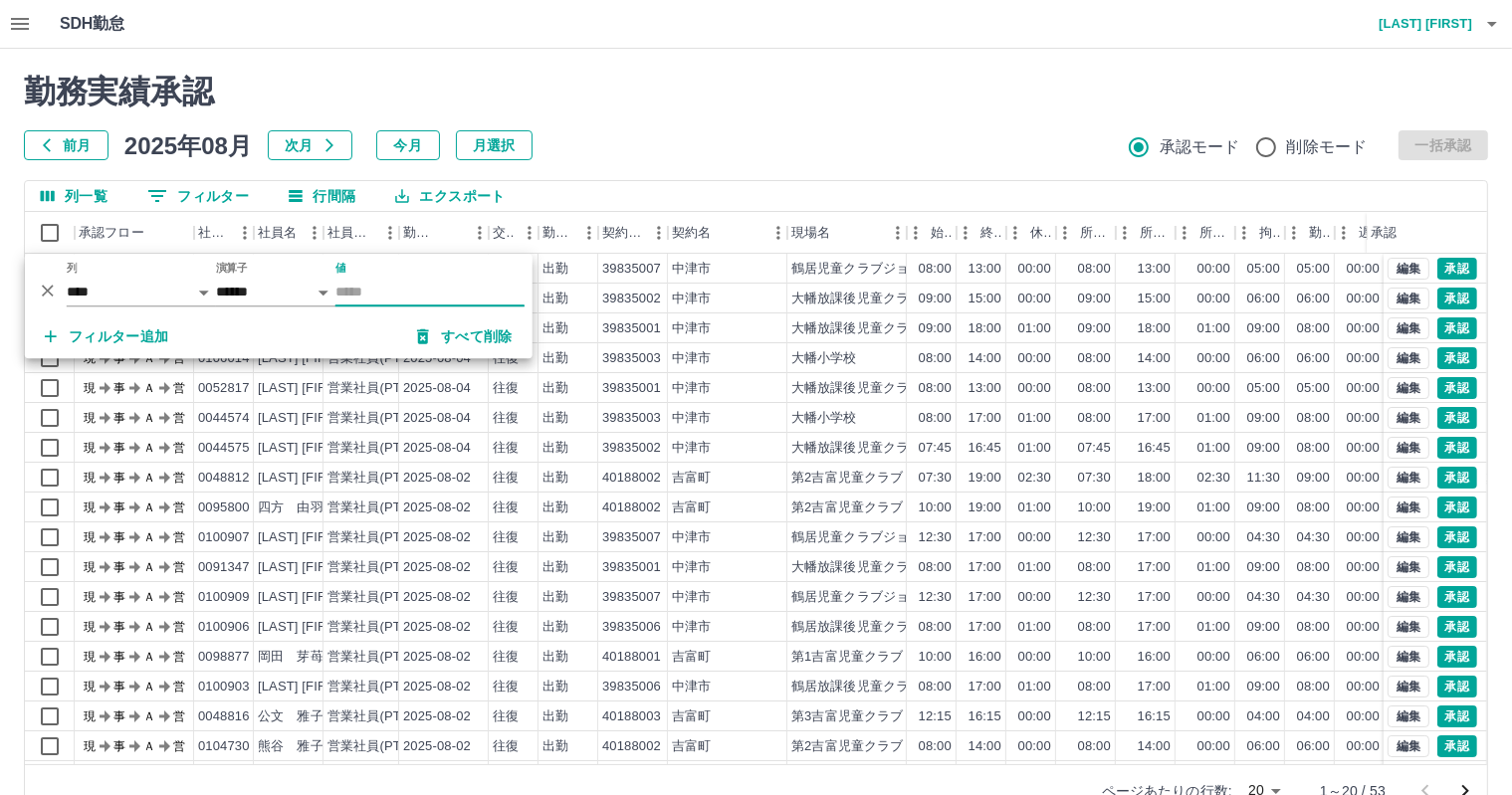 click on "値" at bounding box center (430, 292) 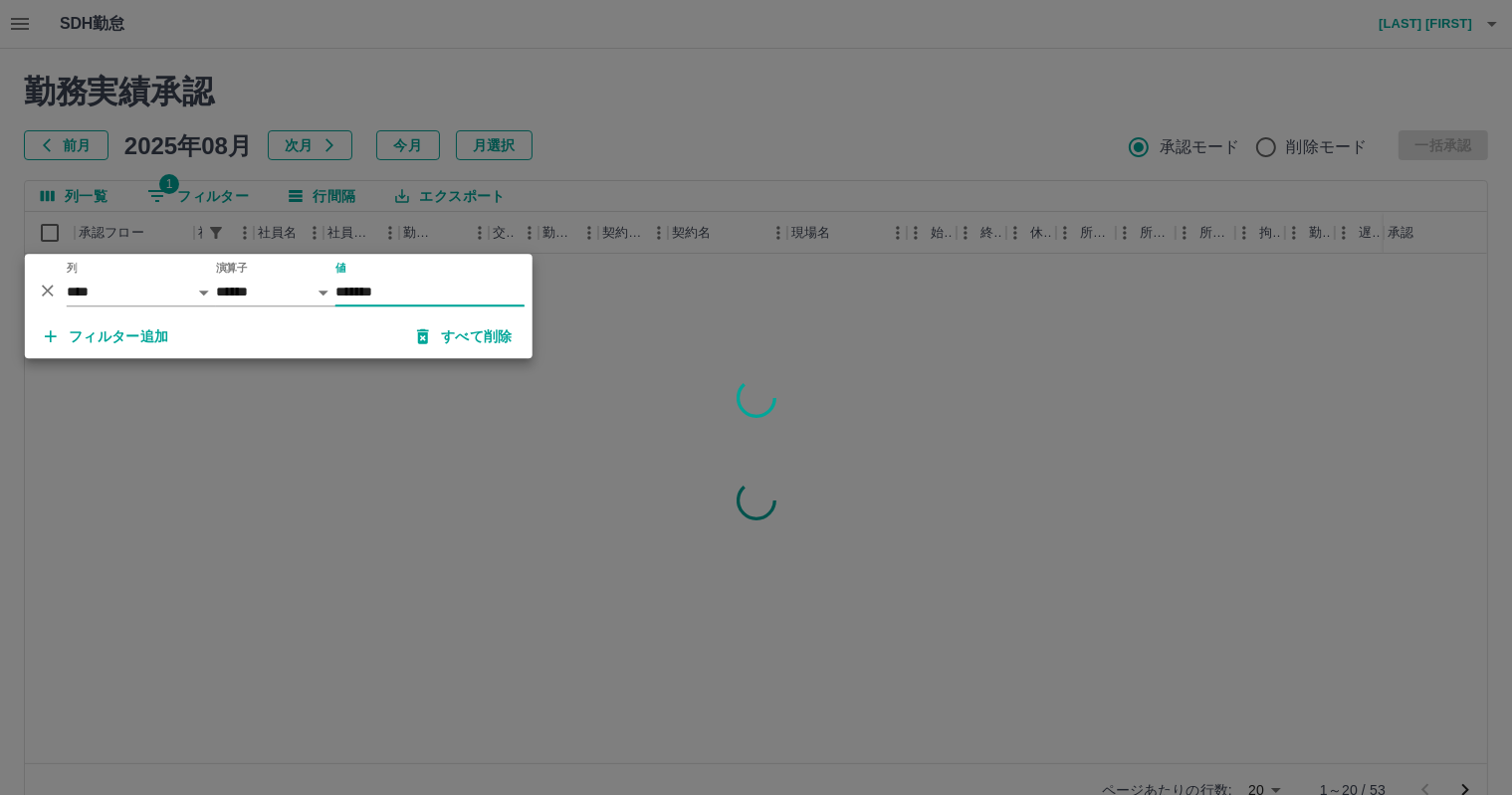 type on "*******" 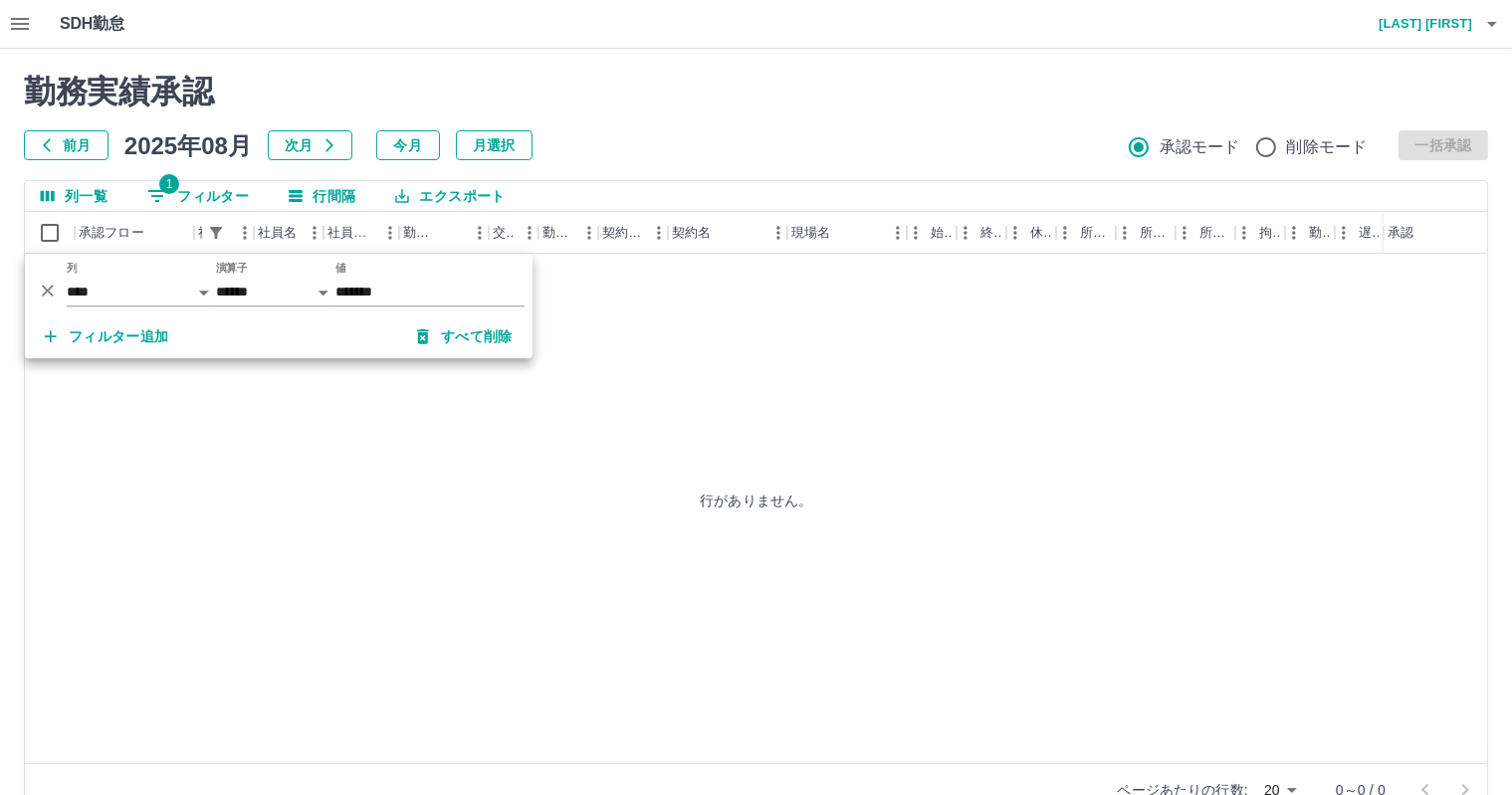 click on "勤務実績承認" at bounding box center (756, 92) 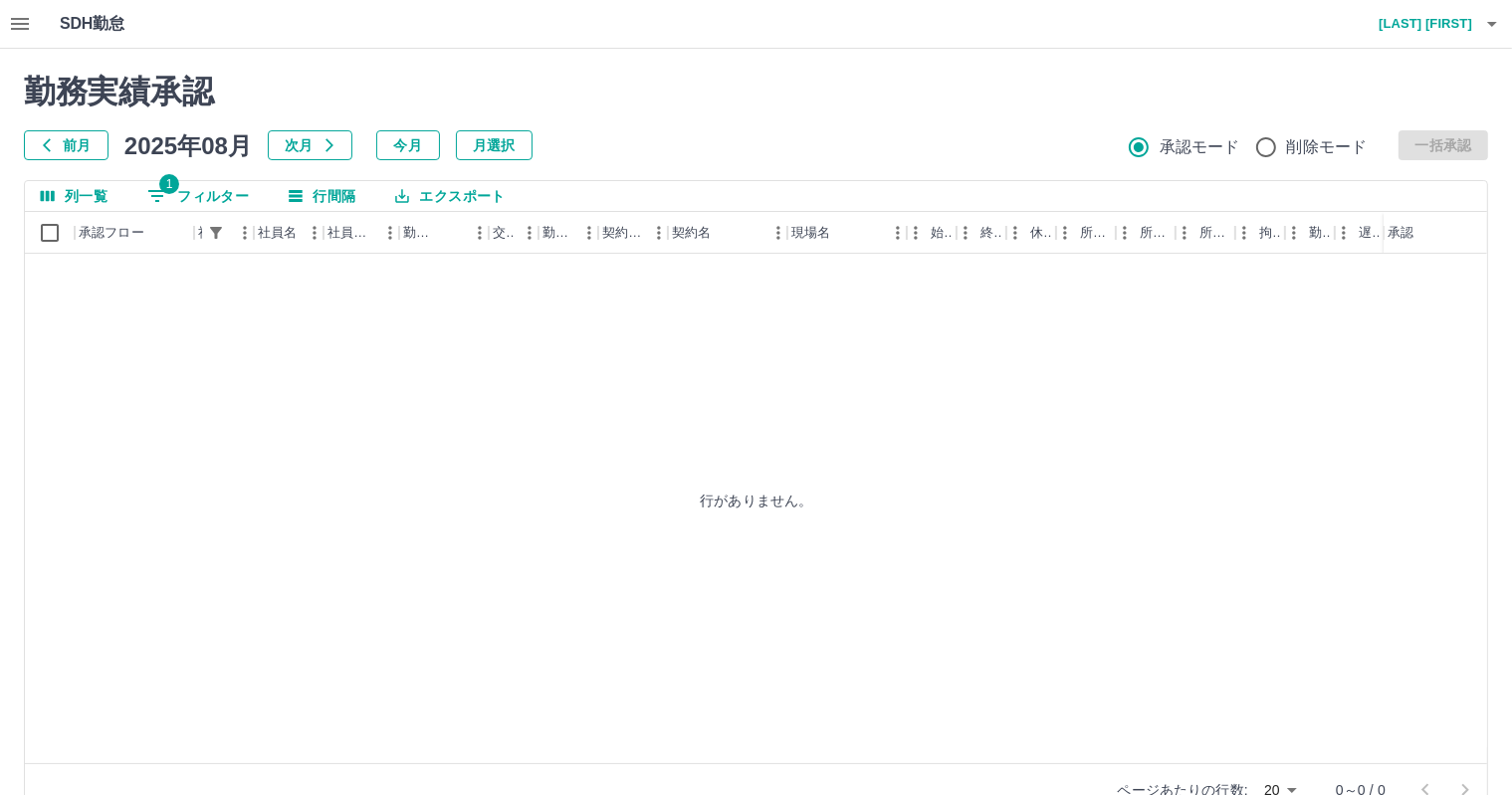 click on "前月" at bounding box center (66, 145) 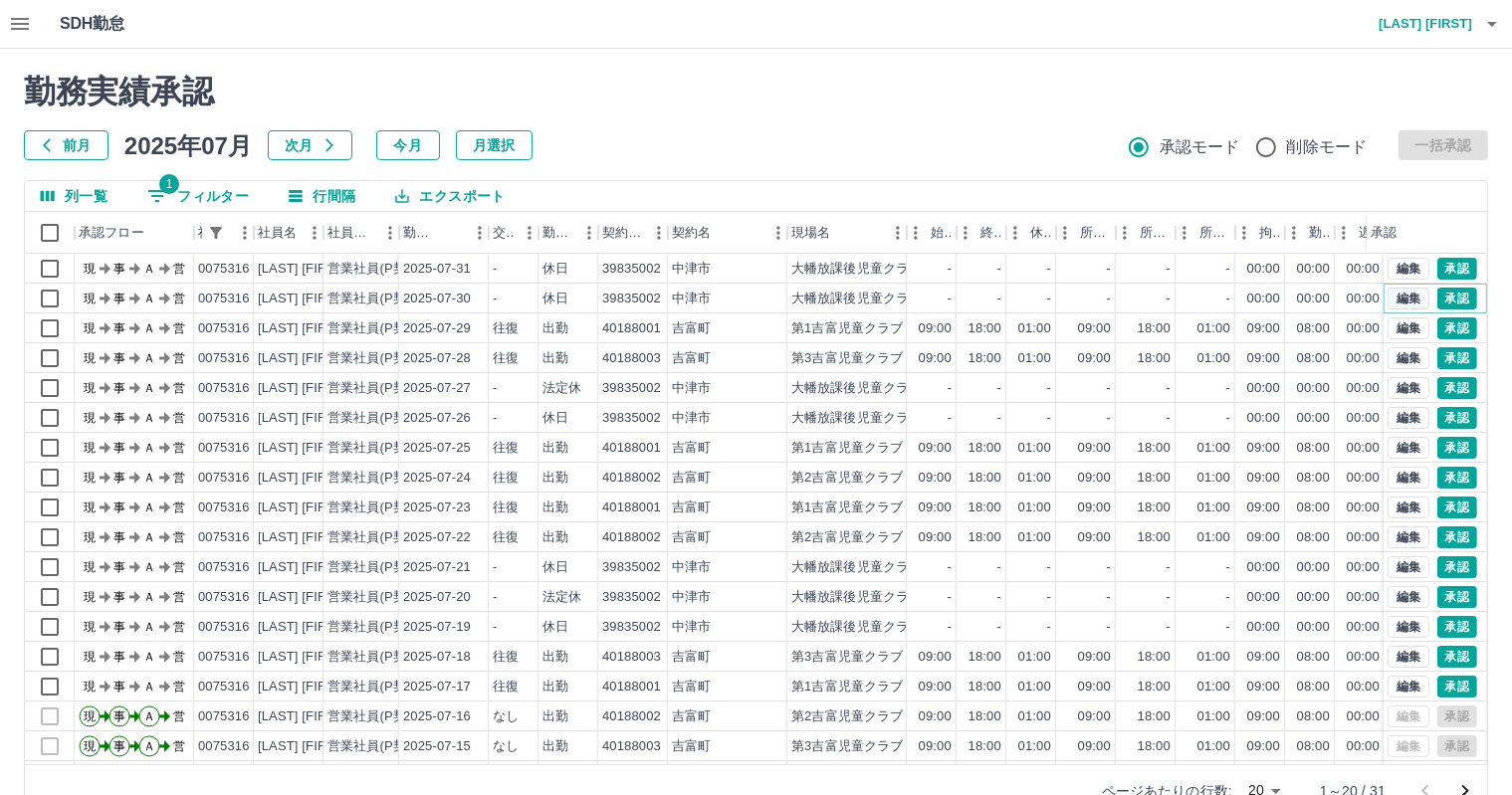 click on "編集" at bounding box center (1408, 298) 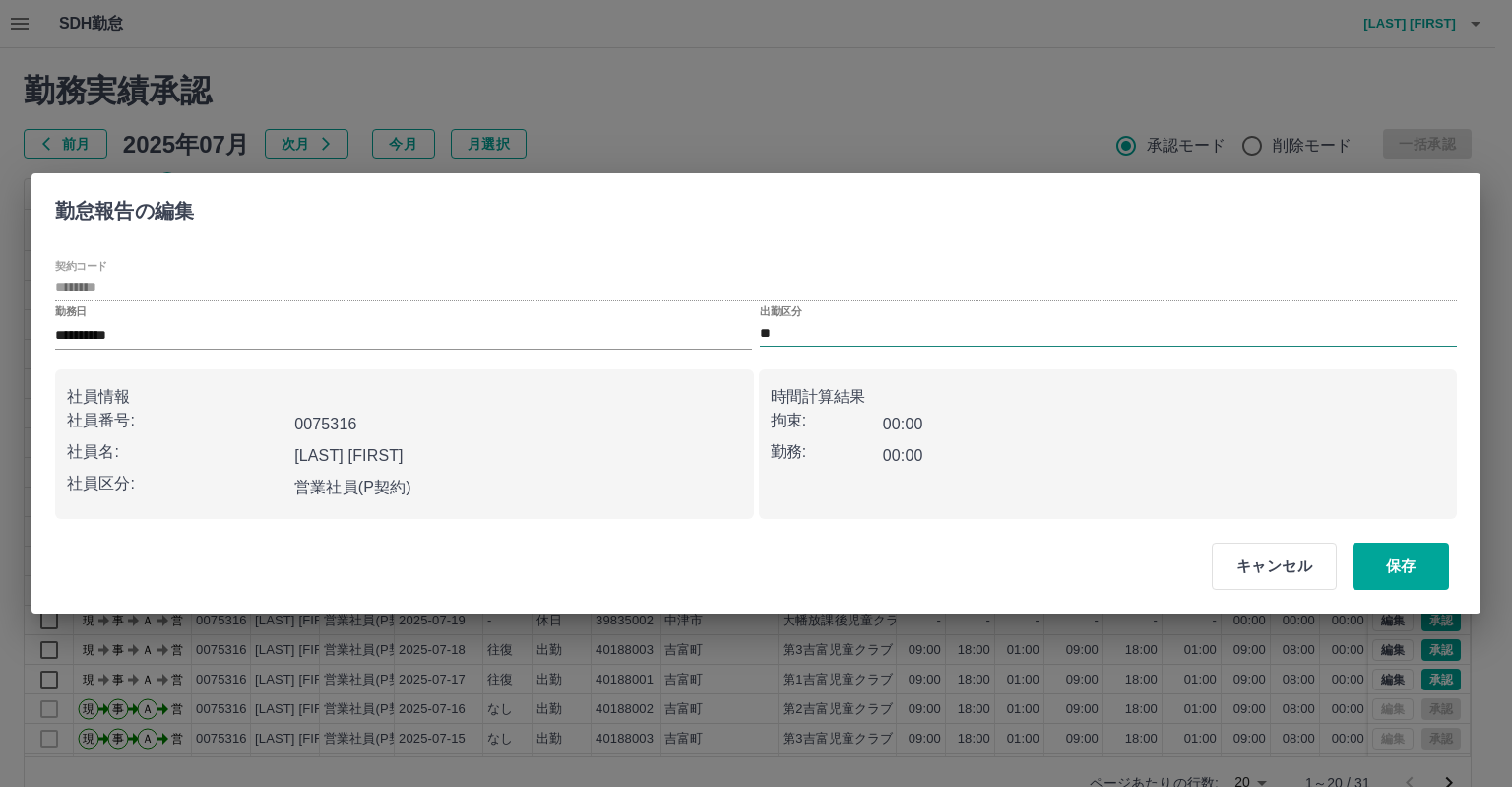 click on "**" at bounding box center [1108, 333] 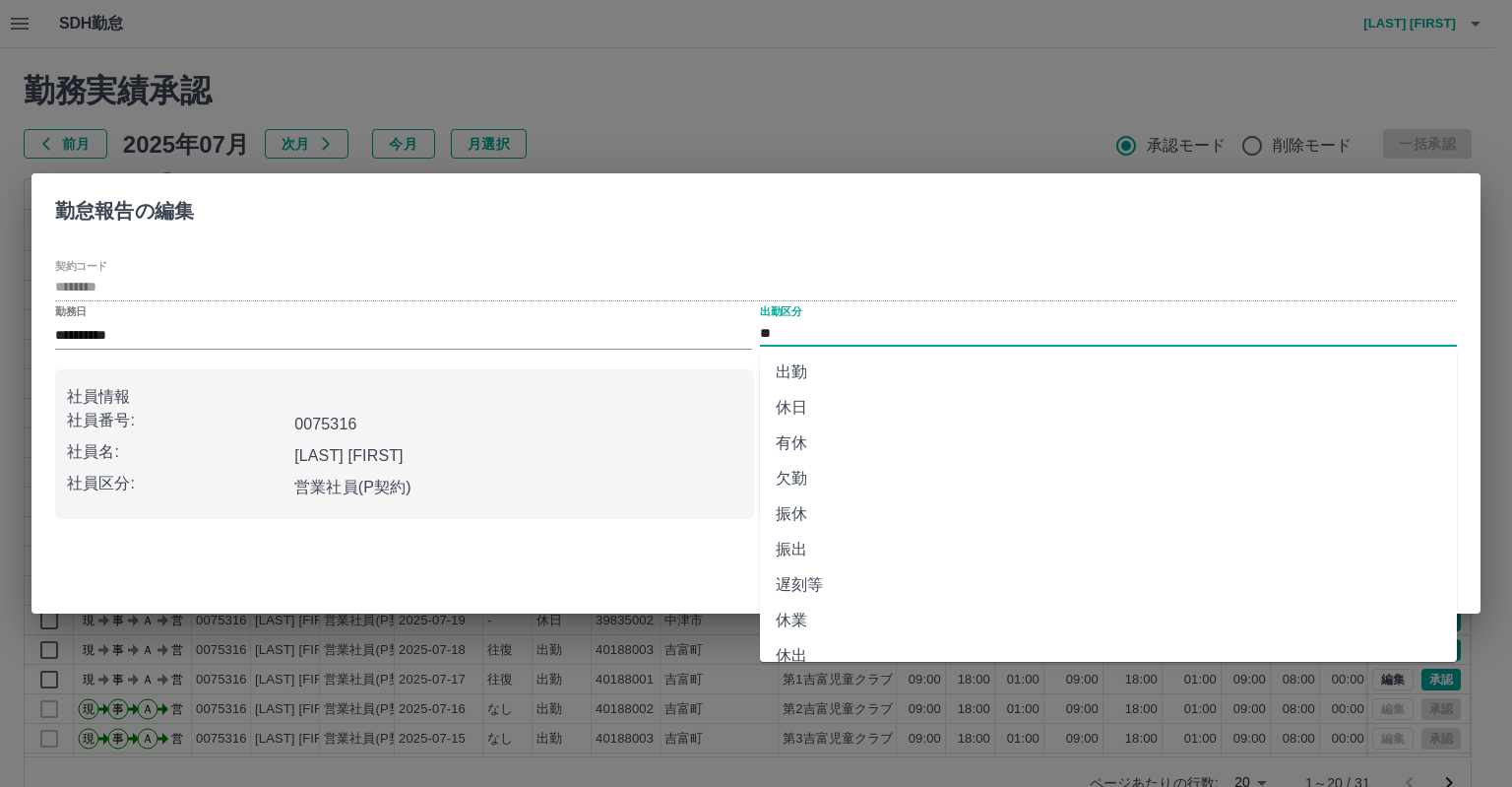 click on "出勤" at bounding box center [1108, 372] 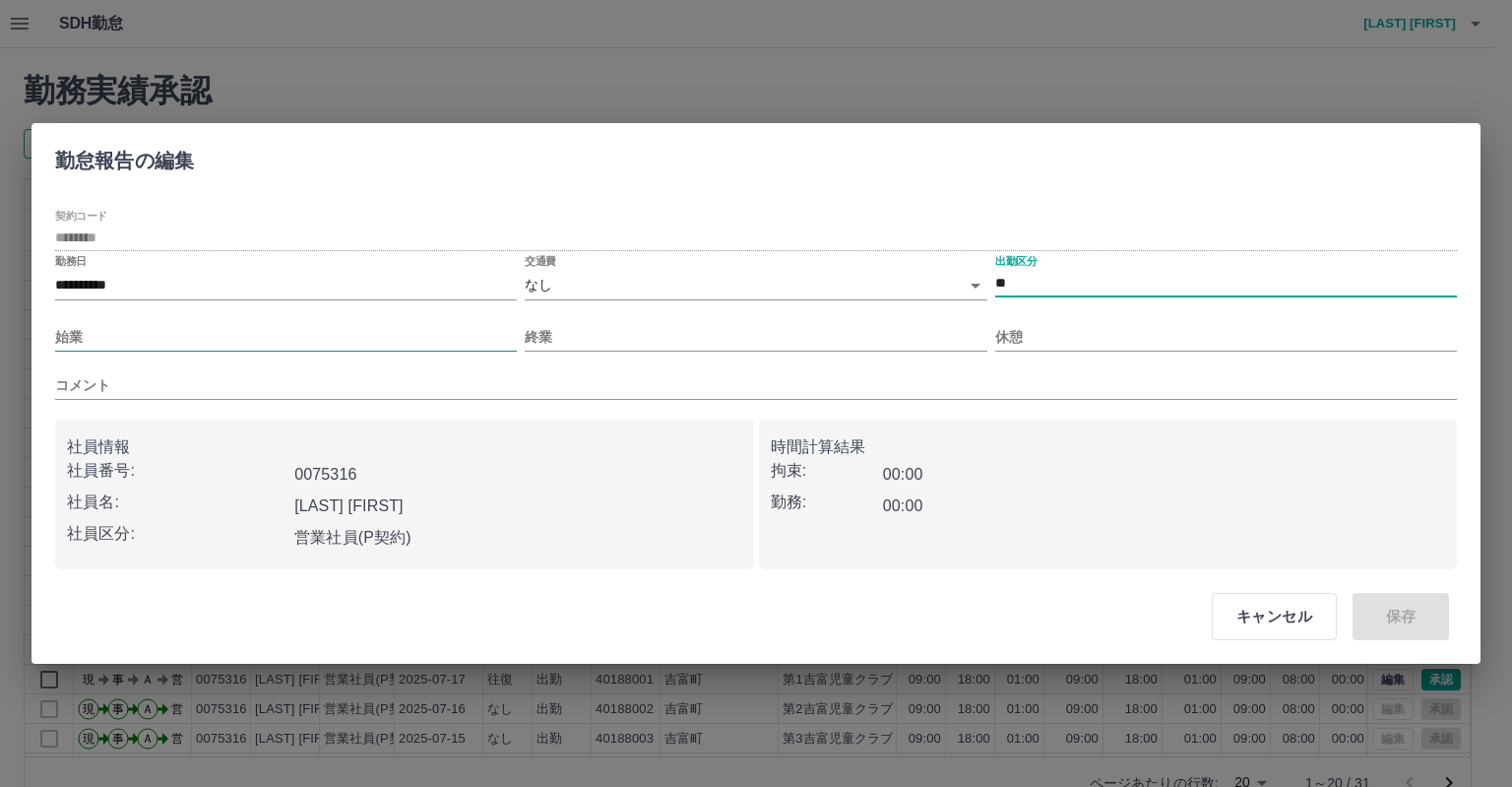 click on "始業" at bounding box center [285, 337] 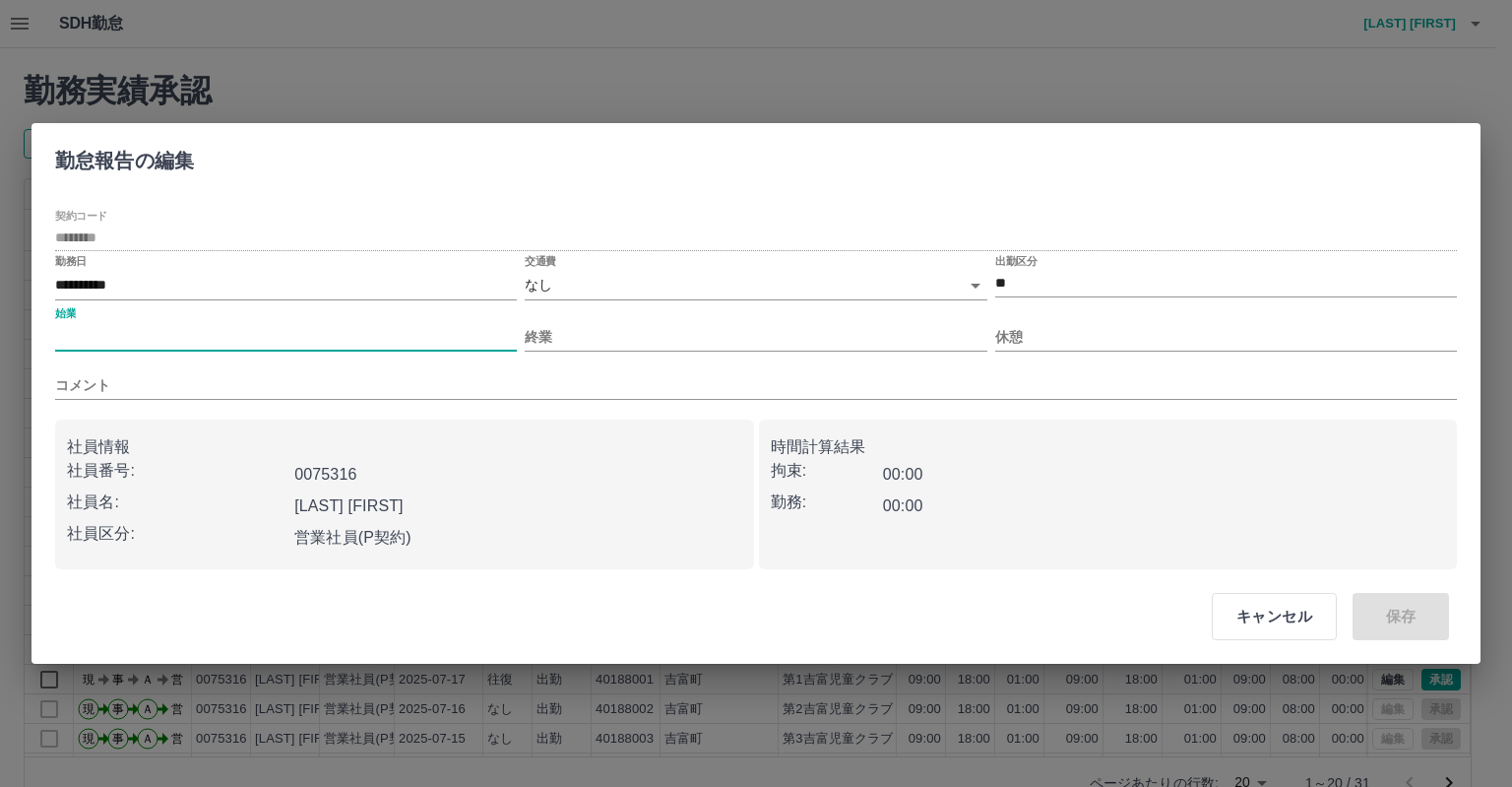 click on "始業" at bounding box center [285, 337] 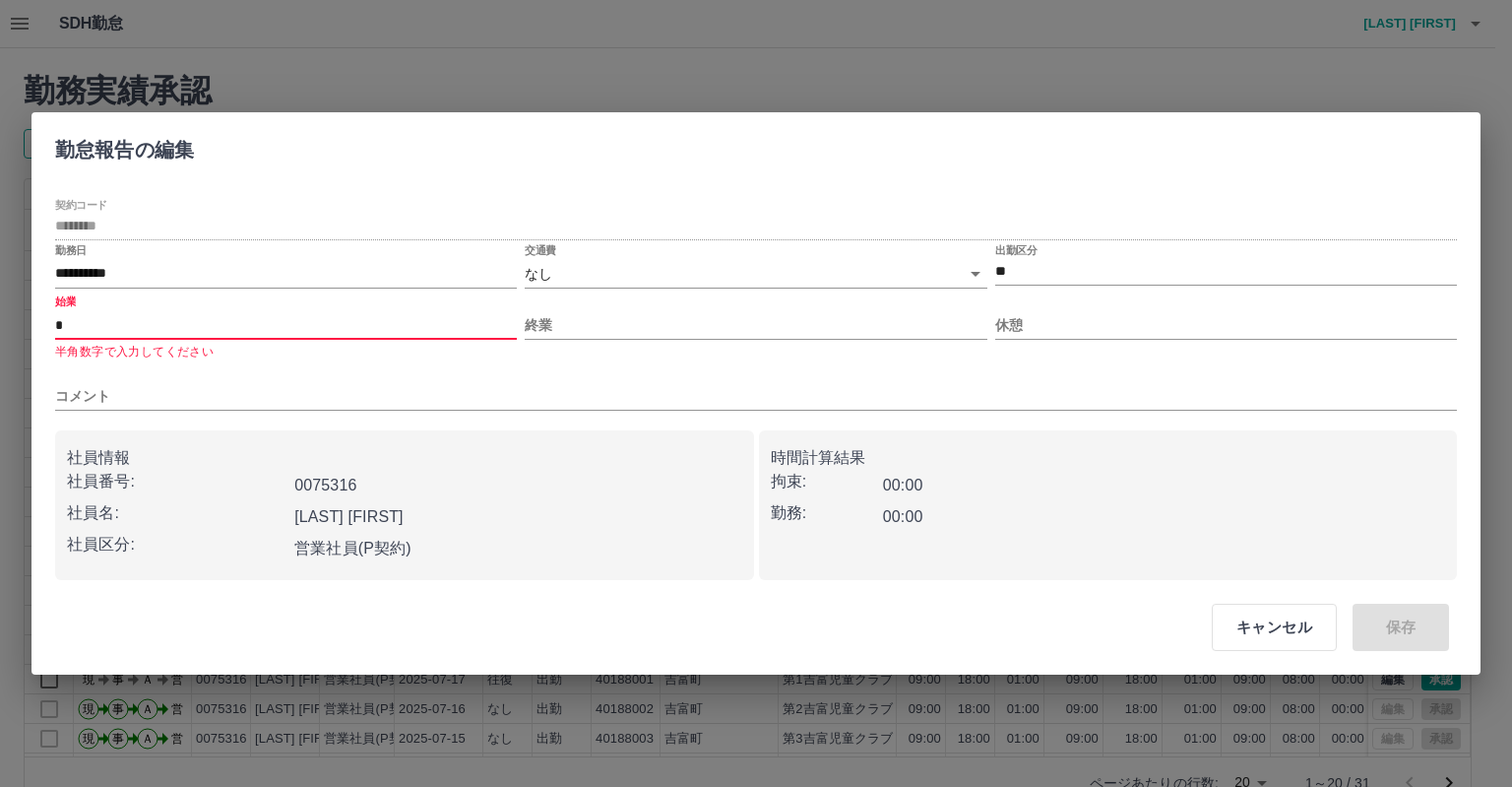 click on "*" at bounding box center [285, 325] 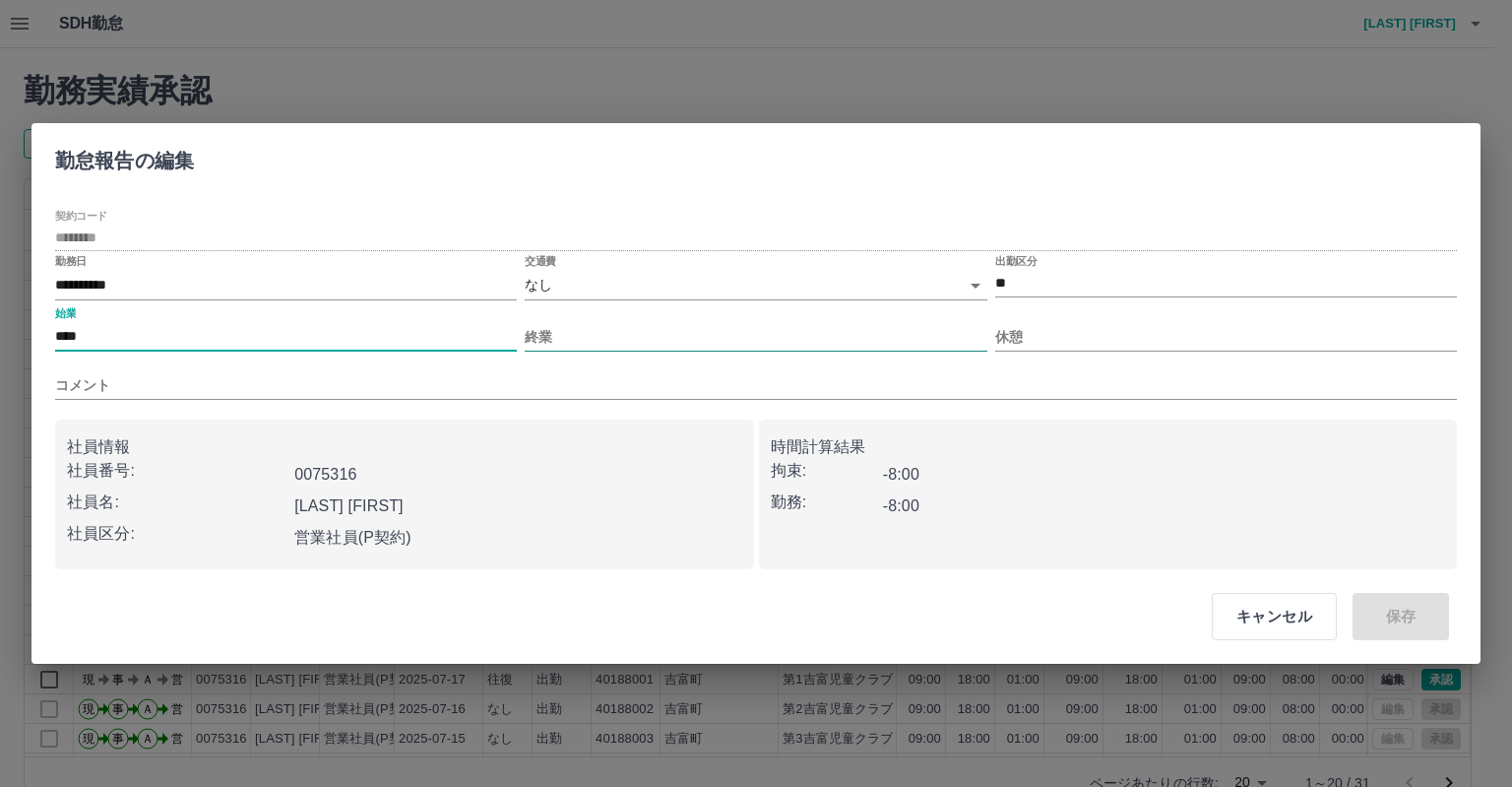type on "****" 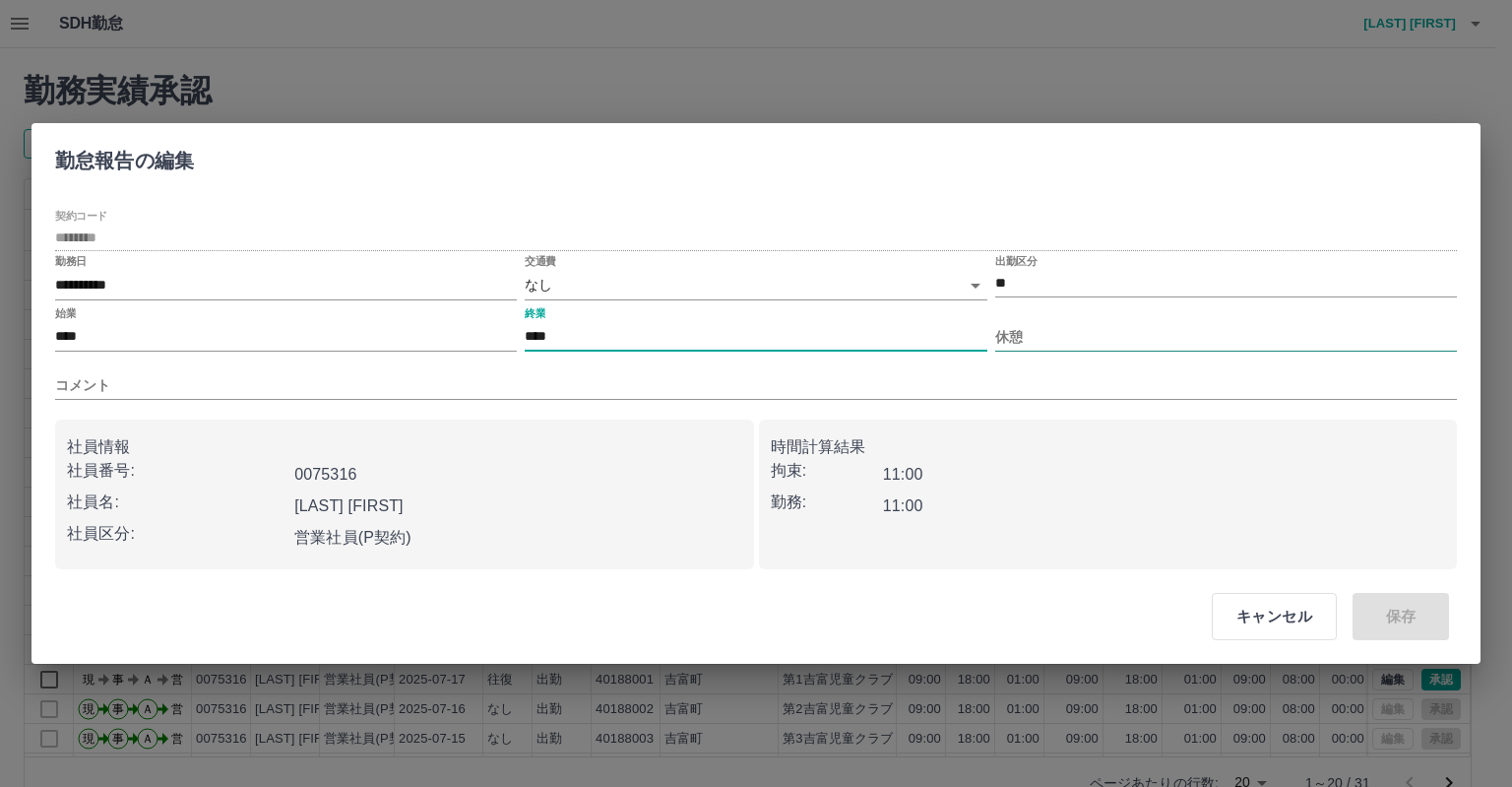 type on "****" 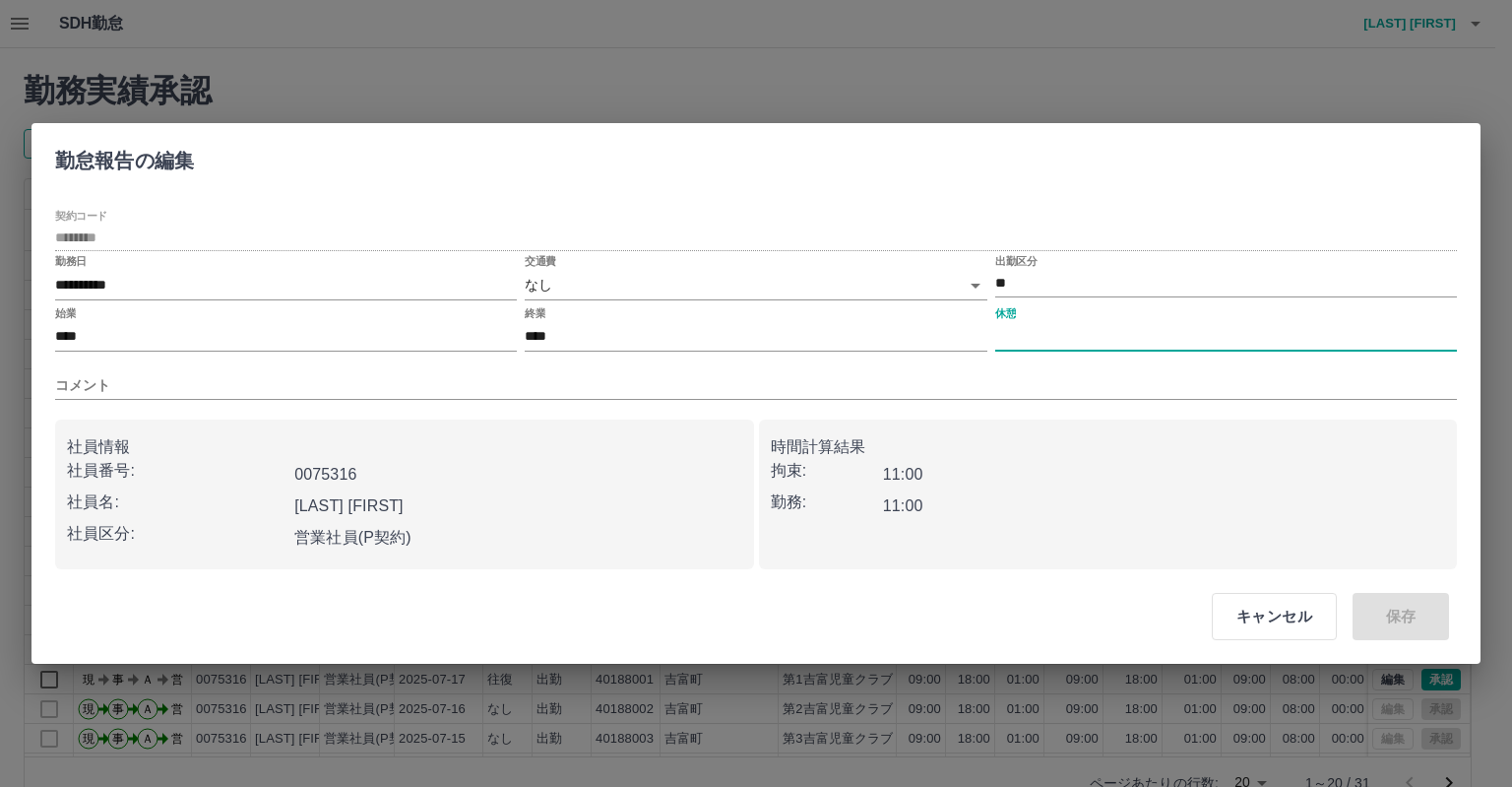 click on "休憩" at bounding box center [1226, 337] 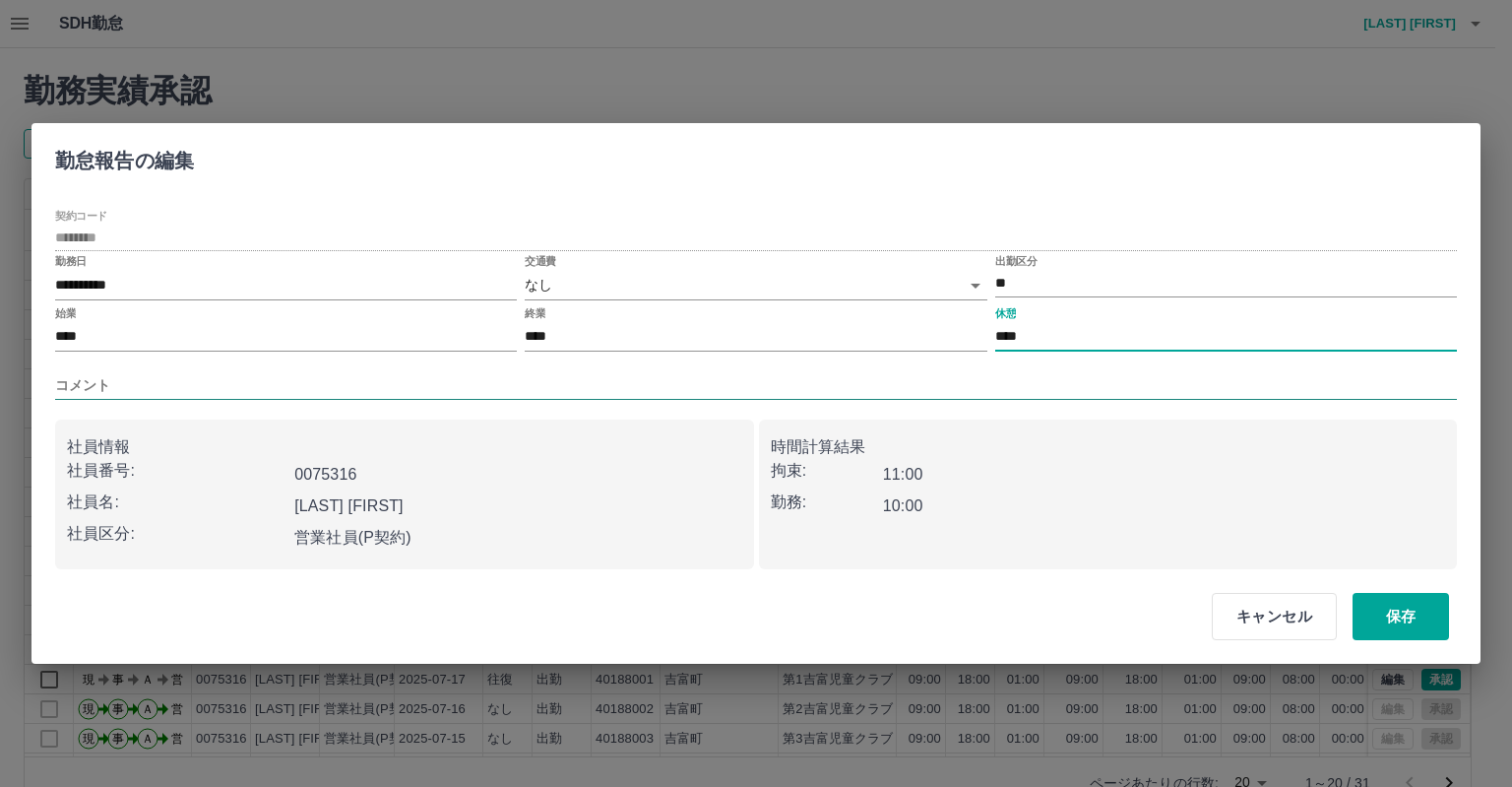 type on "****" 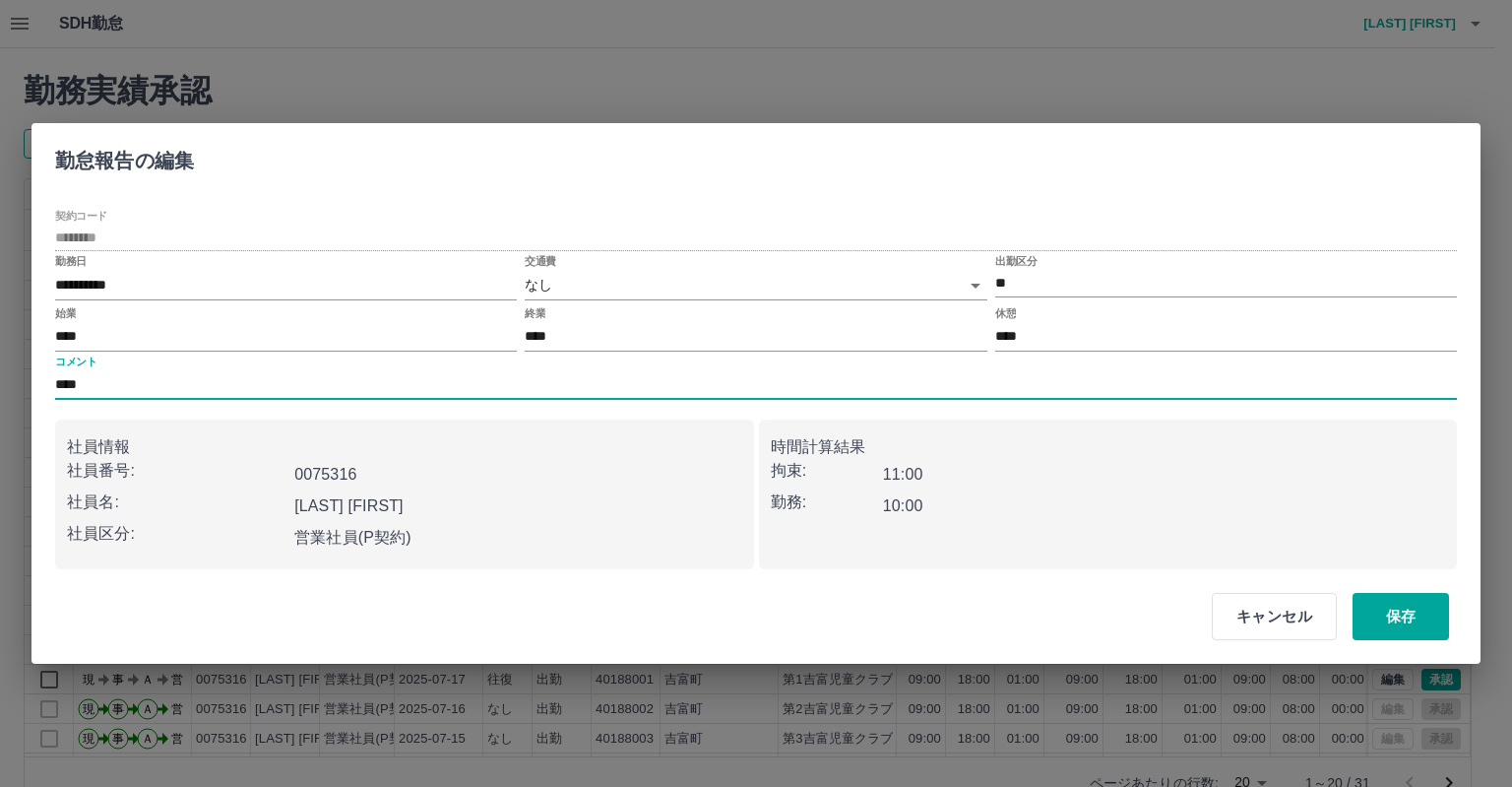 click on "****" at bounding box center (756, 385) 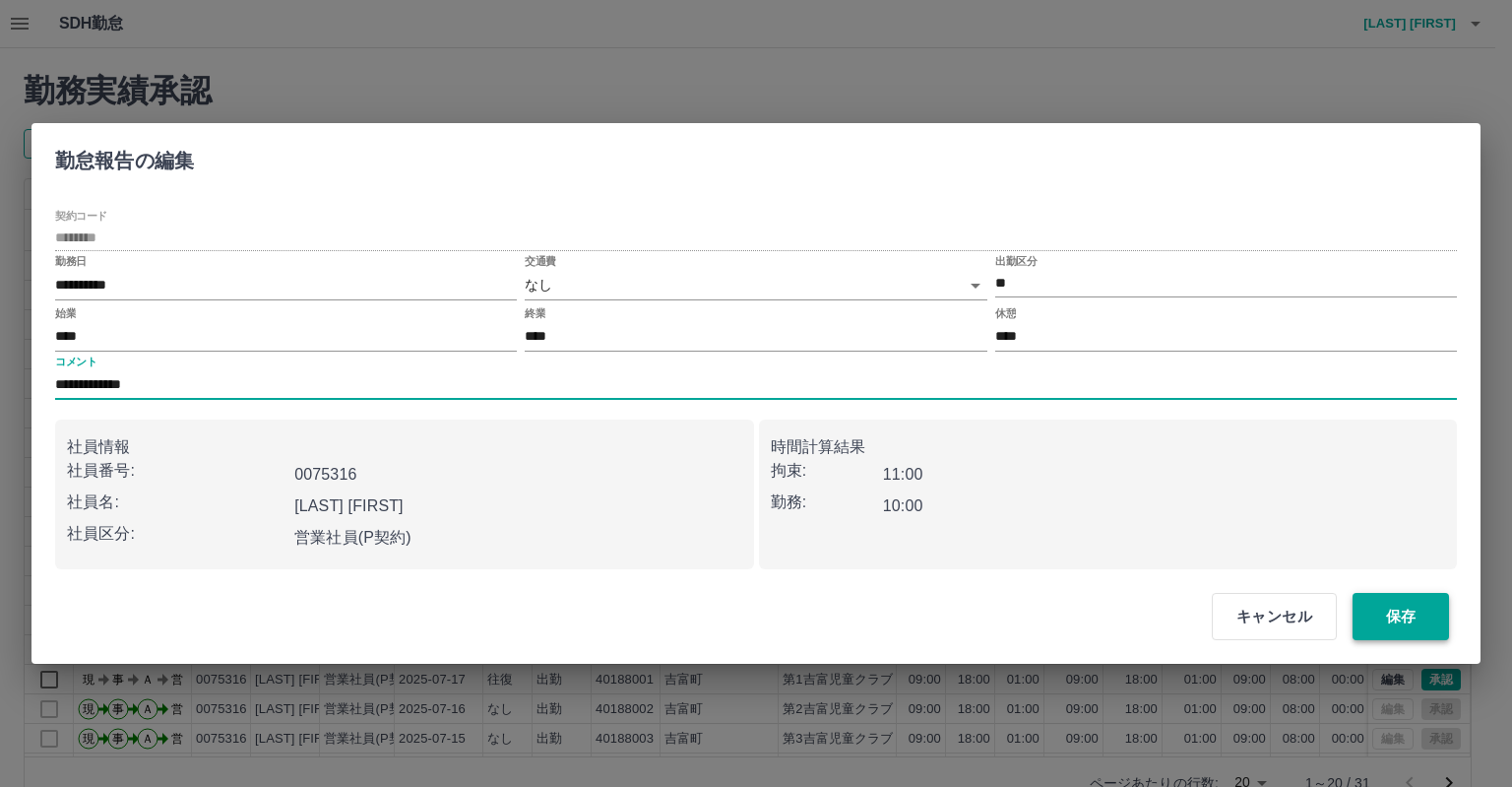 type on "**********" 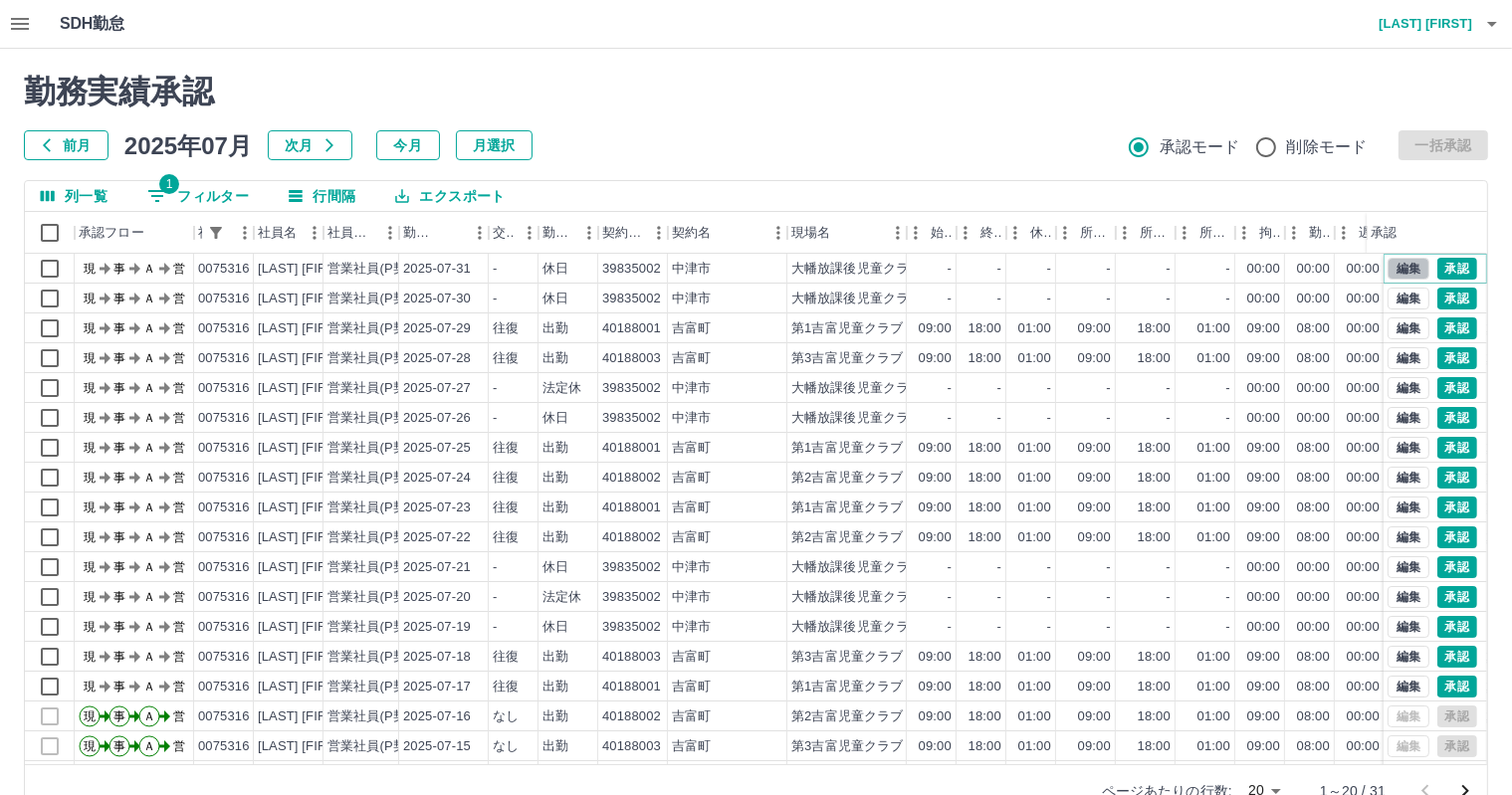 click on "編集" at bounding box center (1408, 269) 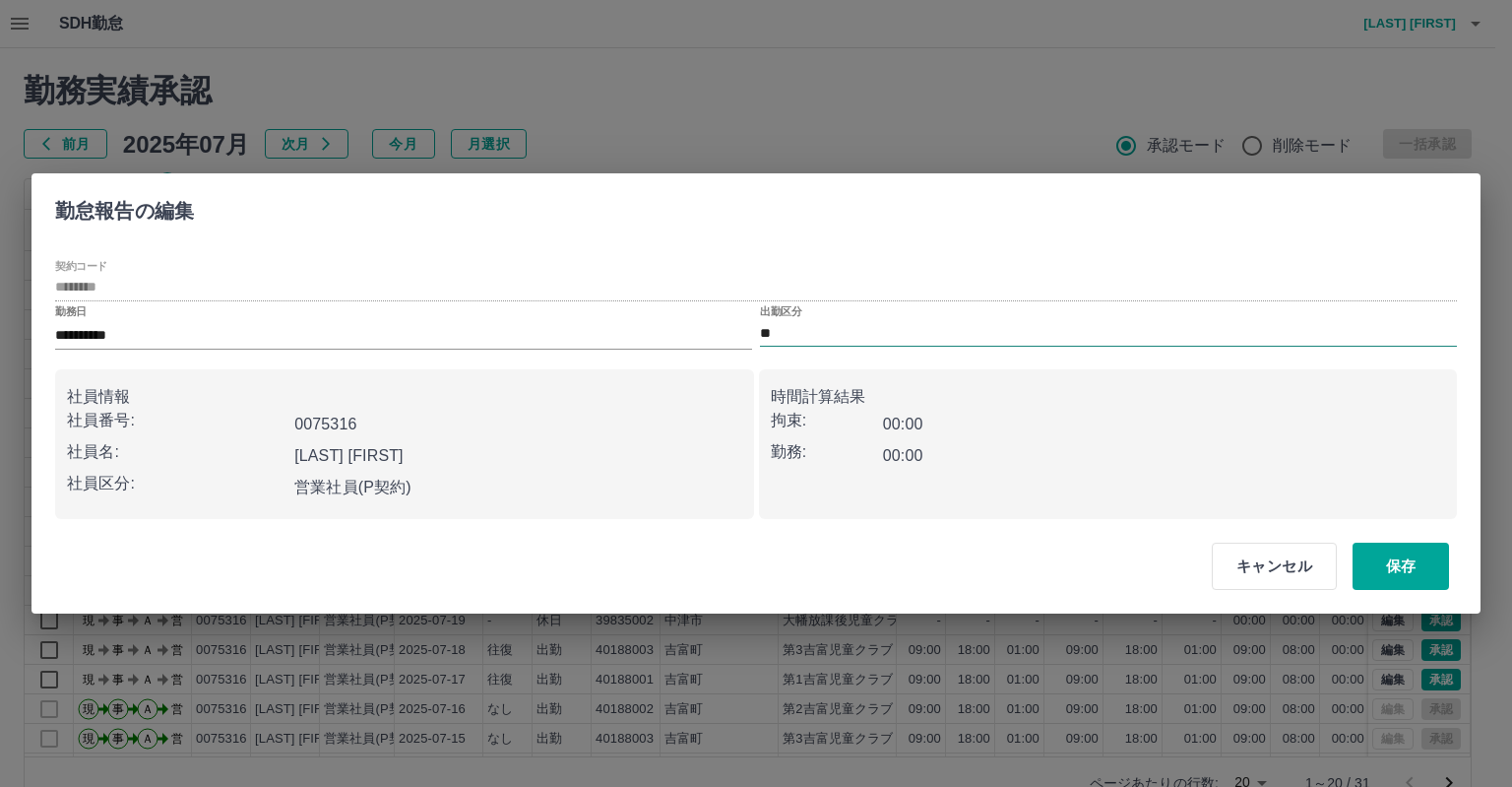 click on "**" at bounding box center [1108, 333] 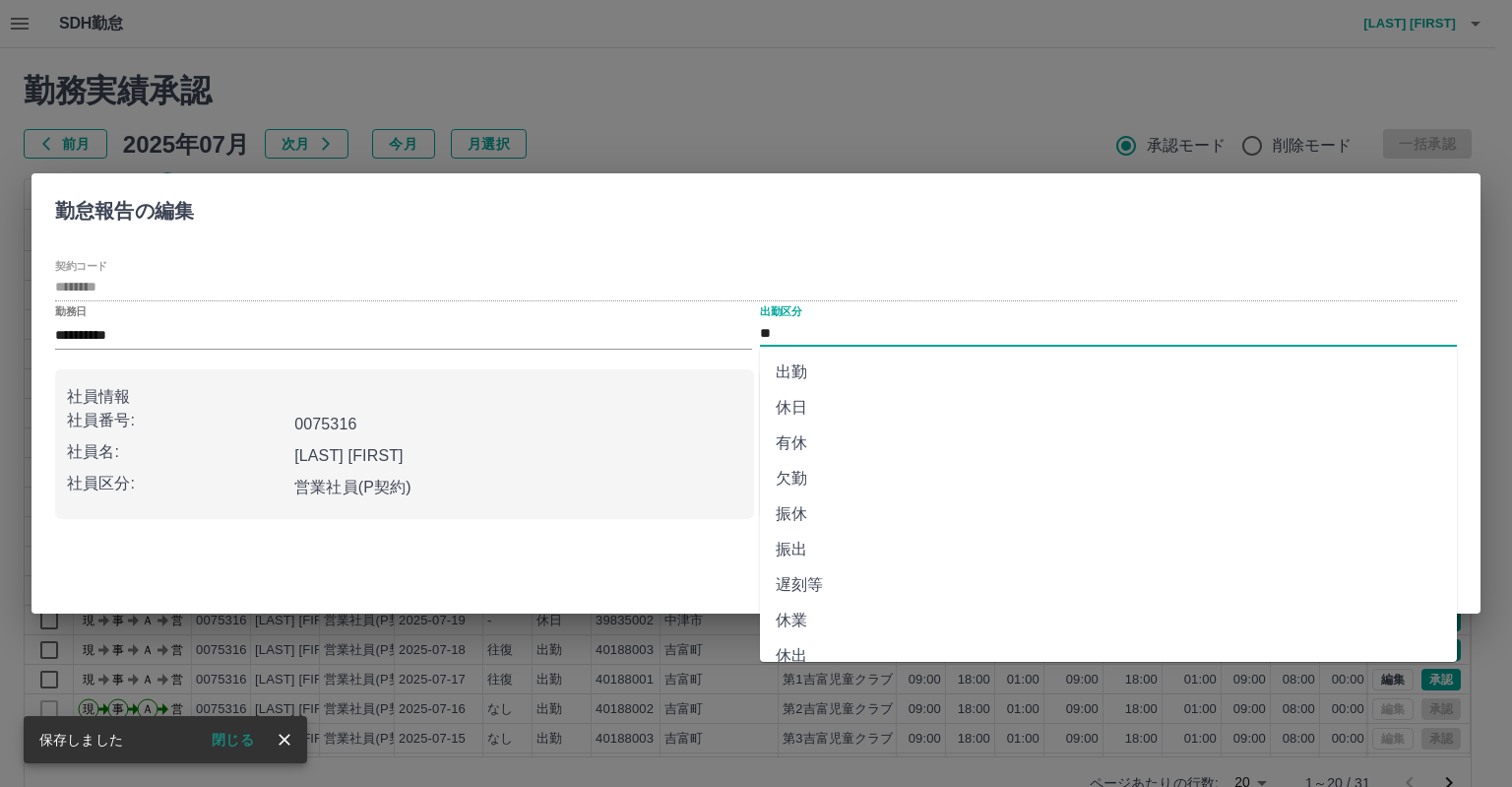 click on "出勤" at bounding box center [1108, 372] 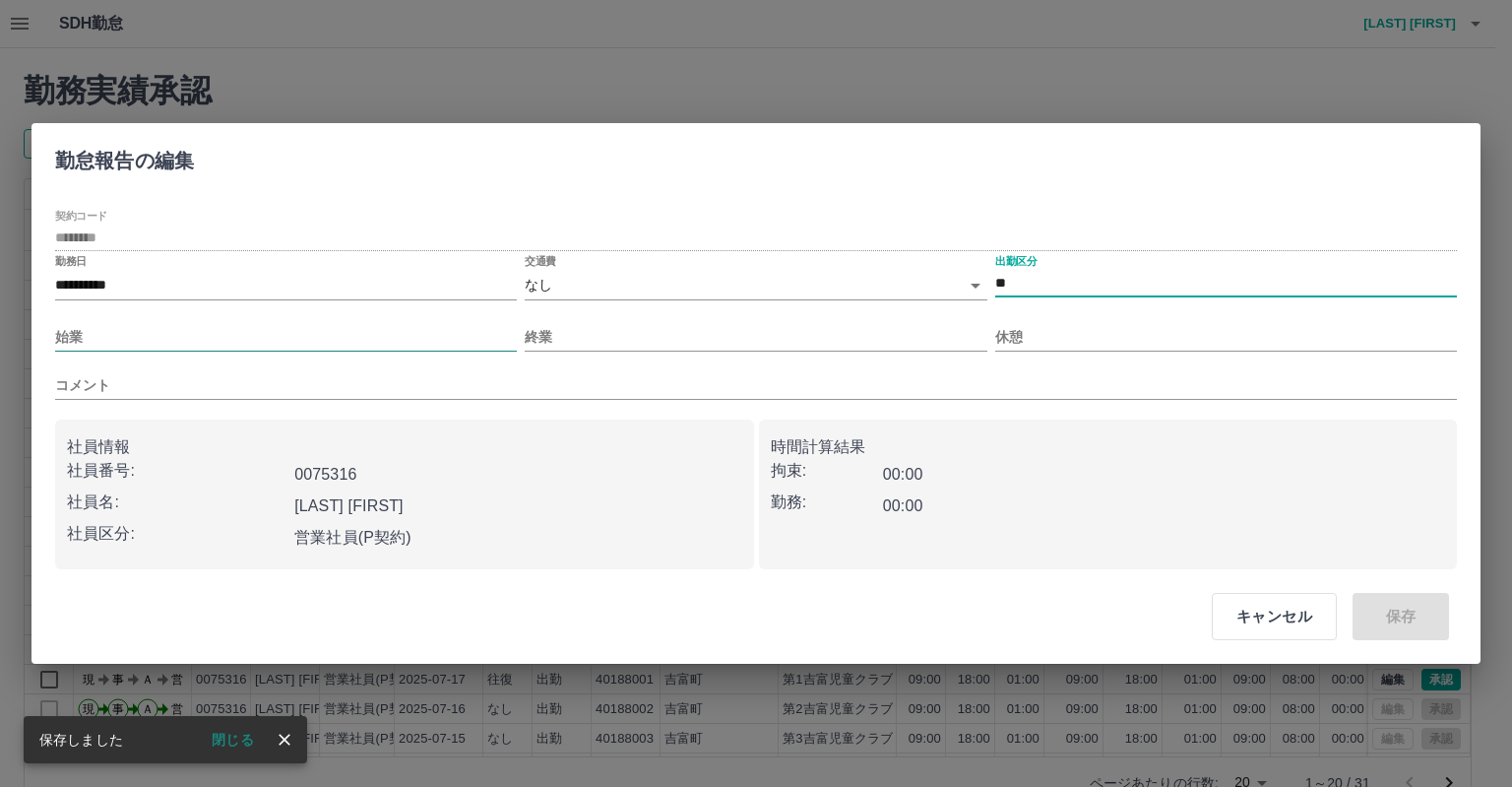 click on "始業" at bounding box center (285, 337) 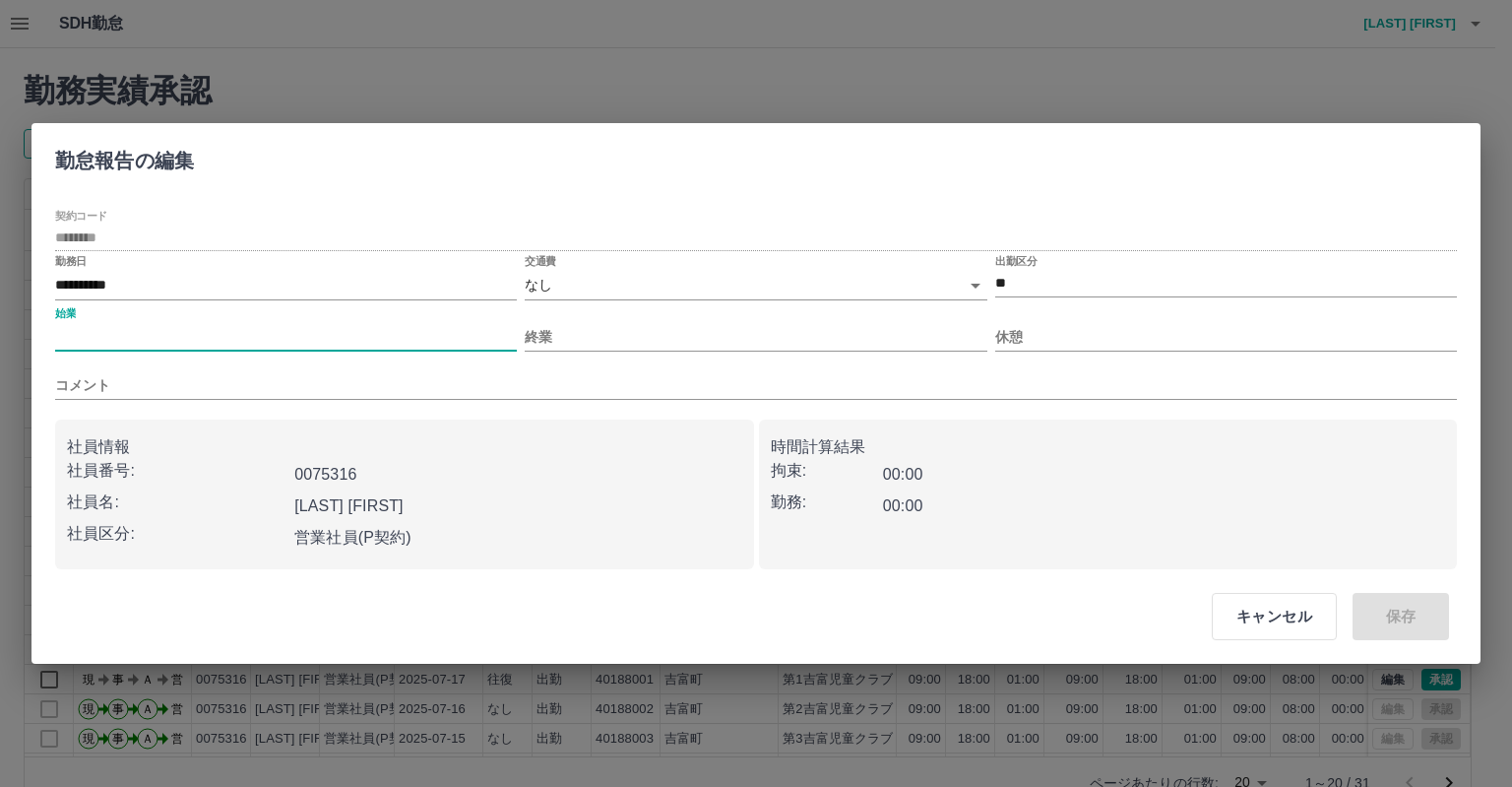 type on "****" 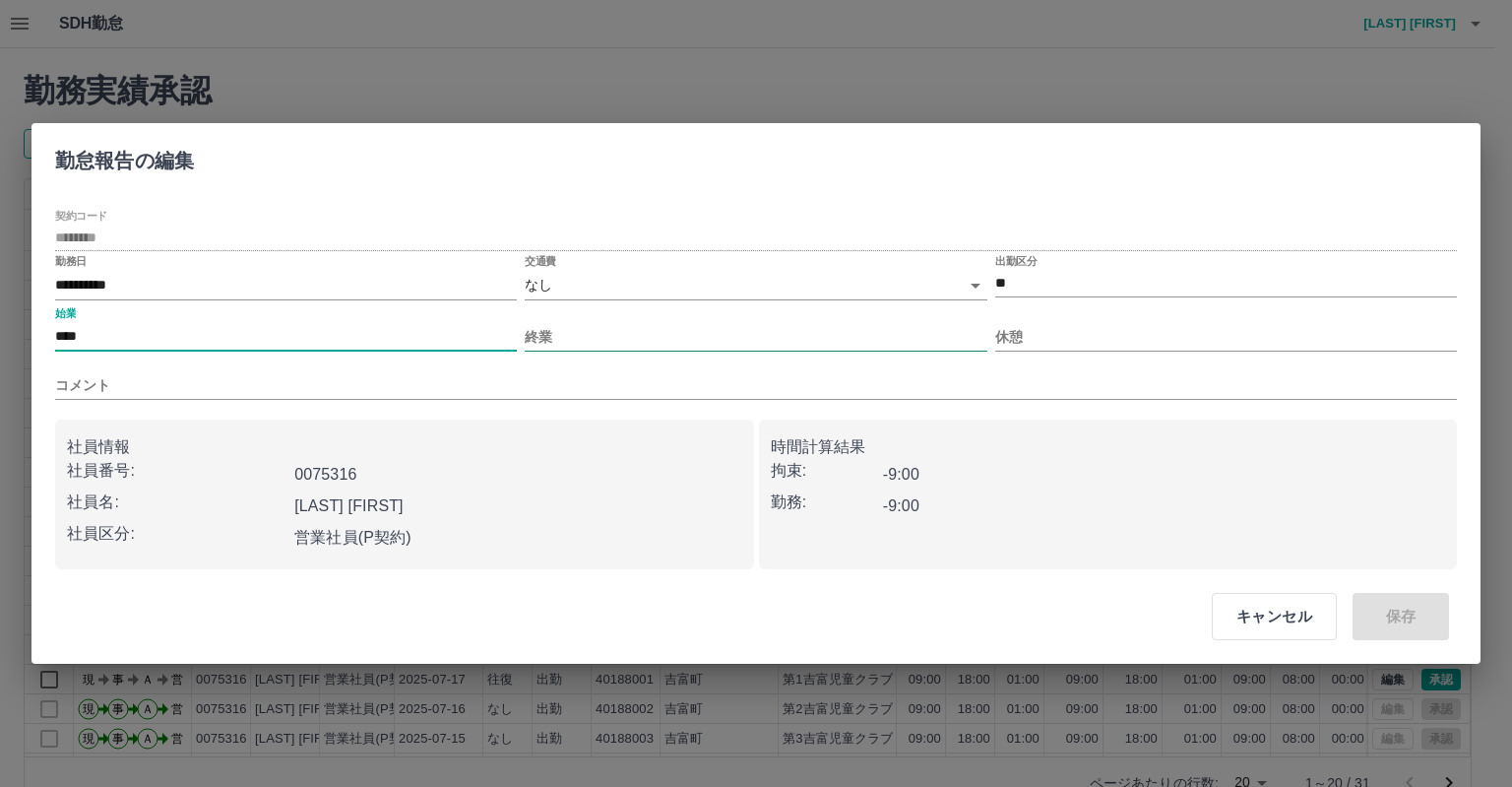 click on "終業" at bounding box center [755, 337] 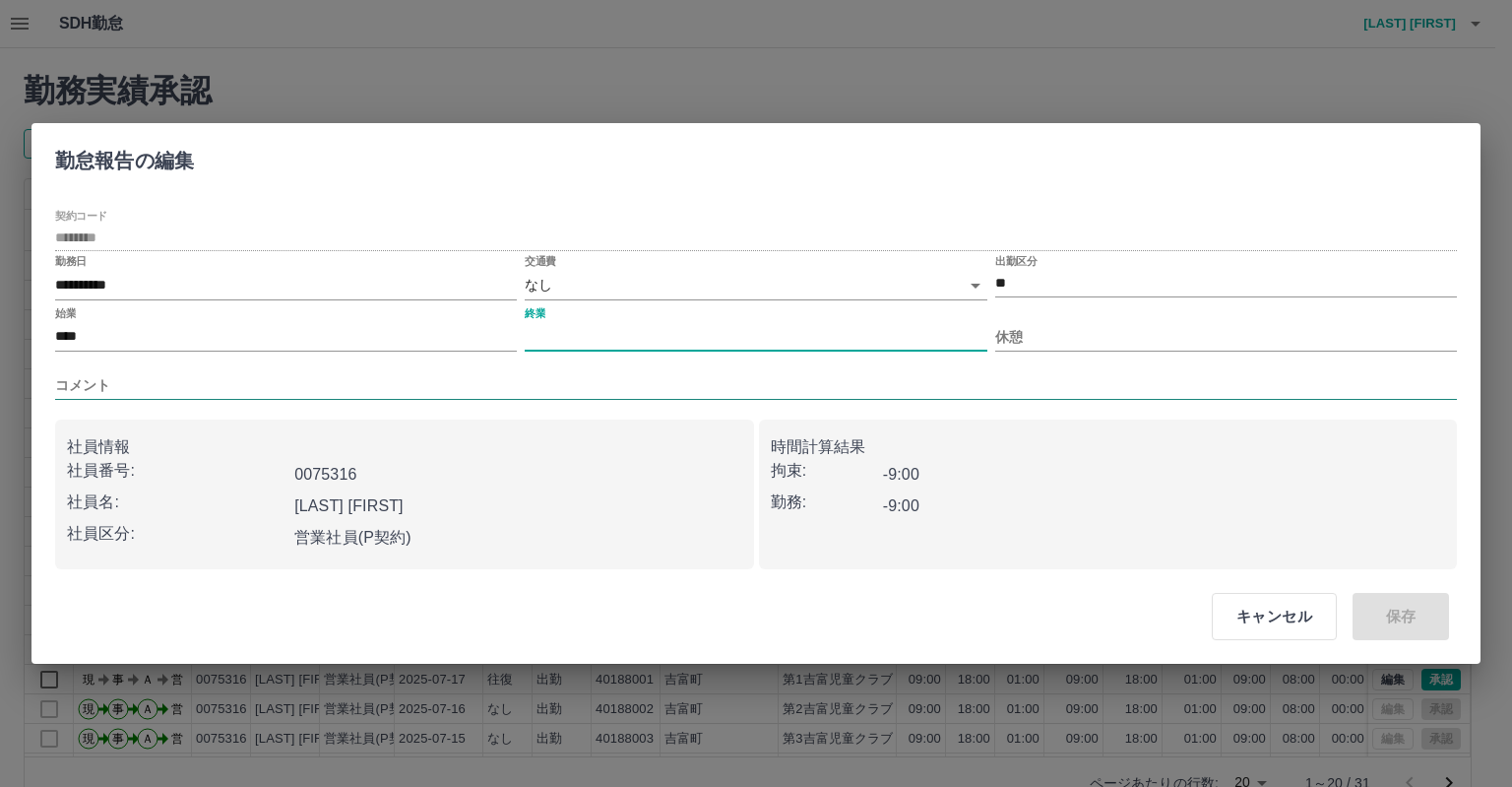 type on "****" 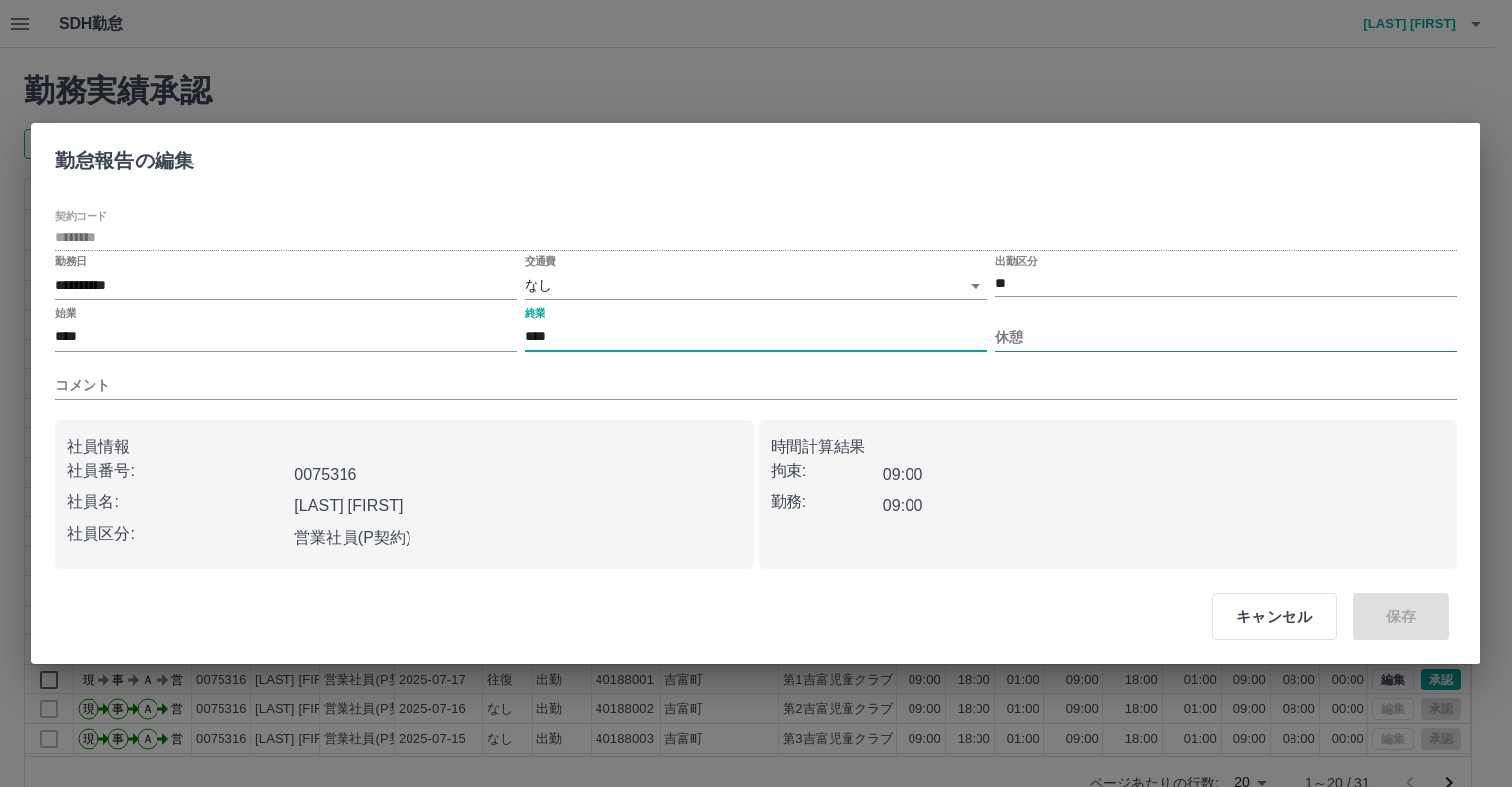 click on "休憩" at bounding box center (1226, 337) 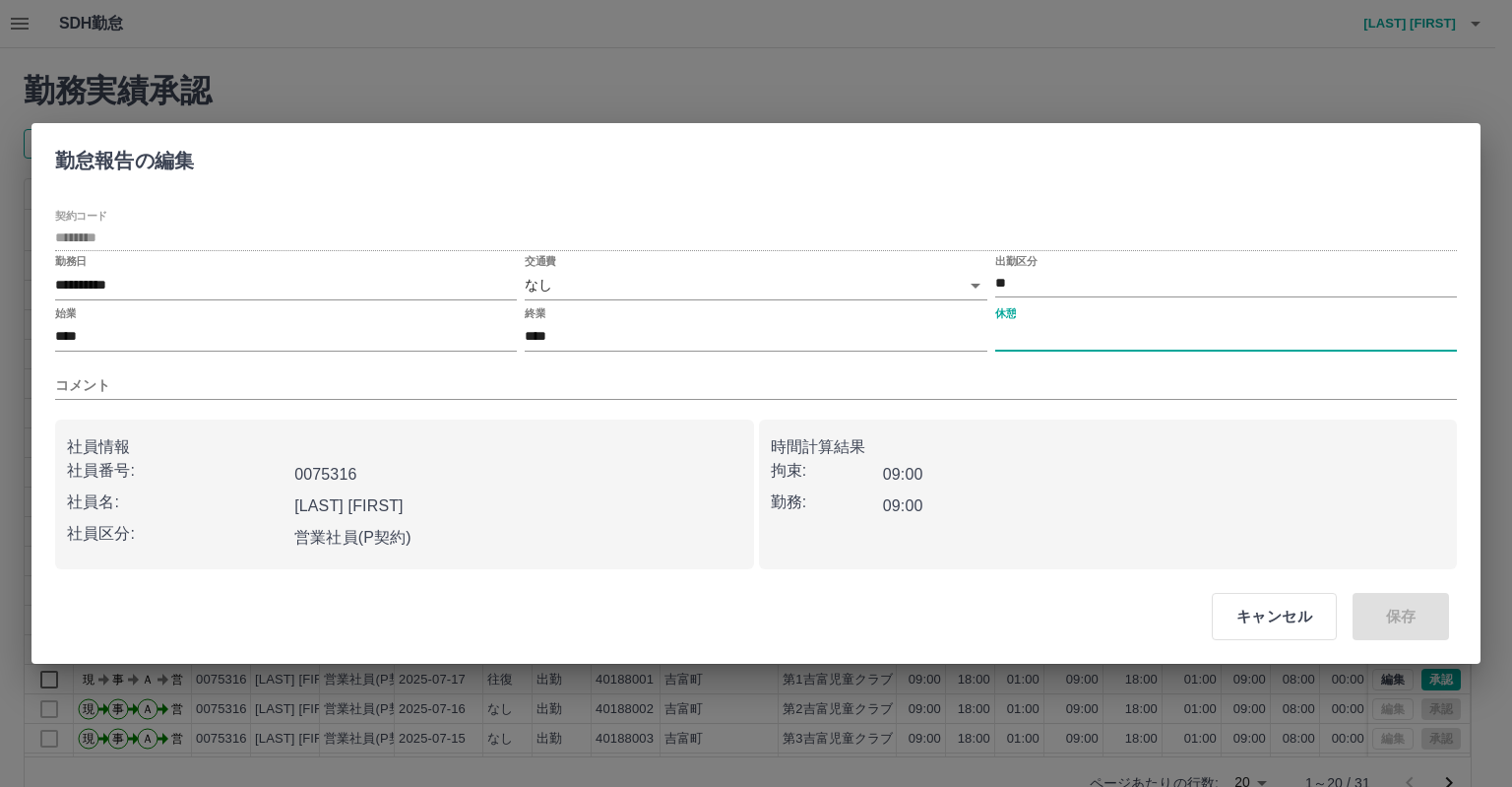 type on "****" 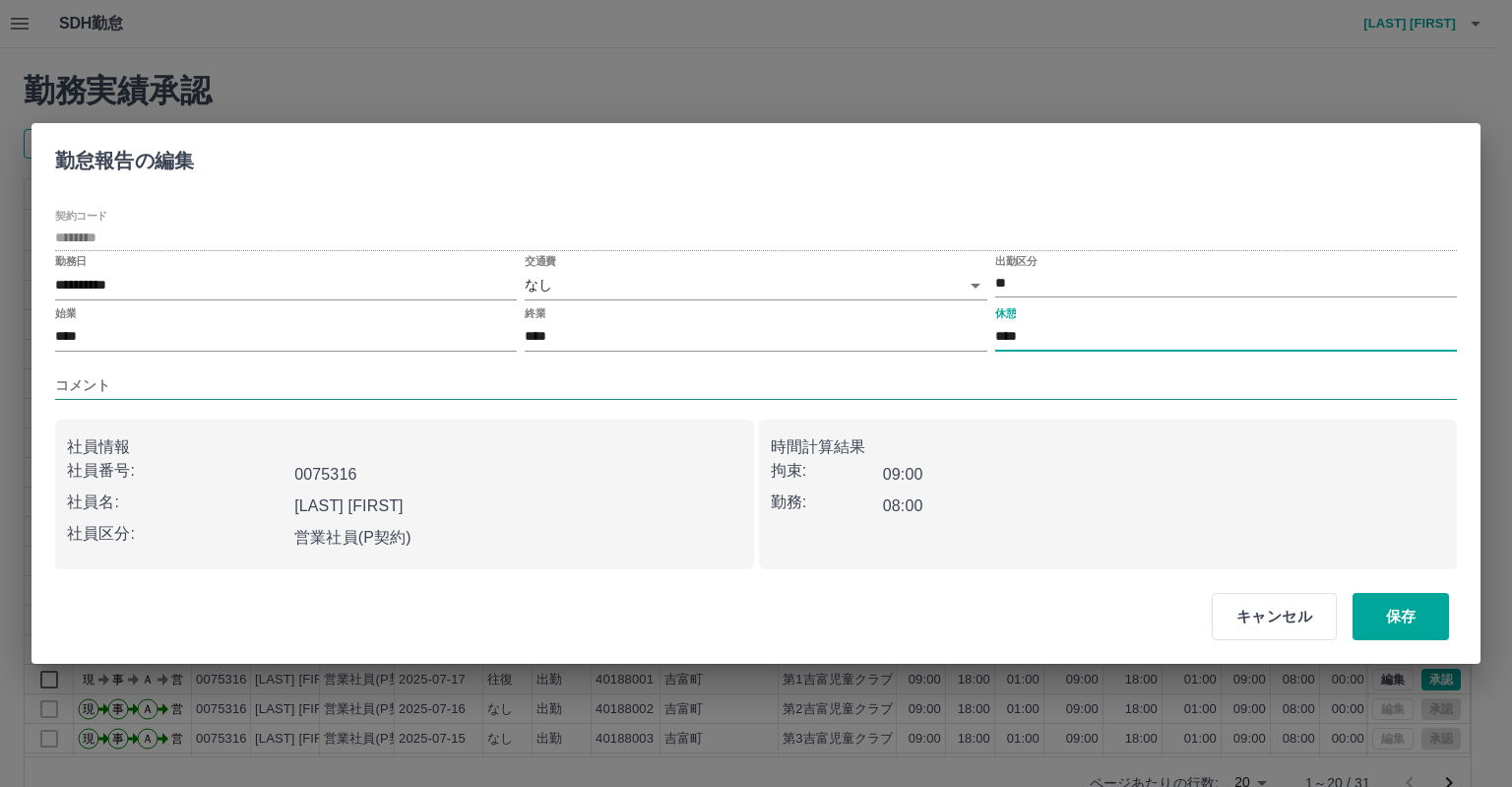 click on "コメント" at bounding box center (756, 385) 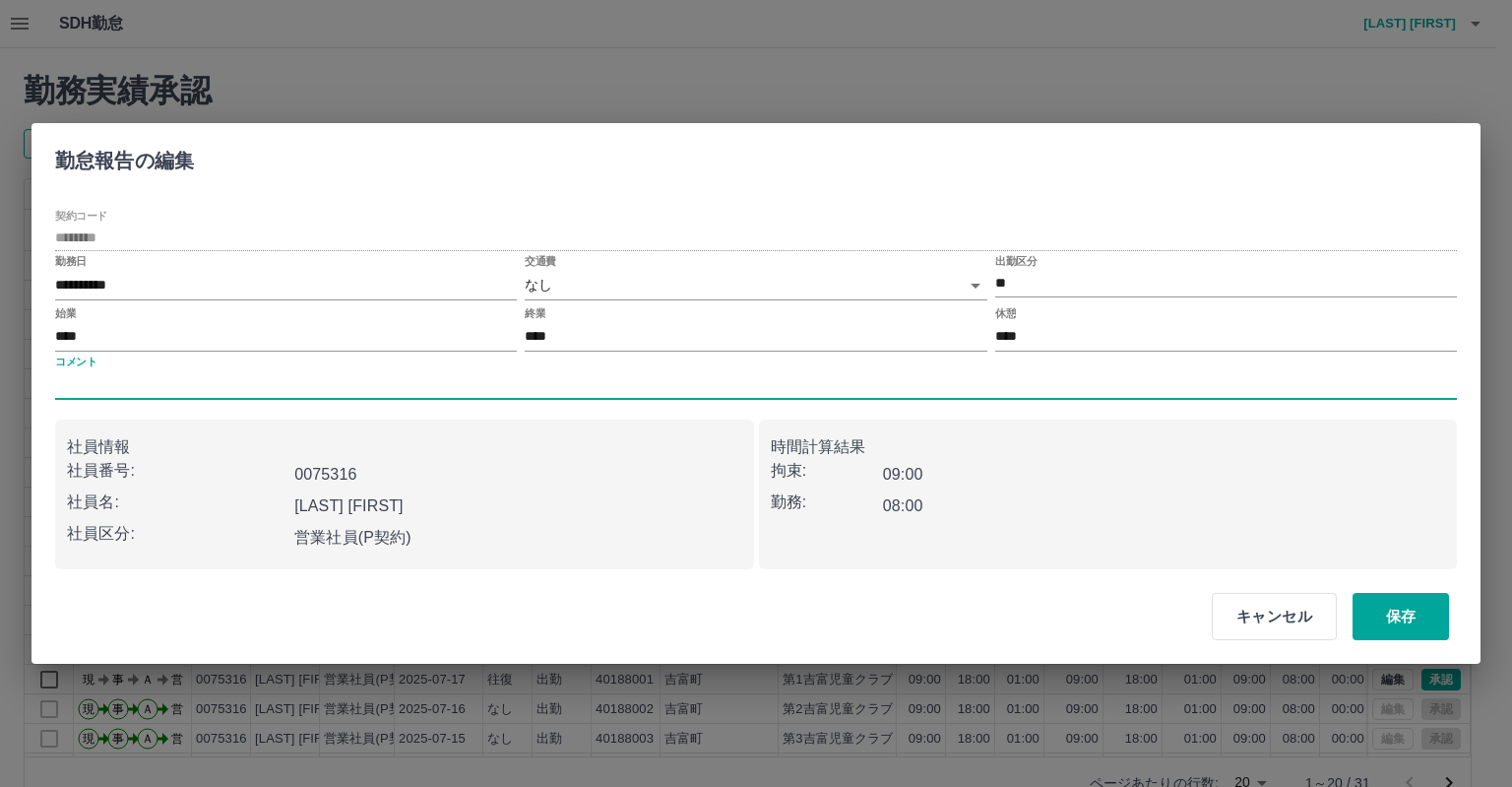 type on "********" 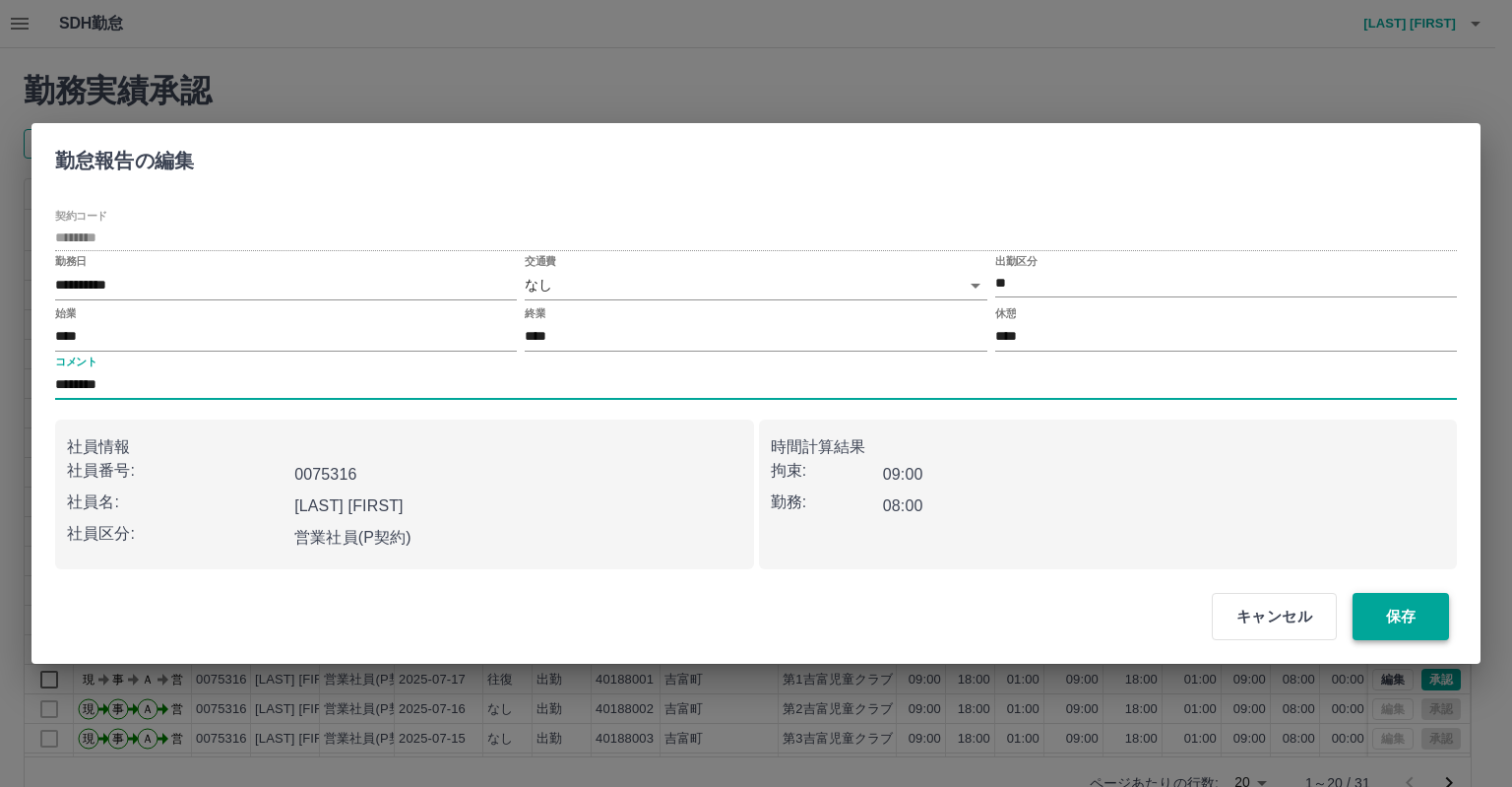 click on "保存" at bounding box center (1401, 617) 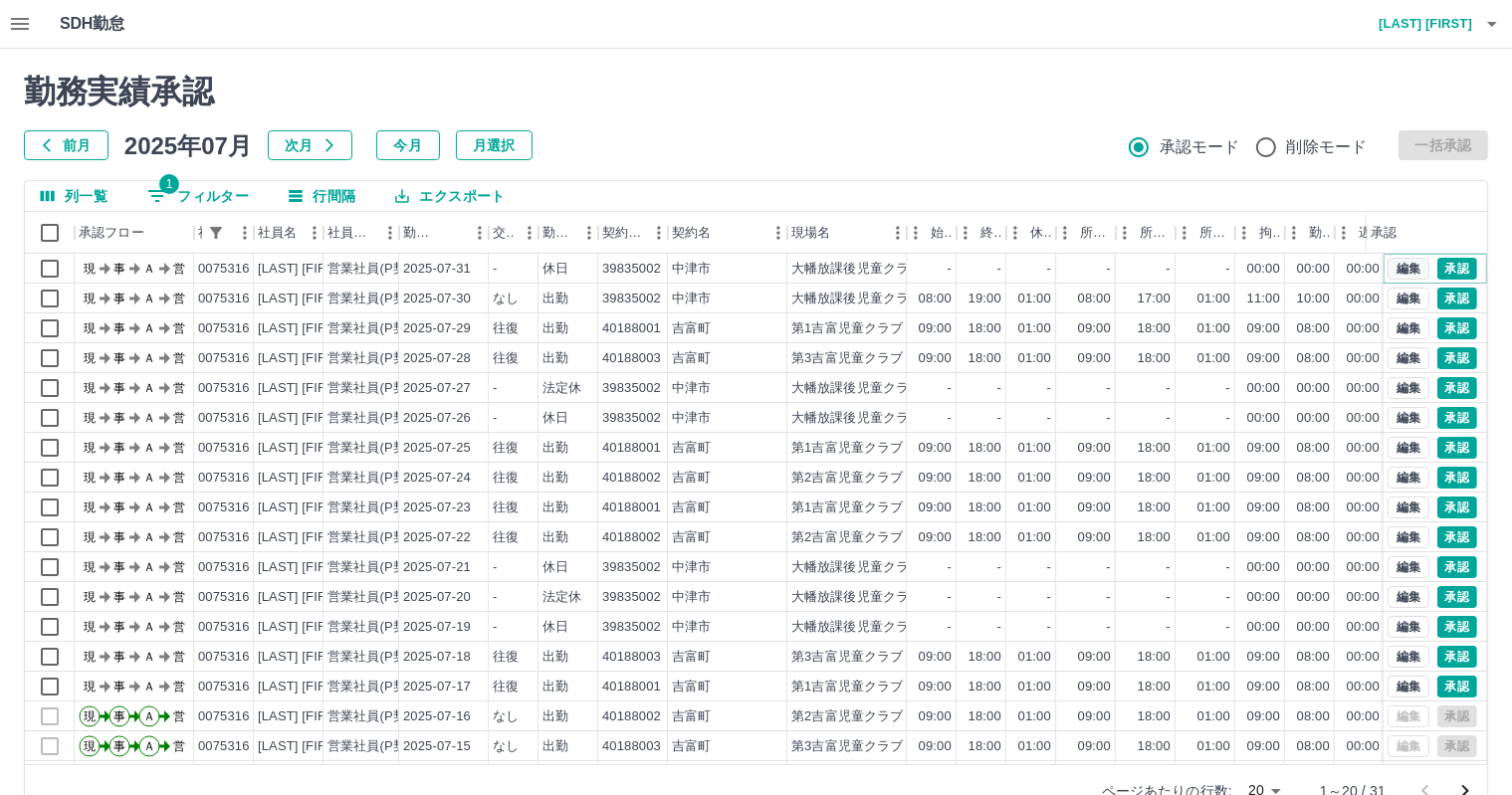 click on "編集" at bounding box center [1408, 269] 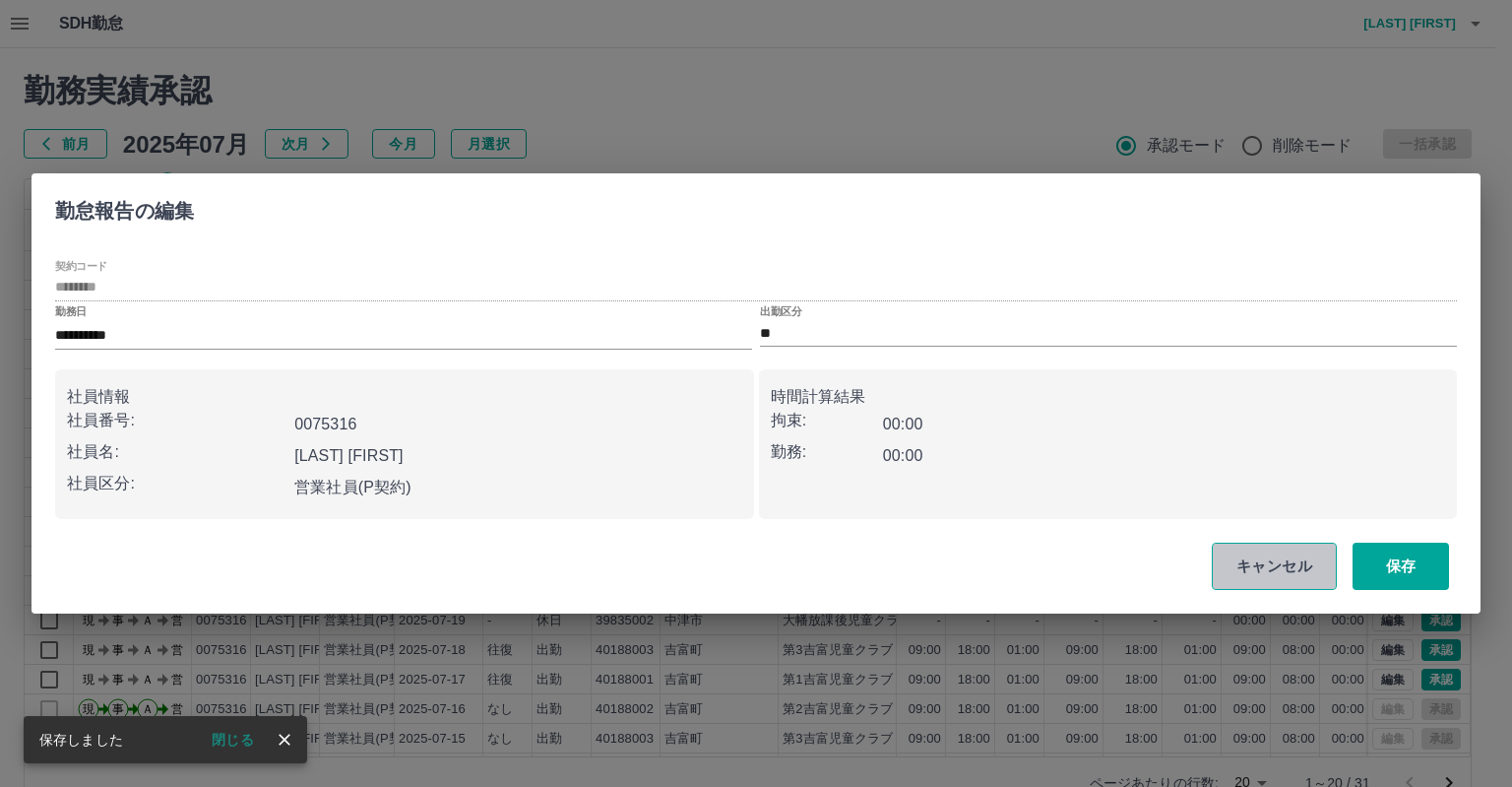 click on "キャンセル" at bounding box center [1274, 566] 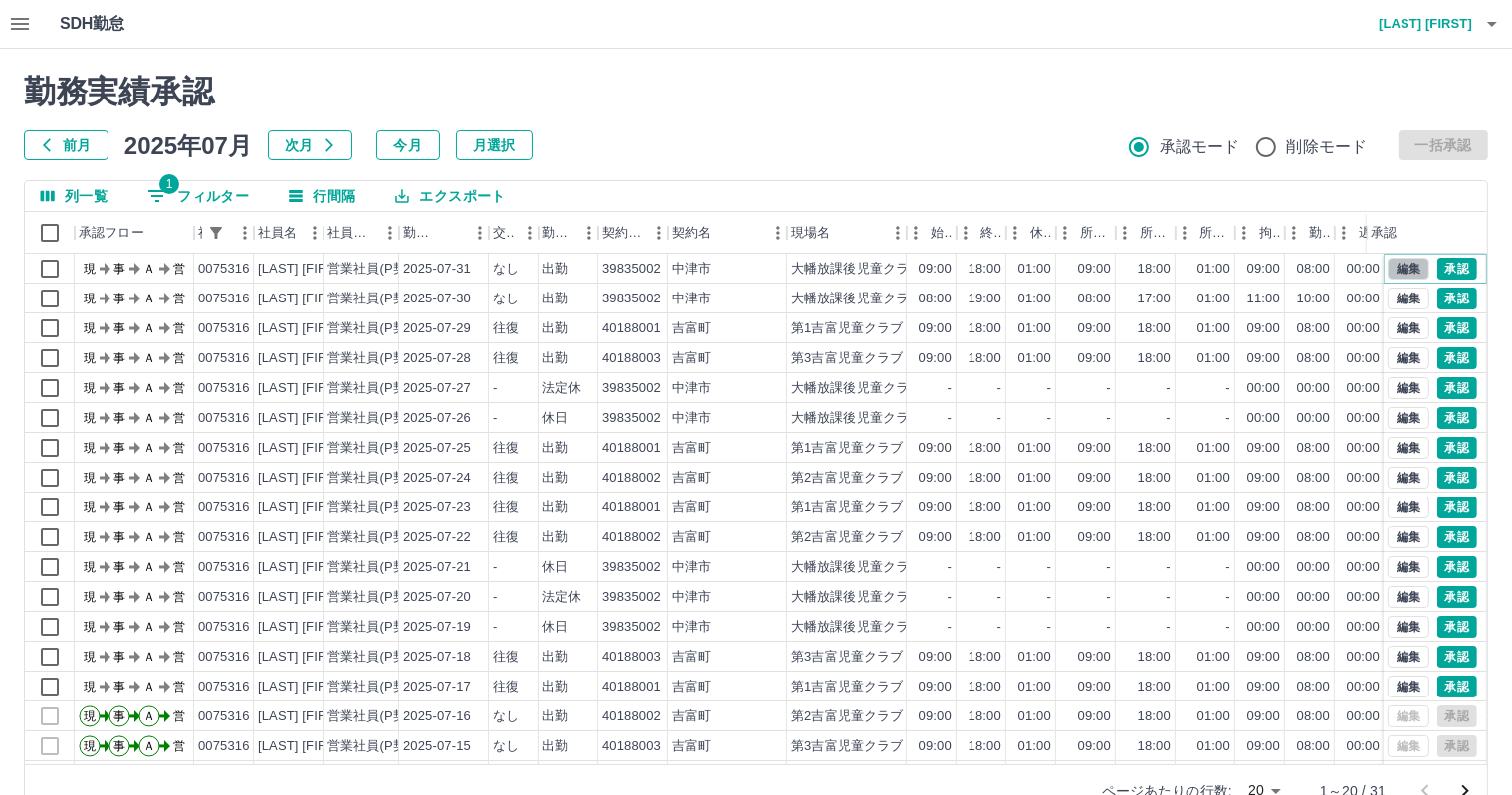 click on "編集" at bounding box center [1408, 269] 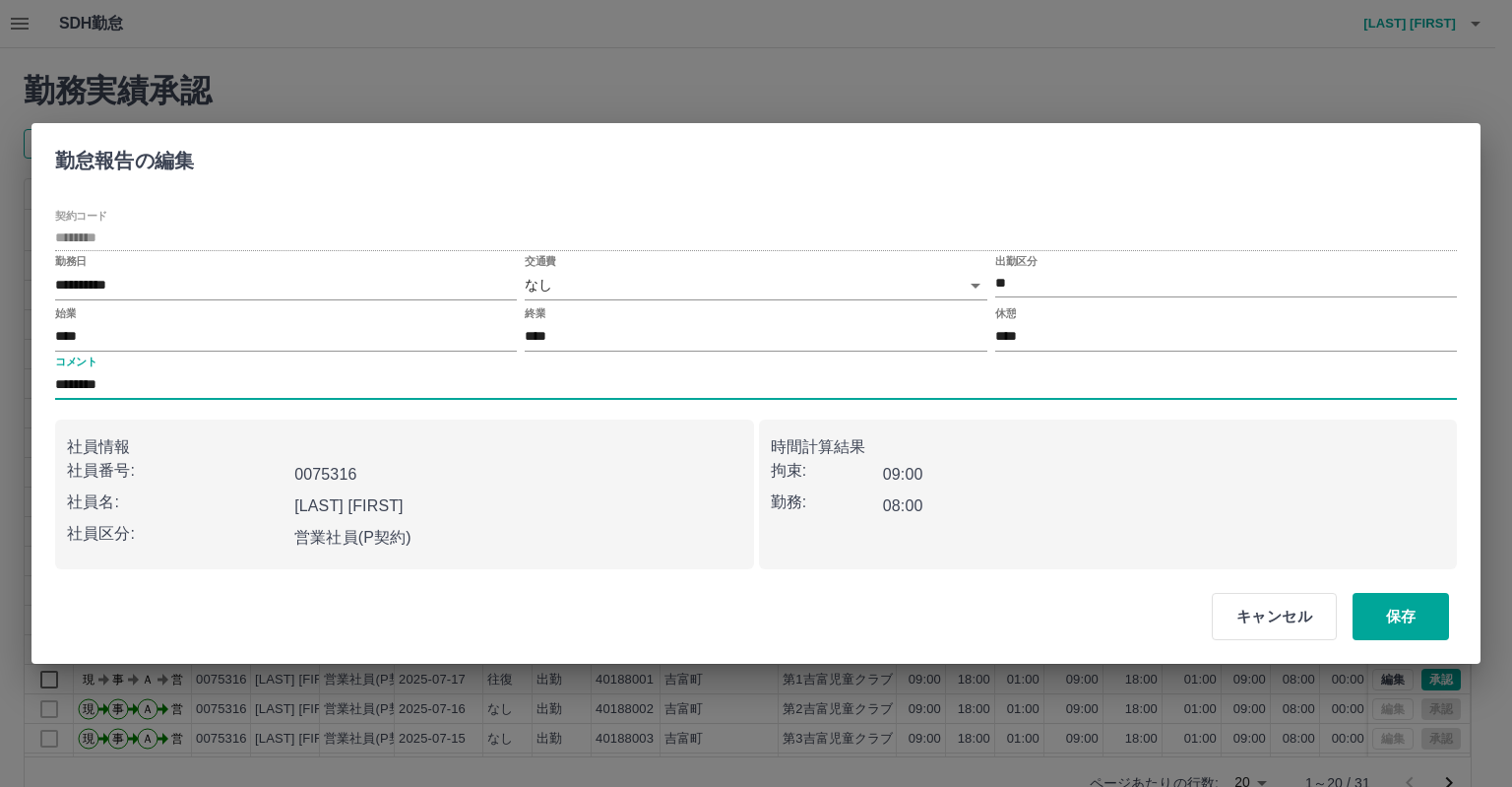click on "********" at bounding box center [756, 385] 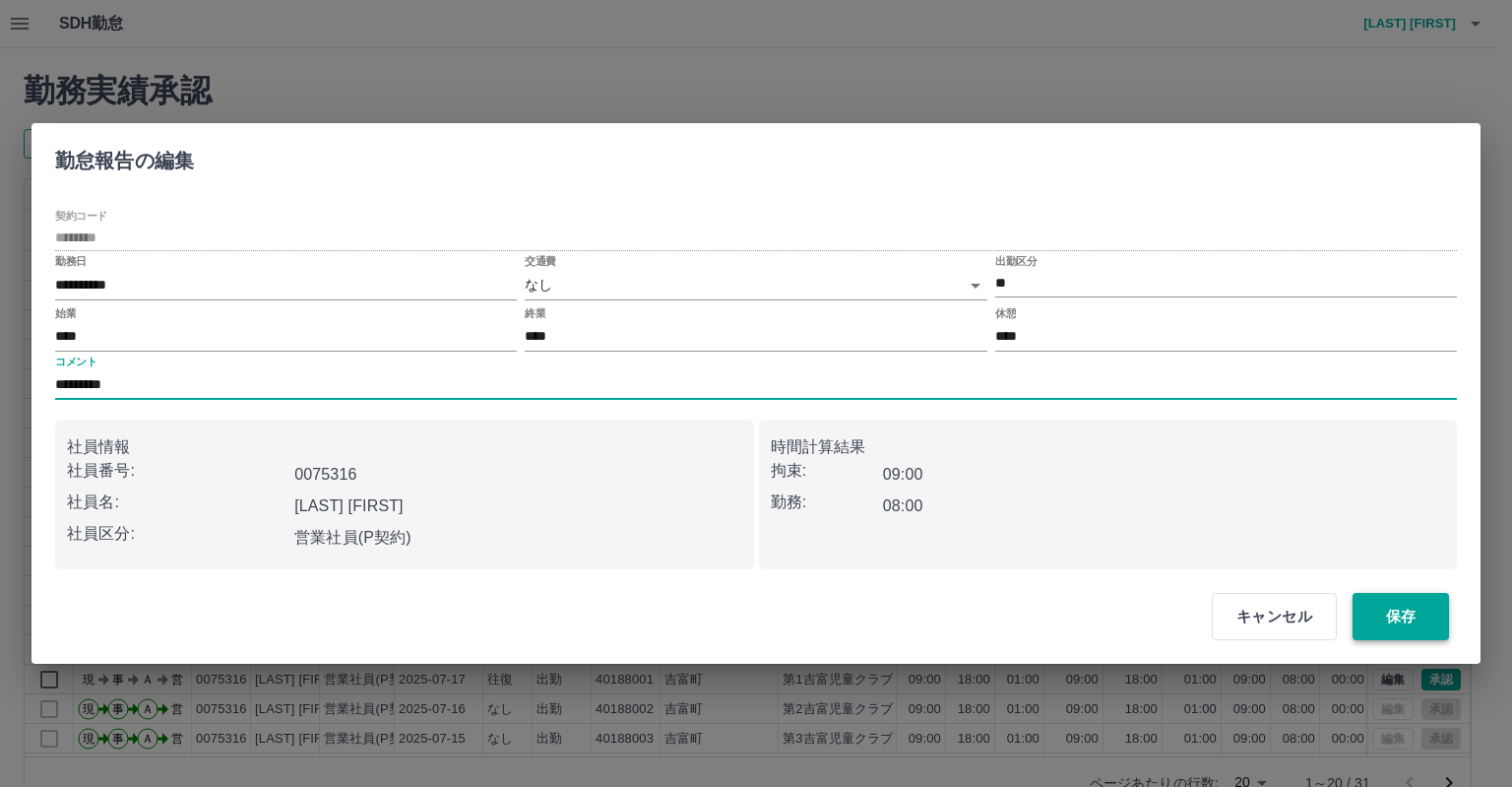 type on "*********" 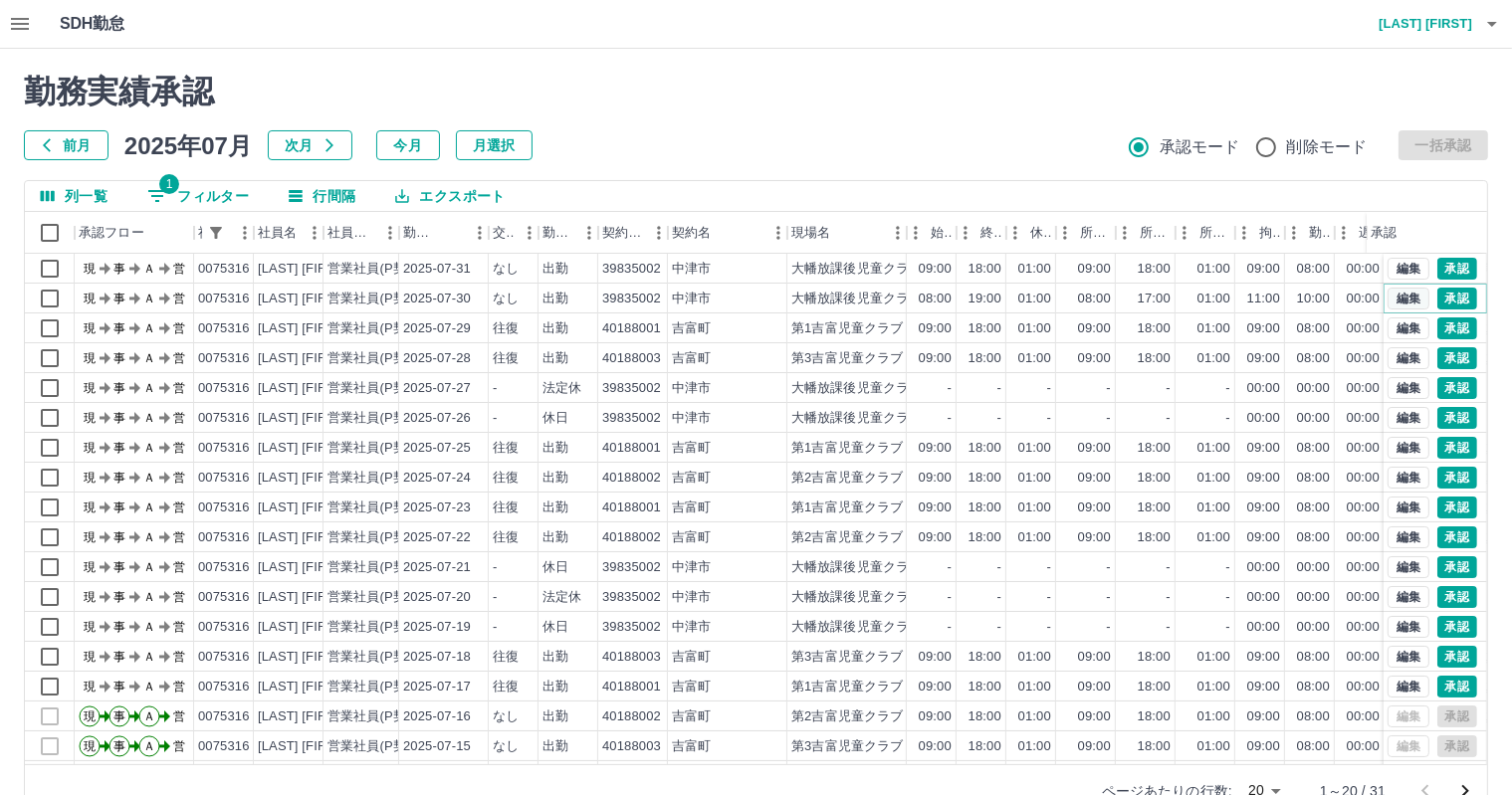 click on "編集" at bounding box center [1408, 298] 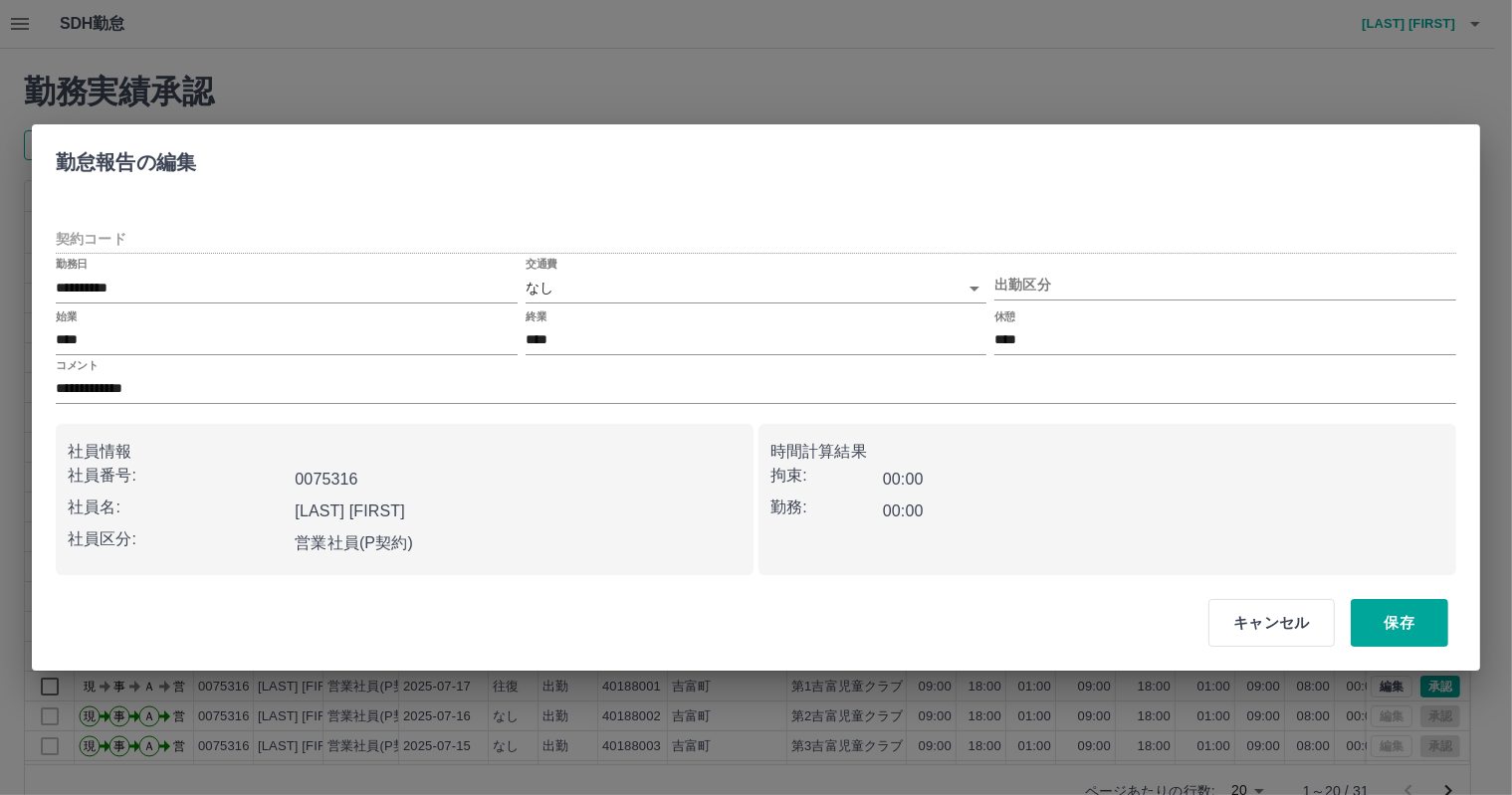 type on "********" 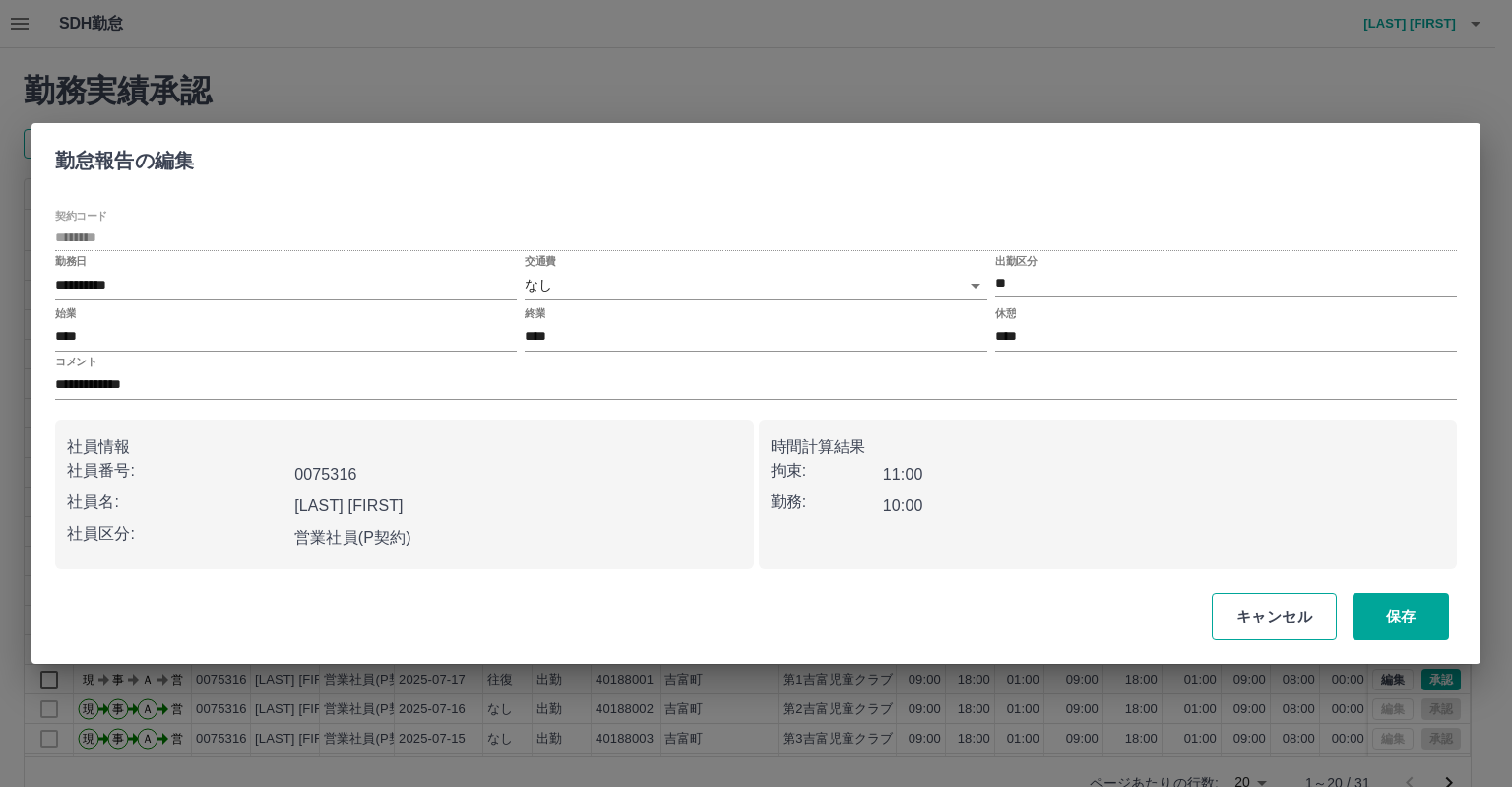 click on "キャンセル" at bounding box center [1274, 617] 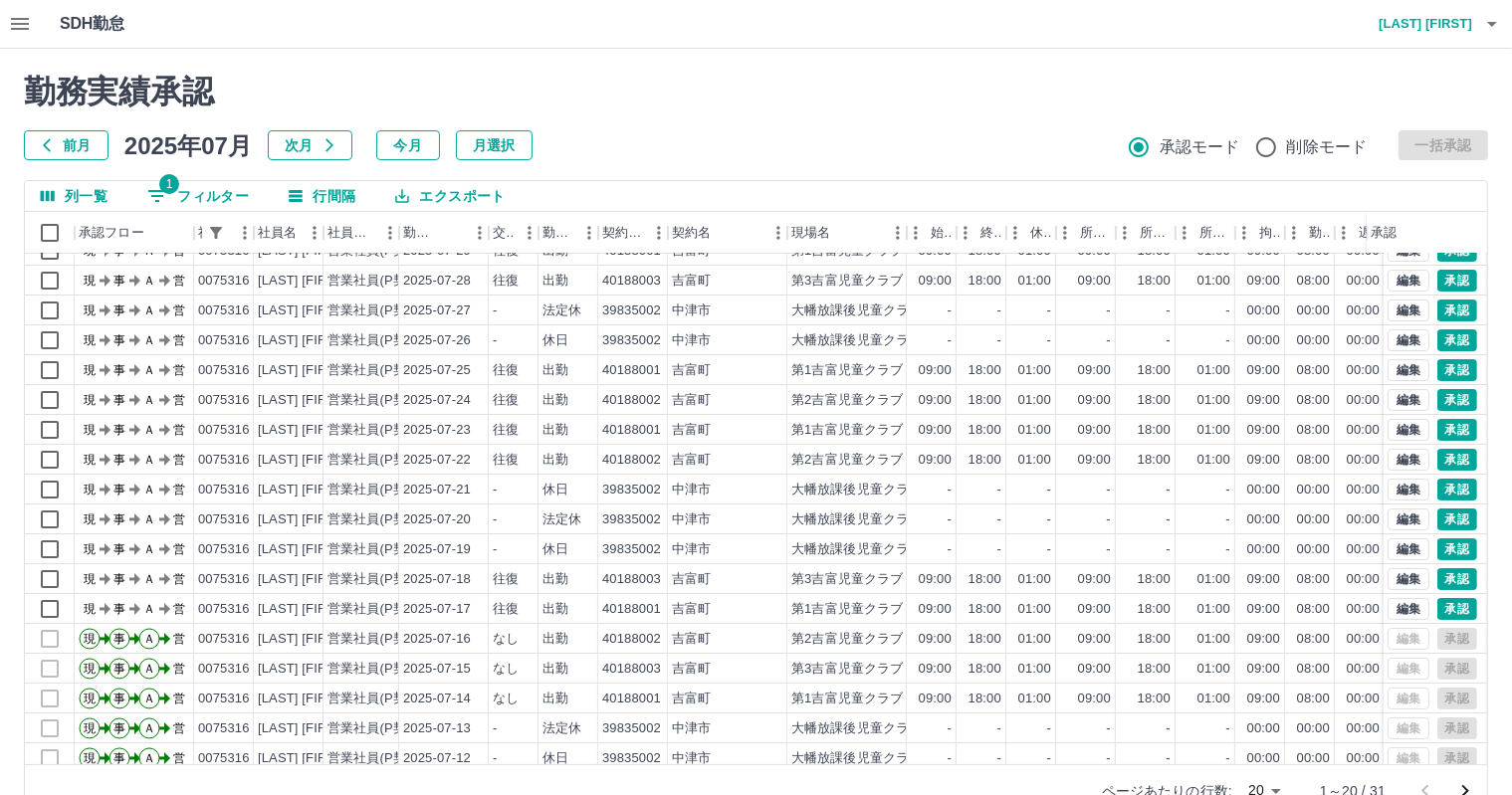 scroll, scrollTop: 102, scrollLeft: 0, axis: vertical 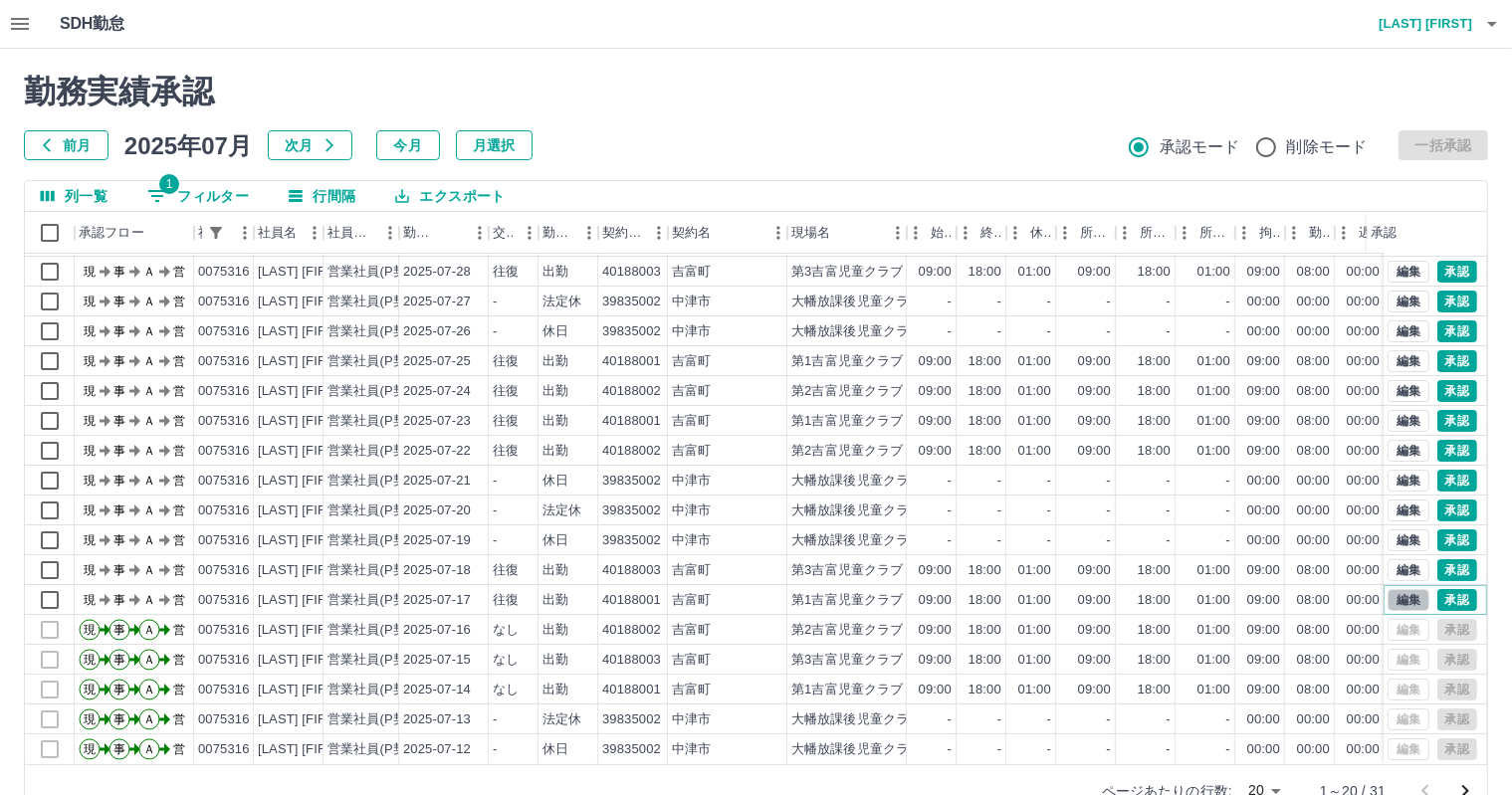 click on "編集" at bounding box center (1408, 600) 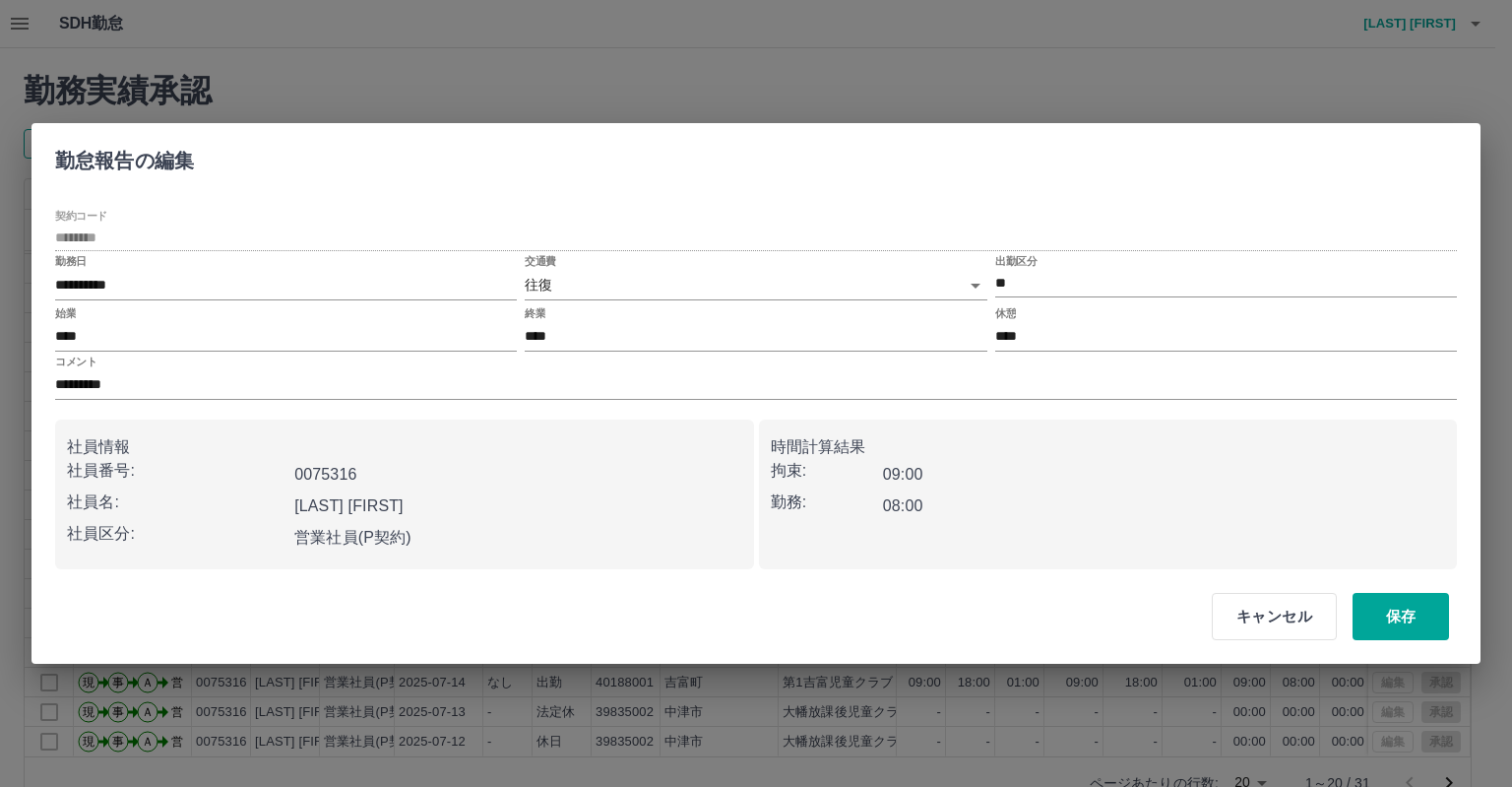 click on "キャンセル" at bounding box center [1274, 617] 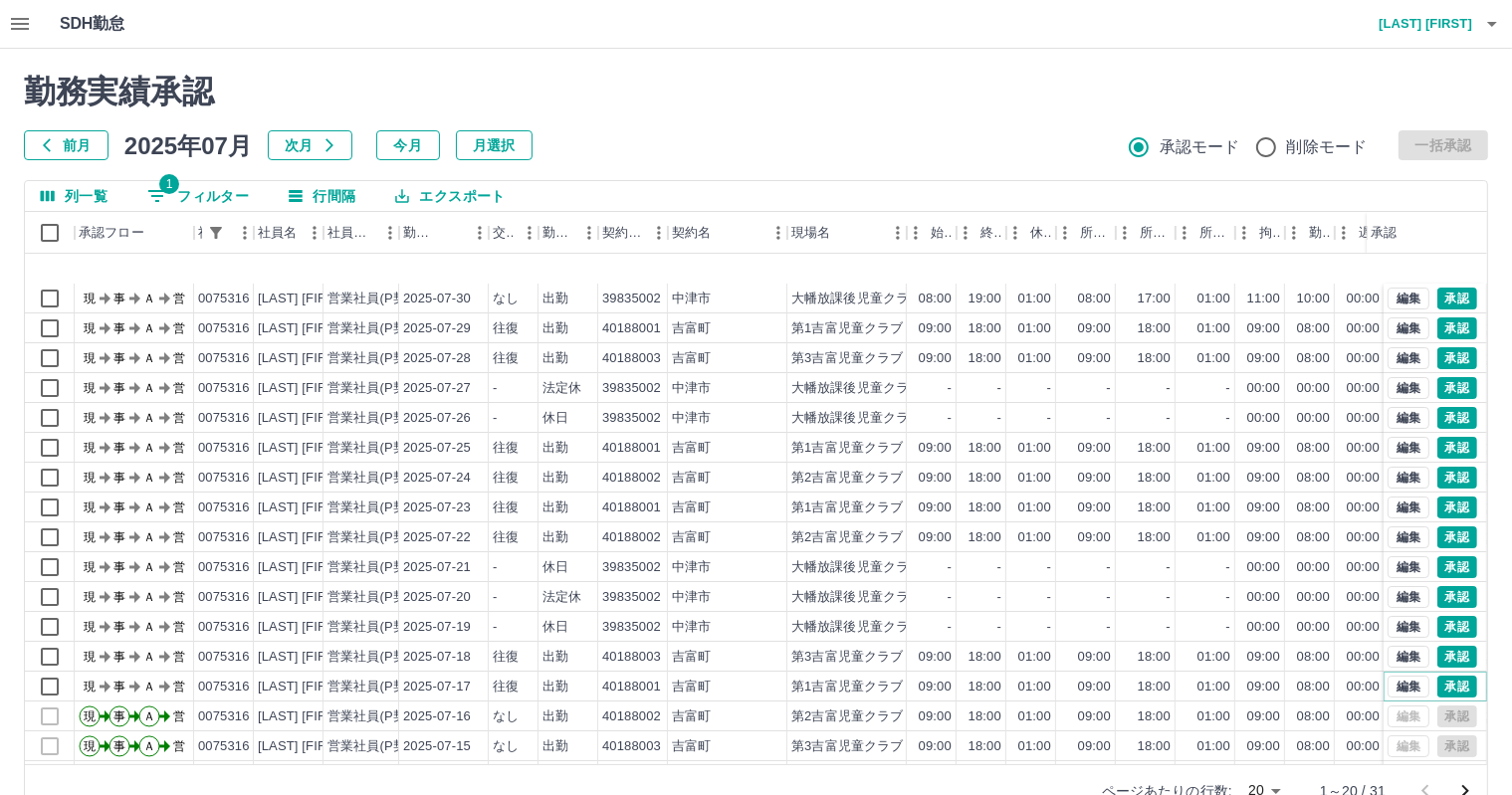 scroll, scrollTop: 102, scrollLeft: 0, axis: vertical 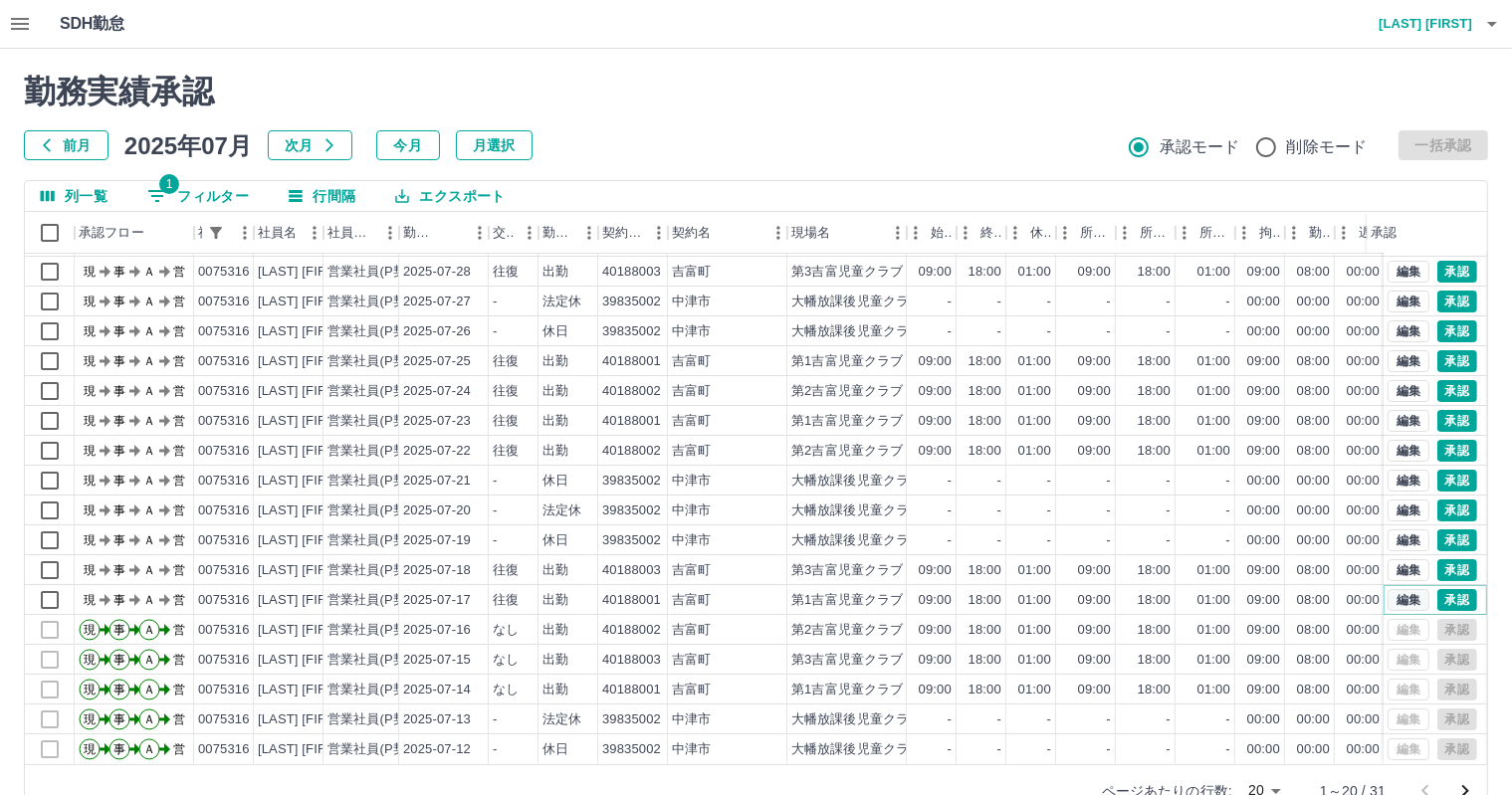 click on "編集" at bounding box center [1408, 600] 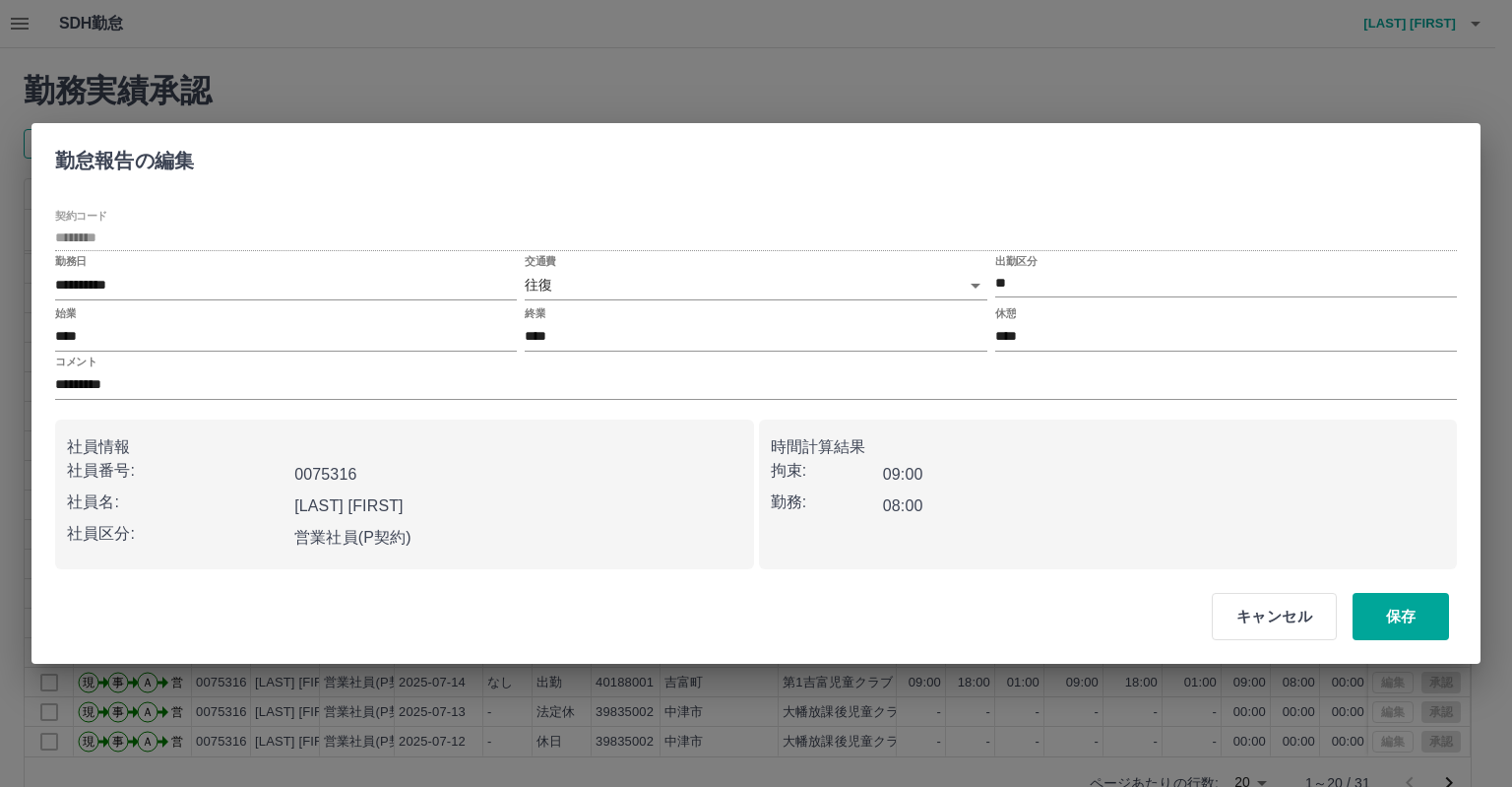 click on "SDH勤怠 岩西　夏帆 勤務実績承認 前月 2025年07月 次月 今月 月選択 承認モード 削除モード 一括承認 列一覧 1 フィルター 行間隔 エクスポート 承認フロー 社員番号 社員名 社員区分 勤務日 交通費 勤務区分 契約コード 契約名 現場名 始業 終業 休憩 所定開始 所定終業 所定休憩 拘束 勤務 遅刻等 コメント ステータス 承認 現 事 Ａ 営 0075316 岩西　夏帆 営業社員(P契約) 2025-07-30 なし 出勤 39835002 中津市 大幡放課後児童クラブB 08:00 19:00 01:00 08:00 17:00 01:00 11:00 10:00 00:00 残2時間　通なし支払票なし 現場責任者承認待 現 事 Ａ 営 0075316 岩西　夏帆 営業社員(P契約) 2025-07-29 往復 出勤 40188001 吉富町 第1吉富児童クラブ 09:00 18:00 01:00 09:00 18:00 01:00 09:00 08:00 00:00 通なし　支払票なし 現場責任者承認待 現 事 Ａ 営 0075316 岩西　夏帆 営業社員(P契約) 2025-07-28 往復 出勤 40188003 -" at bounding box center (756, 416) 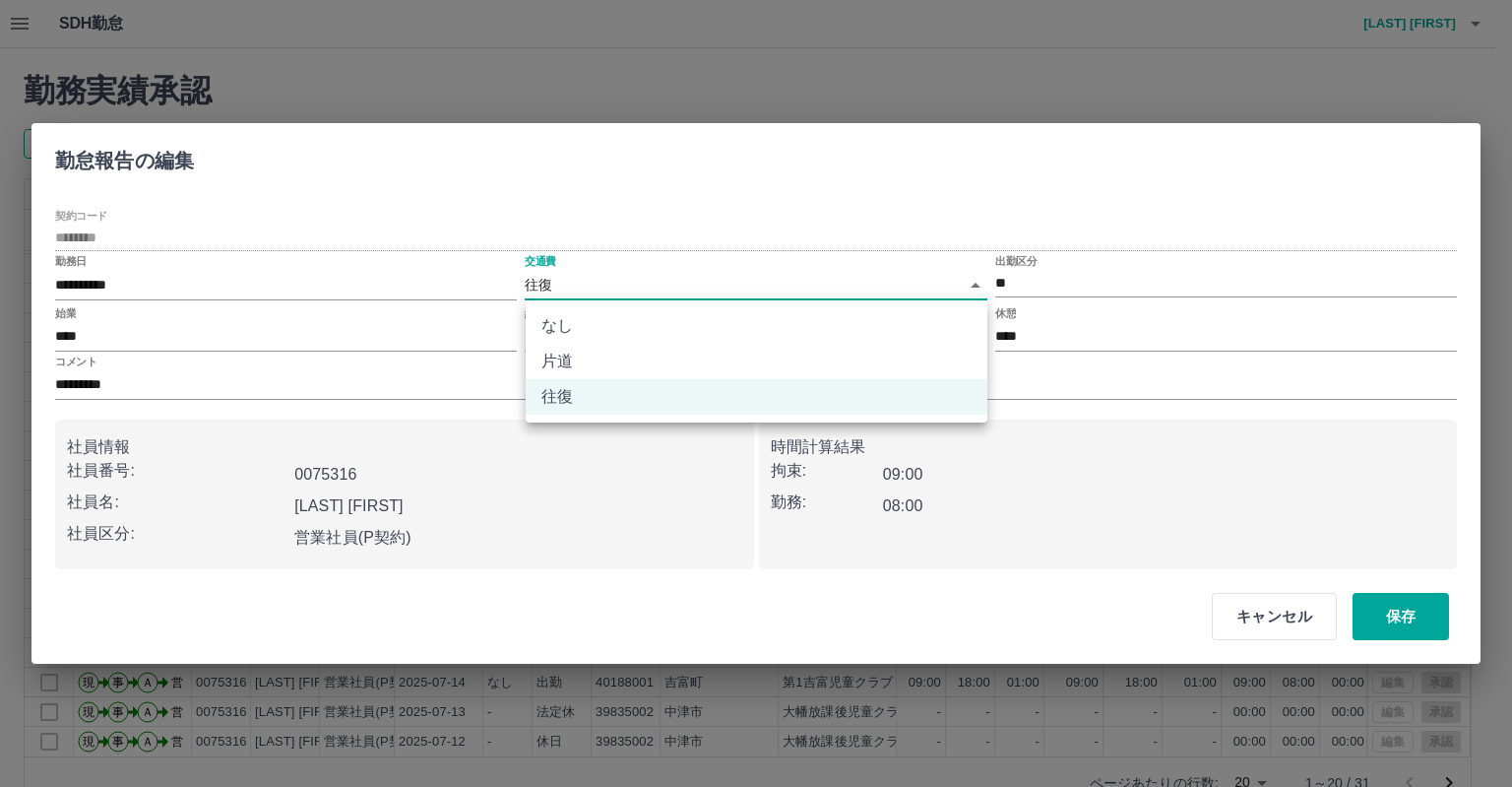 click on "なし" at bounding box center (756, 326) 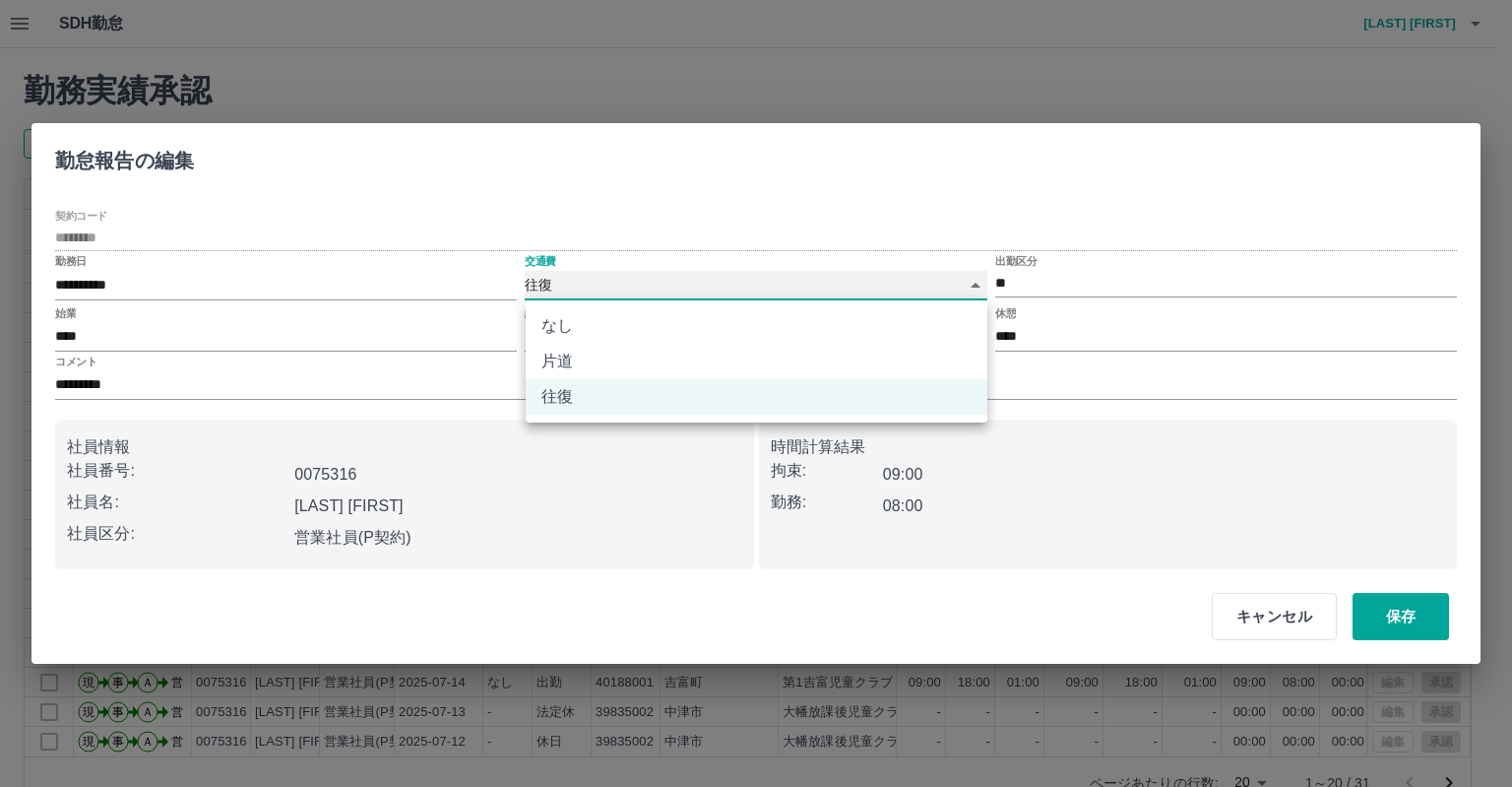 type on "****" 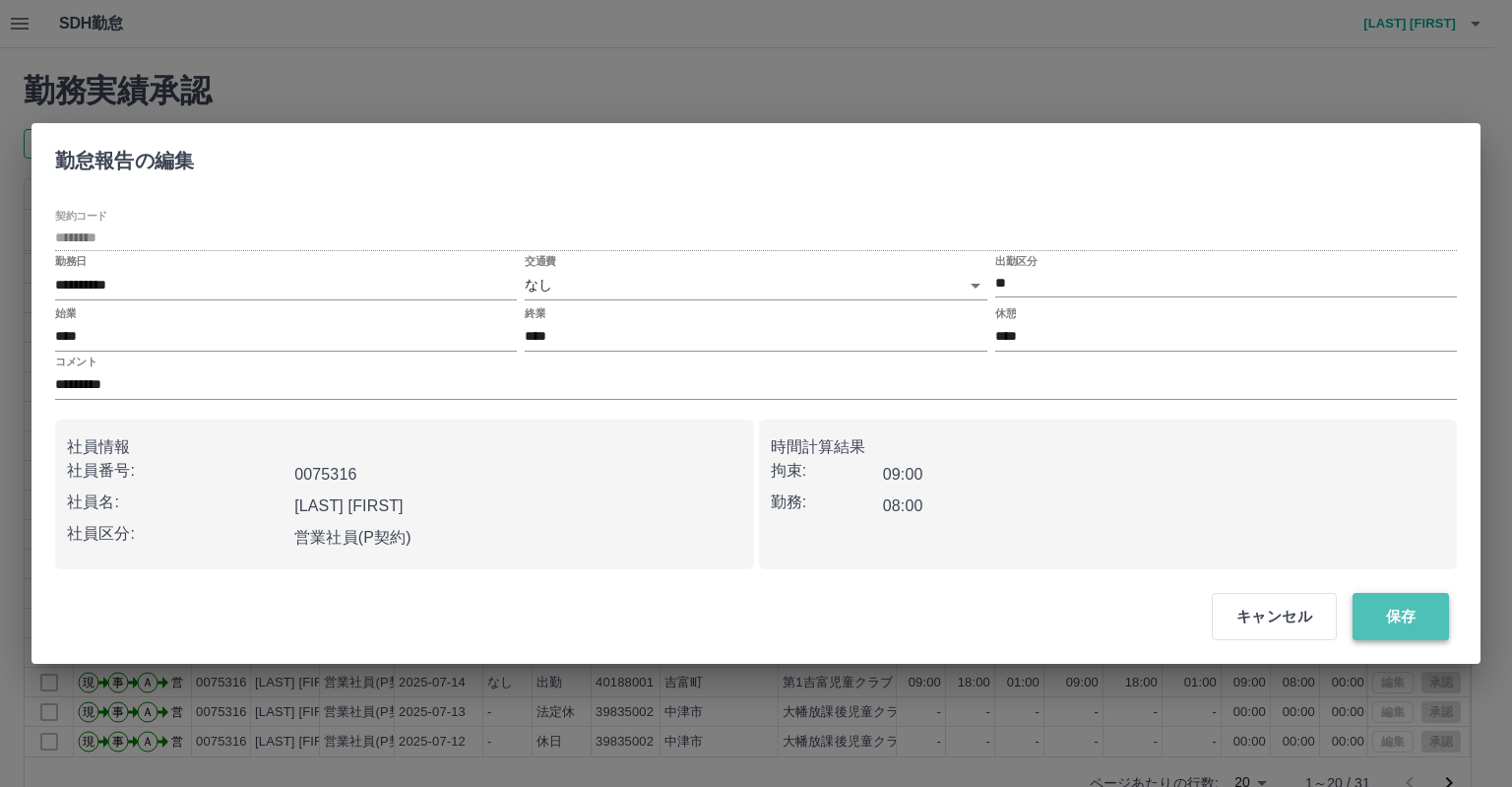 click on "保存" at bounding box center [1401, 617] 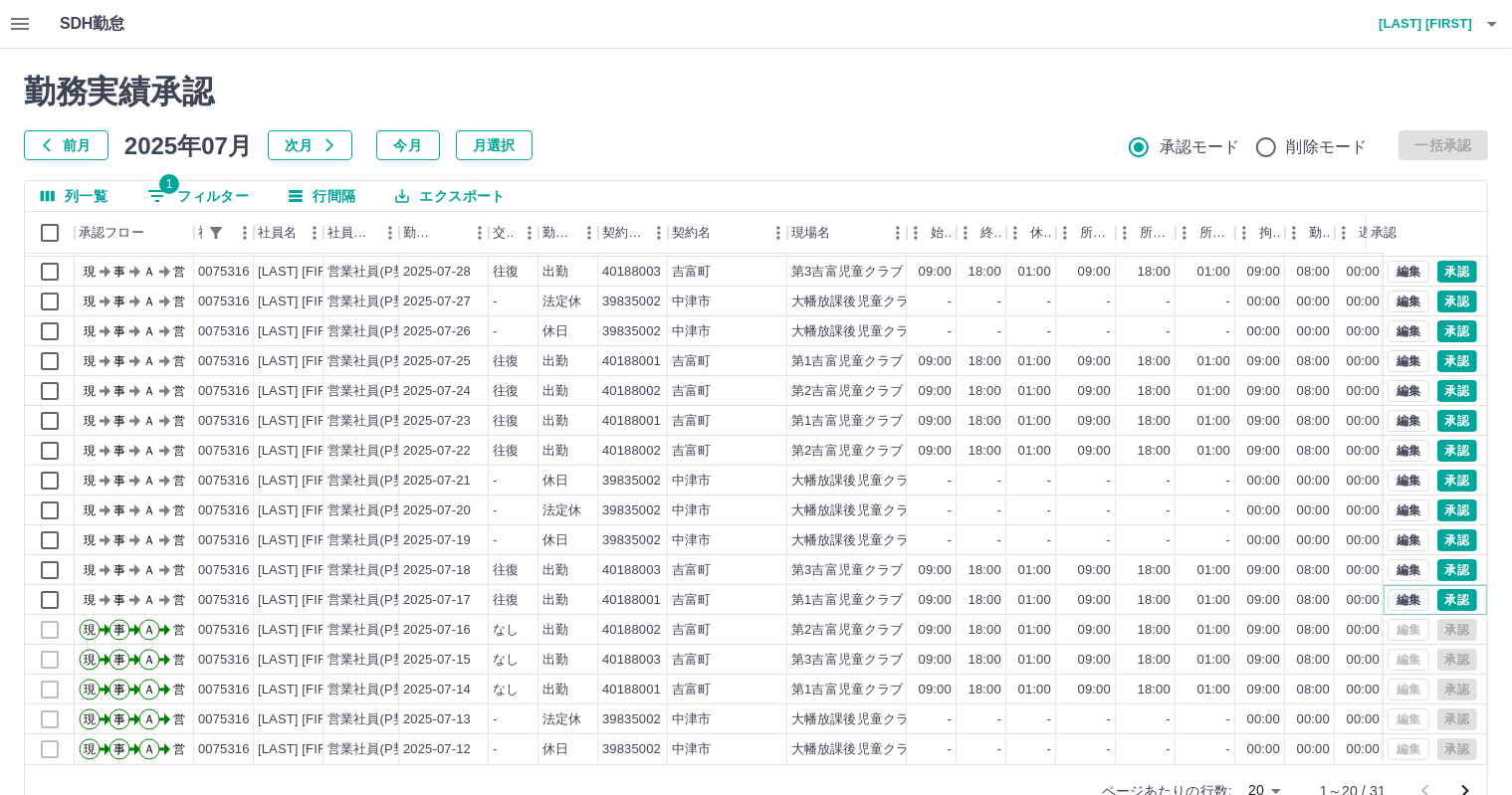 click on "編集" at bounding box center [1408, 600] 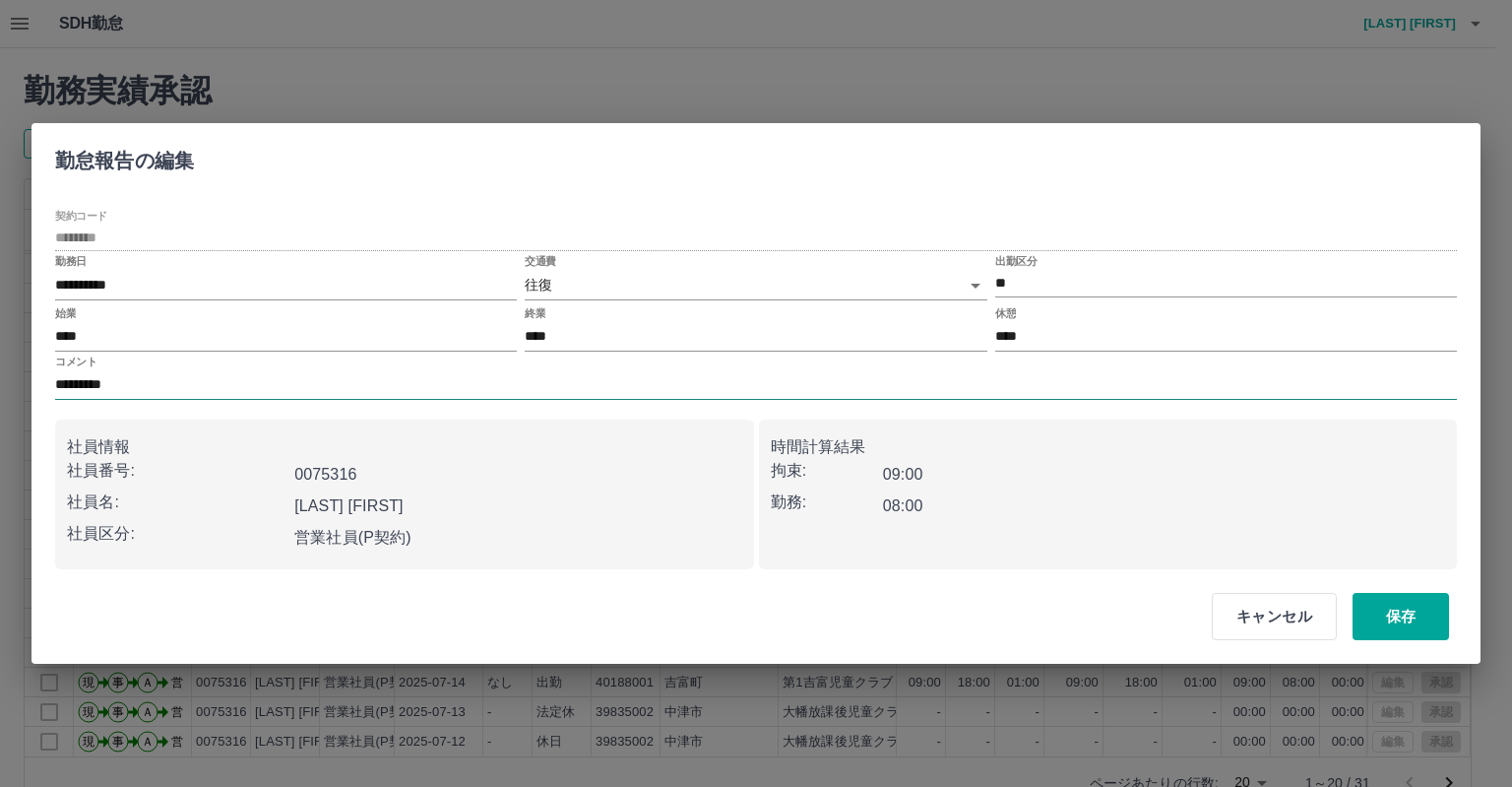 click on "*********" at bounding box center [756, 385] 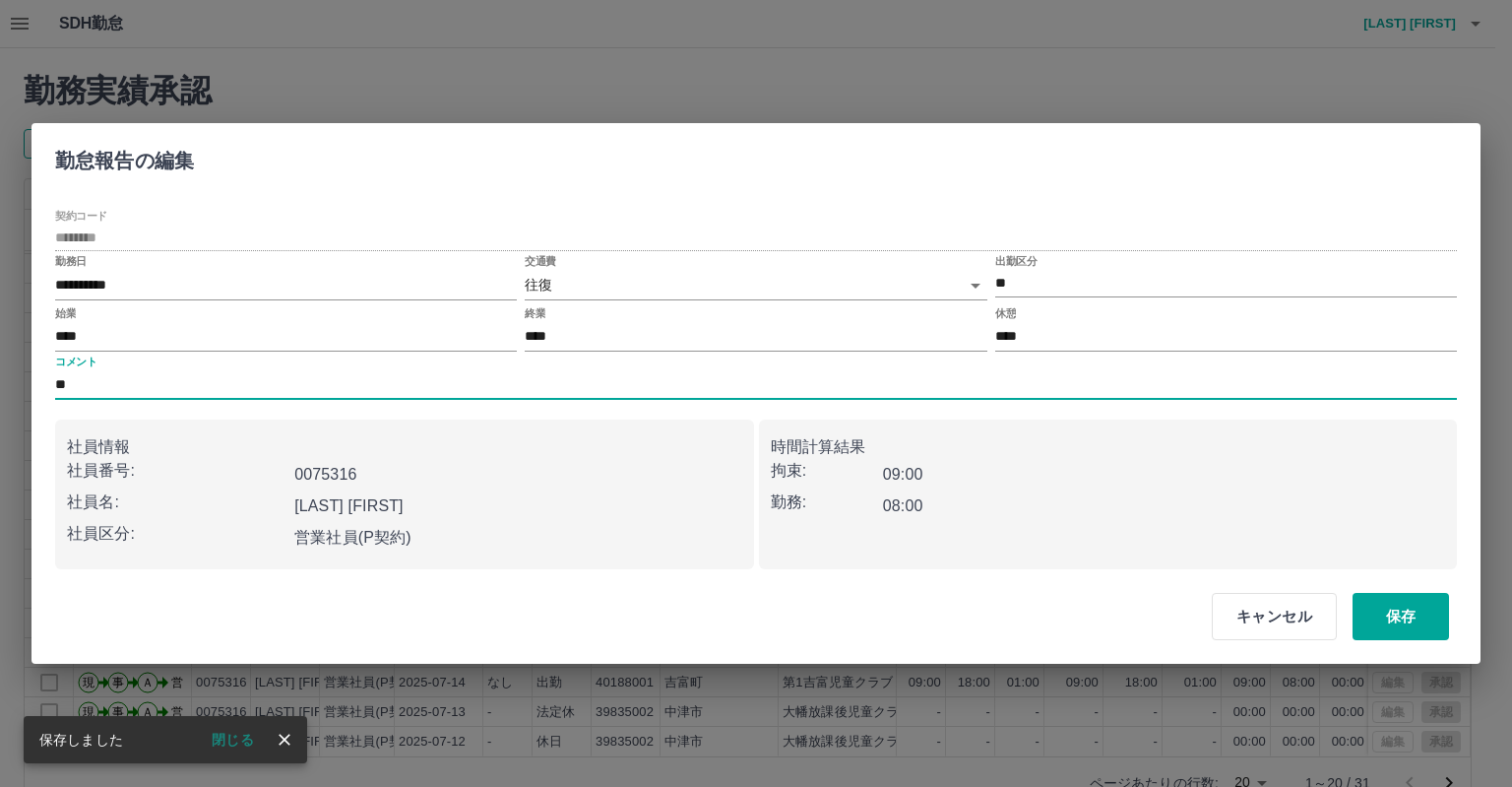 type on "*" 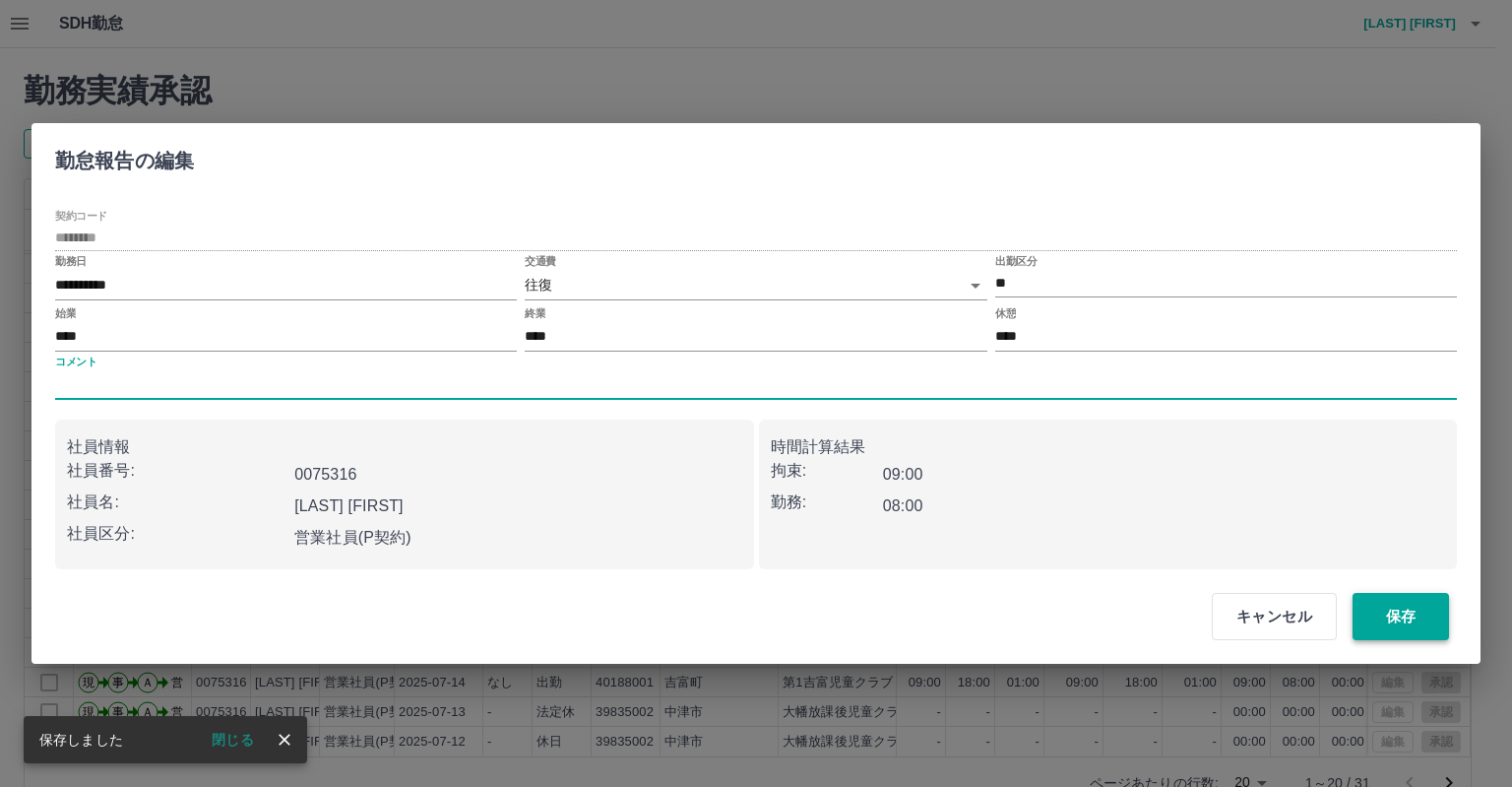 type 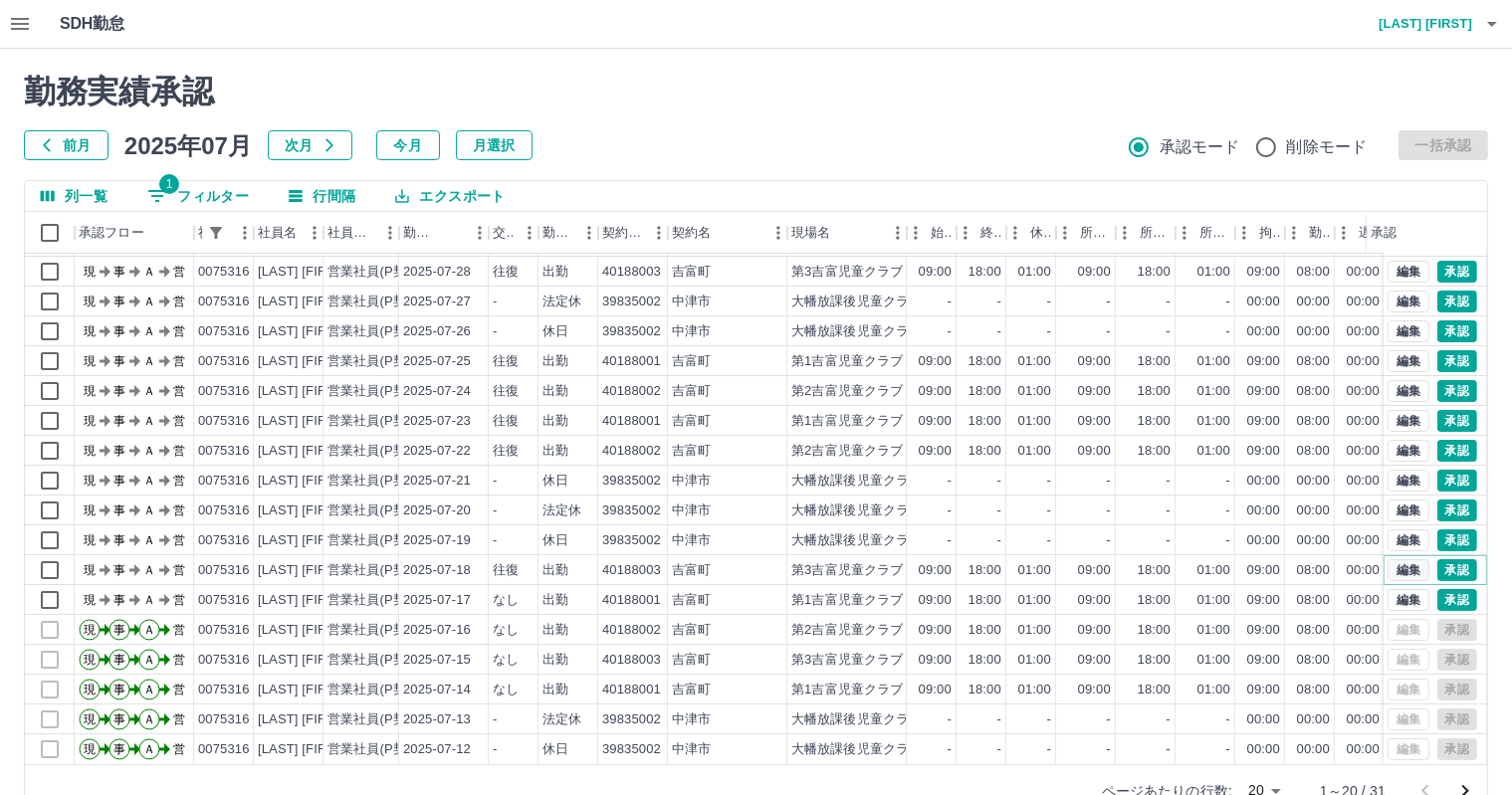 click on "編集" at bounding box center [1408, 570] 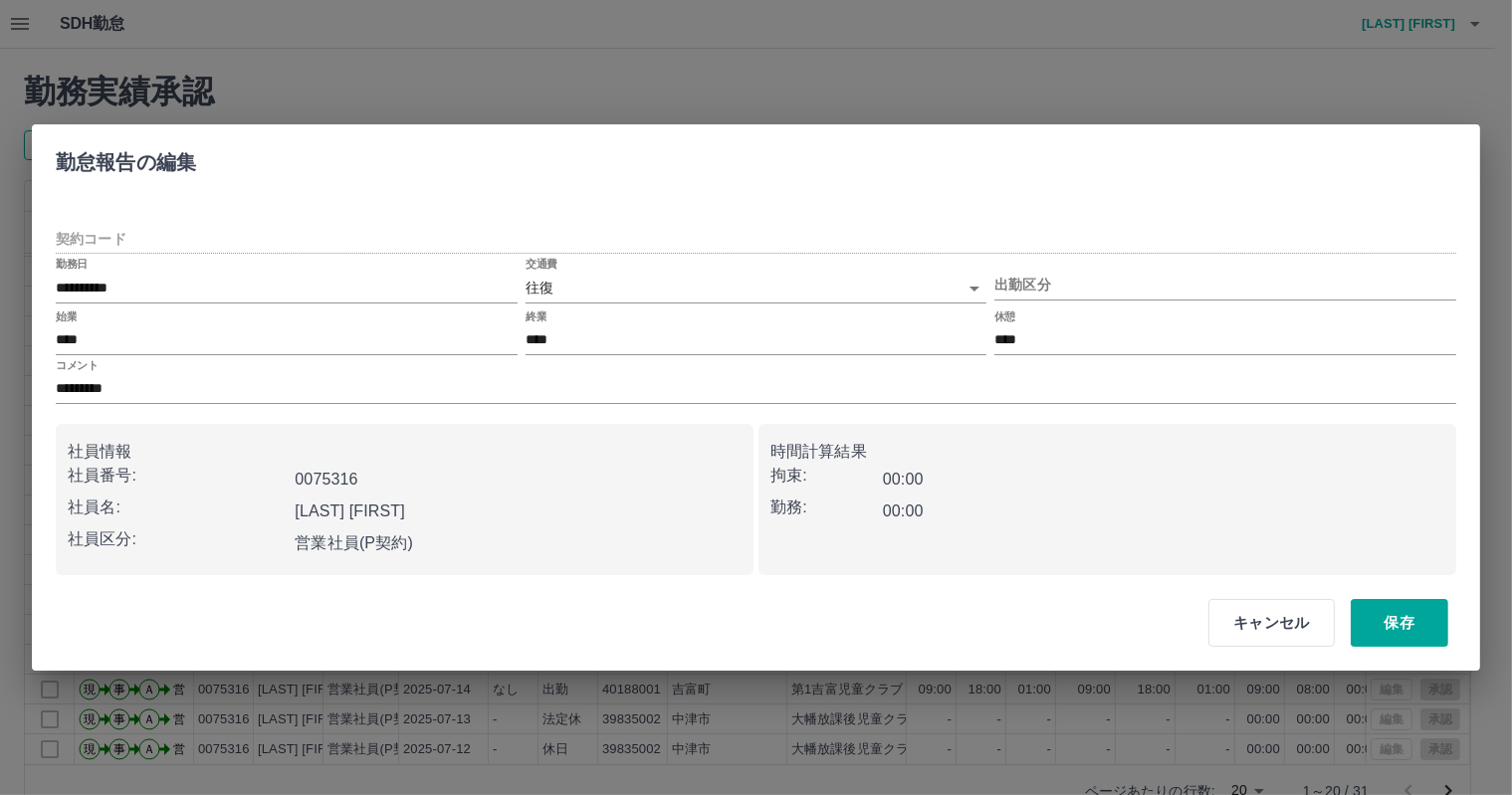 type on "********" 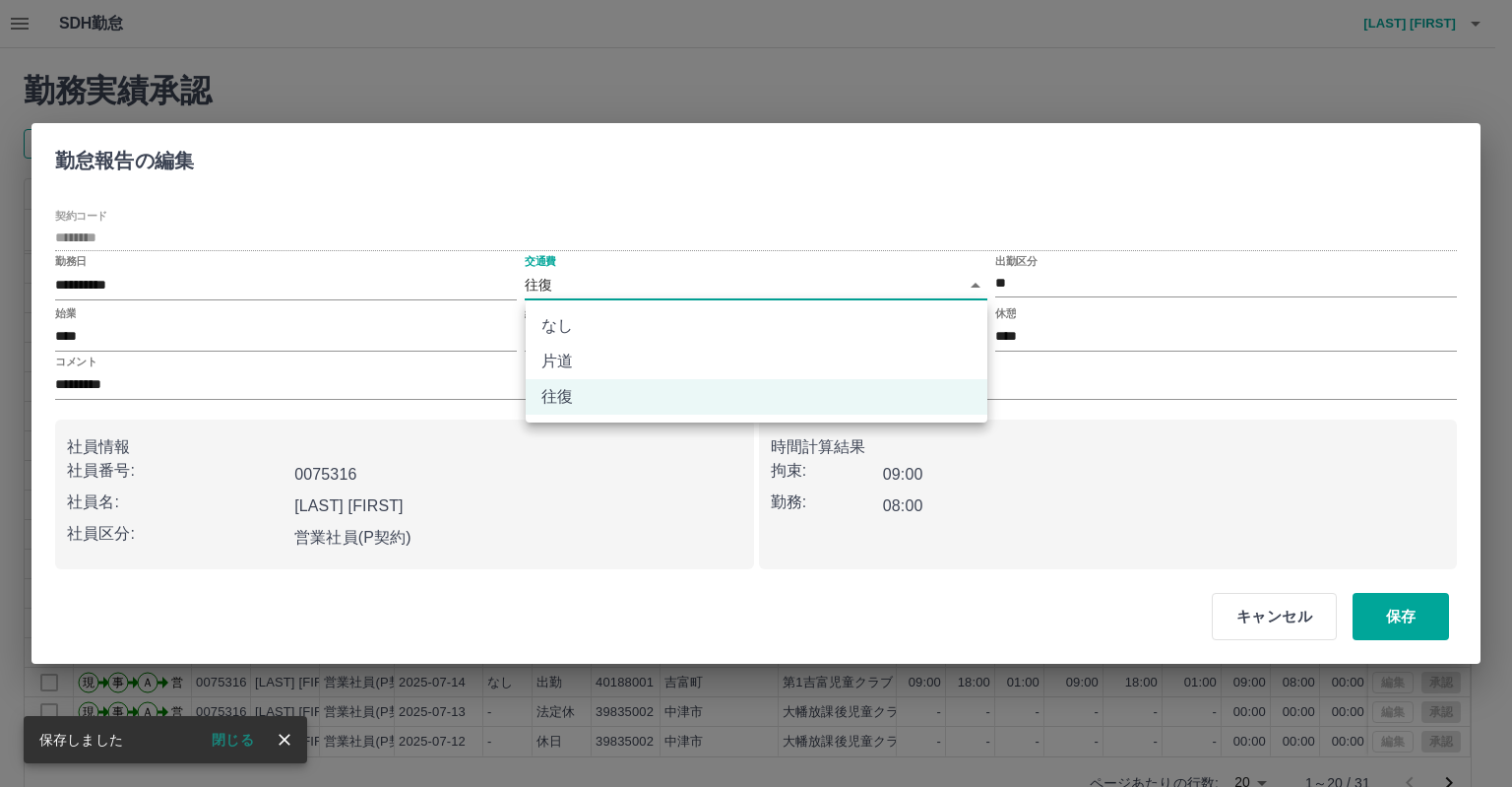 click on "SDH勤怠 岩西　夏帆 勤務実績承認 前月 2025年07月 次月 今月 月選択 承認モード 削除モード 一括承認 列一覧 1 フィルター 行間隔 エクスポート 承認フロー 社員番号 社員名 社員区分 勤務日 交通費 勤務区分 契約コード 契約名 現場名 始業 終業 休憩 所定開始 所定終業 所定休憩 拘束 勤務 遅刻等 コメント ステータス 承認 現 事 Ａ 営 0075316 岩西　夏帆 営業社員(P契約) 2025-07-30 なし 出勤 39835002 中津市 大幡放課後児童クラブB 08:00 19:00 01:00 08:00 17:00 01:00 11:00 10:00 00:00 残2時間　通なし支払票なし 現場責任者承認待 現 事 Ａ 営 0075316 岩西　夏帆 営業社員(P契約) 2025-07-29 往復 出勤 40188001 吉富町 第1吉富児童クラブ 09:00 18:00 01:00 09:00 18:00 01:00 09:00 08:00 00:00 通なし　支払票なし 現場責任者承認待 現 事 Ａ 営 0075316 岩西　夏帆 営業社員(P契約) 2025-07-28 往復 出勤 40188003 -" at bounding box center [756, 416] 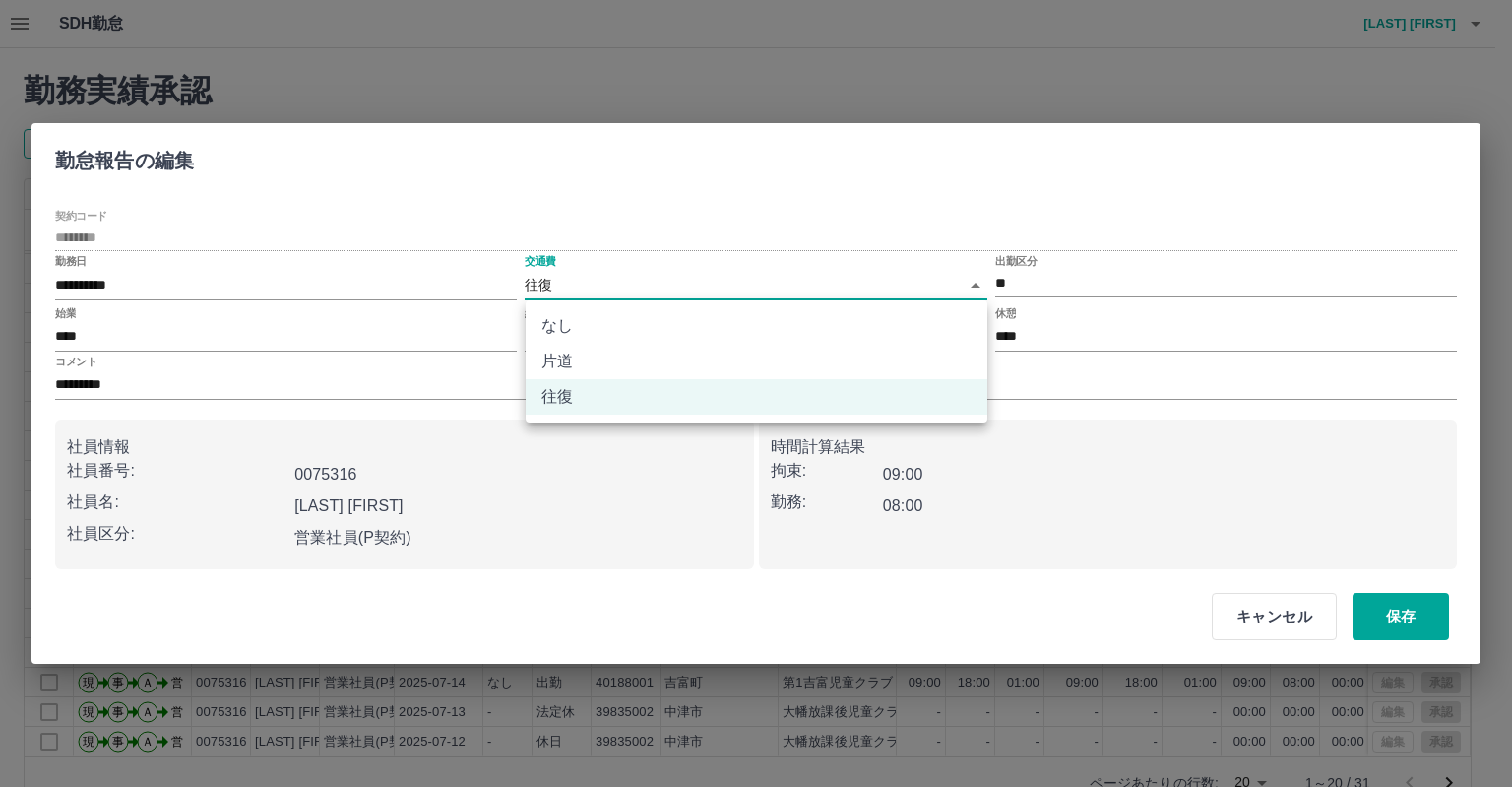 click on "なし" at bounding box center [756, 326] 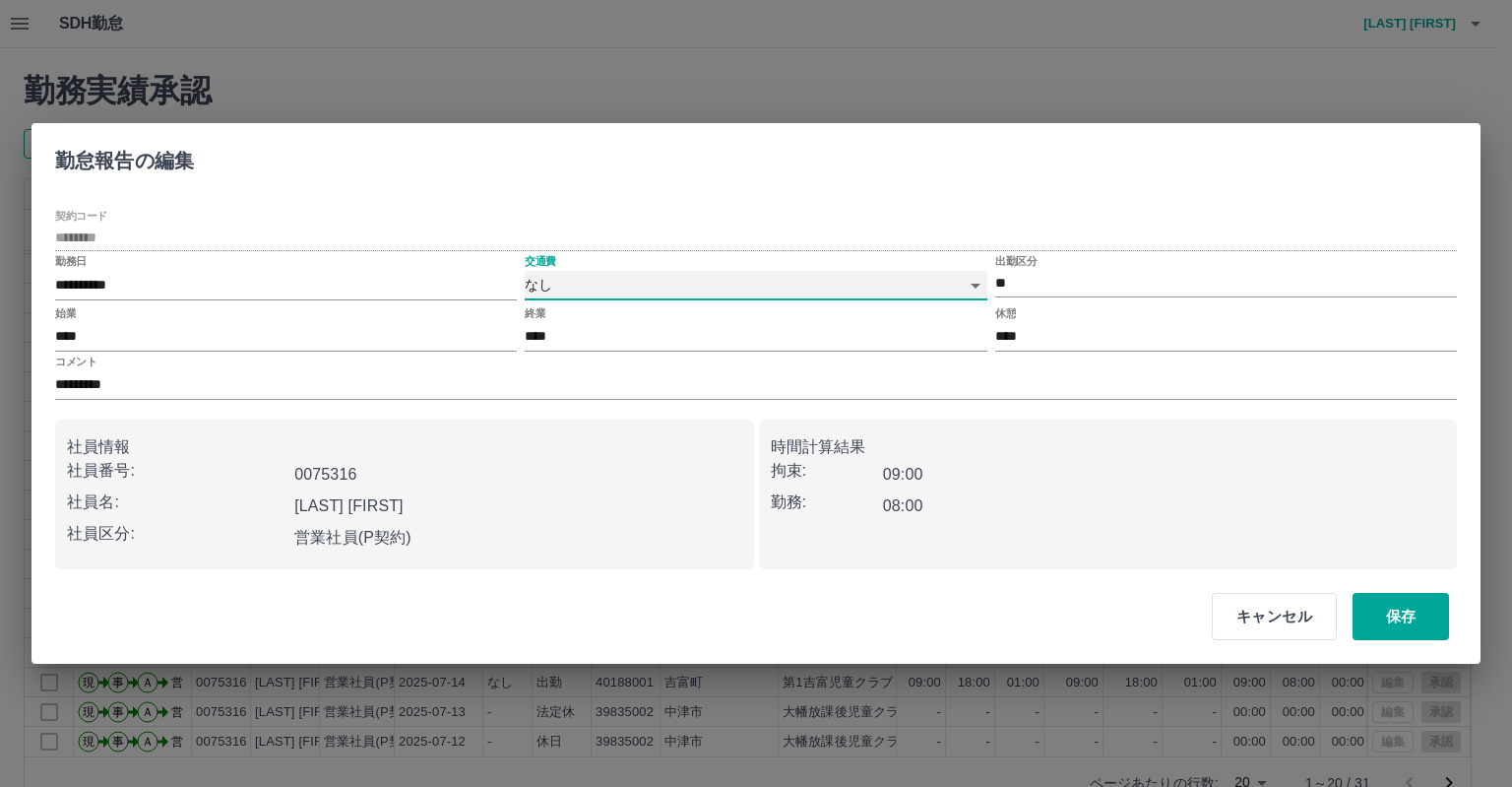 type on "****" 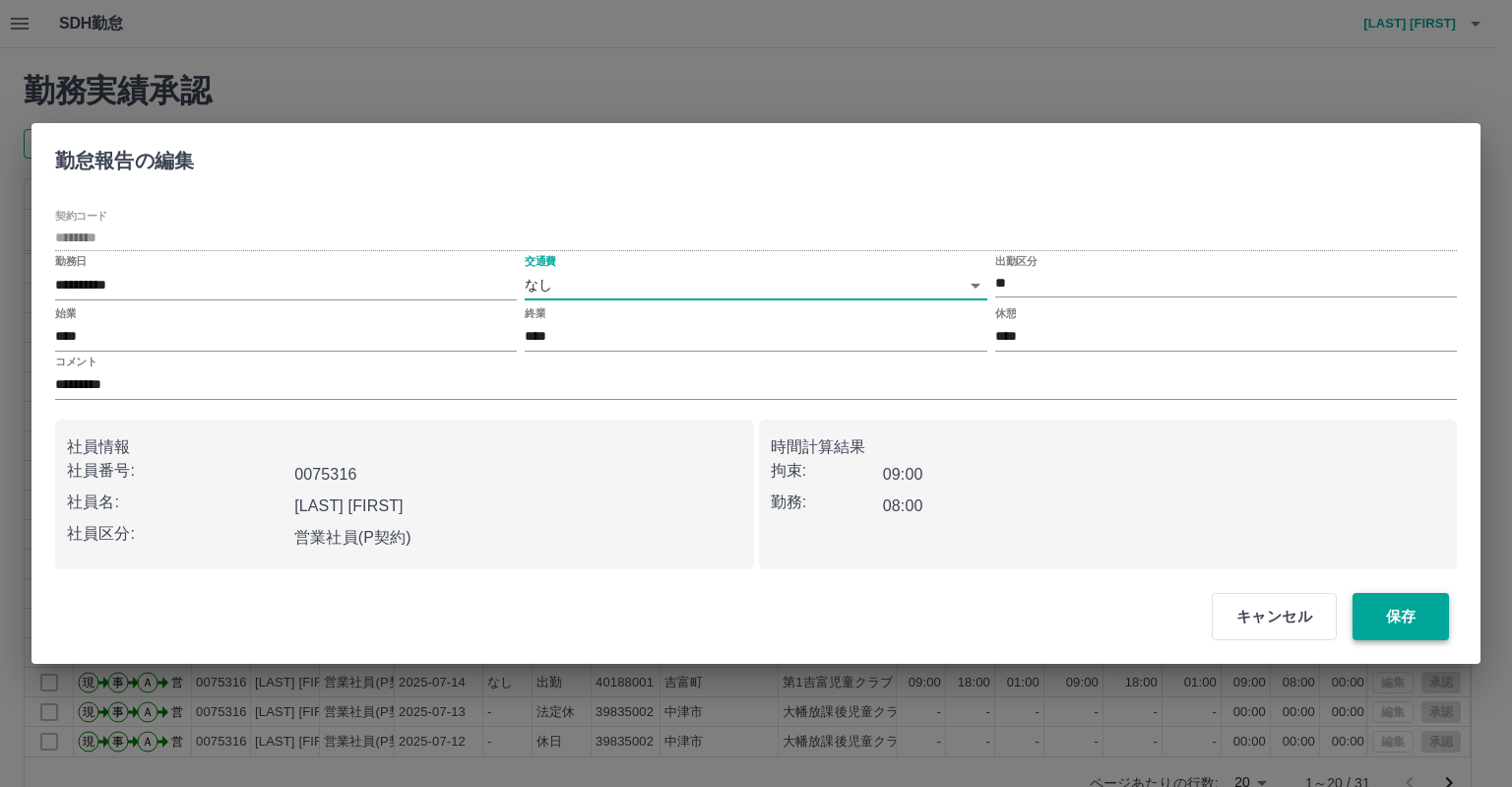 drag, startPoint x: 1423, startPoint y: 618, endPoint x: 1418, endPoint y: 603, distance: 15.811388 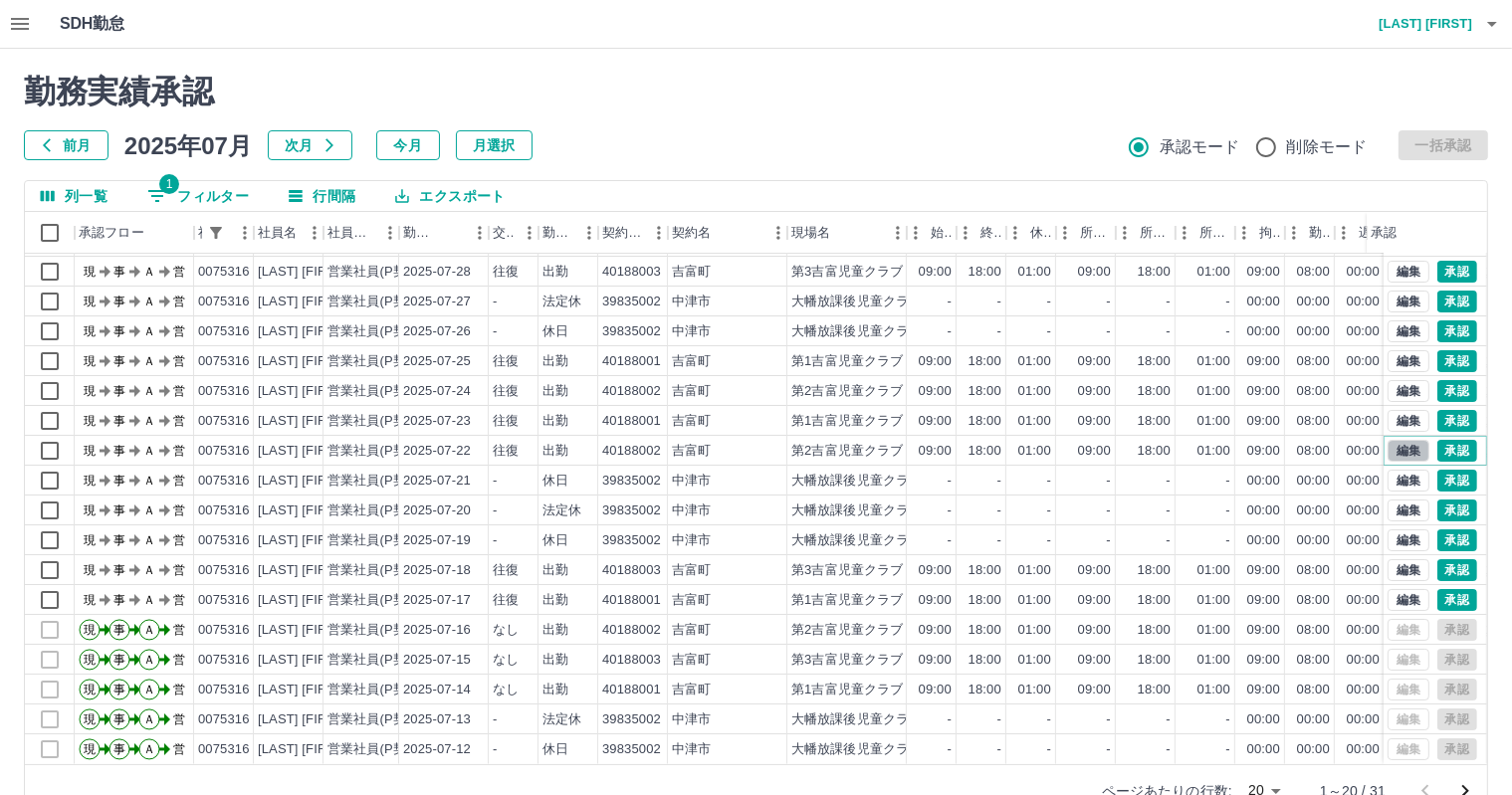click on "編集" at bounding box center (1408, 451) 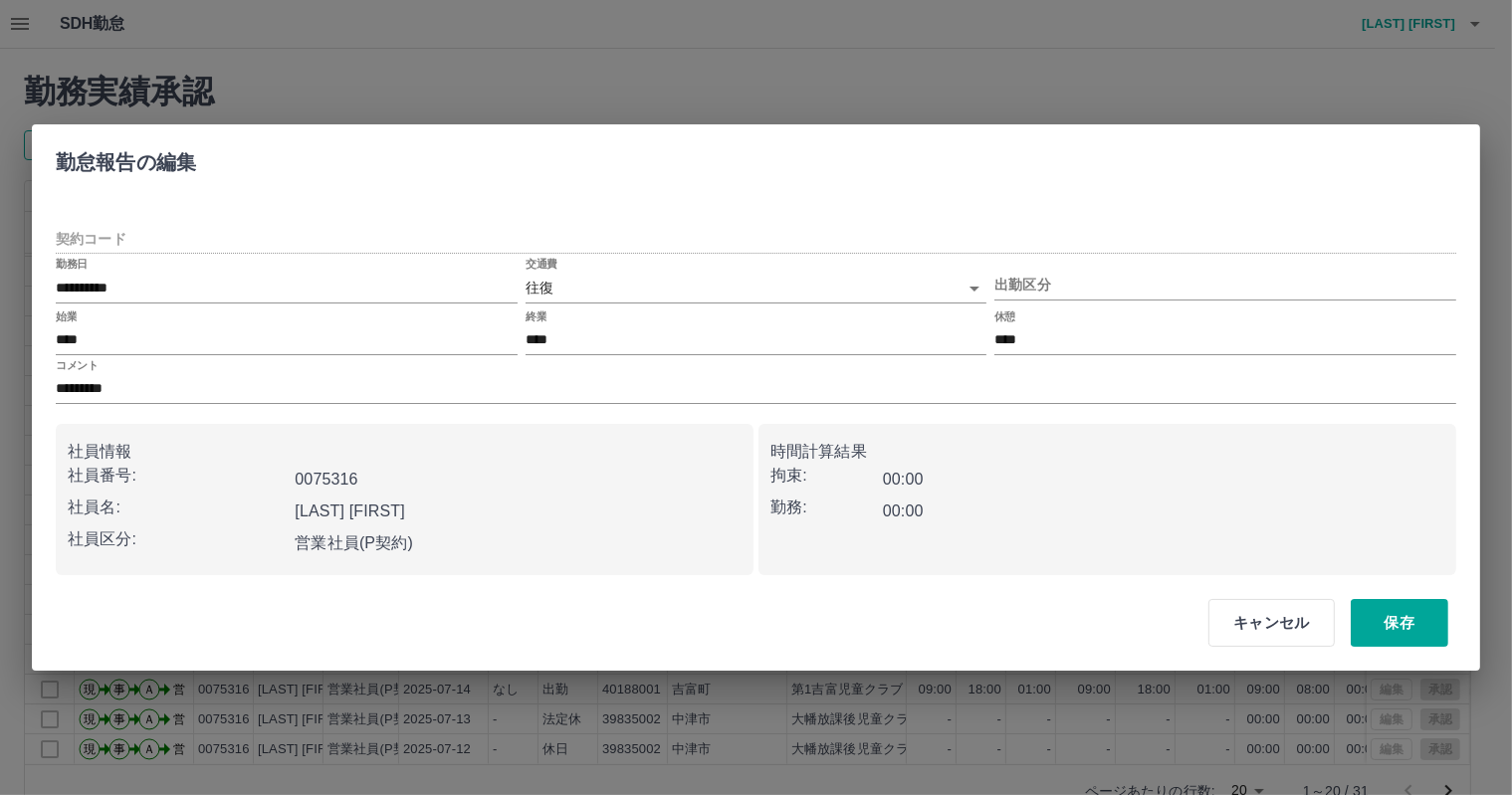 type on "********" 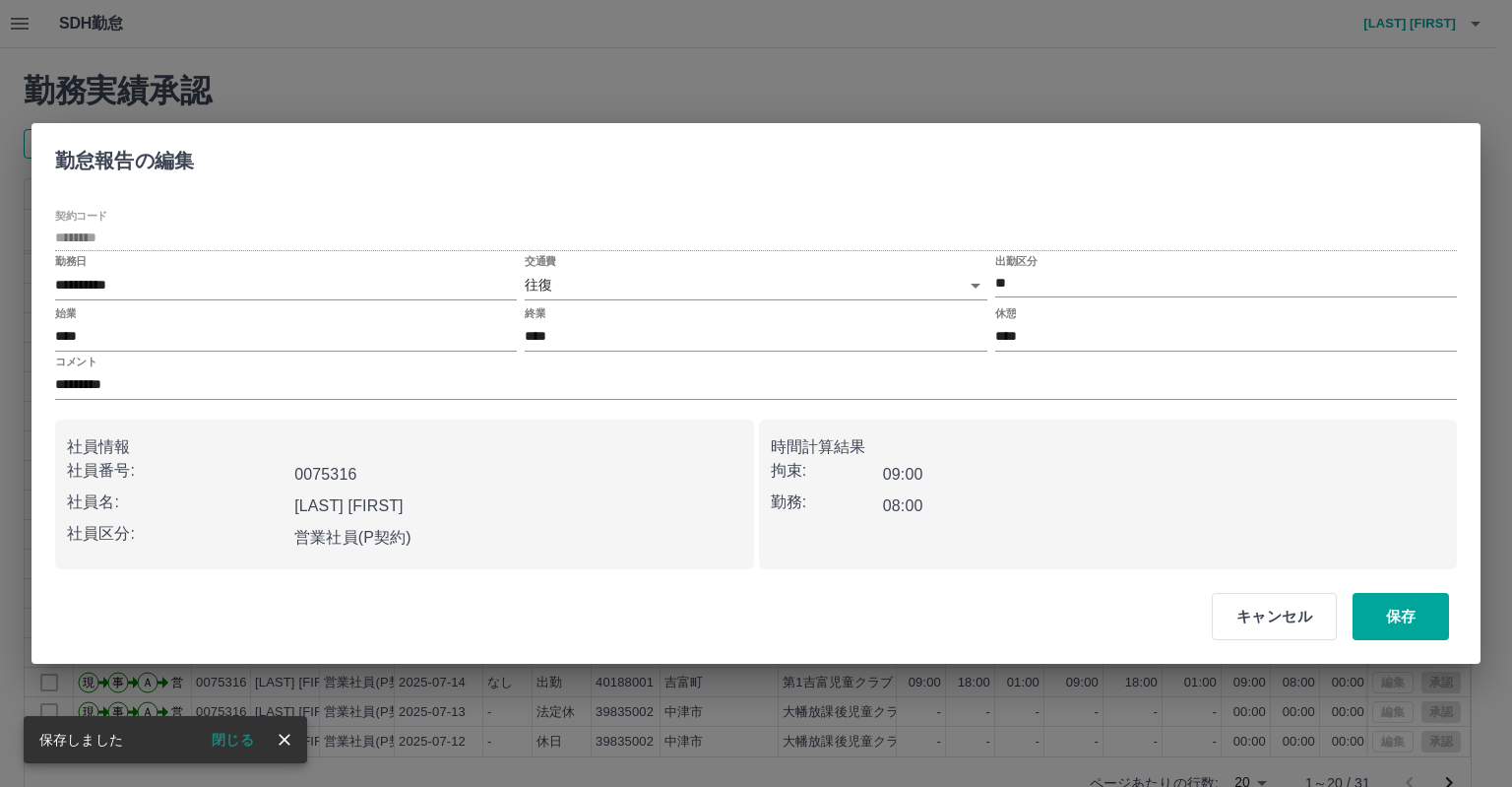 click on "交通費 往復 ******" at bounding box center (755, 279) 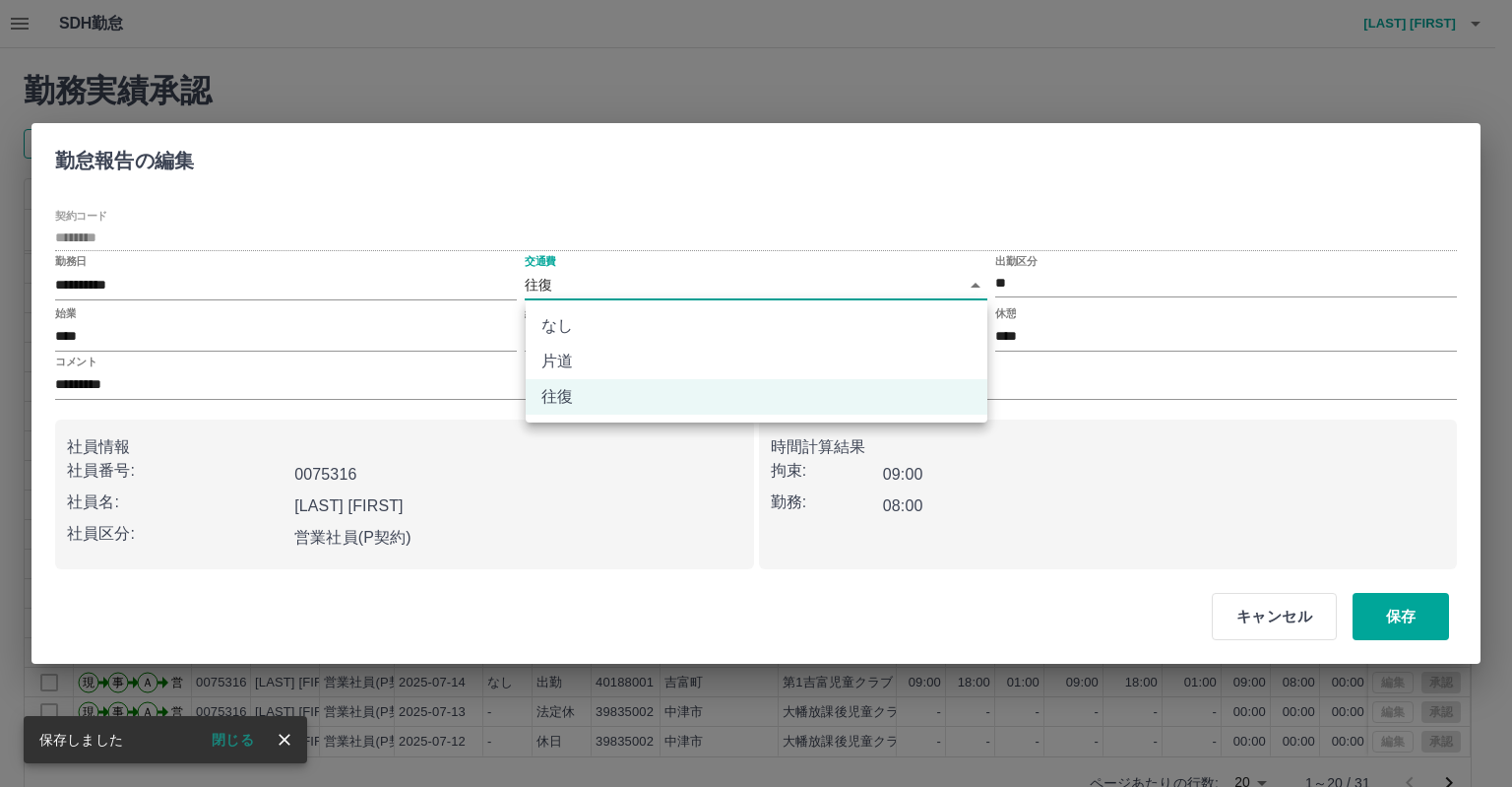 click on "SDH勤怠 岩西　夏帆 勤務実績承認 前月 2025年07月 次月 今月 月選択 承認モード 削除モード 一括承認 列一覧 1 フィルター 行間隔 エクスポート 承認フロー 社員番号 社員名 社員区分 勤務日 交通費 勤務区分 契約コード 契約名 現場名 始業 終業 休憩 所定開始 所定終業 所定休憩 拘束 勤務 遅刻等 コメント ステータス 承認 現 事 Ａ 営 0075316 岩西　夏帆 営業社員(P契約) 2025-07-30 なし 出勤 39835002 中津市 大幡放課後児童クラブB 08:00 19:00 01:00 08:00 17:00 01:00 11:00 10:00 00:00 残2時間　通なし支払票なし 現場責任者承認待 現 事 Ａ 営 0075316 岩西　夏帆 営業社員(P契約) 2025-07-29 往復 出勤 40188001 吉富町 第1吉富児童クラブ 09:00 18:00 01:00 09:00 18:00 01:00 09:00 08:00 00:00 通なし　支払票なし 現場責任者承認待 現 事 Ａ 営 0075316 岩西　夏帆 営業社員(P契約) 2025-07-28 往復 出勤 40188003 -" at bounding box center [756, 416] 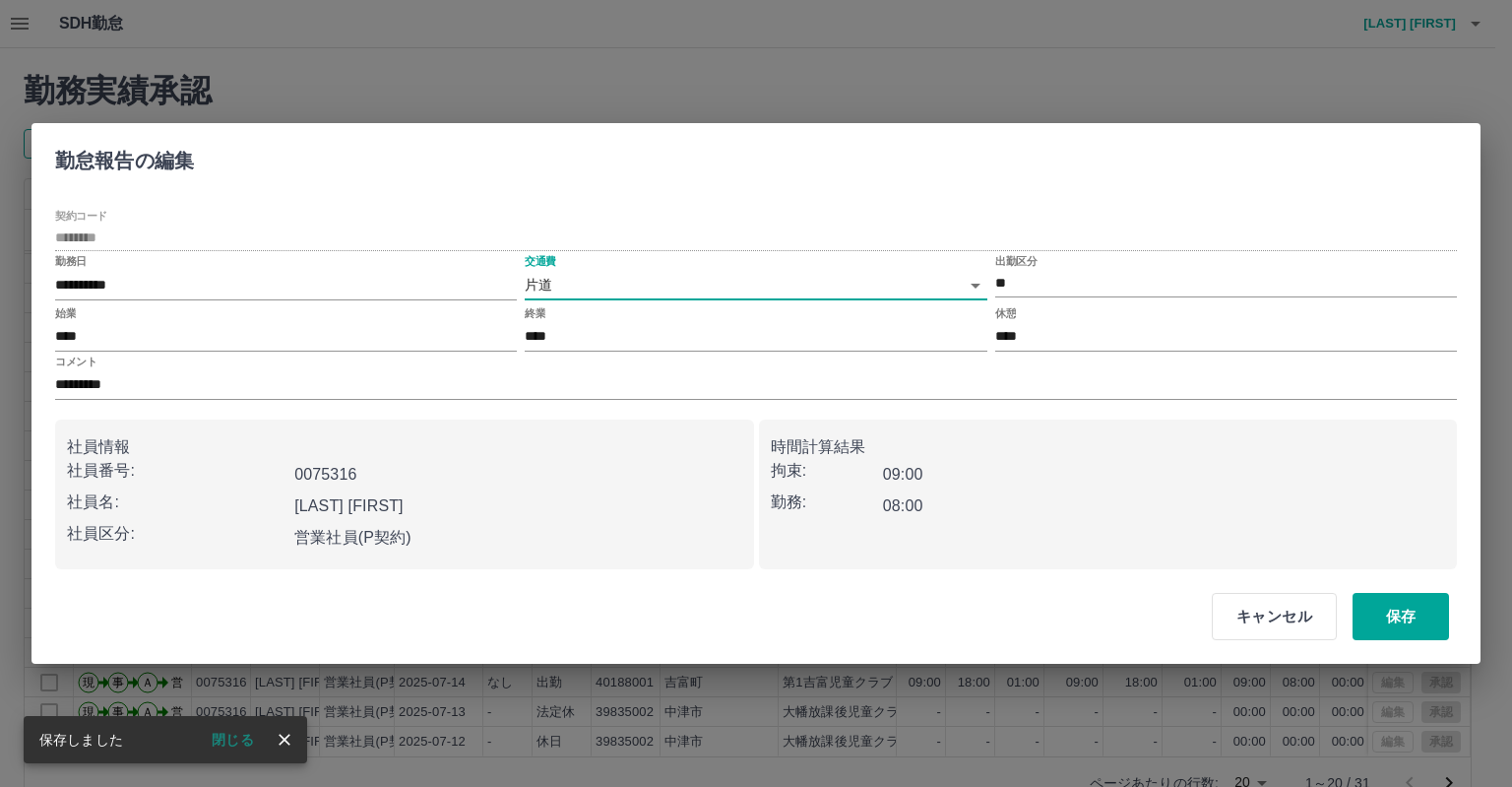 click on "SDH勤怠 岩西　夏帆 勤務実績承認 前月 2025年07月 次月 今月 月選択 承認モード 削除モード 一括承認 列一覧 1 フィルター 行間隔 エクスポート 承認フロー 社員番号 社員名 社員区分 勤務日 交通費 勤務区分 契約コード 契約名 現場名 始業 終業 休憩 所定開始 所定終業 所定休憩 拘束 勤務 遅刻等 コメント ステータス 承認 現 事 Ａ 営 0075316 岩西　夏帆 営業社員(P契約) 2025-07-30 なし 出勤 39835002 中津市 大幡放課後児童クラブB 08:00 19:00 01:00 08:00 17:00 01:00 11:00 10:00 00:00 残2時間　通なし支払票なし 現場責任者承認待 現 事 Ａ 営 0075316 岩西　夏帆 営業社員(P契約) 2025-07-29 往復 出勤 40188001 吉富町 第1吉富児童クラブ 09:00 18:00 01:00 09:00 18:00 01:00 09:00 08:00 00:00 通なし　支払票なし 現場責任者承認待 現 事 Ａ 営 0075316 岩西　夏帆 営業社員(P契約) 2025-07-28 往復 出勤 40188003 -" at bounding box center [756, 416] 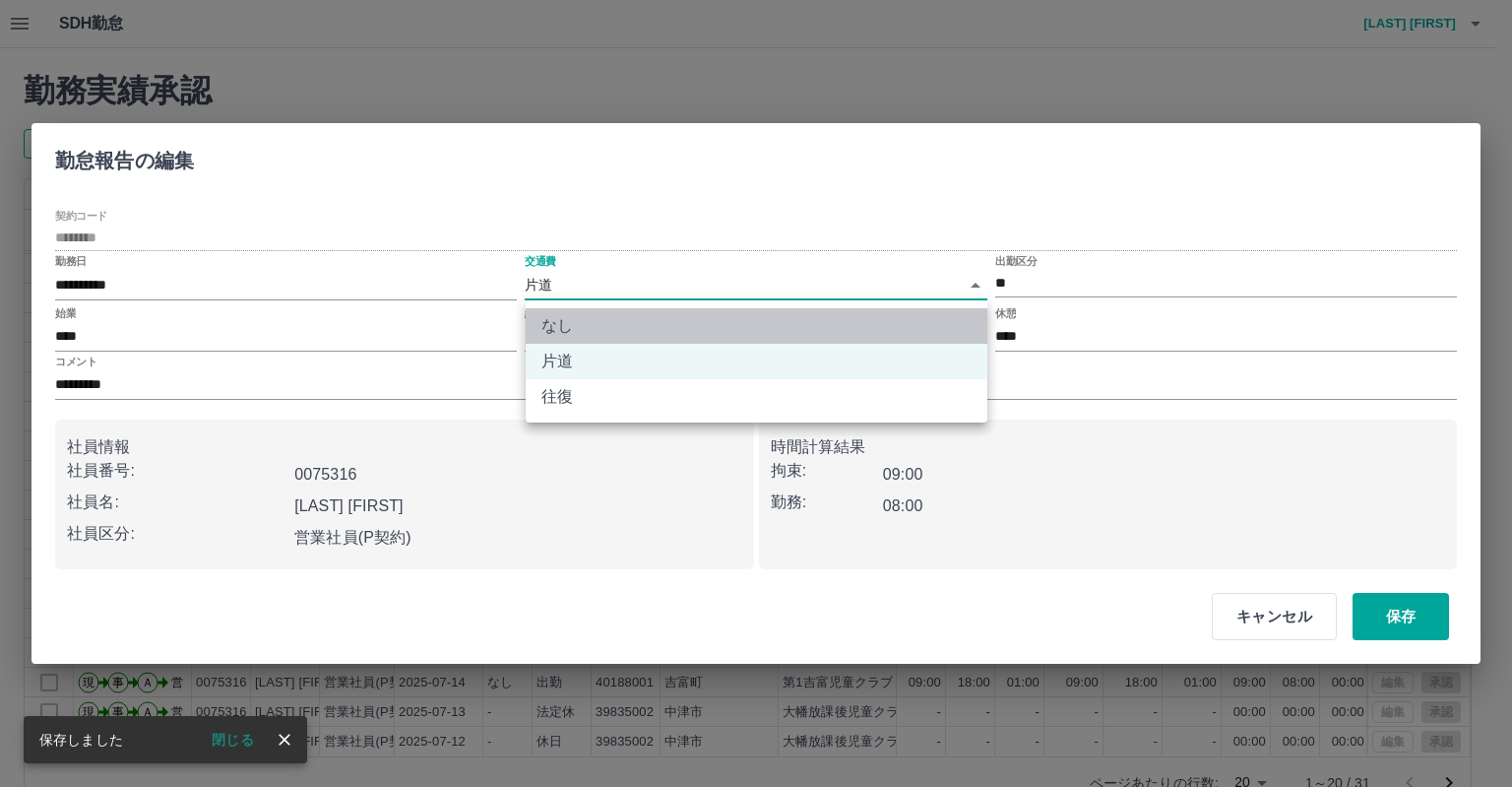 click on "なし" at bounding box center [756, 326] 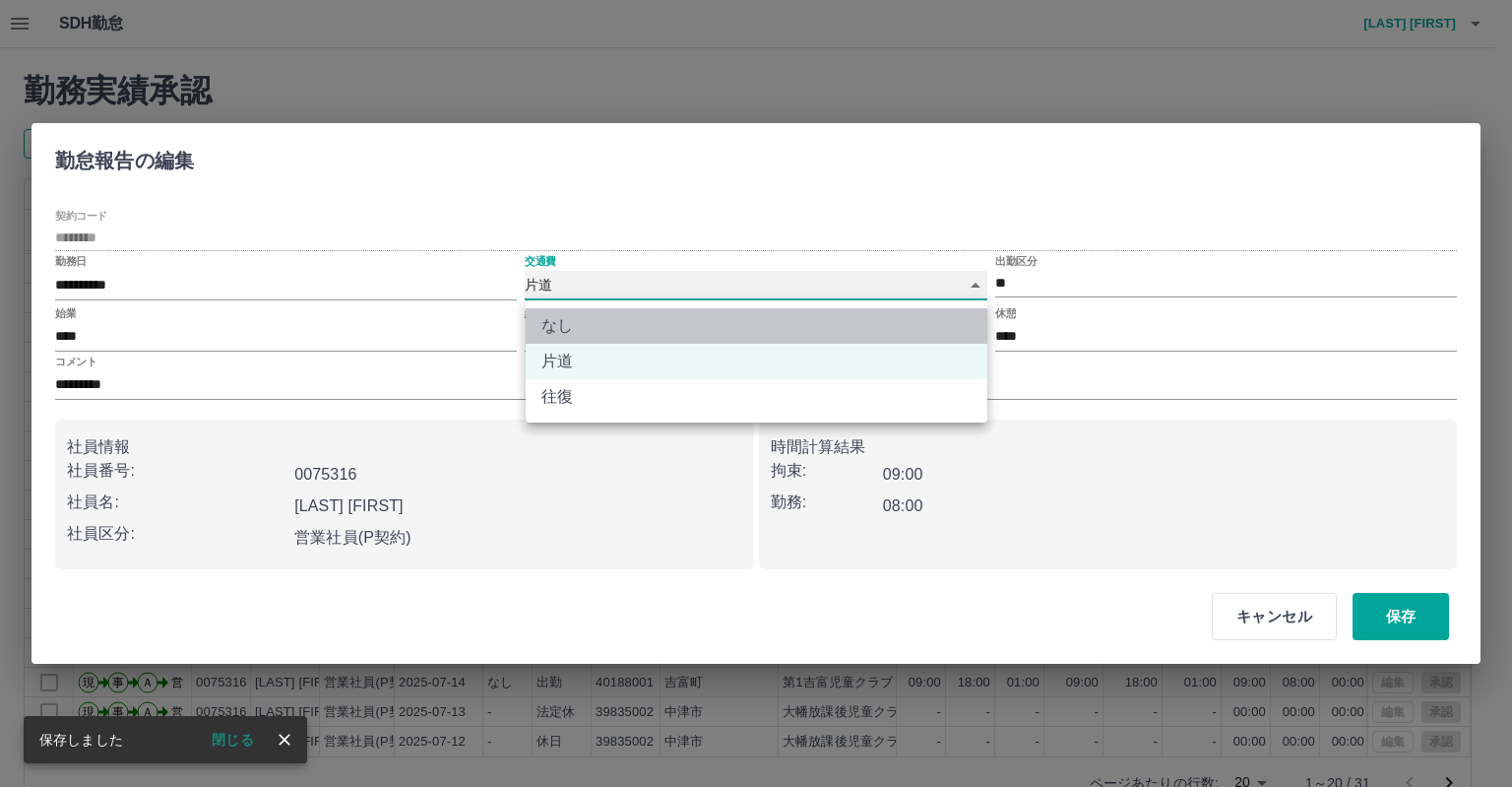 type on "****" 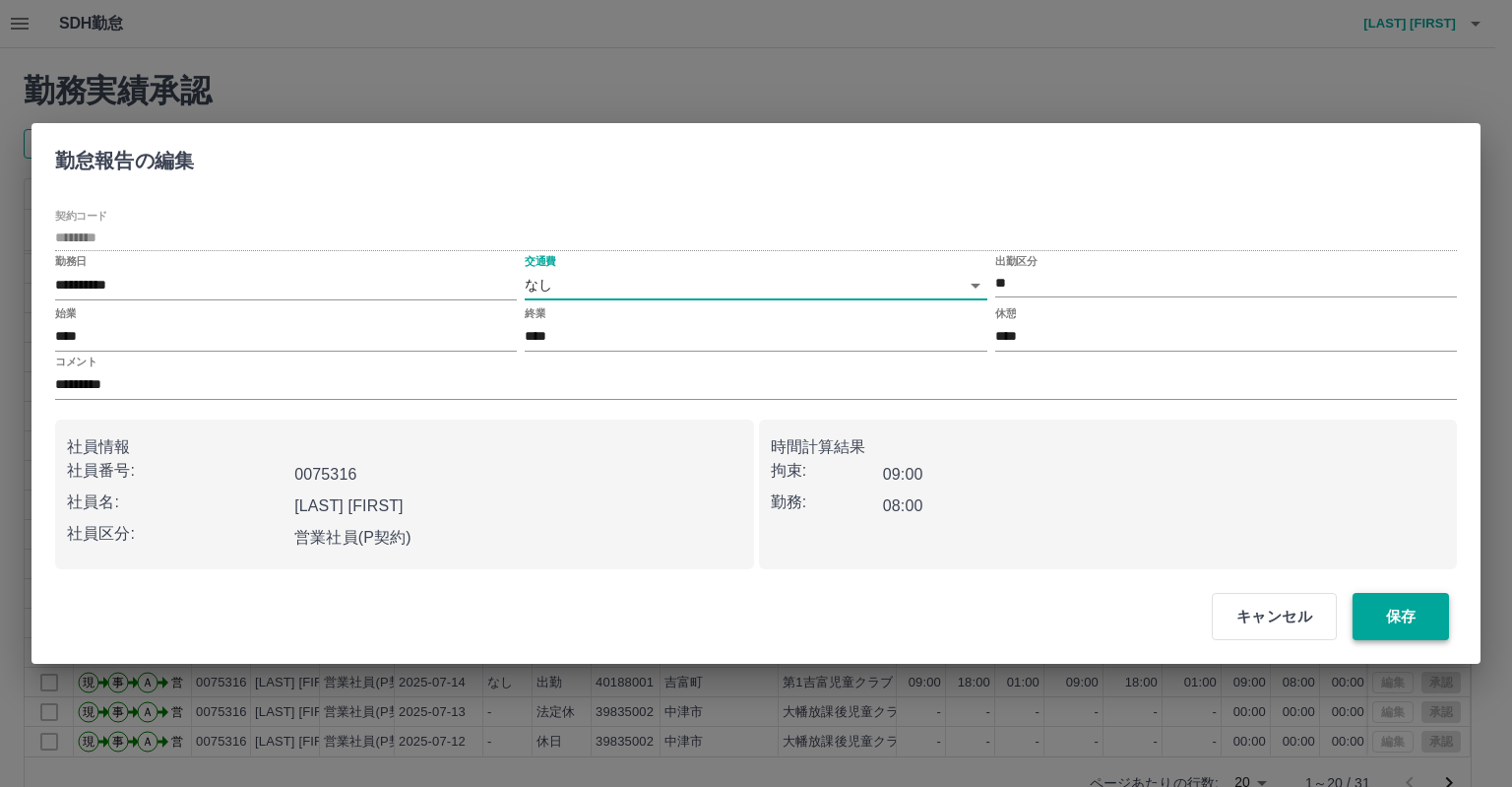 click on "保存" at bounding box center [1401, 617] 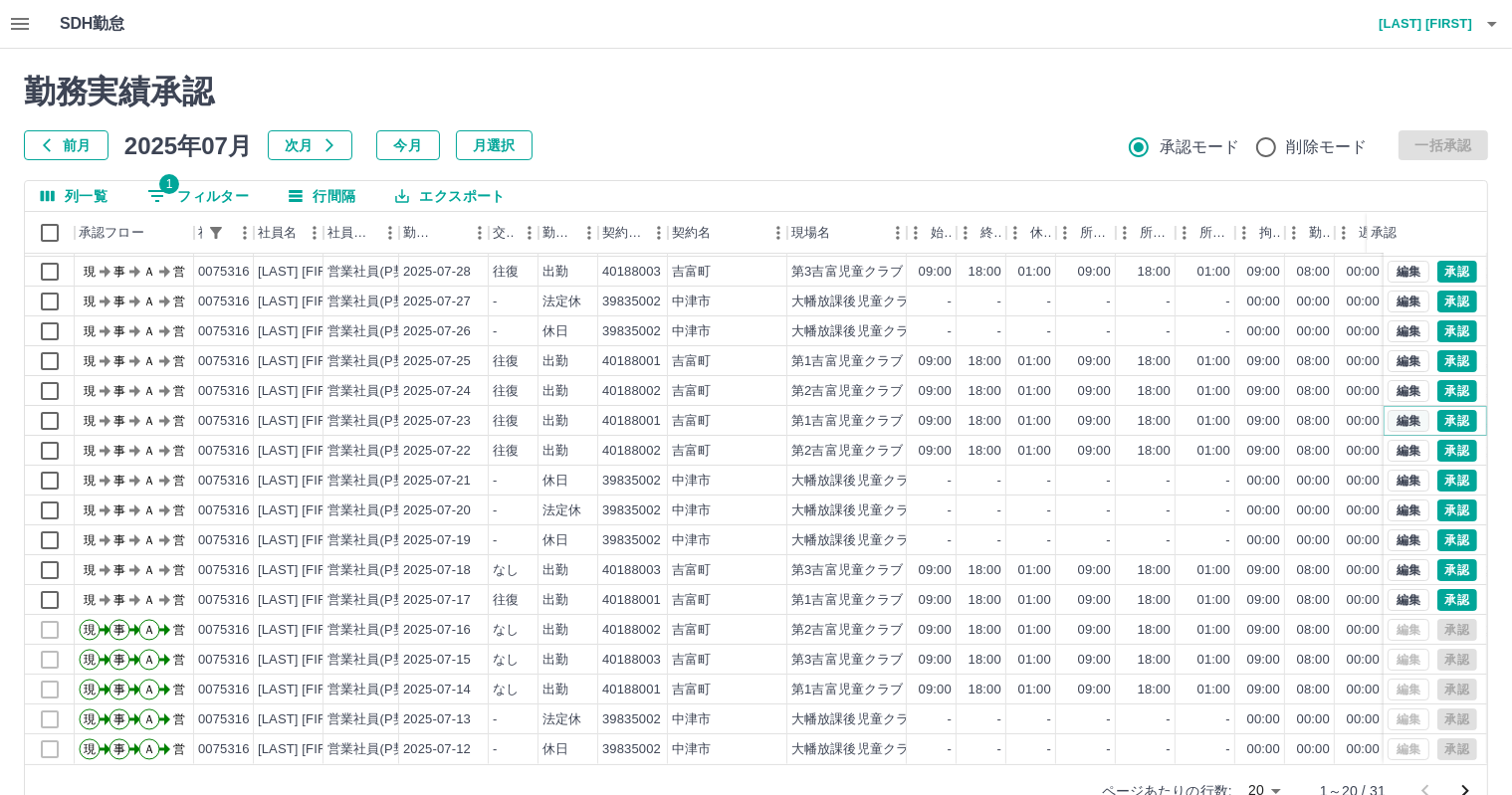 click on "編集" at bounding box center [1408, 421] 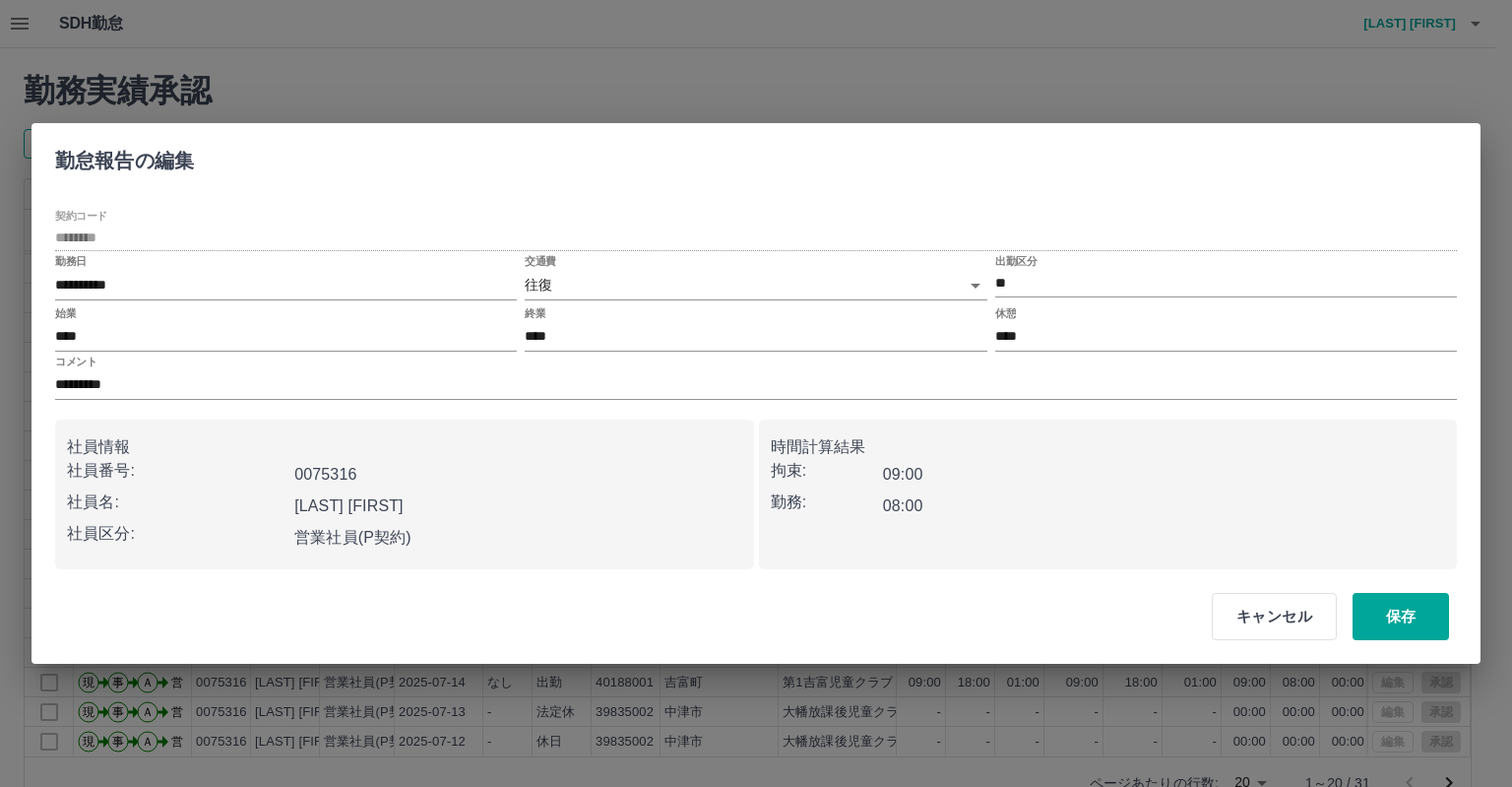 click on "交通費 往復 ******" at bounding box center [755, 279] 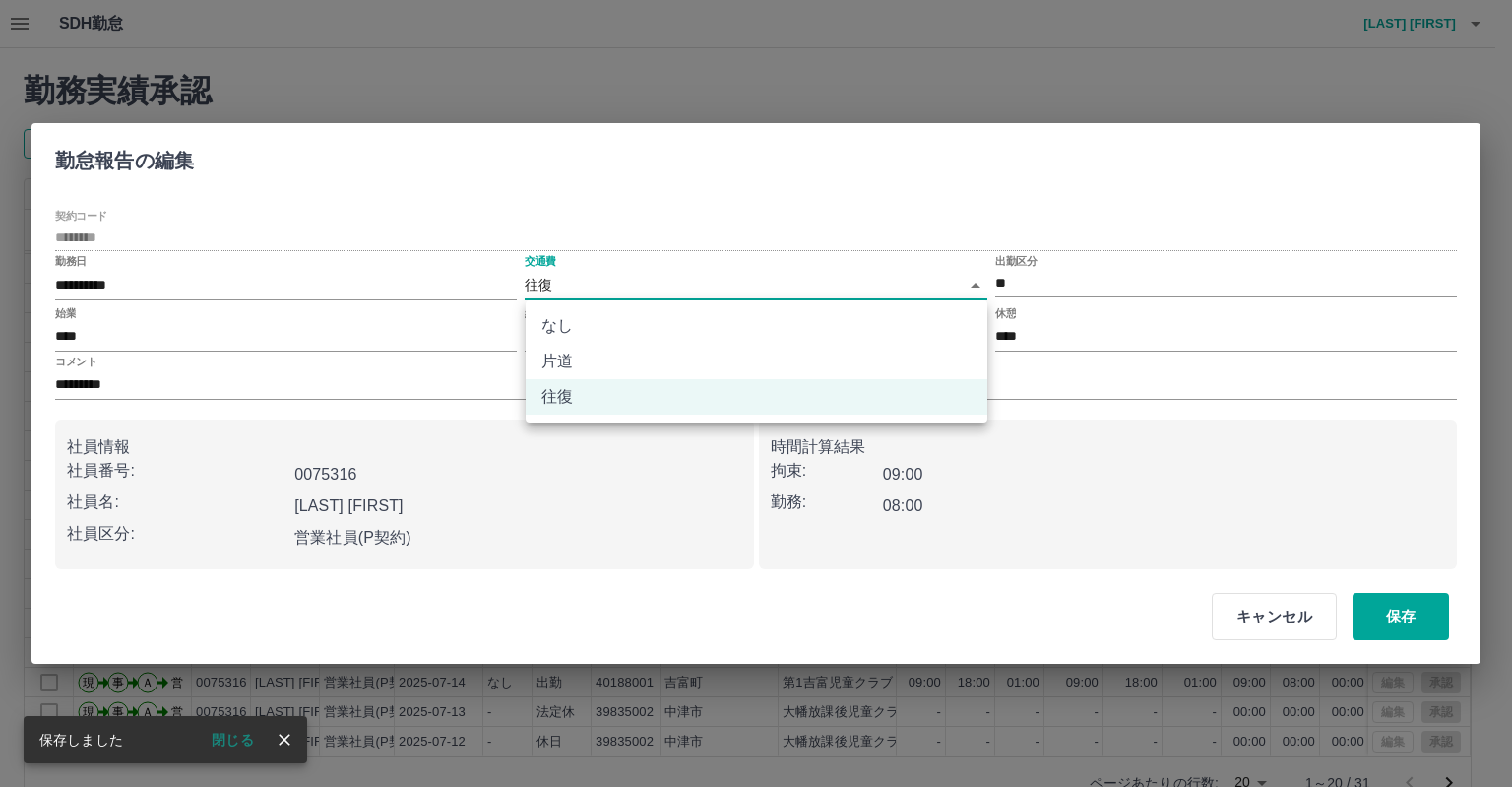 click on "なし" at bounding box center (756, 326) 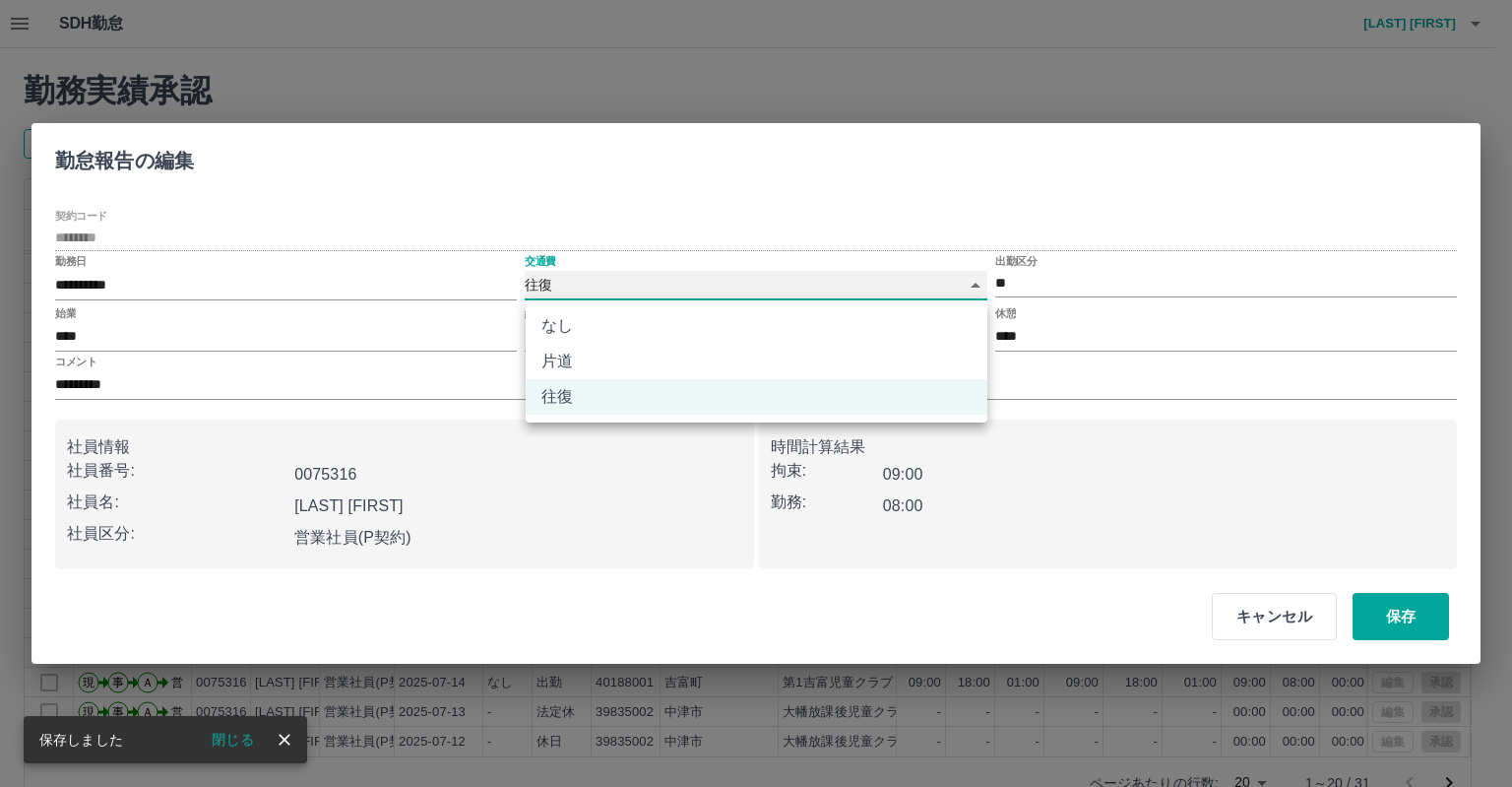 type on "****" 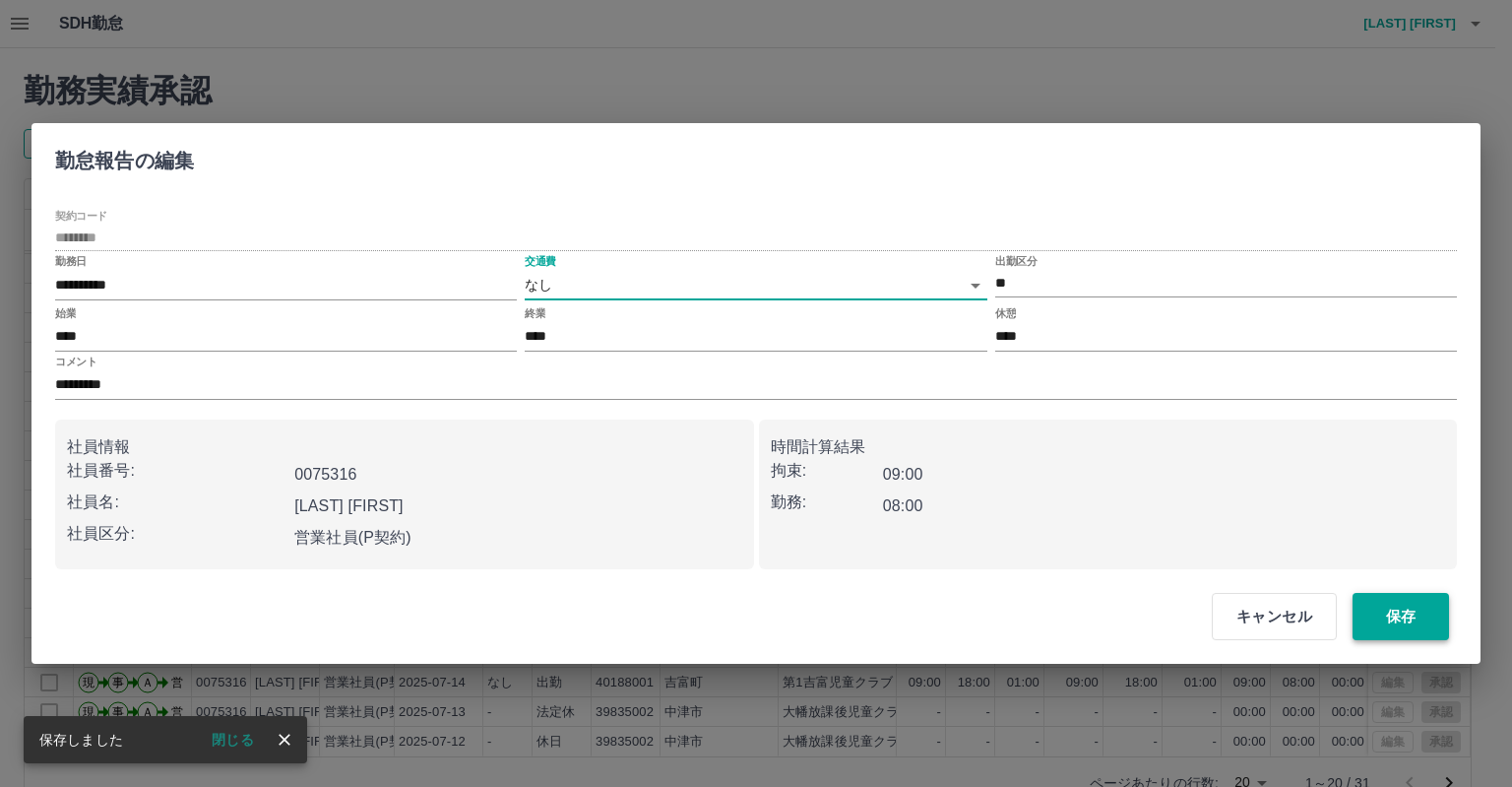 click on "保存" at bounding box center [1401, 617] 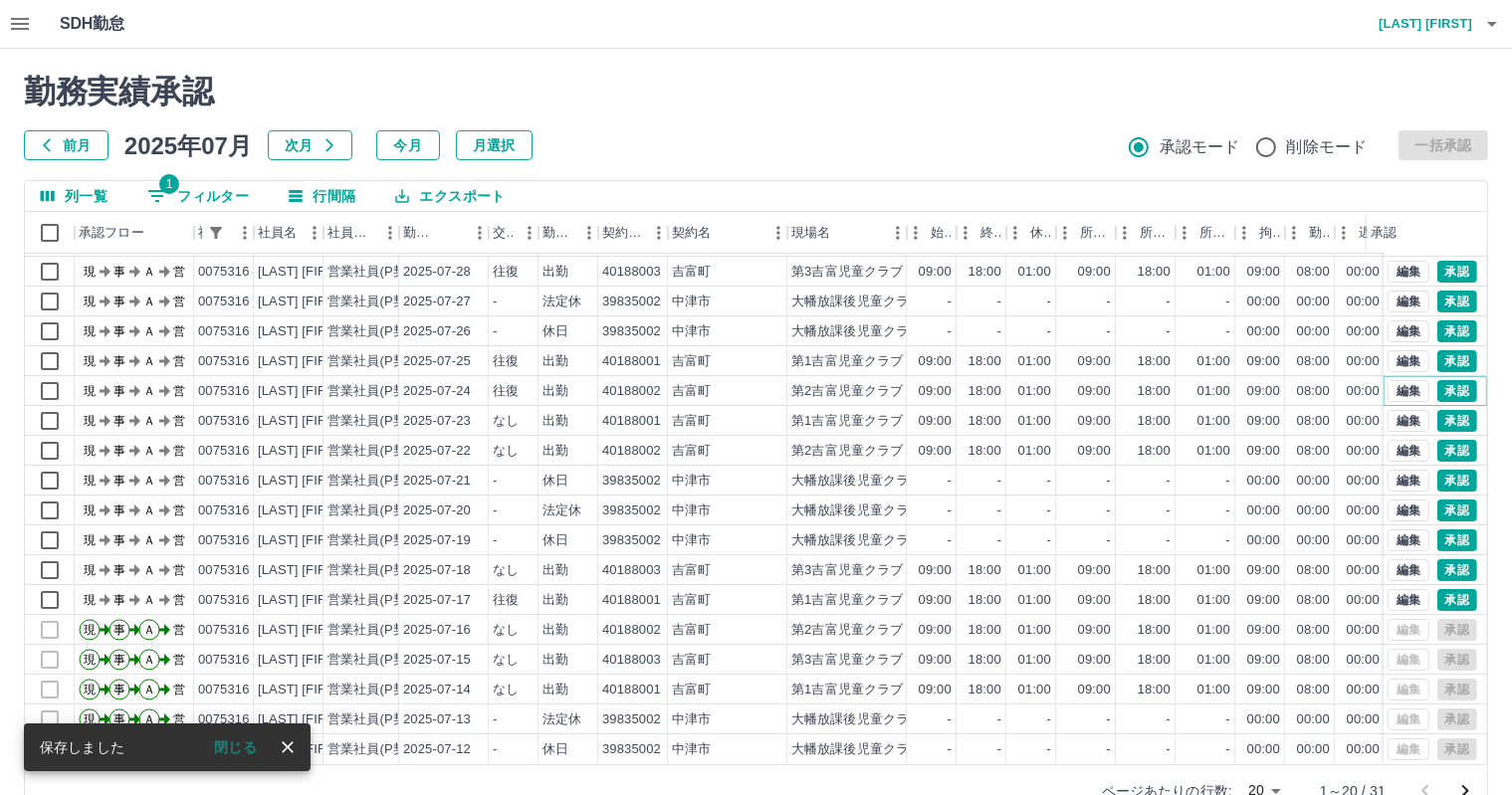 click on "編集" at bounding box center (1408, 391) 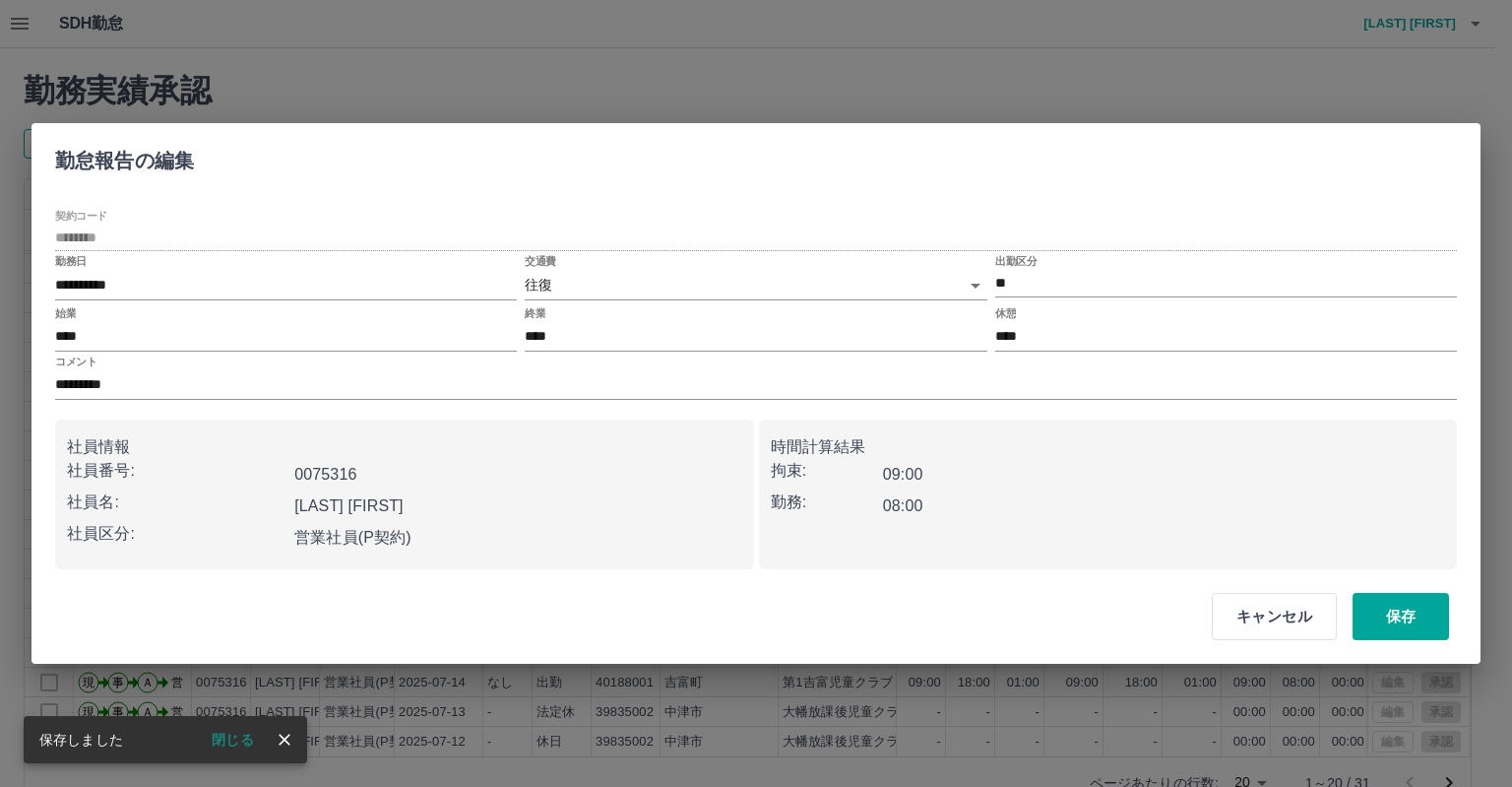 click on "SDH勤怠 岩西　夏帆 勤務実績承認 前月 2025年07月 次月 今月 月選択 承認モード 削除モード 一括承認 列一覧 1 フィルター 行間隔 エクスポート 承認フロー 社員番号 社員名 社員区分 勤務日 交通費 勤務区分 契約コード 契約名 現場名 始業 終業 休憩 所定開始 所定終業 所定休憩 拘束 勤務 遅刻等 コメント ステータス 承認 現 事 Ａ 営 0075316 岩西　夏帆 営業社員(P契約) 2025-07-30 なし 出勤 39835002 中津市 大幡放課後児童クラブB 08:00 19:00 01:00 08:00 17:00 01:00 11:00 10:00 00:00 残2時間　通なし支払票なし 現場責任者承認待 現 事 Ａ 営 0075316 岩西　夏帆 営業社員(P契約) 2025-07-29 往復 出勤 40188001 吉富町 第1吉富児童クラブ 09:00 18:00 01:00 09:00 18:00 01:00 09:00 08:00 00:00 通なし　支払票なし 現場責任者承認待 現 事 Ａ 営 0075316 岩西　夏帆 営業社員(P契約) 2025-07-28 往復 出勤 40188003 -" at bounding box center [756, 416] 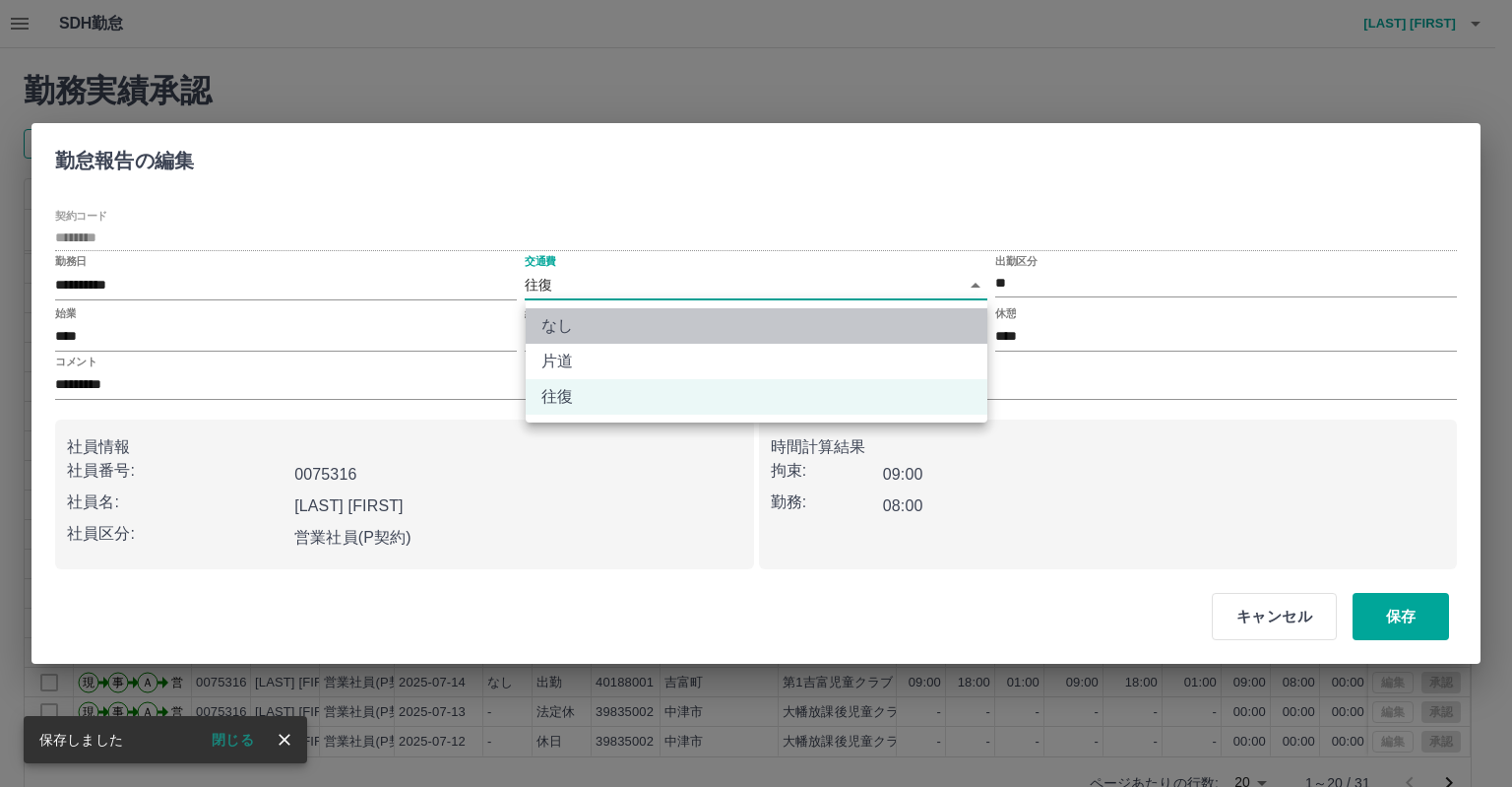 click on "なし" at bounding box center (756, 326) 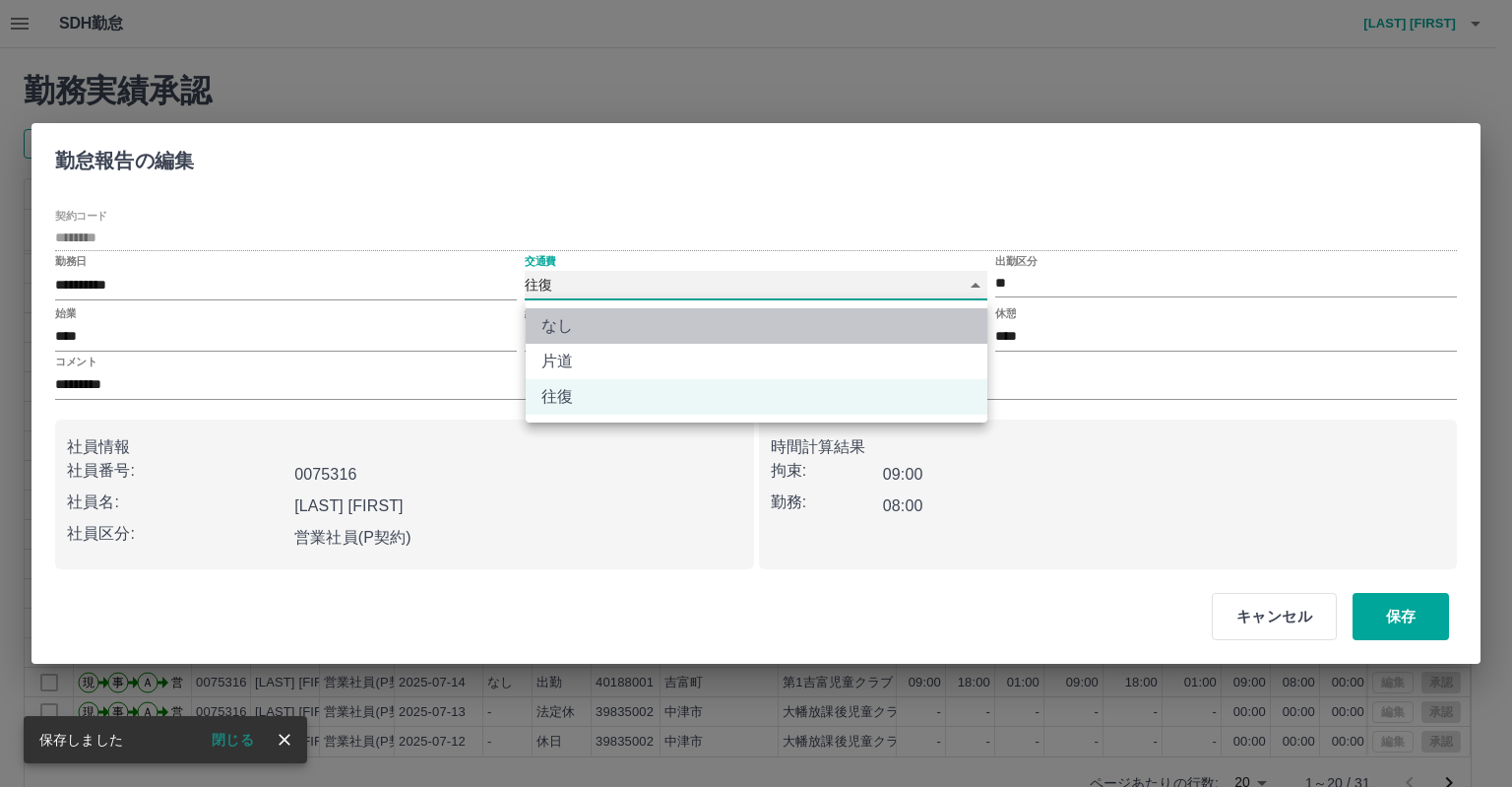 type on "****" 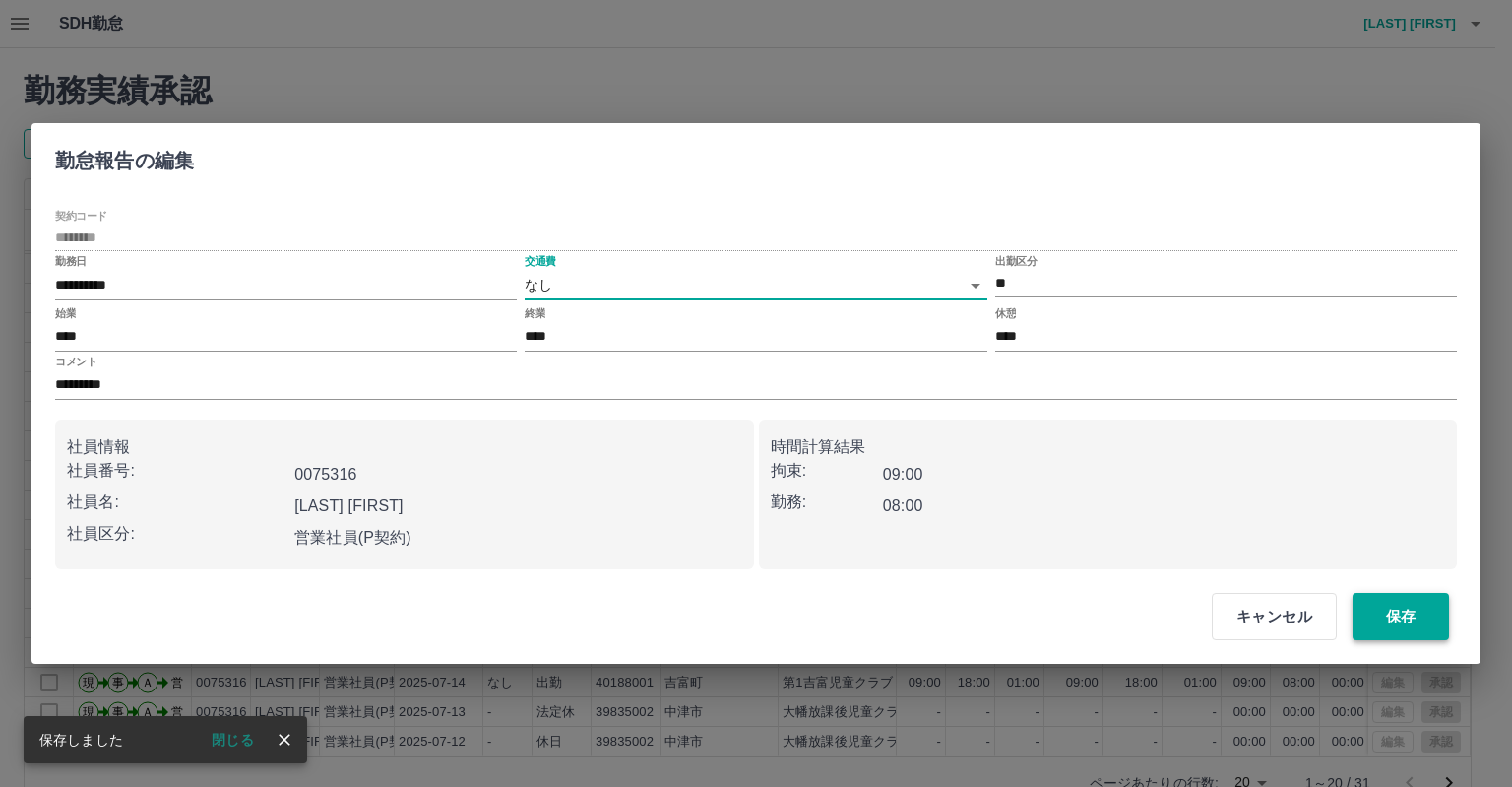 click on "保存" at bounding box center (1401, 617) 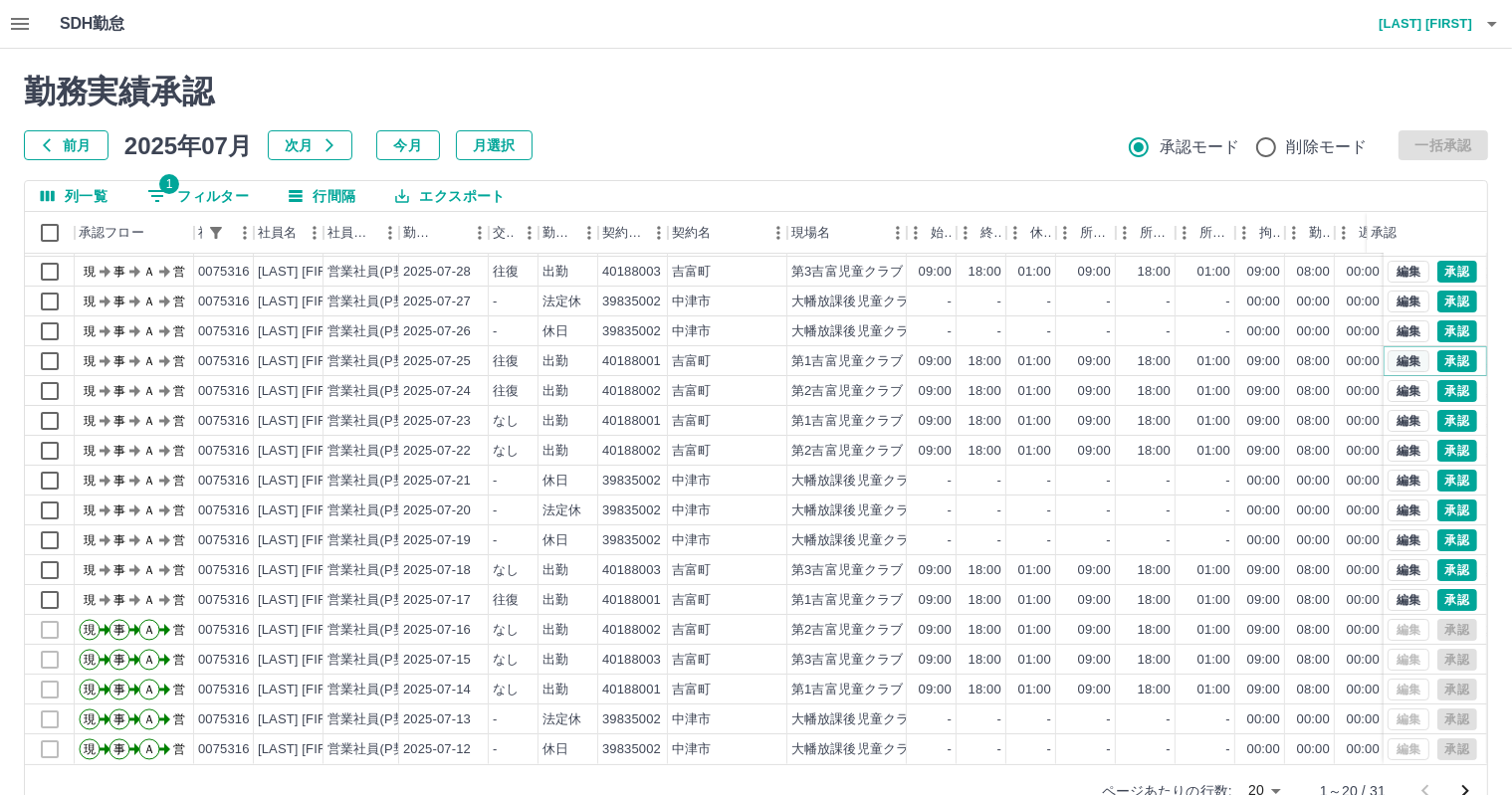 click on "編集" at bounding box center (1408, 361) 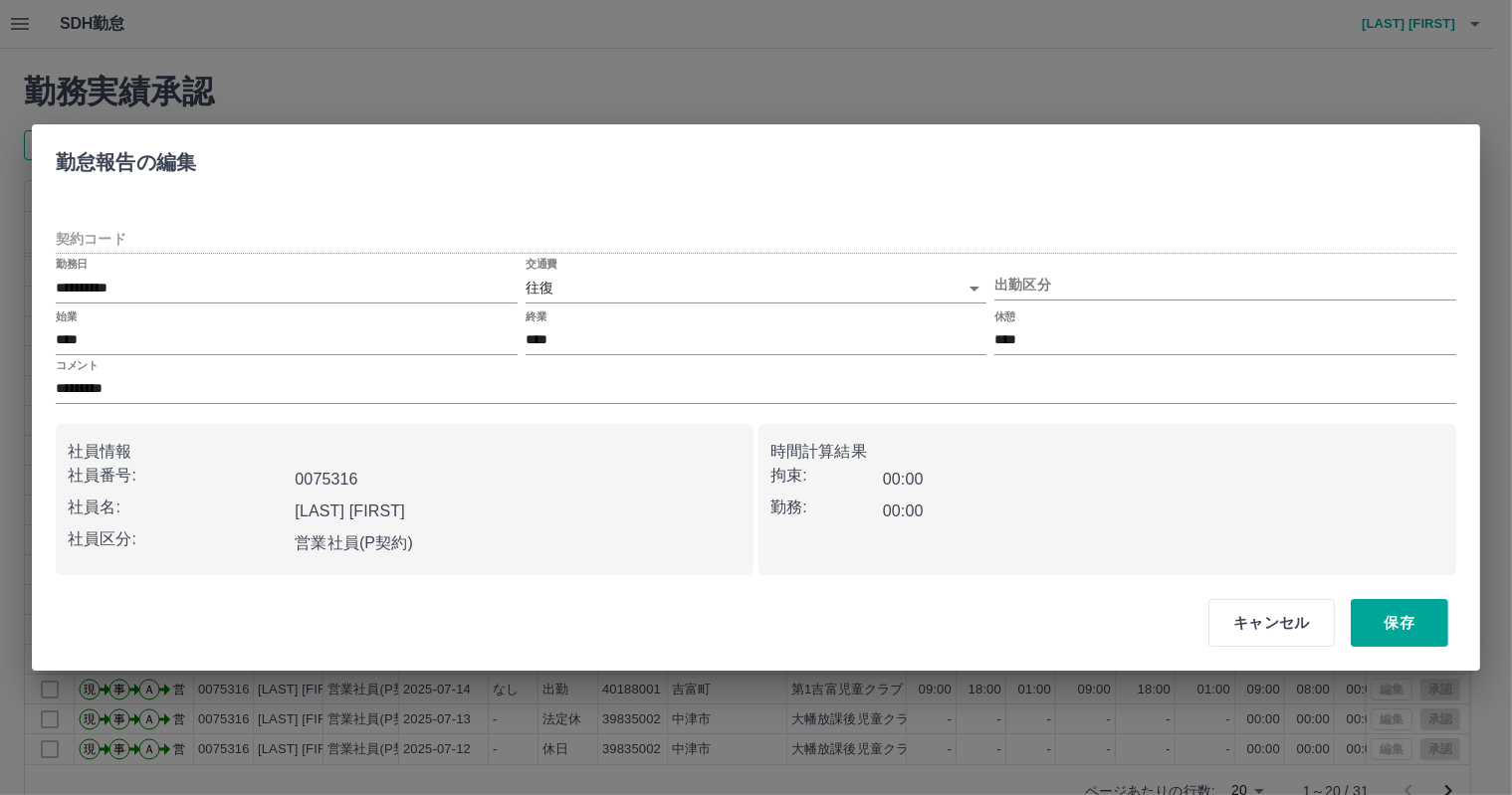 type on "********" 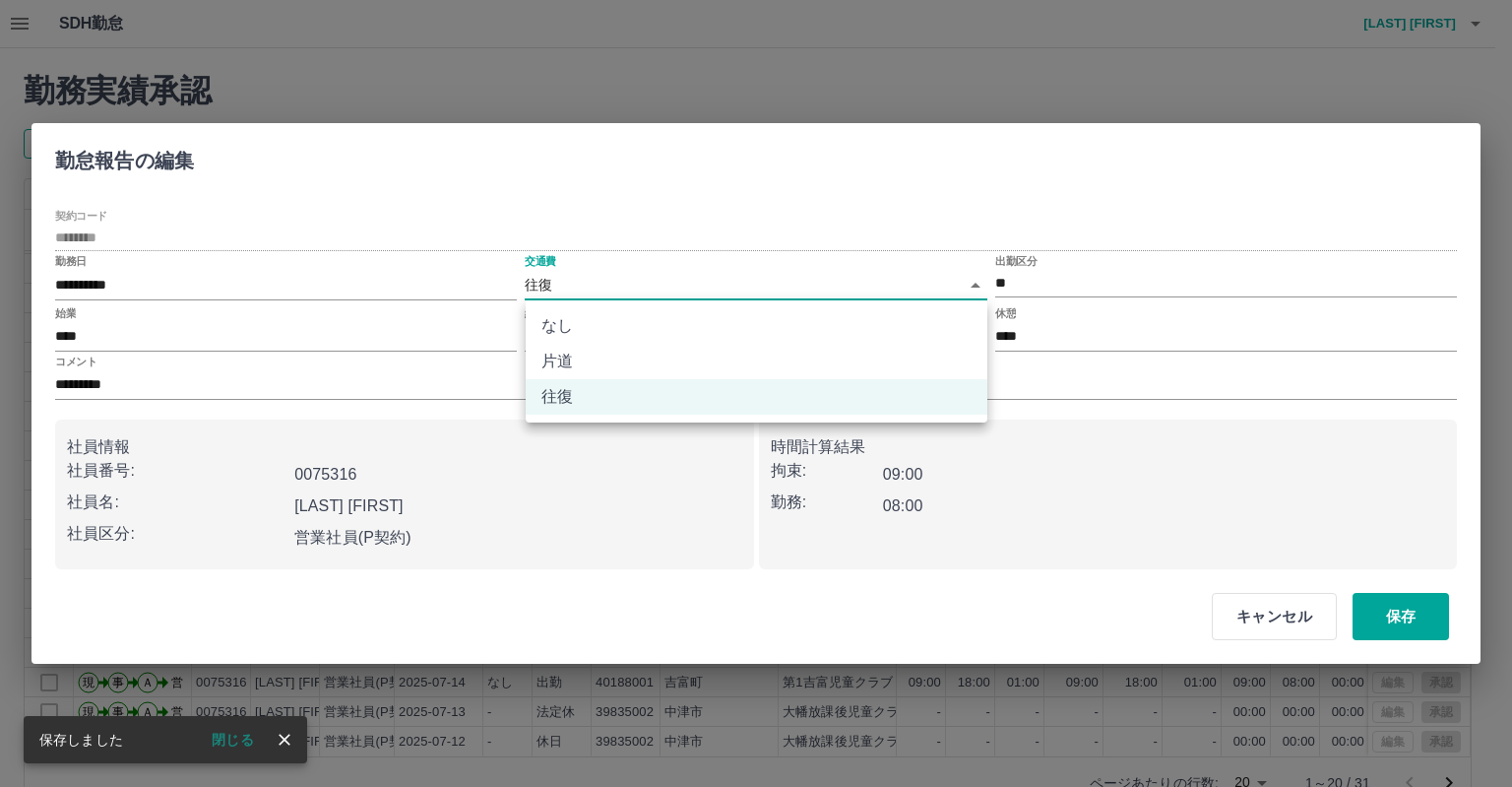 click on "SDH勤怠 岩西　夏帆 勤務実績承認 前月 2025年07月 次月 今月 月選択 承認モード 削除モード 一括承認 列一覧 1 フィルター 行間隔 エクスポート 承認フロー 社員番号 社員名 社員区分 勤務日 交通費 勤務区分 契約コード 契約名 現場名 始業 終業 休憩 所定開始 所定終業 所定休憩 拘束 勤務 遅刻等 コメント ステータス 承認 現 事 Ａ 営 0075316 岩西　夏帆 営業社員(P契約) 2025-07-30 なし 出勤 39835002 中津市 大幡放課後児童クラブB 08:00 19:00 01:00 08:00 17:00 01:00 11:00 10:00 00:00 残2時間　通なし支払票なし 現場責任者承認待 現 事 Ａ 営 0075316 岩西　夏帆 営業社員(P契約) 2025-07-29 往復 出勤 40188001 吉富町 第1吉富児童クラブ 09:00 18:00 01:00 09:00 18:00 01:00 09:00 08:00 00:00 通なし　支払票なし 現場責任者承認待 現 事 Ａ 営 0075316 岩西　夏帆 営業社員(P契約) 2025-07-28 往復 出勤 40188003 -" at bounding box center [756, 416] 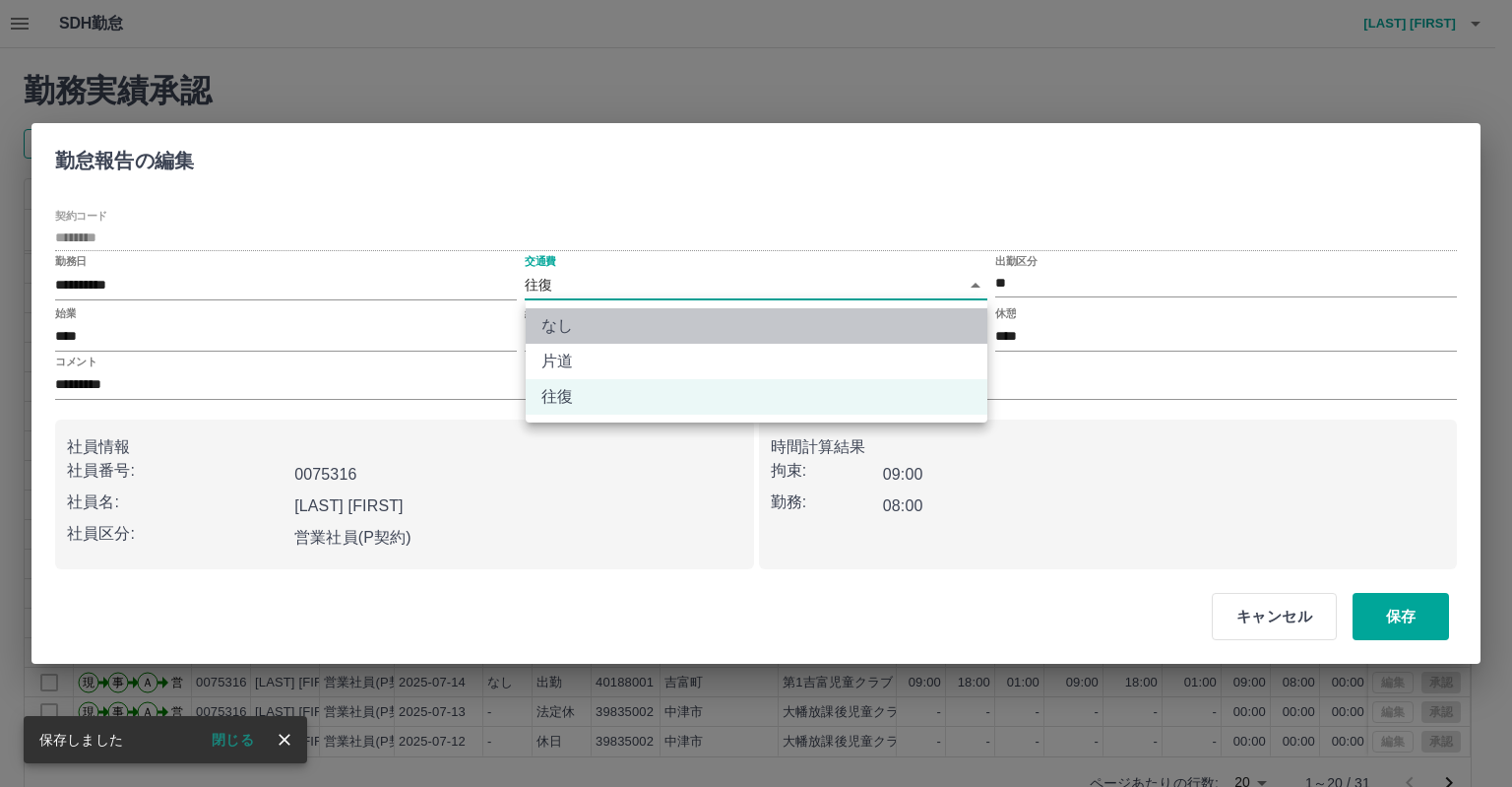 click on "なし" at bounding box center (756, 326) 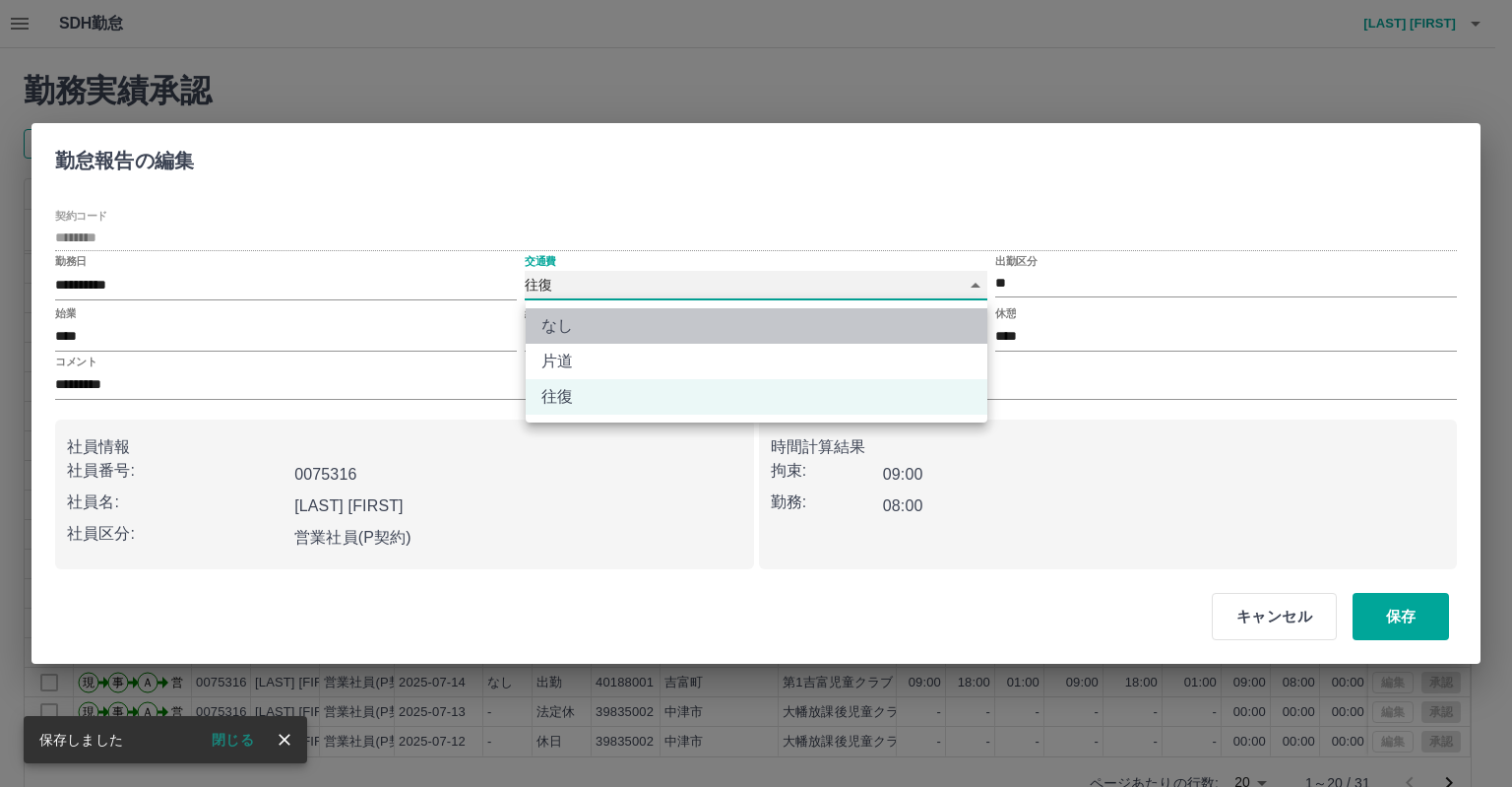 type on "****" 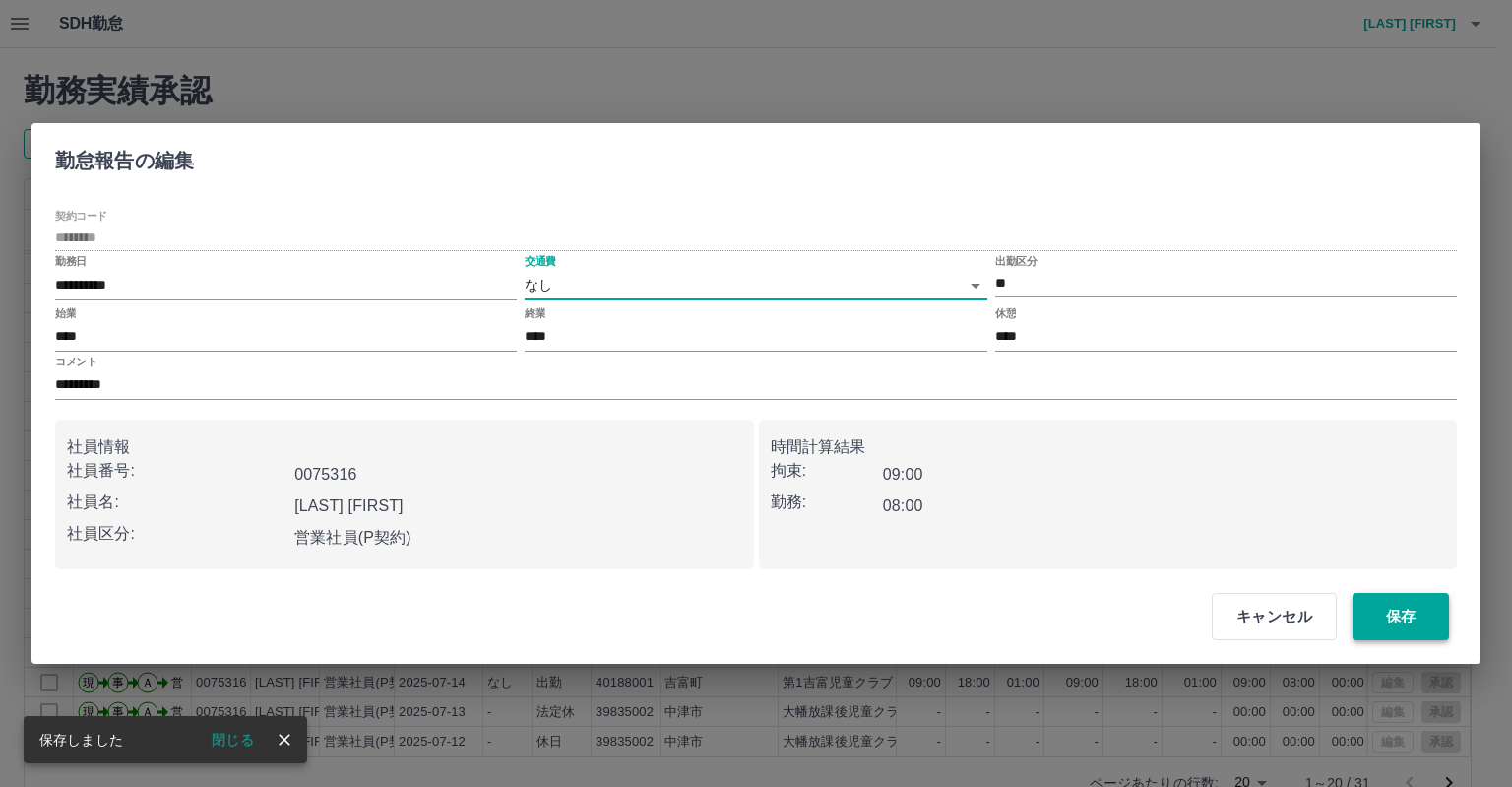 click on "保存" at bounding box center (1401, 617) 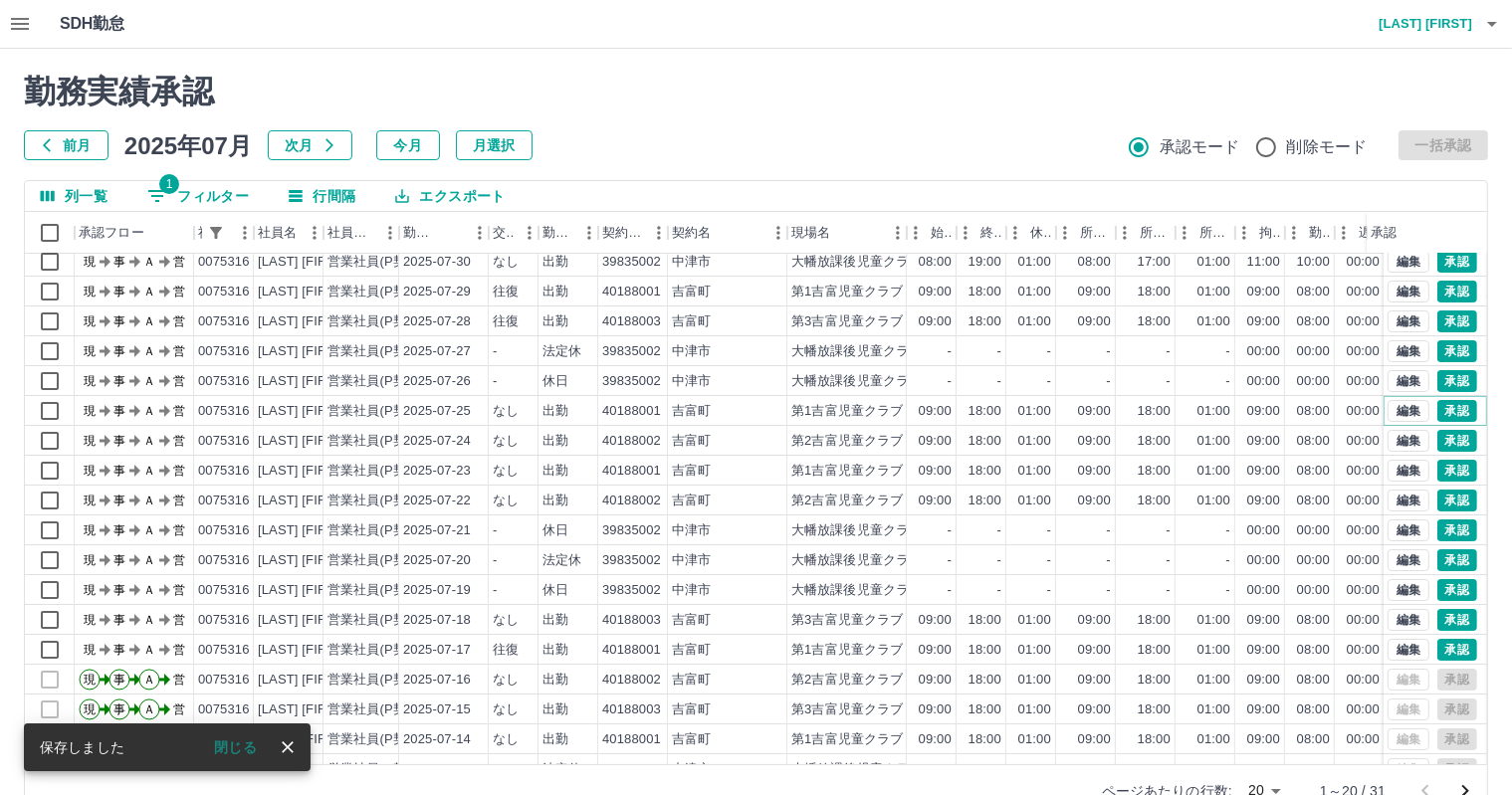 scroll, scrollTop: 3, scrollLeft: 0, axis: vertical 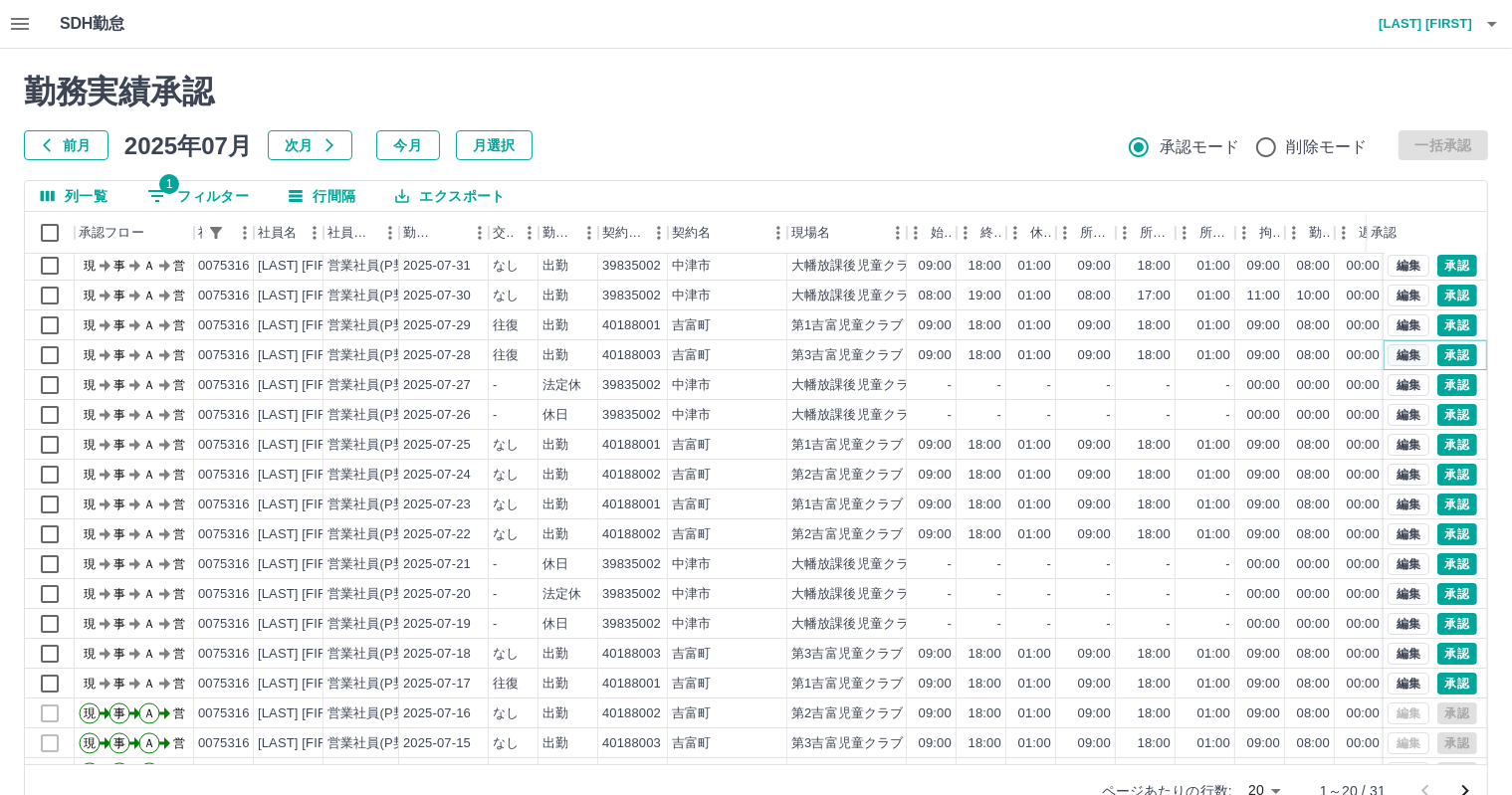 click on "編集" at bounding box center (1408, 355) 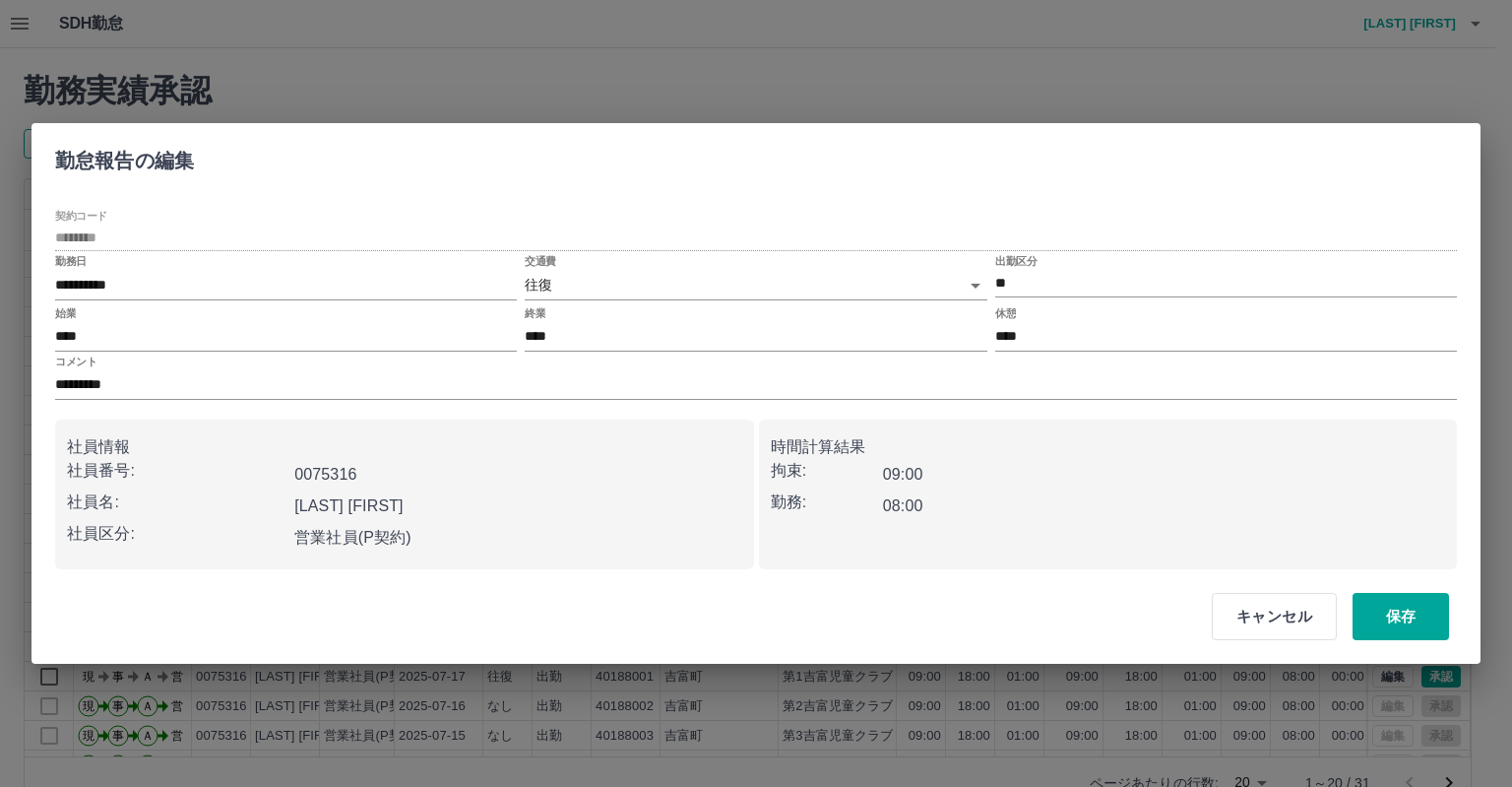 click on "交通費 往復 ******" at bounding box center [755, 279] 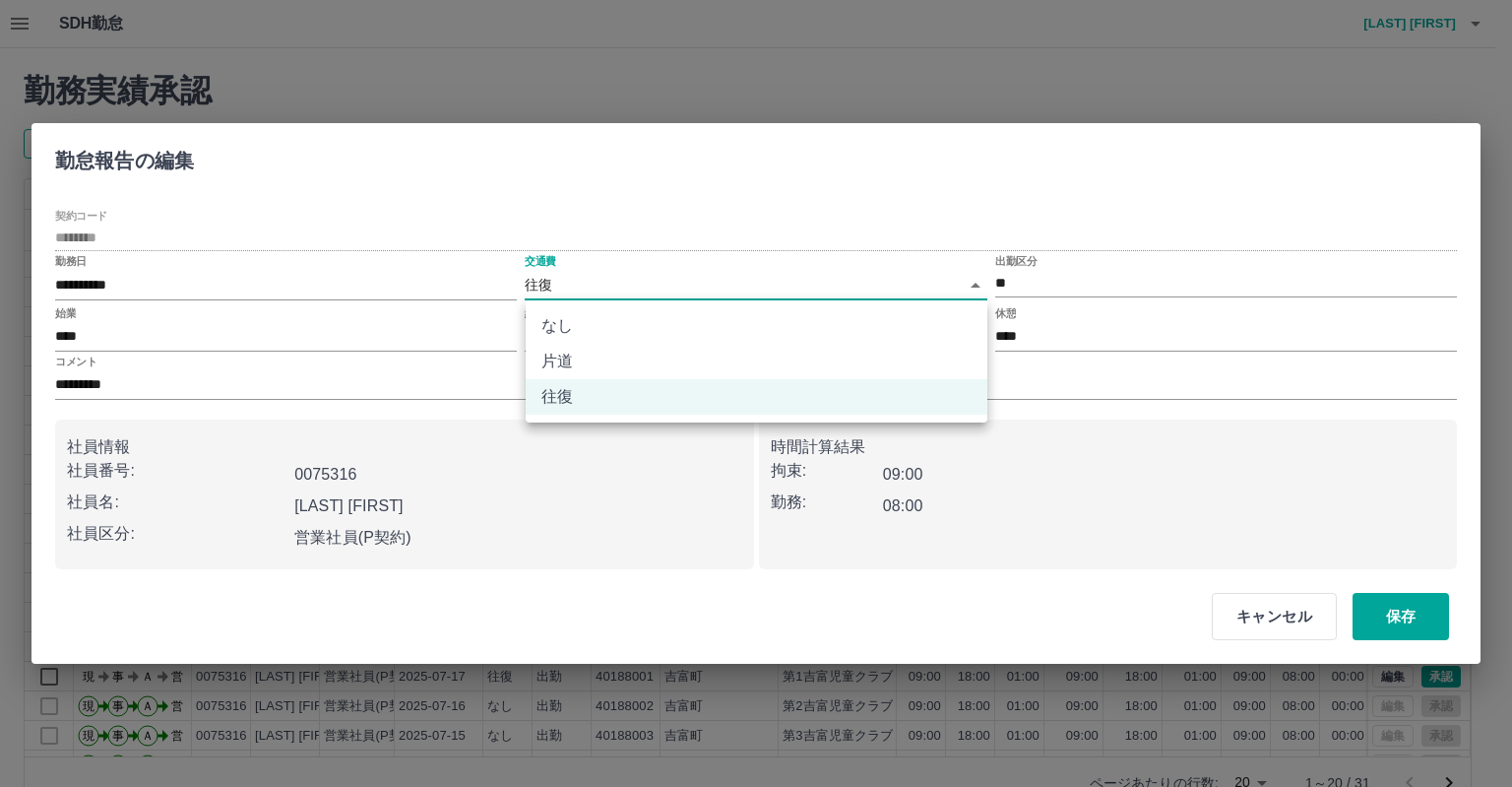click on "なし" at bounding box center (756, 326) 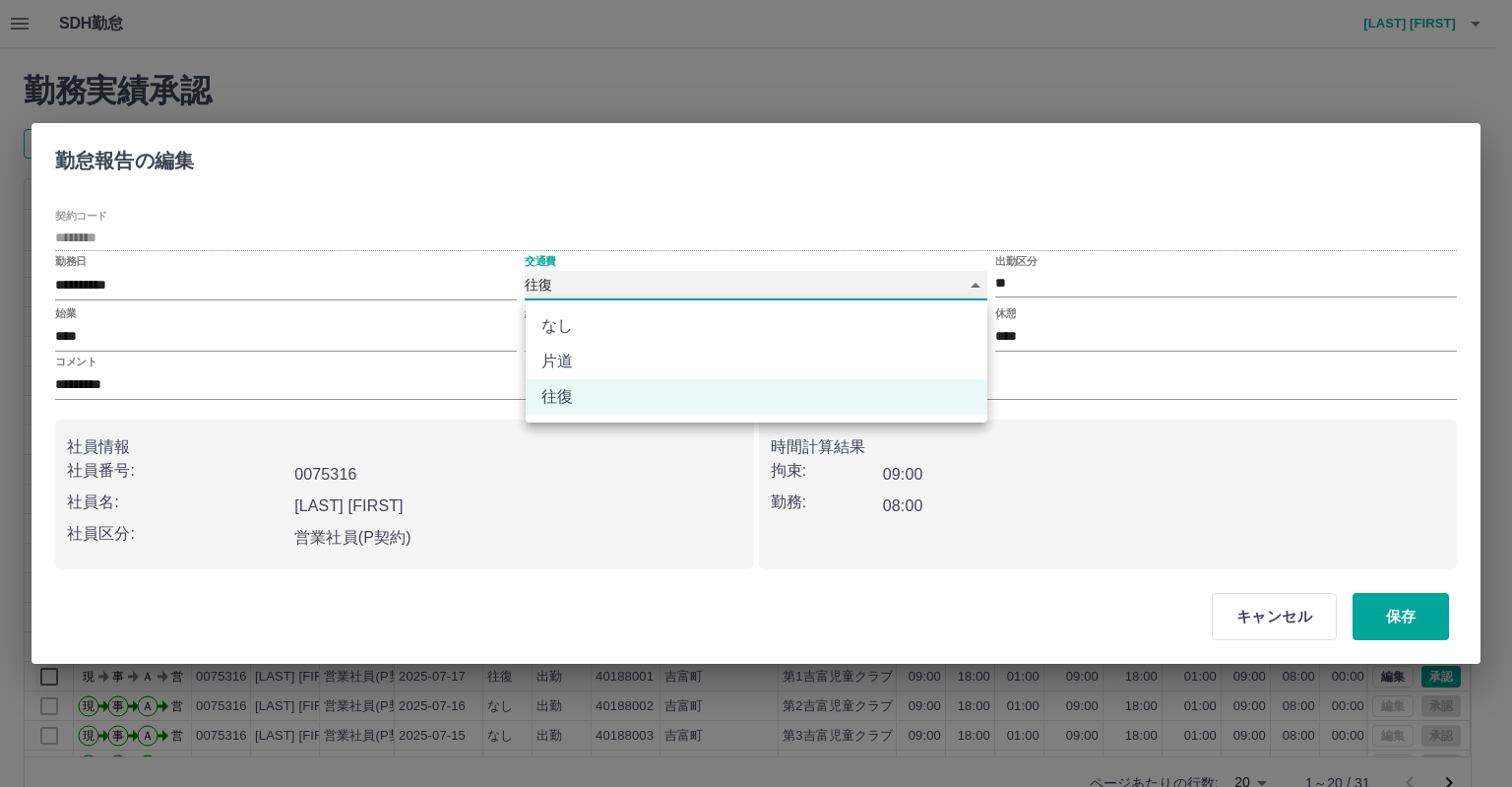 type on "****" 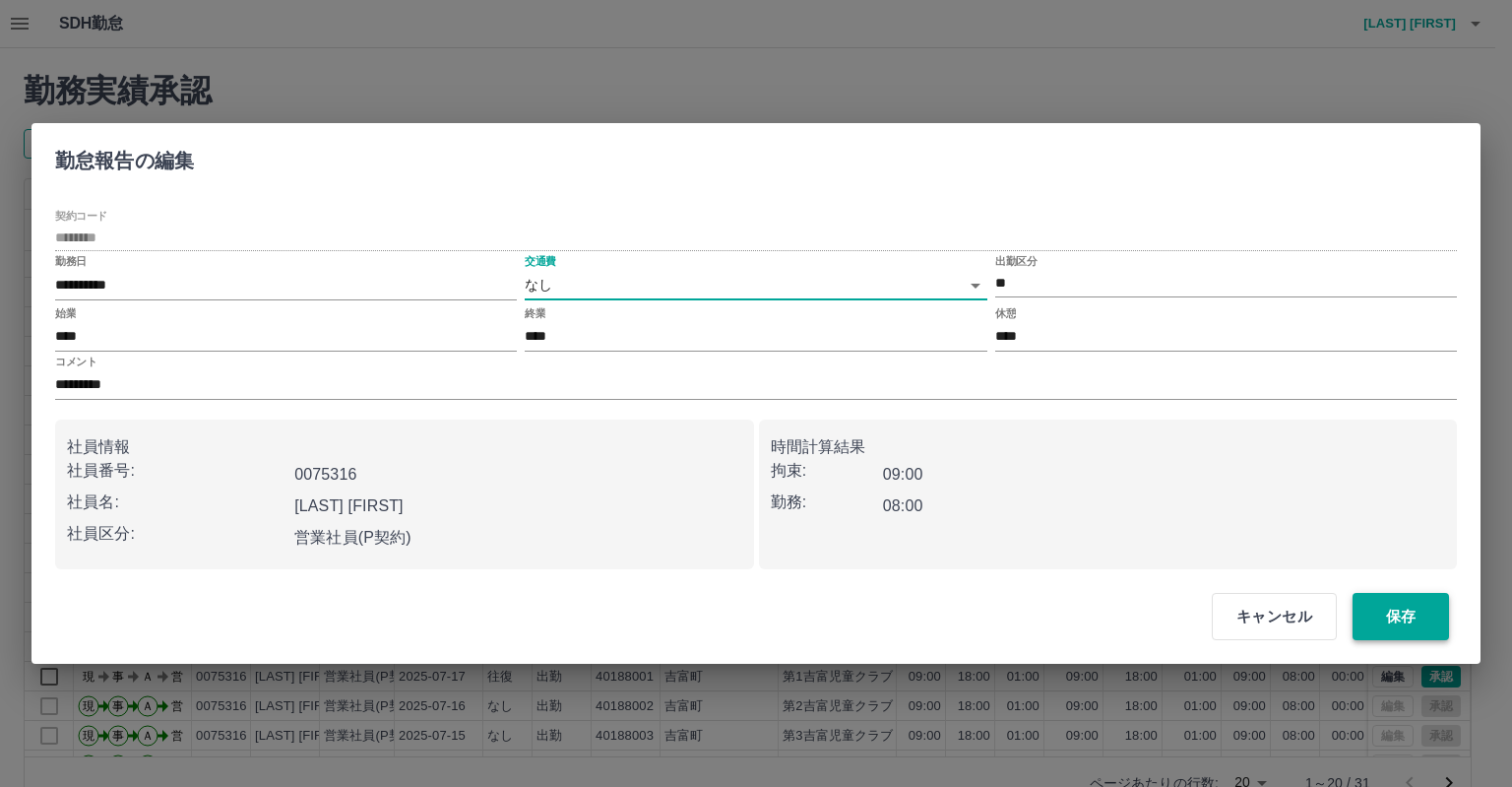 click on "保存" at bounding box center (1401, 617) 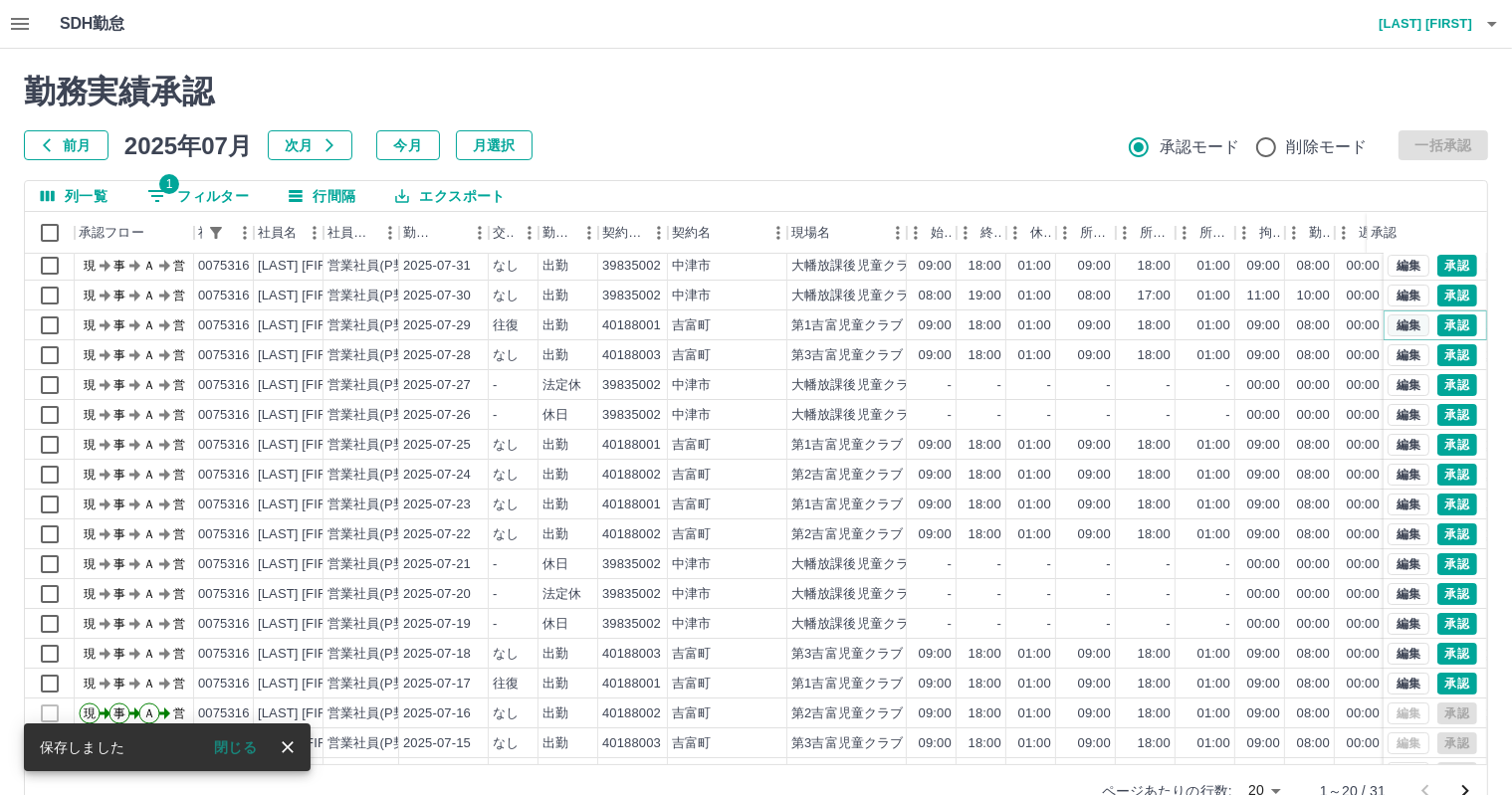 click on "編集" at bounding box center (1408, 325) 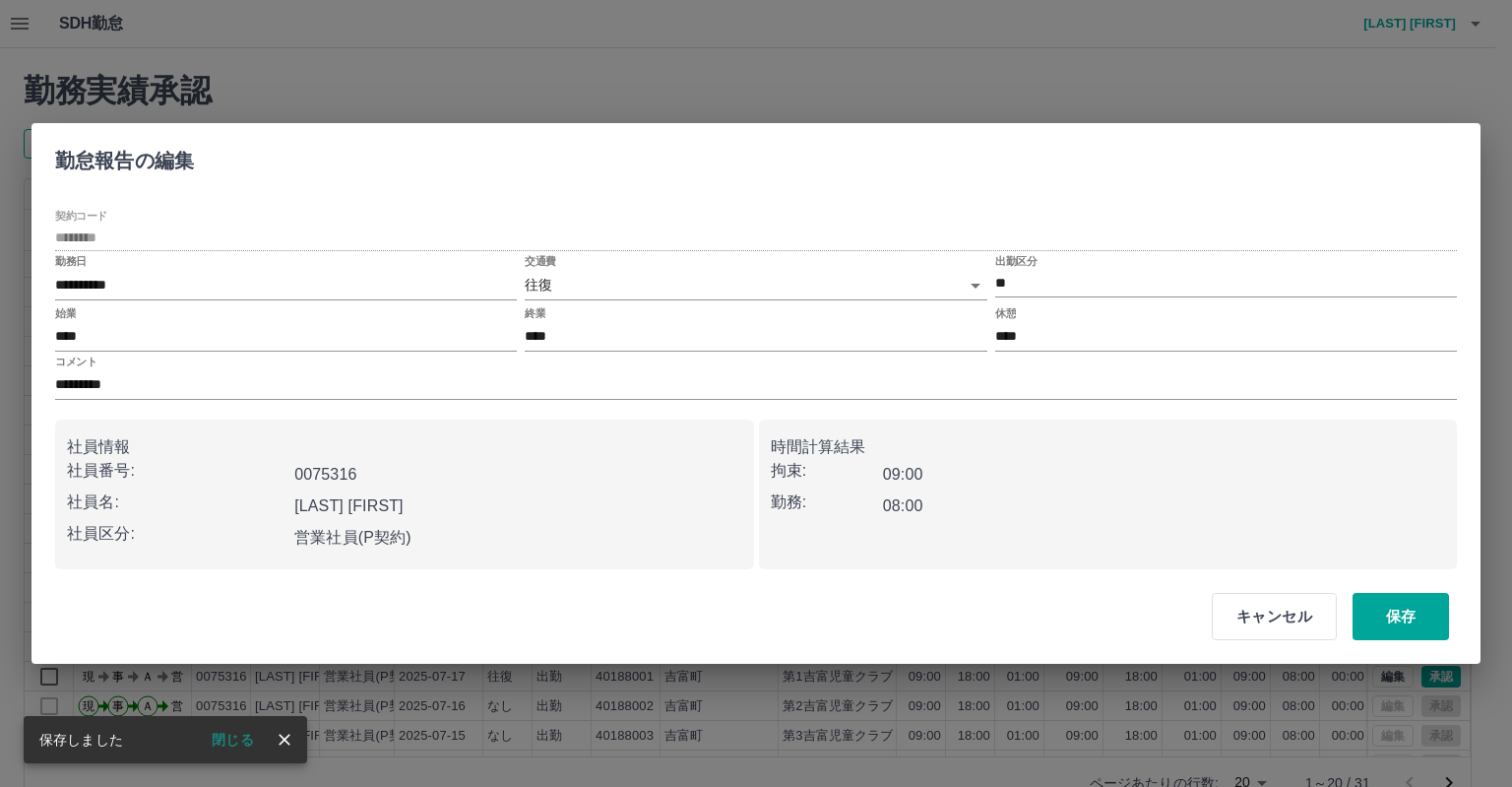 click on "SDH勤怠 岩西　夏帆 勤務実績承認 前月 2025年07月 次月 今月 月選択 承認モード 削除モード 一括承認 列一覧 1 フィルター 行間隔 エクスポート 承認フロー 社員番号 社員名 社員区分 勤務日 交通費 勤務区分 契約コード 契約名 現場名 始業 終業 休憩 所定開始 所定終業 所定休憩 拘束 勤務 遅刻等 コメント ステータス 承認 現 事 Ａ 営 0075316 岩西　夏帆 営業社員(P契約) 2025-07-31 なし 出勤 39835002 中津市 大幡放課後児童クラブB 09:00 18:00 01:00 09:00 18:00 01:00 09:00 08:00 00:00 通なし　支払票なし 現場責任者承認待 現 事 Ａ 営 0075316 岩西　夏帆 営業社員(P契約) 2025-07-30 なし 出勤 39835002 中津市 大幡放課後児童クラブB 08:00 19:00 01:00 08:00 17:00 01:00 11:00 10:00 00:00 残2時間　通なし支払票なし 現場責任者承認待 現 事 Ａ 営 0075316 岩西　夏帆 営業社員(P契約) 2025-07-29 往復 出勤 09:00" at bounding box center (756, 416) 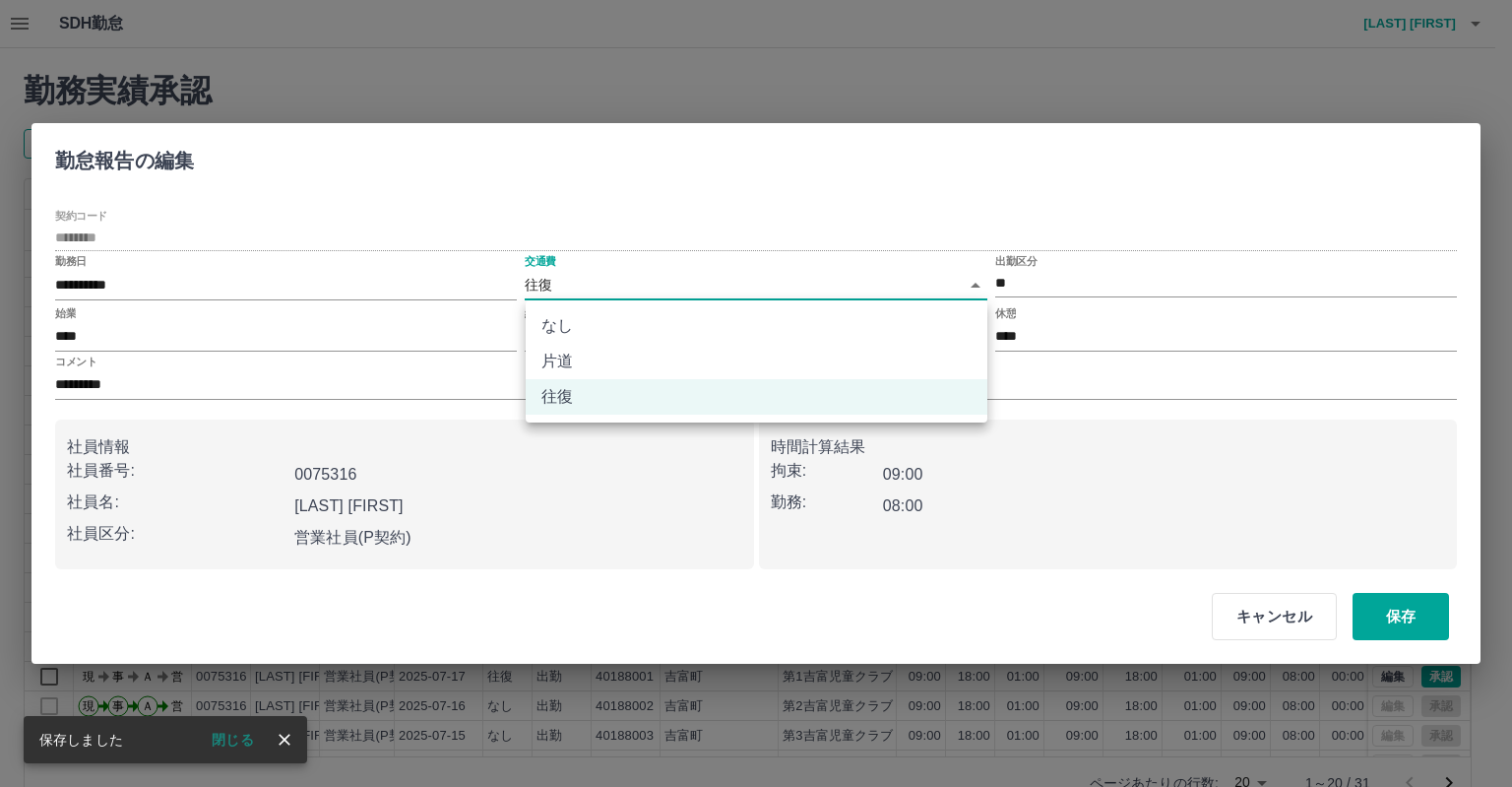 click on "なし" at bounding box center [756, 326] 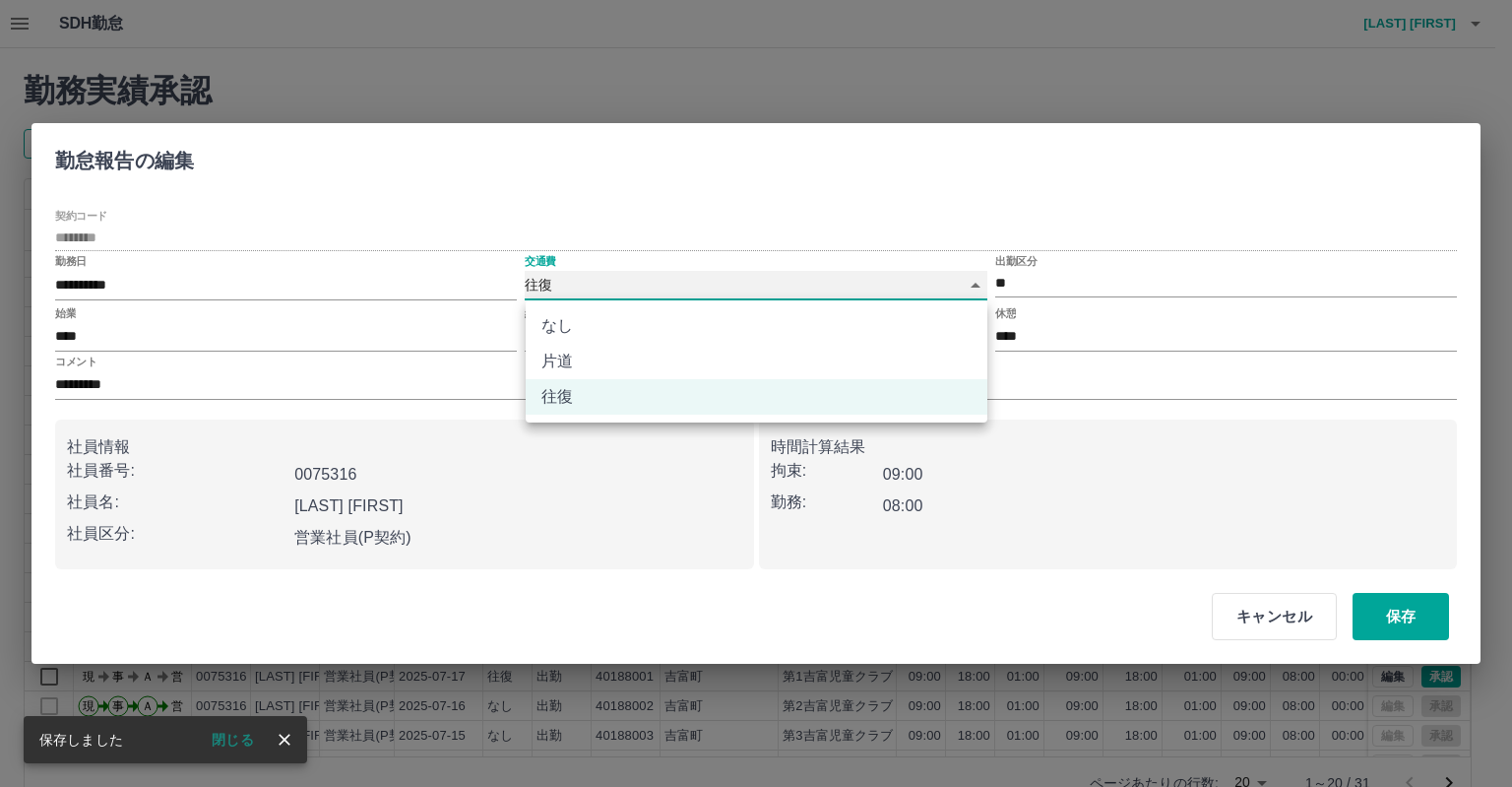 type on "****" 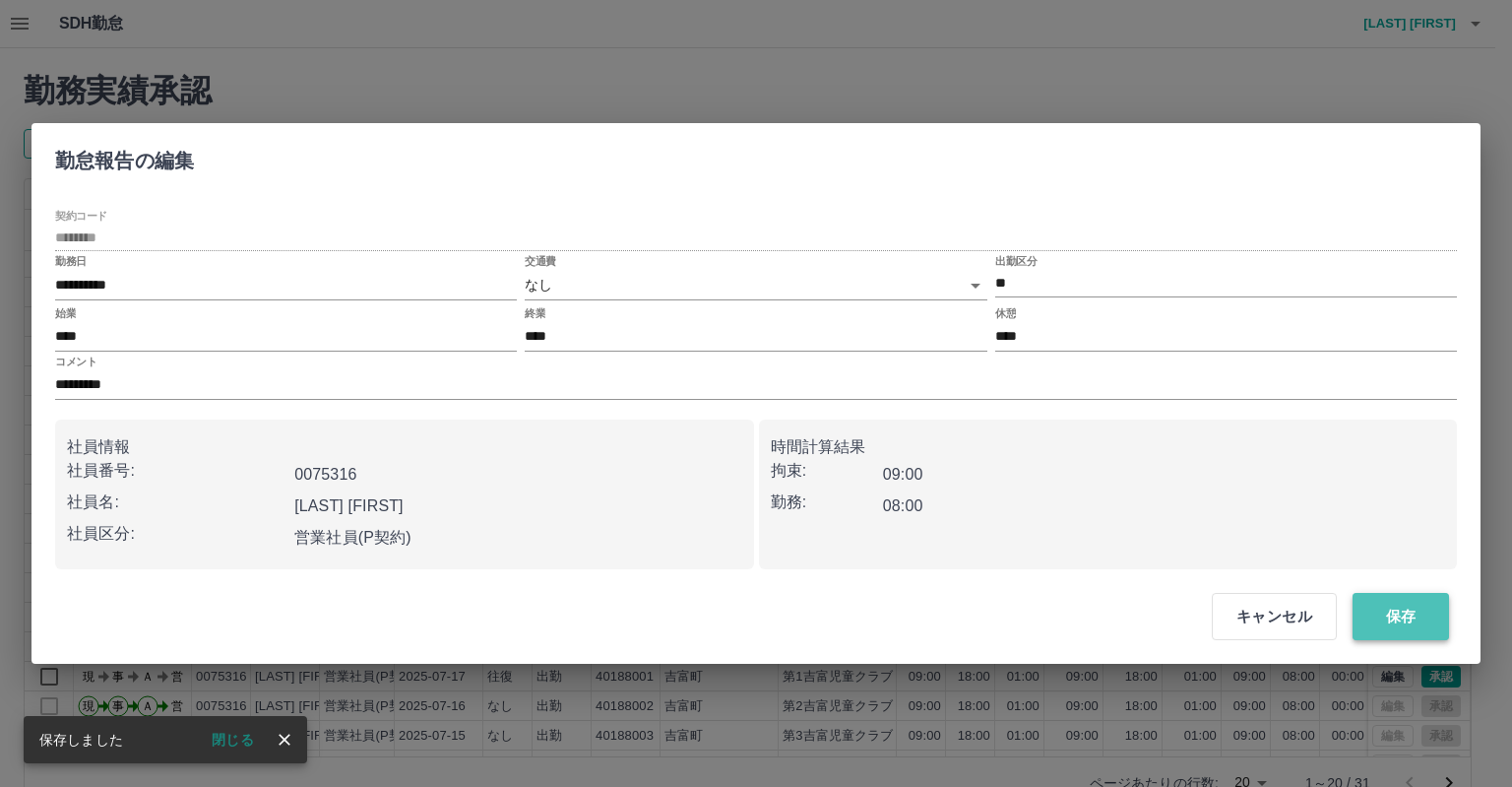 click on "保存" at bounding box center [1401, 617] 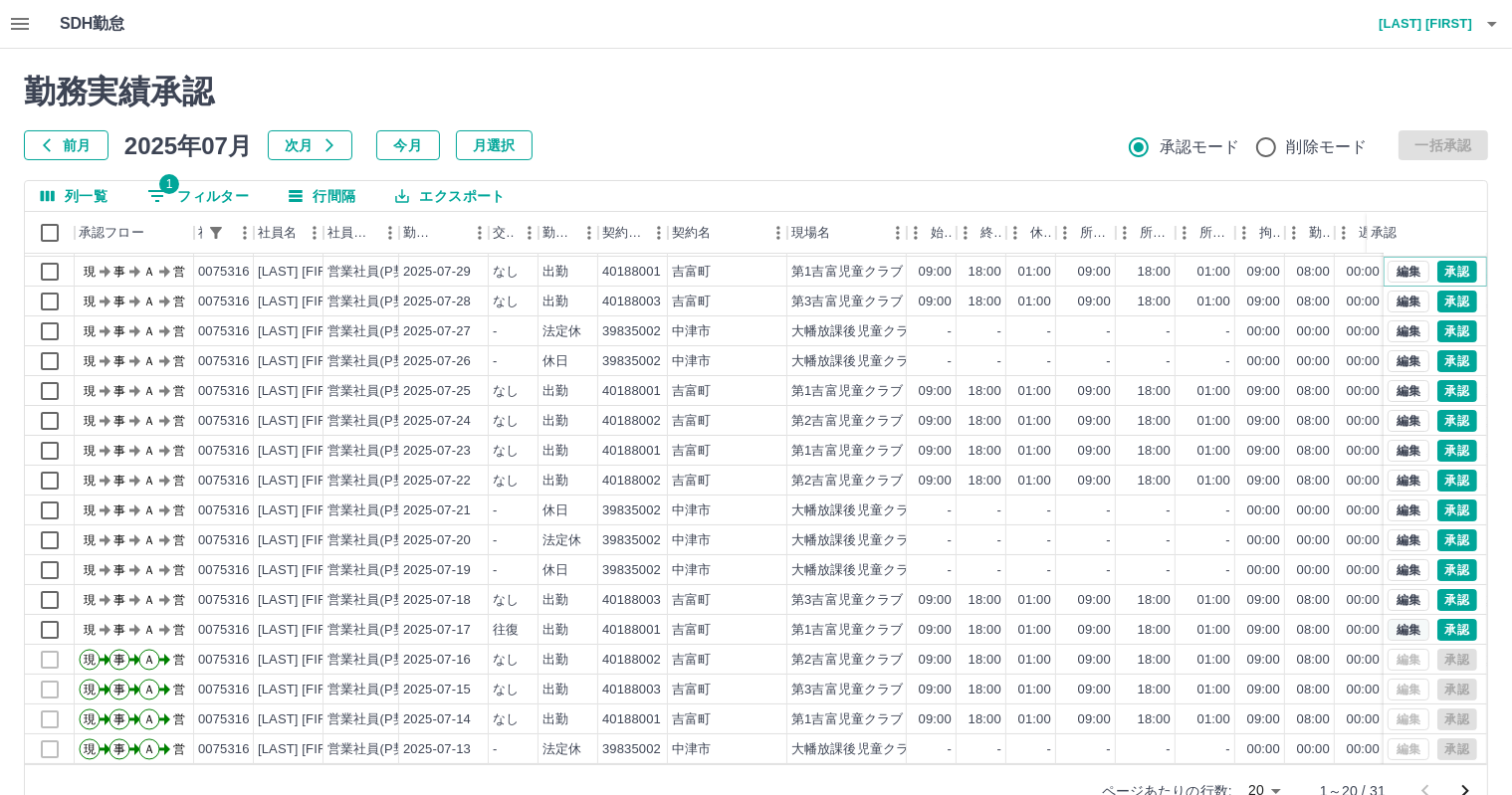 scroll, scrollTop: 102, scrollLeft: 0, axis: vertical 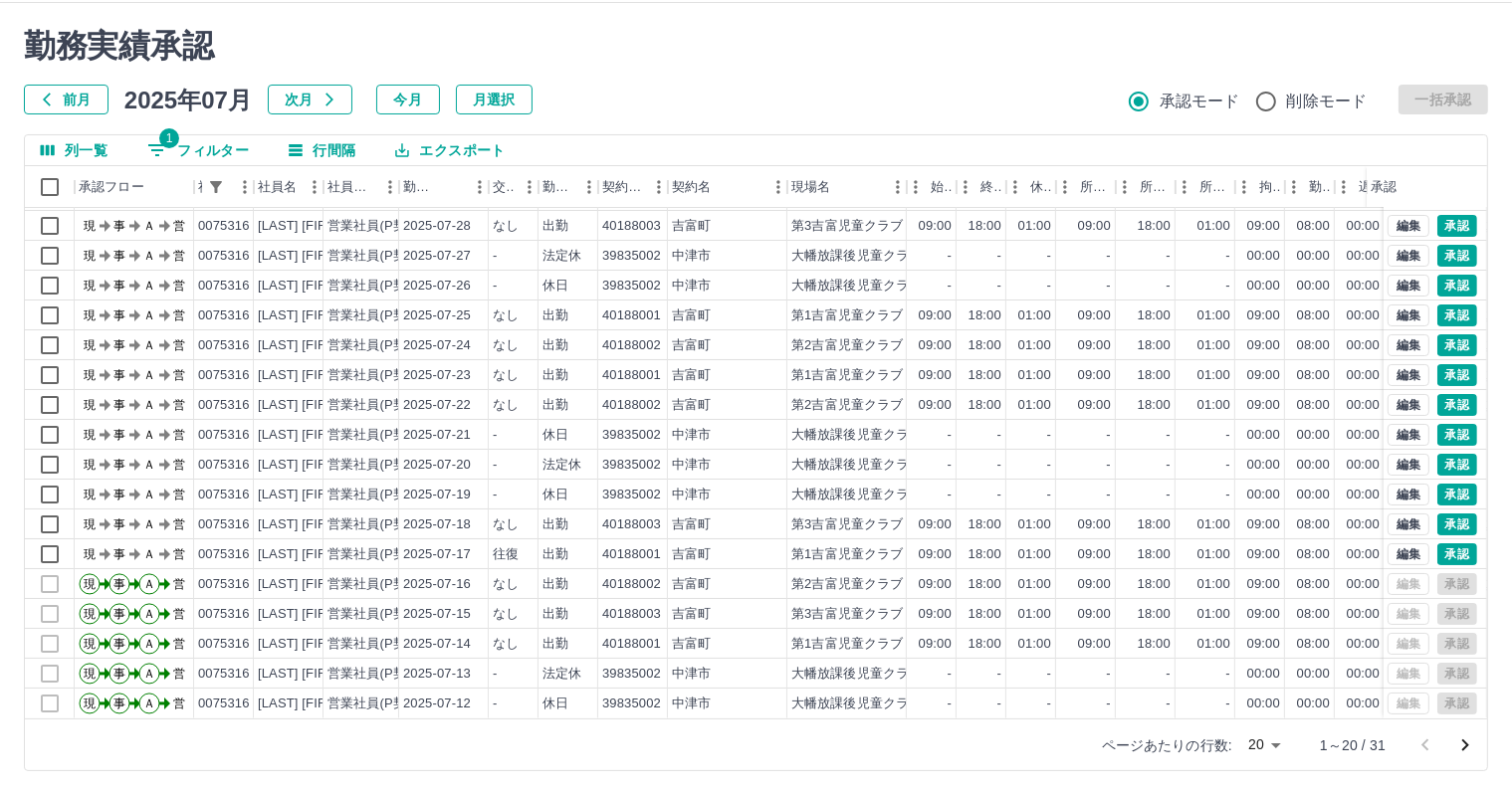 click 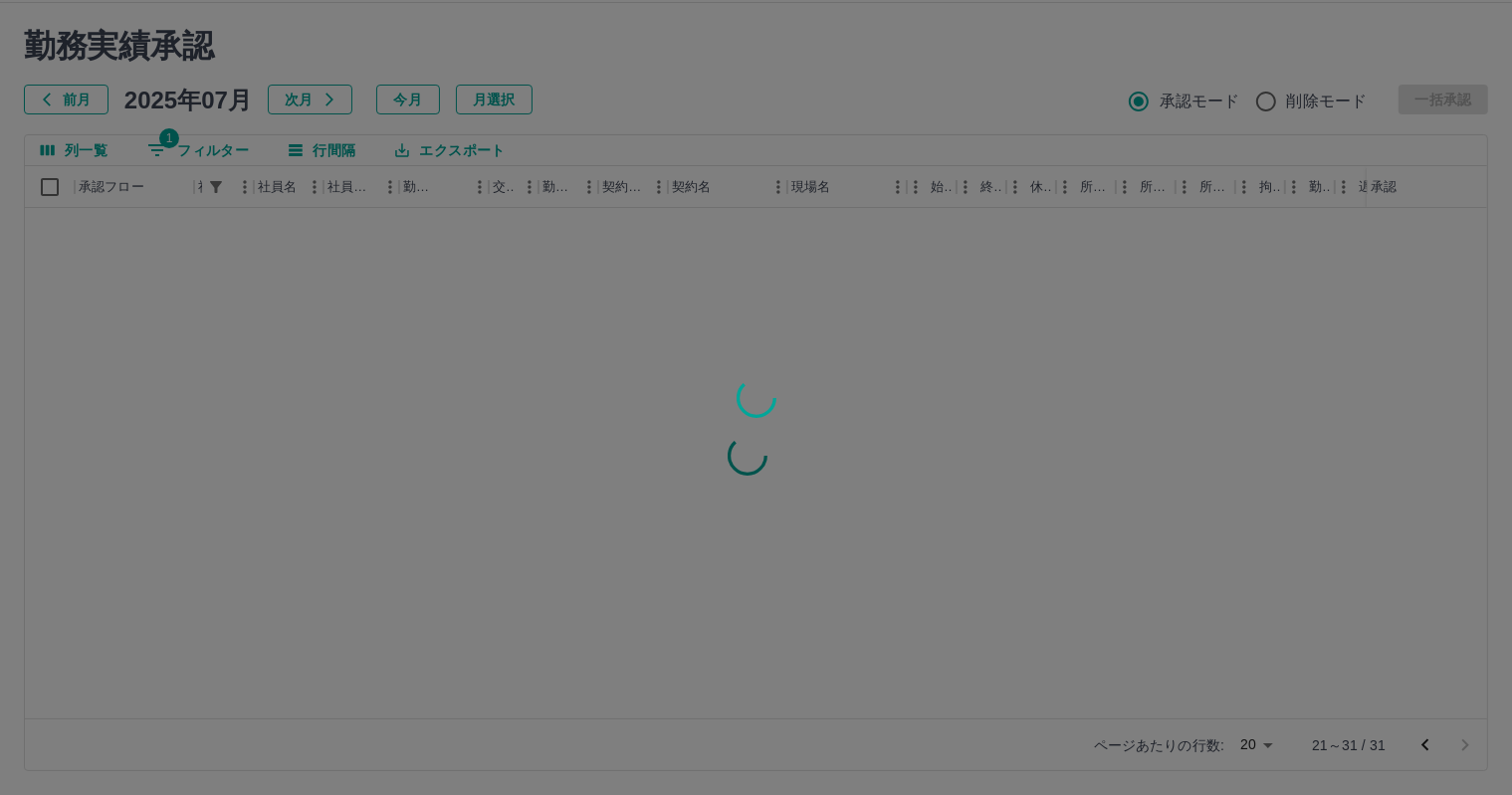 scroll, scrollTop: 0, scrollLeft: 0, axis: both 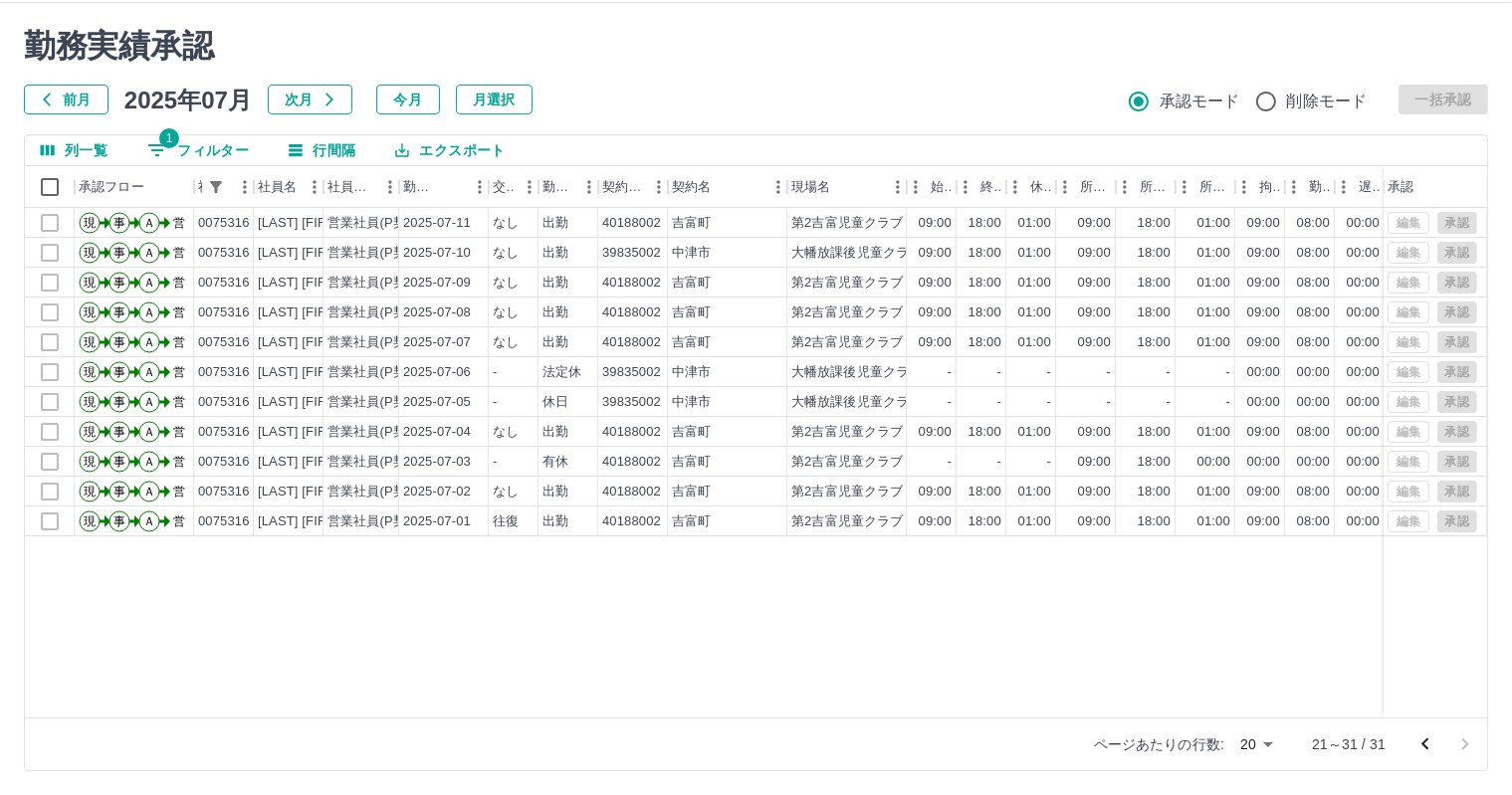 click 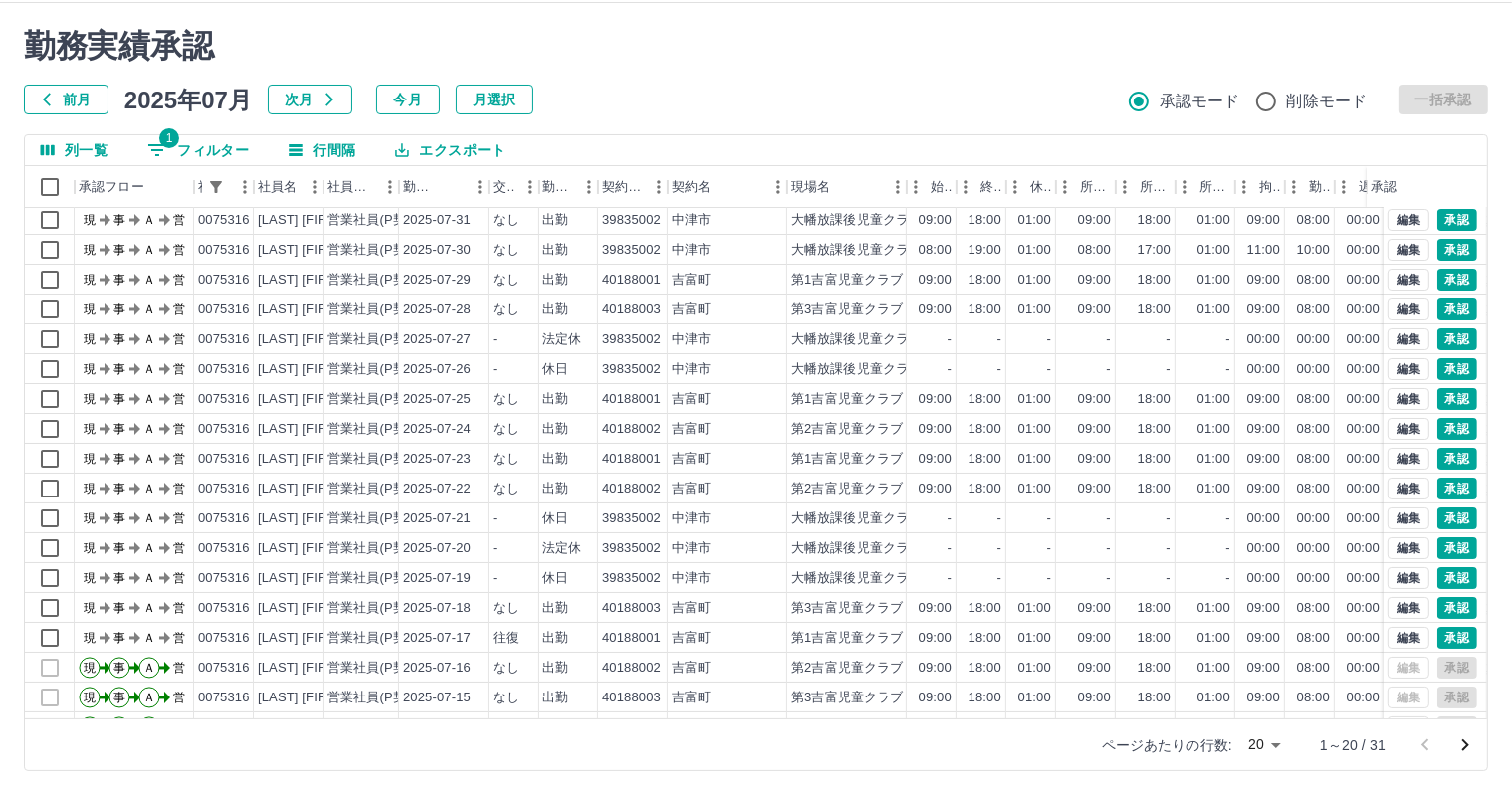 scroll, scrollTop: 0, scrollLeft: 0, axis: both 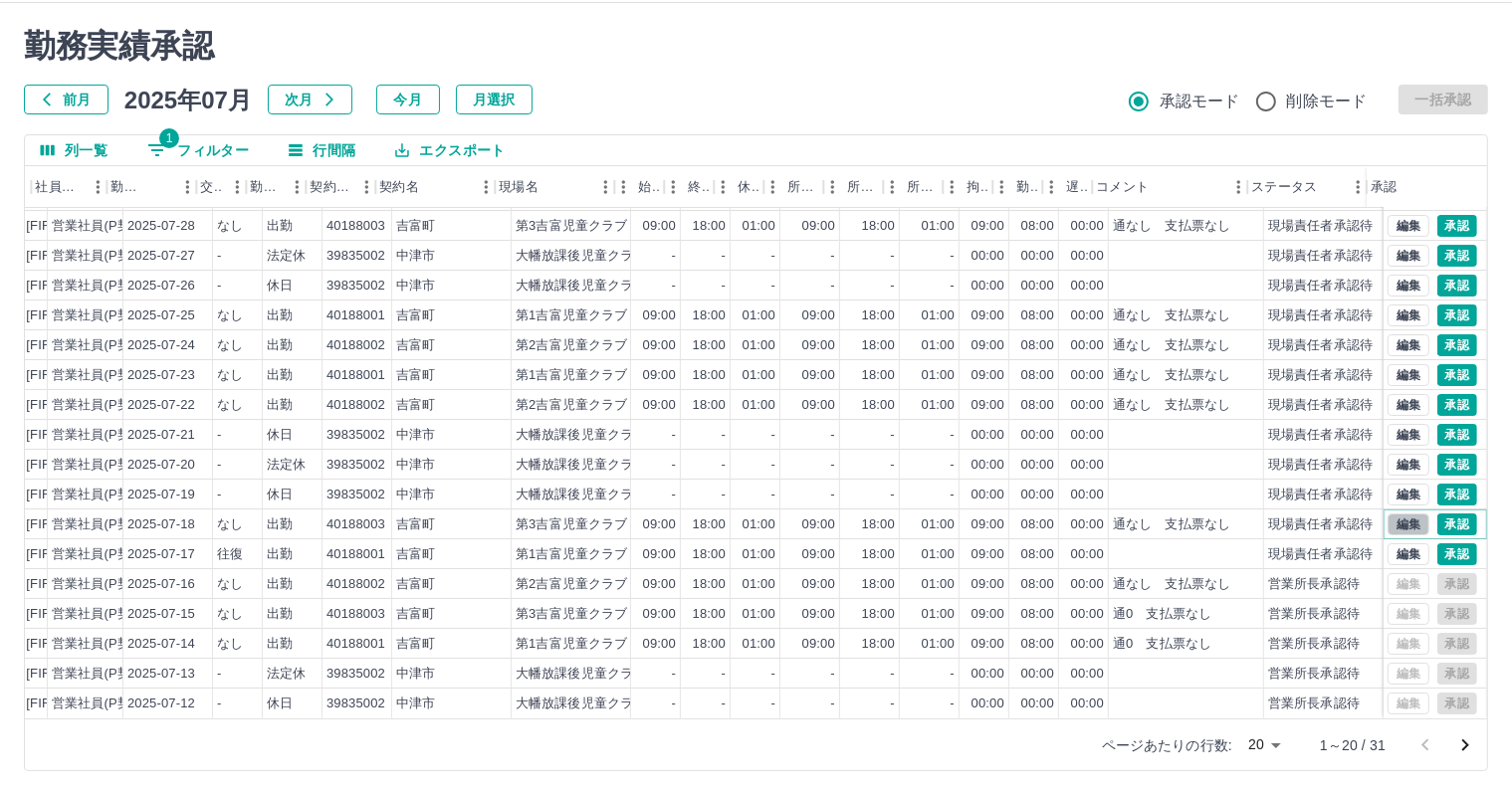 click on "編集" at bounding box center (1408, 524) 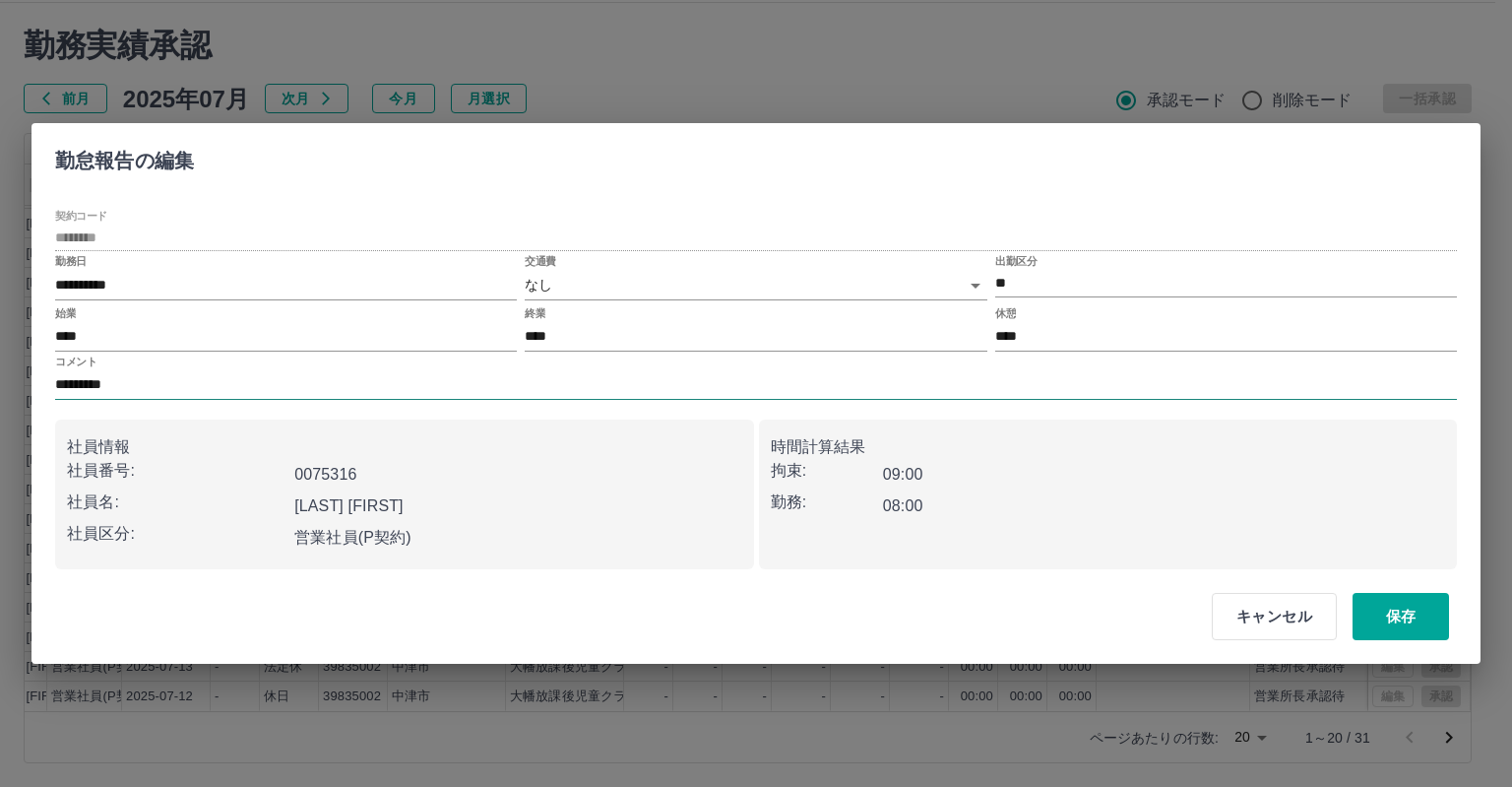 click on "*********" at bounding box center [756, 385] 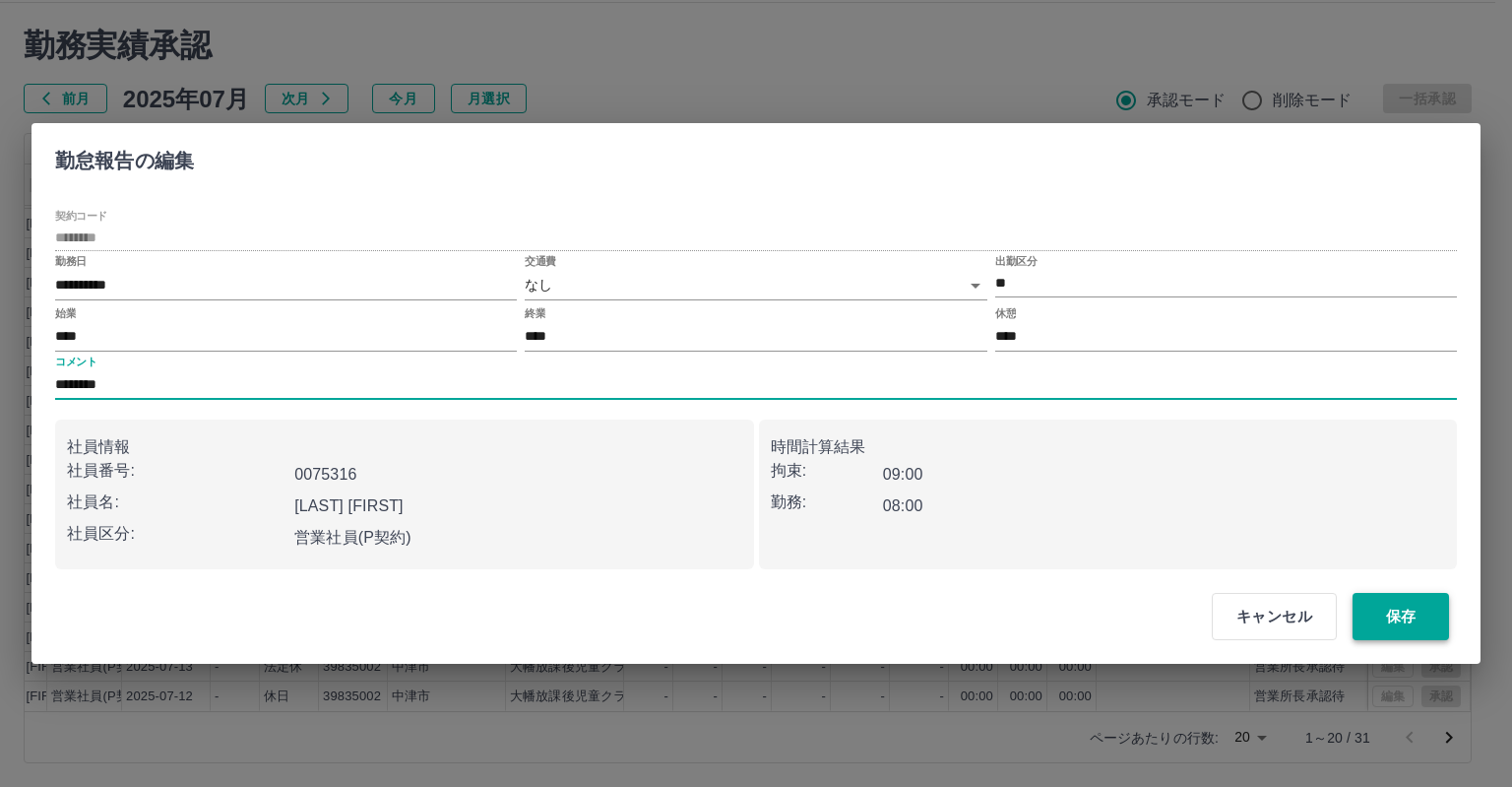 type on "********" 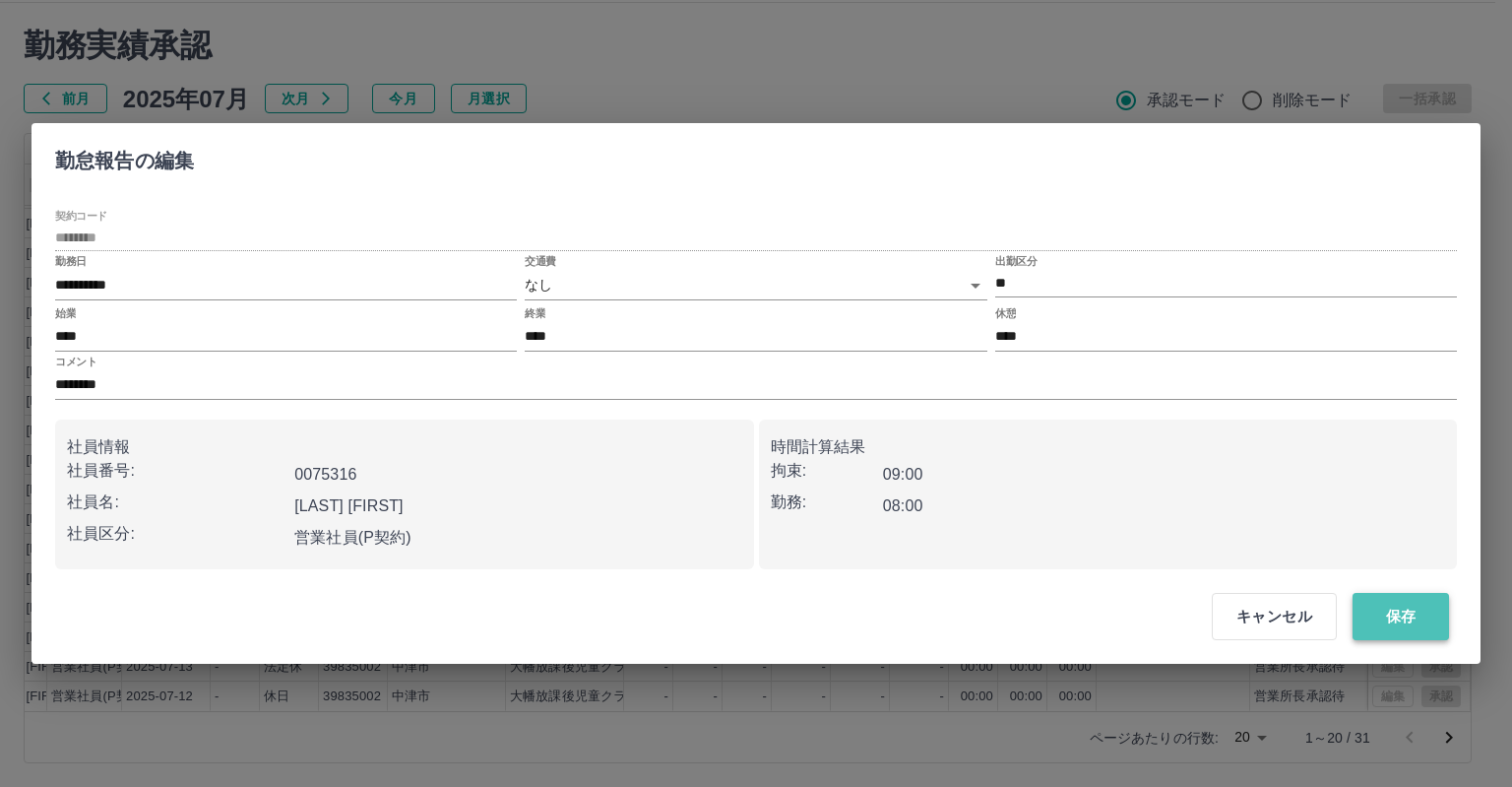 click on "保存" at bounding box center (1401, 617) 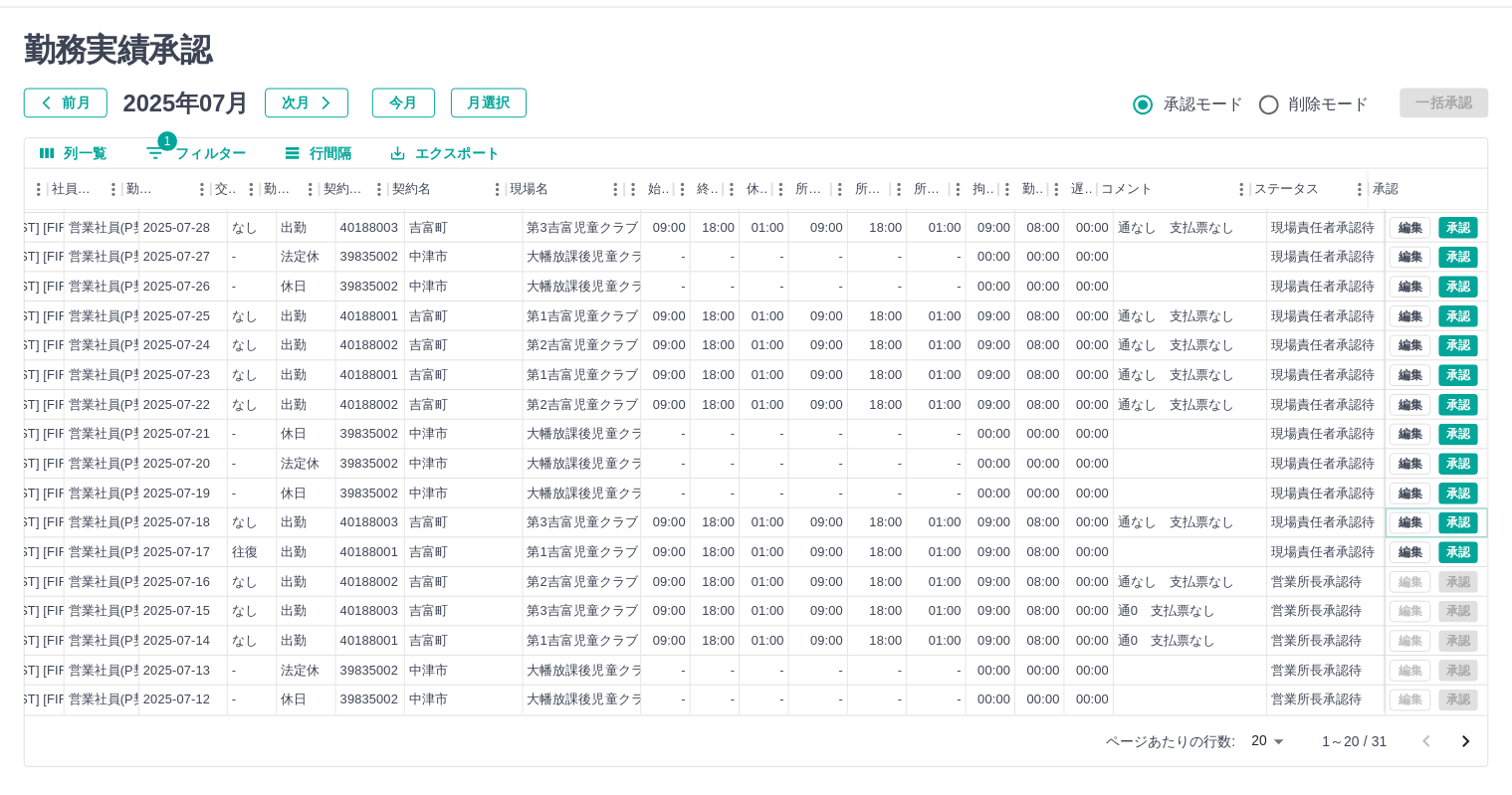 scroll, scrollTop: 102, scrollLeft: 275, axis: both 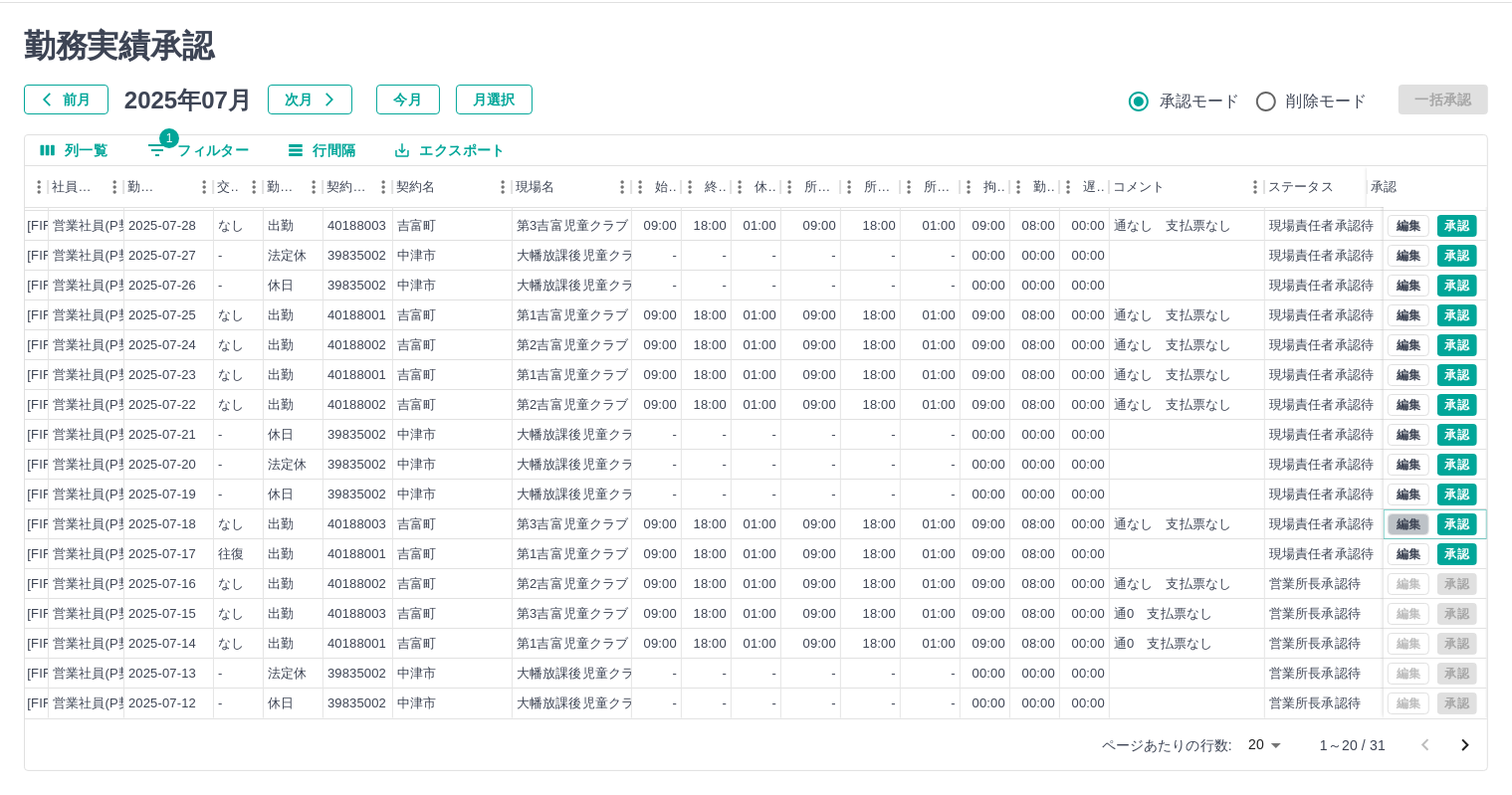 click on "編集" at bounding box center (1408, 524) 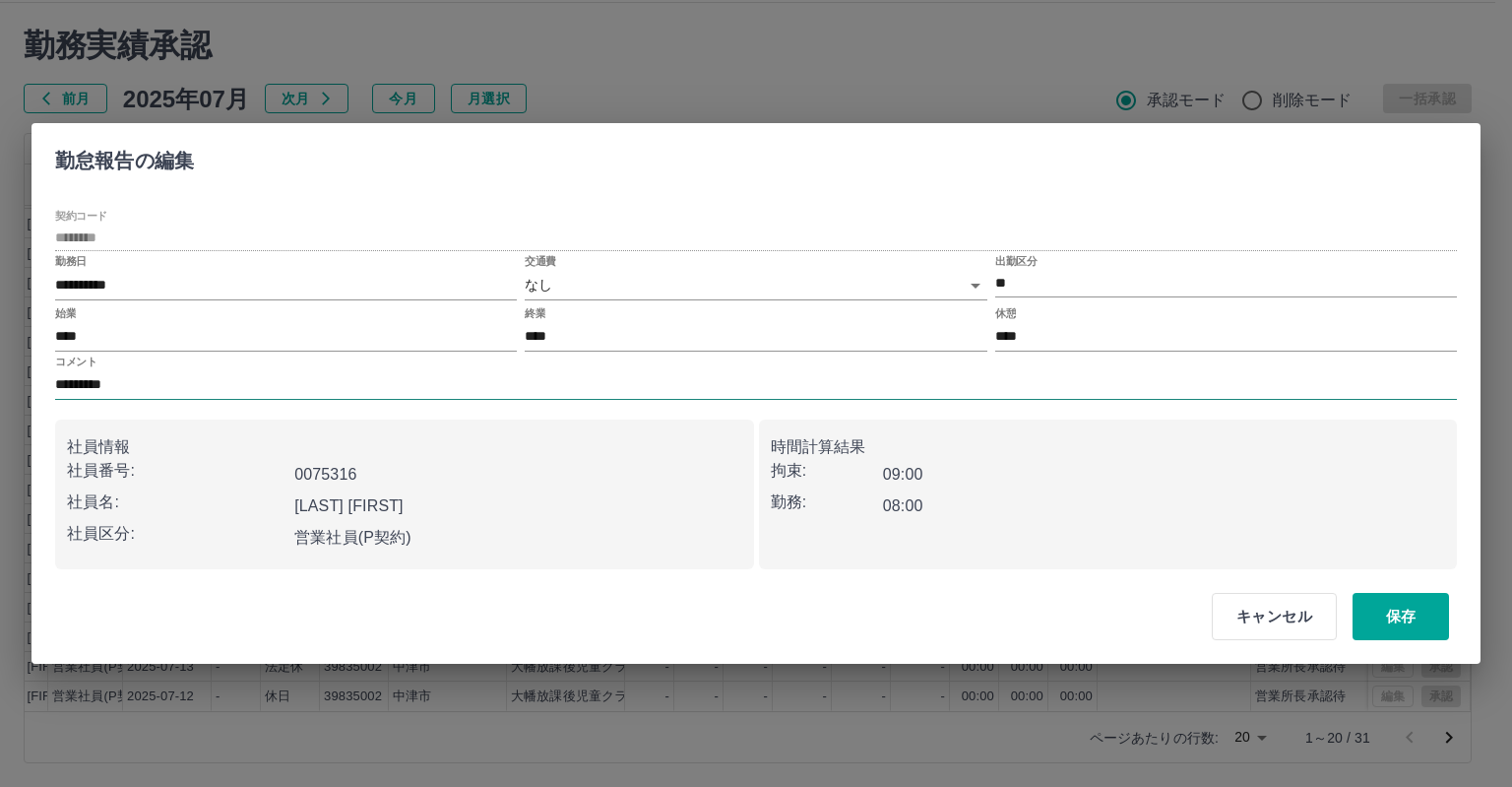 click on "*********" at bounding box center [756, 385] 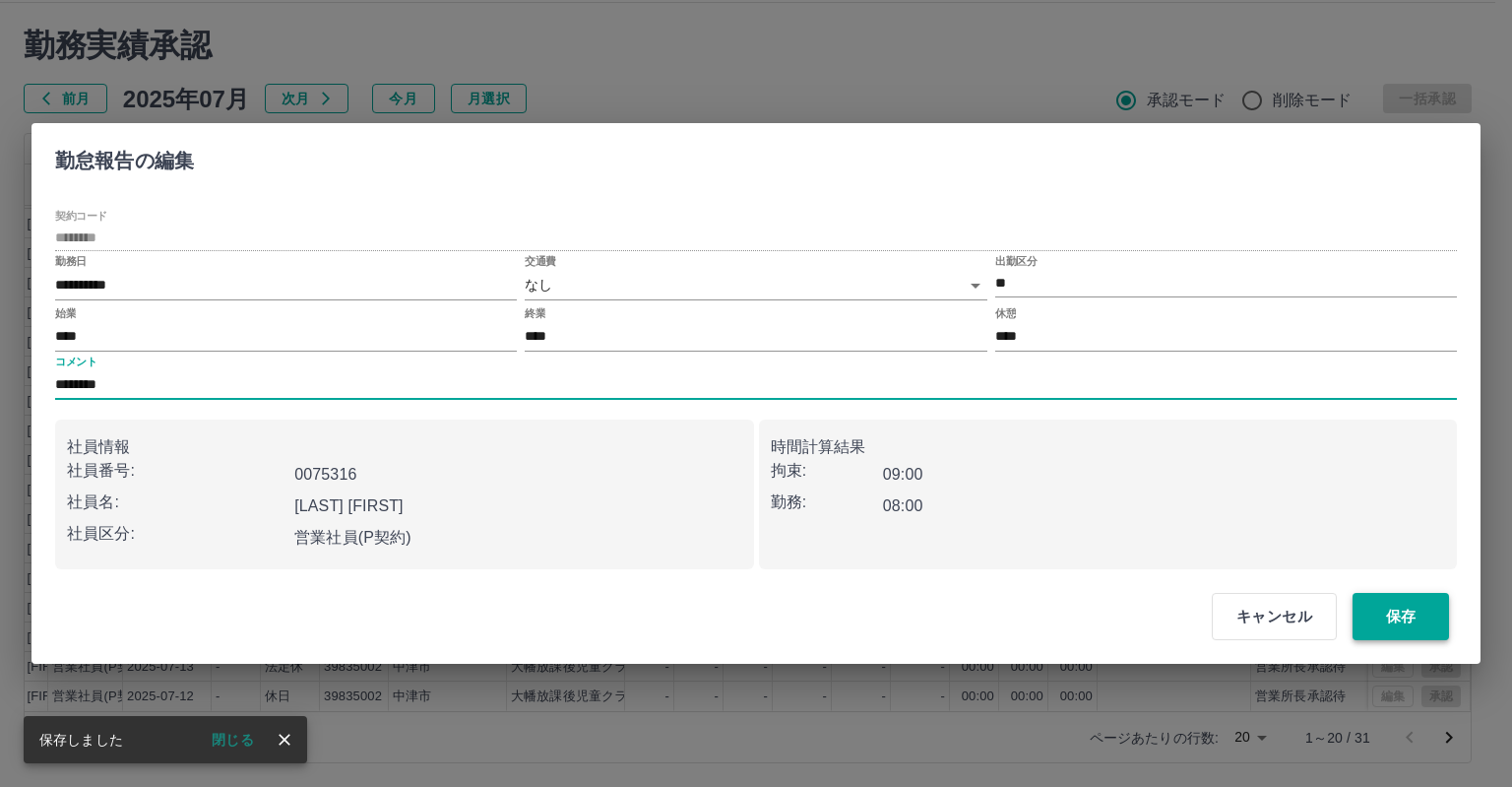 type on "********" 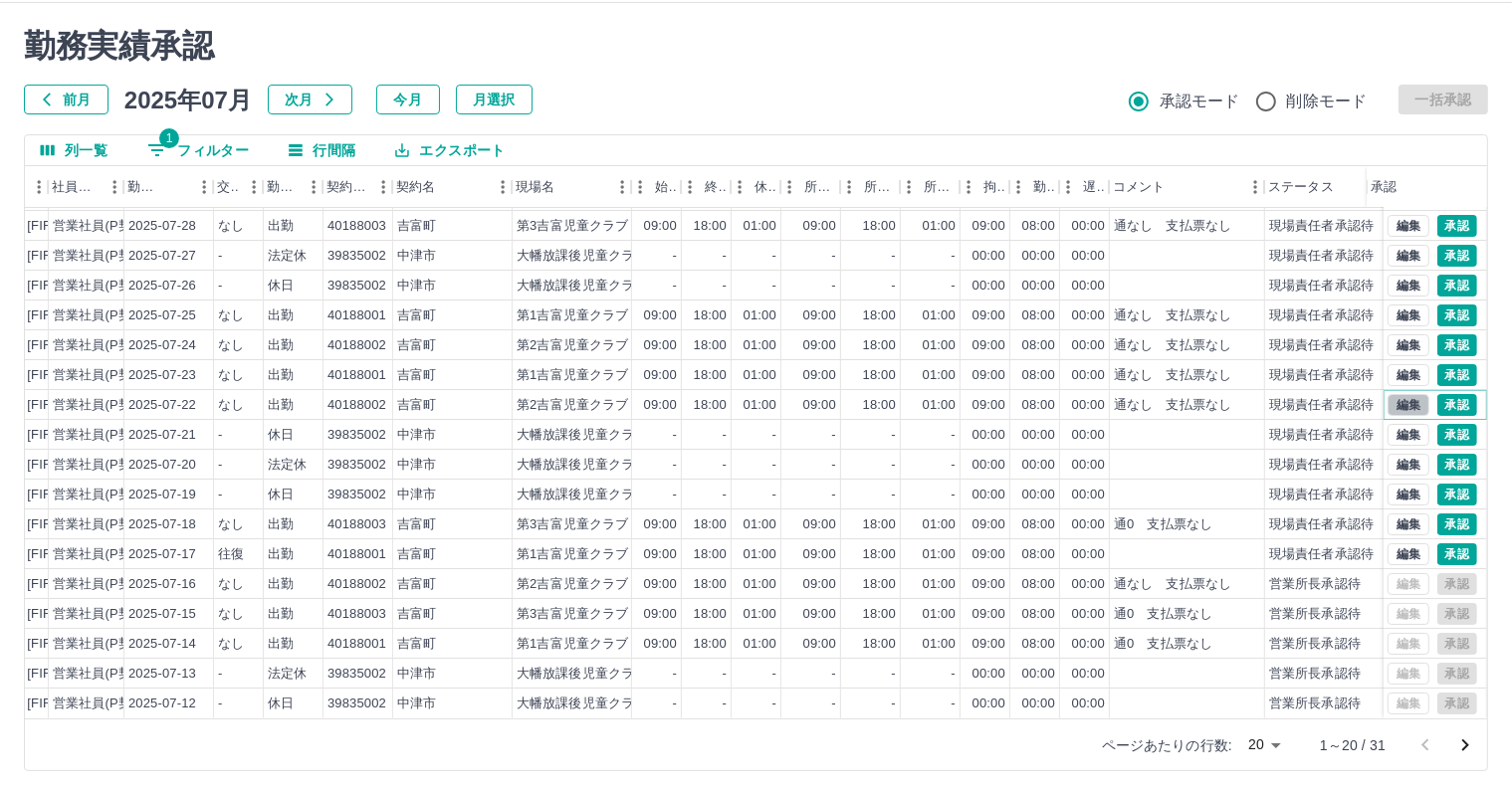 click on "編集" at bounding box center (1408, 405) 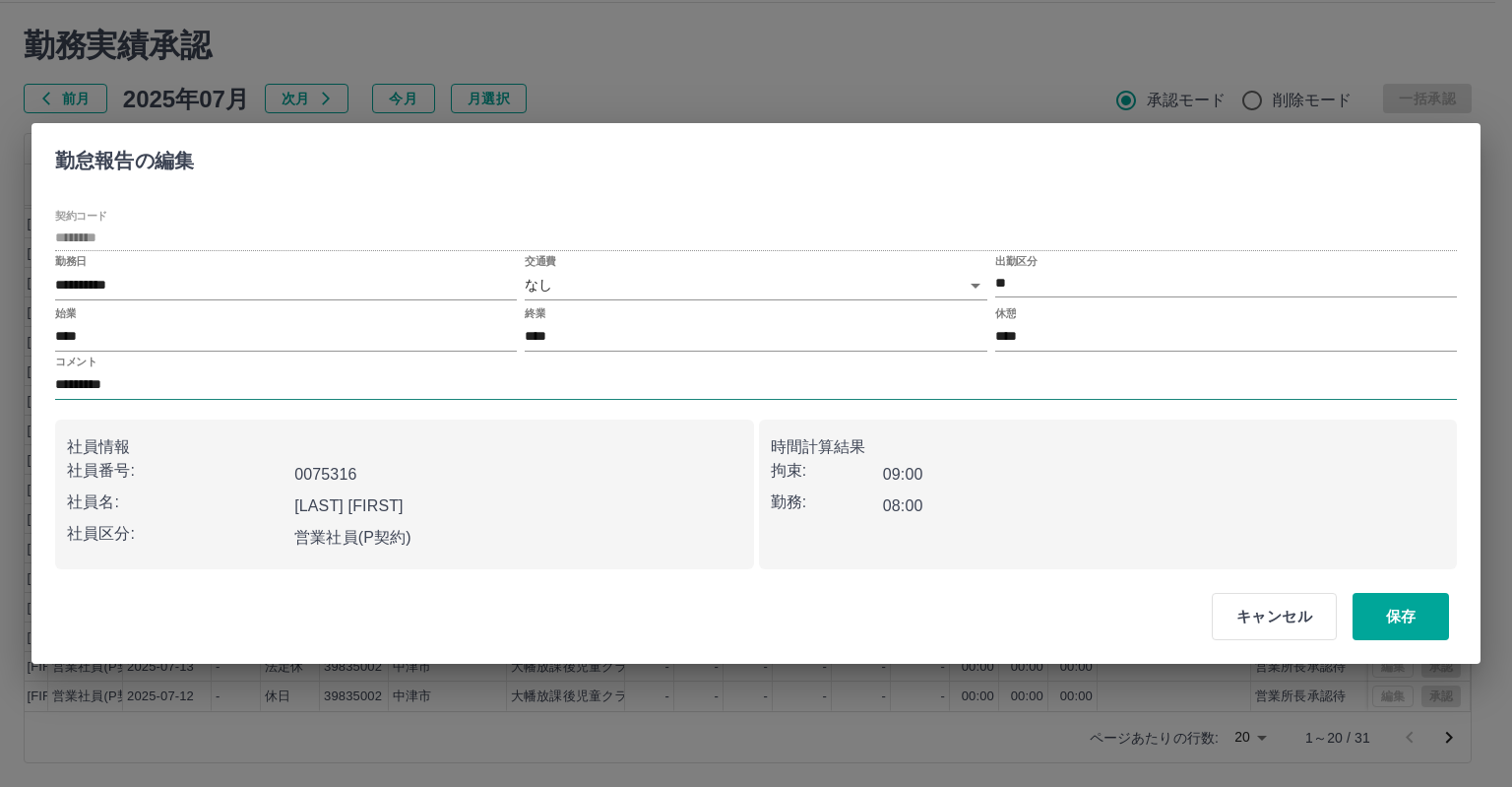 click on "*********" at bounding box center (756, 385) 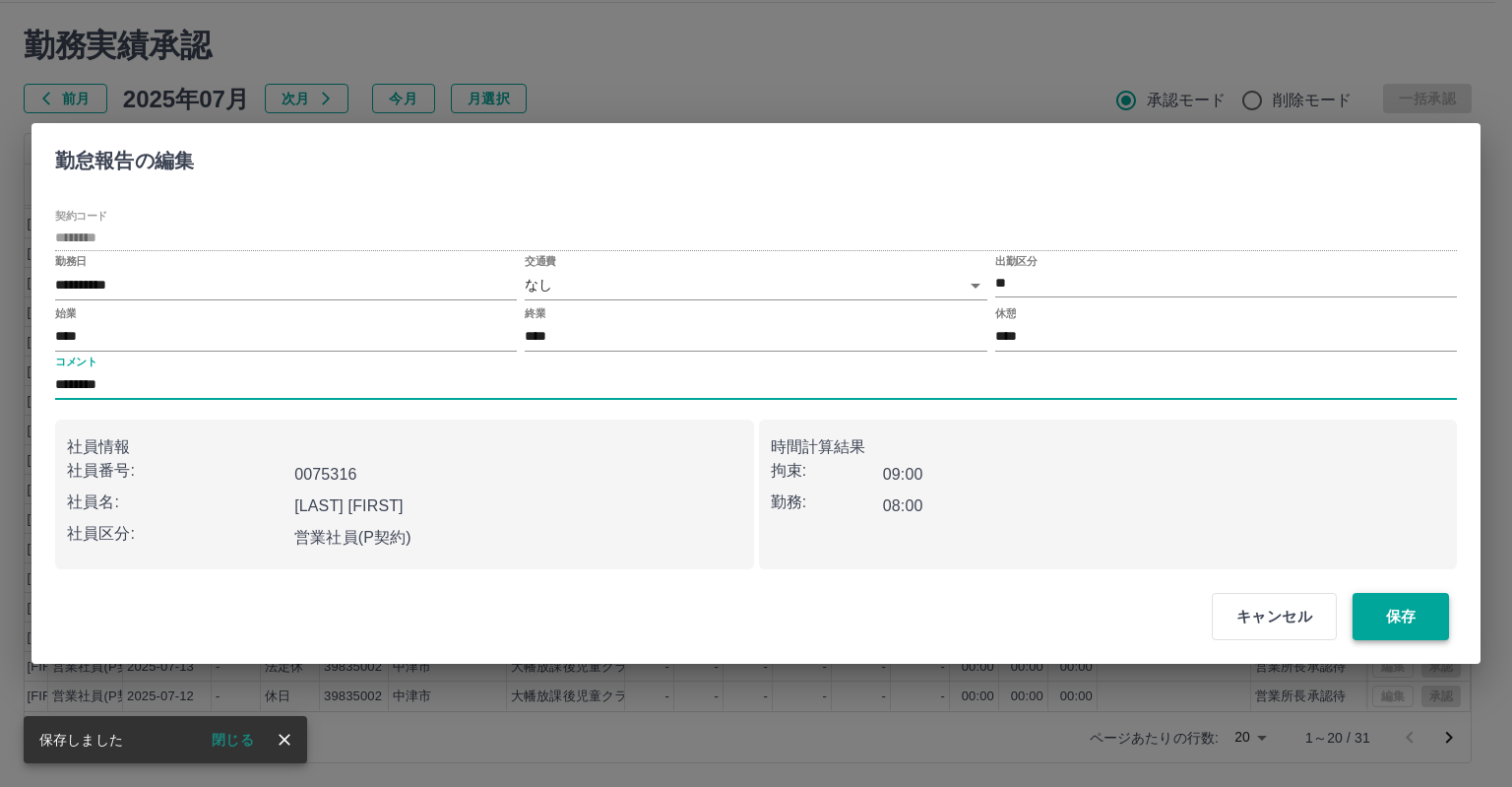 type on "********" 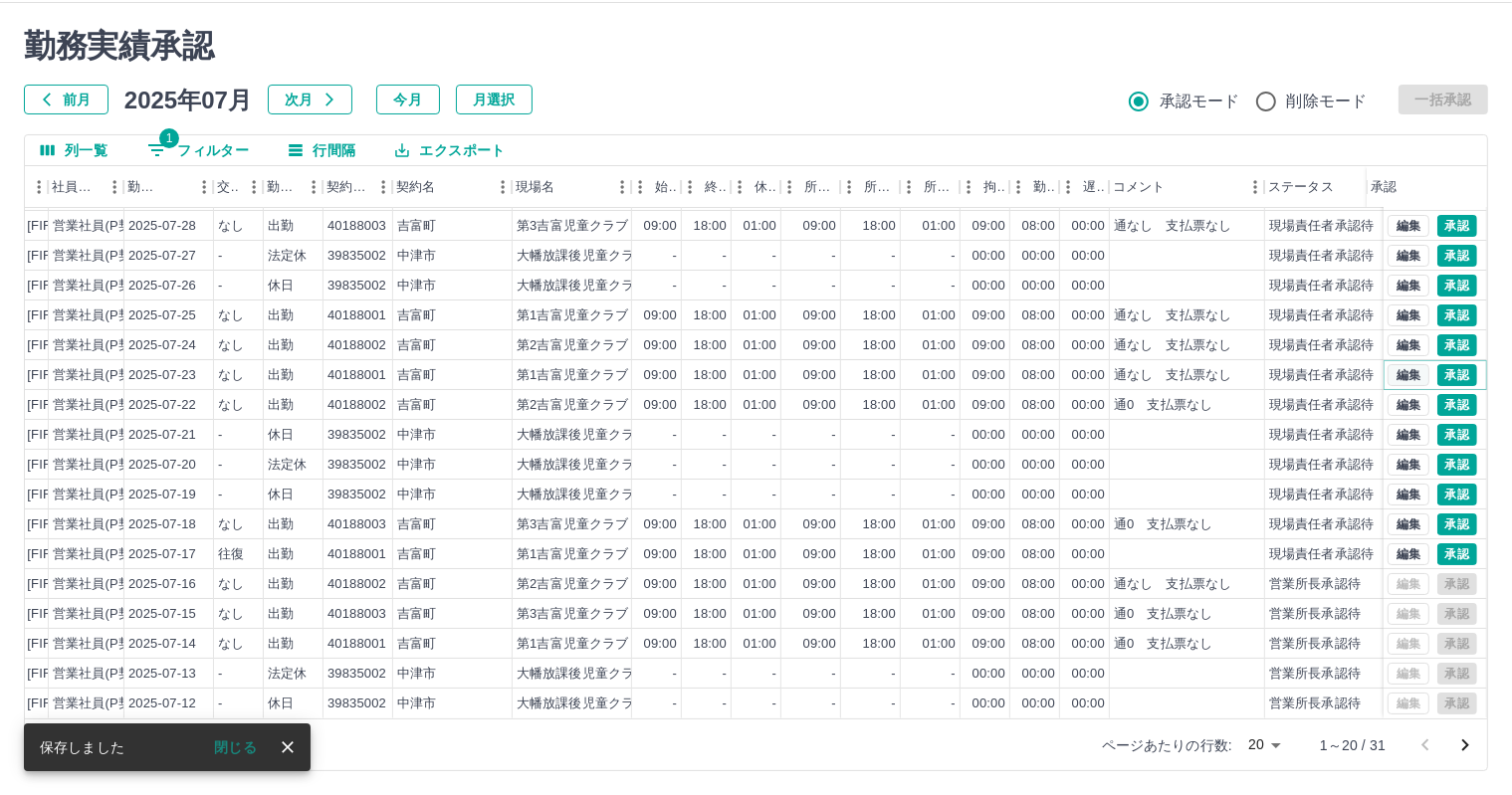 click on "編集" at bounding box center [1408, 375] 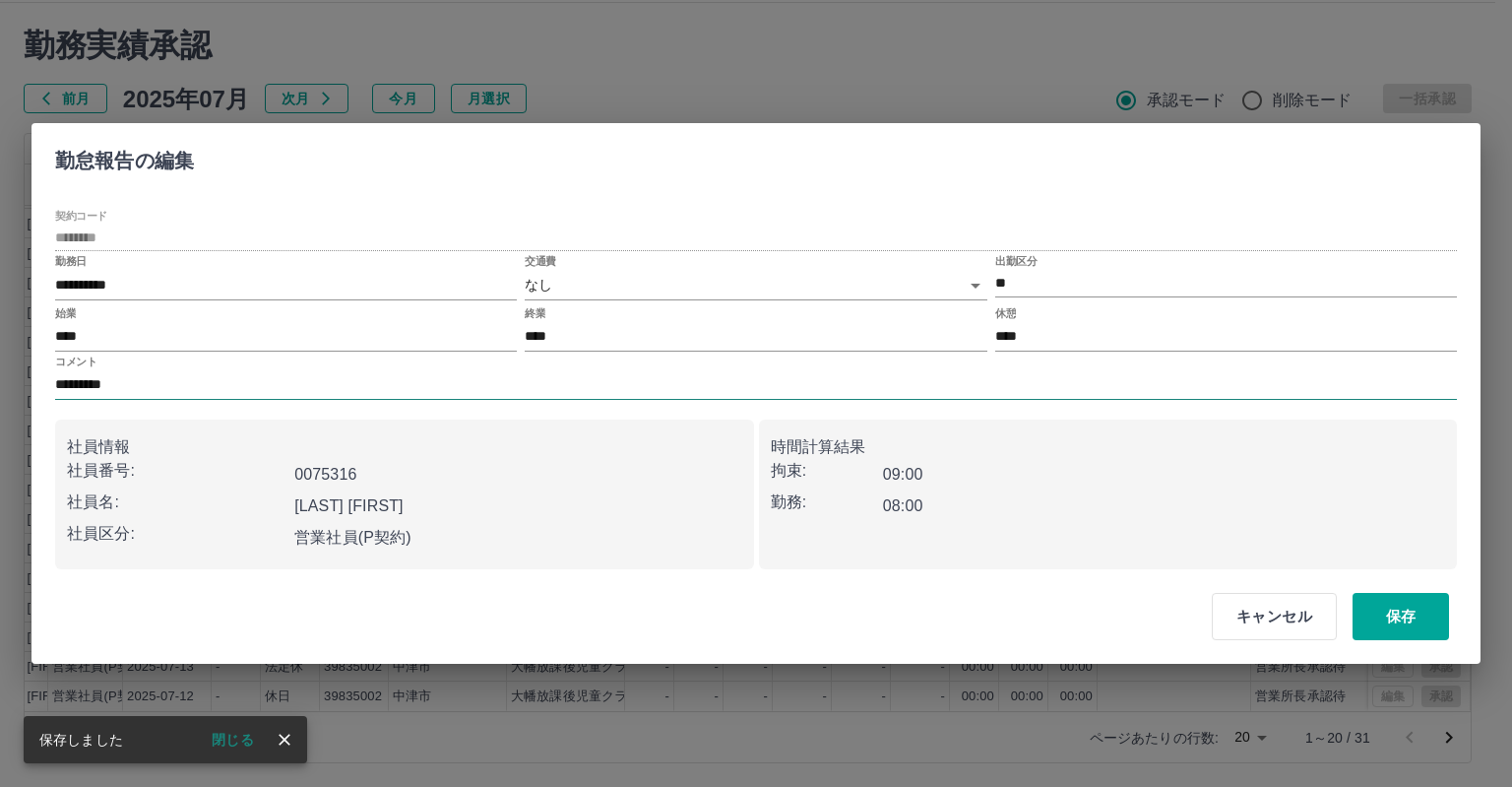 click on "*********" at bounding box center (756, 385) 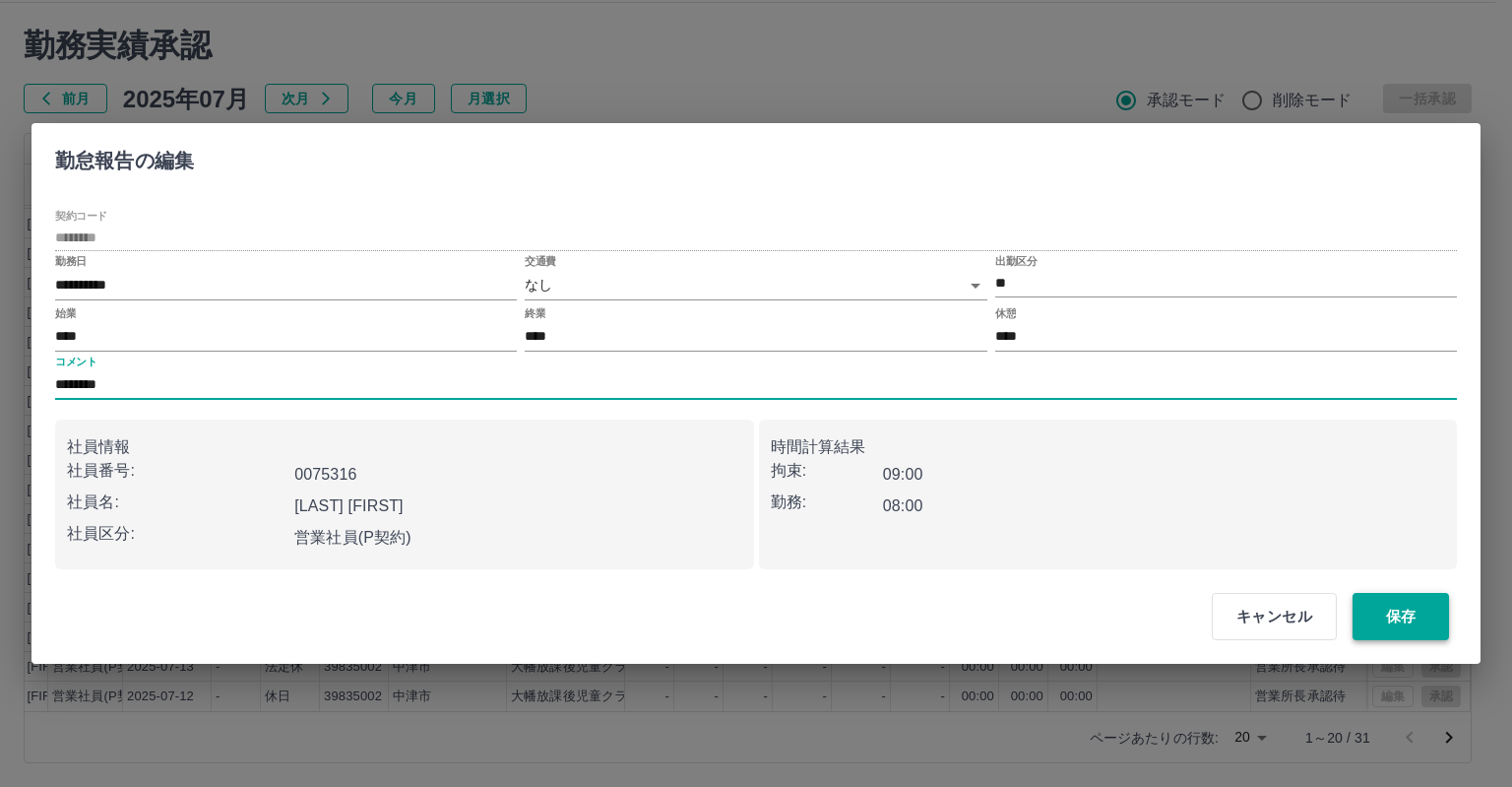 type on "********" 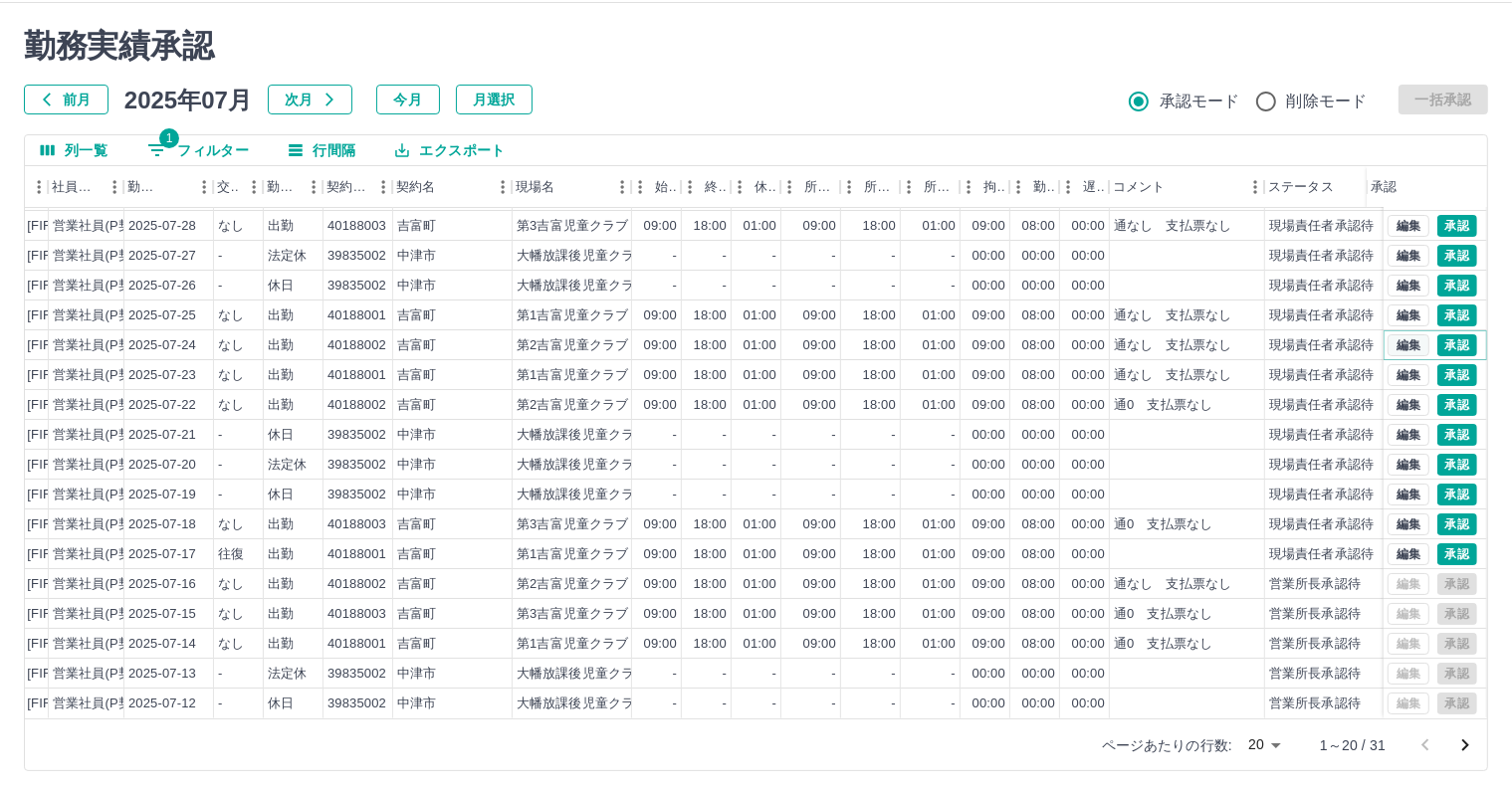 click on "編集" at bounding box center [1408, 345] 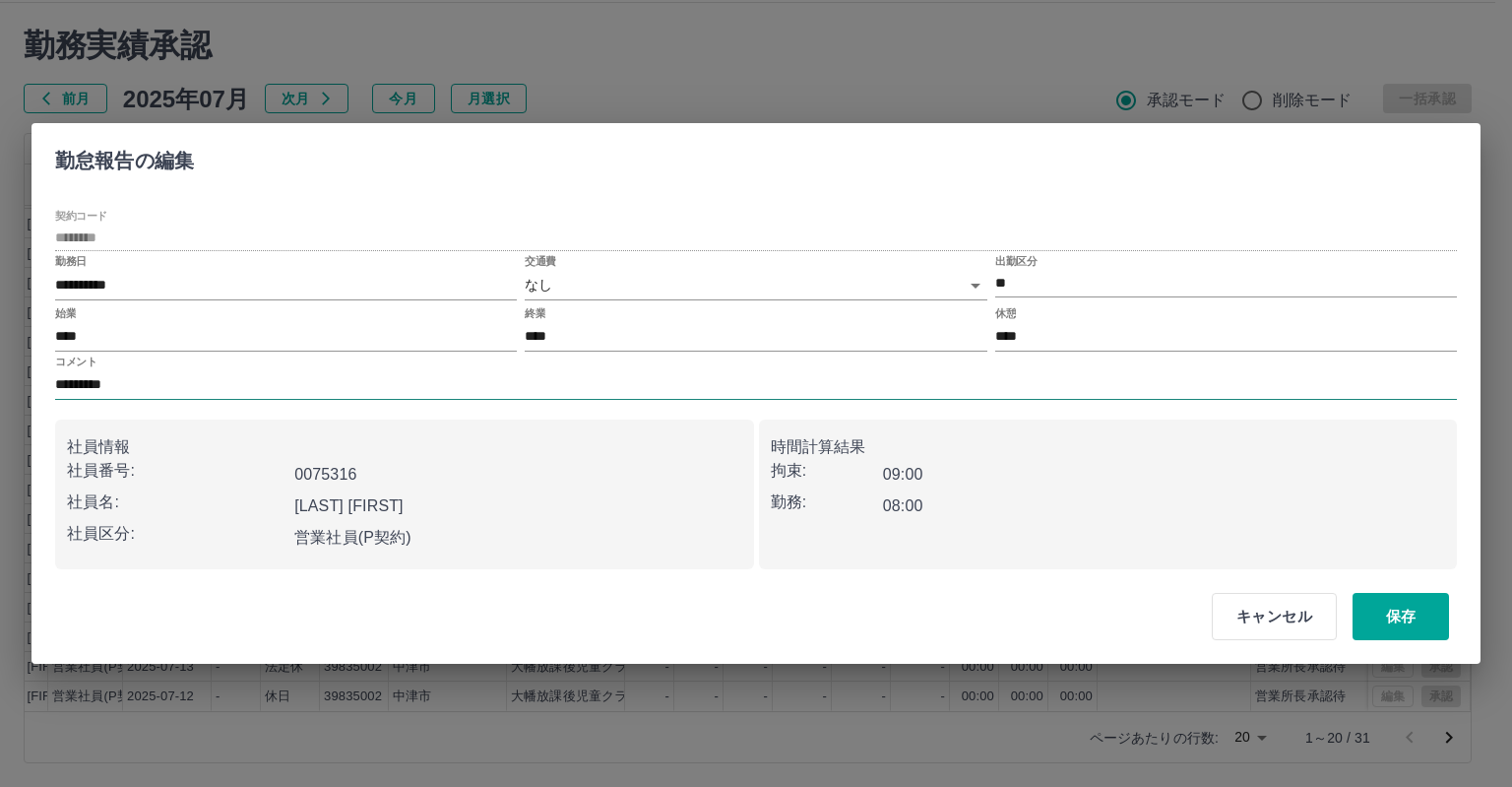 click on "*********" at bounding box center (756, 385) 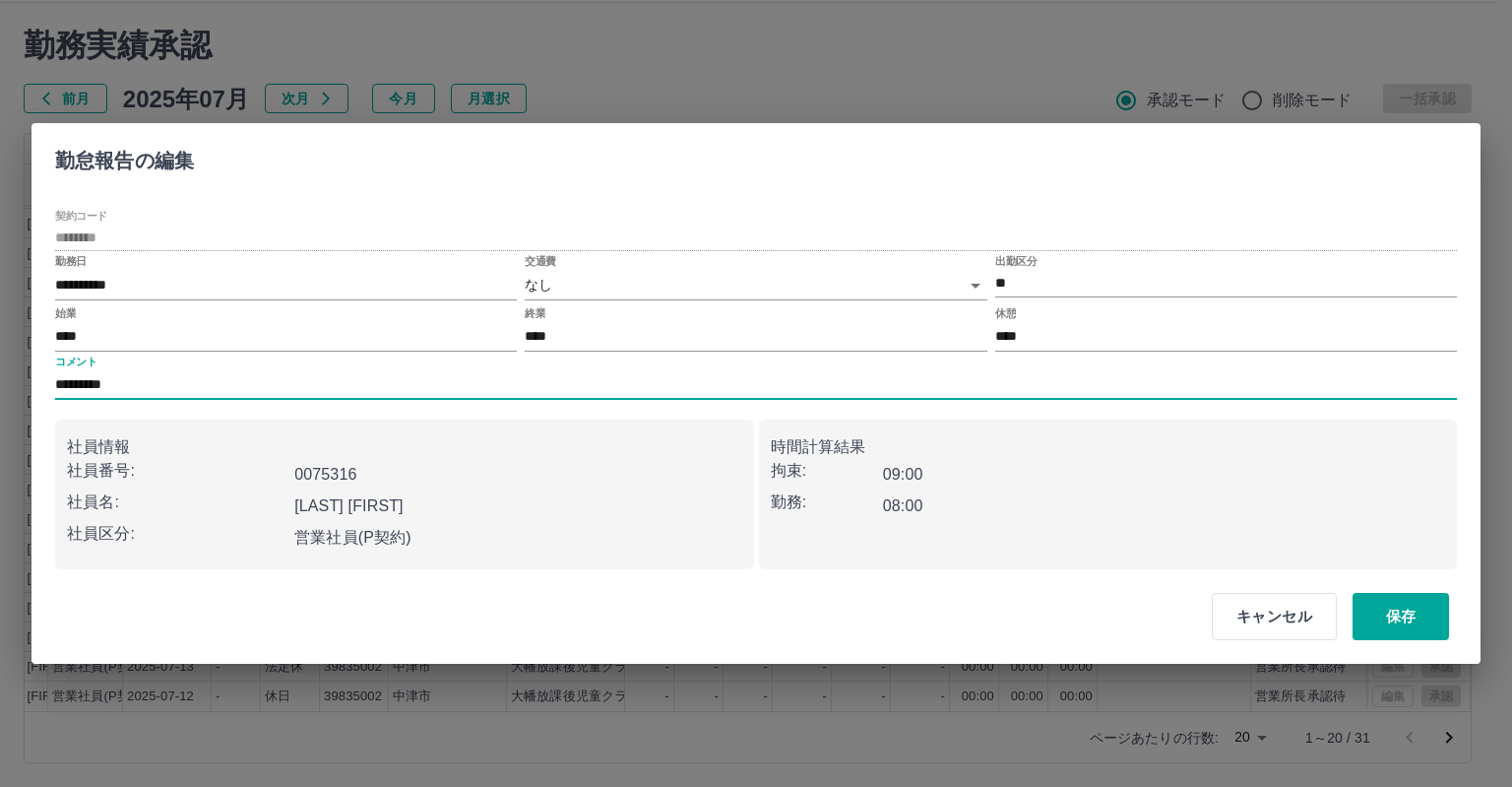 click on "*********" at bounding box center [756, 385] 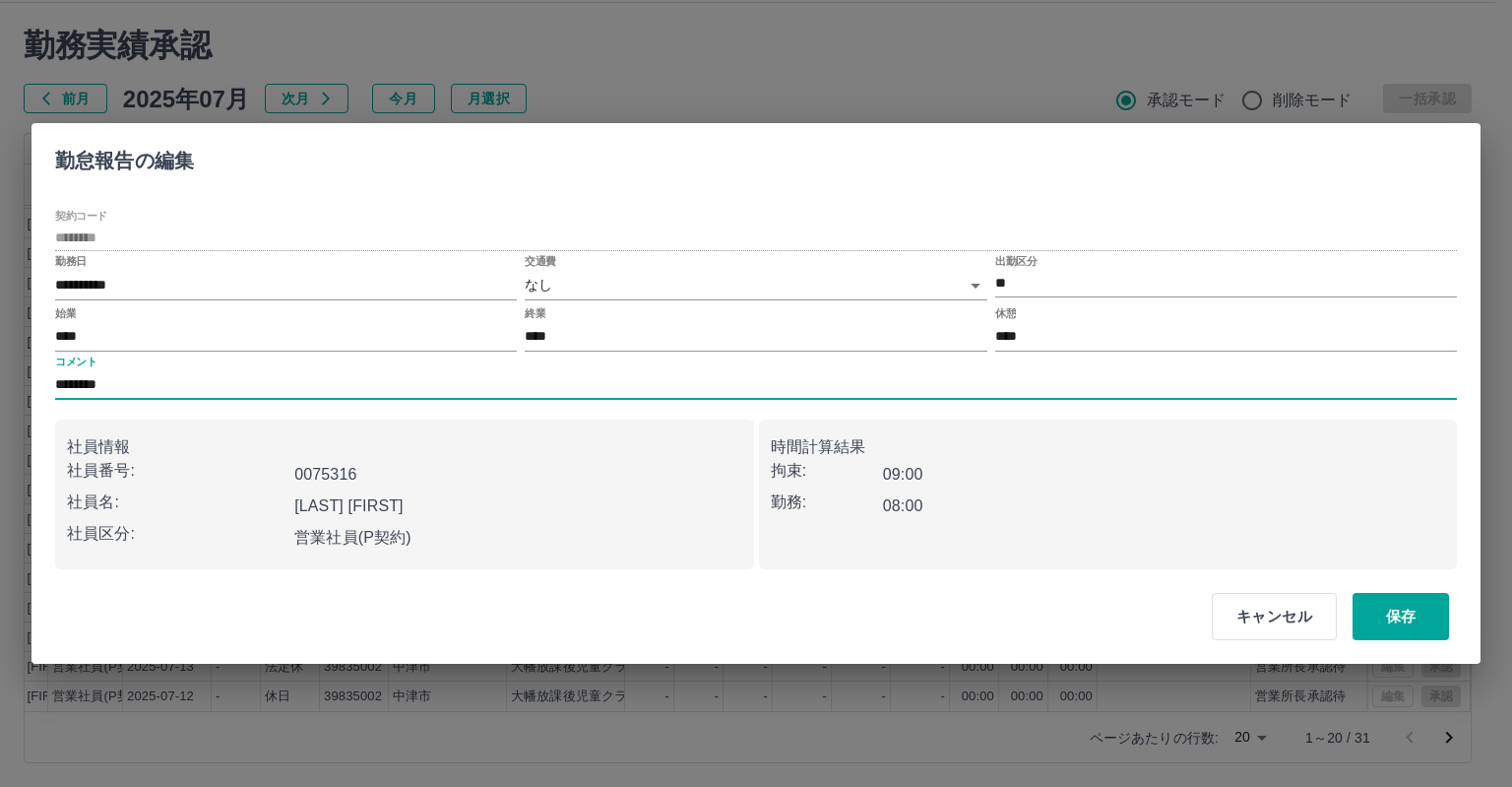 type on "********" 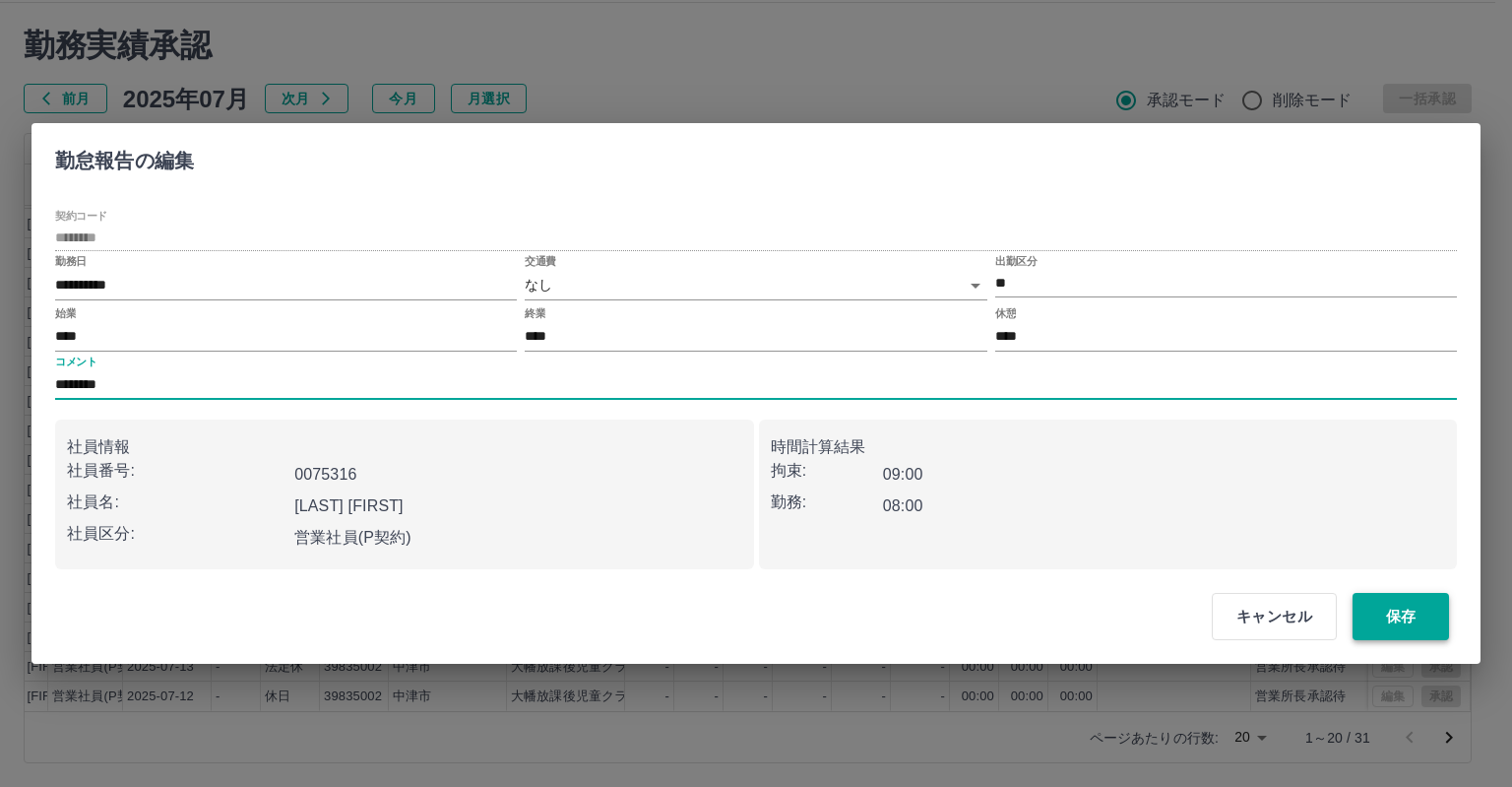 click on "保存" at bounding box center [1401, 617] 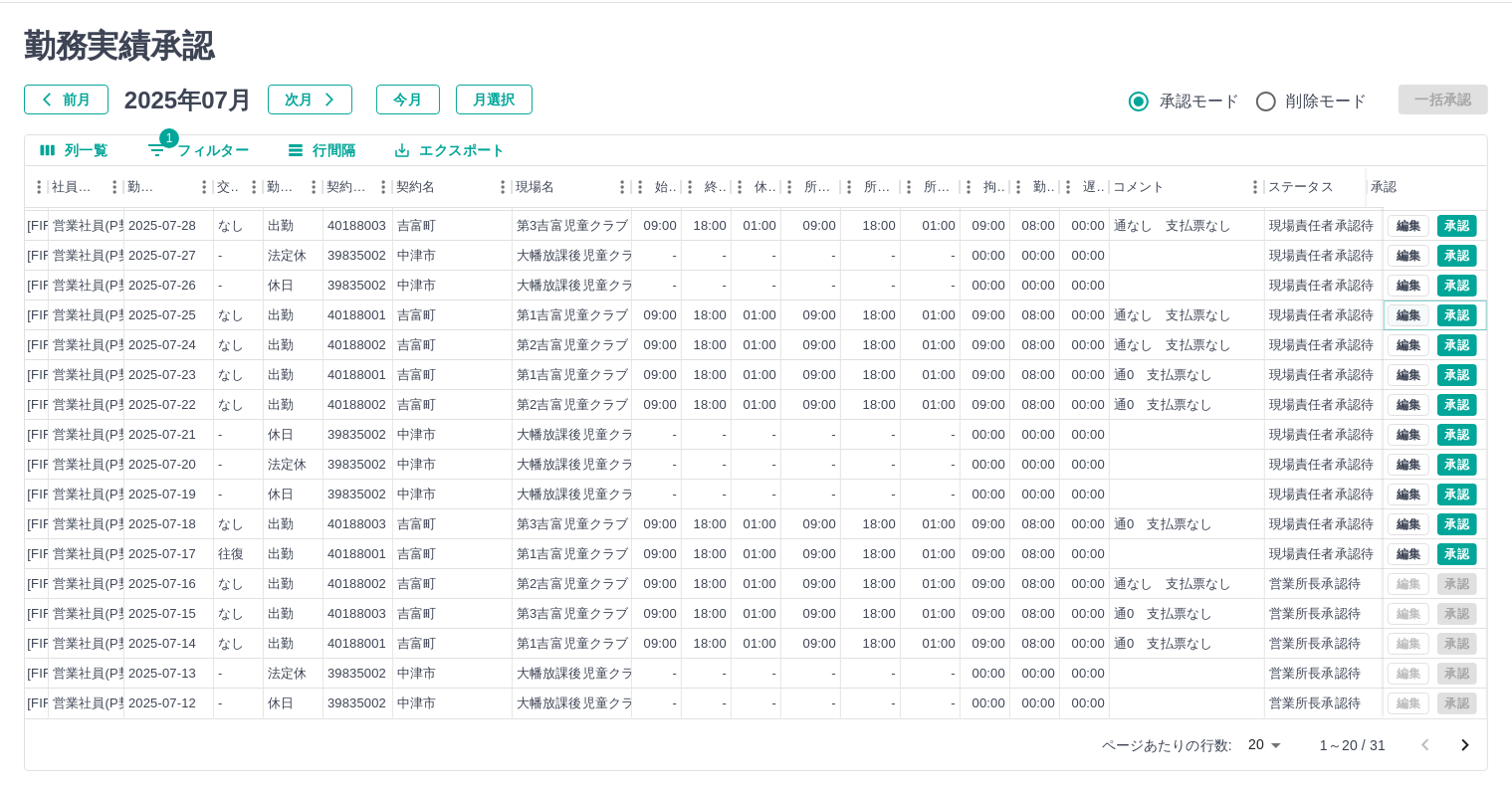 click on "編集" at bounding box center (1408, 315) 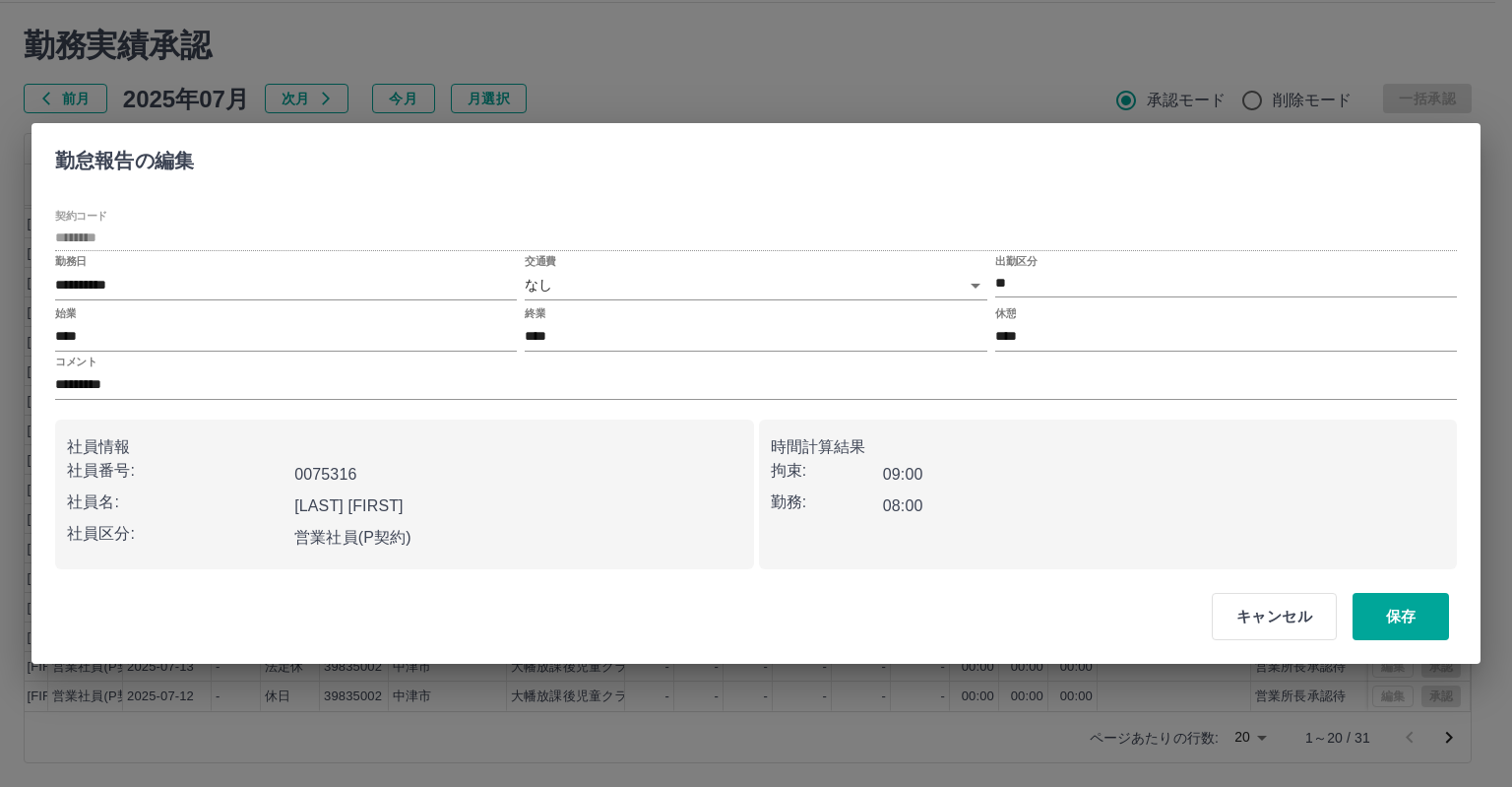 click on "コメント" at bounding box center (76, 361) 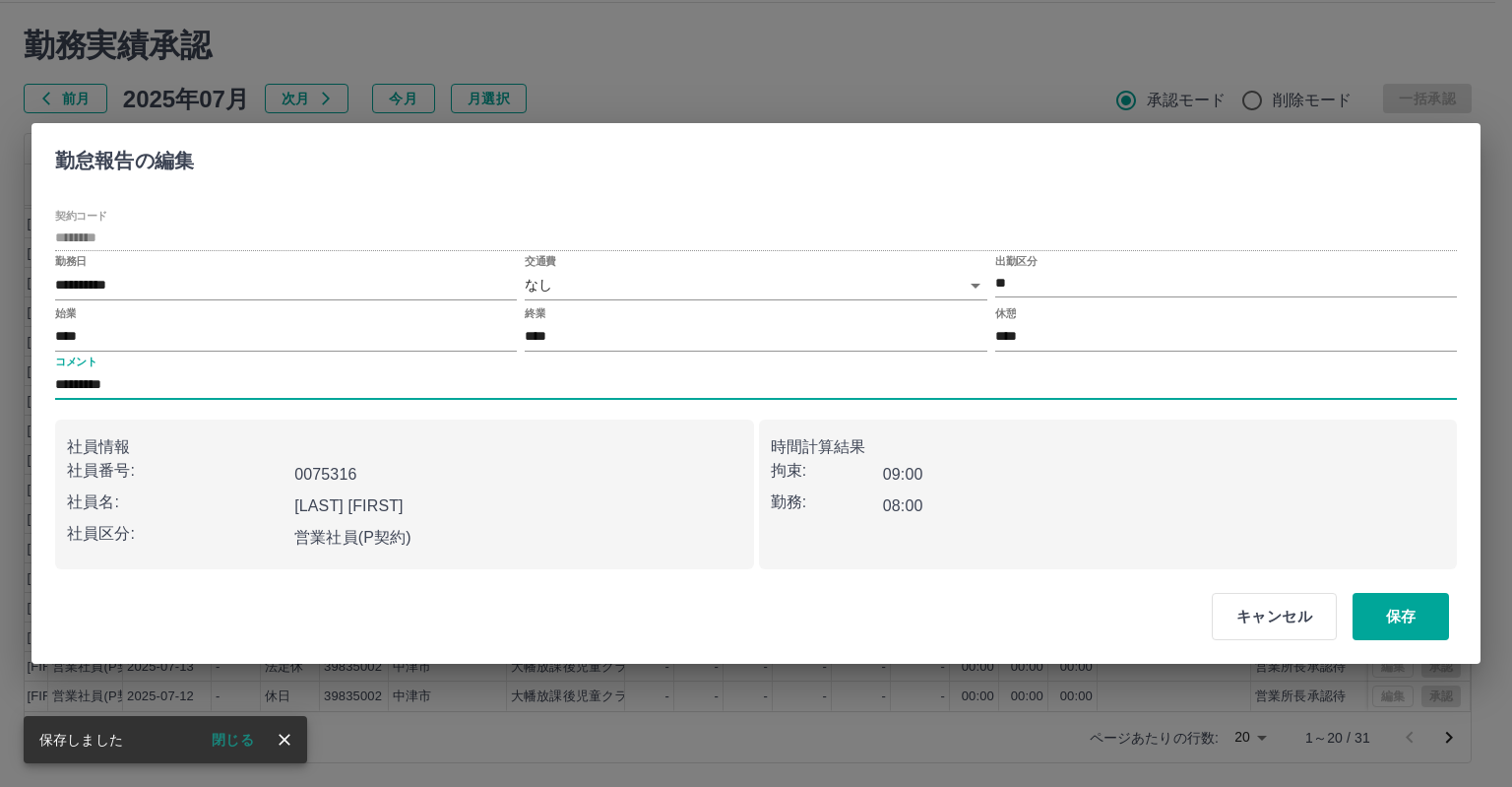 click on "*********" at bounding box center [756, 385] 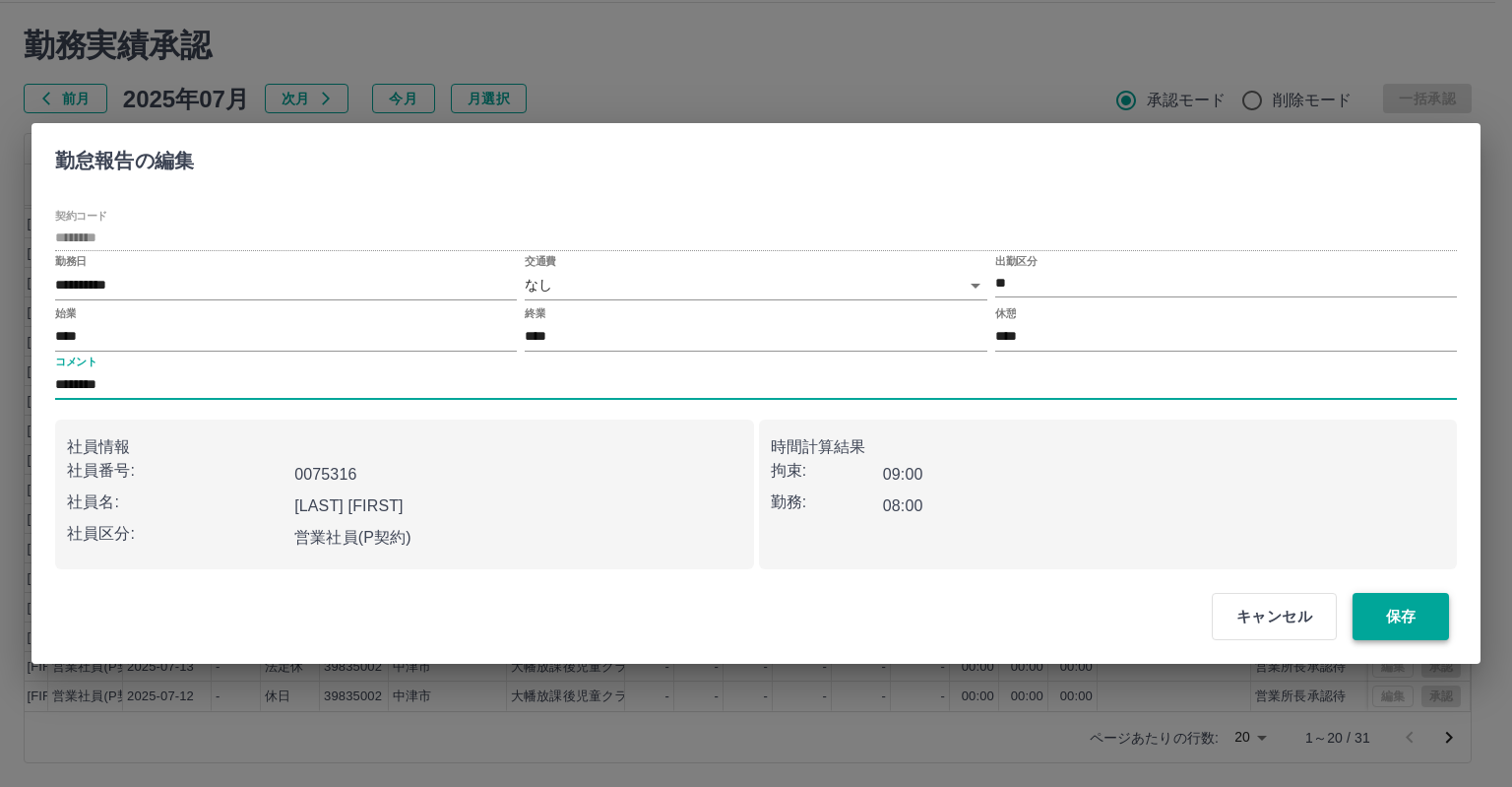 type on "********" 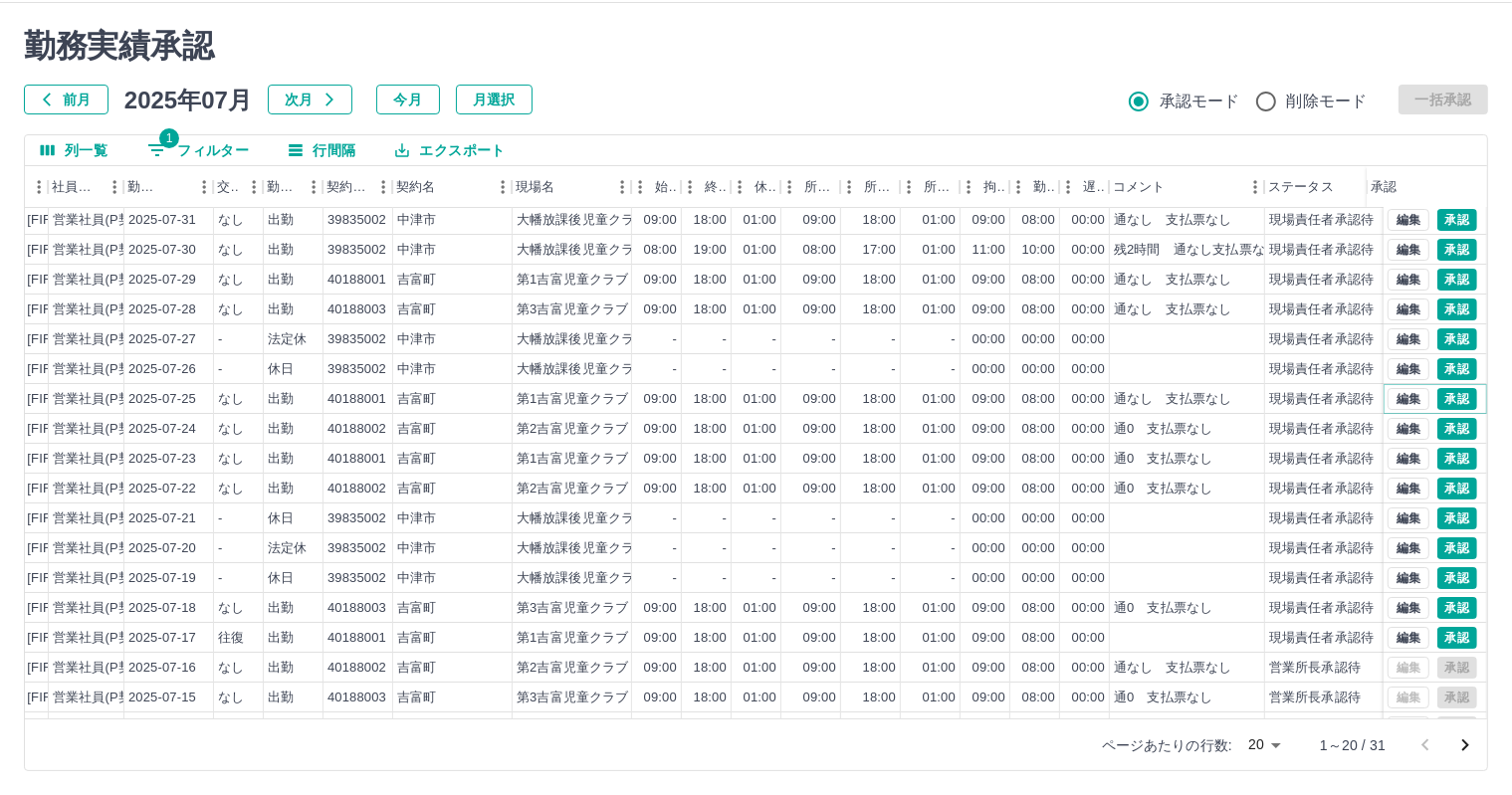 scroll, scrollTop: 0, scrollLeft: 275, axis: horizontal 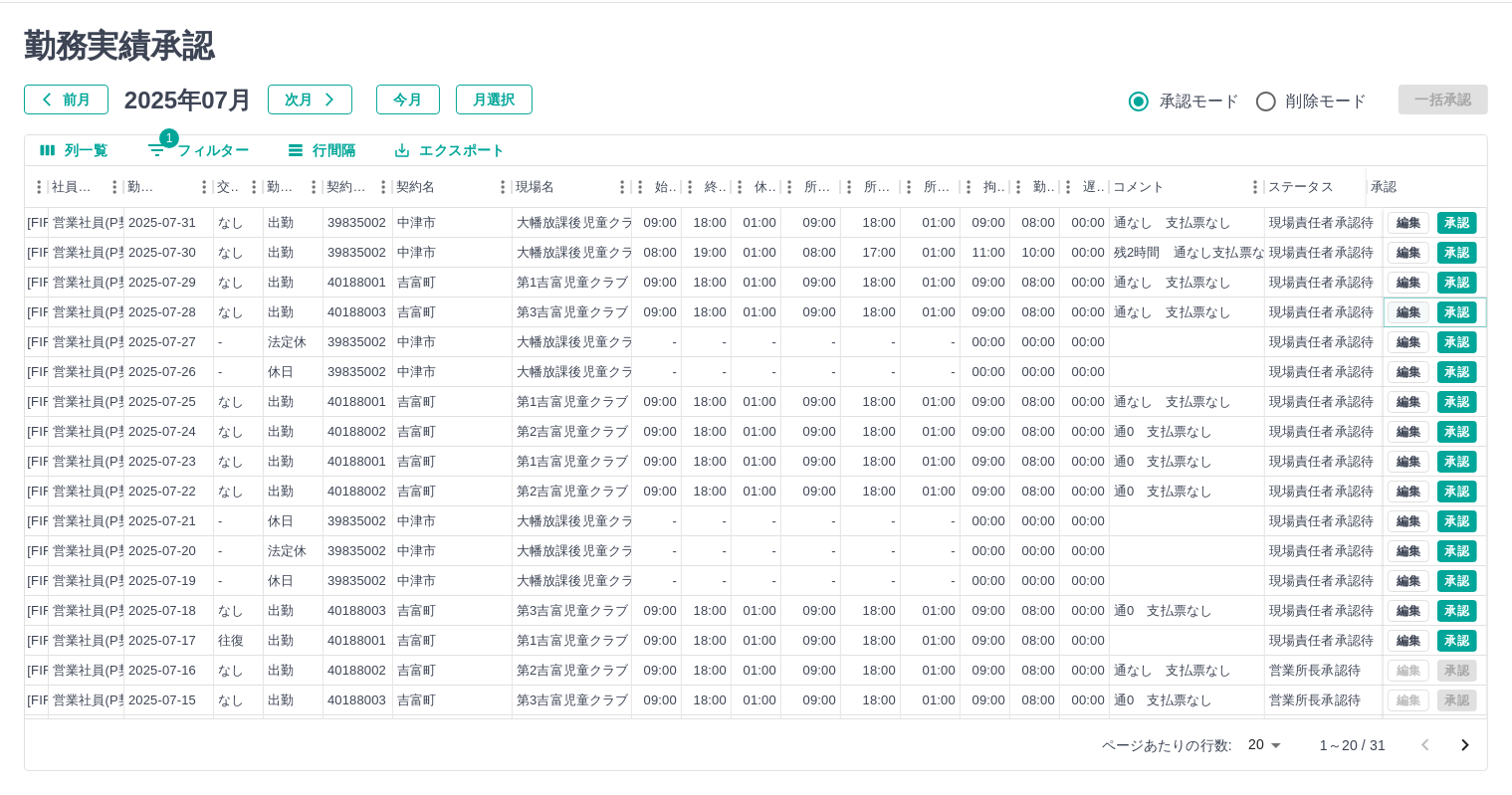 click on "編集" at bounding box center [1408, 312] 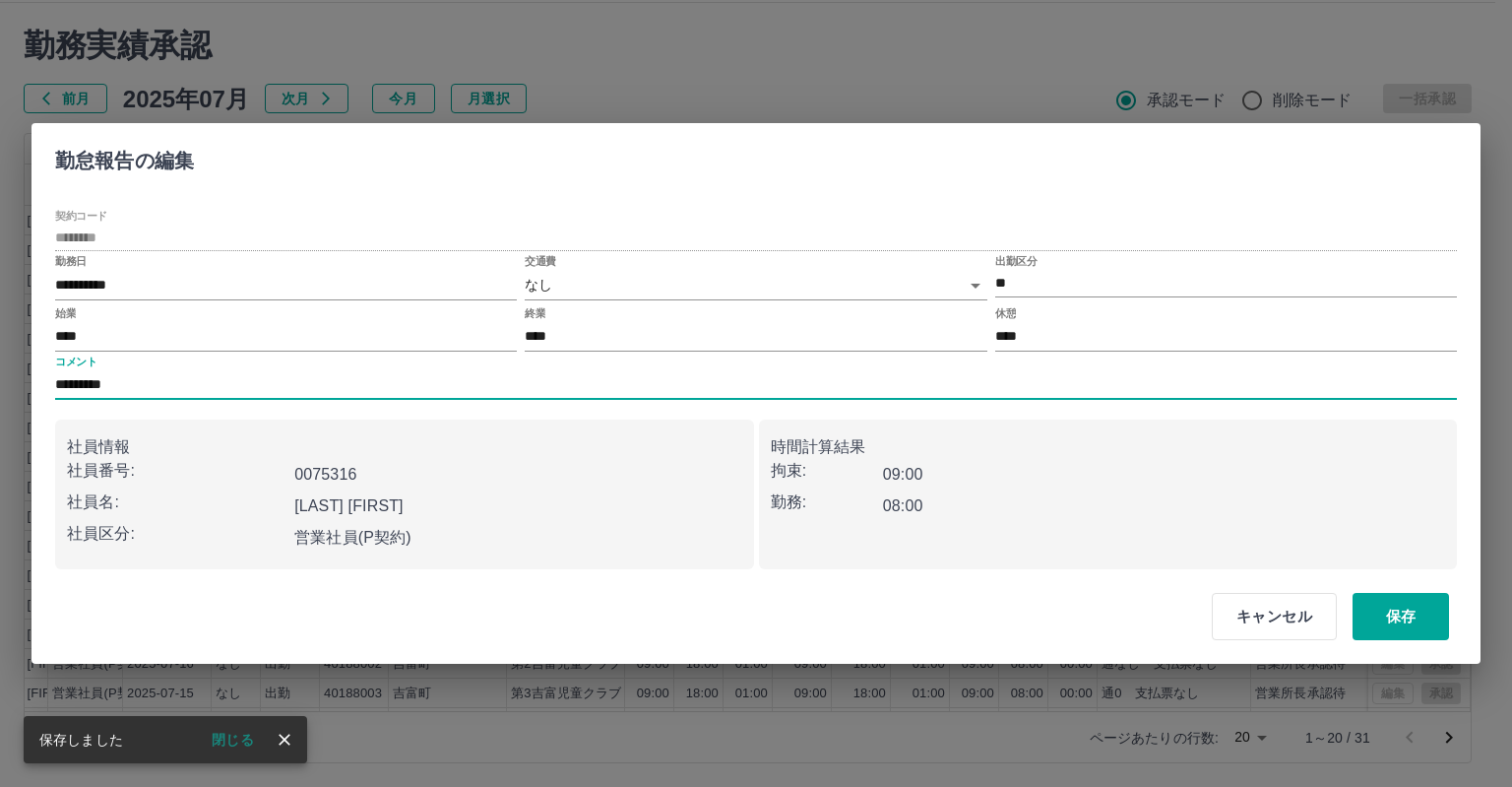 click on "*********" at bounding box center [756, 385] 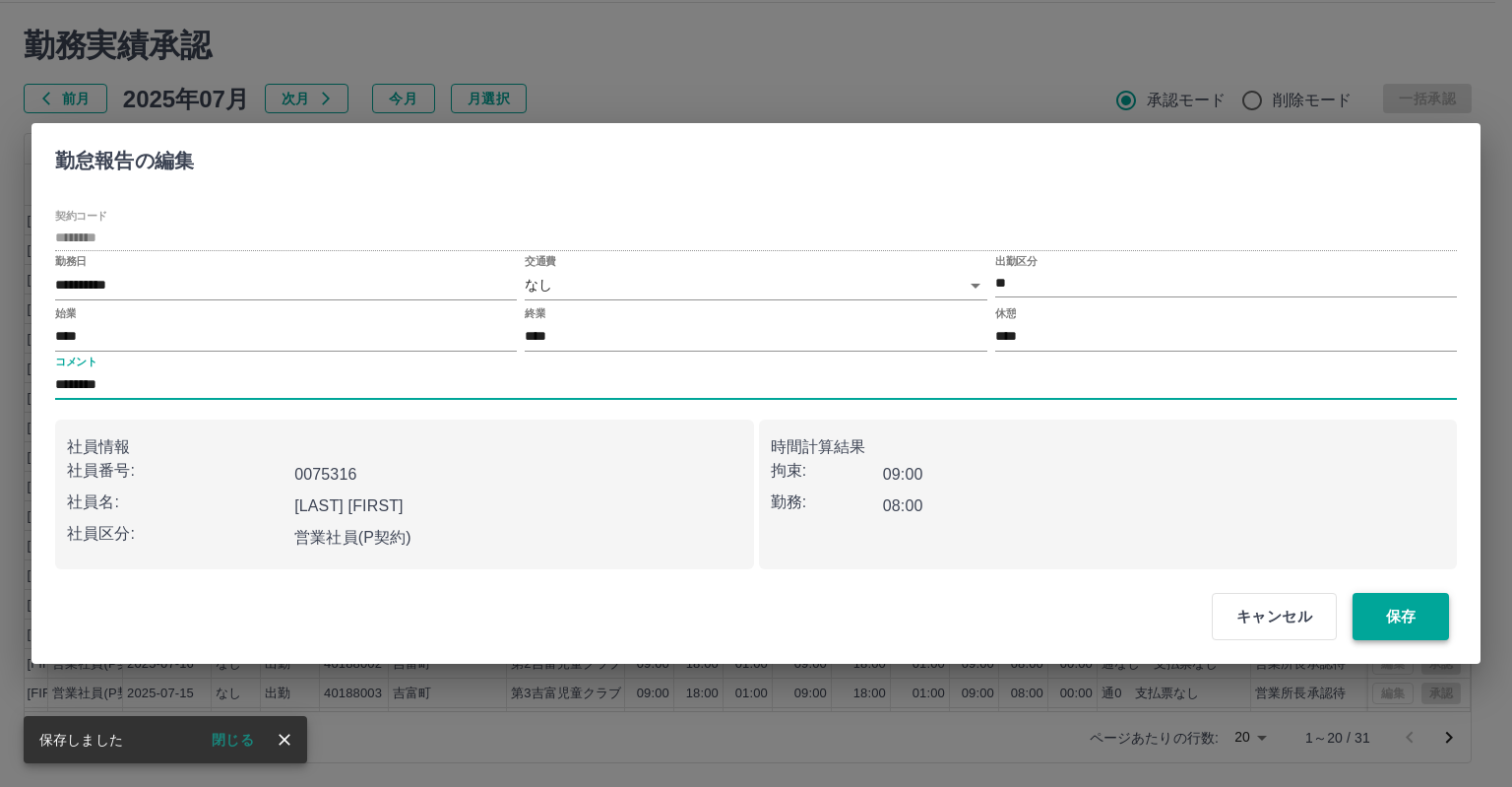 type on "********" 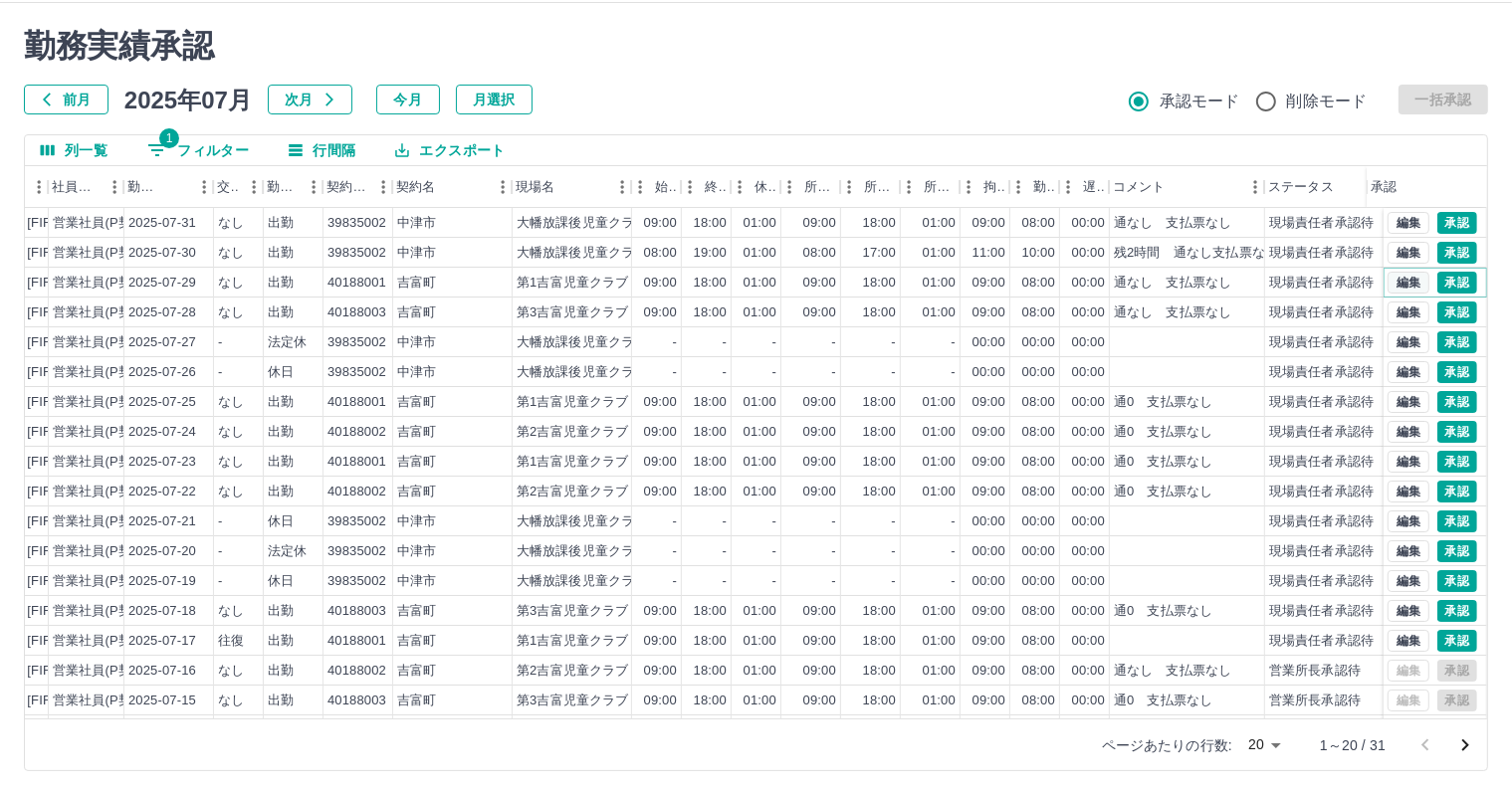 click on "編集" at bounding box center [1408, 283] 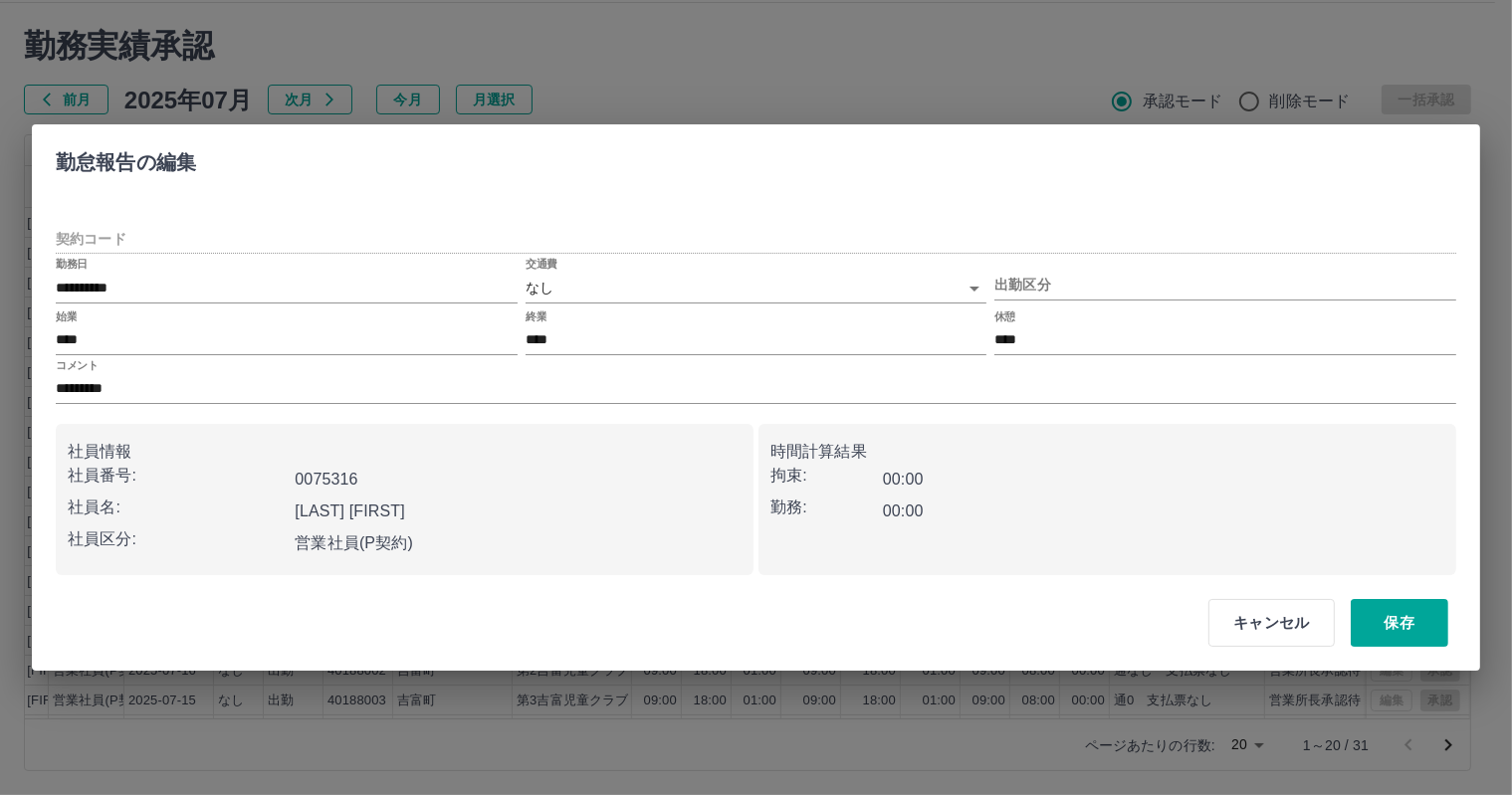 type on "********" 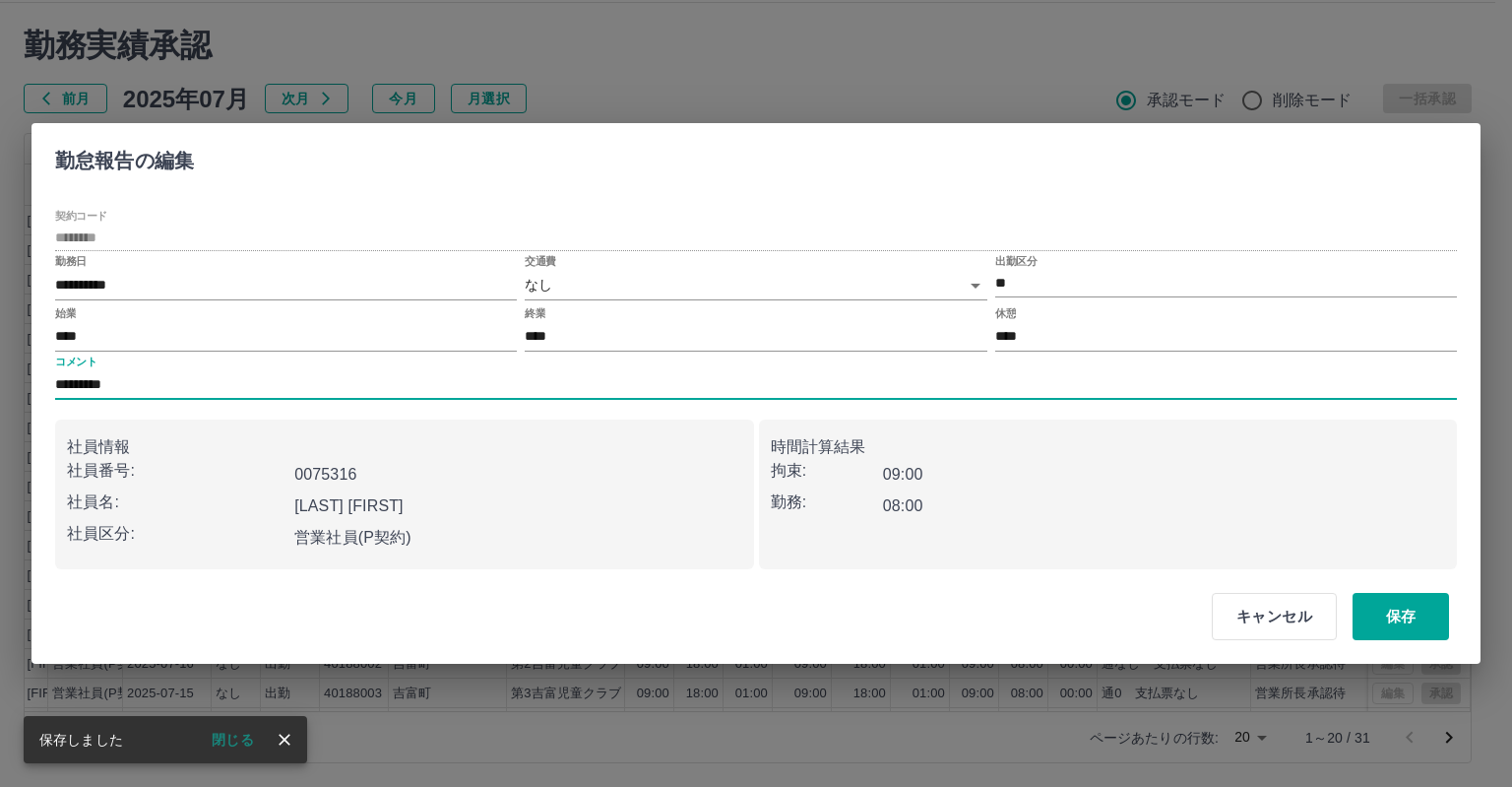 click on "*********" at bounding box center (756, 385) 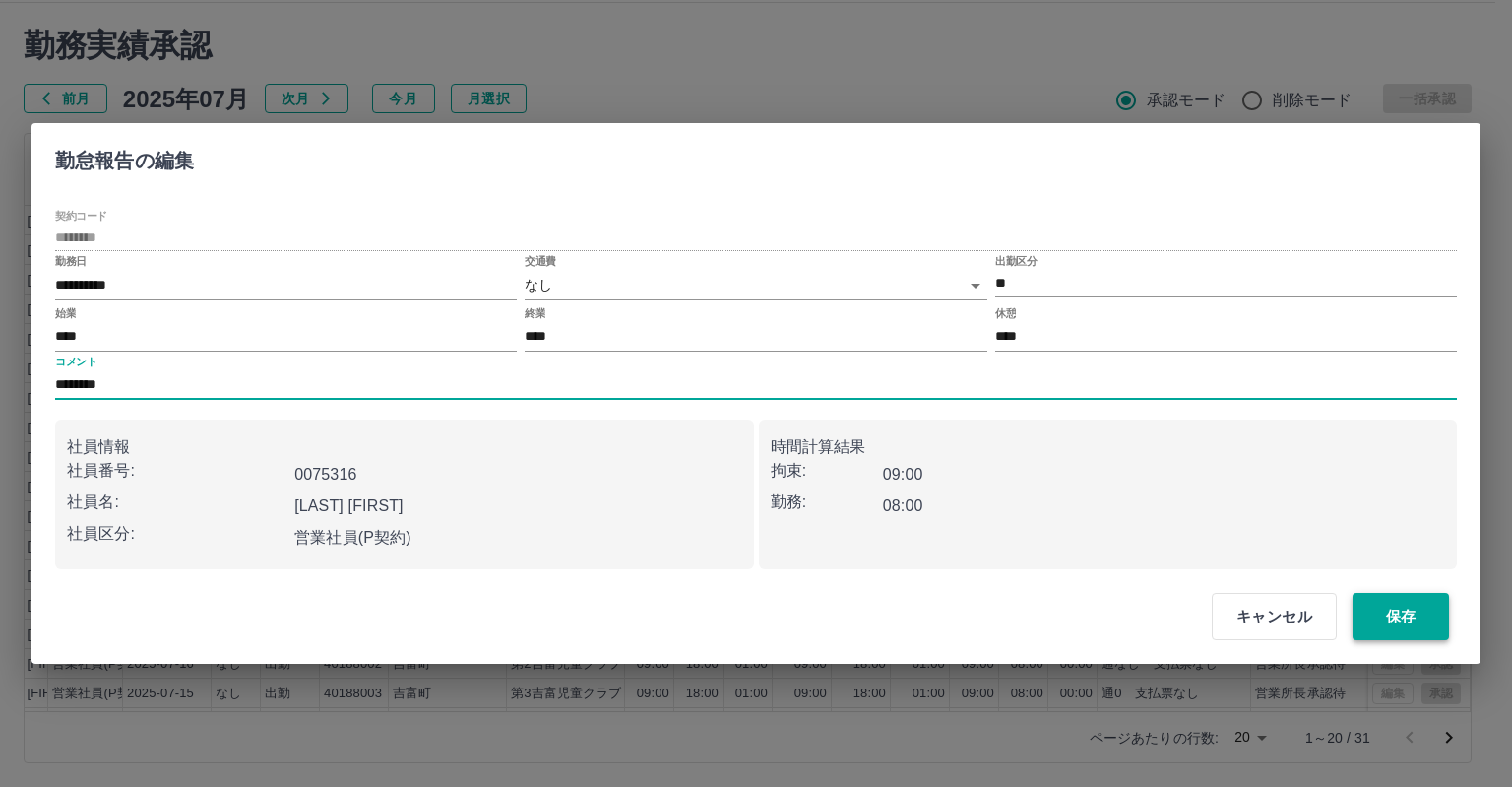 type on "********" 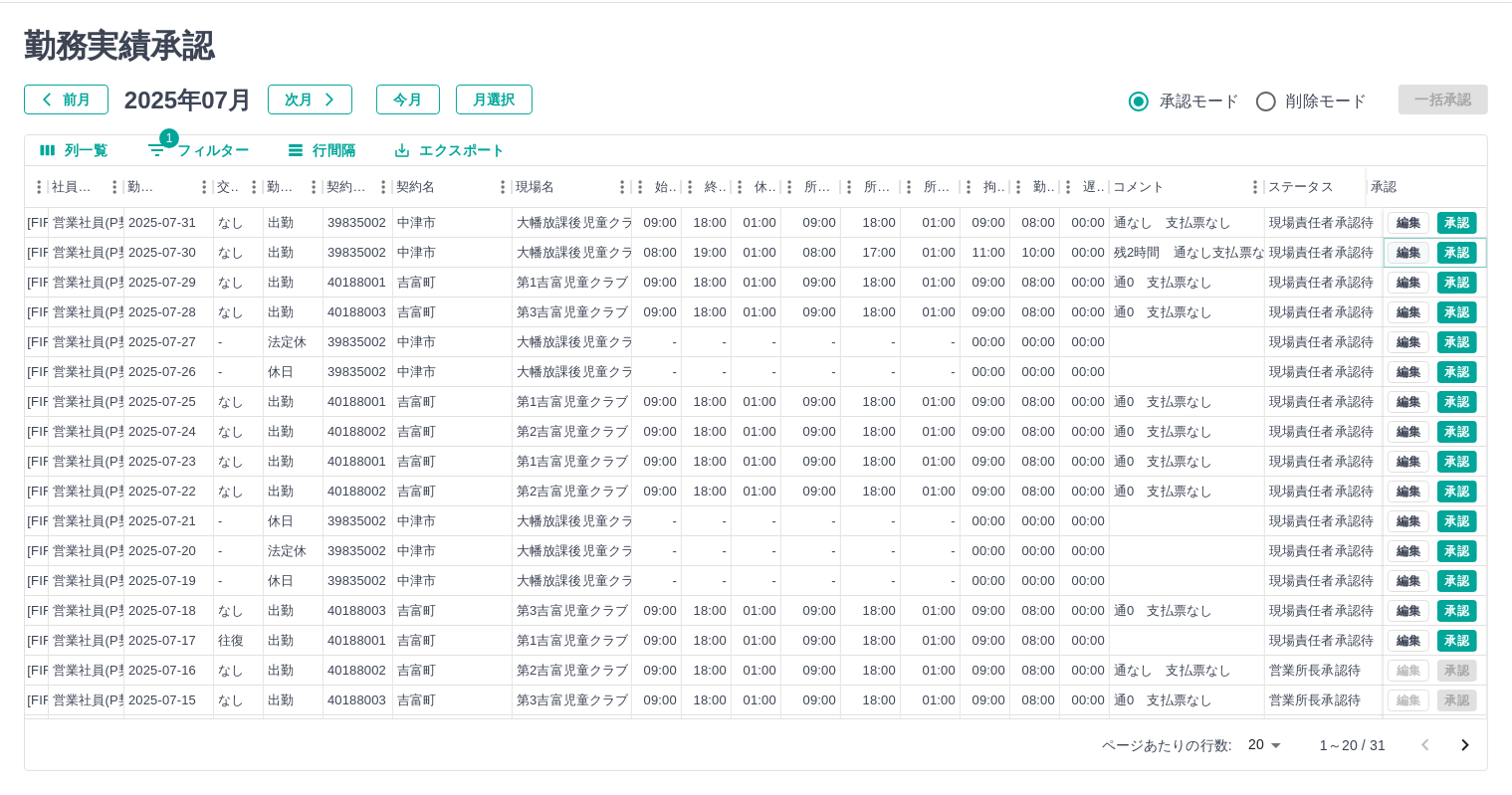 click on "編集" at bounding box center (1408, 253) 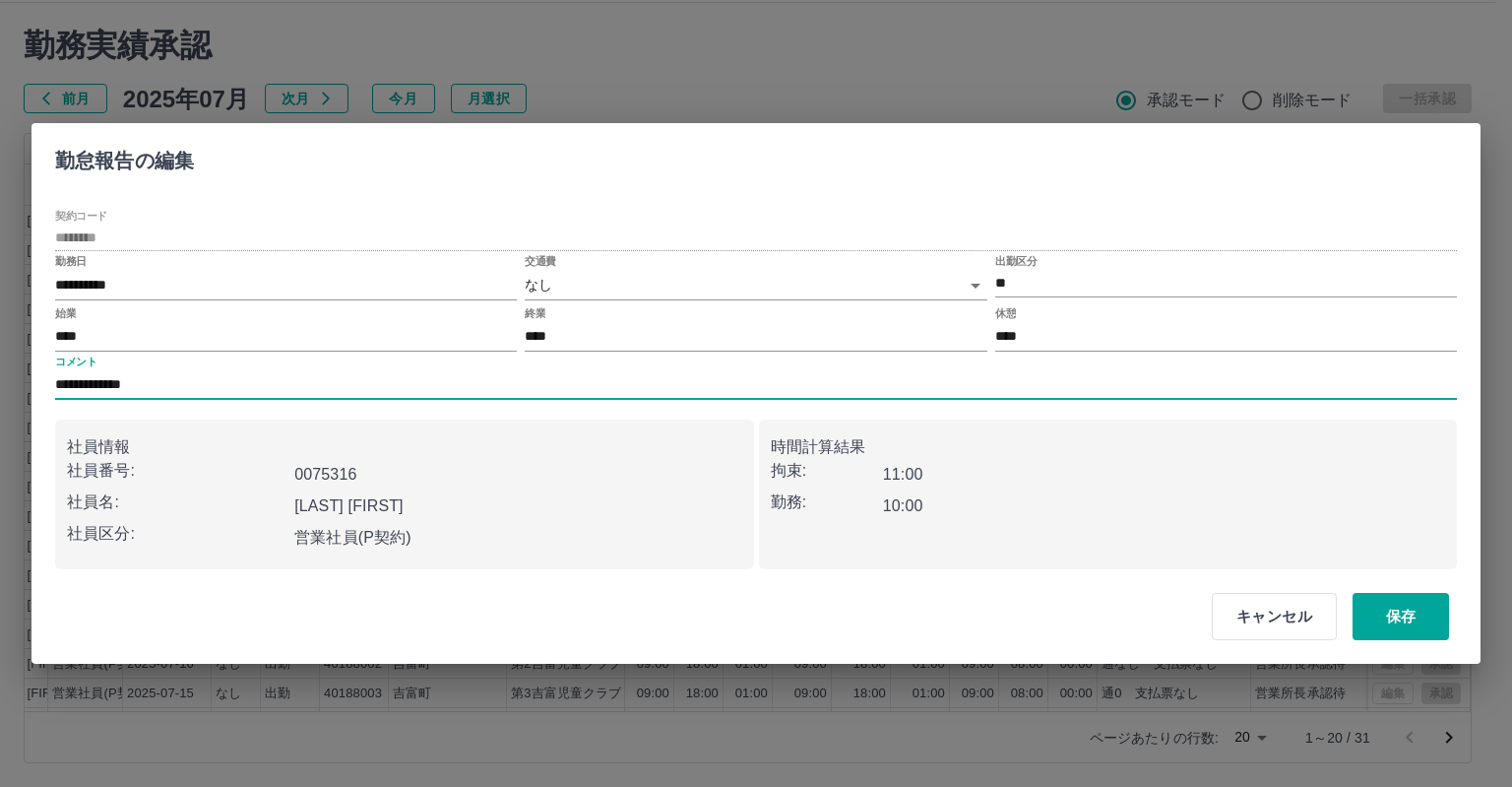 click on "**********" at bounding box center [756, 385] 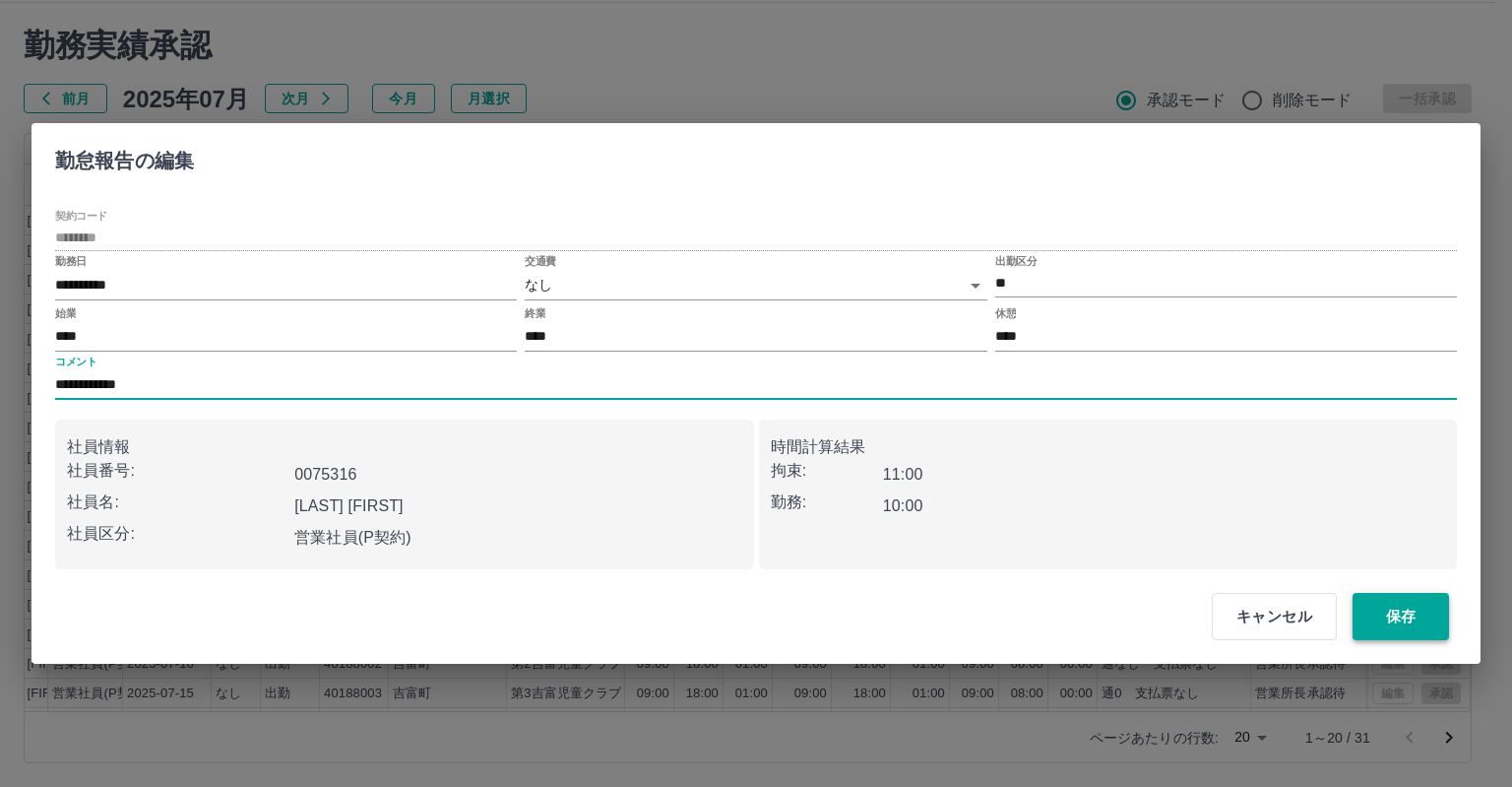 type on "**********" 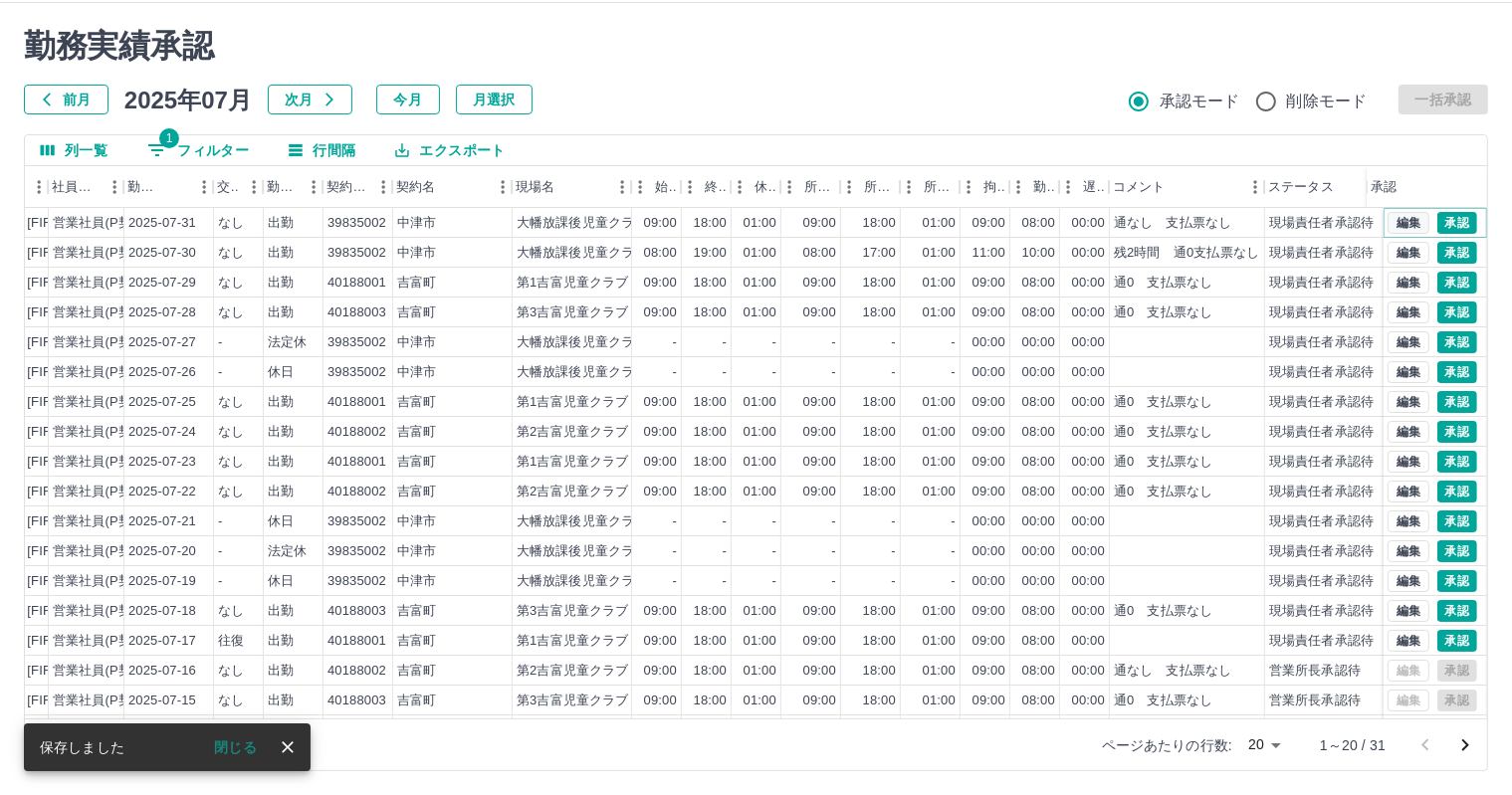 click on "編集" at bounding box center [1408, 223] 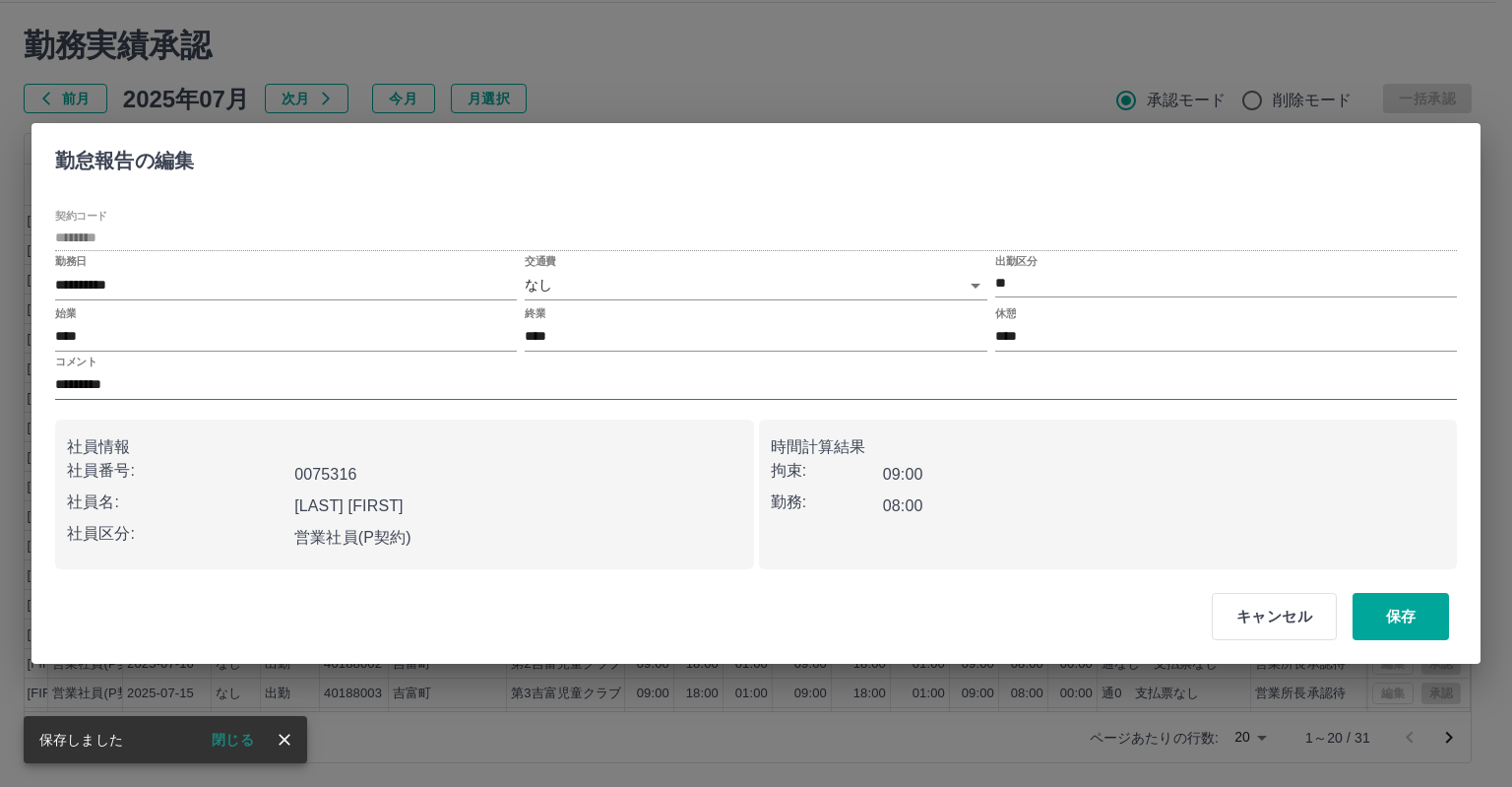 click on "*********" at bounding box center [756, 385] 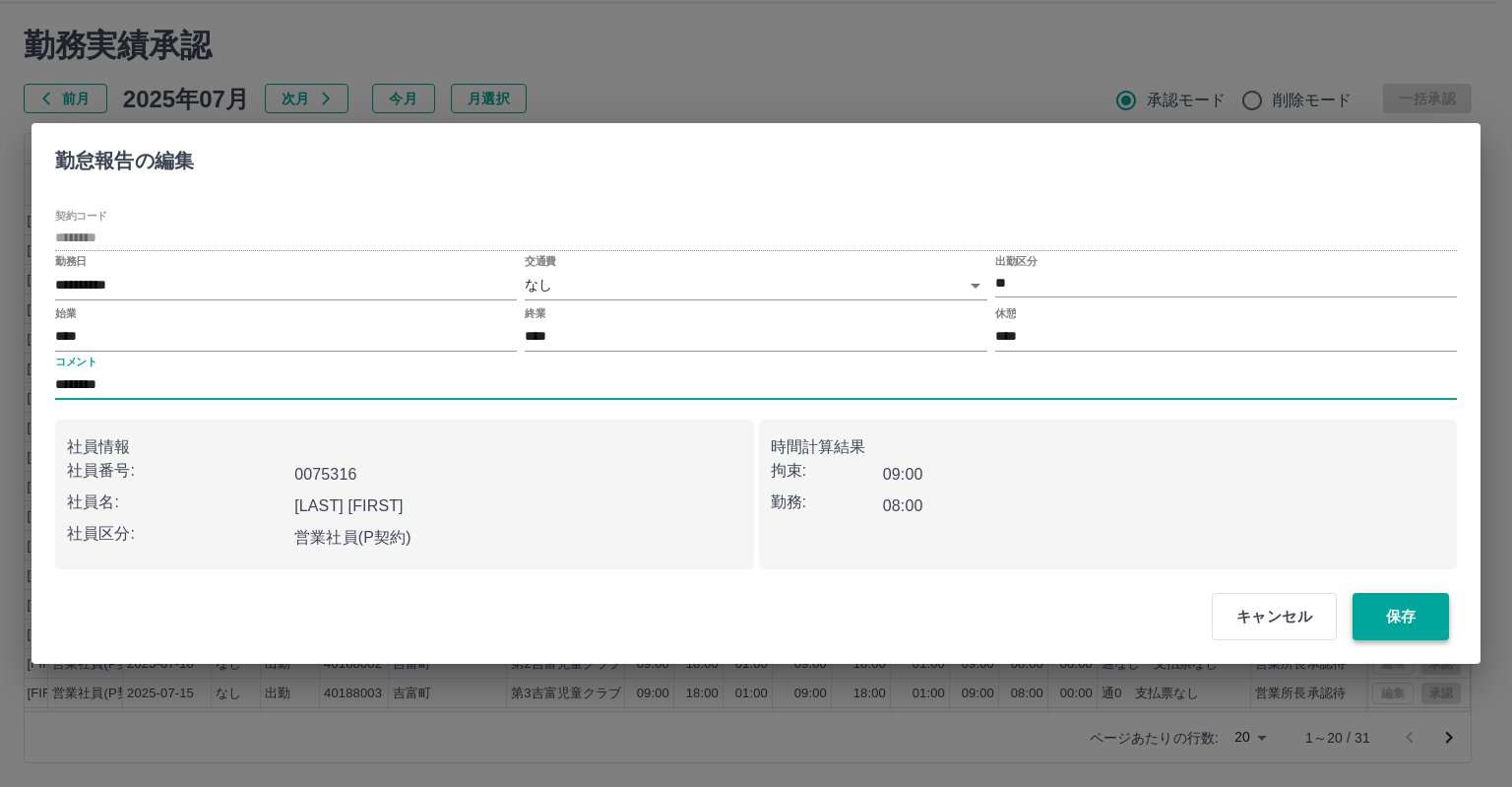 type on "********" 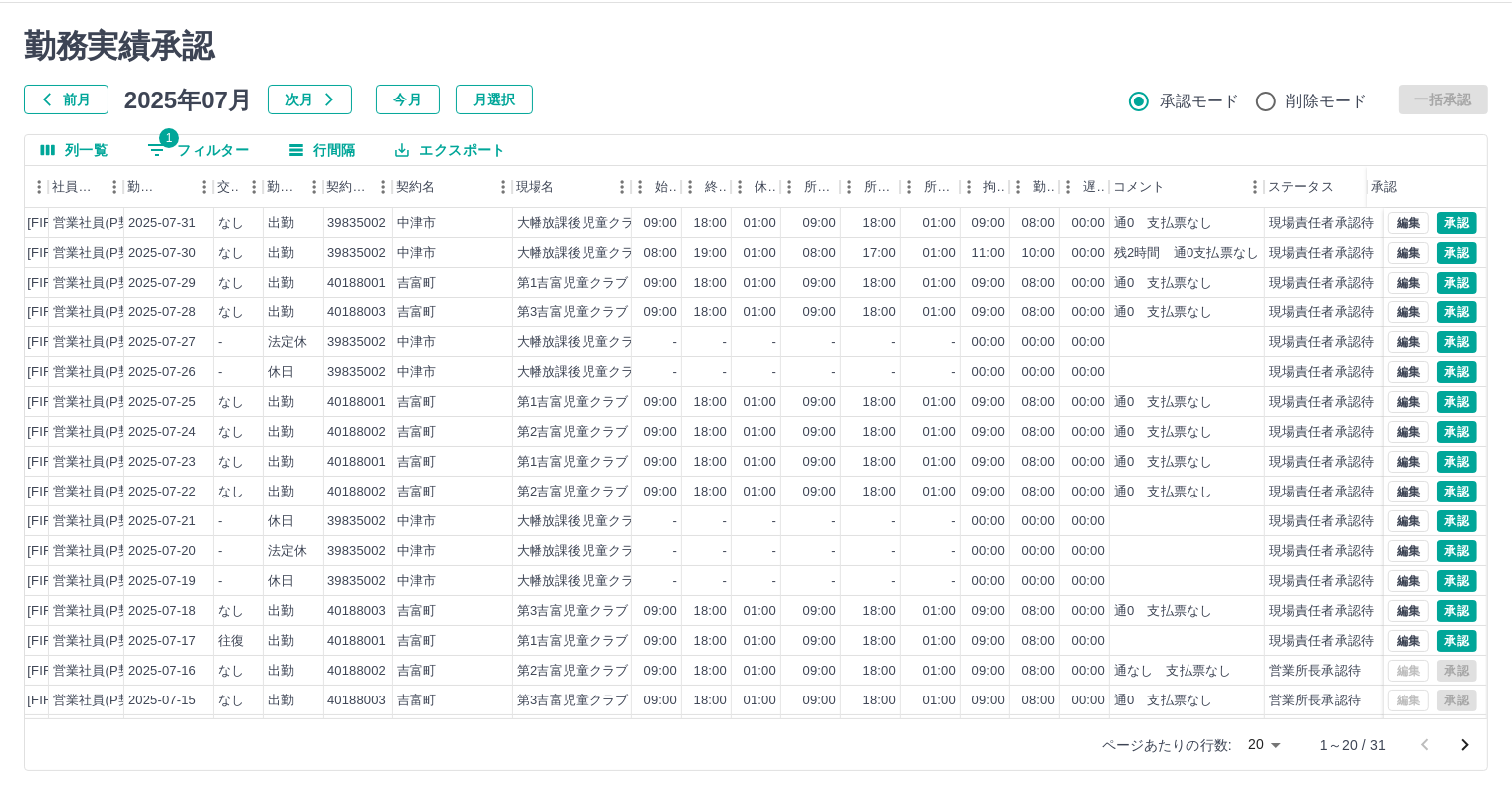 click on "ページあたりの行数: 20 ** 1～20 / 31" at bounding box center (756, 744) 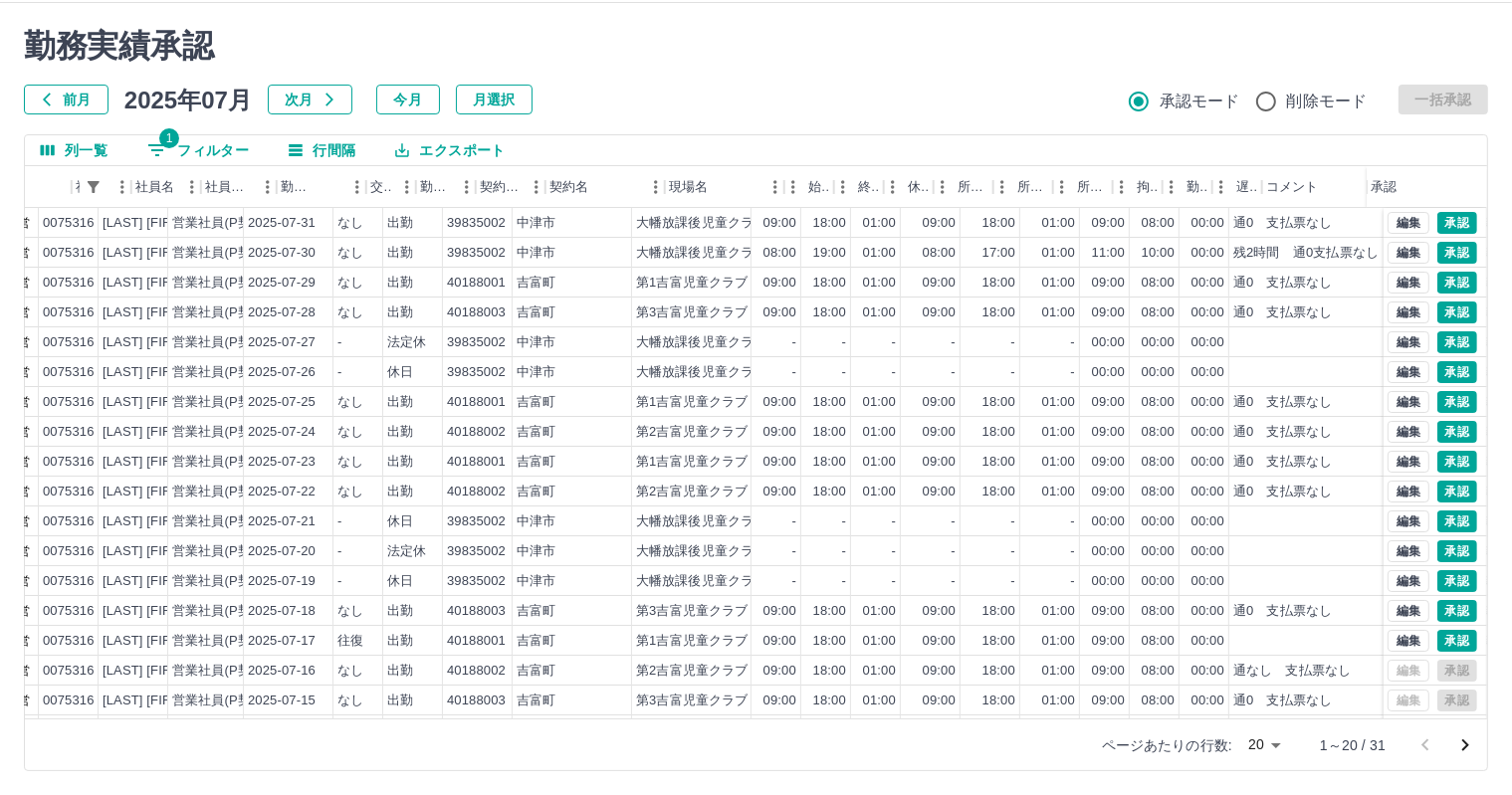 scroll, scrollTop: 0, scrollLeft: 0, axis: both 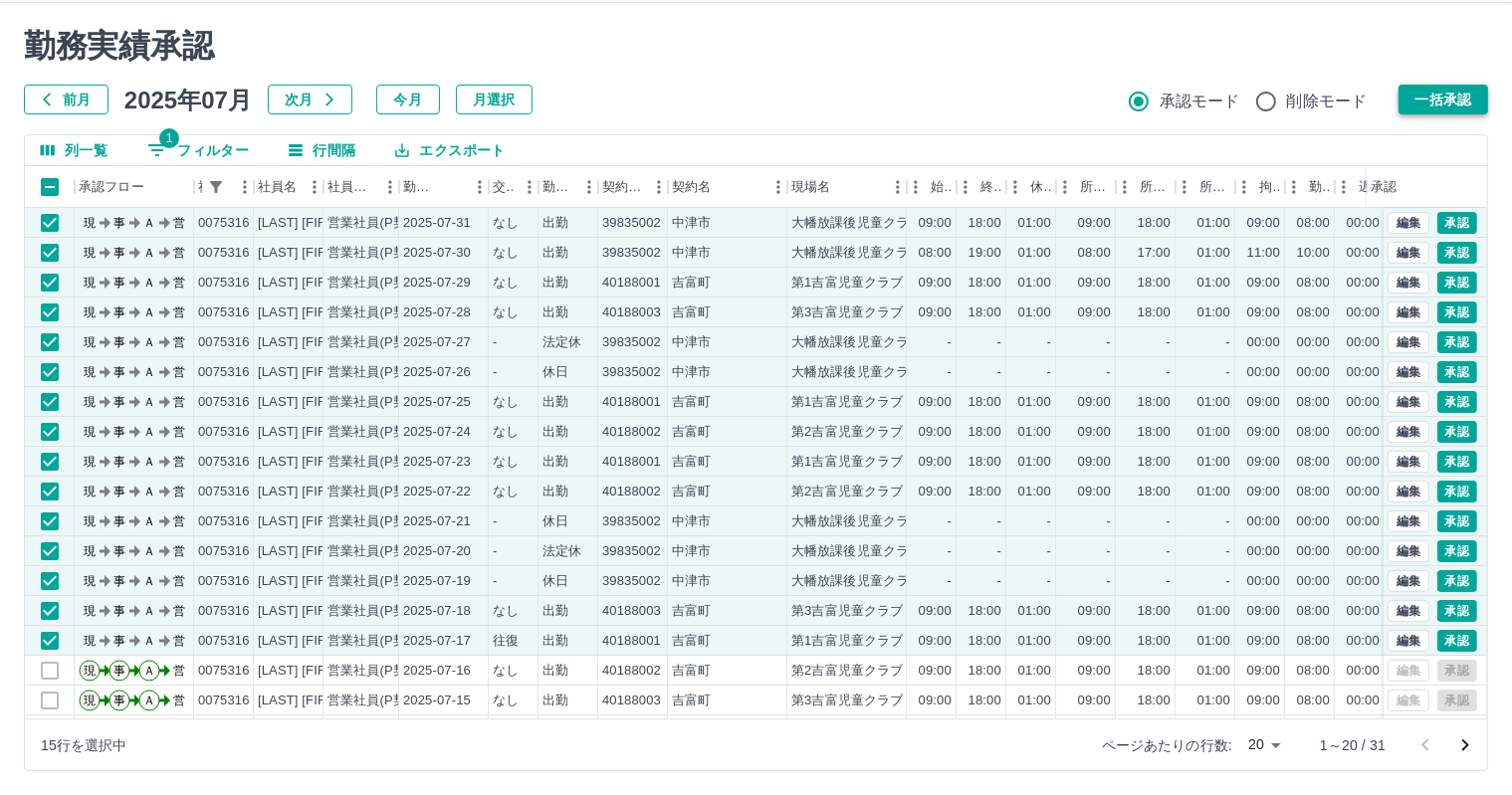 click on "一括承認" at bounding box center (1443, 99) 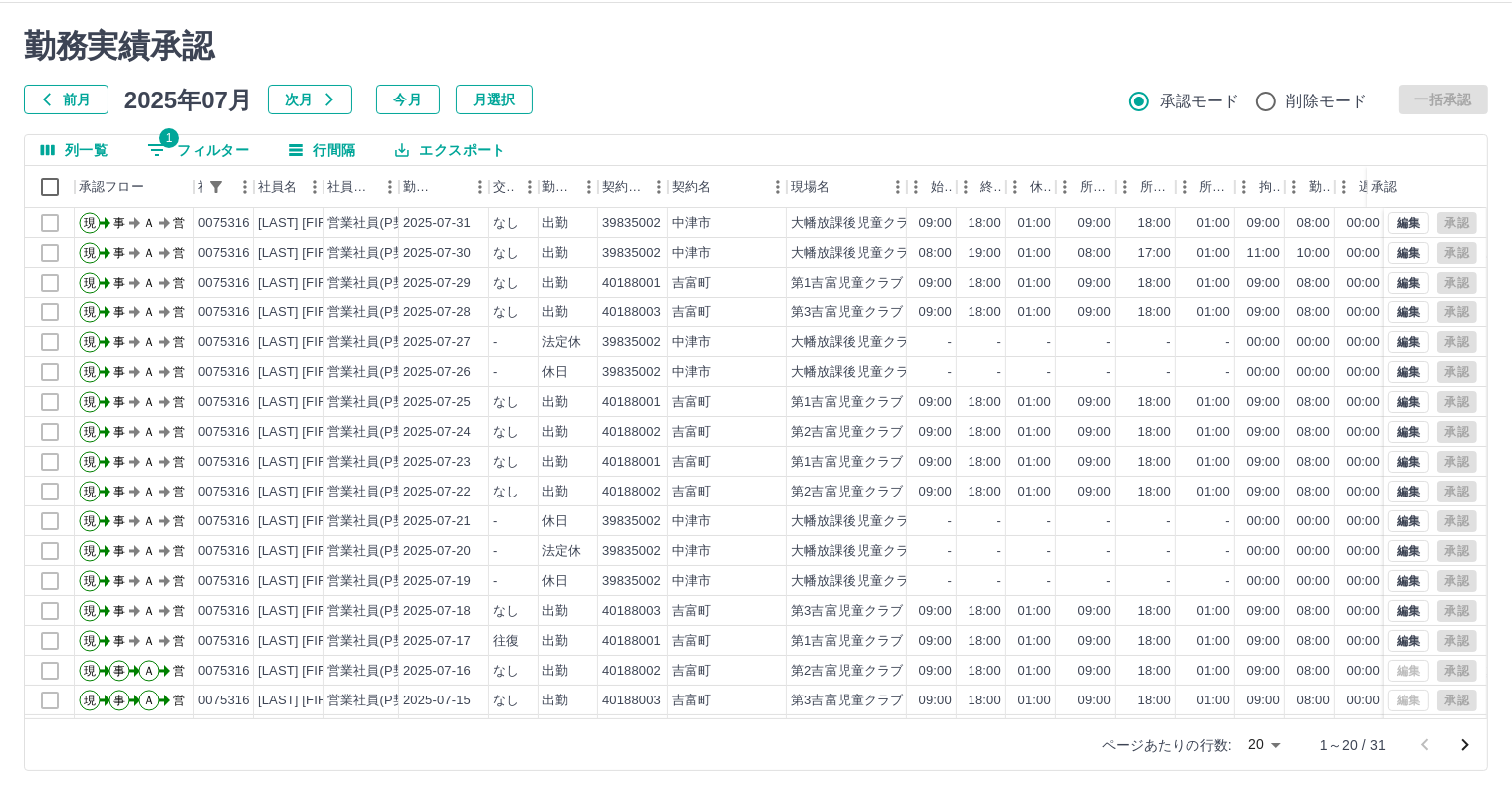 click on "1 フィルター" at bounding box center (198, 150) 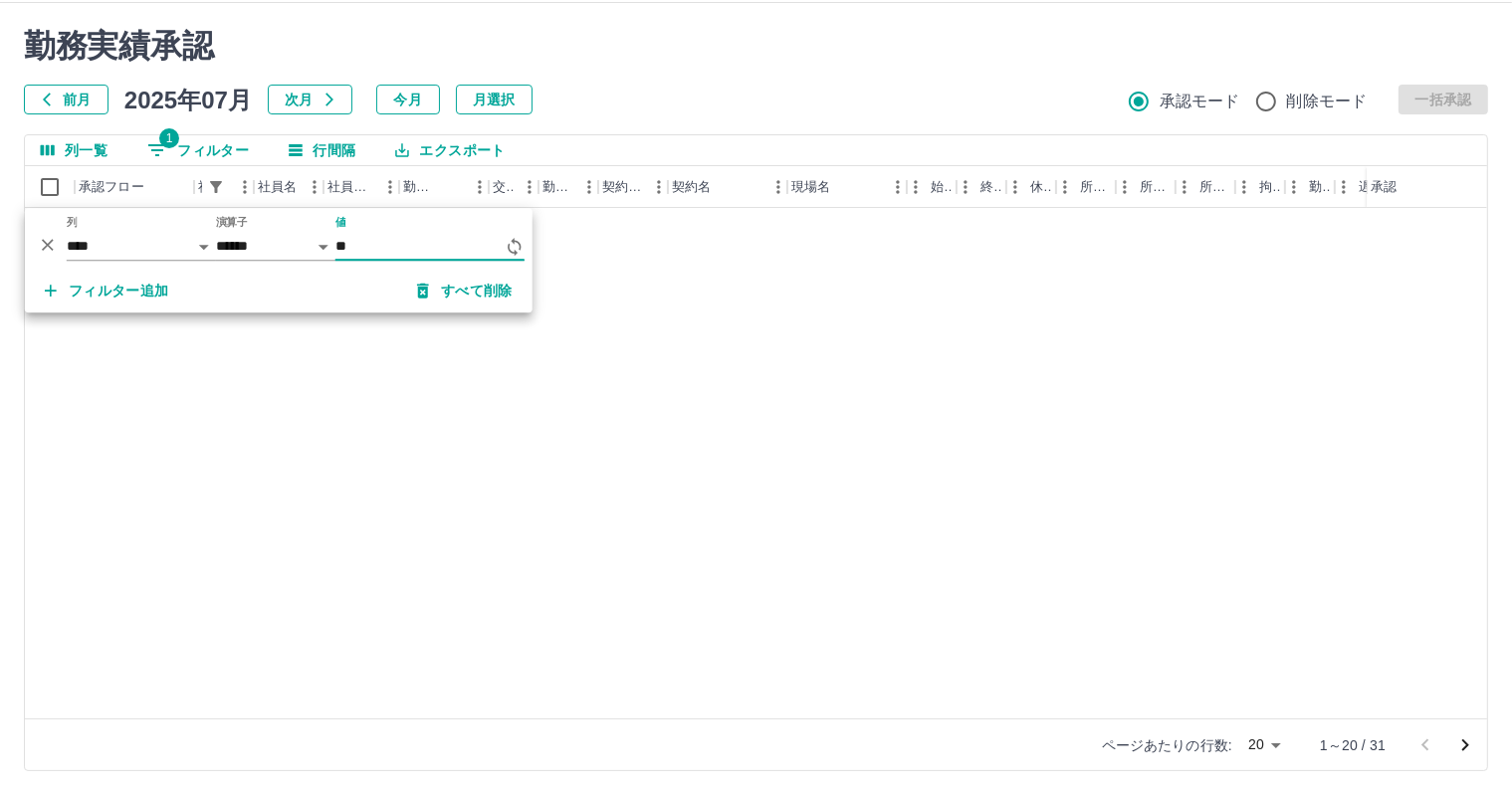 type on "*" 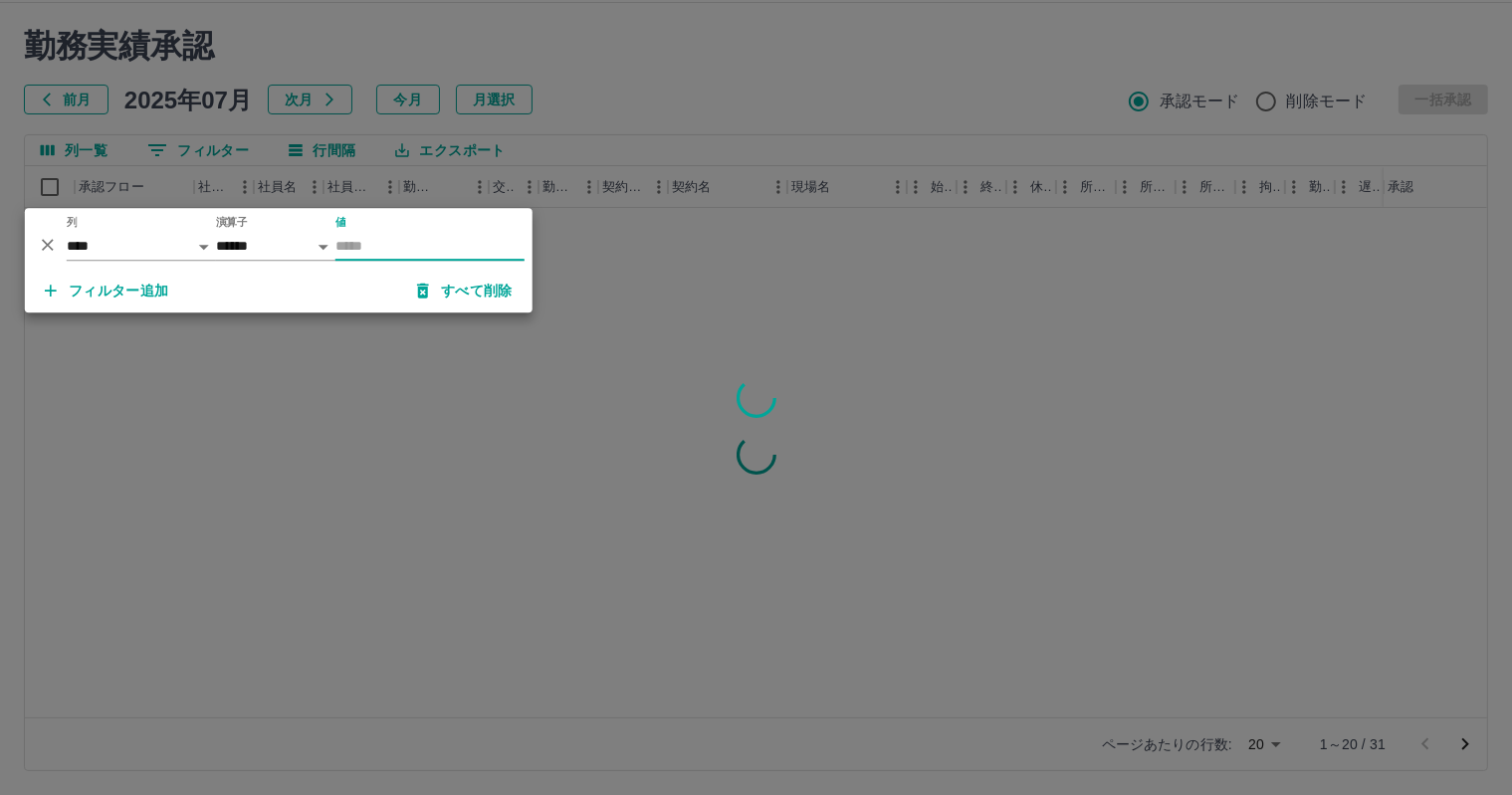 type 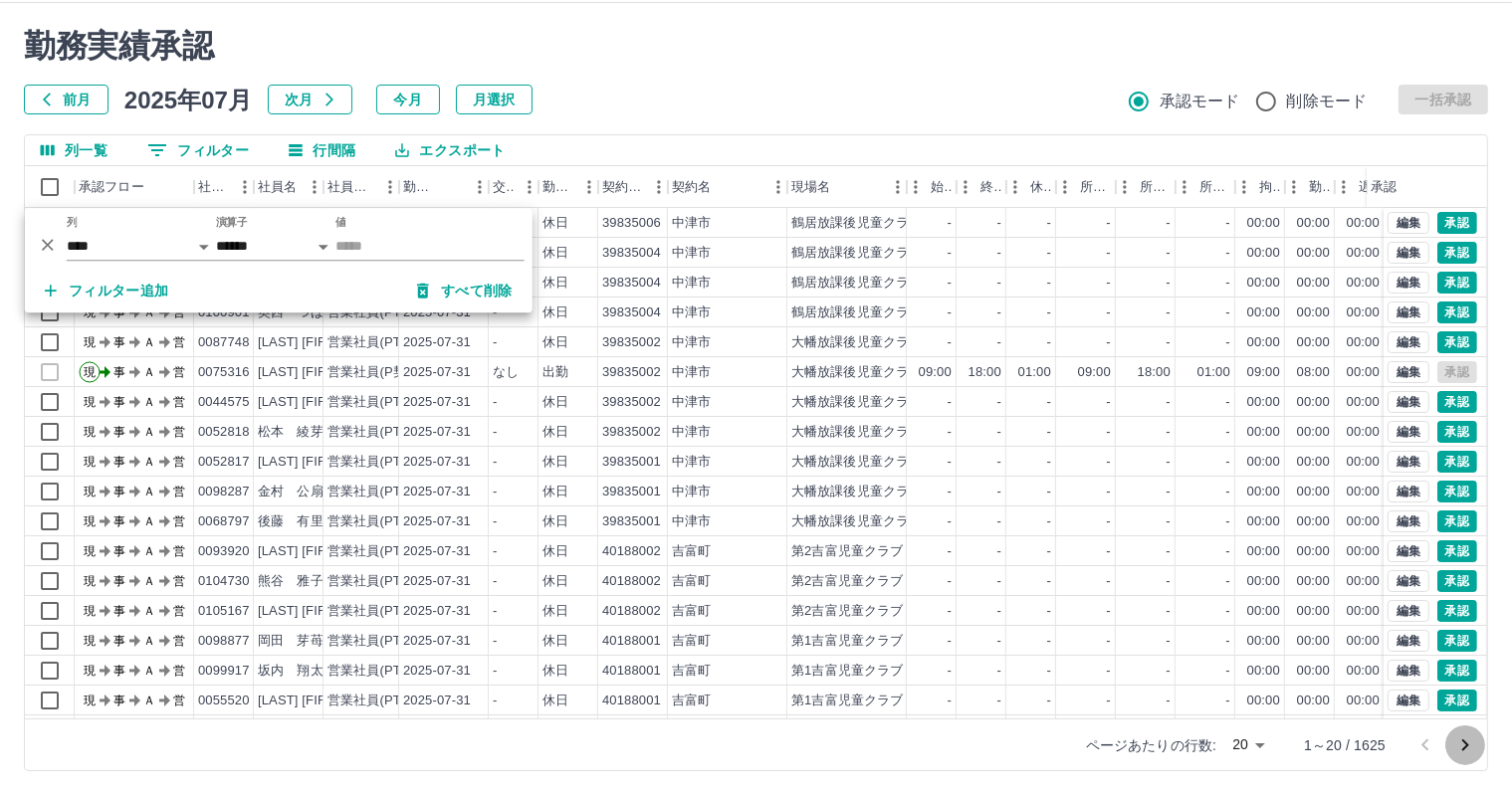 click 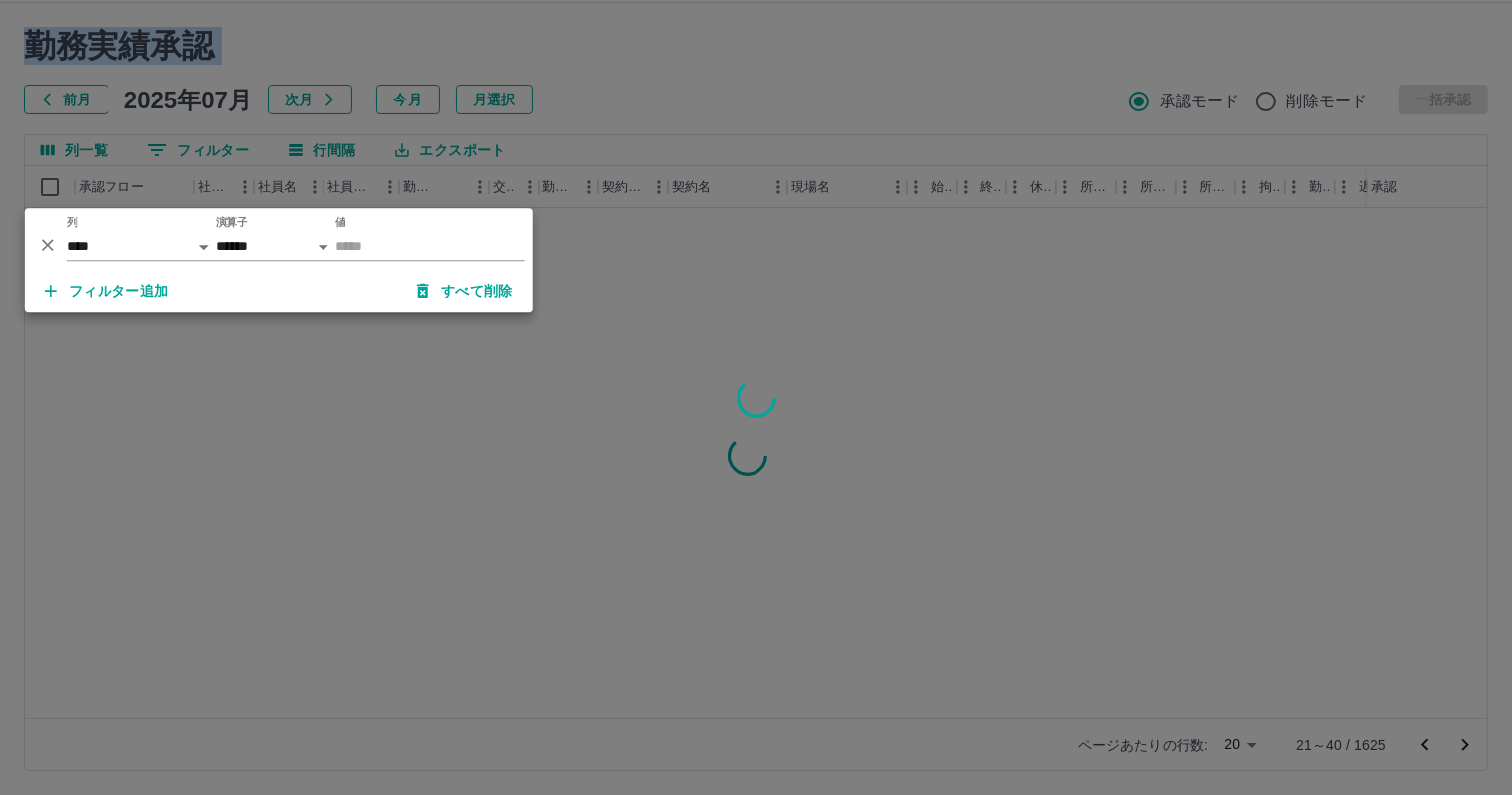 click at bounding box center [756, 397] 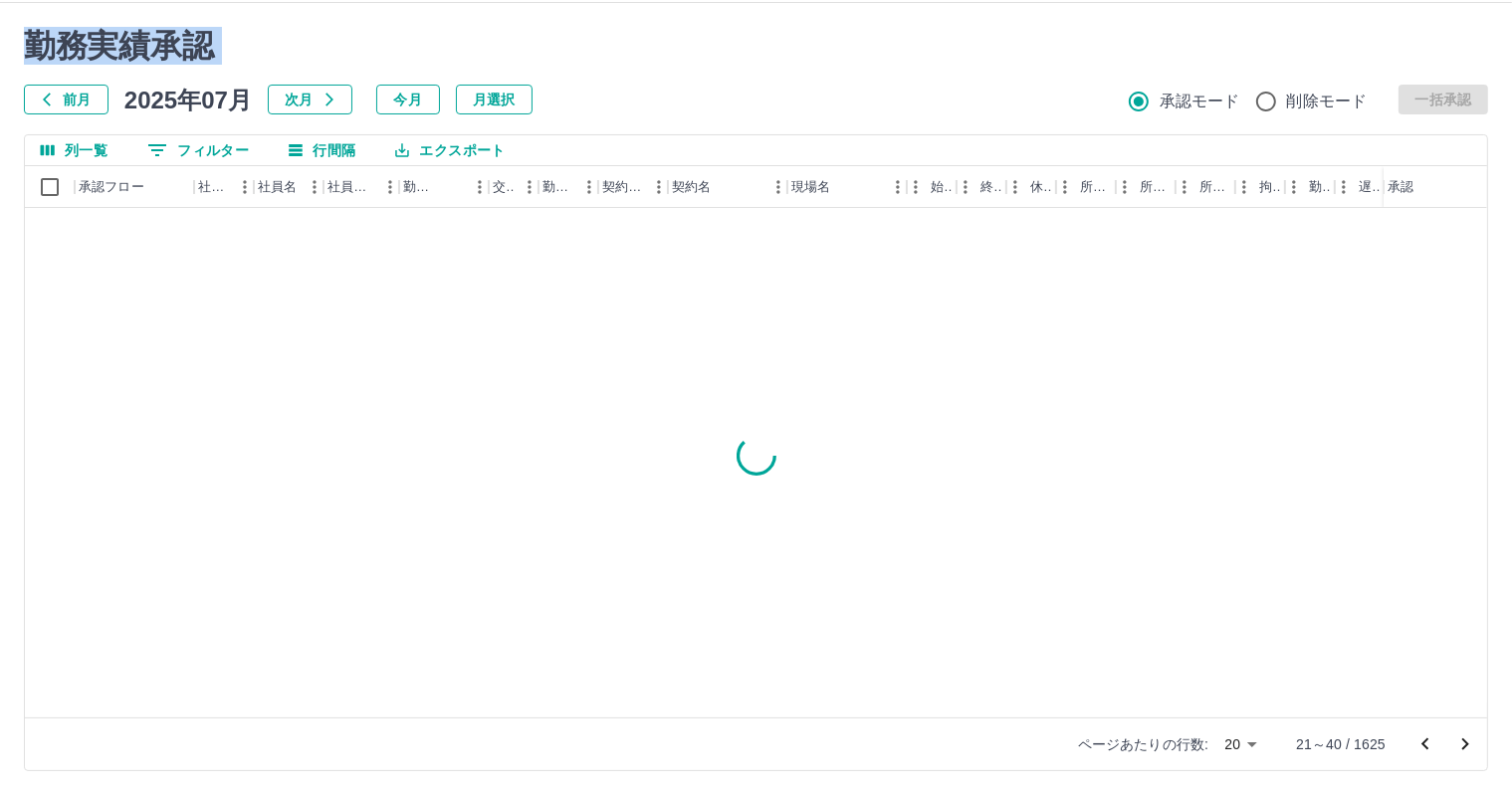 click at bounding box center (756, 397) 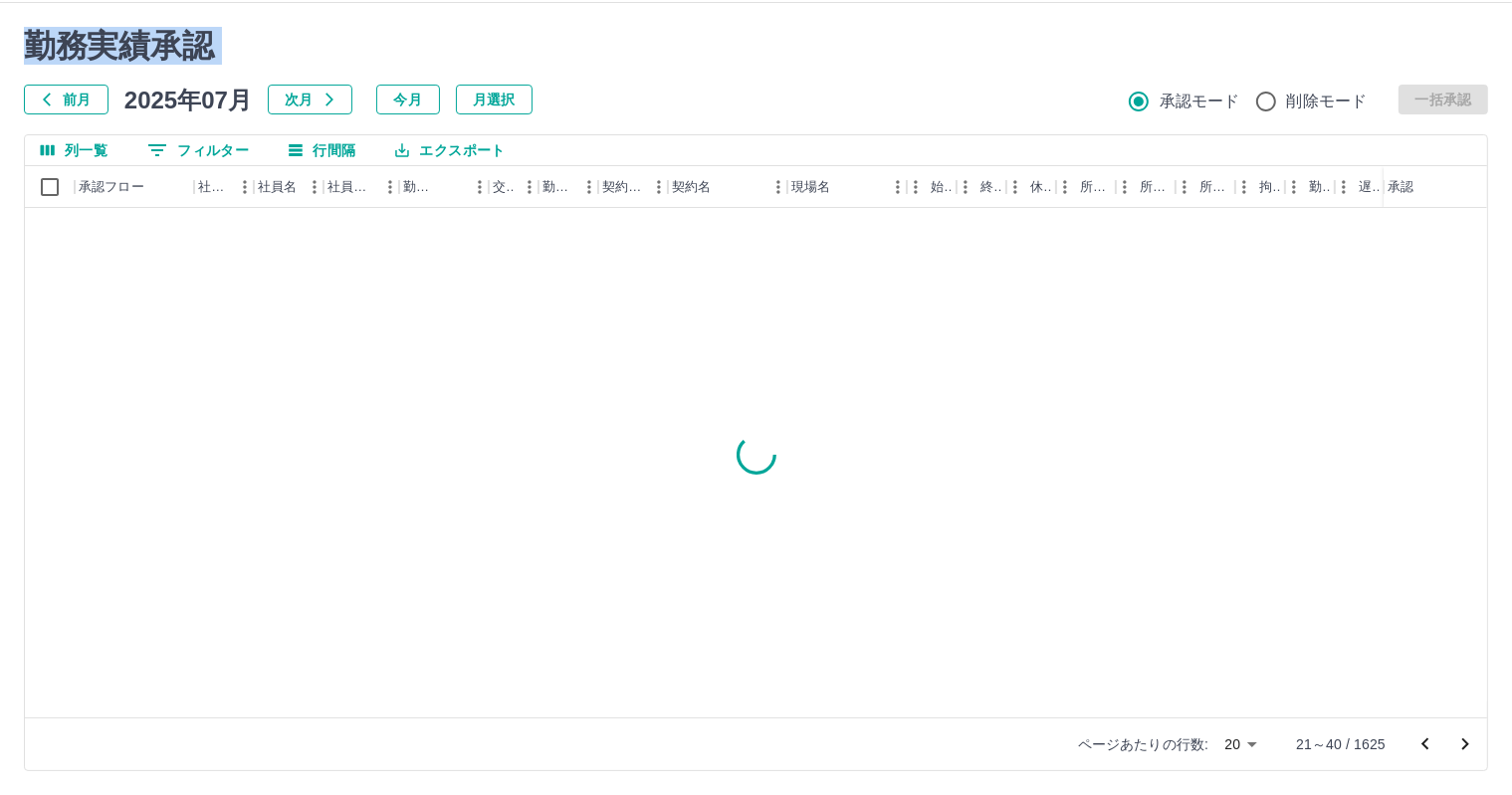 click 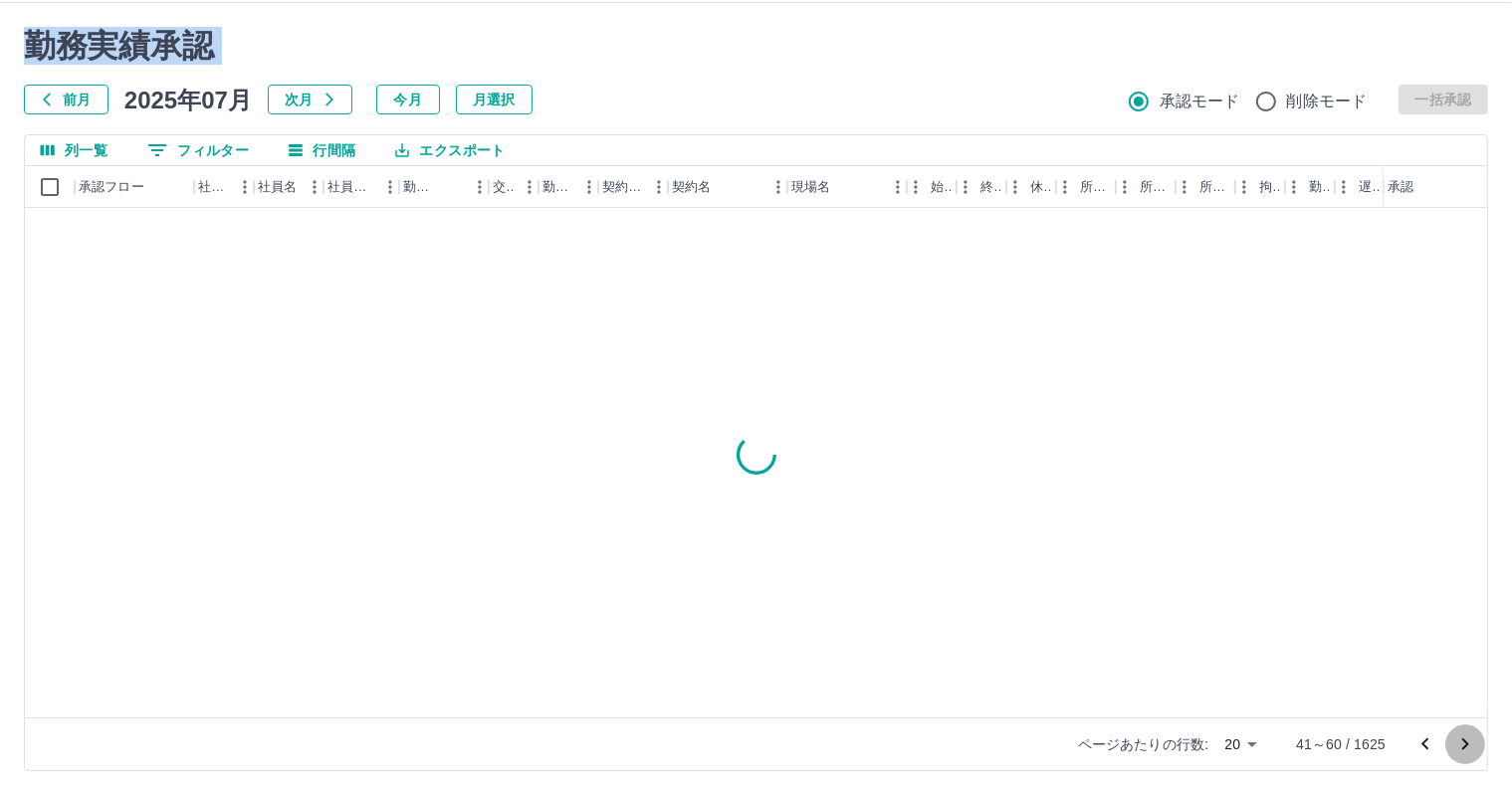 click 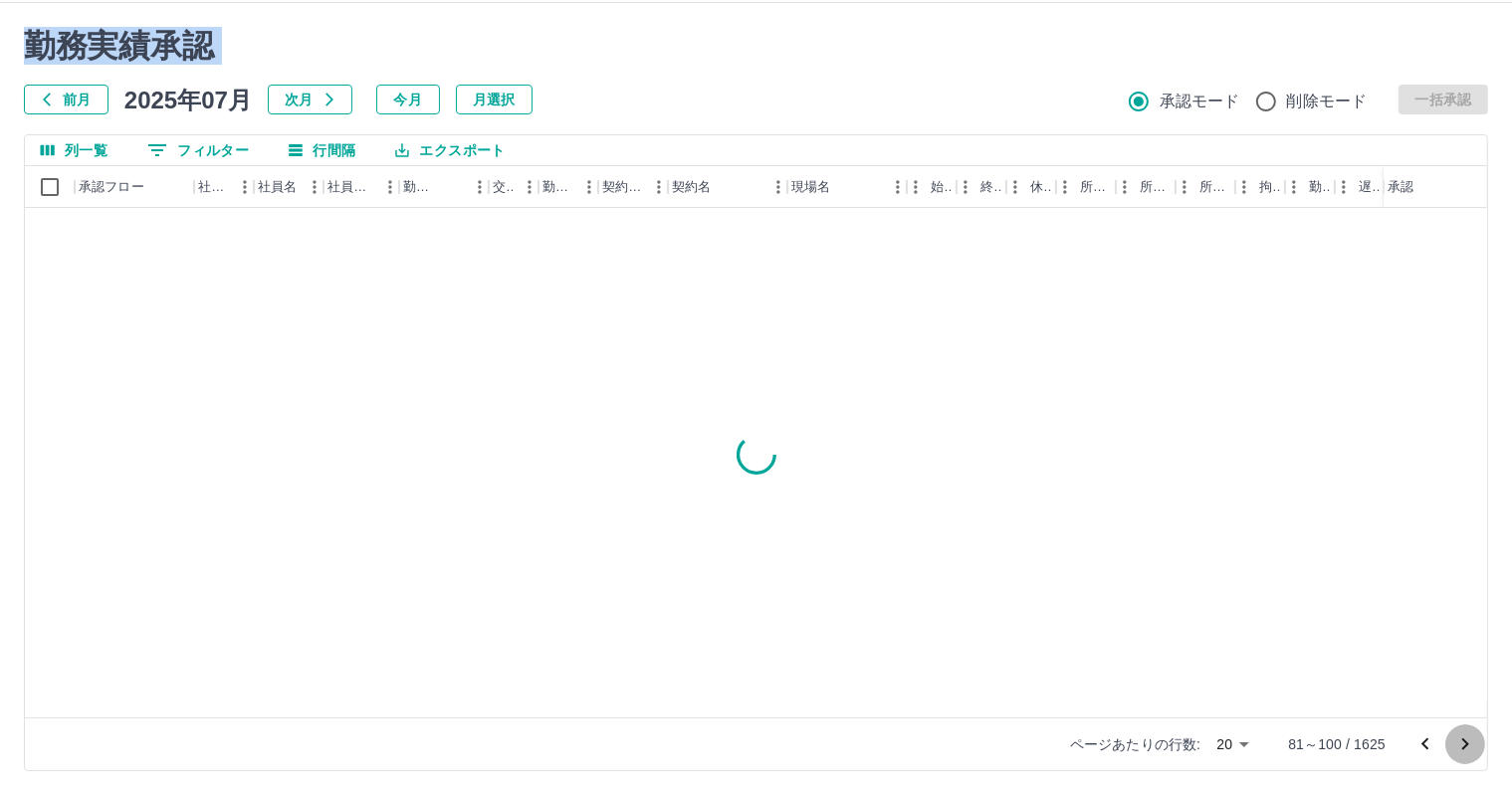 click 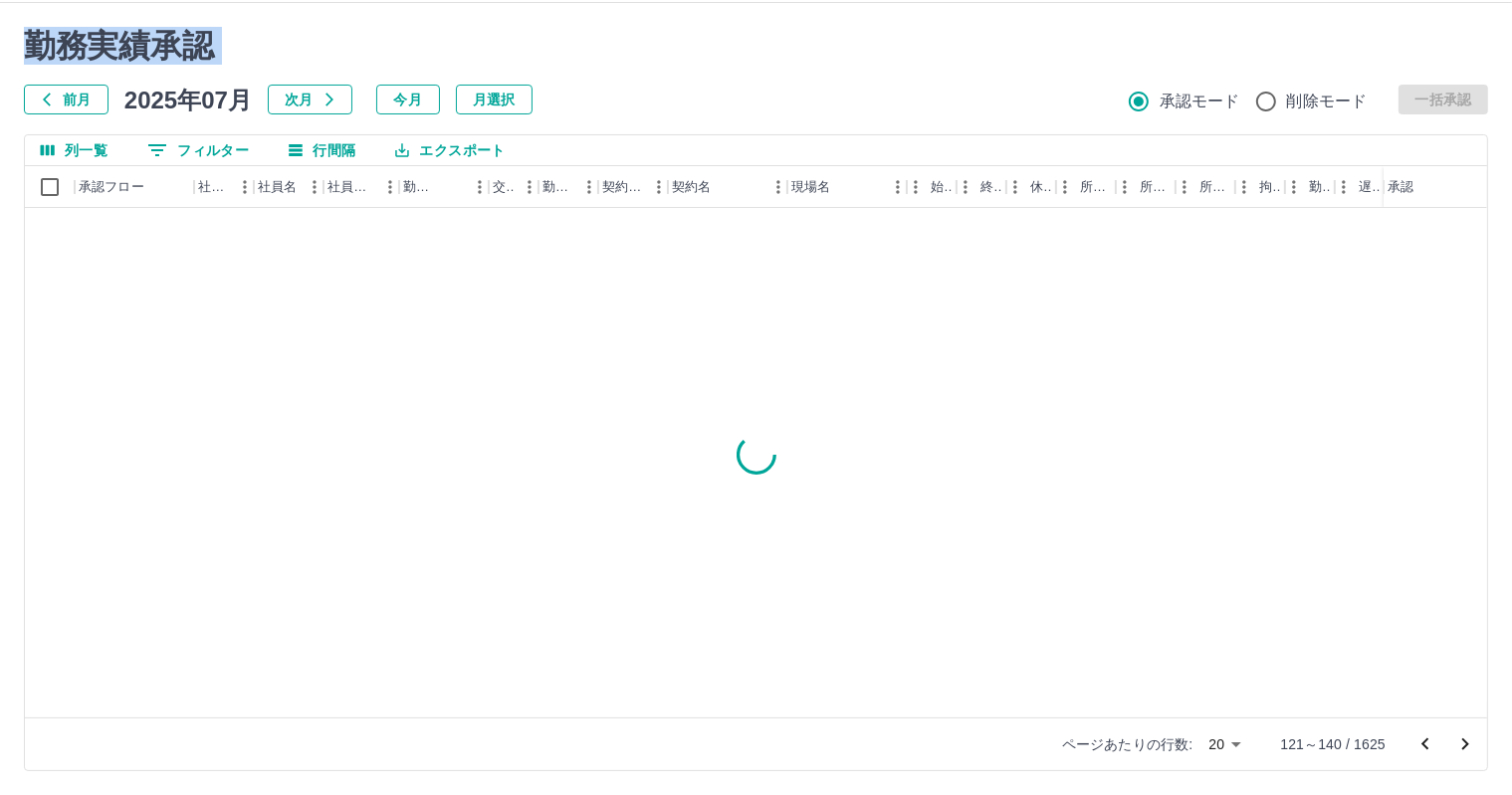 click 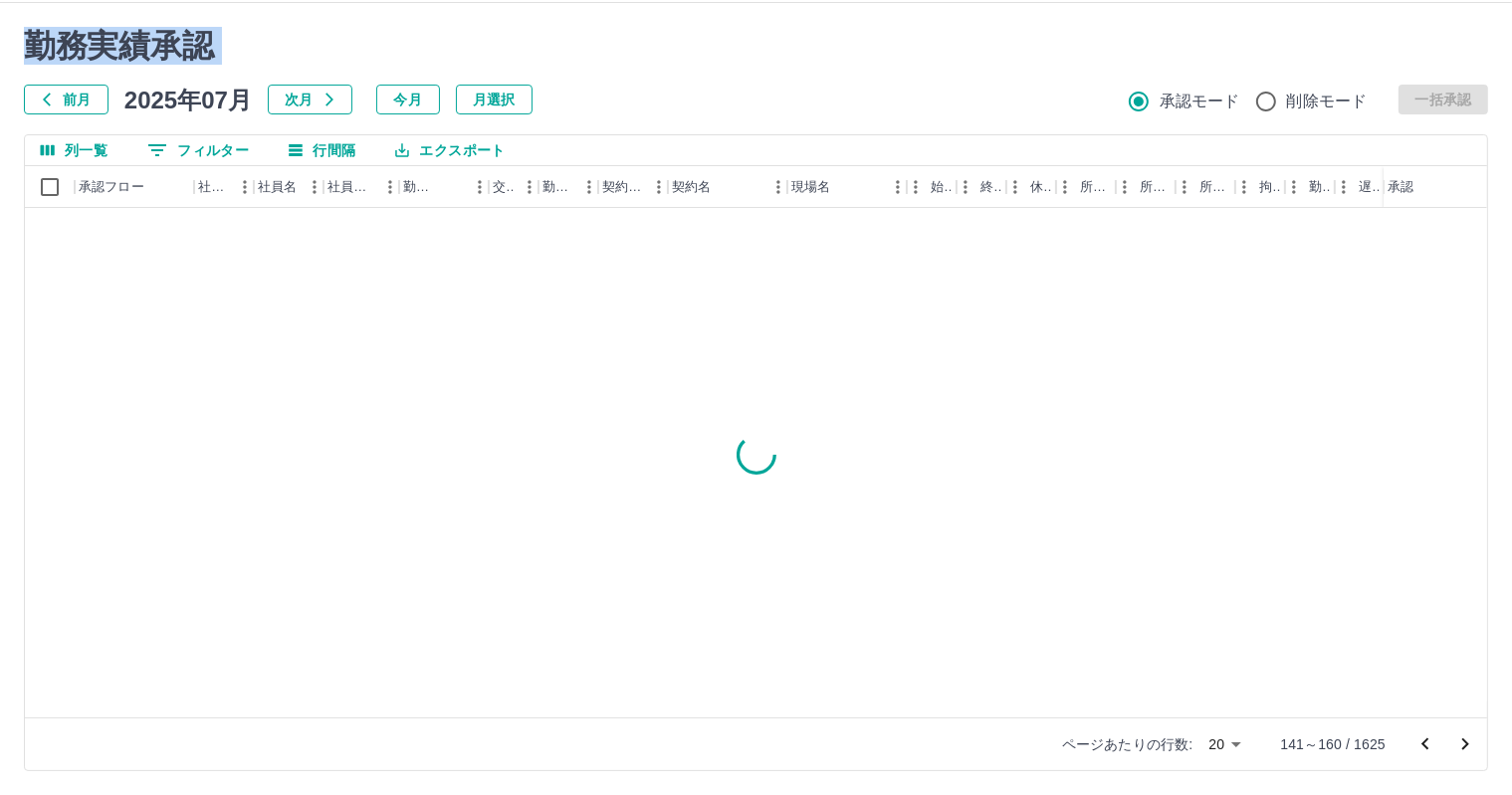click 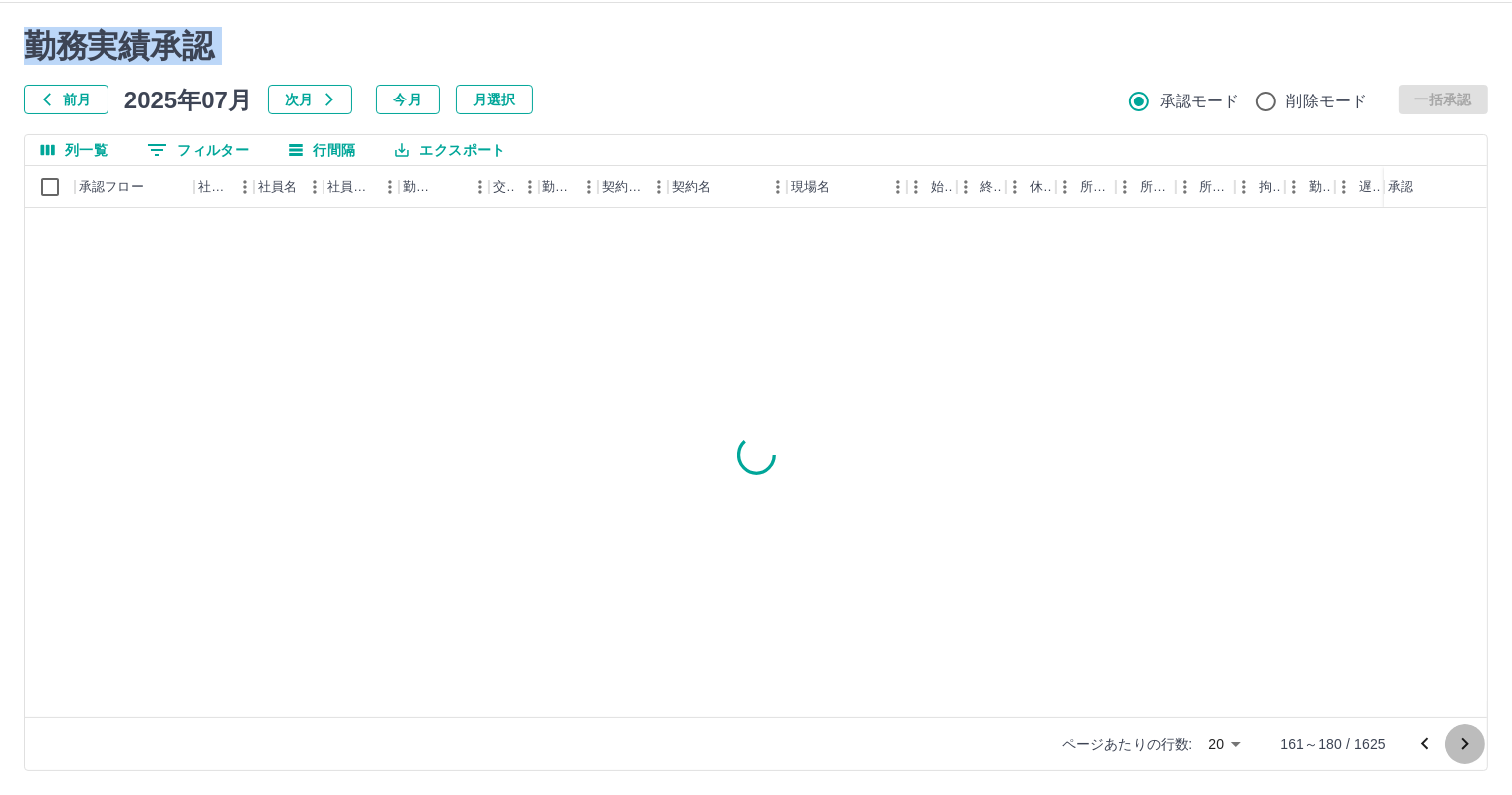 click 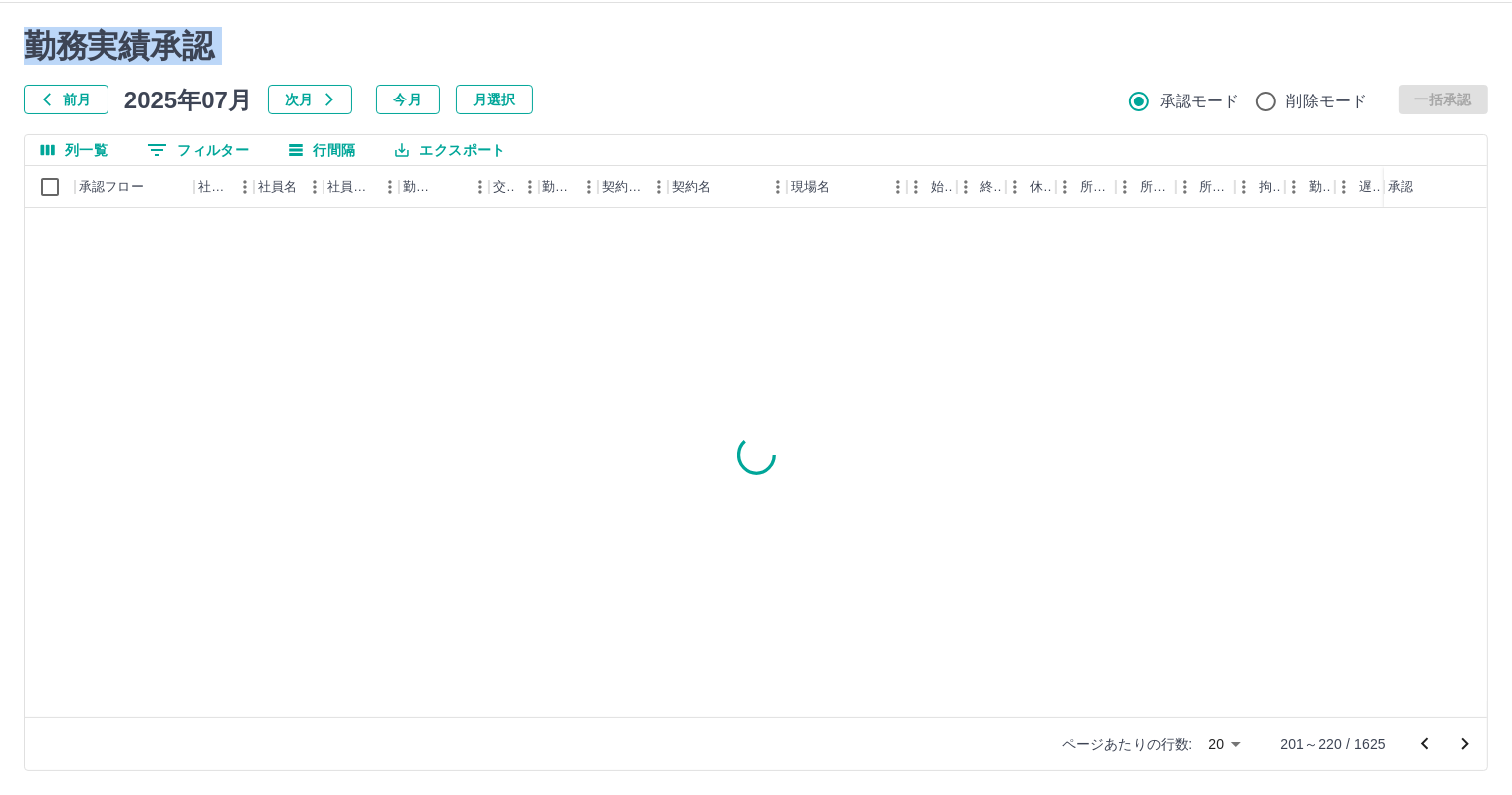 click 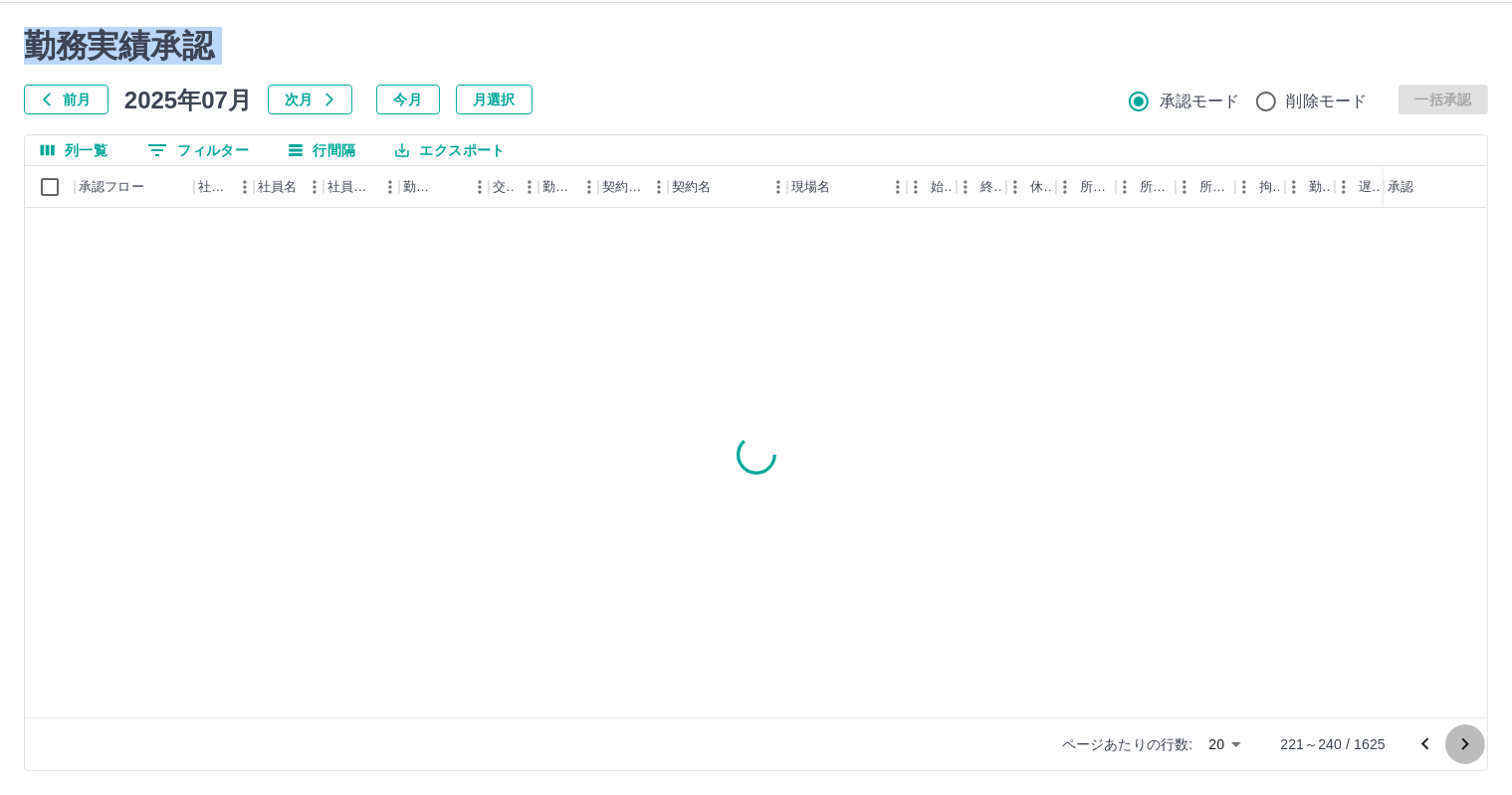 click 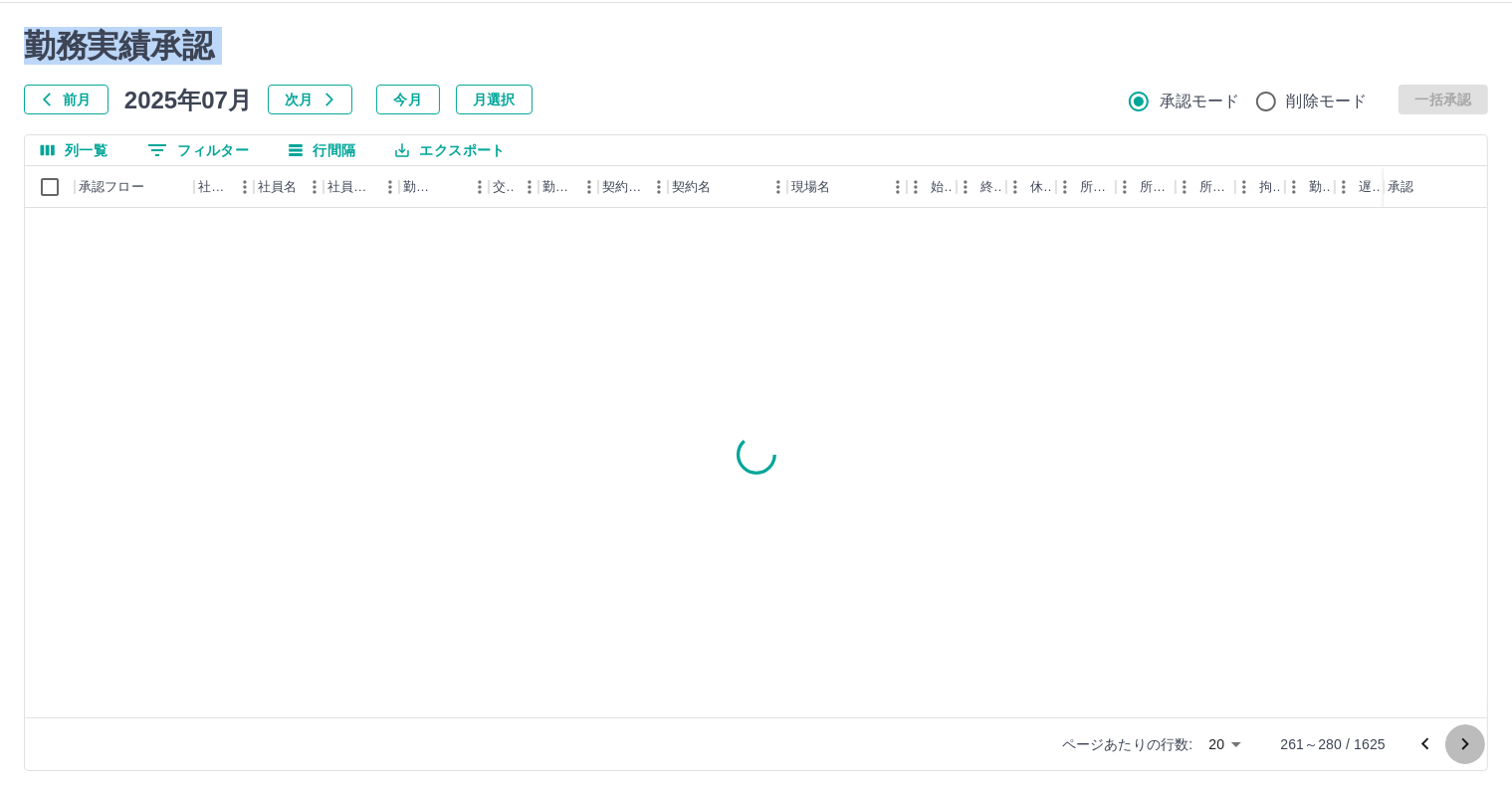click 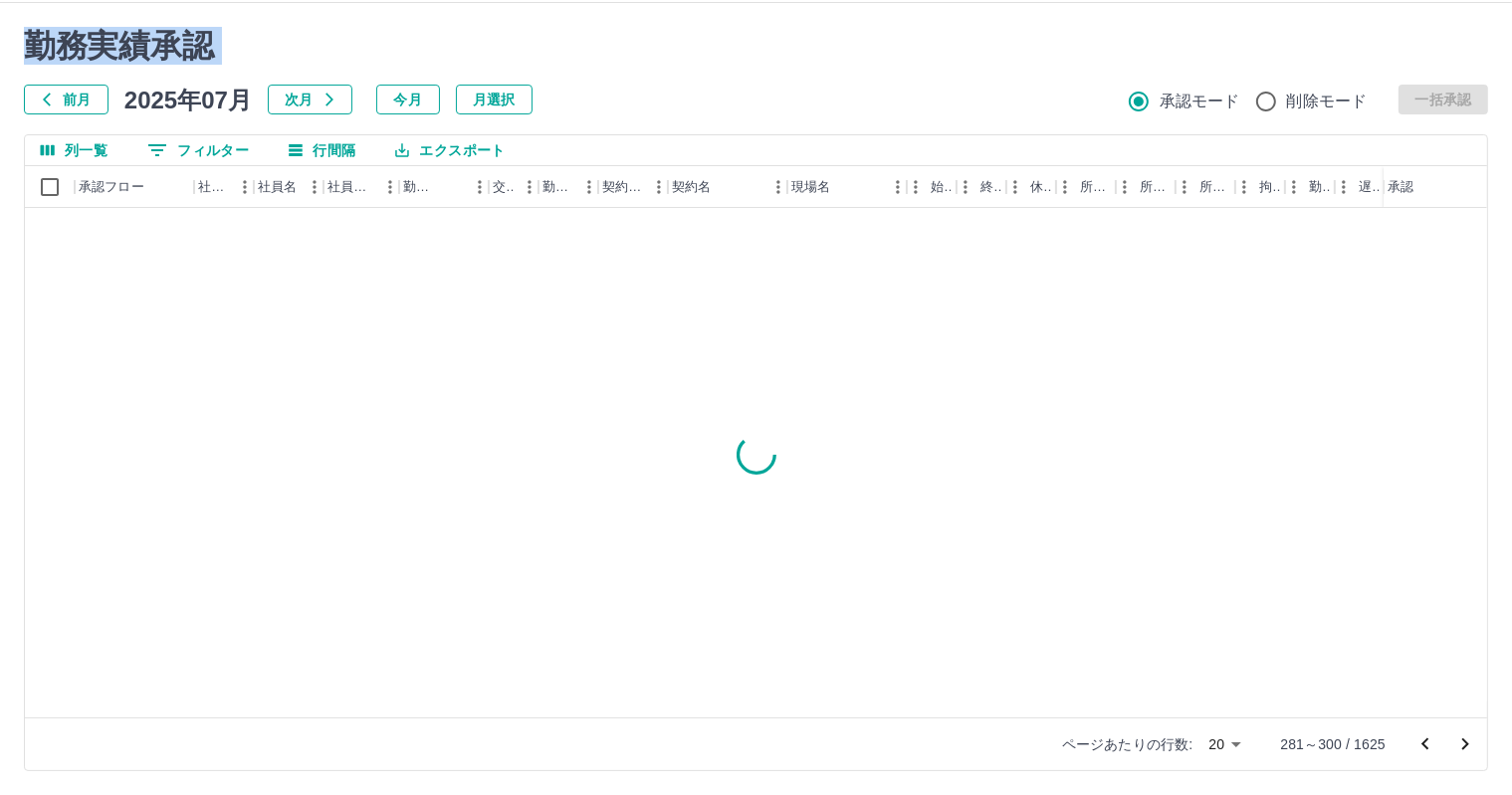 click 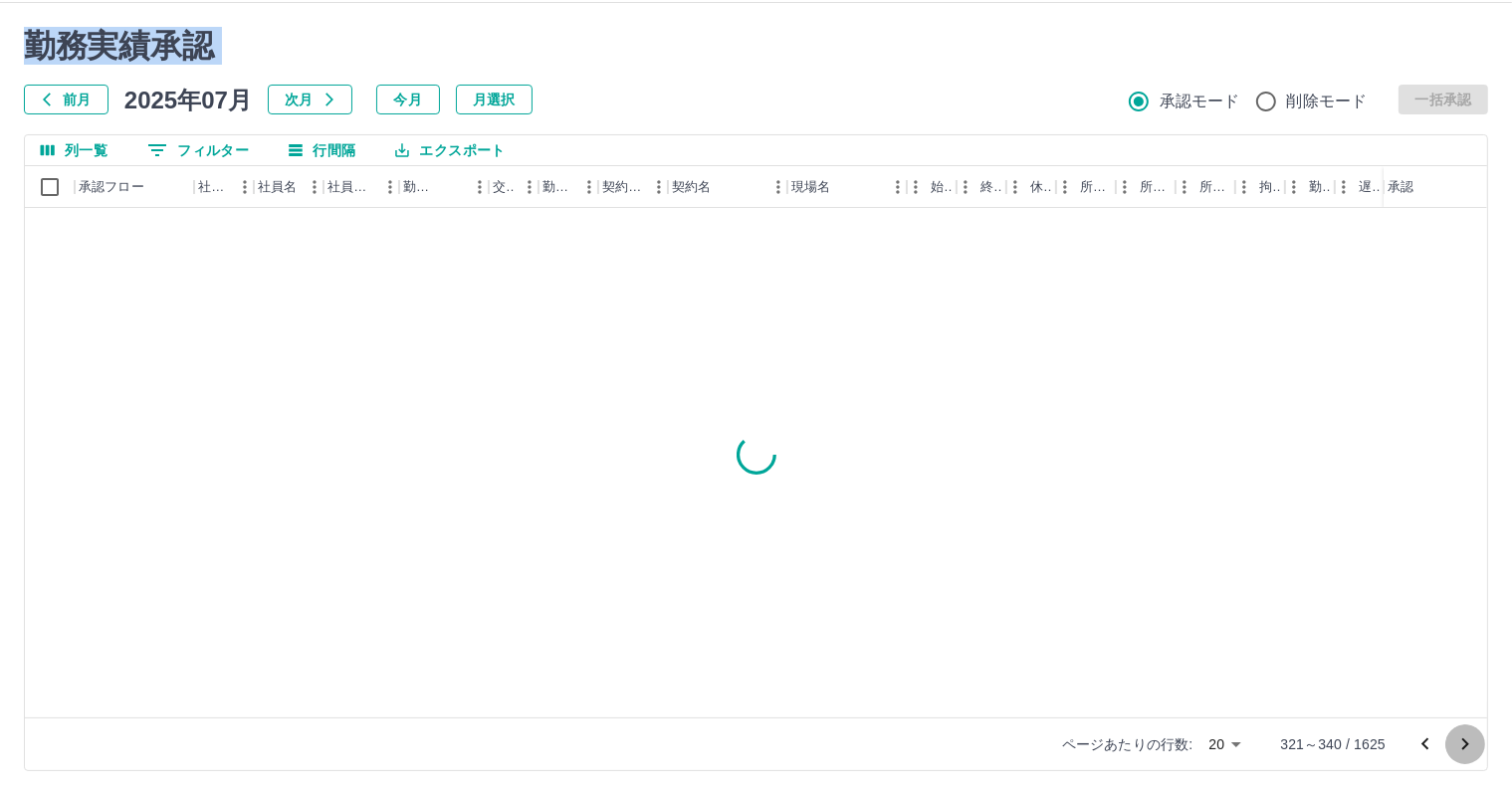 click 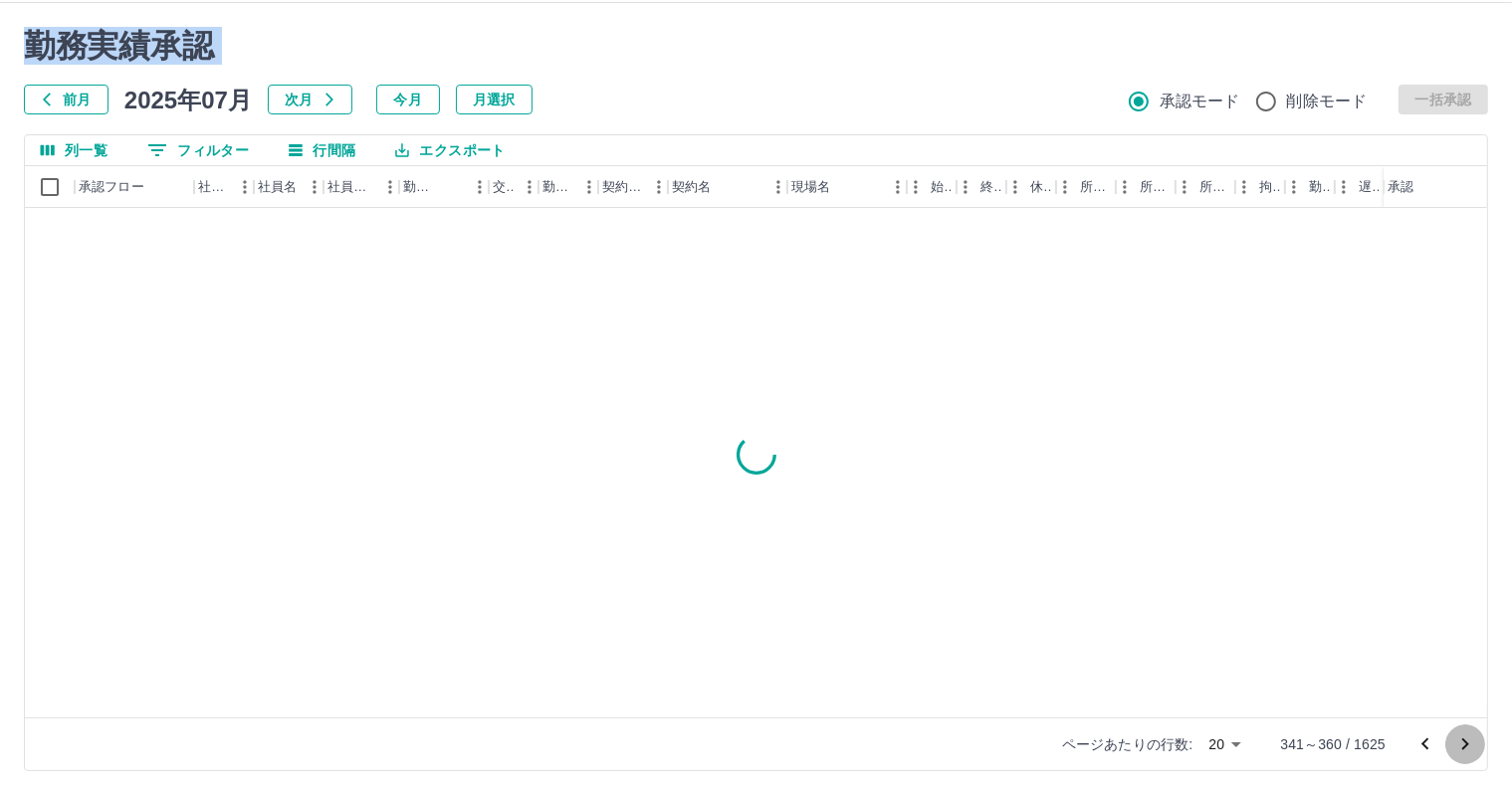 click 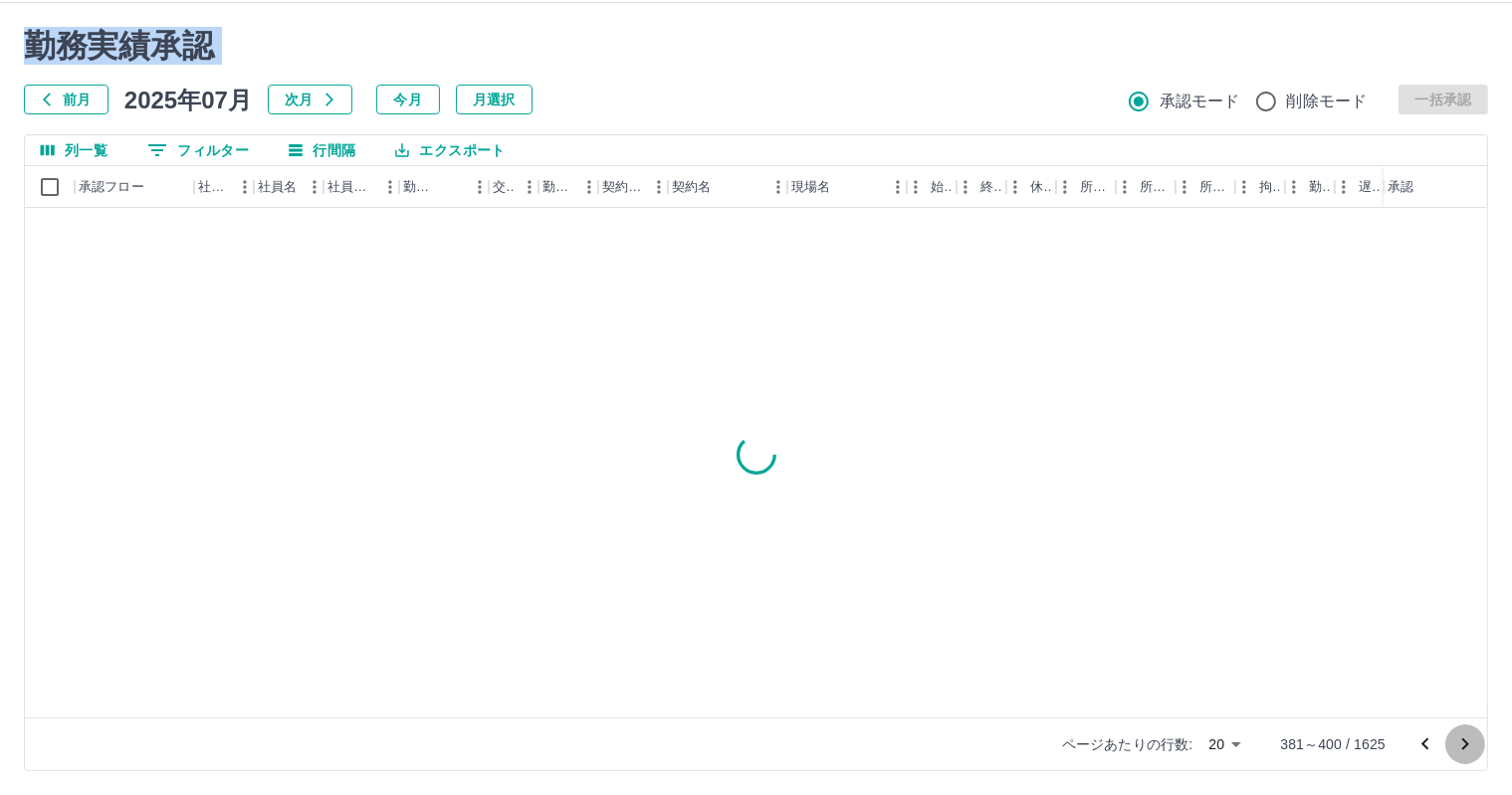 click 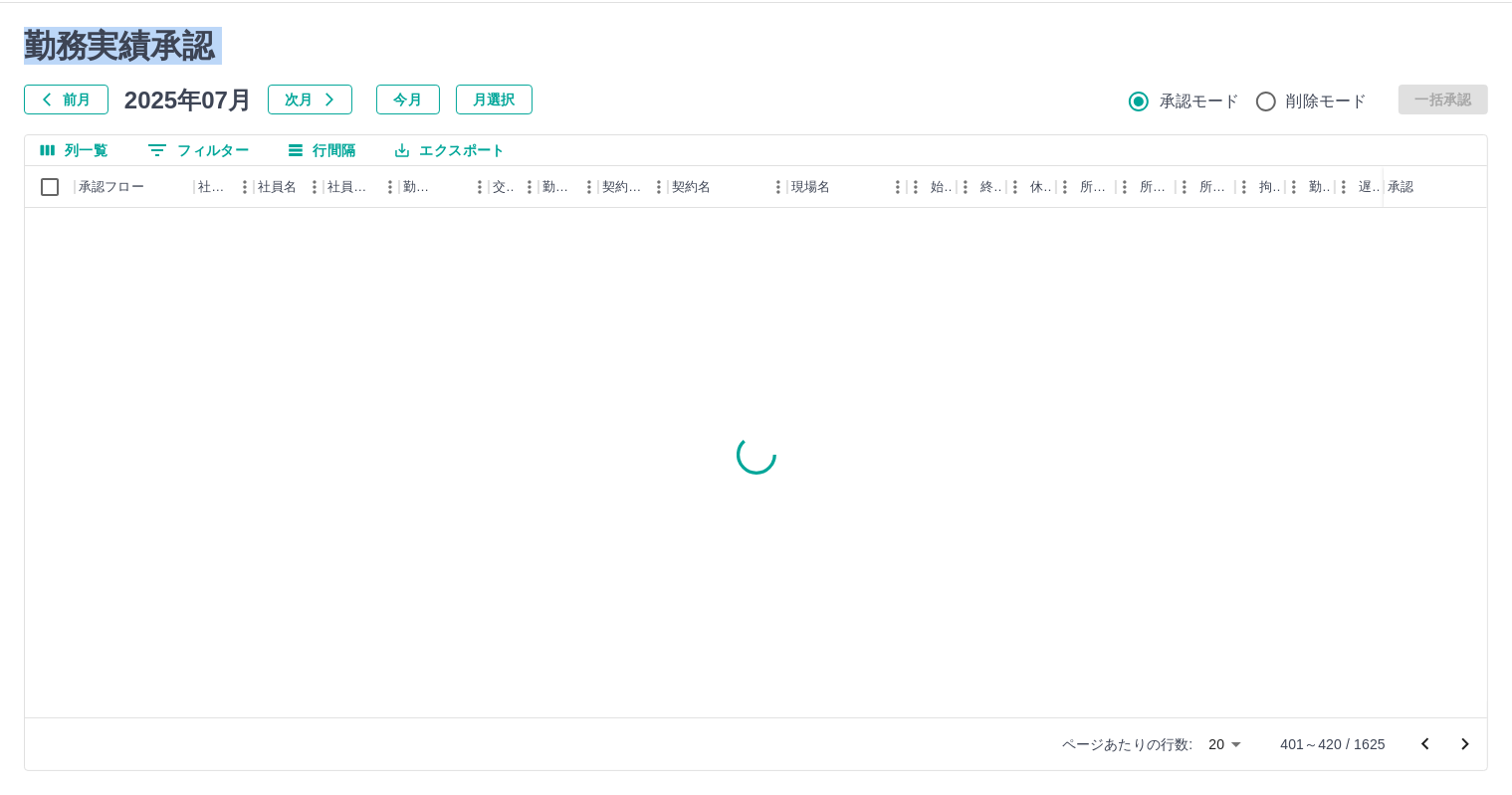 click 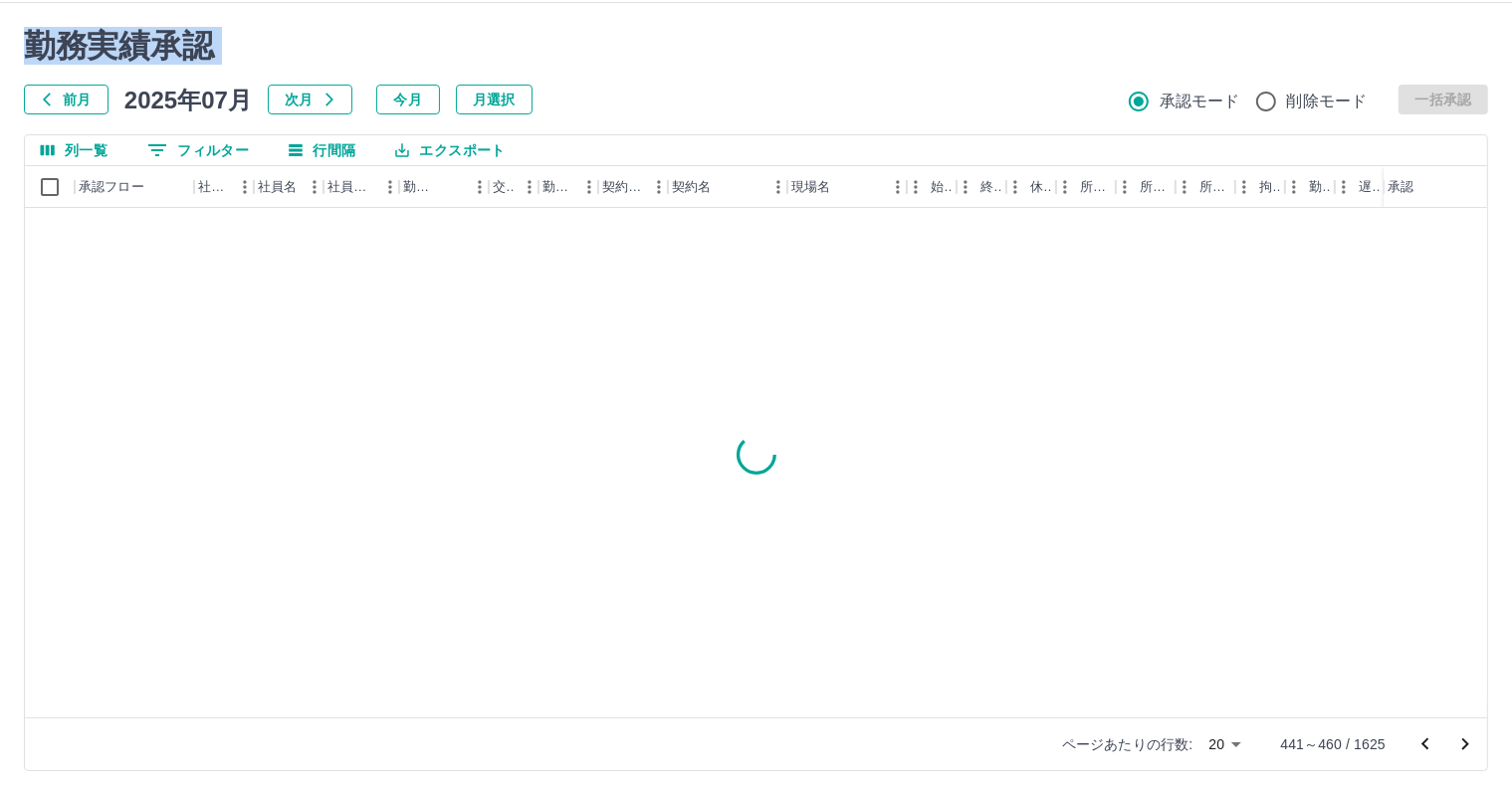click 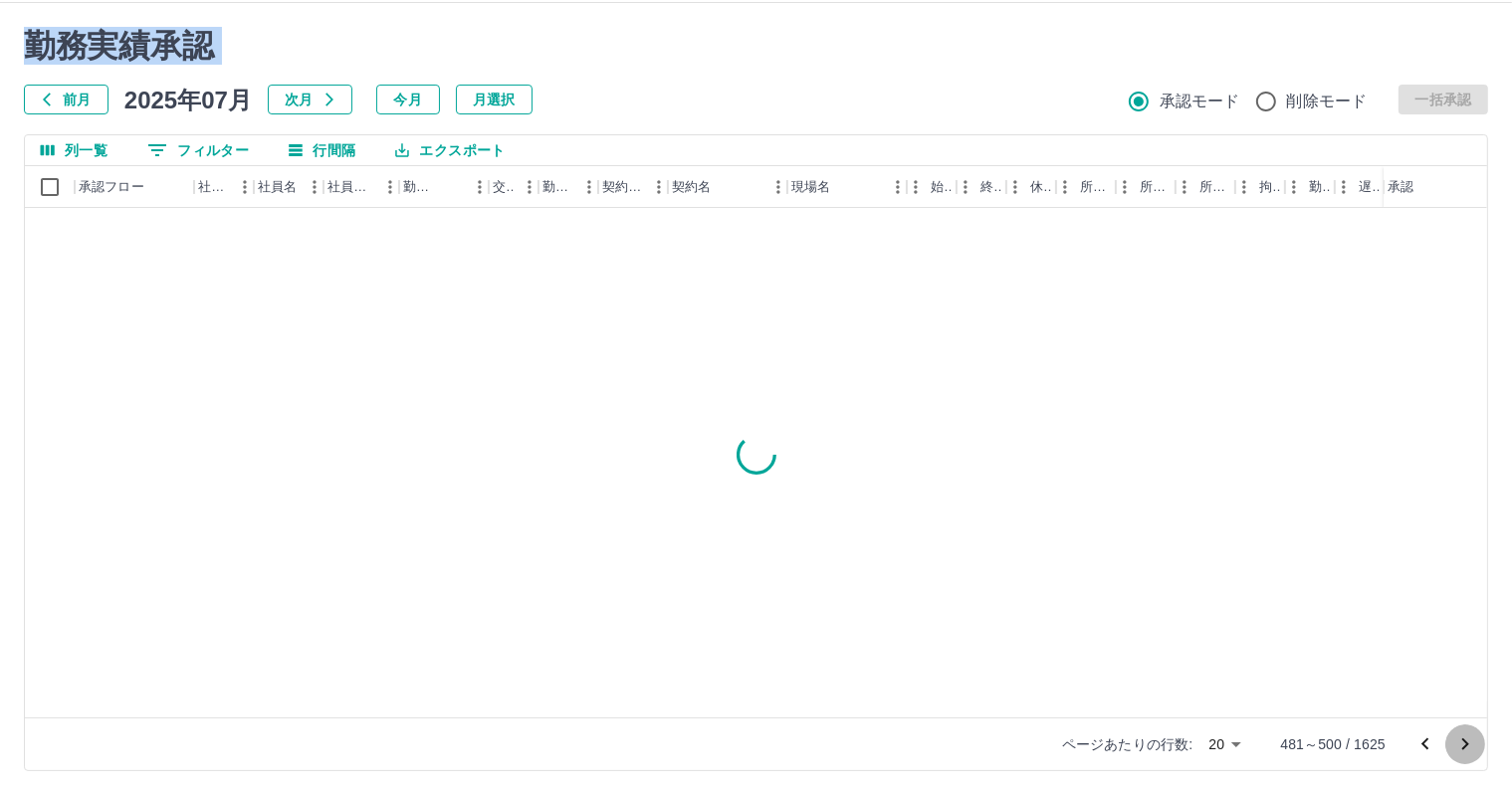 click at bounding box center (1465, 744) 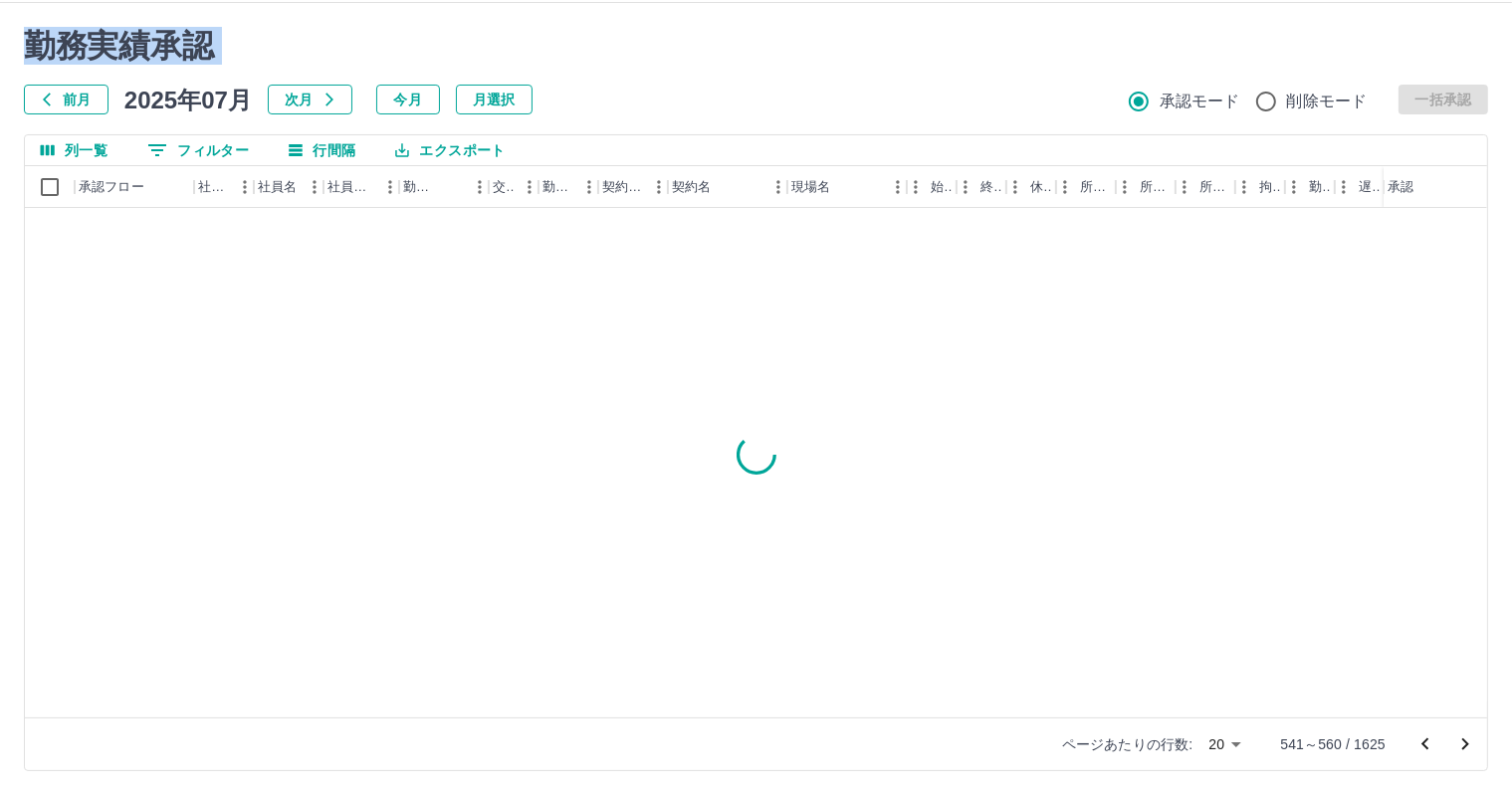 click at bounding box center (1465, 744) 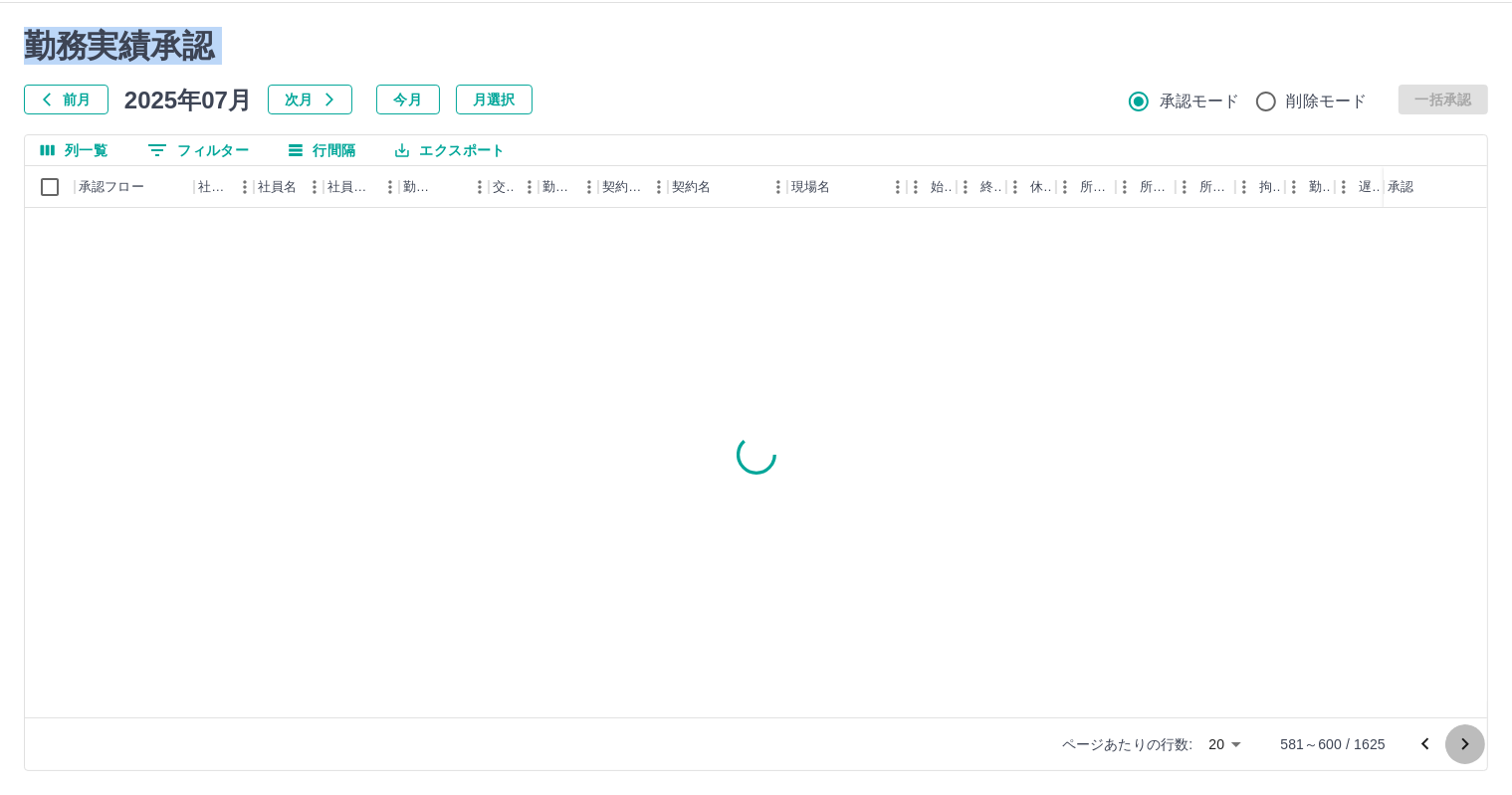 click at bounding box center (1465, 744) 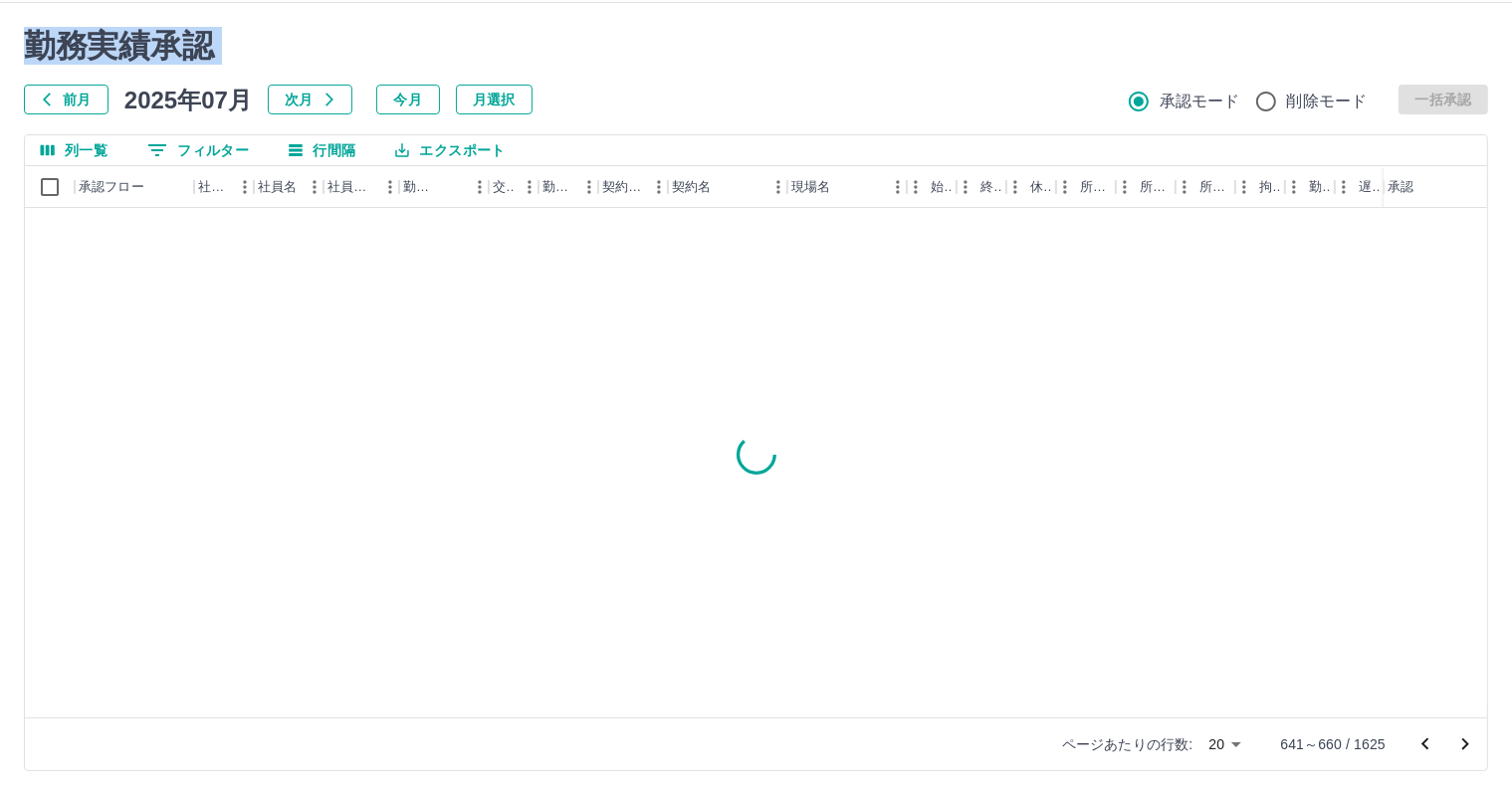 click at bounding box center [1465, 744] 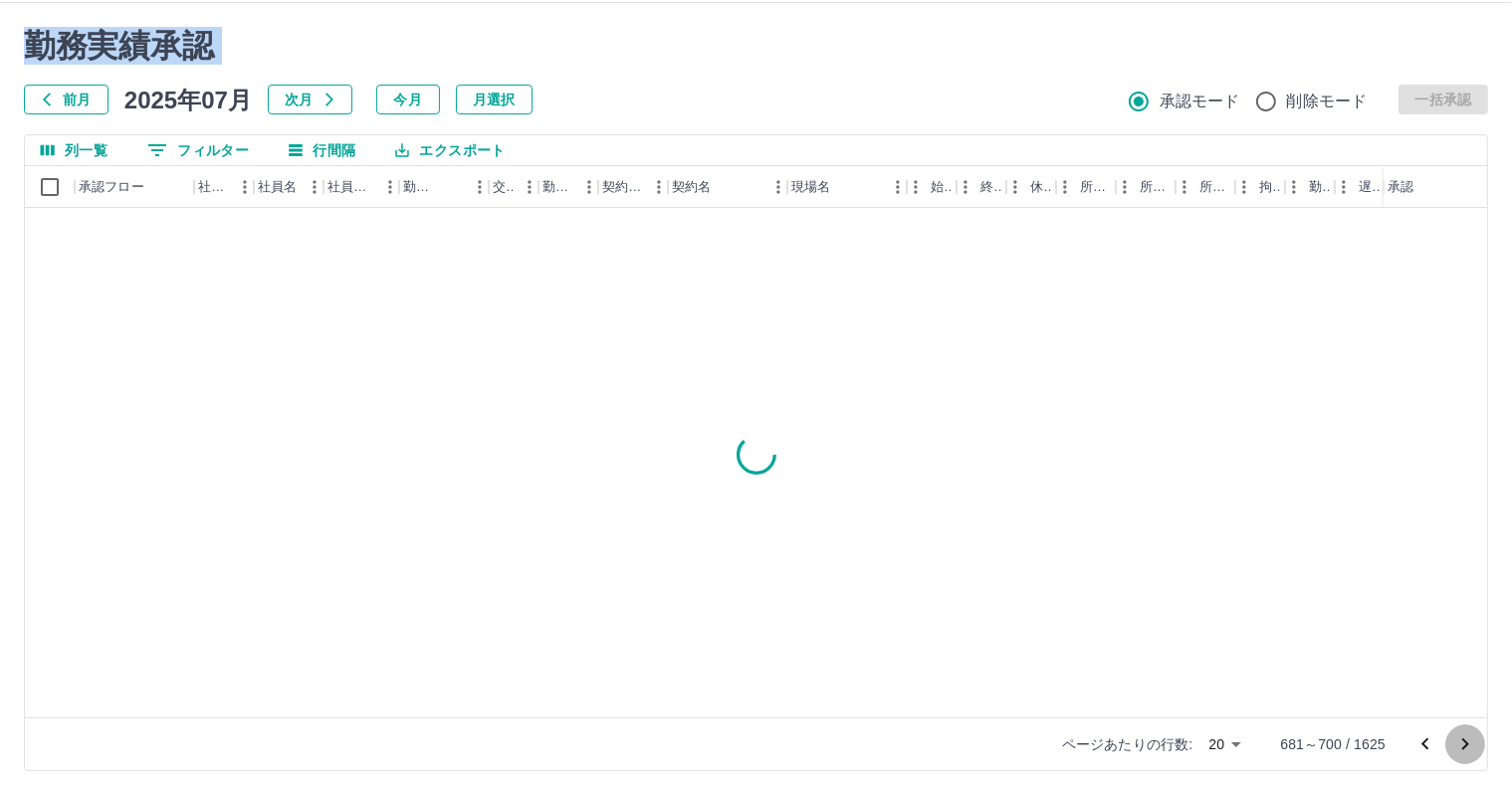 click at bounding box center [1465, 744] 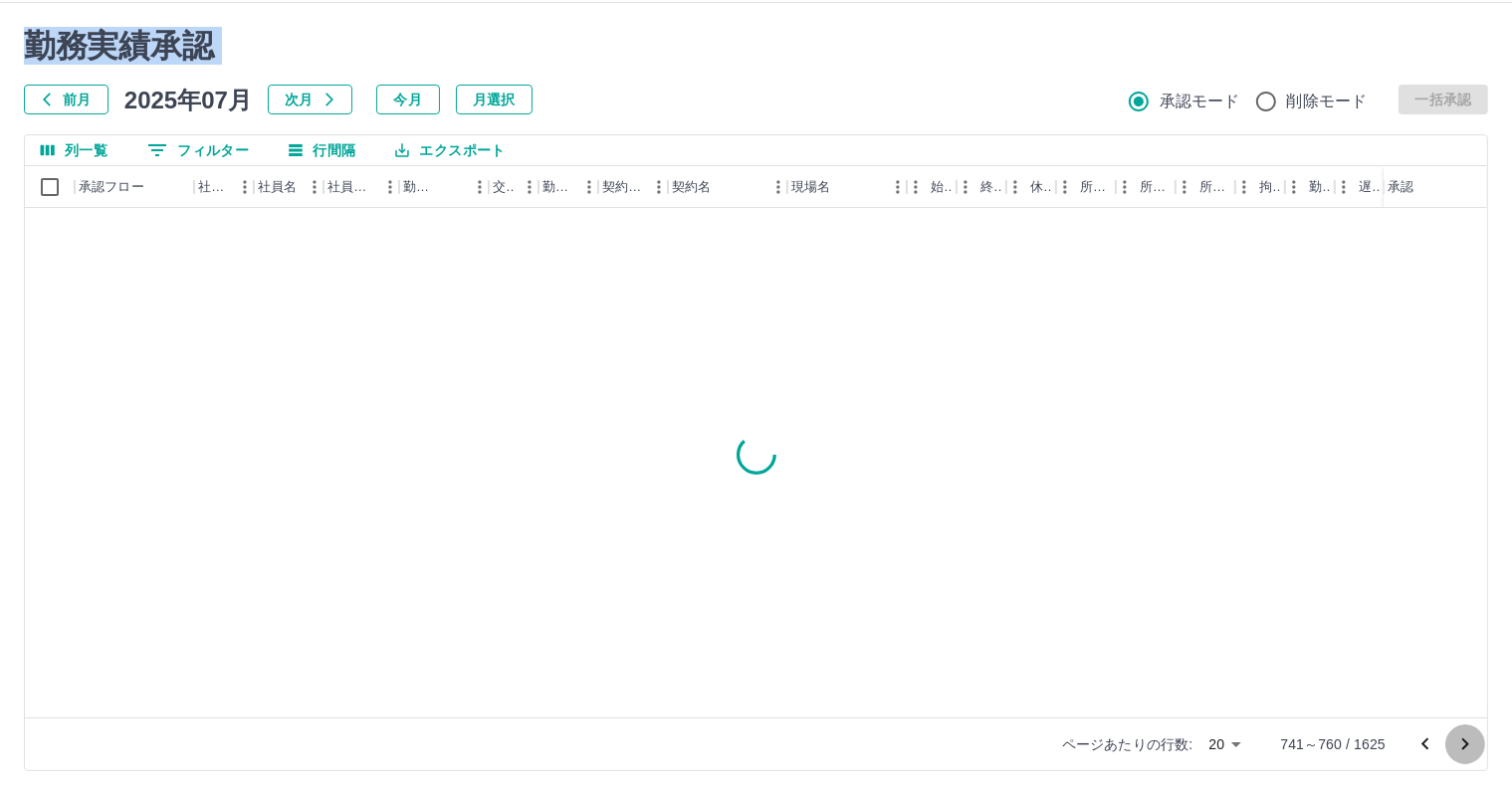 click at bounding box center (1465, 744) 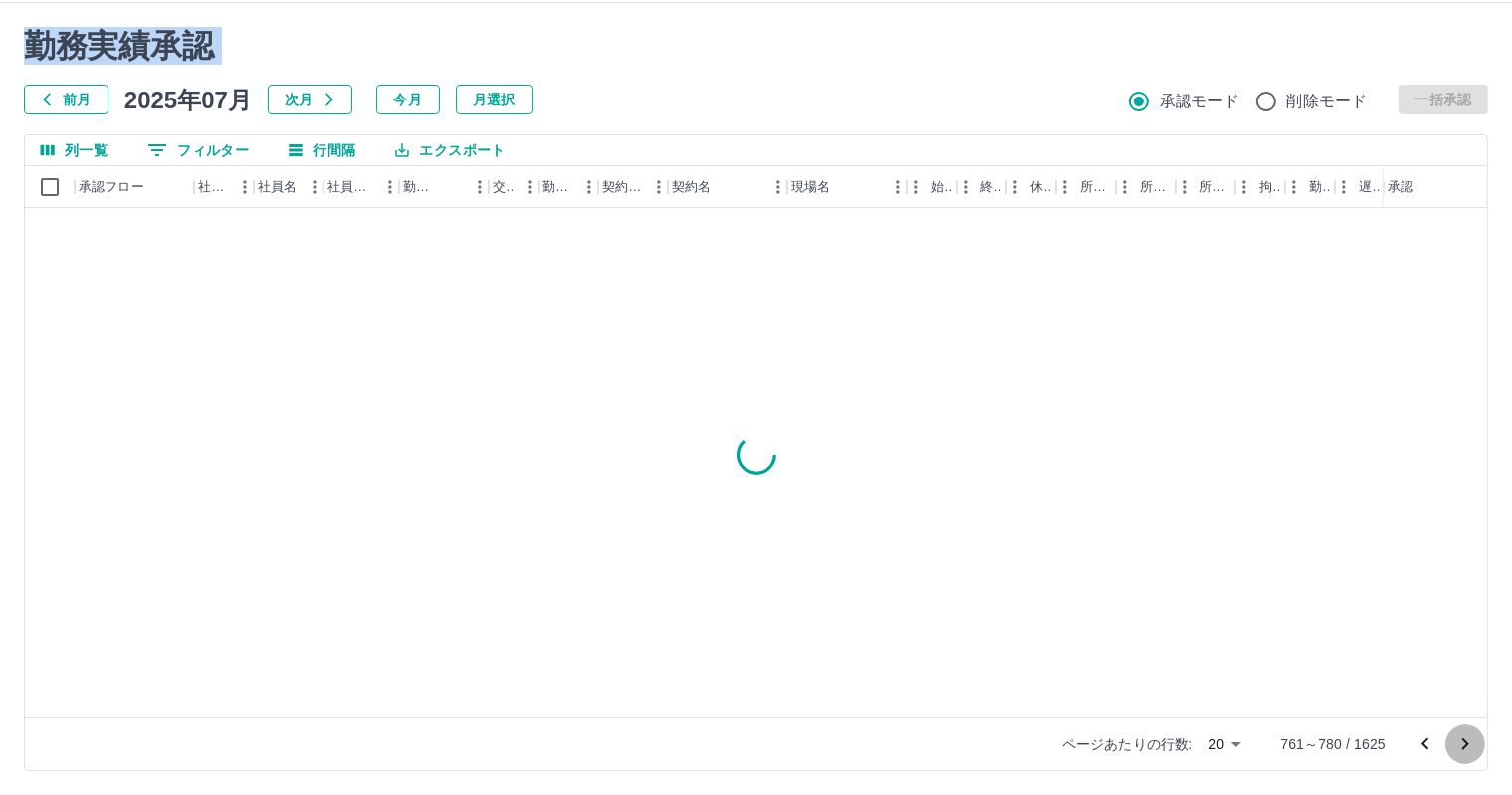 click at bounding box center [1465, 744] 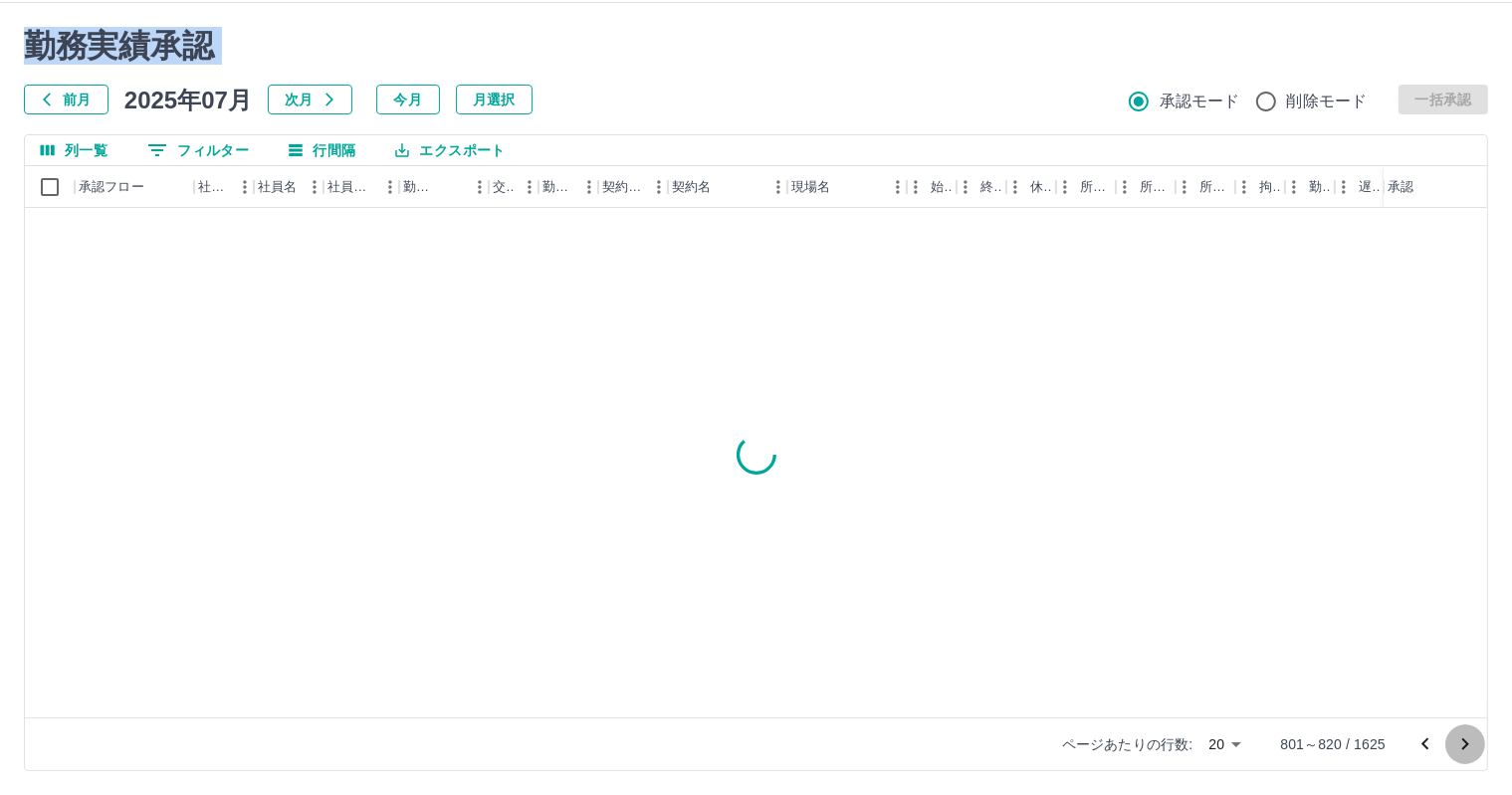 click at bounding box center [1465, 744] 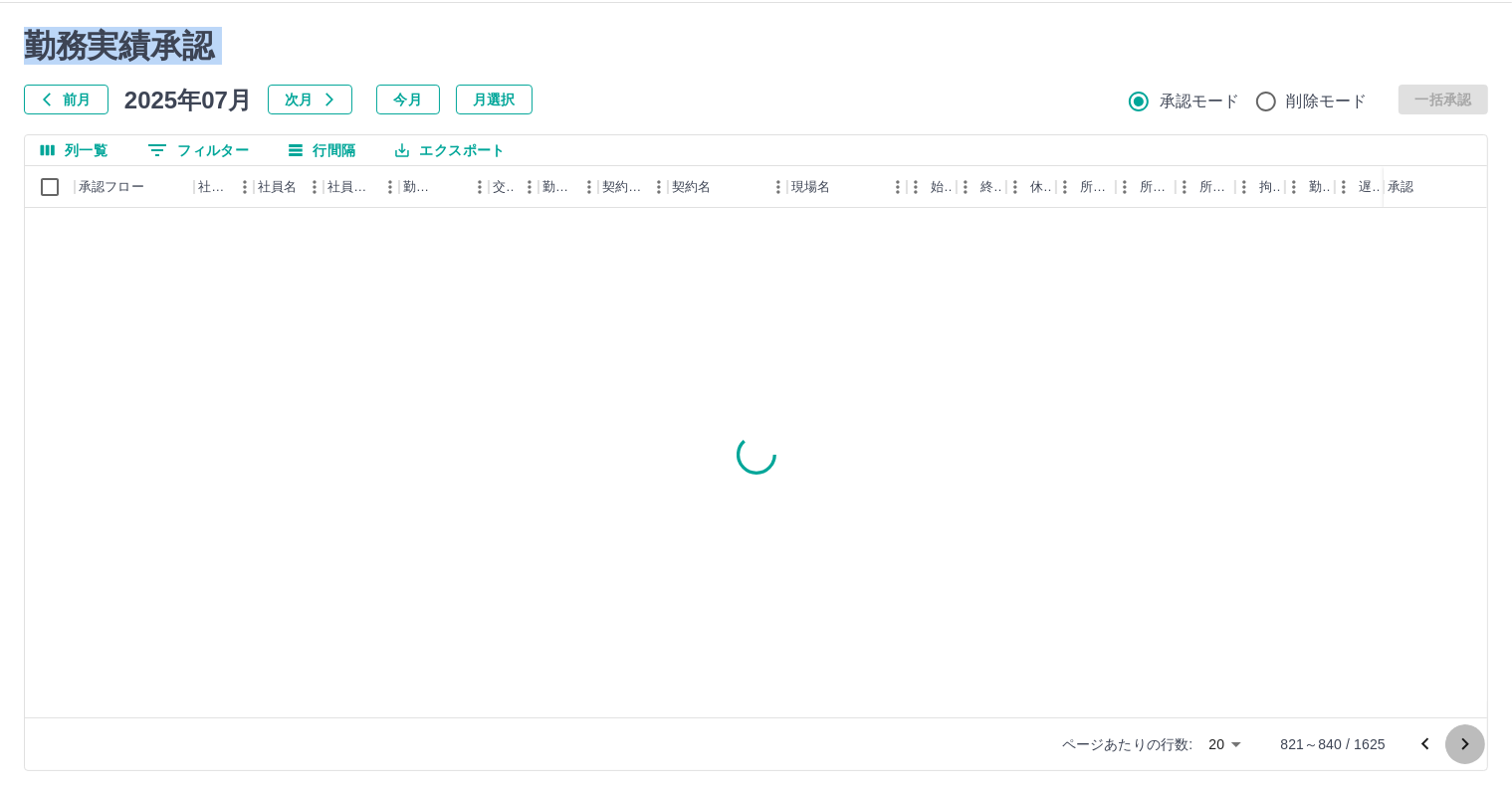 click at bounding box center [1465, 744] 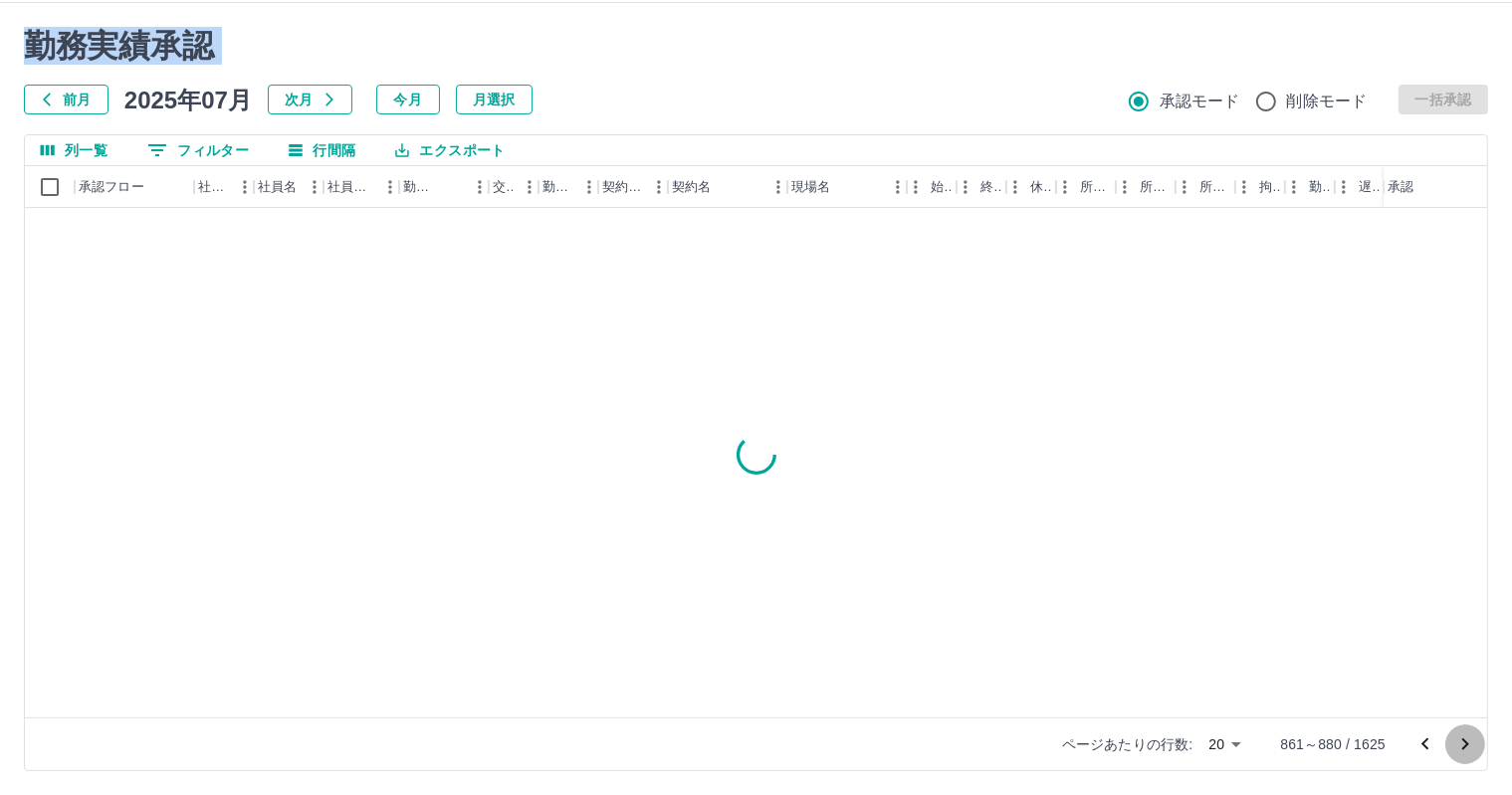 click at bounding box center [1465, 744] 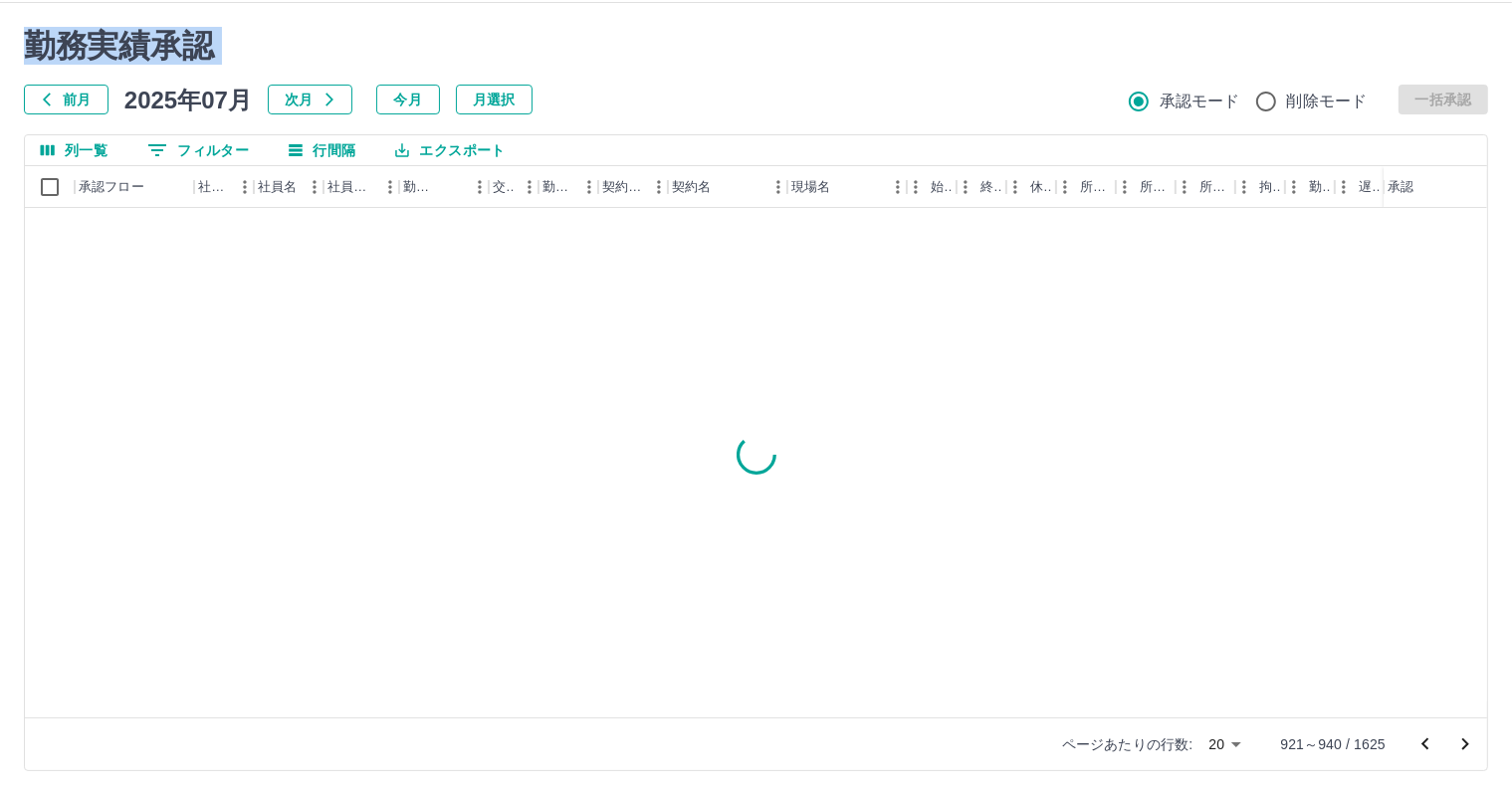 click at bounding box center [1465, 744] 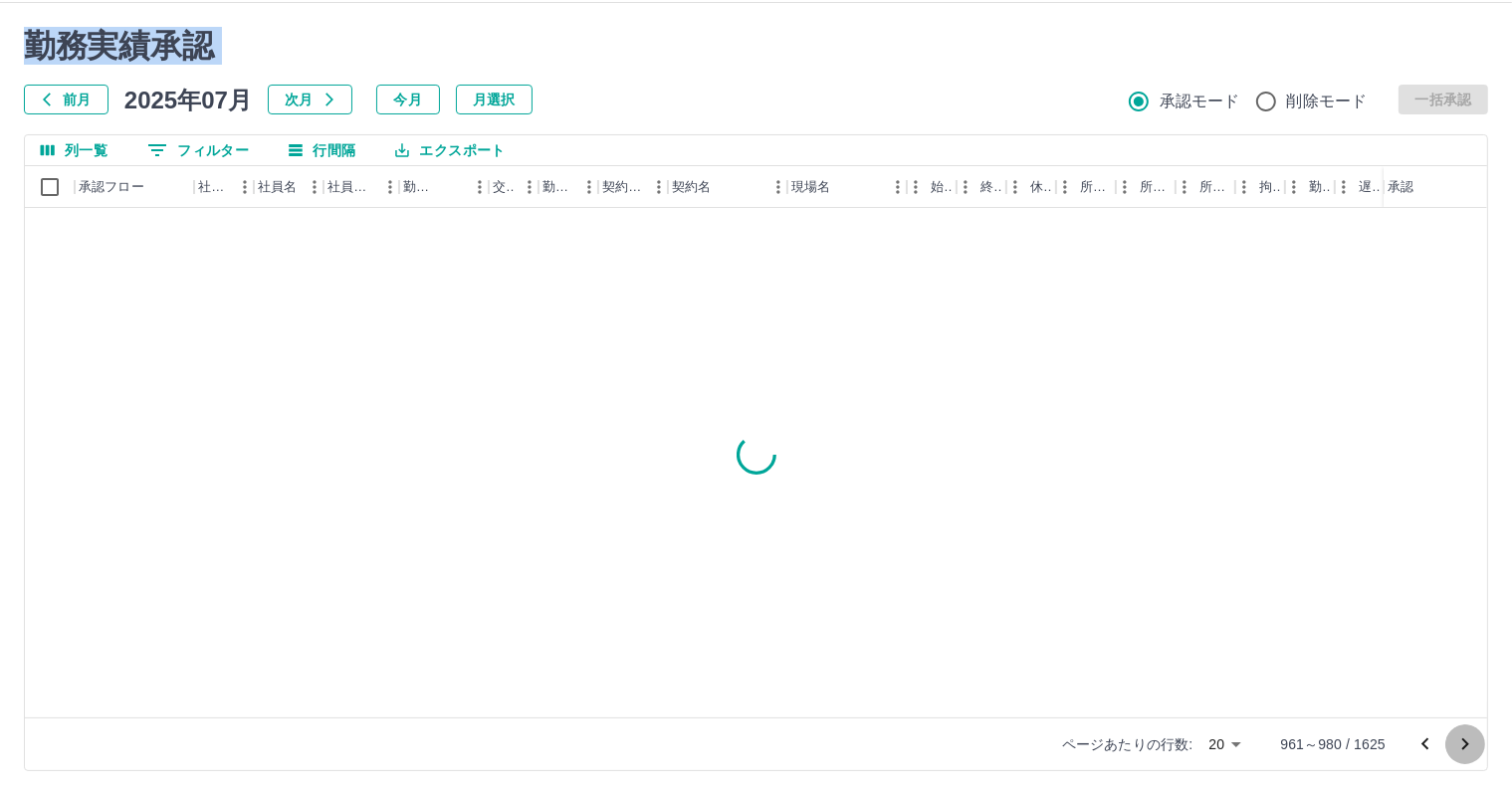 click at bounding box center [1465, 744] 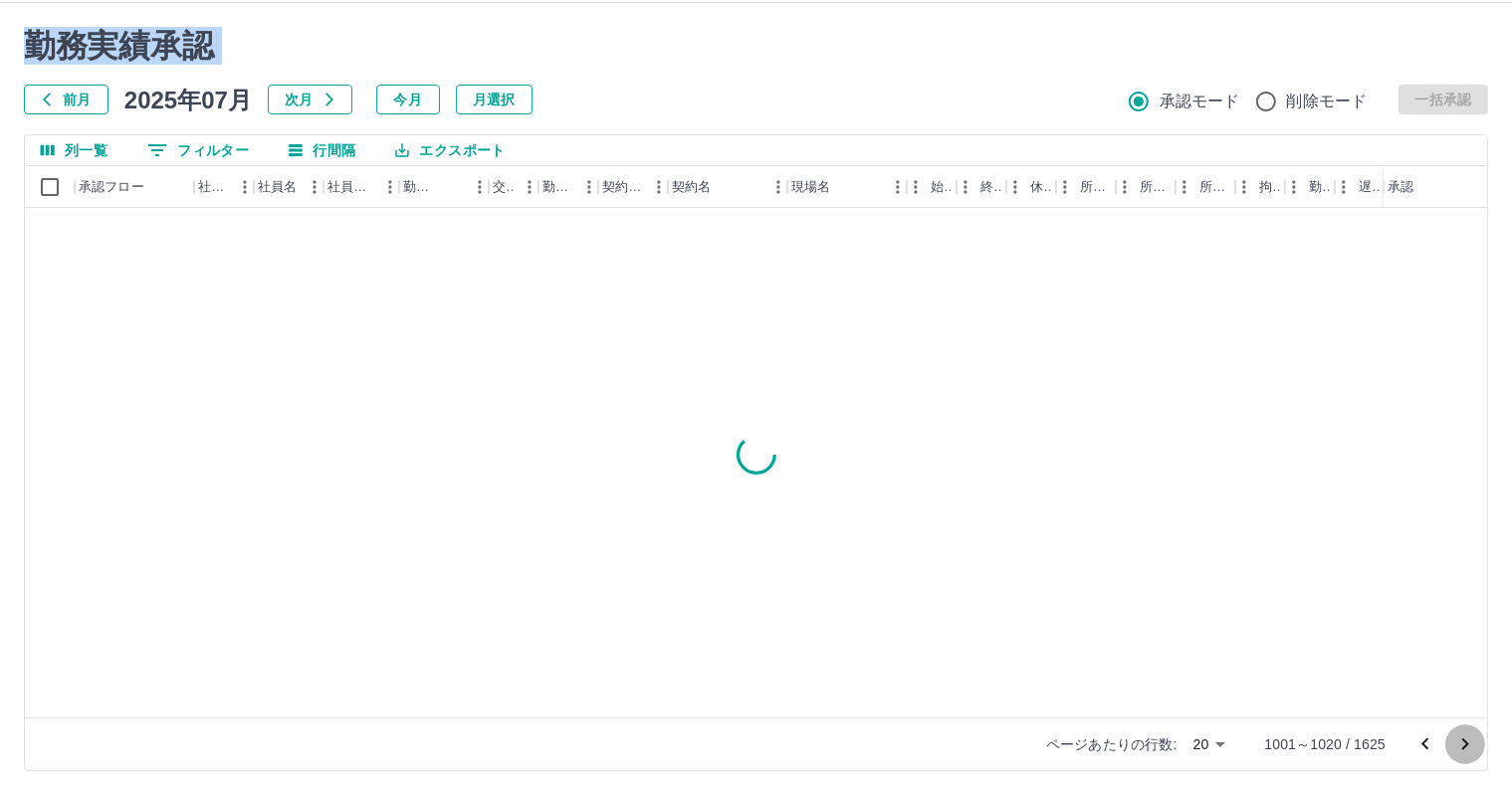 click at bounding box center [1465, 744] 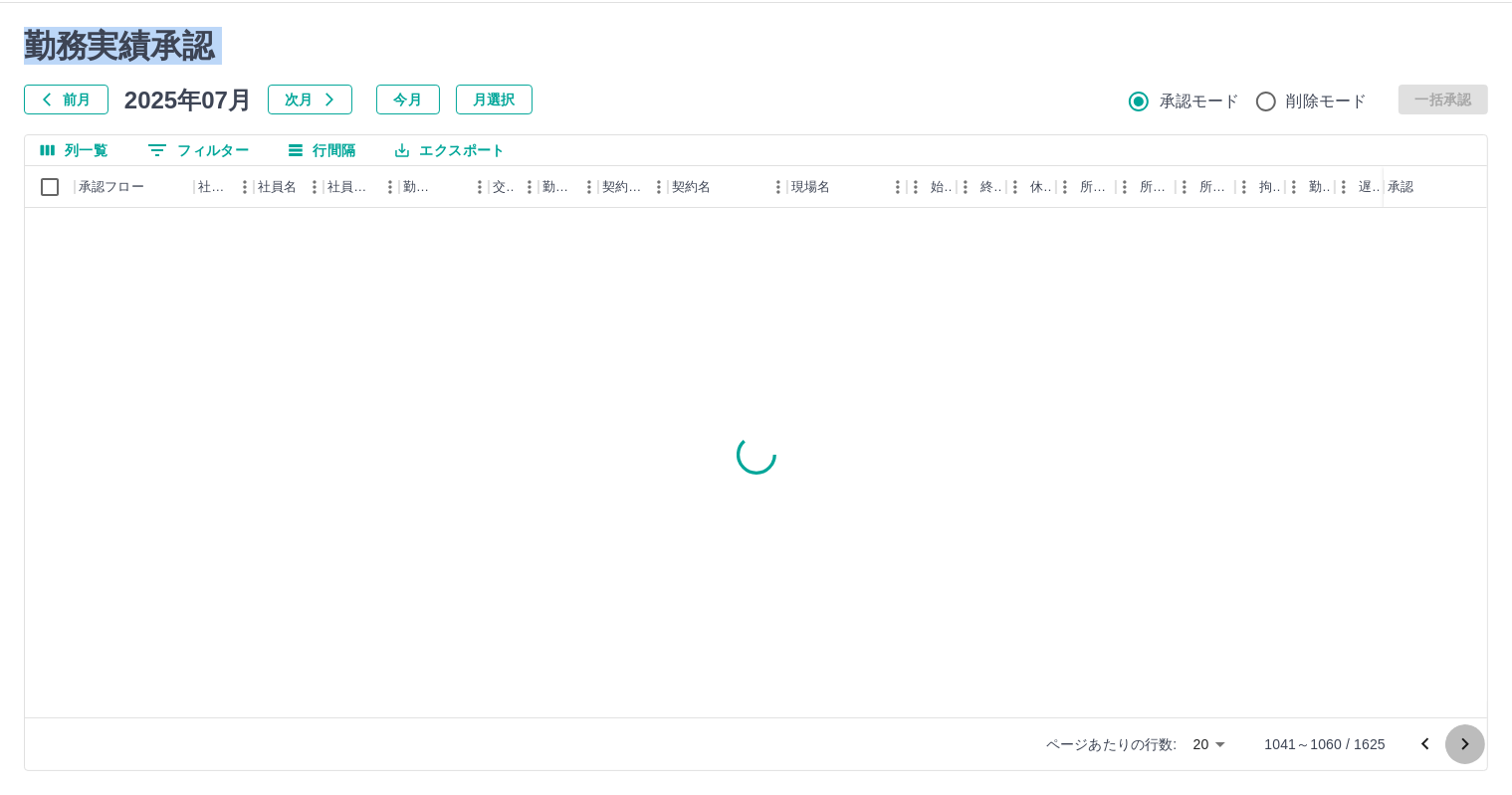 click at bounding box center [1465, 744] 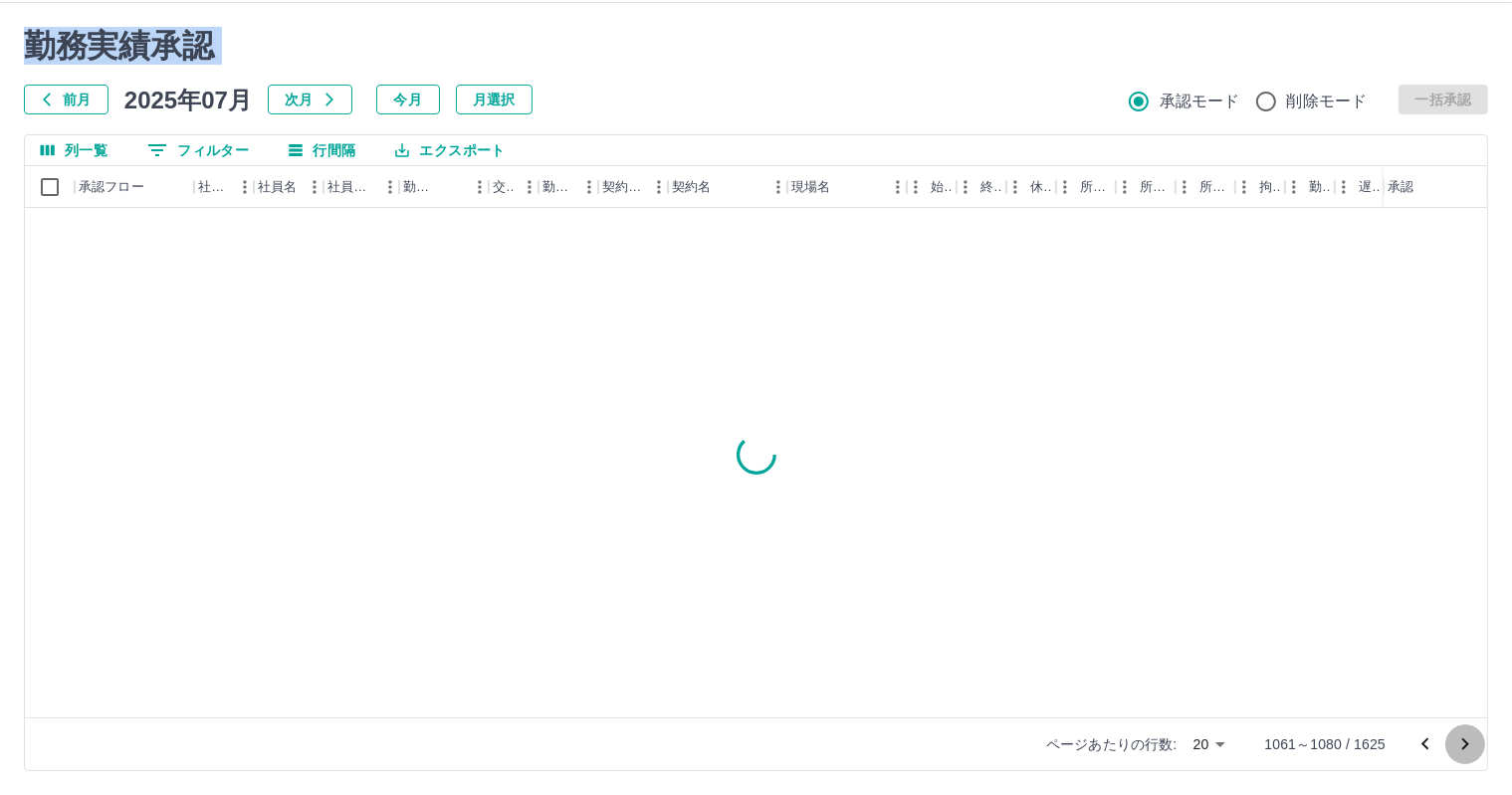 click at bounding box center (1465, 744) 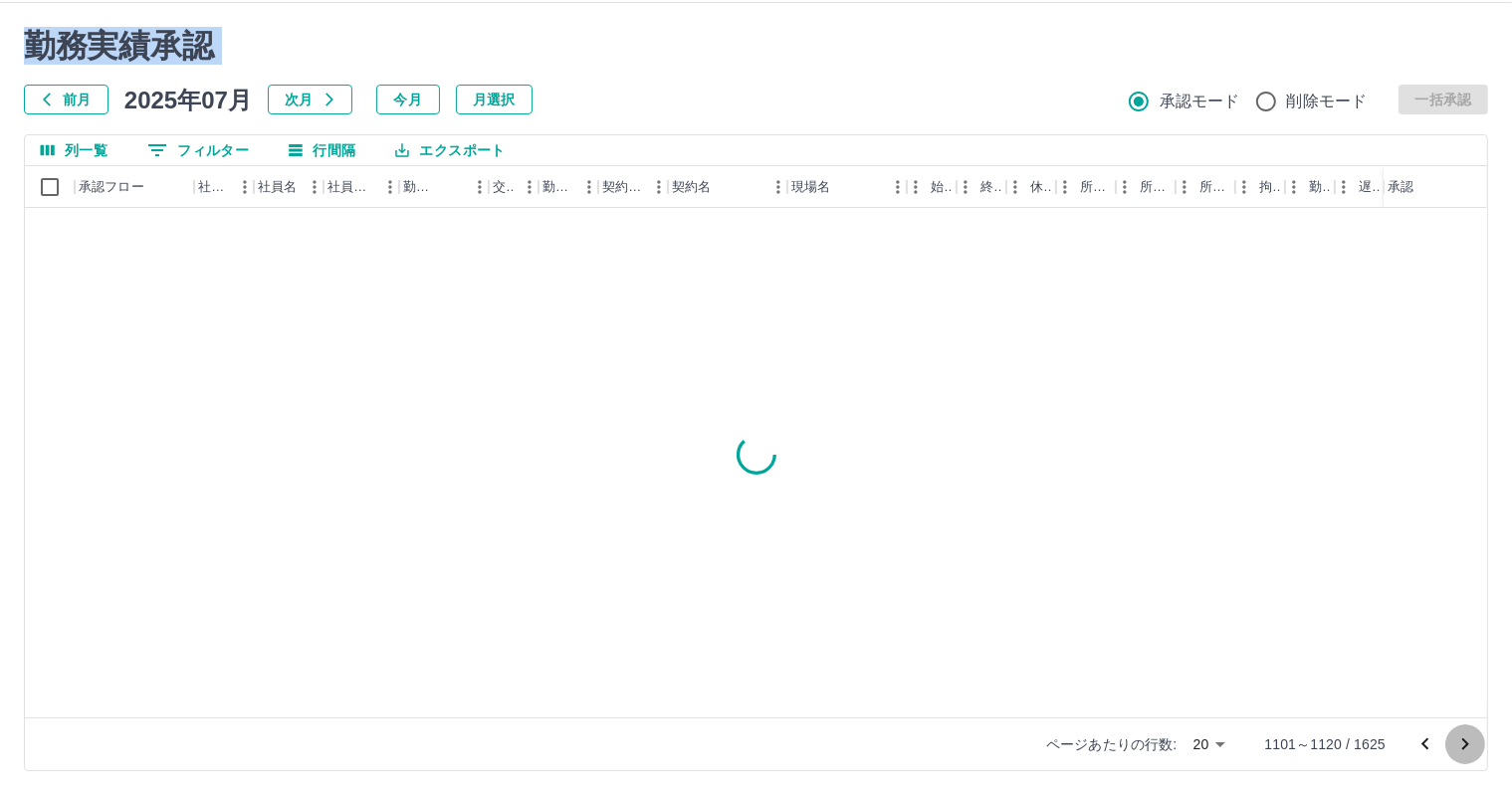click at bounding box center [1465, 744] 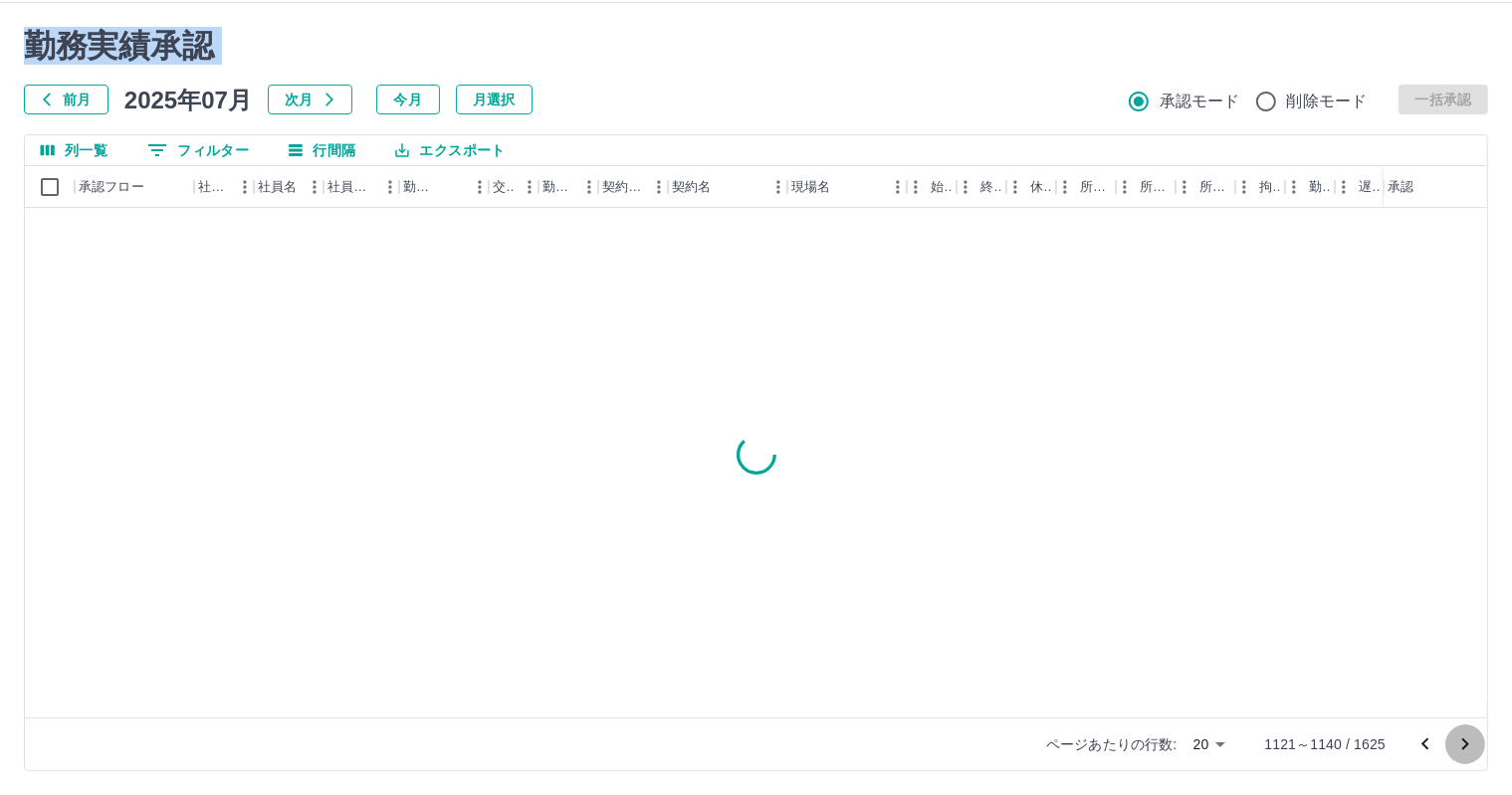 click at bounding box center [1465, 744] 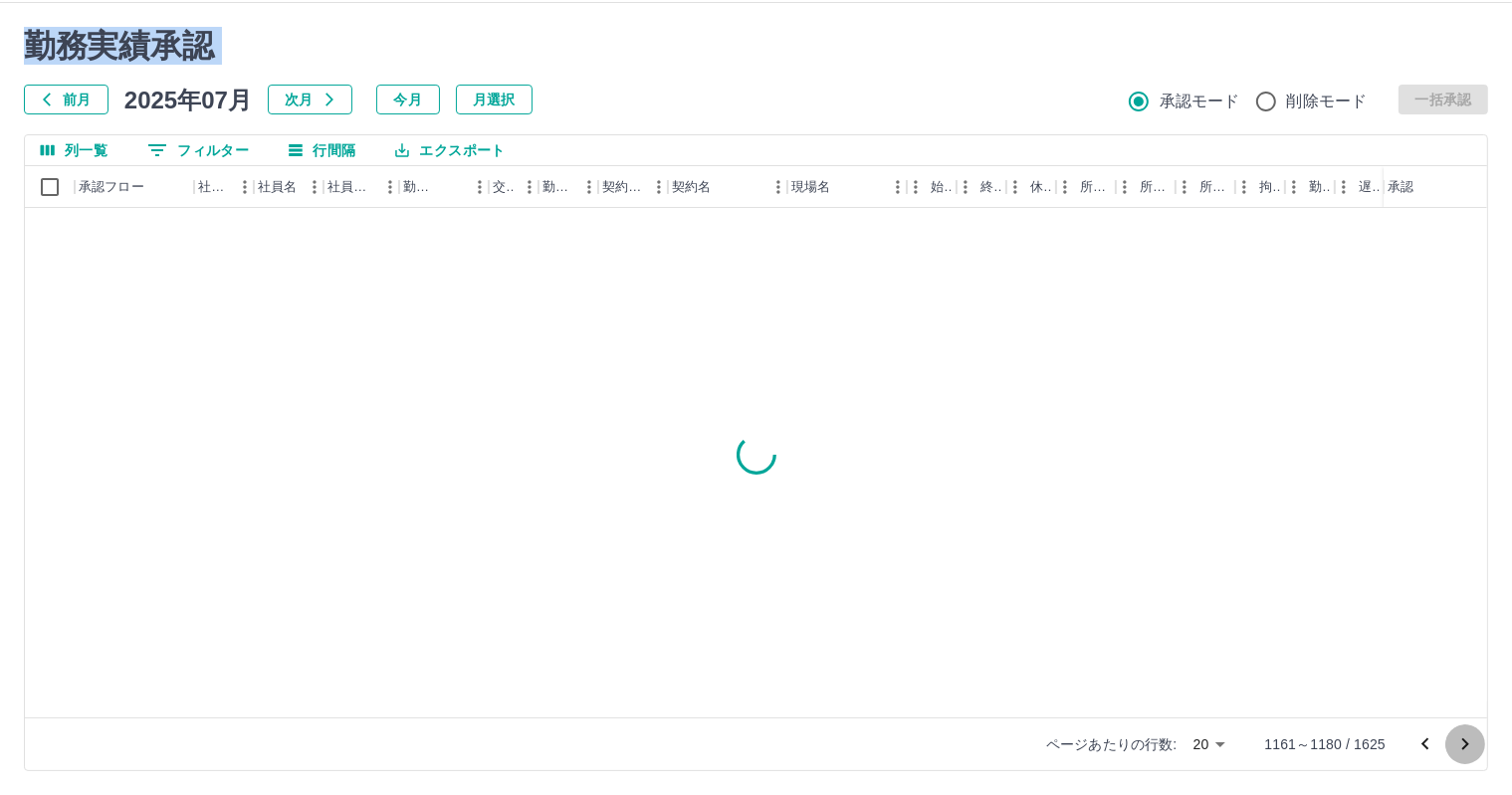 drag, startPoint x: 1461, startPoint y: 757, endPoint x: 1454, endPoint y: 746, distance: 13.038405 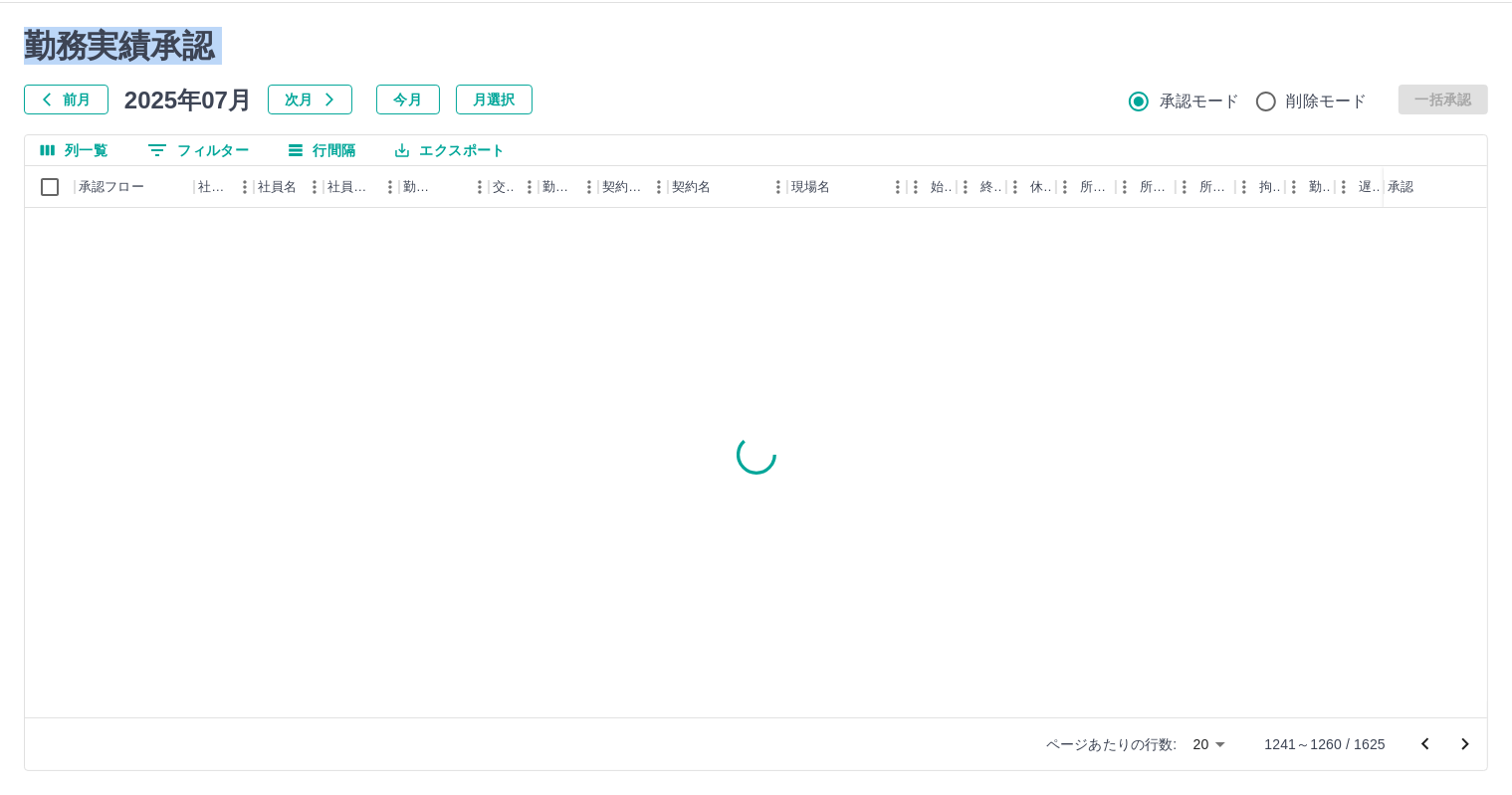 click 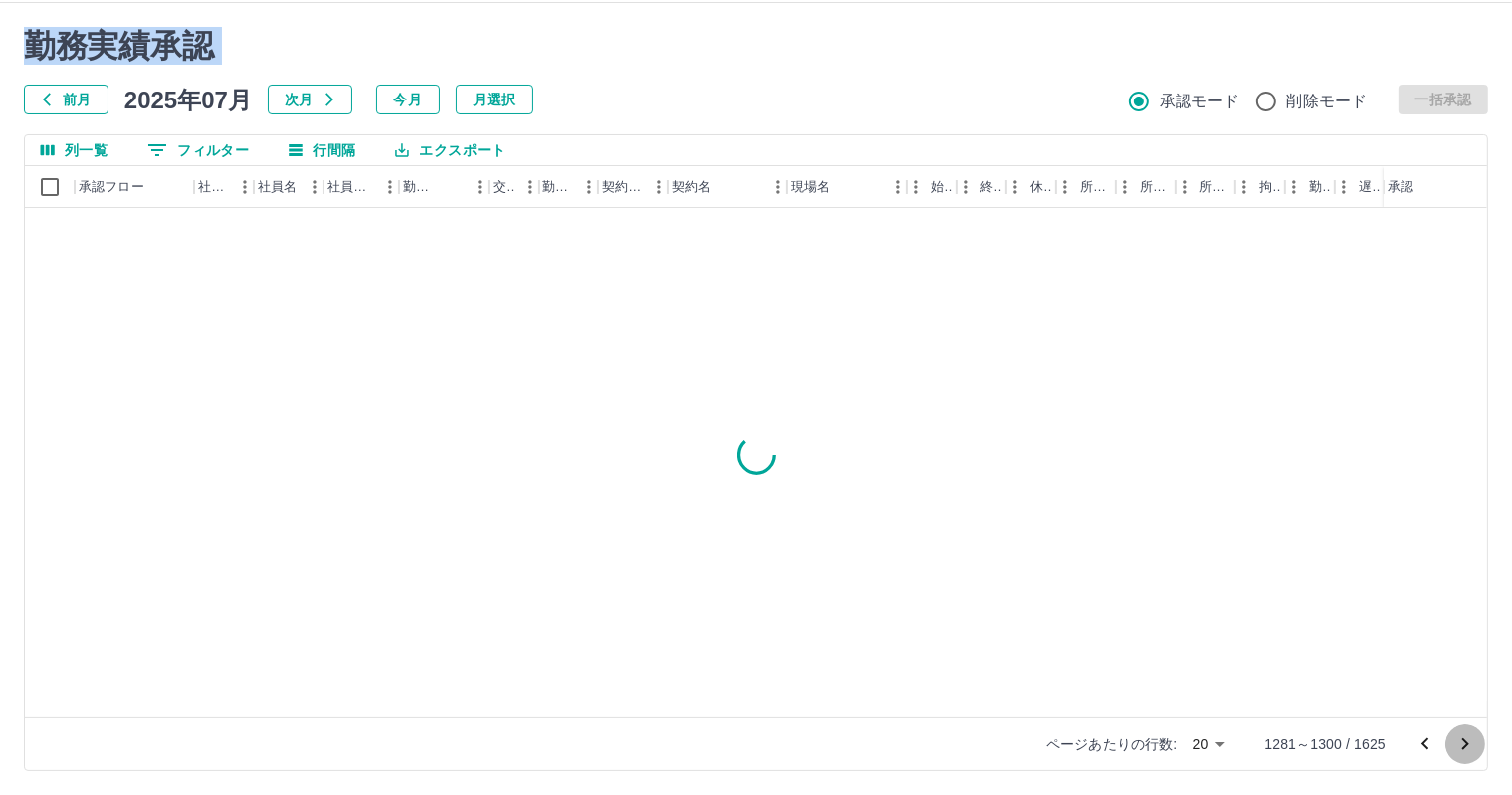 click 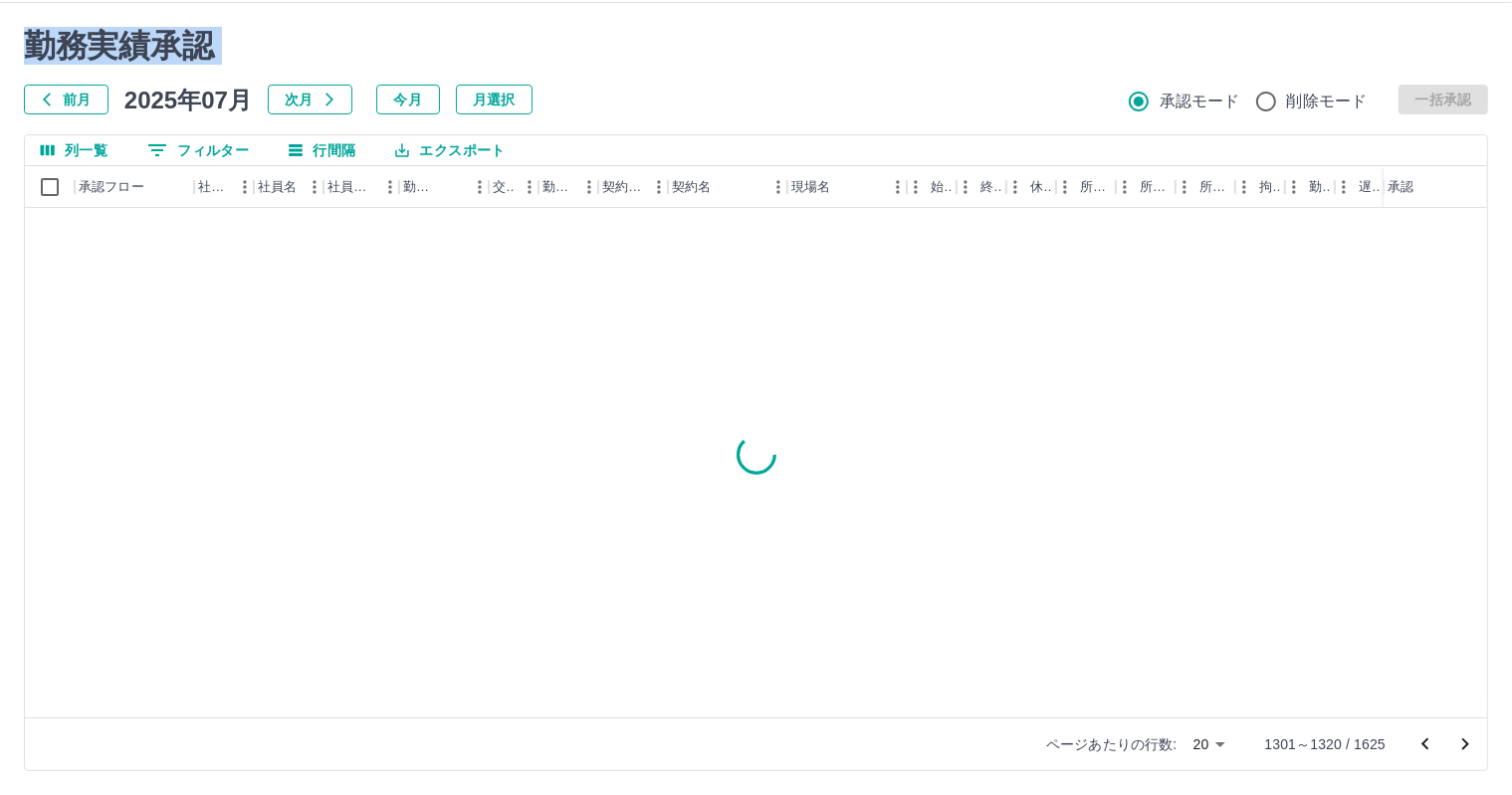 click 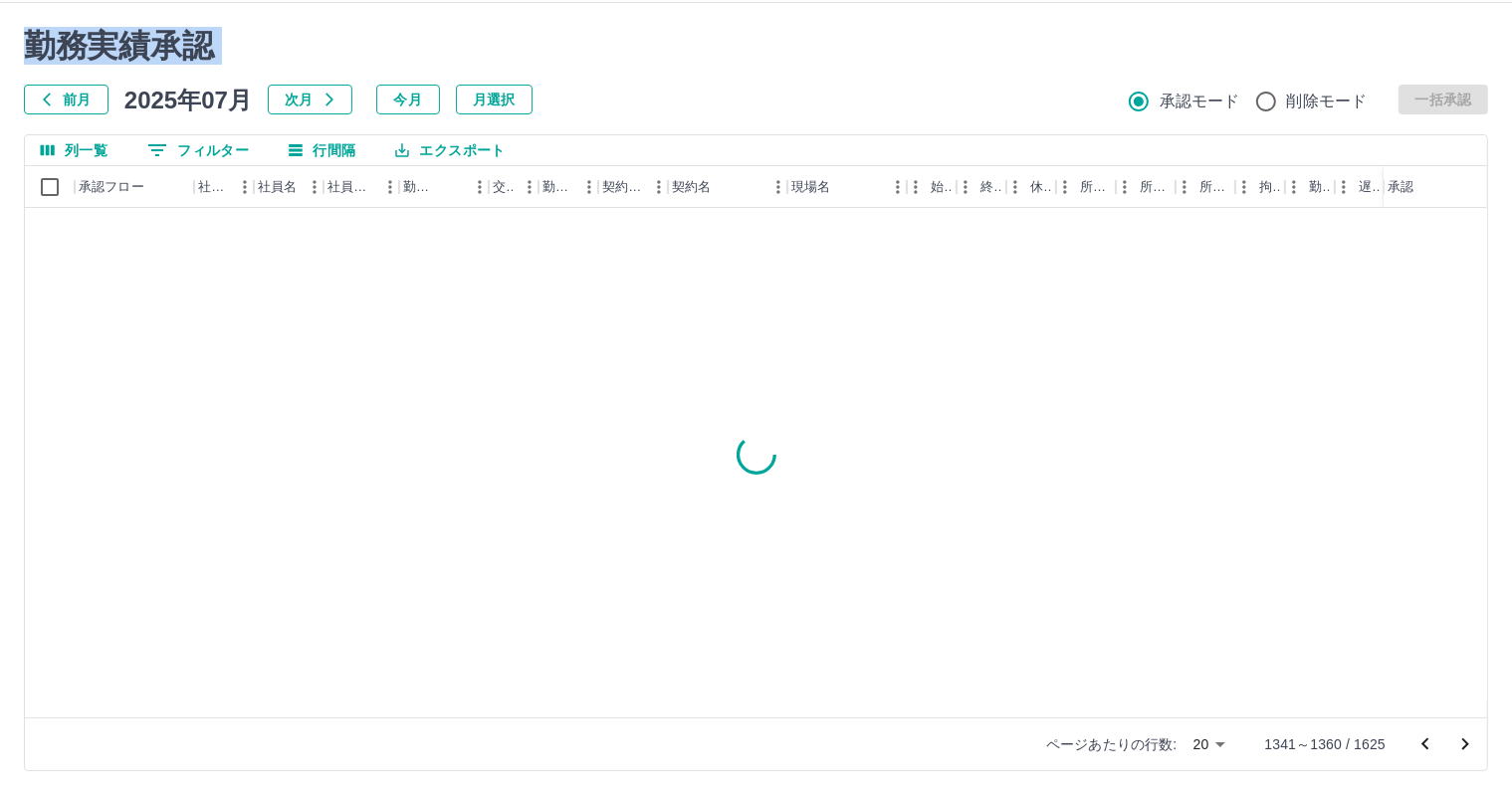 click 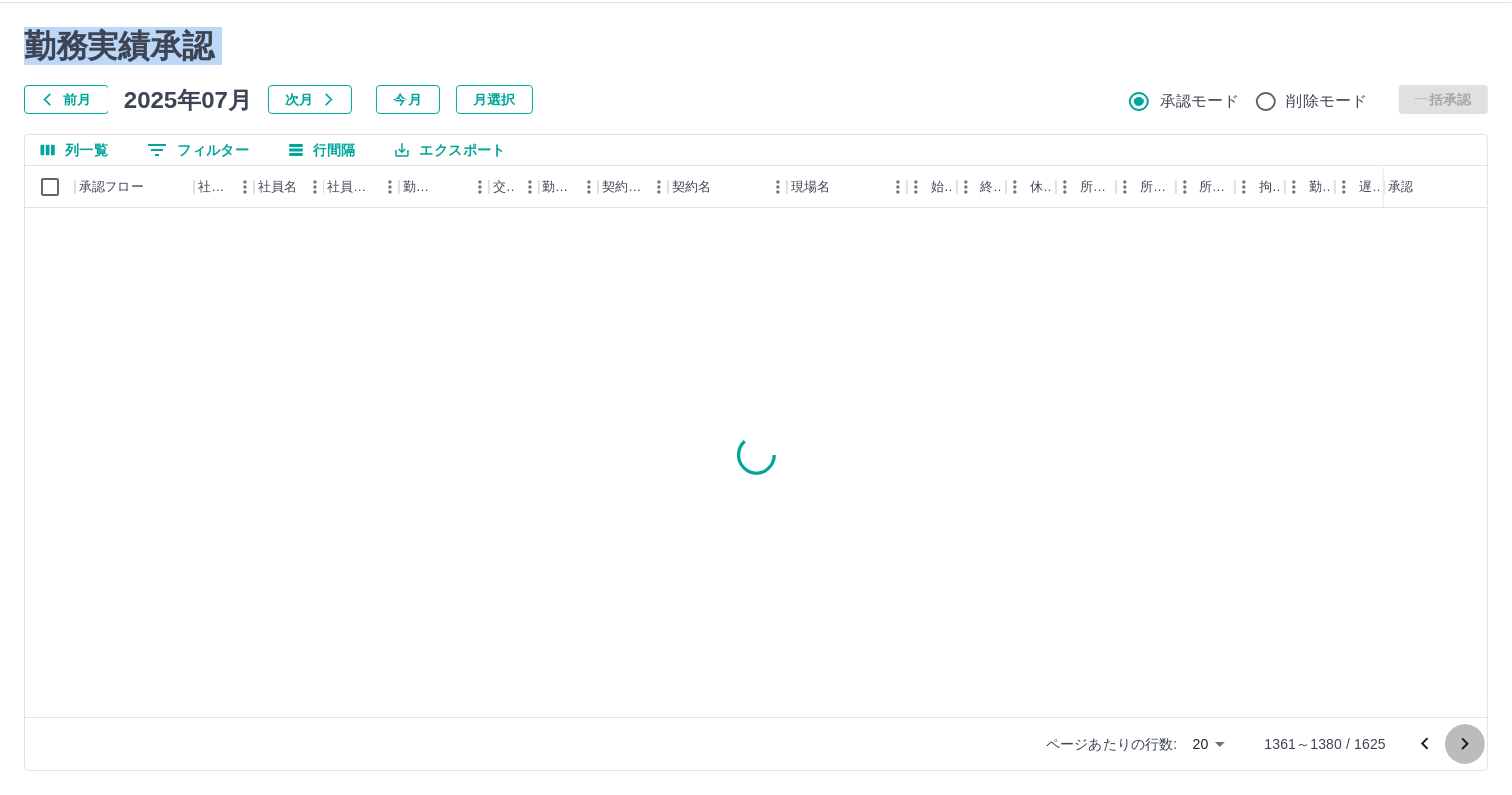 click 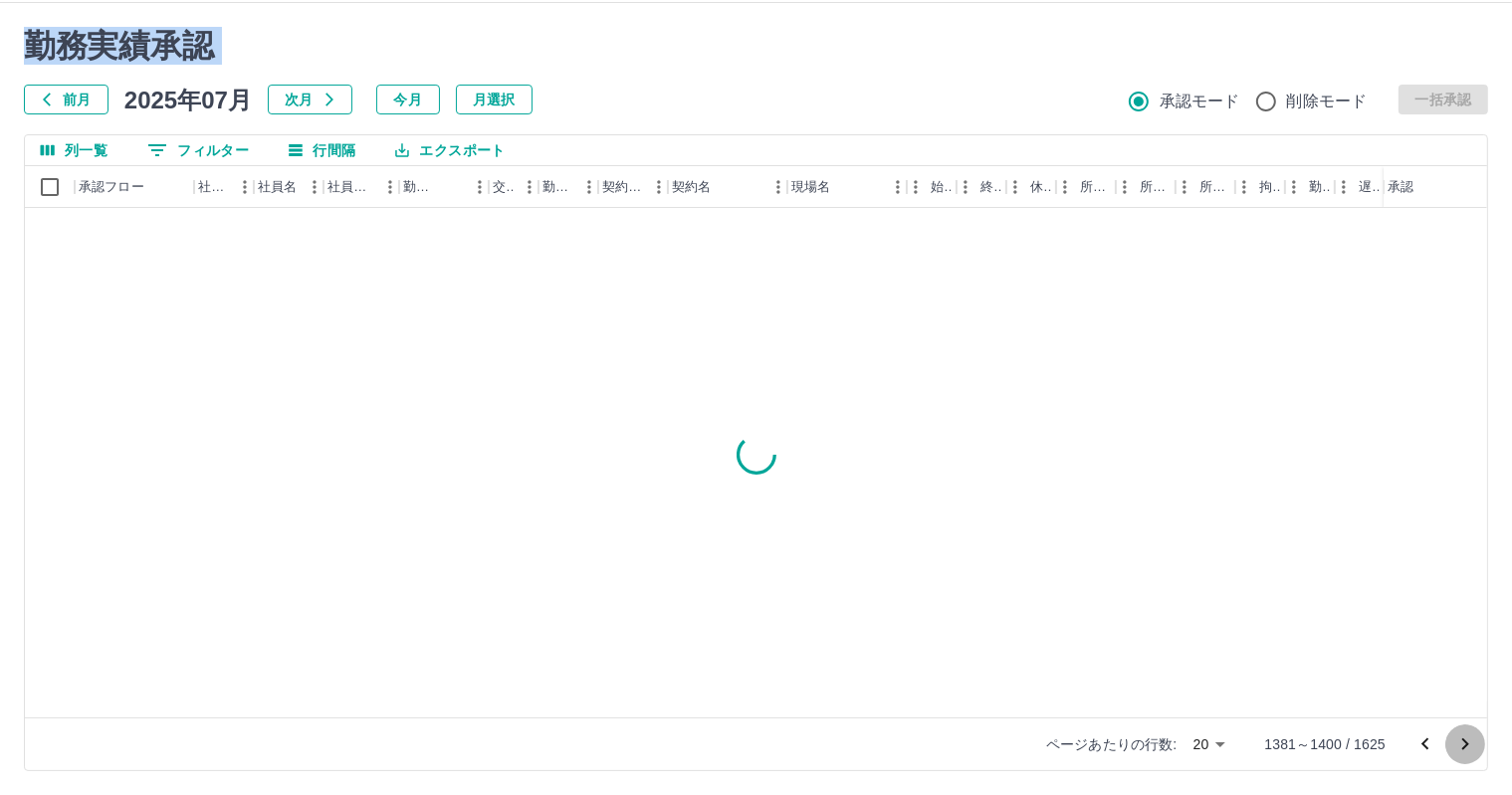 click 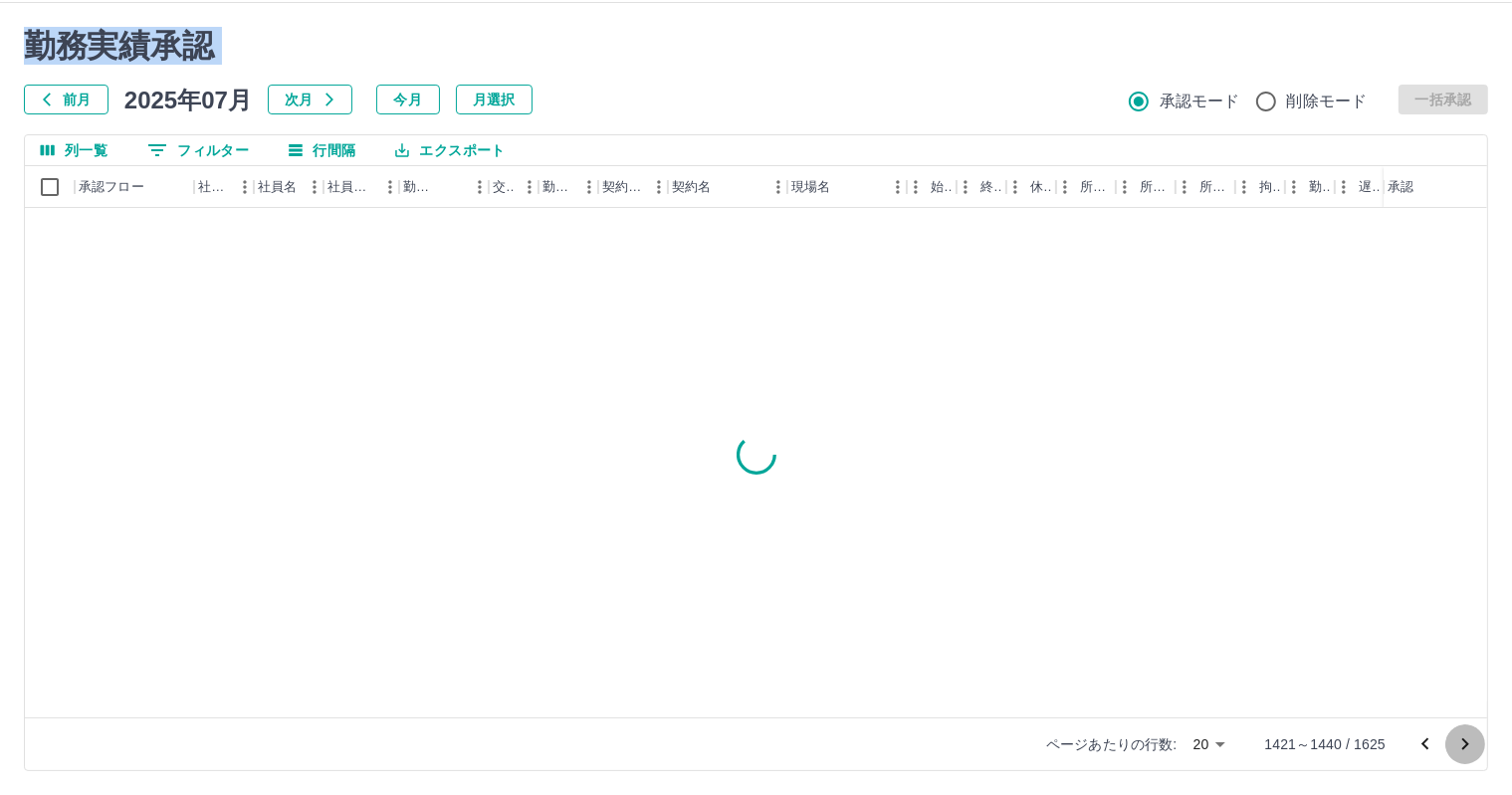 click 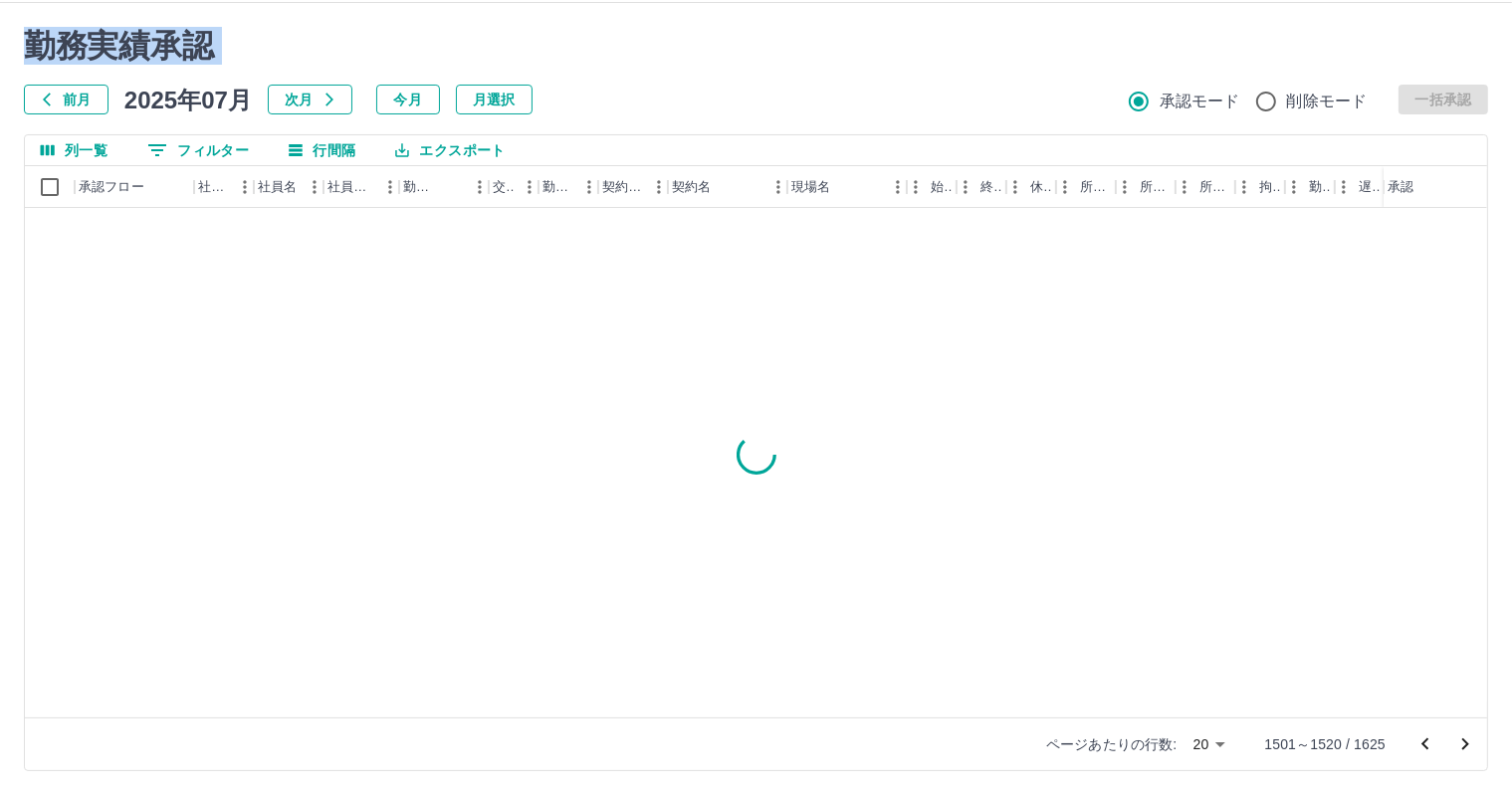click 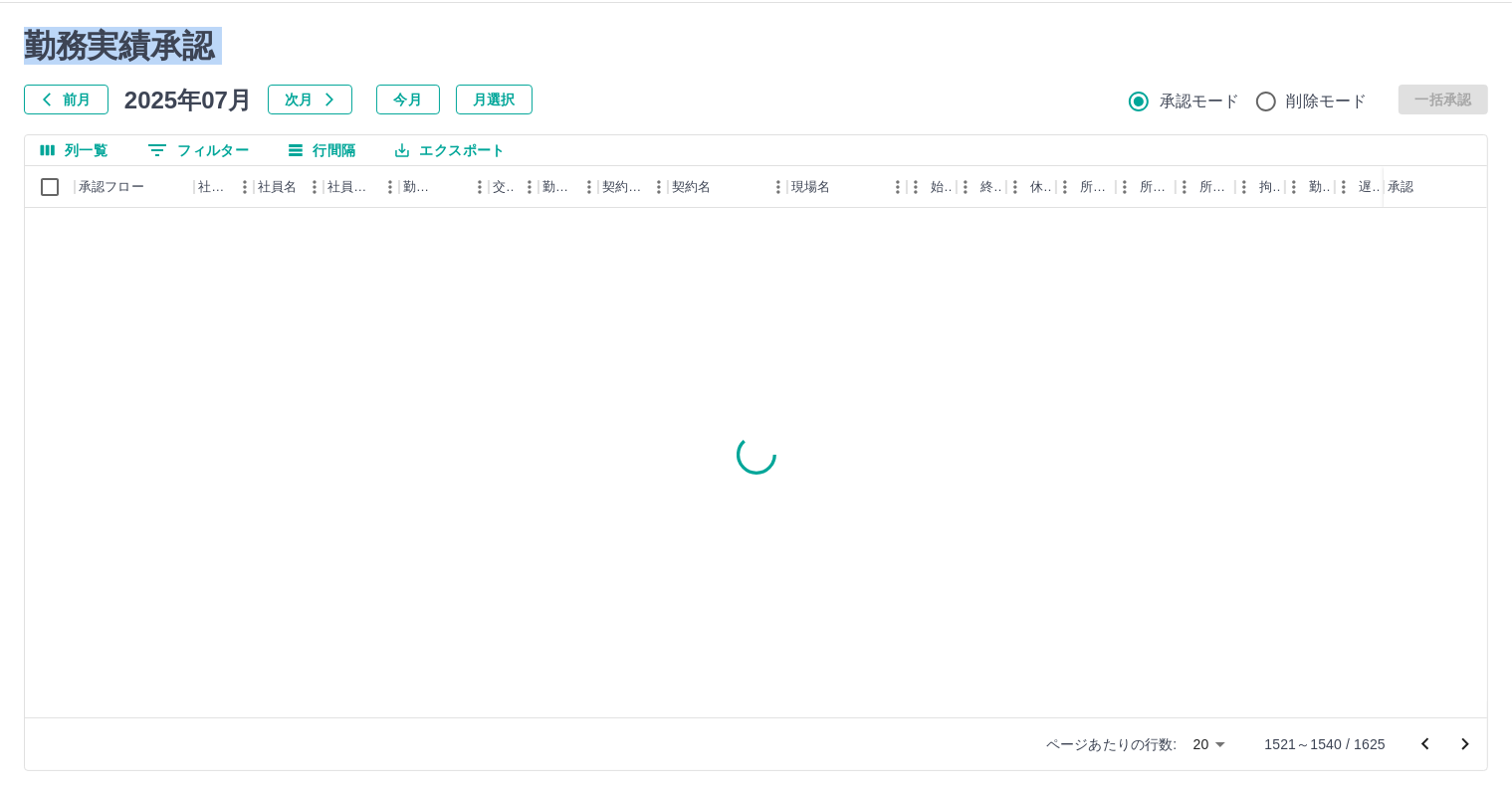 click 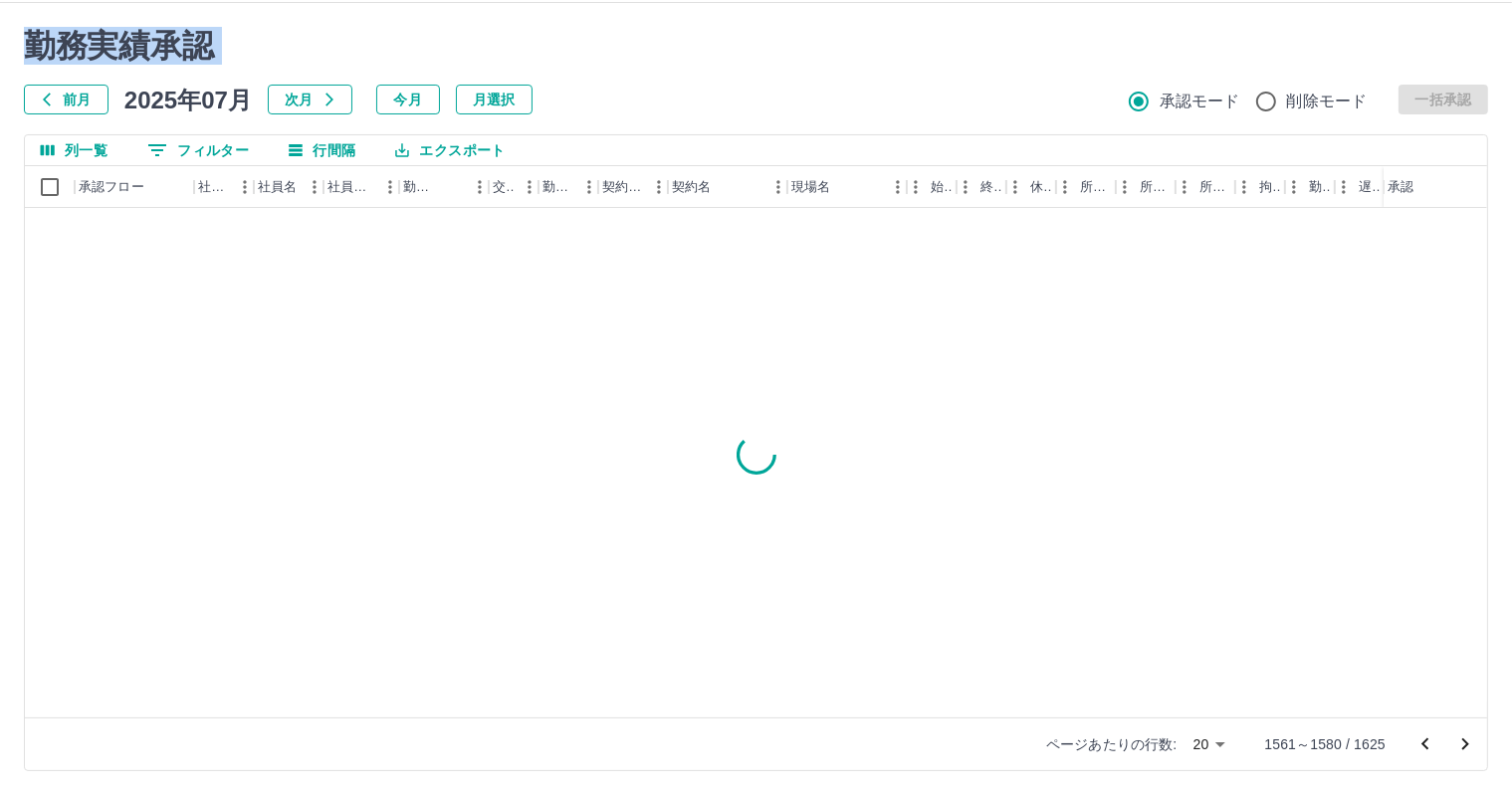 click 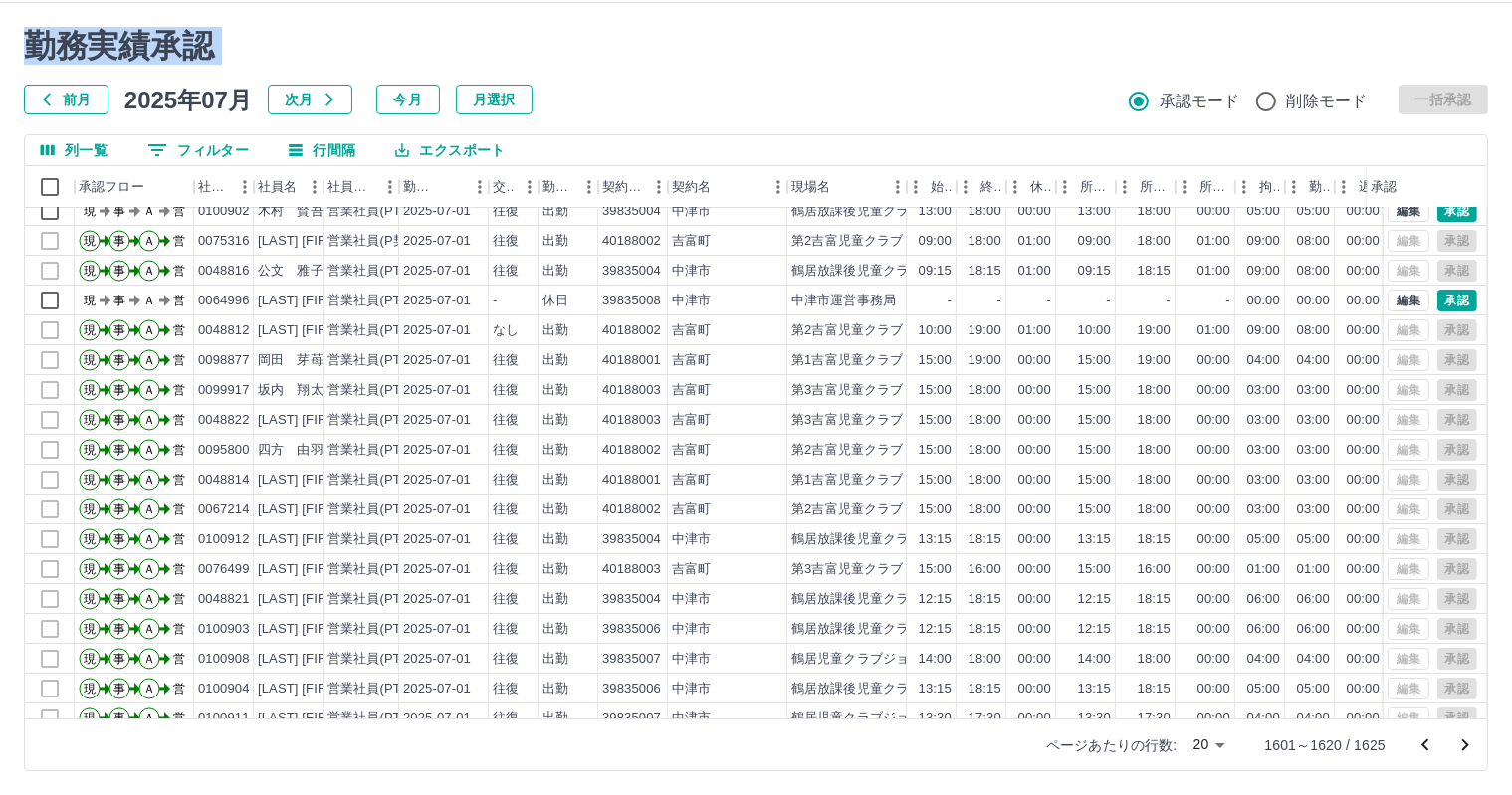 scroll, scrollTop: 102, scrollLeft: 0, axis: vertical 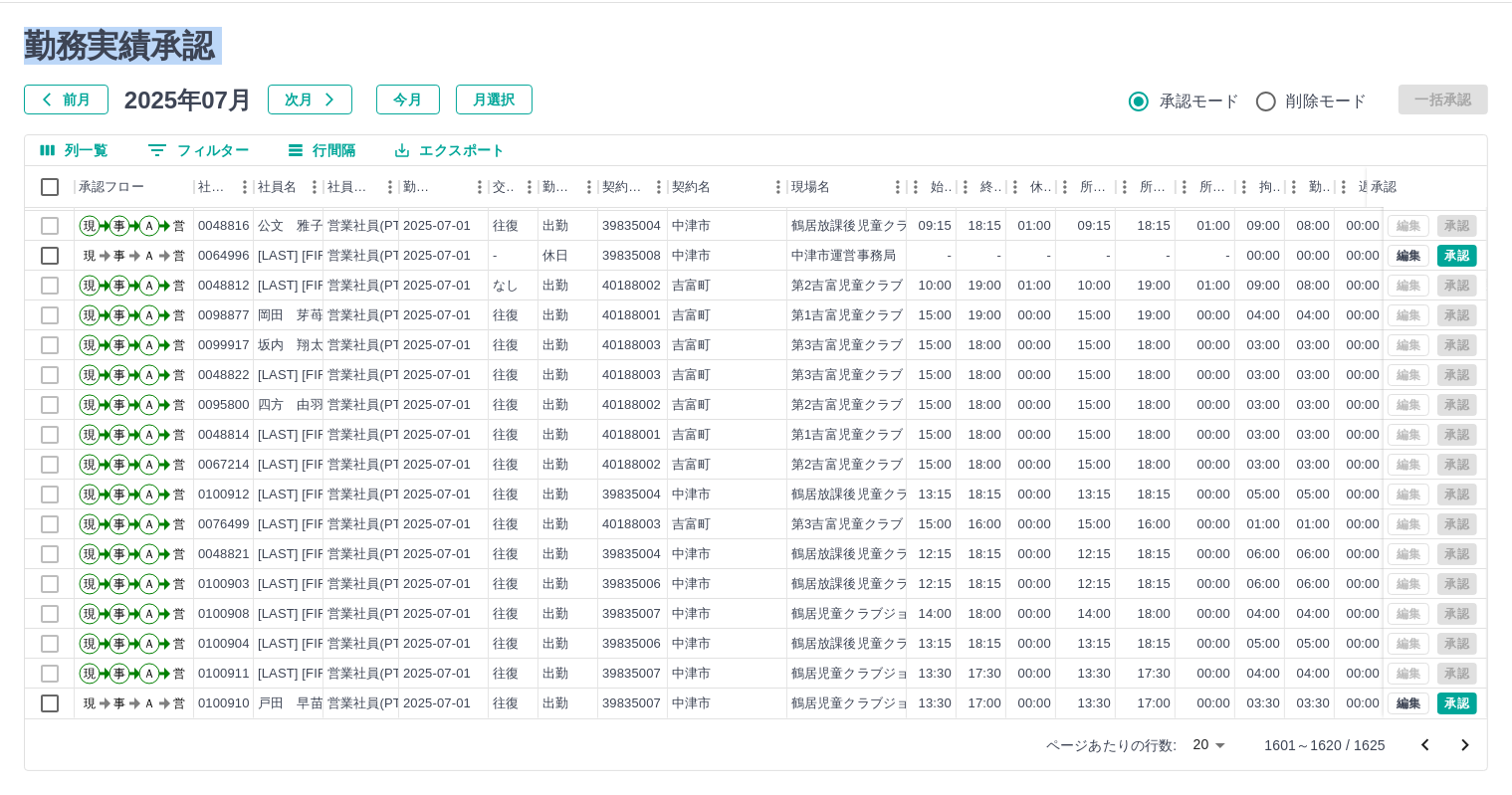 click 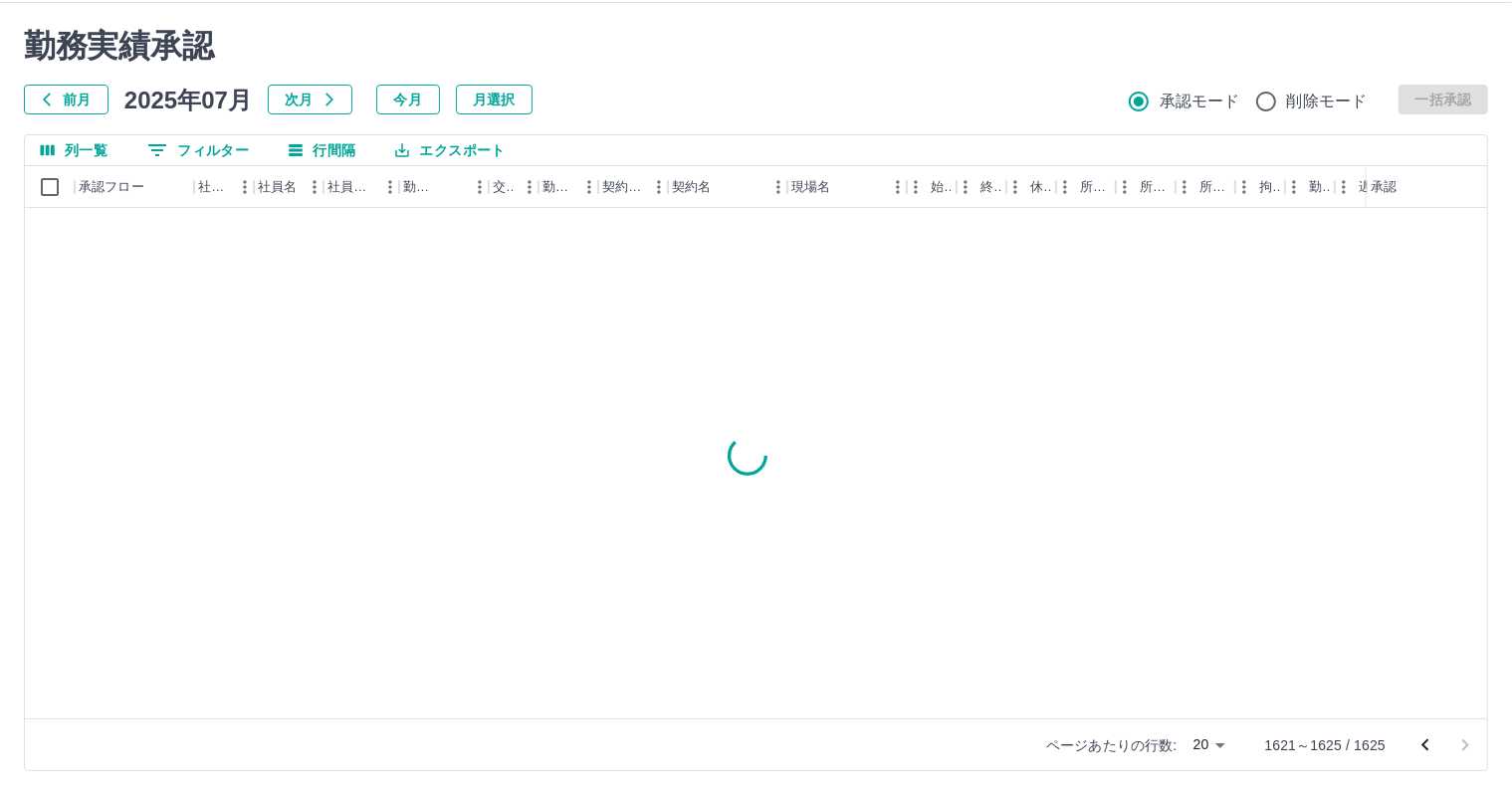 scroll, scrollTop: 0, scrollLeft: 0, axis: both 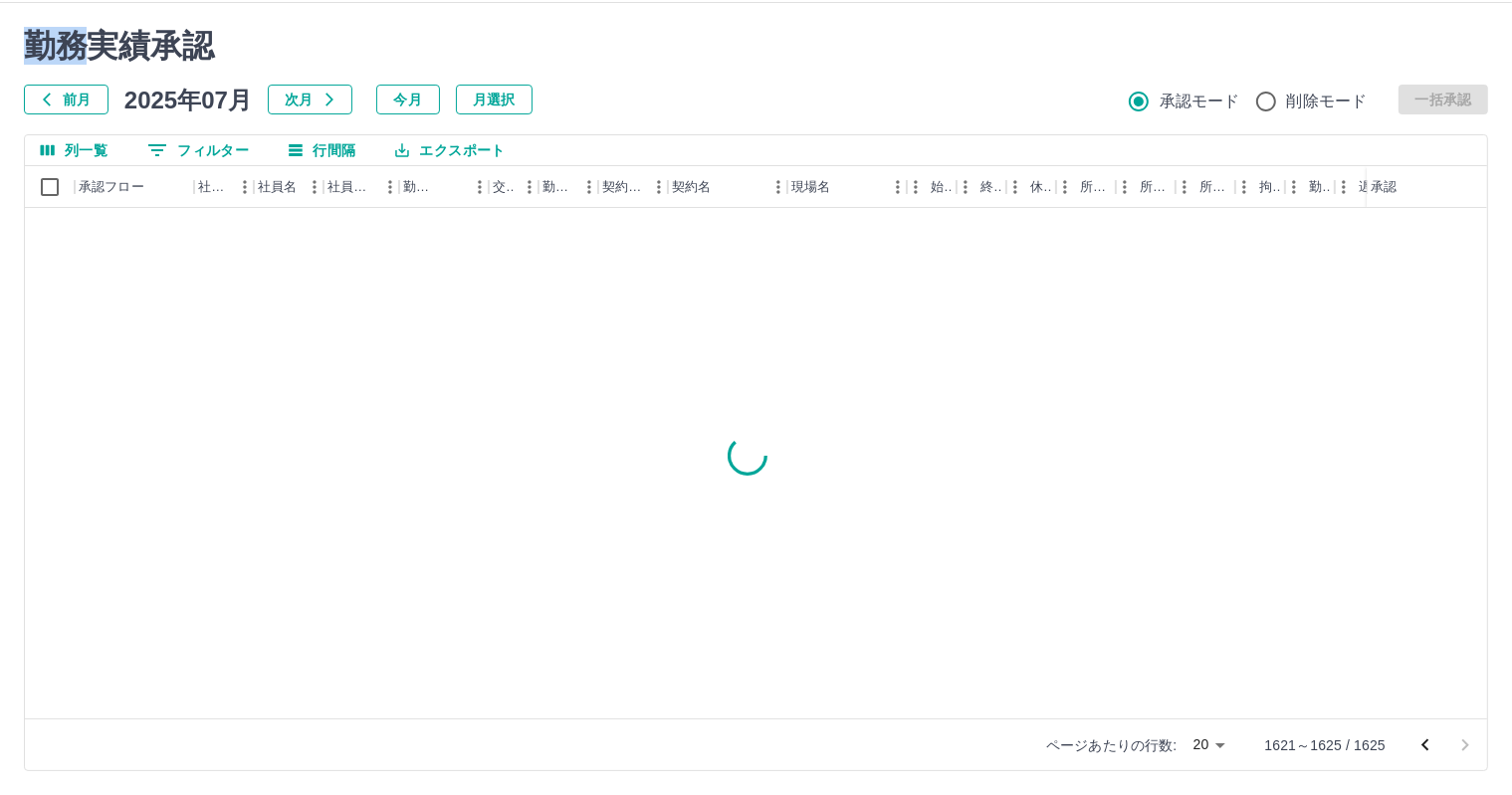 click on "勤務実績承認 前月 2025年07月 次月 今月 月選択 承認モード 削除モード 一括承認 列一覧 0 フィルター 行間隔 エクスポート 承認フロー 社員番号 社員名 社員区分 勤務日 交通費 勤務区分 契約コード 契約名 現場名 始業 終業 休憩 所定開始 所定終業 所定休憩 拘束 勤務 遅刻等 コメント ステータス 承認 ページあたりの行数: 20 ** 1621～1625 / 1625" at bounding box center [756, 399] 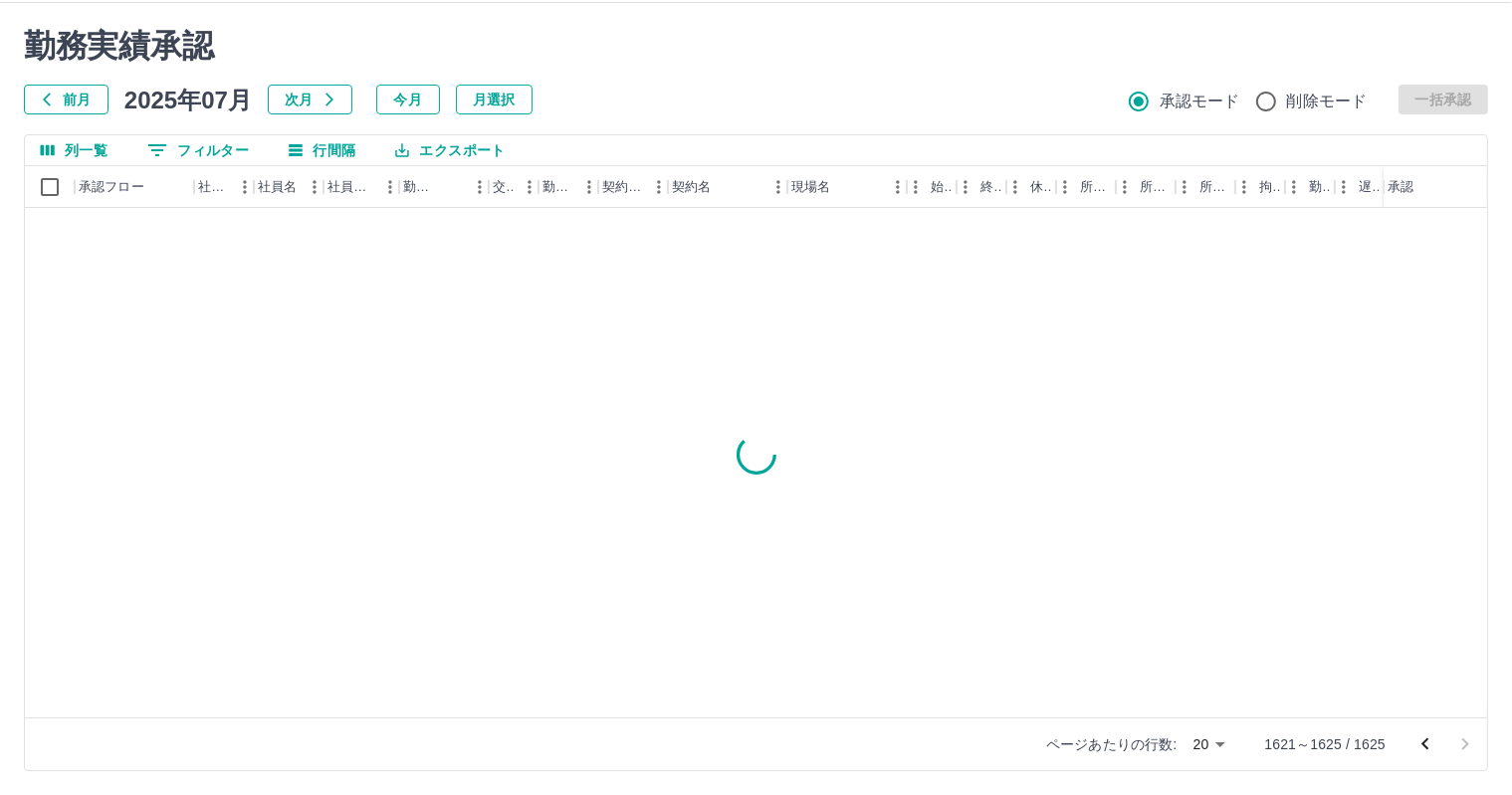 click at bounding box center [1445, 744] 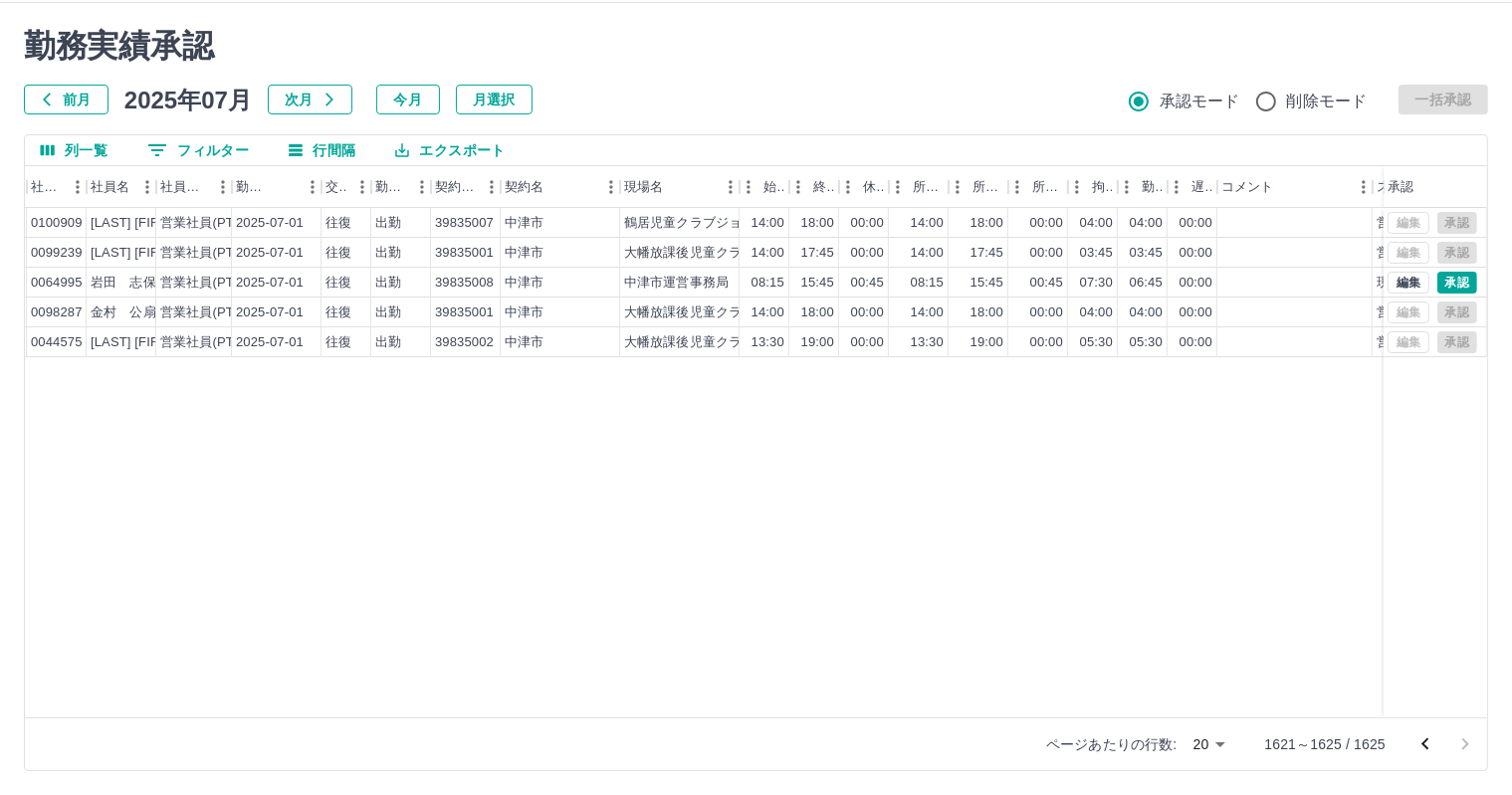 scroll, scrollTop: 0, scrollLeft: 170, axis: horizontal 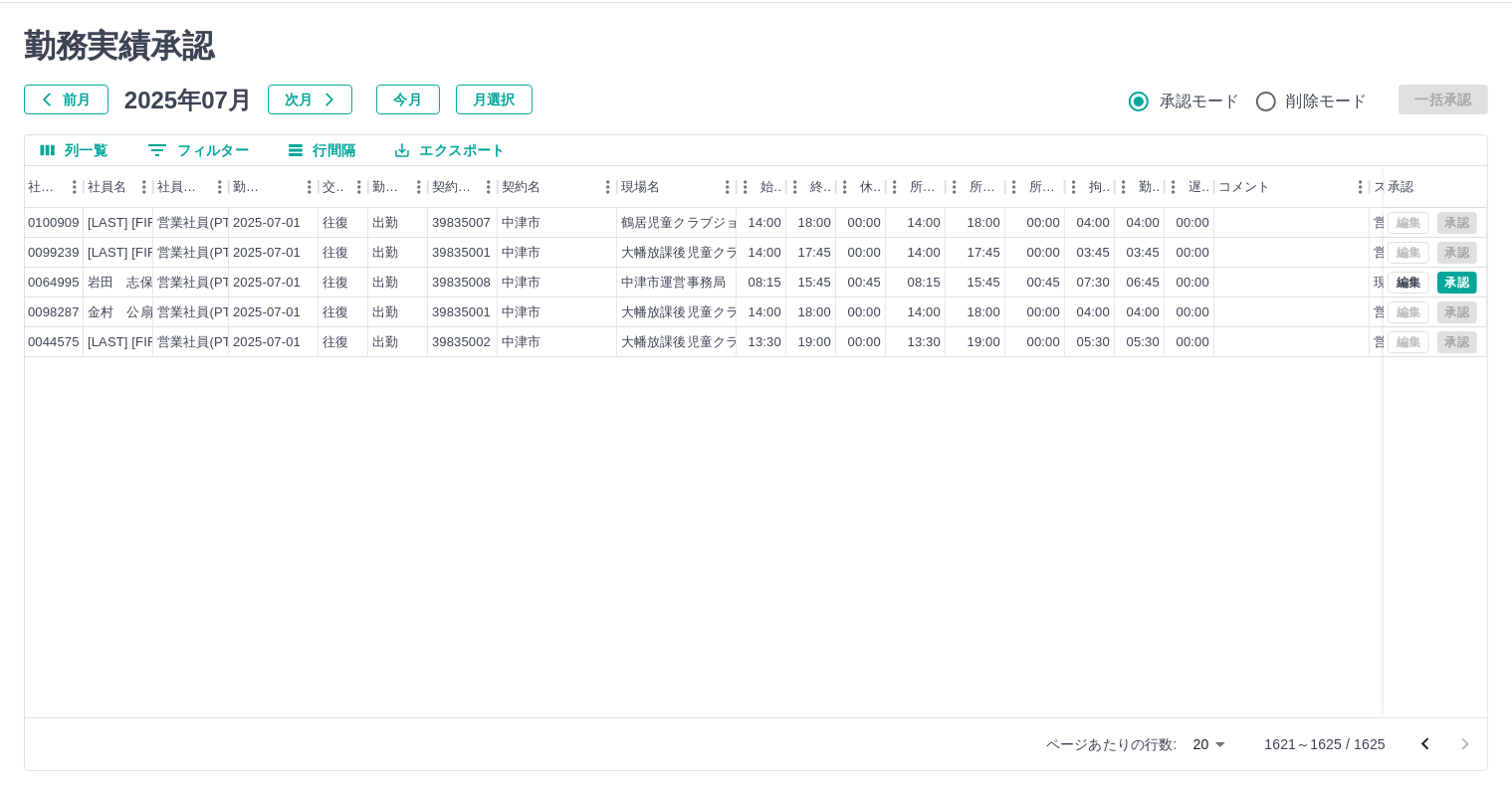 drag, startPoint x: 701, startPoint y: 711, endPoint x: 841, endPoint y: 668, distance: 146.4548 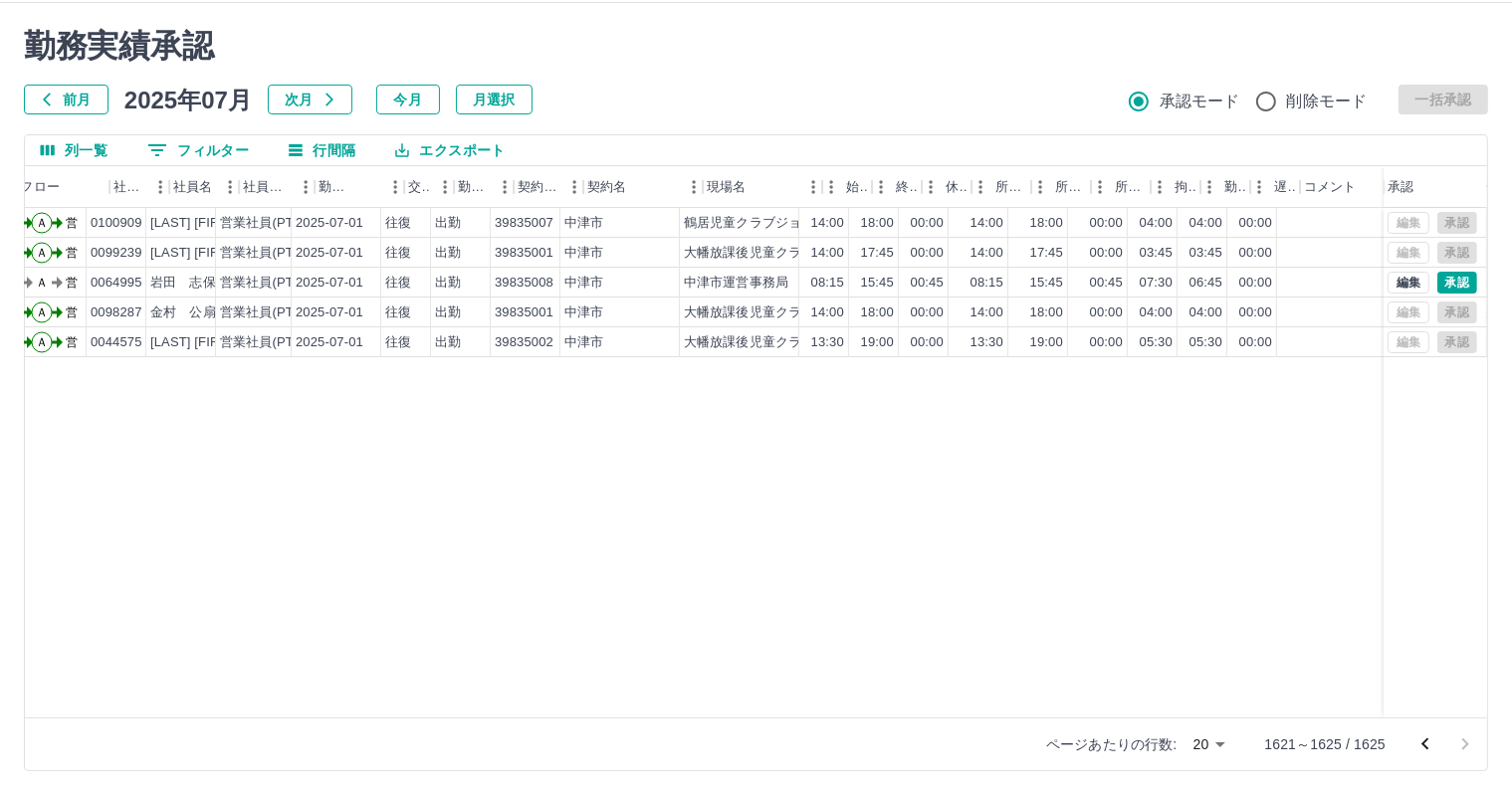 scroll, scrollTop: 0, scrollLeft: 138, axis: horizontal 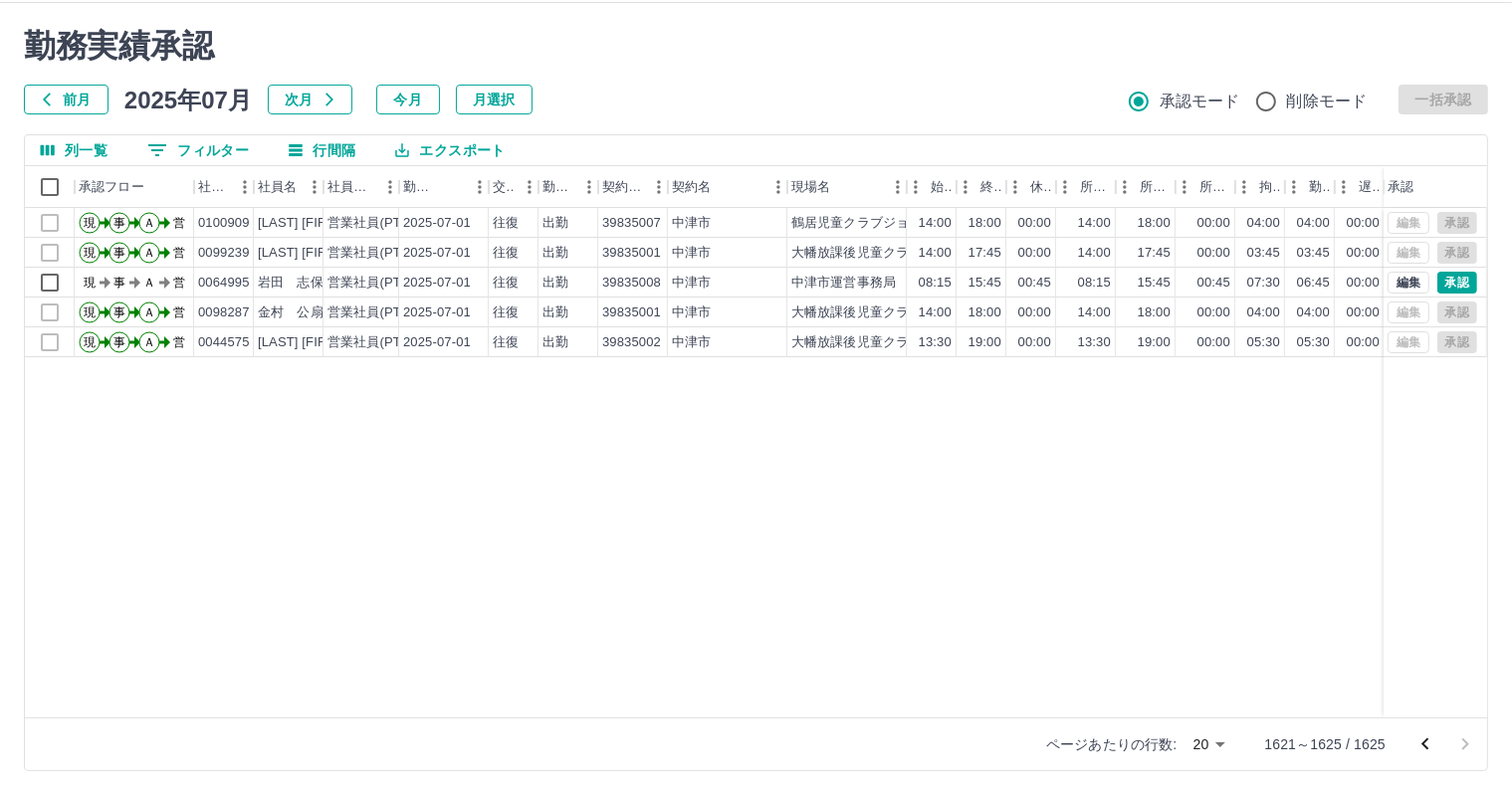 click 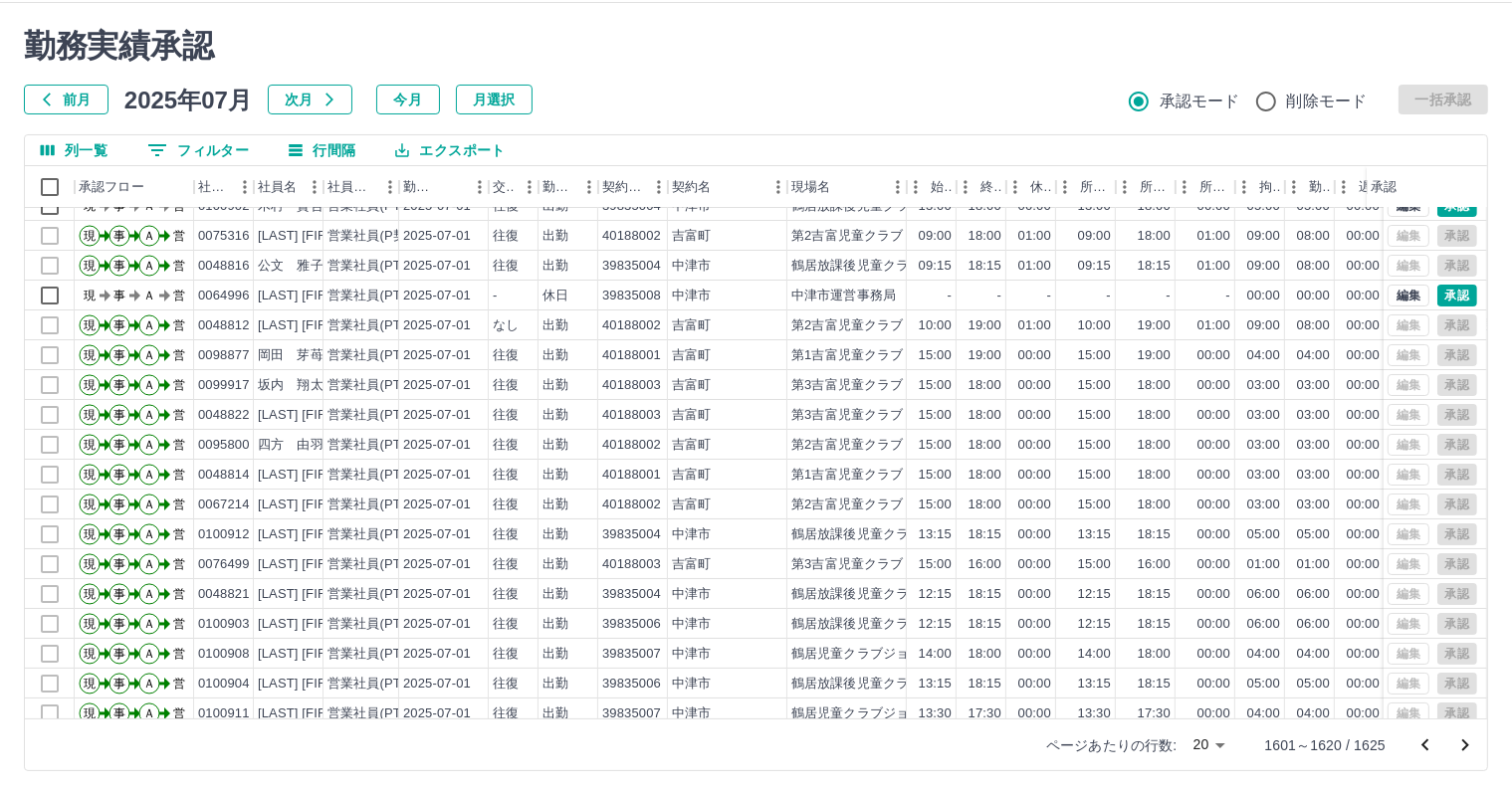 scroll, scrollTop: 0, scrollLeft: 0, axis: both 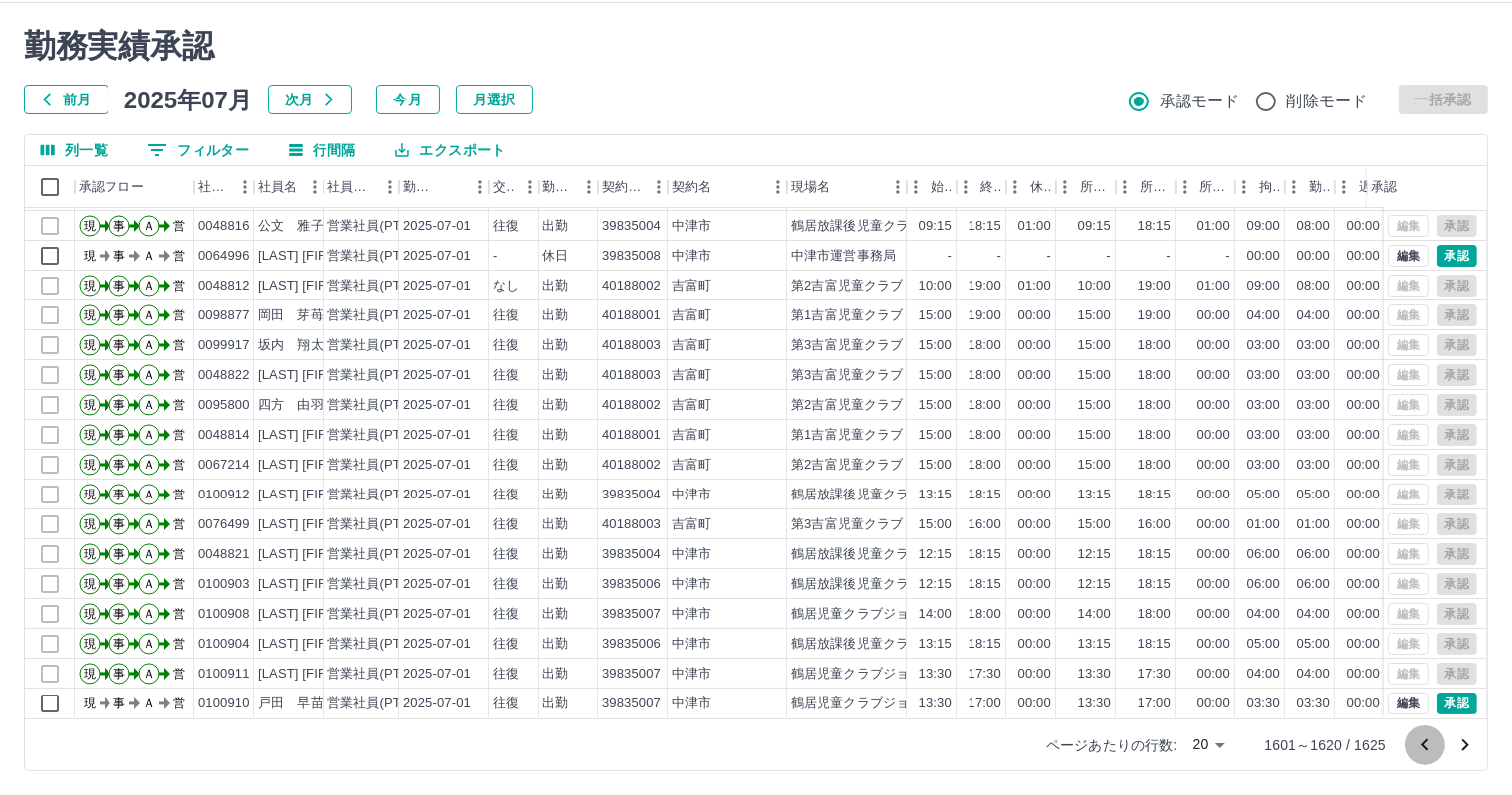 click 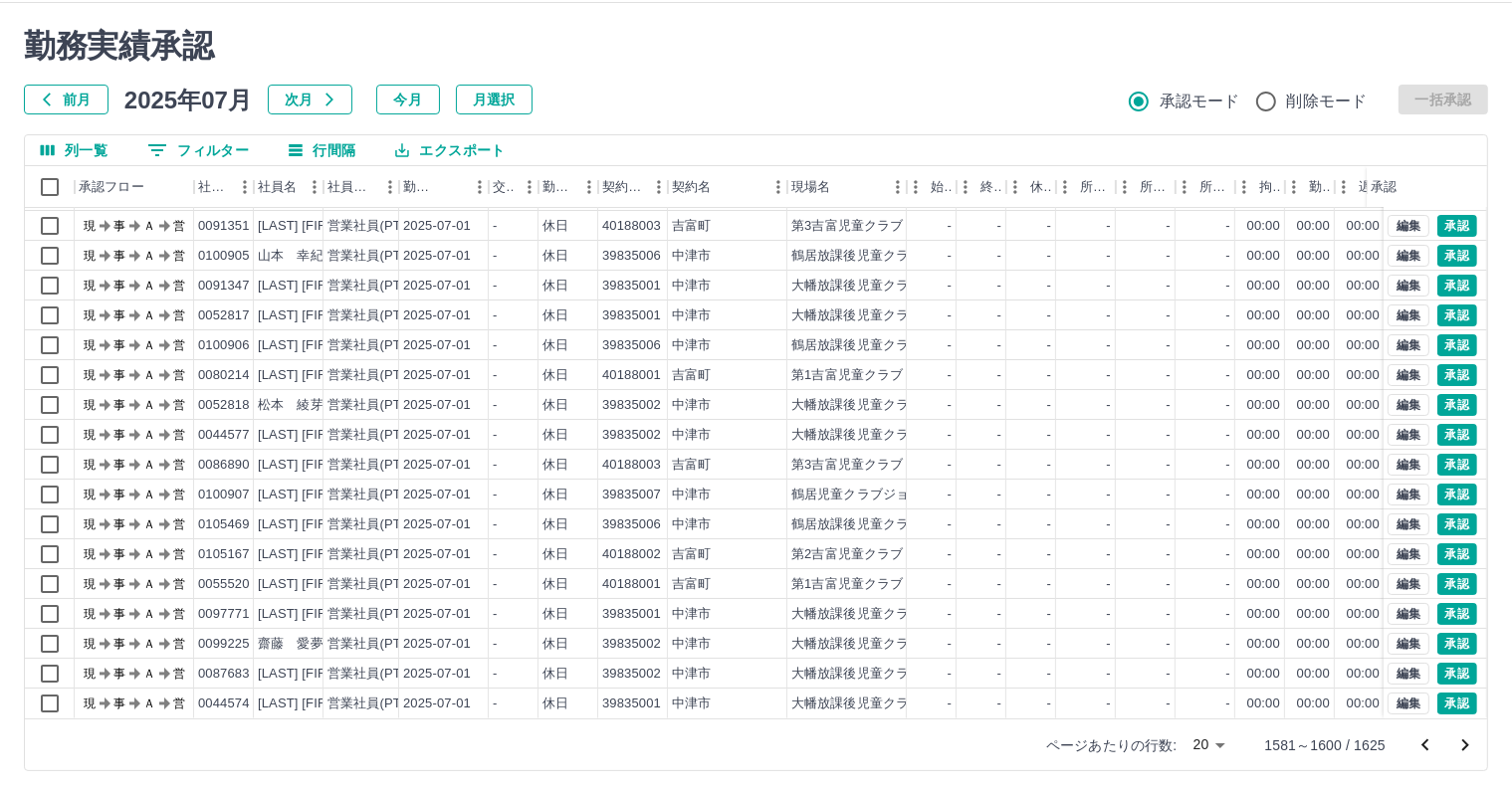scroll, scrollTop: 102, scrollLeft: 0, axis: vertical 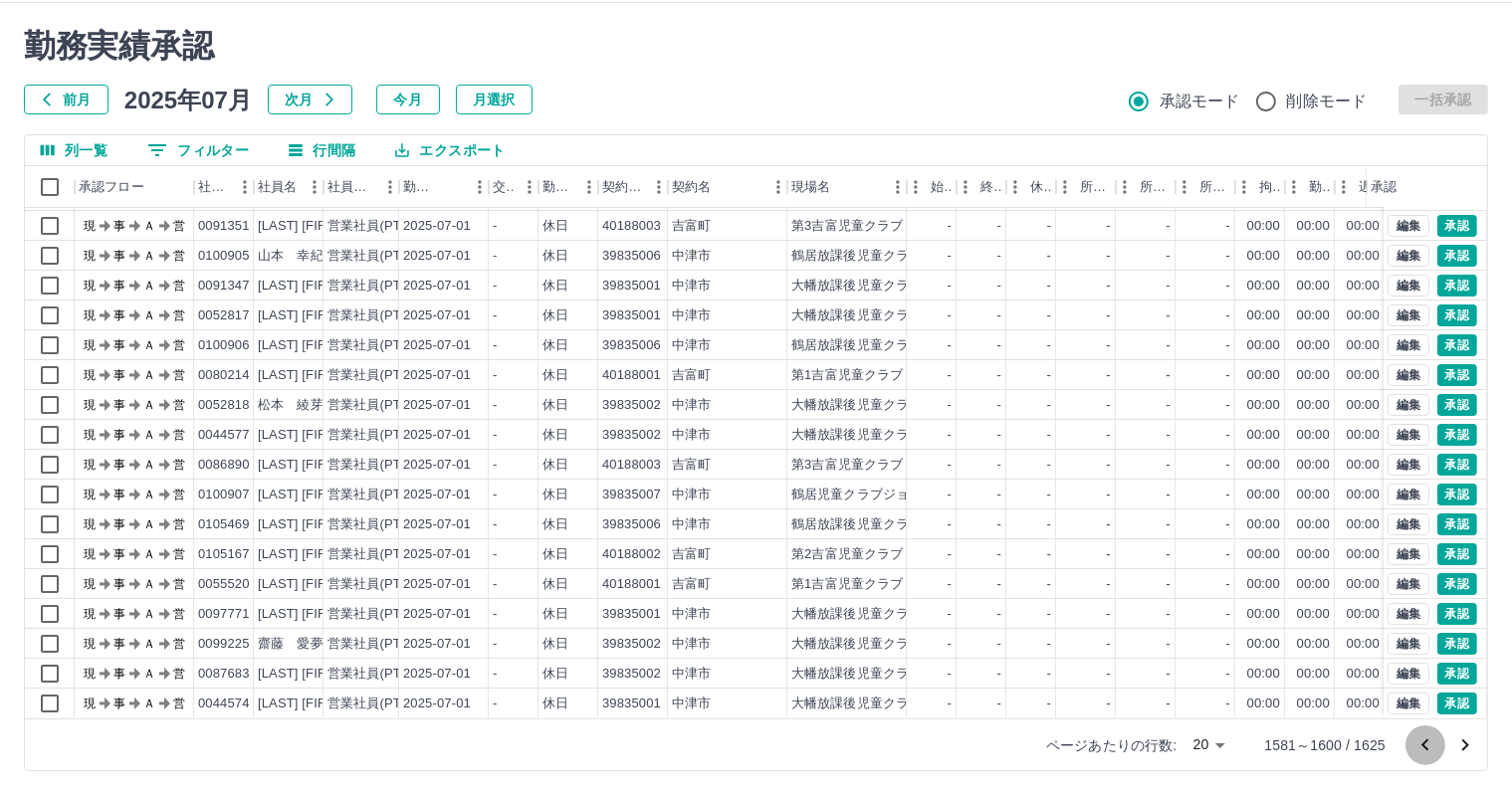 click 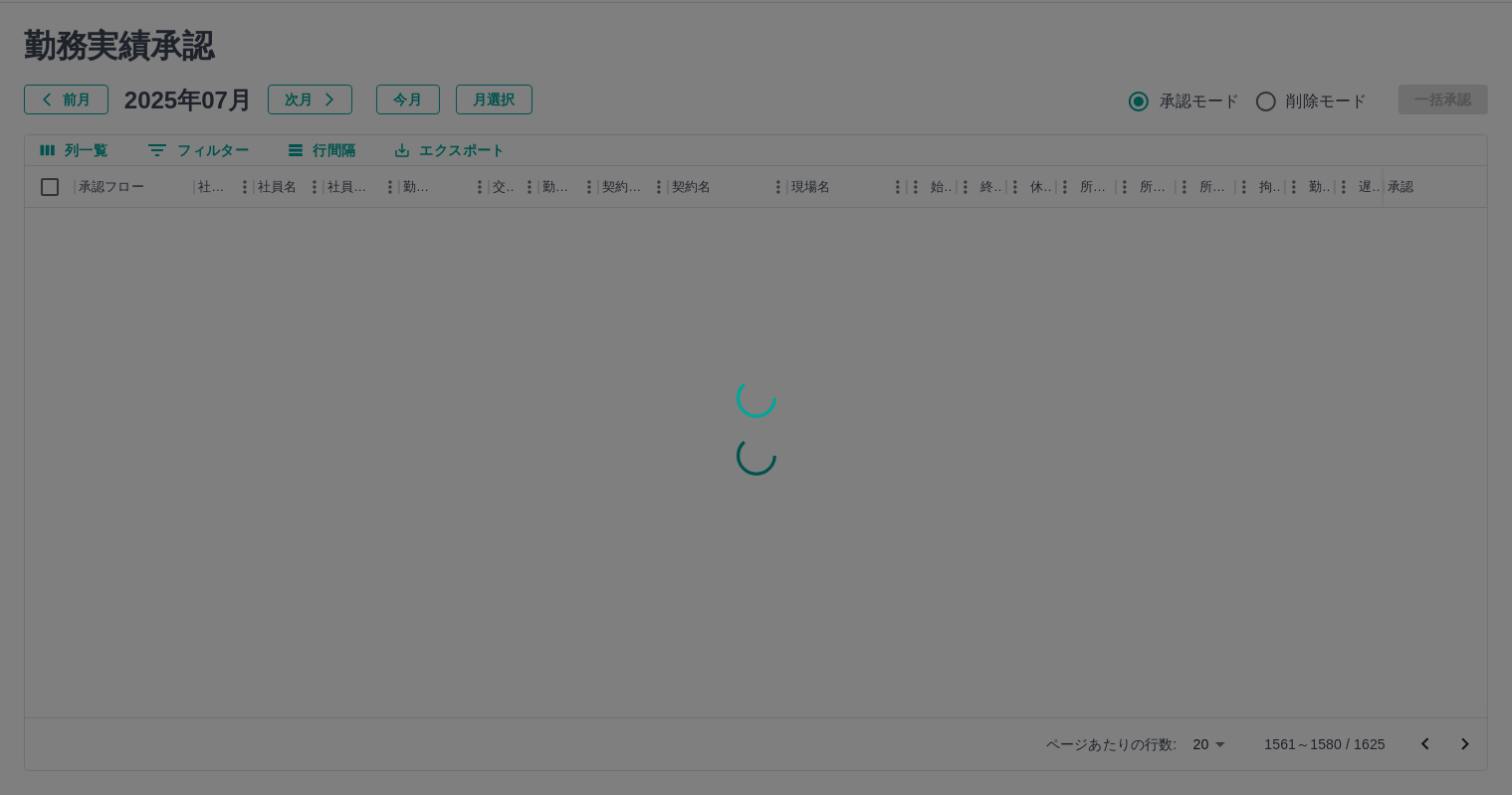 scroll, scrollTop: 0, scrollLeft: 0, axis: both 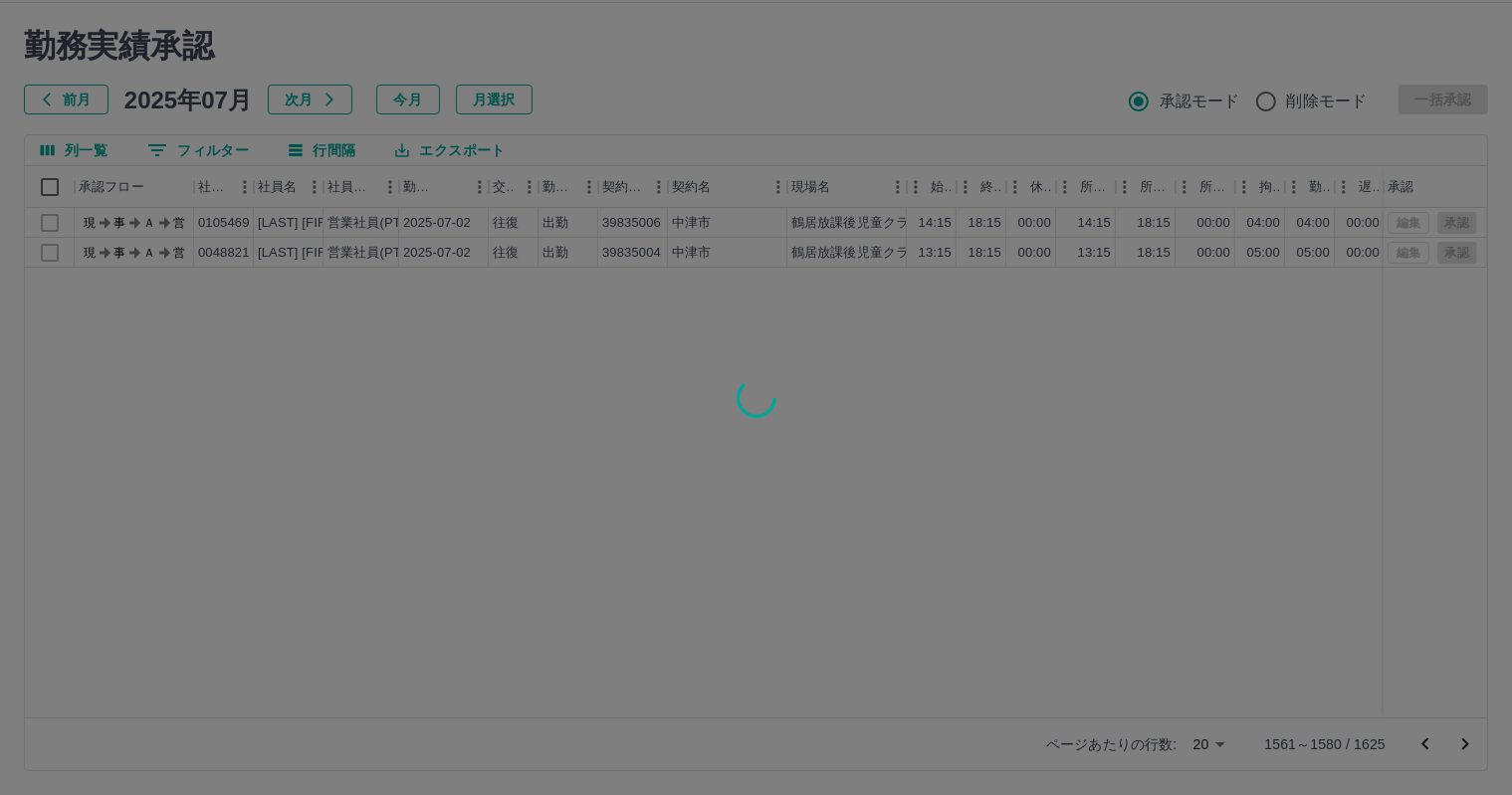 click at bounding box center (756, 397) 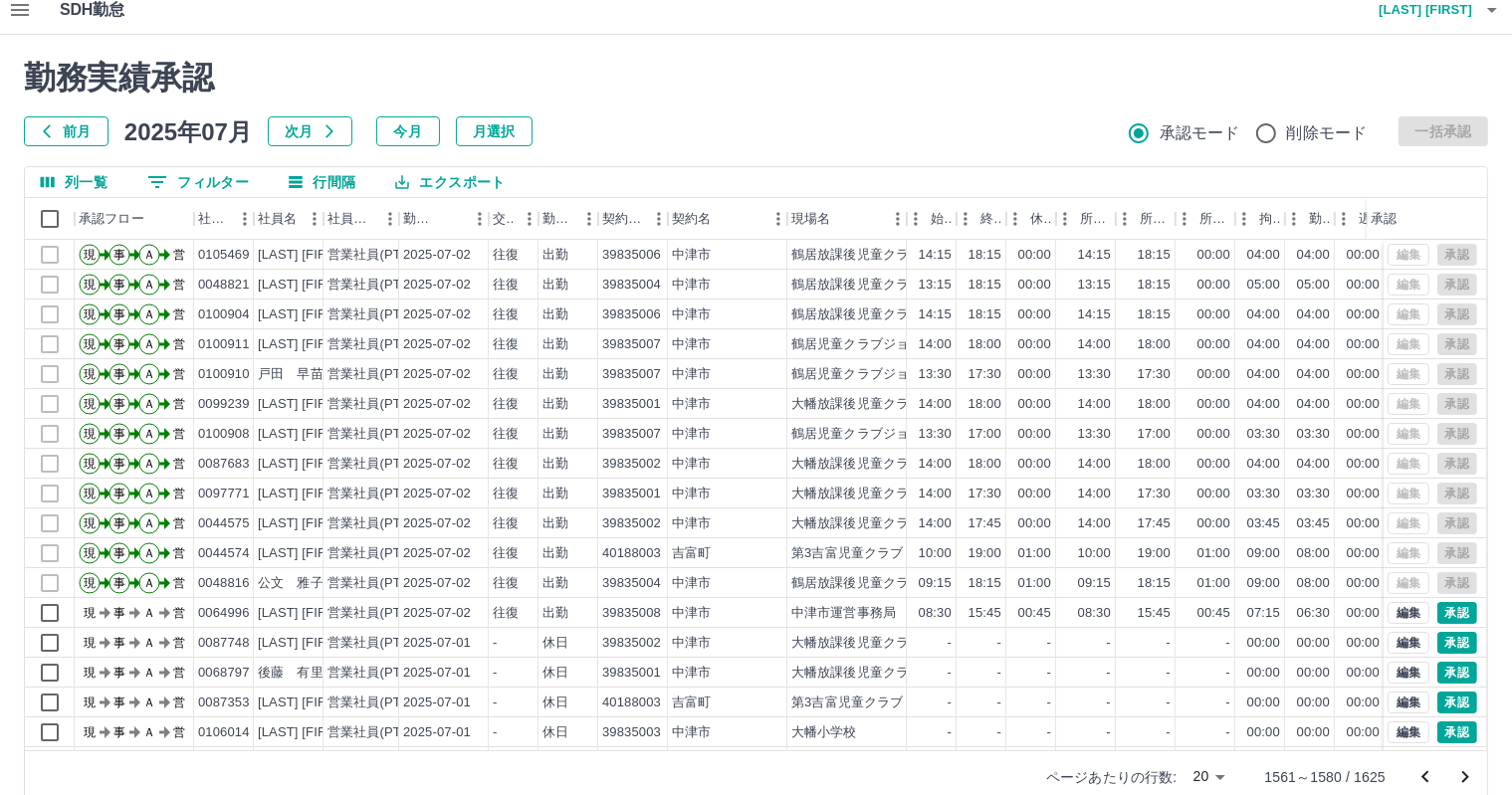 scroll, scrollTop: 0, scrollLeft: 0, axis: both 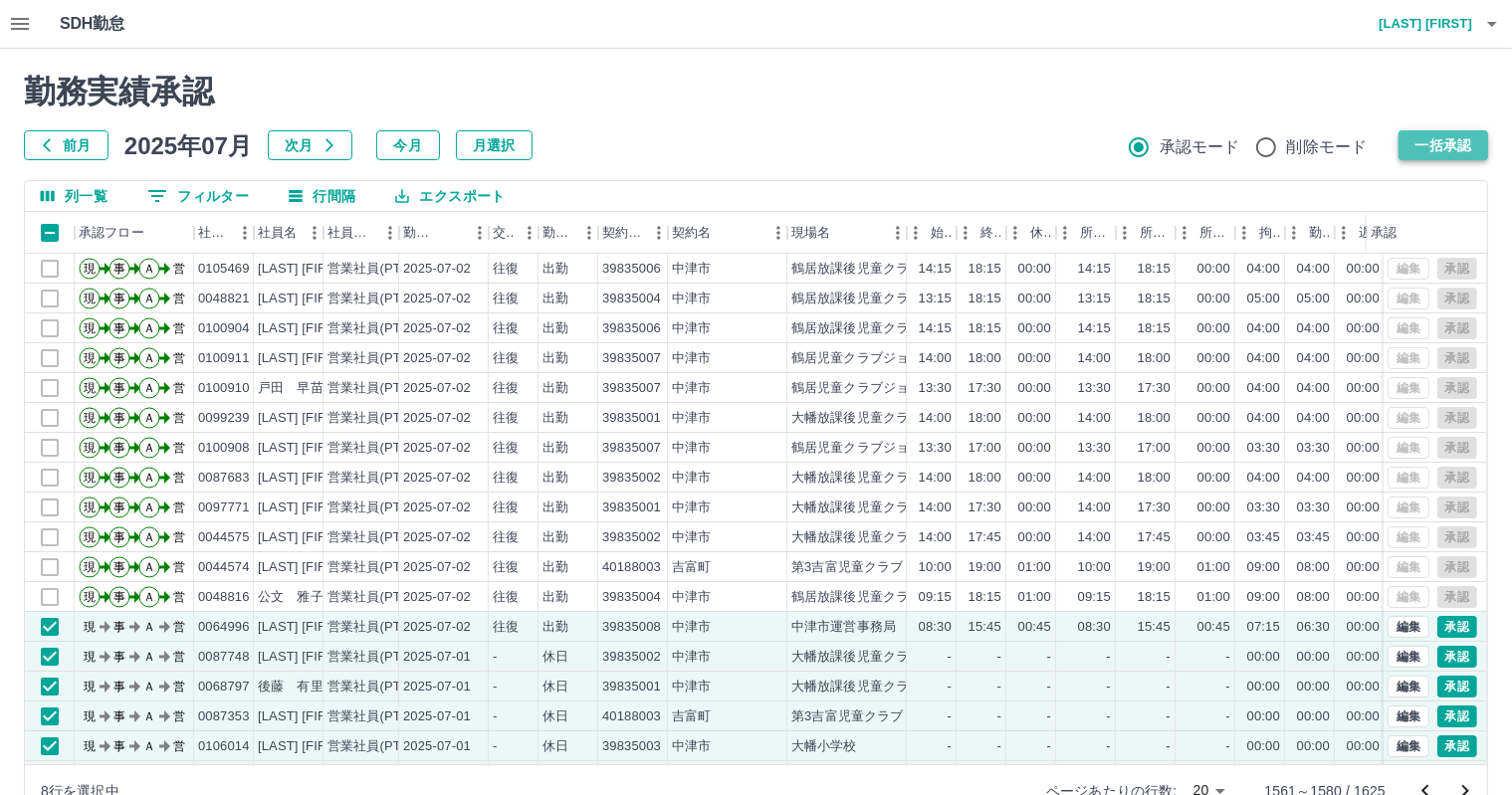 click on "一括承認" at bounding box center (1443, 145) 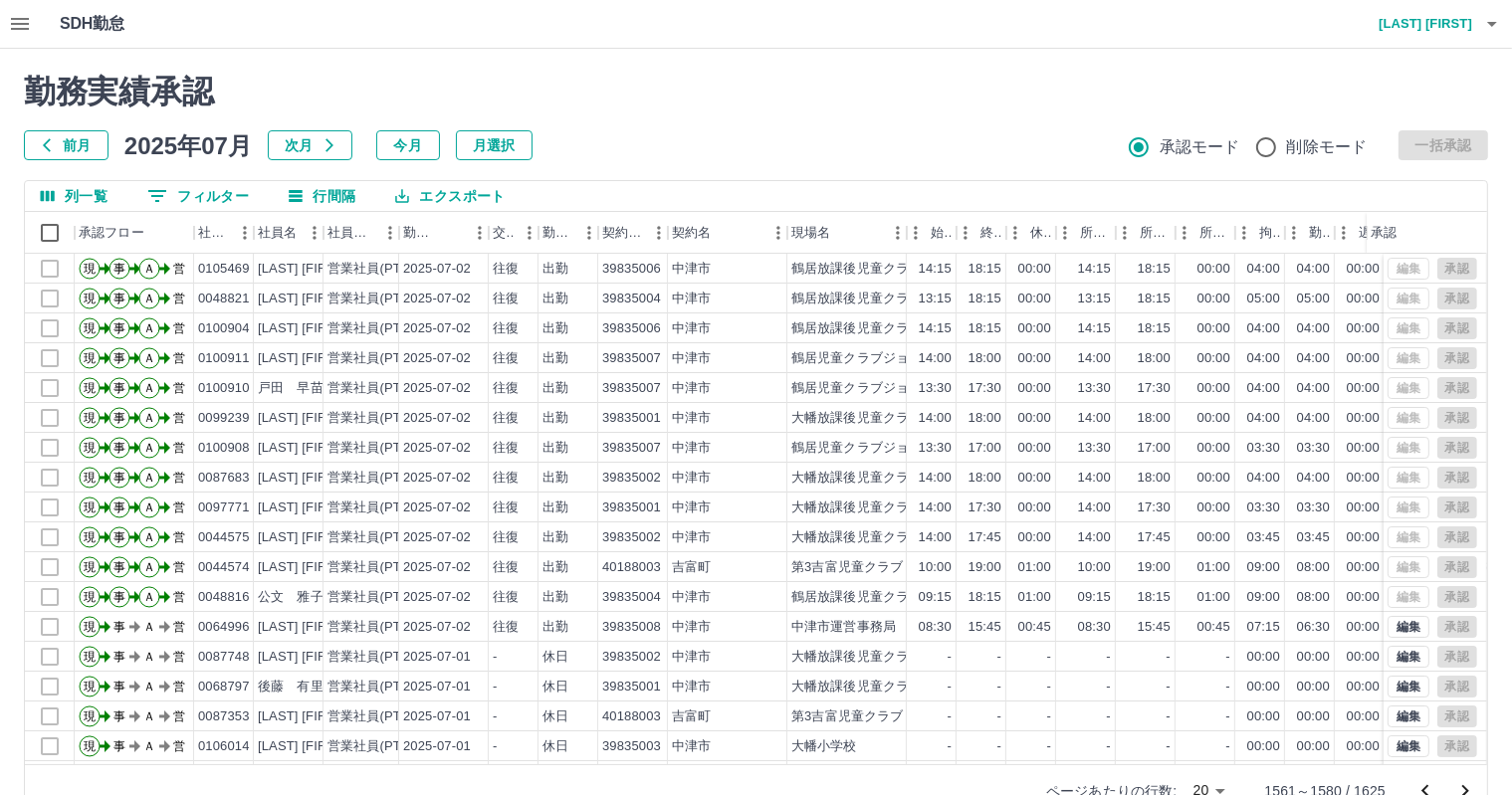 scroll, scrollTop: 99, scrollLeft: 0, axis: vertical 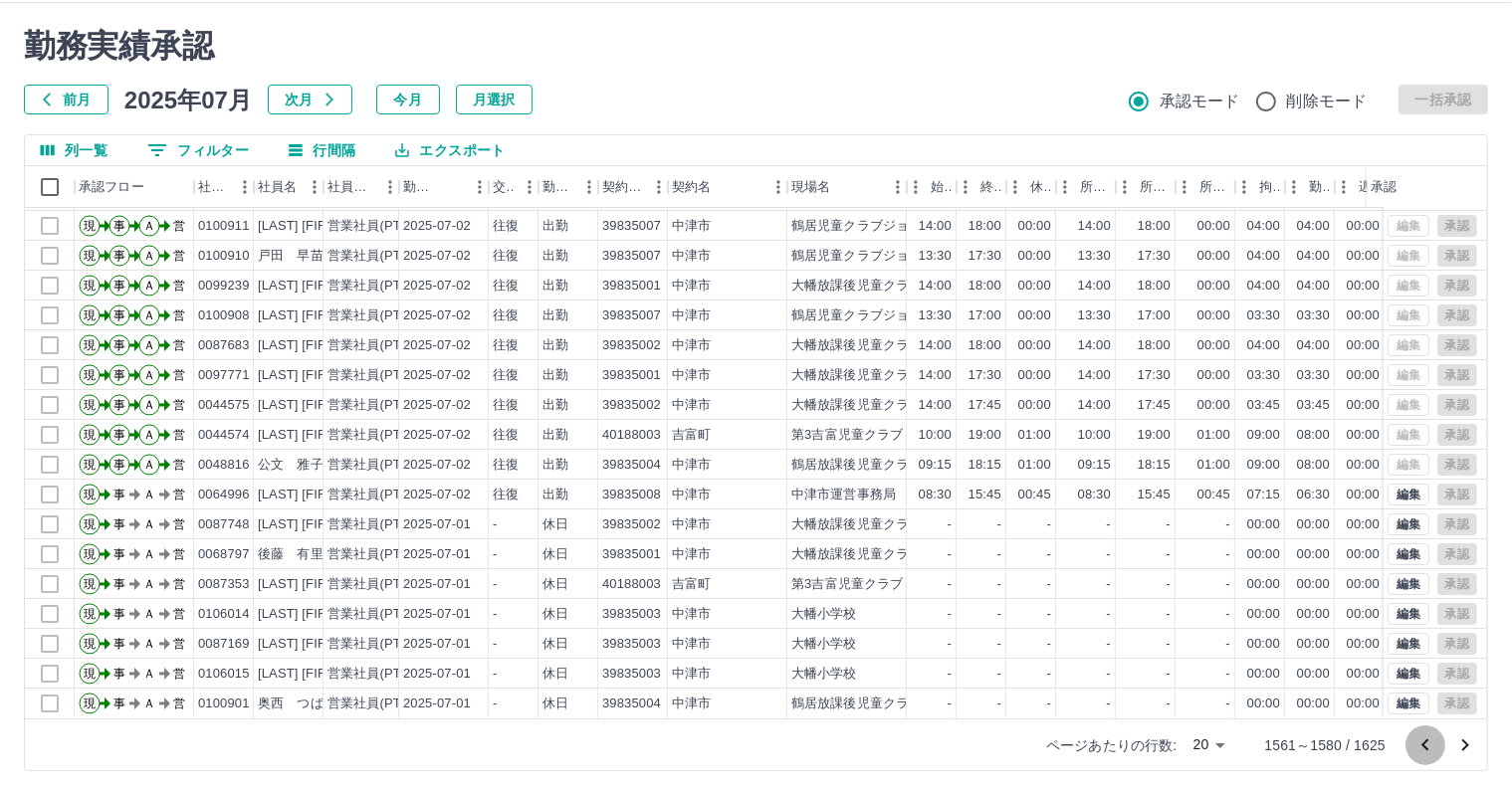 click 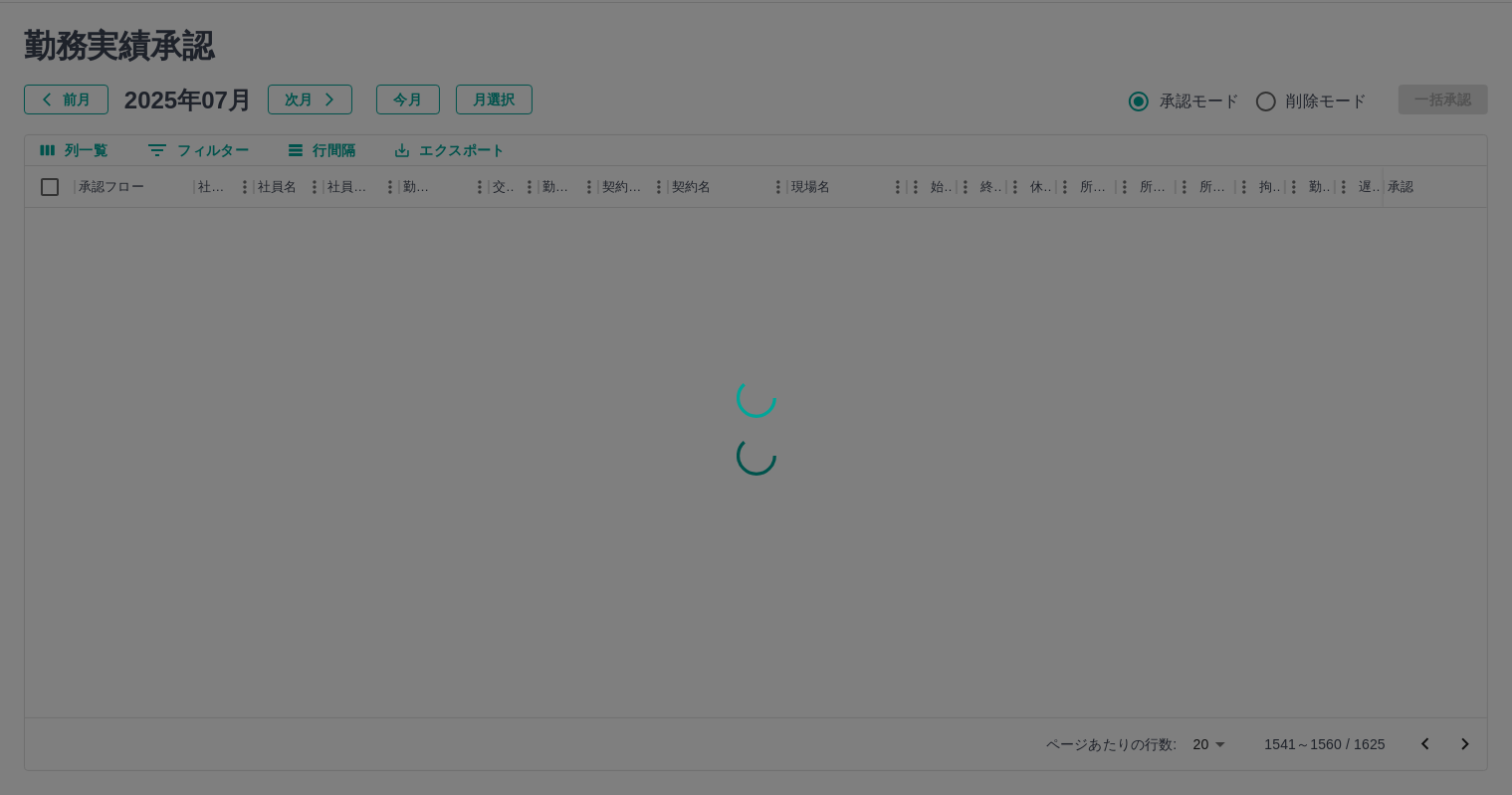 scroll, scrollTop: 0, scrollLeft: 0, axis: both 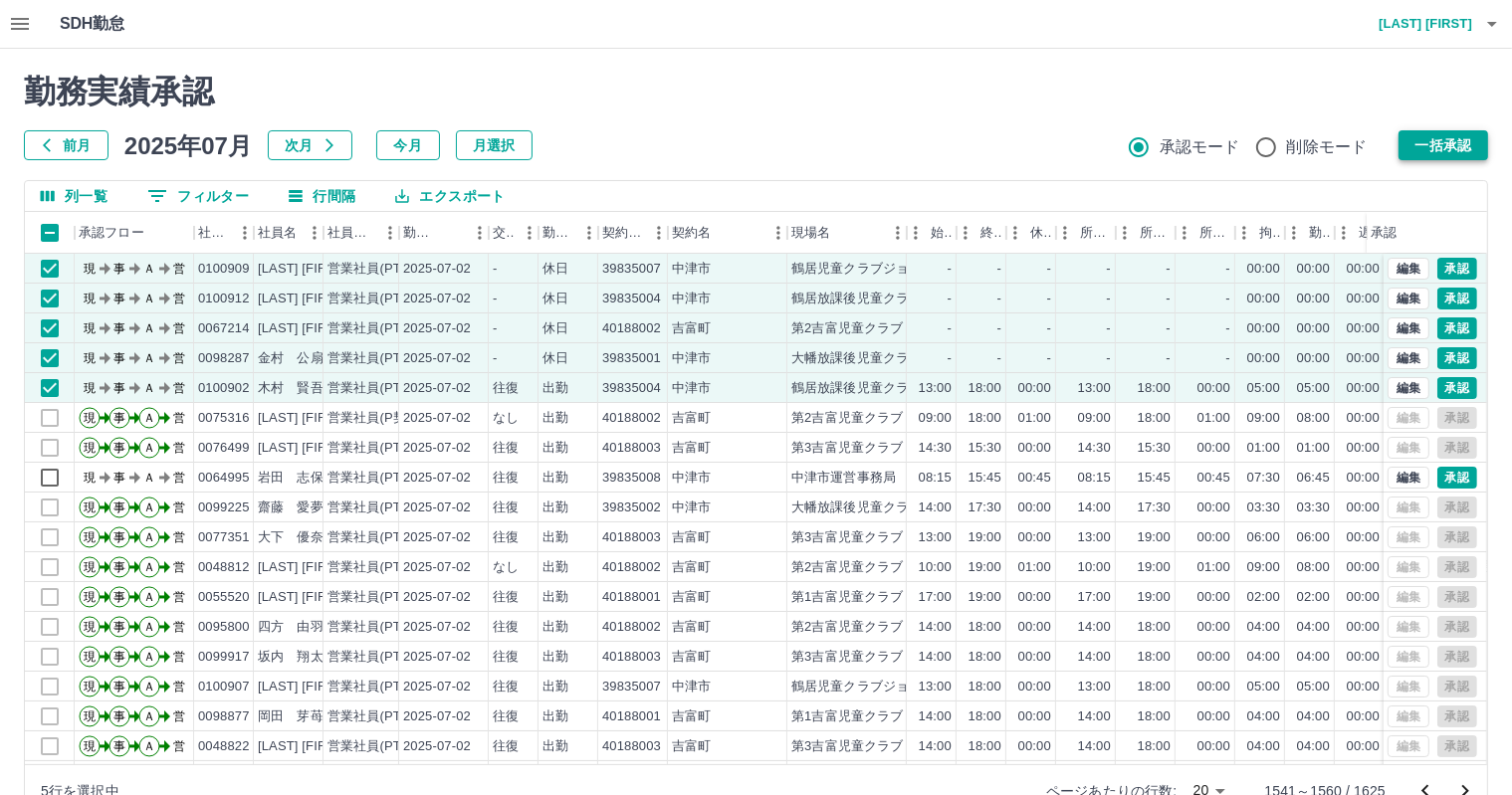 click on "一括承認" at bounding box center [1443, 145] 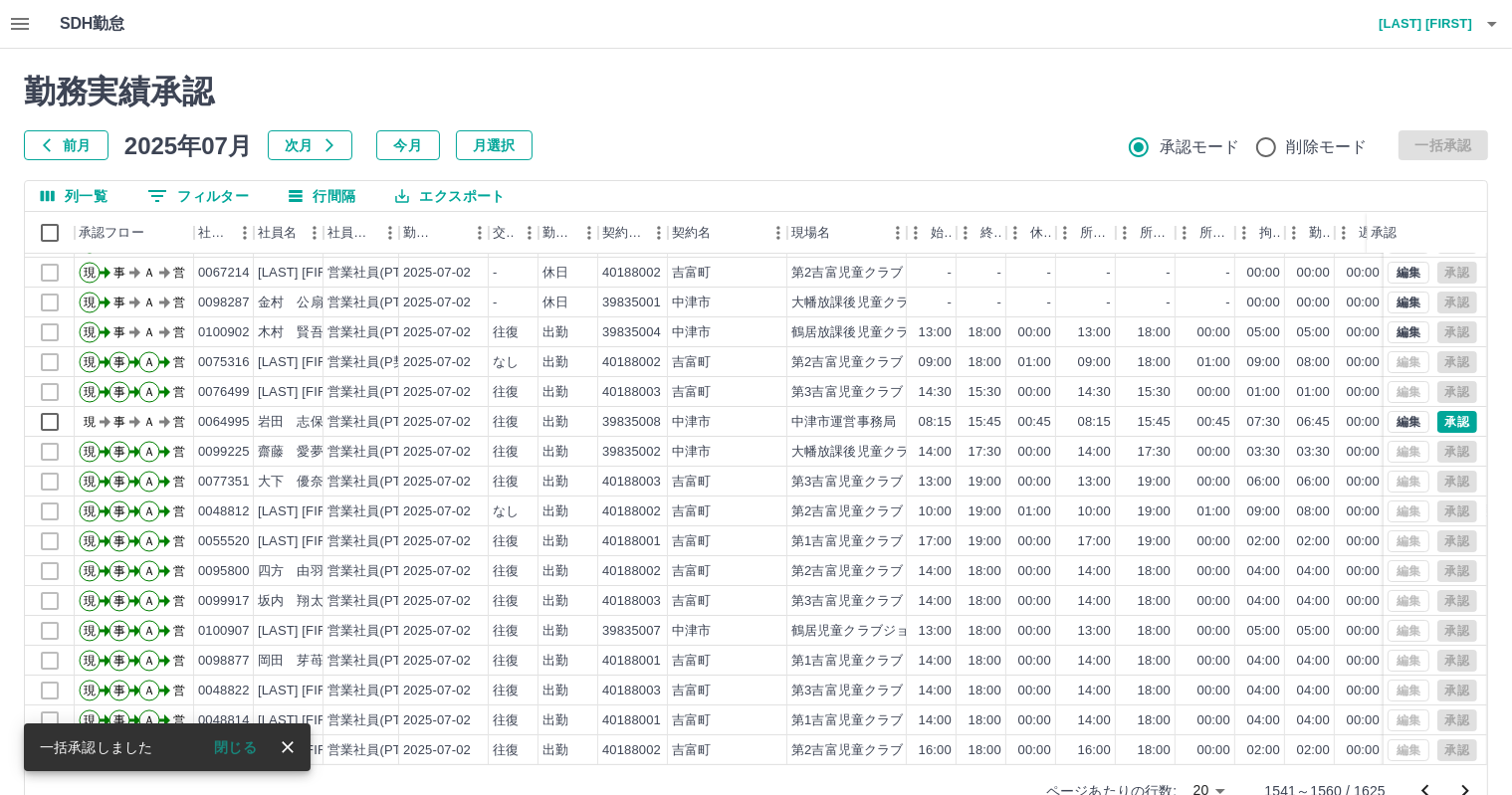scroll, scrollTop: 102, scrollLeft: 0, axis: vertical 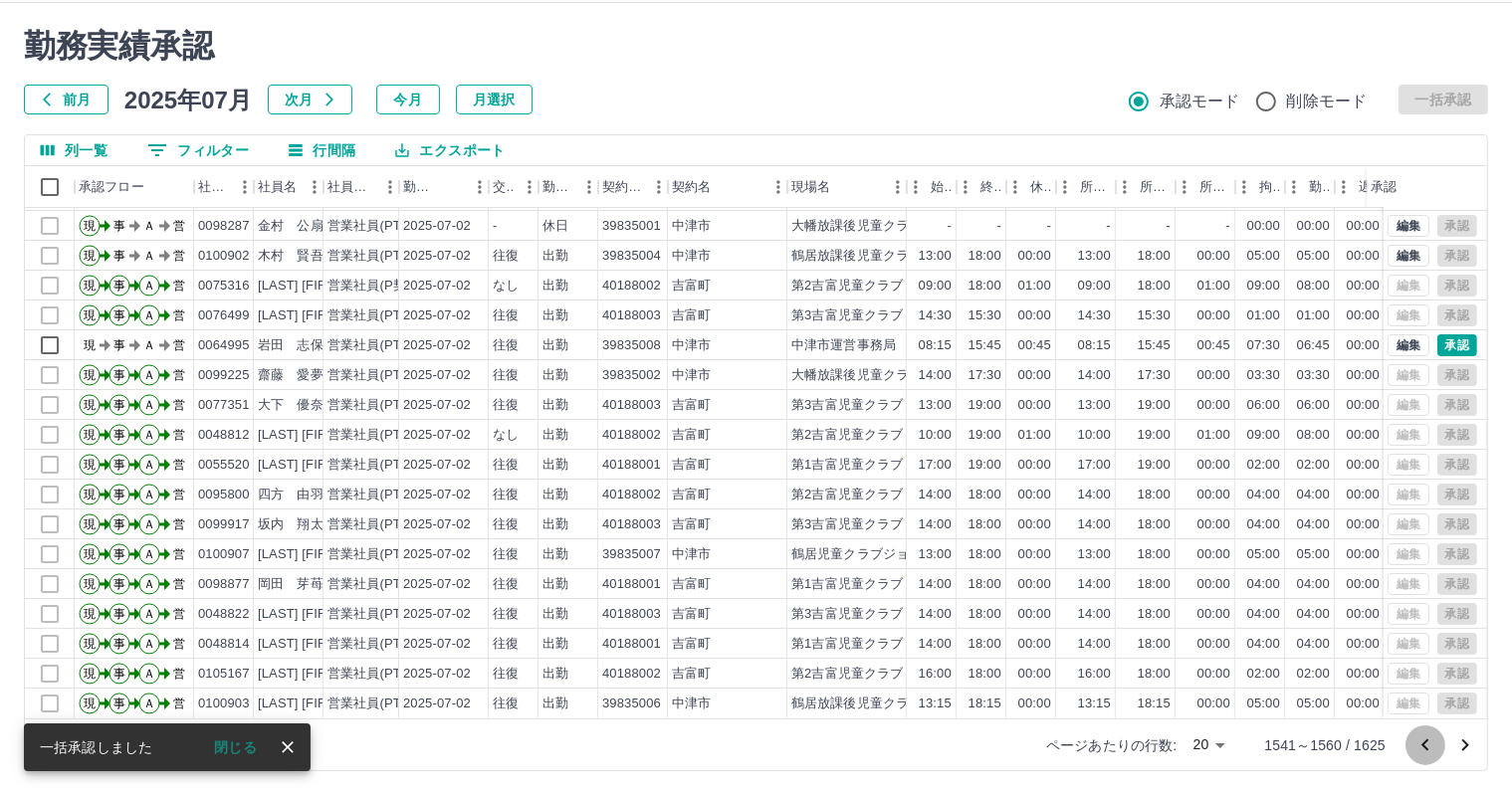 click 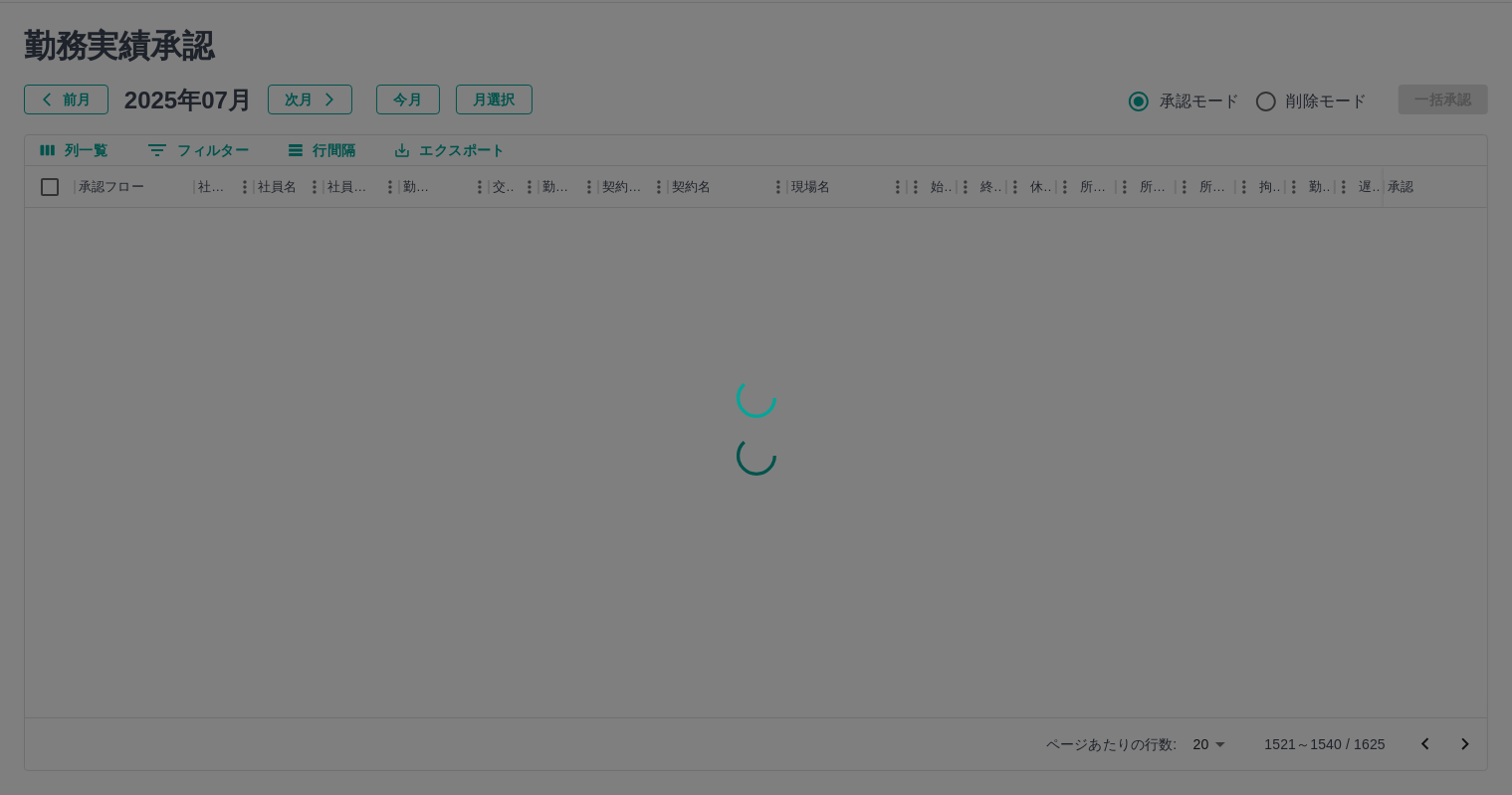 scroll, scrollTop: 0, scrollLeft: 0, axis: both 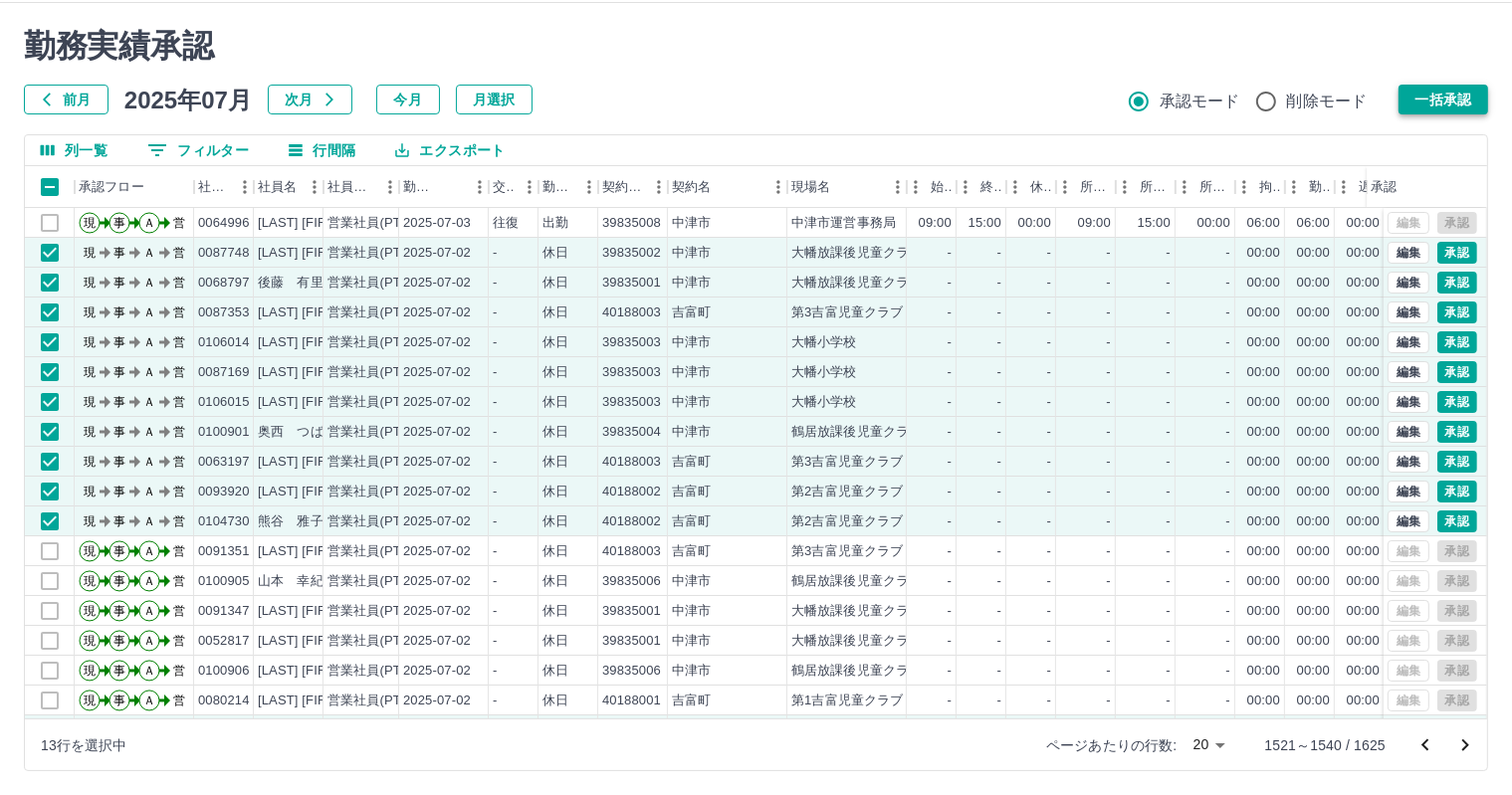 click on "一括承認" at bounding box center [1443, 99] 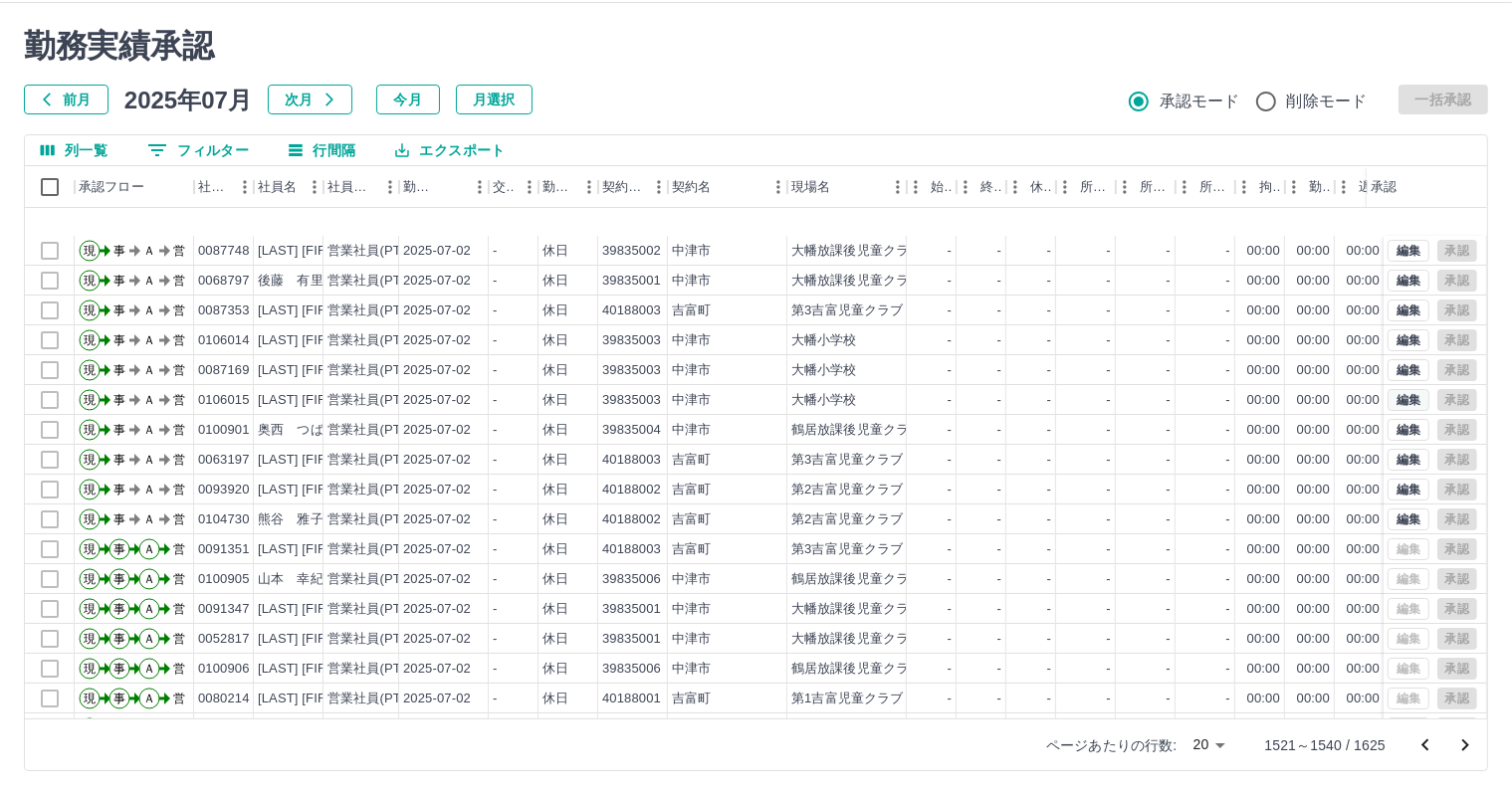 scroll, scrollTop: 0, scrollLeft: 0, axis: both 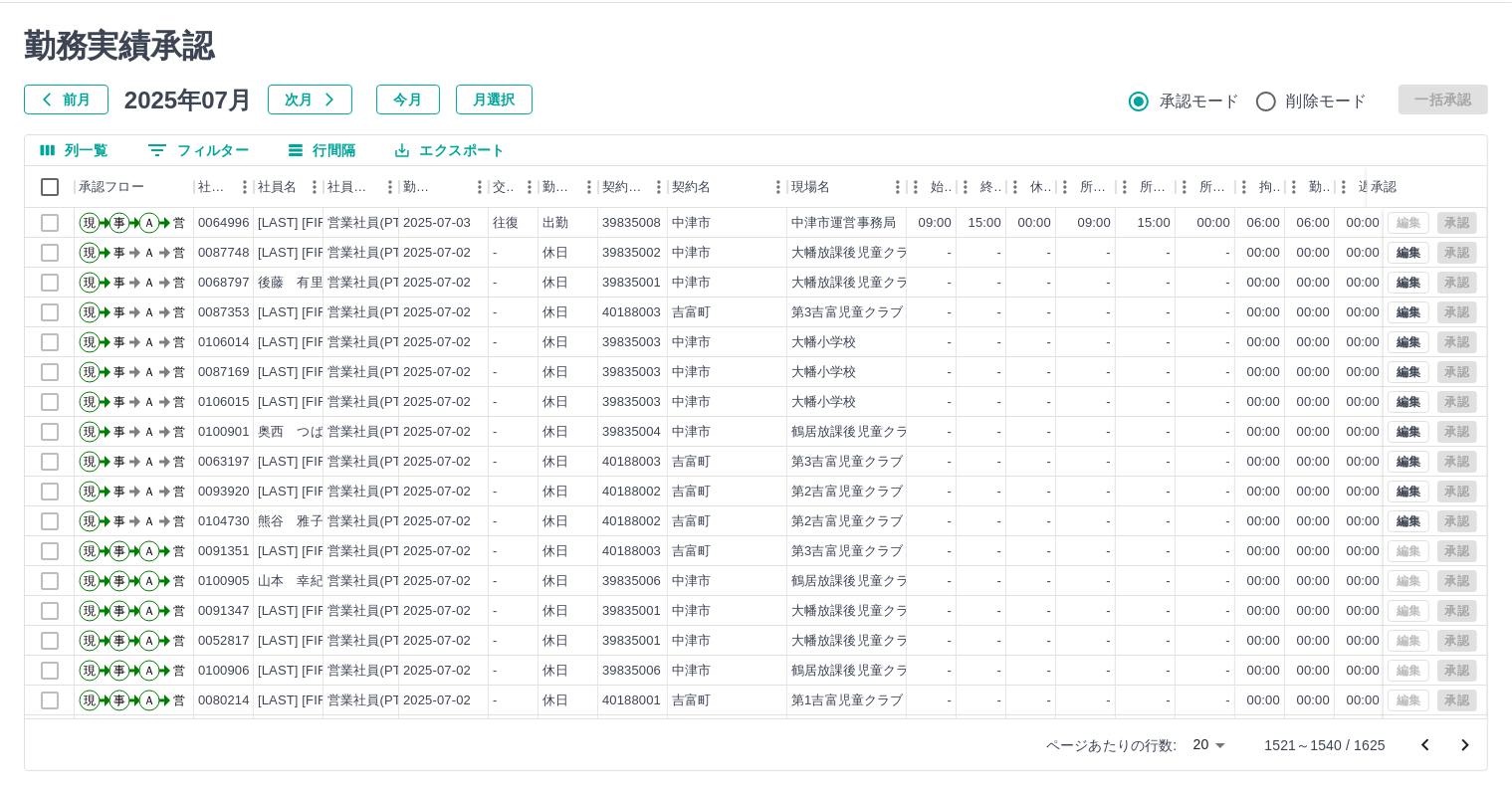 click 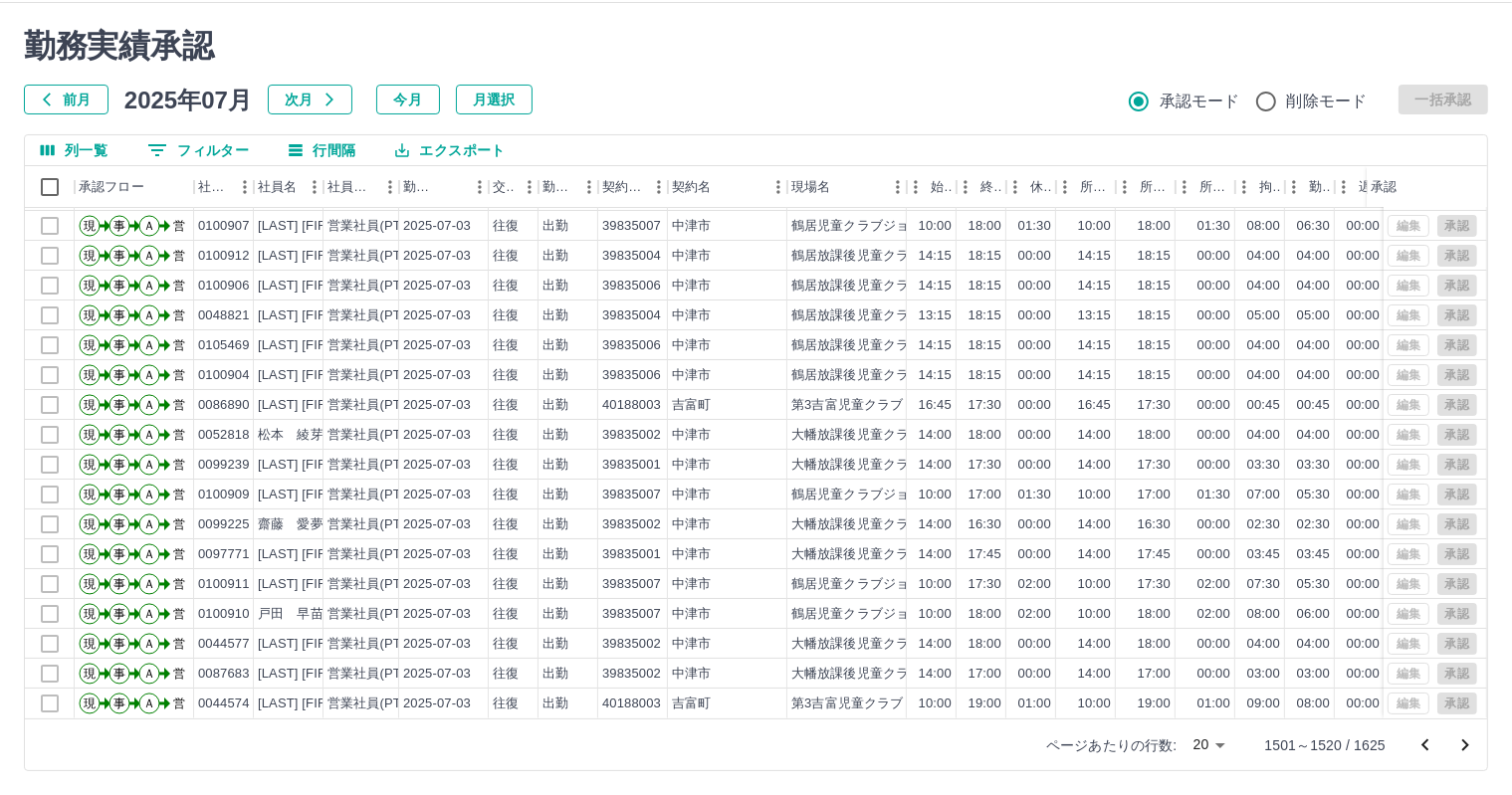 scroll, scrollTop: 102, scrollLeft: 0, axis: vertical 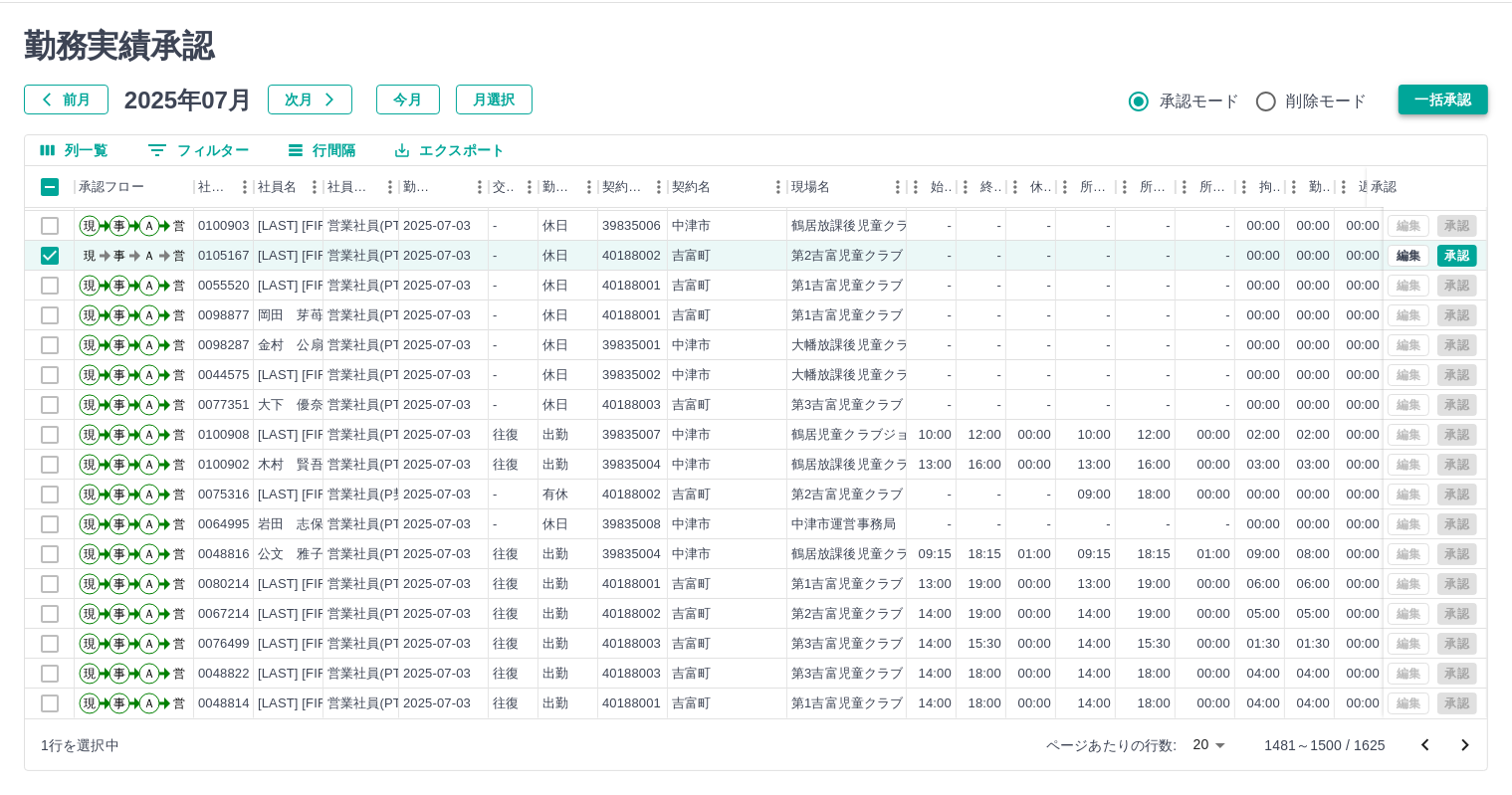 click on "一括承認" at bounding box center [1443, 99] 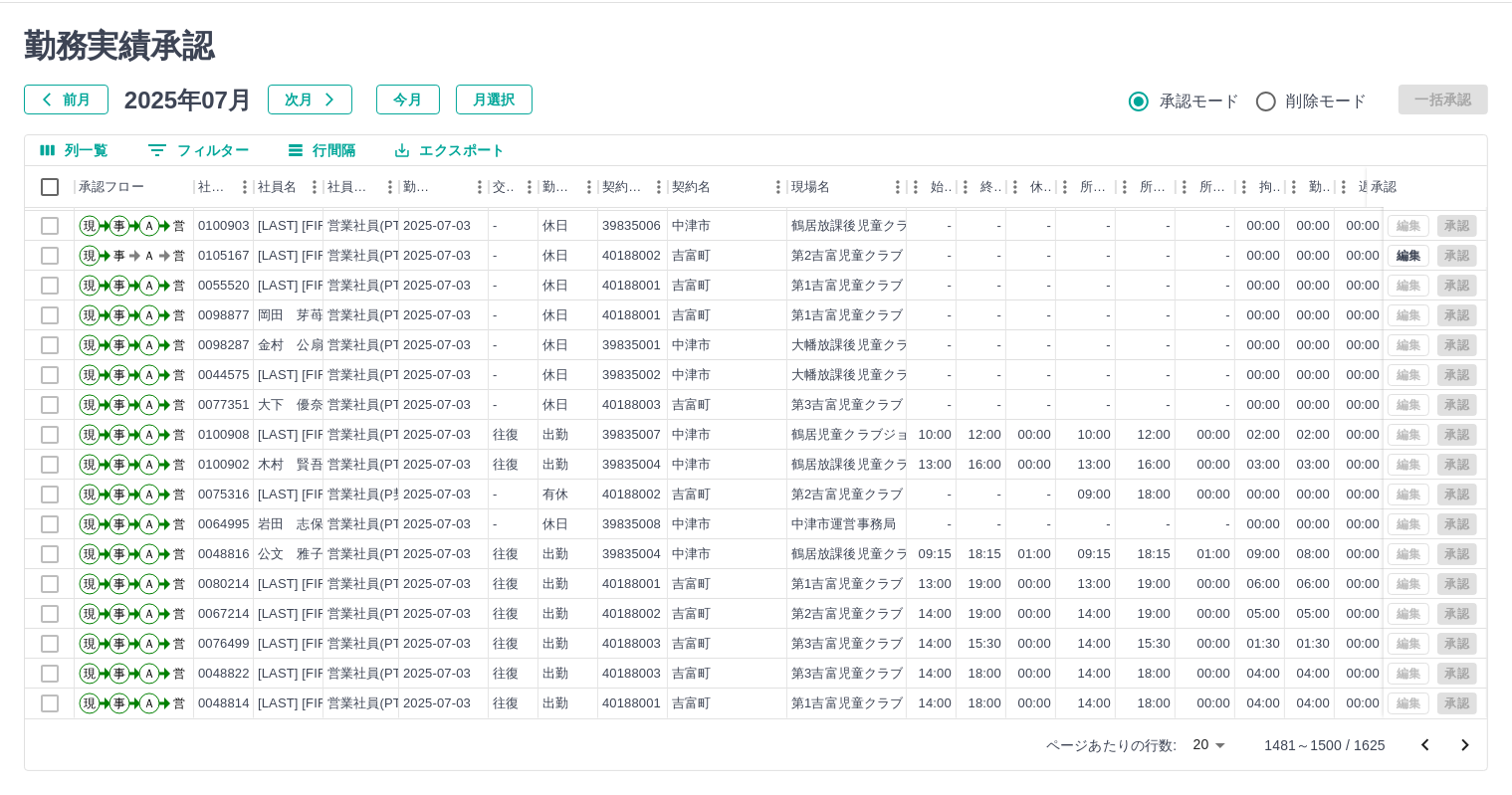 scroll, scrollTop: 35, scrollLeft: 0, axis: vertical 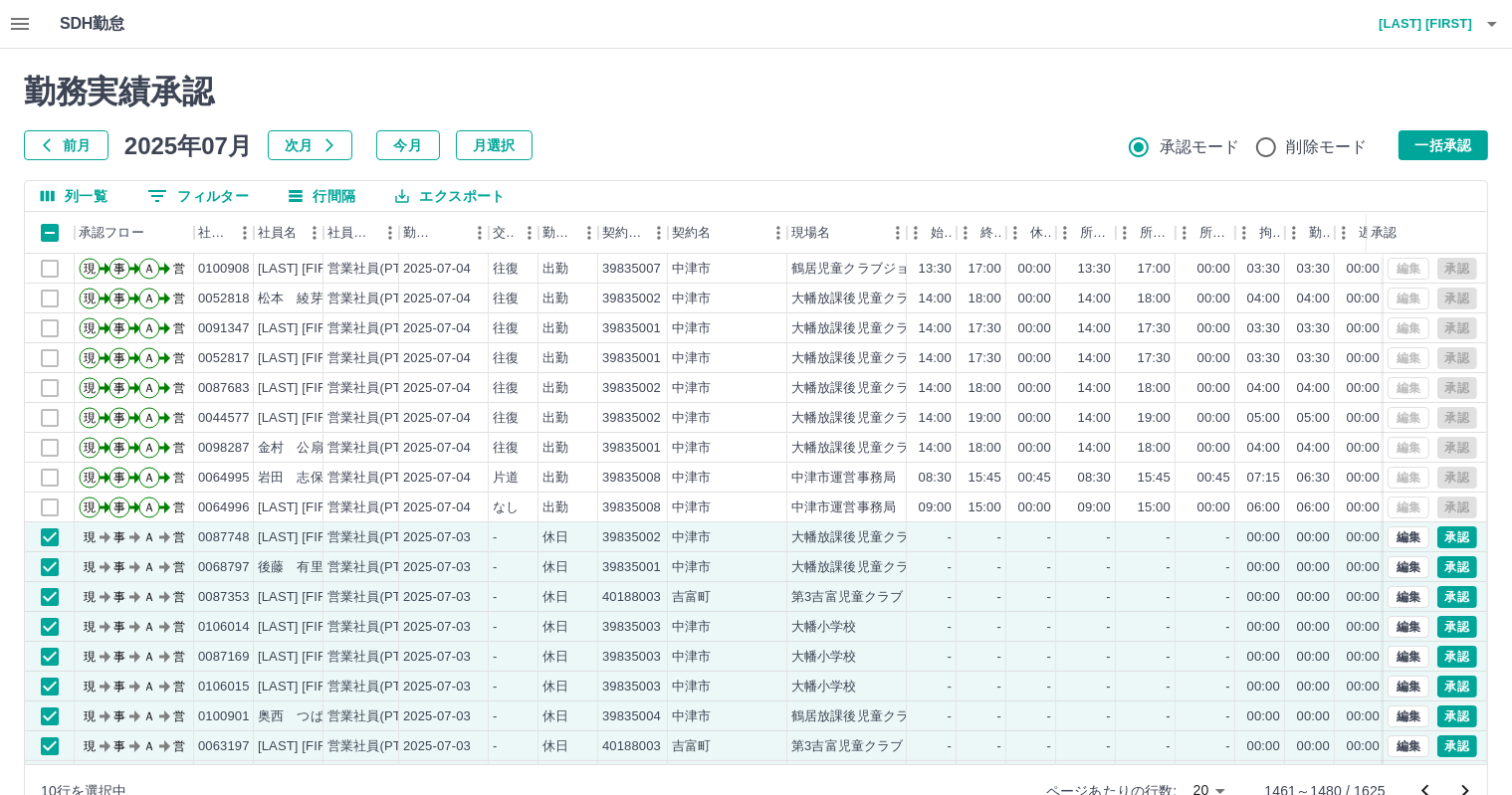 drag, startPoint x: 1460, startPoint y: 137, endPoint x: 1445, endPoint y: 134, distance: 15.297059 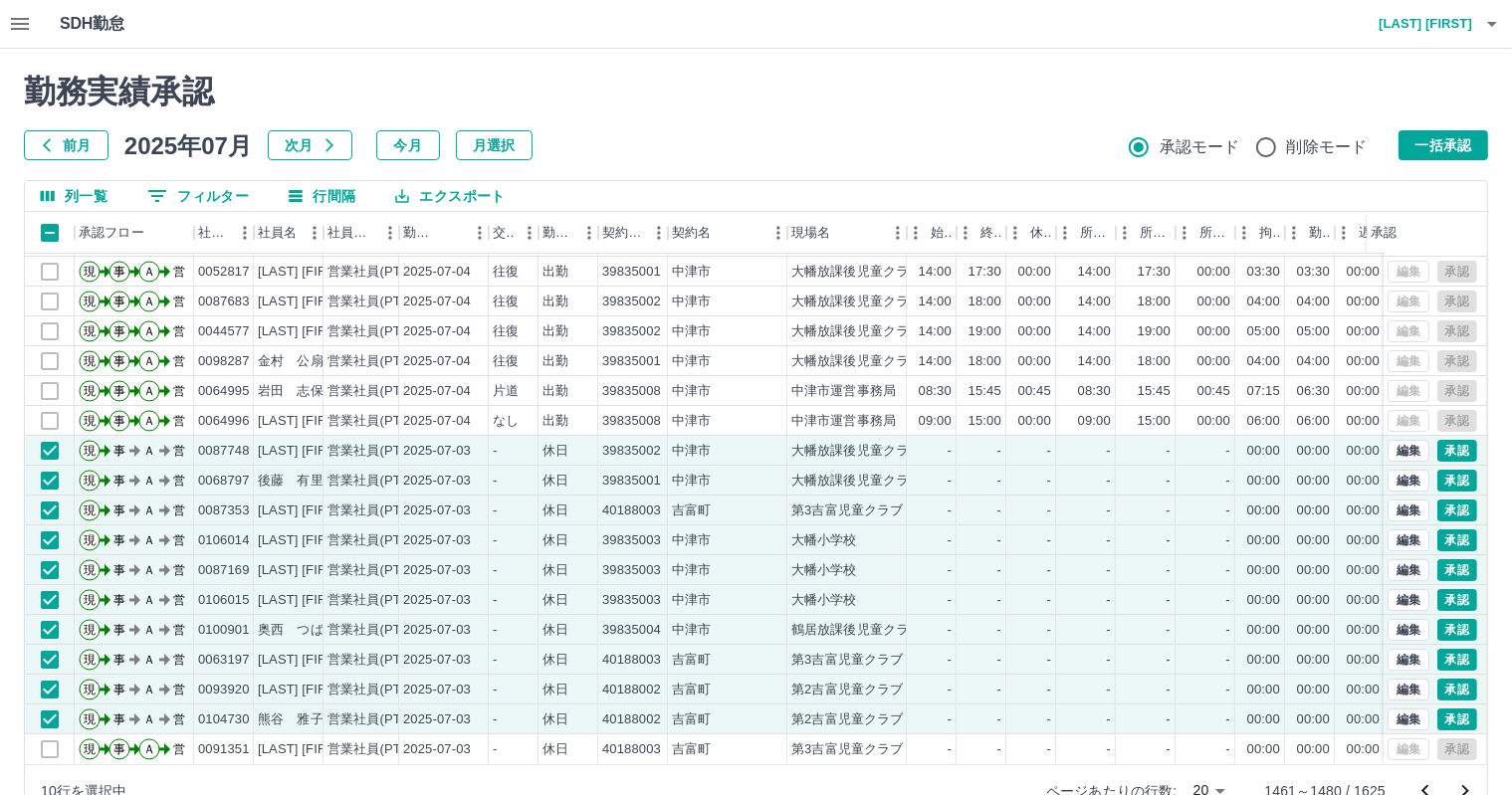 scroll, scrollTop: 102, scrollLeft: 0, axis: vertical 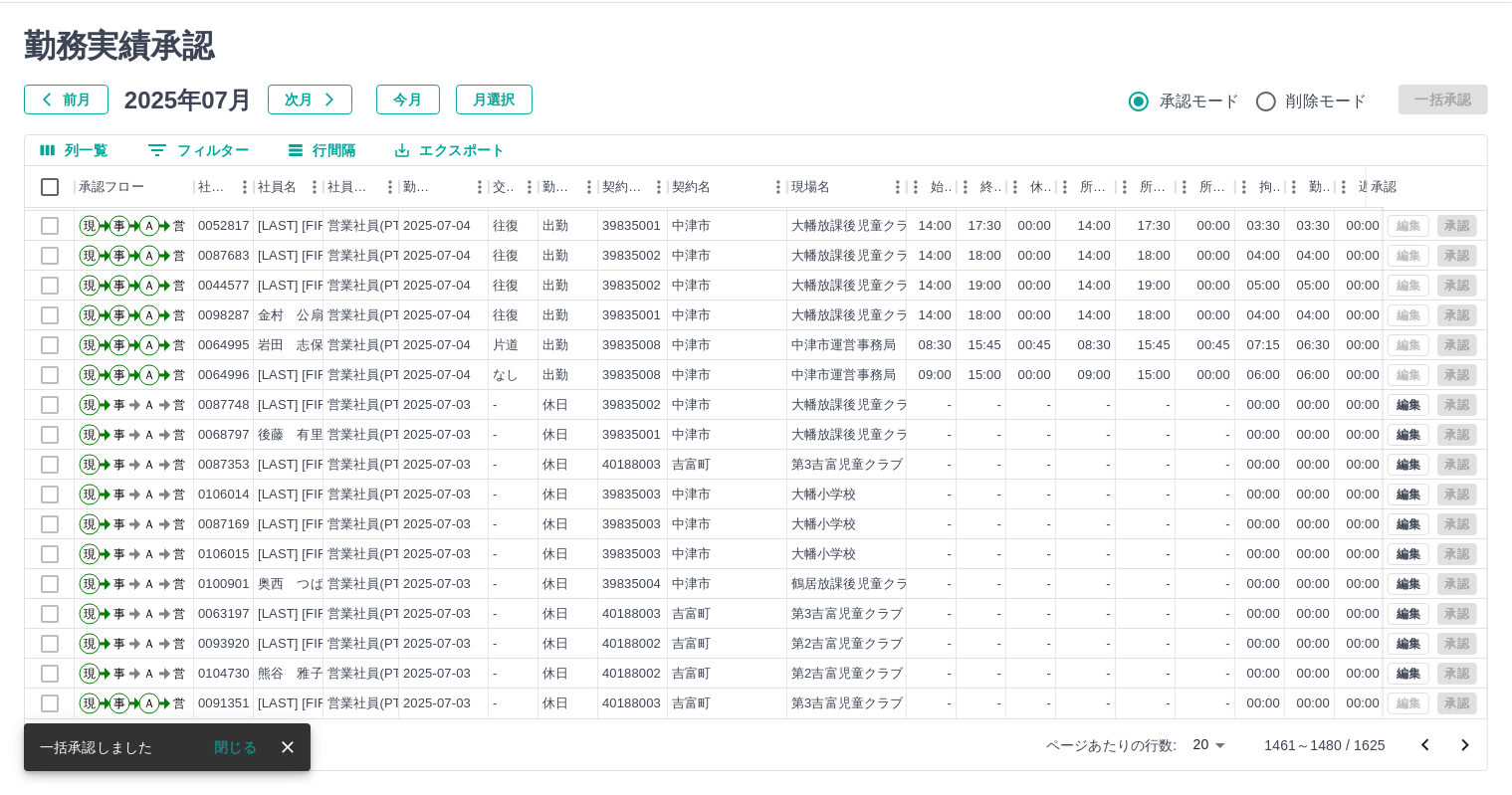 click 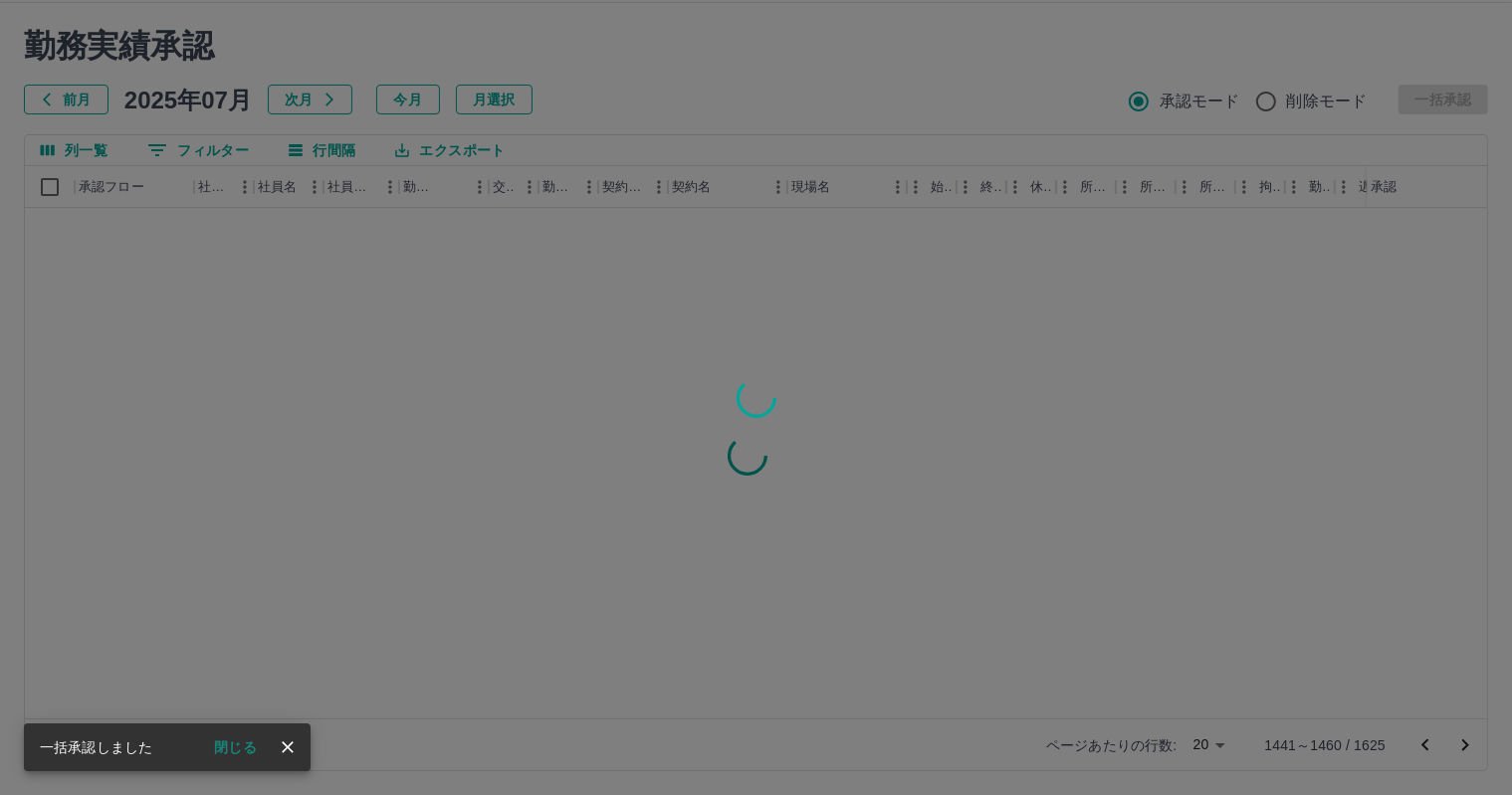 scroll, scrollTop: 0, scrollLeft: 0, axis: both 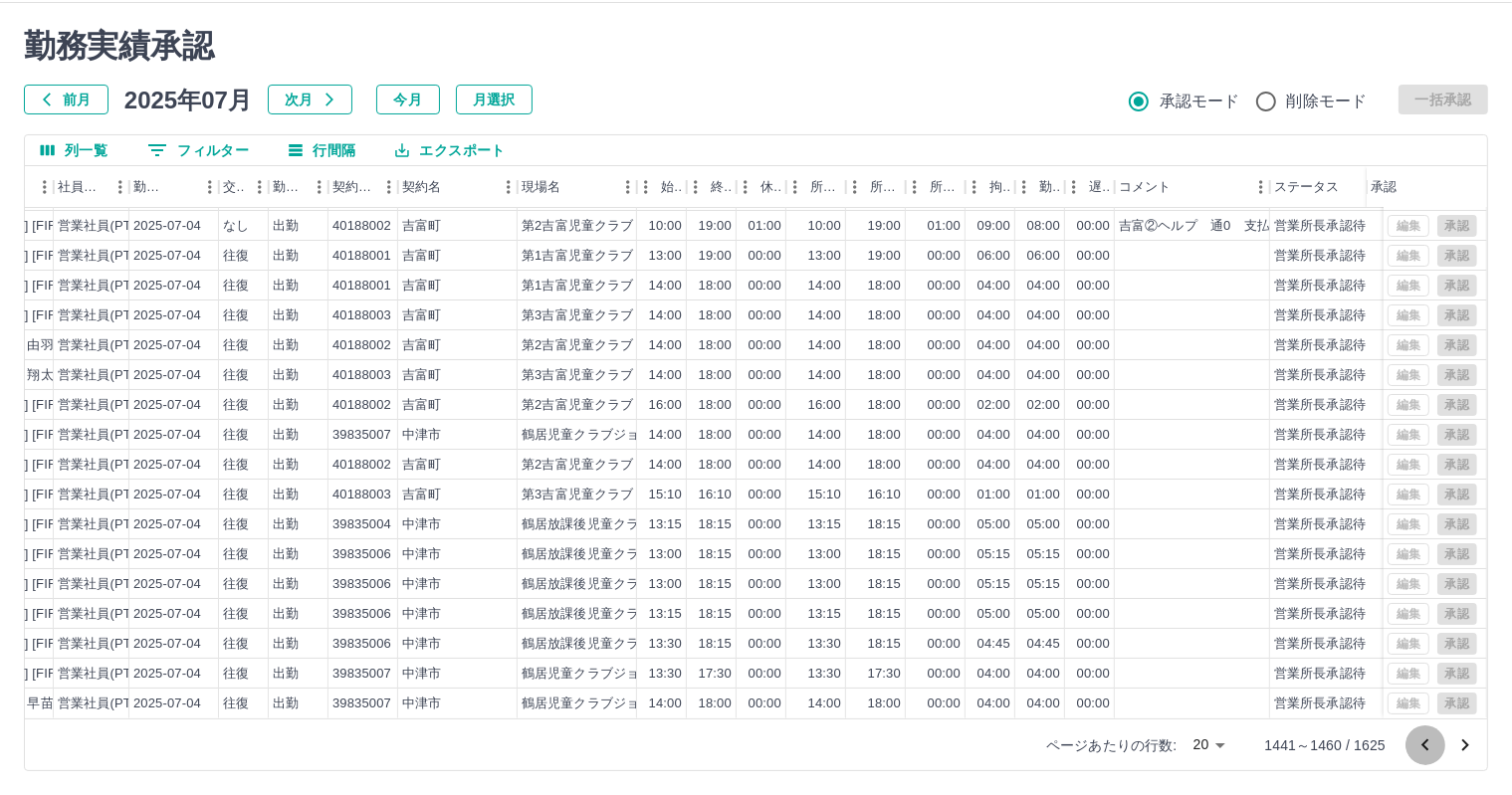 click 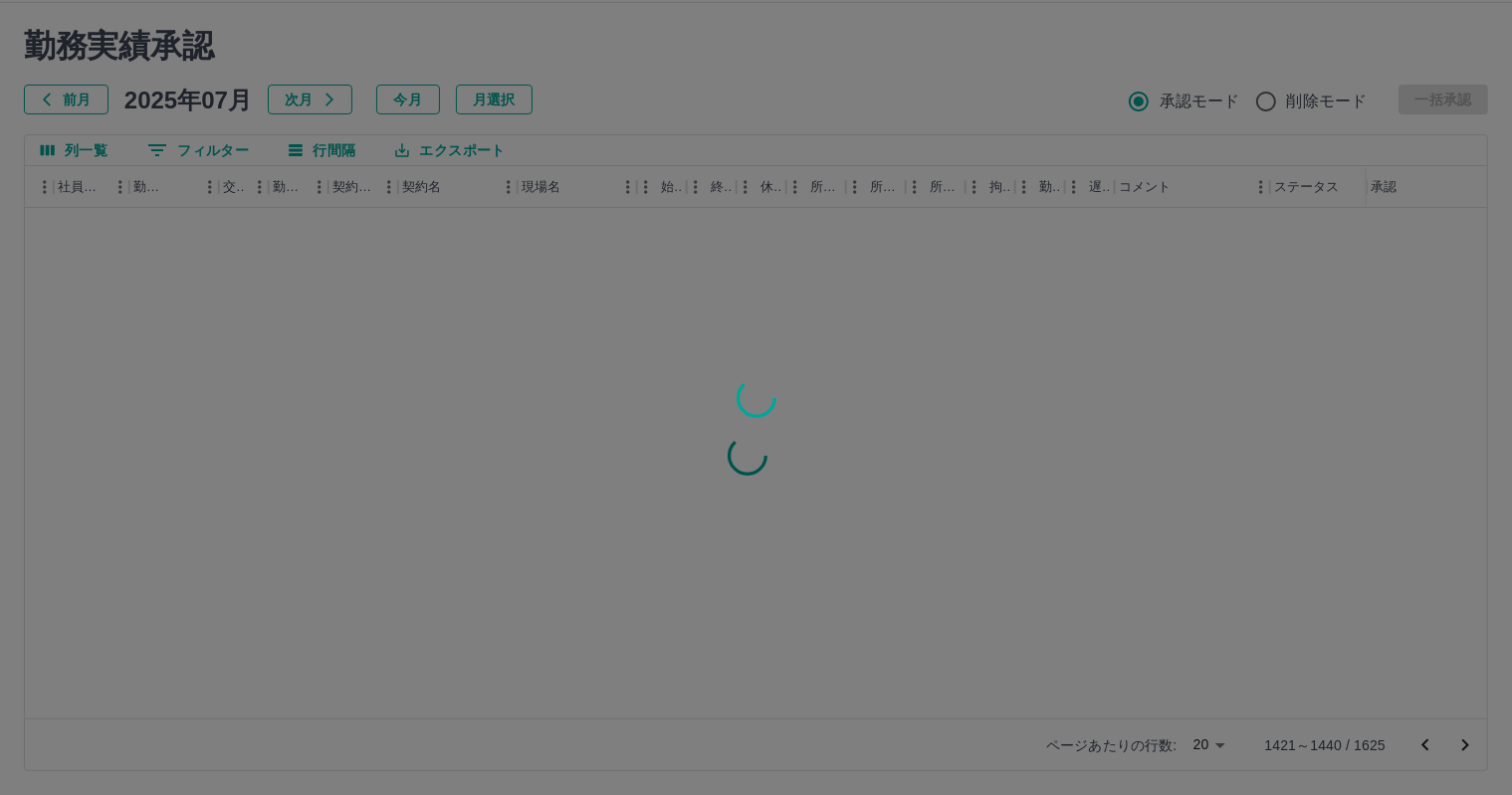 scroll, scrollTop: 0, scrollLeft: 270, axis: horizontal 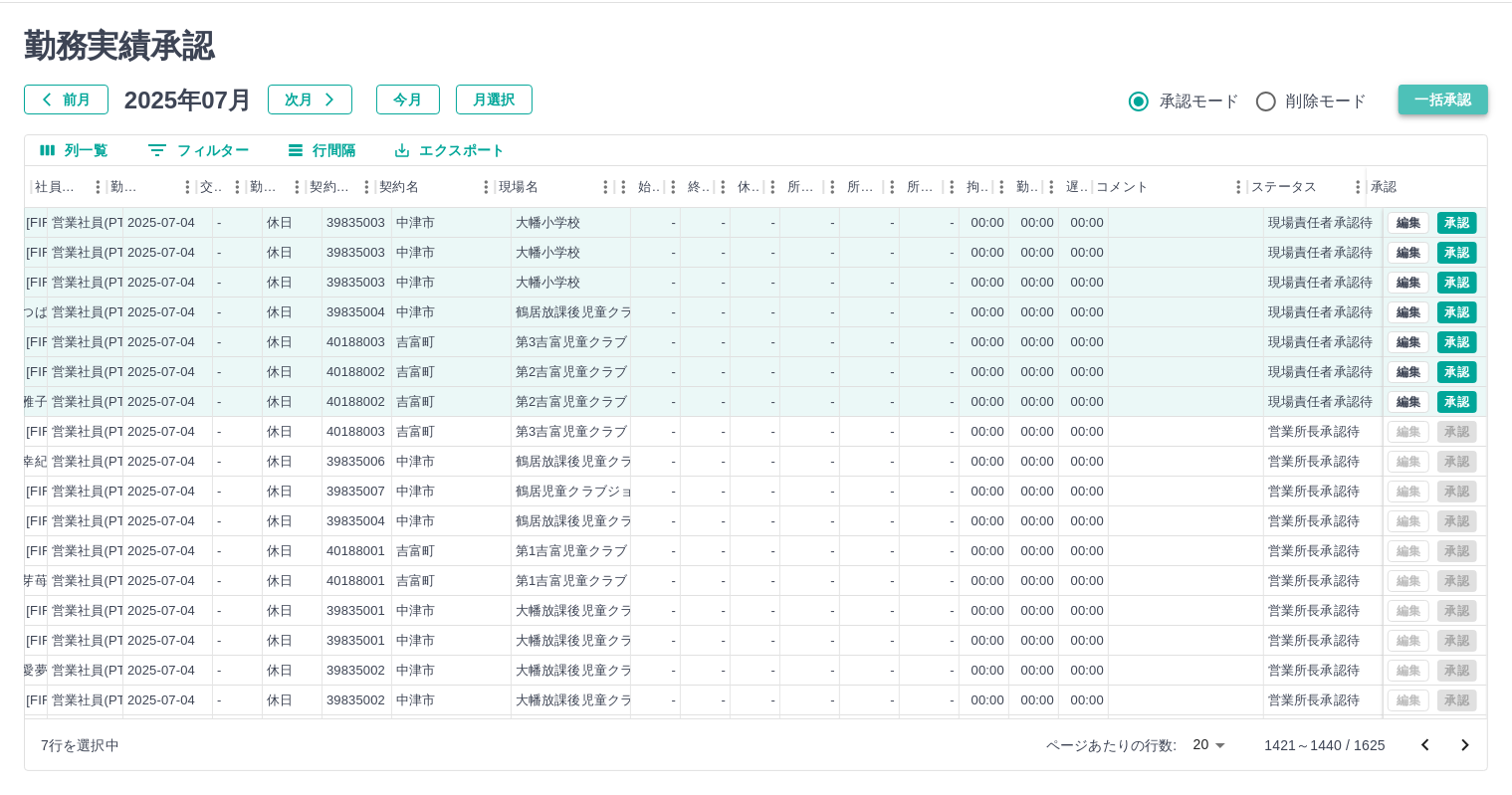 click on "一括承認" at bounding box center (1443, 99) 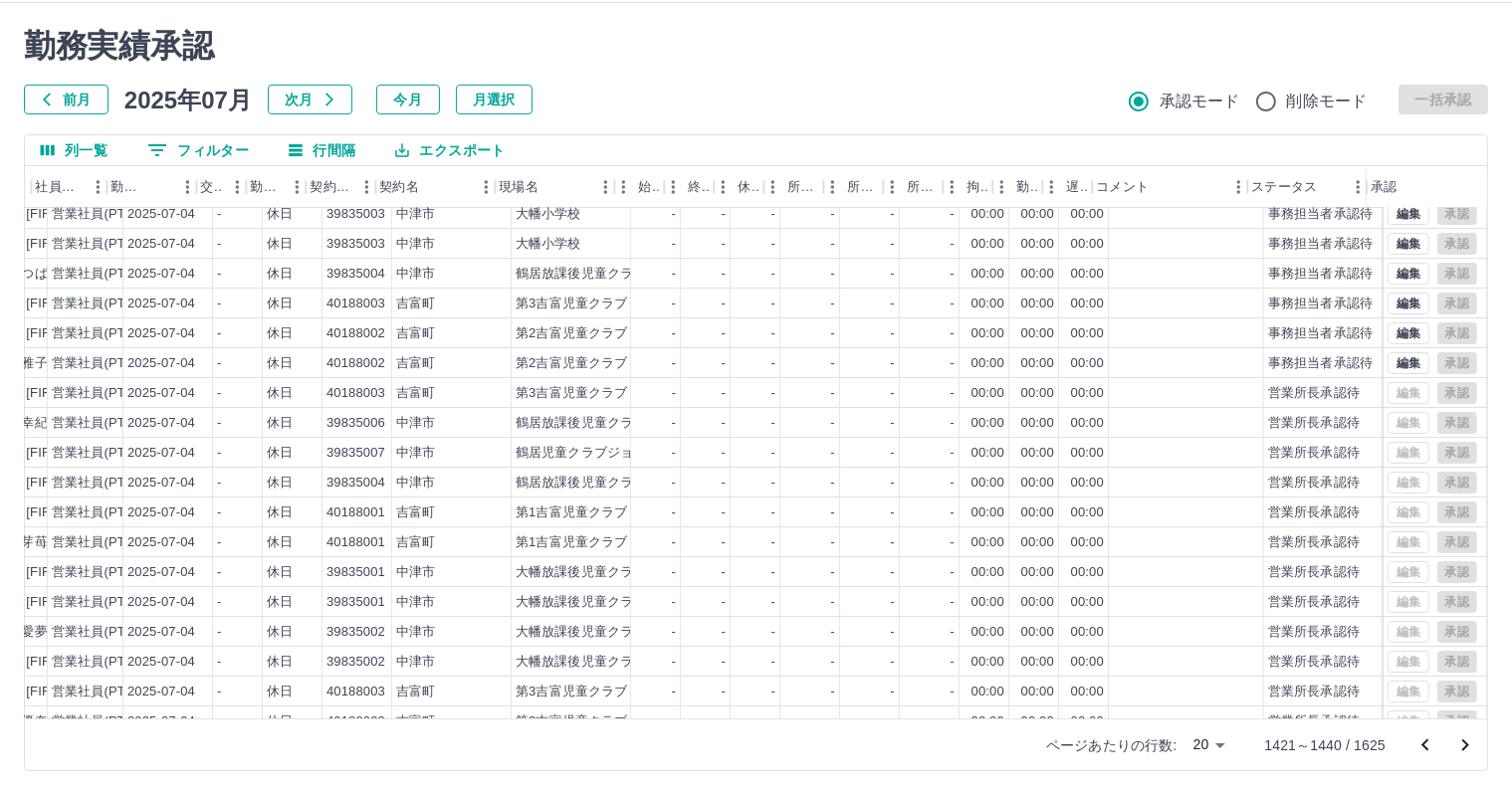scroll, scrollTop: 102, scrollLeft: 292, axis: both 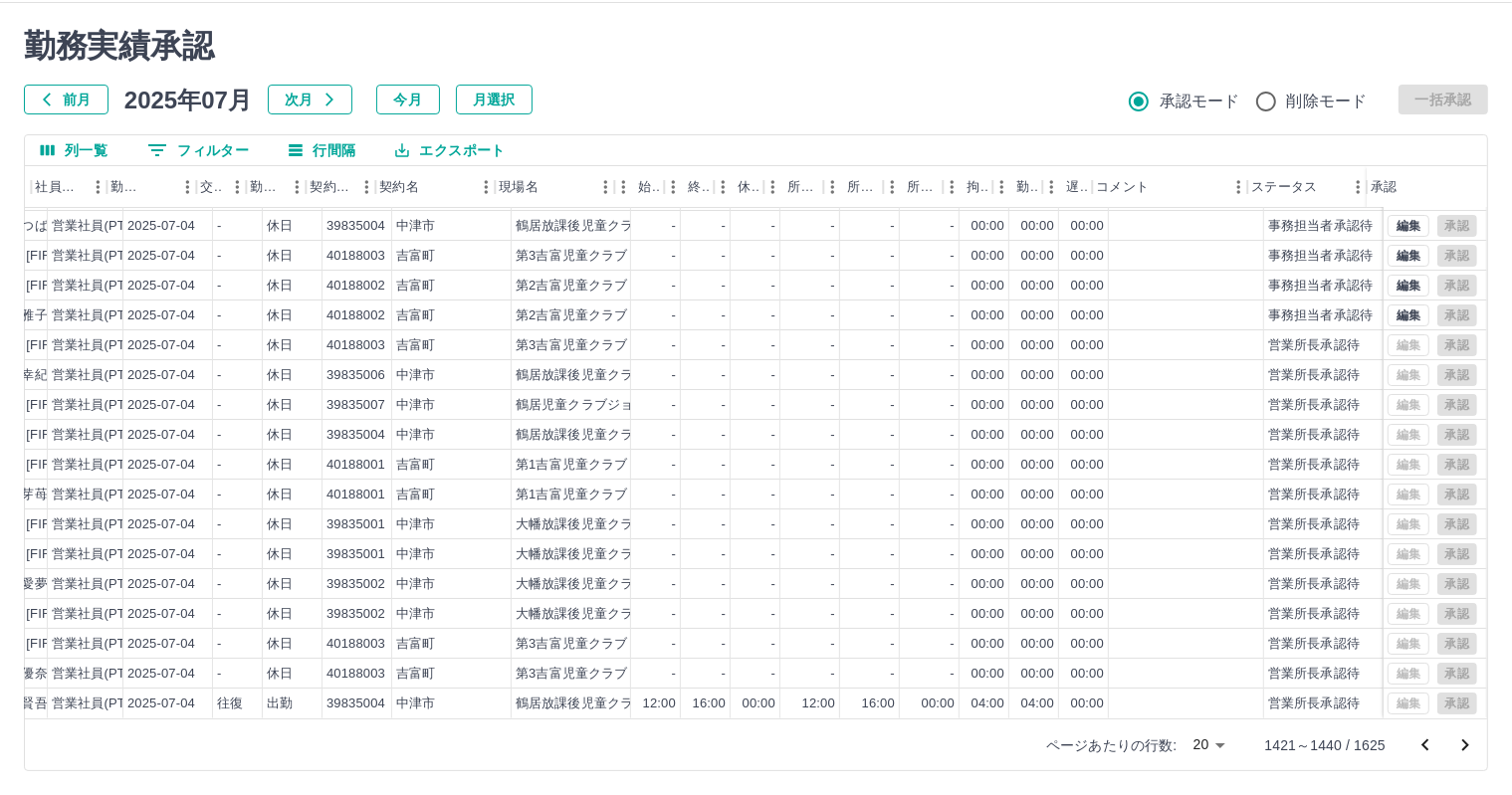 click 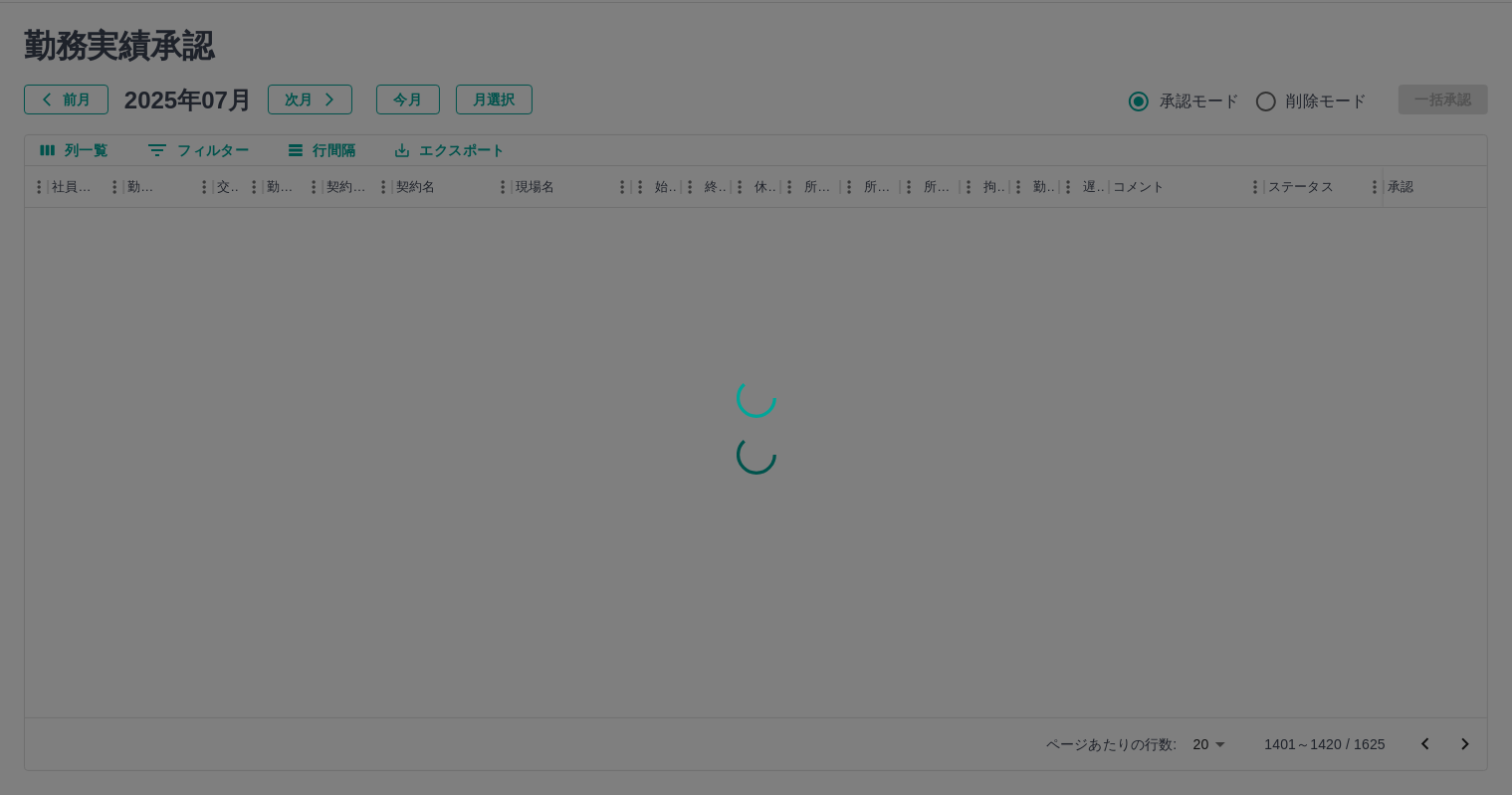 scroll, scrollTop: 0, scrollLeft: 275, axis: horizontal 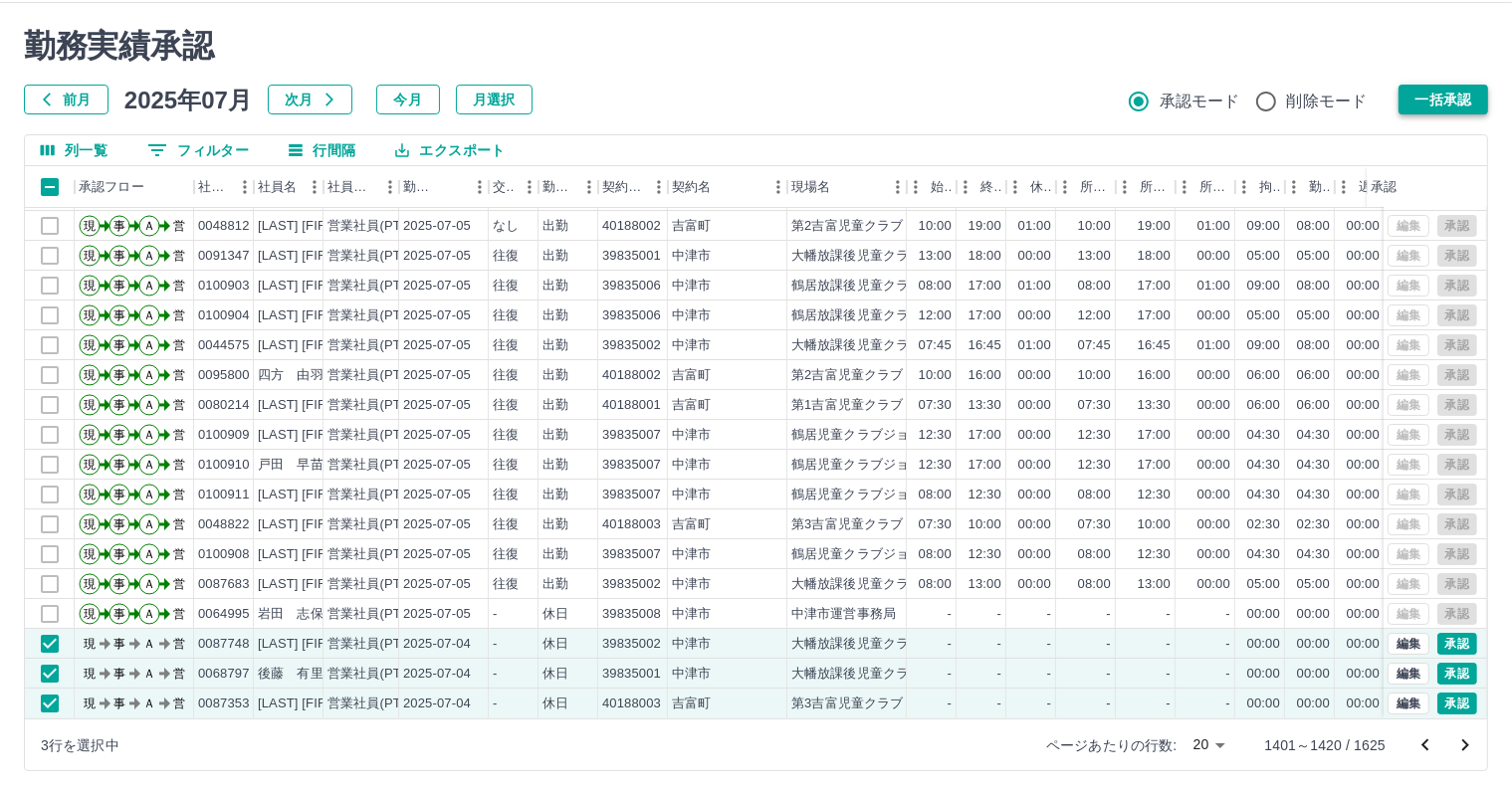 click on "一括承認" at bounding box center (1443, 99) 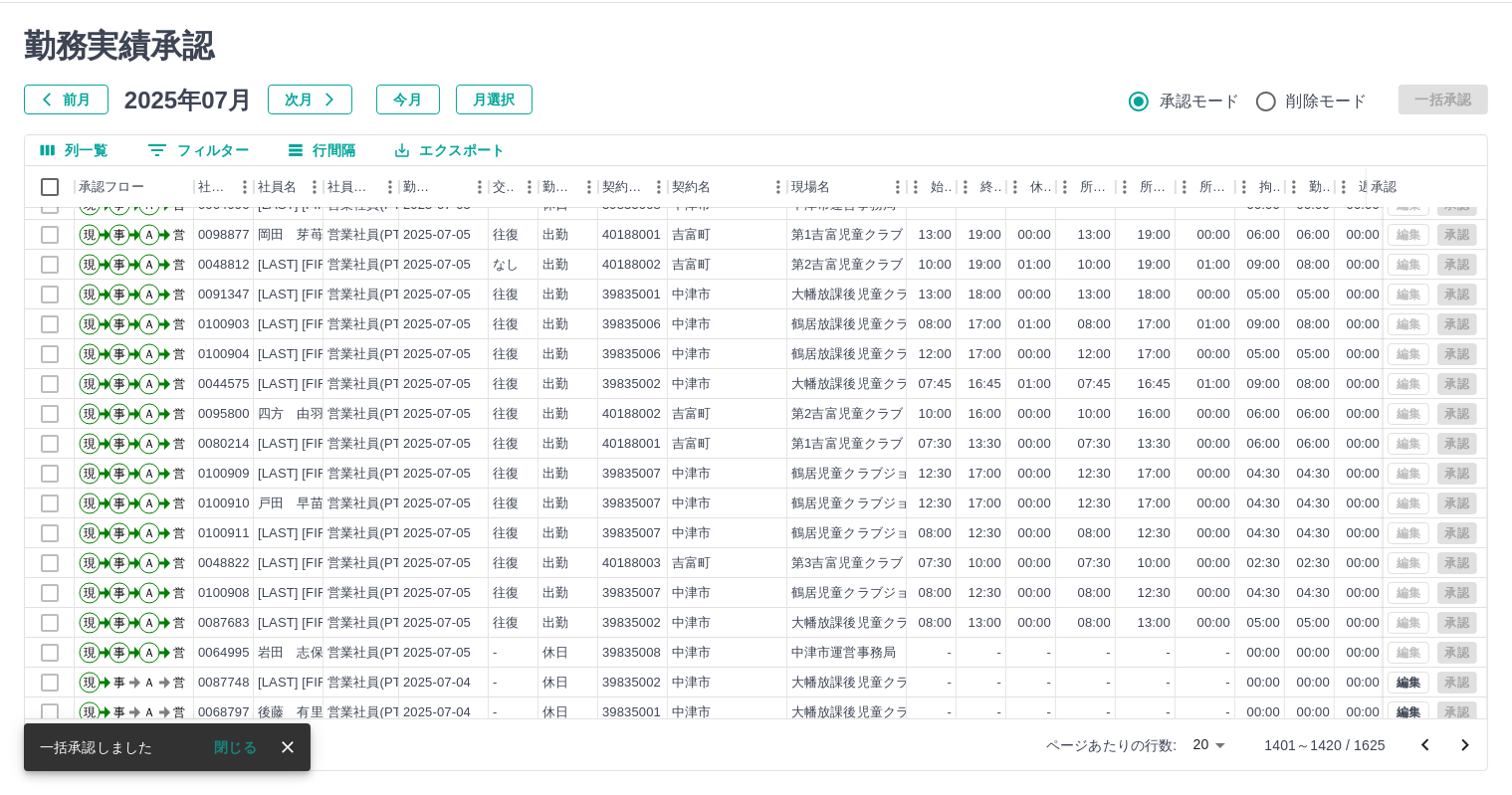 scroll, scrollTop: 0, scrollLeft: 0, axis: both 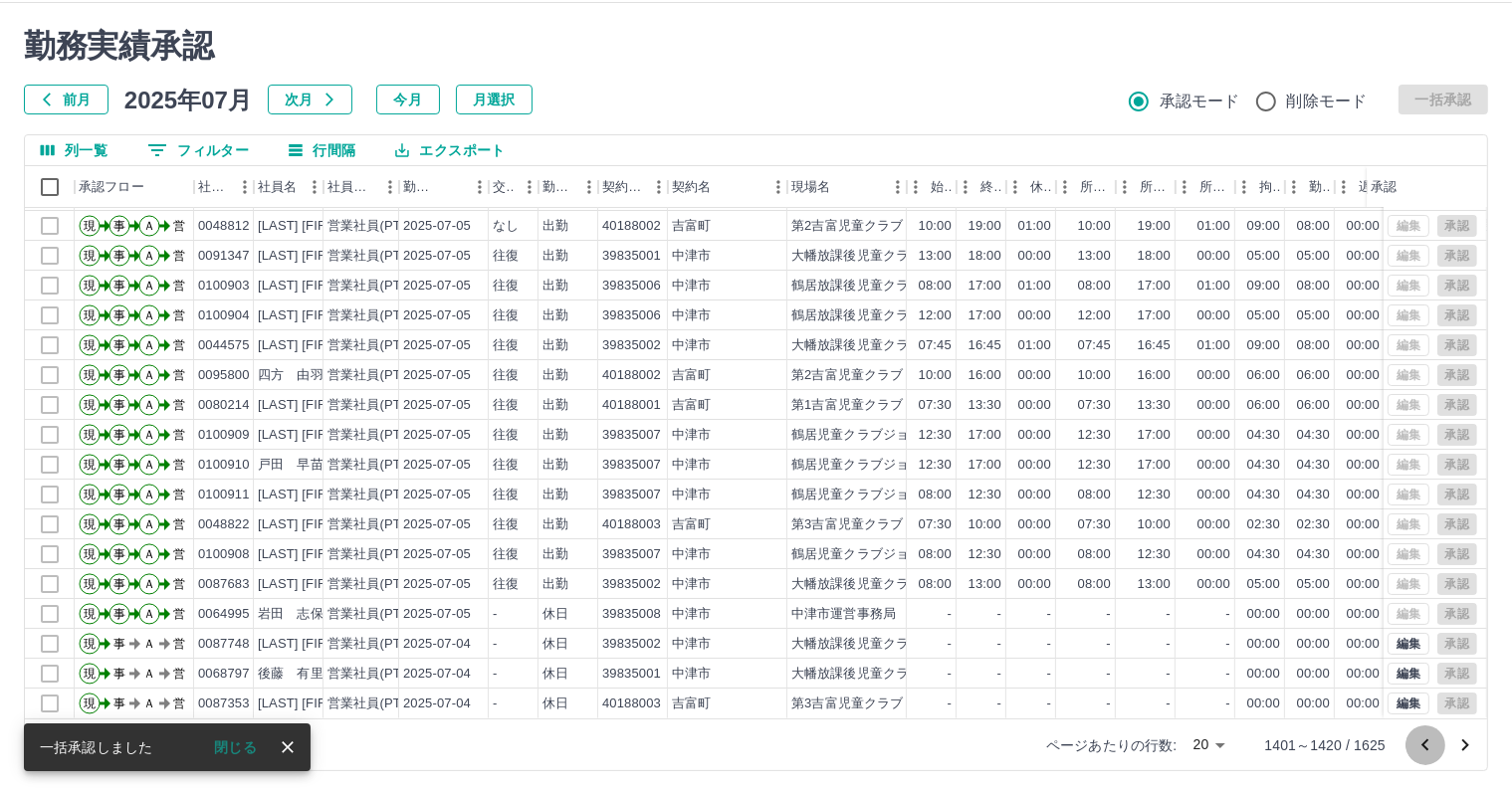 click 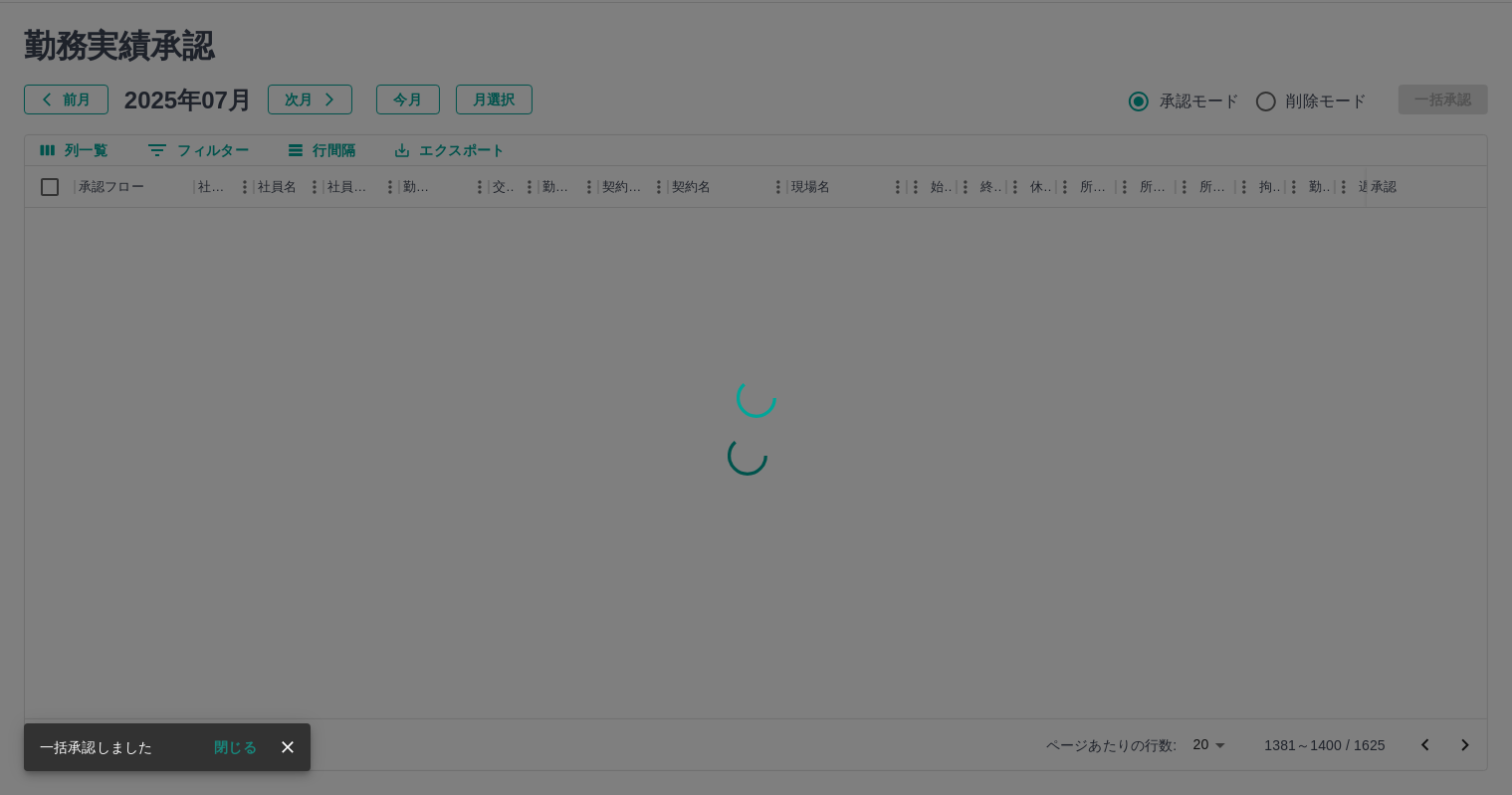 scroll, scrollTop: 0, scrollLeft: 0, axis: both 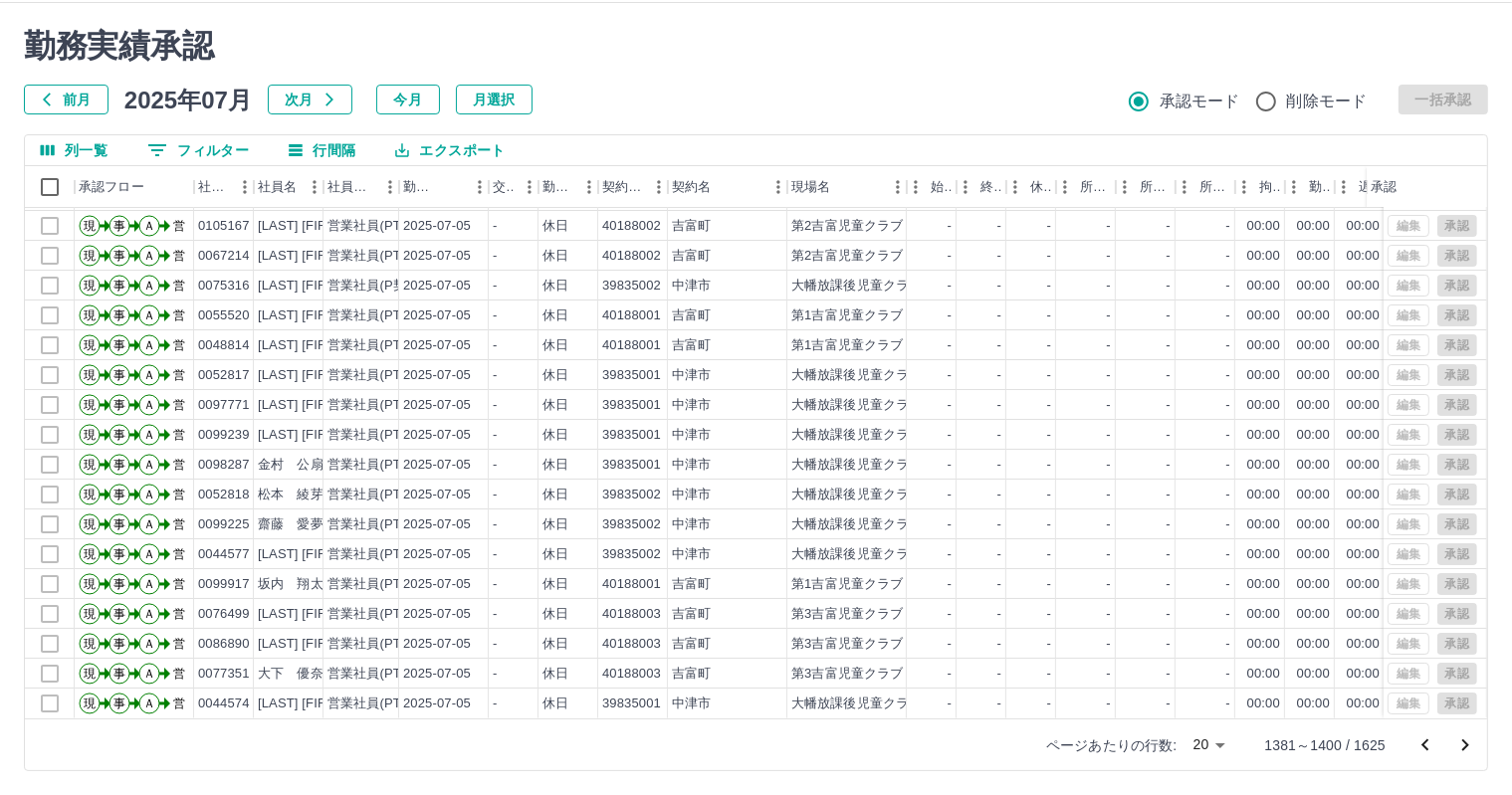 click 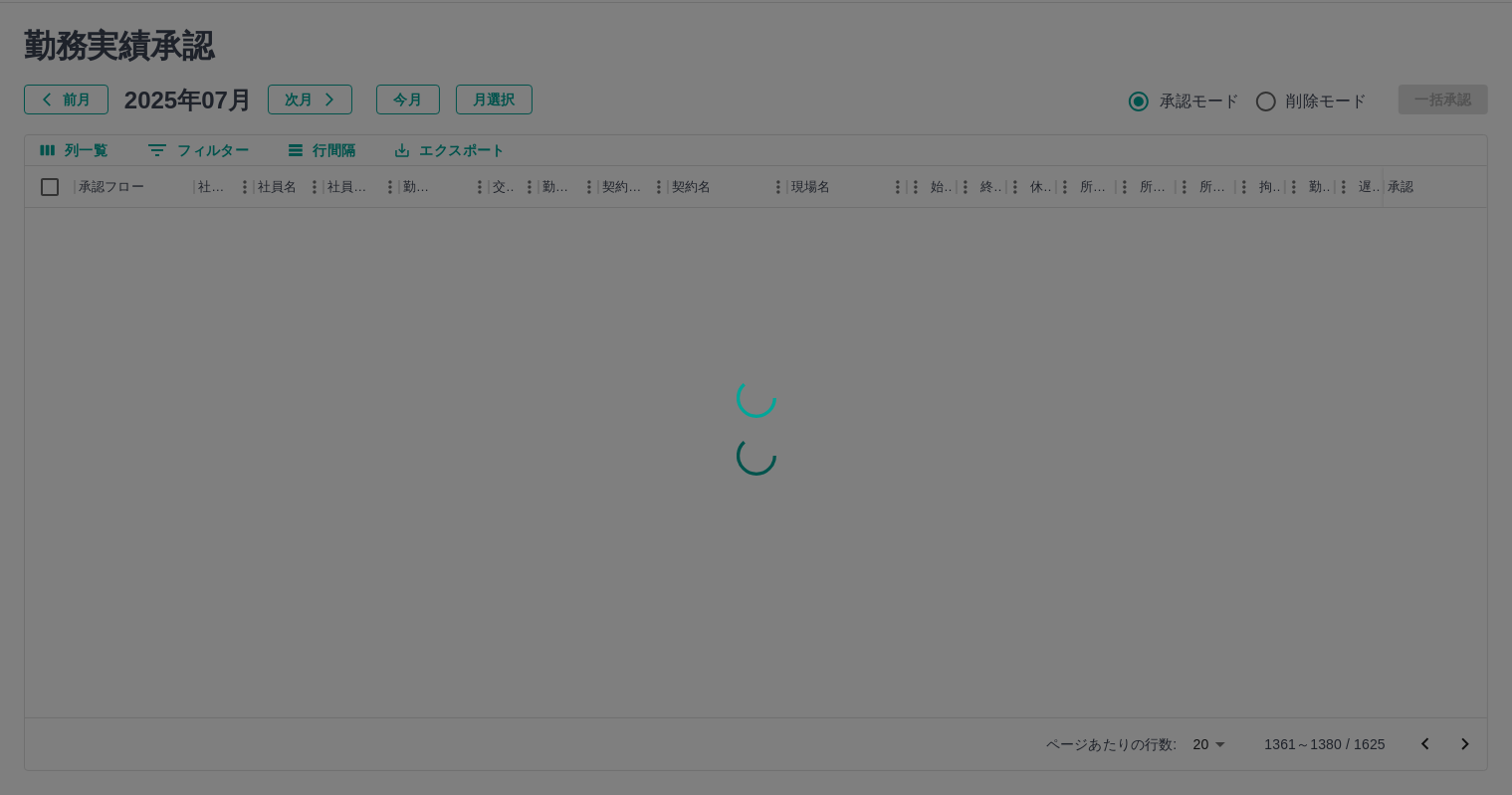 scroll, scrollTop: 0, scrollLeft: 0, axis: both 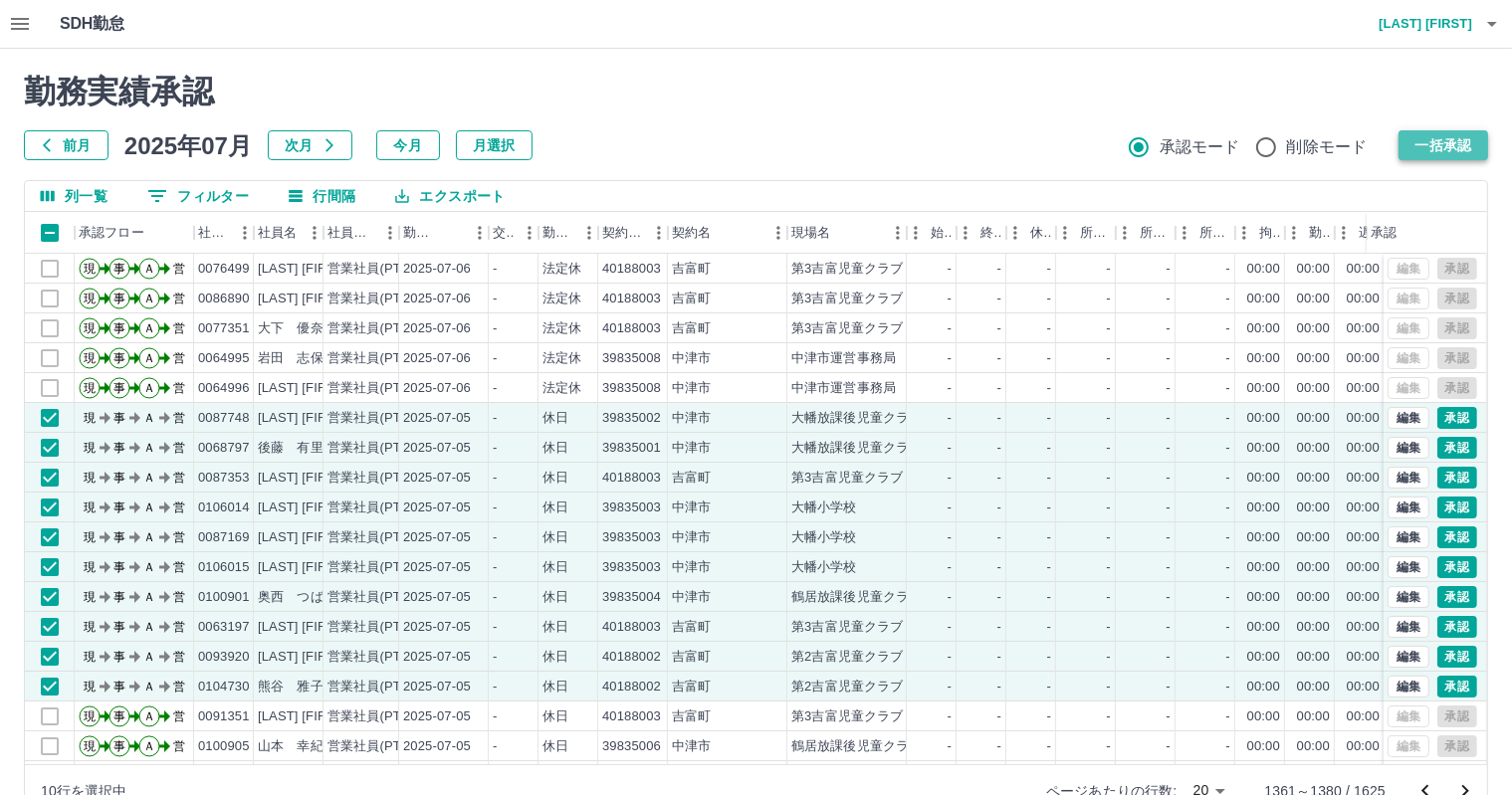 click on "一括承認" at bounding box center (1443, 145) 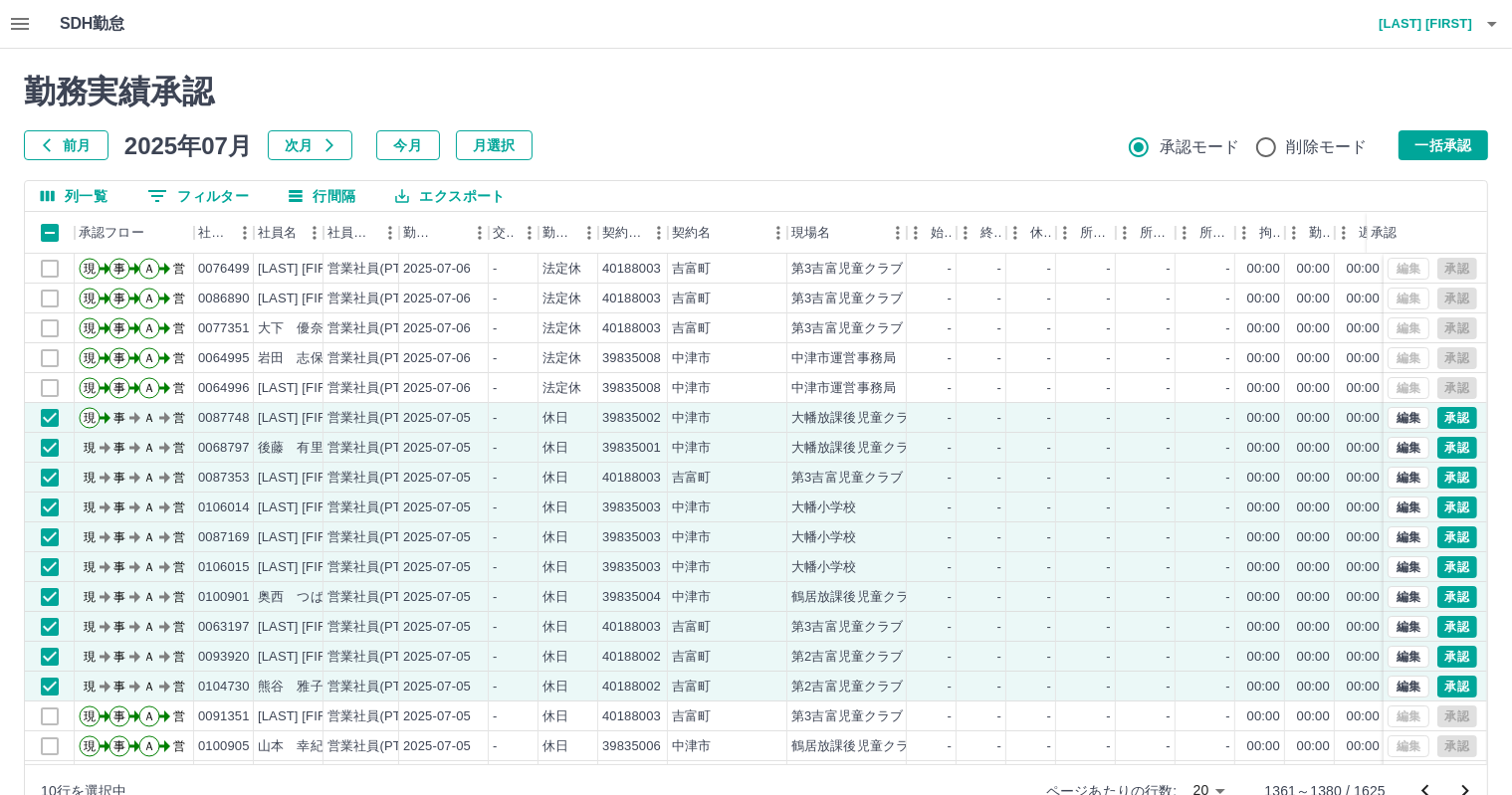 scroll, scrollTop: 46, scrollLeft: 0, axis: vertical 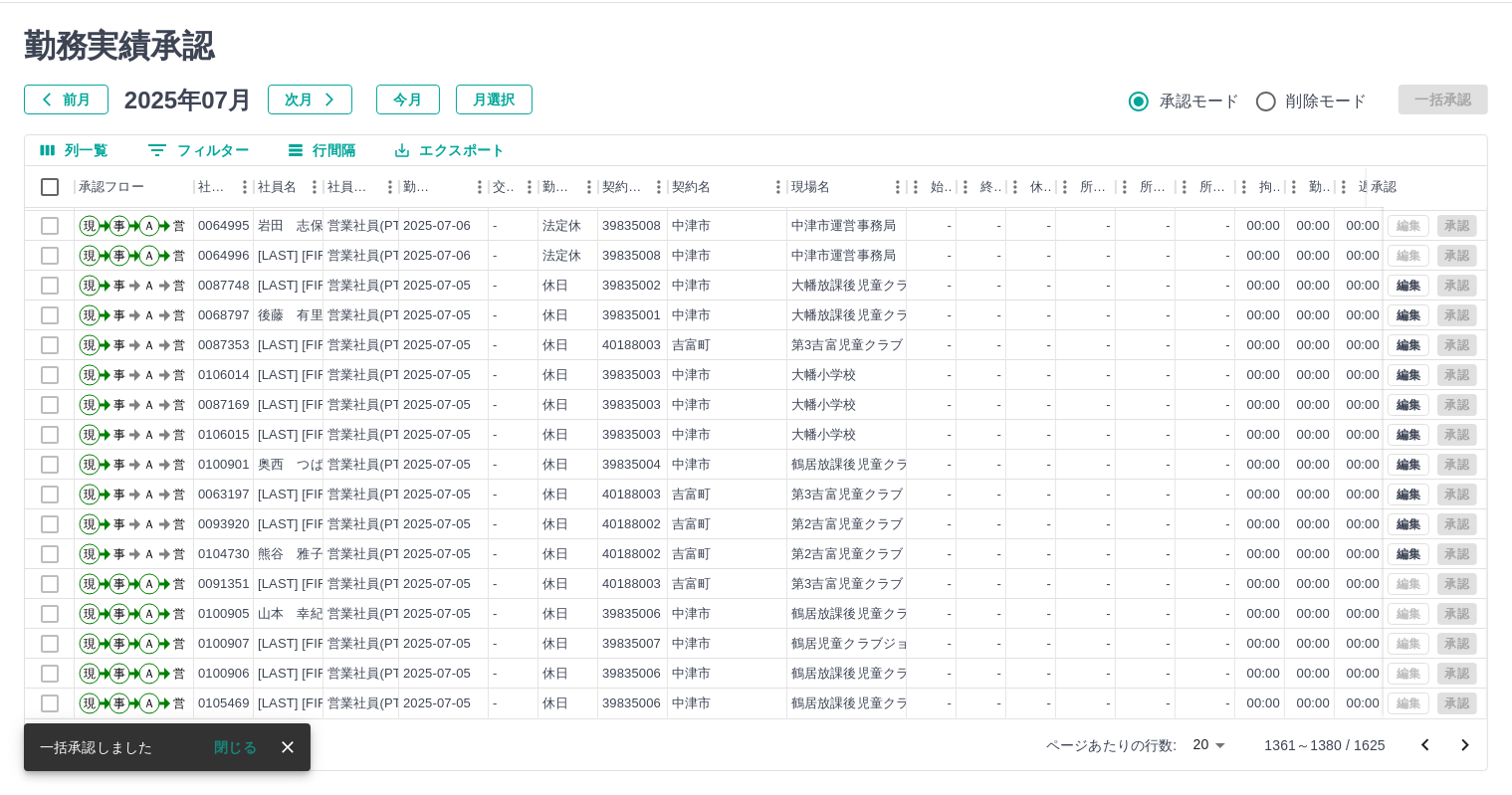 click 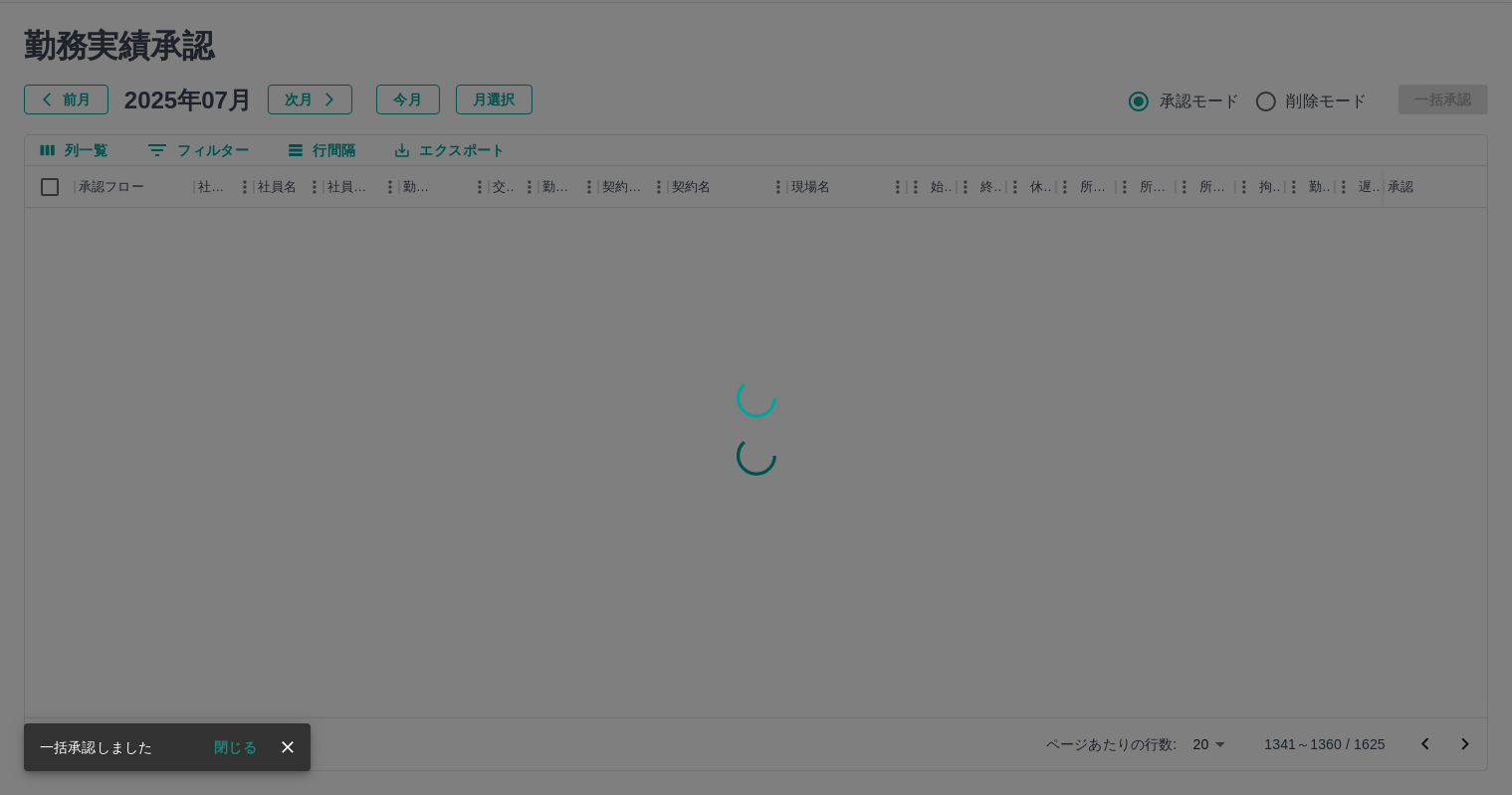 scroll, scrollTop: 0, scrollLeft: 0, axis: both 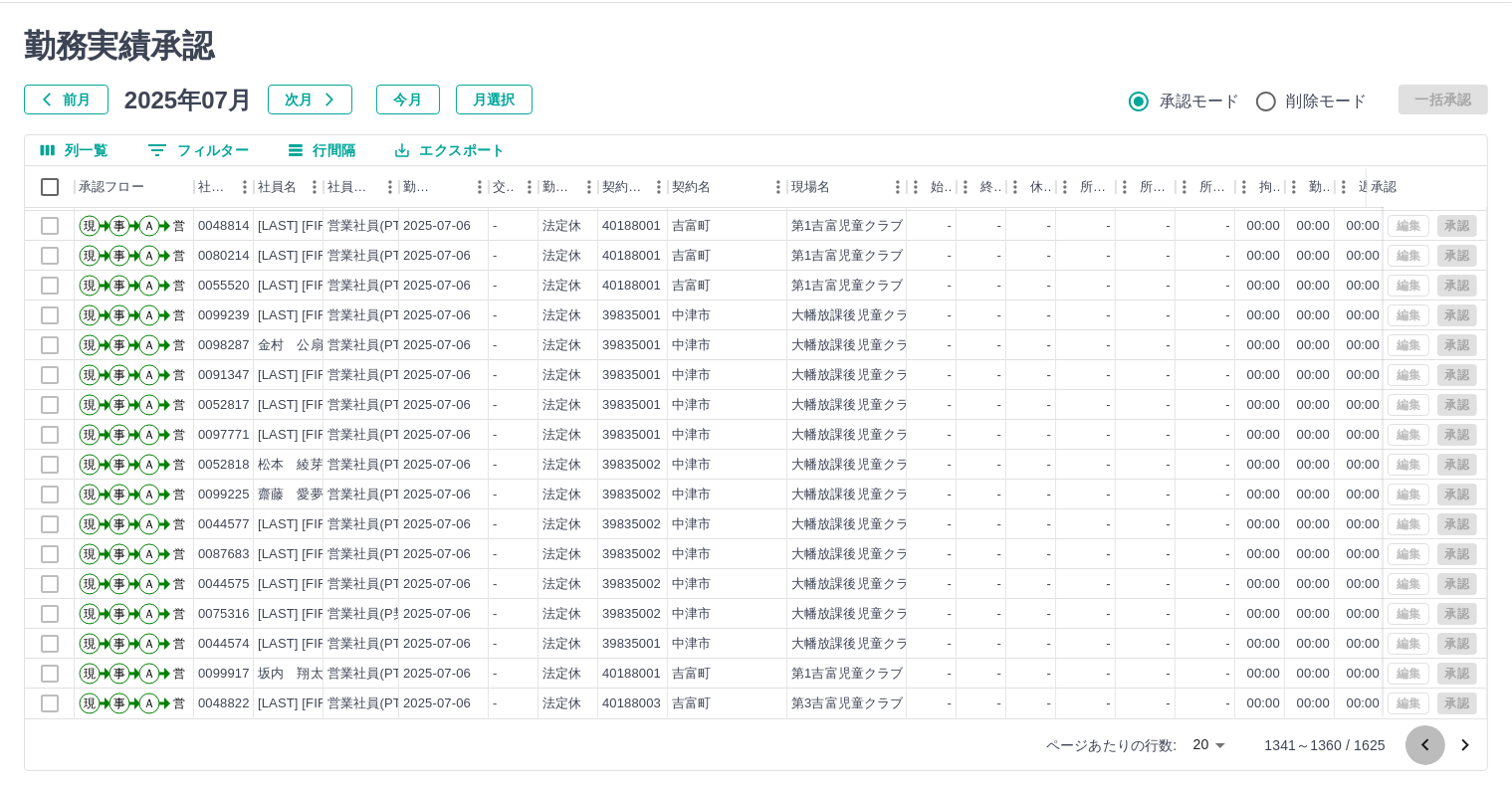 click 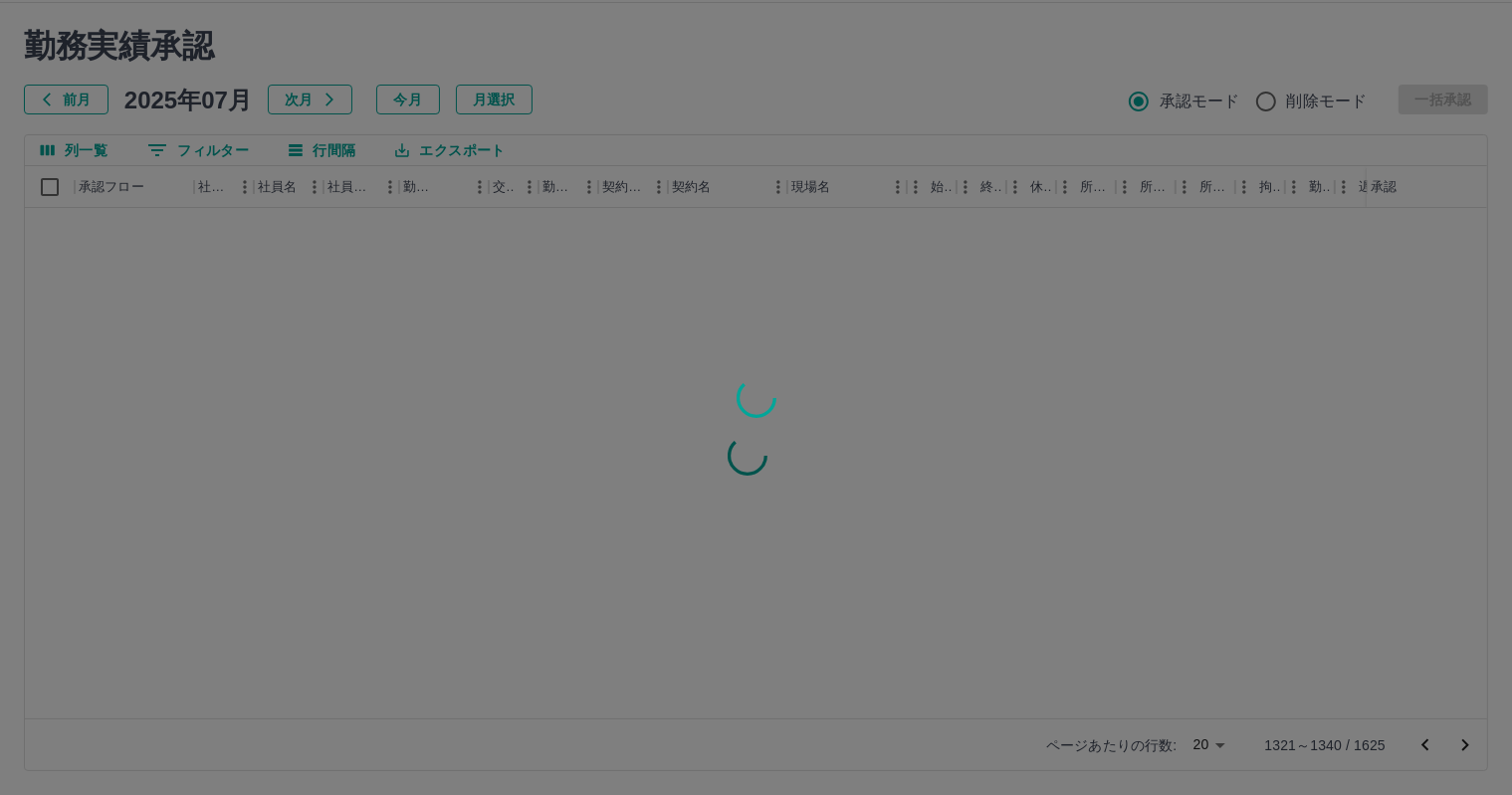 scroll, scrollTop: 0, scrollLeft: 0, axis: both 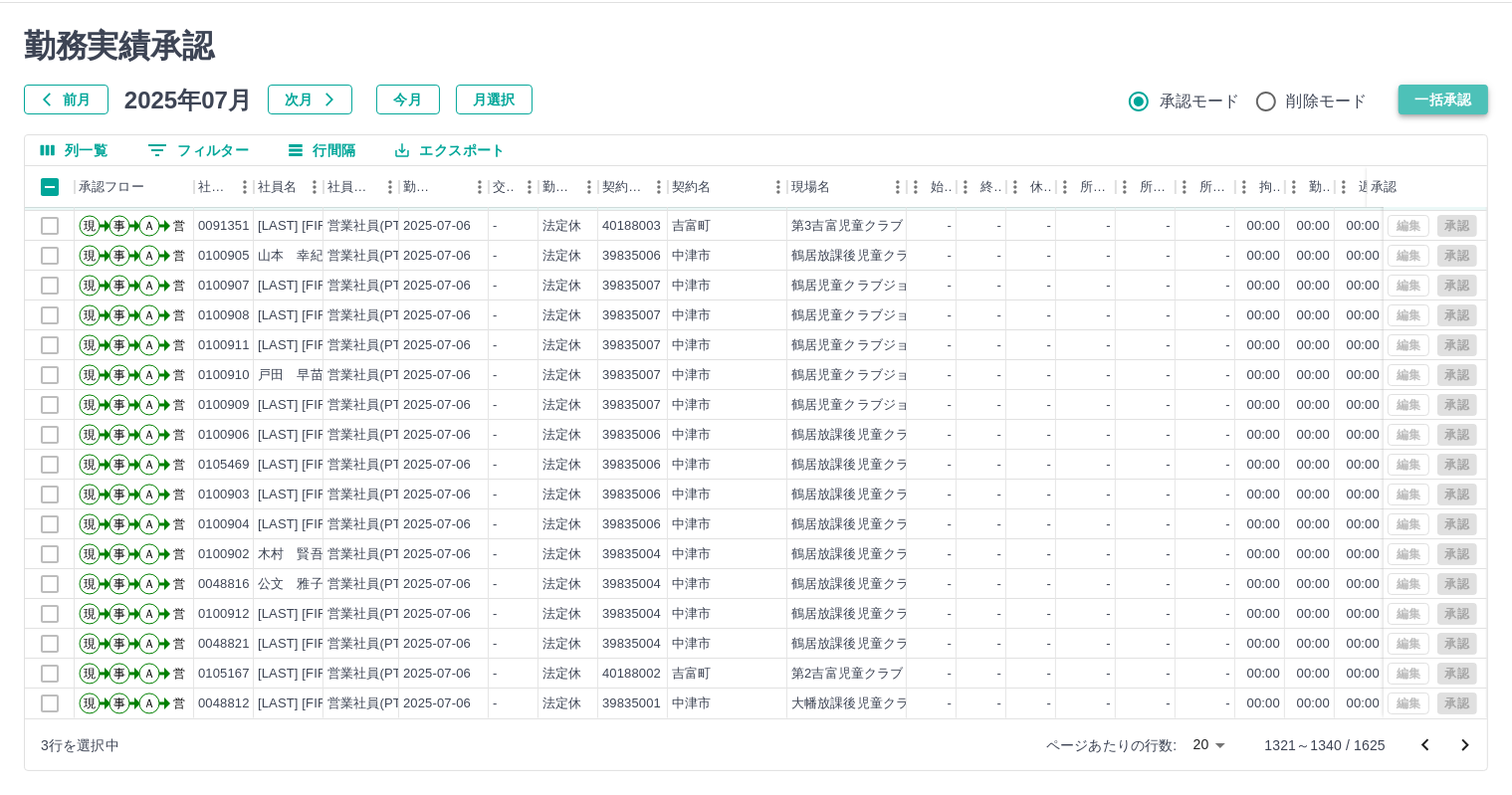 click on "一括承認" at bounding box center [1443, 99] 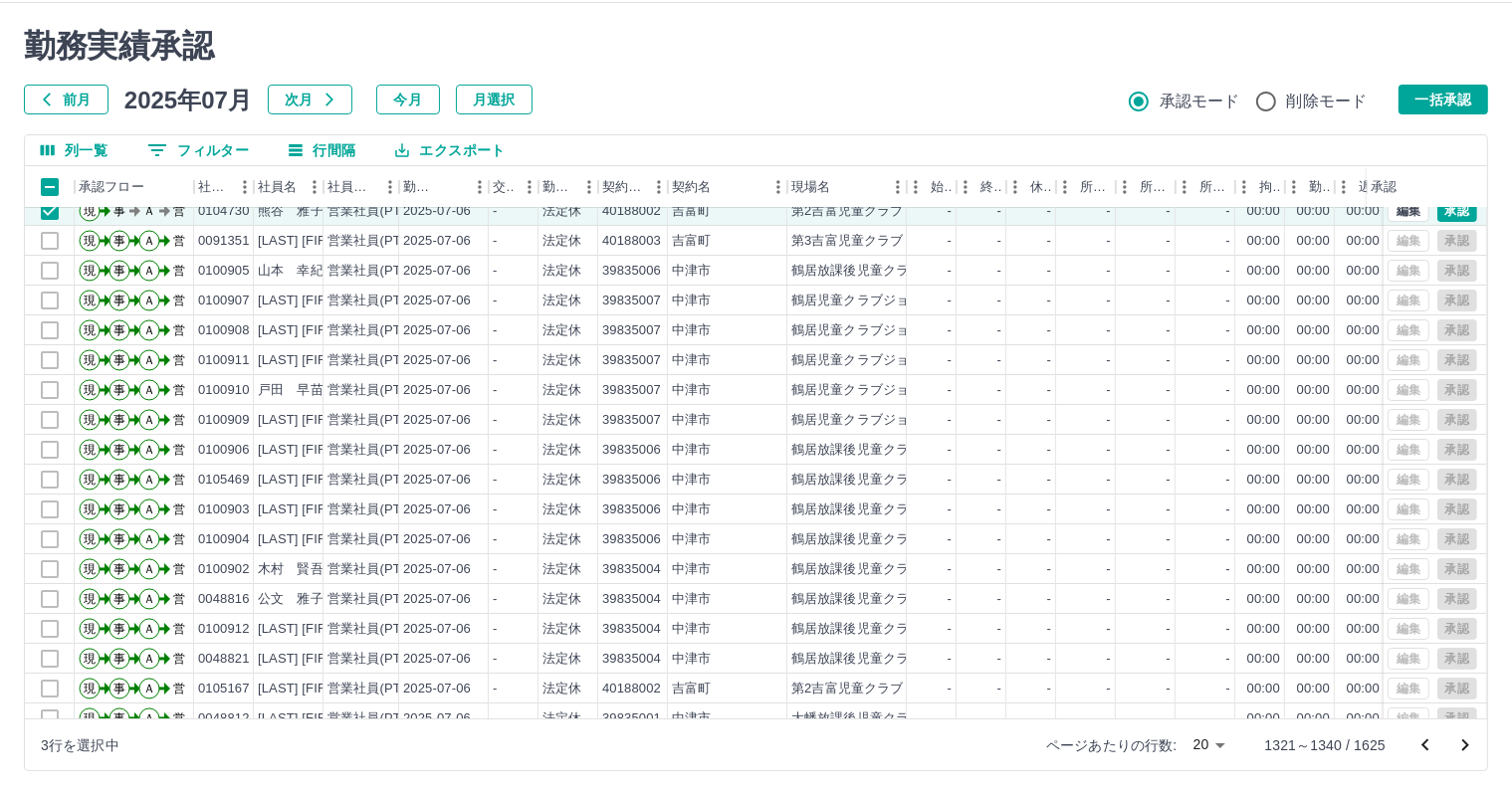 scroll, scrollTop: 0, scrollLeft: 0, axis: both 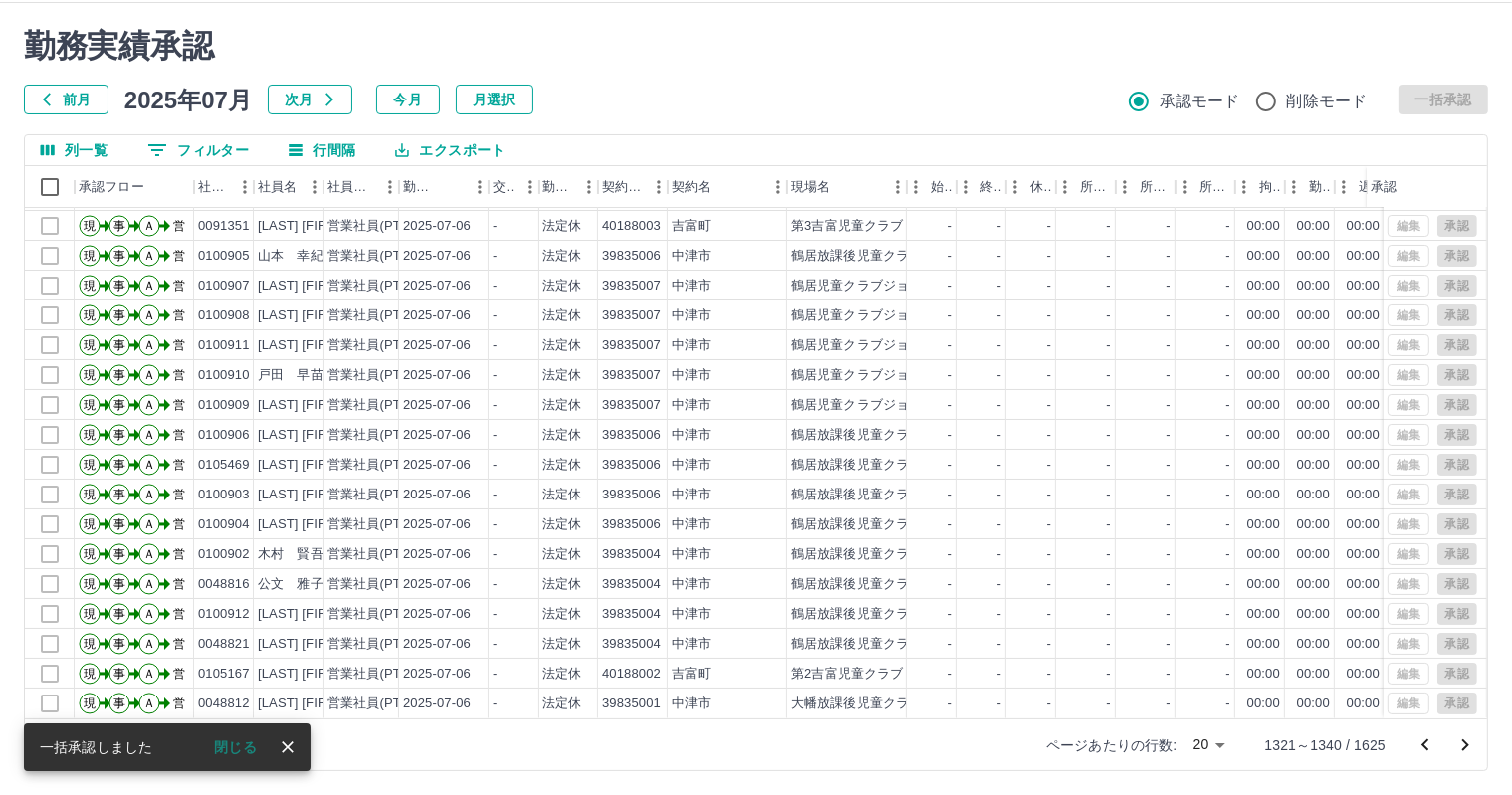 click 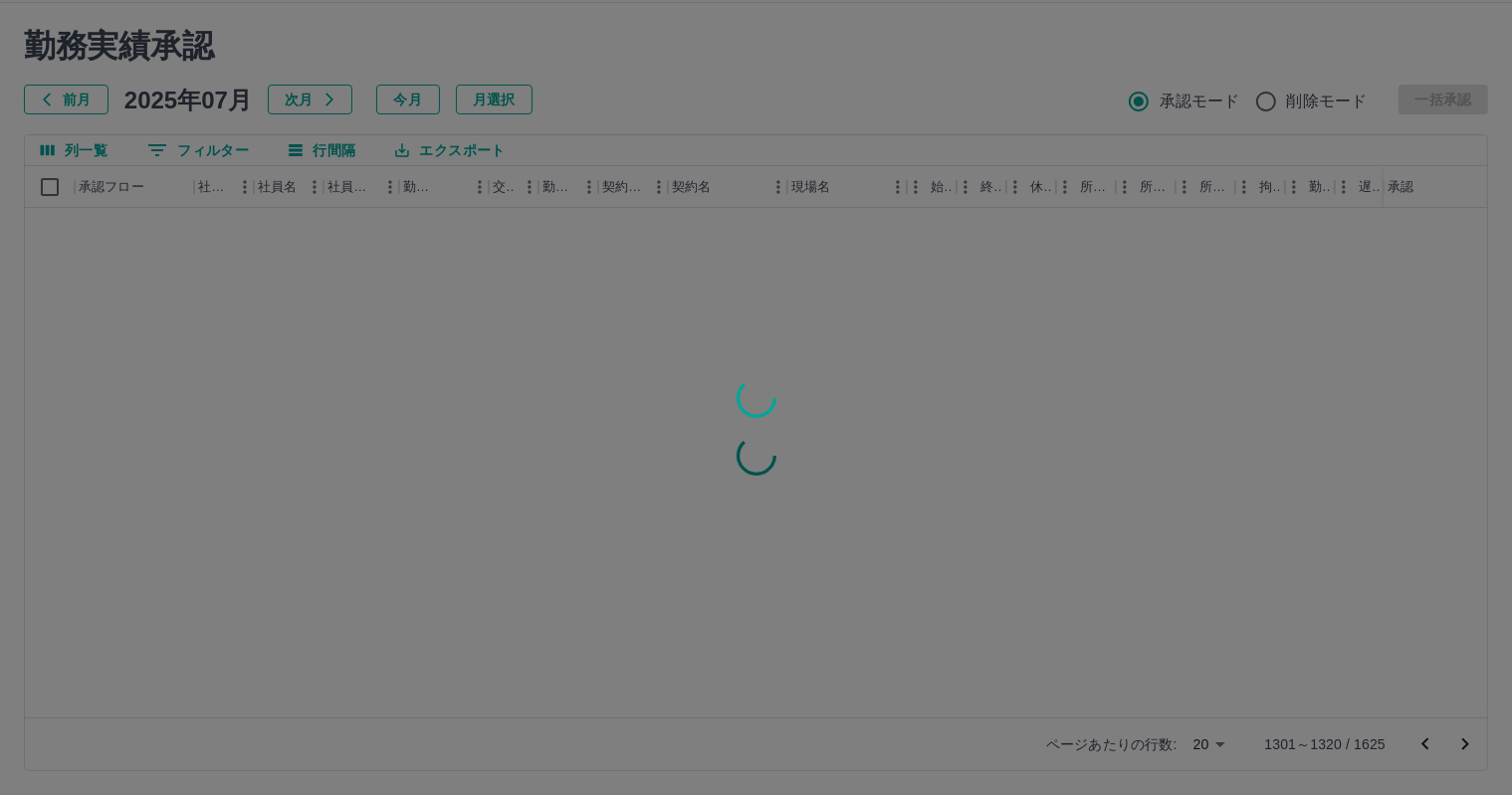 scroll, scrollTop: 0, scrollLeft: 0, axis: both 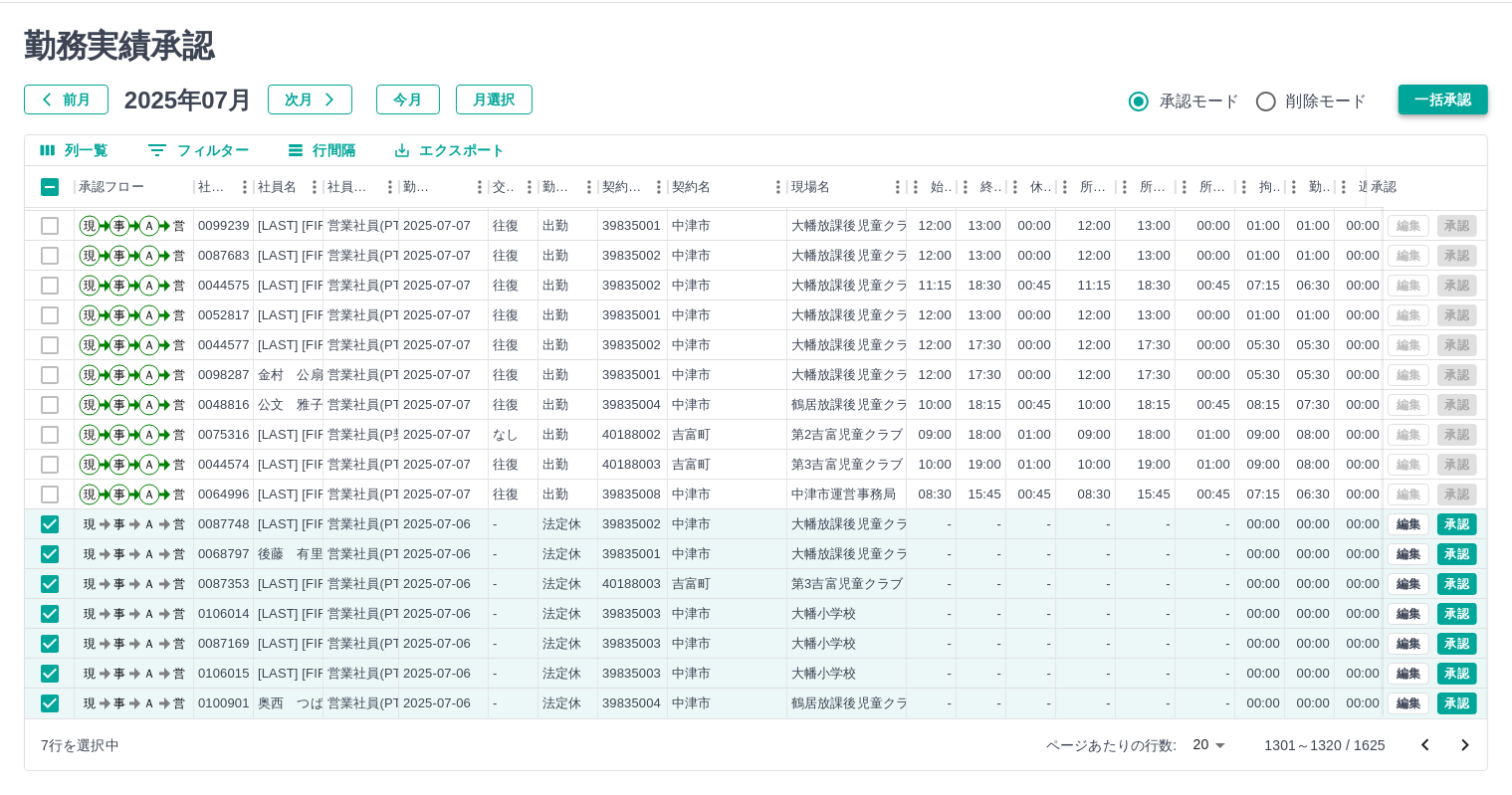 click on "一括承認" at bounding box center [1443, 99] 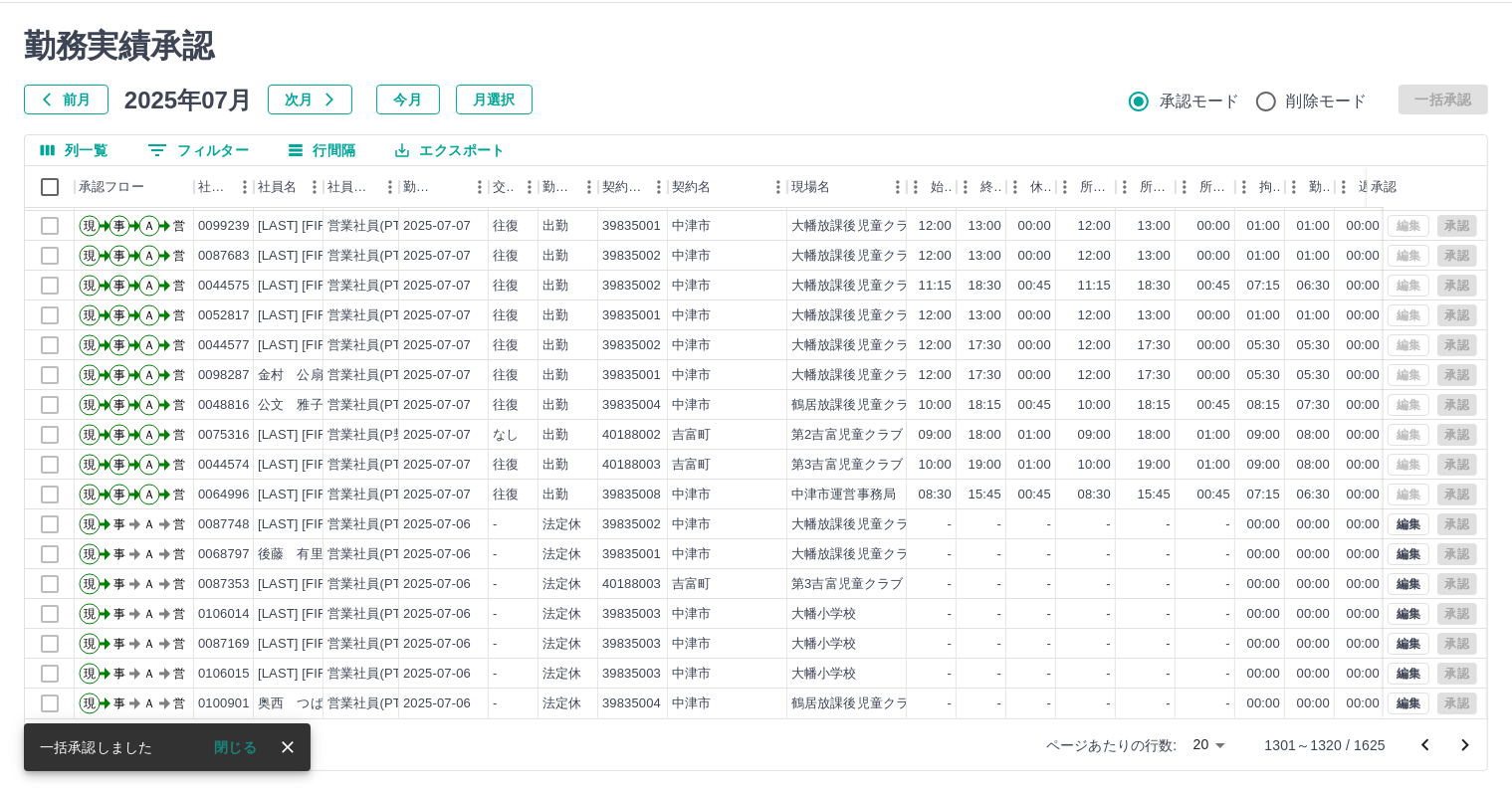 click on "ページあたりの行数: 20 ** 1301～1320 / 1625" at bounding box center (1254, 745) 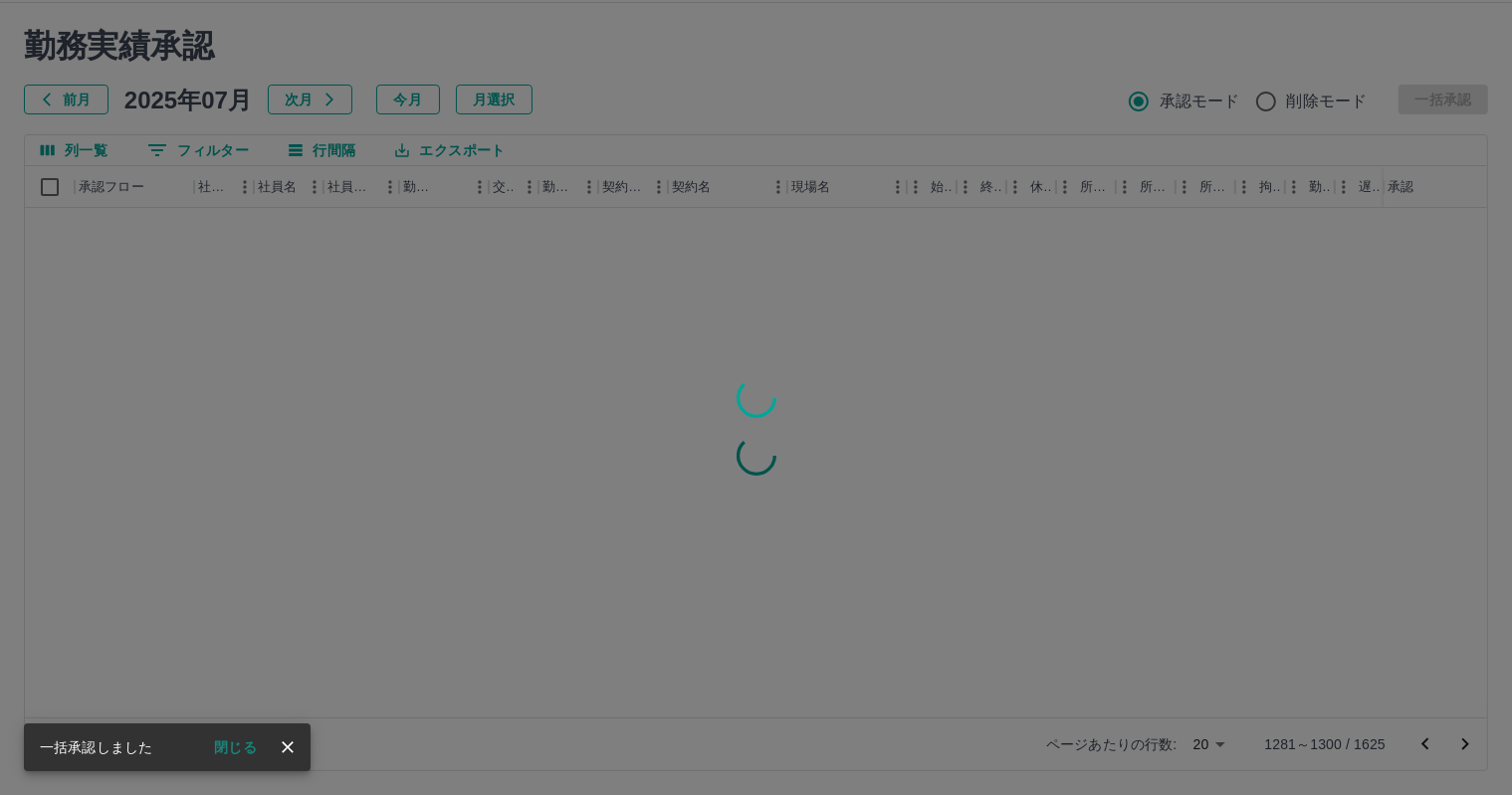 scroll, scrollTop: 0, scrollLeft: 0, axis: both 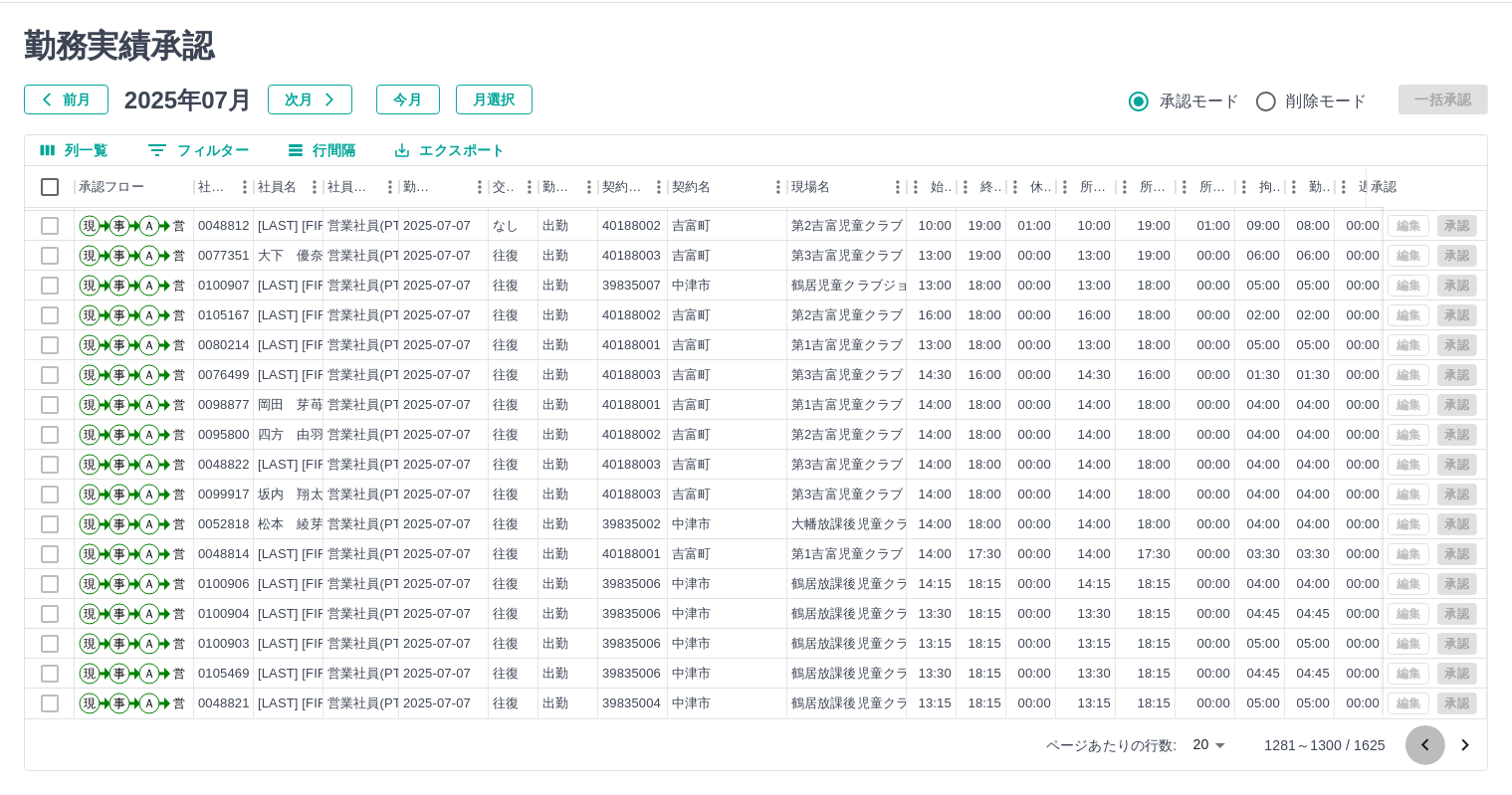 click at bounding box center [1425, 745] 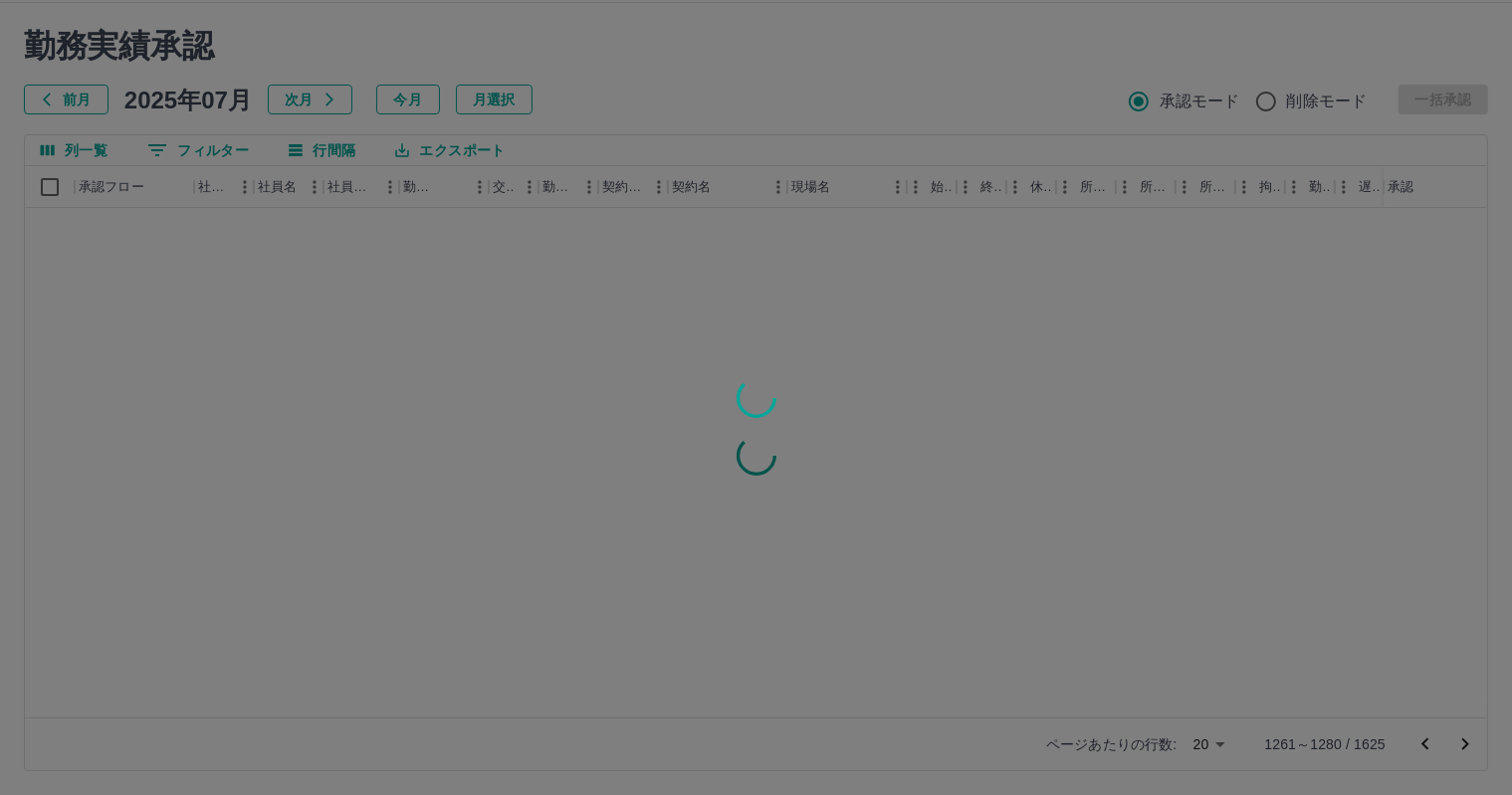 scroll, scrollTop: 0, scrollLeft: 0, axis: both 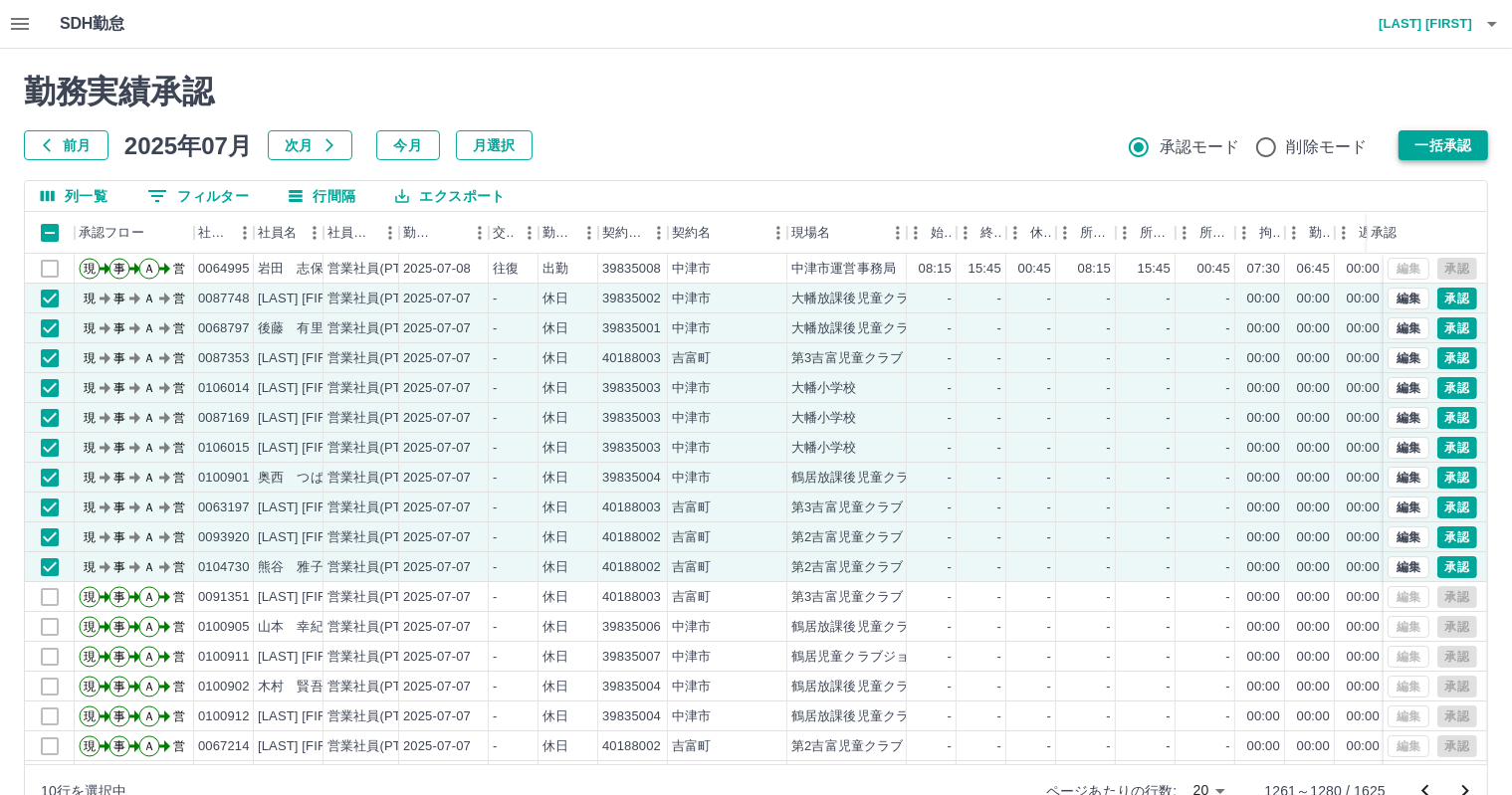 click on "一括承認" at bounding box center [1443, 145] 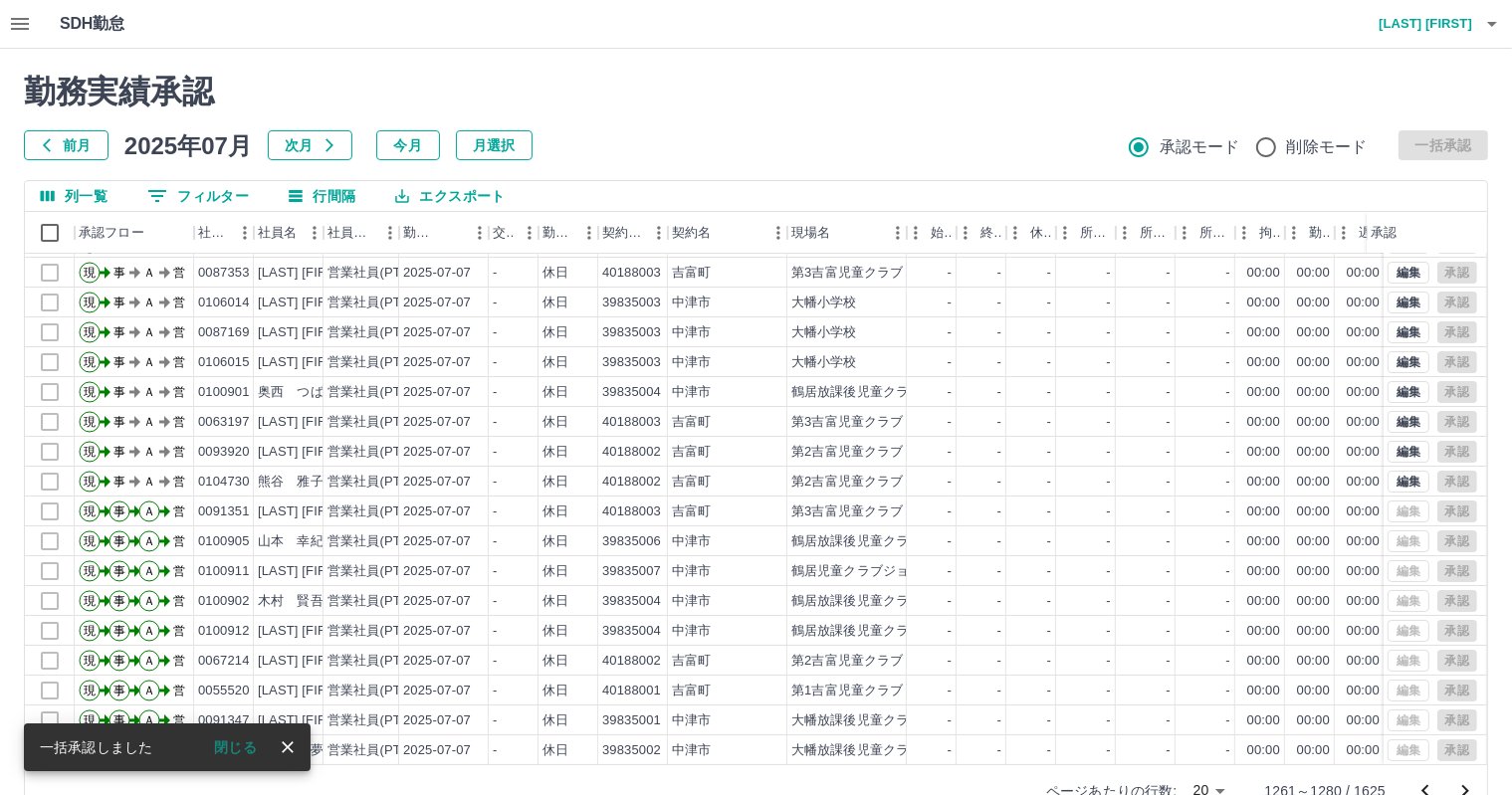 scroll, scrollTop: 102, scrollLeft: 0, axis: vertical 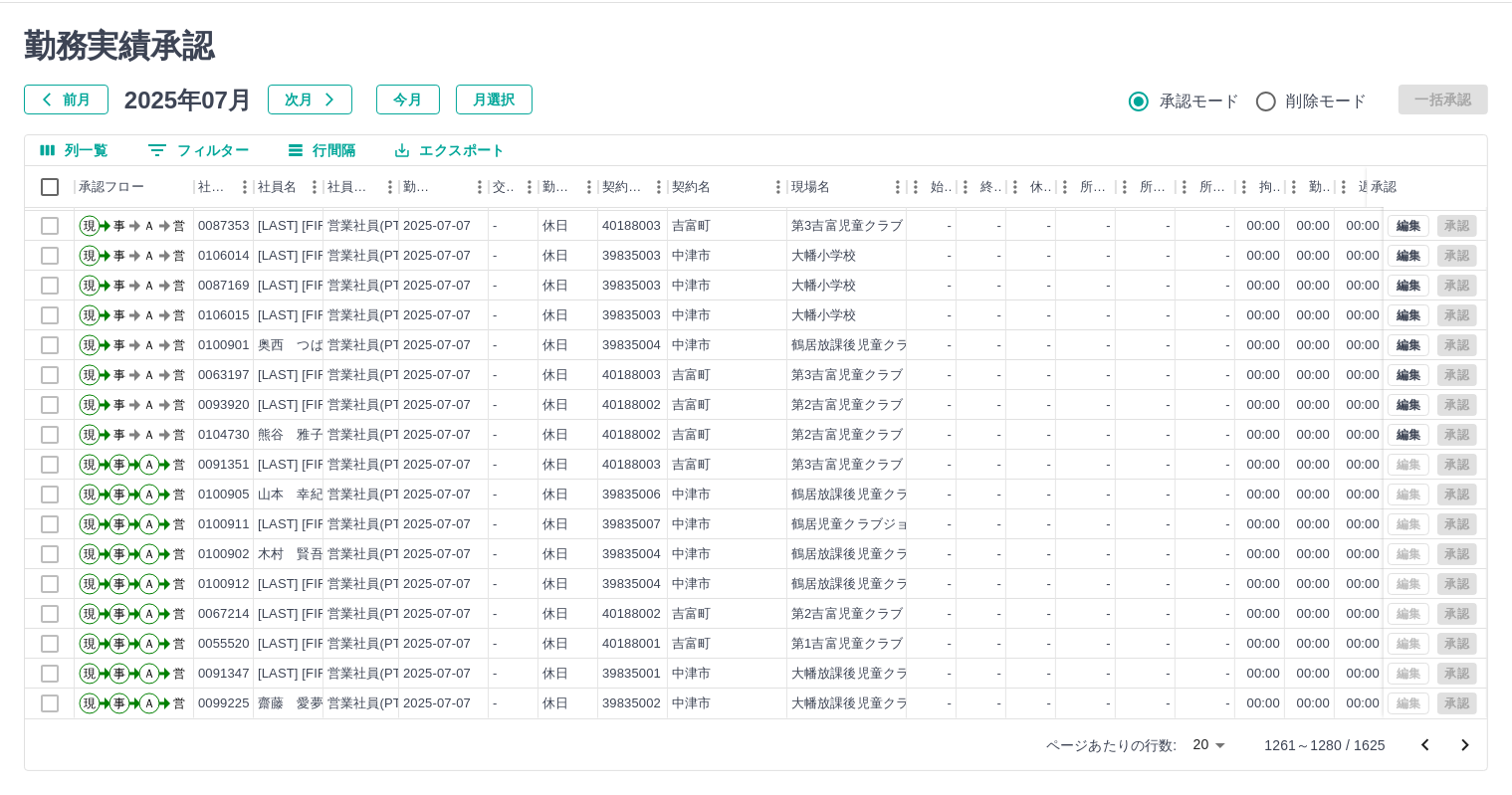 click at bounding box center (1425, 745) 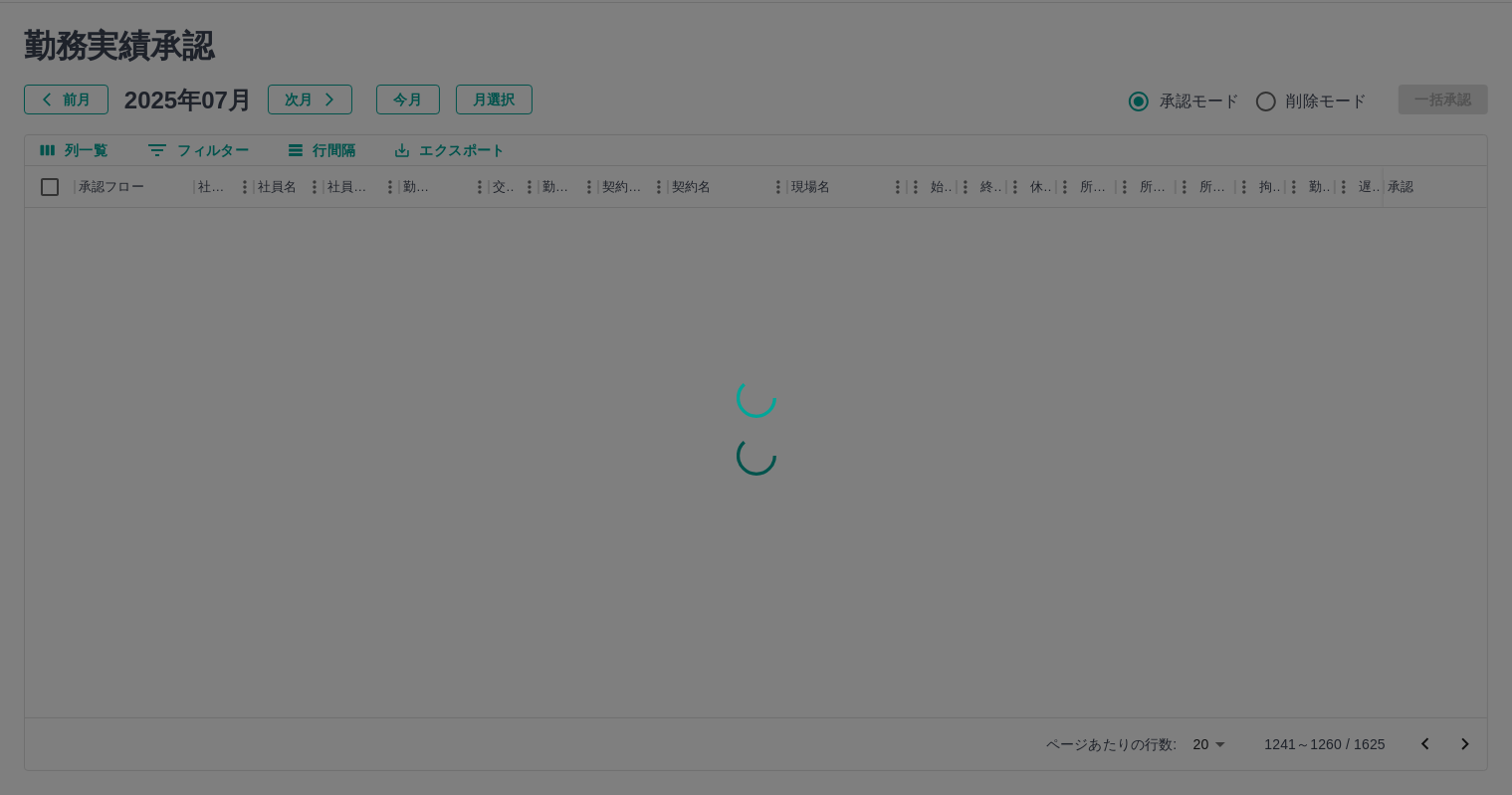 scroll, scrollTop: 0, scrollLeft: 0, axis: both 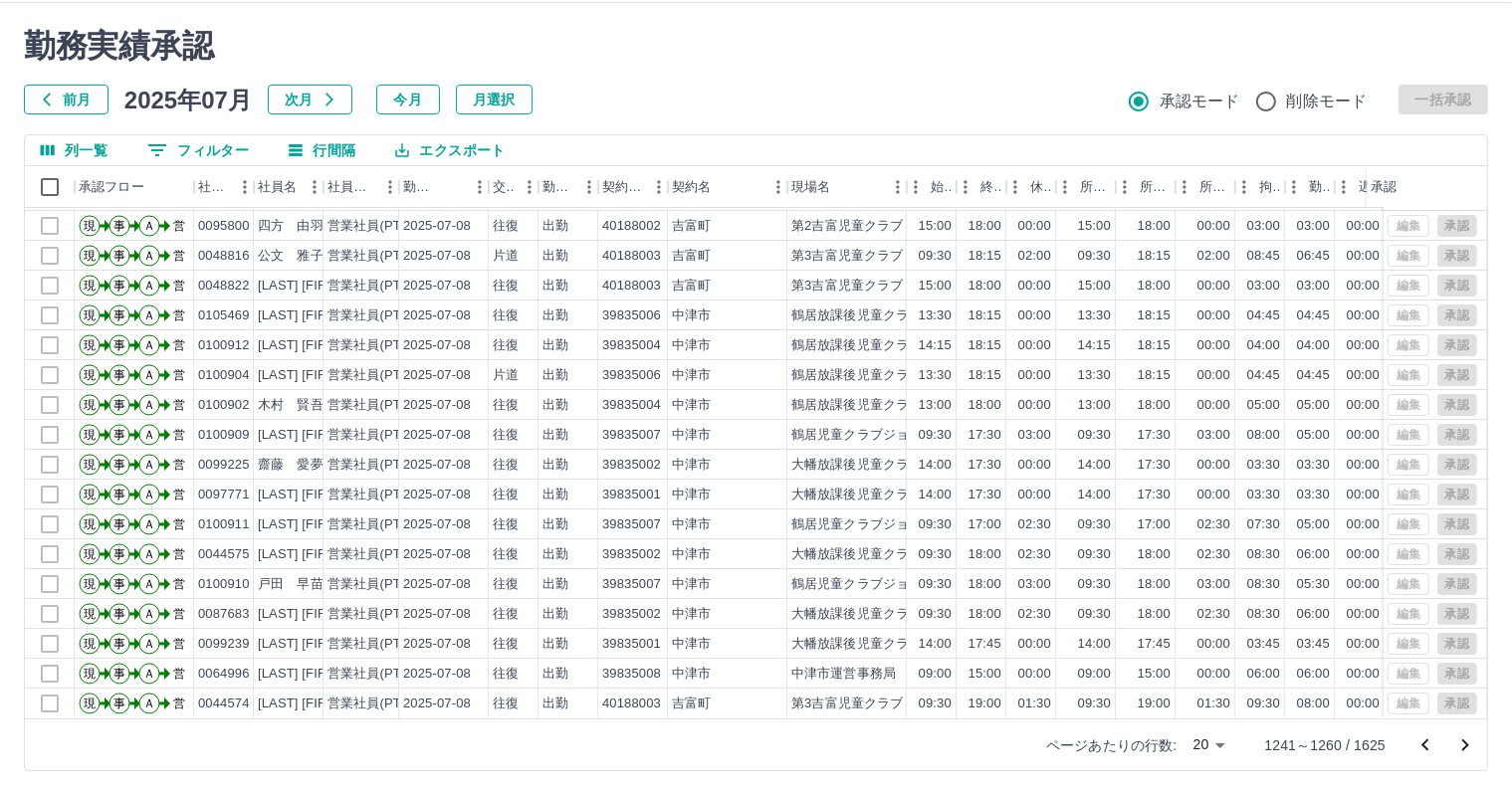 click 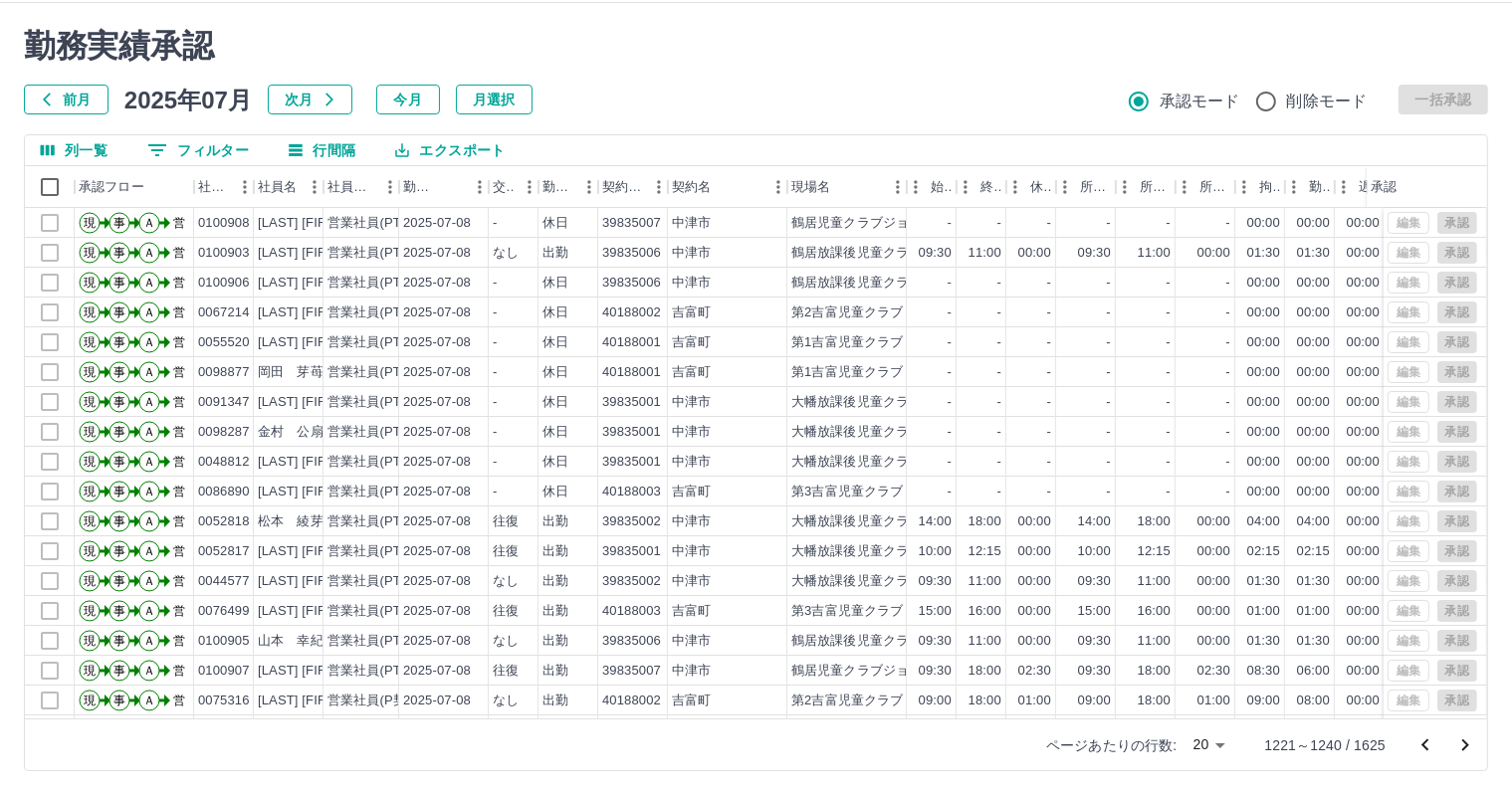 scroll, scrollTop: 102, scrollLeft: 0, axis: vertical 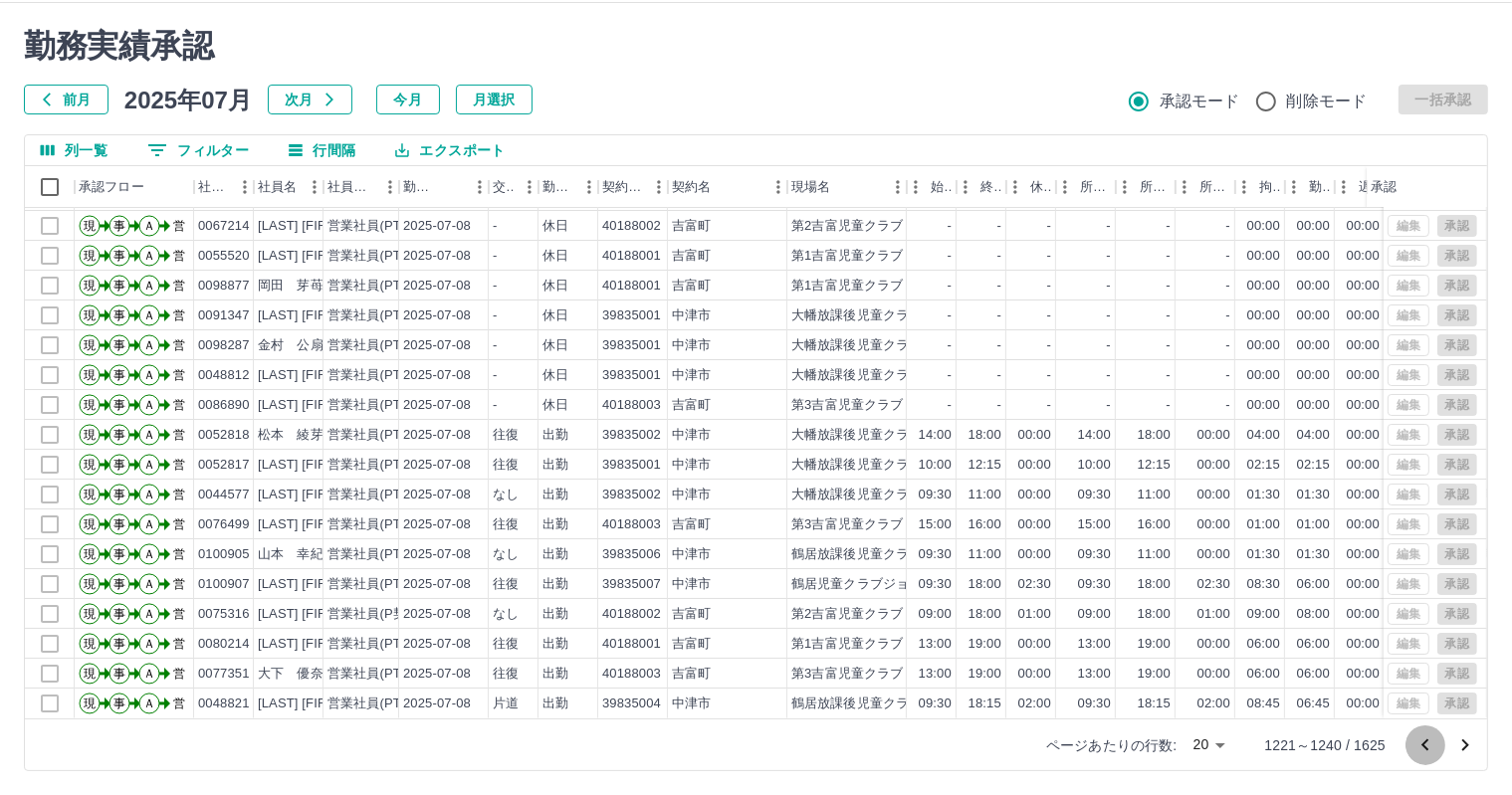 click at bounding box center [1425, 745] 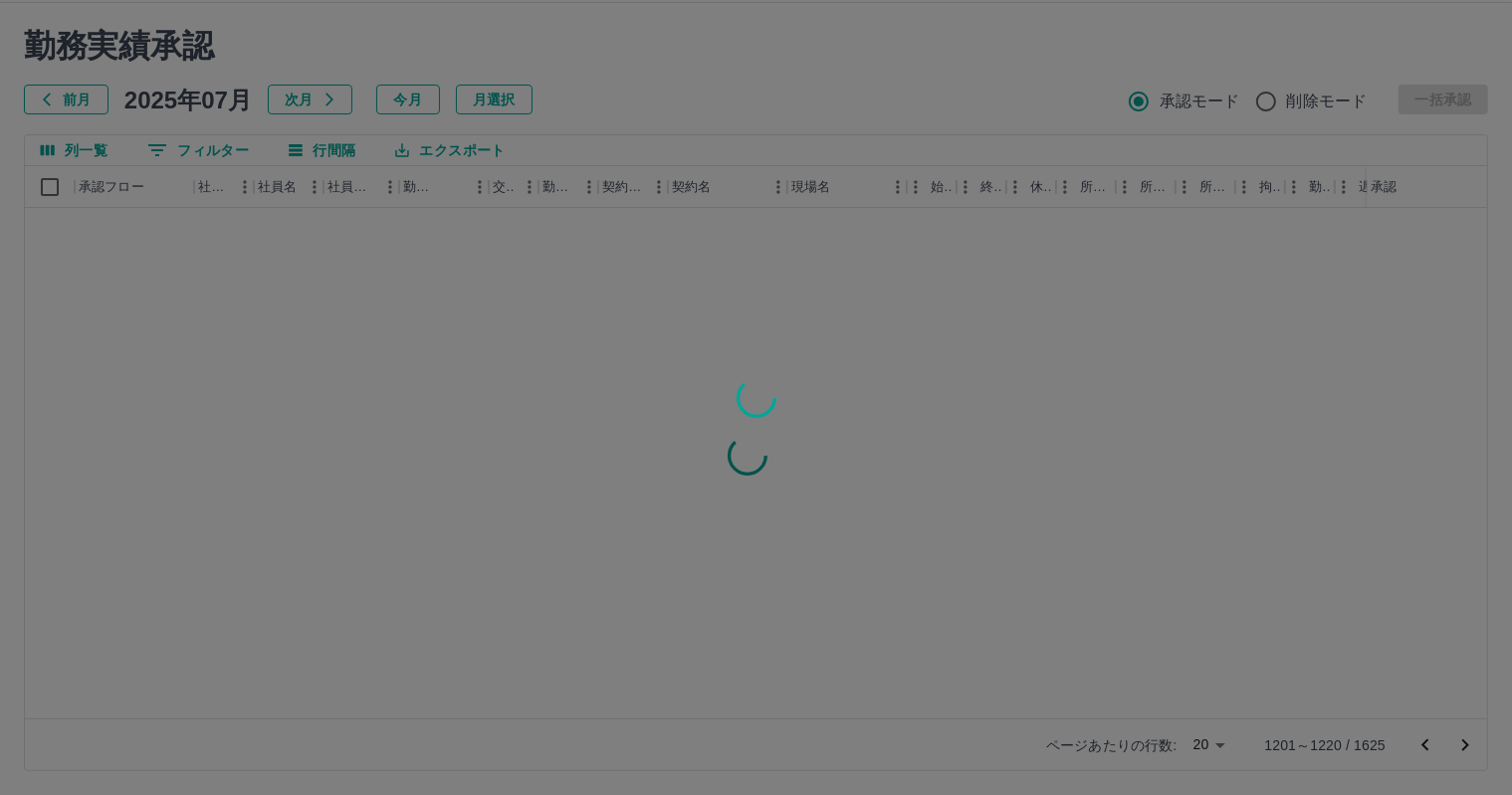 scroll, scrollTop: 0, scrollLeft: 0, axis: both 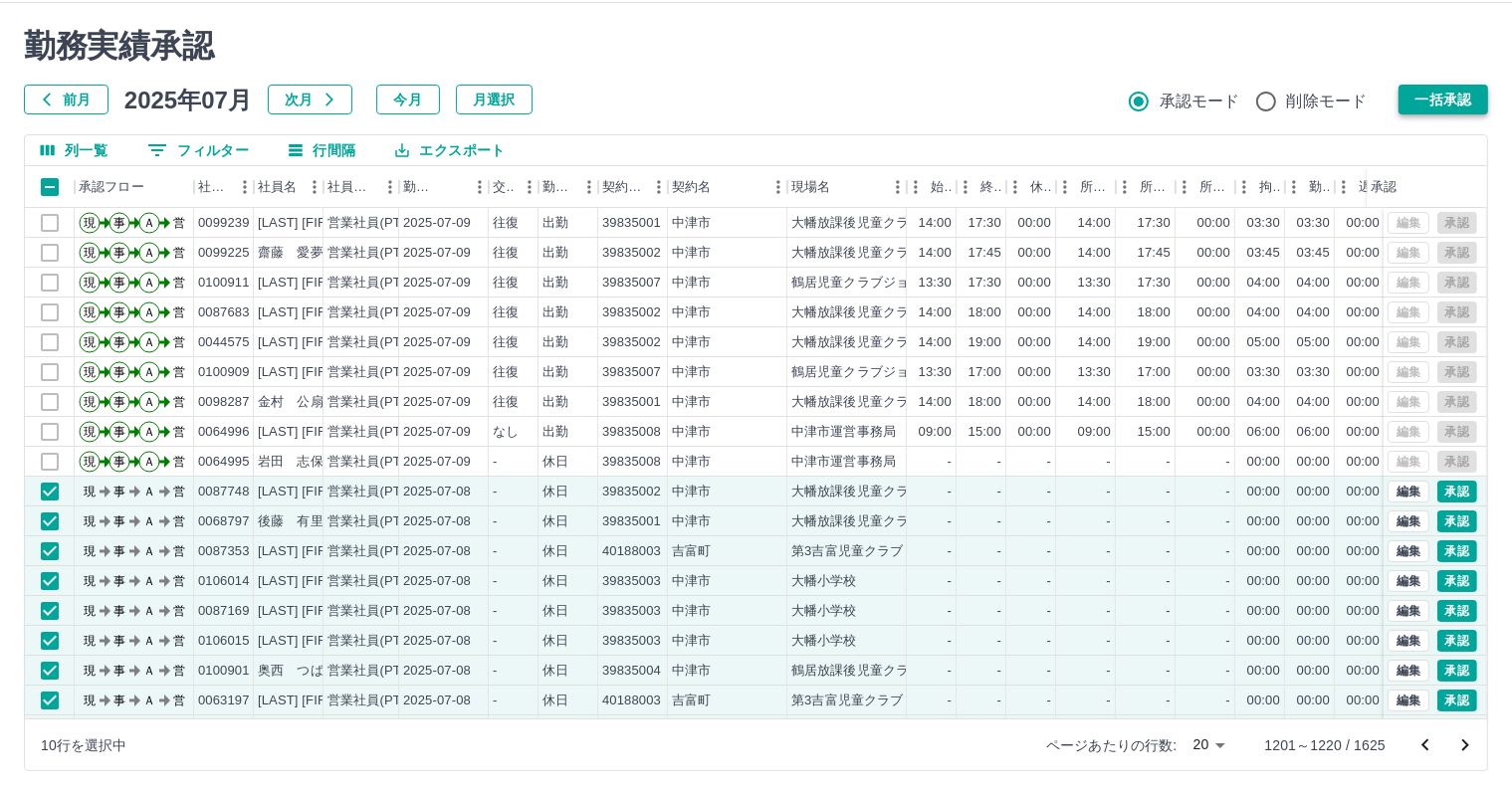click on "一括承認" at bounding box center (1443, 99) 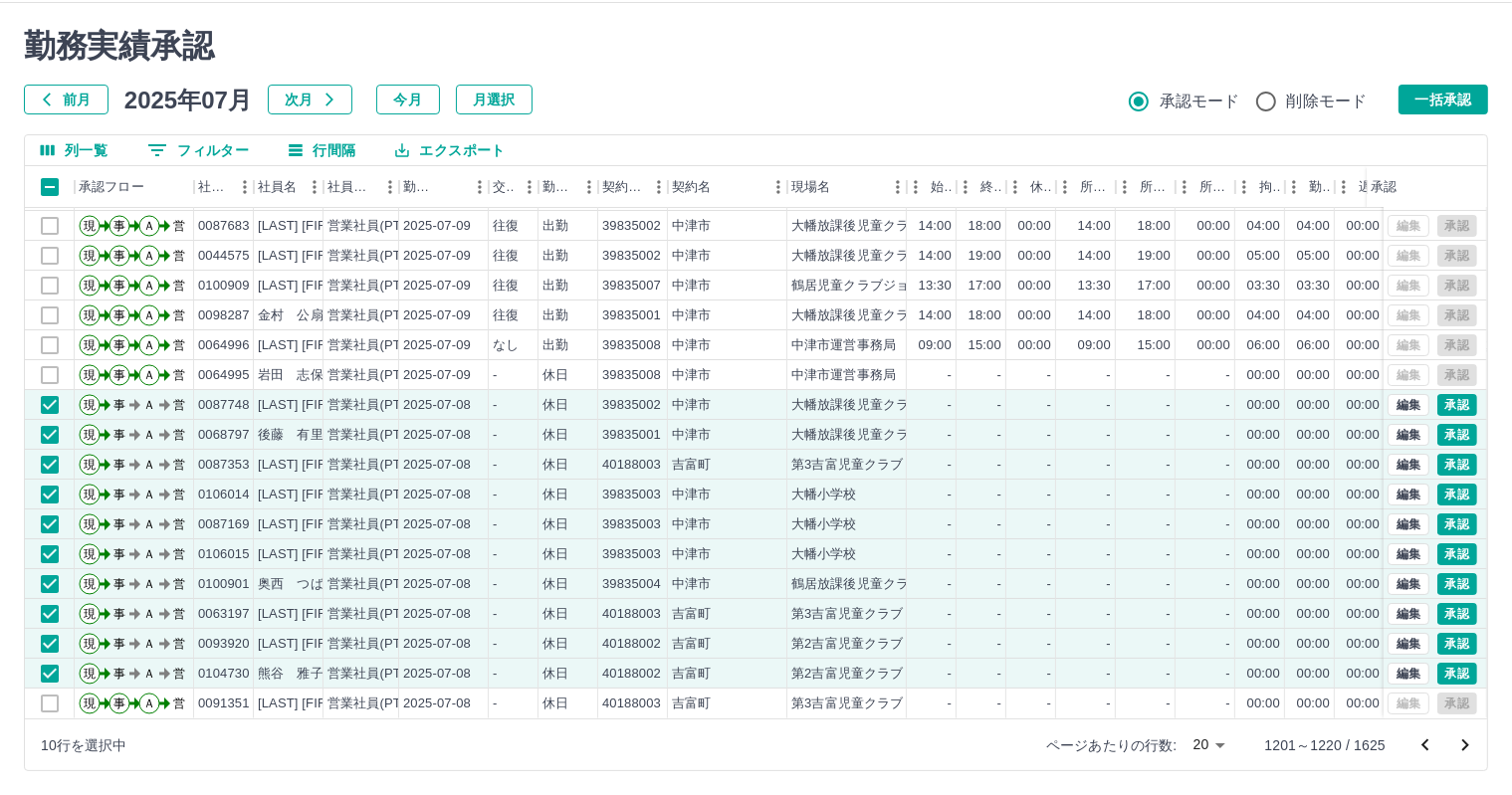 scroll, scrollTop: 102, scrollLeft: 0, axis: vertical 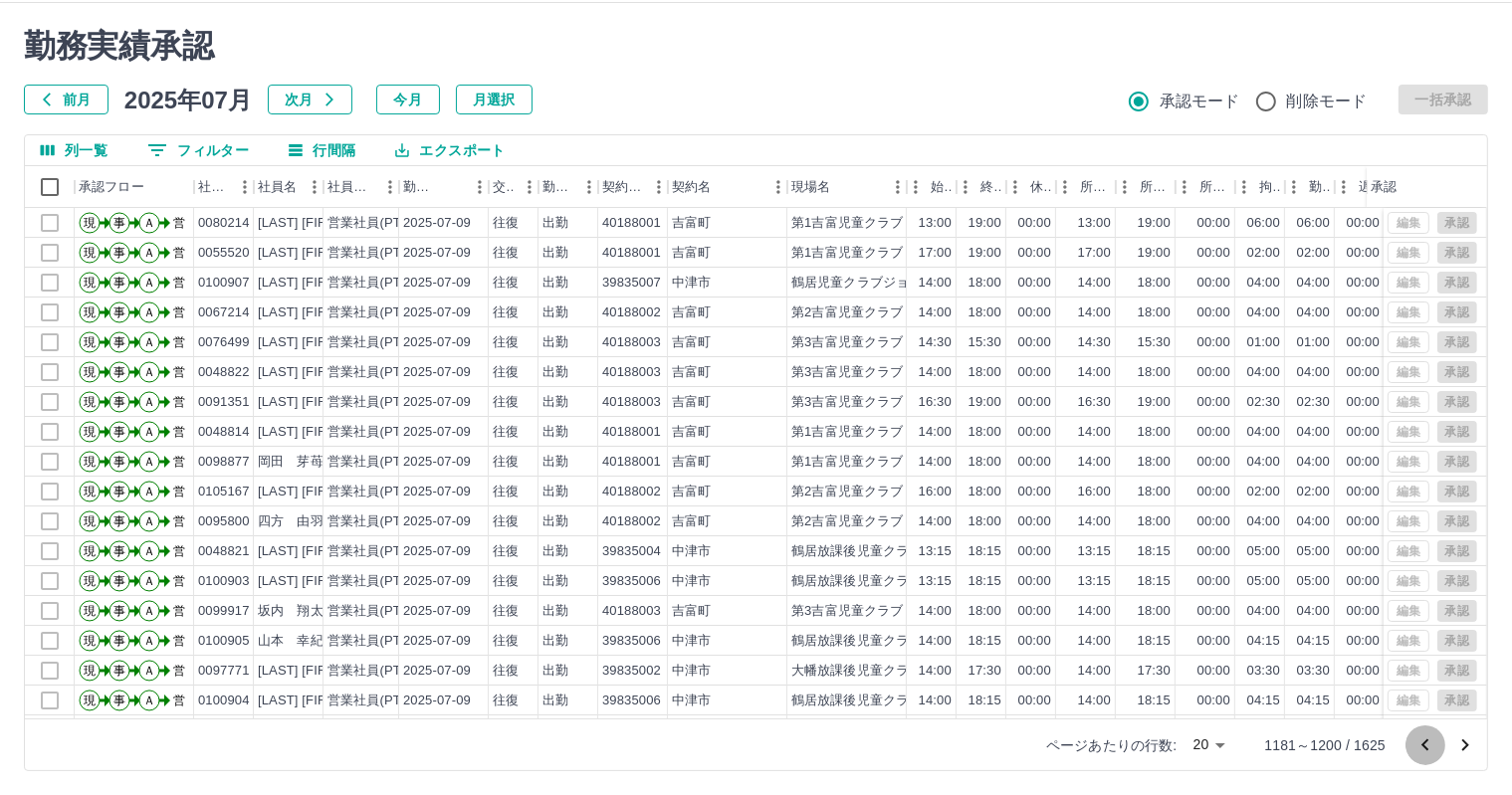 click 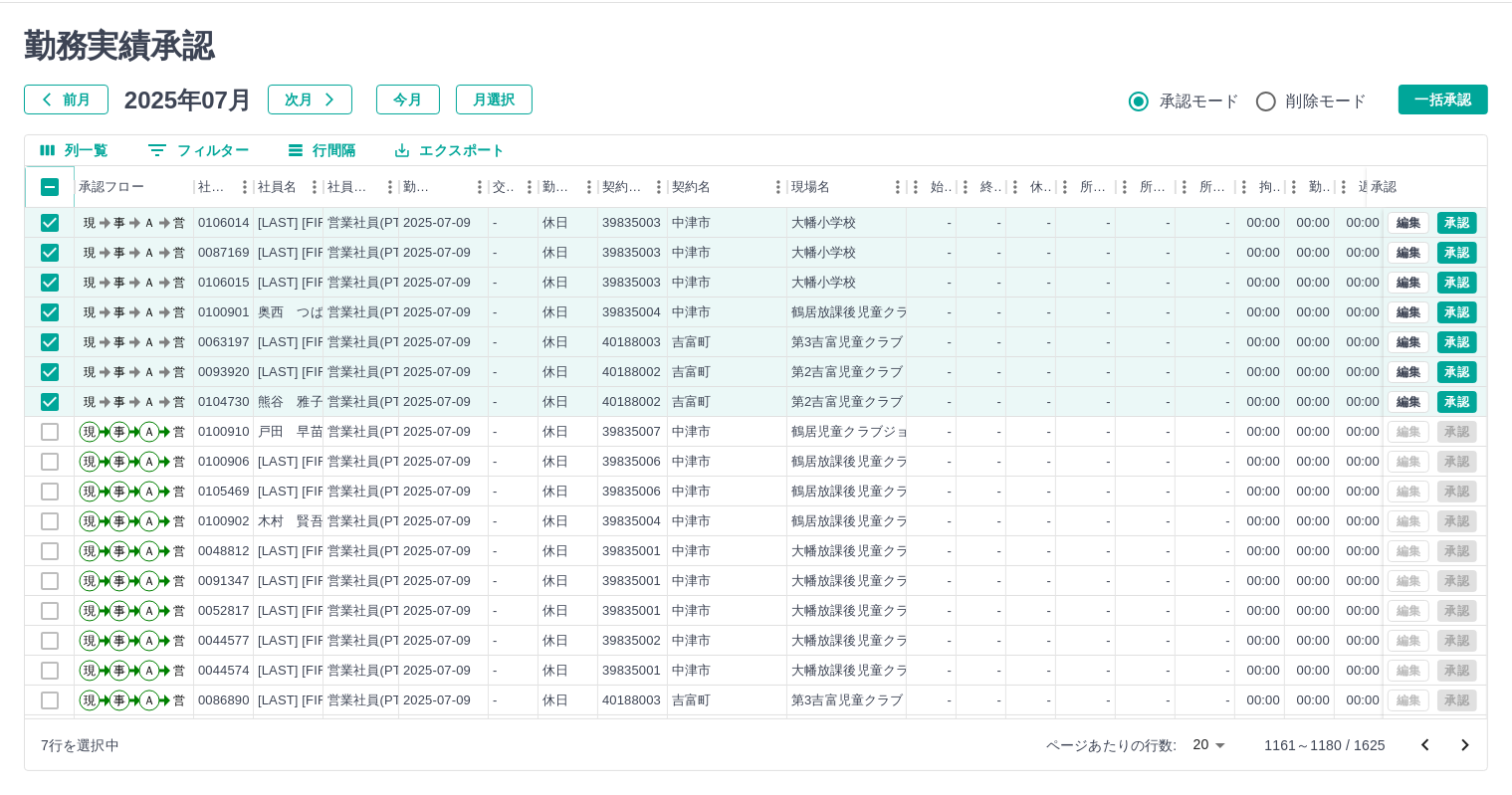 scroll, scrollTop: 0, scrollLeft: 0, axis: both 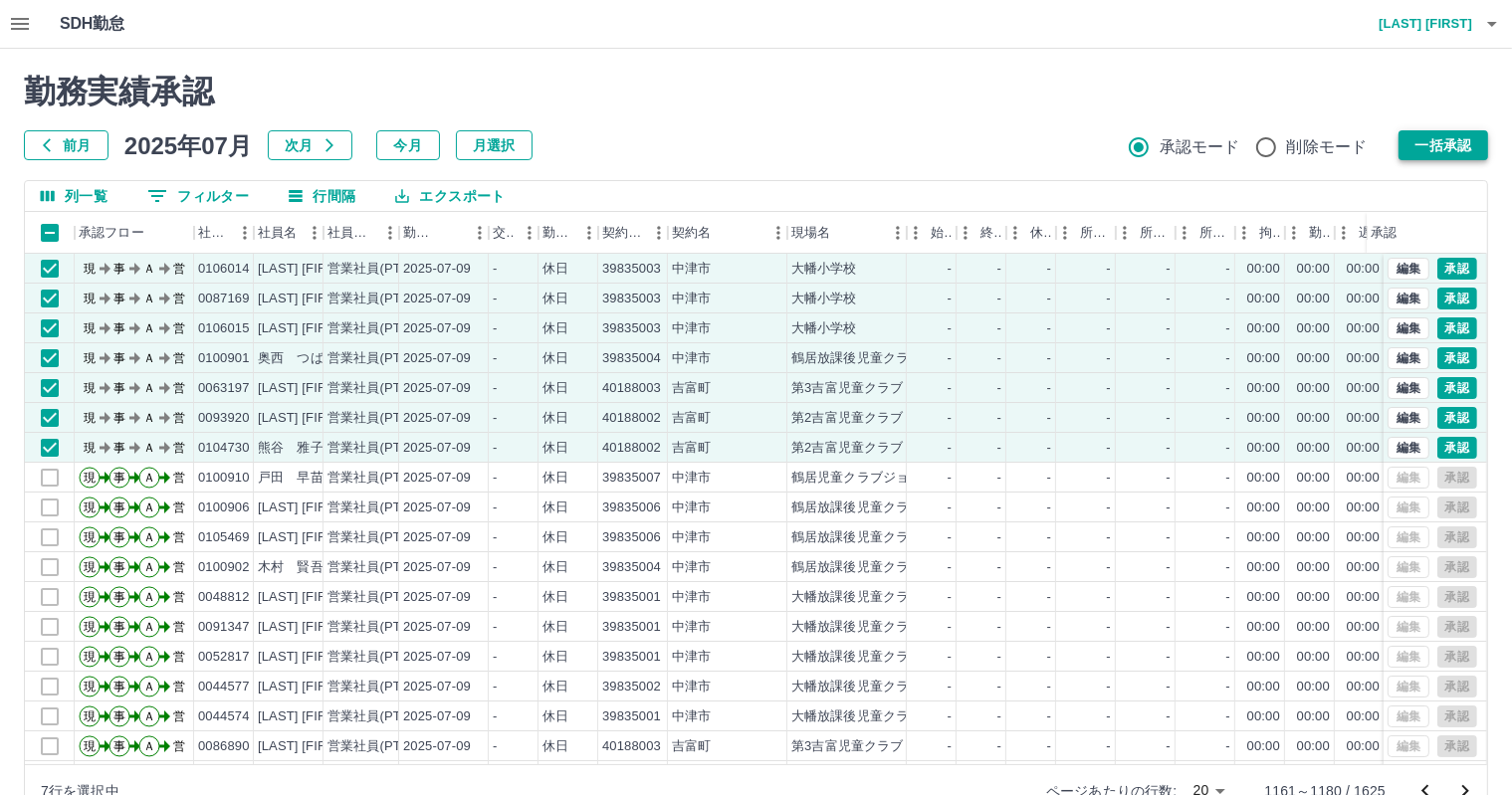 click on "一括承認" at bounding box center [1443, 145] 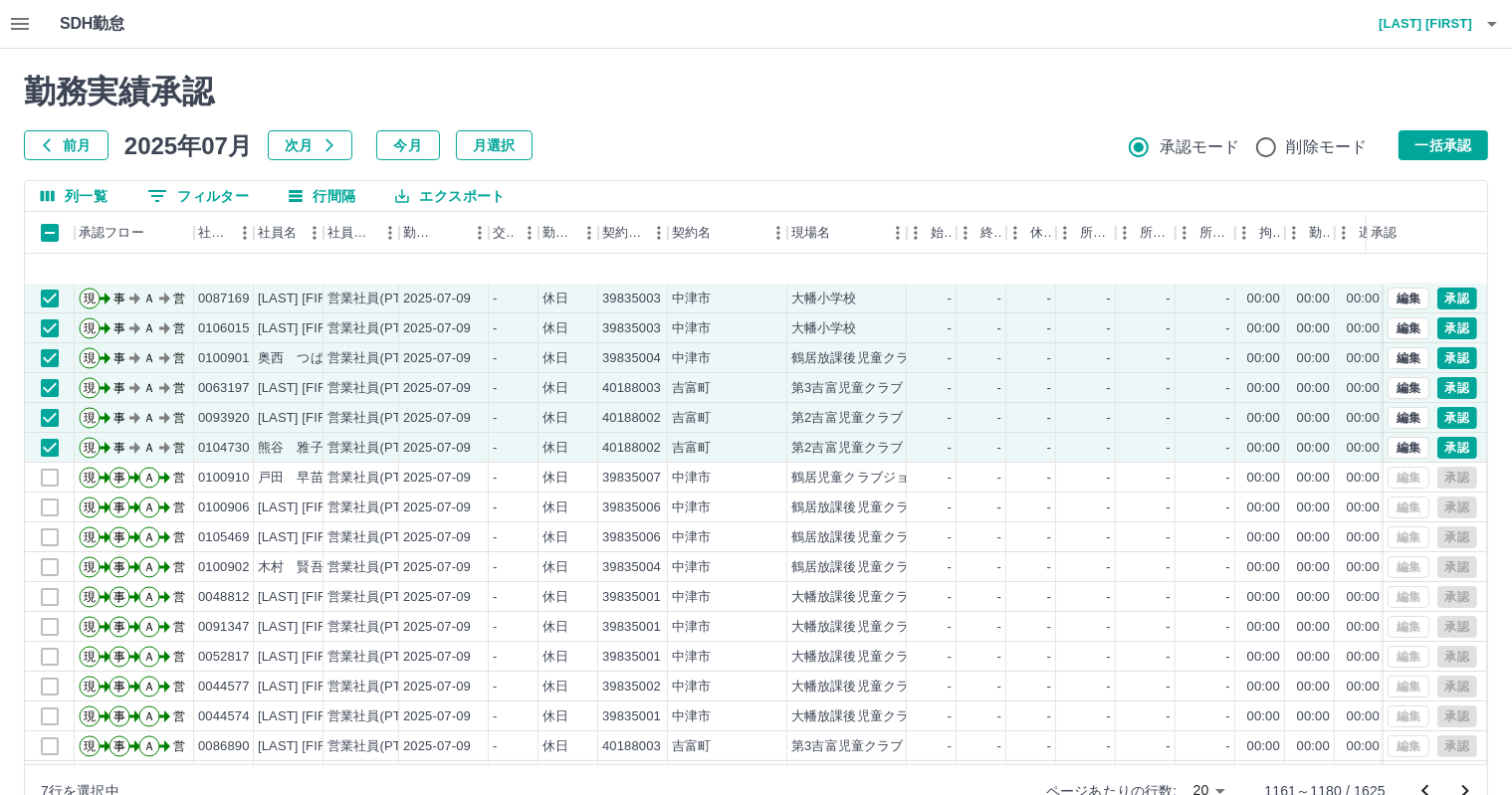 scroll, scrollTop: 102, scrollLeft: 0, axis: vertical 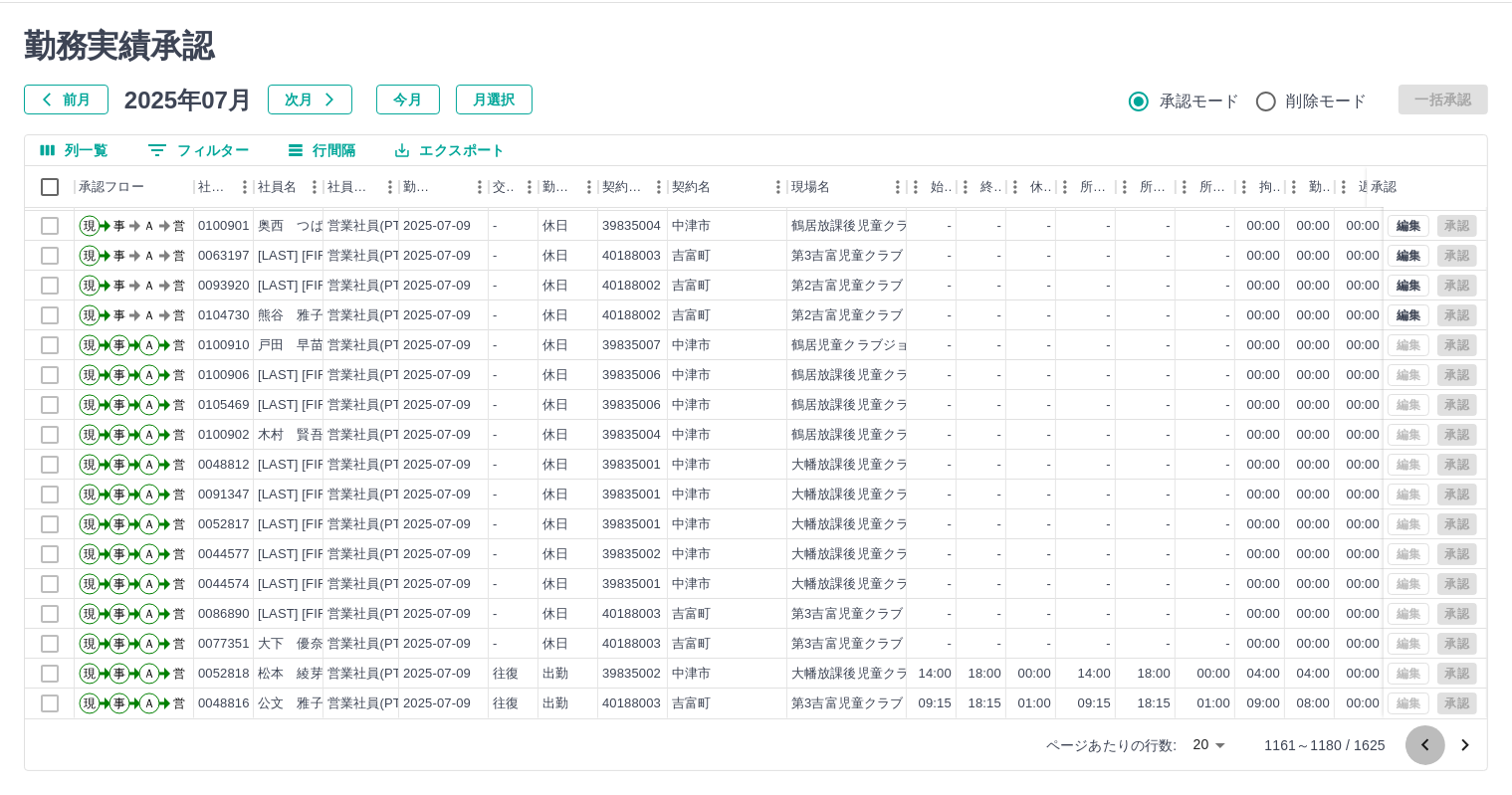 click 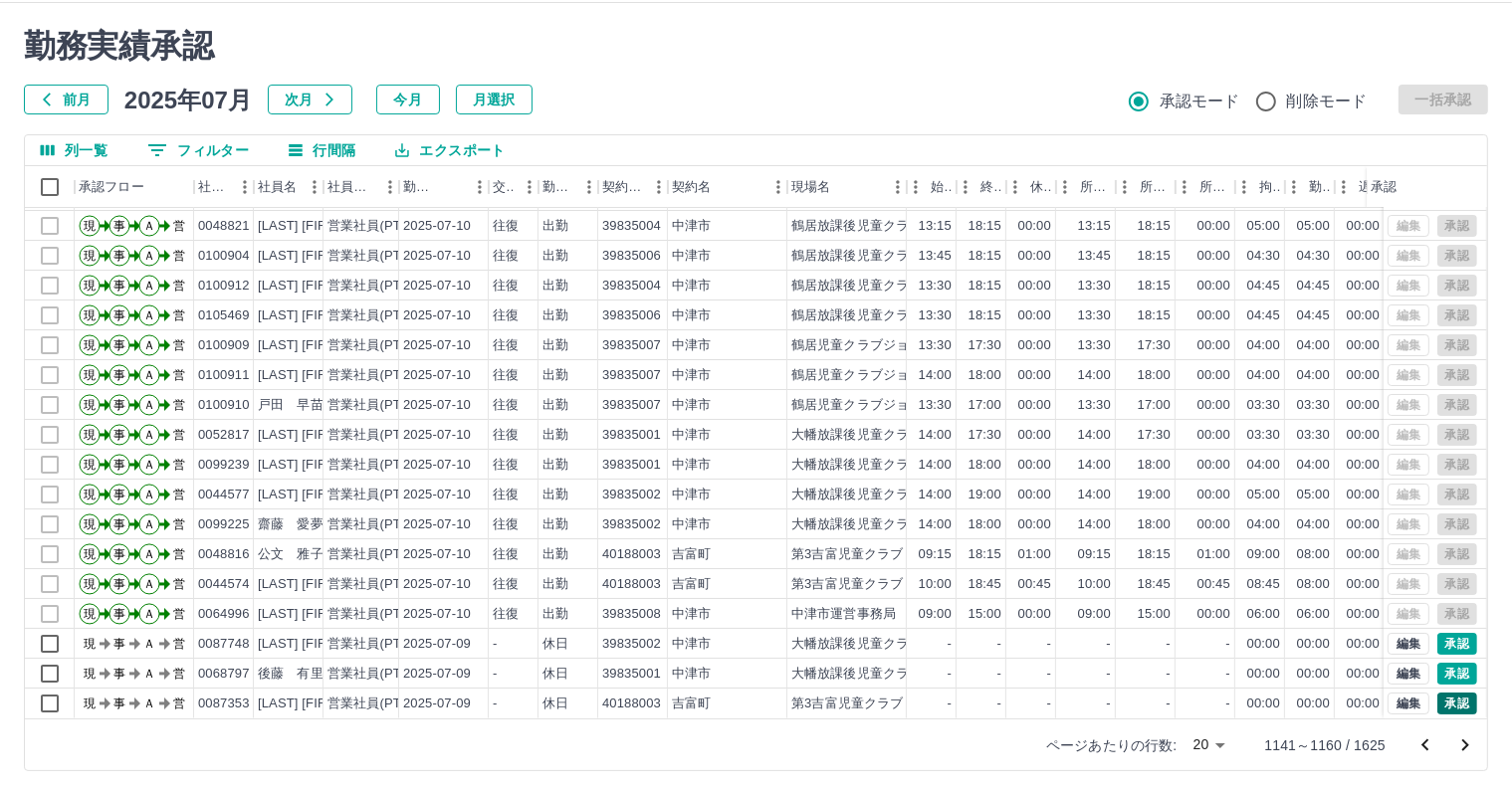 scroll, scrollTop: 102, scrollLeft: 0, axis: vertical 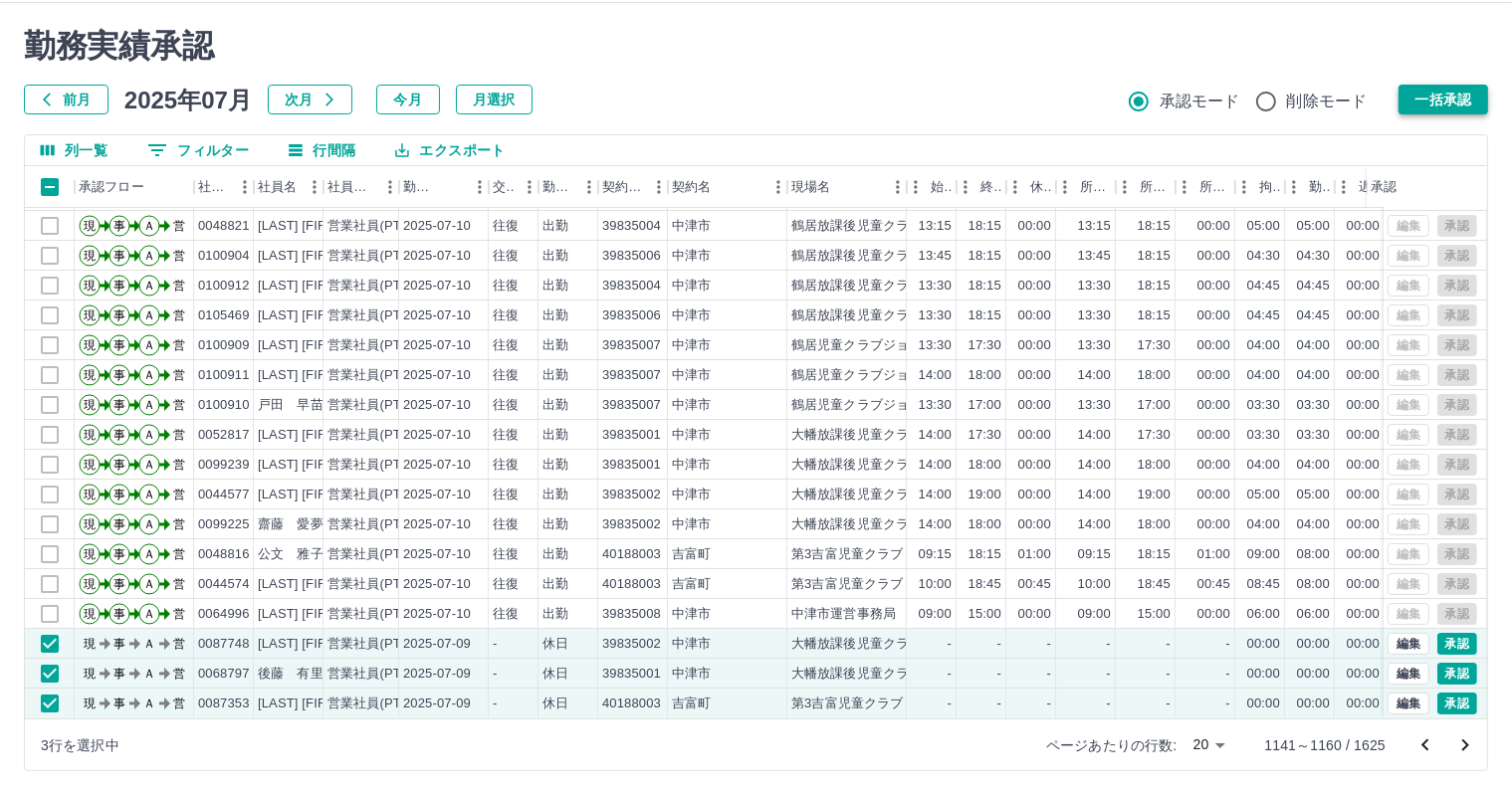 click on "一括承認" at bounding box center (1443, 99) 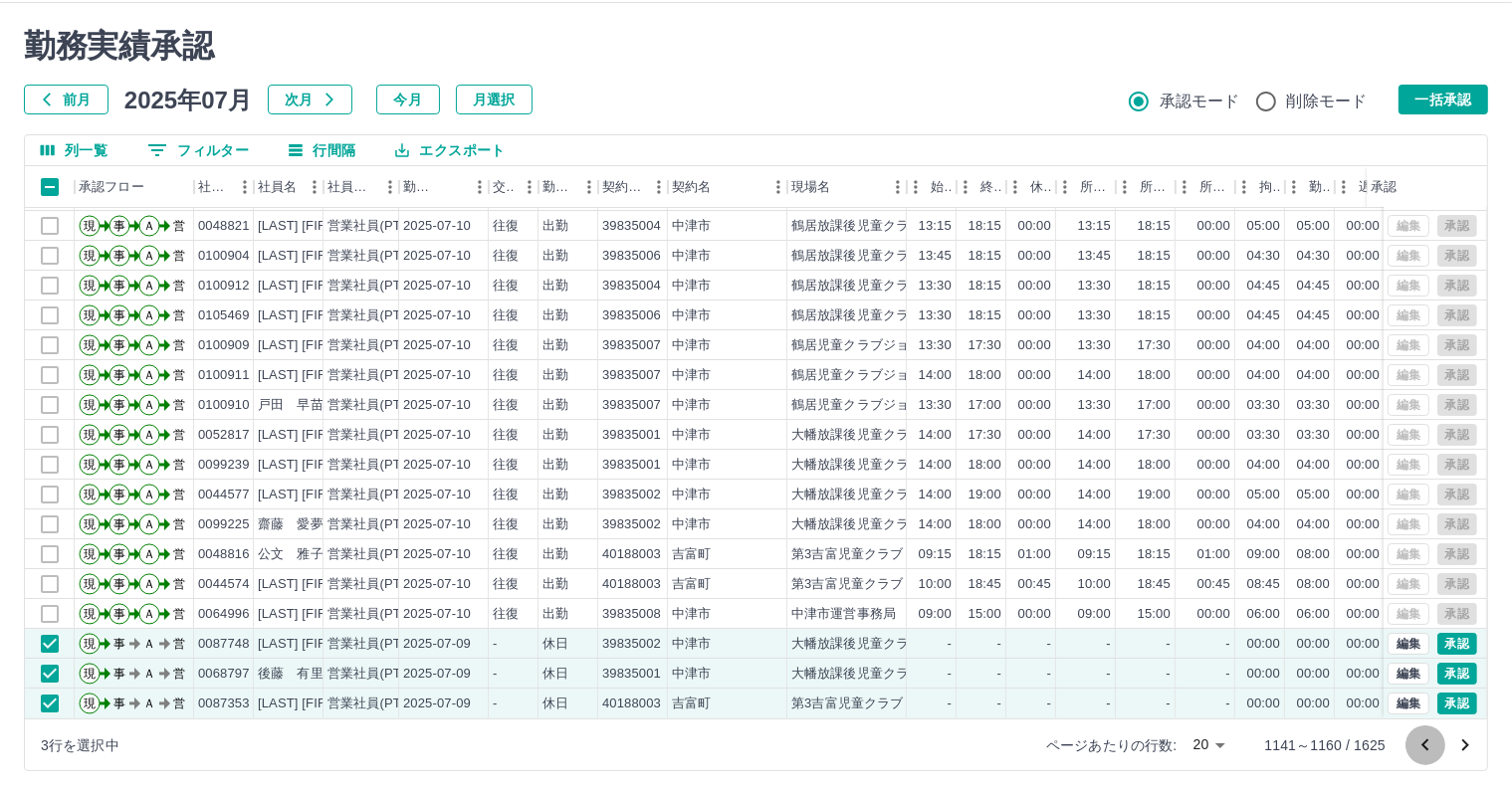 click 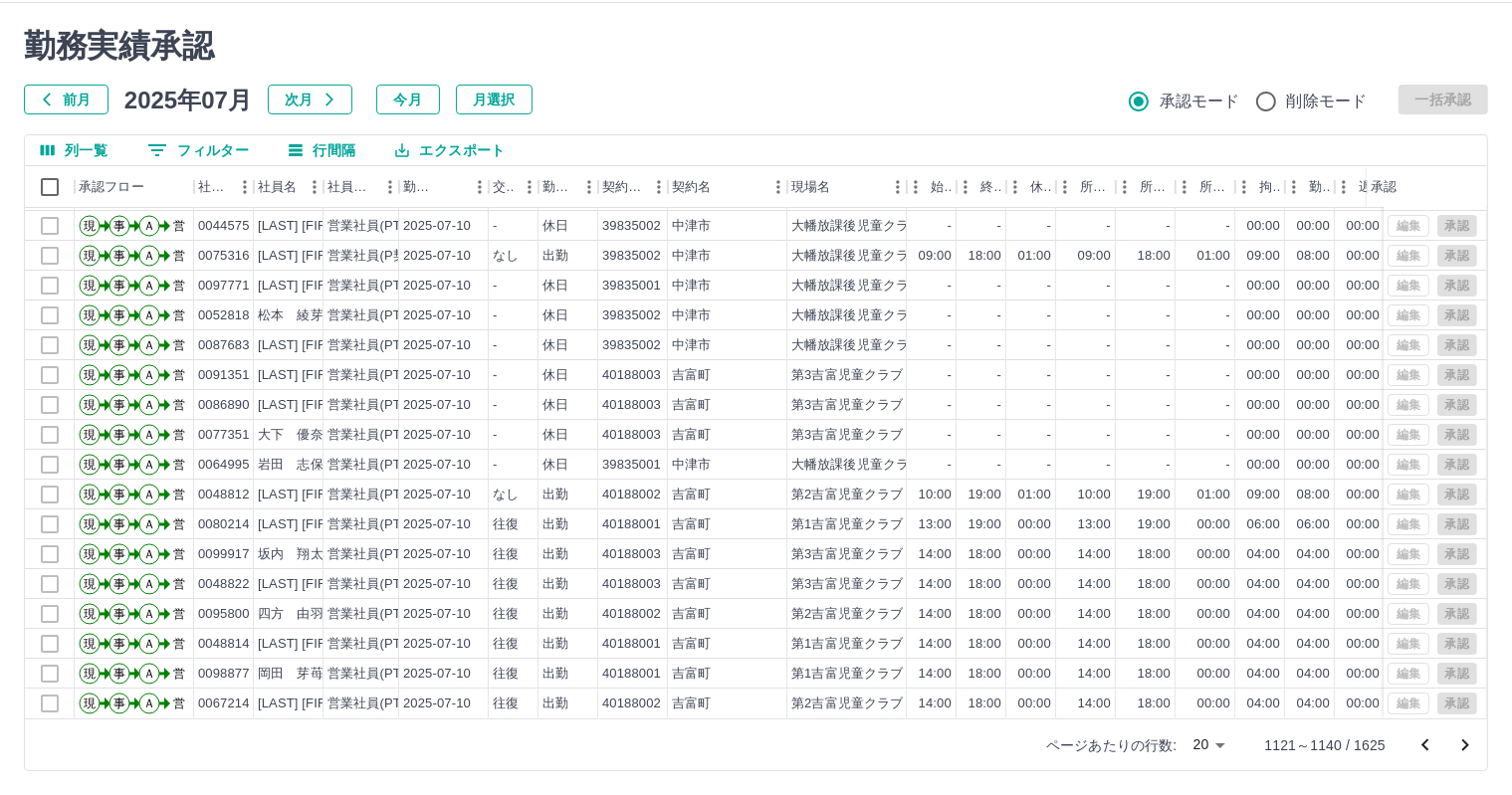 scroll, scrollTop: 0, scrollLeft: 0, axis: both 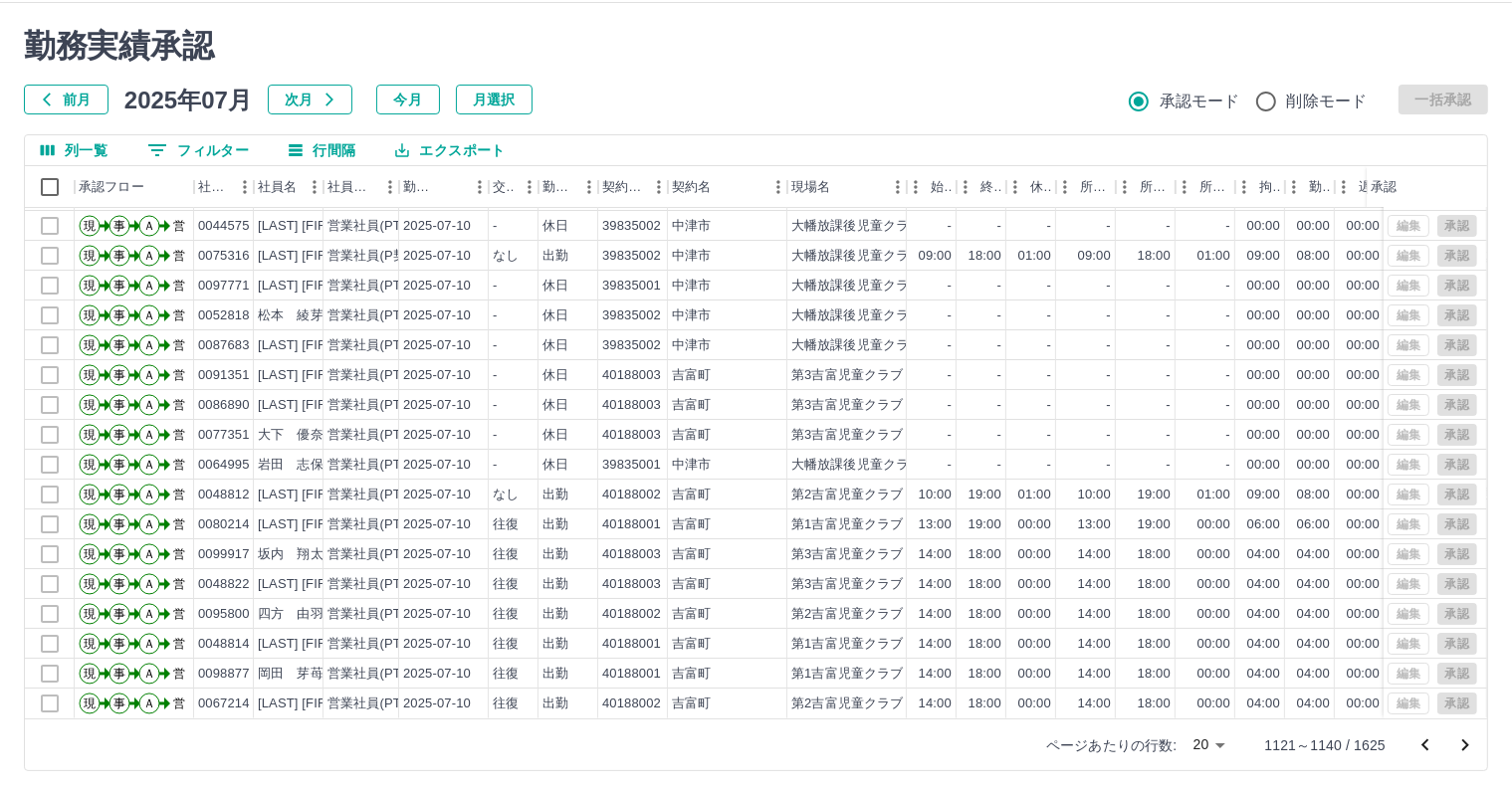 click at bounding box center (1425, 745) 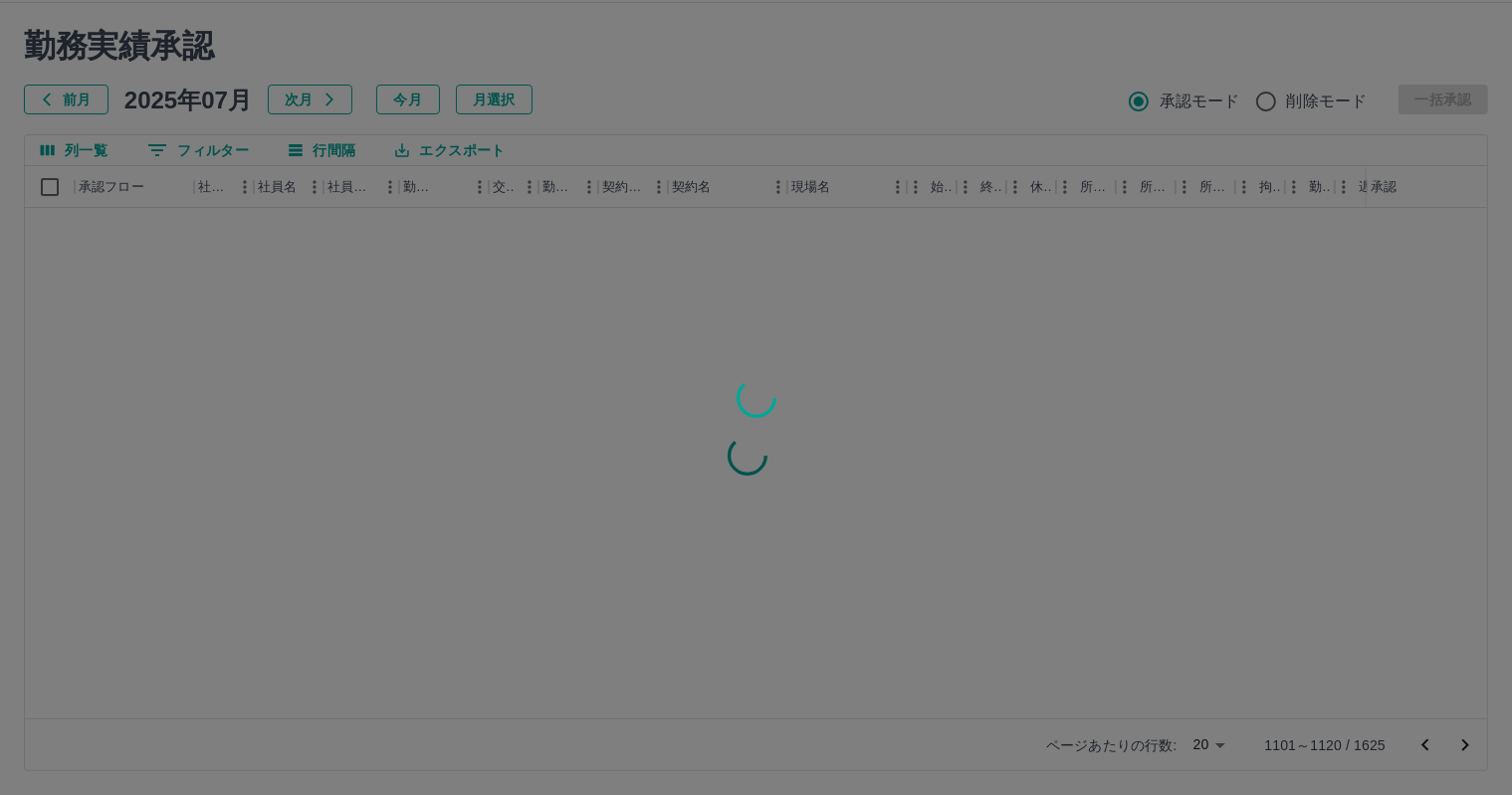 scroll, scrollTop: 0, scrollLeft: 0, axis: both 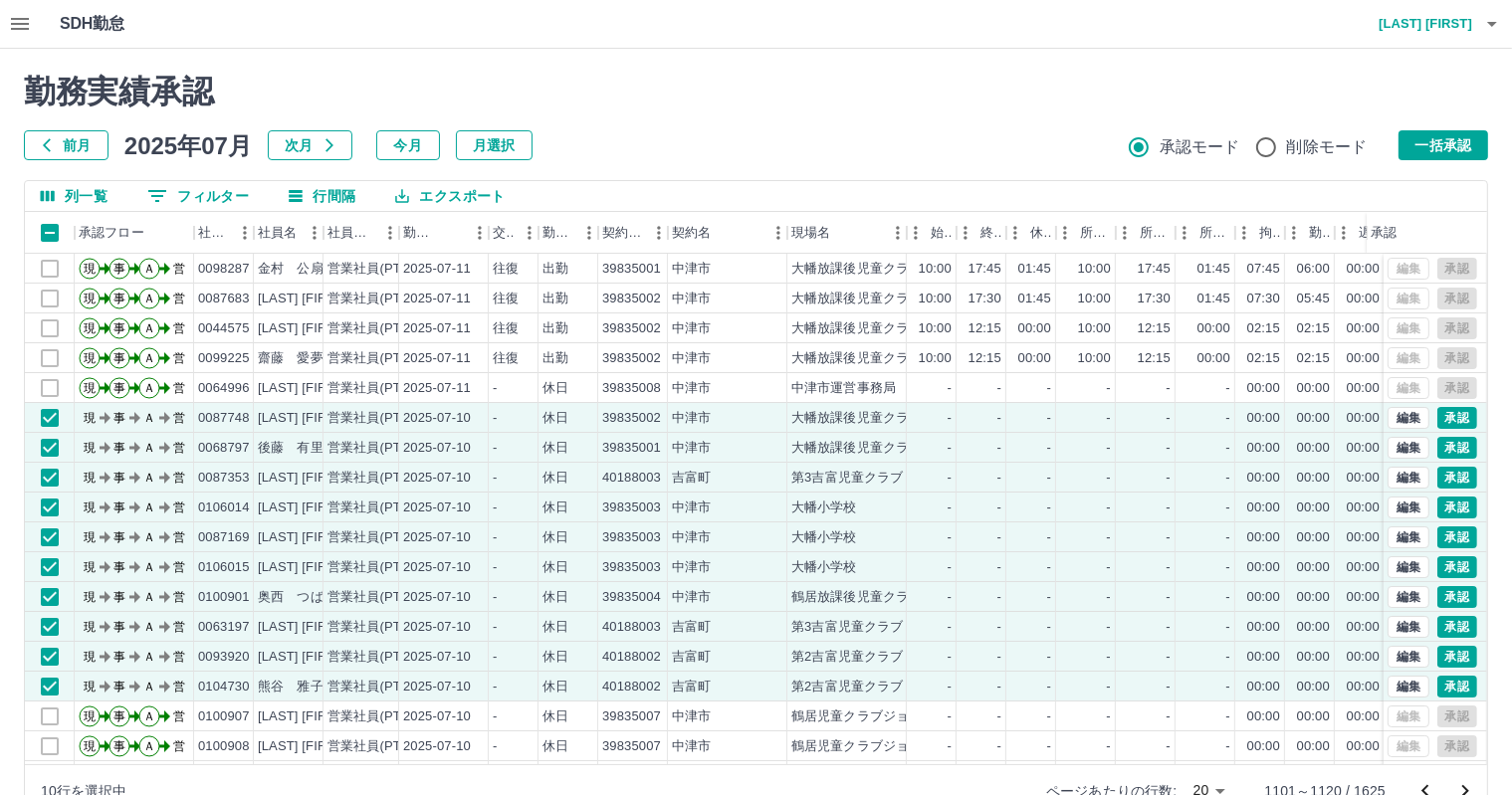 click on "勤務実績承認 前月 2025年07月 次月 今月 月選択 承認モード 削除モード 一括承認 列一覧 0 フィルター 行間隔 エクスポート 承認フロー 社員番号 社員名 社員区分 勤務日 交通費 勤務区分 契約コード 契約名 現場名 始業 終業 休憩 所定開始 所定終業 所定休憩 拘束 勤務 遅刻等 コメント ステータス 承認 現 事 Ａ 営 0098287 金村　公扇子 営業社員(PT契約) 2025-07-11 往復 出勤 39835001 中津市 大幡放課後児童クラブA 10:00 17:45 01:45 10:00 17:45 01:45 07:45 06:00 00:00 通2　合同研修 営業所長承認待 現 事 Ａ 営 0087683 安藤　美津子 営業社員(PT契約) 2025-07-11 往復 出勤 39835002 中津市 大幡放課後児童クラブB 10:00 17:30 01:45 10:00 17:30 01:45 07:30 05:45 00:00 通2　合同研修　 営業所長承認待 現 事 Ａ 営 0044575 岡田　真由美 営業社員(PT契約) 2025-07-11 往復 出勤 39835002 中津市 10:00 12:15 00:00 10:00 12:15" at bounding box center (756, 445) 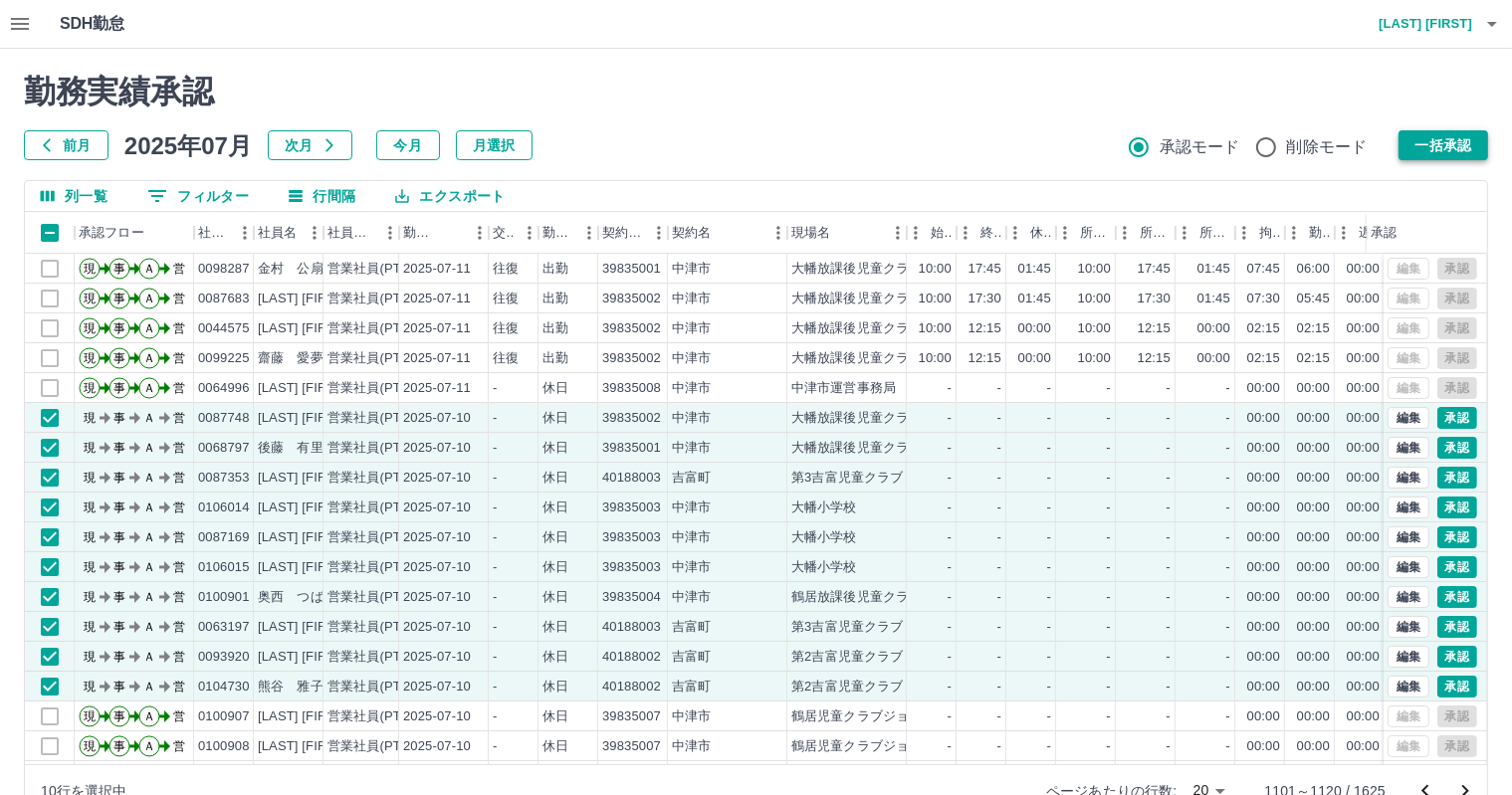 click on "一括承認" at bounding box center (1443, 145) 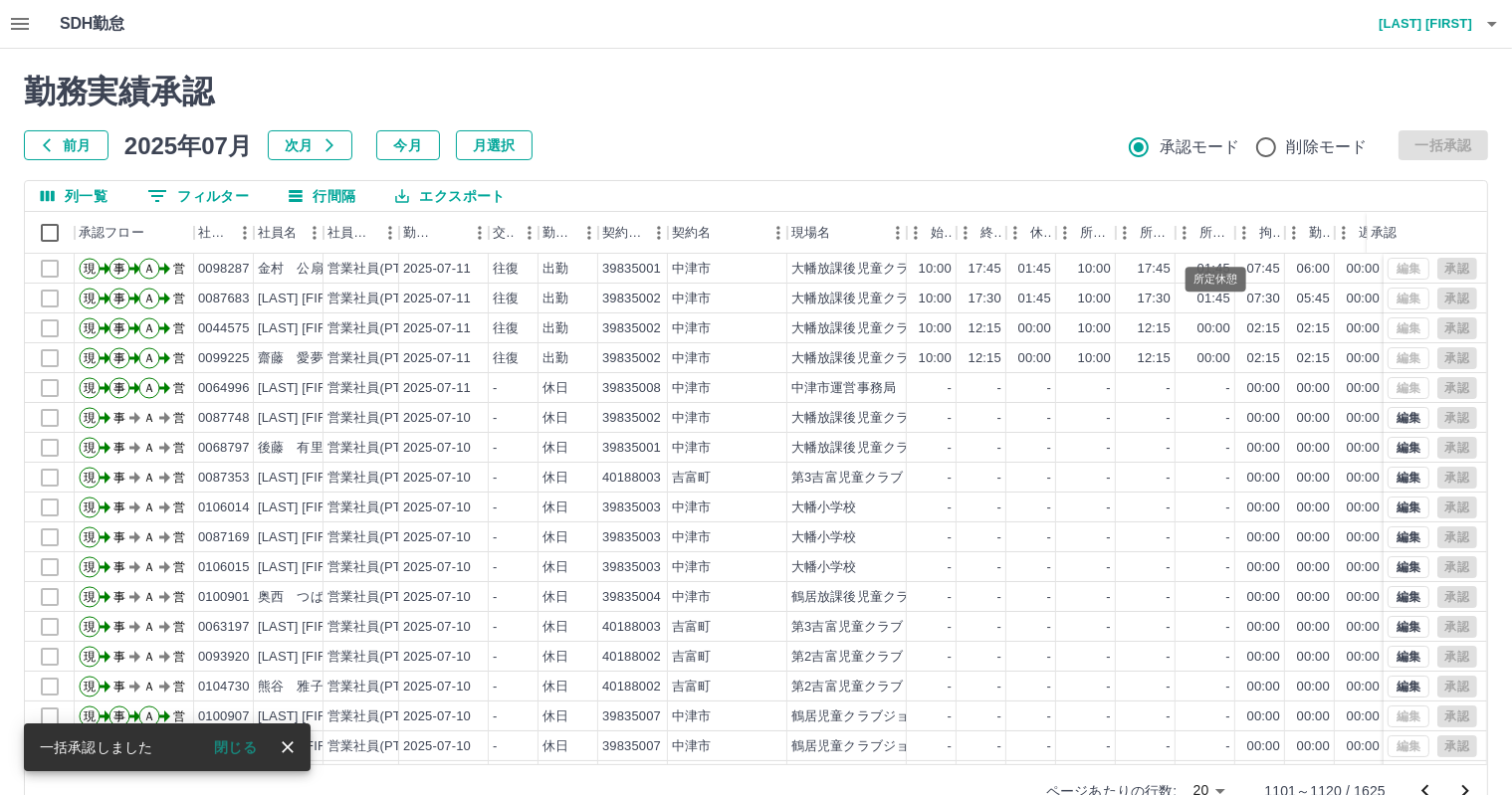 scroll, scrollTop: 46, scrollLeft: 0, axis: vertical 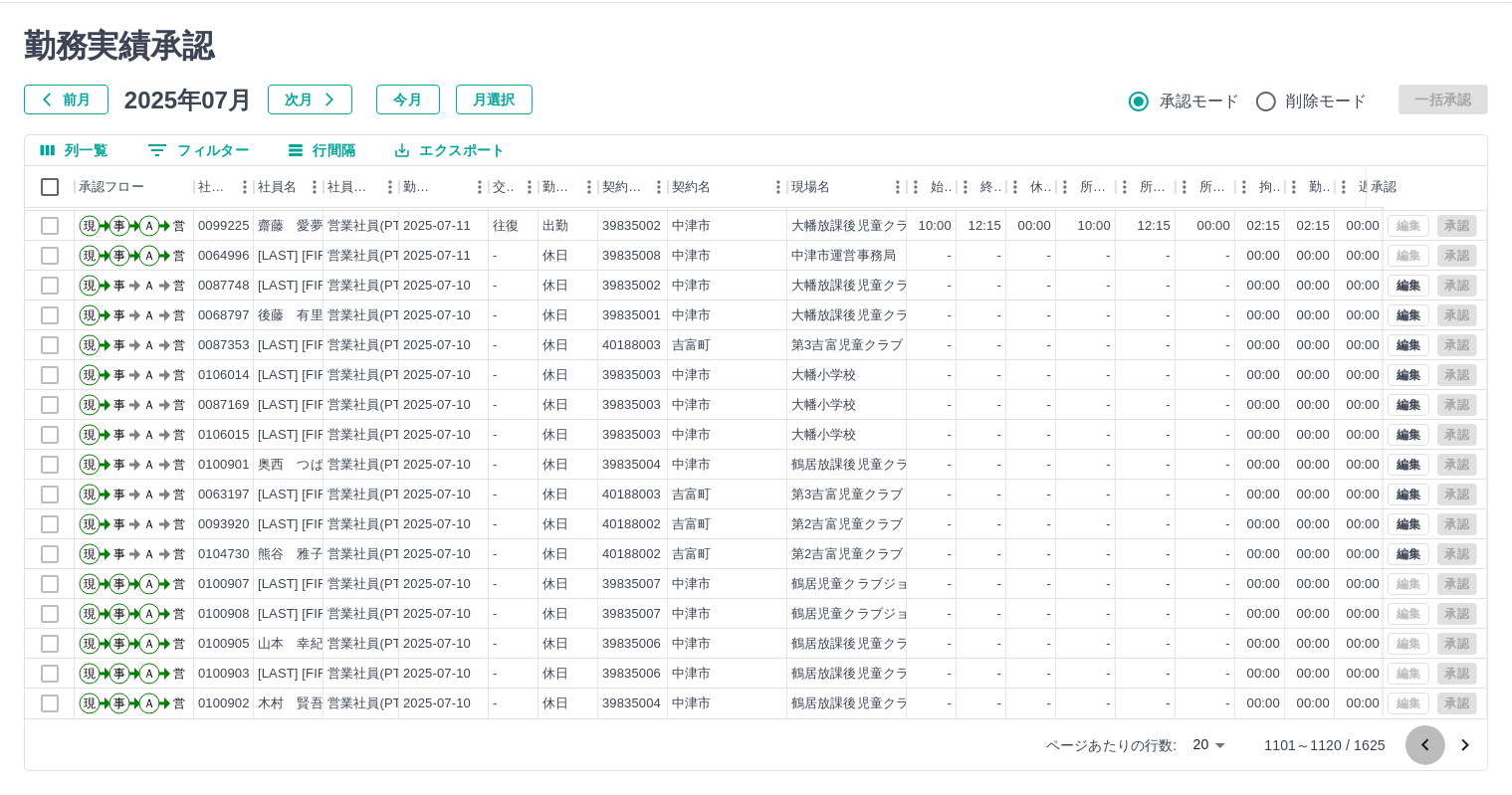 click 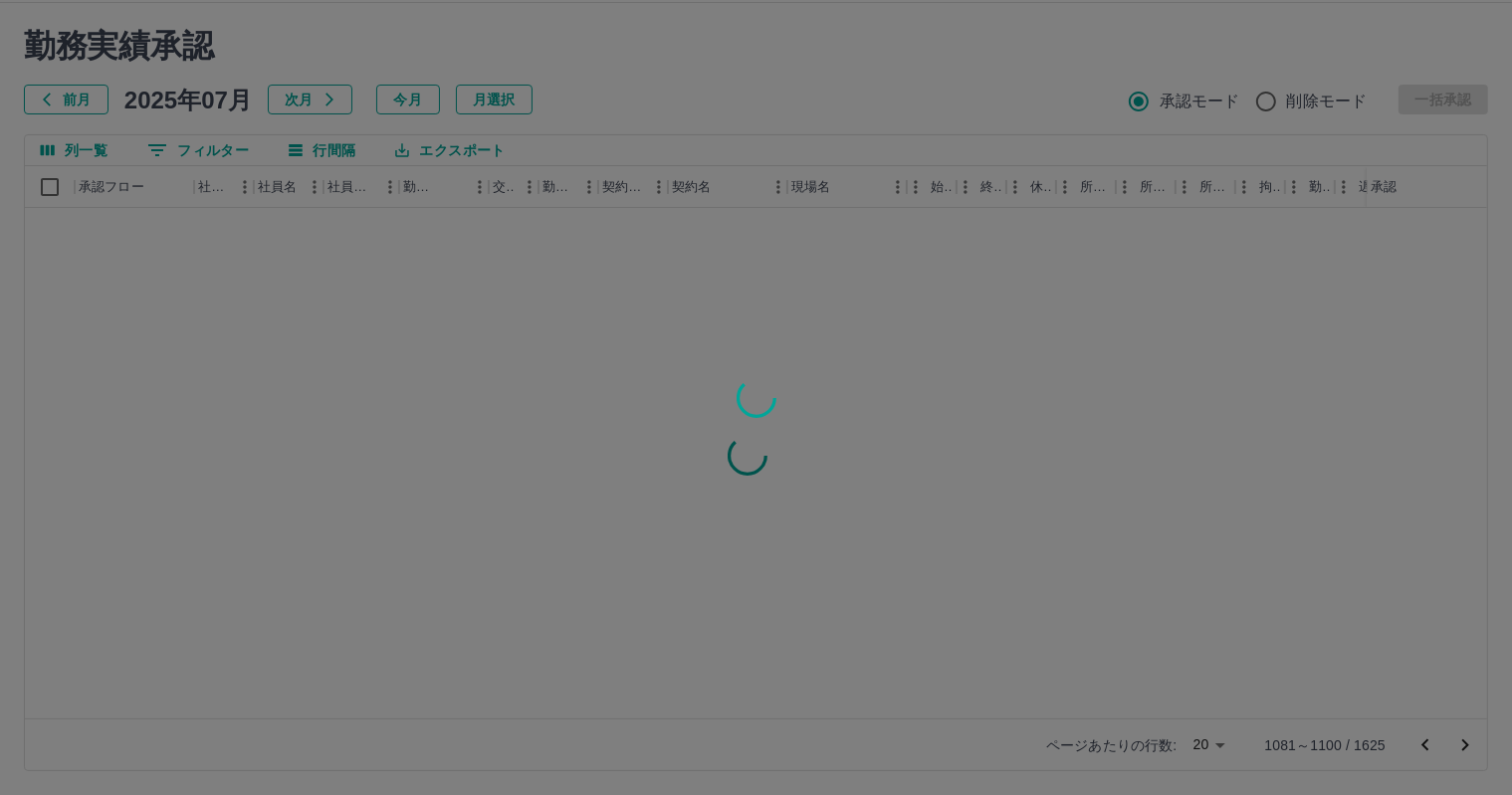 scroll, scrollTop: 0, scrollLeft: 0, axis: both 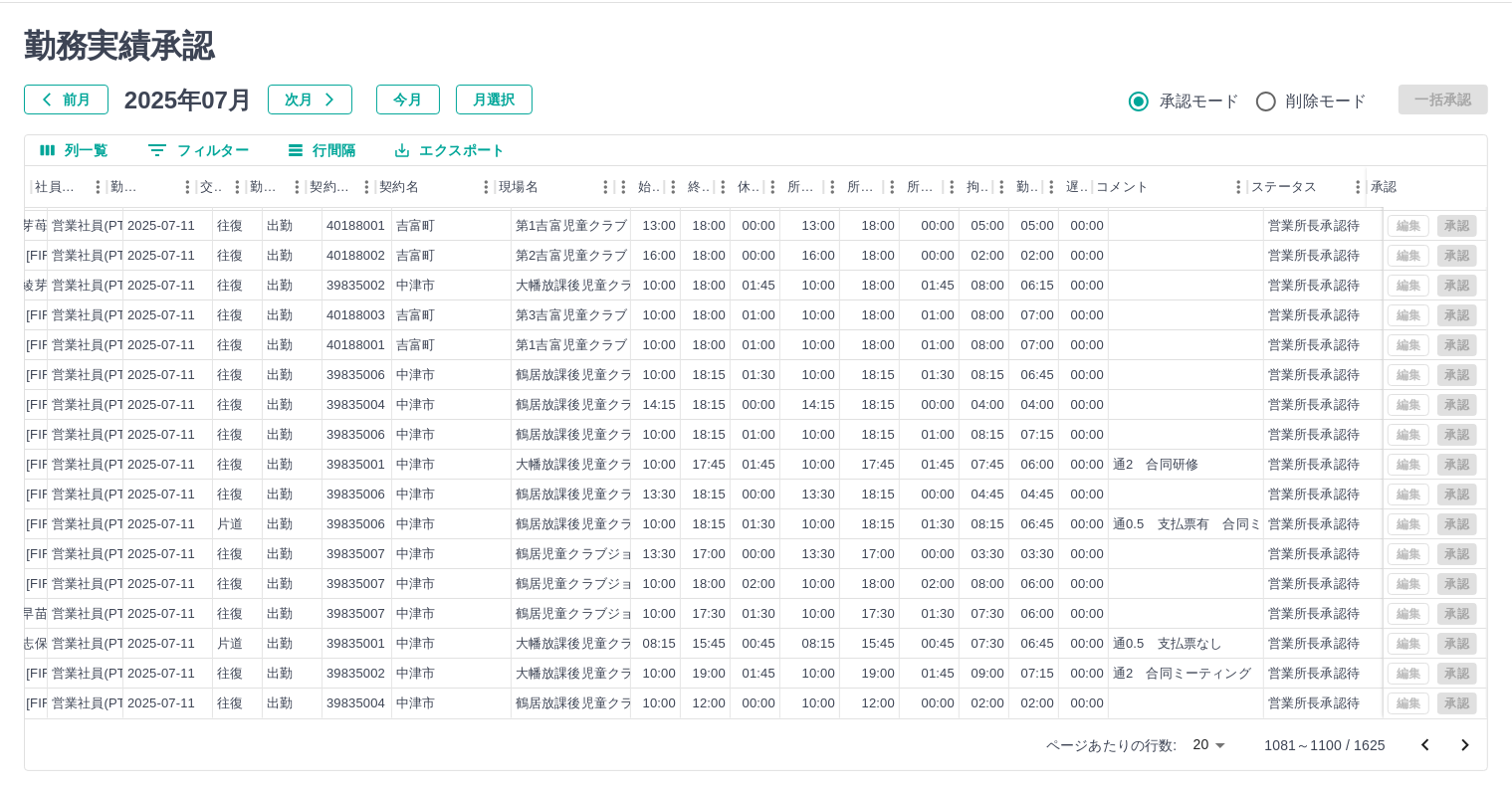 click at bounding box center [1425, 745] 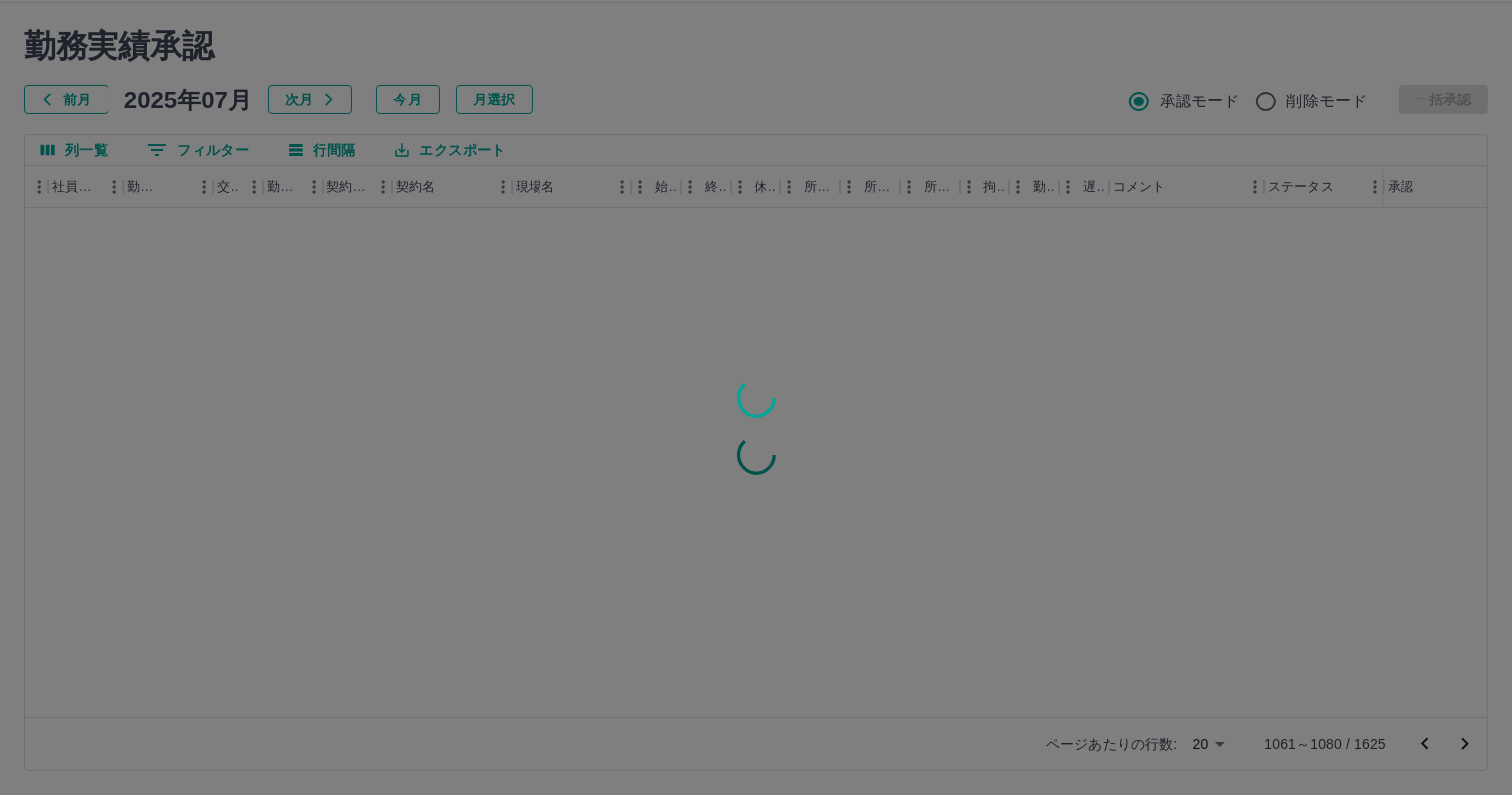 scroll, scrollTop: 0, scrollLeft: 275, axis: horizontal 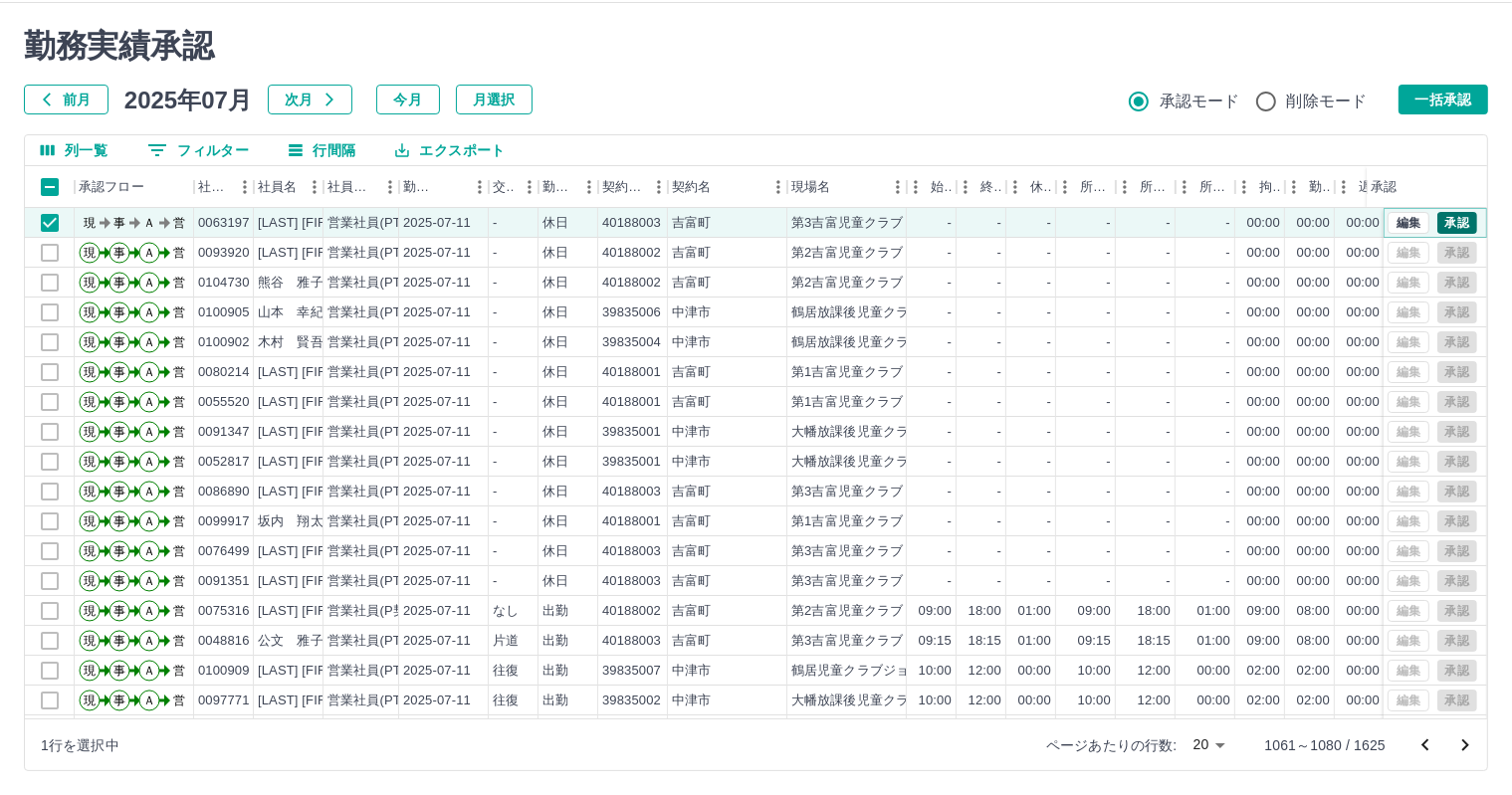 click on "承認" at bounding box center [1457, 223] 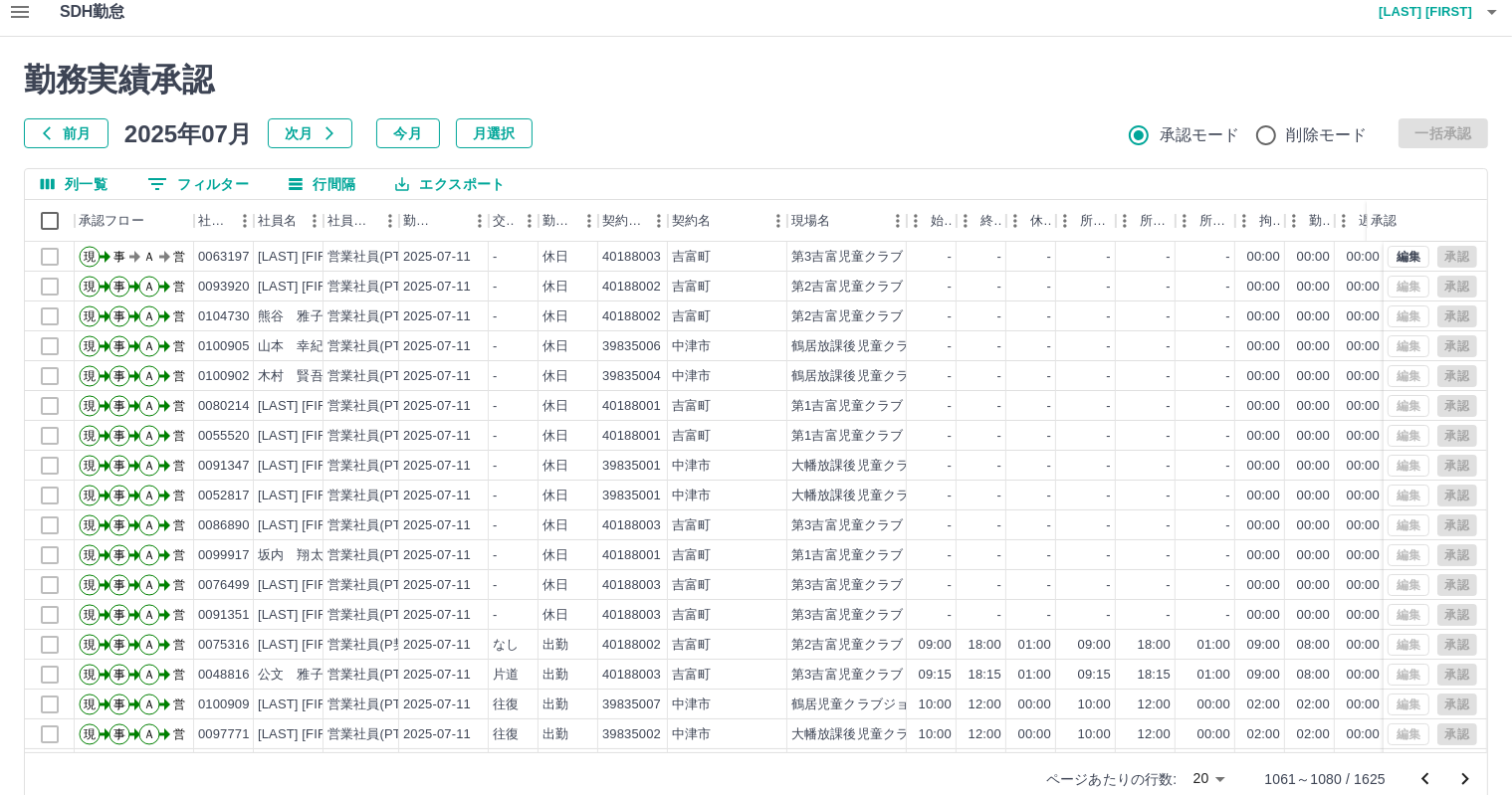 scroll, scrollTop: 0, scrollLeft: 0, axis: both 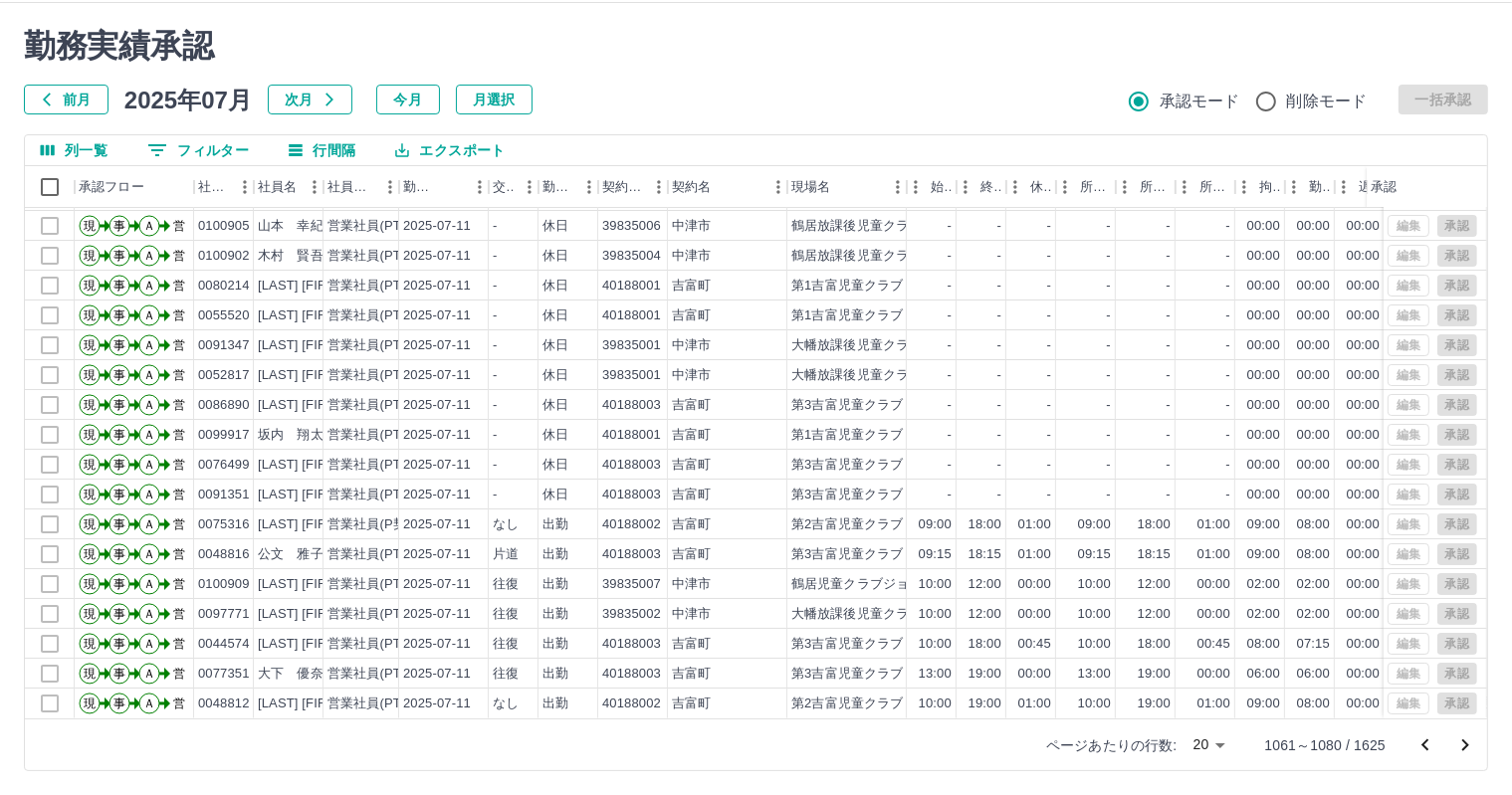 click 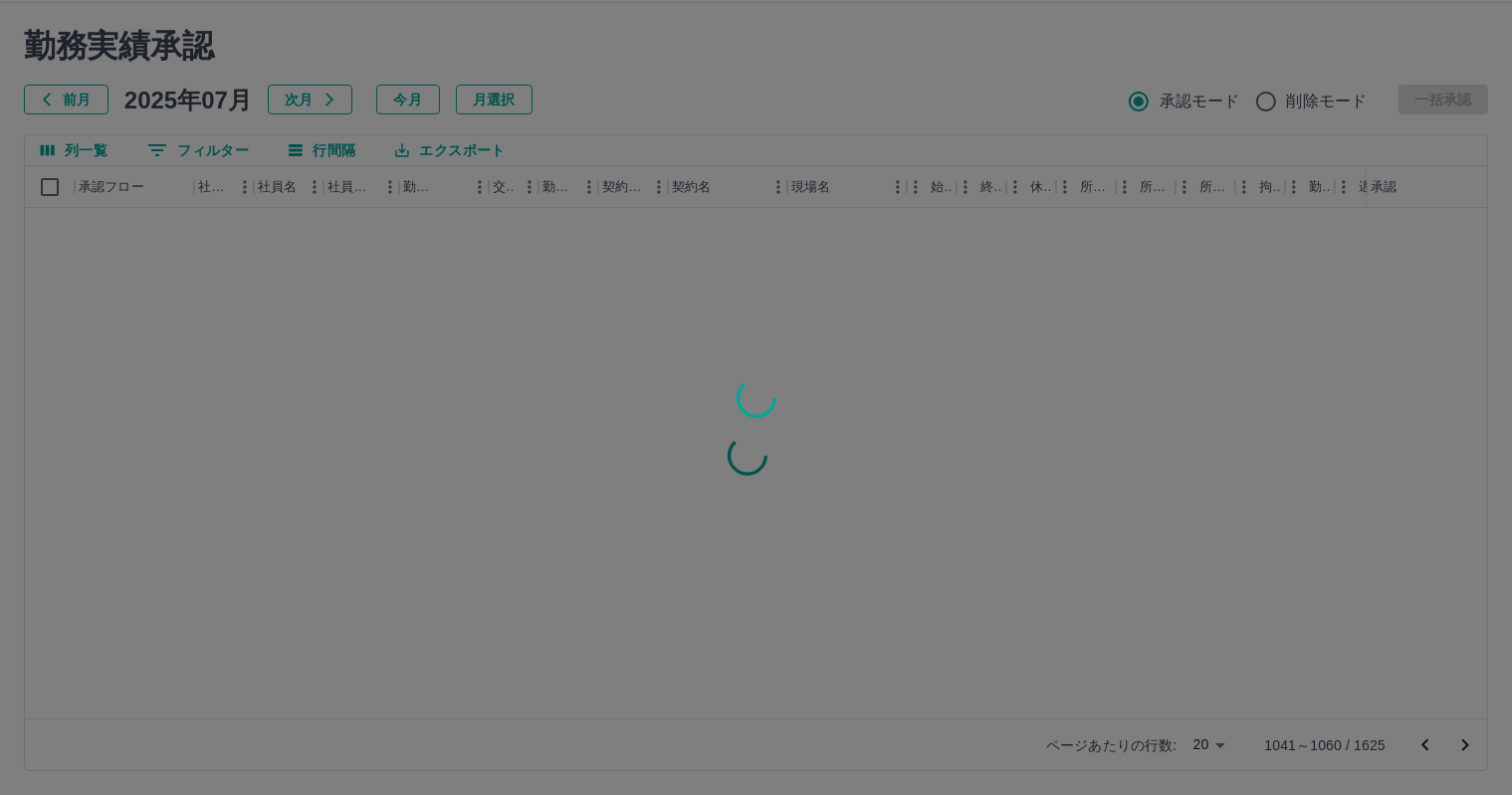 scroll, scrollTop: 0, scrollLeft: 0, axis: both 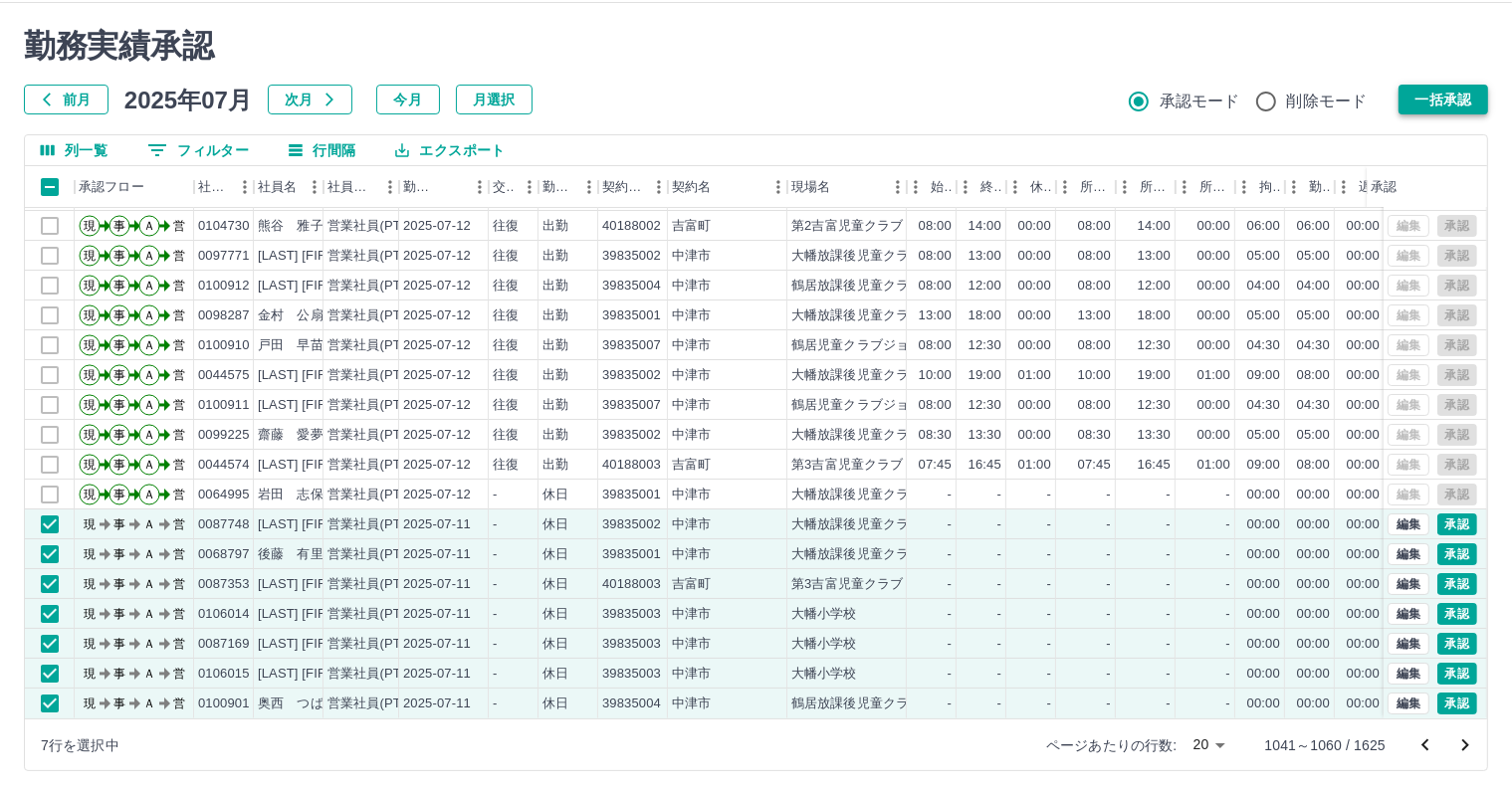 click on "一括承認" at bounding box center [1443, 99] 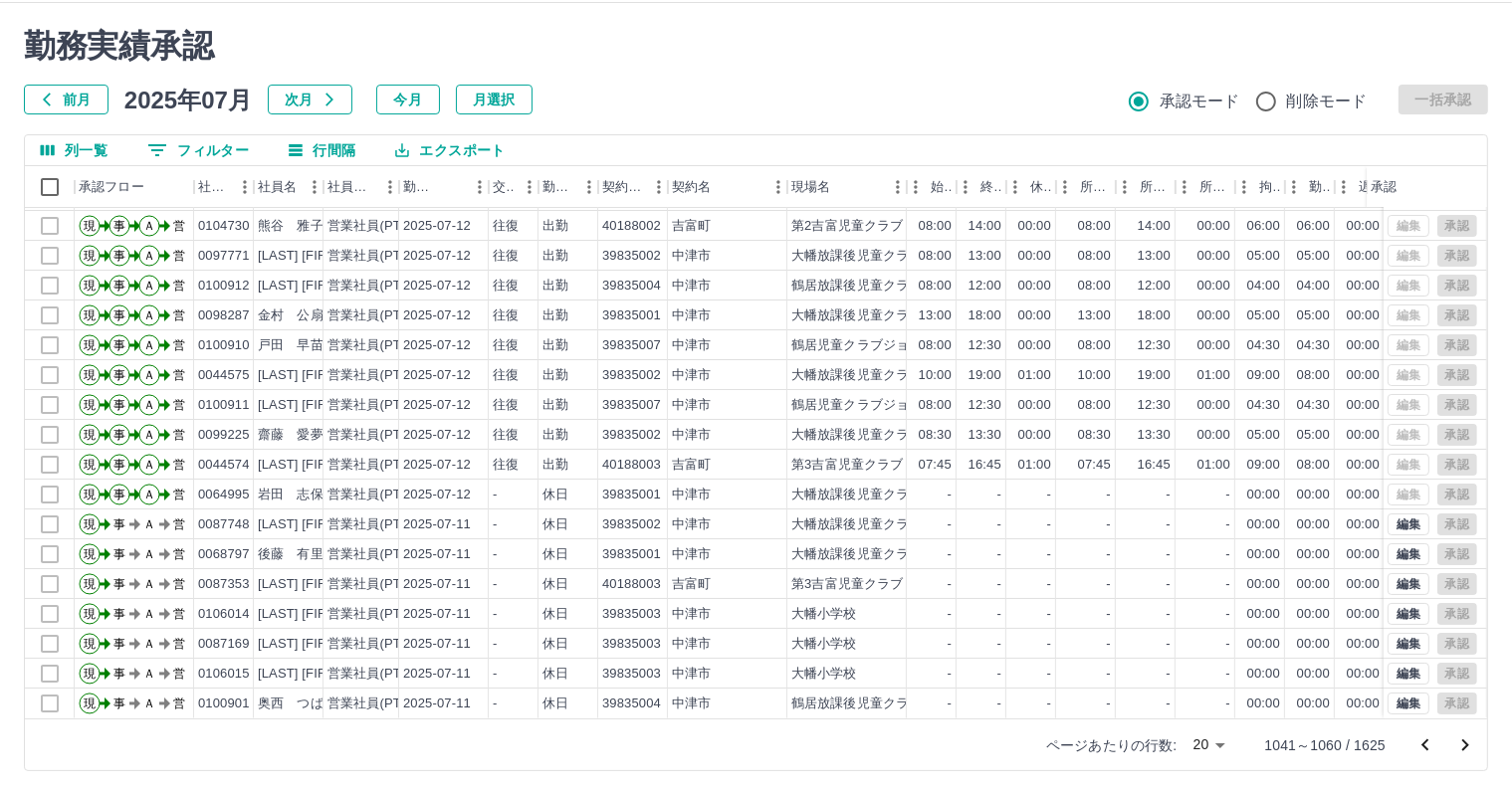 scroll, scrollTop: 0, scrollLeft: 0, axis: both 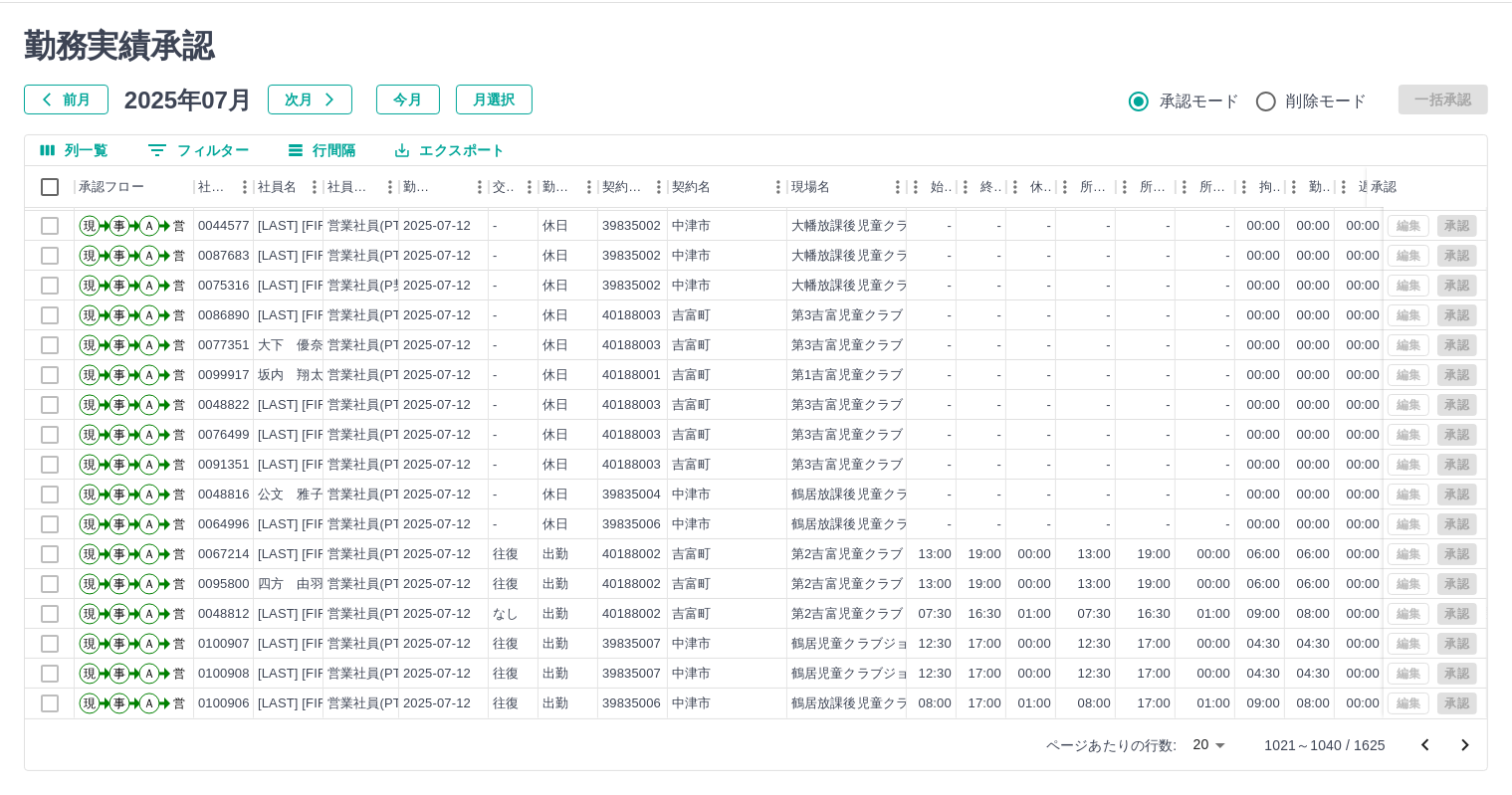 click 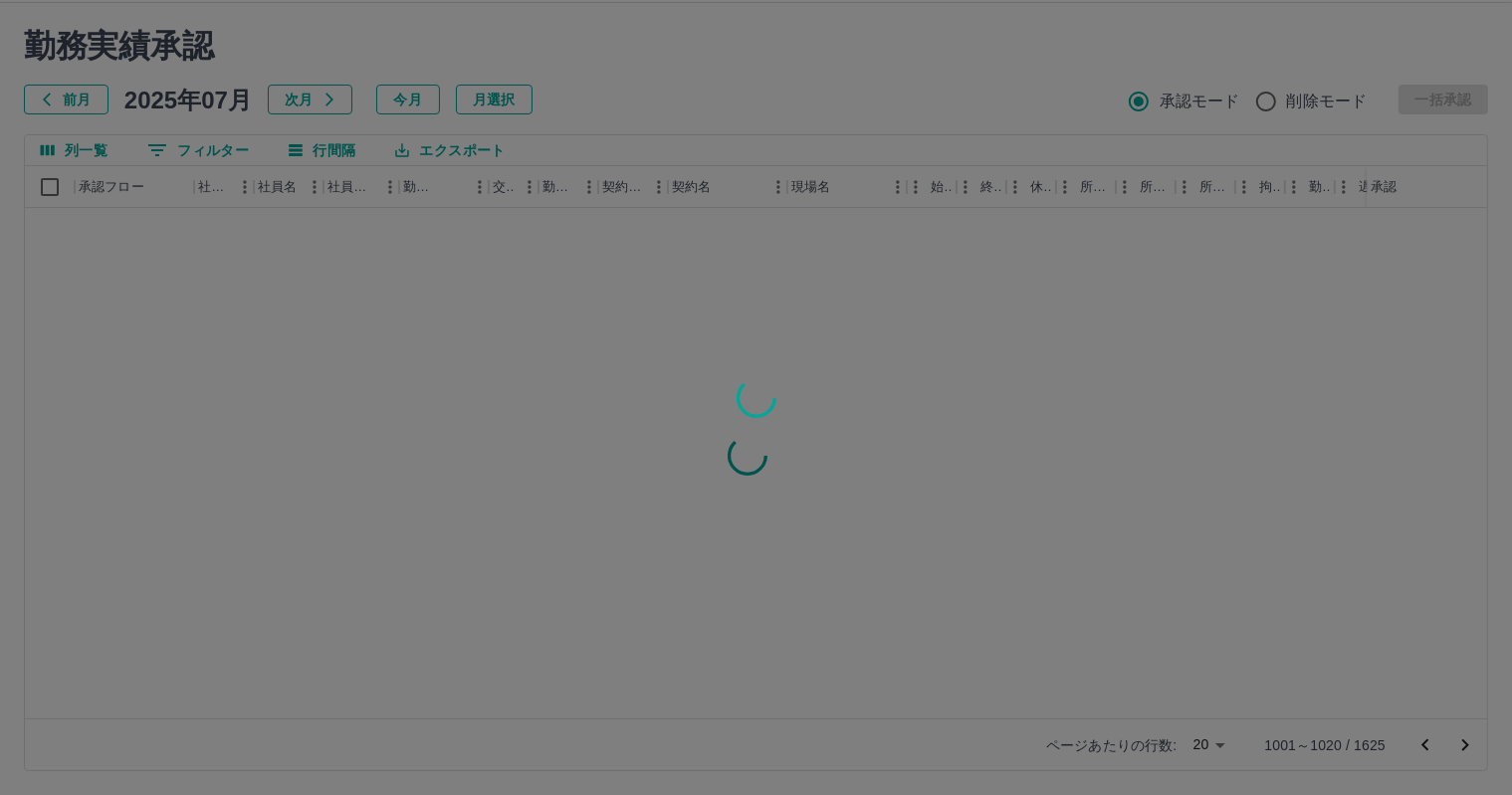 scroll, scrollTop: 0, scrollLeft: 0, axis: both 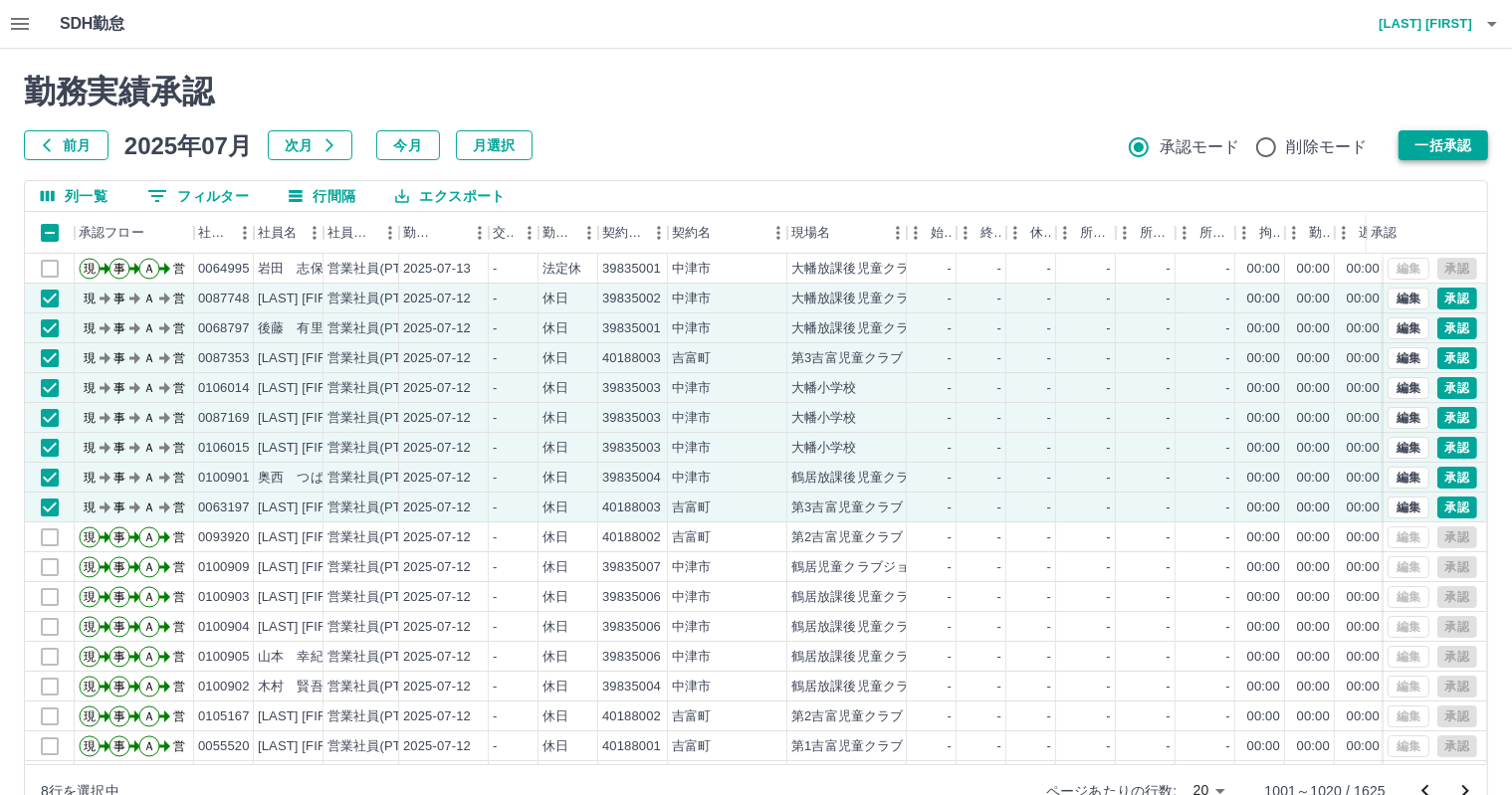 click on "前月 2025年07月 次月 今月 月選択 承認モード 削除モード 一括承認" at bounding box center [756, 145] 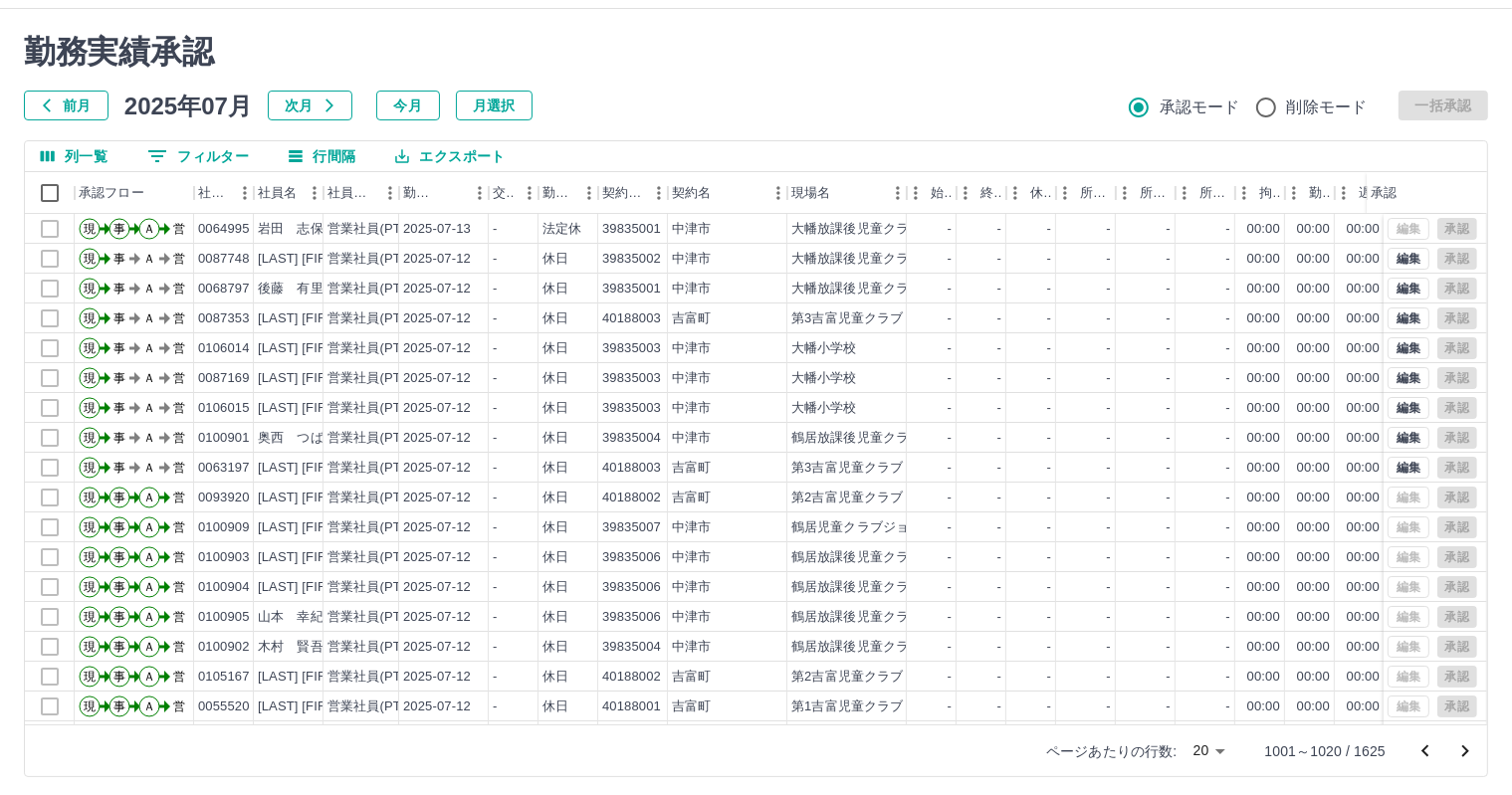 scroll, scrollTop: 46, scrollLeft: 0, axis: vertical 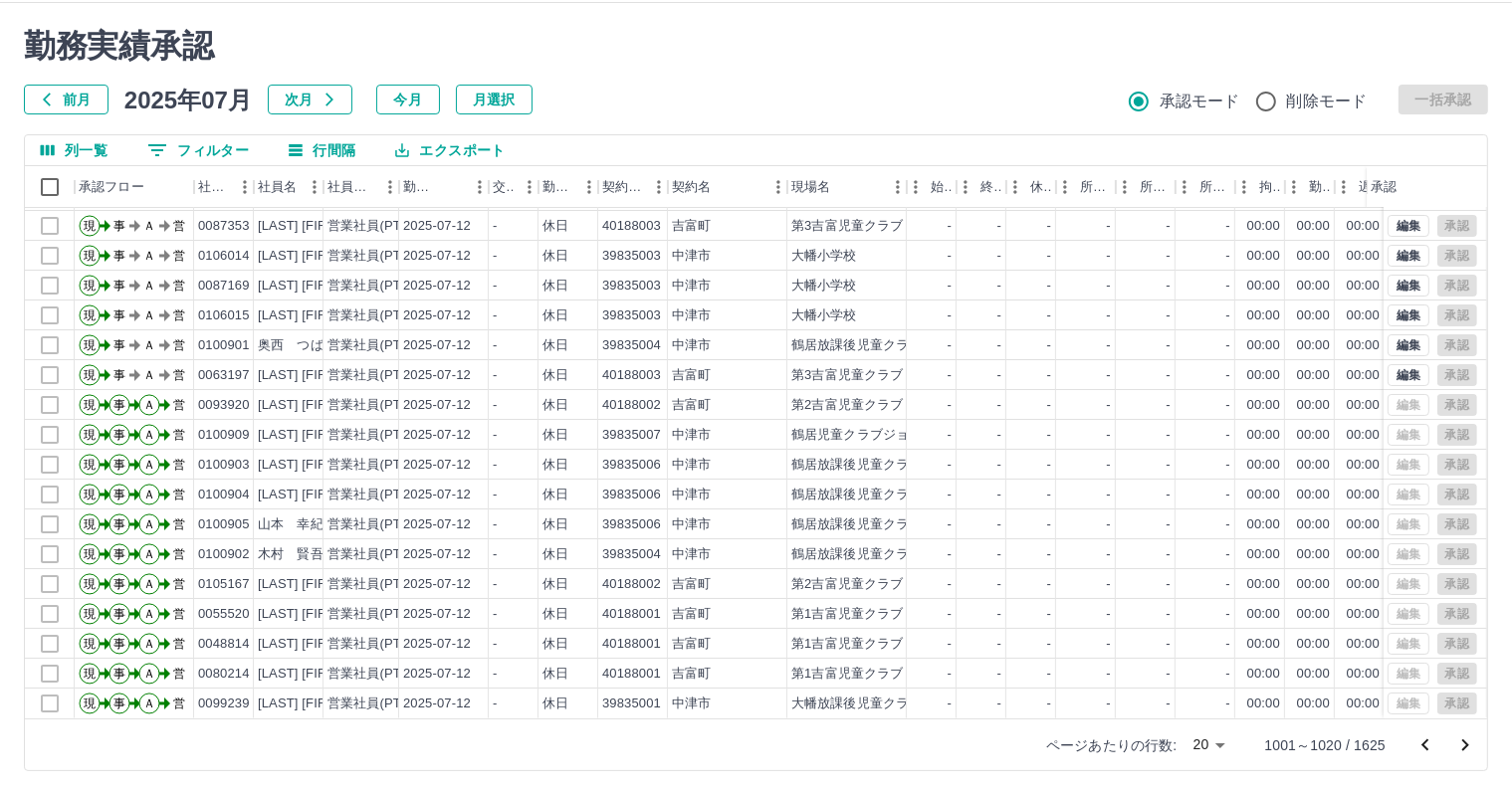 click 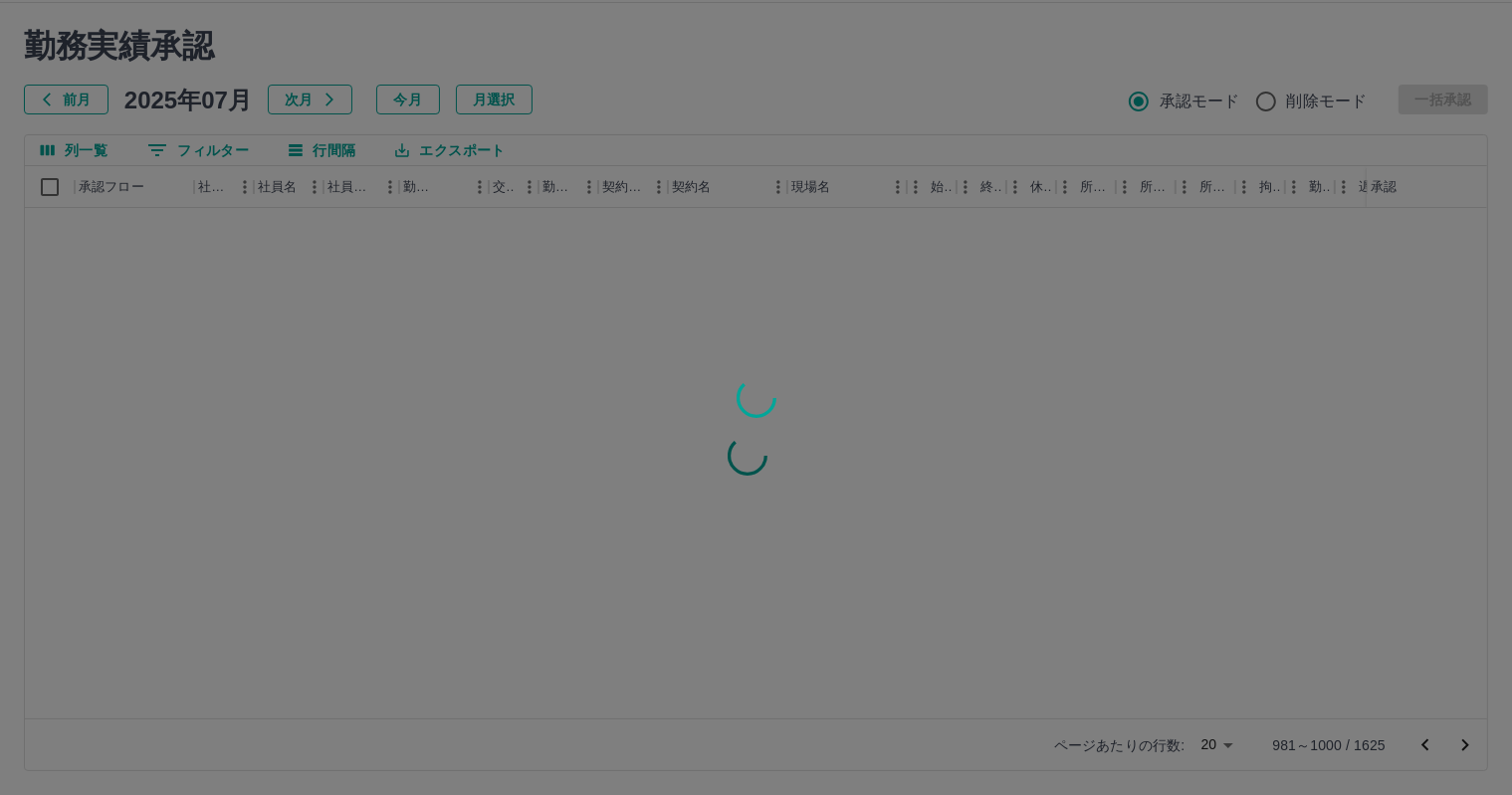 scroll, scrollTop: 0, scrollLeft: 0, axis: both 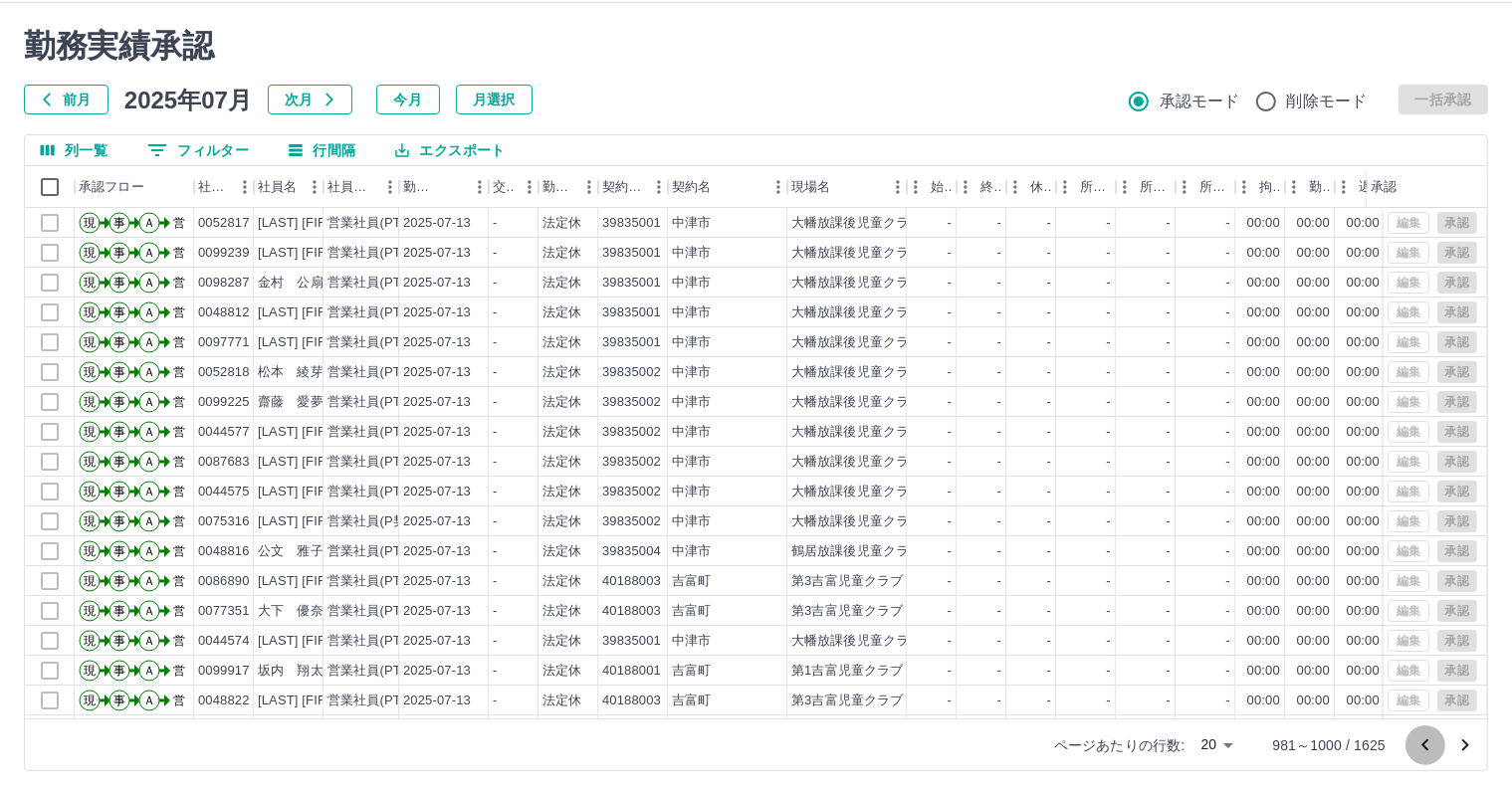 click 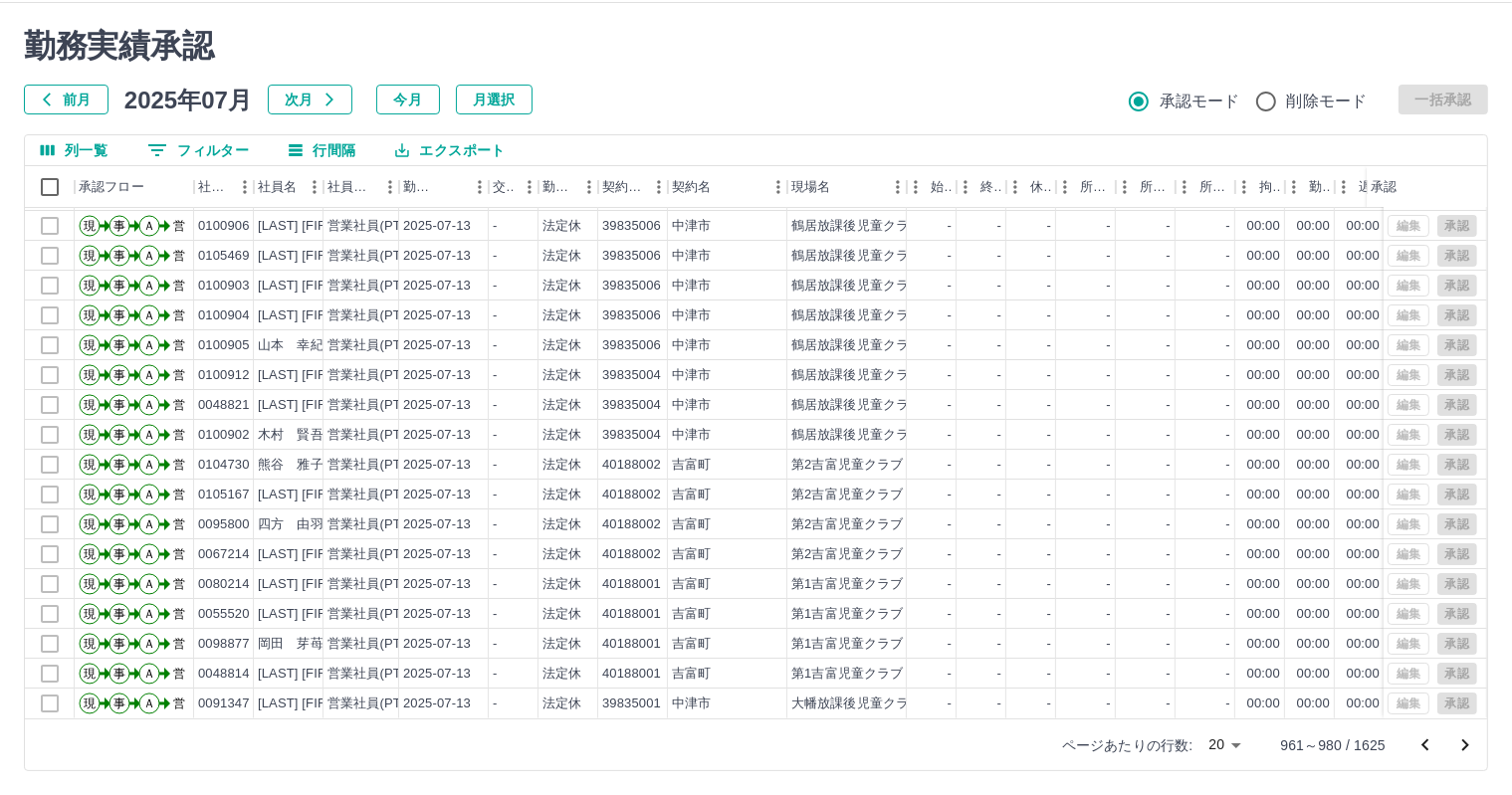 scroll, scrollTop: 102, scrollLeft: 0, axis: vertical 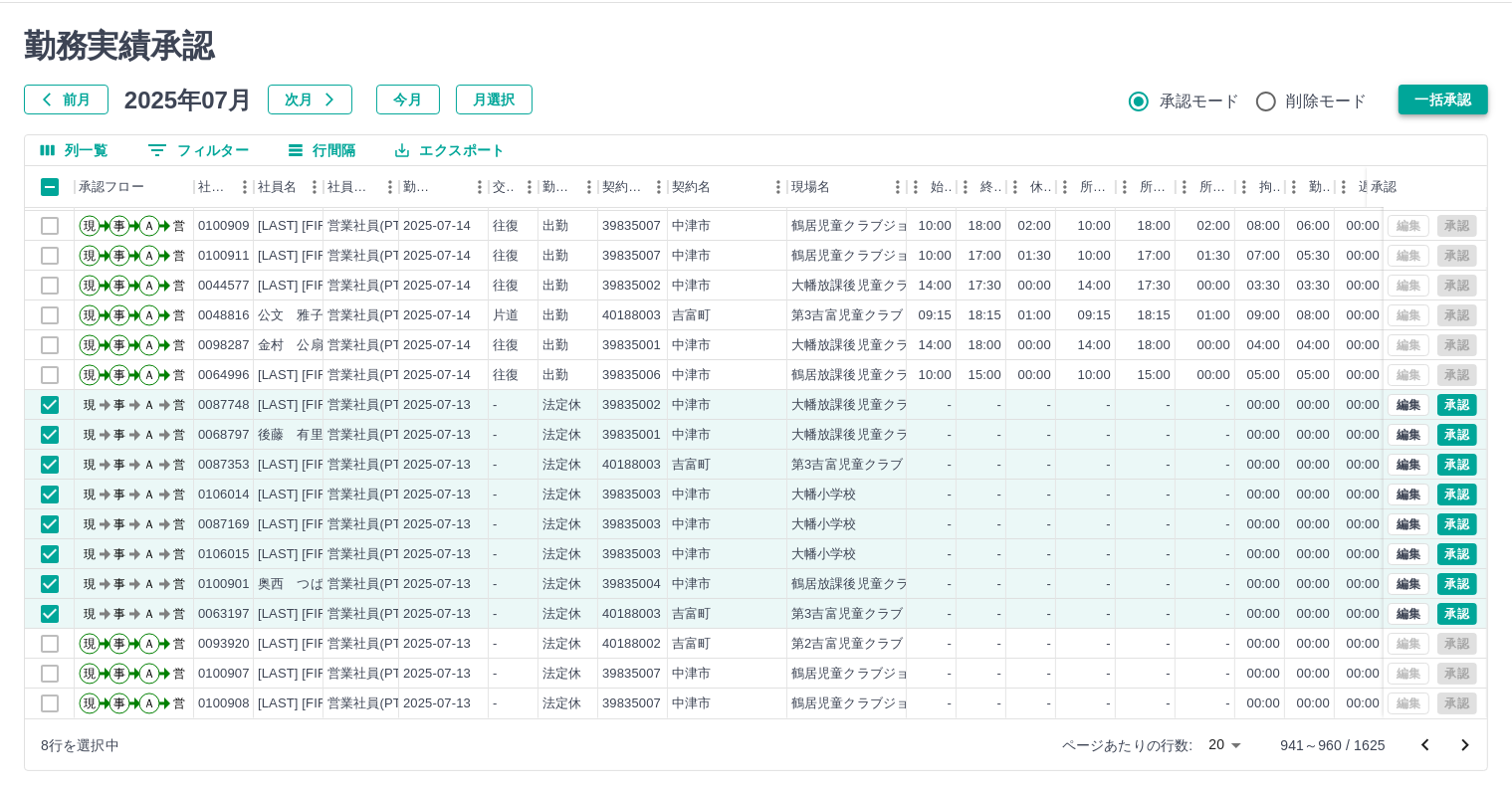 click on "一括承認" at bounding box center (1443, 99) 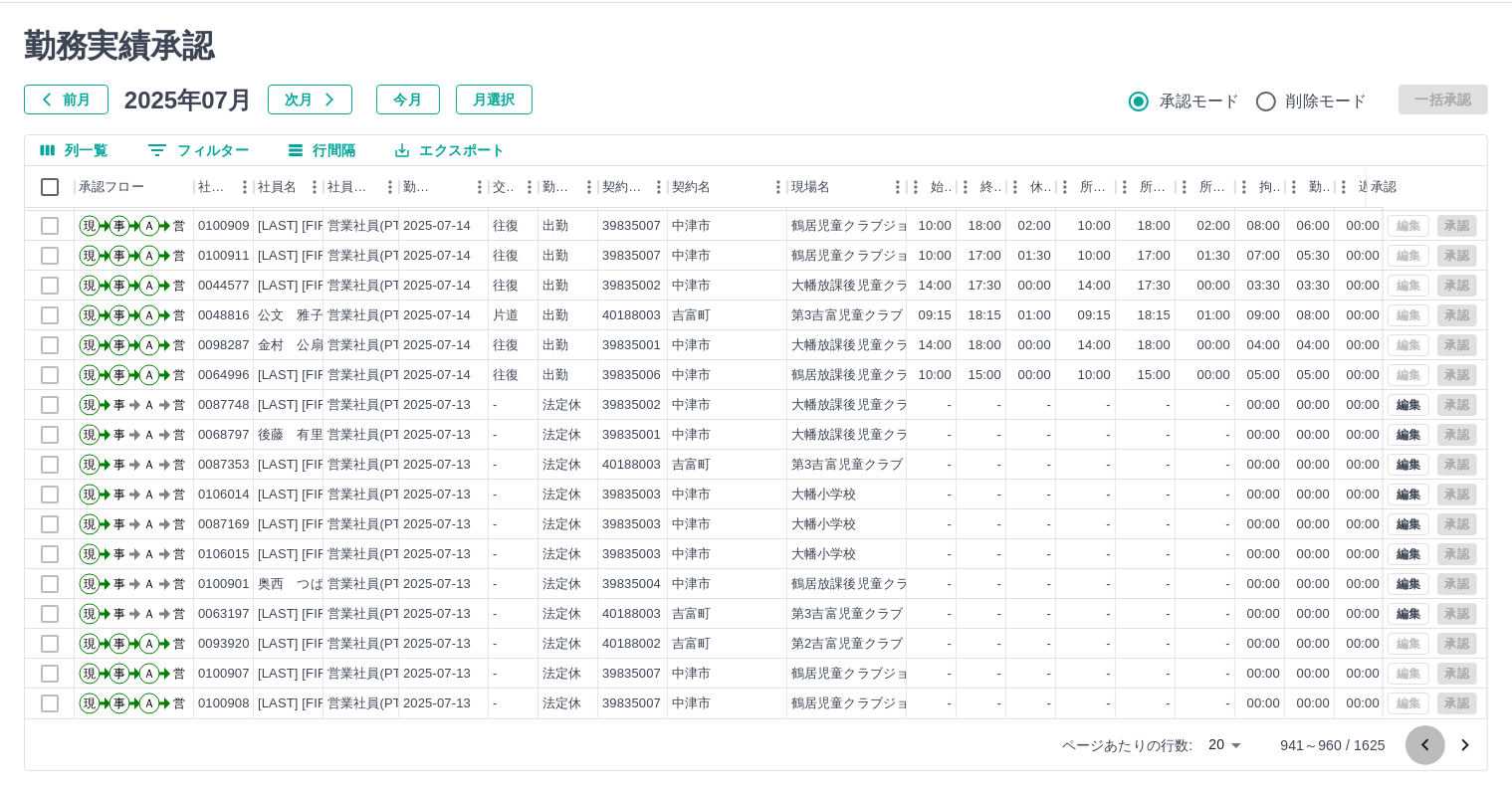 click 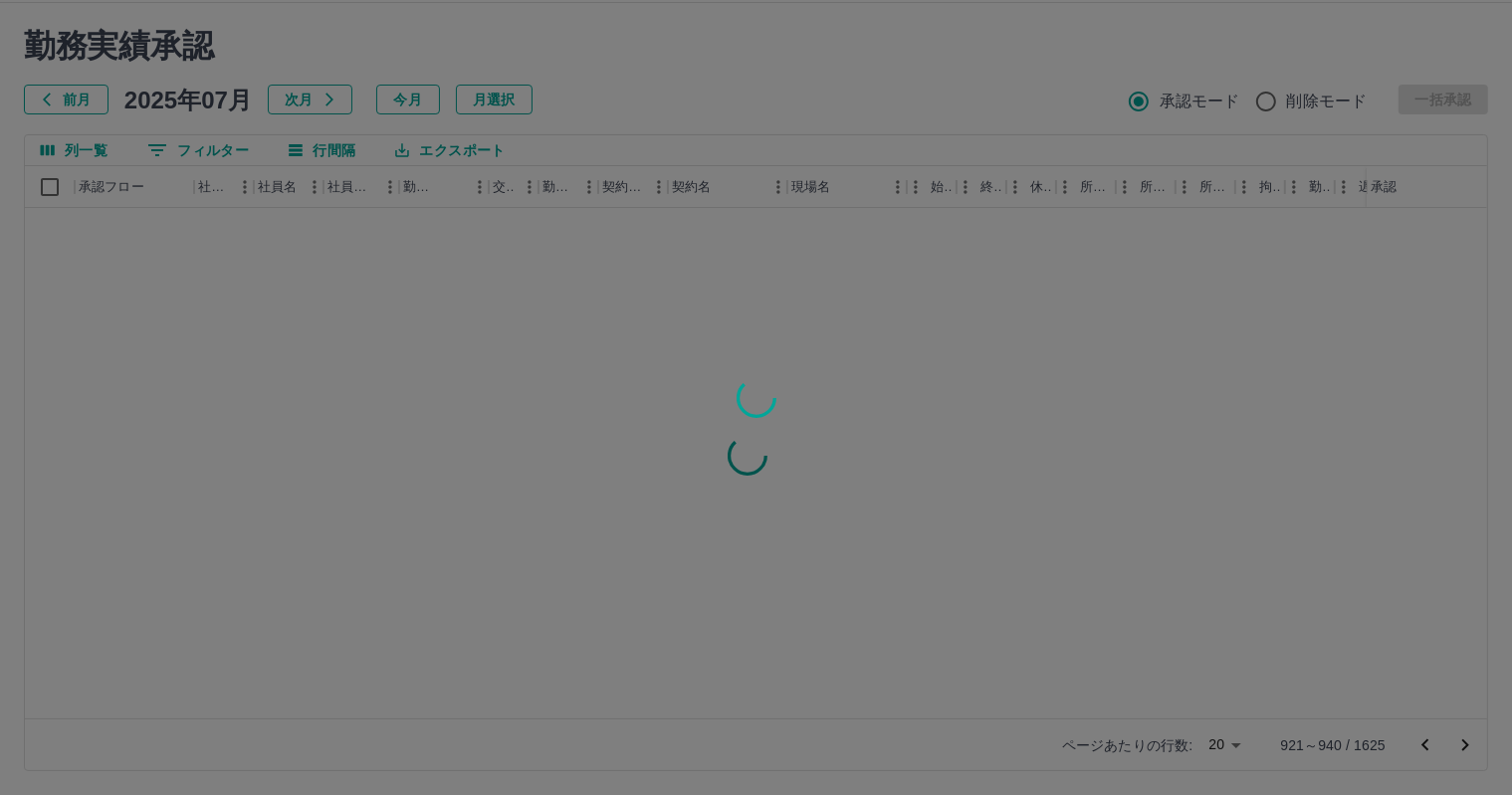 scroll, scrollTop: 0, scrollLeft: 0, axis: both 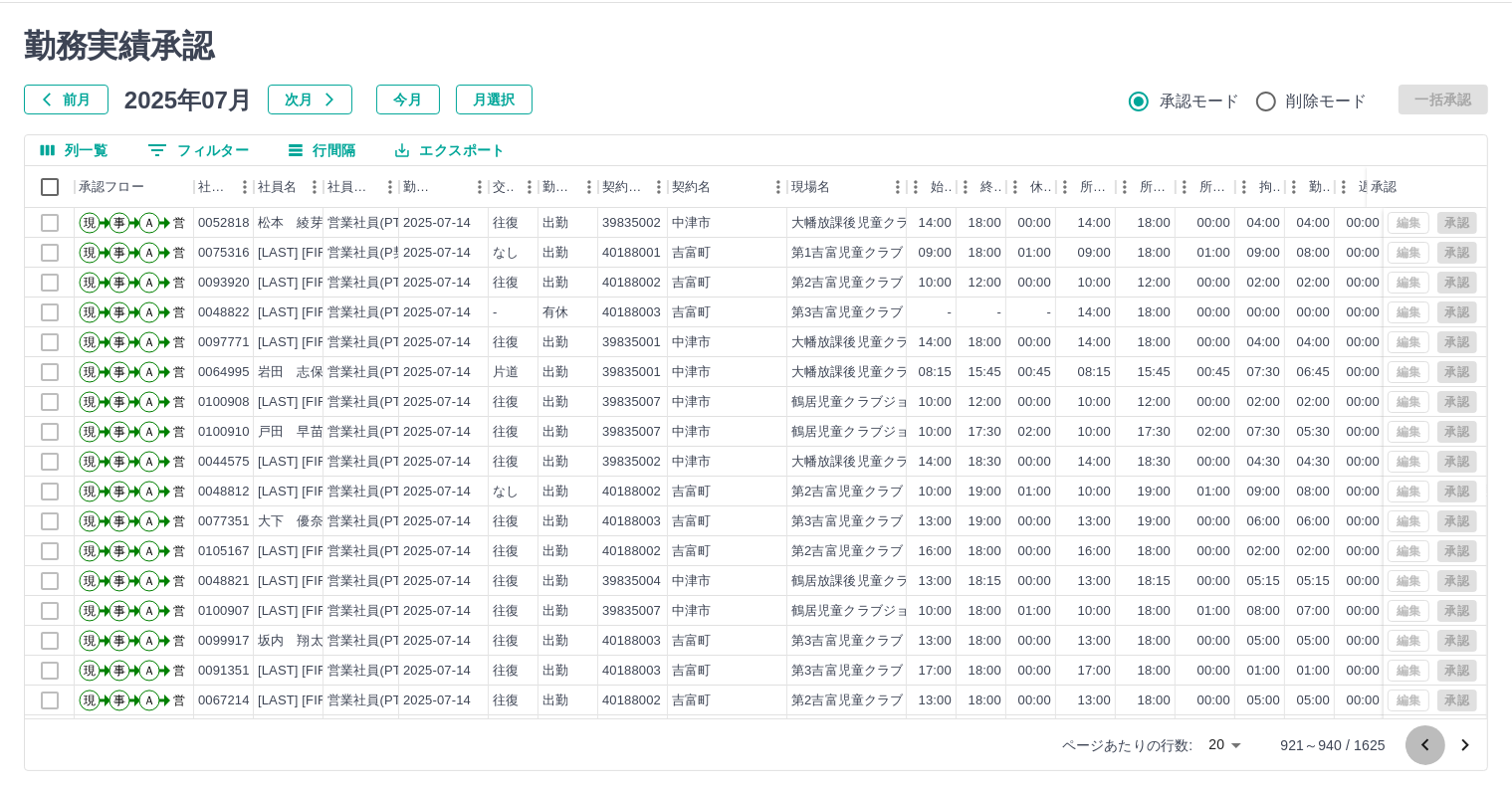 click 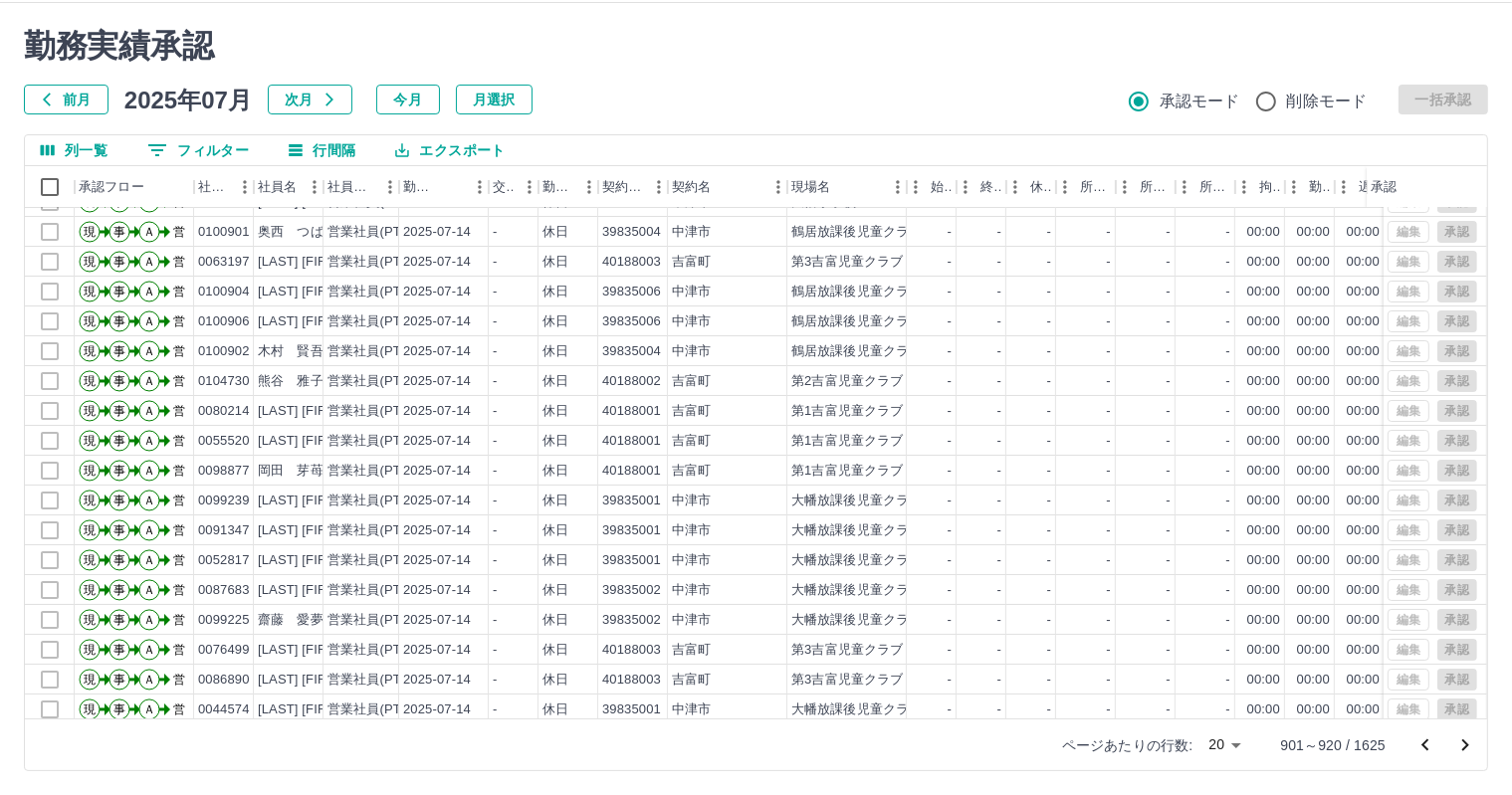 scroll, scrollTop: 102, scrollLeft: 0, axis: vertical 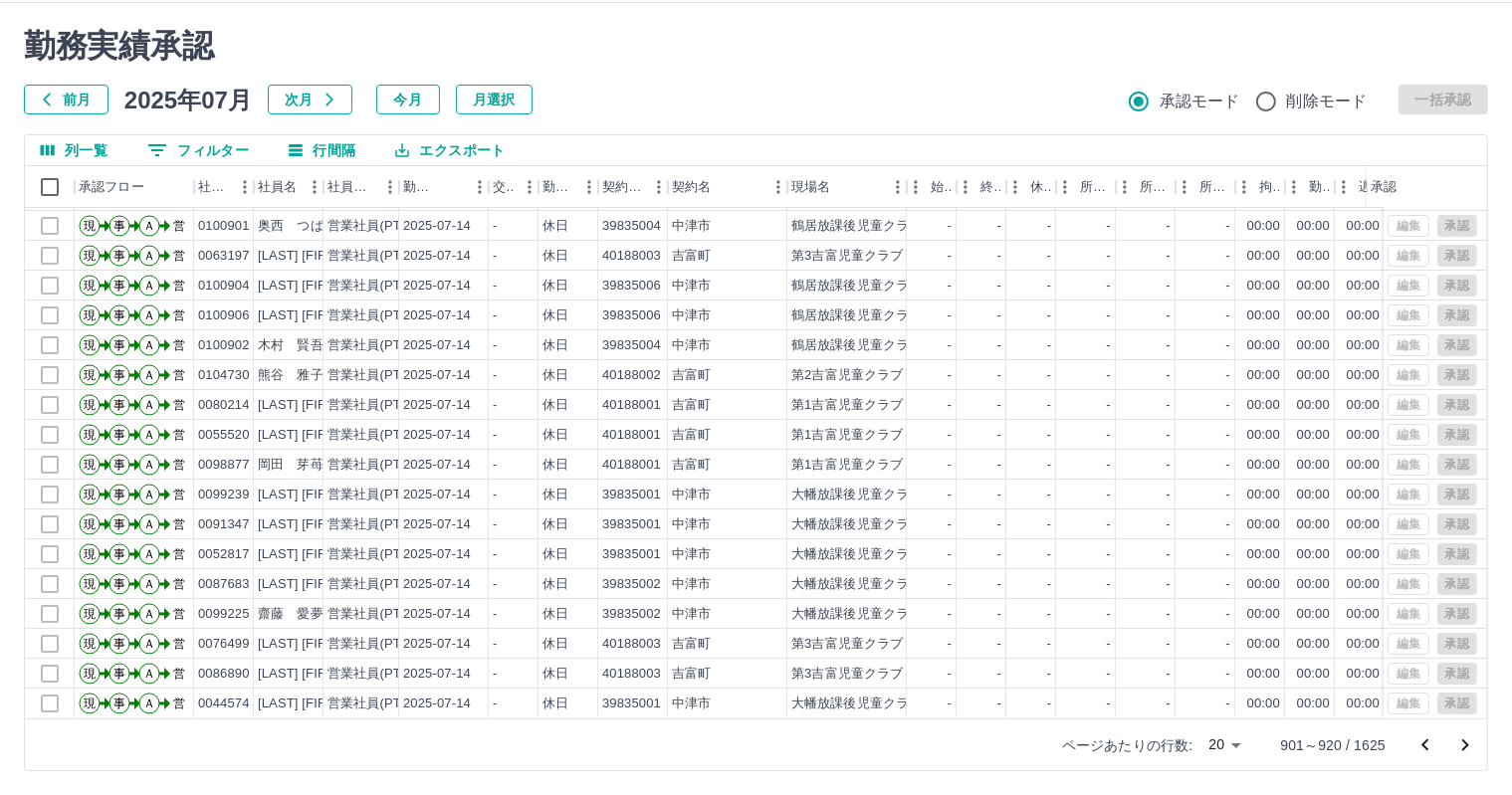 click 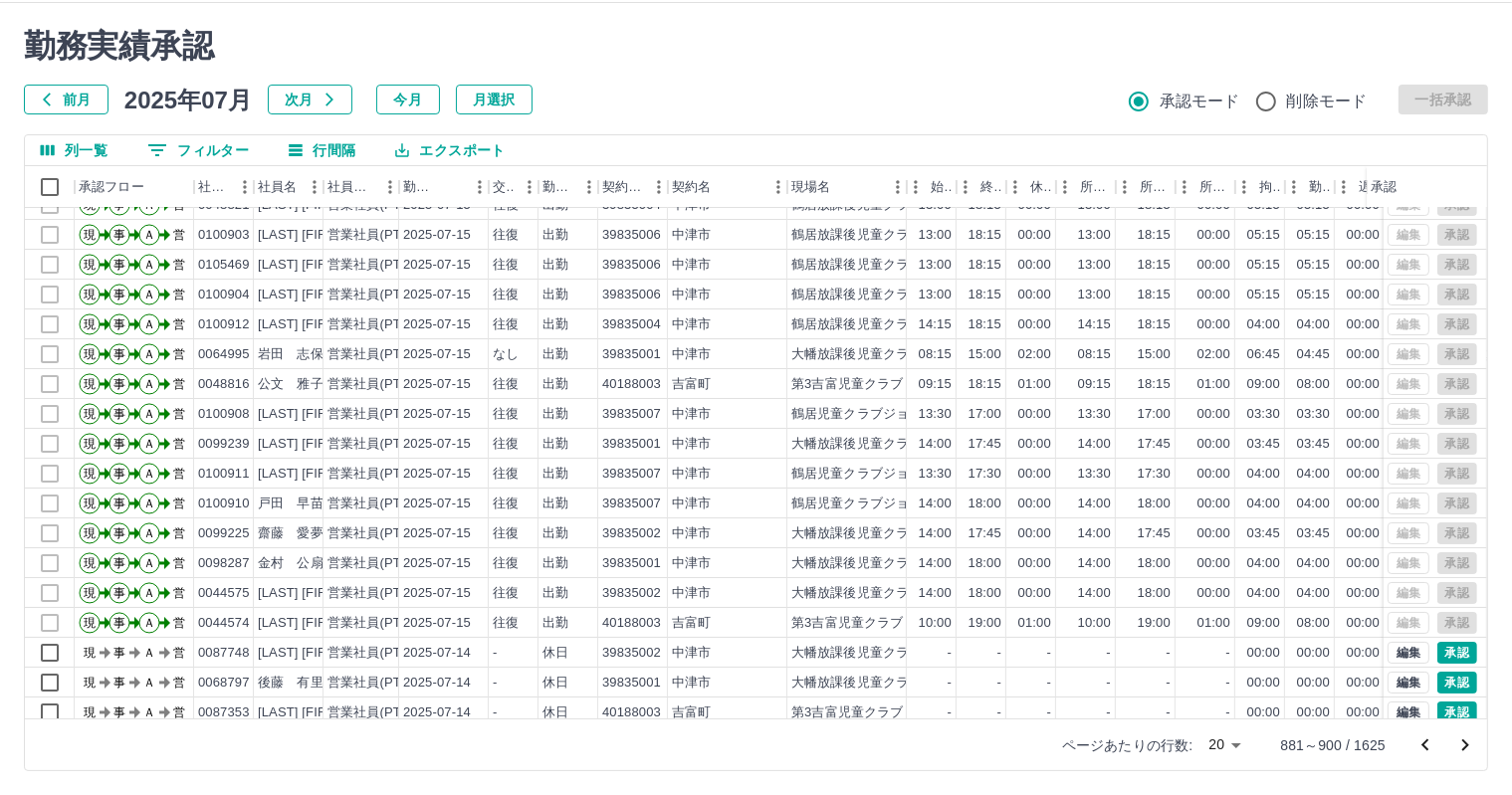 scroll, scrollTop: 102, scrollLeft: 0, axis: vertical 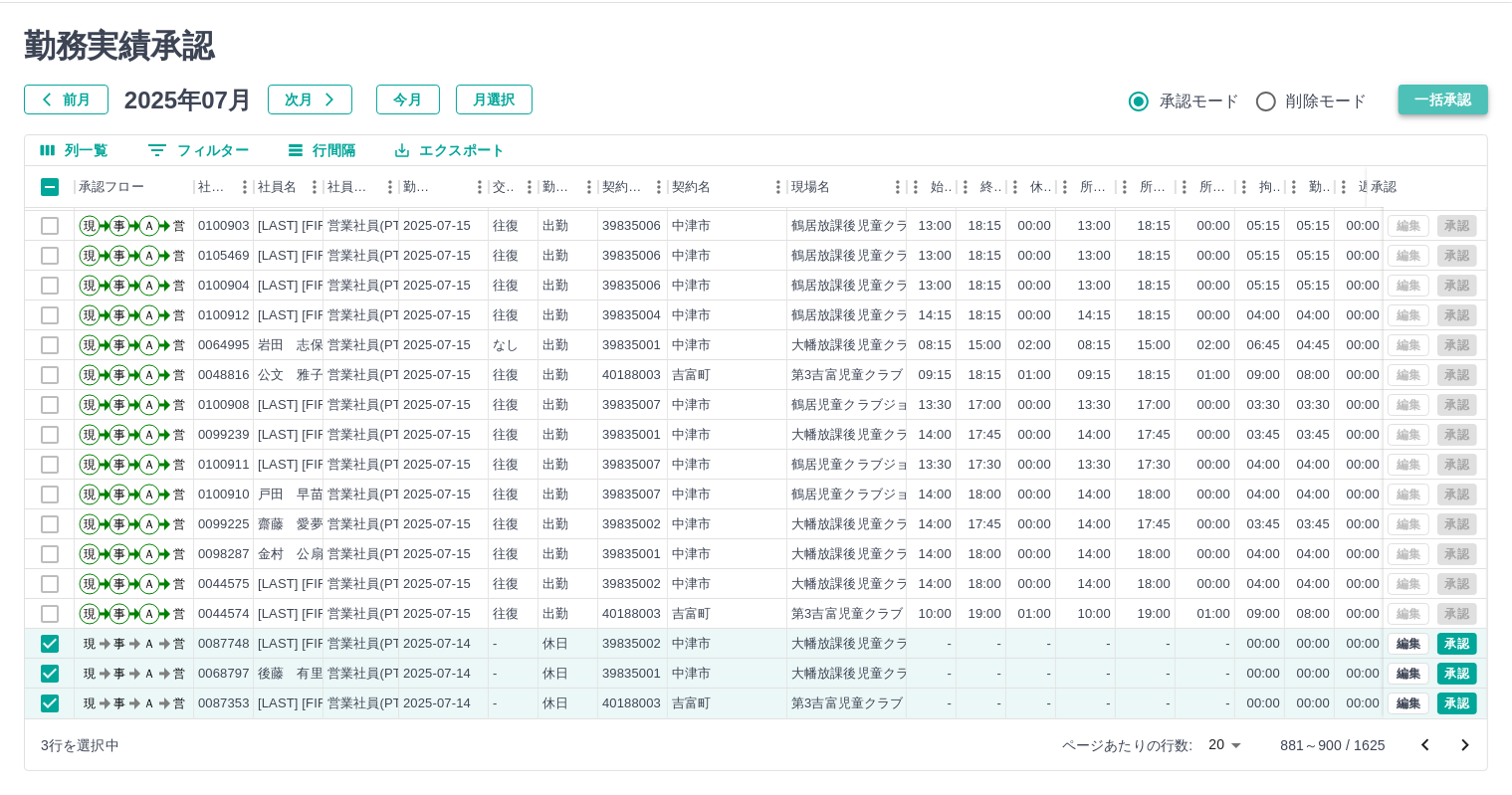click on "一括承認" at bounding box center (1443, 99) 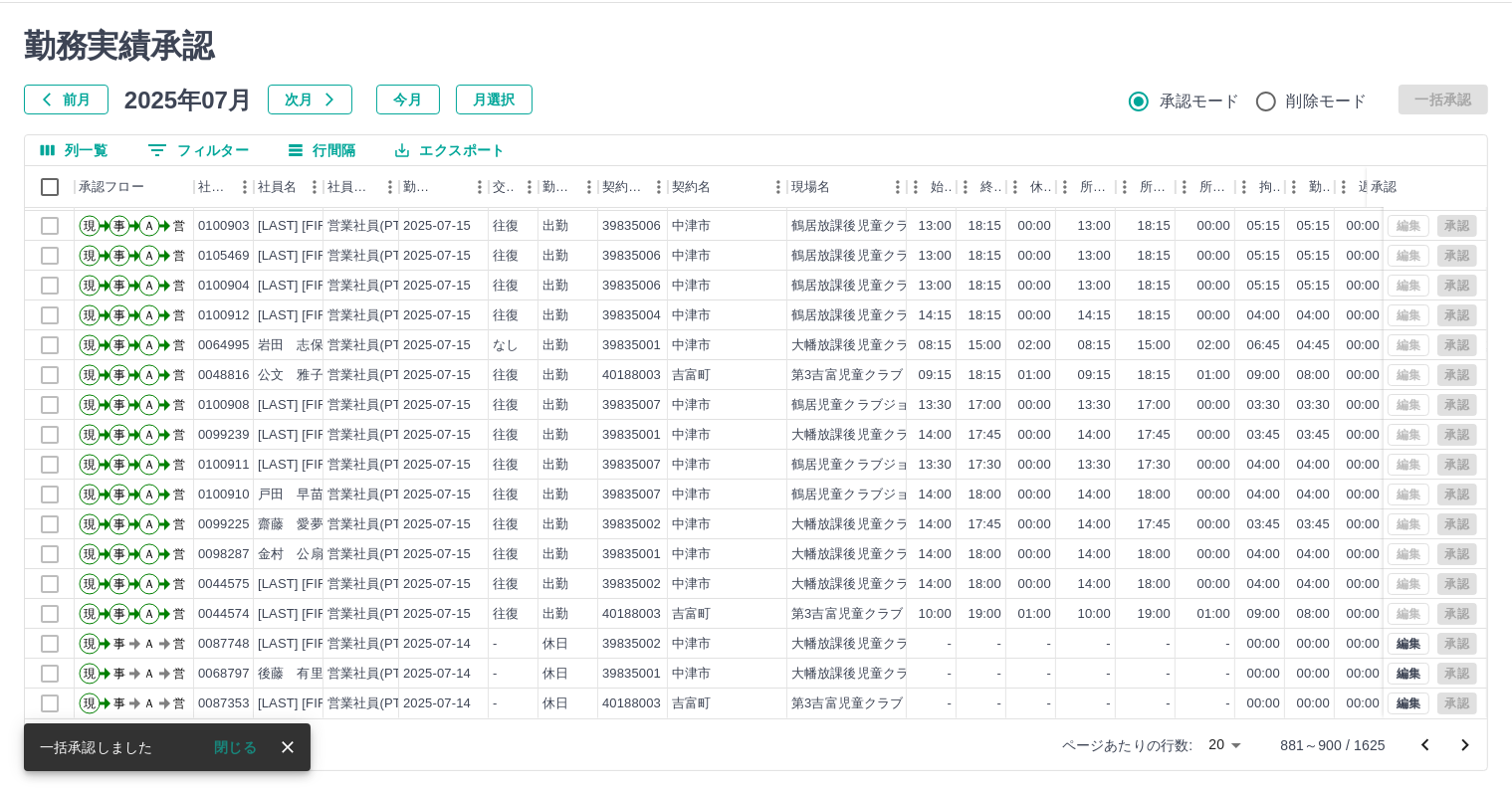 click 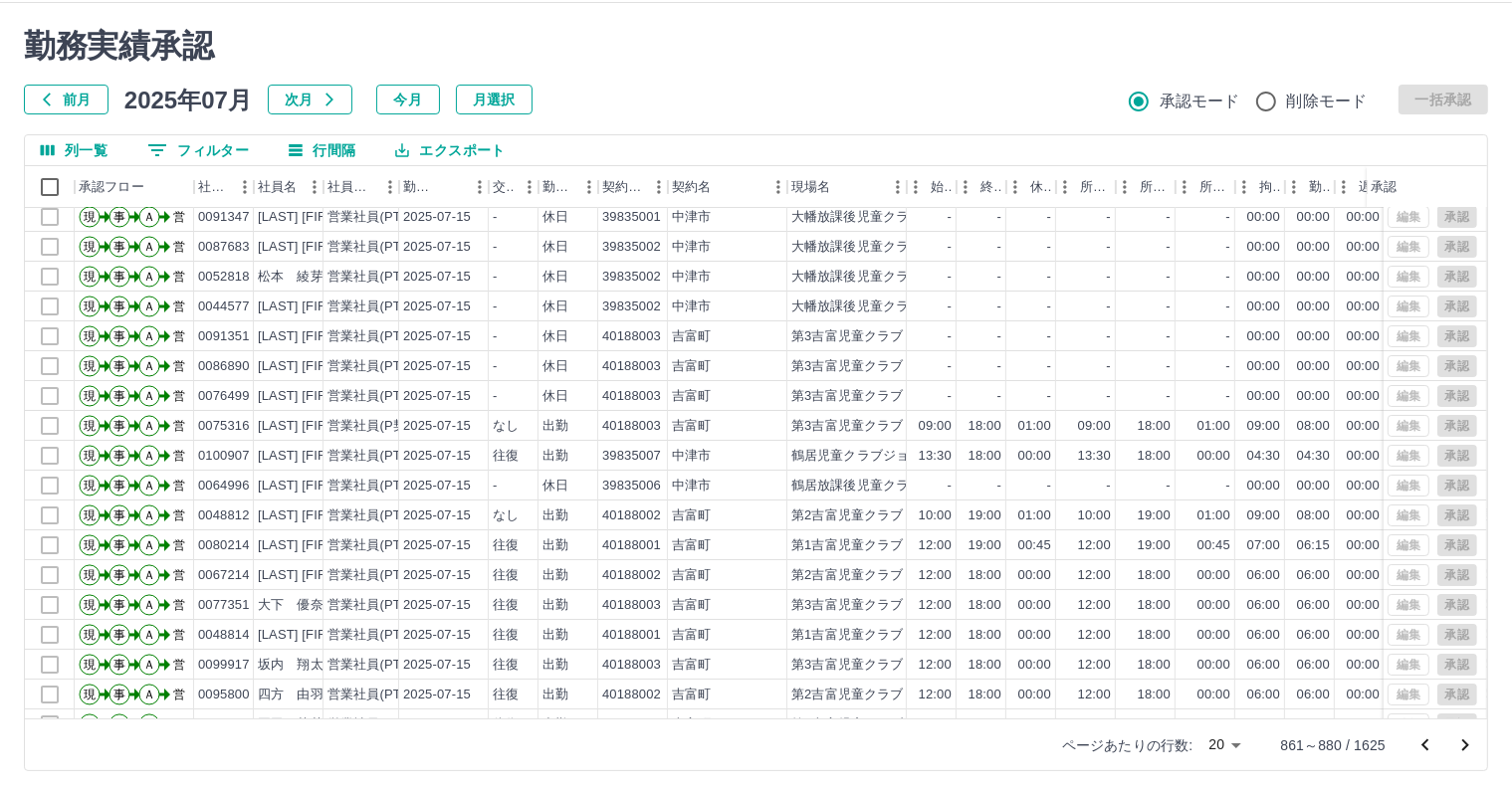 scroll, scrollTop: 0, scrollLeft: 0, axis: both 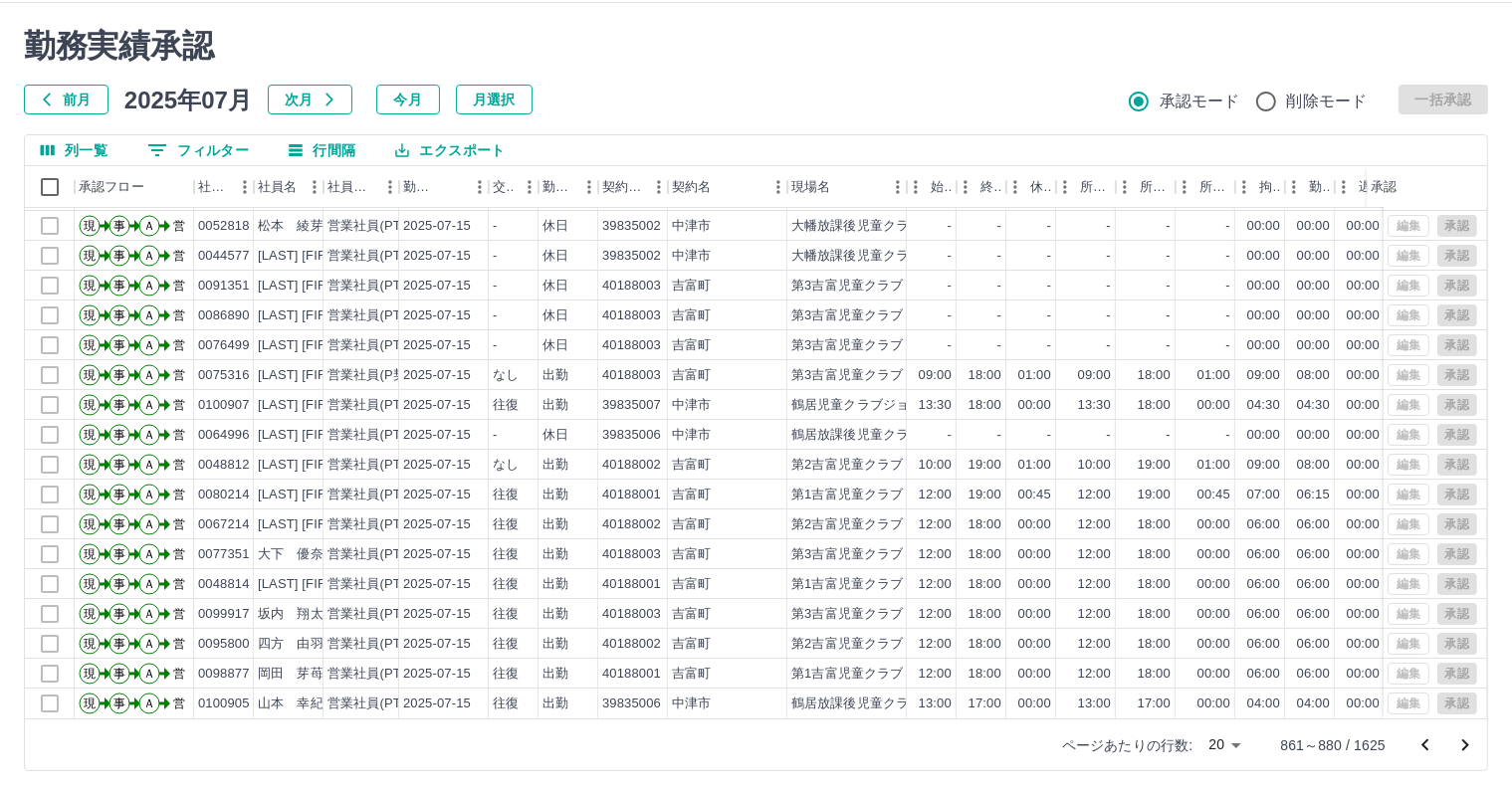 click 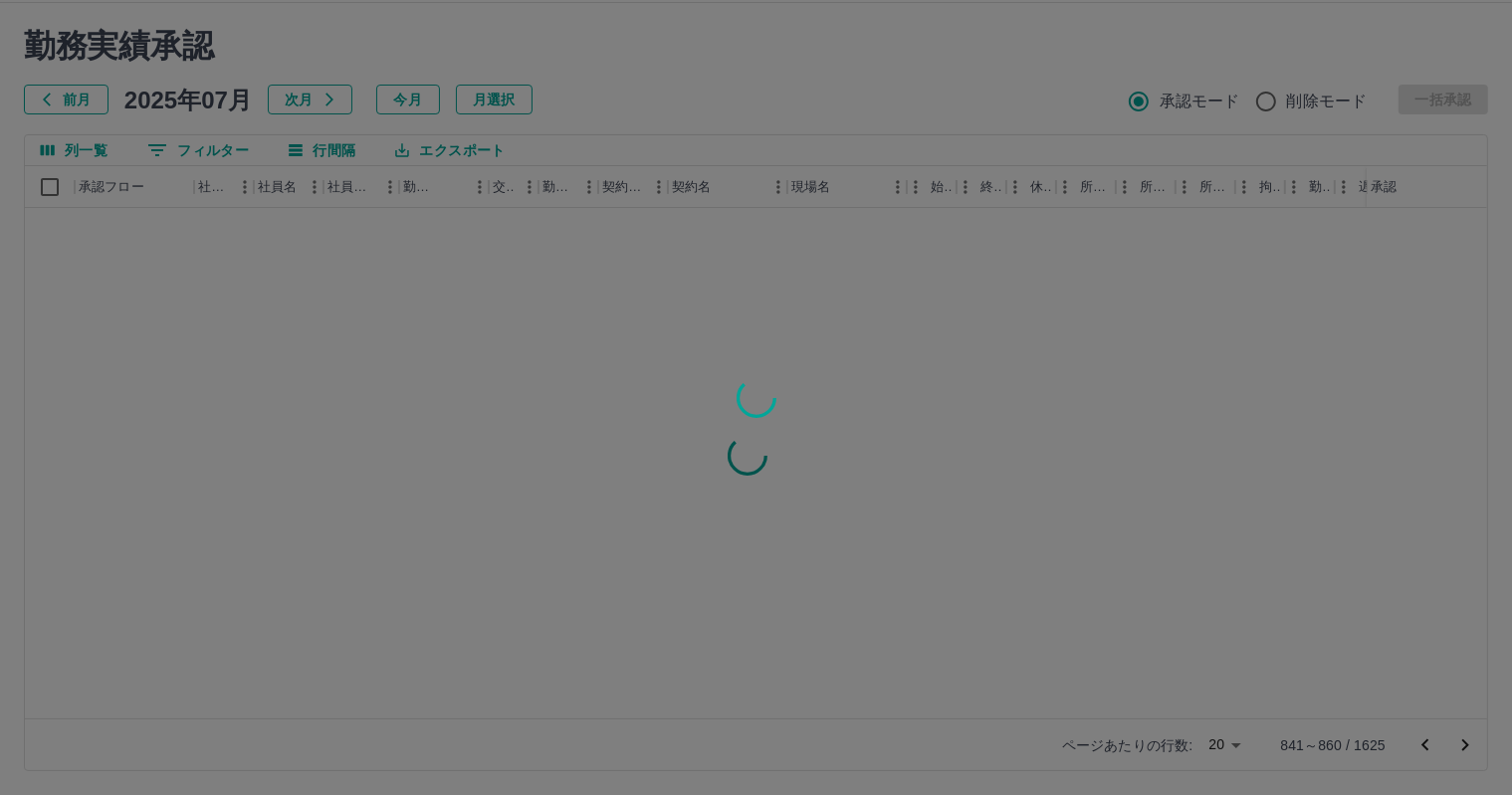 scroll, scrollTop: 0, scrollLeft: 0, axis: both 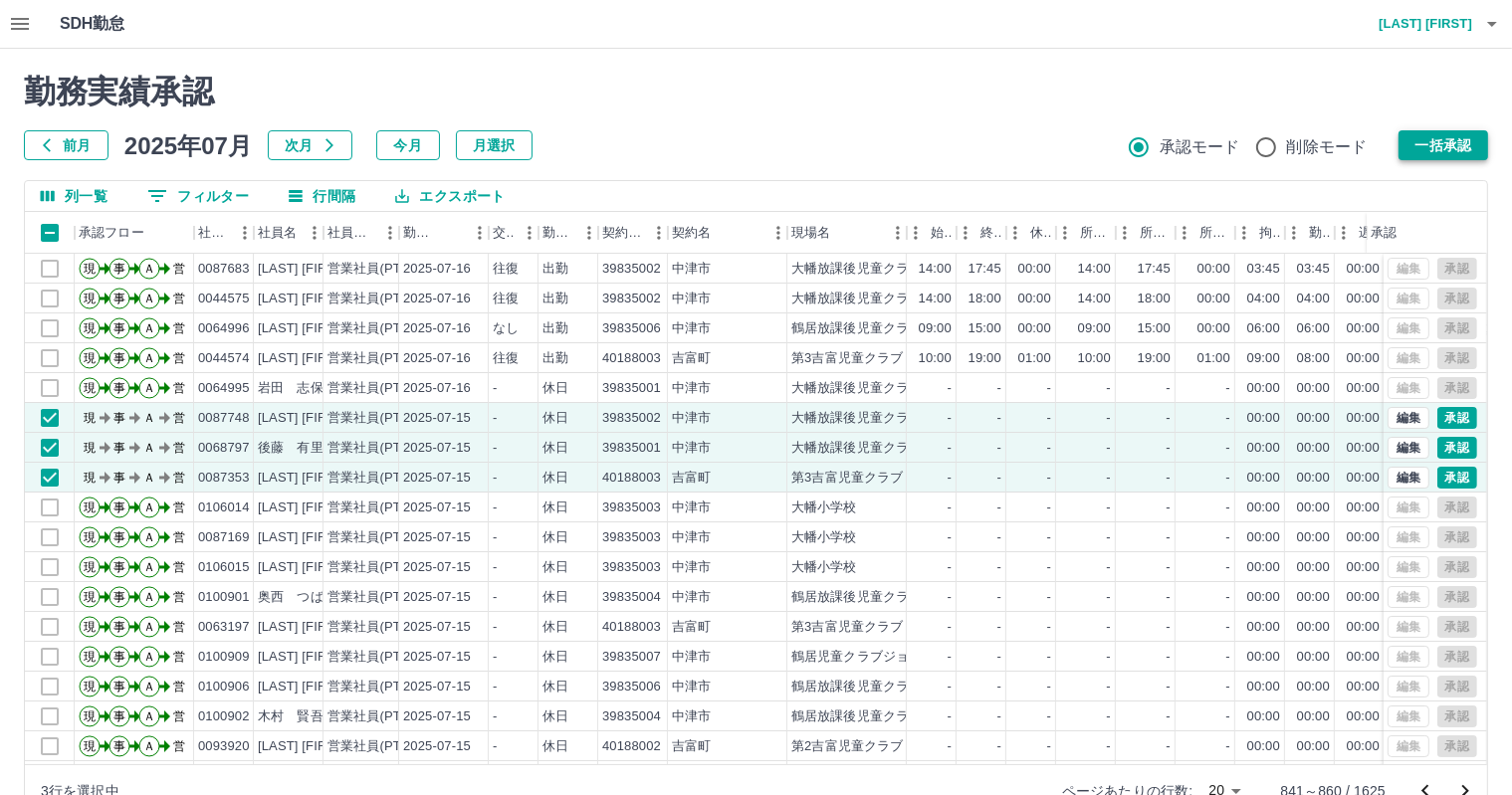 click on "一括承認" at bounding box center (1443, 145) 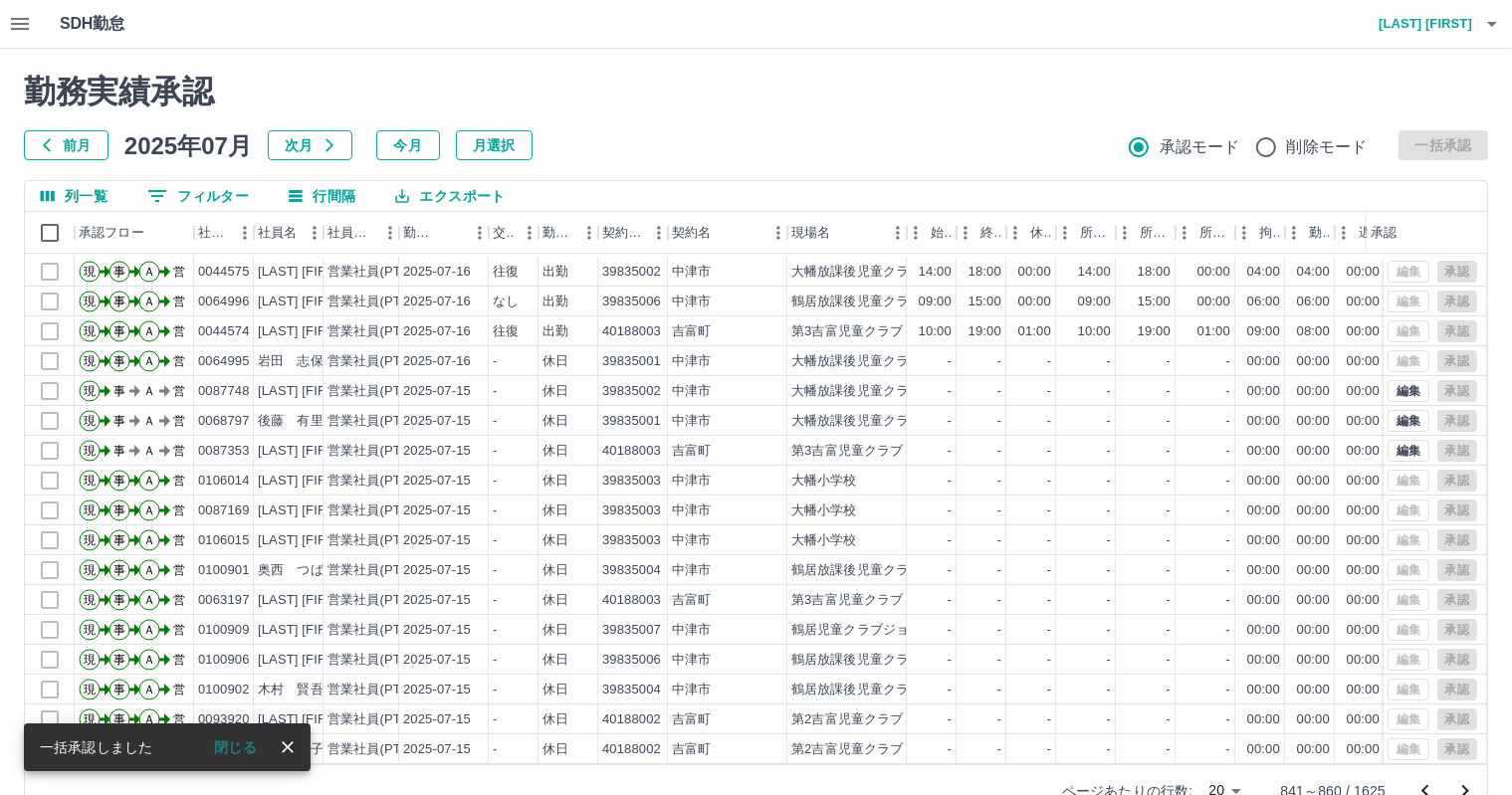 scroll, scrollTop: 102, scrollLeft: 0, axis: vertical 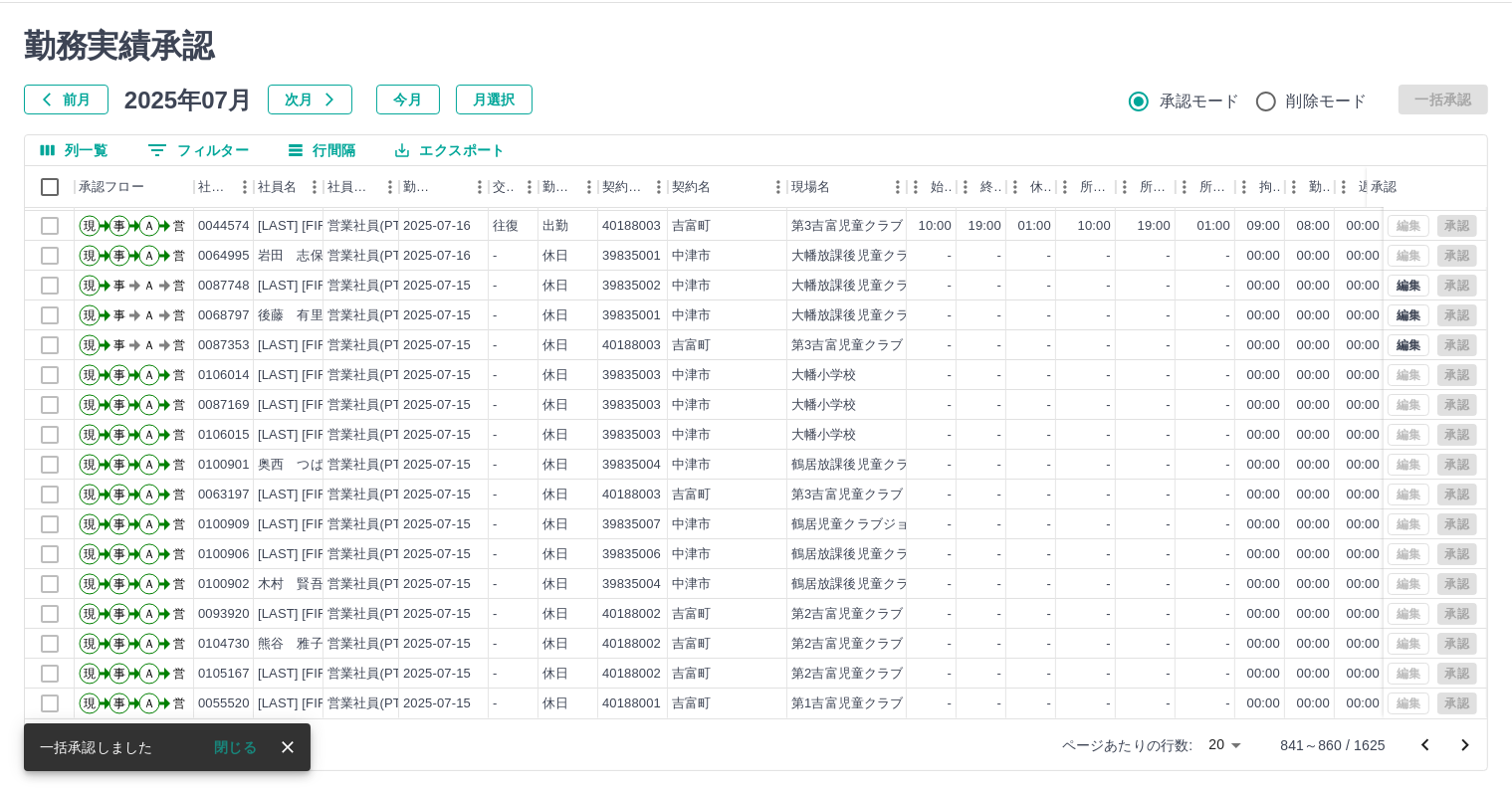click 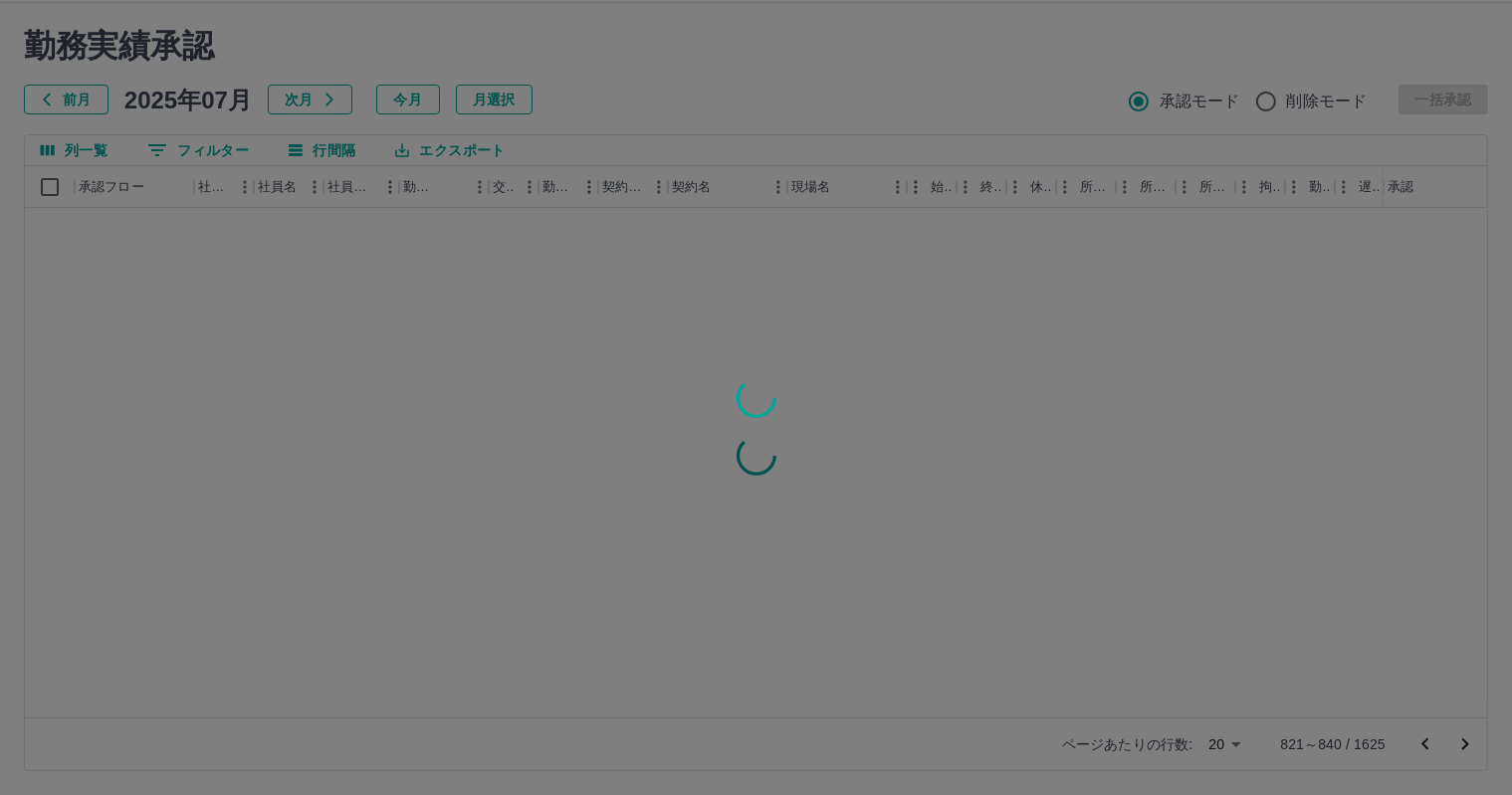 scroll, scrollTop: 0, scrollLeft: 0, axis: both 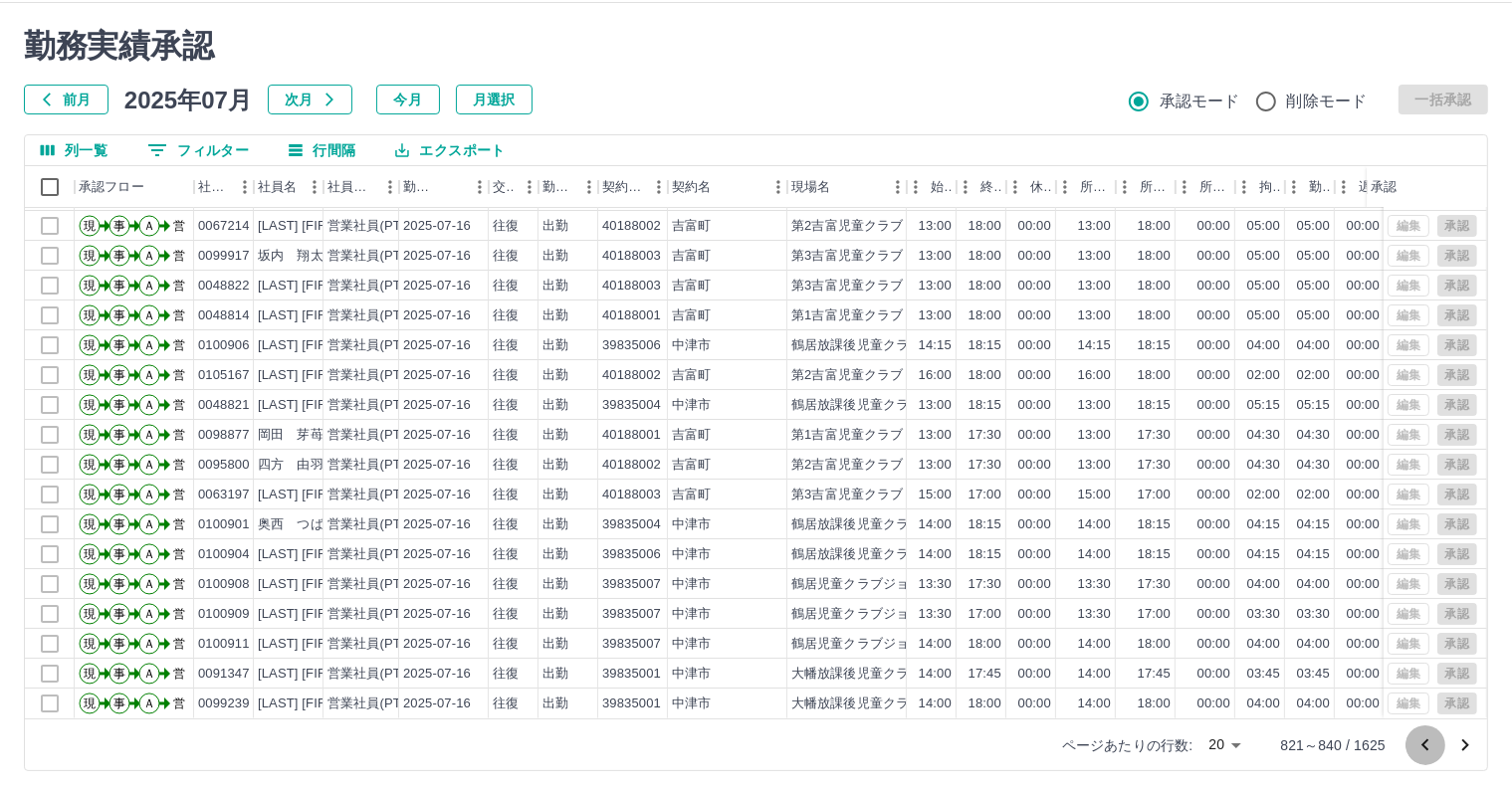 click 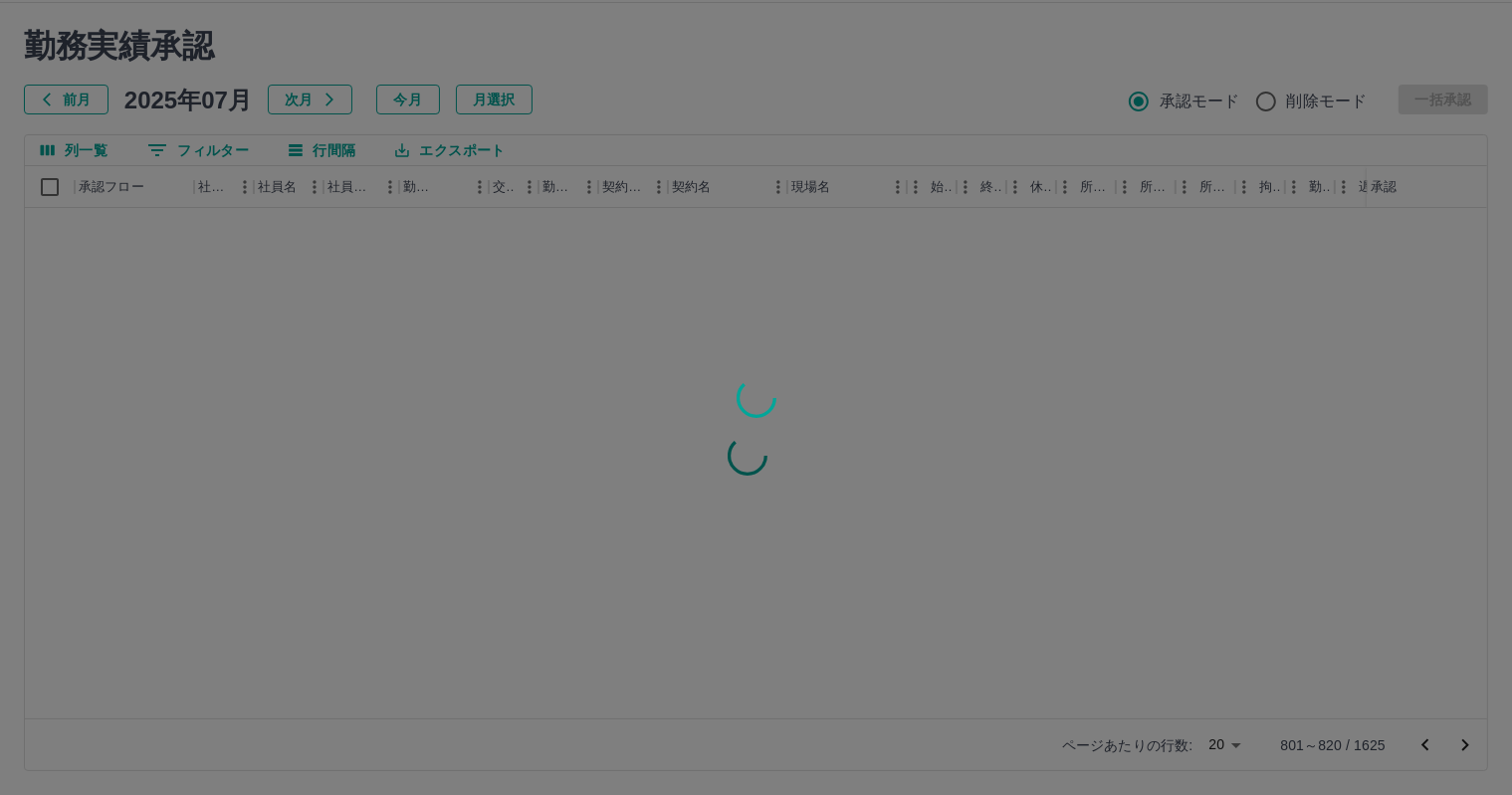 scroll, scrollTop: 0, scrollLeft: 0, axis: both 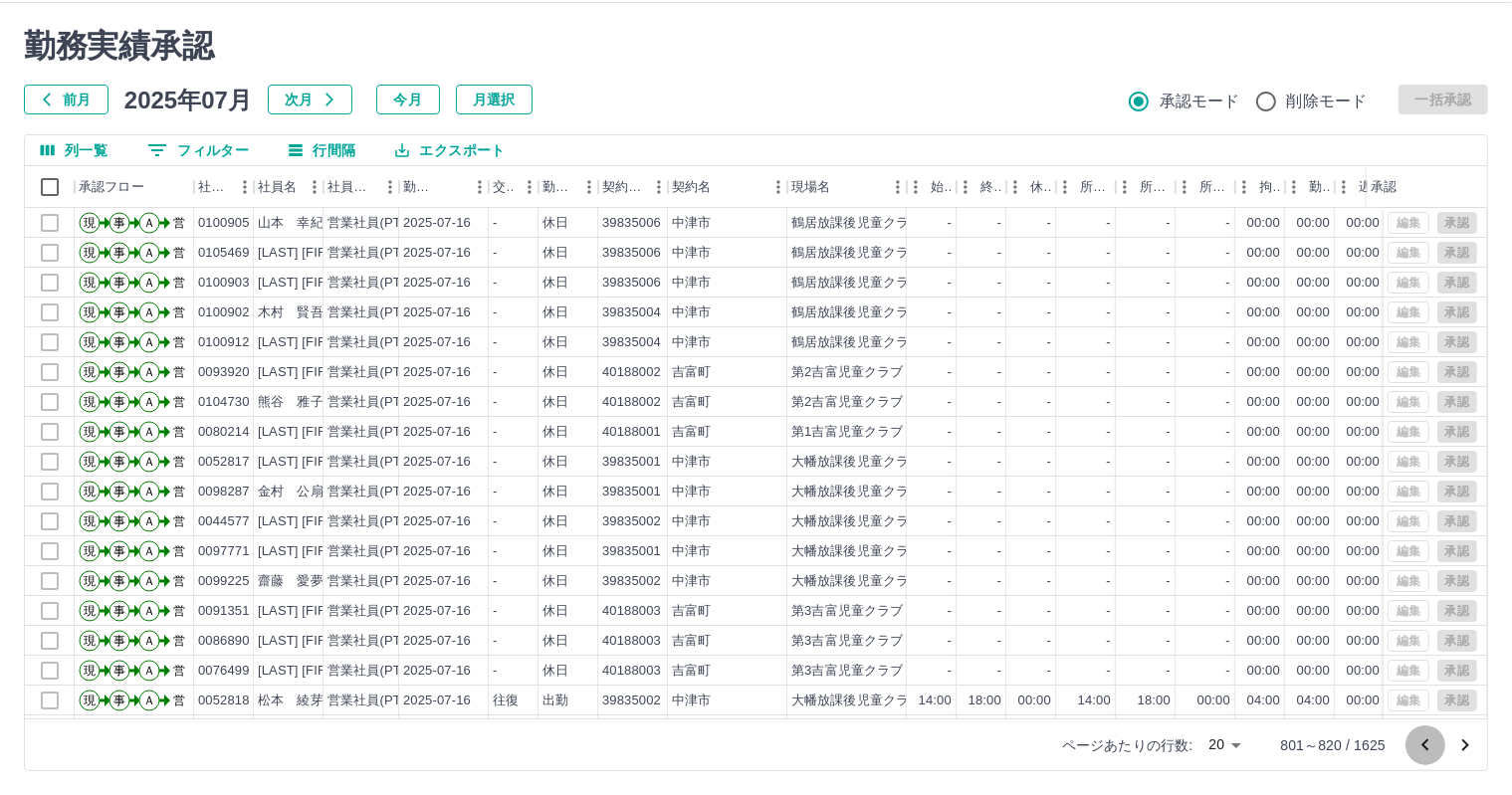 click 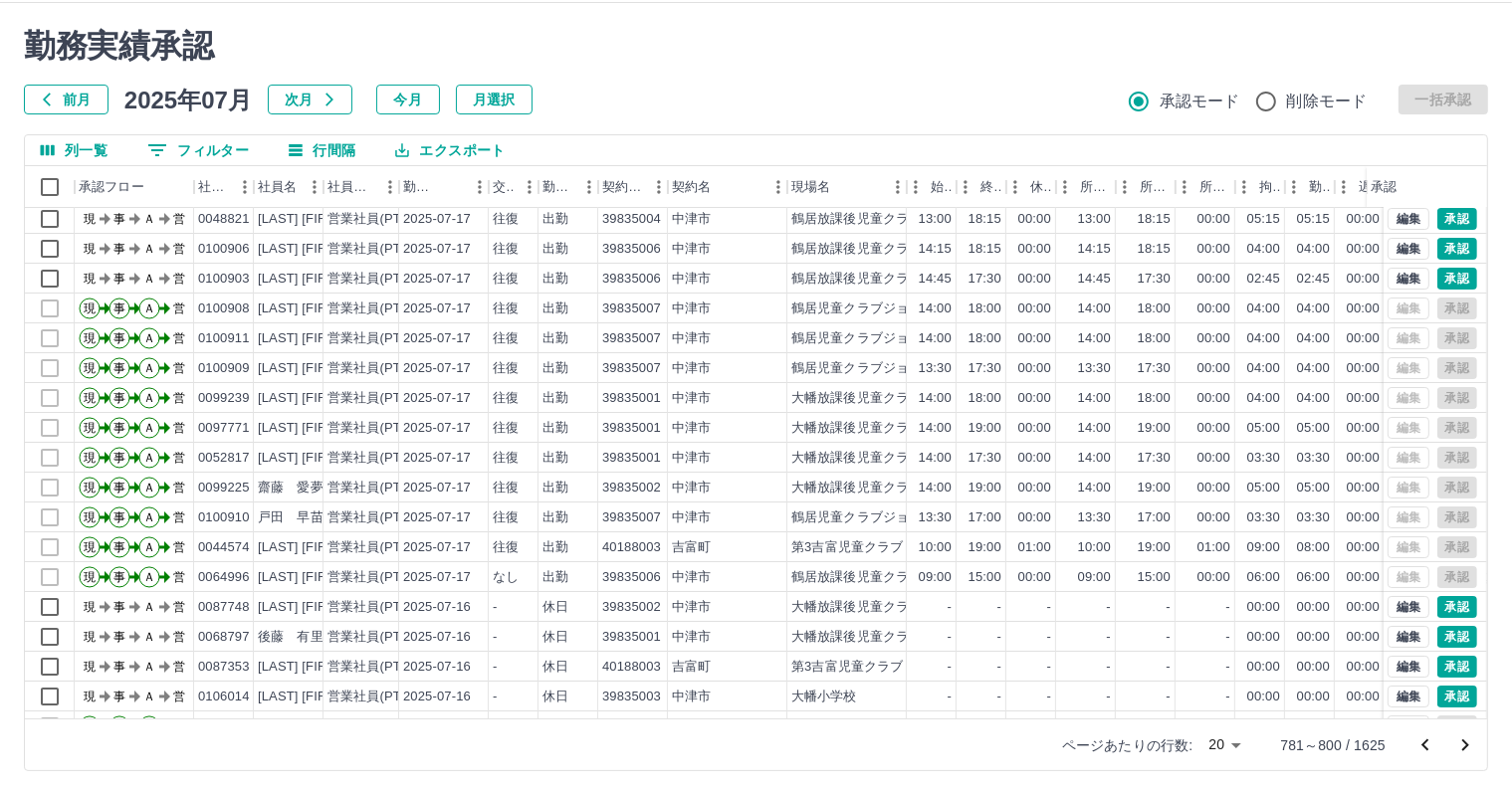scroll, scrollTop: 0, scrollLeft: 0, axis: both 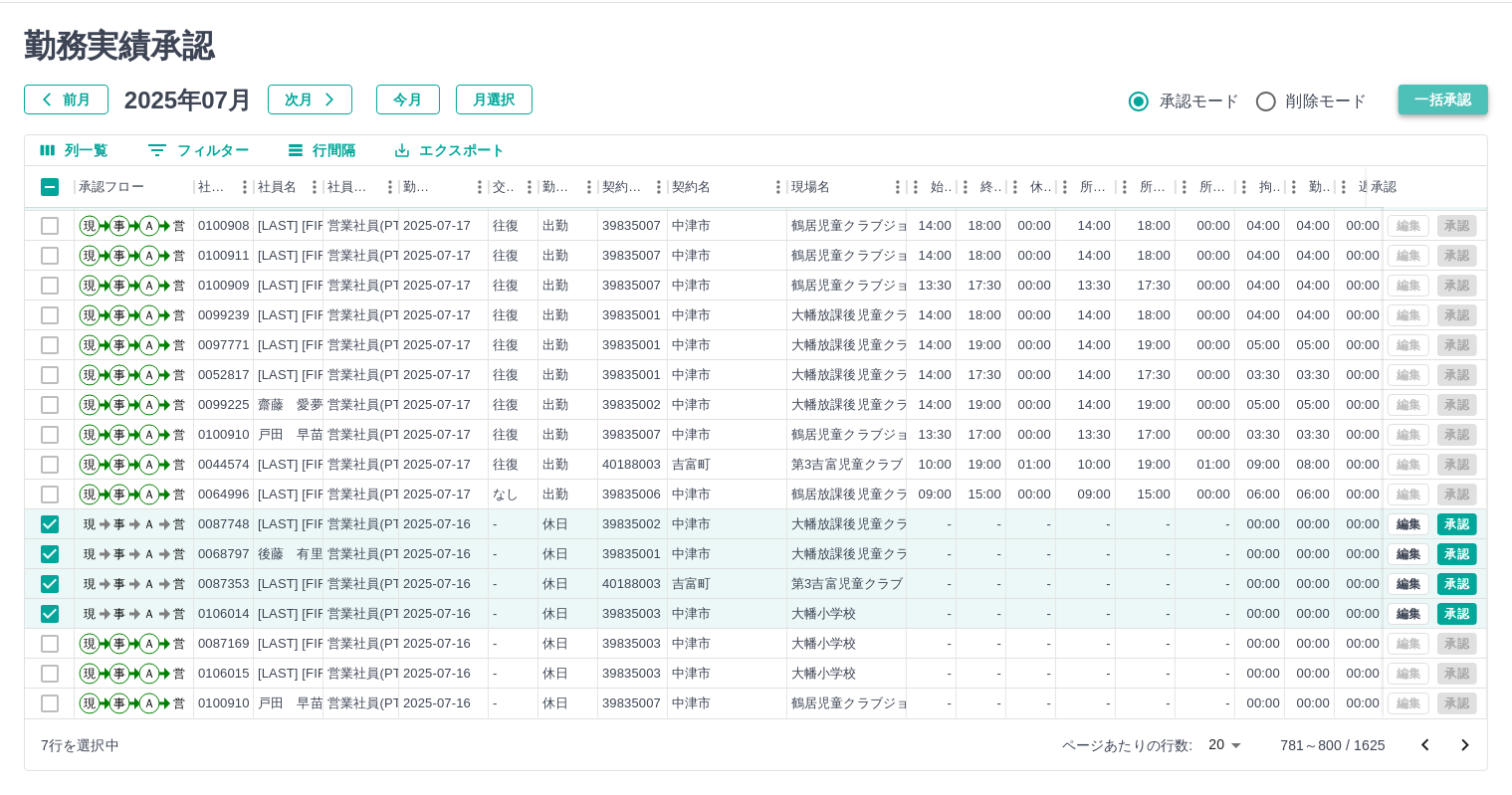 click on "一括承認" at bounding box center [1443, 99] 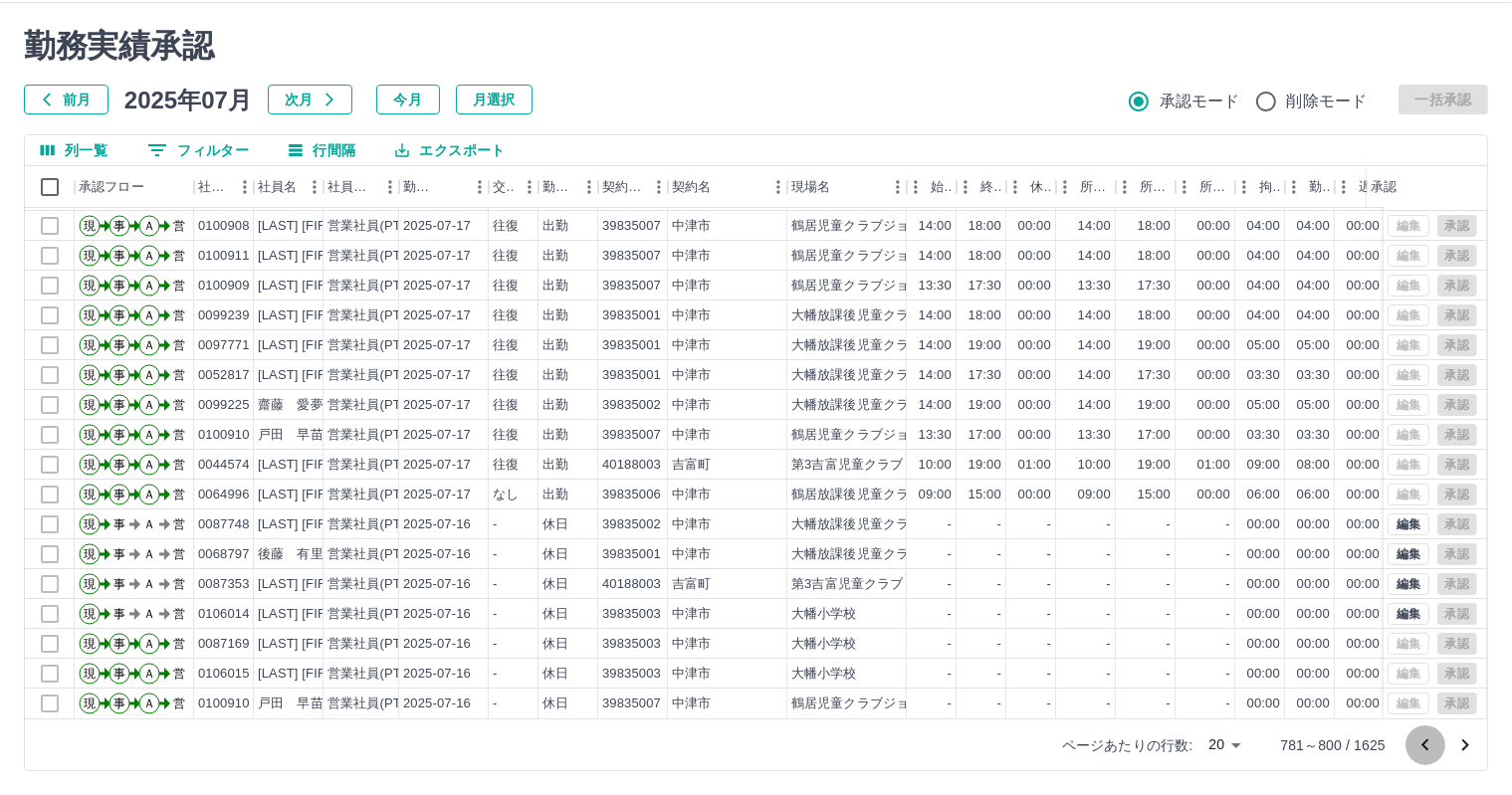 click 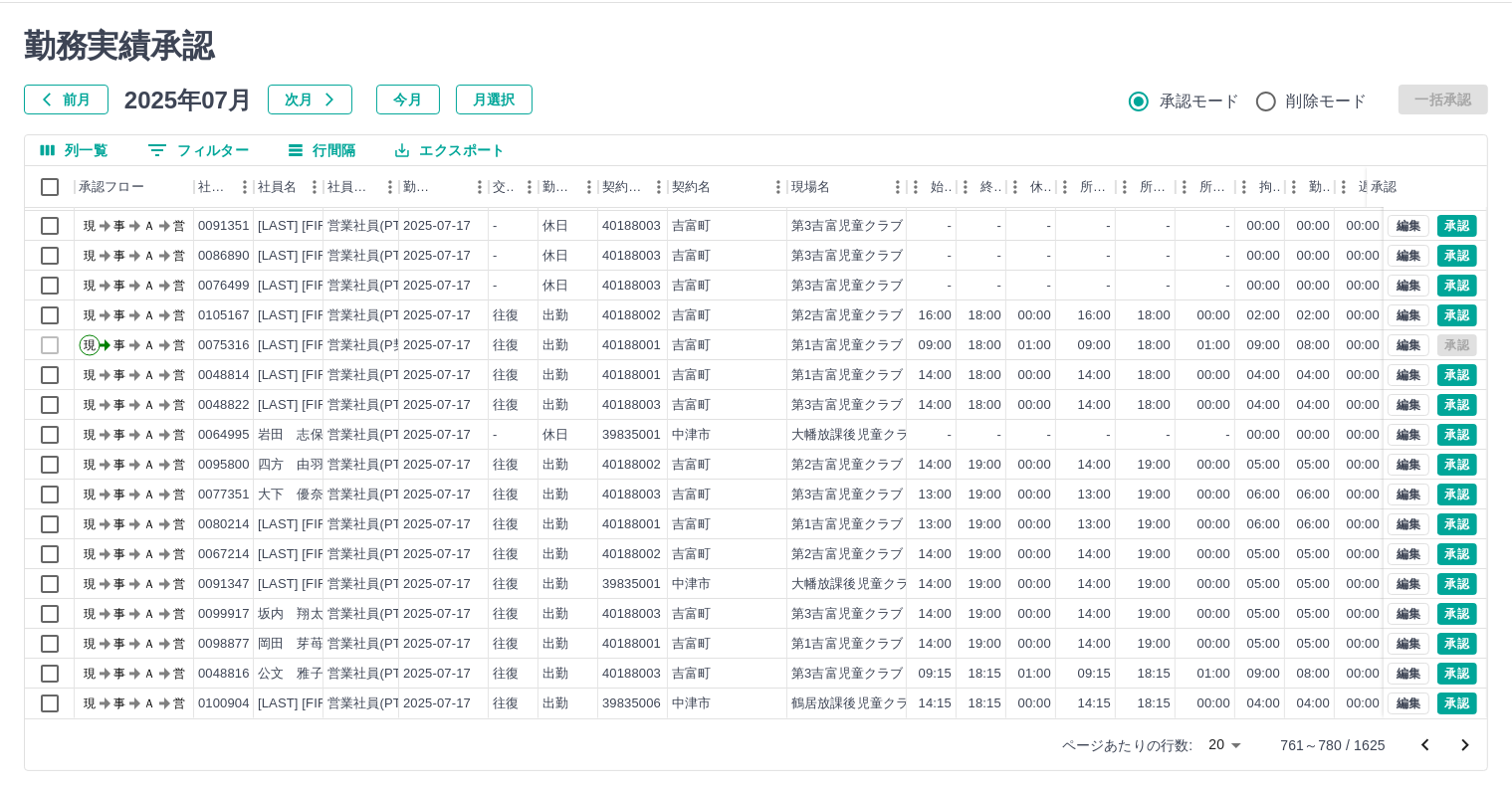 scroll, scrollTop: 102, scrollLeft: 0, axis: vertical 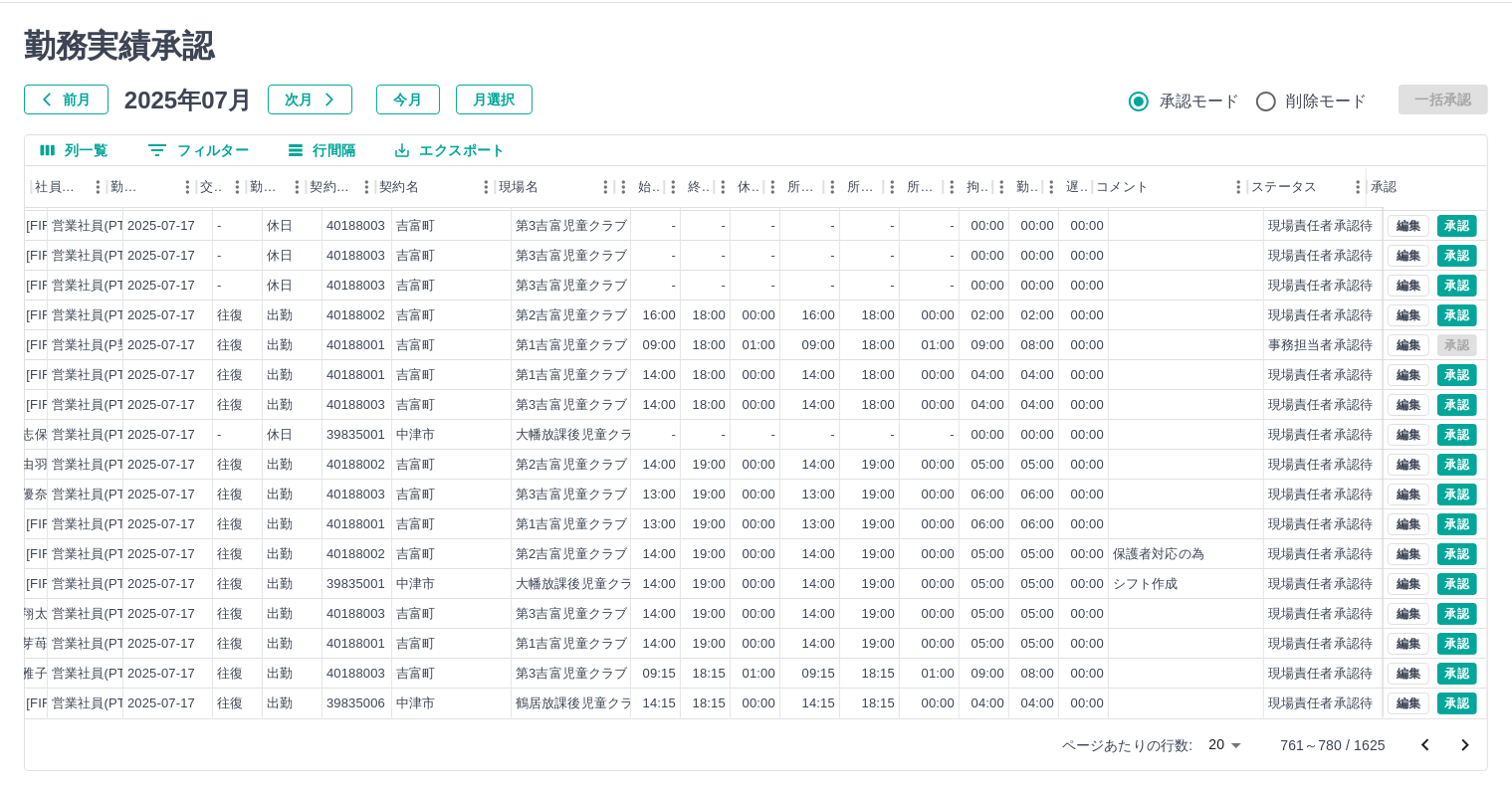 click on "ページあたりの行数: 20 ** 761～780 / 1625" at bounding box center (1262, 745) 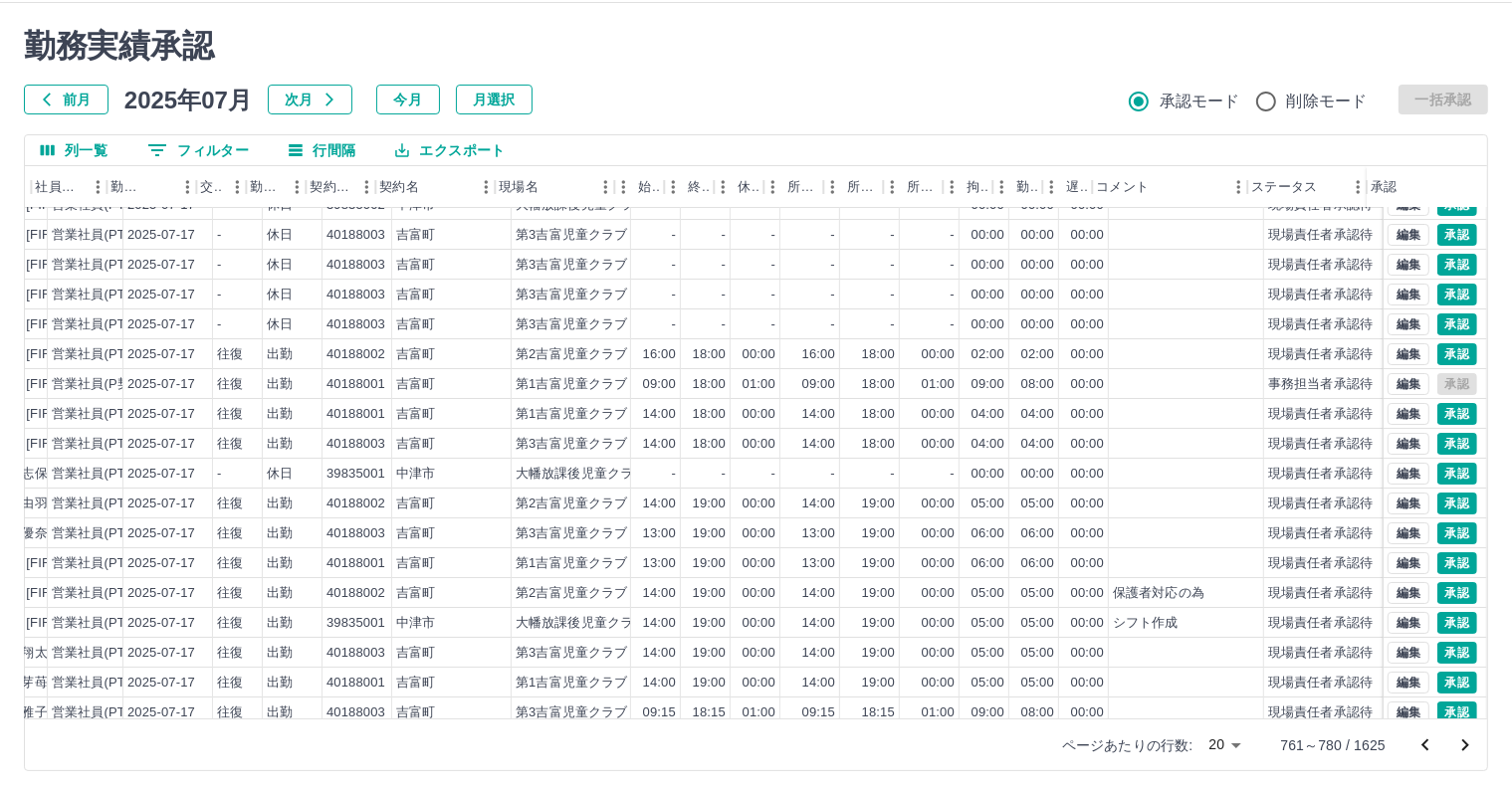 scroll, scrollTop: 0, scrollLeft: 292, axis: horizontal 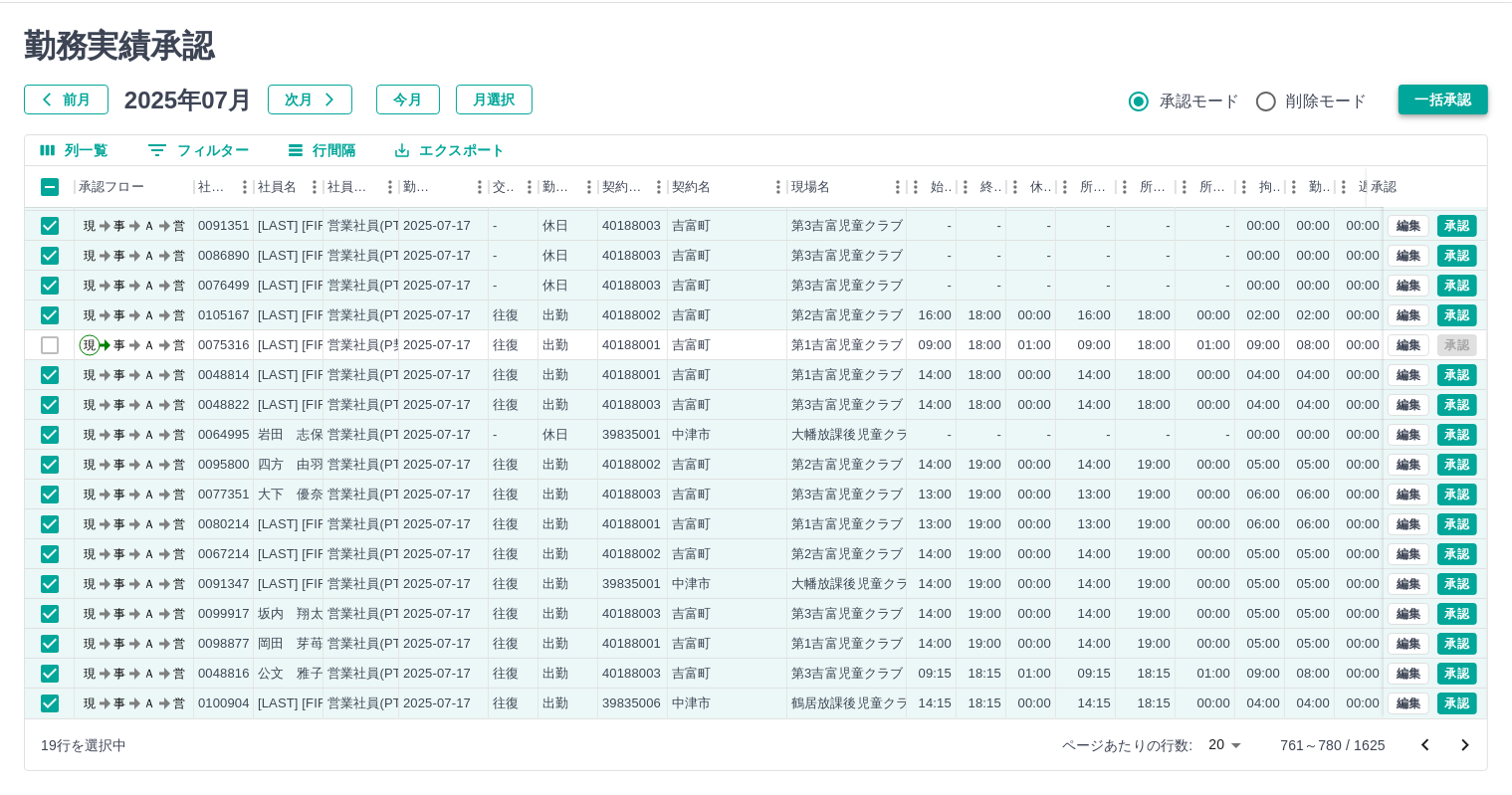 click on "一括承認" at bounding box center (1443, 99) 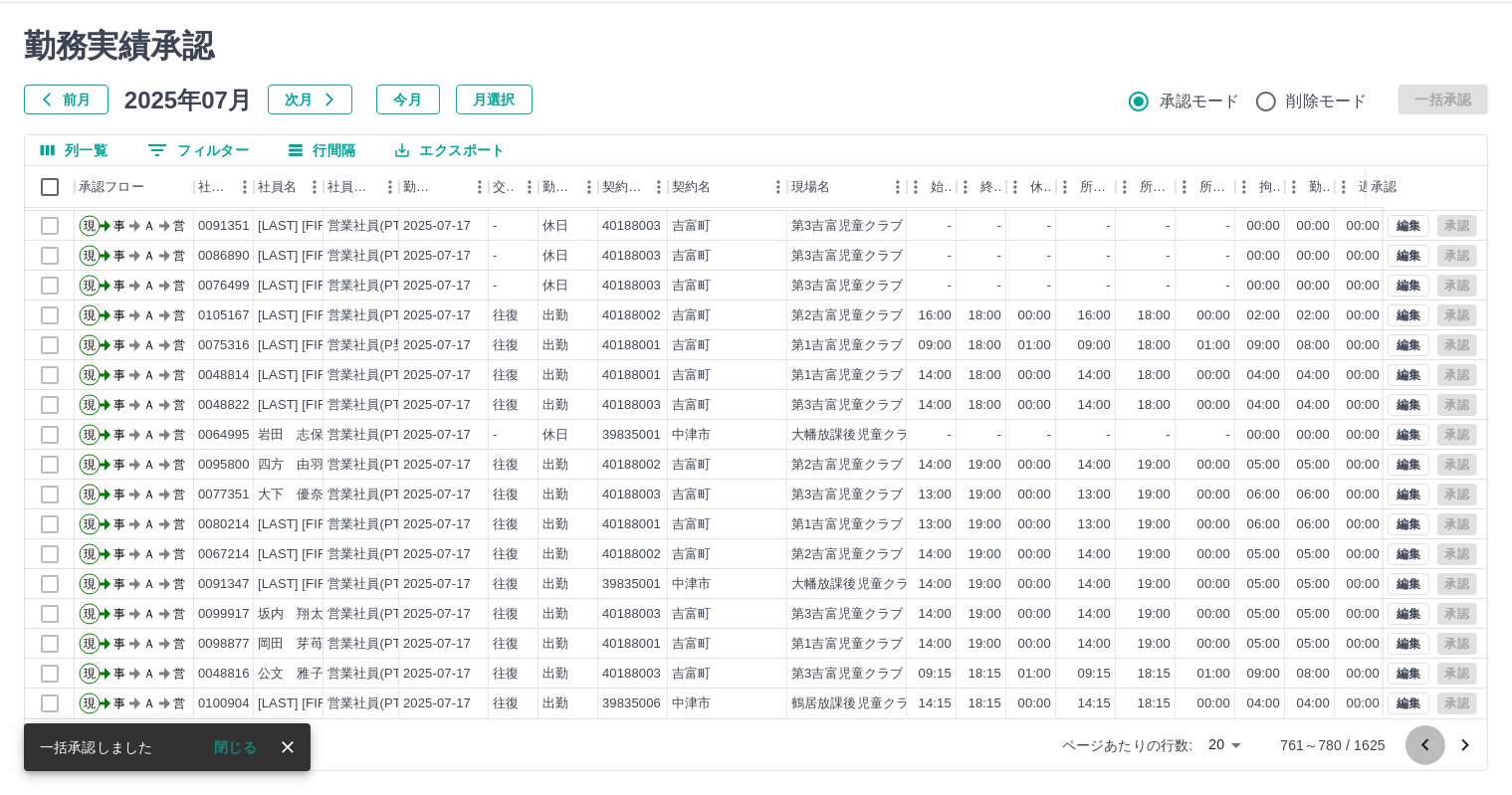 click 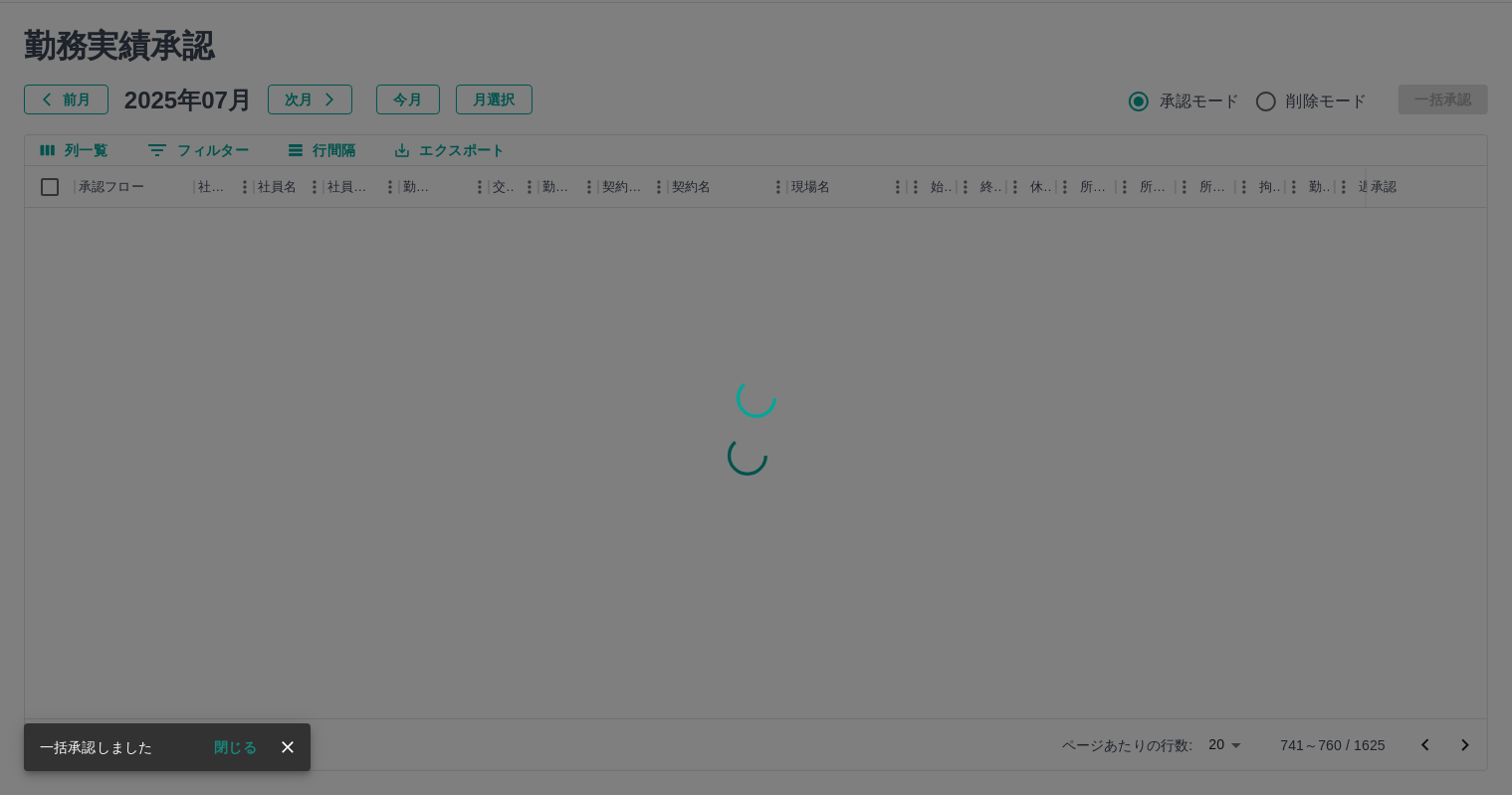 scroll, scrollTop: 0, scrollLeft: 0, axis: both 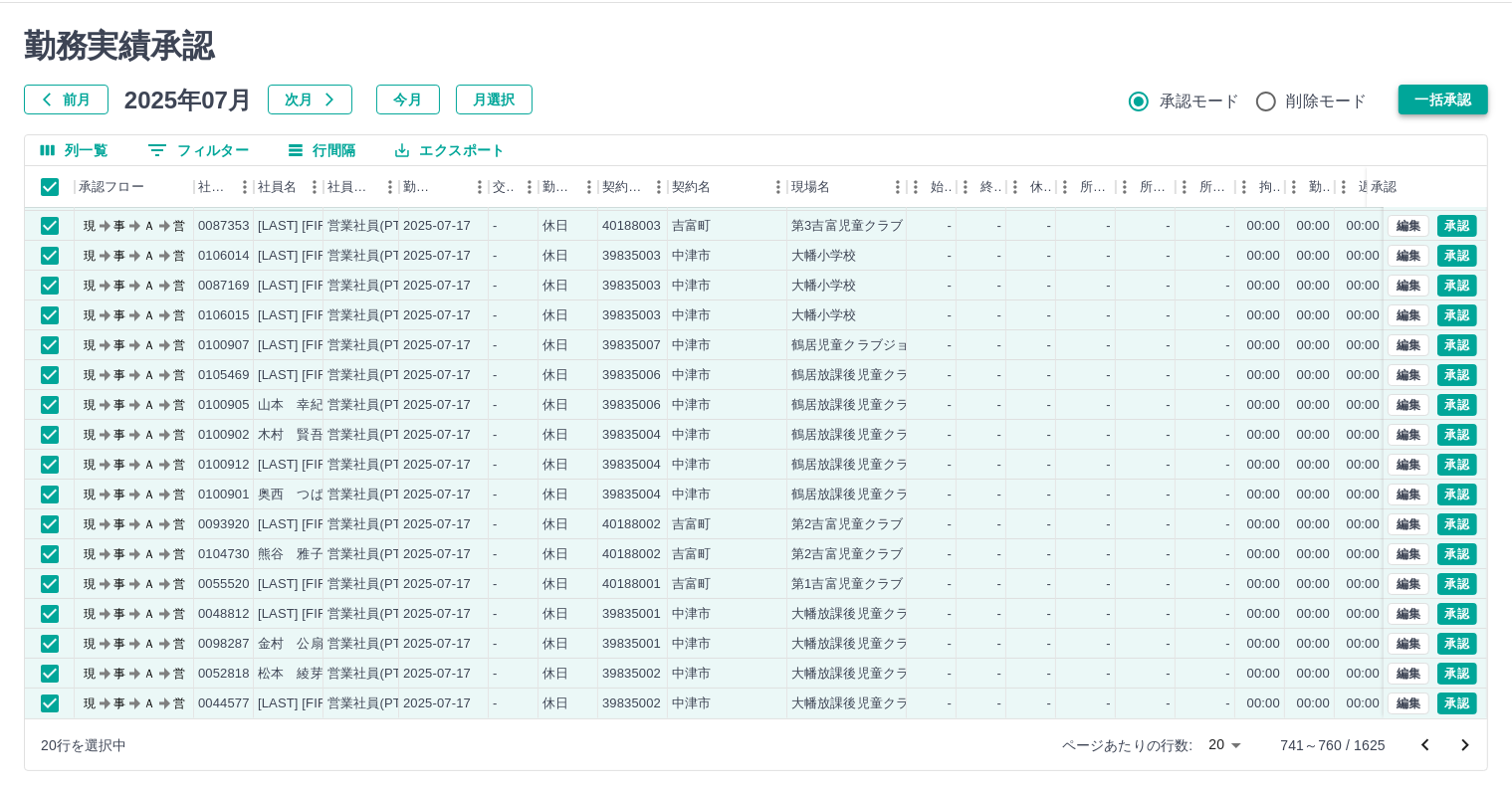 click on "一括承認" at bounding box center [1443, 99] 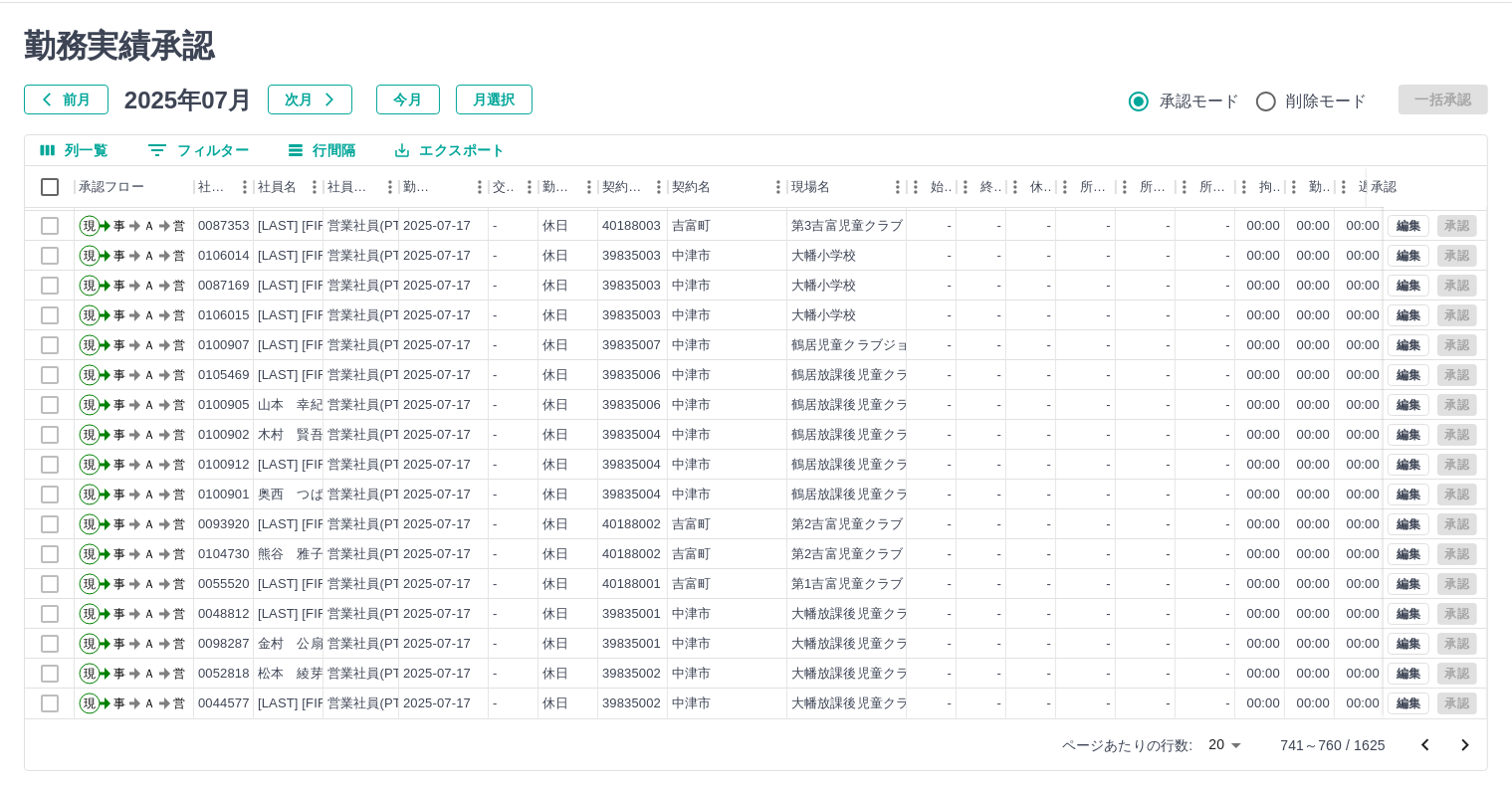 scroll, scrollTop: 0, scrollLeft: 0, axis: both 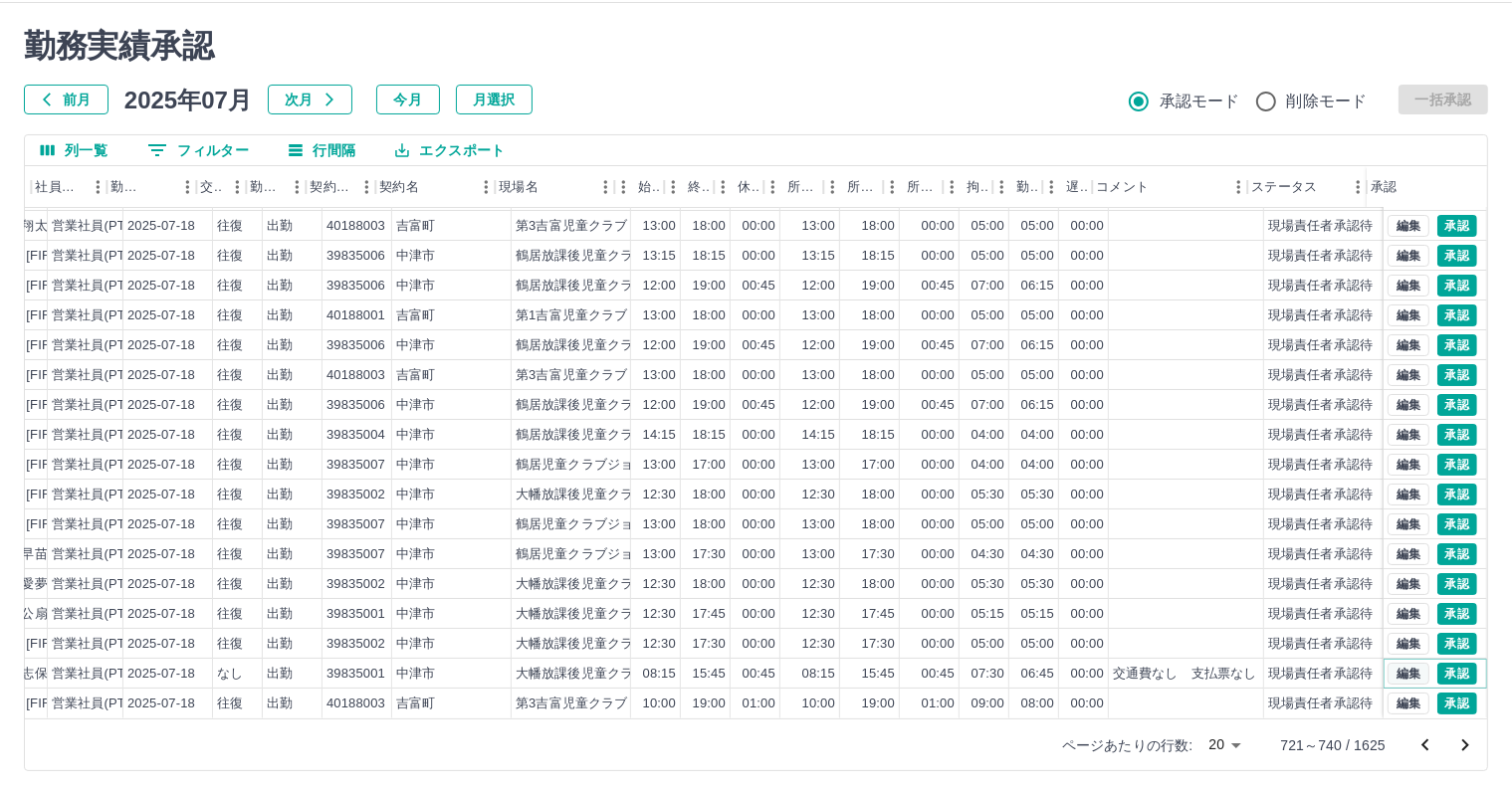 click on "編集" at bounding box center [1408, 674] 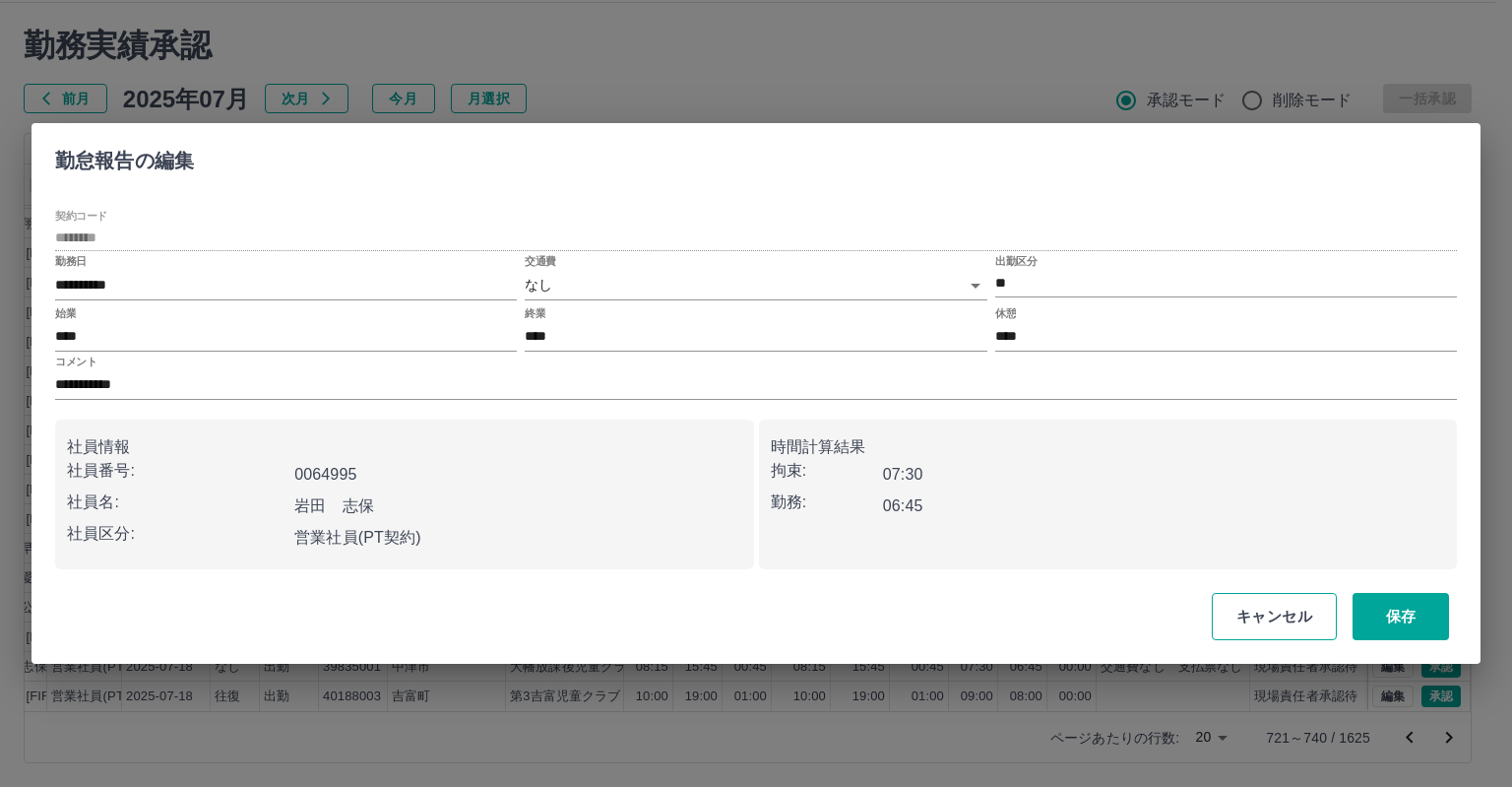 click on "キャンセル" at bounding box center [1274, 617] 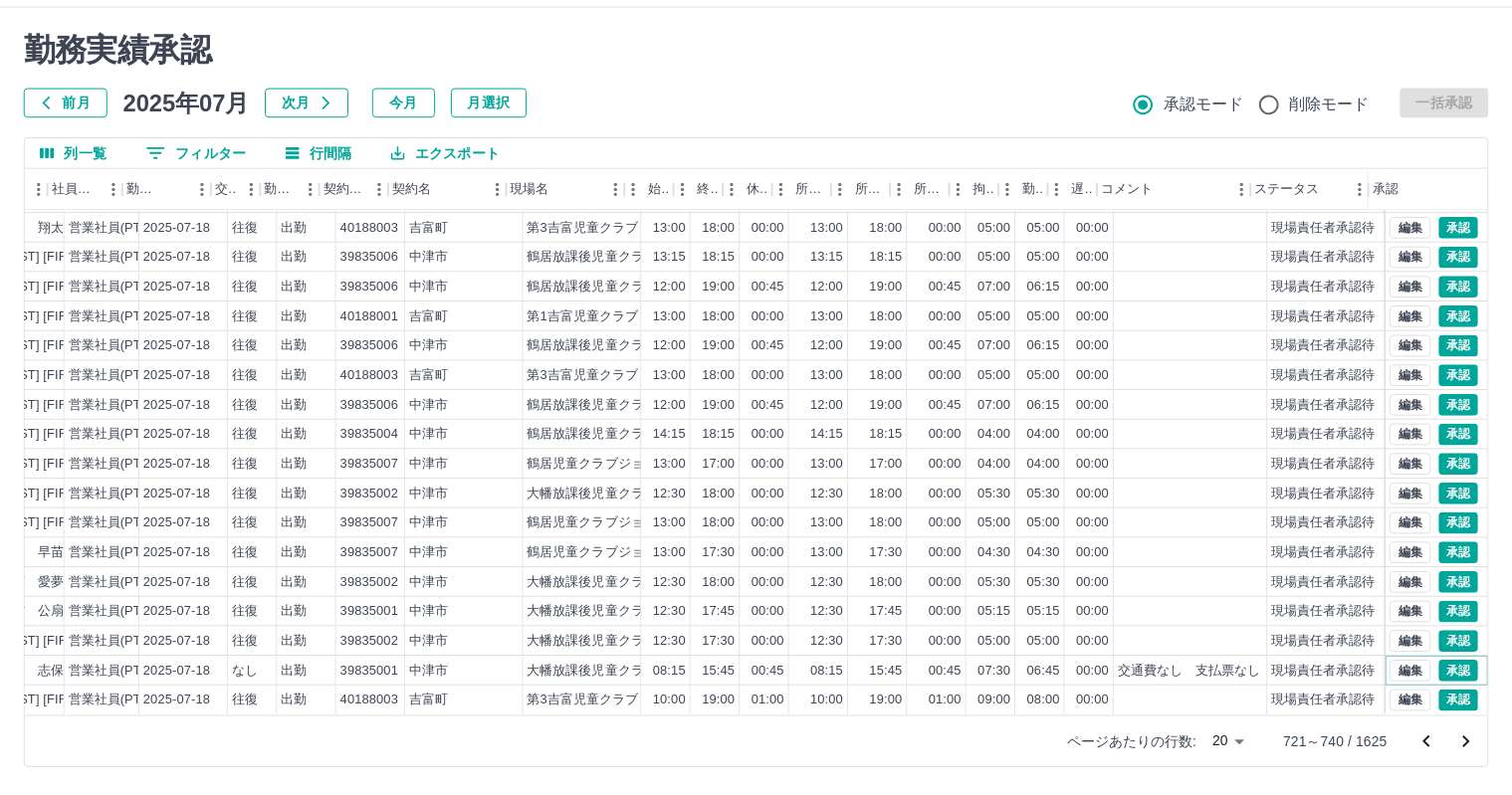 scroll, scrollTop: 102, scrollLeft: 275, axis: both 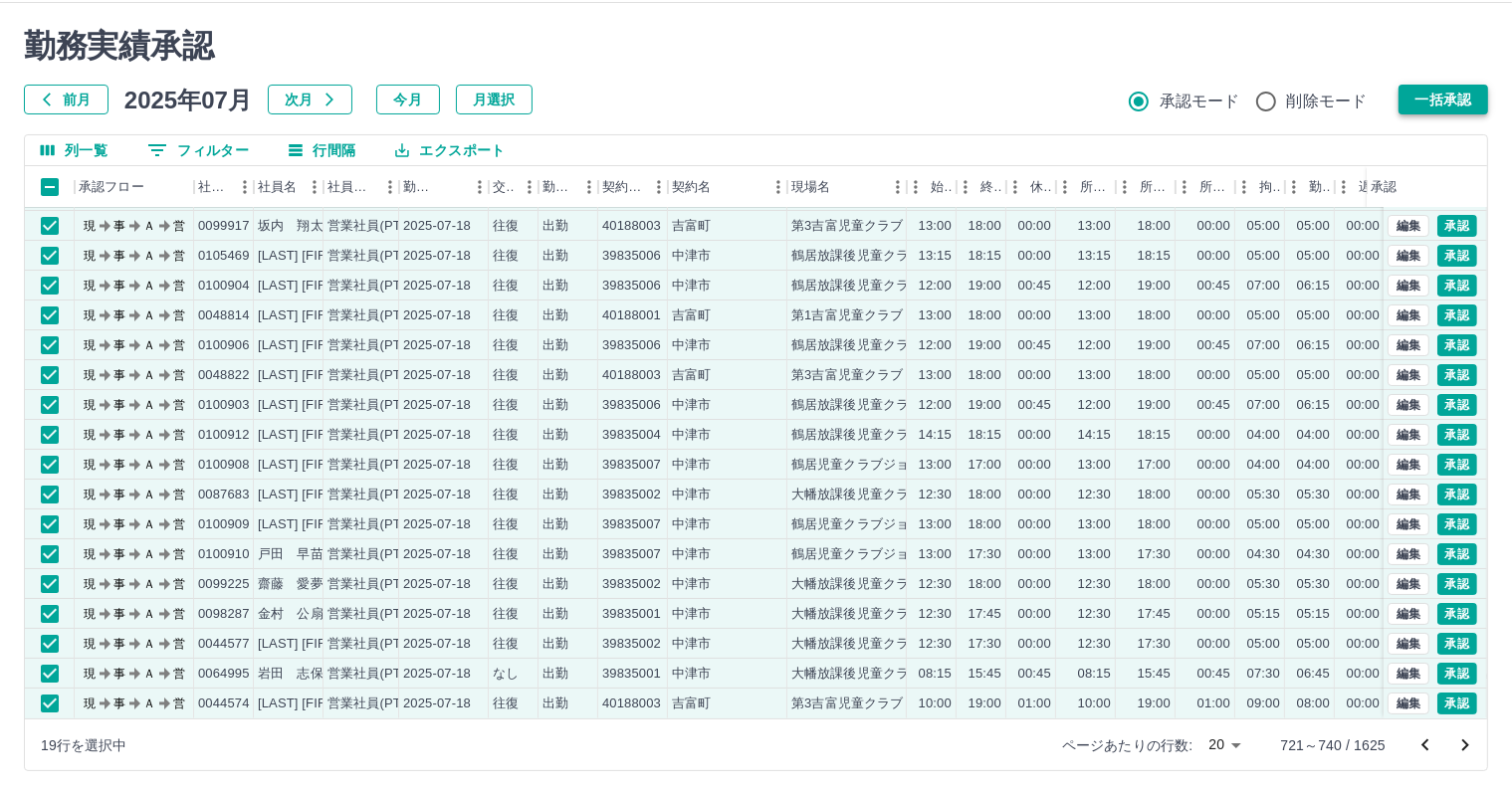 click on "一括承認" at bounding box center (1443, 99) 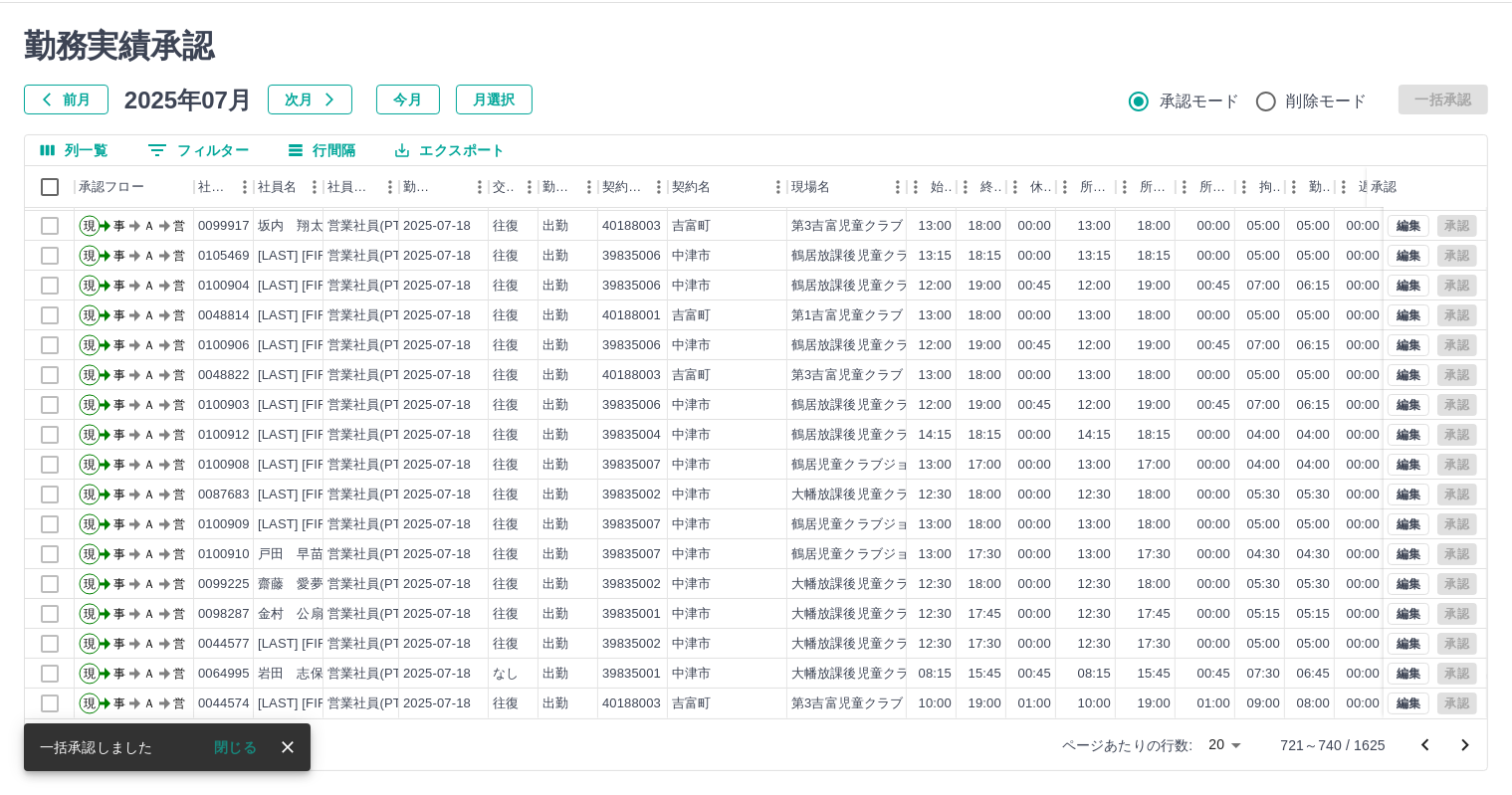 click 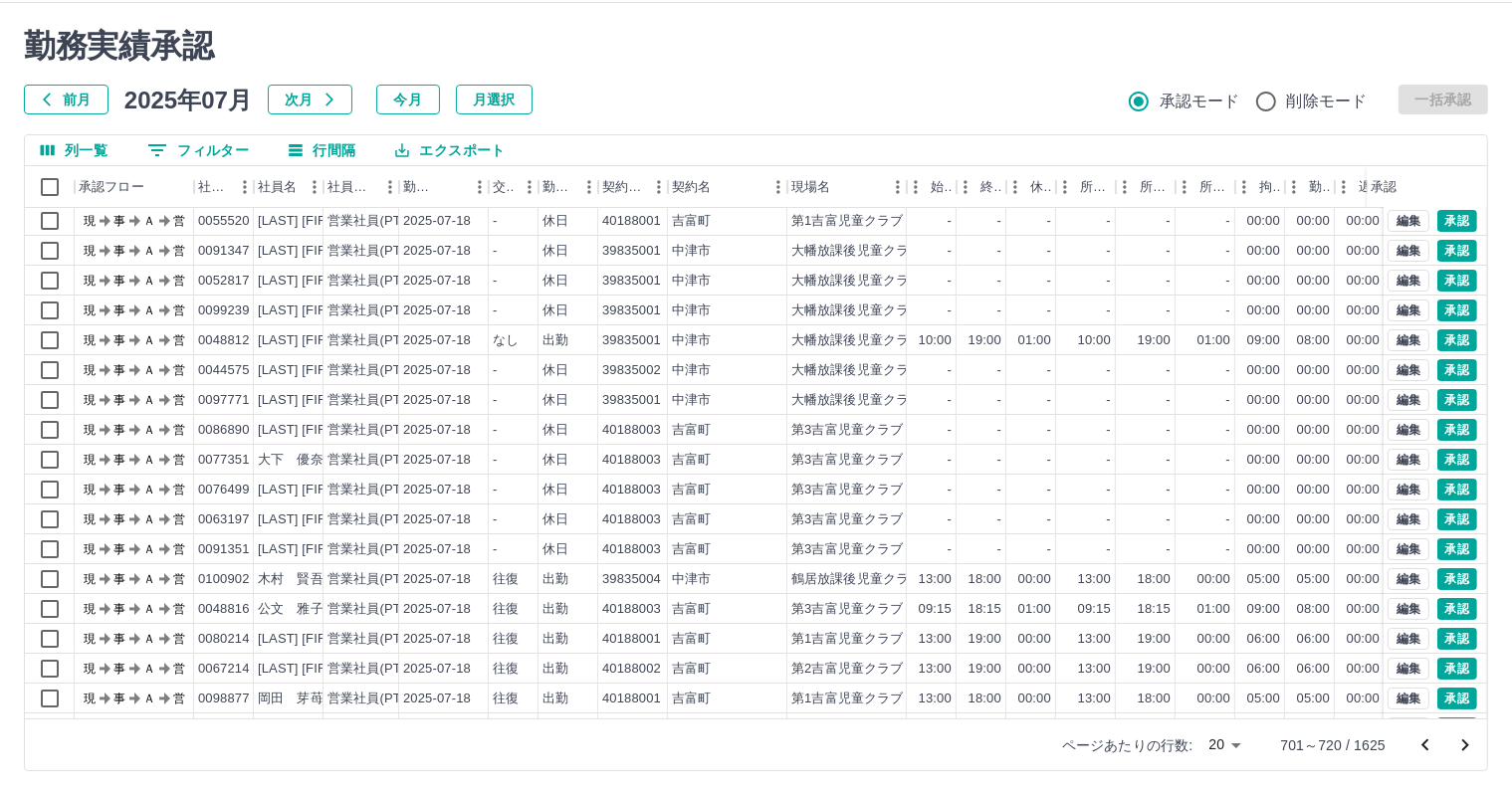 scroll, scrollTop: 0, scrollLeft: 0, axis: both 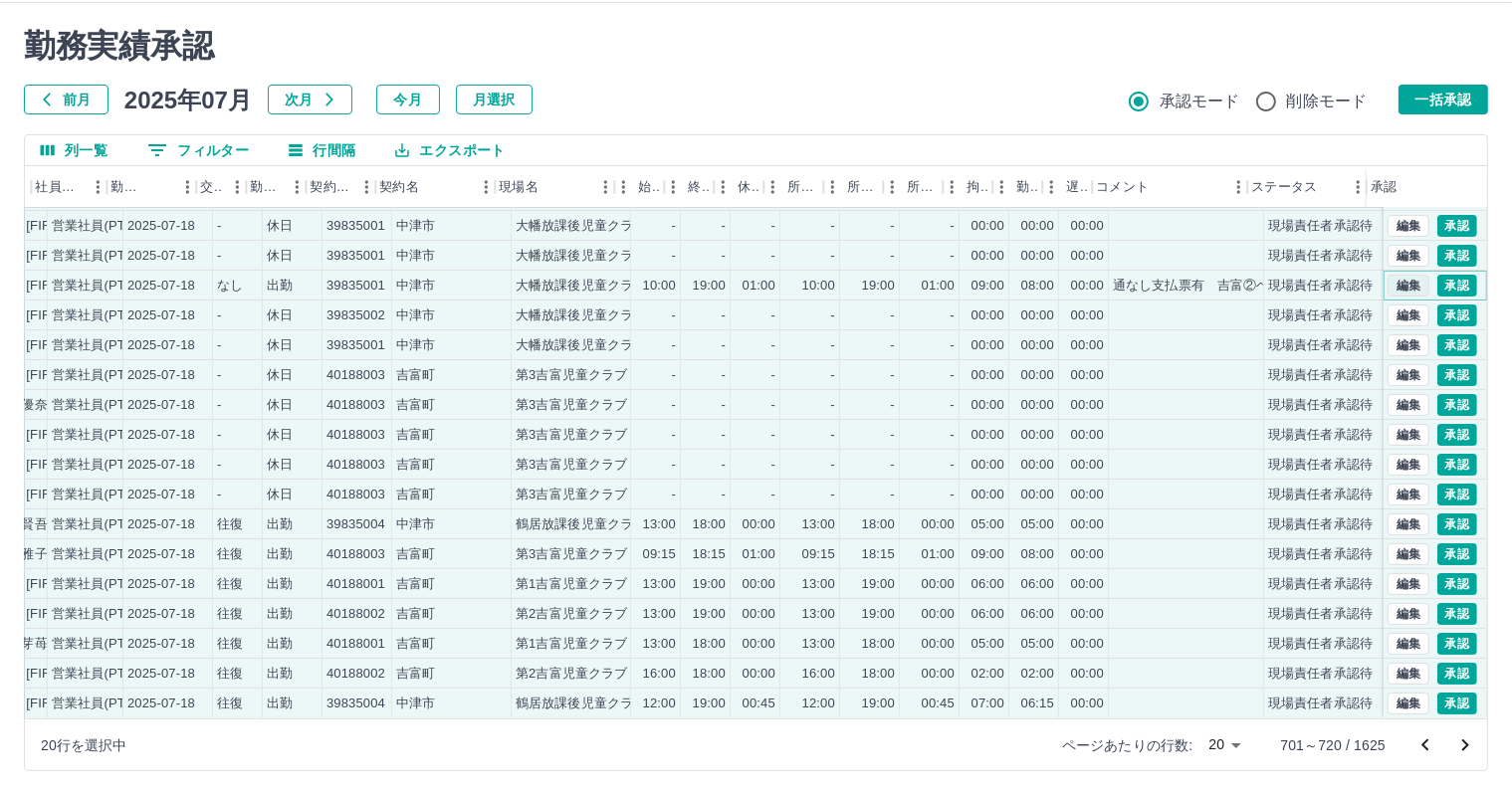 click on "編集" at bounding box center [1408, 286] 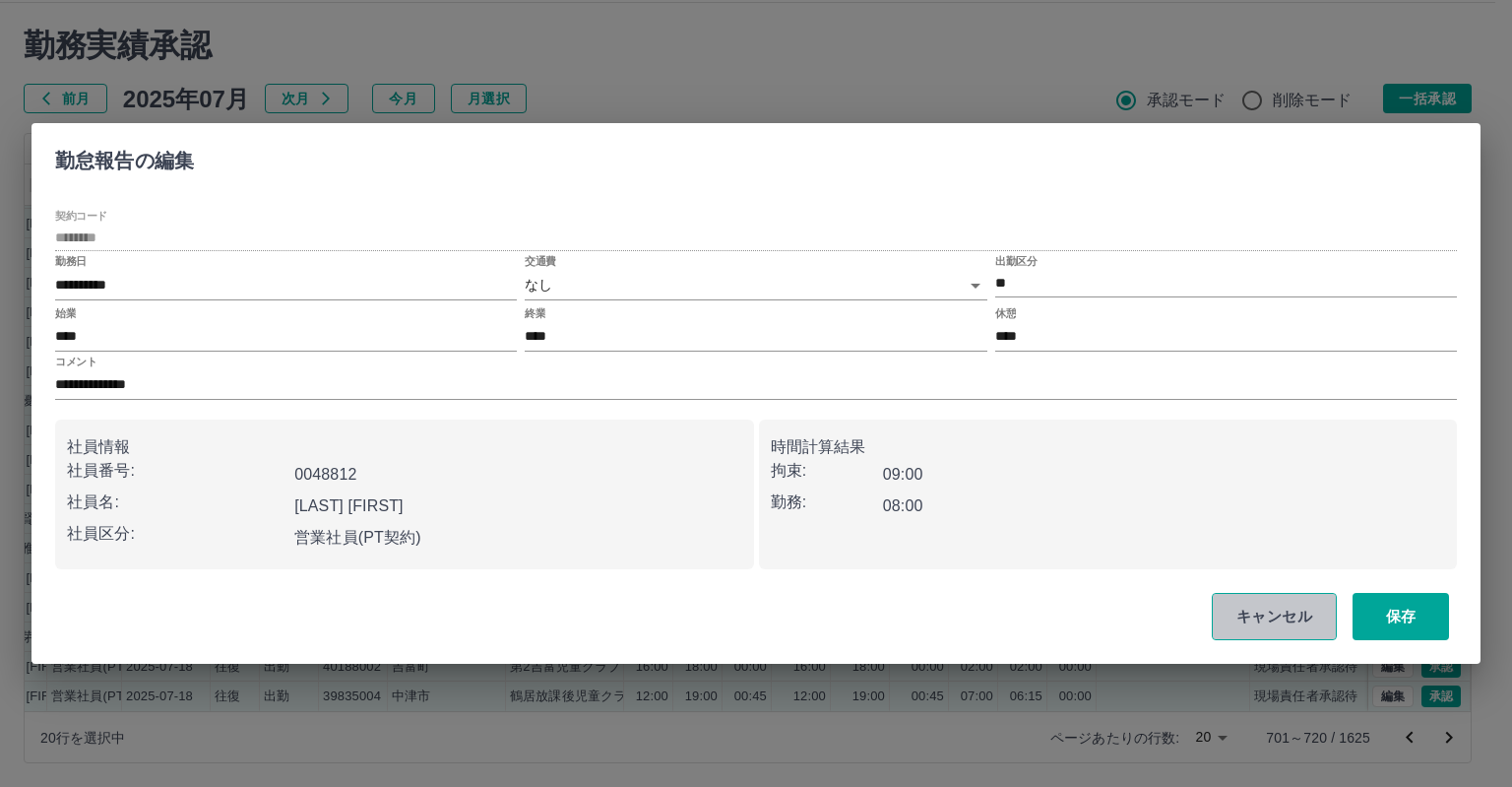 click on "キャンセル" at bounding box center (1274, 617) 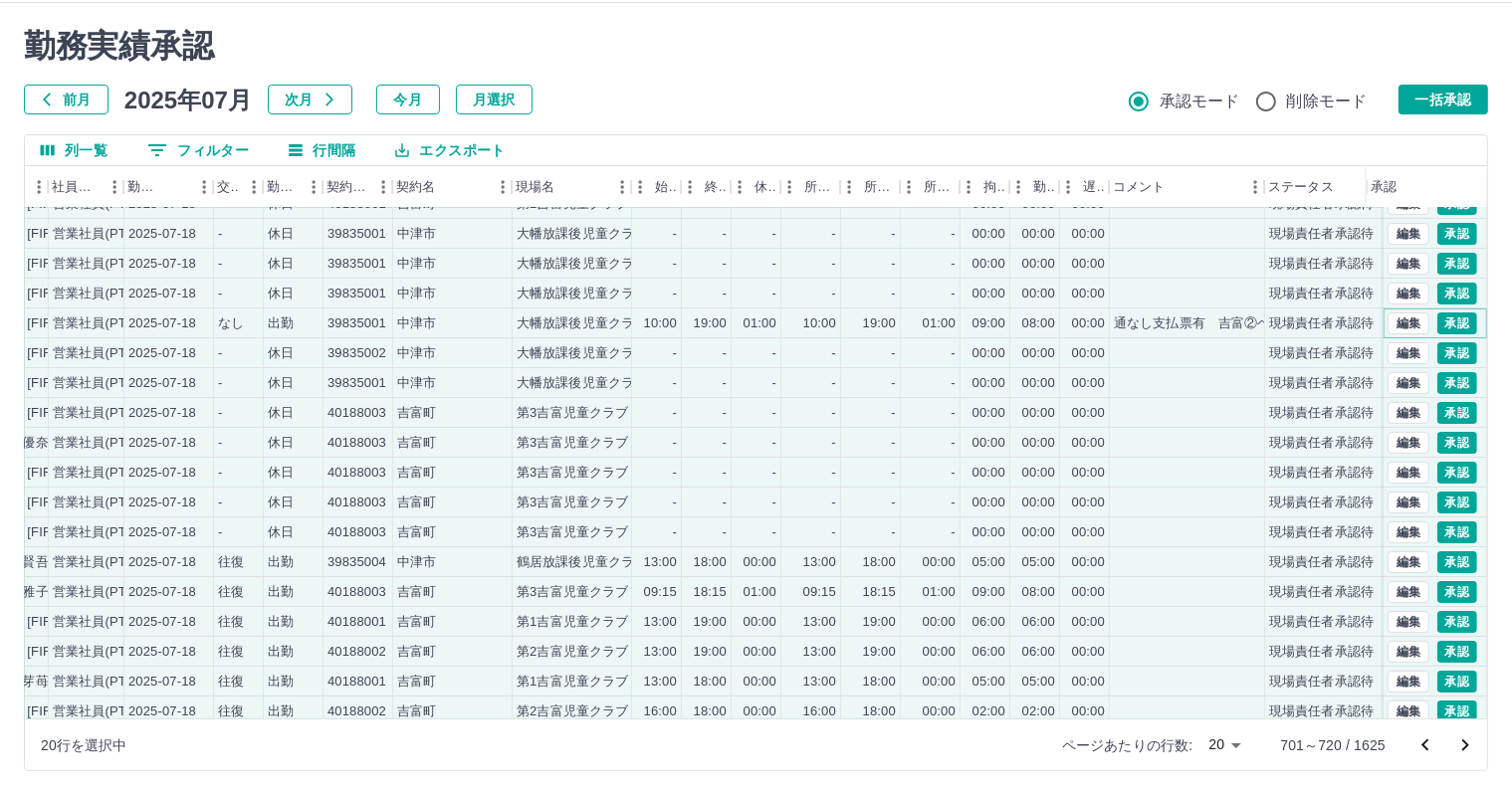 scroll, scrollTop: 0, scrollLeft: 275, axis: horizontal 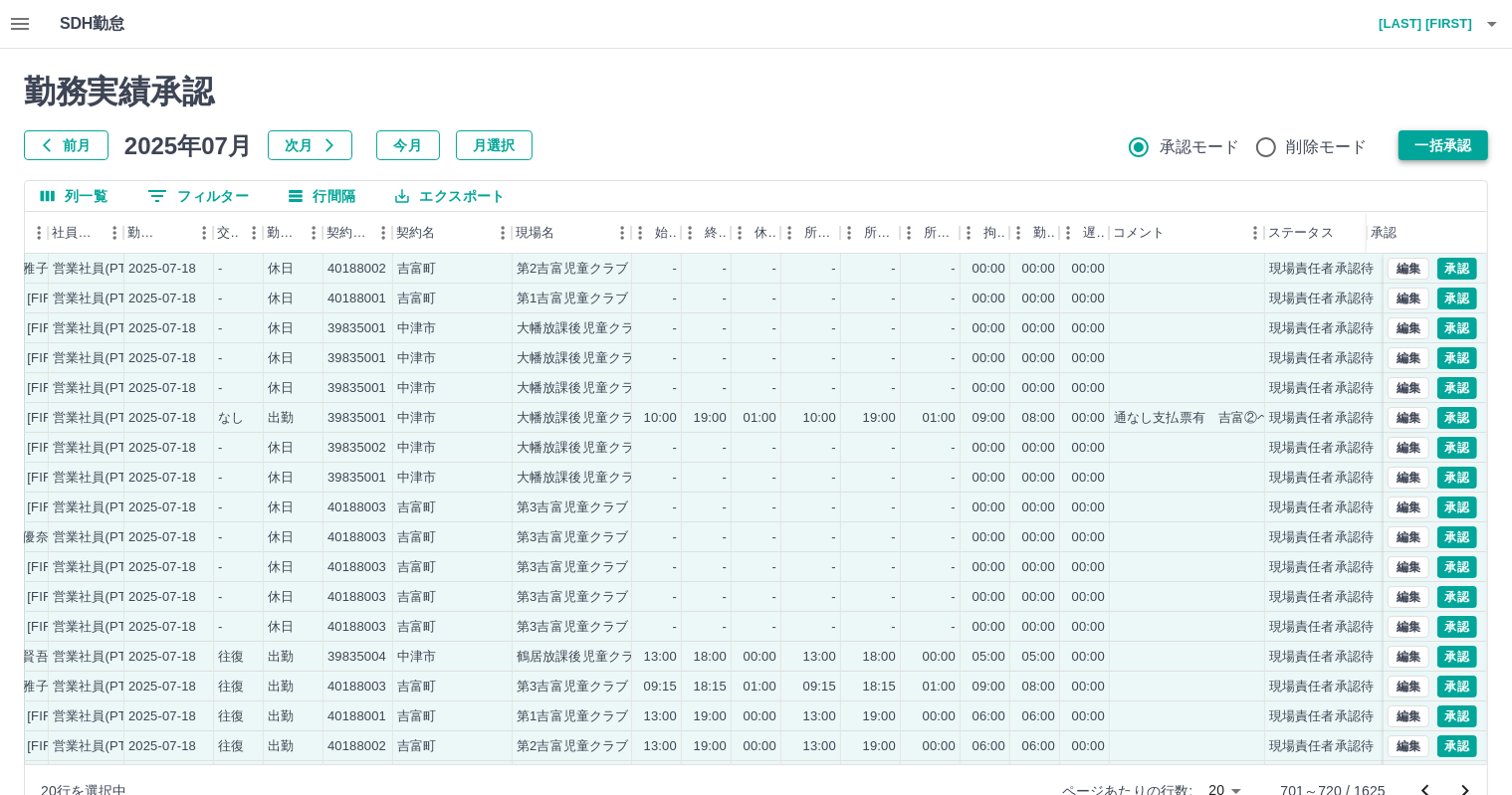 click on "一括承認" at bounding box center [1443, 145] 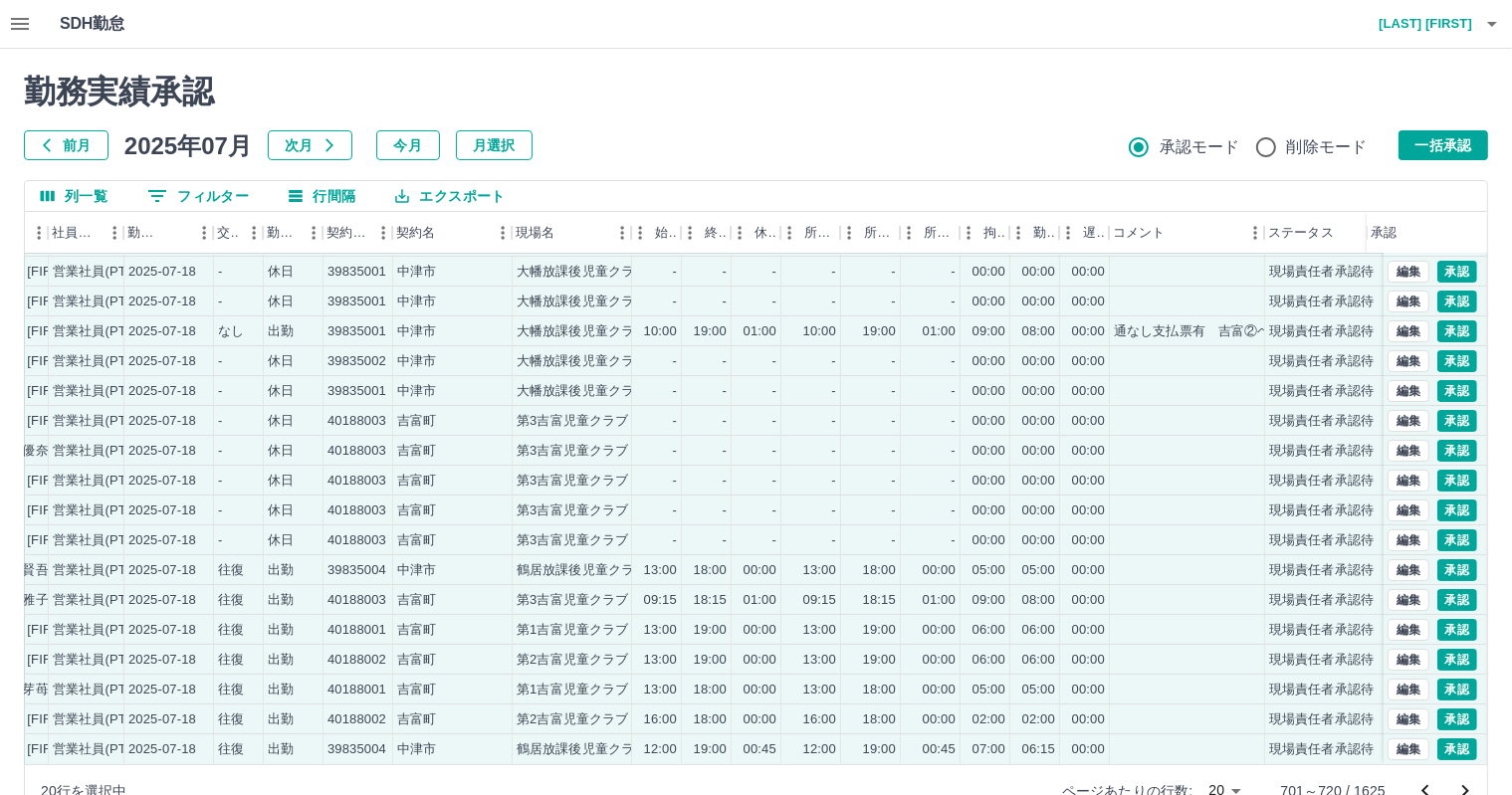 scroll, scrollTop: 102, scrollLeft: 275, axis: both 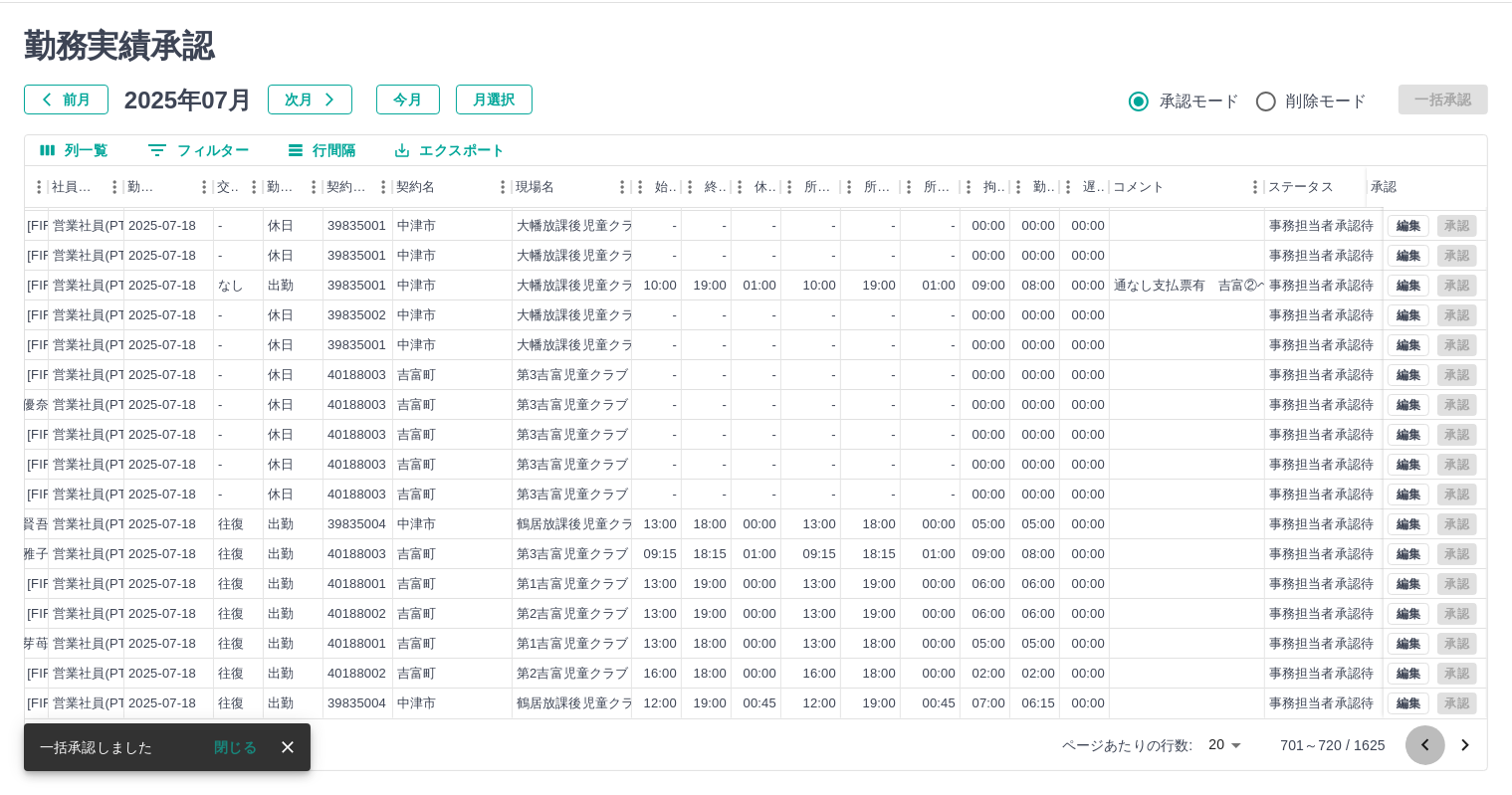click at bounding box center (1425, 745) 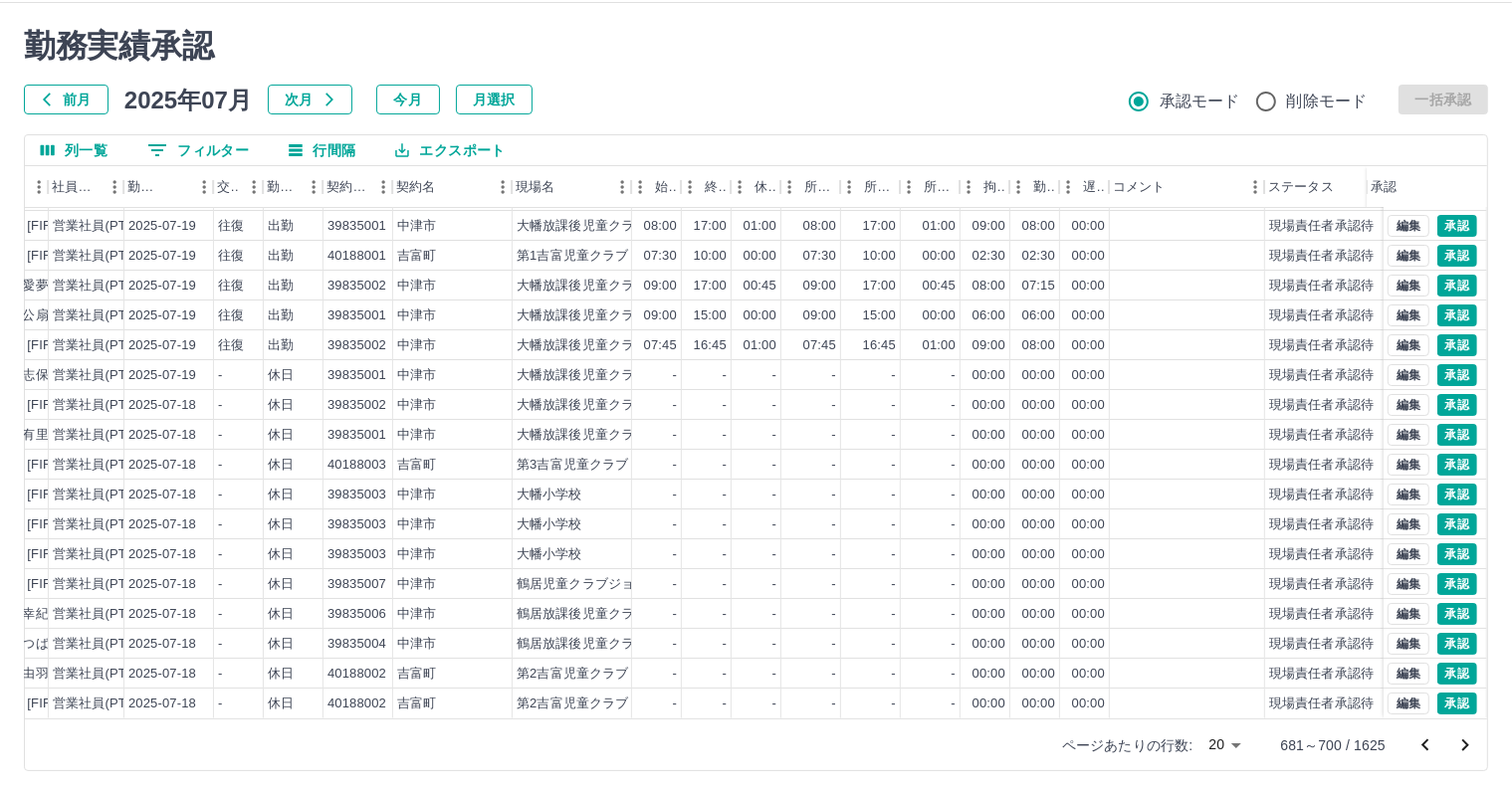 scroll, scrollTop: 102, scrollLeft: 275, axis: both 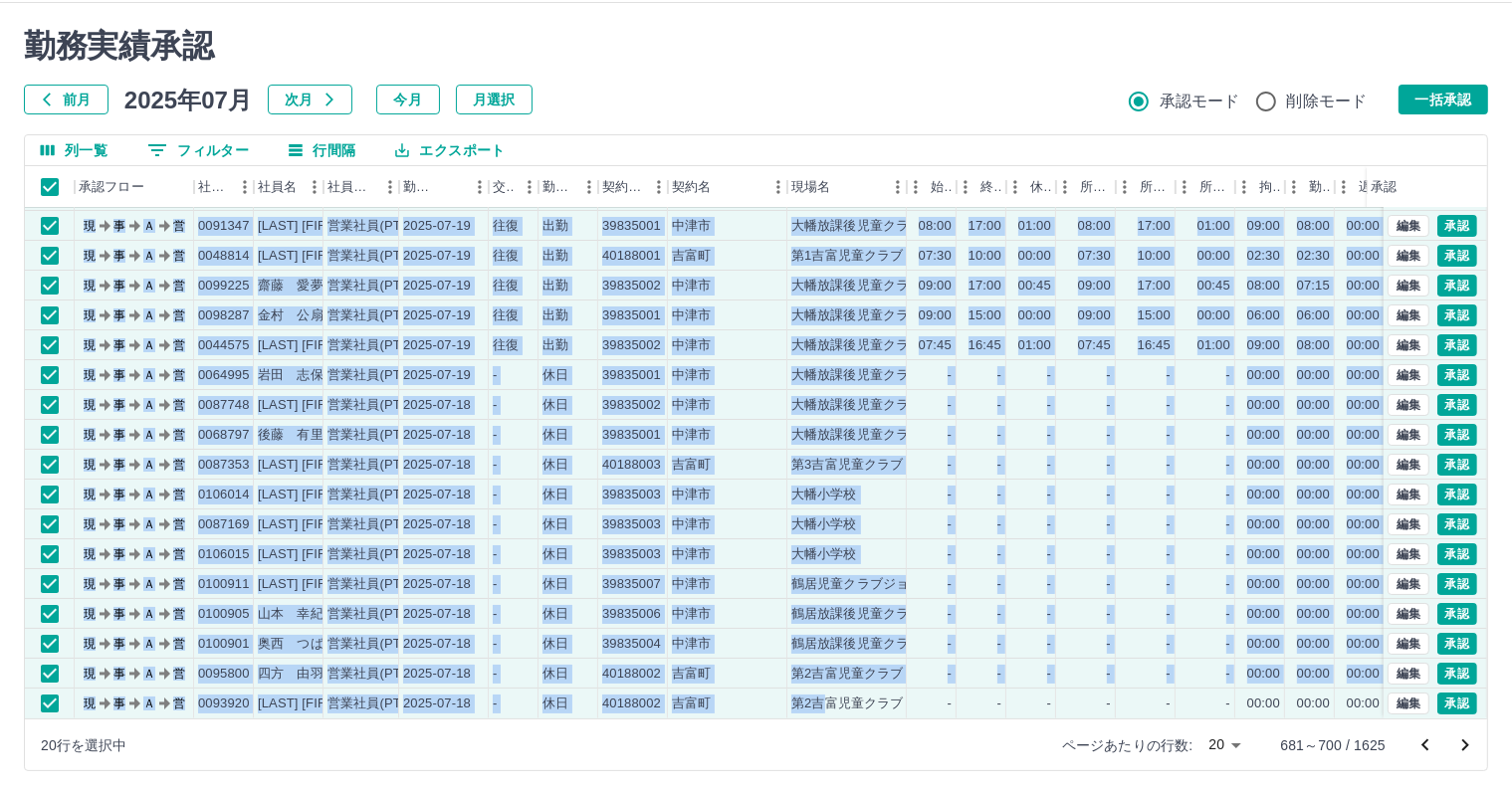 drag, startPoint x: 580, startPoint y: 718, endPoint x: 828, endPoint y: 696, distance: 248.97 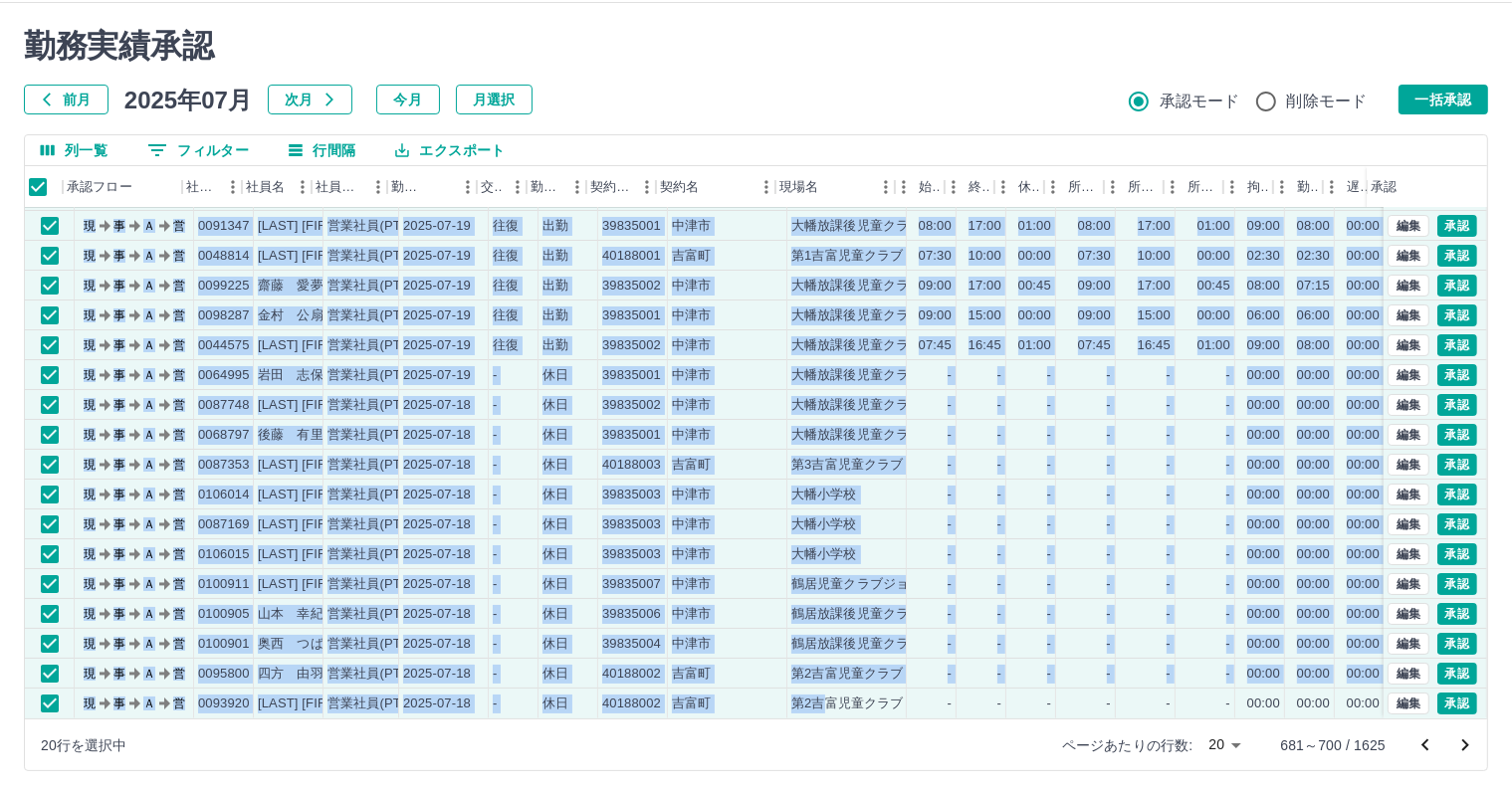 scroll, scrollTop: 102, scrollLeft: 292, axis: both 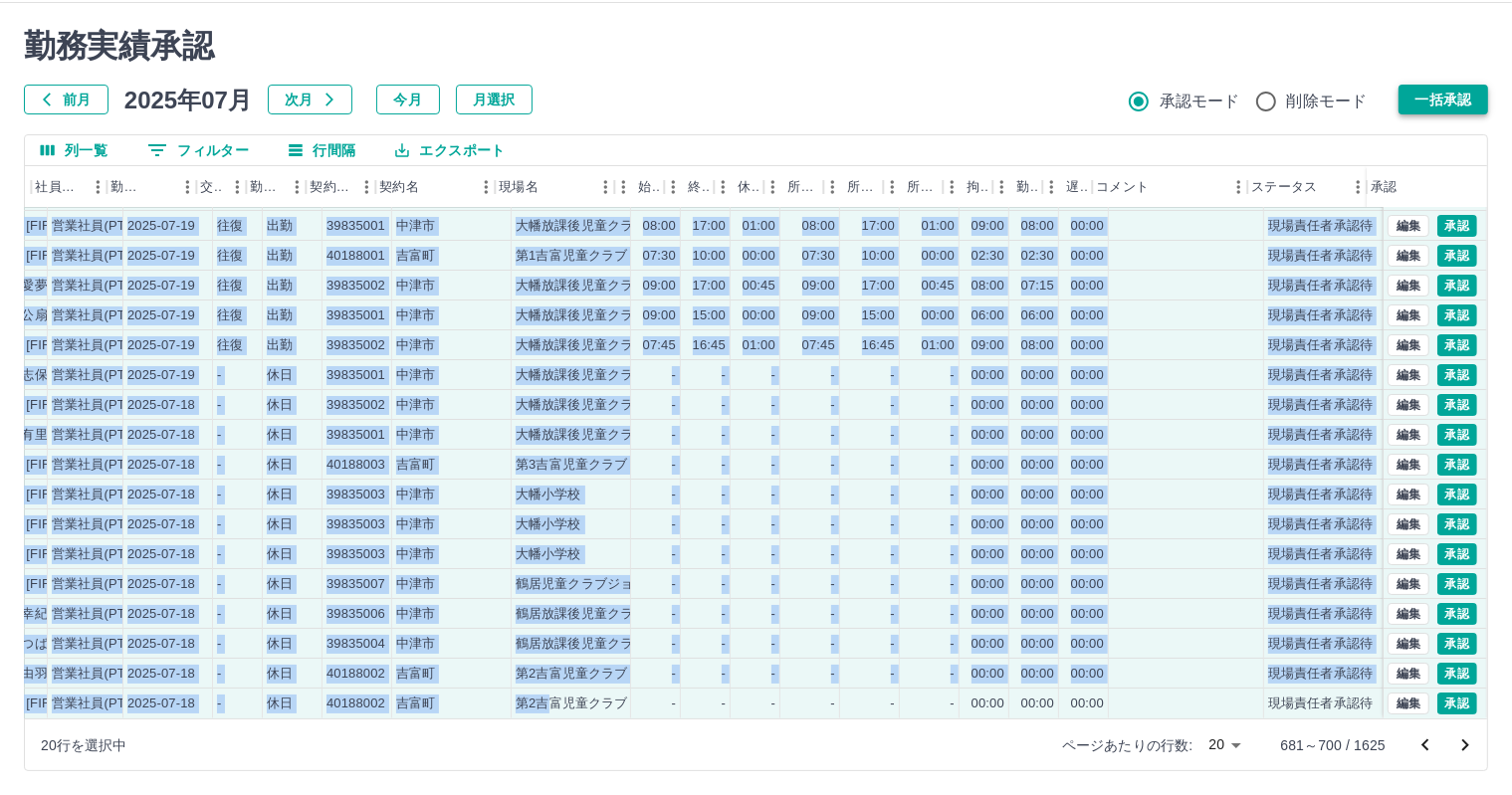 click on "一括承認" at bounding box center [1443, 99] 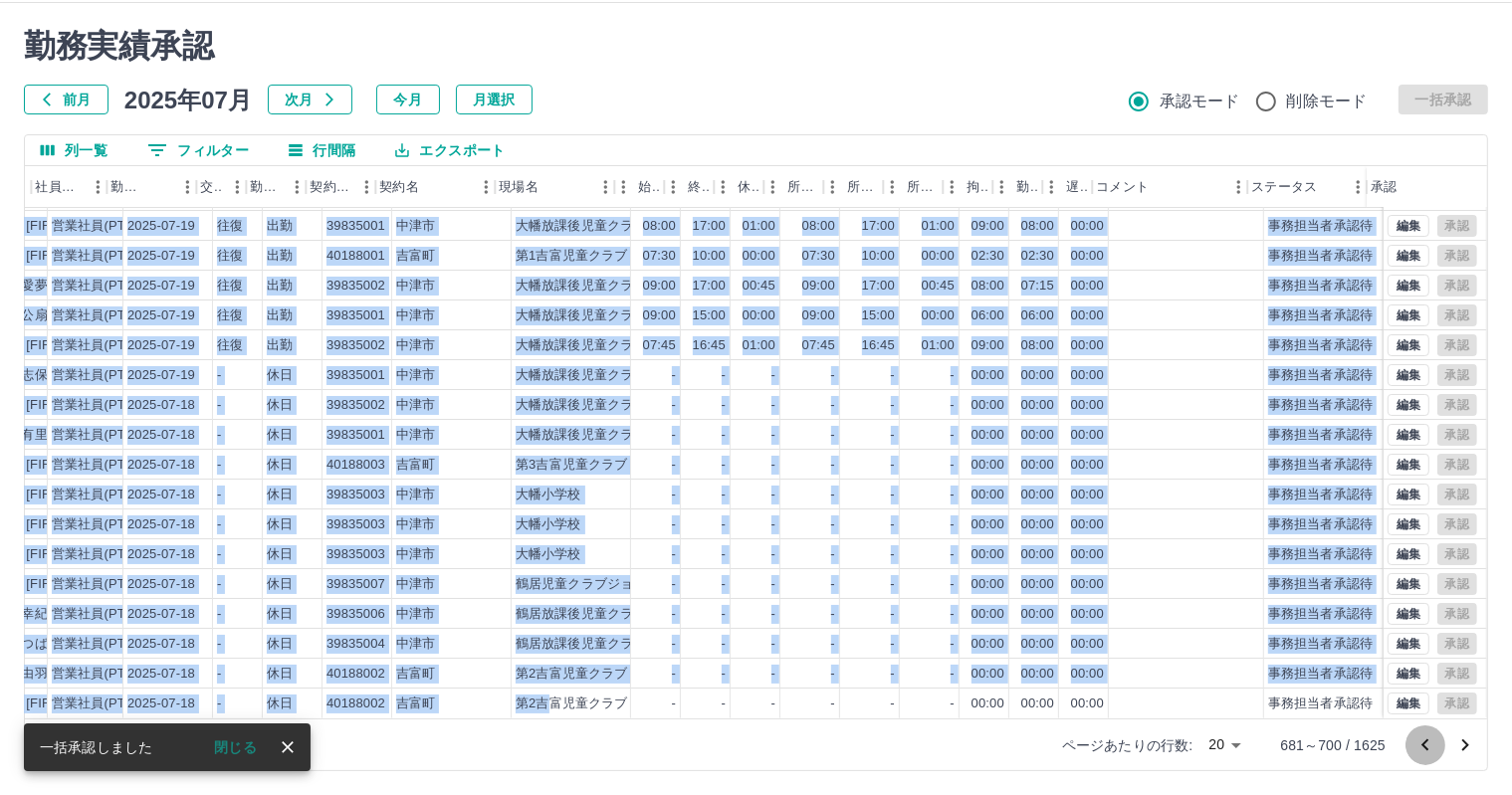 click 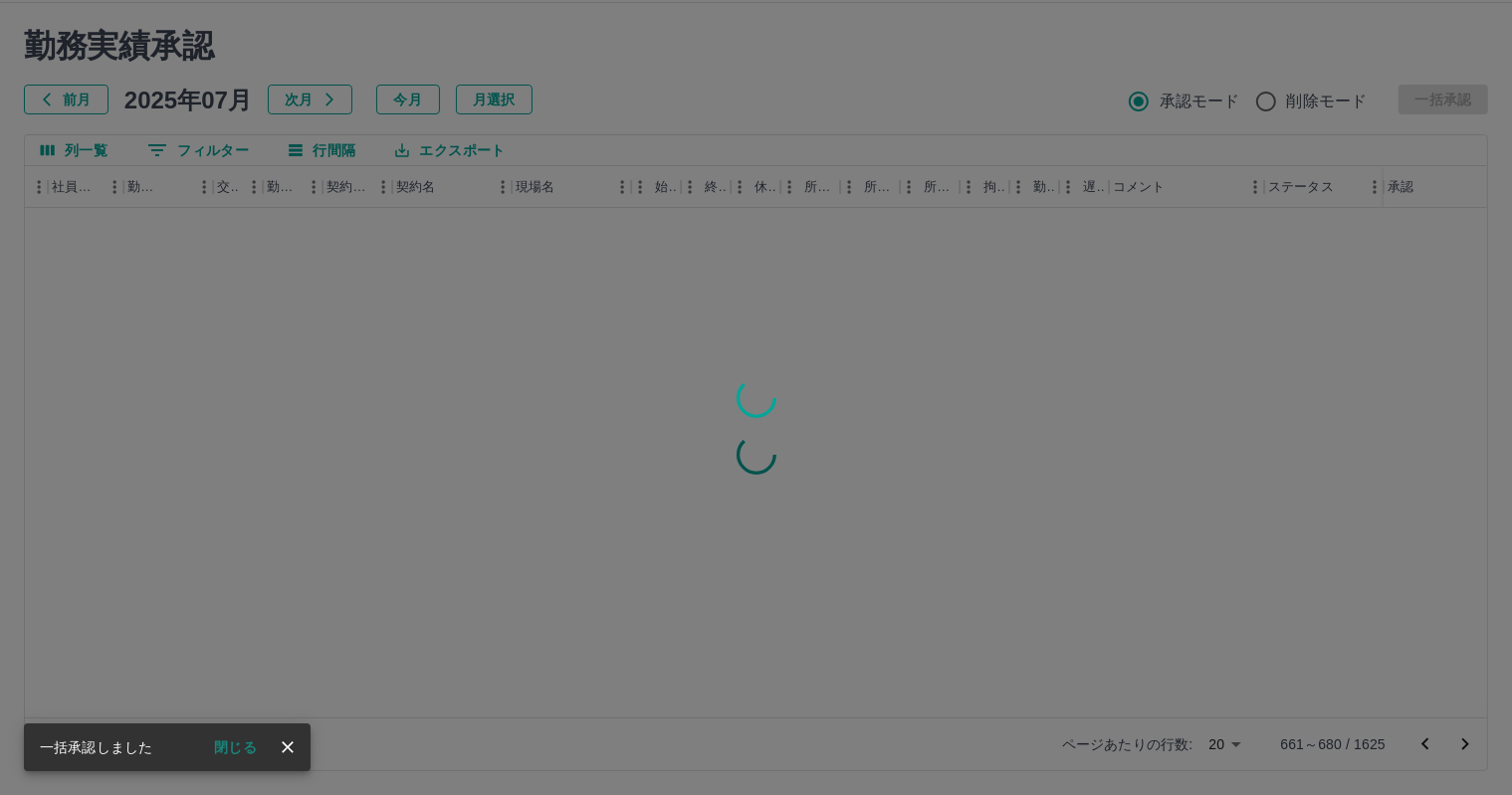 scroll, scrollTop: 0, scrollLeft: 275, axis: horizontal 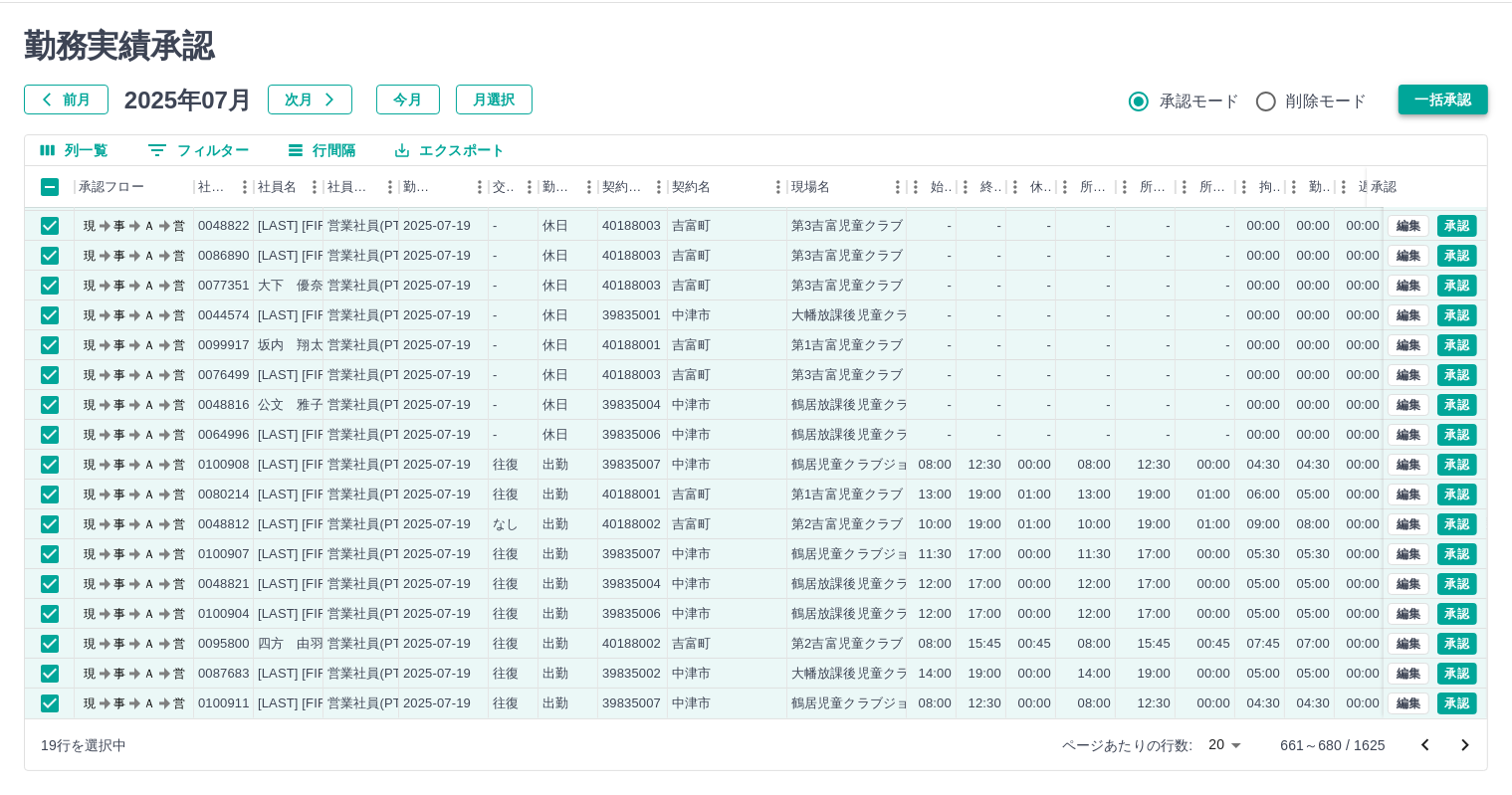 click on "一括承認" at bounding box center (1443, 99) 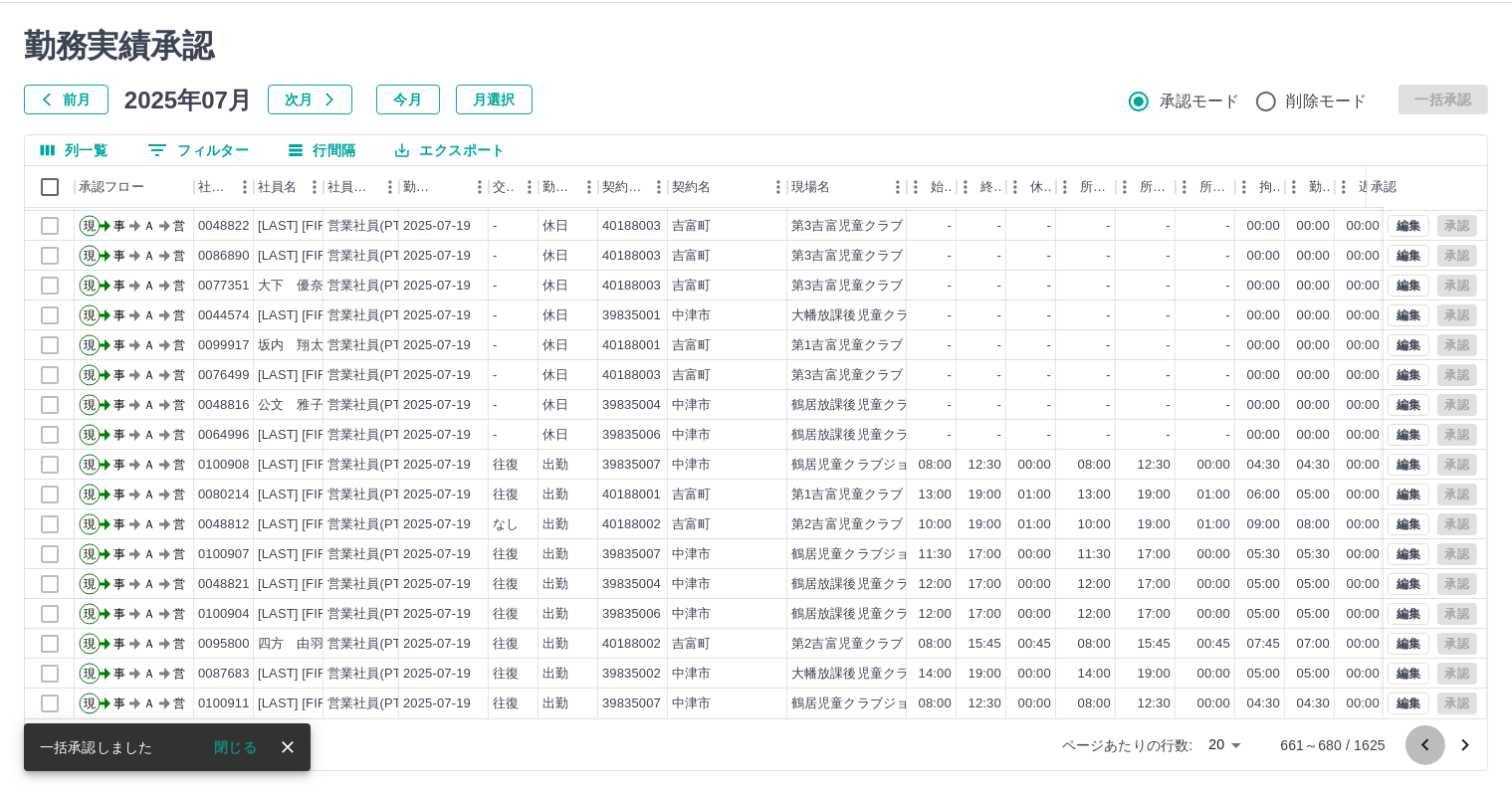 click 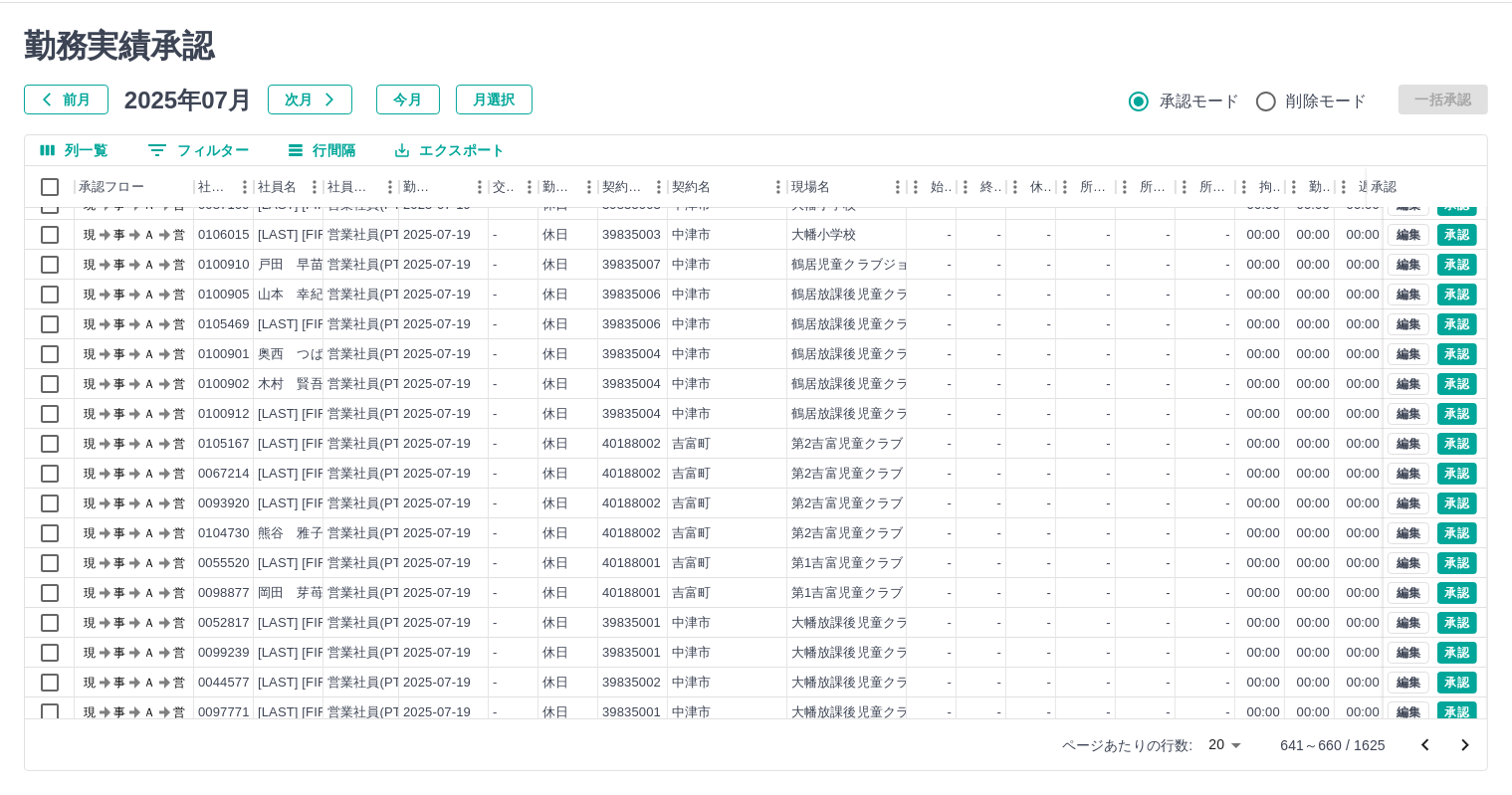 scroll, scrollTop: 0, scrollLeft: 0, axis: both 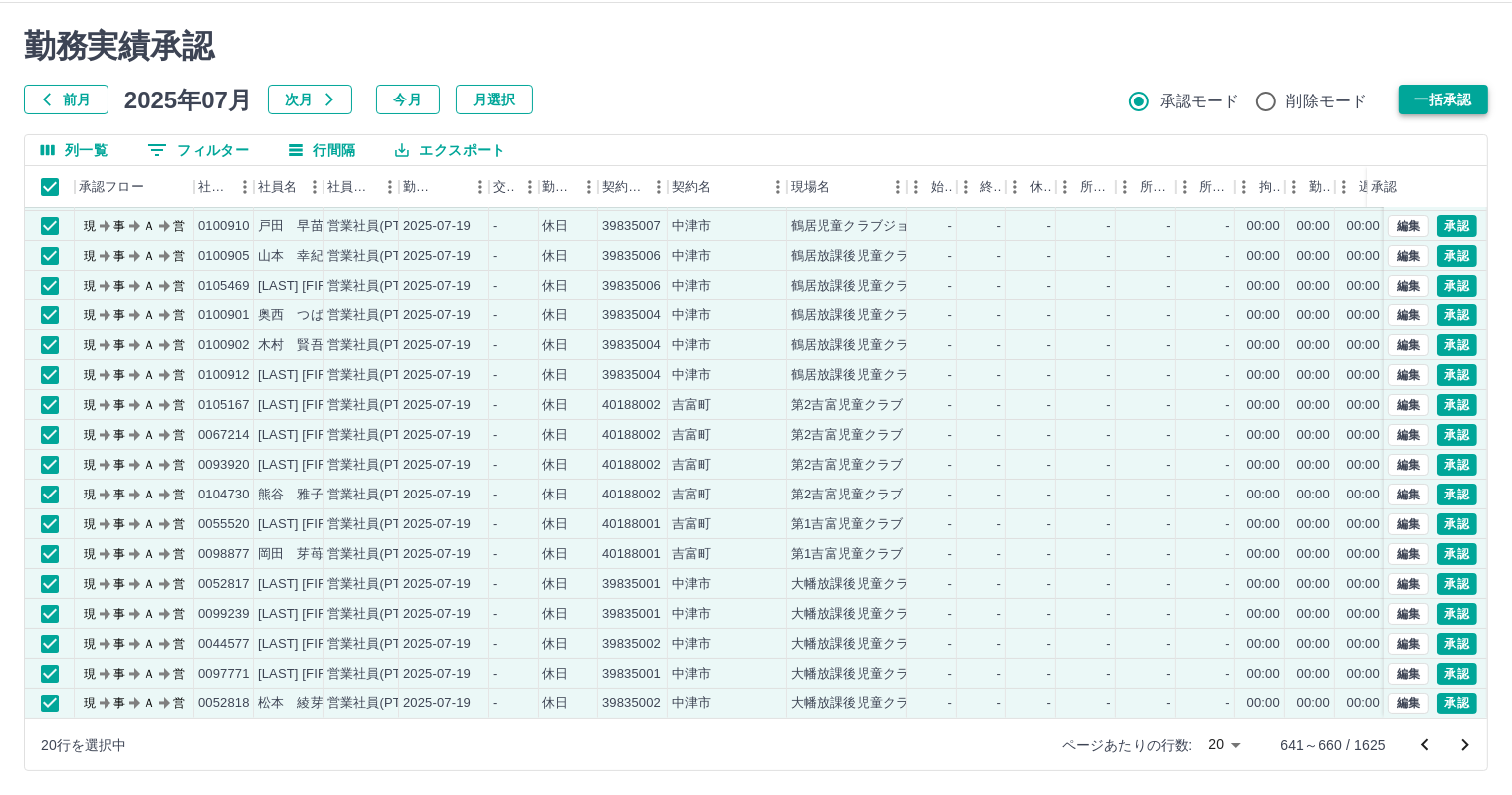 drag, startPoint x: 1463, startPoint y: 99, endPoint x: 1449, endPoint y: 107, distance: 16.124515 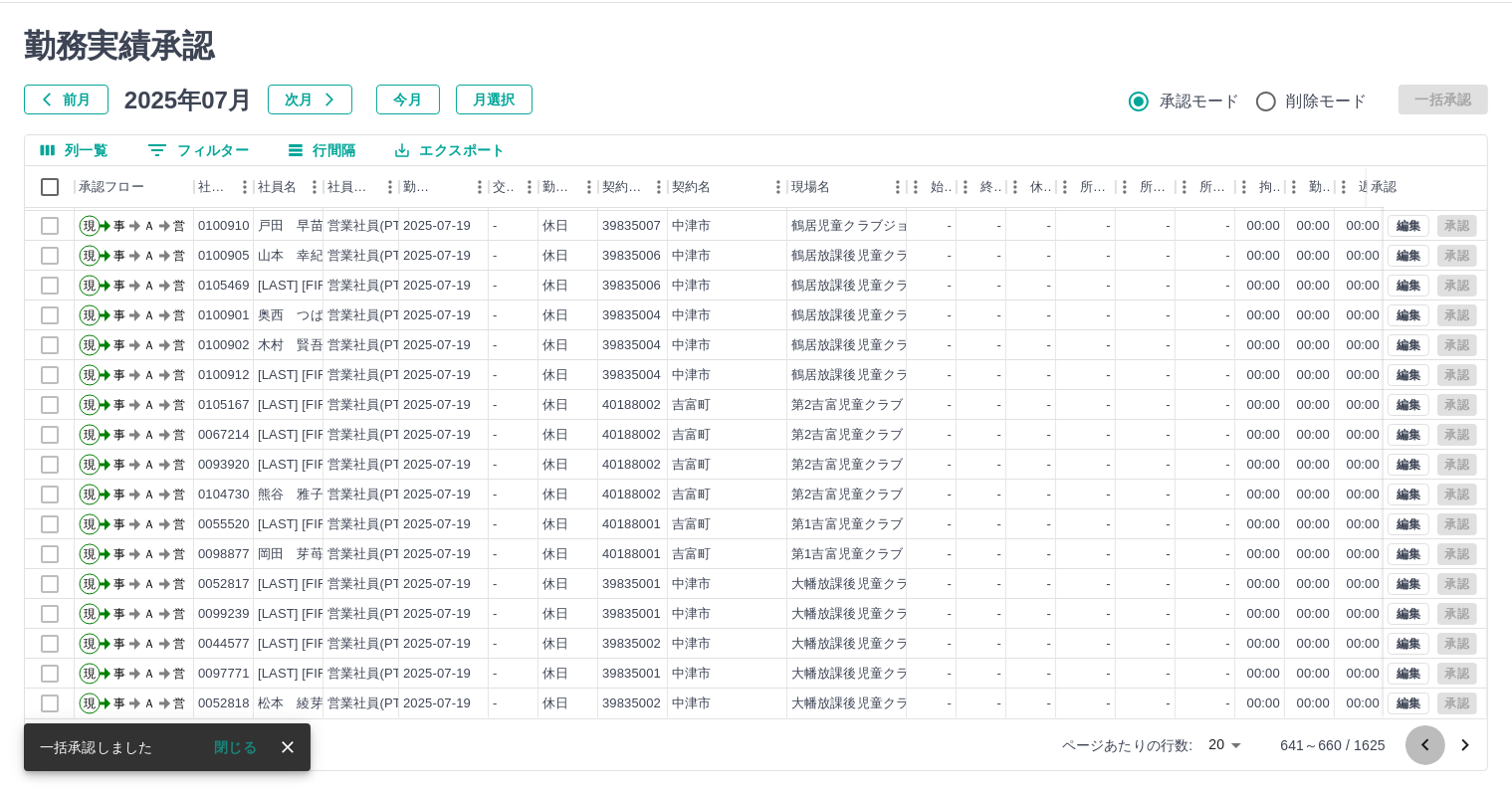 click 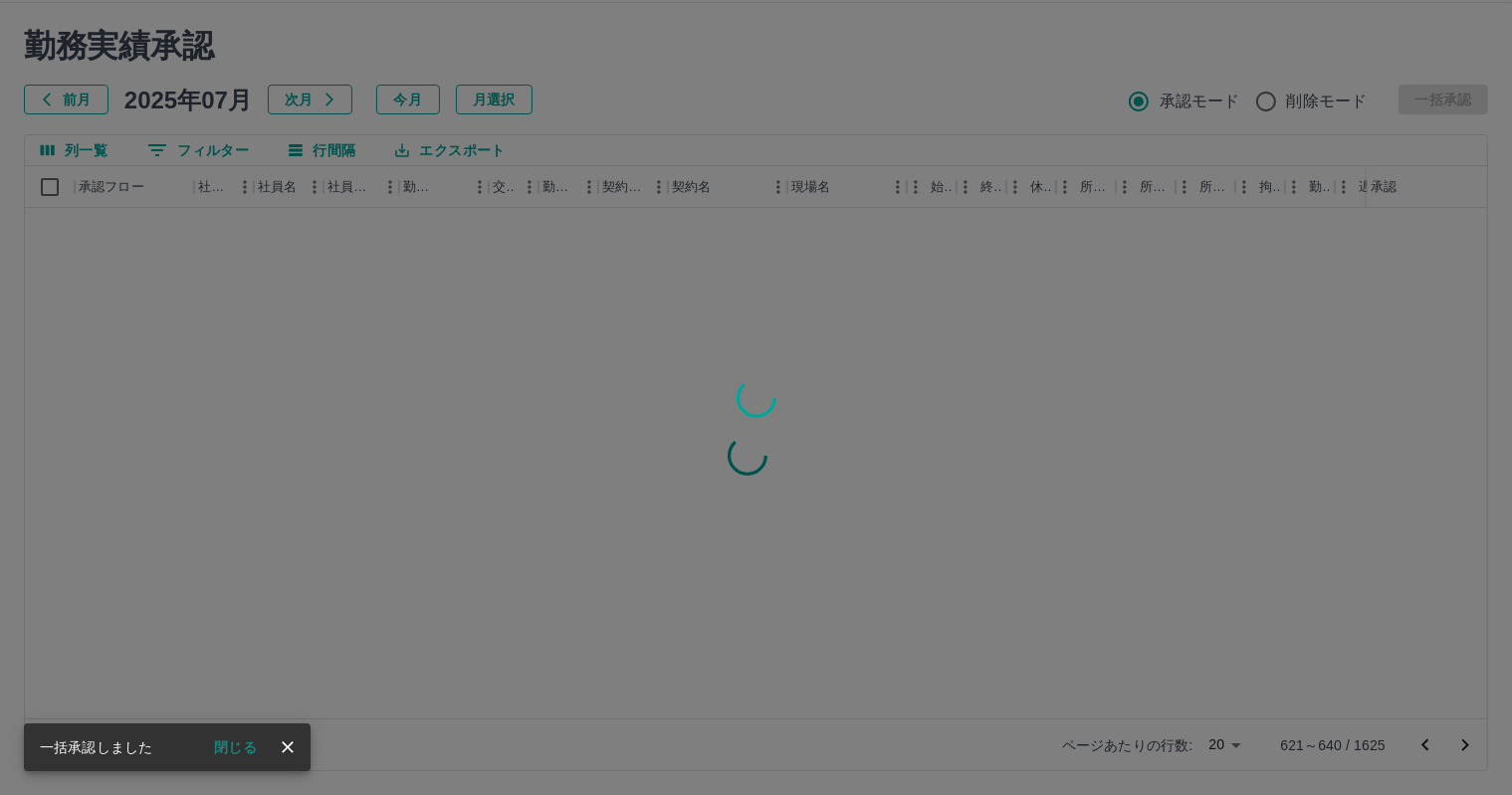 scroll, scrollTop: 0, scrollLeft: 0, axis: both 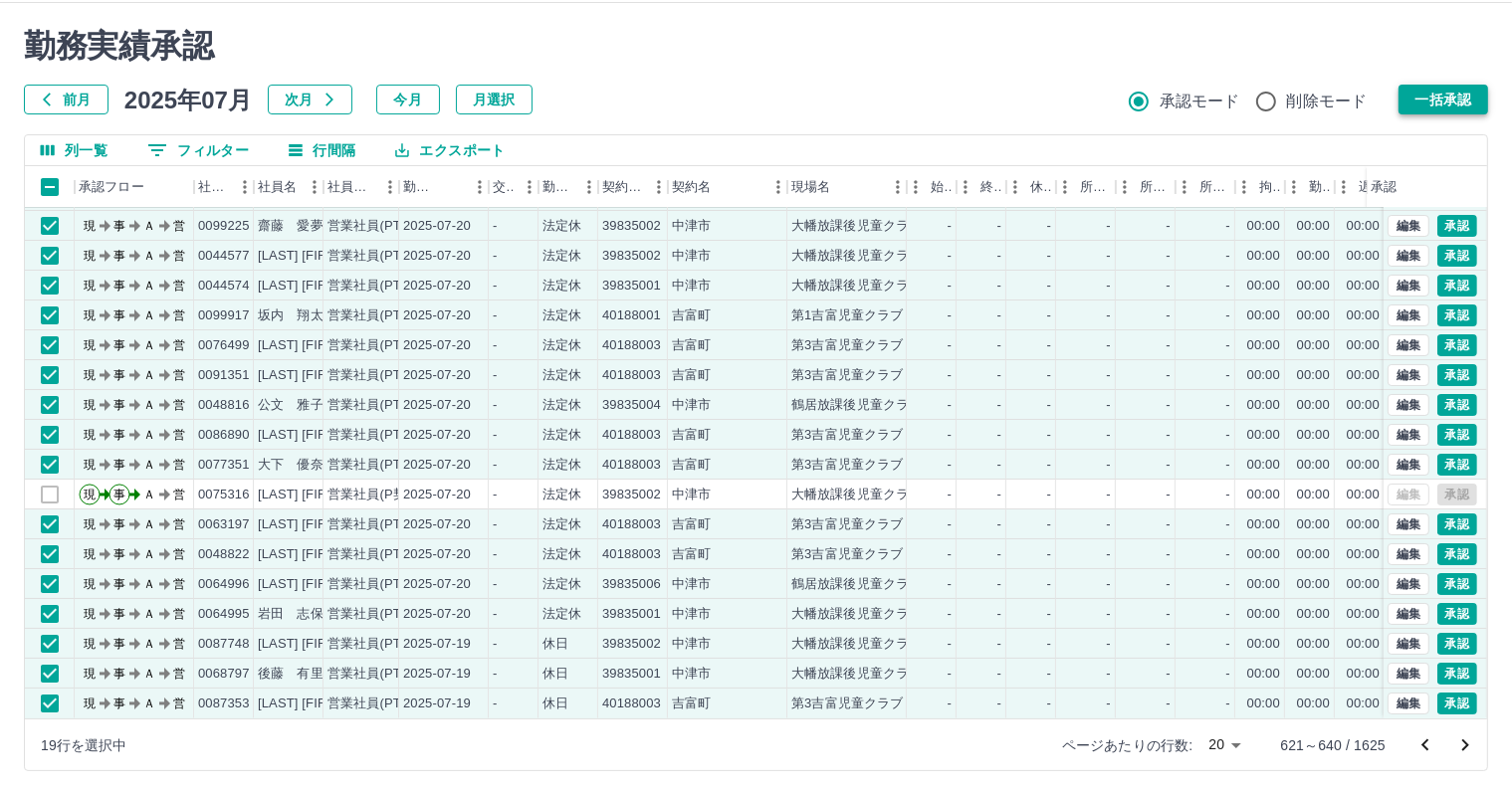 click on "一括承認" at bounding box center [1443, 99] 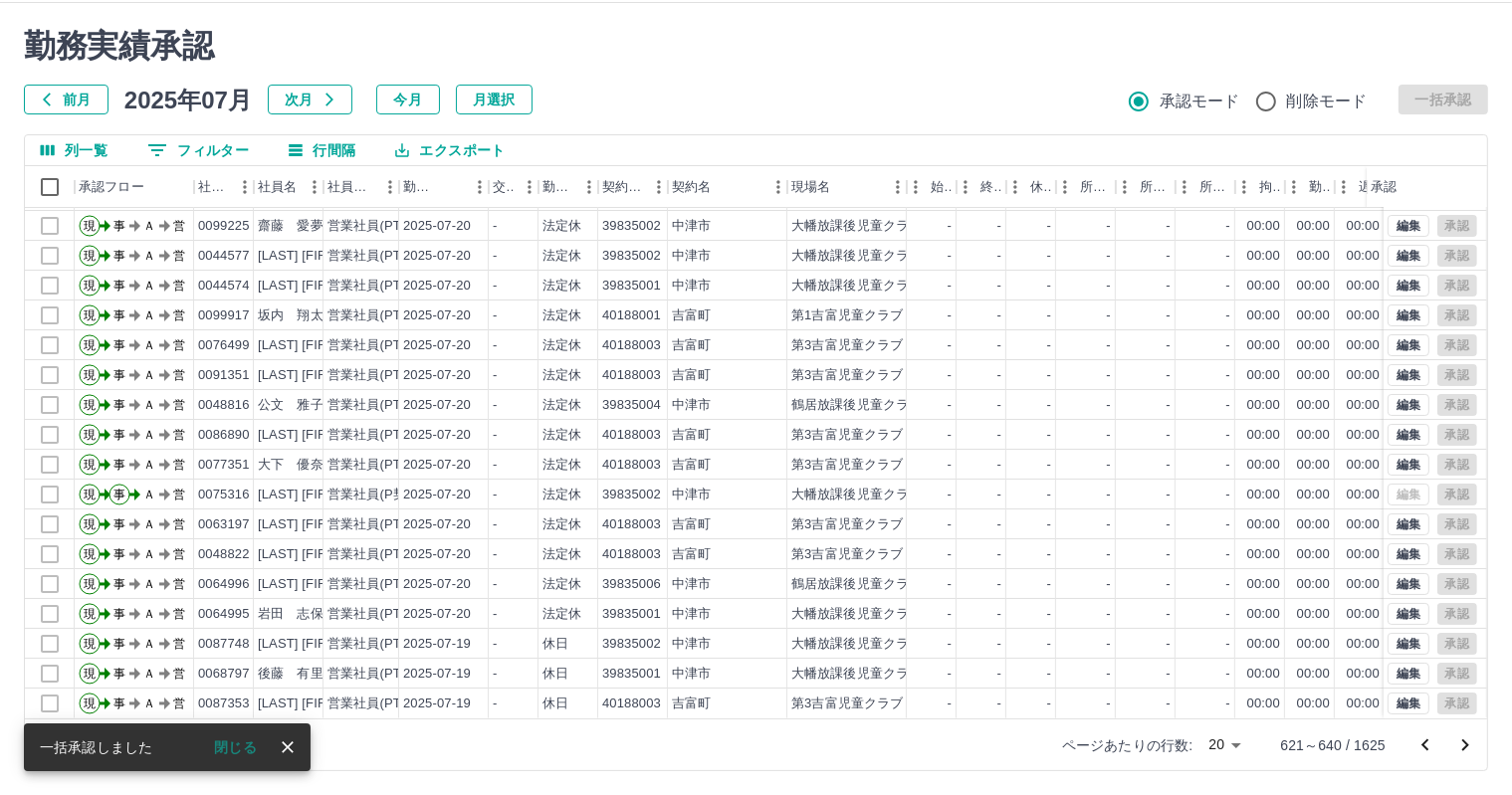 click 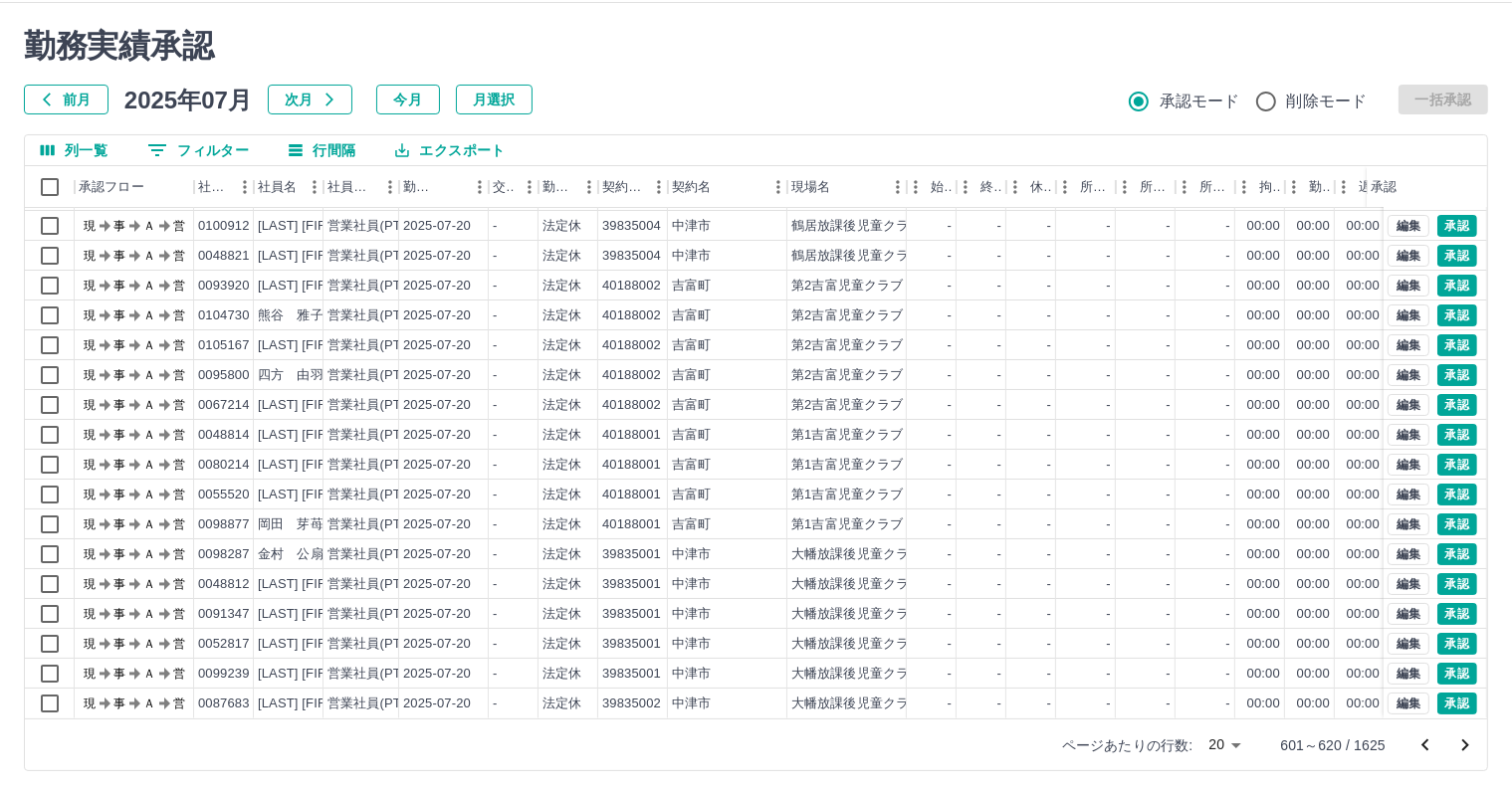 scroll, scrollTop: 102, scrollLeft: 0, axis: vertical 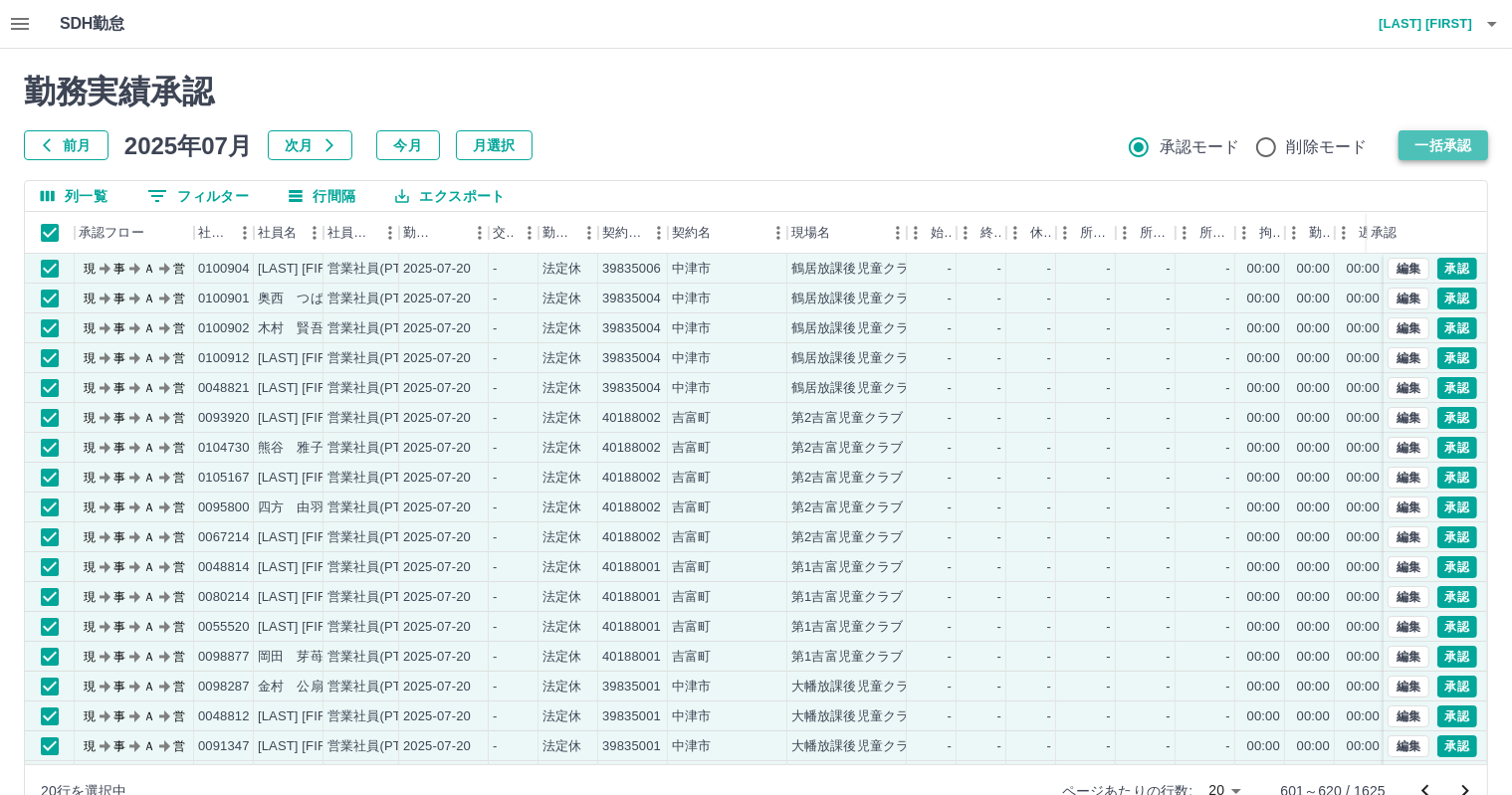 click on "一括承認" at bounding box center (1443, 145) 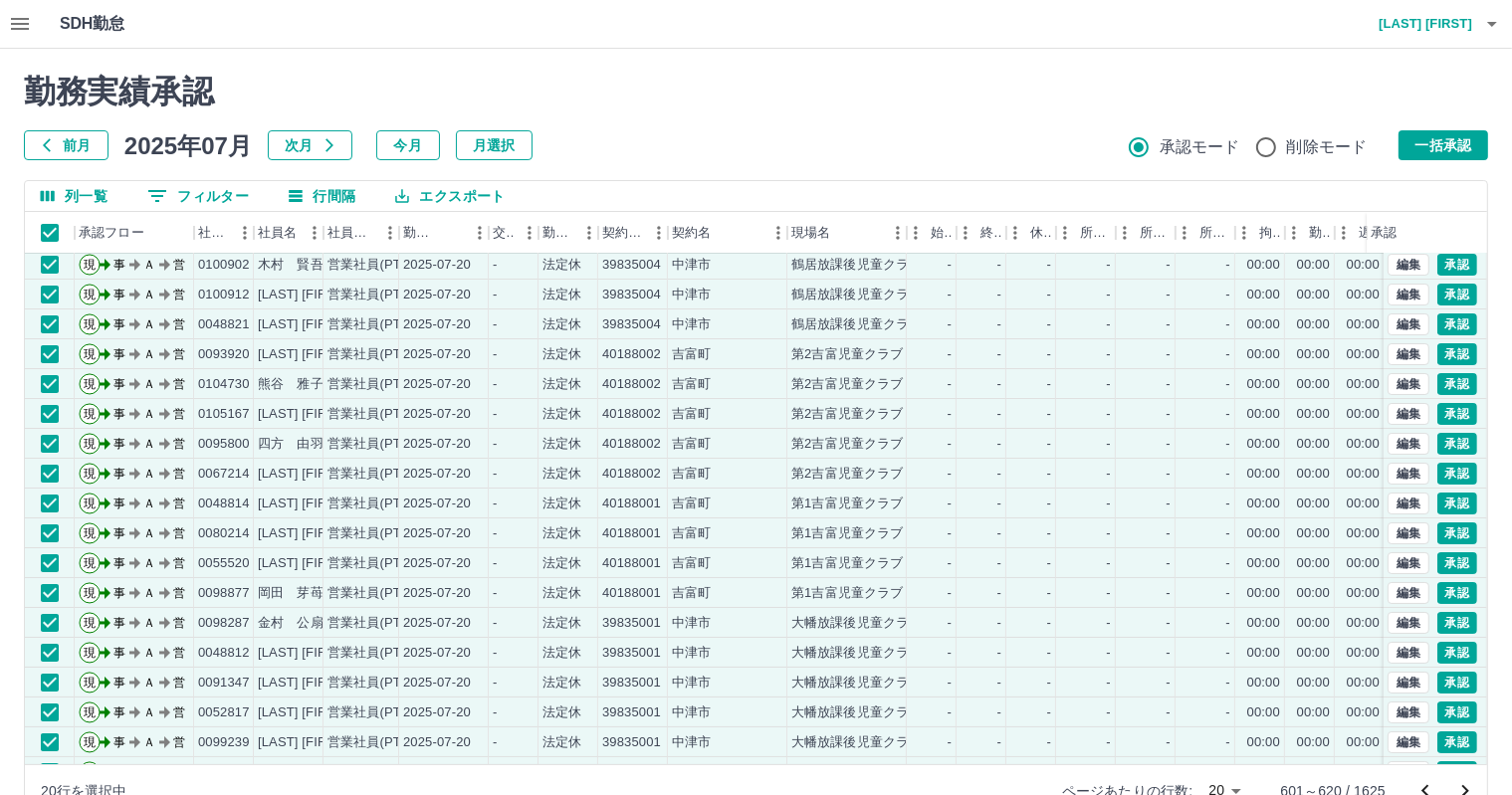 scroll, scrollTop: 102, scrollLeft: 0, axis: vertical 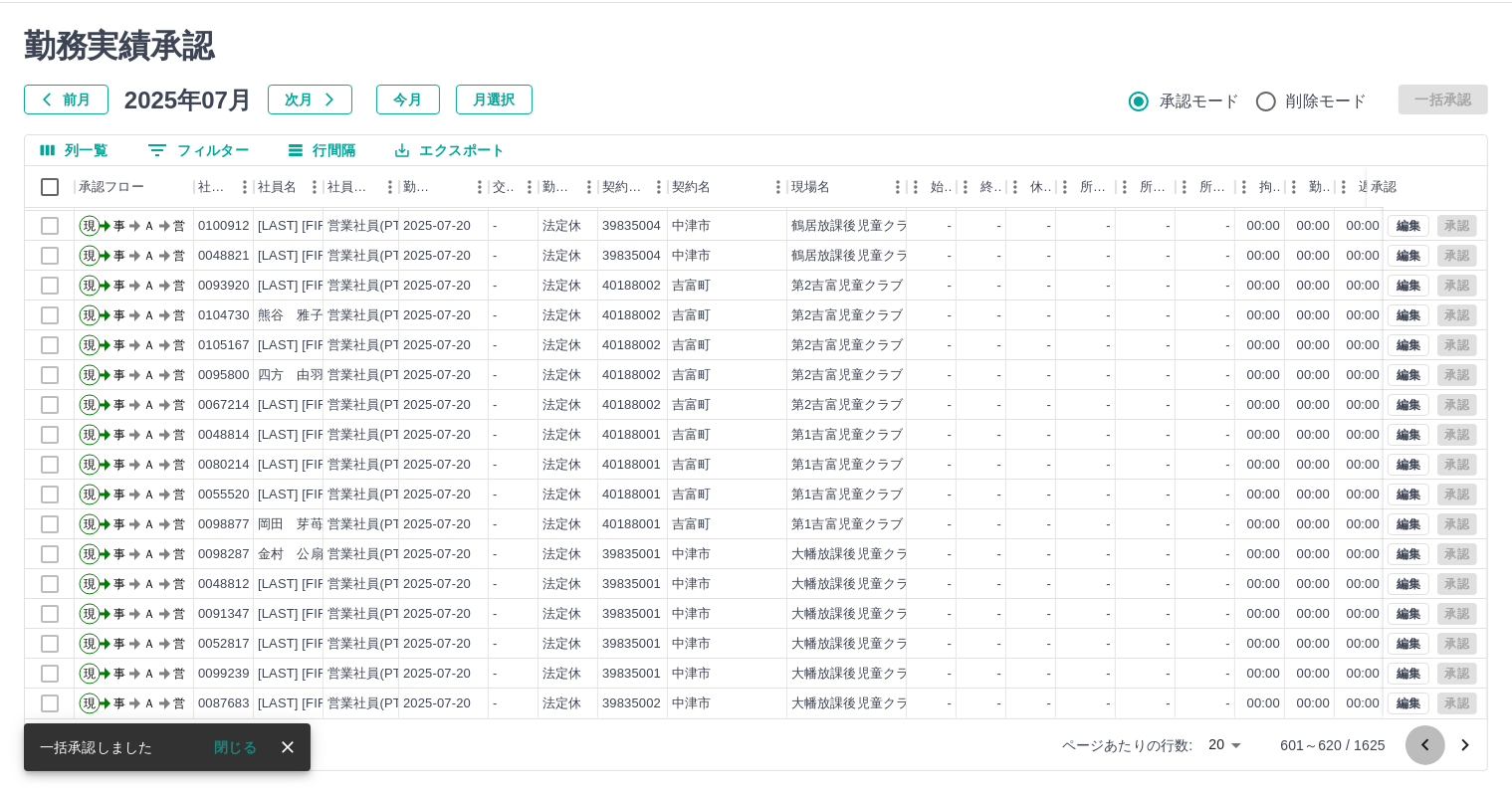 click 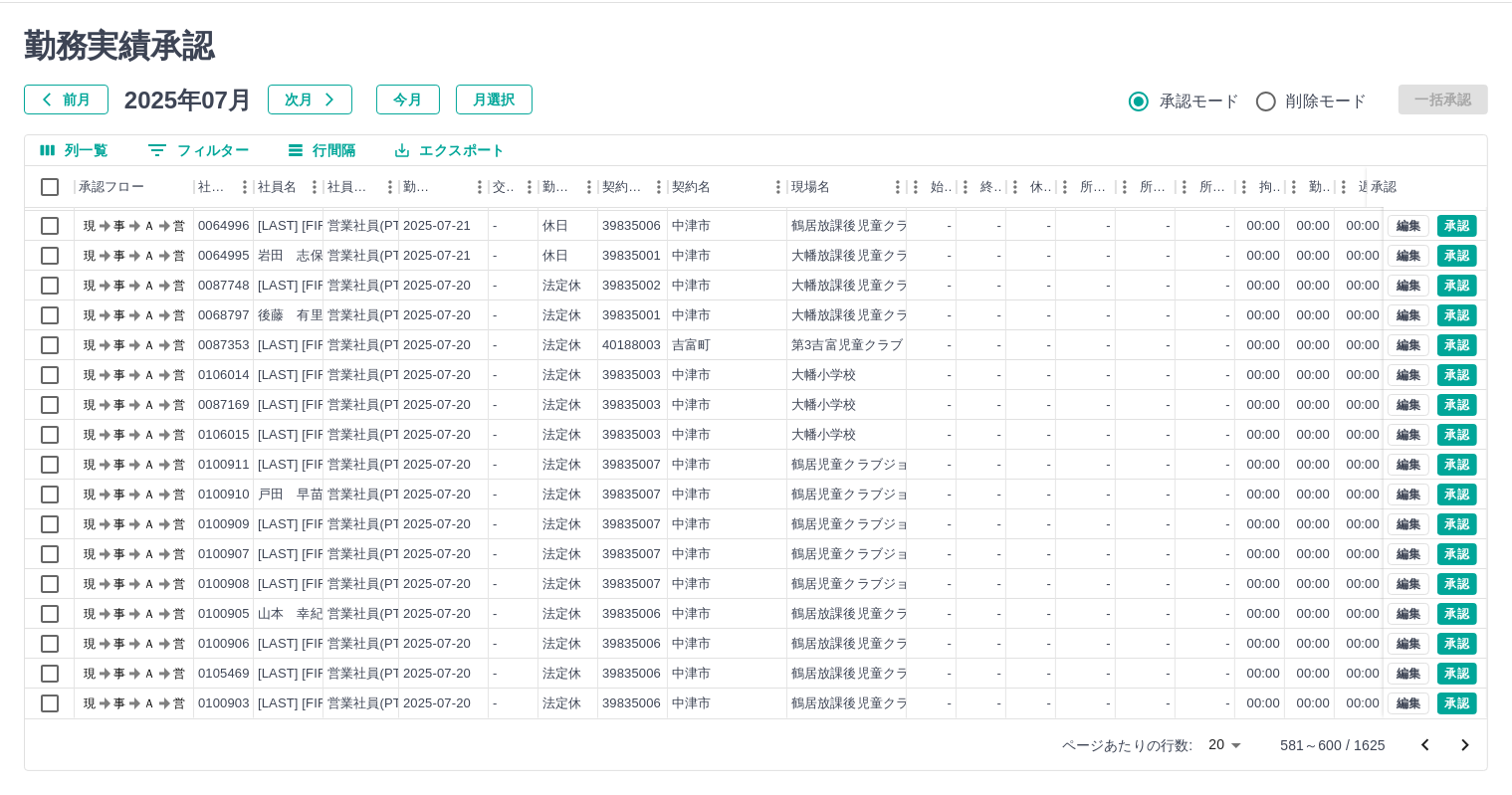 scroll, scrollTop: 102, scrollLeft: 0, axis: vertical 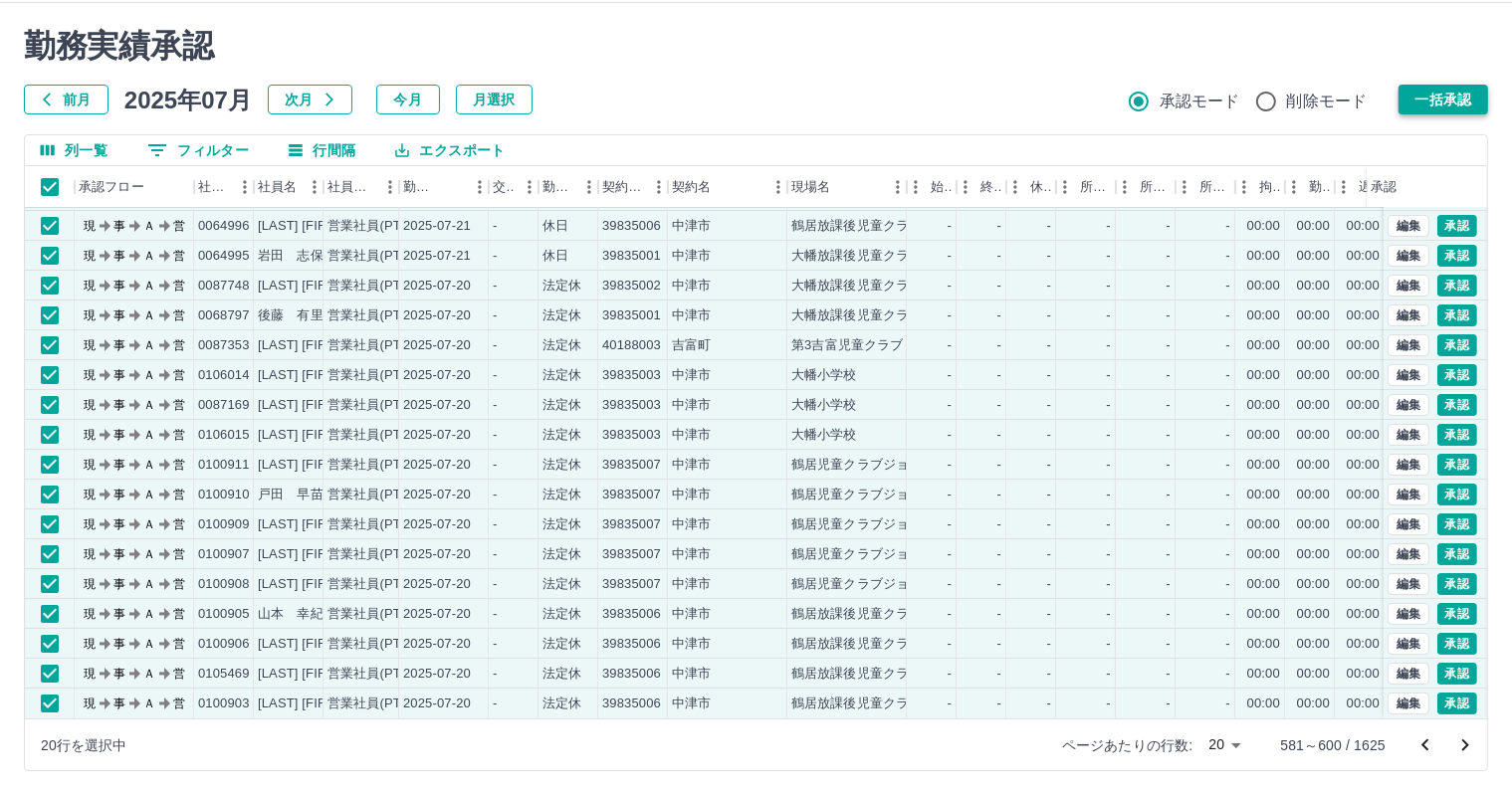 click on "一括承認" at bounding box center (1443, 99) 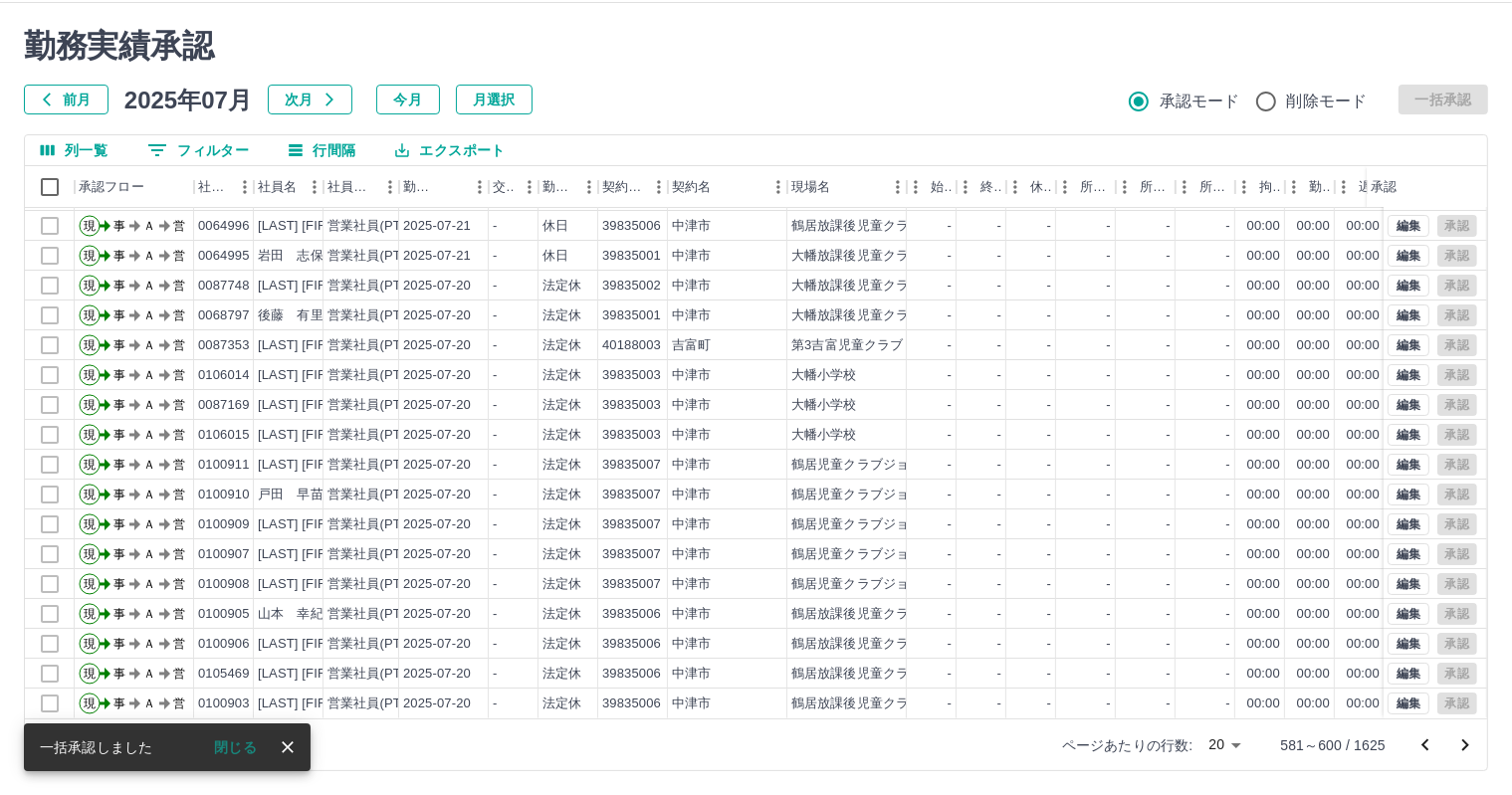 click 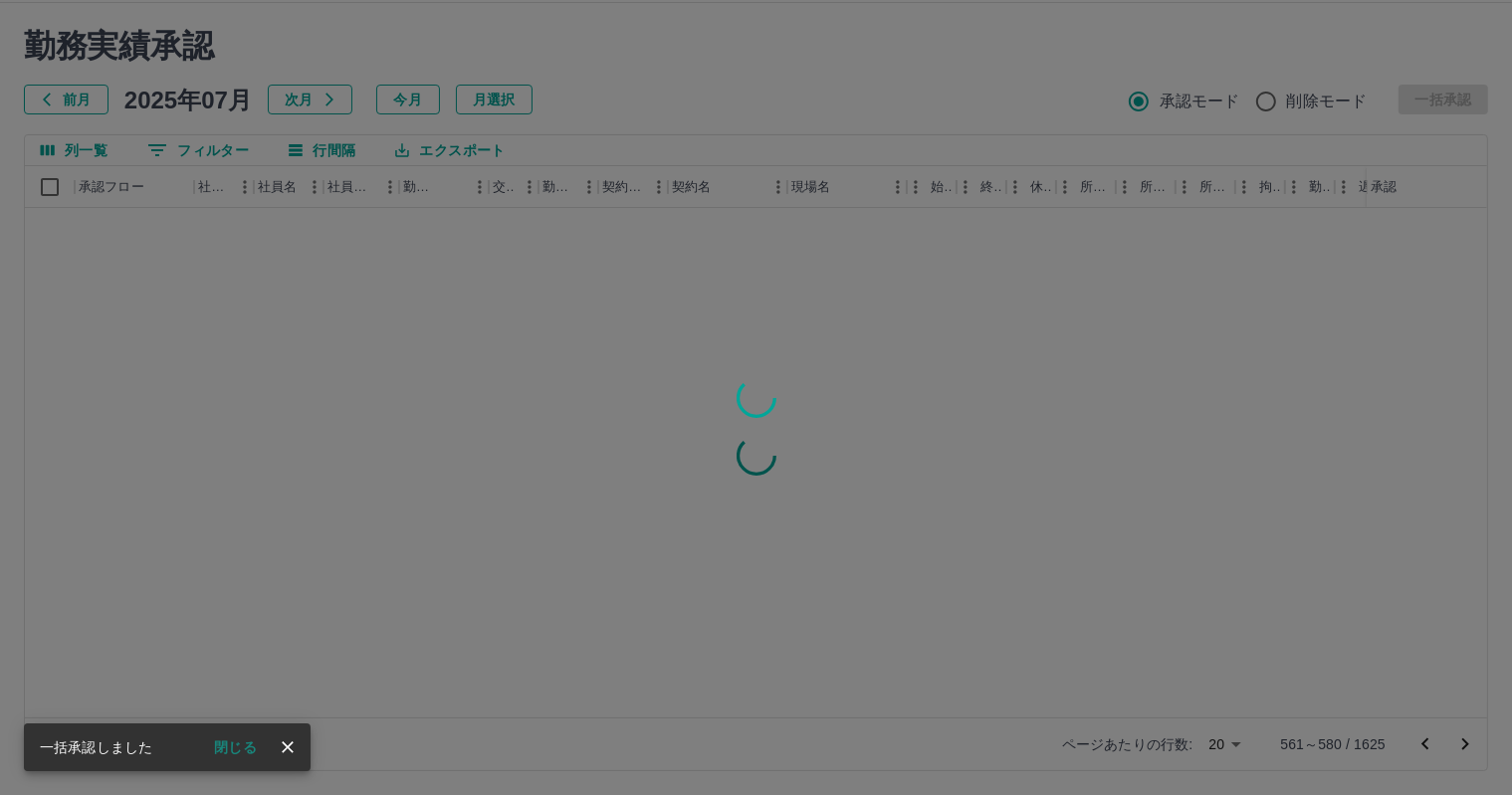 scroll, scrollTop: 0, scrollLeft: 0, axis: both 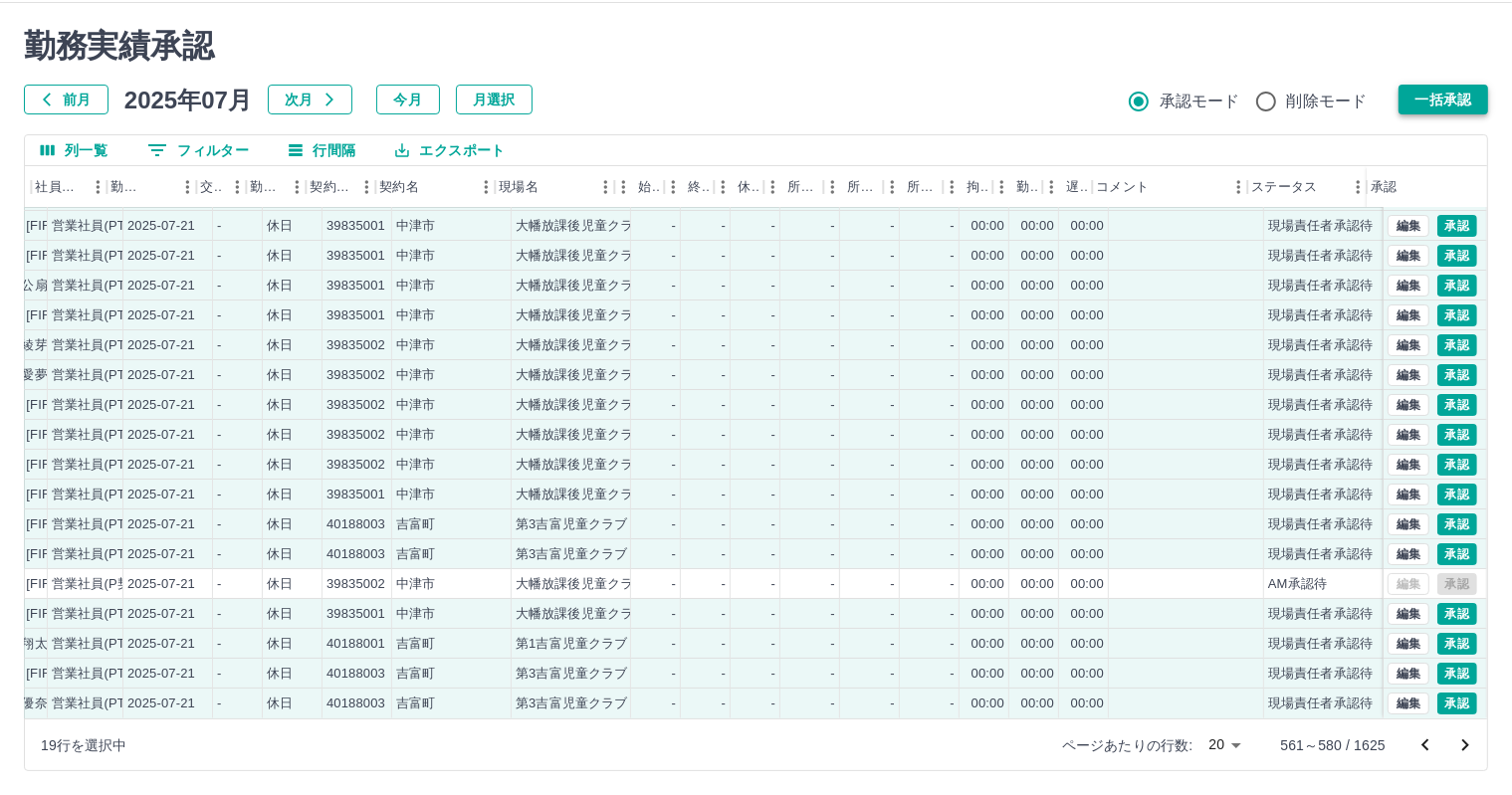 click on "一括承認" at bounding box center (1443, 99) 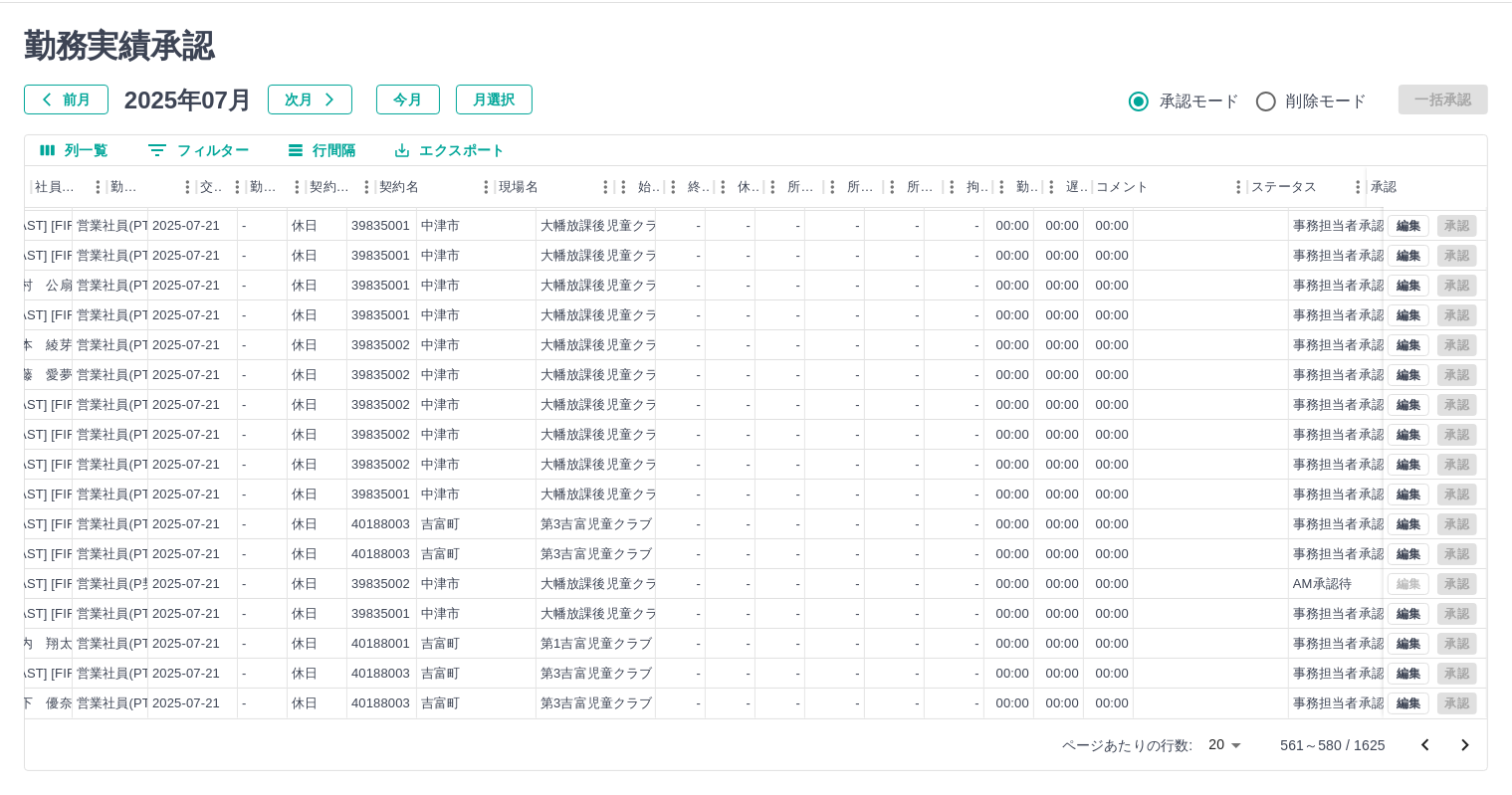 scroll, scrollTop: 102, scrollLeft: 292, axis: both 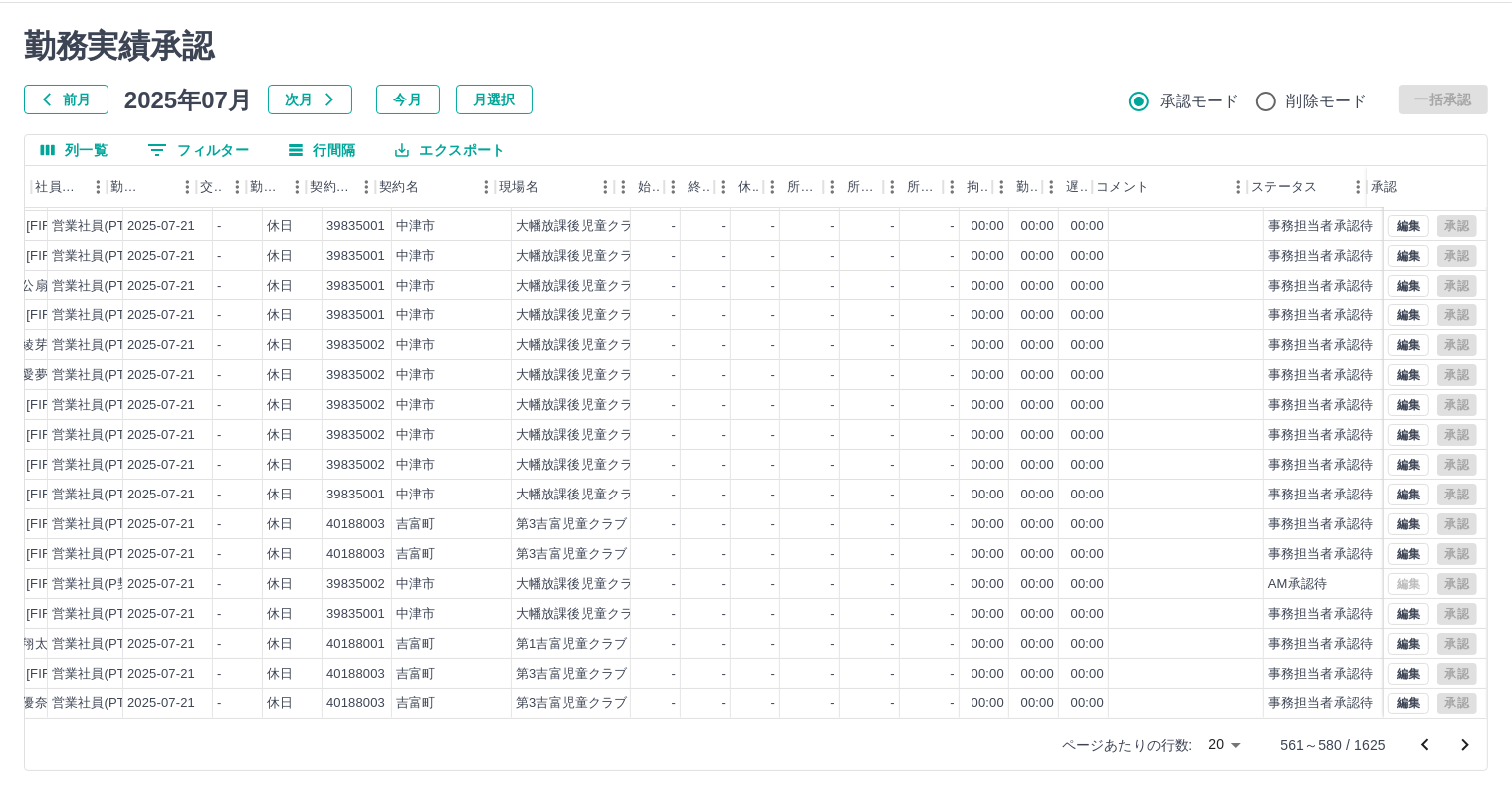 click 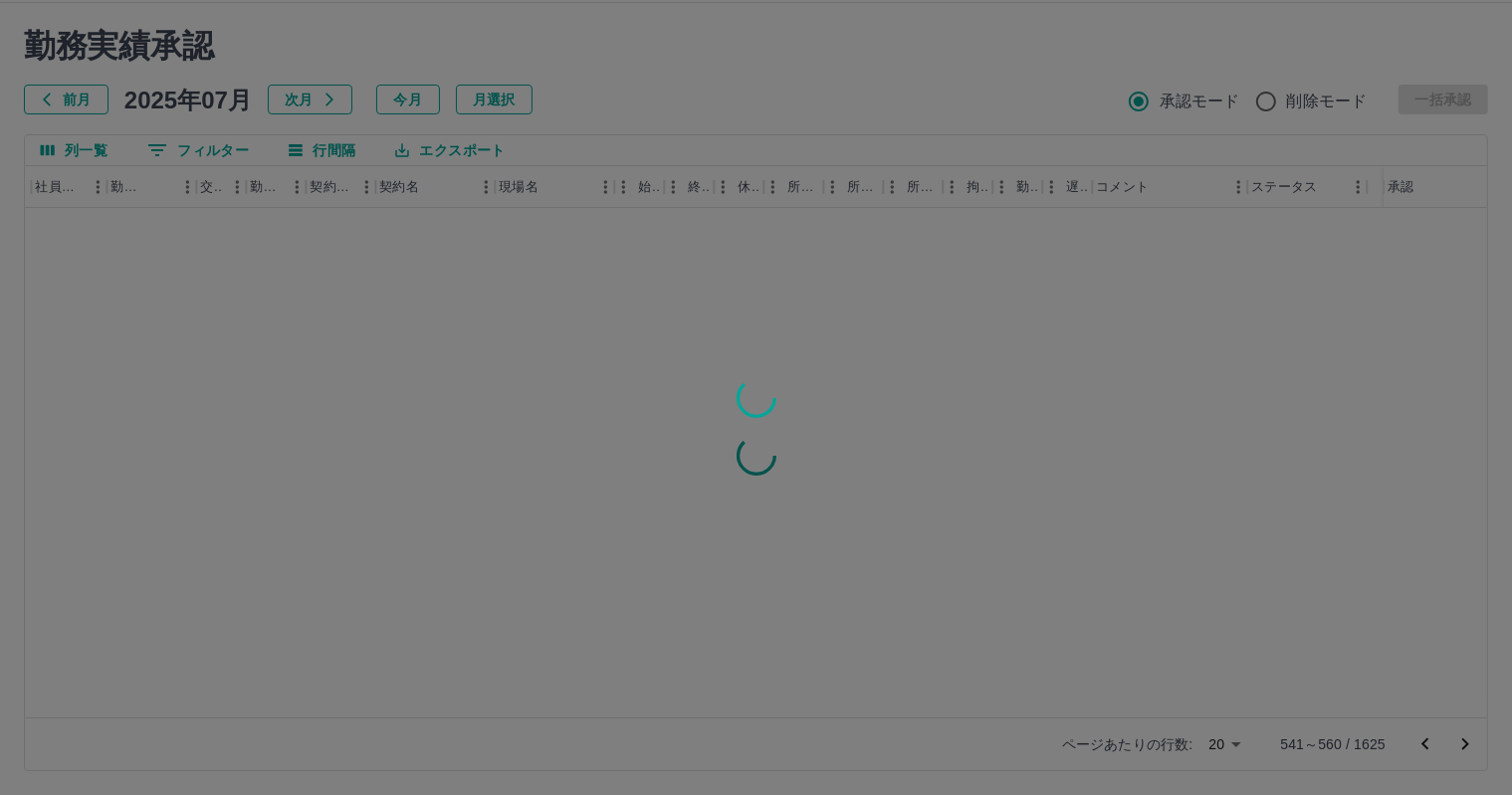 scroll, scrollTop: 0, scrollLeft: 275, axis: horizontal 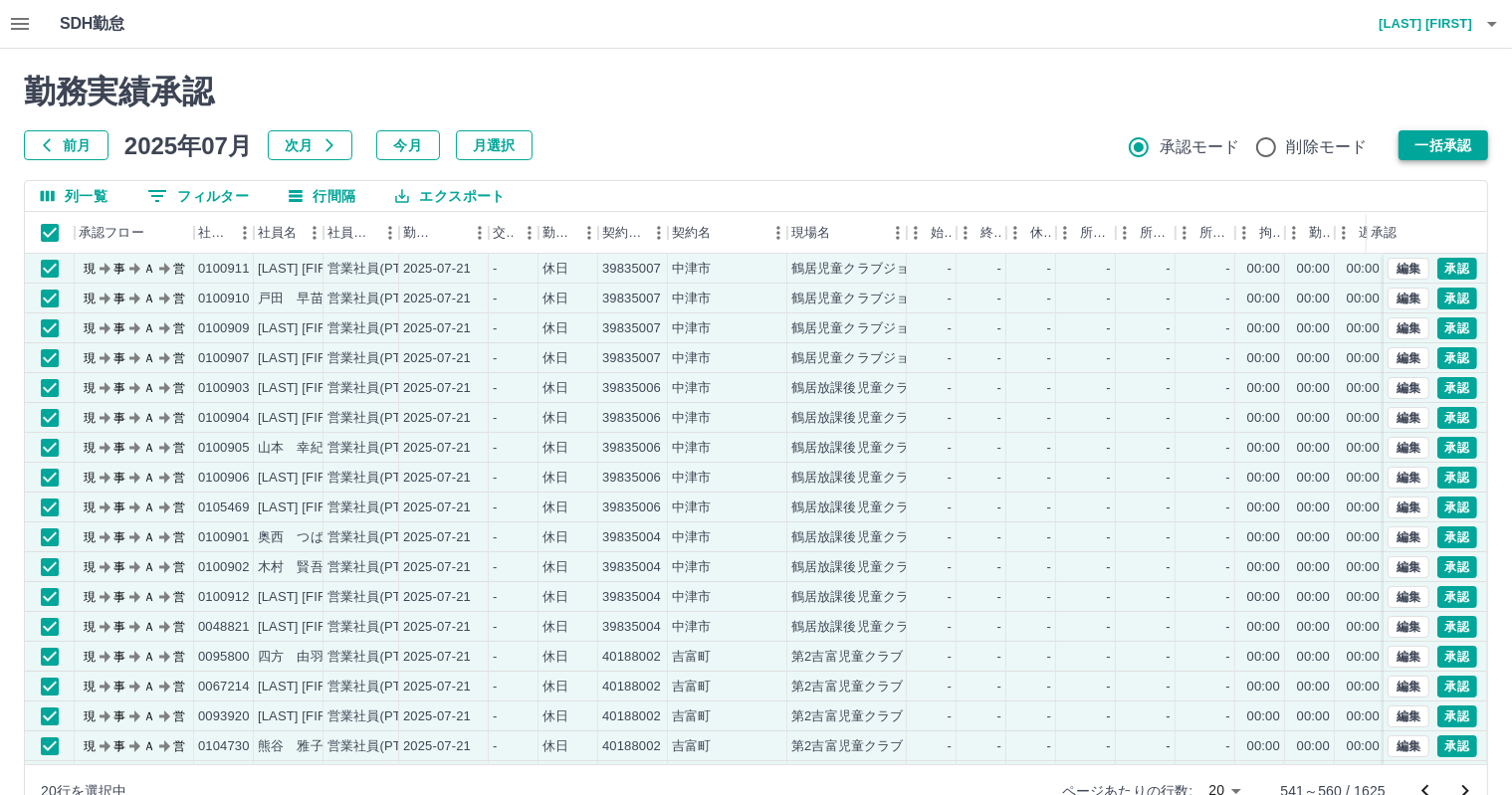 click on "一括承認" at bounding box center [1443, 145] 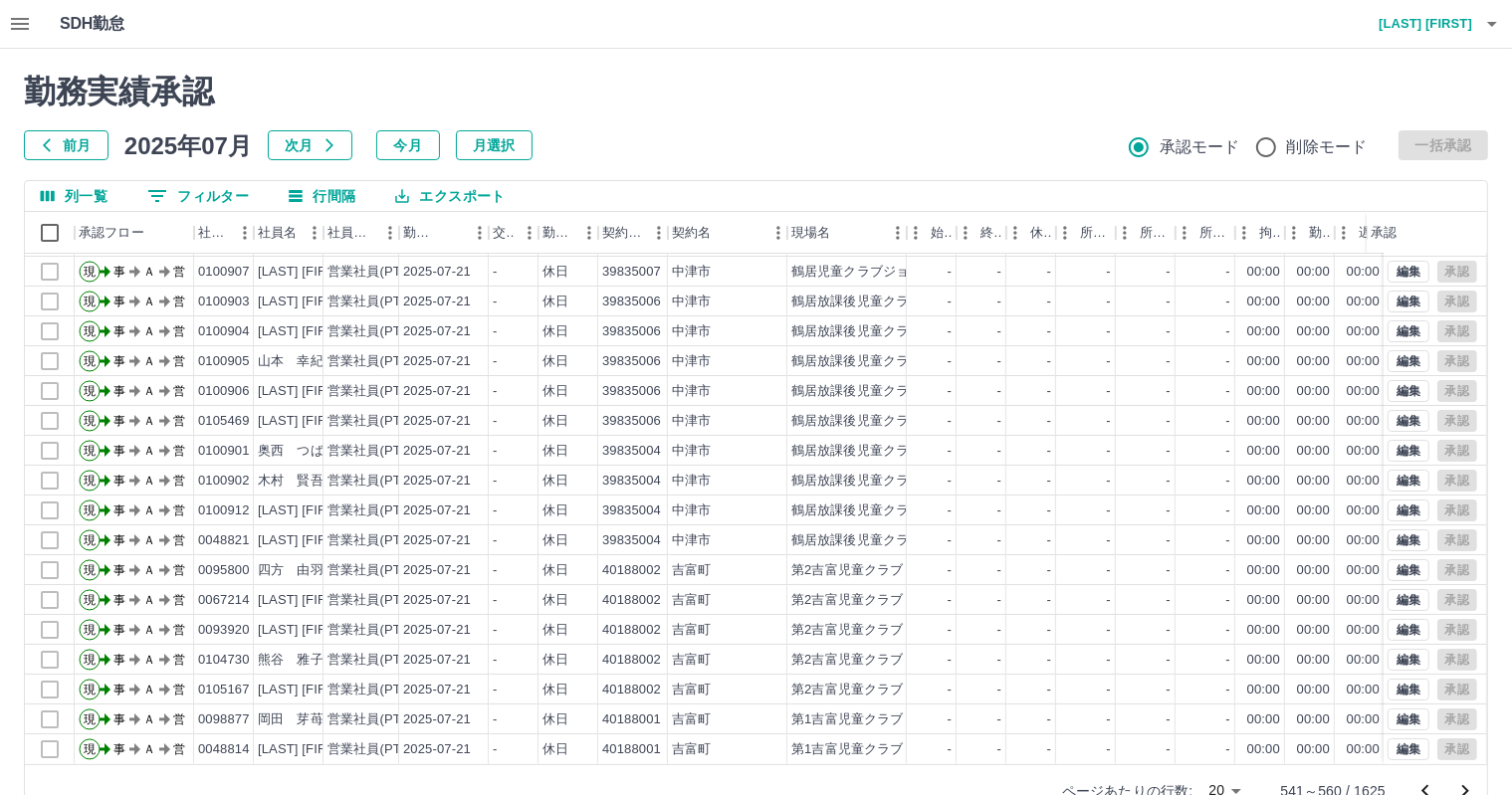 scroll, scrollTop: 102, scrollLeft: 0, axis: vertical 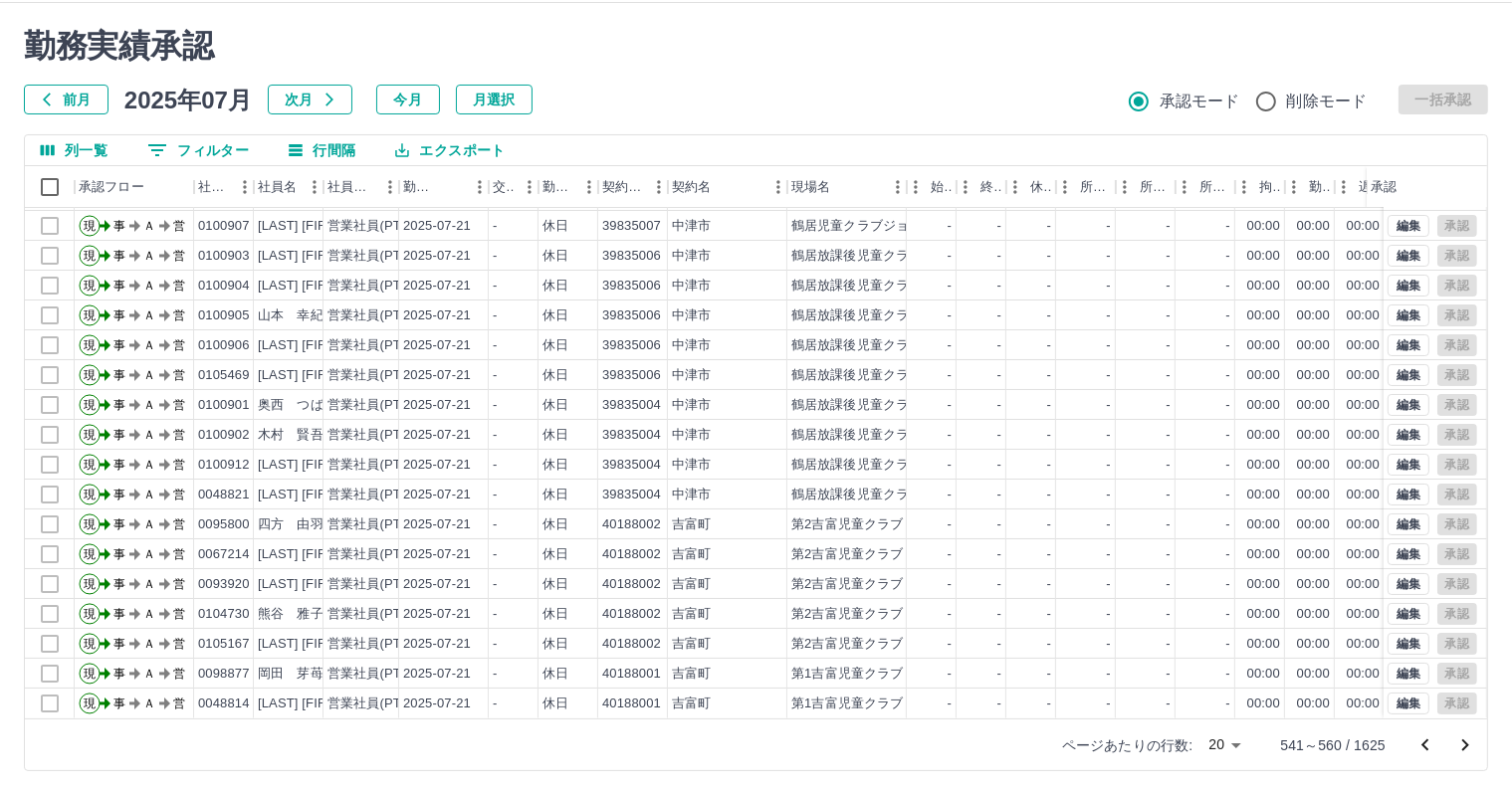 click 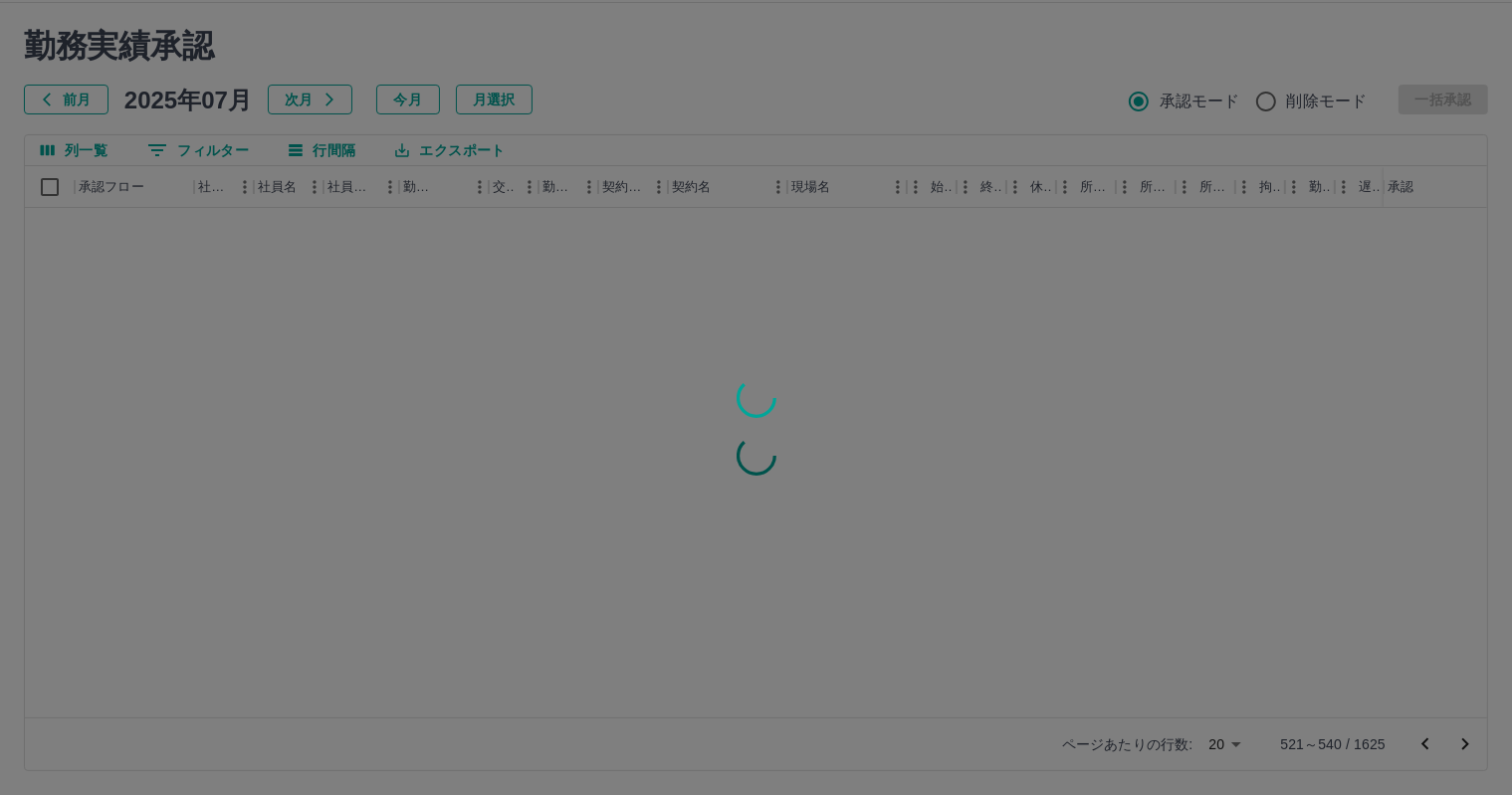 scroll, scrollTop: 0, scrollLeft: 0, axis: both 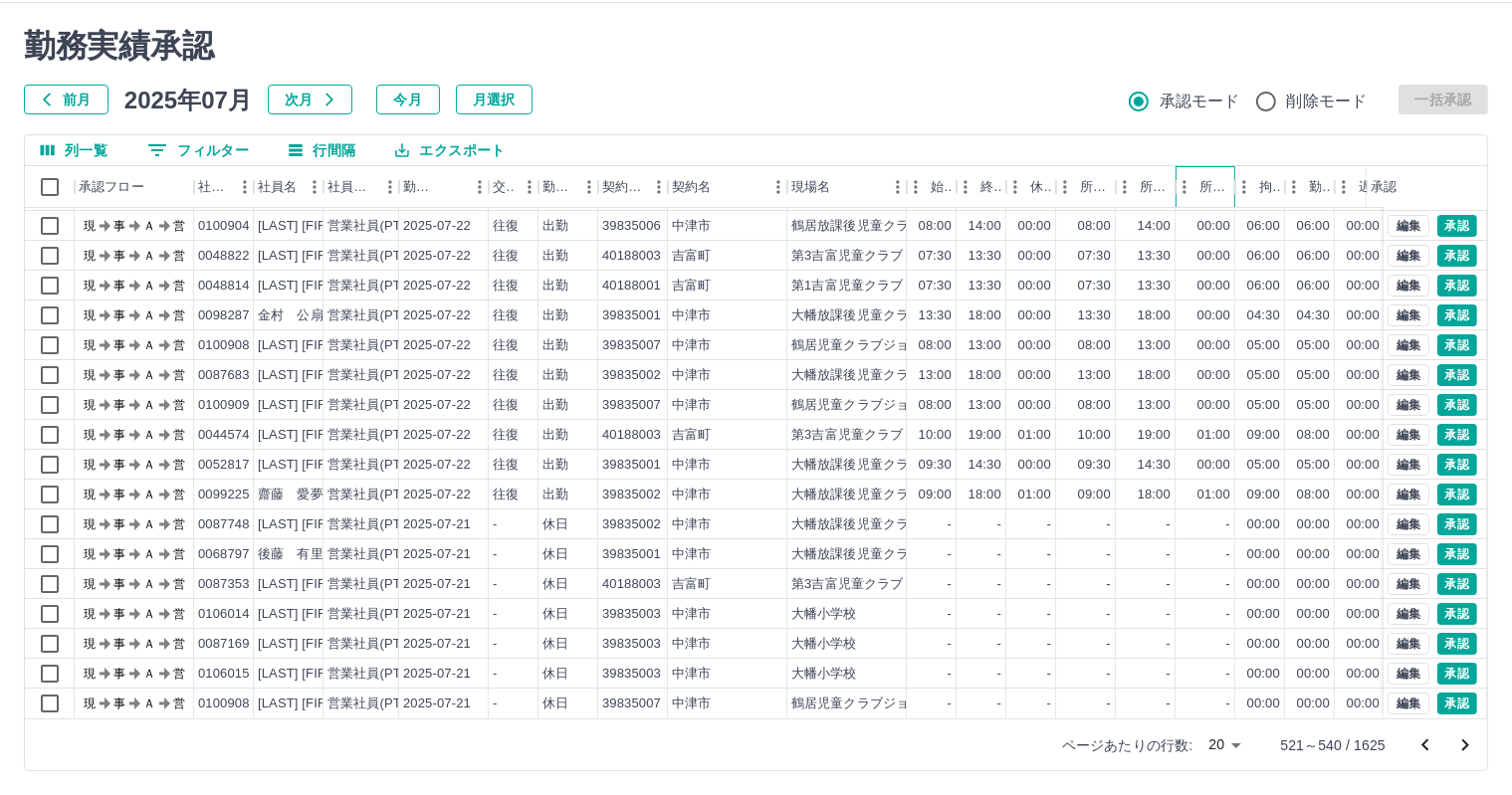 click on "承認フロー 社員番号 社員名 社員区分 勤務日 交通費 勤務区分 契約コード 契約名 現場名 始業 終業 休憩 所定開始 所定終業 所定休憩 拘束 勤務 遅刻等 コメント ステータス 承認 現 事 Ａ 営 0099239 清永　光子 営業社員(PT契約) 2025-07-22 往復 出勤 39835001 中津市 大幡放課後児童クラブA 08:00 14:00 00:00 08:00 14:00 00:00 06:00 06:00 00:00 現場責任者承認待 現 事 Ａ 営 0106015 横手　彩可 営業社員(PT契約) 2025-07-22 往復 出勤 39835003 中津市 大幡小学校 08:30 14:30 00:00 08:30 14:30 00:00 06:00 06:00 00:00 現場責任者承認待 現 事 Ａ 営 0100904 森山　夢菜 営業社員(PT契約) 2025-07-22 往復 出勤 39835006 中津市 鶴居放課後児童クラブB 08:00 14:00 00:00 08:00 14:00 00:00 06:00 06:00 00:00 現場責任者承認待 現 事 Ａ 営 0048822 恒成　孝子 営業社員(PT契約) 2025-07-22 往復 出勤 40188003 吉富町 第3吉富児童クラブ 07:30 13:30" at bounding box center (756, 442) 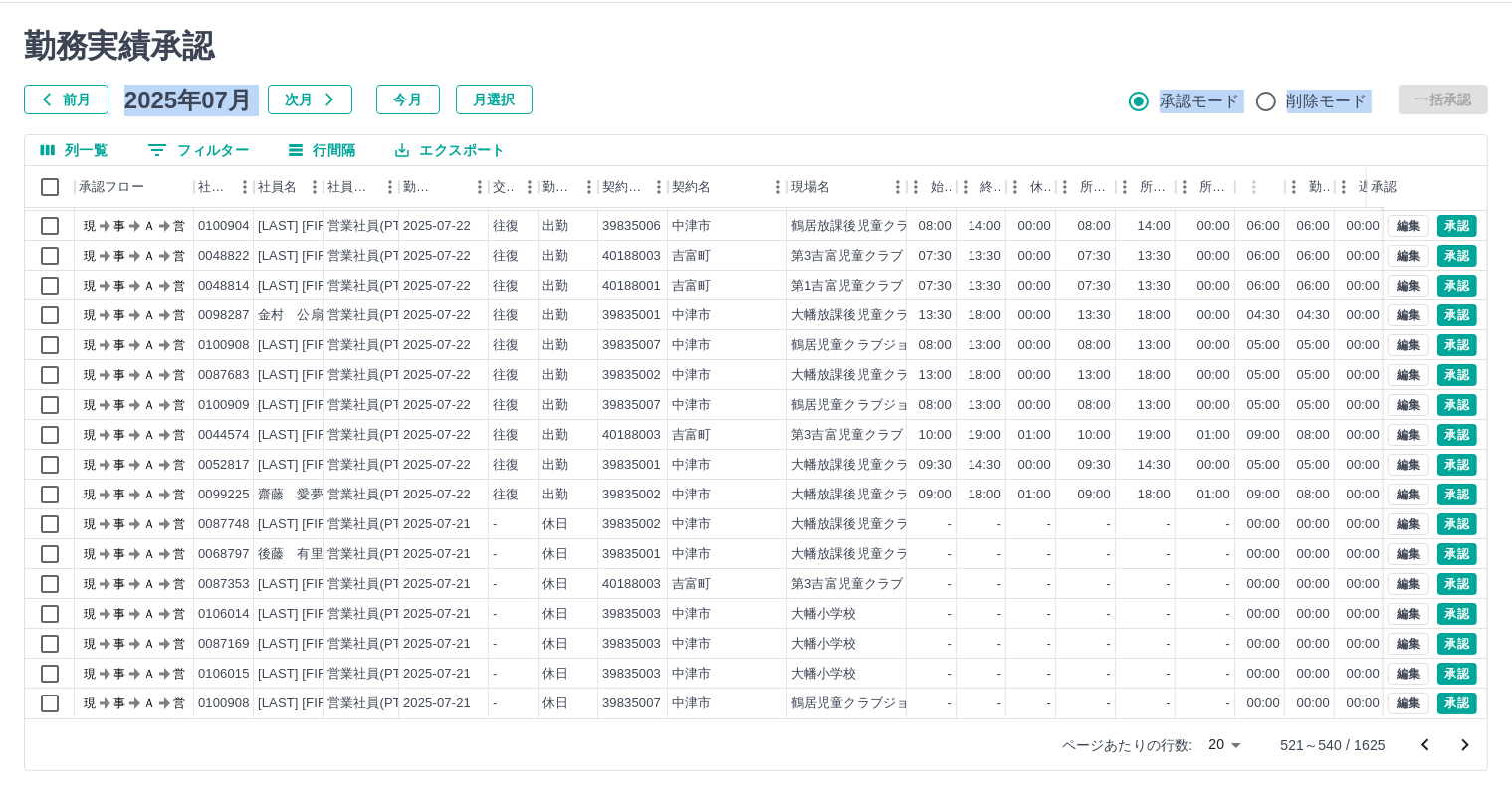 click on "勤務実績承認" at bounding box center (756, 46) 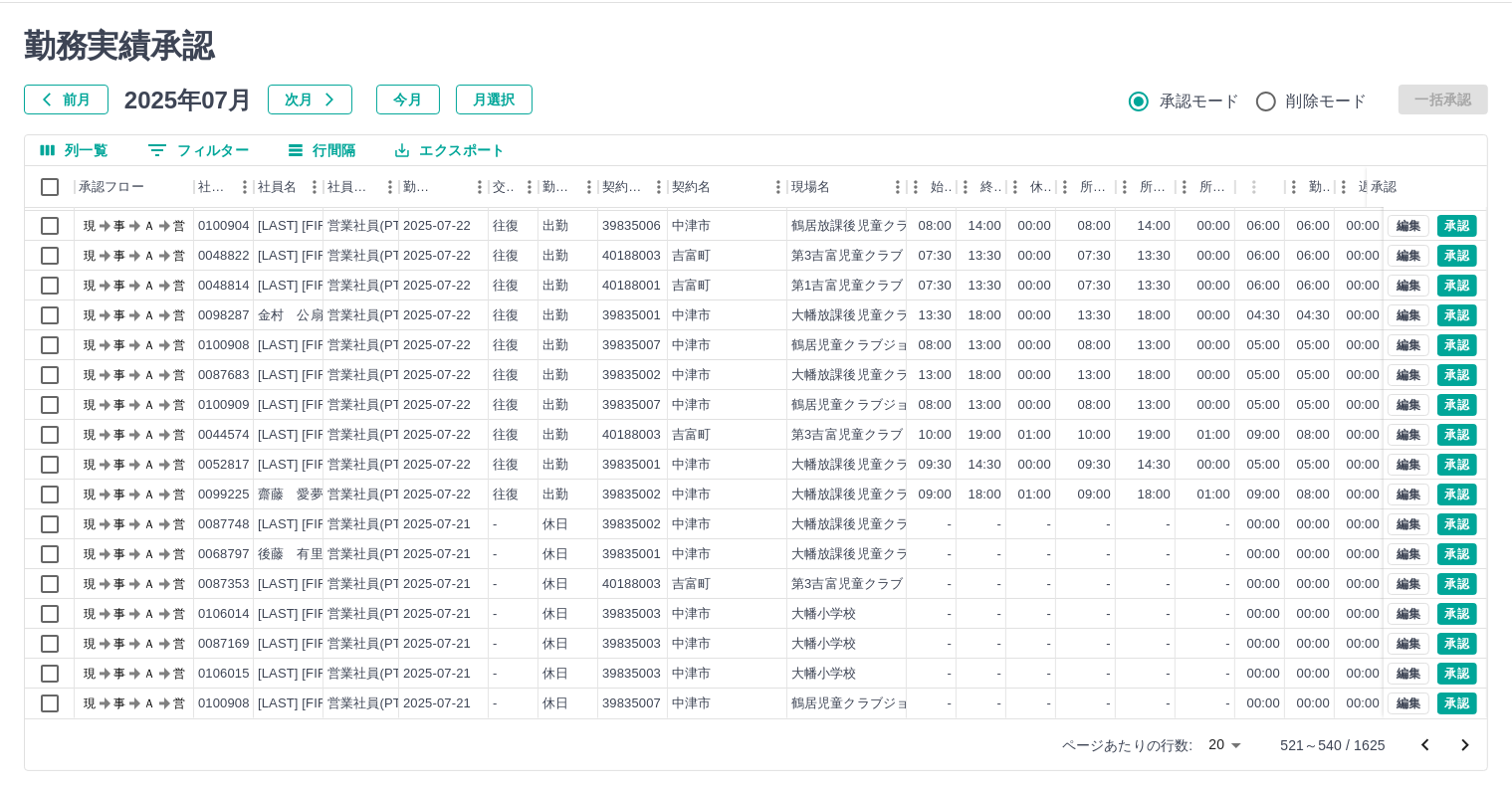 click on "前月 2025年07月 次月 今月 月選択 承認モード 削除モード 一括承認" at bounding box center (756, 99) 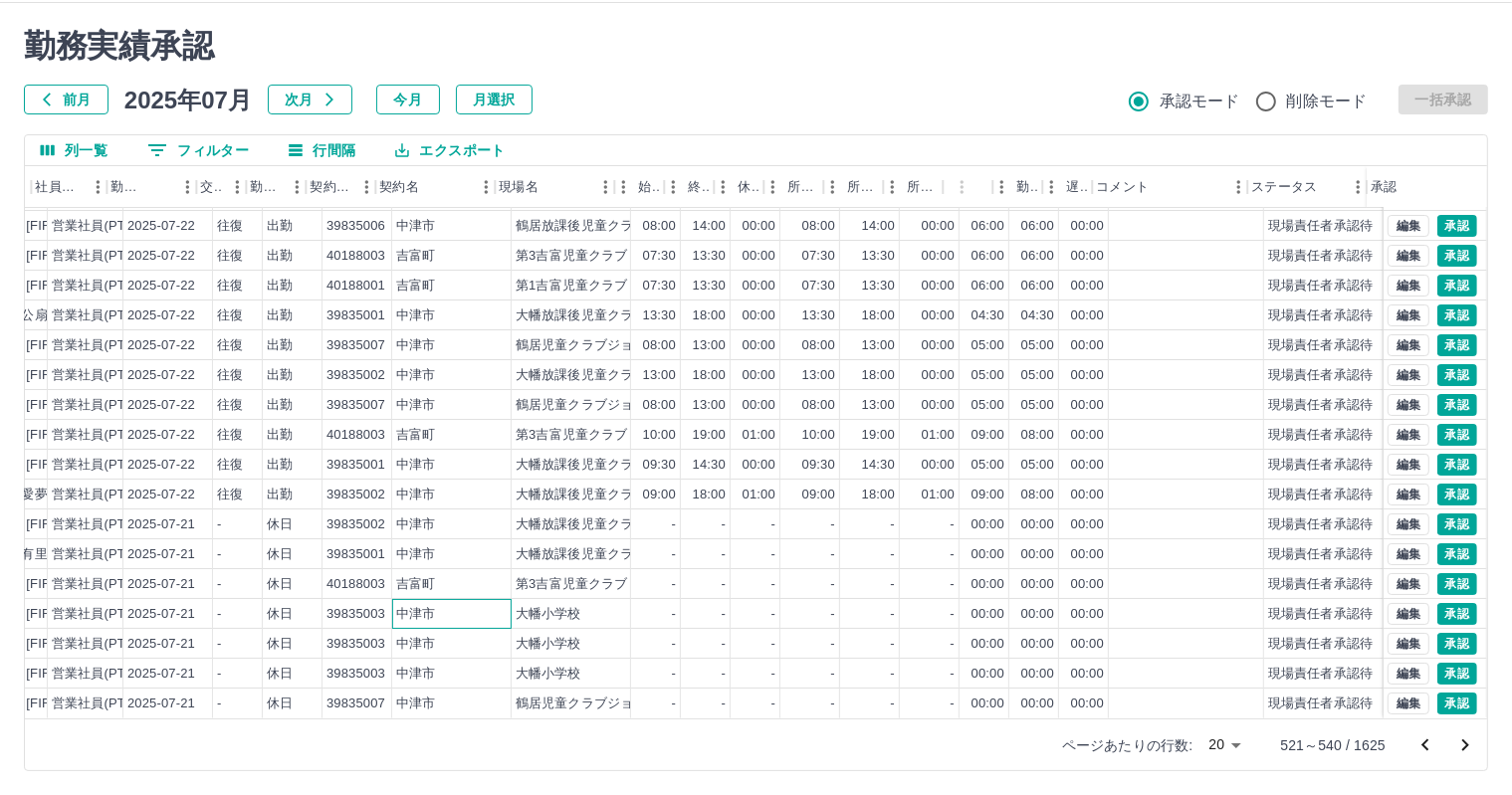 scroll, scrollTop: 102, scrollLeft: 292, axis: both 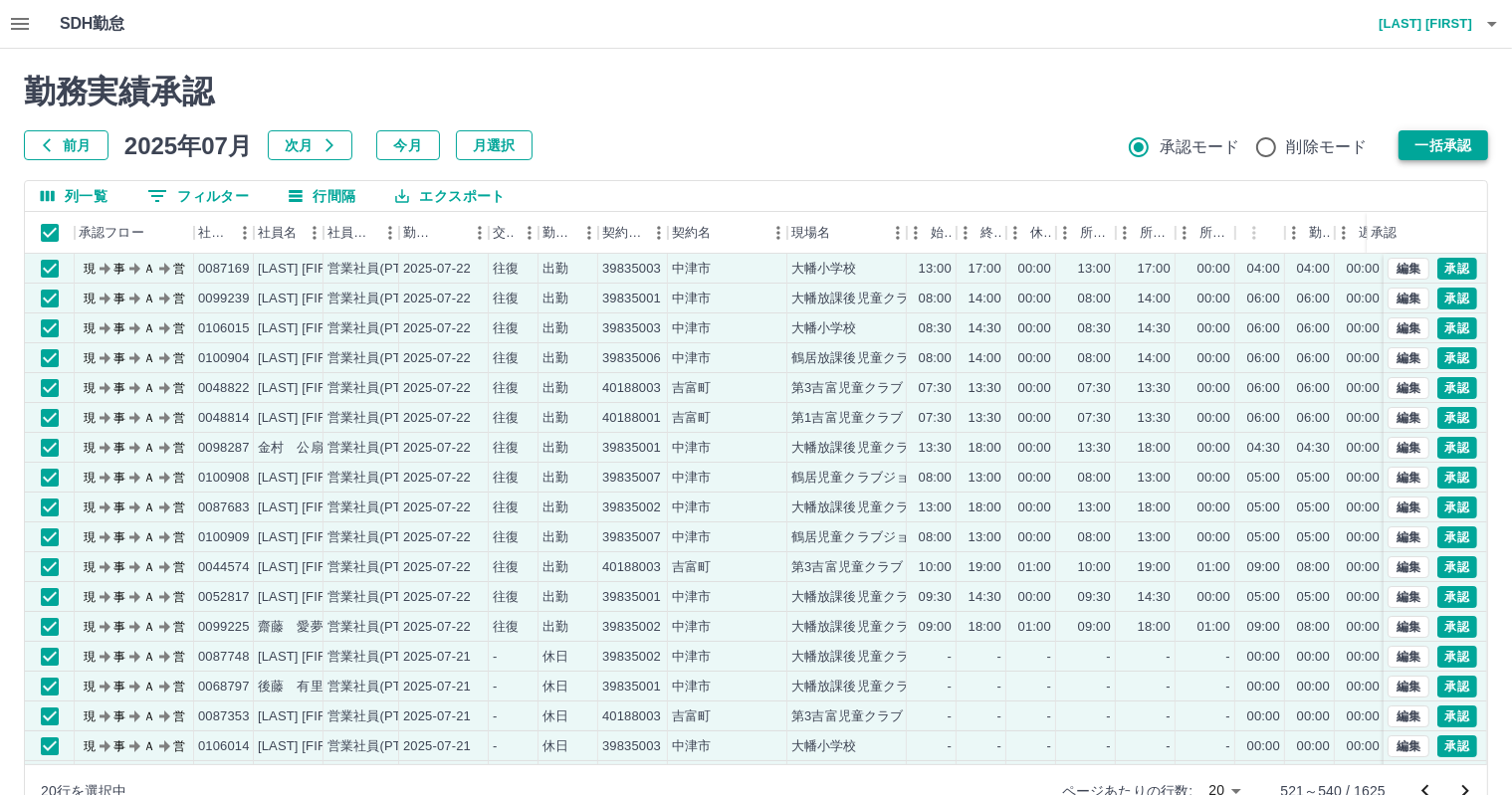 click on "一括承認" at bounding box center (1443, 145) 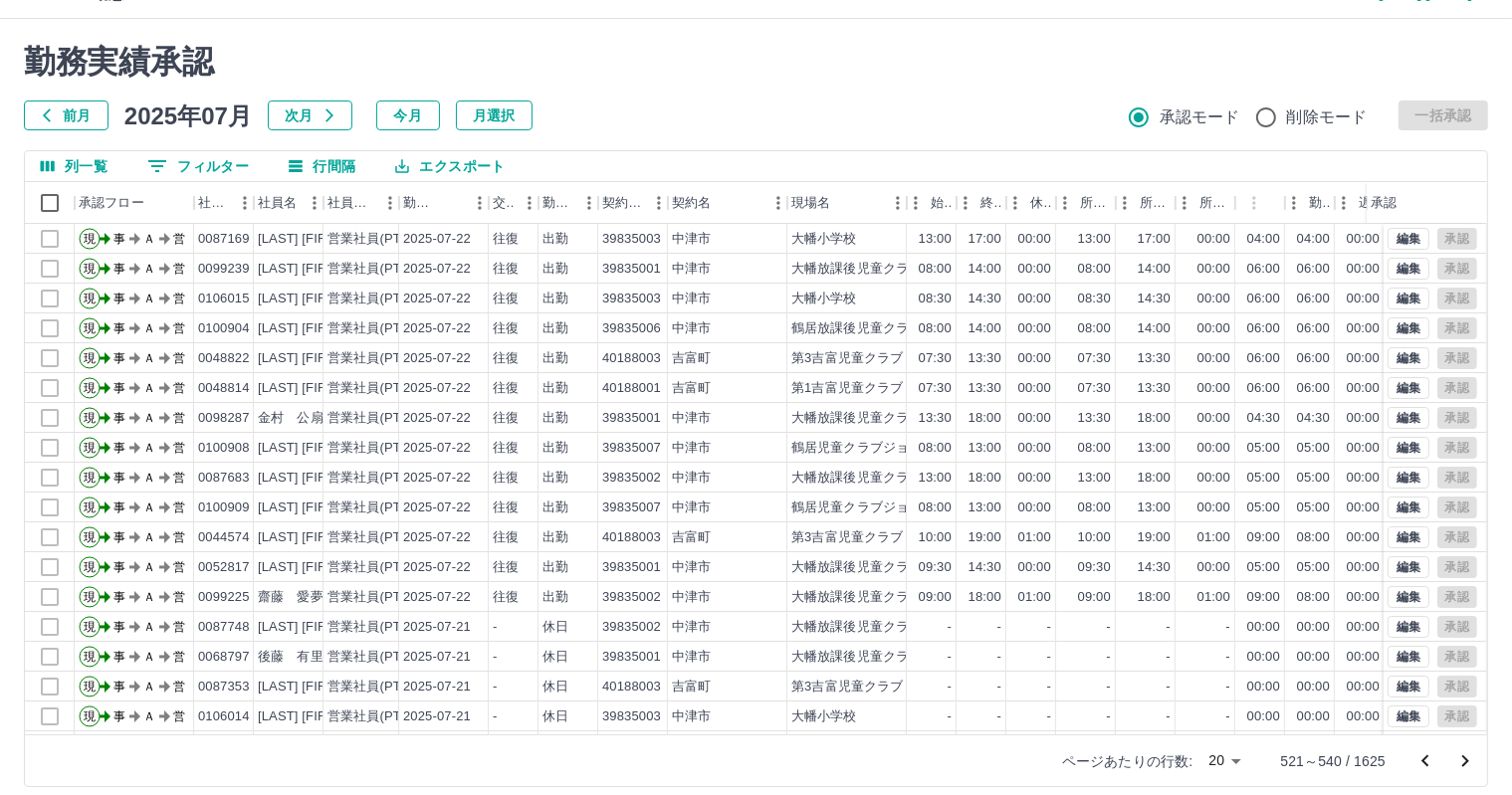 scroll, scrollTop: 46, scrollLeft: 0, axis: vertical 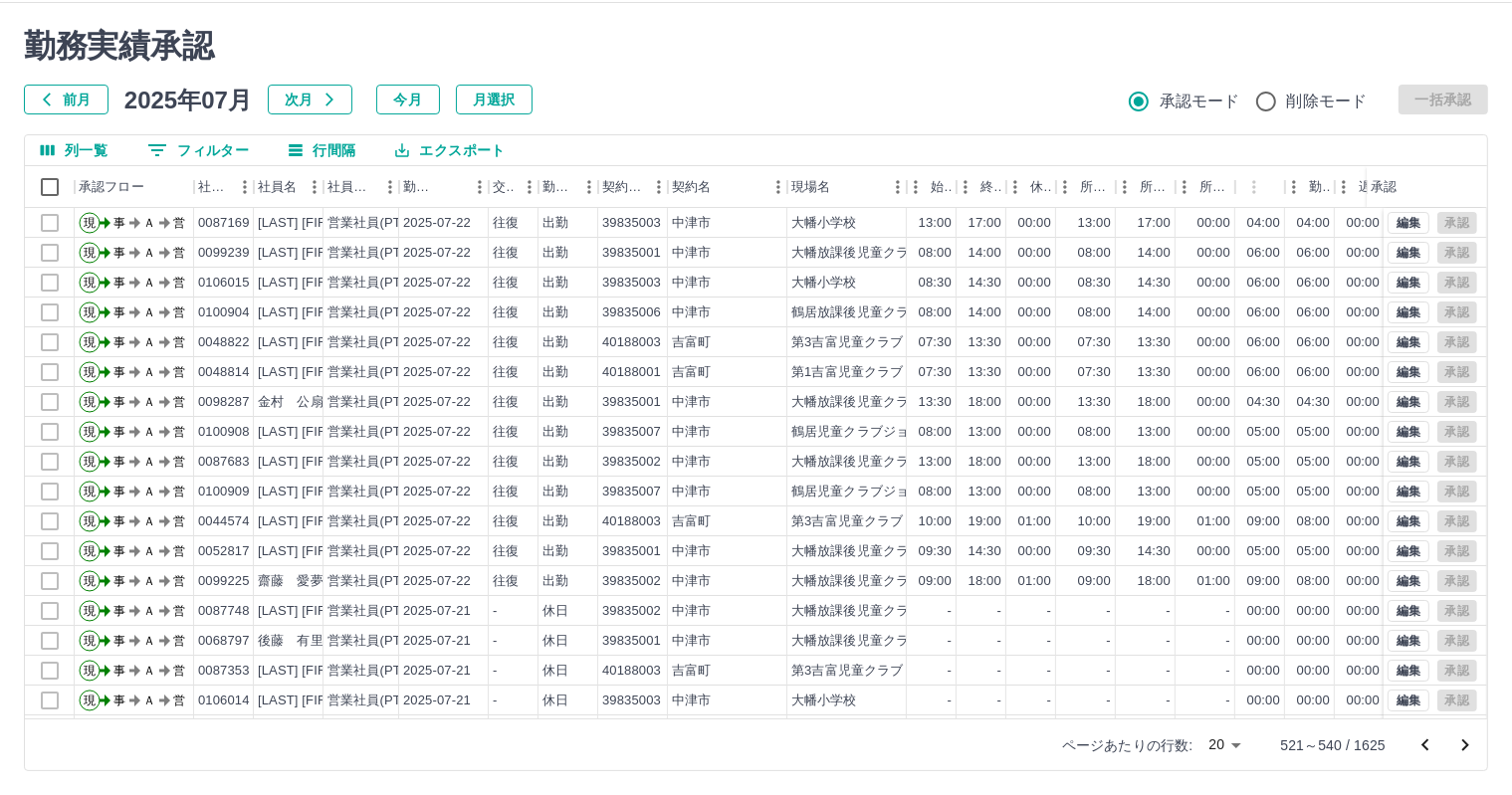 click 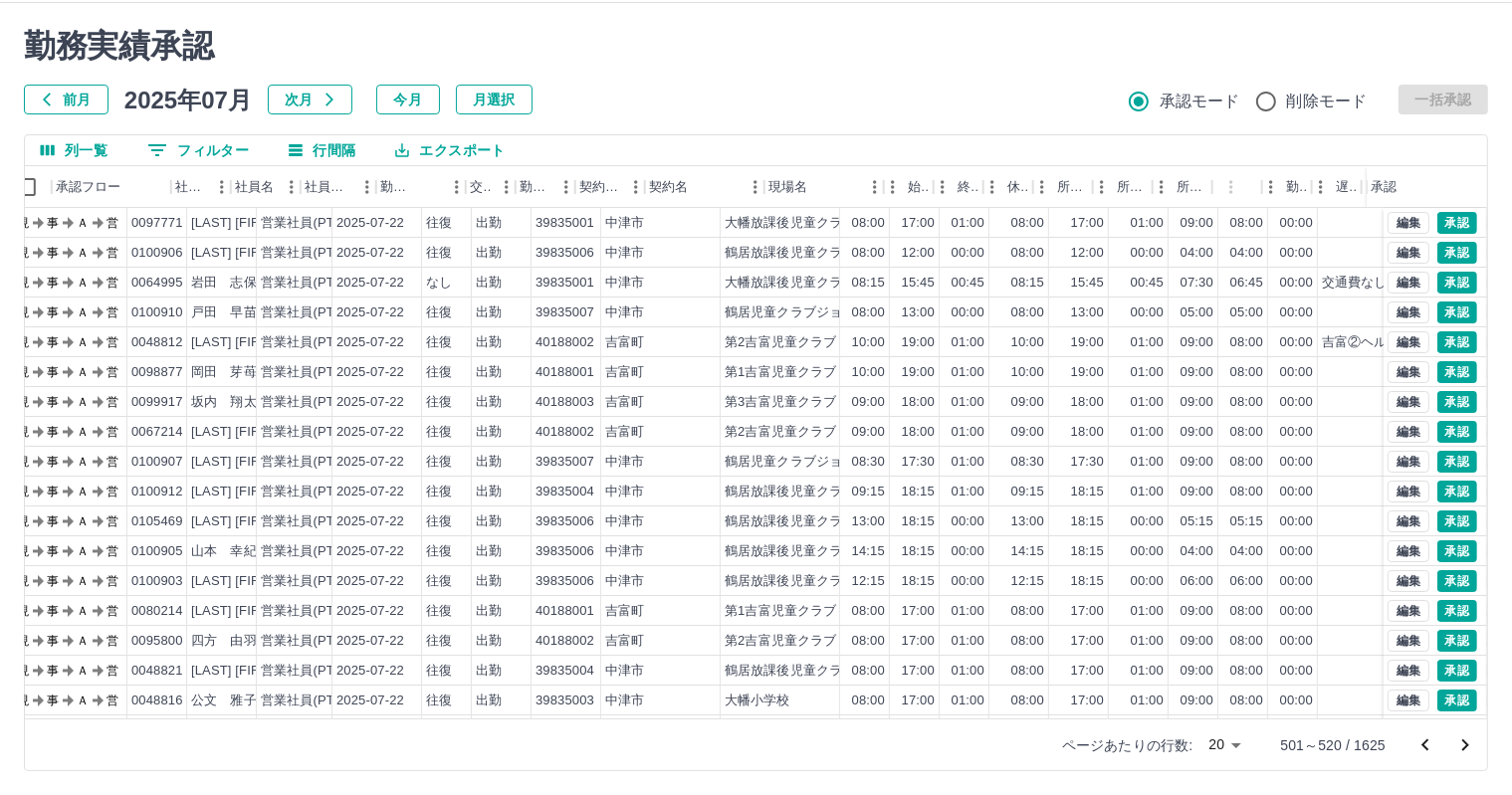 scroll, scrollTop: 0, scrollLeft: 292, axis: horizontal 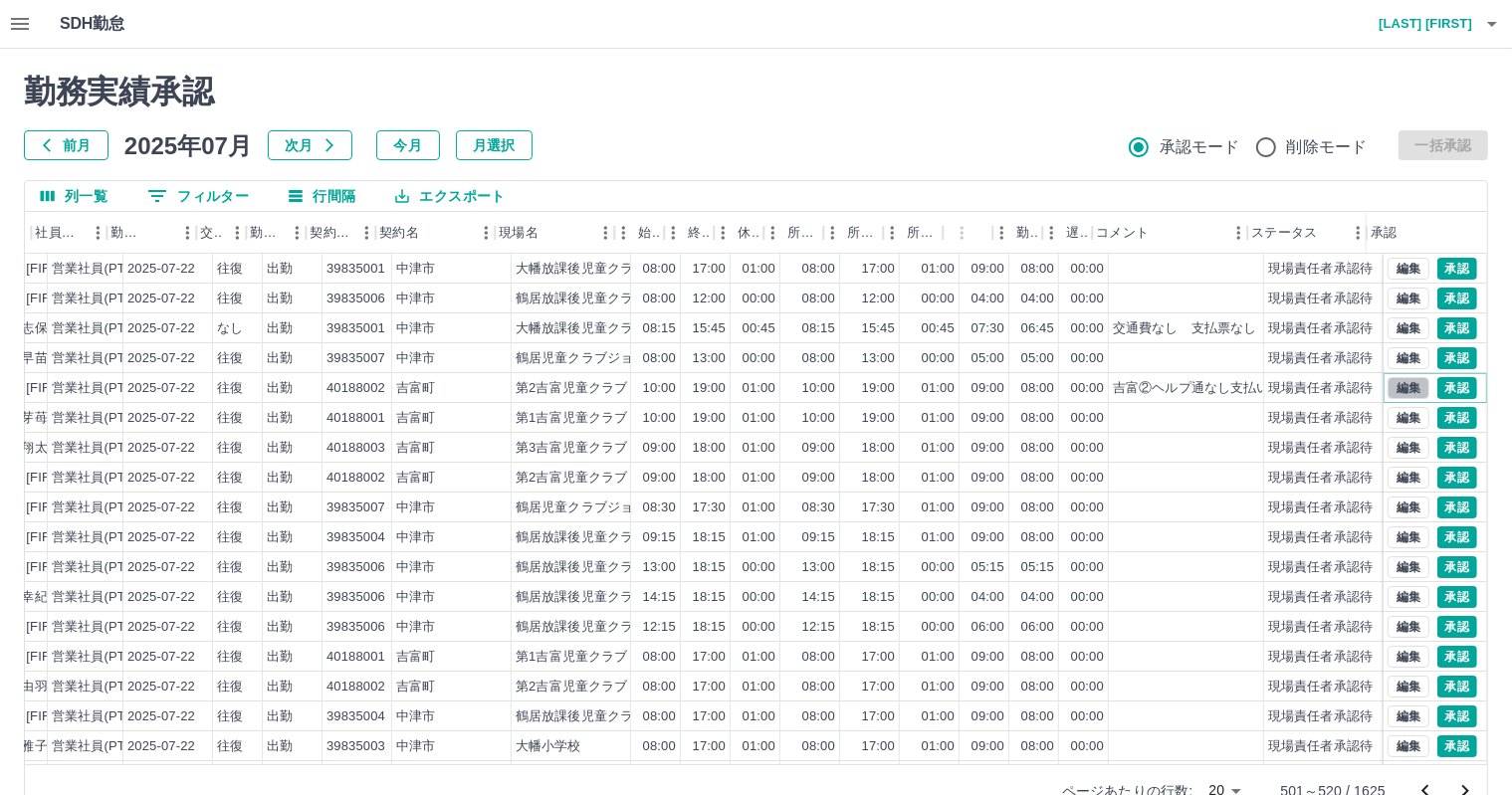 click on "編集" at bounding box center [1408, 388] 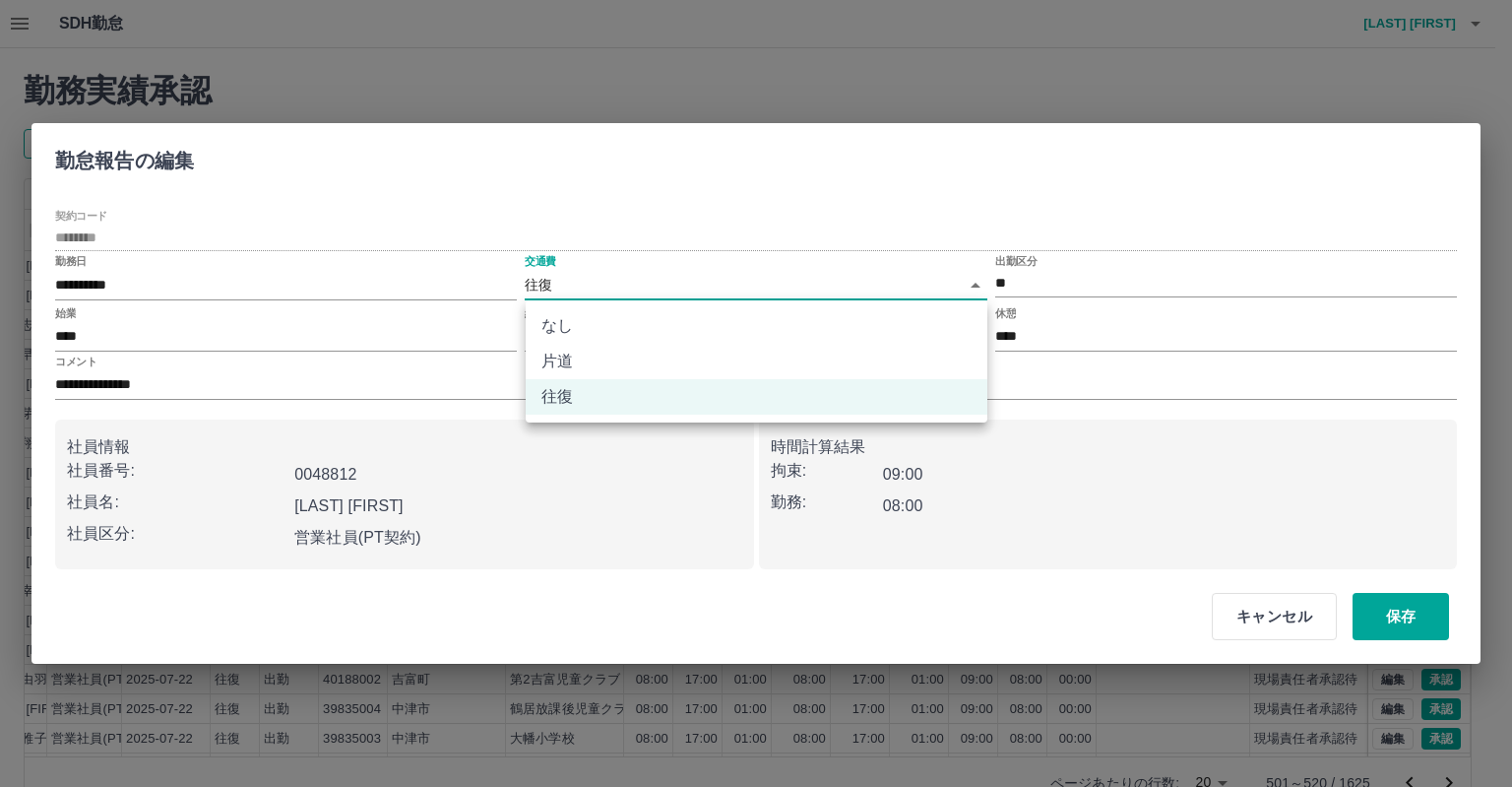 click on "SDH勤怠 岩西　夏帆 勤務実績承認 前月 2025年07月 次月 今月 月選択 承認モード 削除モード 一括承認 列一覧 0 フィルター 行間隔 エクスポート 承認フロー 社員番号 社員名 社員区分 勤務日 交通費 勤務区分 契約コード 契約名 現場名 始業 終業 休憩 所定開始 所定終業 所定休憩 拘束 勤務 遅刻等 コメント ステータス 承認 現 事 Ａ 営 0097771 長谷川　愛花 営業社員(PT契約) 2025-07-22 往復 出勤 39835001 中津市 大幡放課後児童クラブA 08:00 17:00 01:00 08:00 17:00 01:00 09:00 08:00 00:00 現場責任者承認待 現 事 Ａ 営 0100906 坂口　真由美 営業社員(PT契約) 2025-07-22 往復 出勤 39835006 中津市 鶴居放課後児童クラブB 08:00 12:00 00:00 08:00 12:00 00:00 04:00 04:00 00:00 現場責任者承認待 現 事 Ａ 営 0064995 岩田　志保 営業社員(PT契約) 2025-07-22 なし 出勤 39835001 中津市 大幡放課後児童クラブA 08:15 15:45" at bounding box center (756, 416) 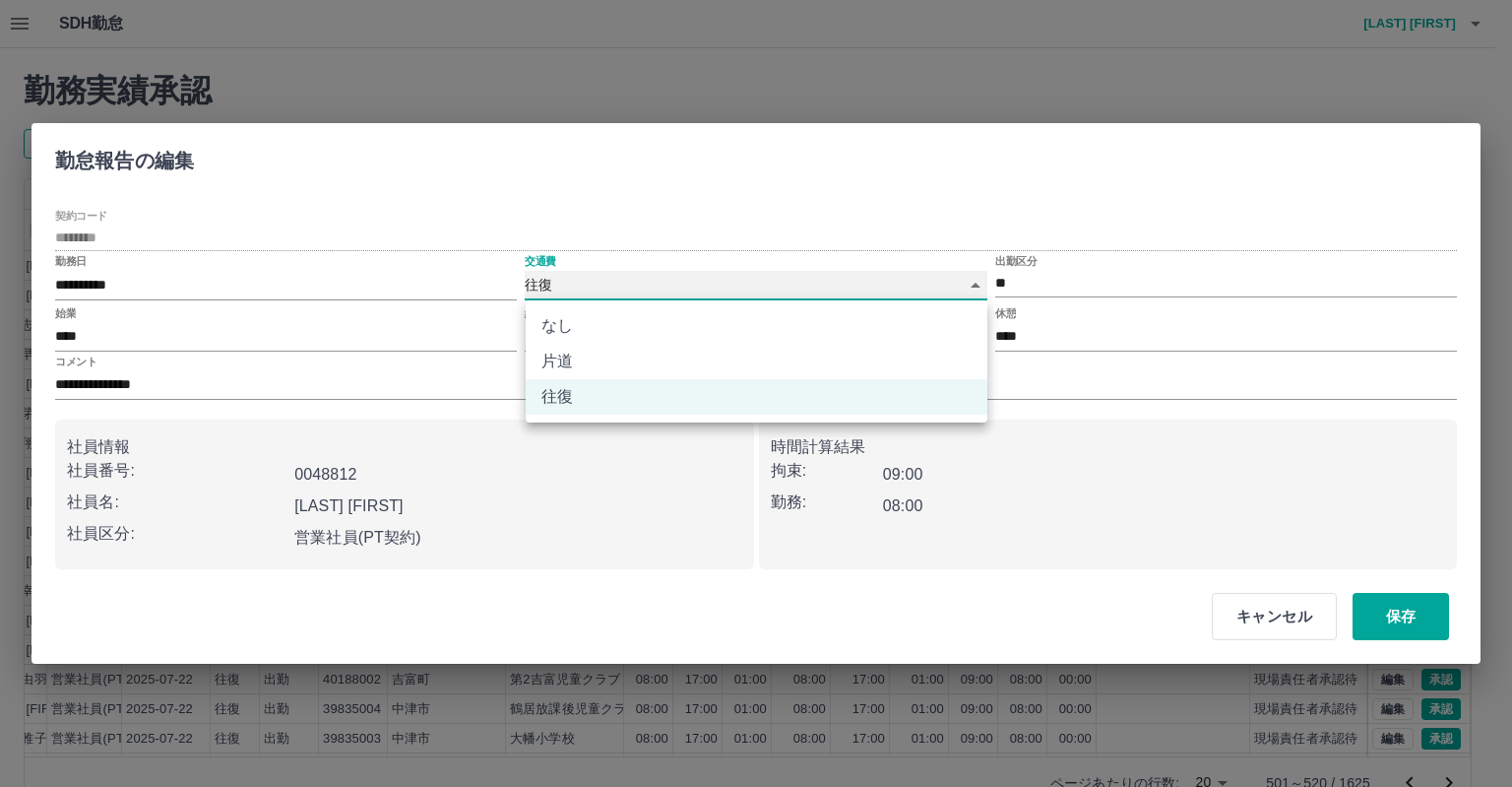 type on "****" 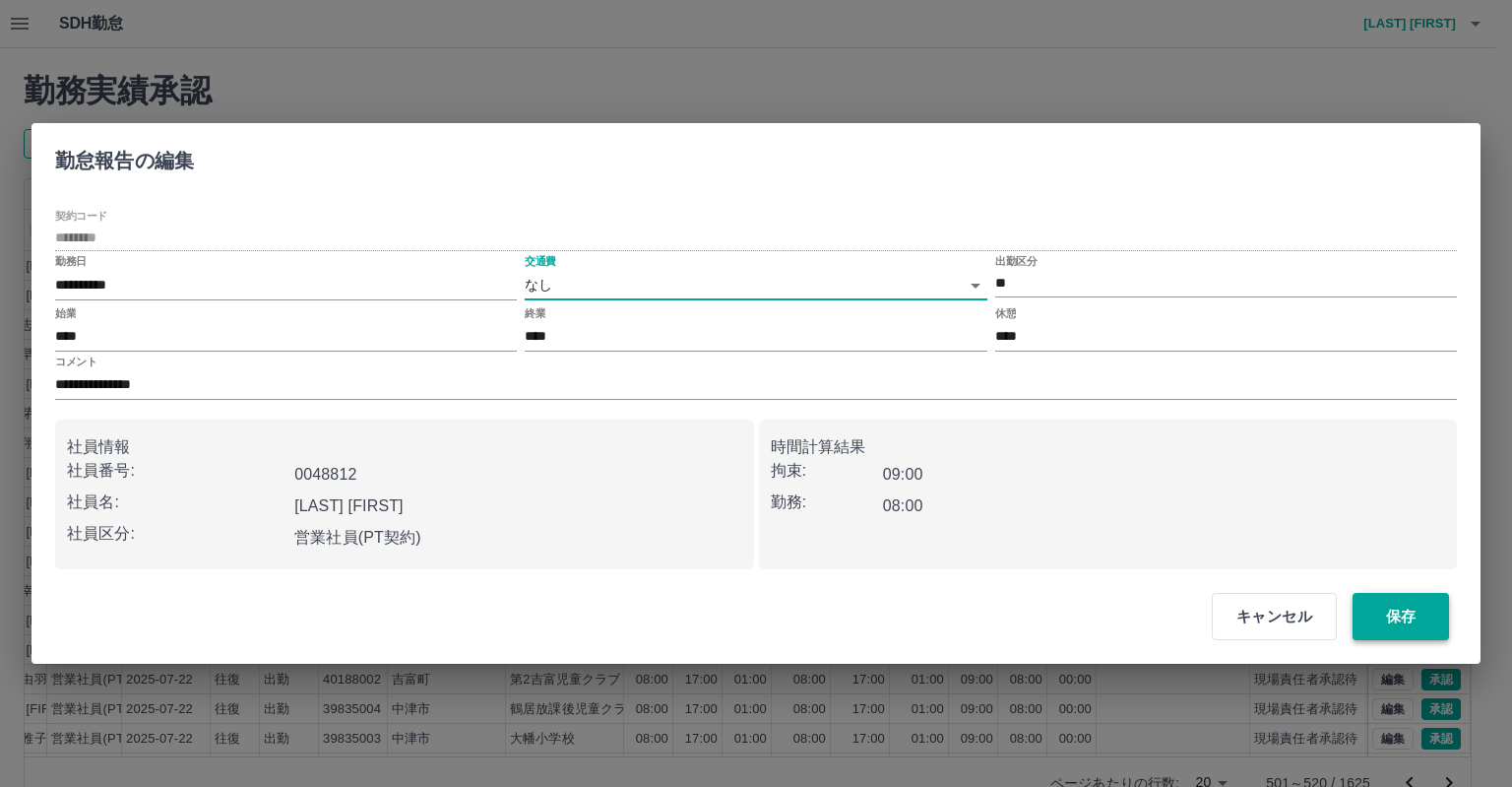 click on "保存" at bounding box center [1401, 617] 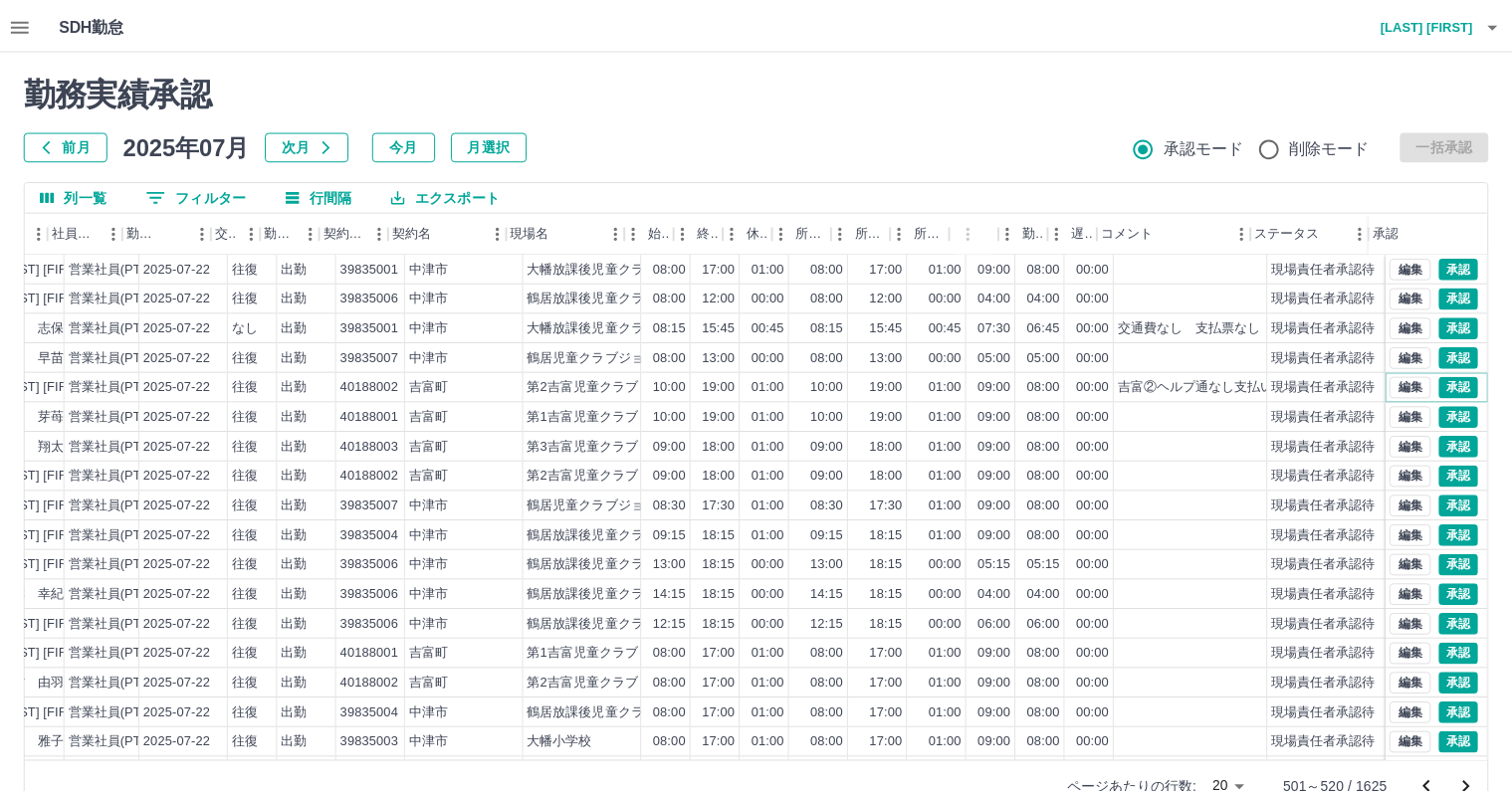 scroll, scrollTop: 0, scrollLeft: 275, axis: horizontal 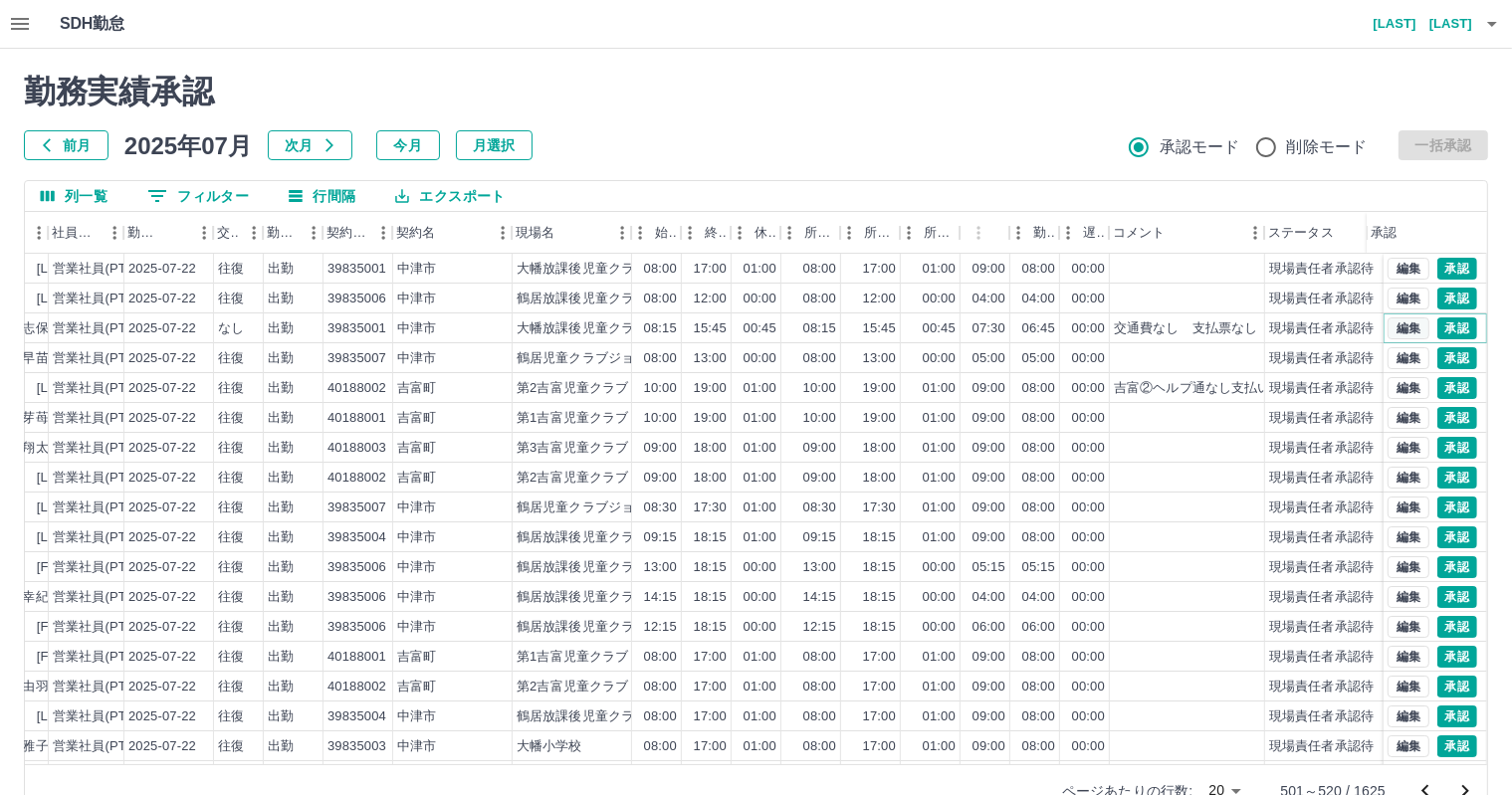 click on "編集" at bounding box center (1408, 328) 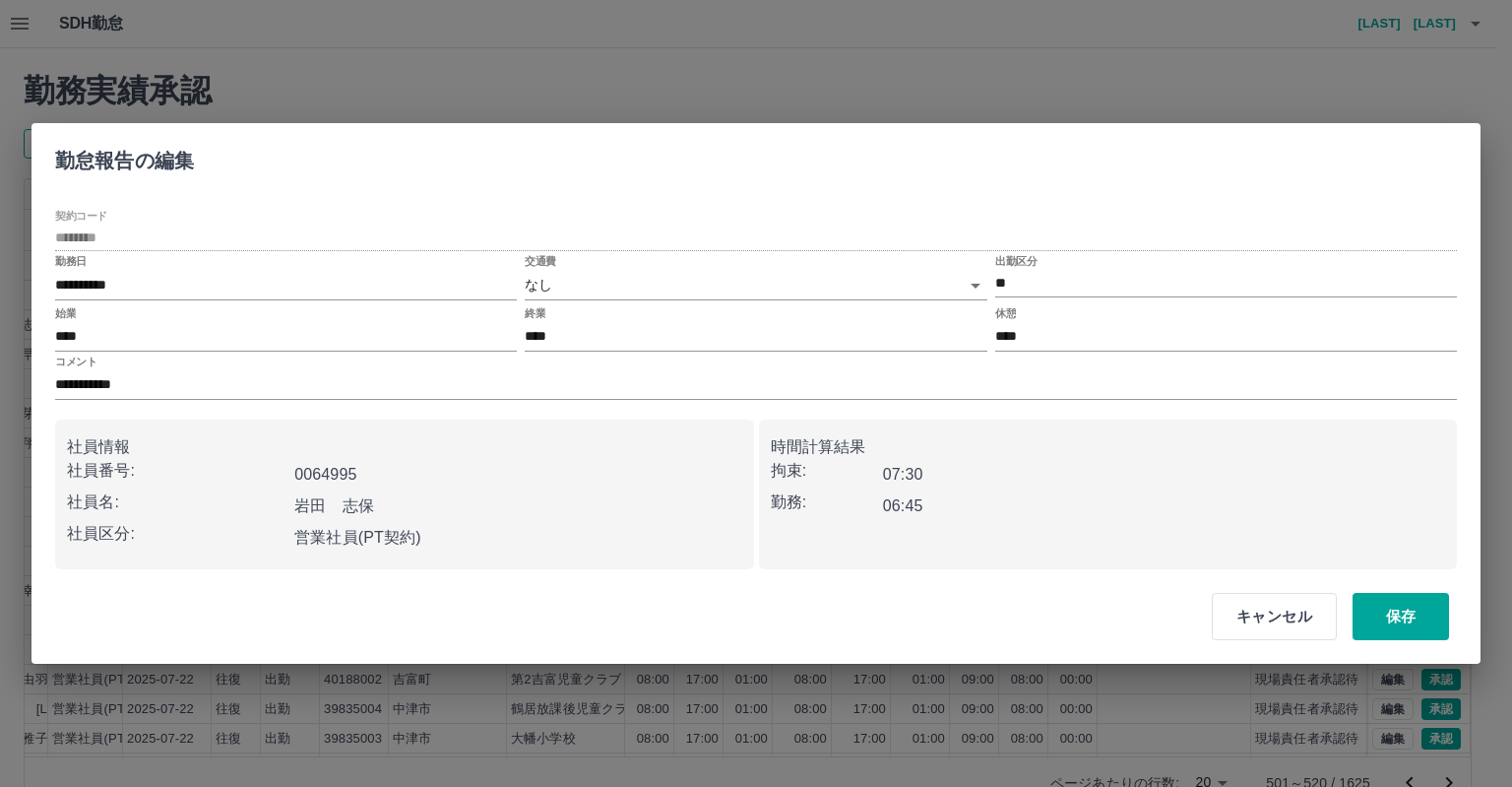 click on "**********" at bounding box center (756, 393) 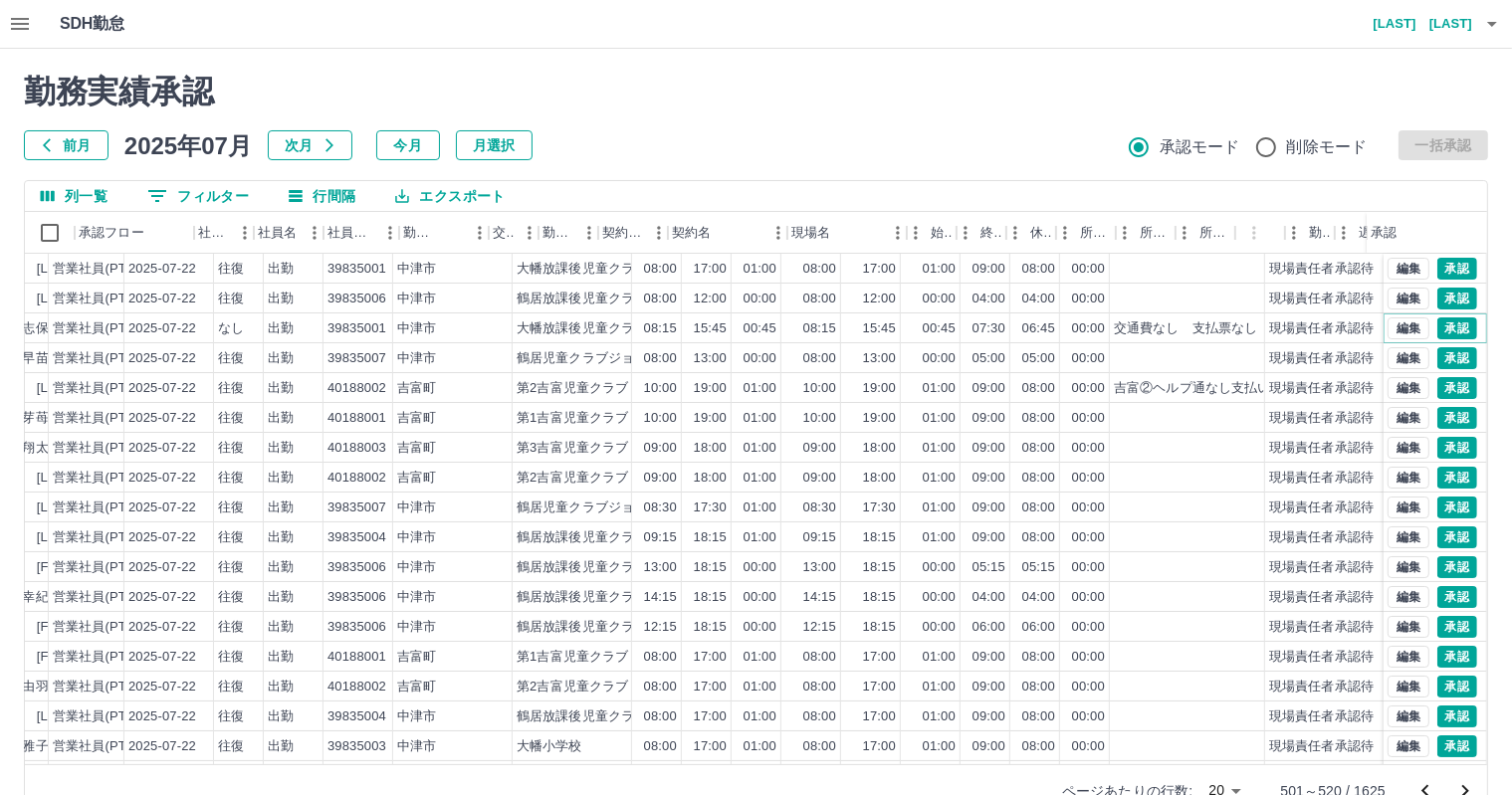 scroll, scrollTop: 0, scrollLeft: 0, axis: both 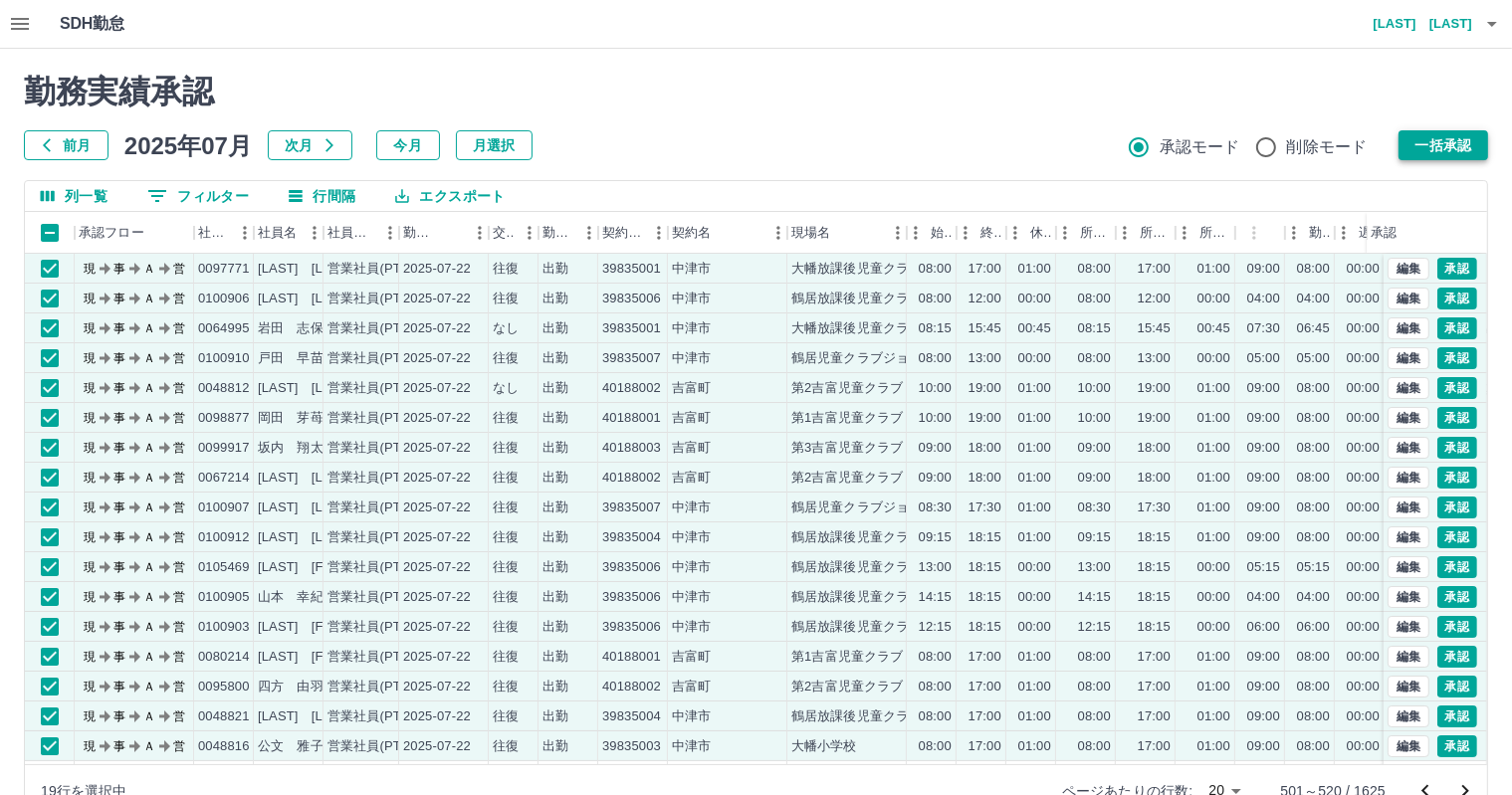 click on "一括承認" at bounding box center [1443, 145] 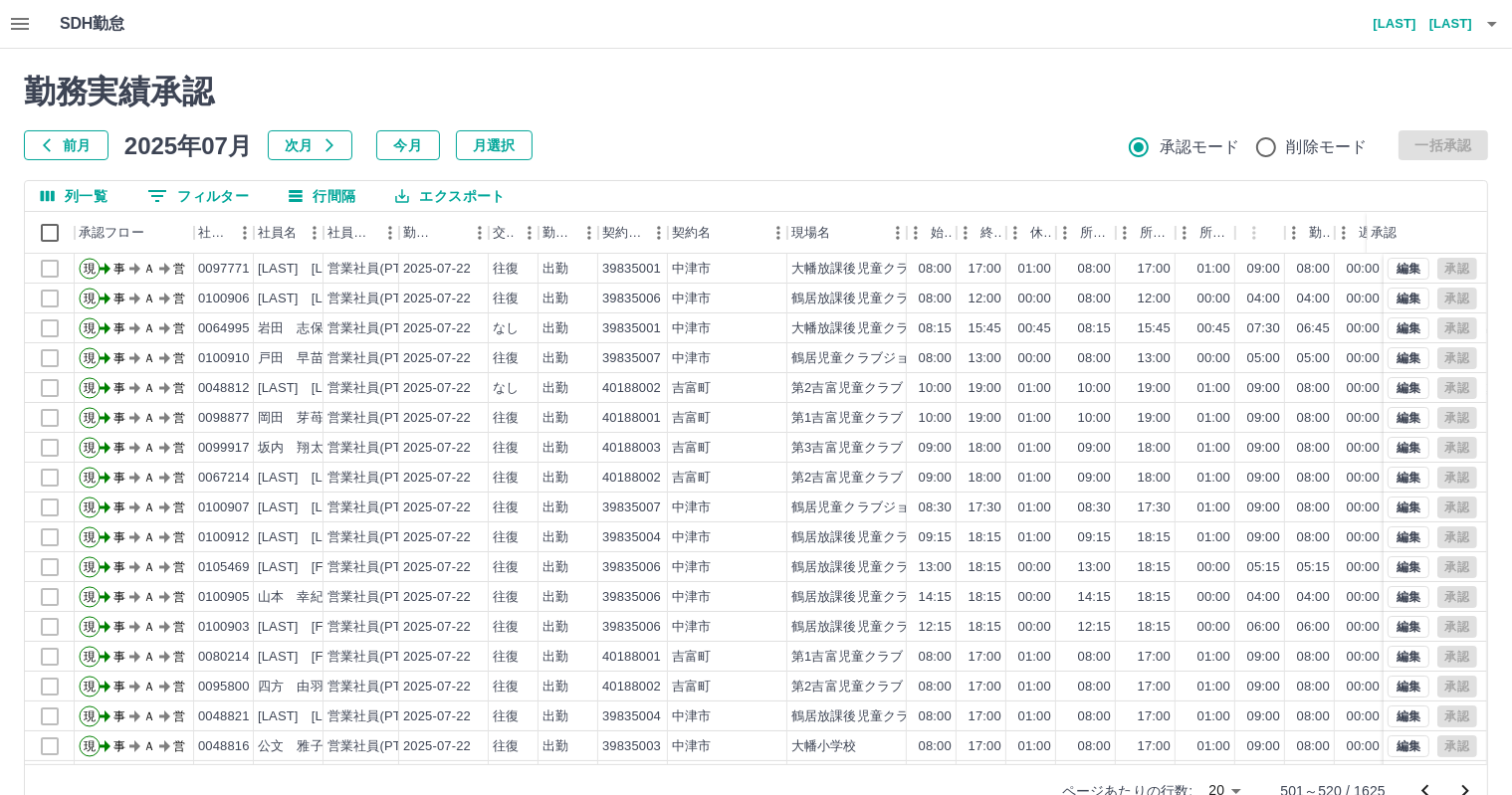 scroll, scrollTop: 102, scrollLeft: 0, axis: vertical 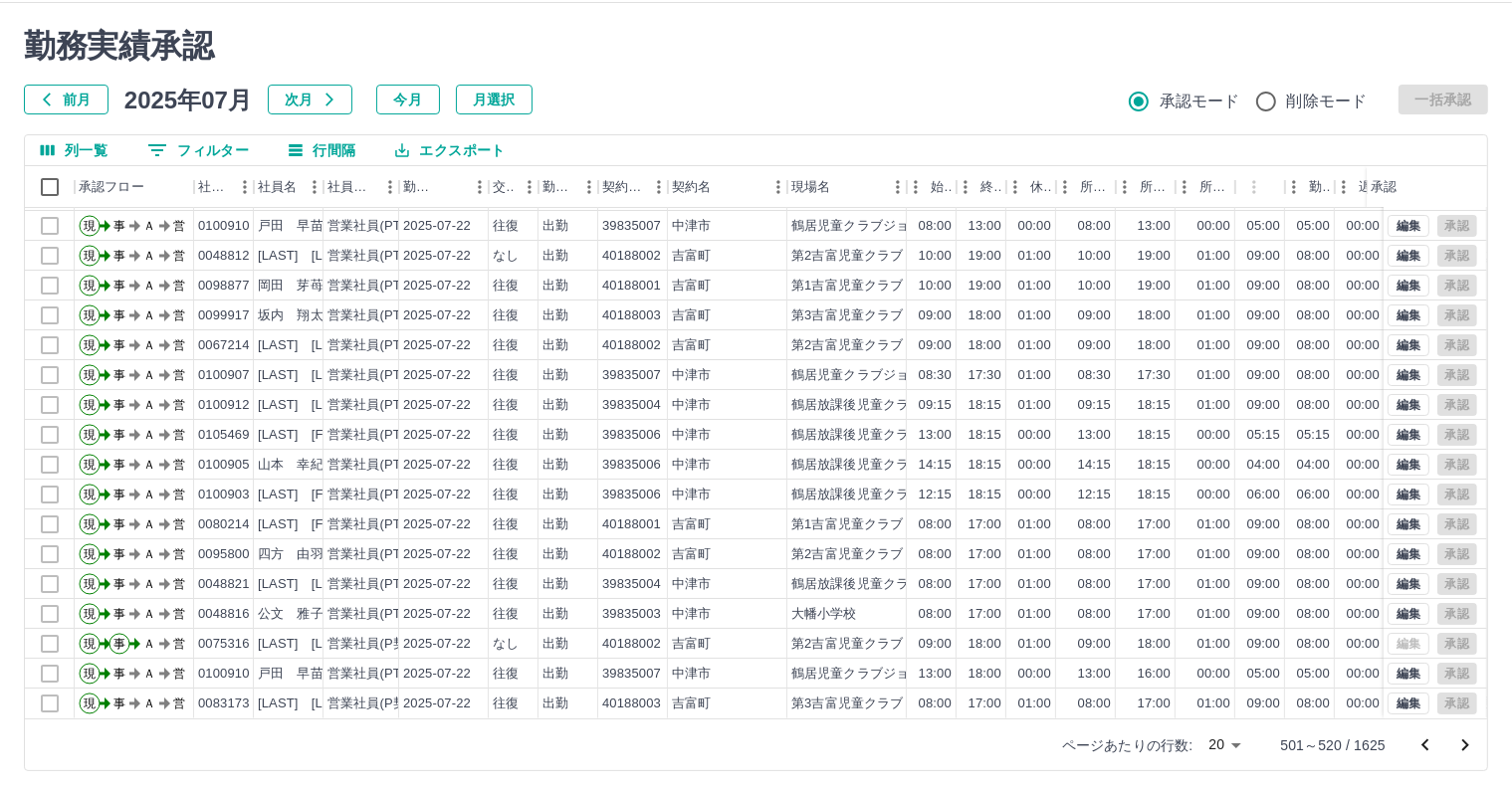 click 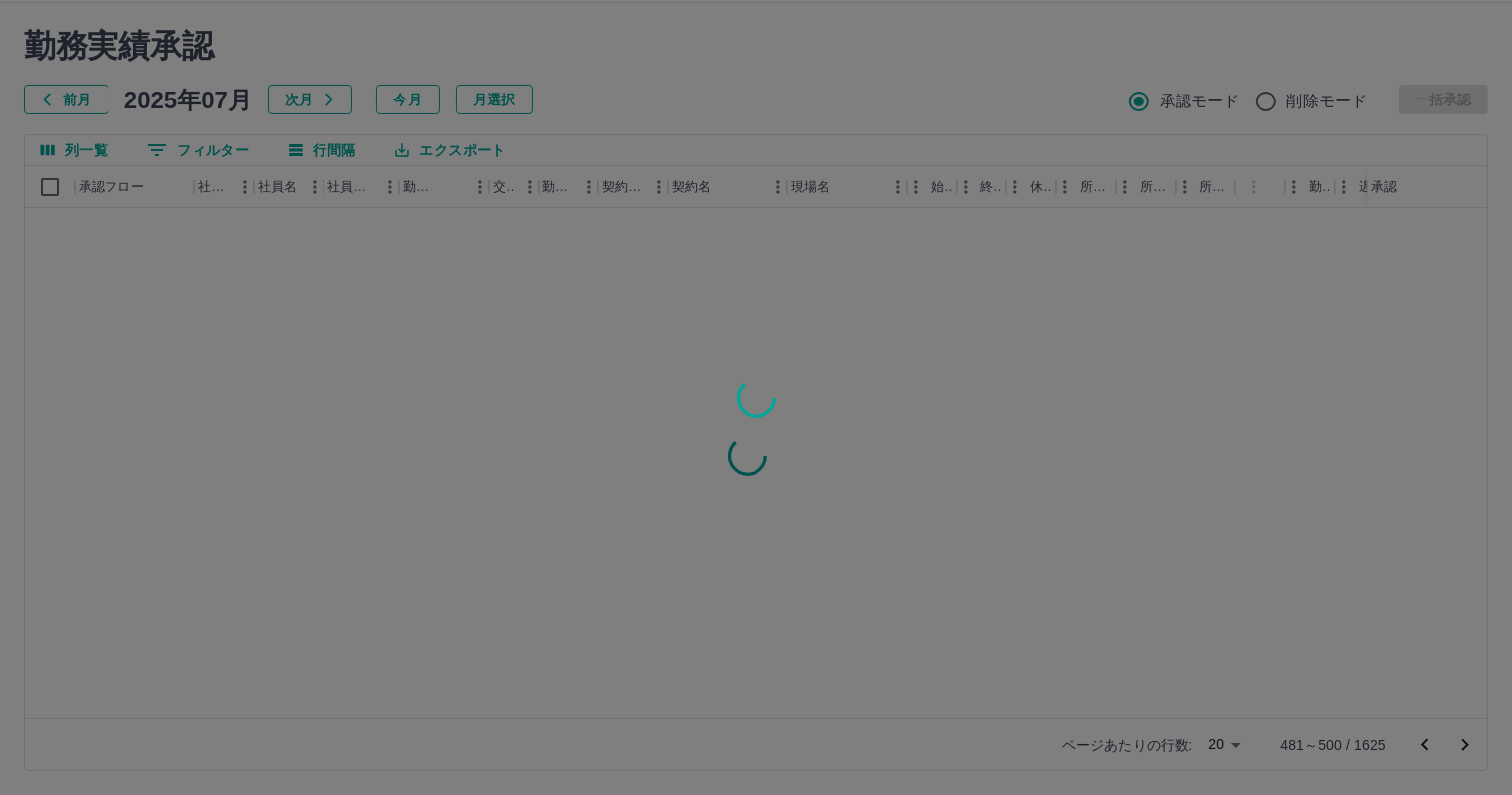 scroll, scrollTop: 0, scrollLeft: 0, axis: both 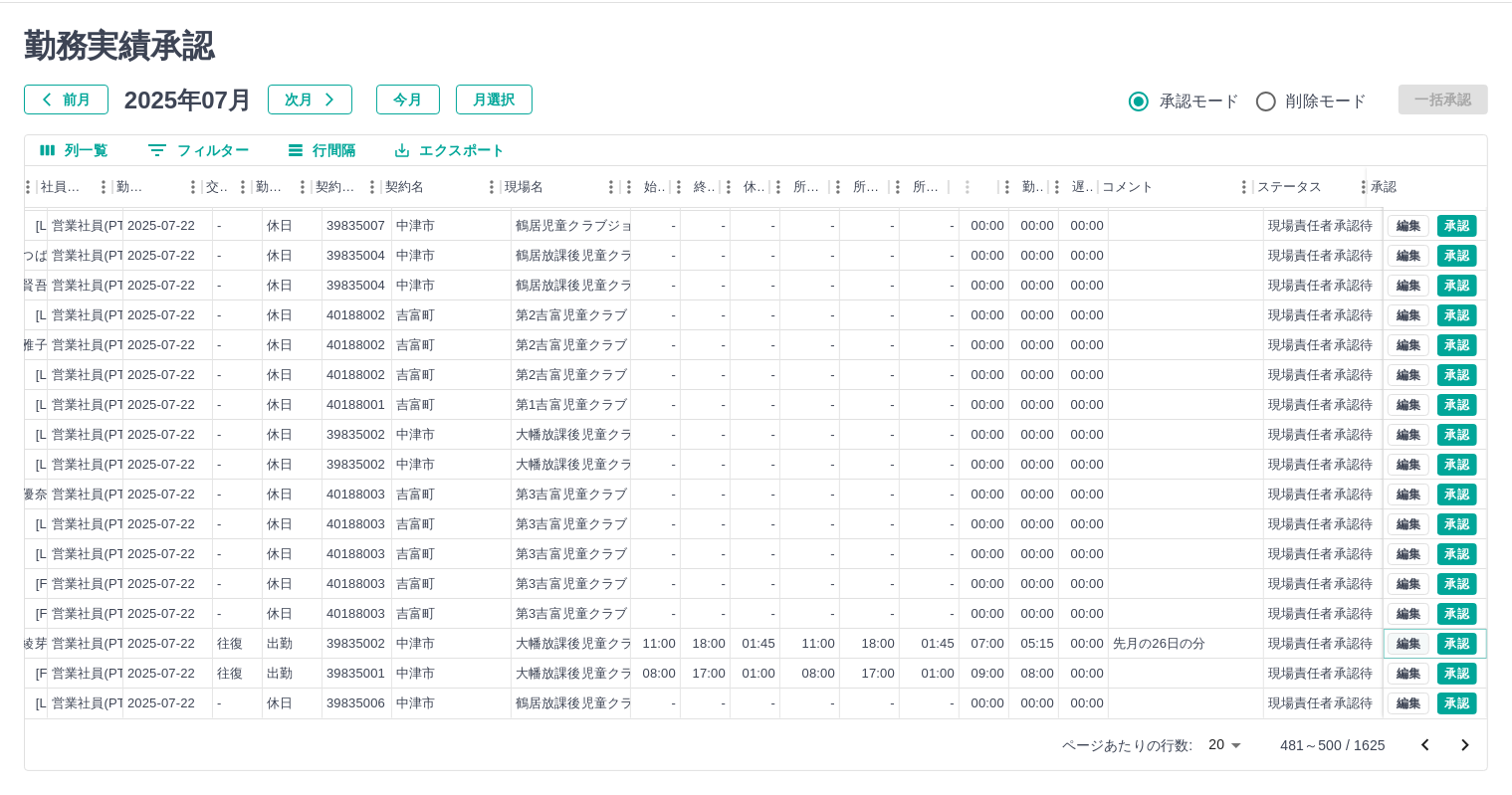 click on "編集" at bounding box center [1408, 644] 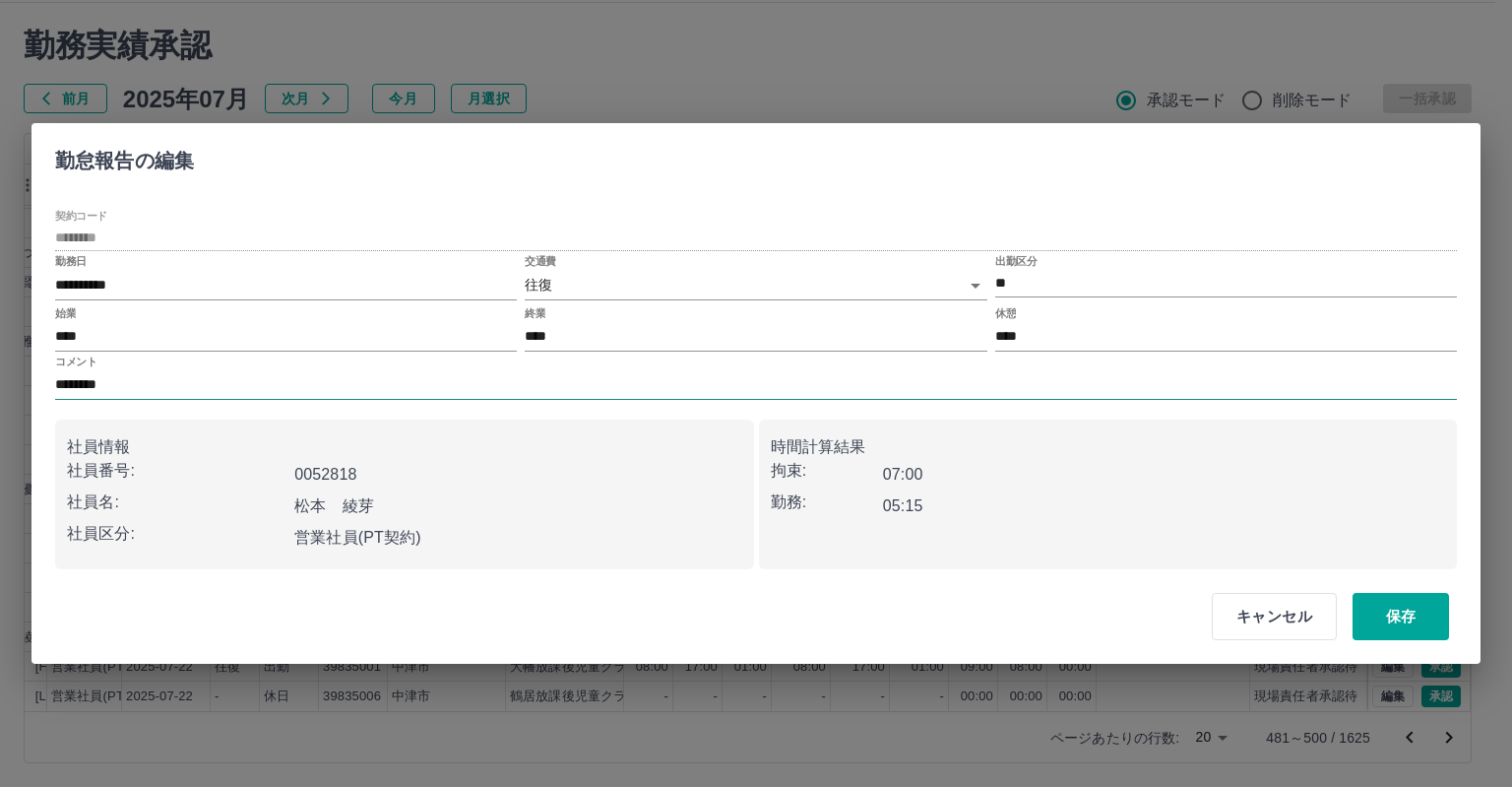 click on "********" at bounding box center [756, 385] 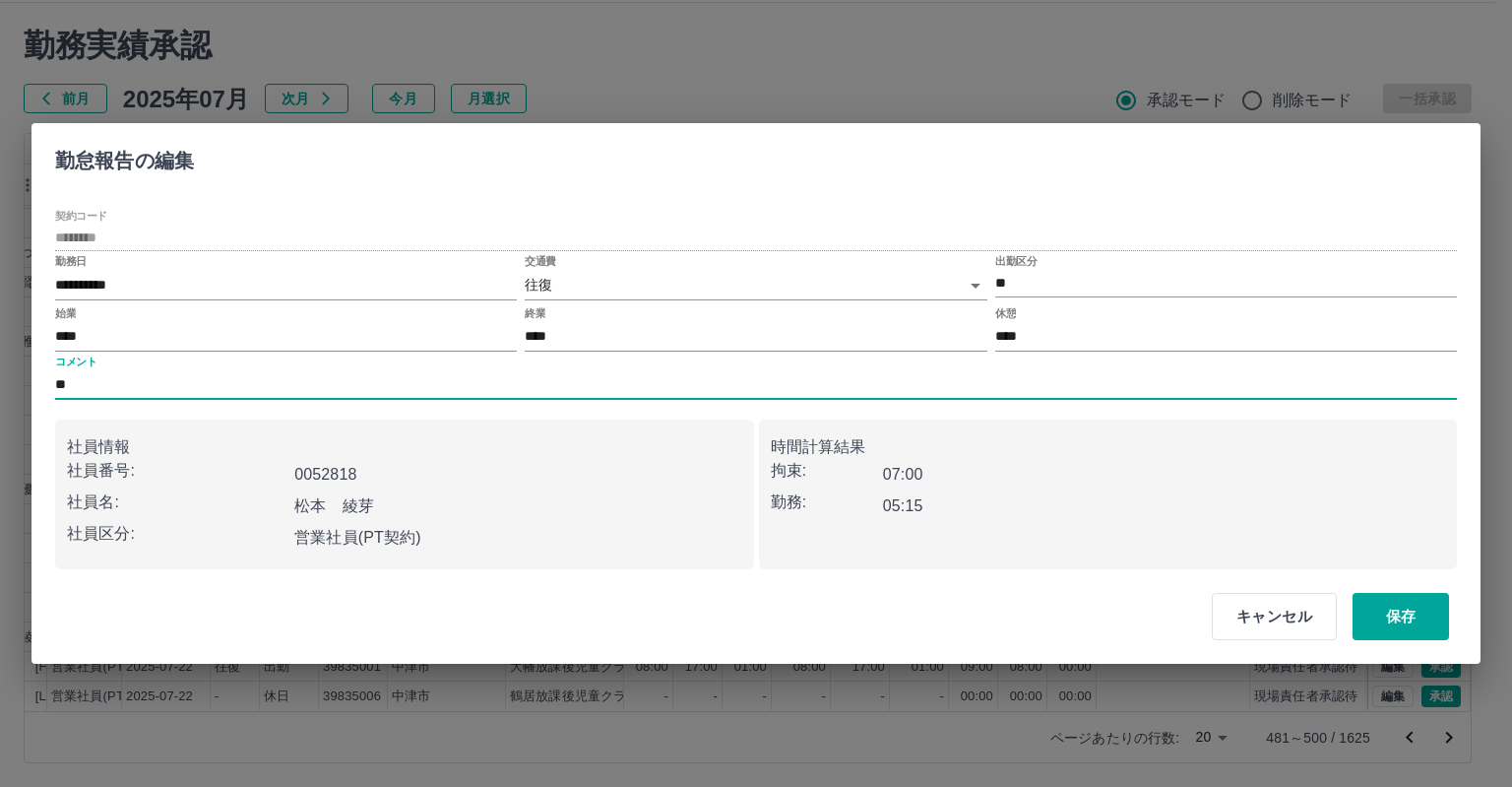 type on "*" 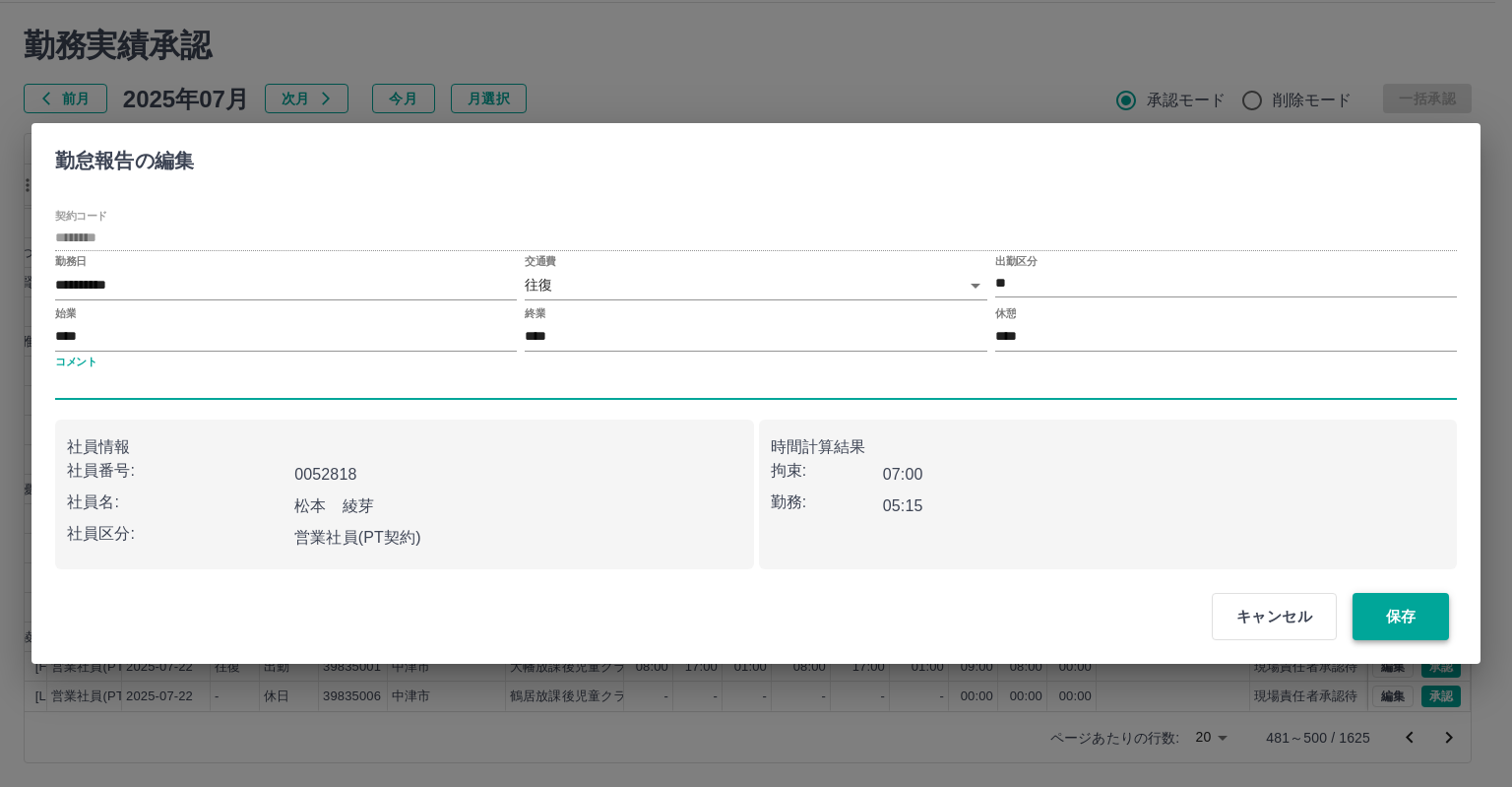 type 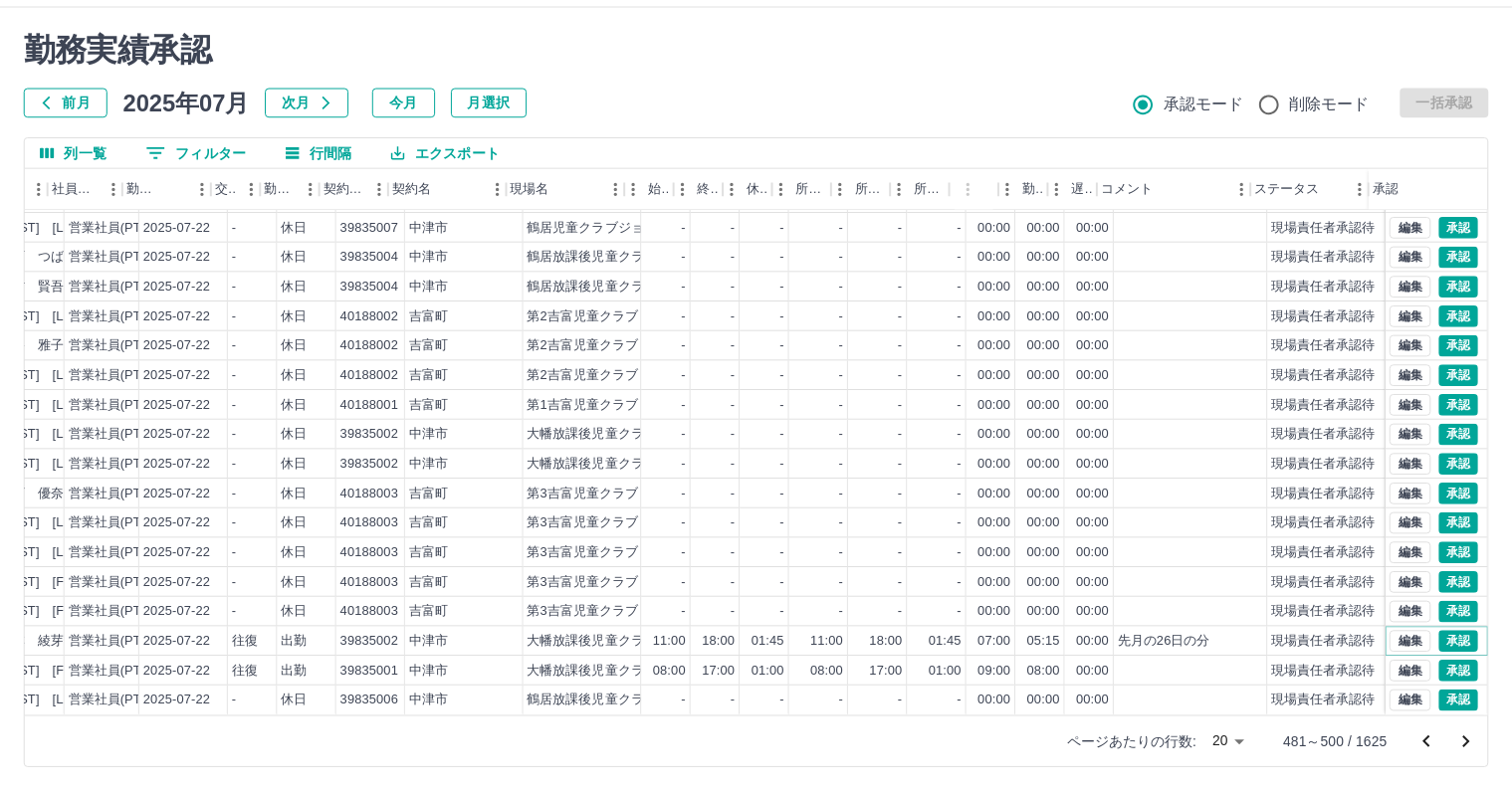scroll, scrollTop: 102, scrollLeft: 275, axis: both 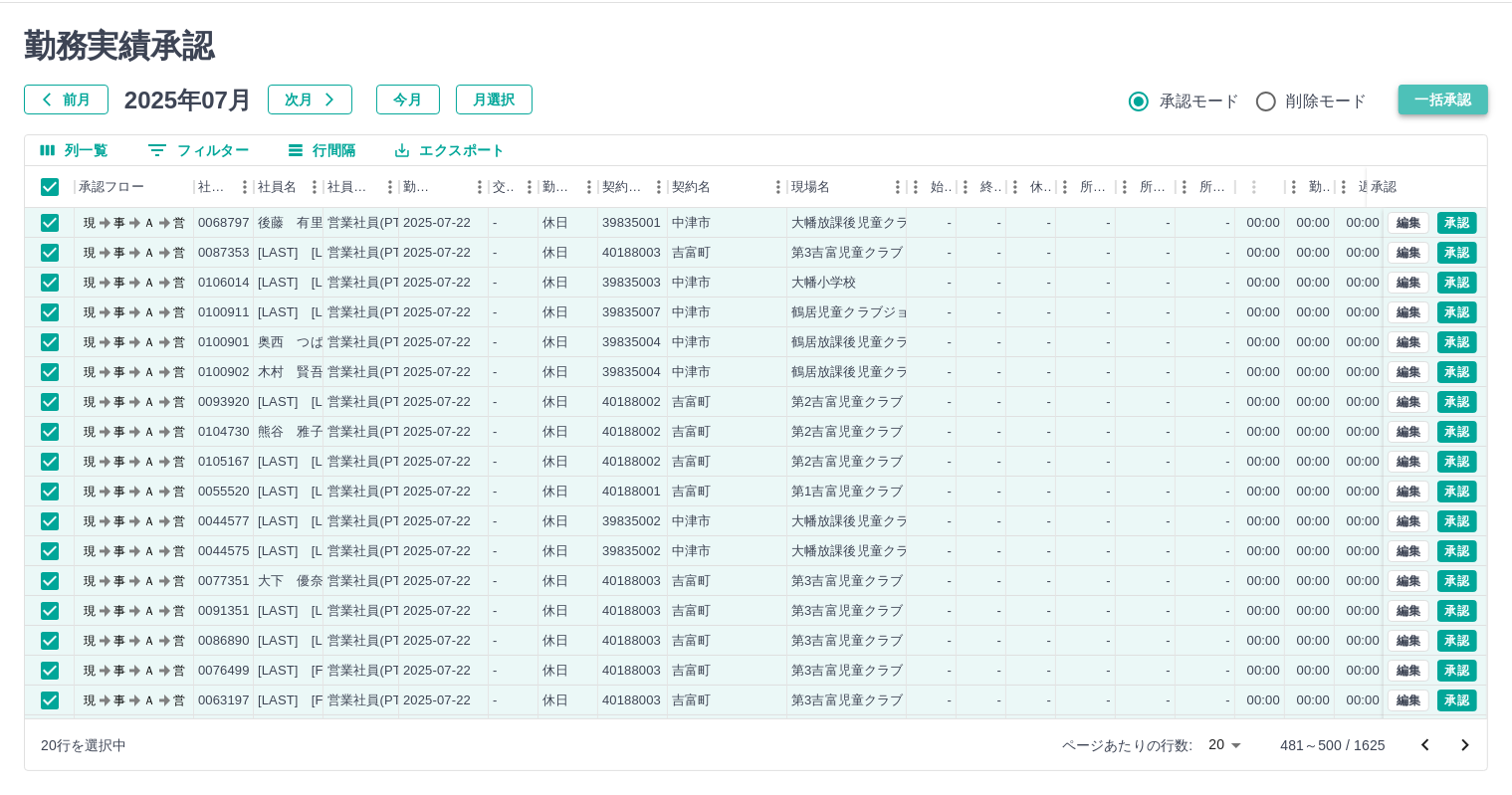 click on "一括承認" at bounding box center (1443, 99) 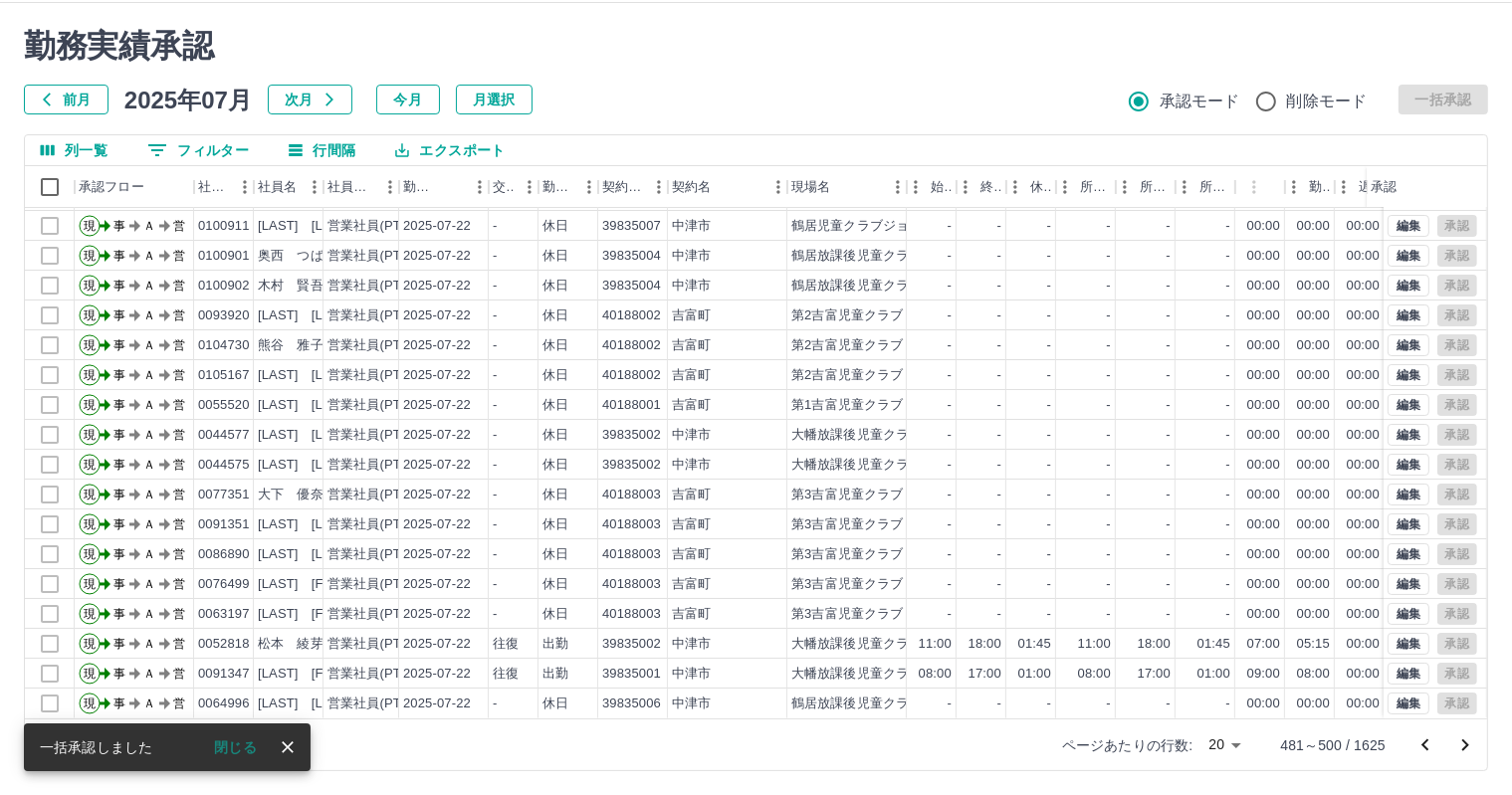 scroll, scrollTop: 102, scrollLeft: 0, axis: vertical 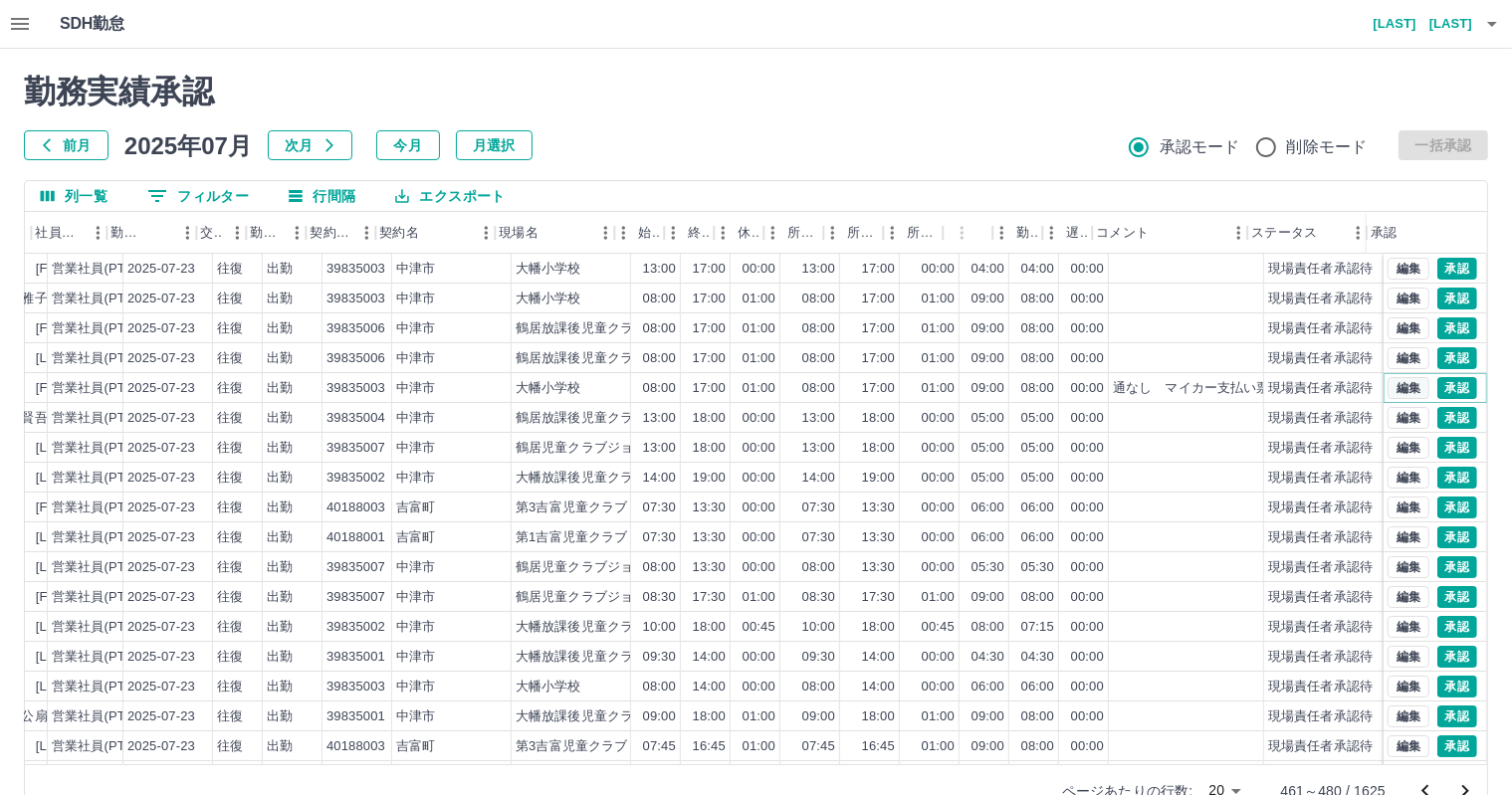click on "編集" at bounding box center [1408, 388] 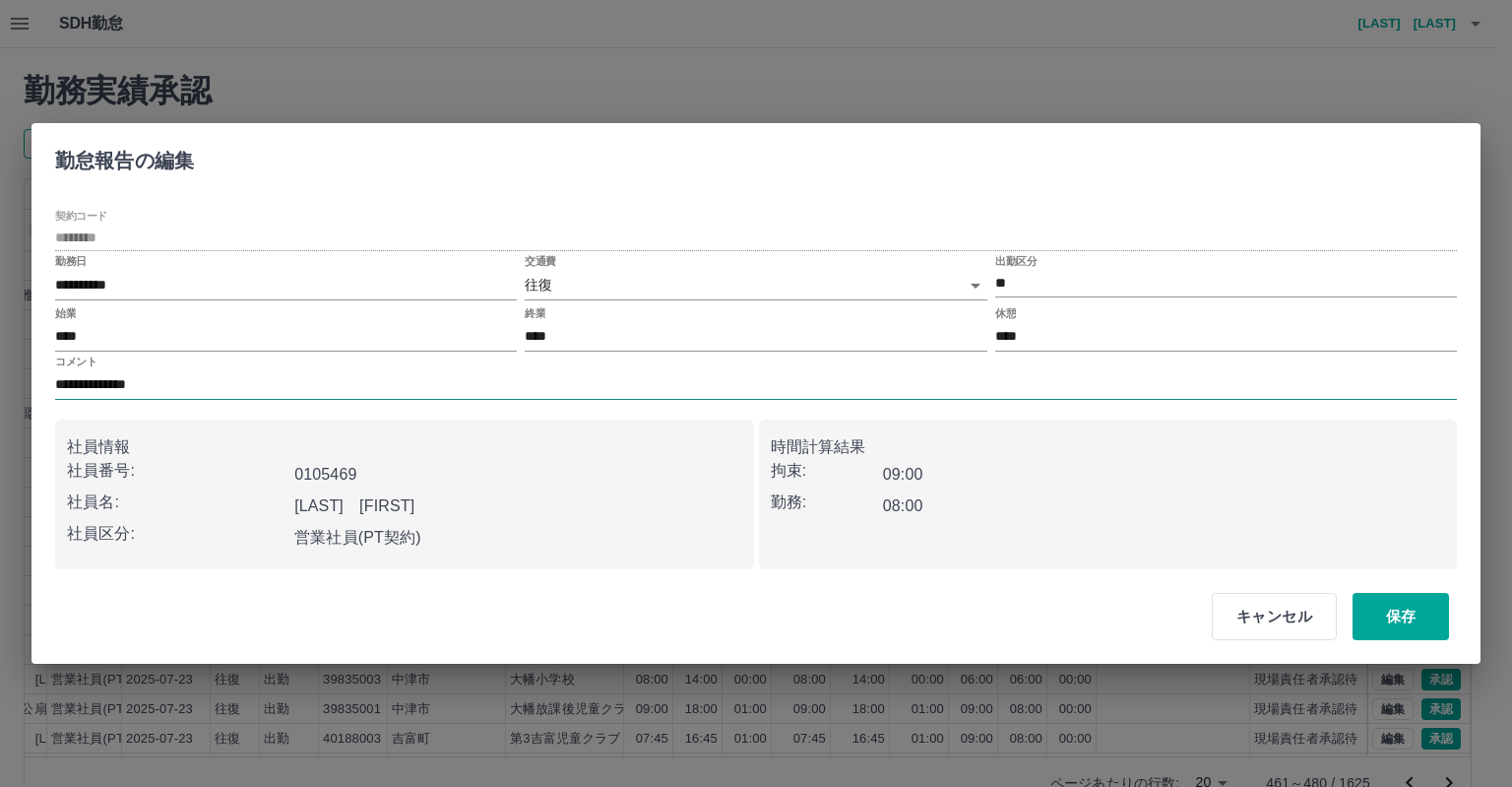click on "**********" at bounding box center (756, 385) 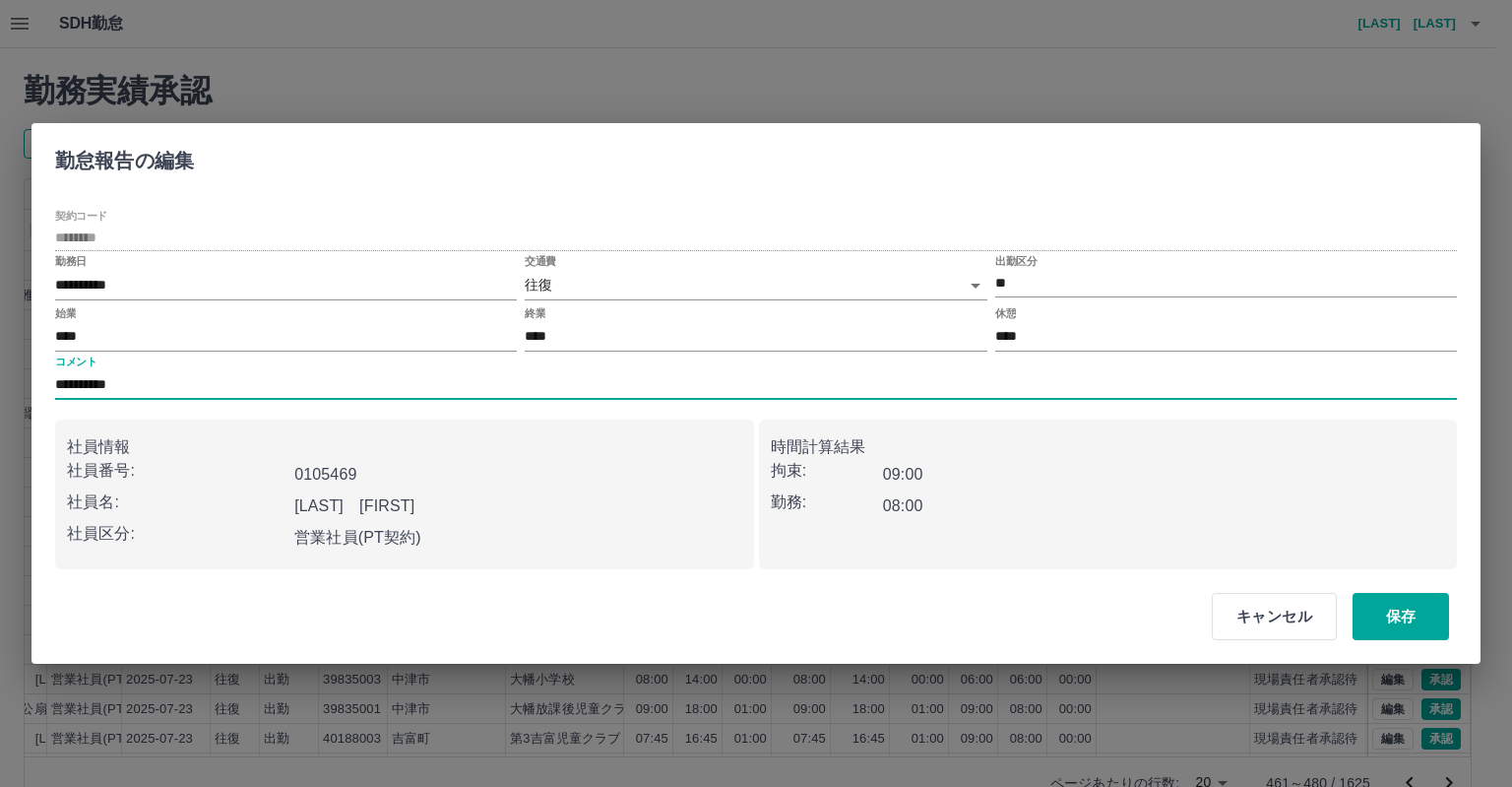 type on "**********" 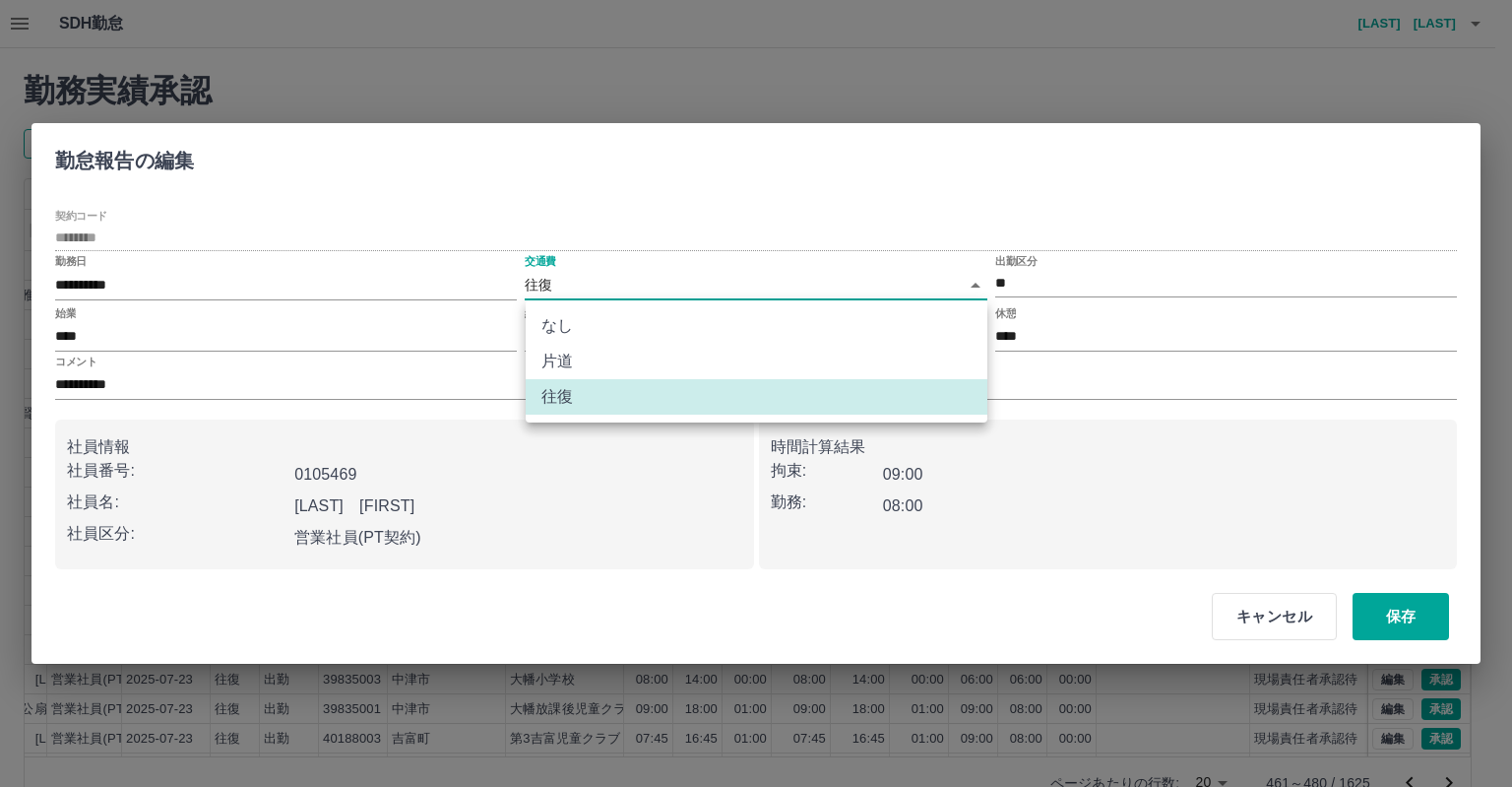 click on "なし" at bounding box center (756, 326) 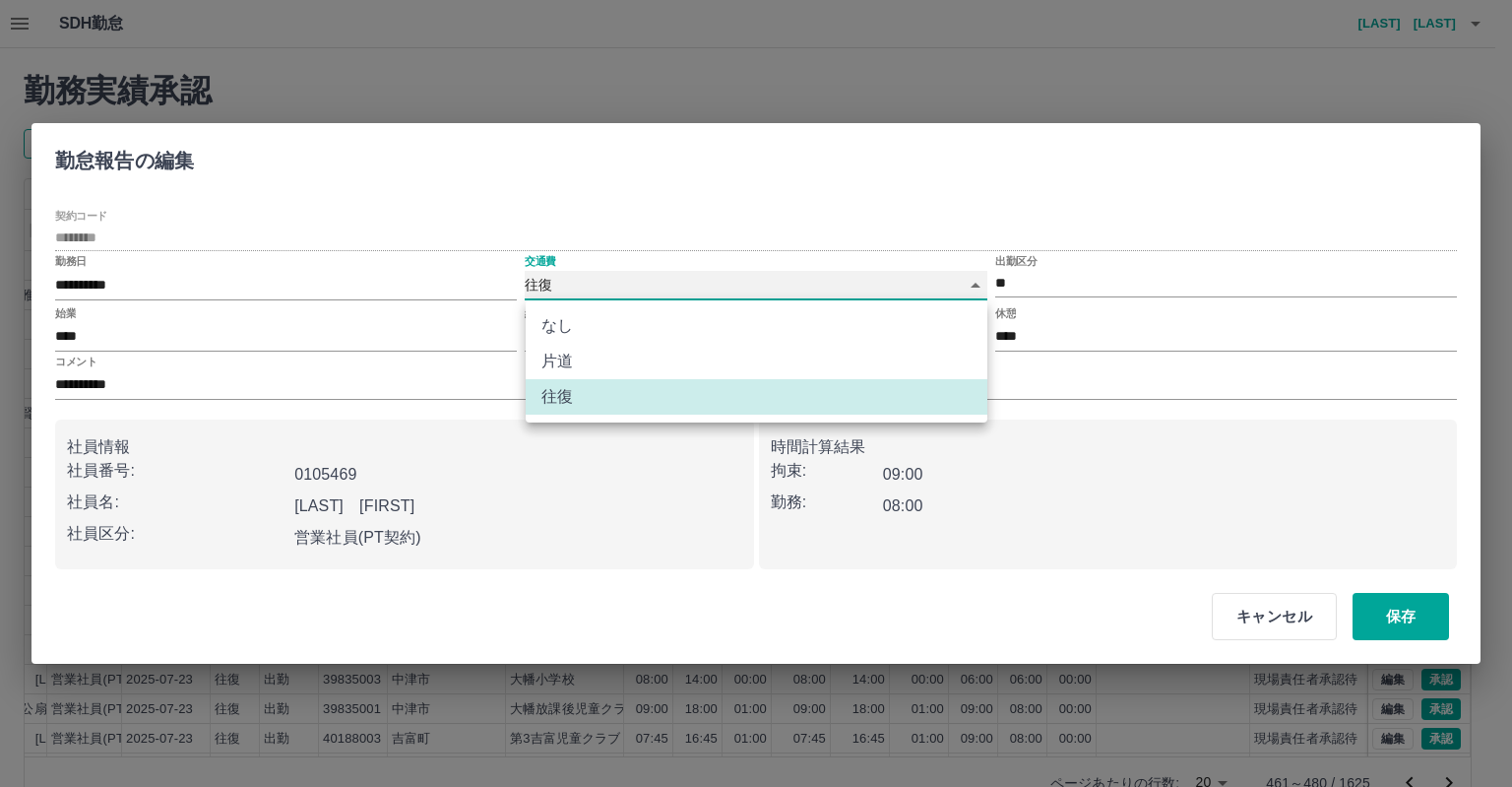 type on "****" 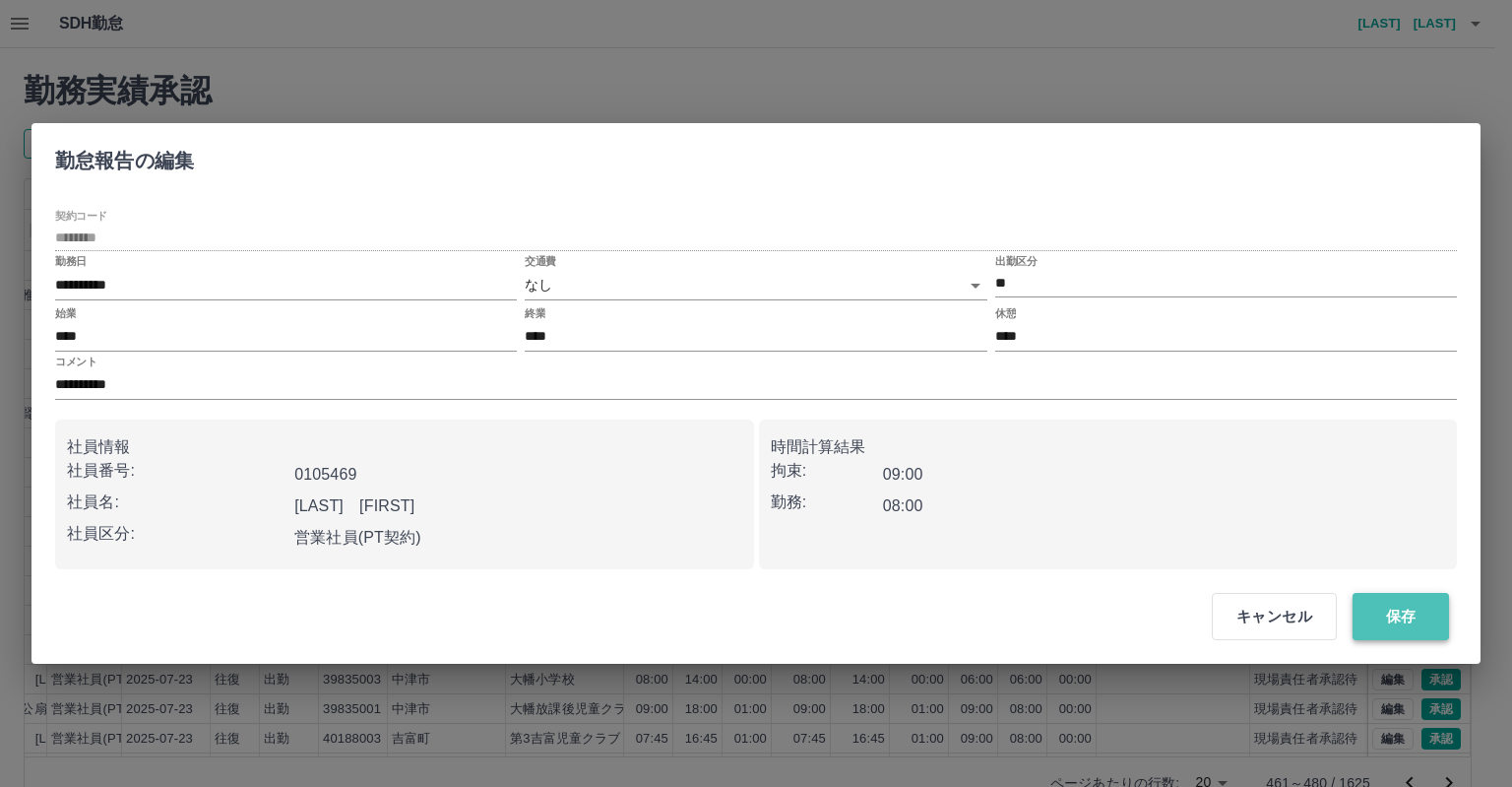 click on "保存" at bounding box center (1401, 617) 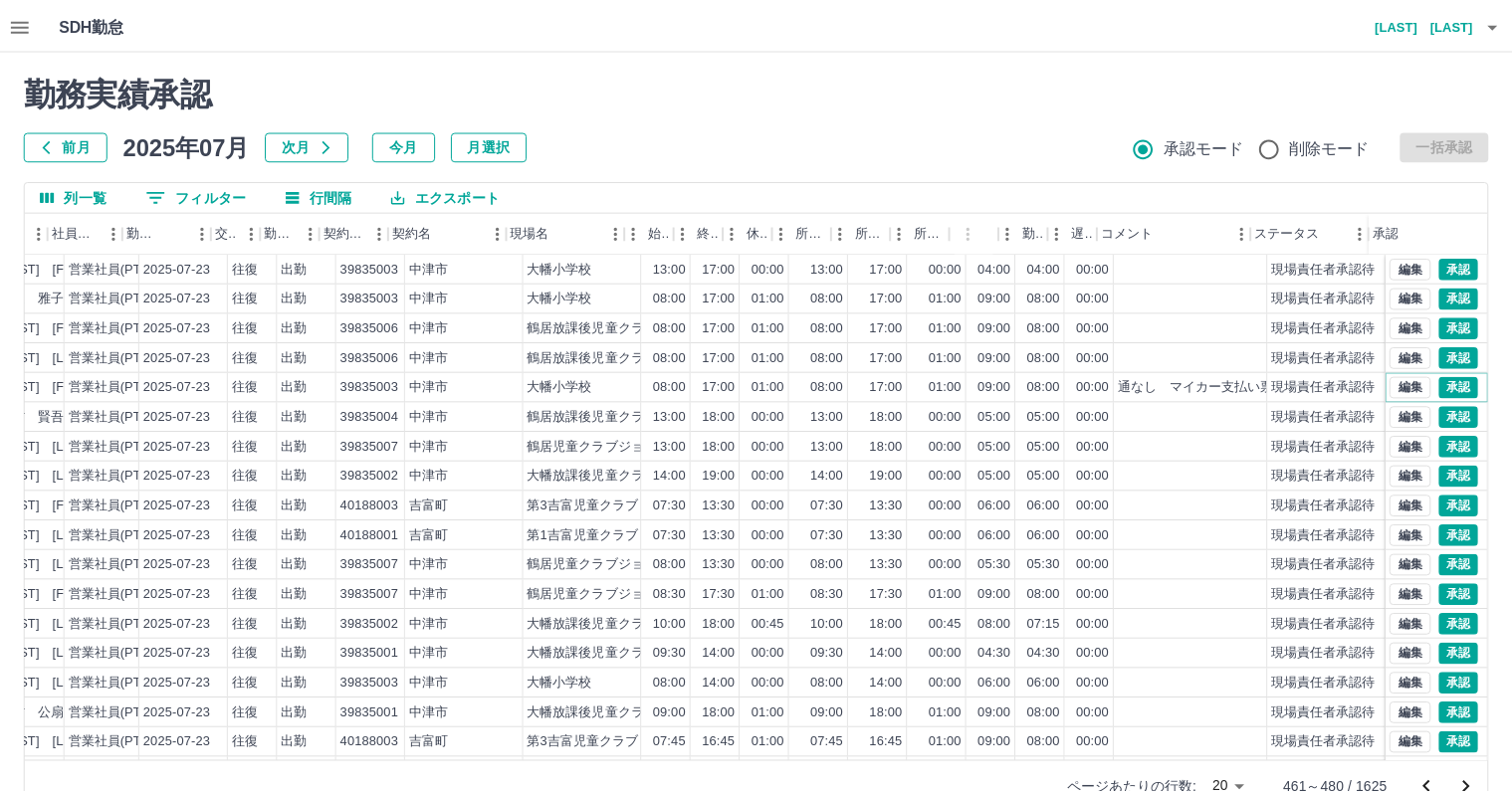 scroll, scrollTop: 0, scrollLeft: 275, axis: horizontal 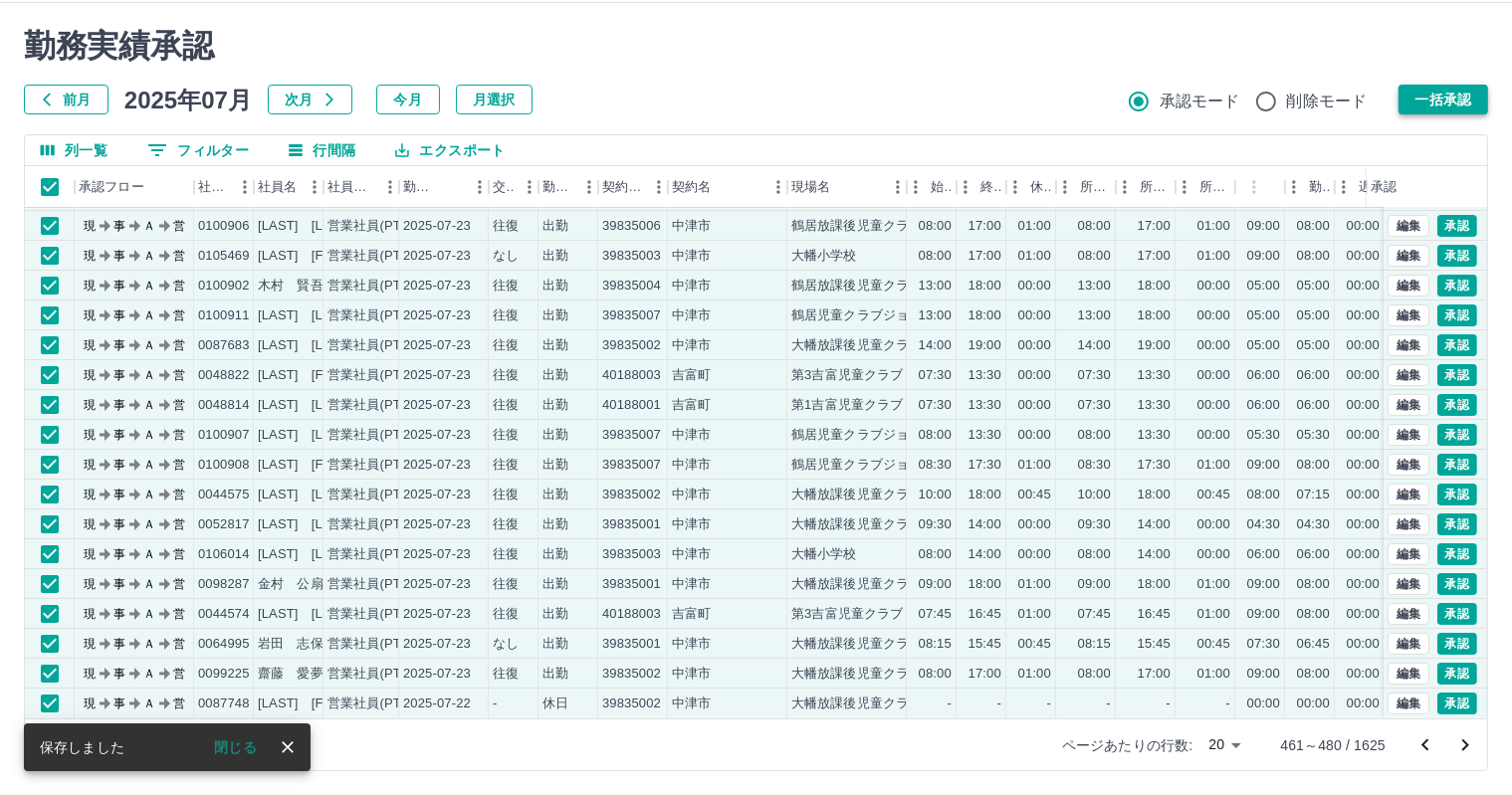 click on "一括承認" at bounding box center (1443, 99) 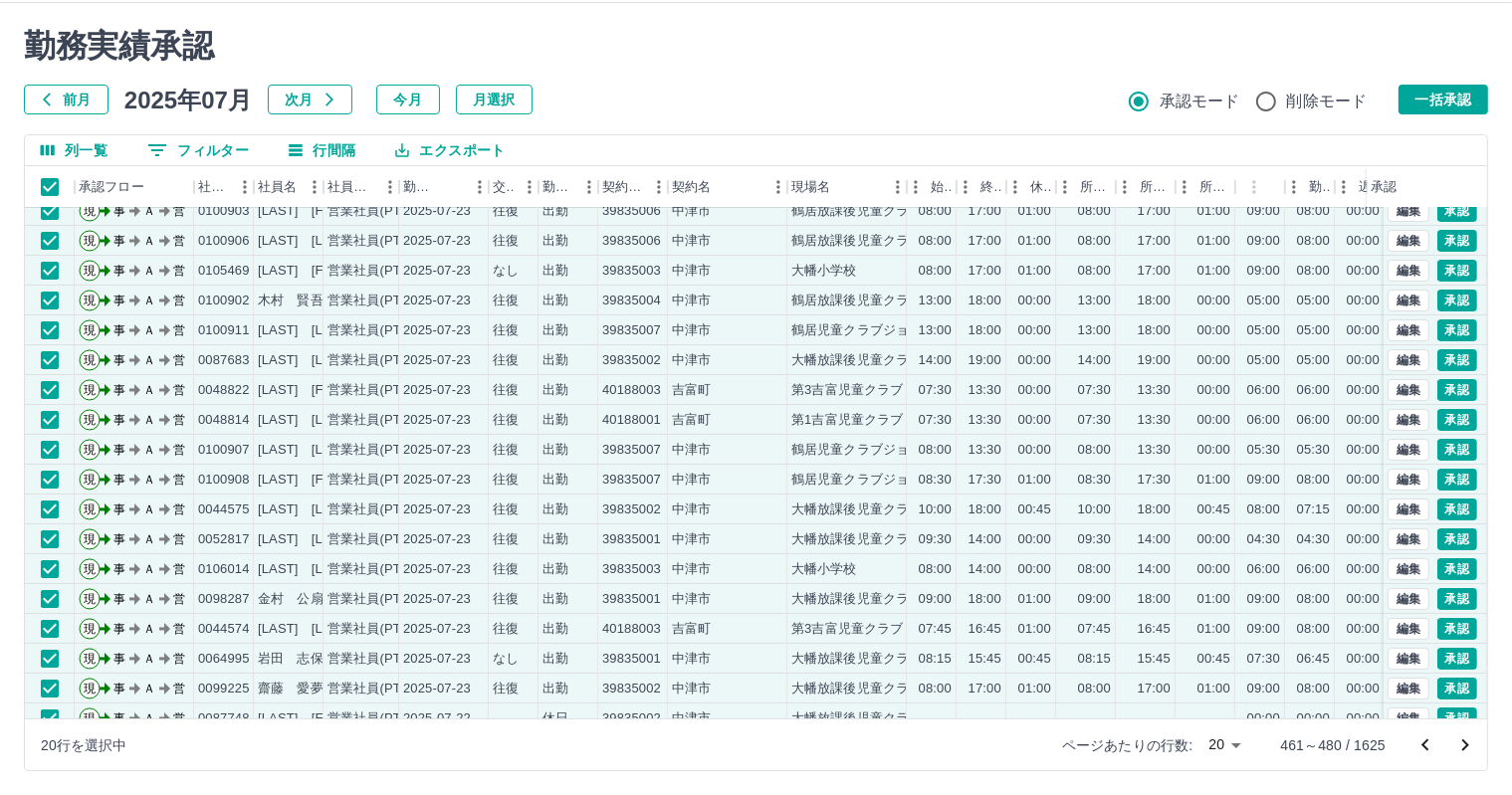 scroll, scrollTop: 0, scrollLeft: 0, axis: both 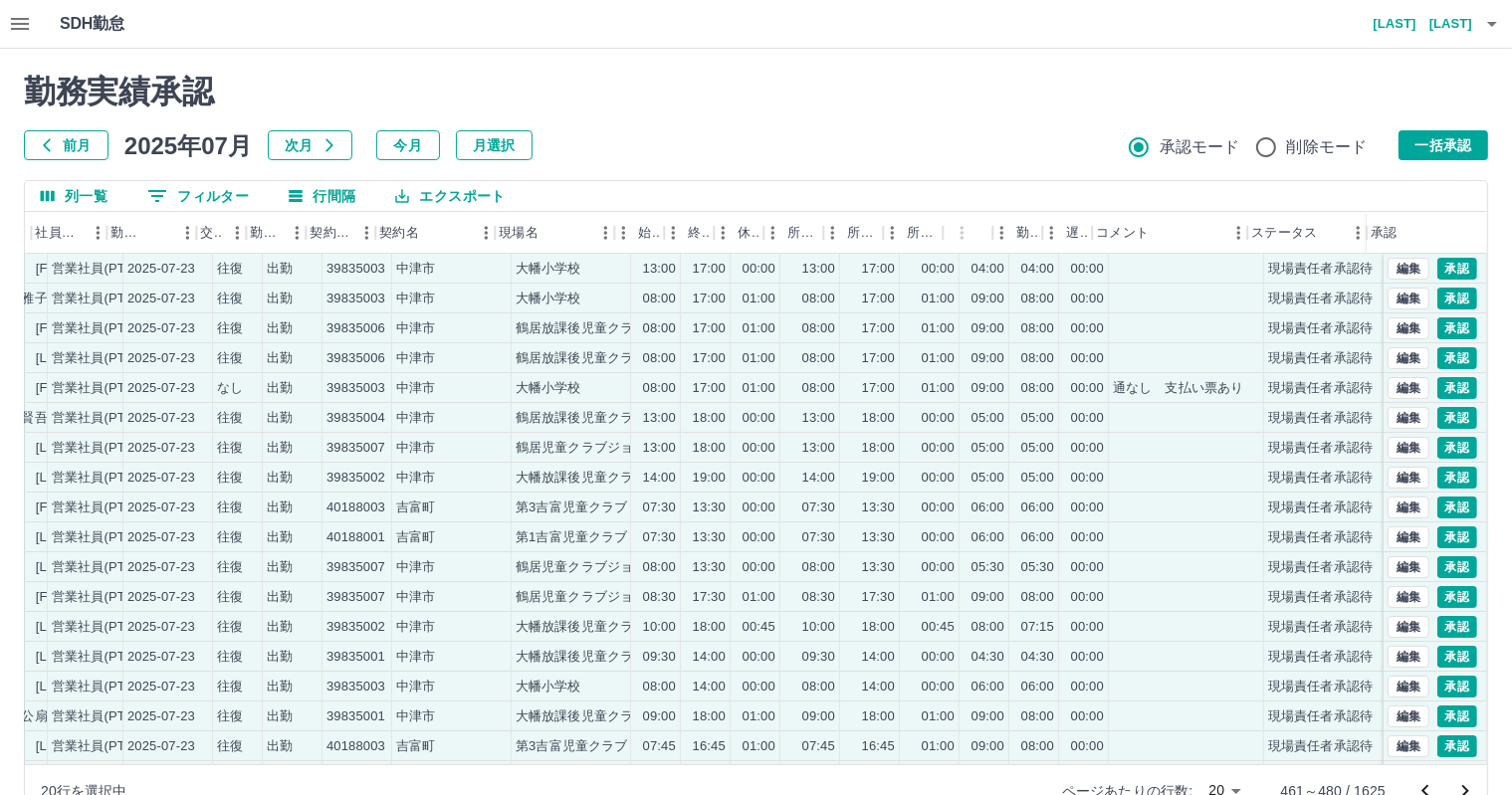 click on "ネットワークに接続できません( Failed to fetch ) 勤務実績承認 前月 2025年07月 次月 今月 月選択 承認モード 削除モード 一括承認" at bounding box center [756, 116] 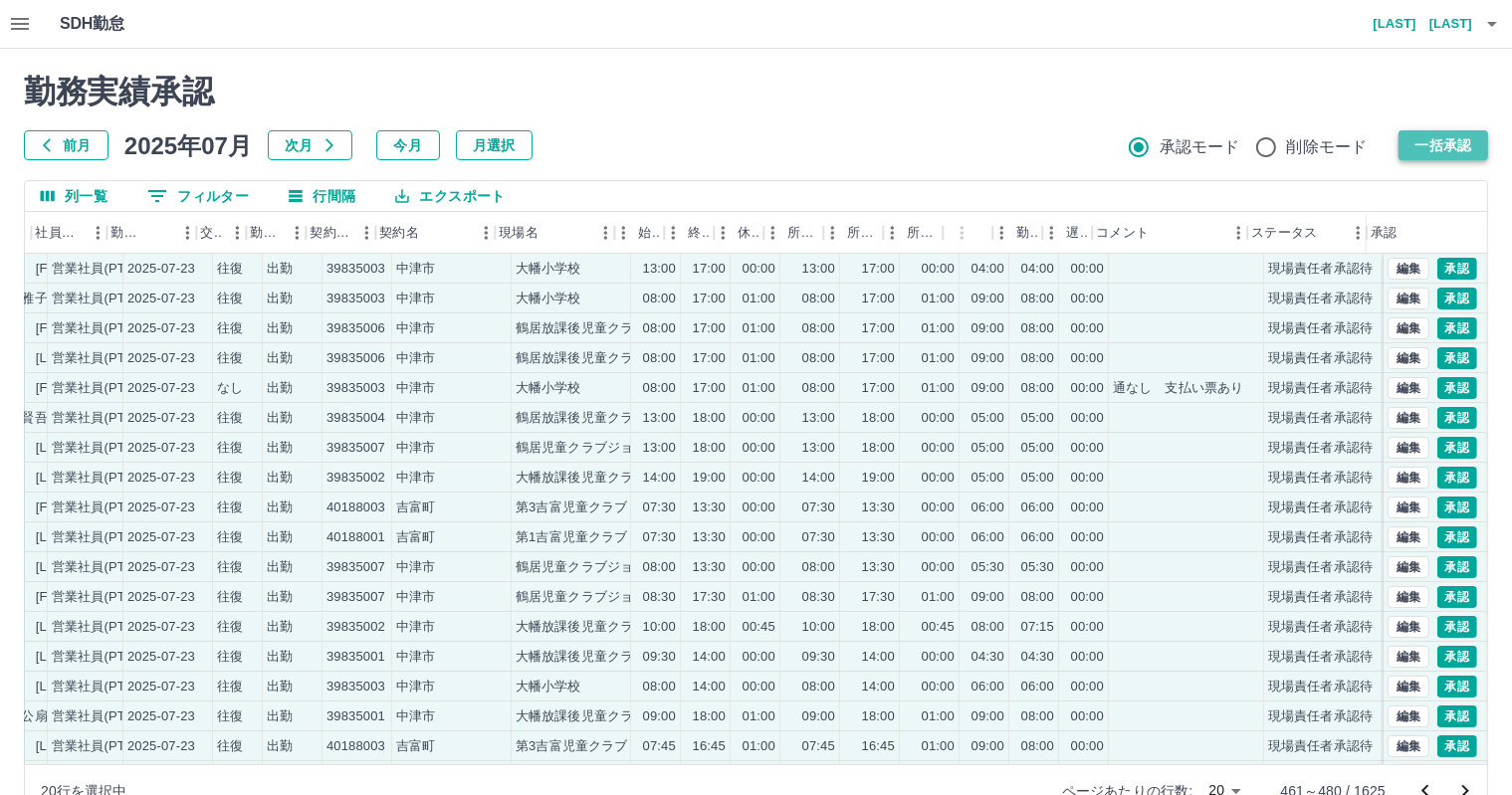 click on "一括承認" at bounding box center [1443, 145] 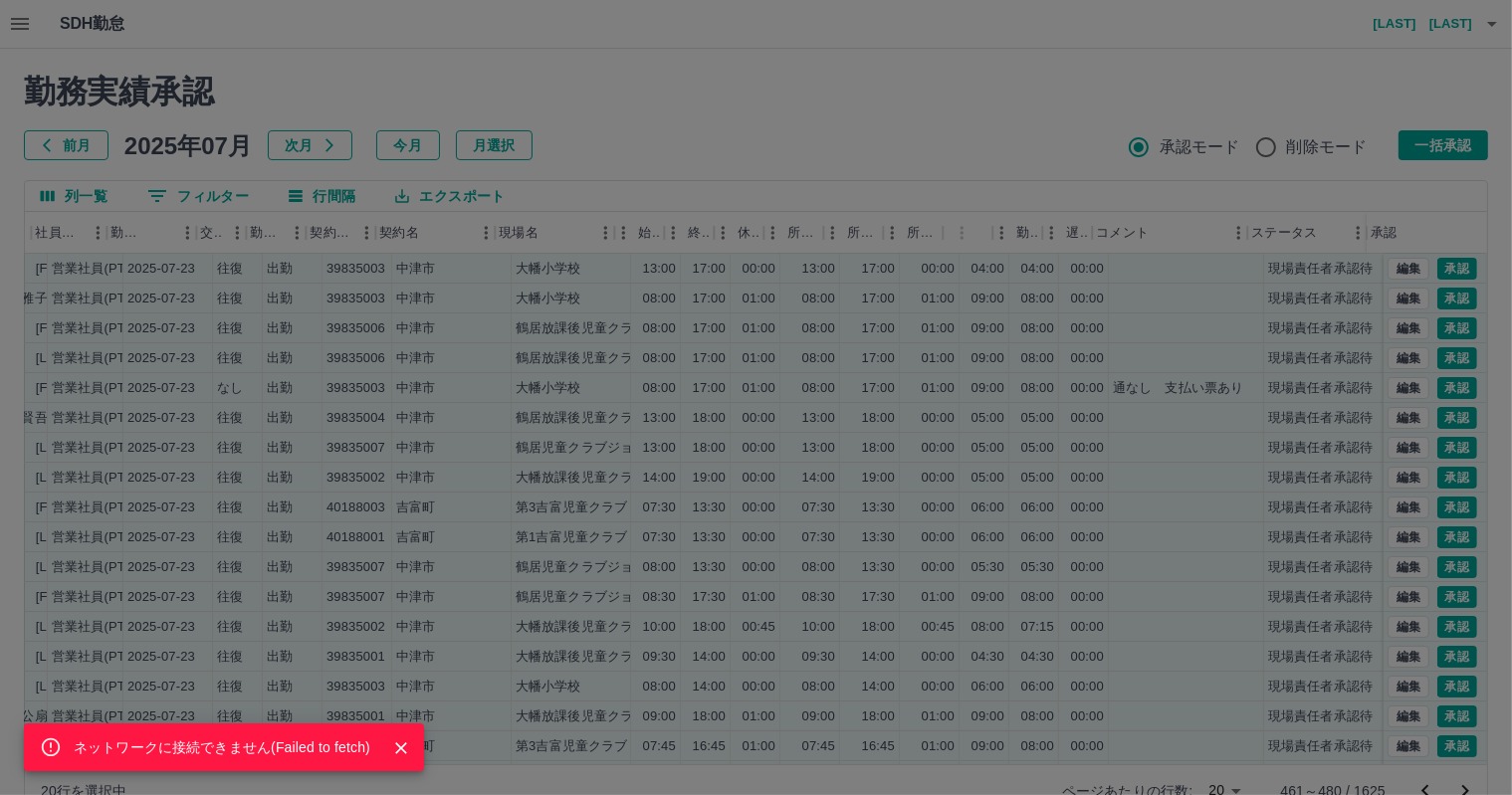 click on "ネットワークに接続できません( Failed to fetch )" at bounding box center [756, 397] 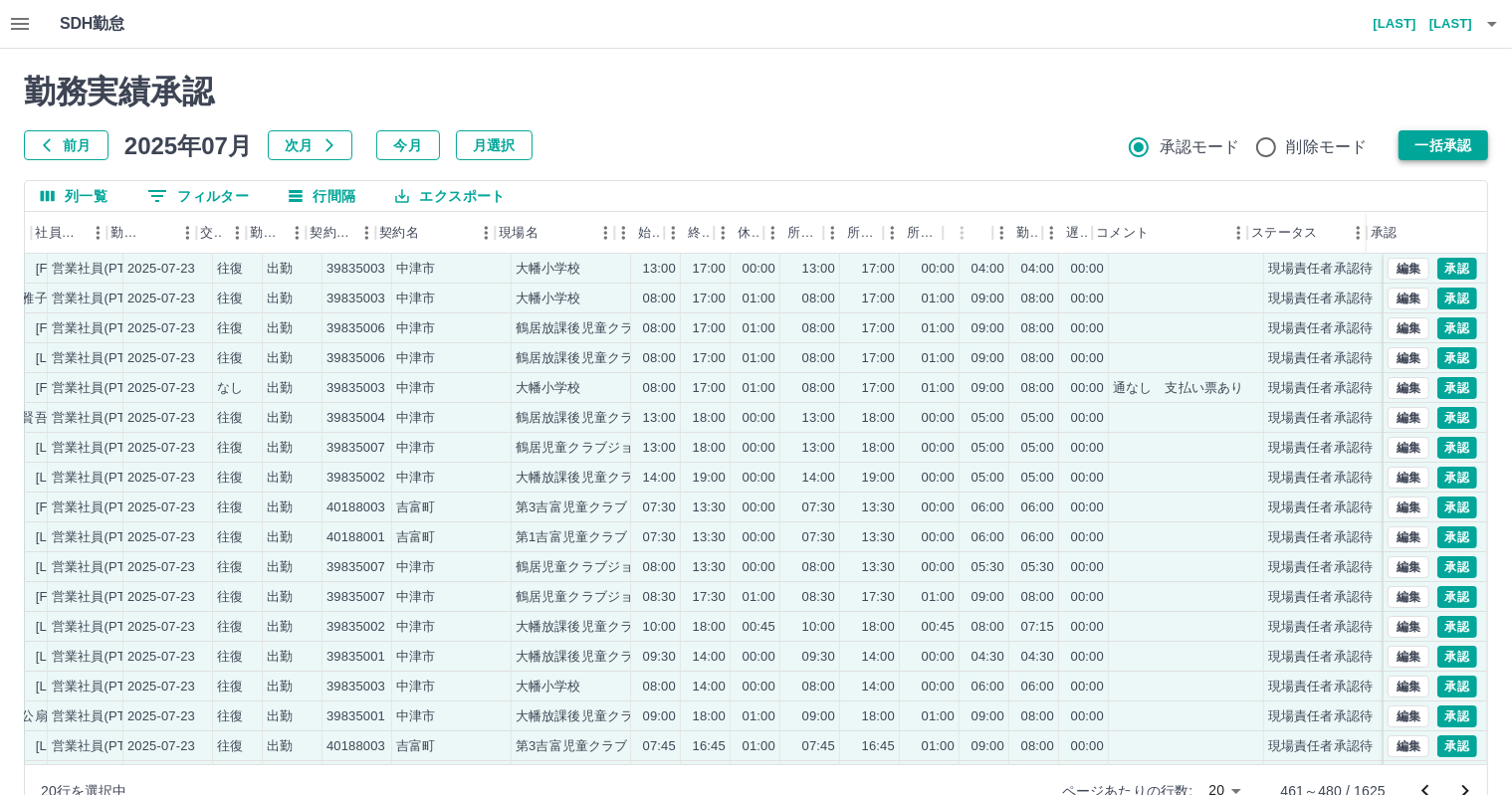 drag, startPoint x: 1487, startPoint y: 146, endPoint x: 1477, endPoint y: 144, distance: 10.198039 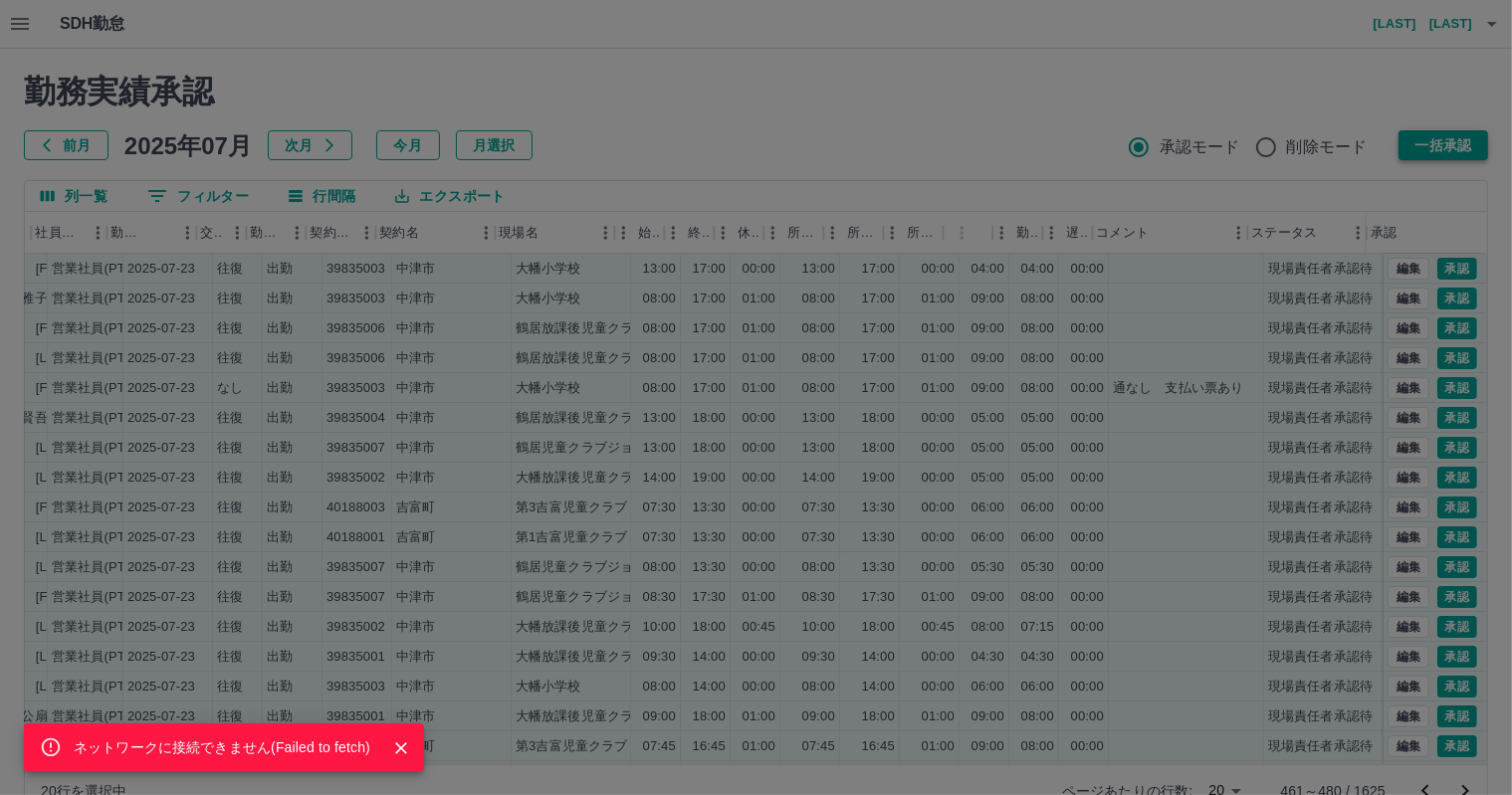 click on "ネットワークに接続できません( Failed to fetch )" at bounding box center [756, 397] 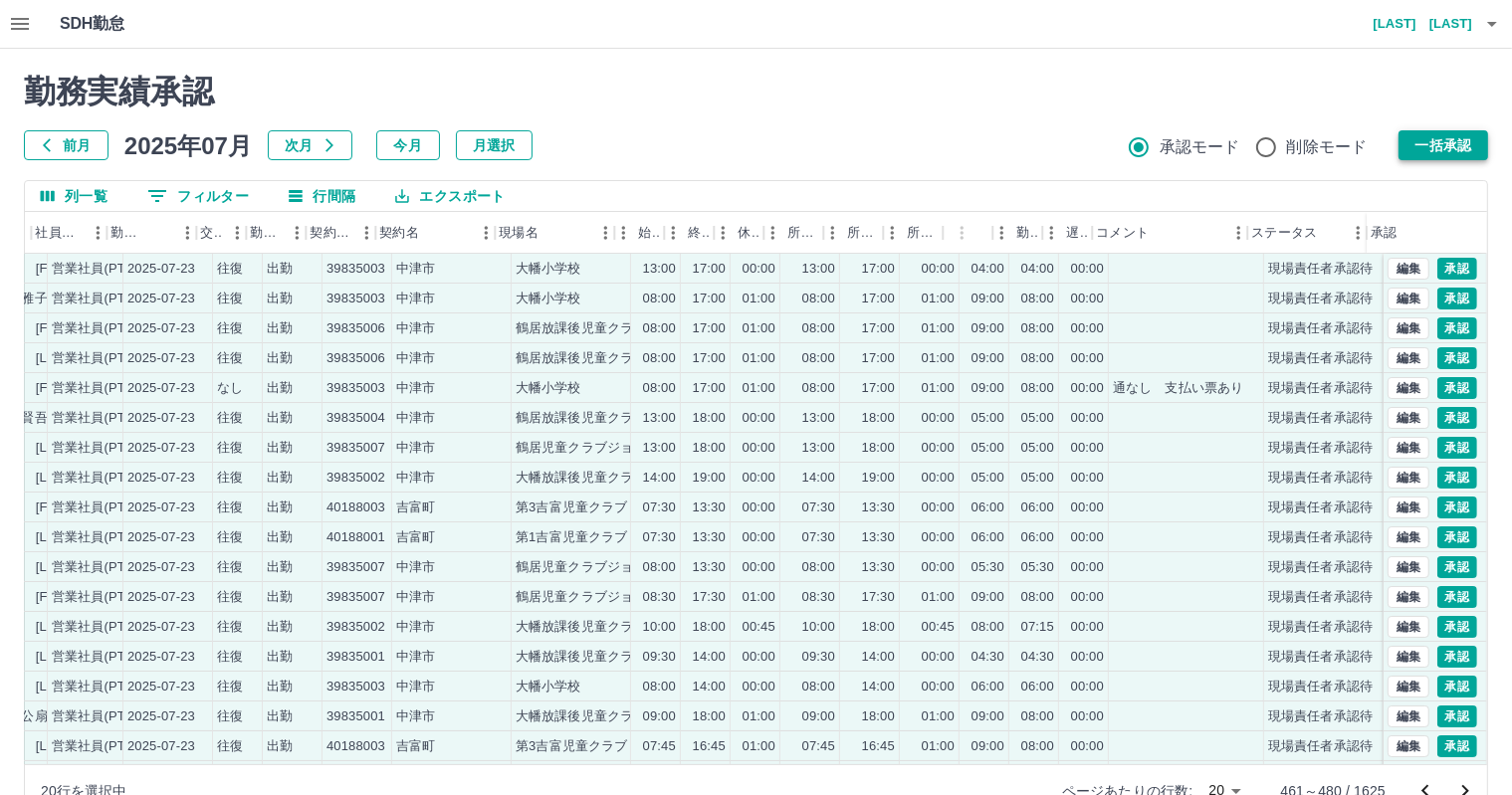 click on "一括承認" at bounding box center (1443, 145) 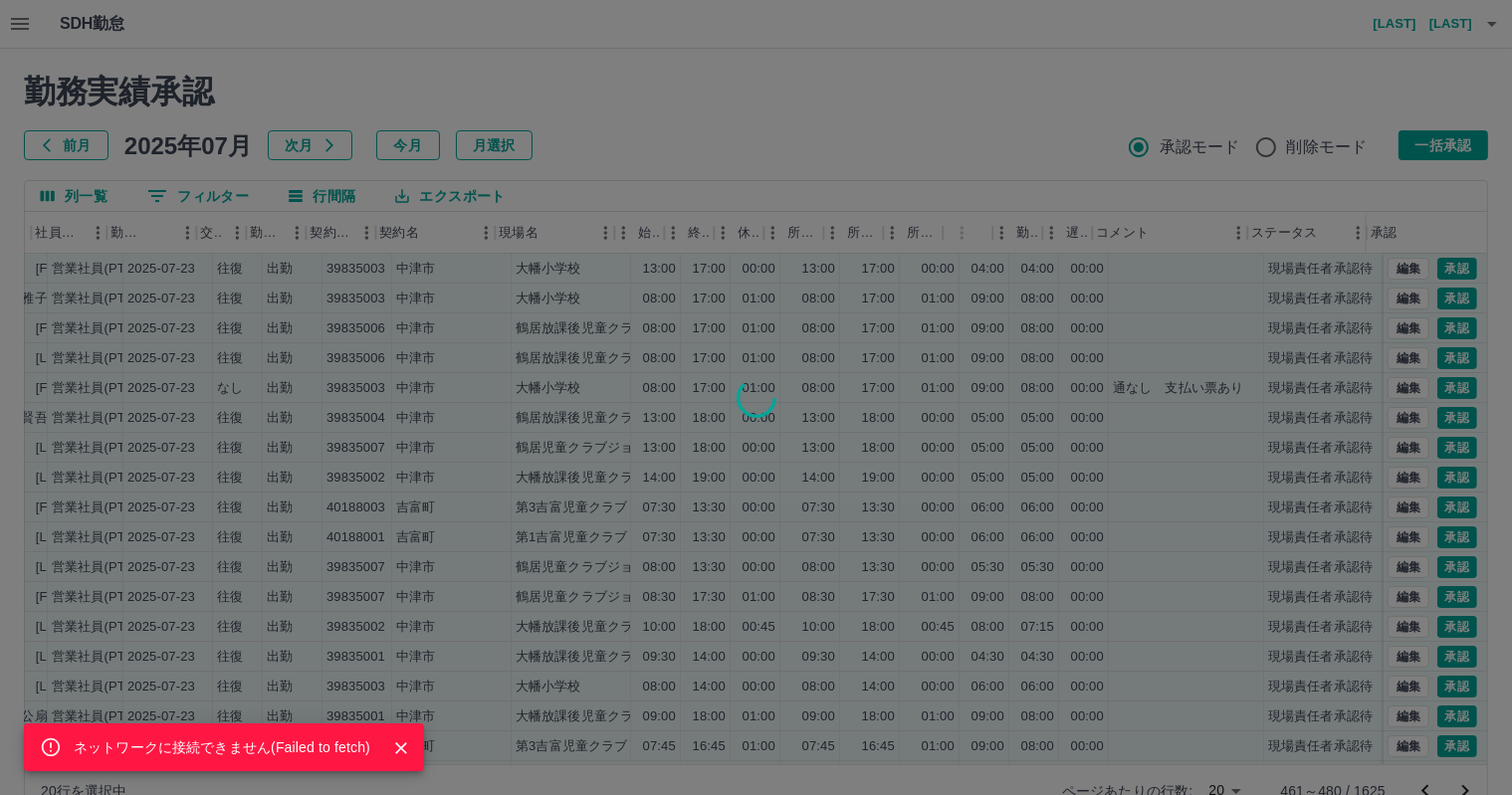 click on "ネットワークに接続できません( Failed to fetch )" at bounding box center [756, 397] 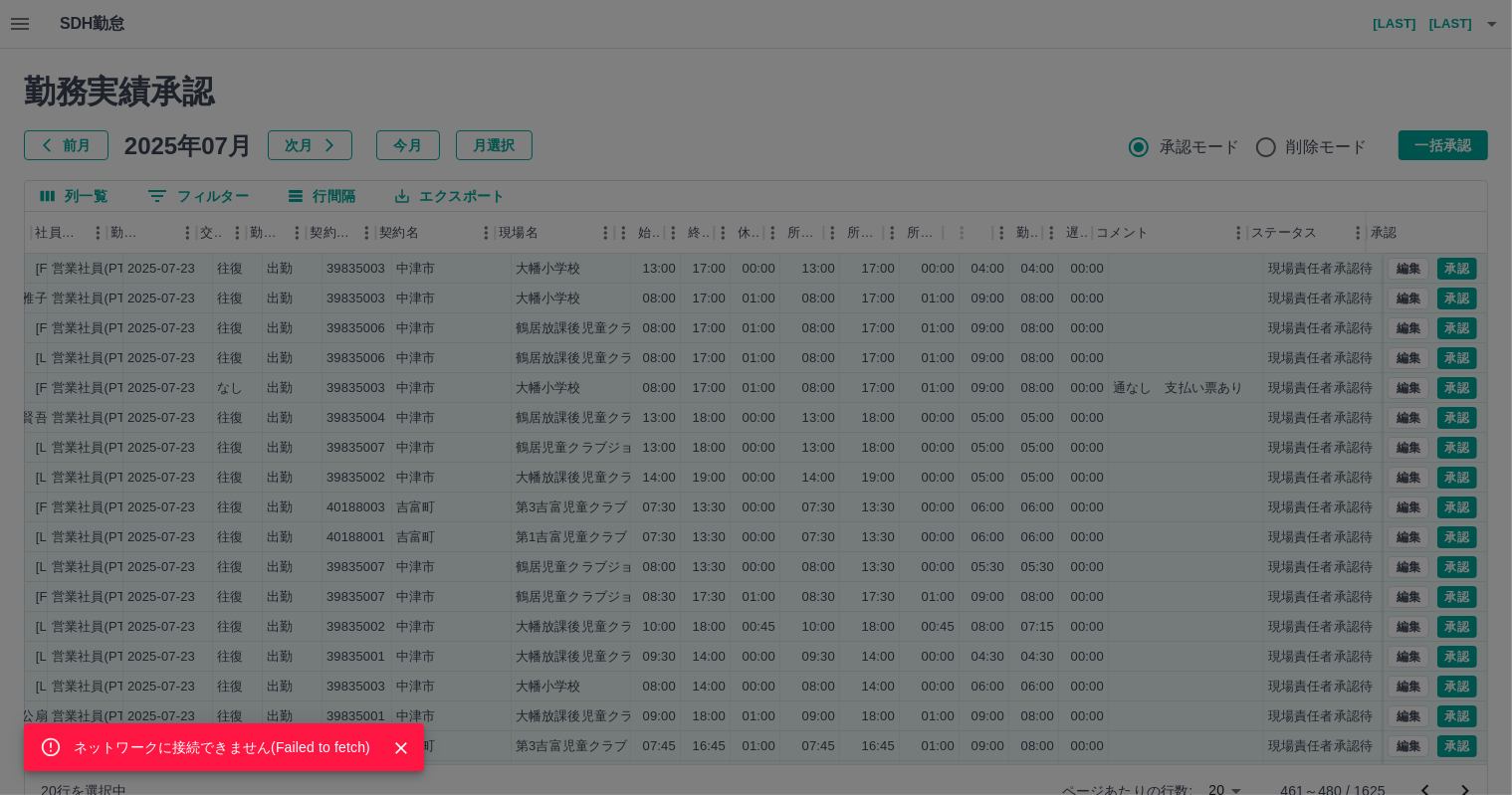 click on "ネットワークに接続できません( Failed to fetch )" at bounding box center (756, 397) 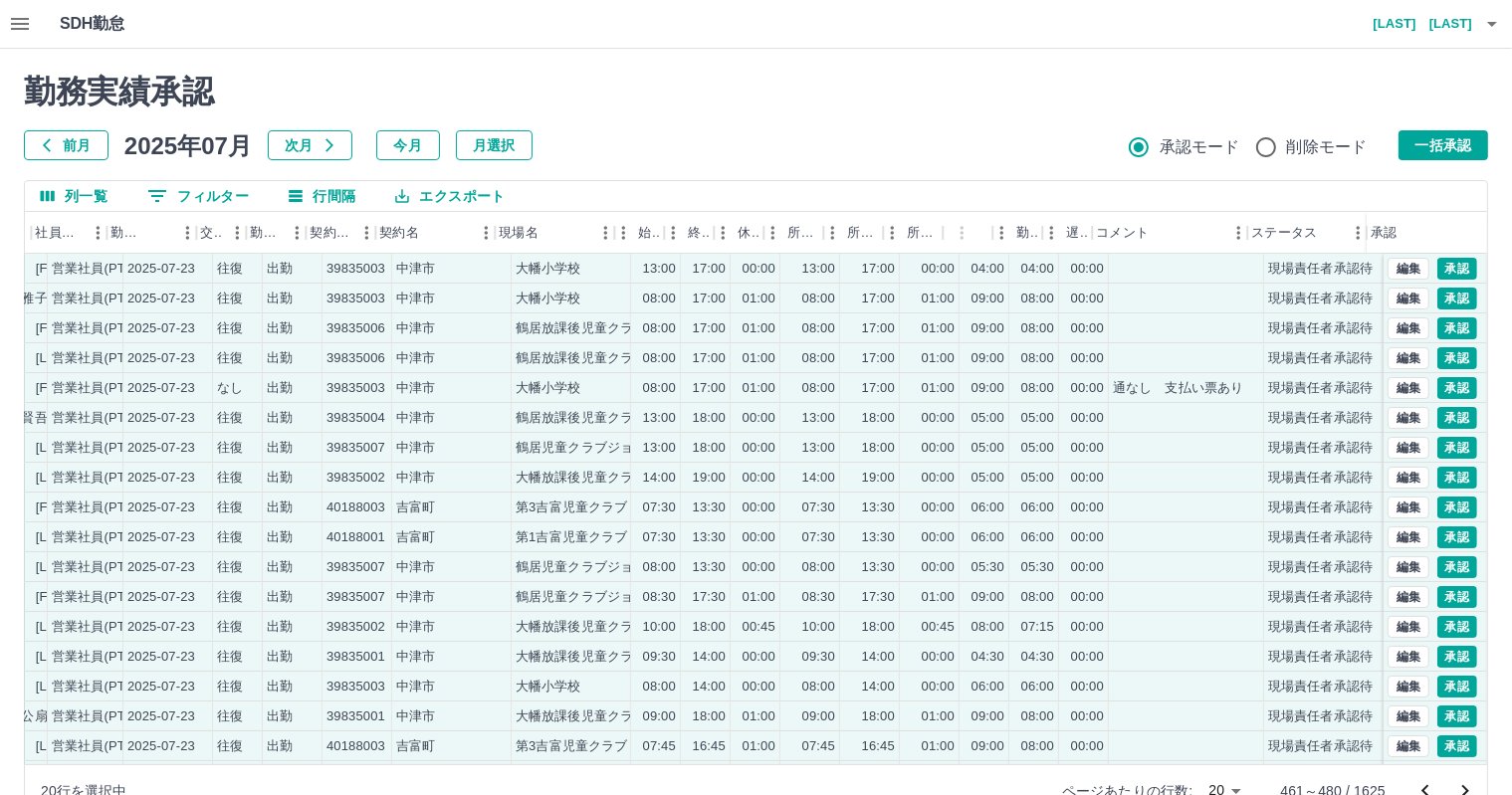 click on "前月 2025年07月 次月 今月 月選択 承認モード 削除モード 一括承認" at bounding box center [756, 145] 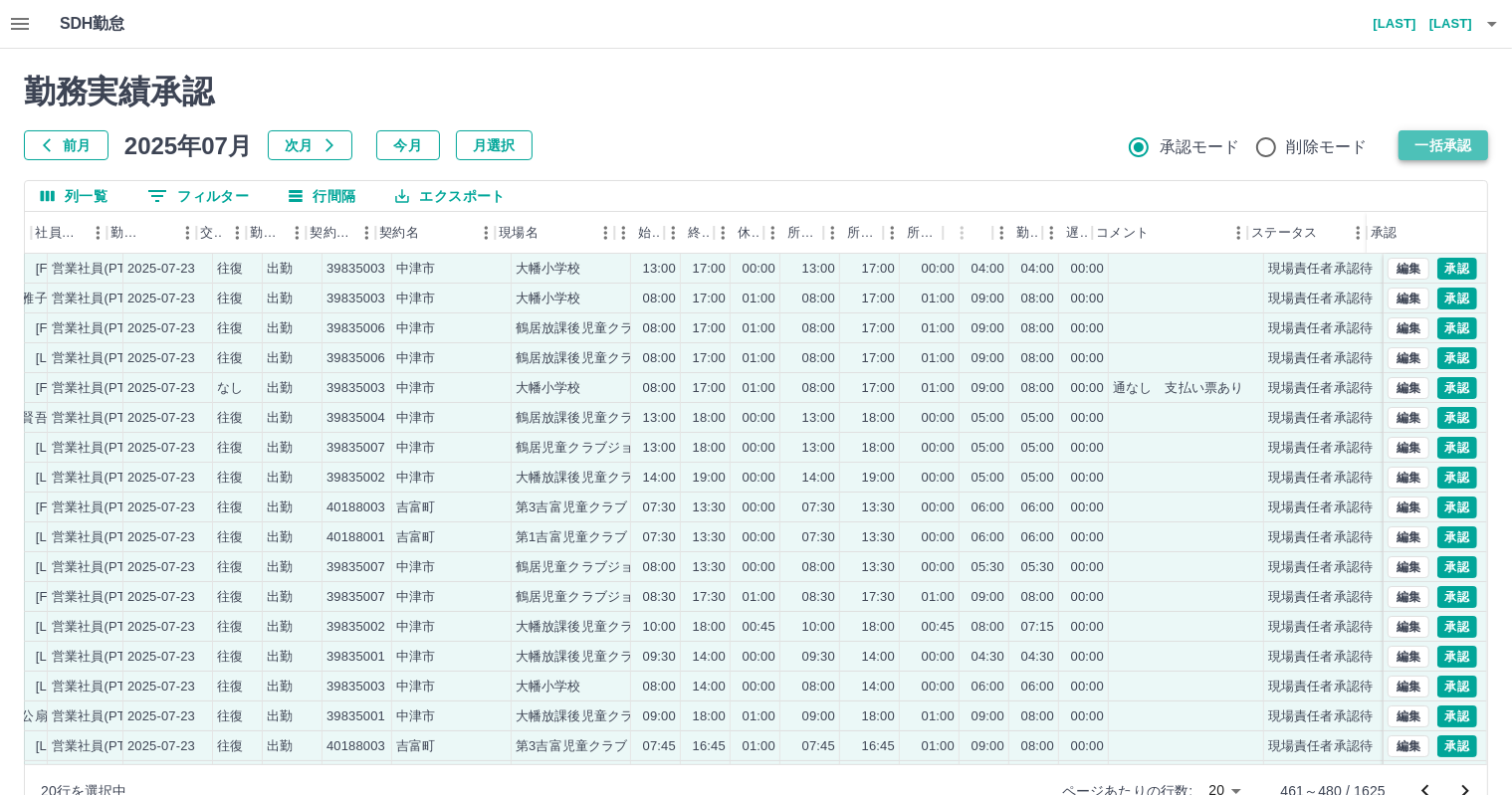 click on "一括承認" at bounding box center (1443, 145) 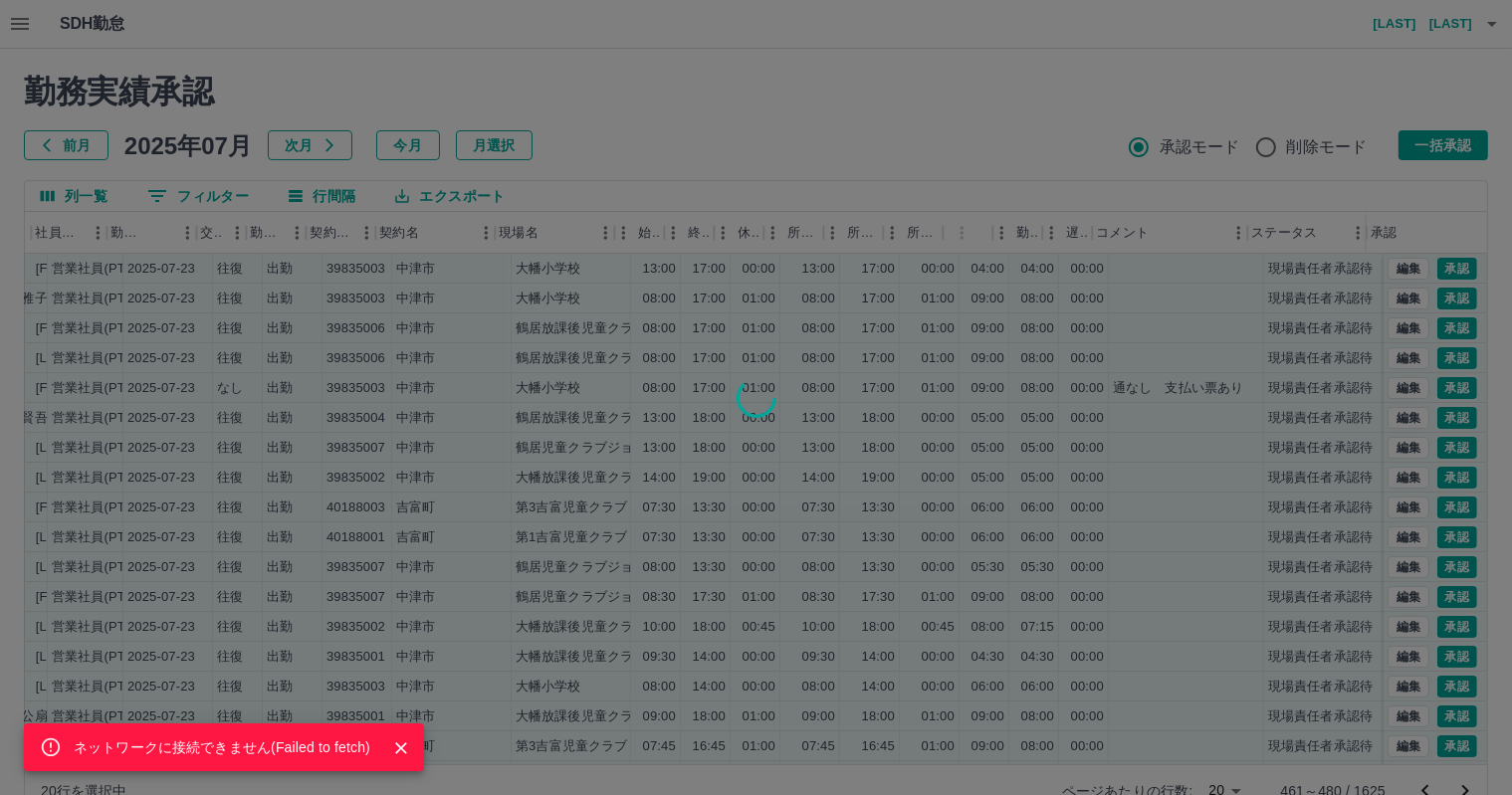 click on "ネットワークに接続できません( Failed to fetch )" at bounding box center [756, 397] 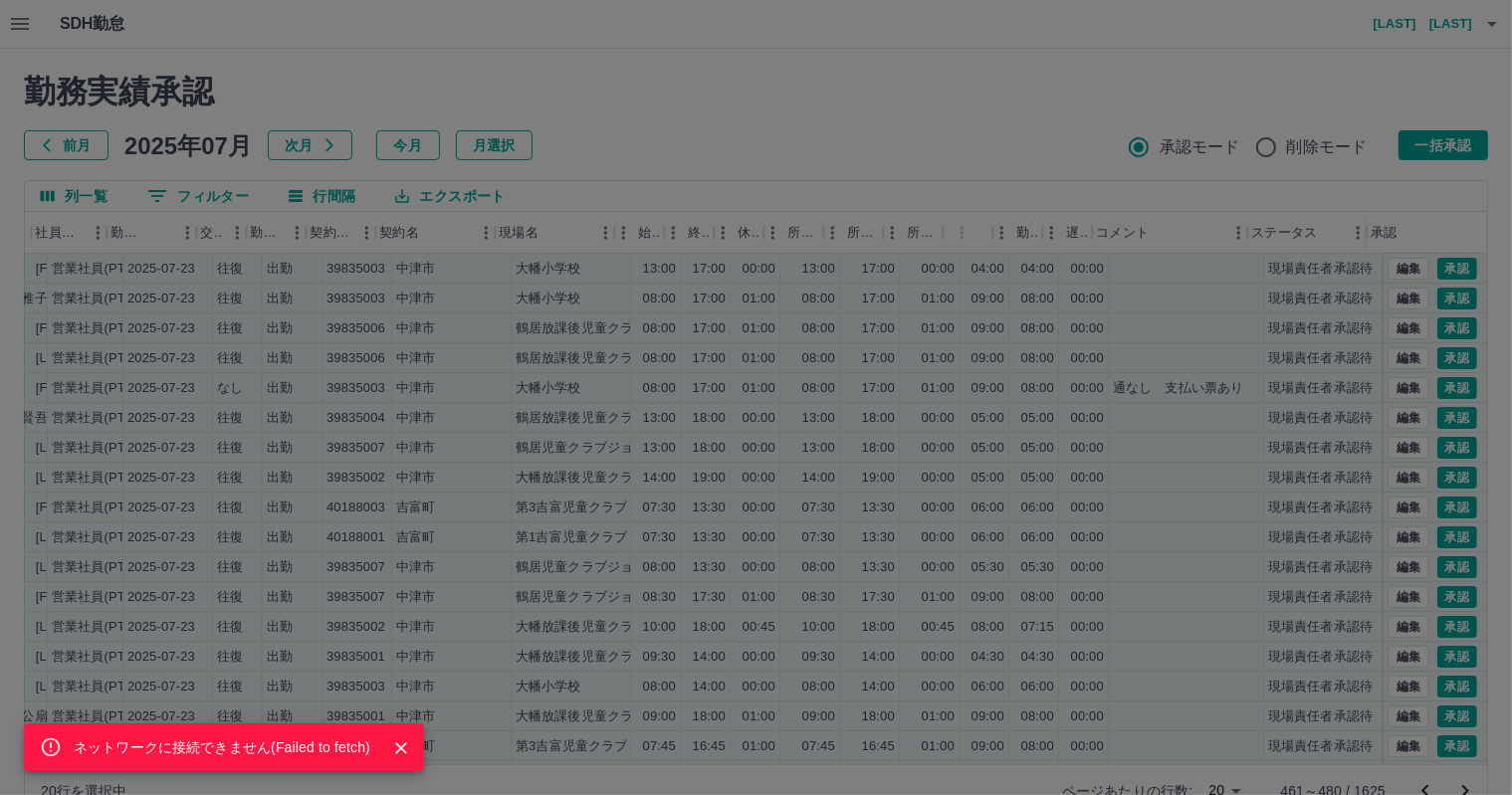click on "ネットワークに接続できません( Failed to fetch )" at bounding box center [756, 397] 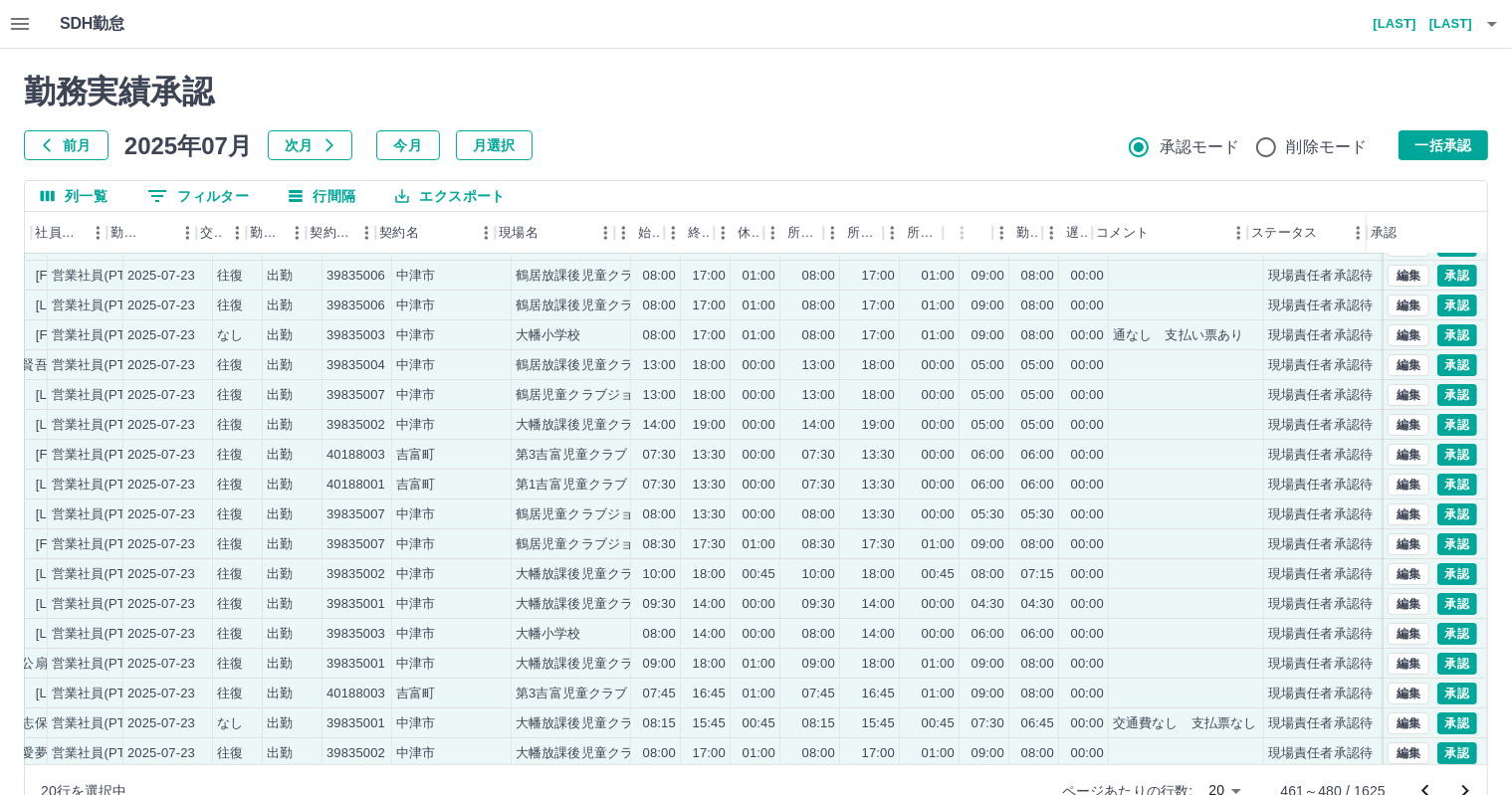 scroll, scrollTop: 102, scrollLeft: 292, axis: both 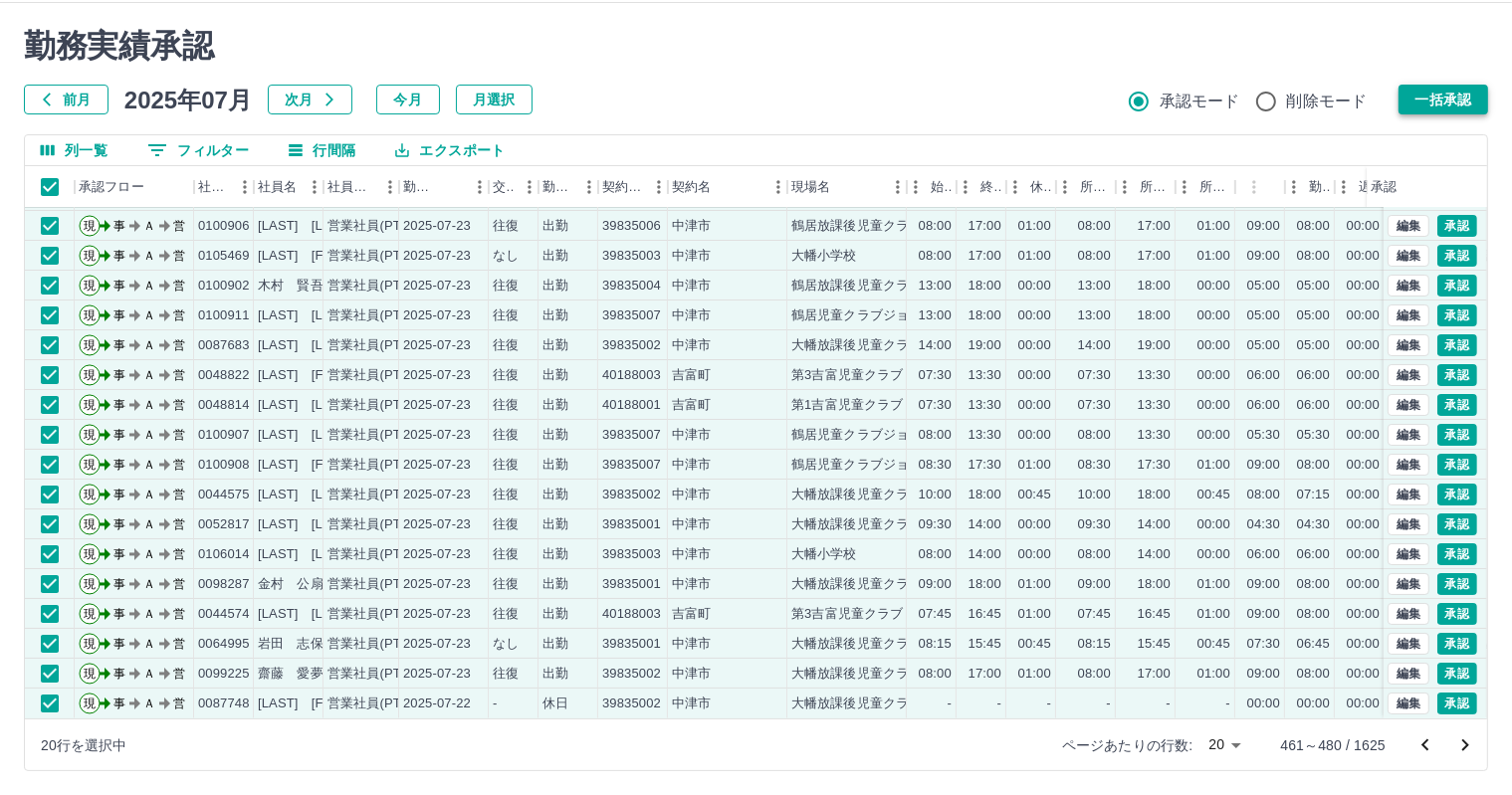 click on "一括承認" at bounding box center (1443, 99) 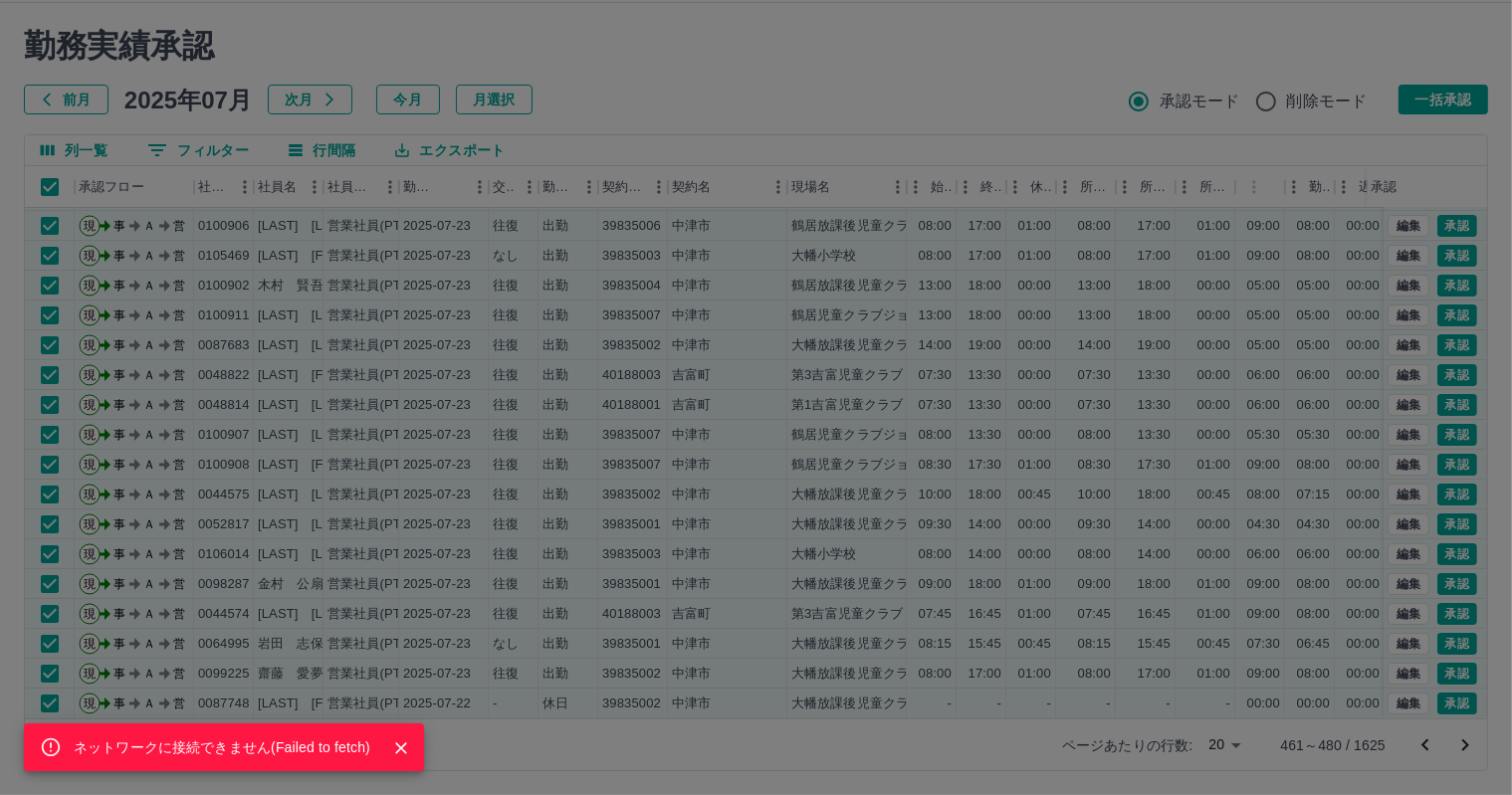 click on "ネットワークに接続できません( Failed to fetch )" at bounding box center (756, 397) 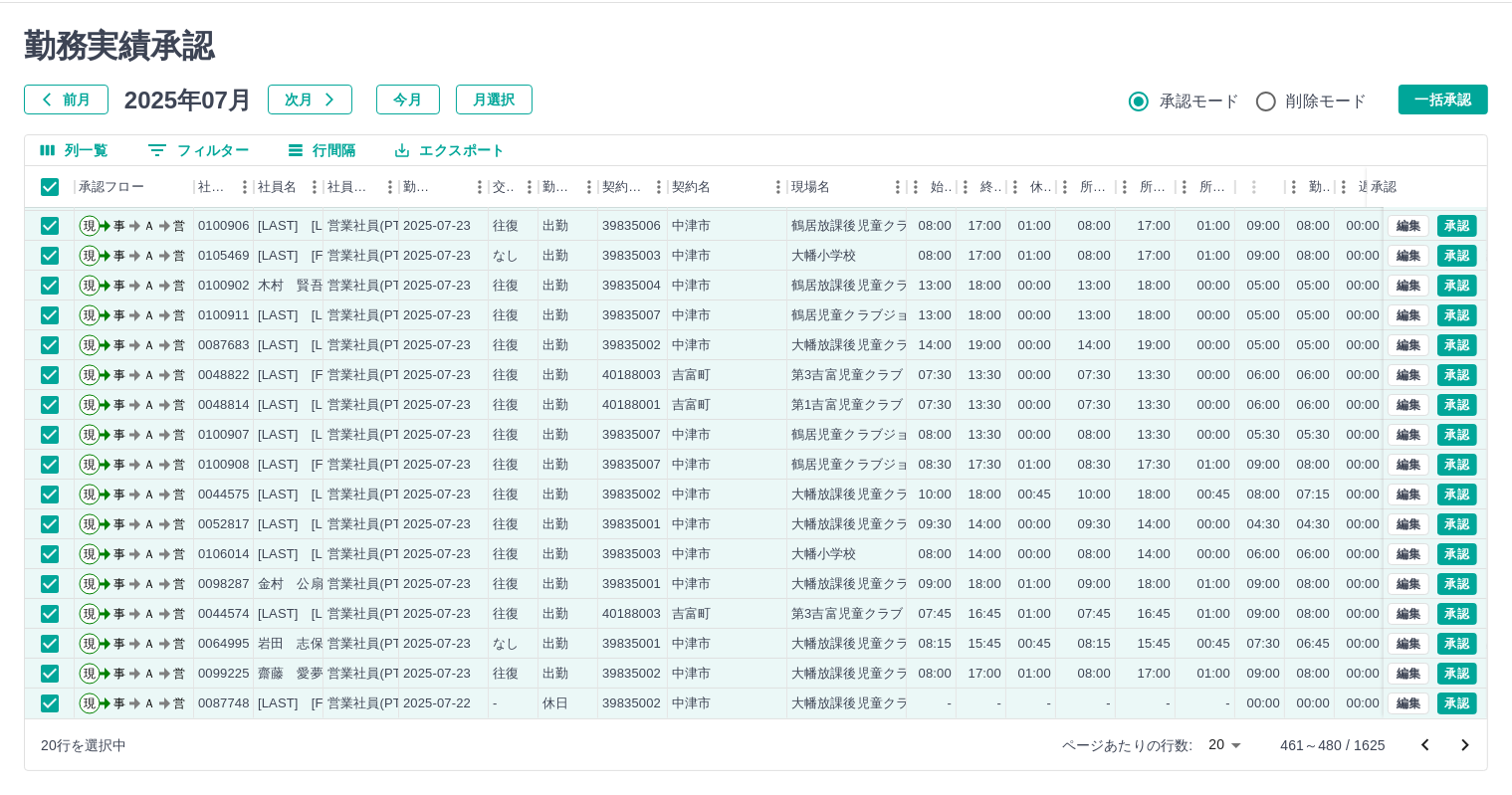click 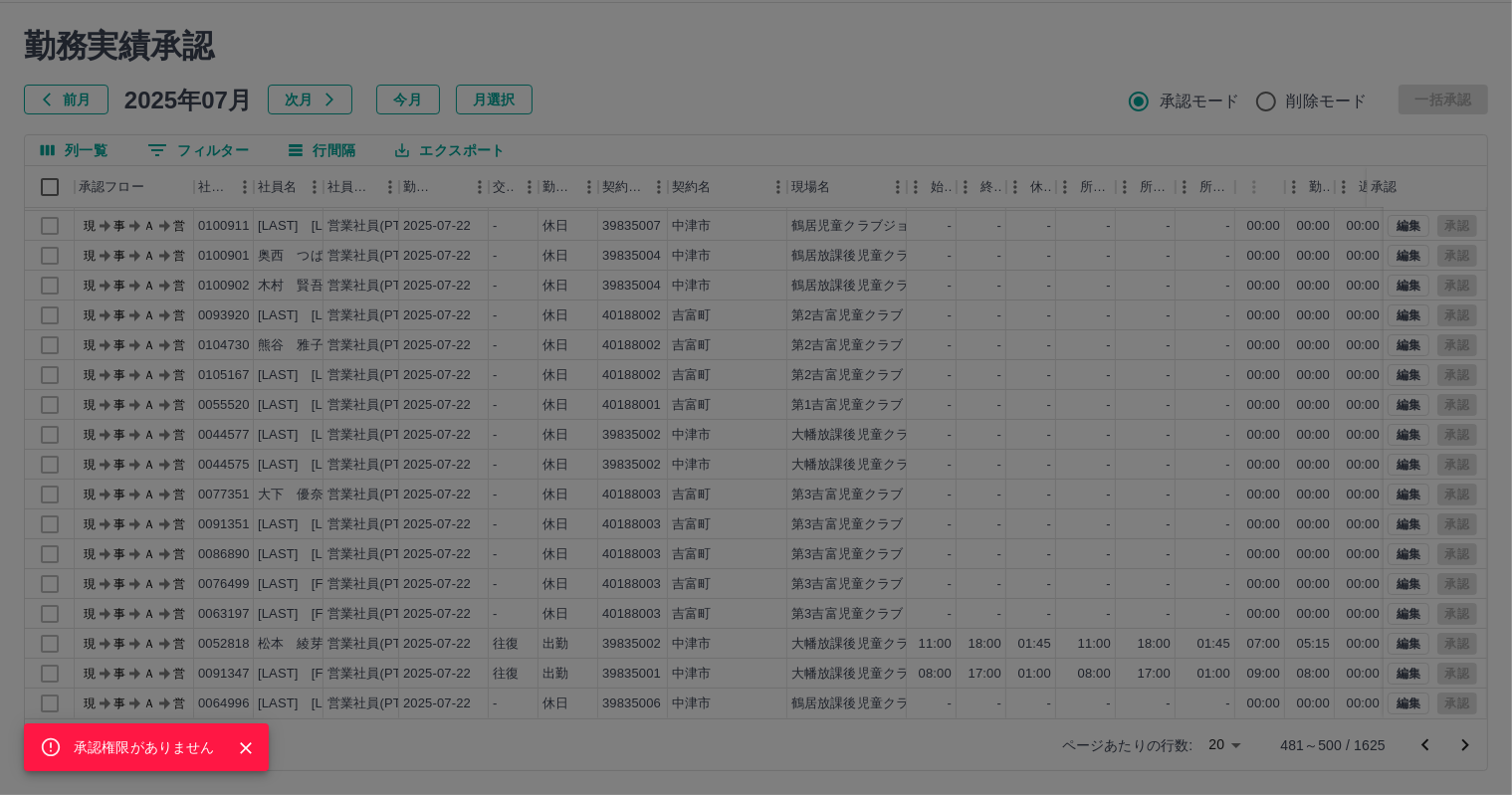 click on "承認権限がありません" at bounding box center (756, 397) 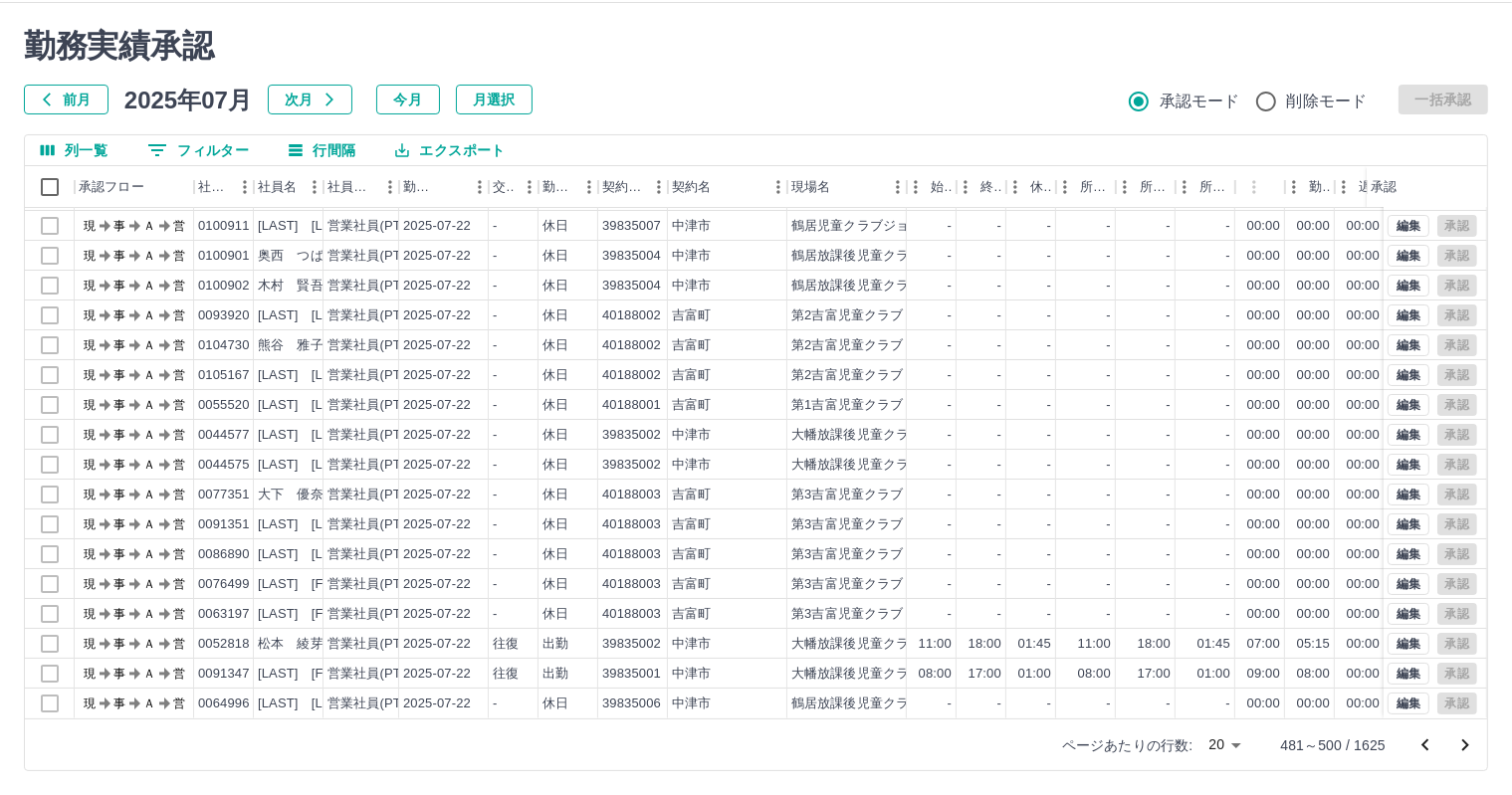 scroll, scrollTop: 0, scrollLeft: 0, axis: both 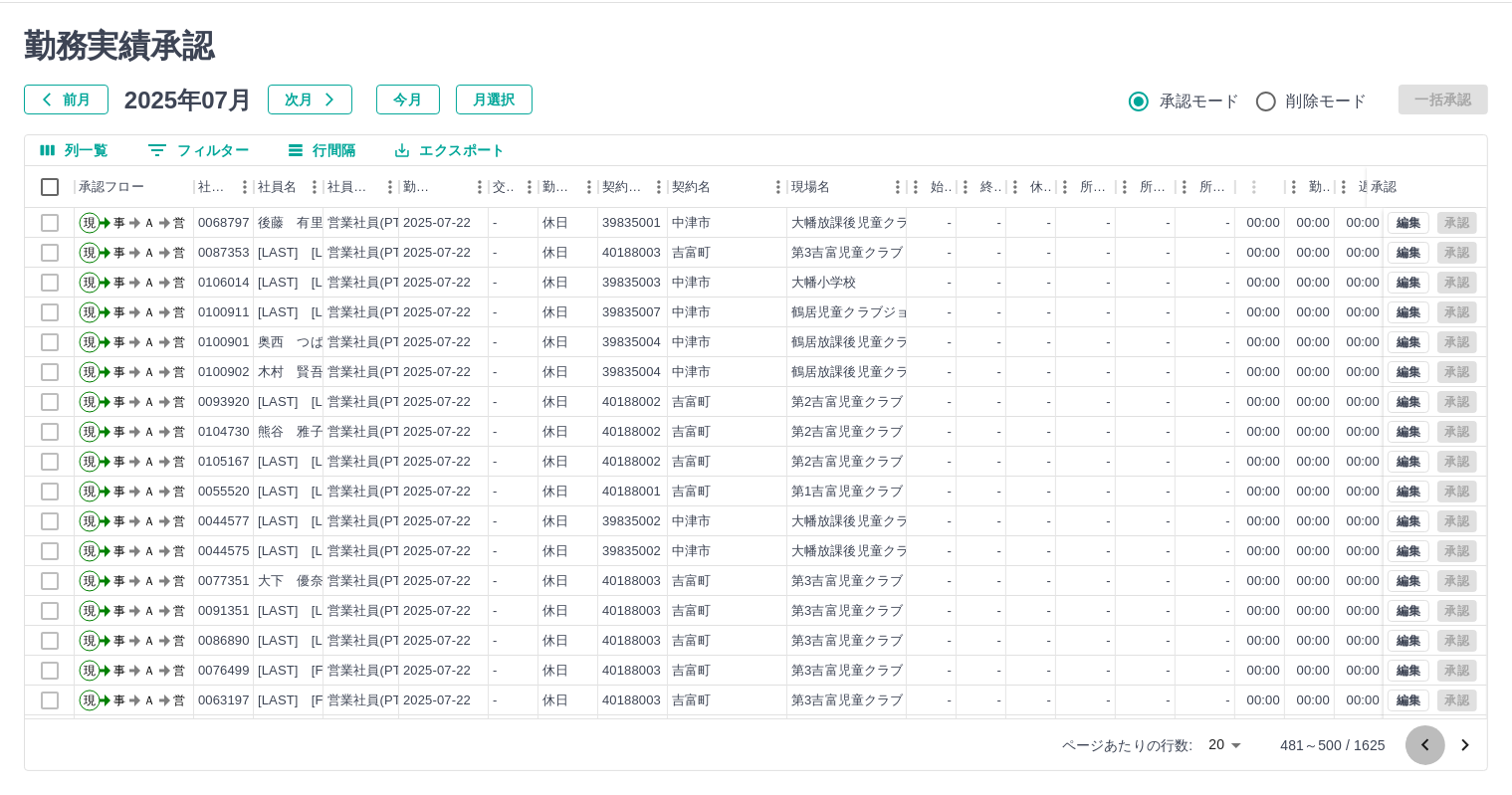 click 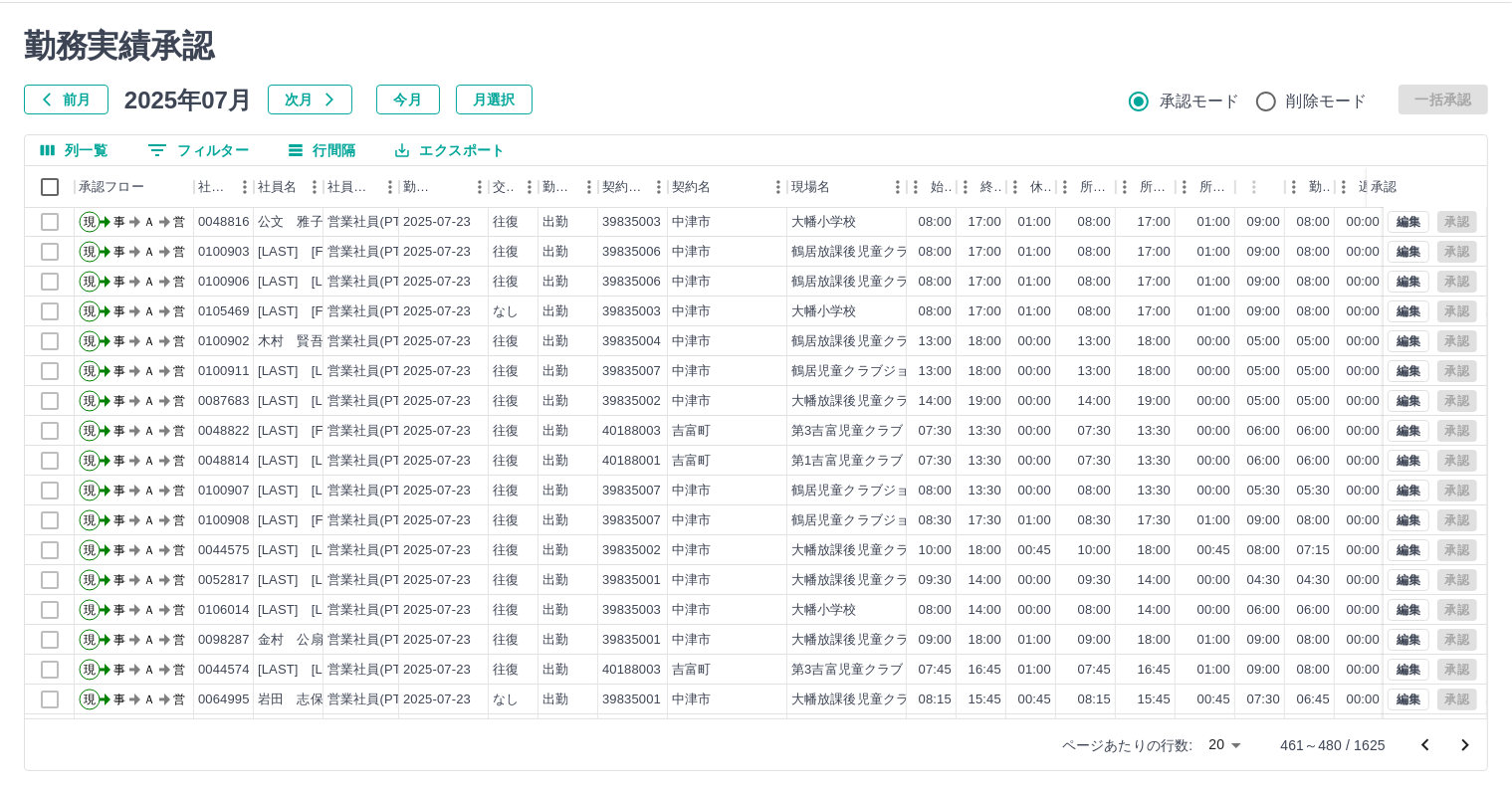 scroll, scrollTop: 102, scrollLeft: 0, axis: vertical 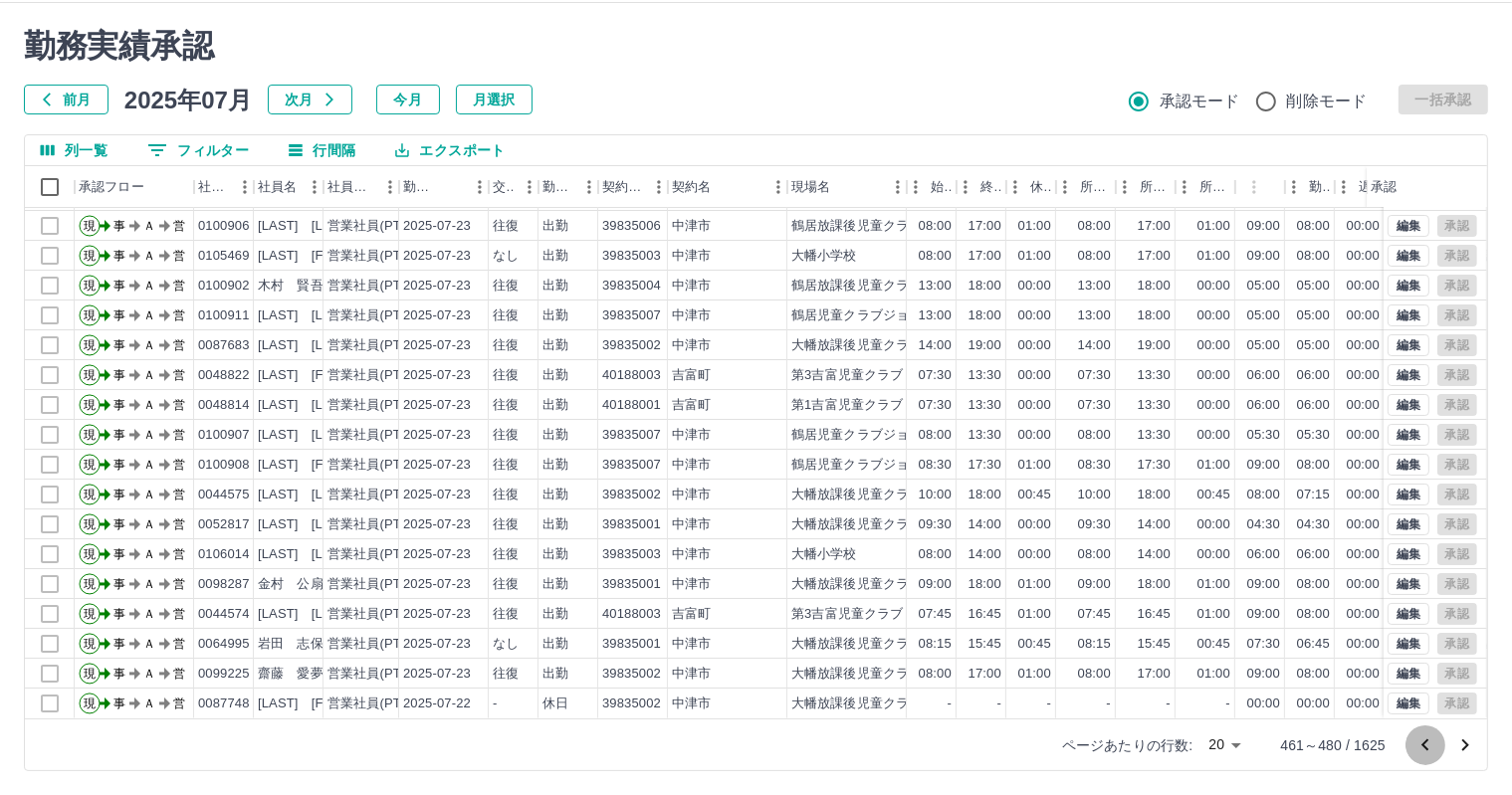 click 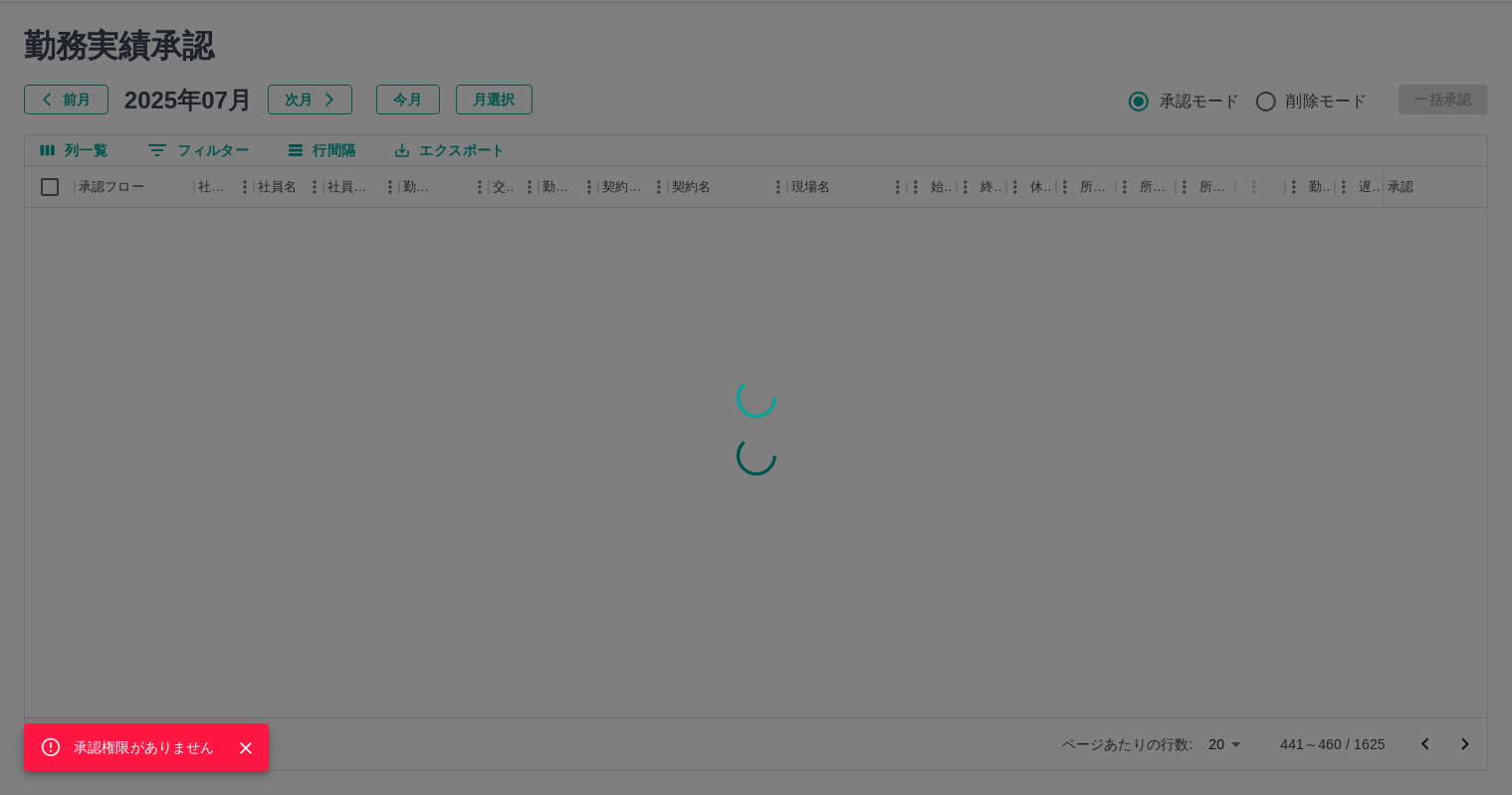 scroll, scrollTop: 0, scrollLeft: 0, axis: both 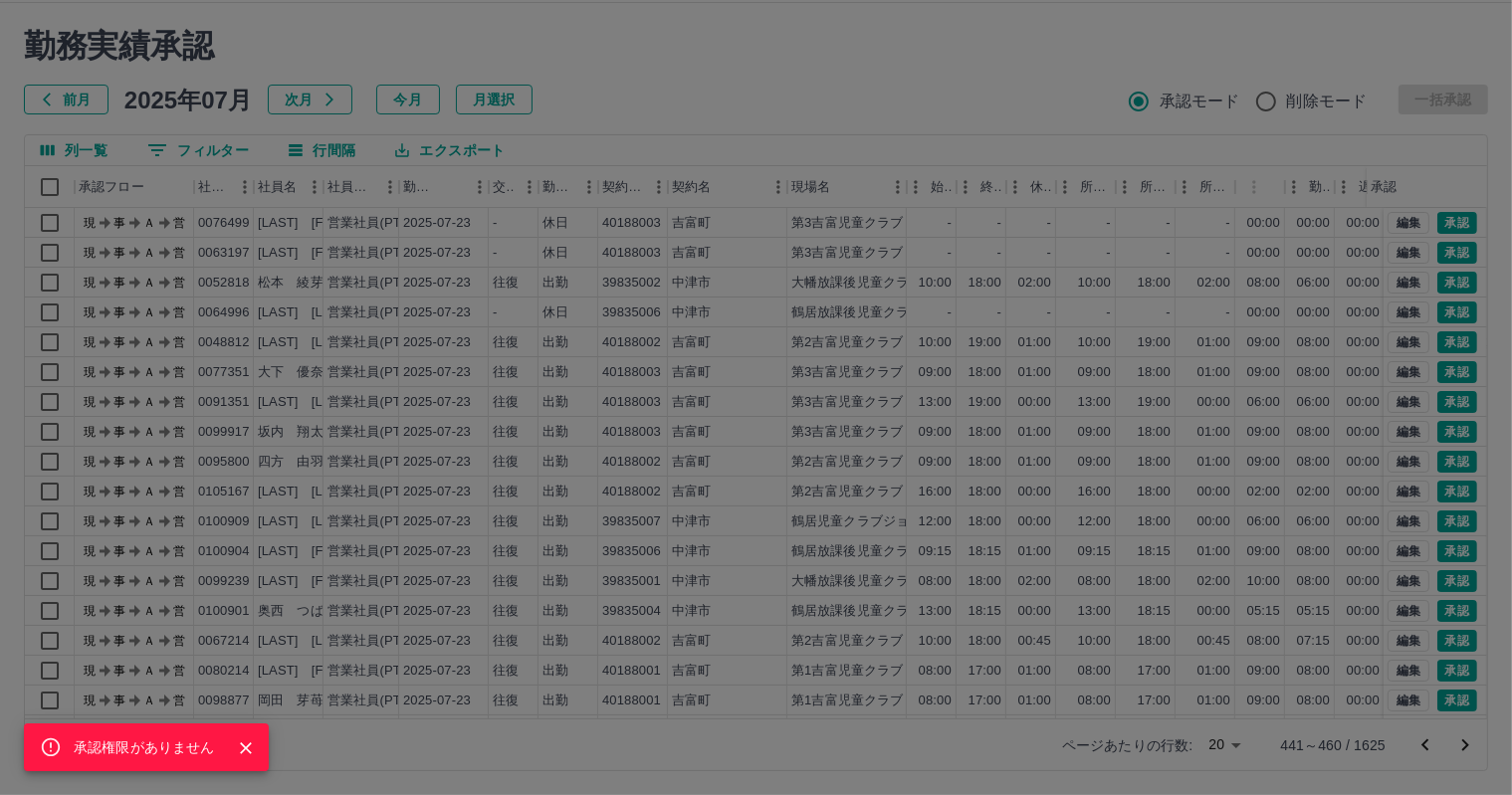 click on "承認権限がありません" at bounding box center (756, 397) 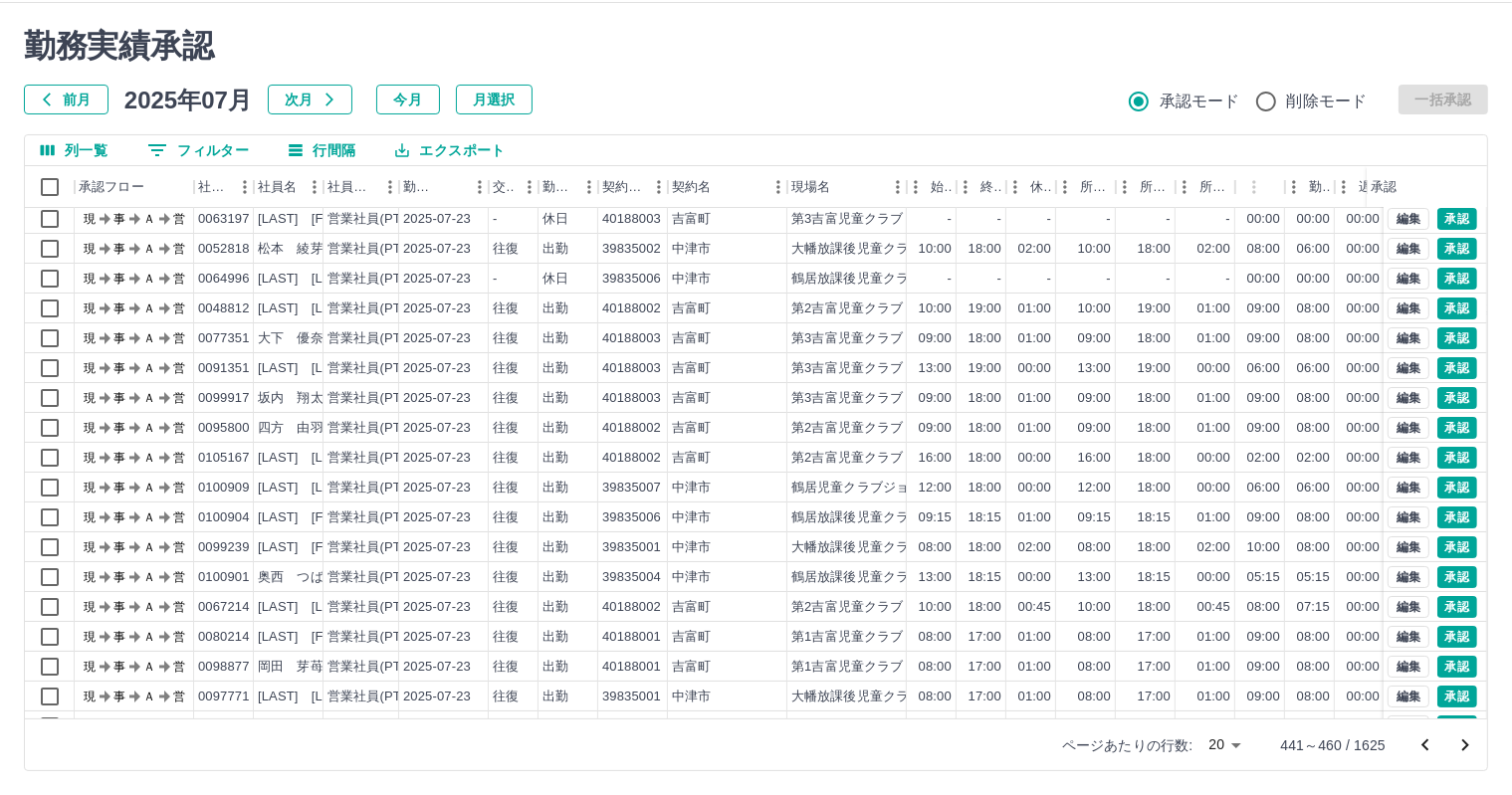 scroll, scrollTop: 0, scrollLeft: 0, axis: both 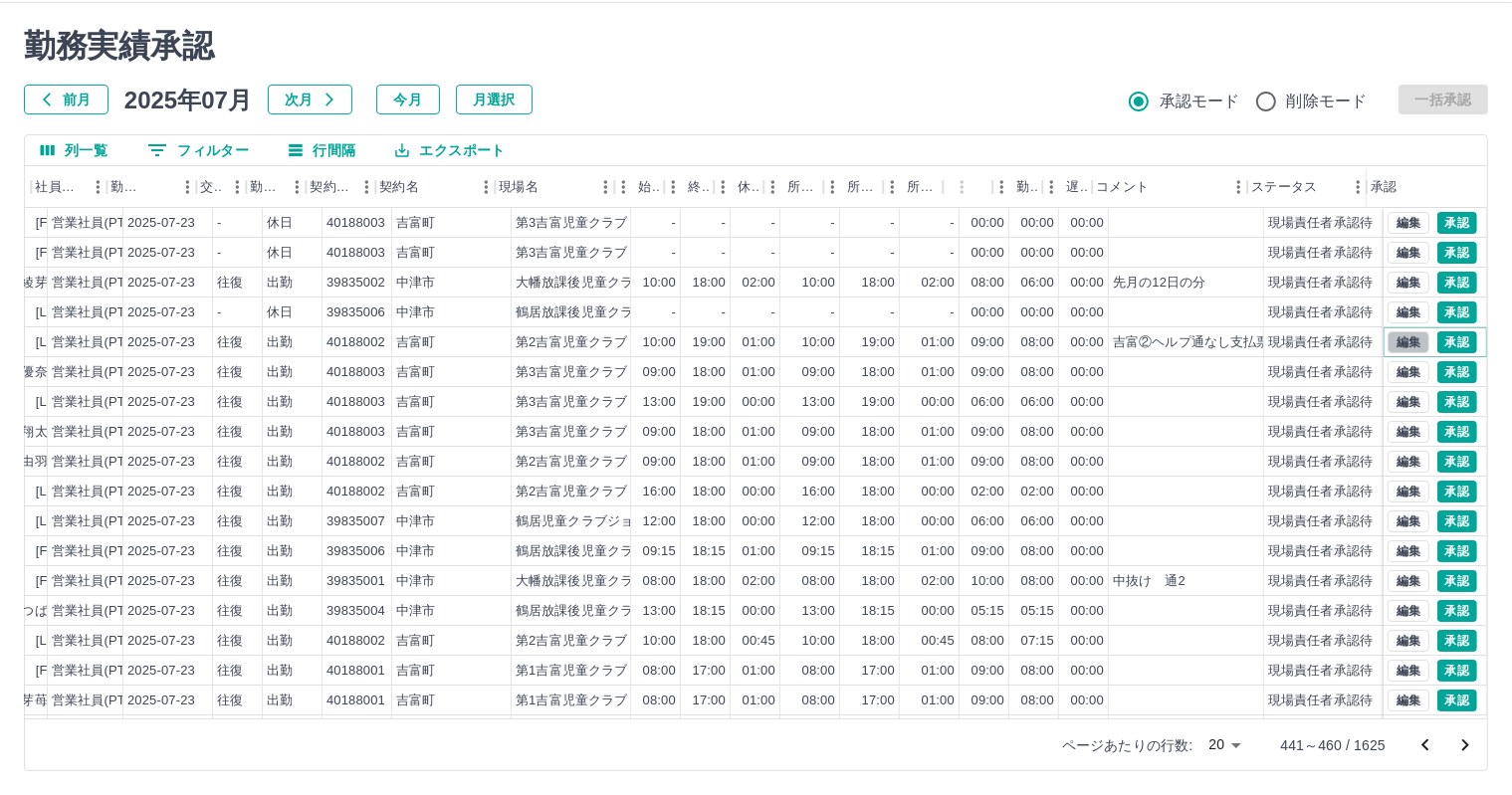 click on "編集" at bounding box center (1408, 342) 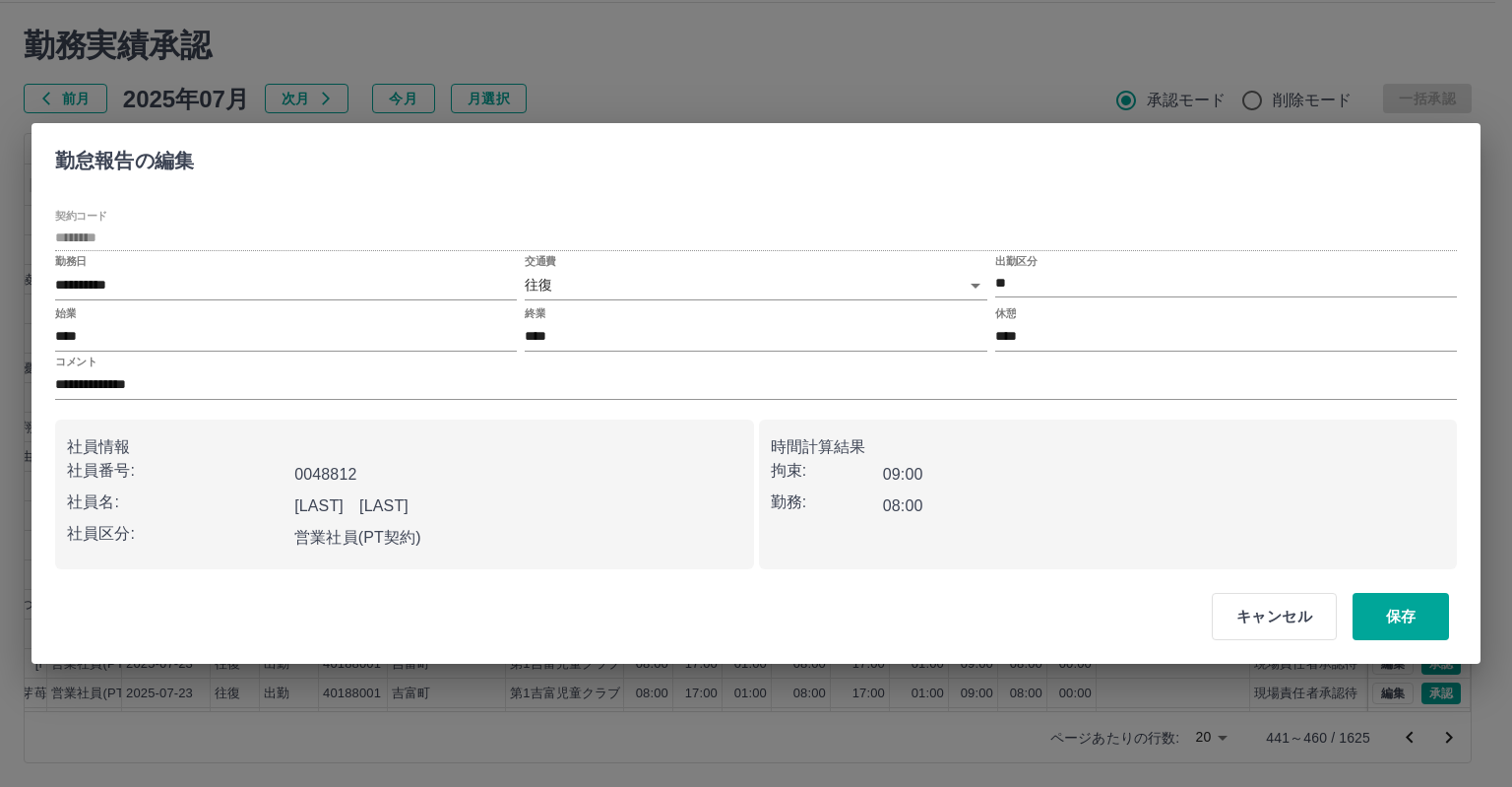 click on "SDH勤怠 岩西　夏帆 承認権限がありません 勤務実績承認 前月 2025年07月 次月 今月 月選択 承認モード 削除モード 一括承認 列一覧 フィルター 行間隔 エクスポート 承認フロー 社員番号 社員名 社員区分 勤務日 交通費 勤務区分 契約コード 契約名 現場名 始業 終業 休憩 所定開始 所定終業 所定休憩 拘束 勤務 遅刻等 コメント ステータス 承認 現 事 Ａ 営 0076499 [LAST]　[LAST] 営業社員(PT契約) 2025-07-23  -  休日 40188003 [CITY] 第3吉富児童クラブ - - - - - - 00:00 00:00 00:00 現場責任者承認待 現 事 Ａ 営 0063197 [LAST]　[LAST] 営業社員(PT契約) 2025-07-23  -  休日 40188003 [CITY] 第3吉富児童クラブ - - - - - - 00:00 00:00 00:00 現場責任者承認待 現 事 Ａ 営 0052818 [LAST]　[LAST] 営業社員(PT契約) 2025-07-23 往復 出勤 39835002 [CITY] 大幡放課後児童クラブB 10:00 18:00 02:00 10:00 18:00 02:00 08:00 06:00 現" at bounding box center [756, 370] 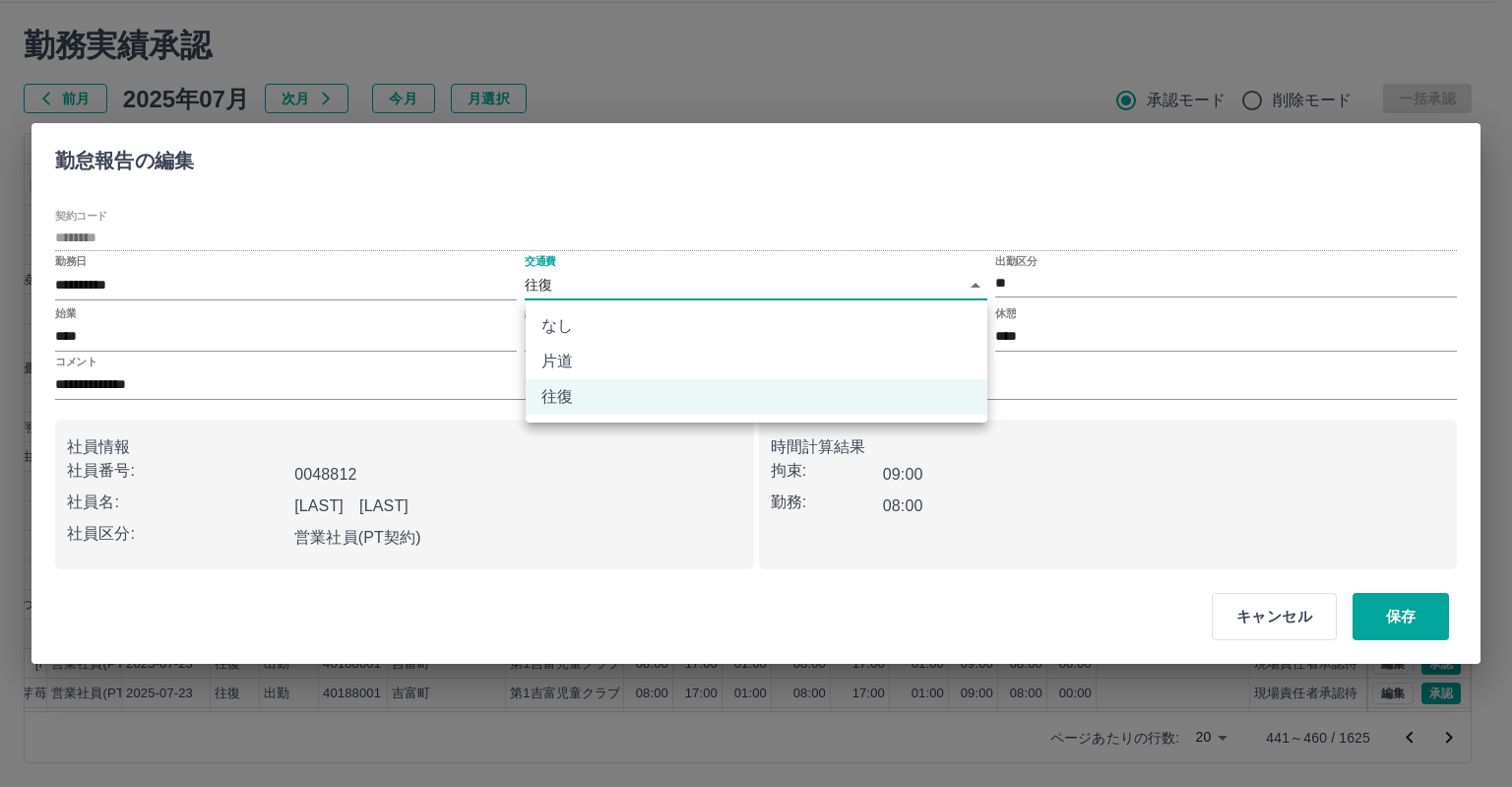 click on "なし" at bounding box center [756, 326] 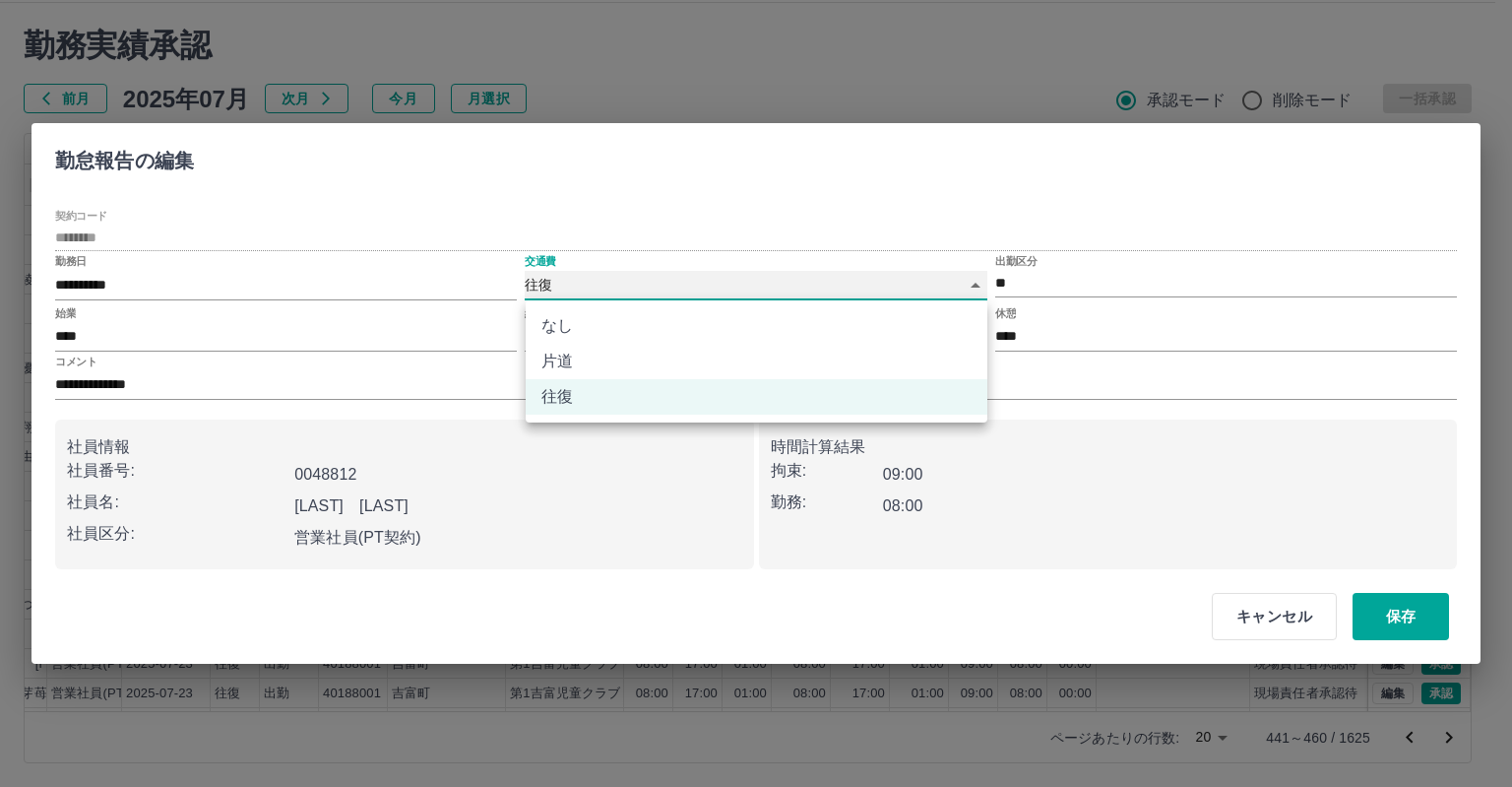 type on "****" 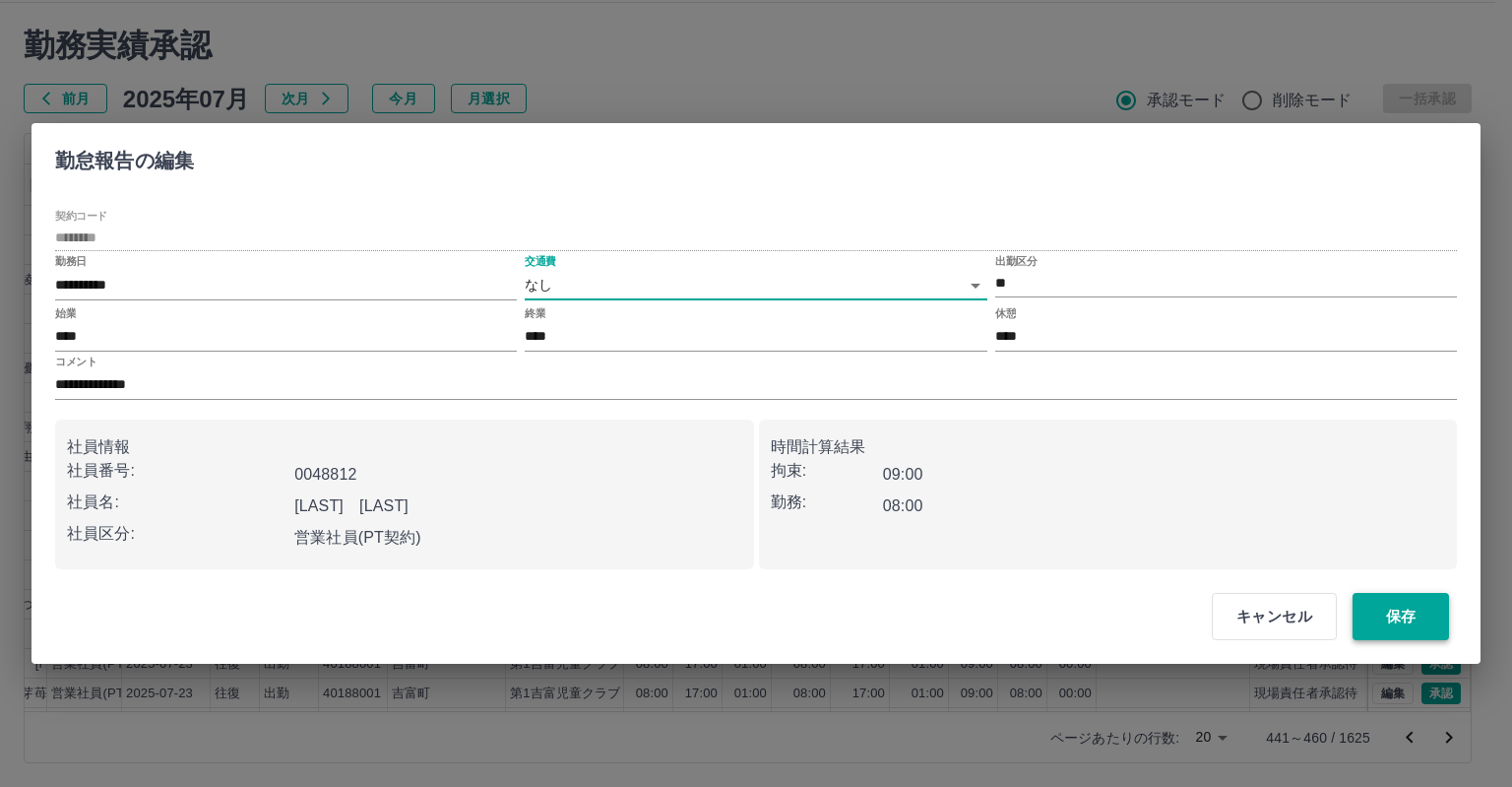click on "保存" at bounding box center (1401, 617) 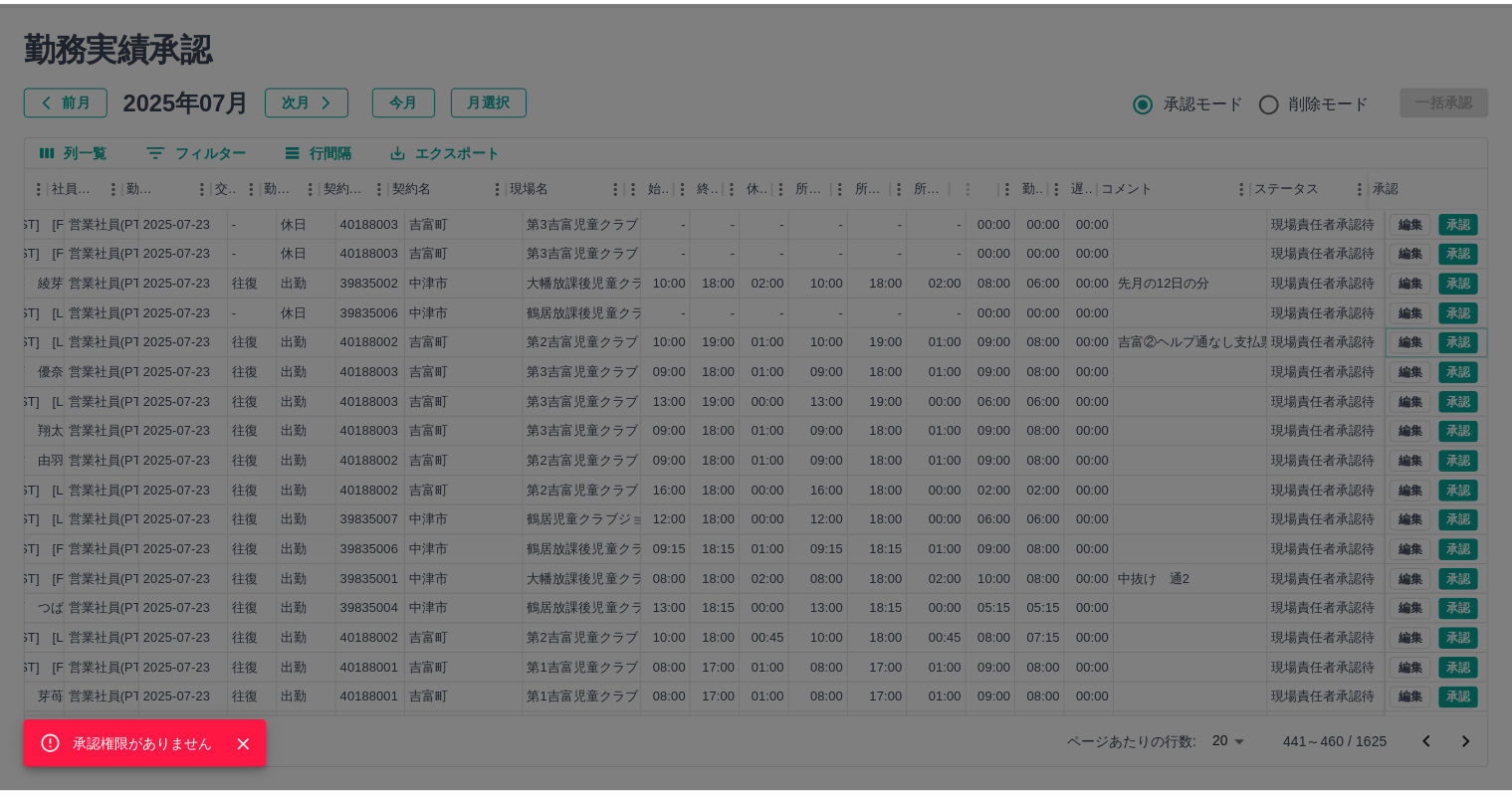 scroll, scrollTop: 0, scrollLeft: 275, axis: horizontal 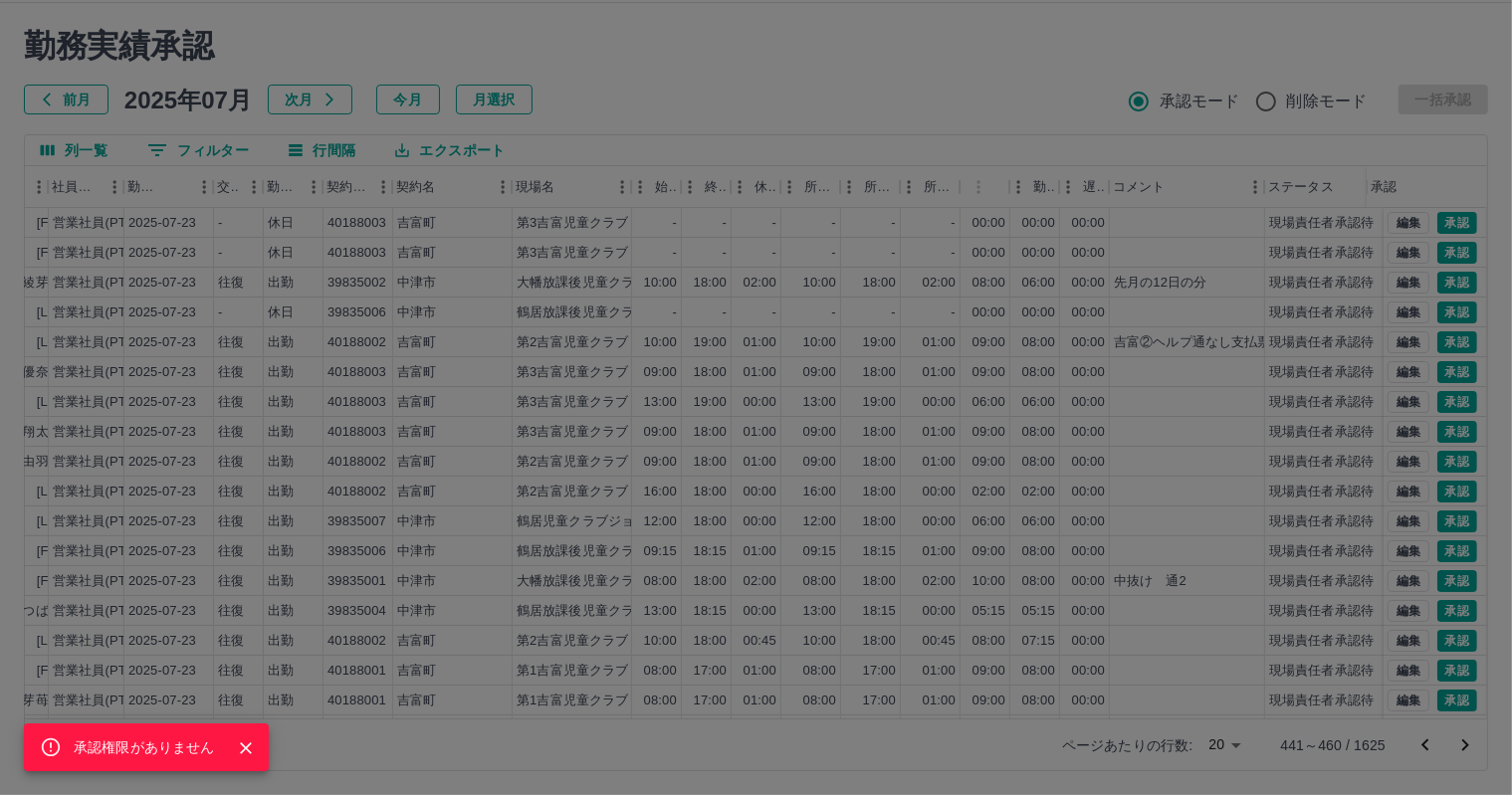 click 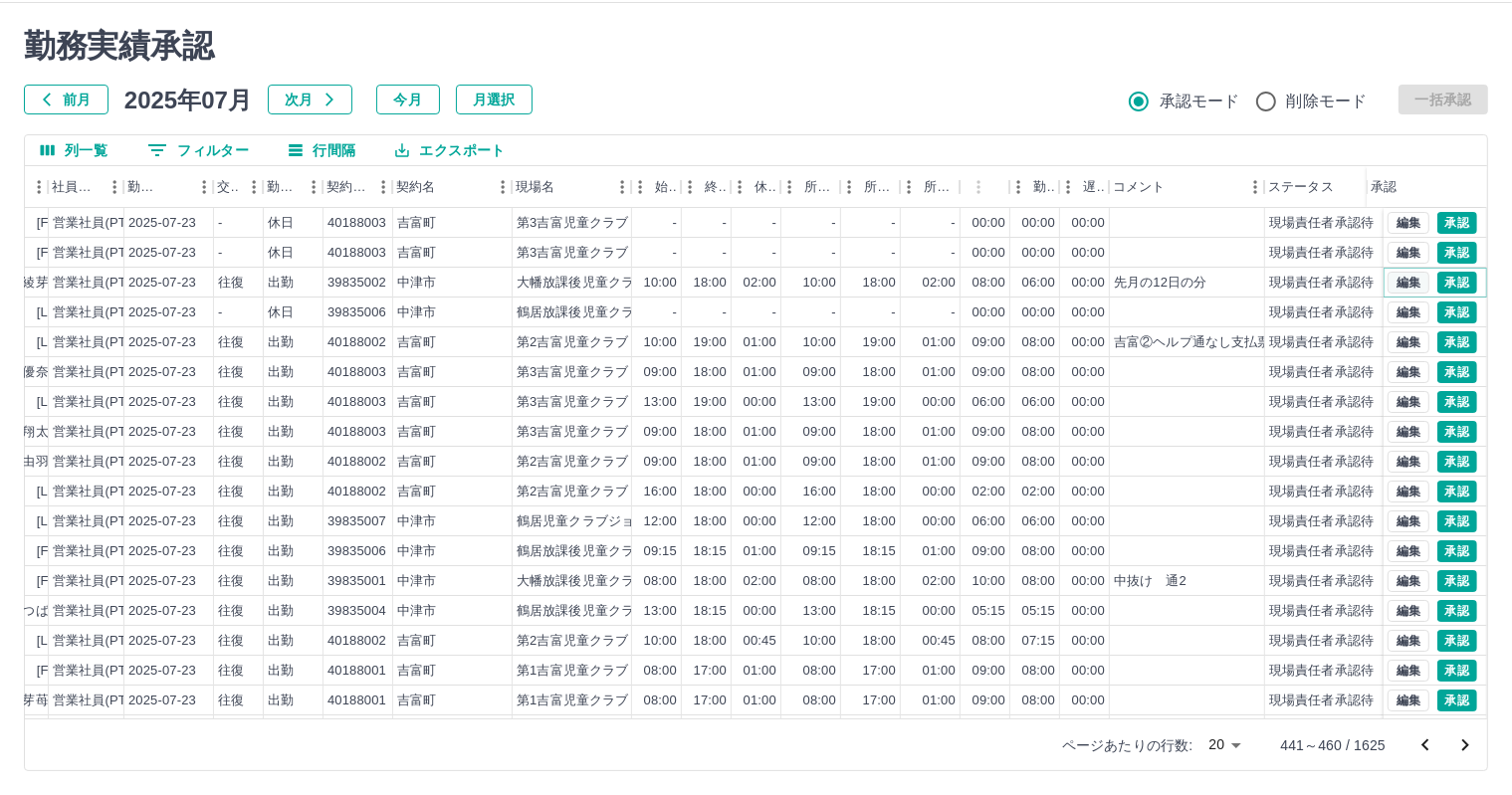 click on "編集" at bounding box center (1408, 283) 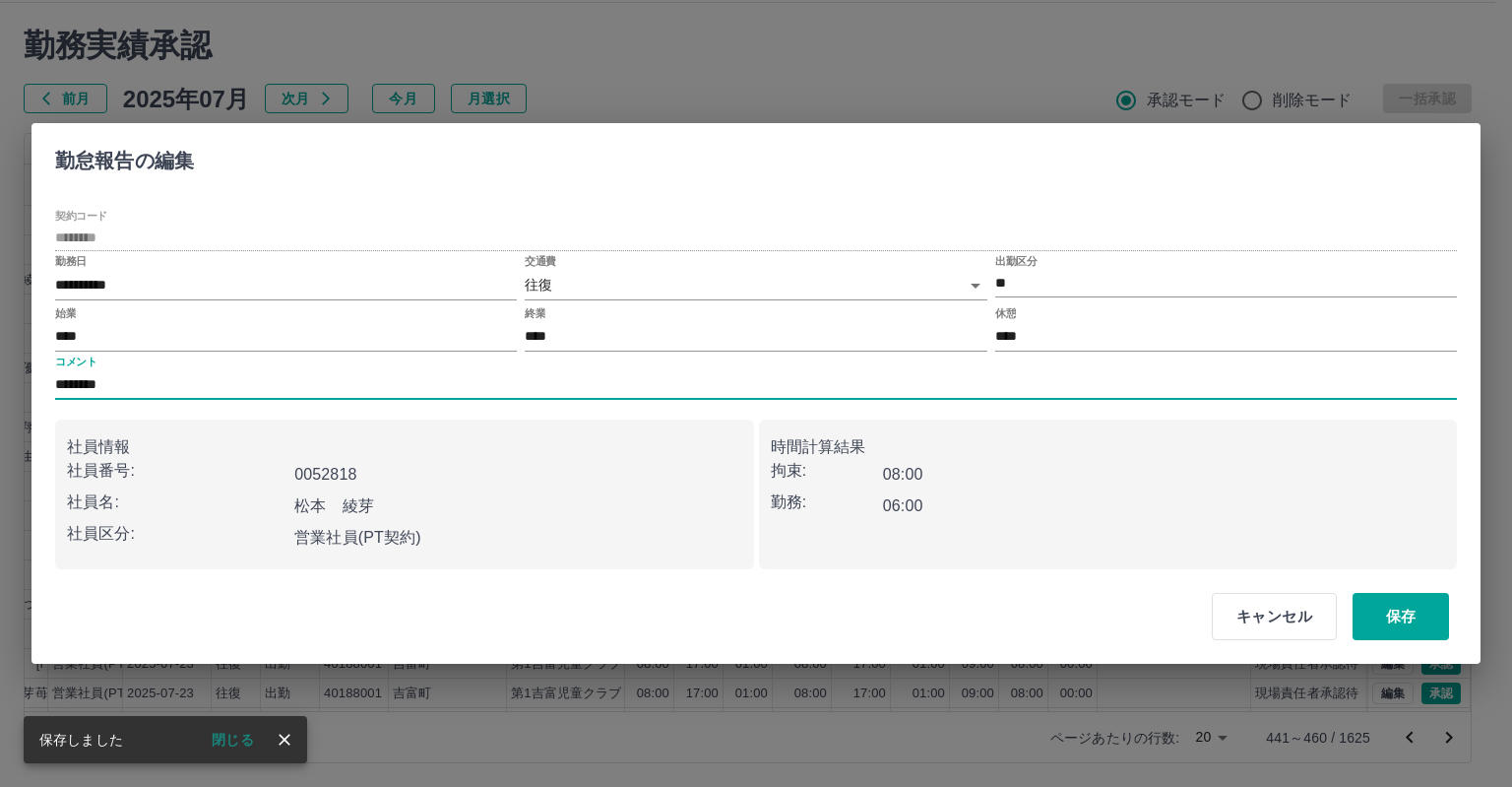 click on "********" at bounding box center [756, 385] 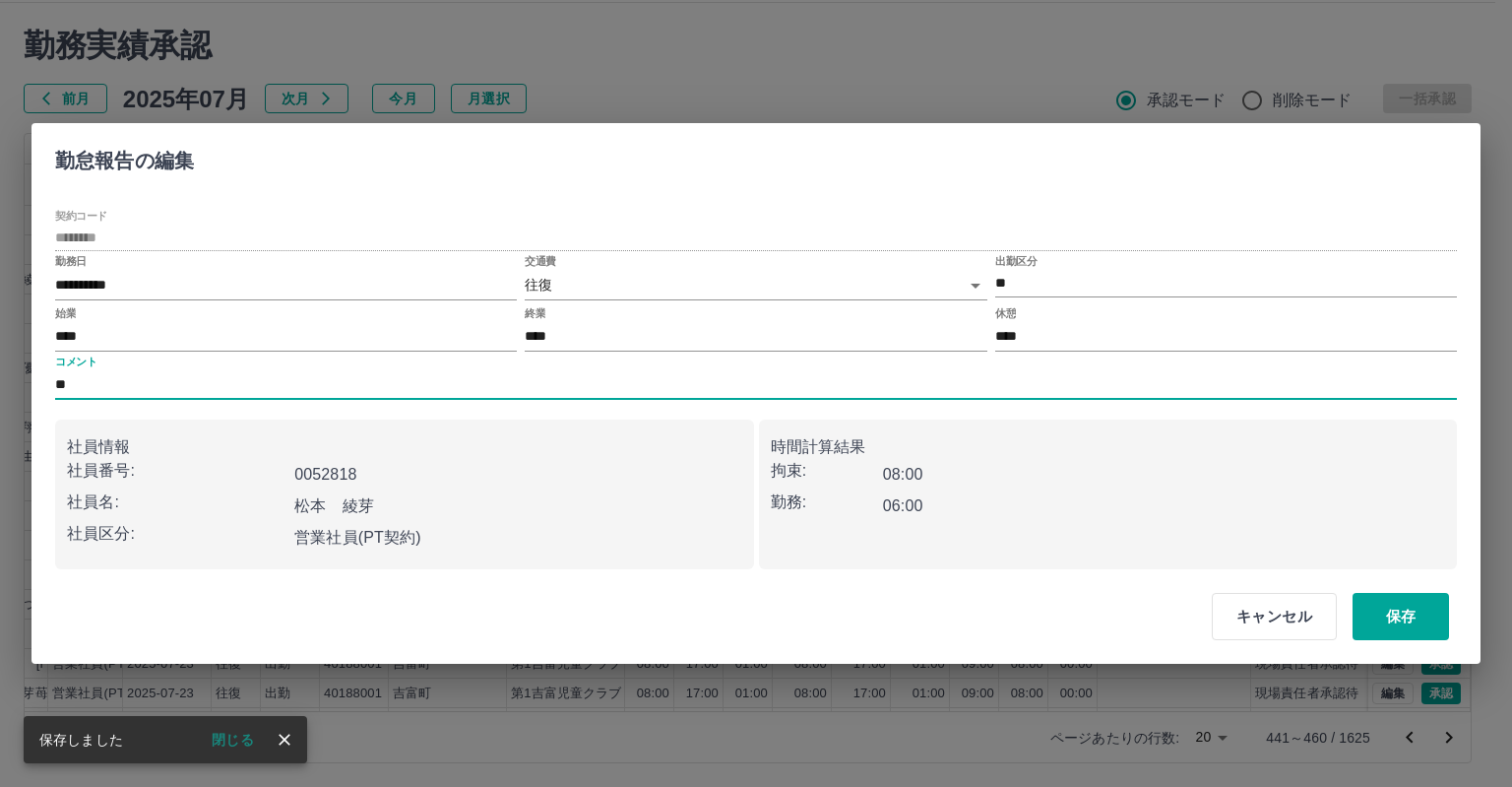 type on "*" 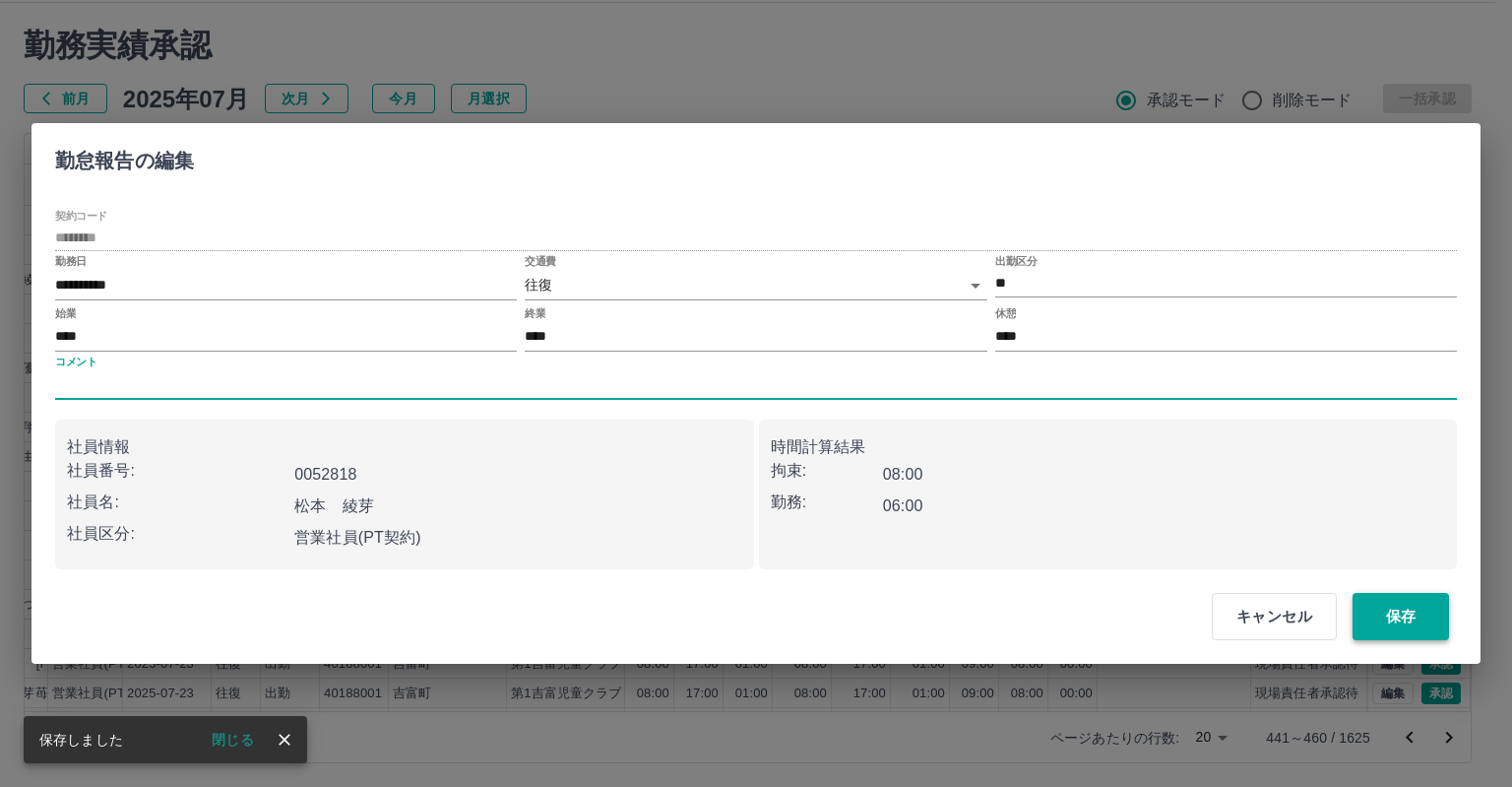 type 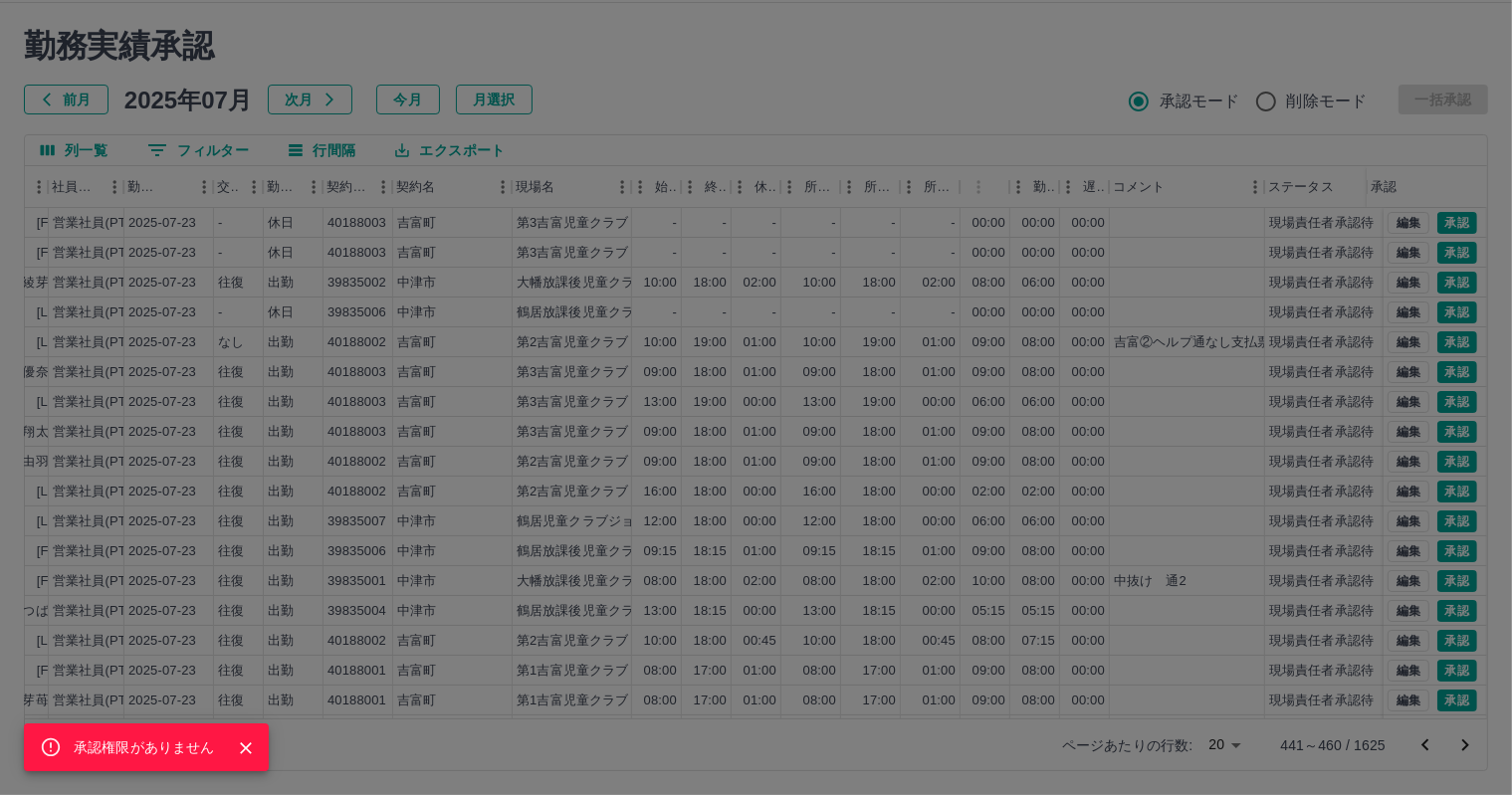 click 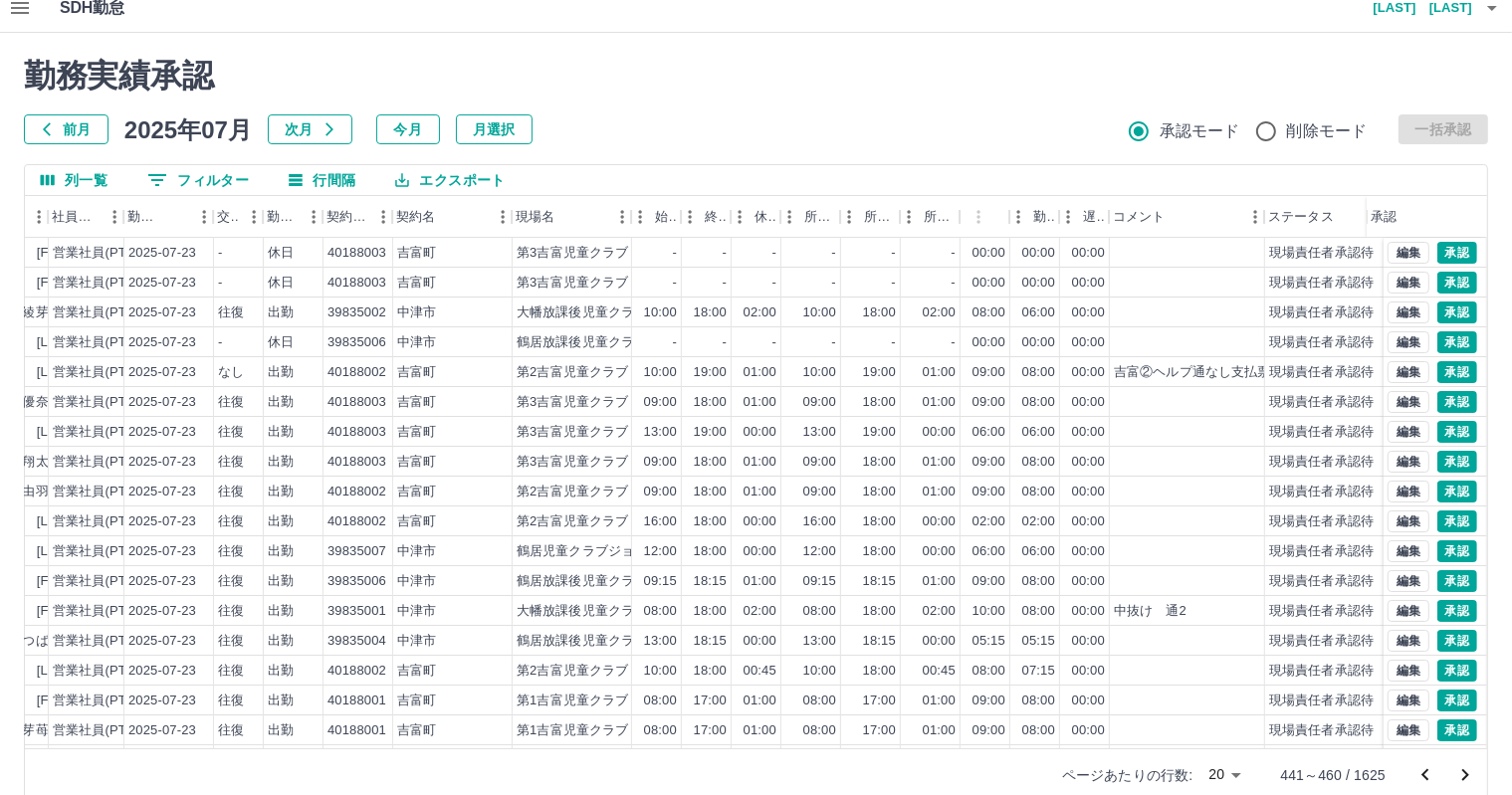 scroll, scrollTop: 0, scrollLeft: 0, axis: both 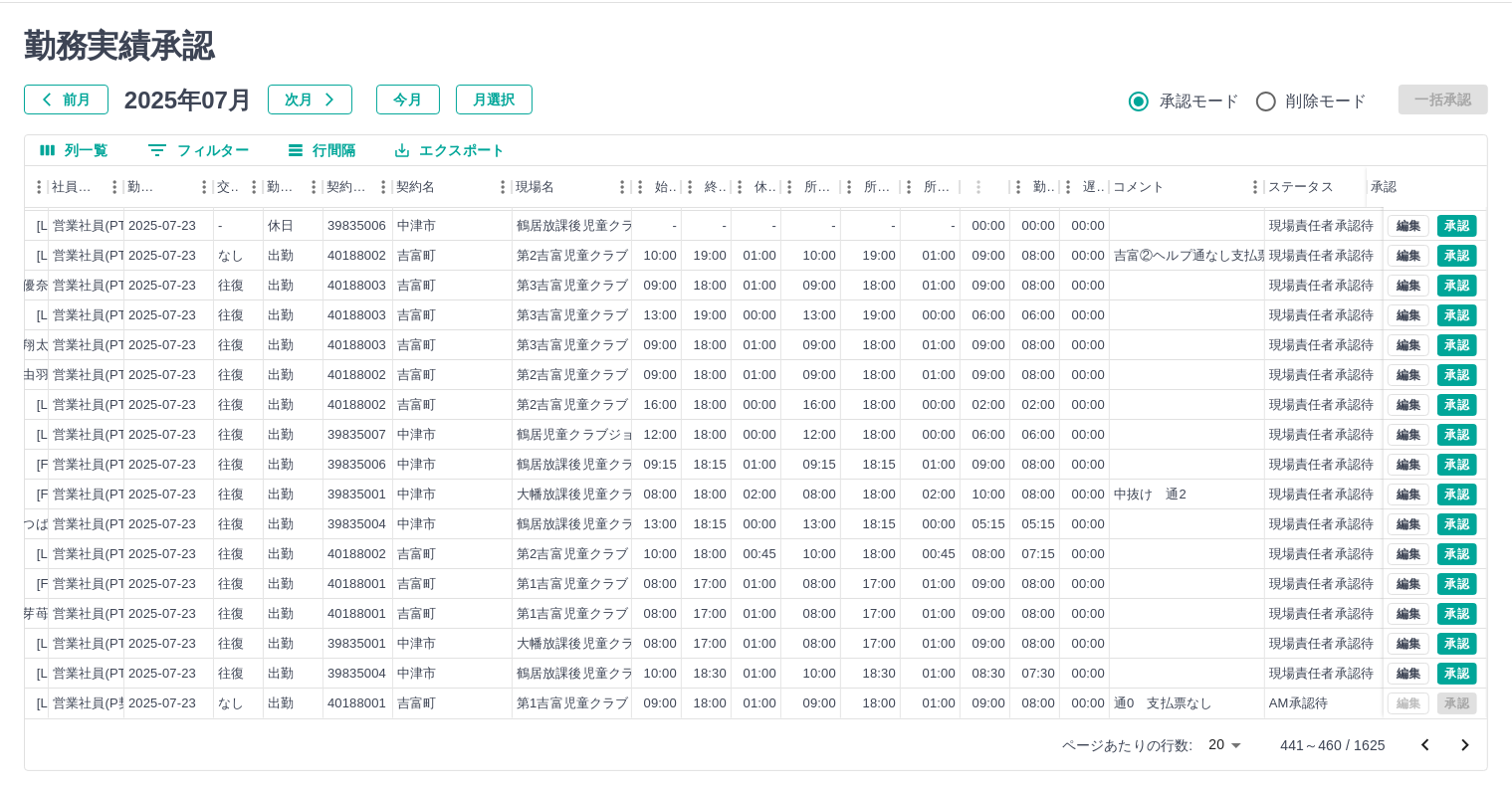 click 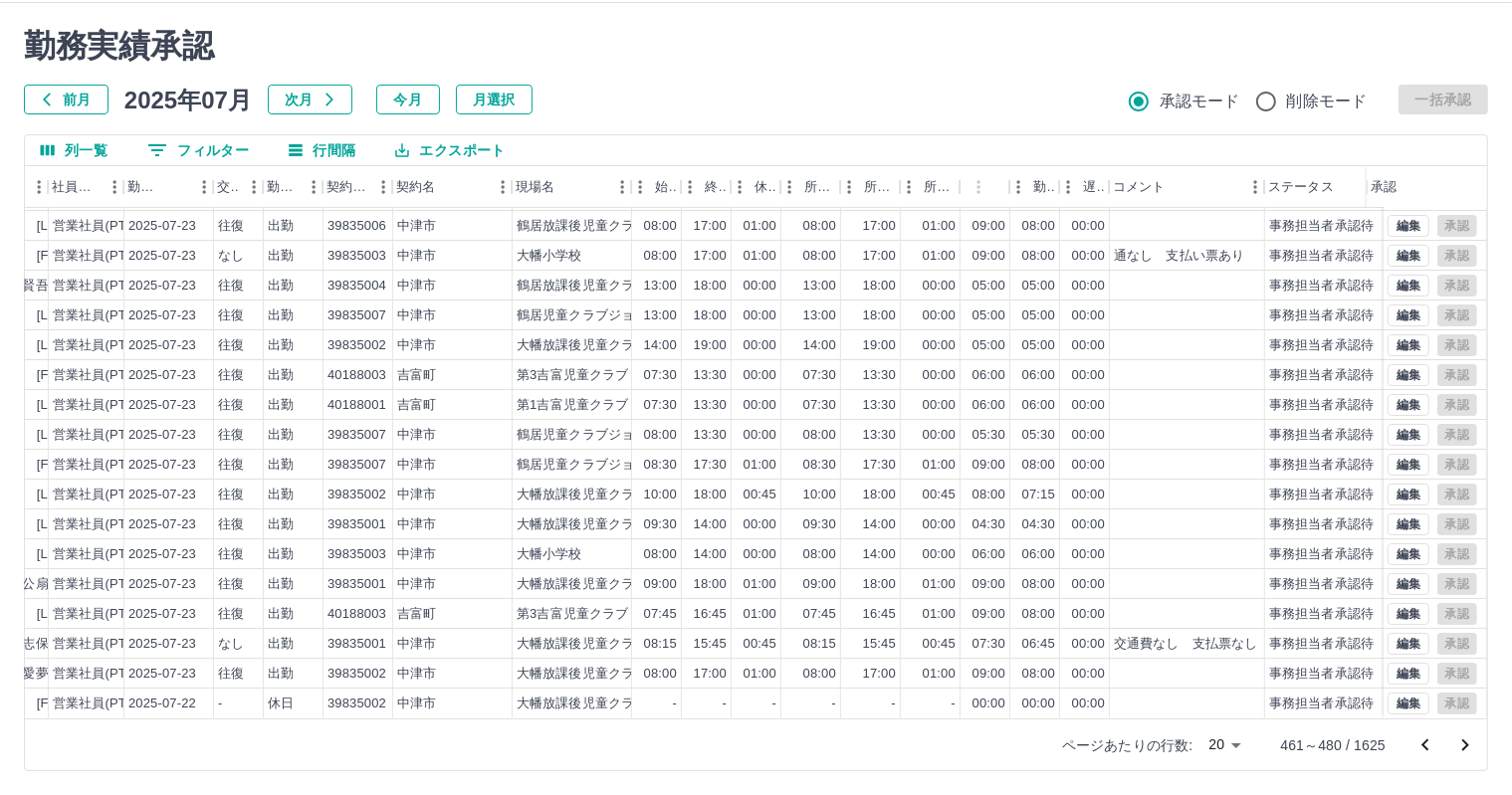 scroll, scrollTop: 0, scrollLeft: 275, axis: horizontal 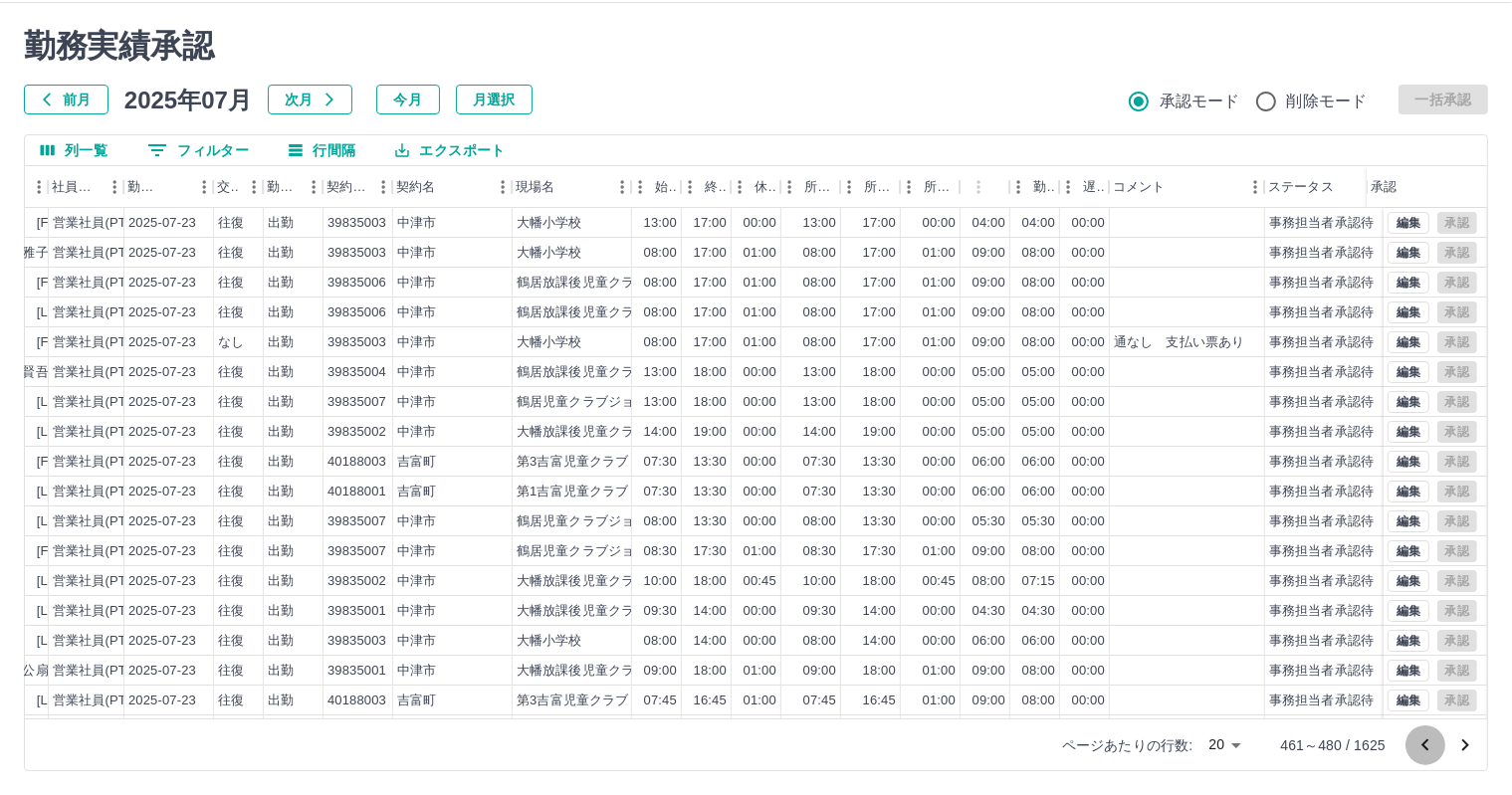 click 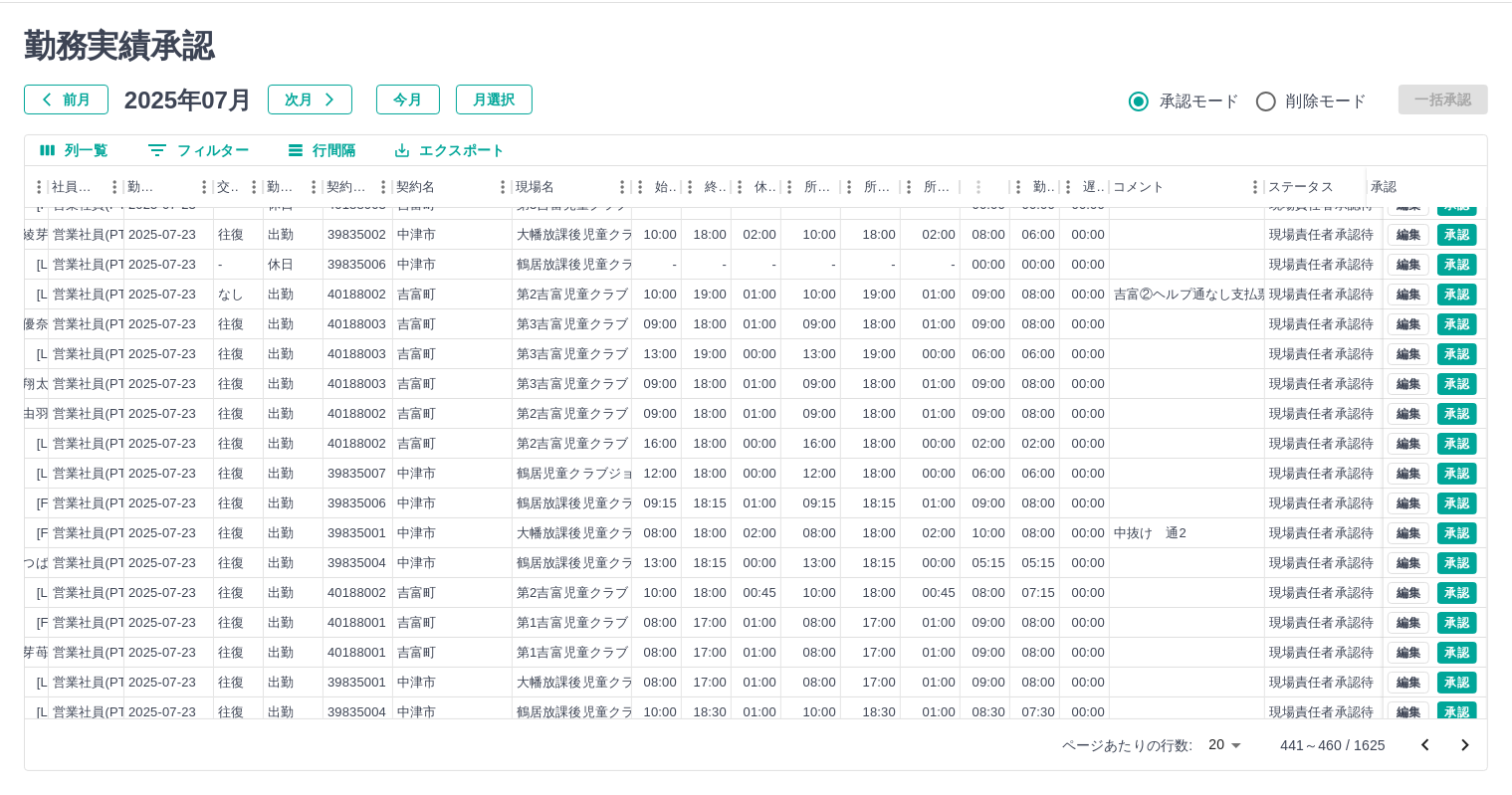 scroll, scrollTop: 0, scrollLeft: 275, axis: horizontal 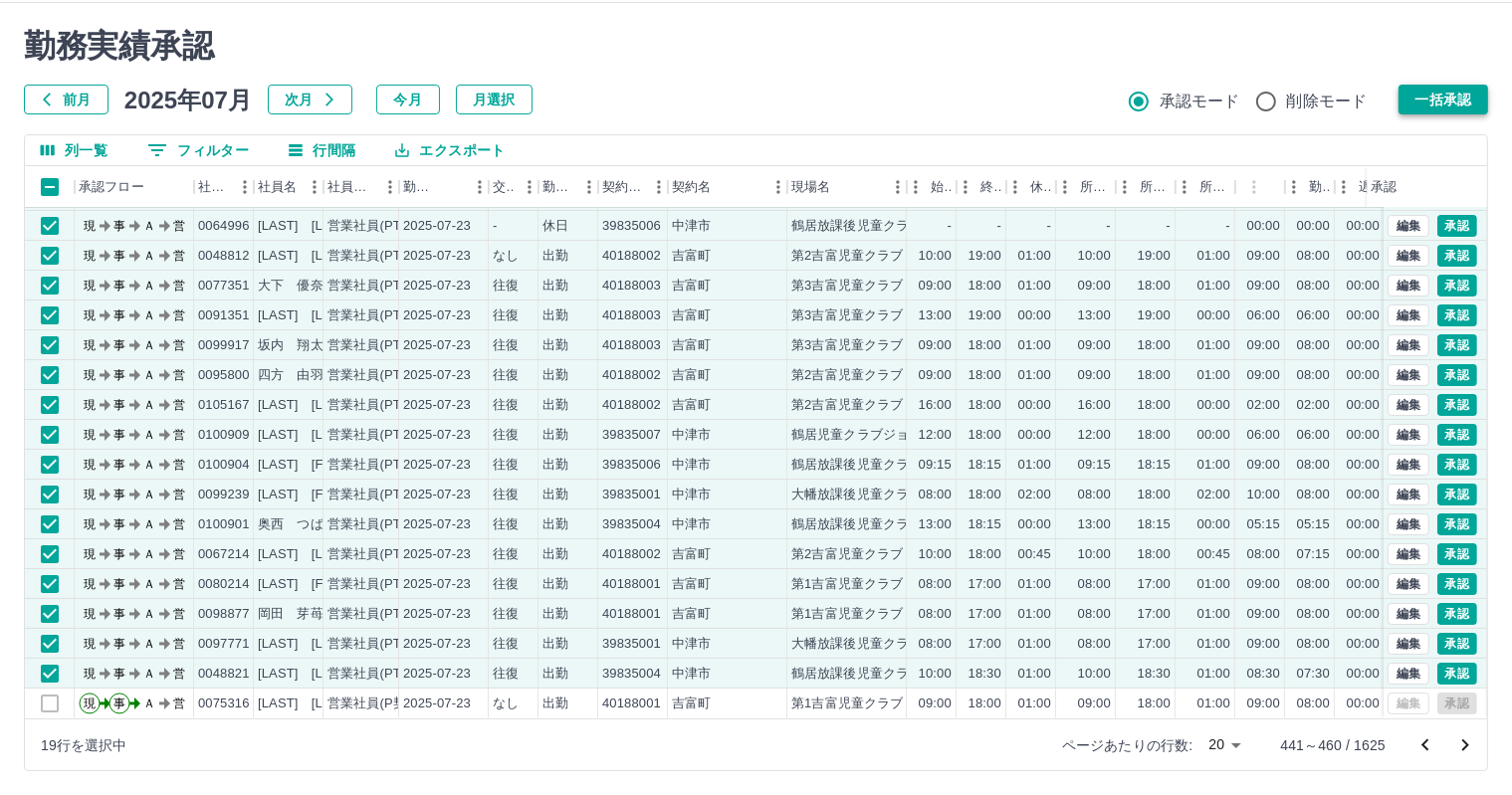 click on "一括承認" at bounding box center [1443, 99] 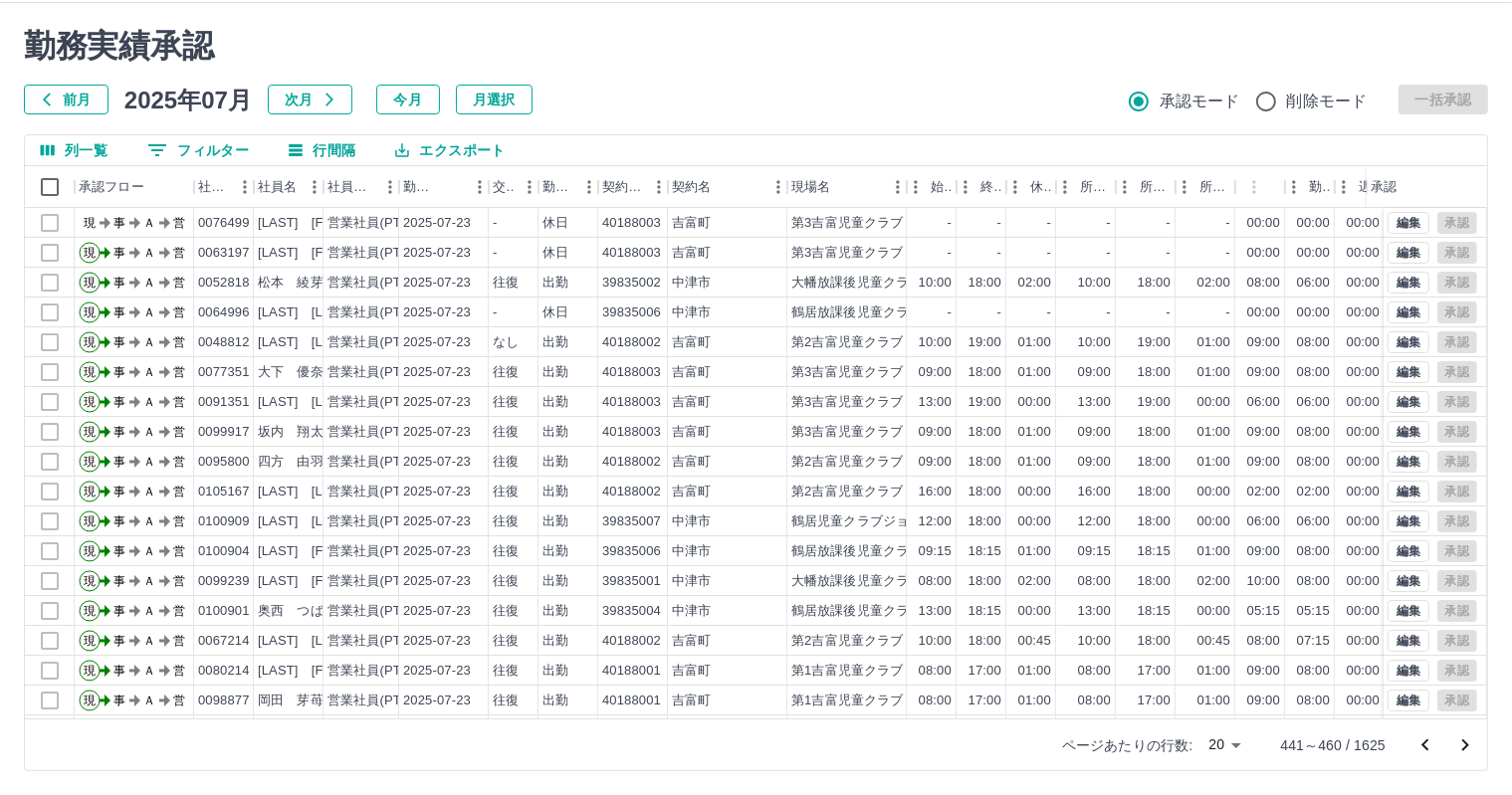 scroll, scrollTop: 0, scrollLeft: 0, axis: both 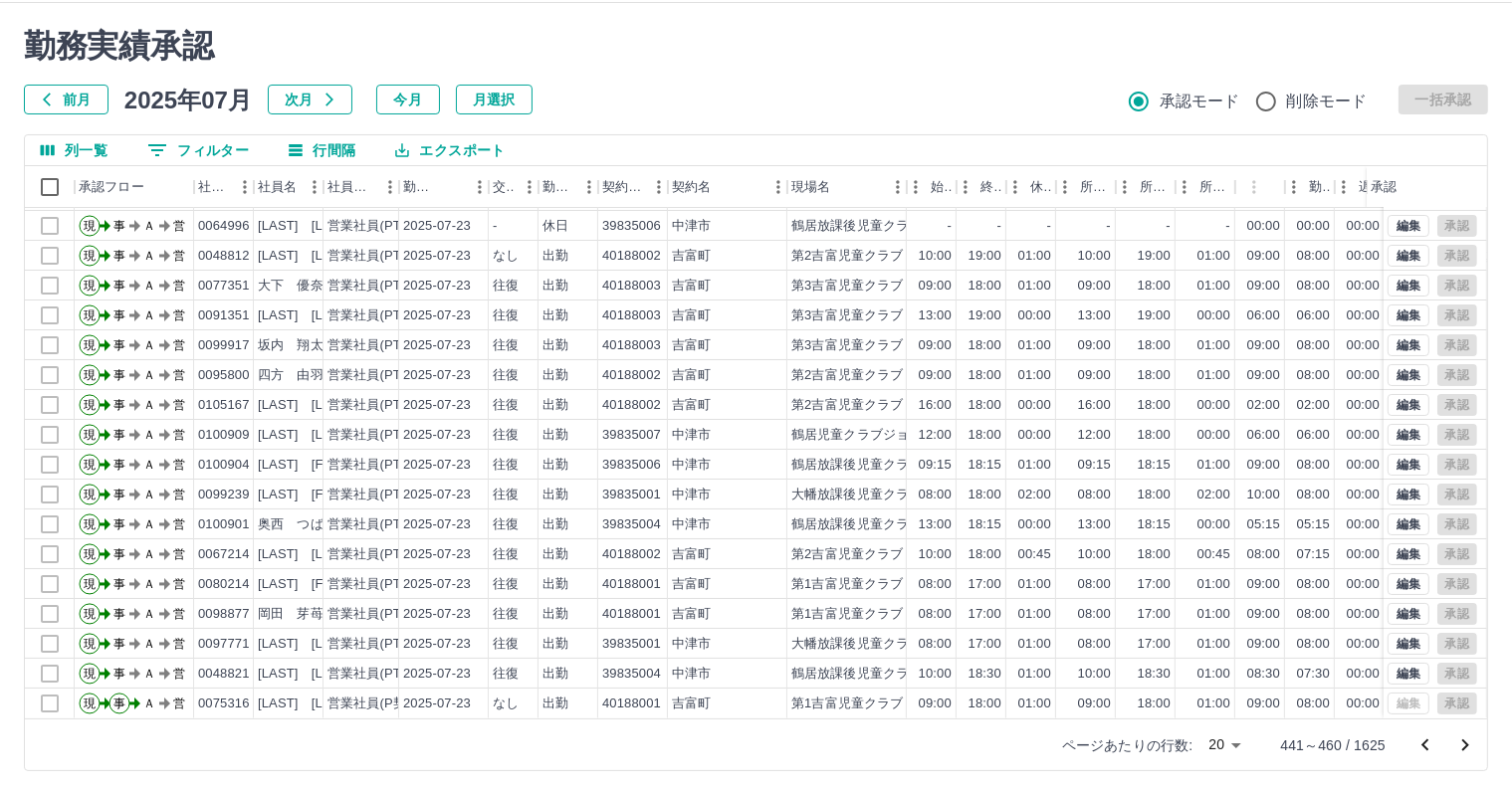 click 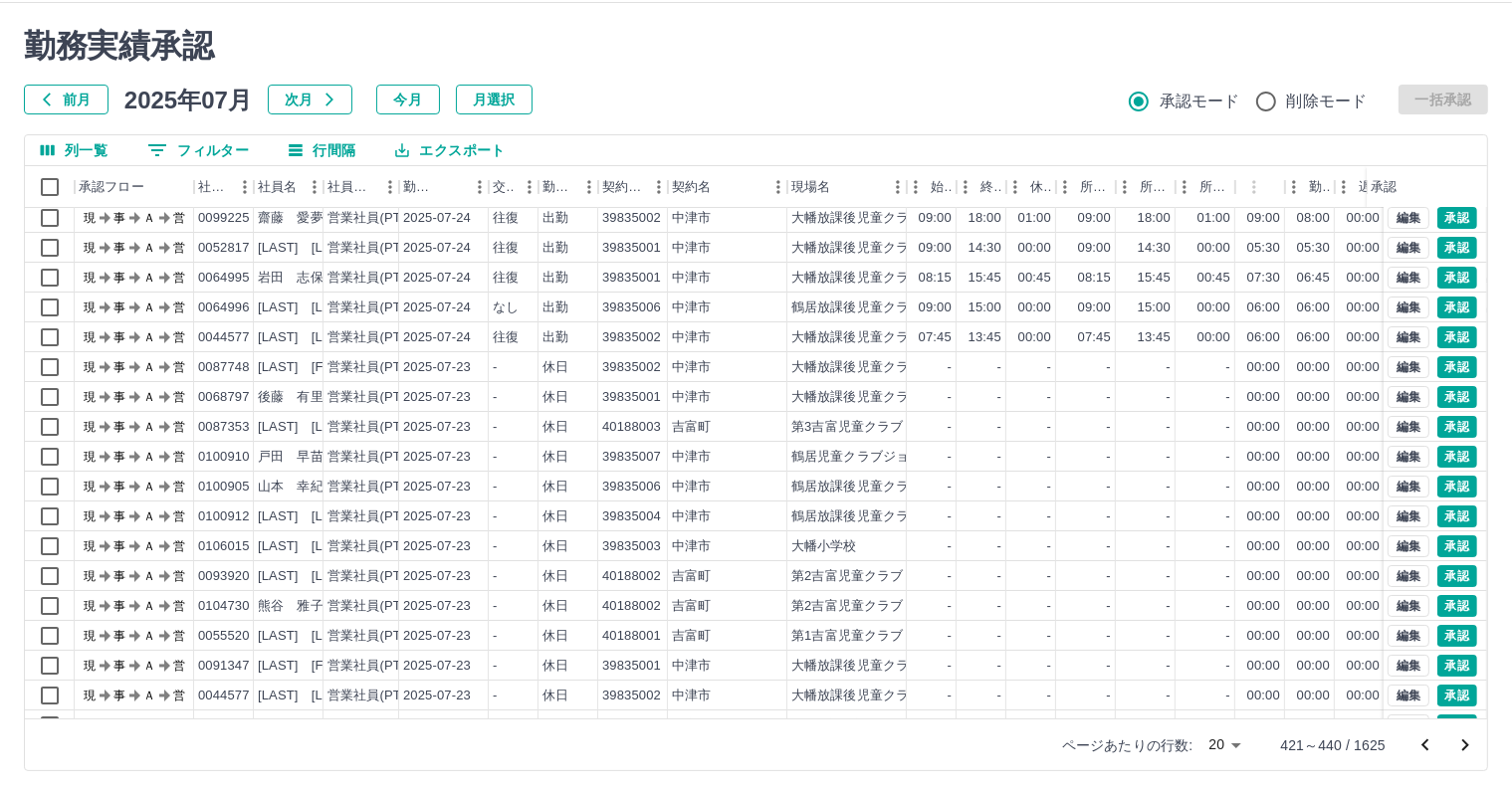 scroll, scrollTop: 99, scrollLeft: 0, axis: vertical 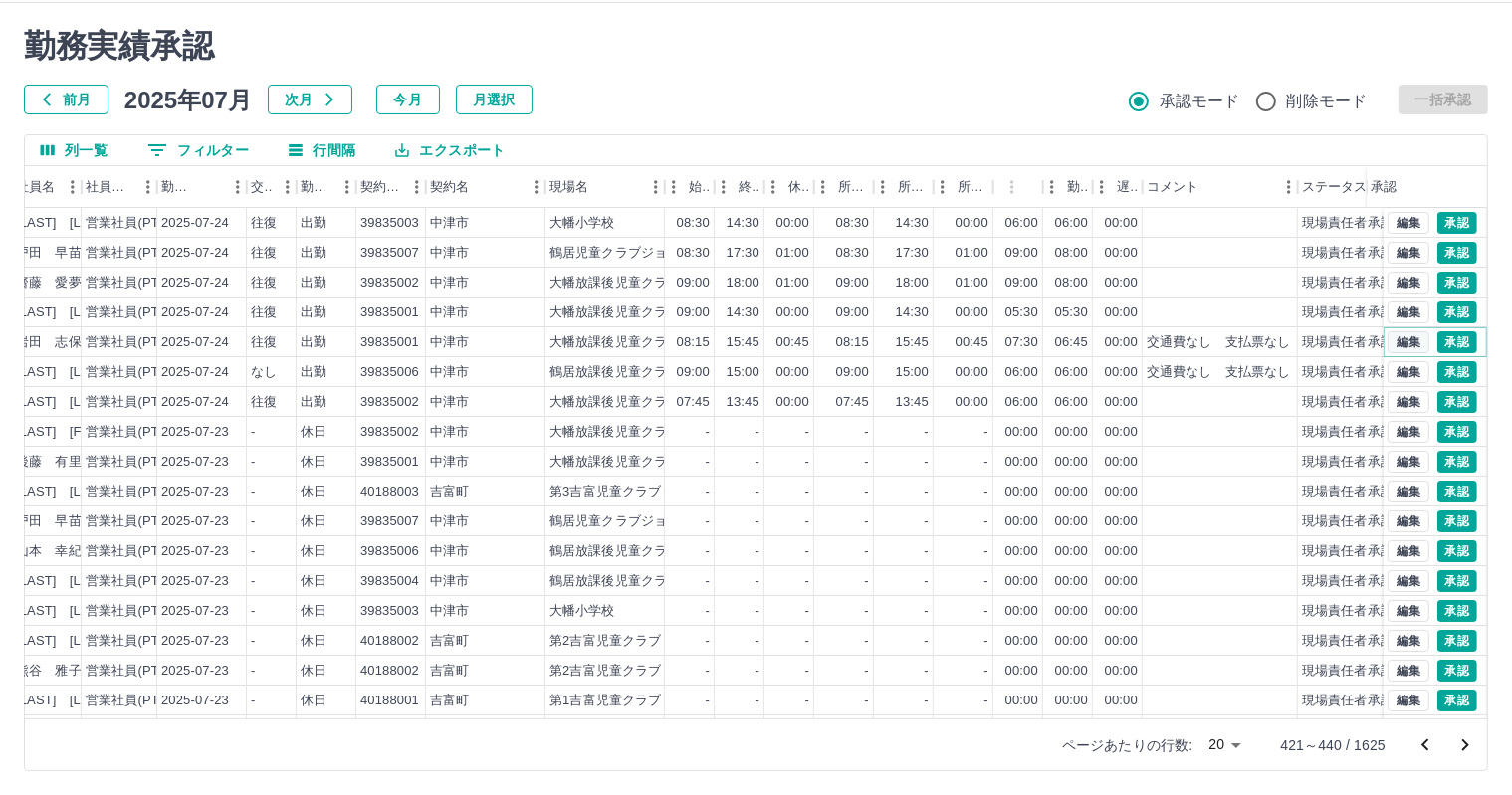 click on "編集" at bounding box center (1408, 342) 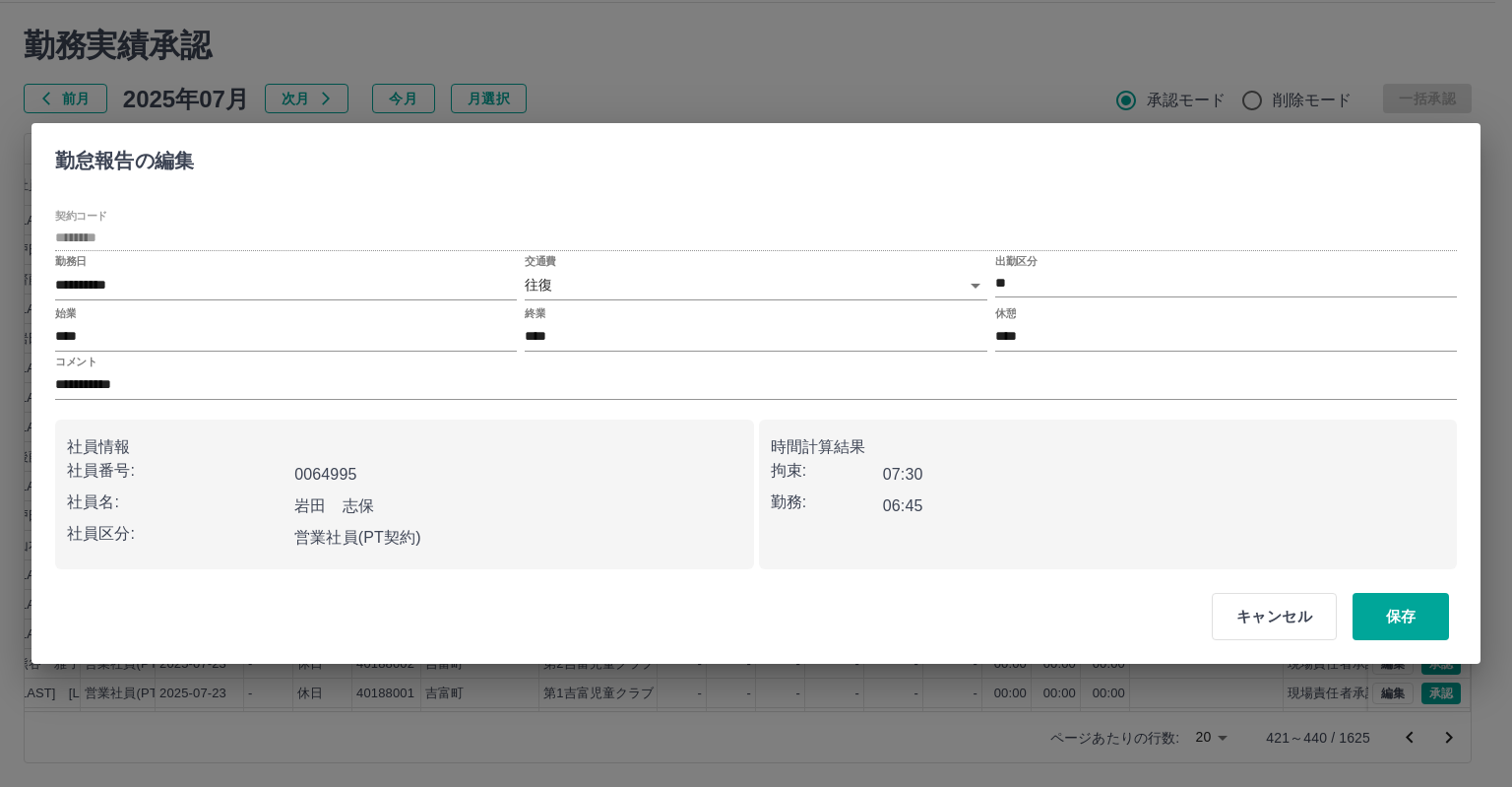 click on "SDH勤怠 [LAST]　[FIRST] 勤務実績承認 前月 2025年07月 次月 今月 月選択 承認モード 削除モード 一括承認 列一覧 0 フィルター 行間隔 エクスポート 承認フロー 社員番号 社員名 社員区分 勤務日 交通費 勤務区分 契約コード 契約名 現場名 始業 終業 休憩 所定開始 所定終業 所定休憩 拘束 勤務 遅刻等 コメント ステータス 承認 現 事 Ａ 営 0106015 [LAST]　[FIRST] 営業社員(PT契約) 2025-07-24 往復 出勤 39835003 [CITY] [LOCATION] 08:30 14:30 00:00 08:30 14:30 00:00 06:00 06:00 00:00 現場責任者承認待 現 事 Ａ 営 0100910 [LAST]　[FIRST] 営業社員(PT契約) 2025-07-24 往復 出勤 39835007 [CITY] [LOCATION] 08:30 17:30 01:00 08:30 17:30 01:00 09:00 08:00 00:00 現場責任者承認待 現 事 Ａ 営 0099225 [LAST]　[FIRST] 営業社員(PT契約) 2025-07-24 往復 出勤 39835002 [CITY] [LOCATION]B 09:00 18:00 01:00 09:00 18:00 現" at bounding box center (756, 370) 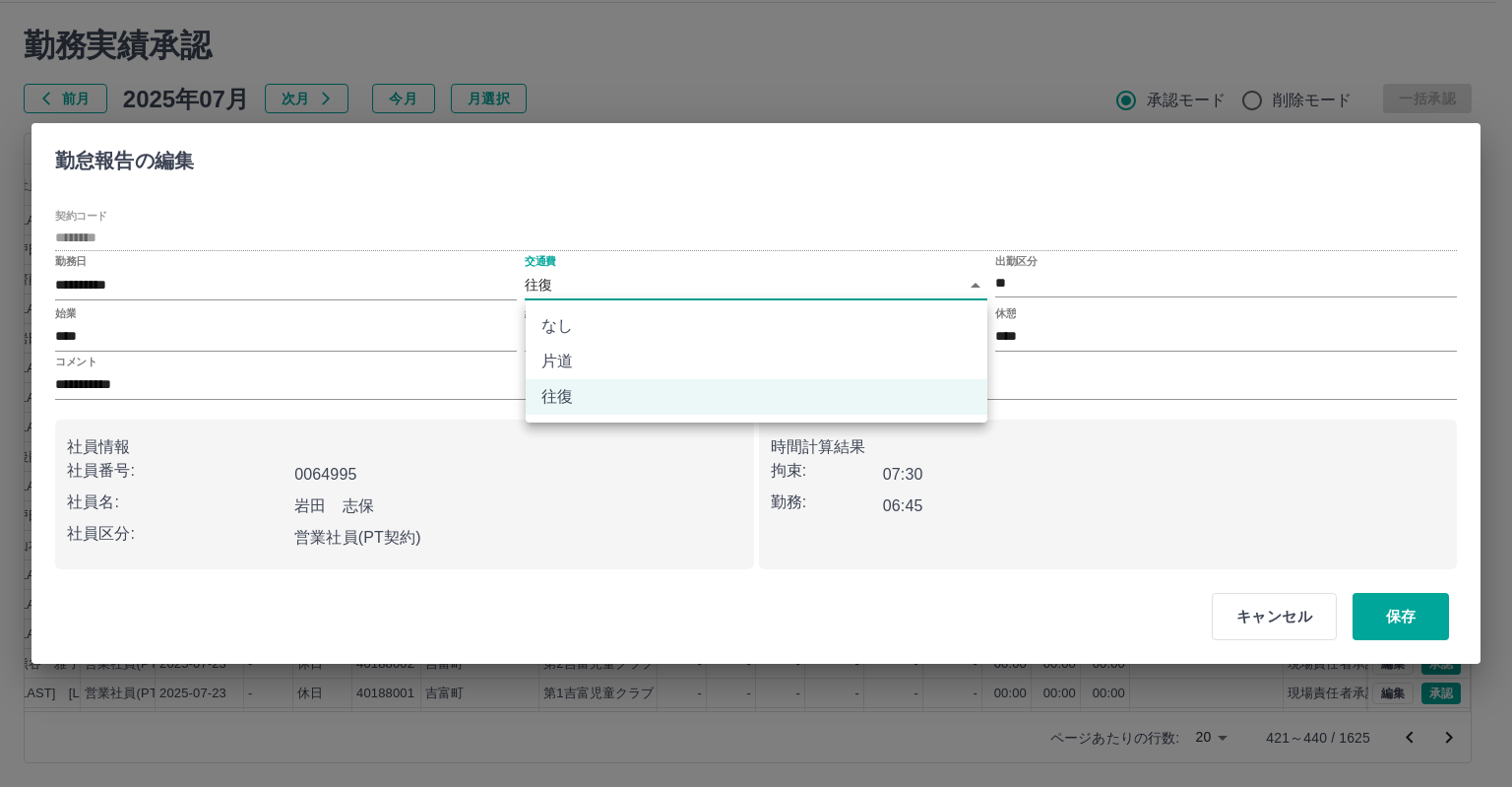click on "なし" at bounding box center [756, 326] 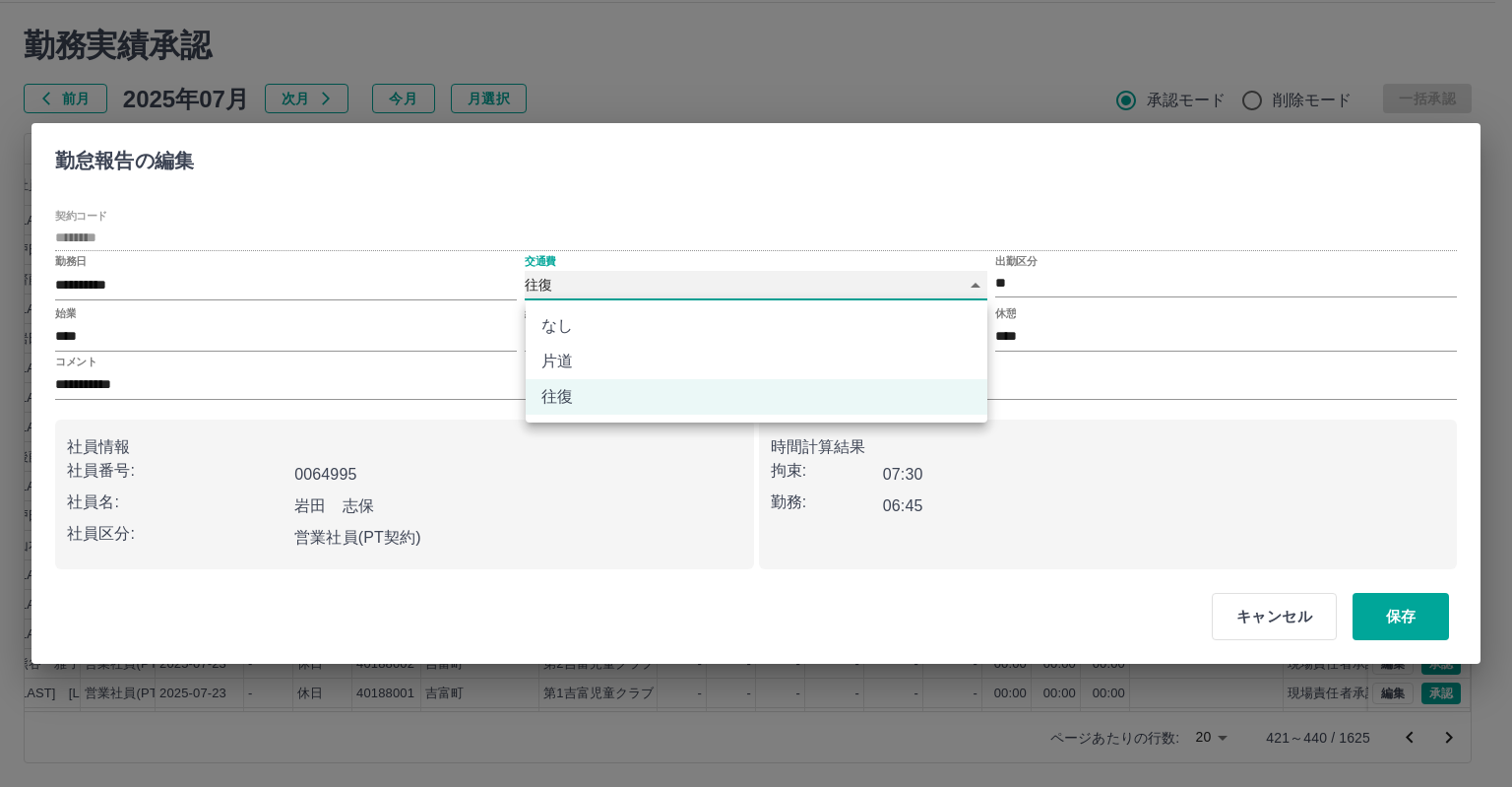 type on "****" 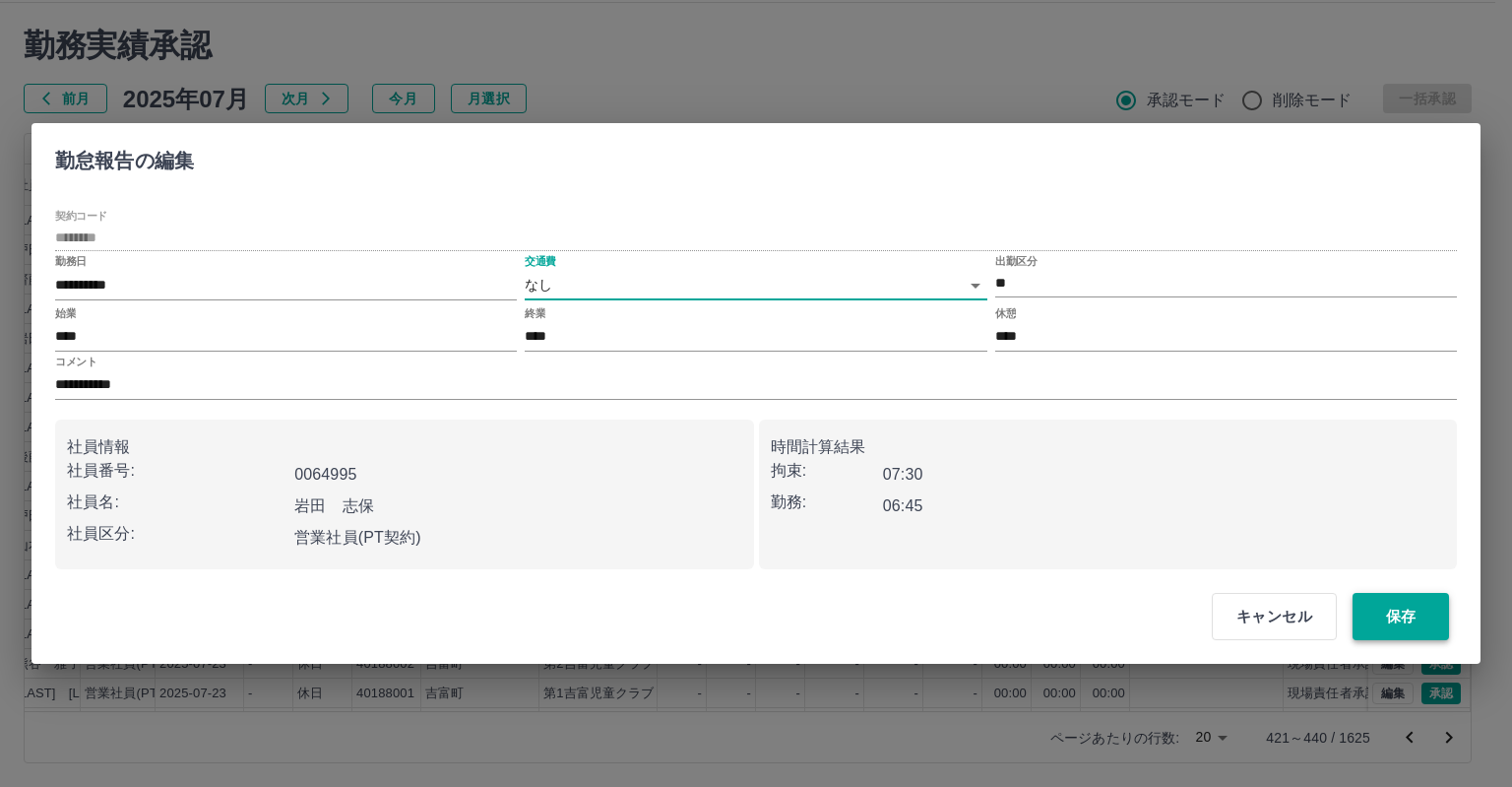 click on "保存" at bounding box center (1401, 617) 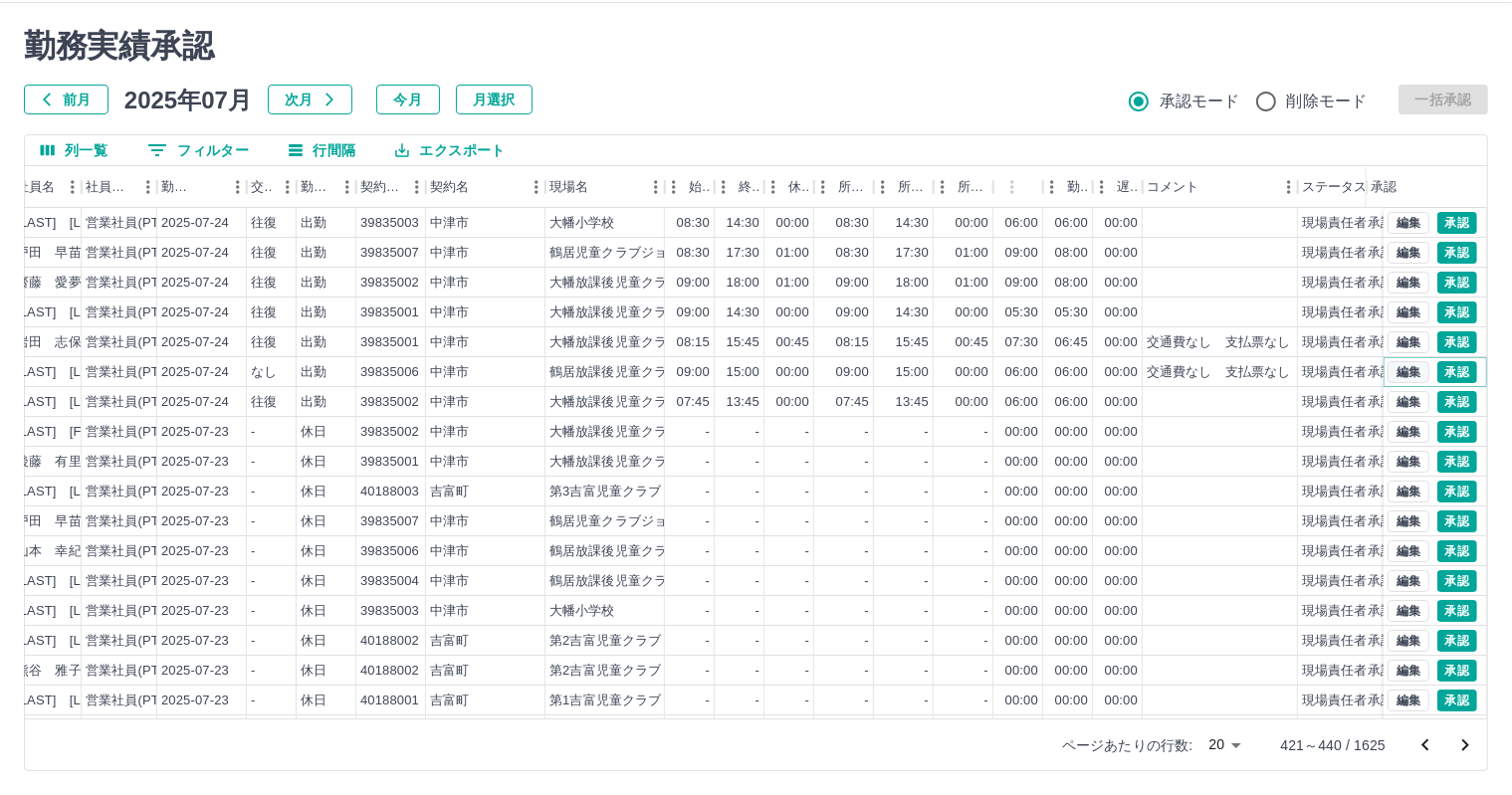 click on "編集" at bounding box center [1408, 372] 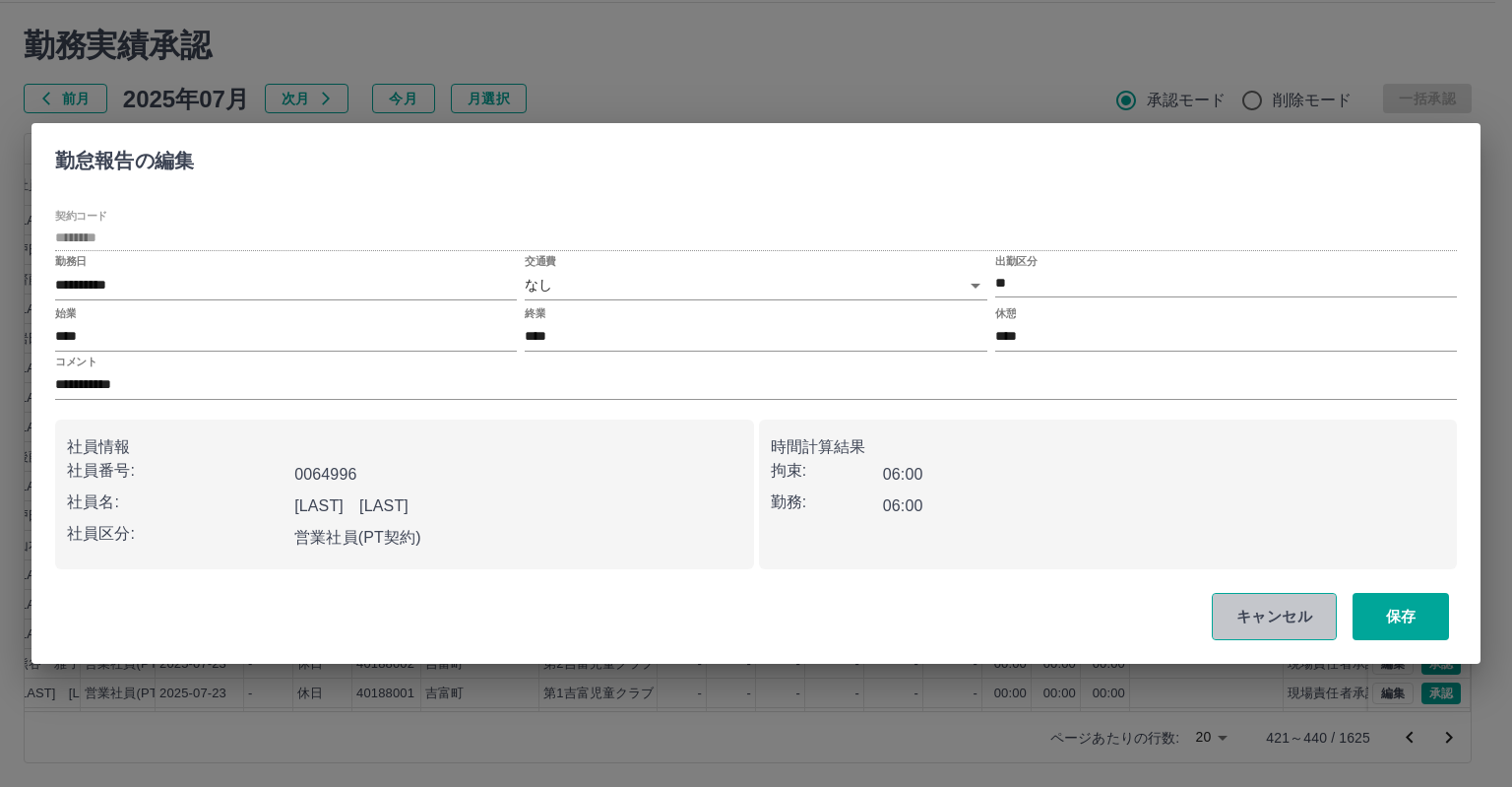 click on "キャンセル" at bounding box center (1274, 617) 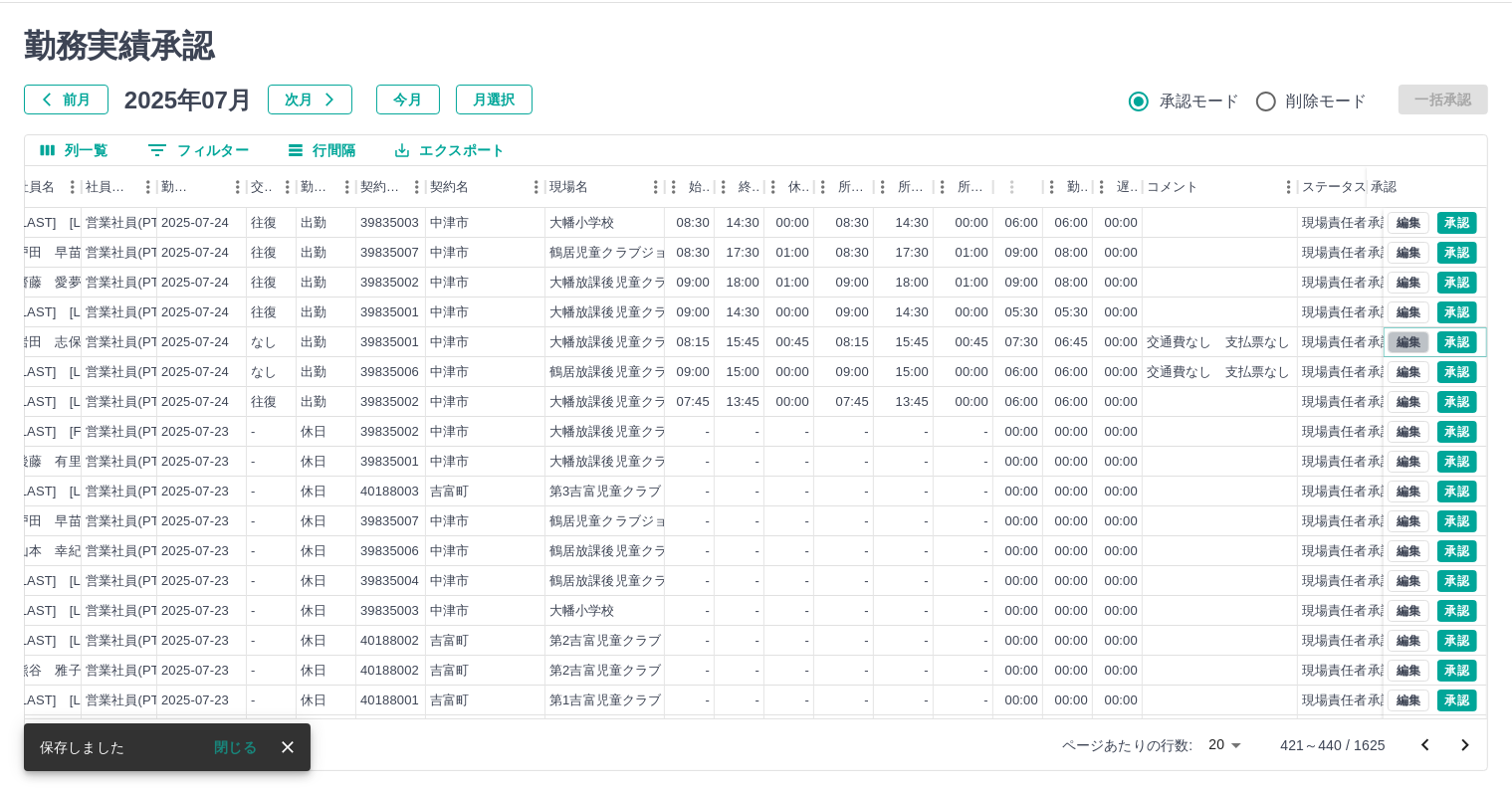 click on "編集" at bounding box center [1408, 342] 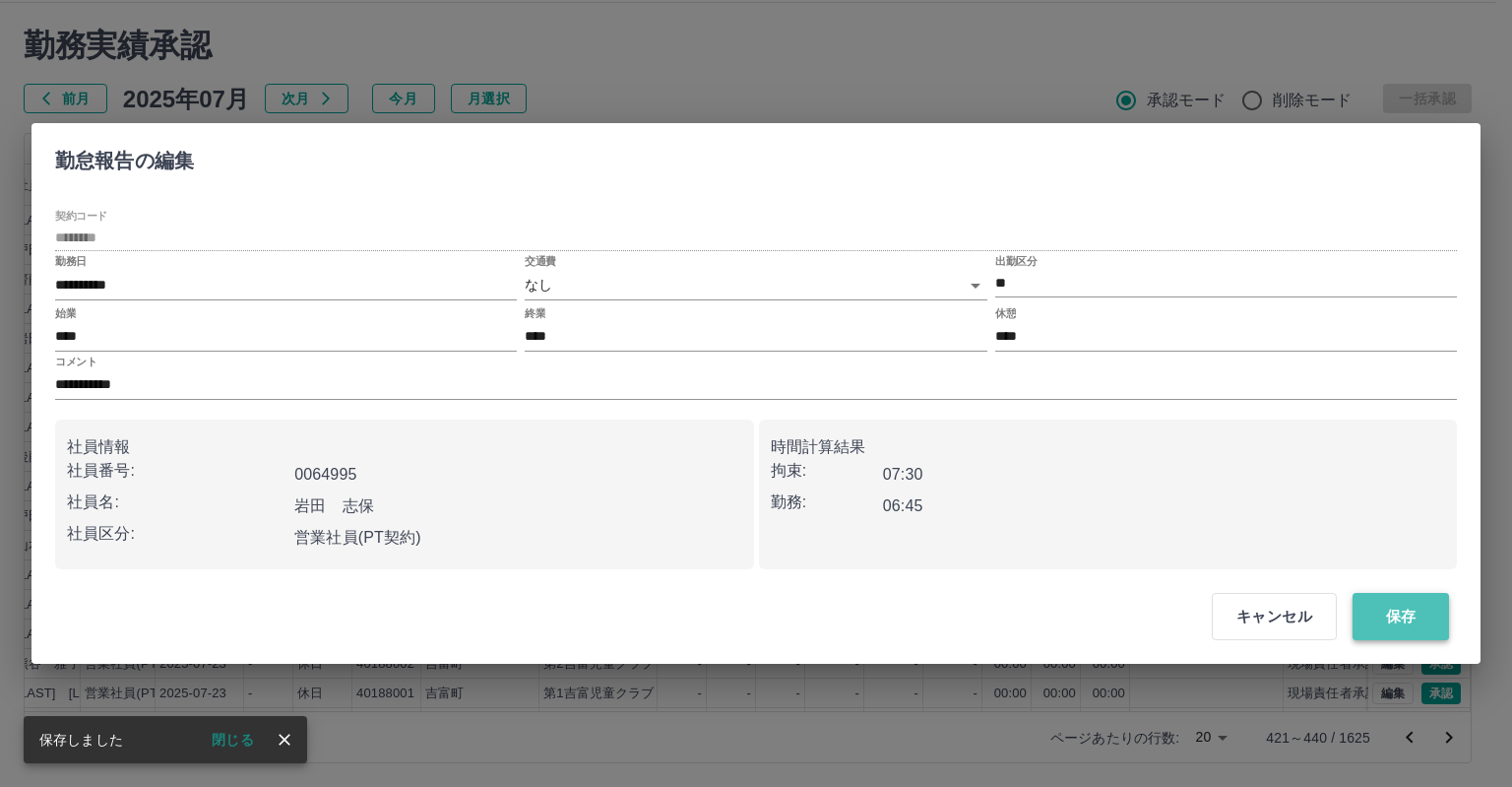 click on "保存" at bounding box center [1401, 617] 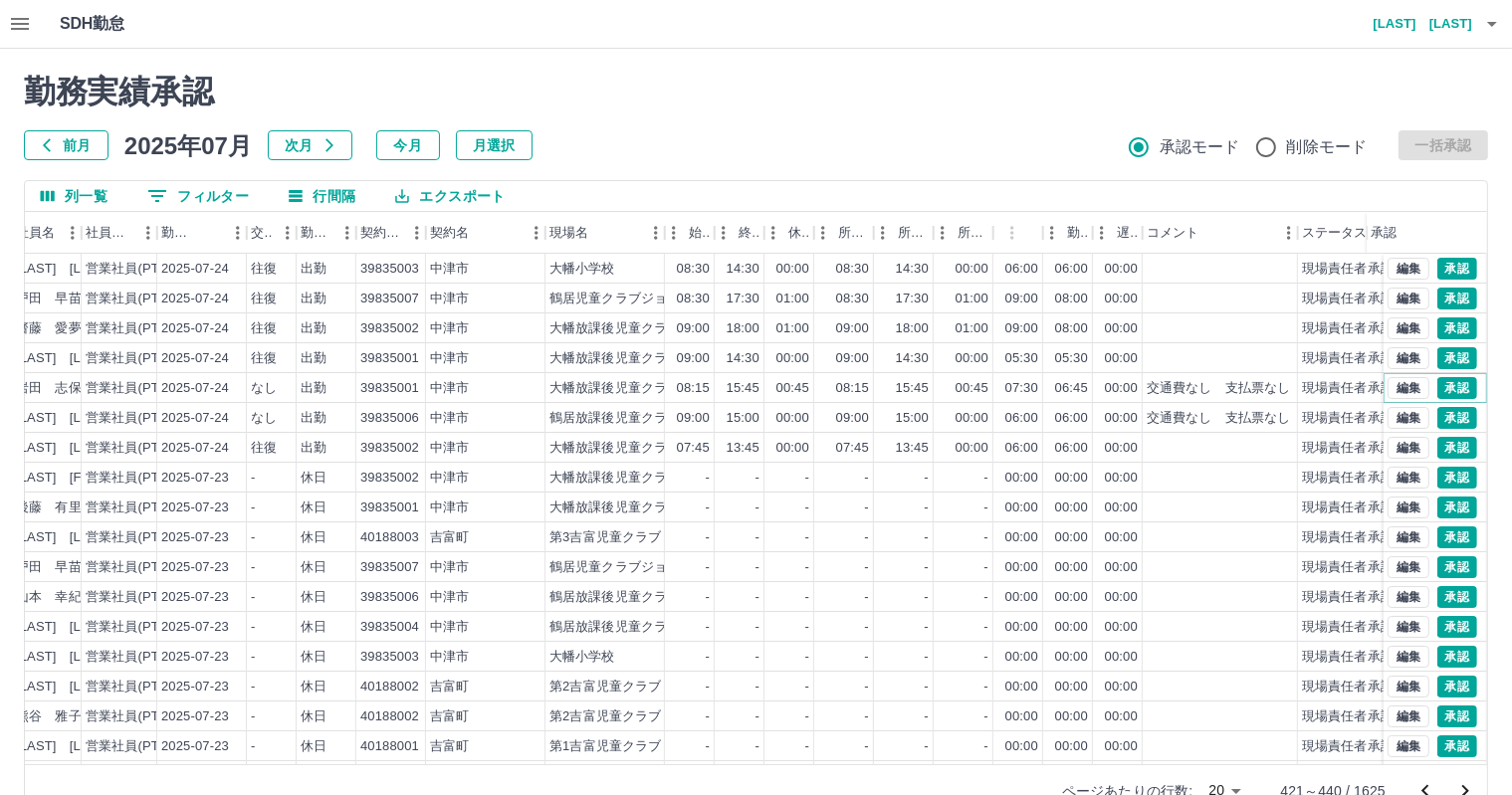 scroll, scrollTop: 0, scrollLeft: 0, axis: both 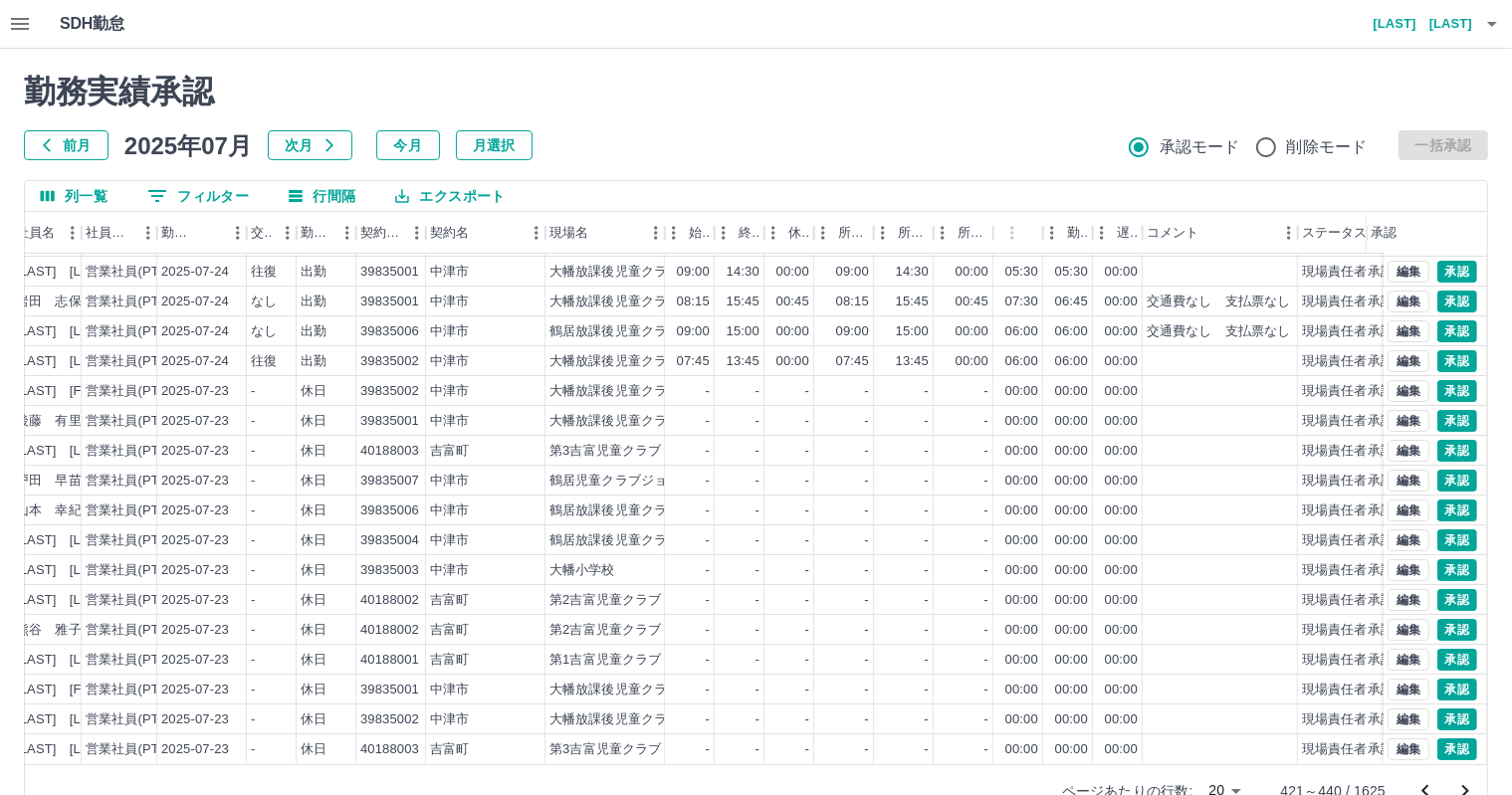 click on "ページあたりの行数: 20 ** 421～440 / 1625" at bounding box center (1262, 791) 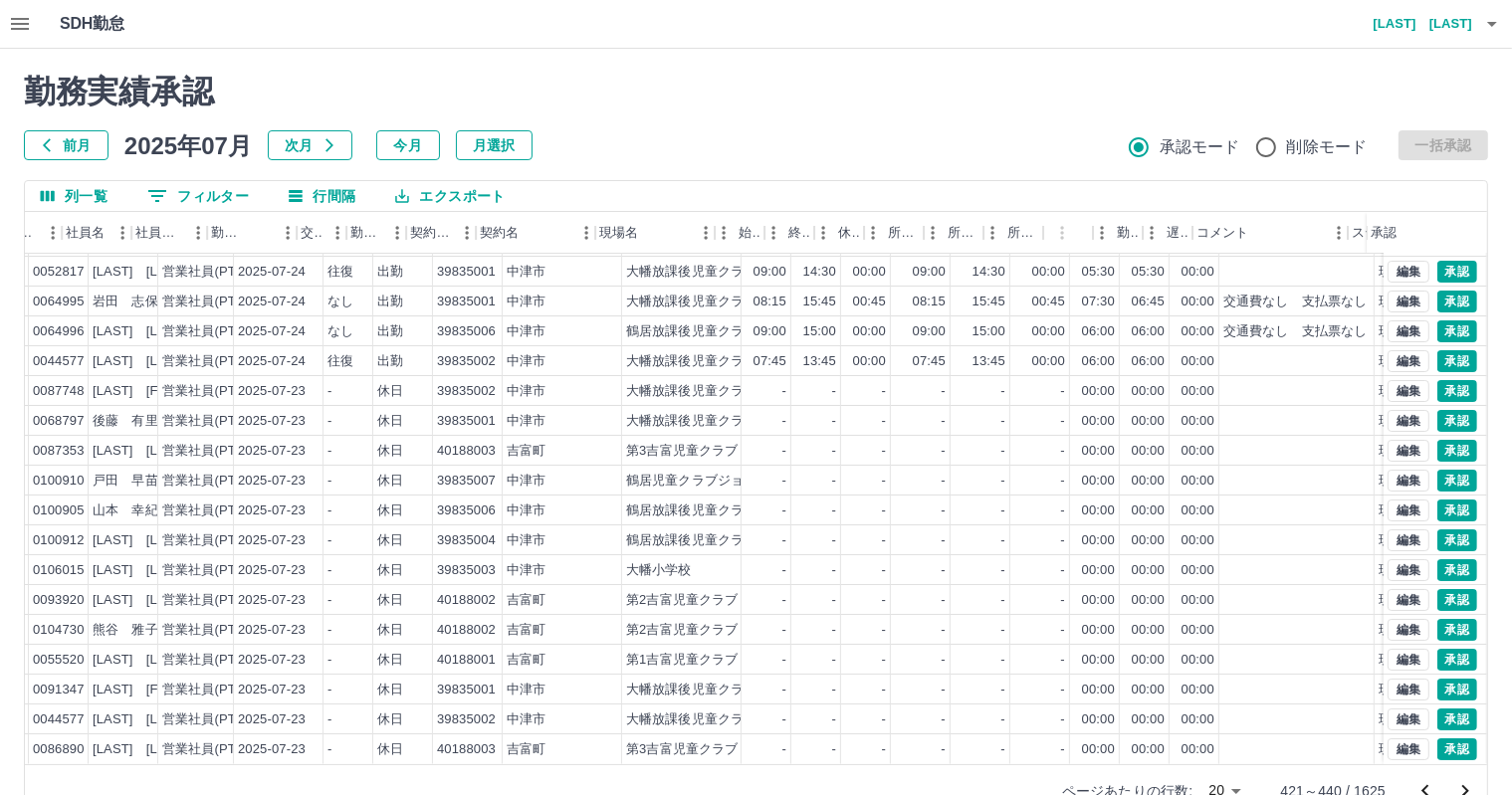 scroll, scrollTop: 102, scrollLeft: 0, axis: vertical 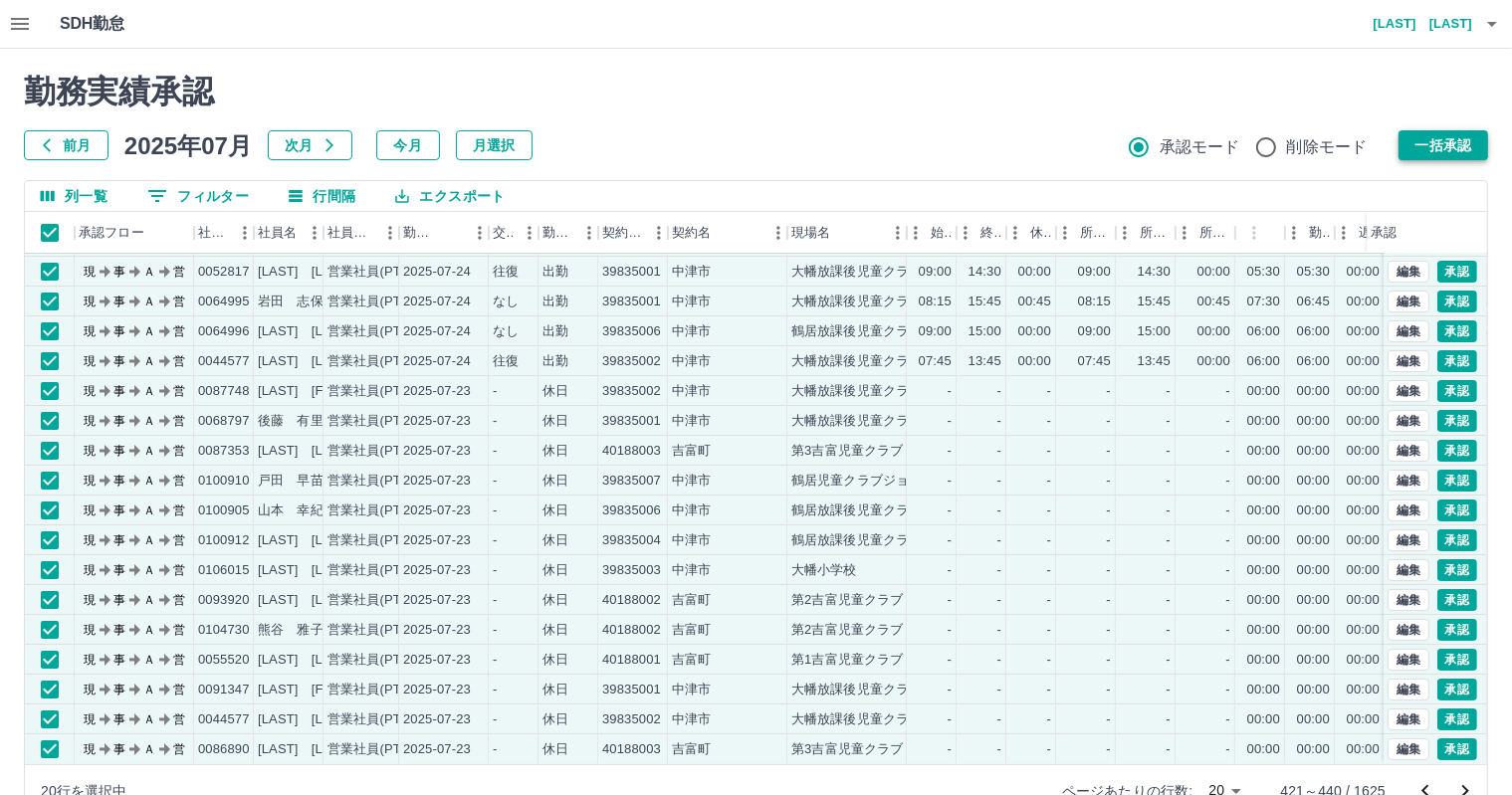 click on "一括承認" at bounding box center (1443, 145) 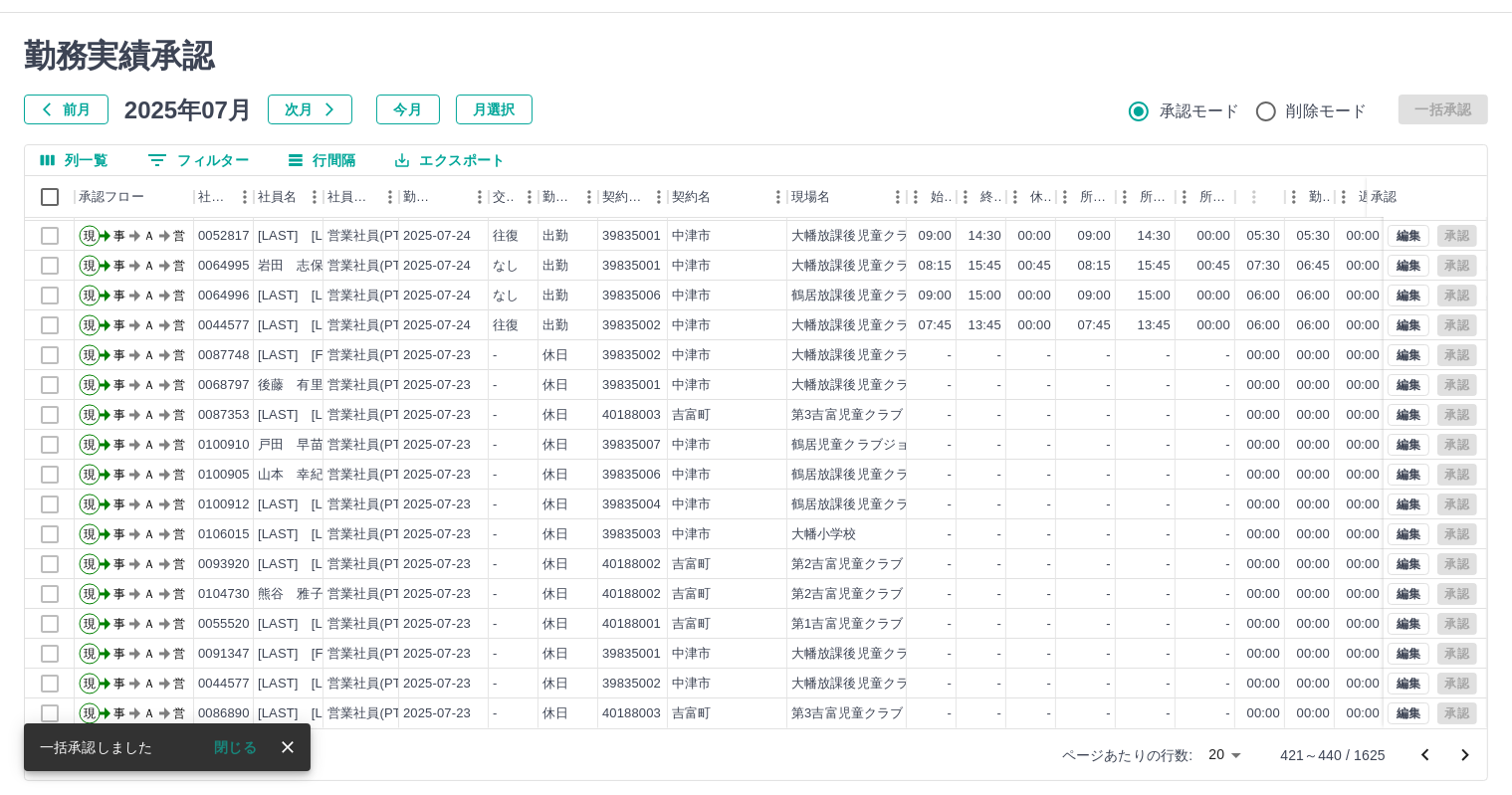 scroll, scrollTop: 46, scrollLeft: 0, axis: vertical 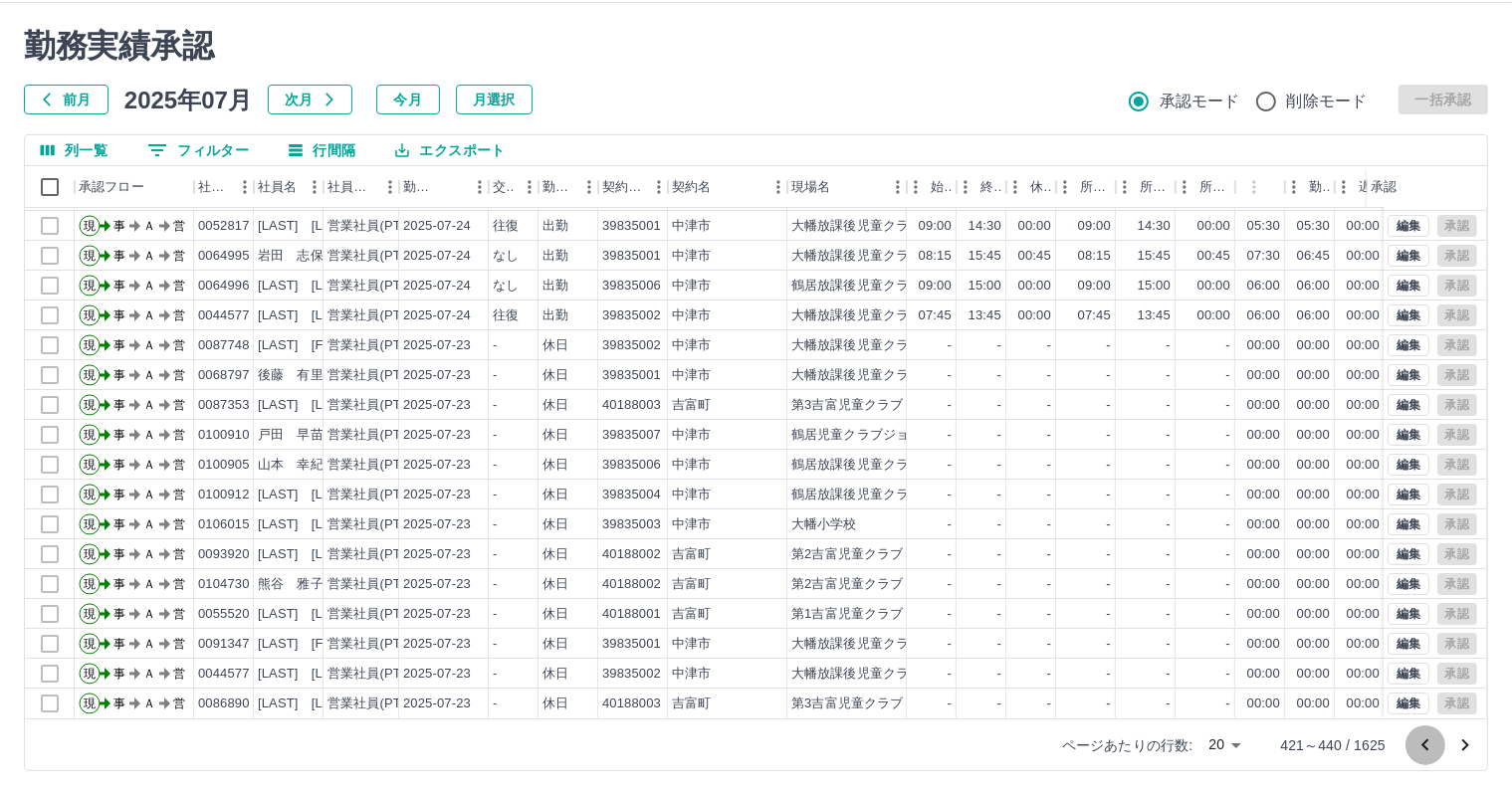 click 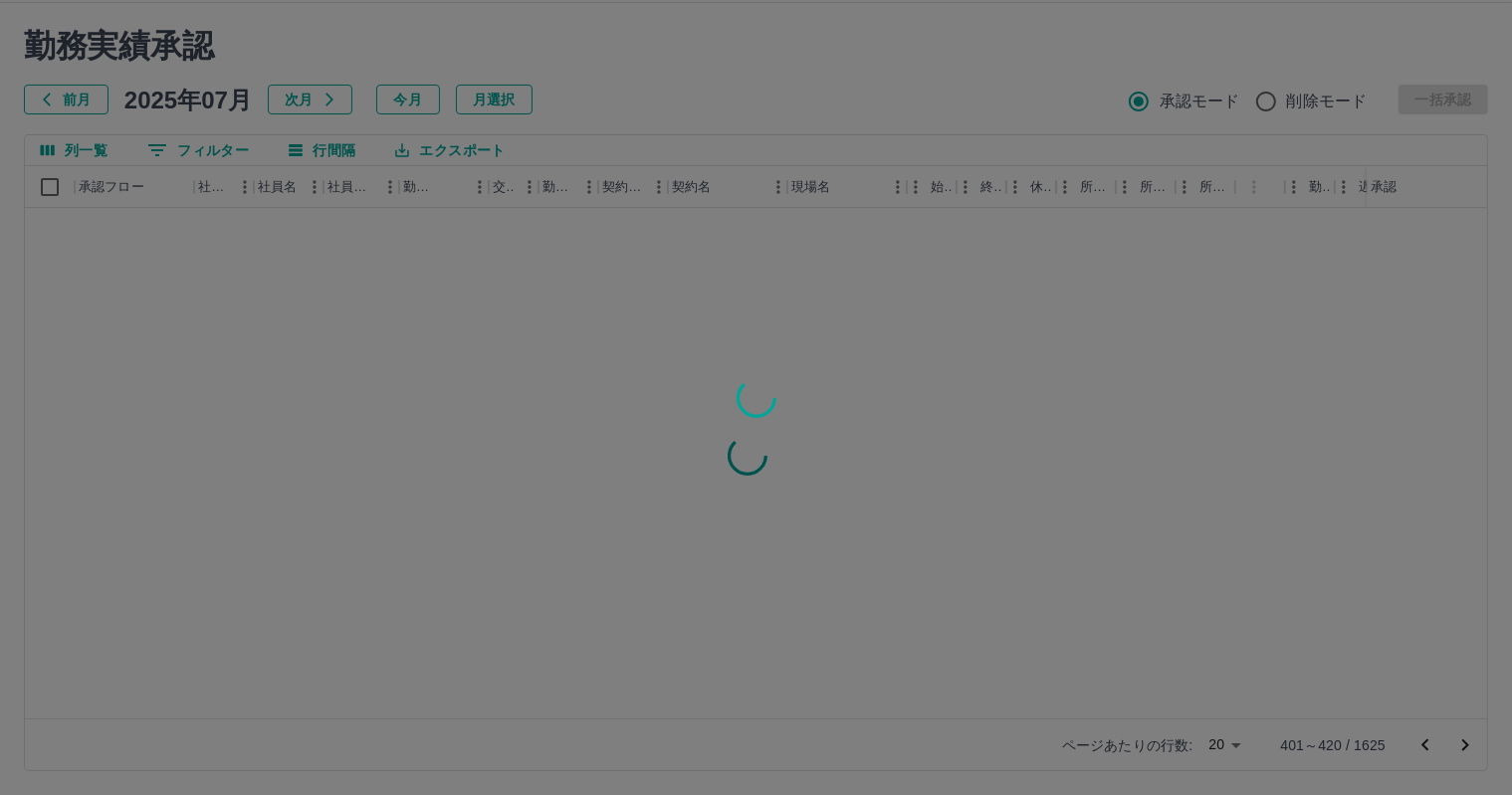 scroll, scrollTop: 0, scrollLeft: 0, axis: both 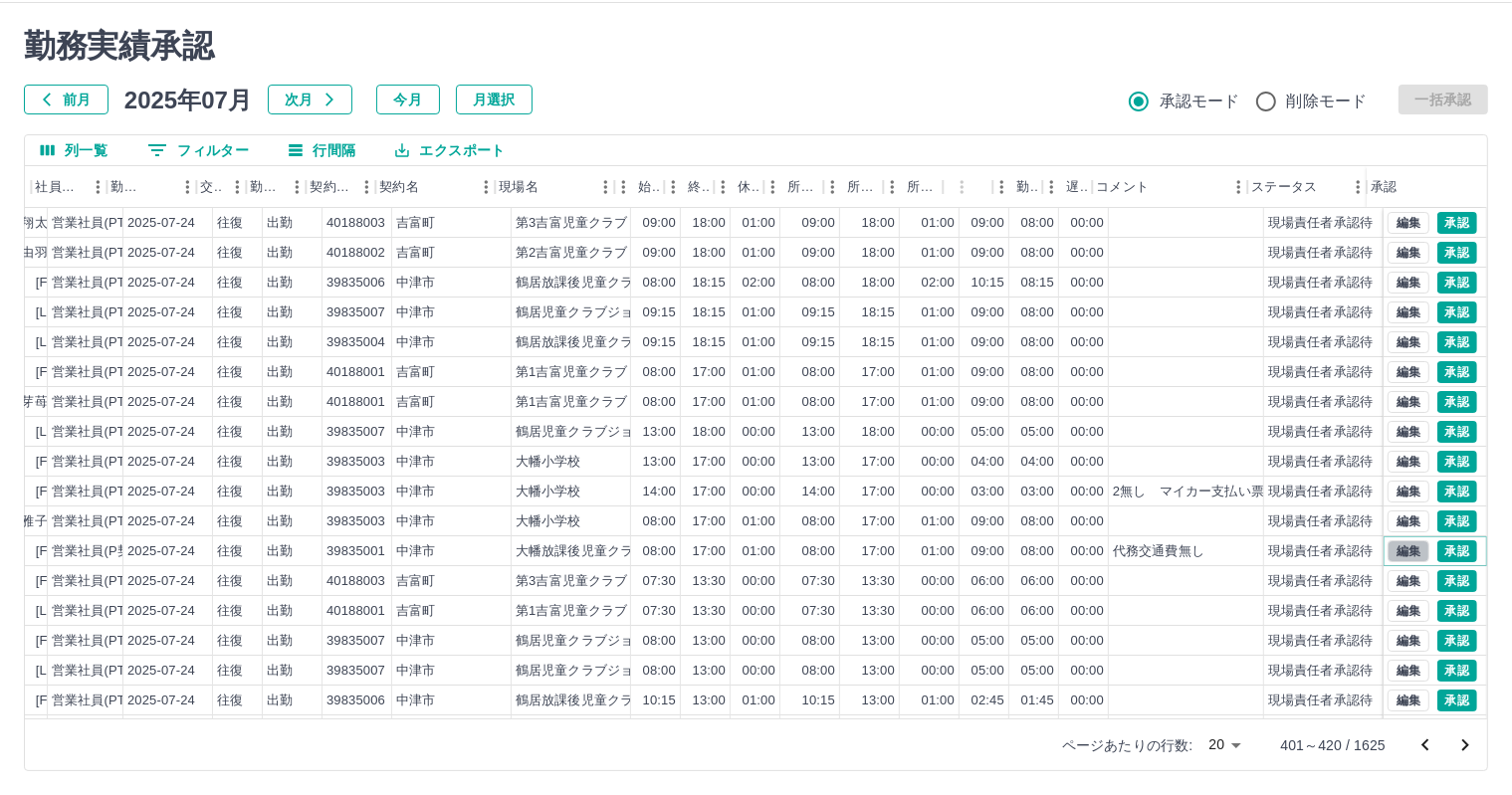 click on "編集" at bounding box center (1408, 551) 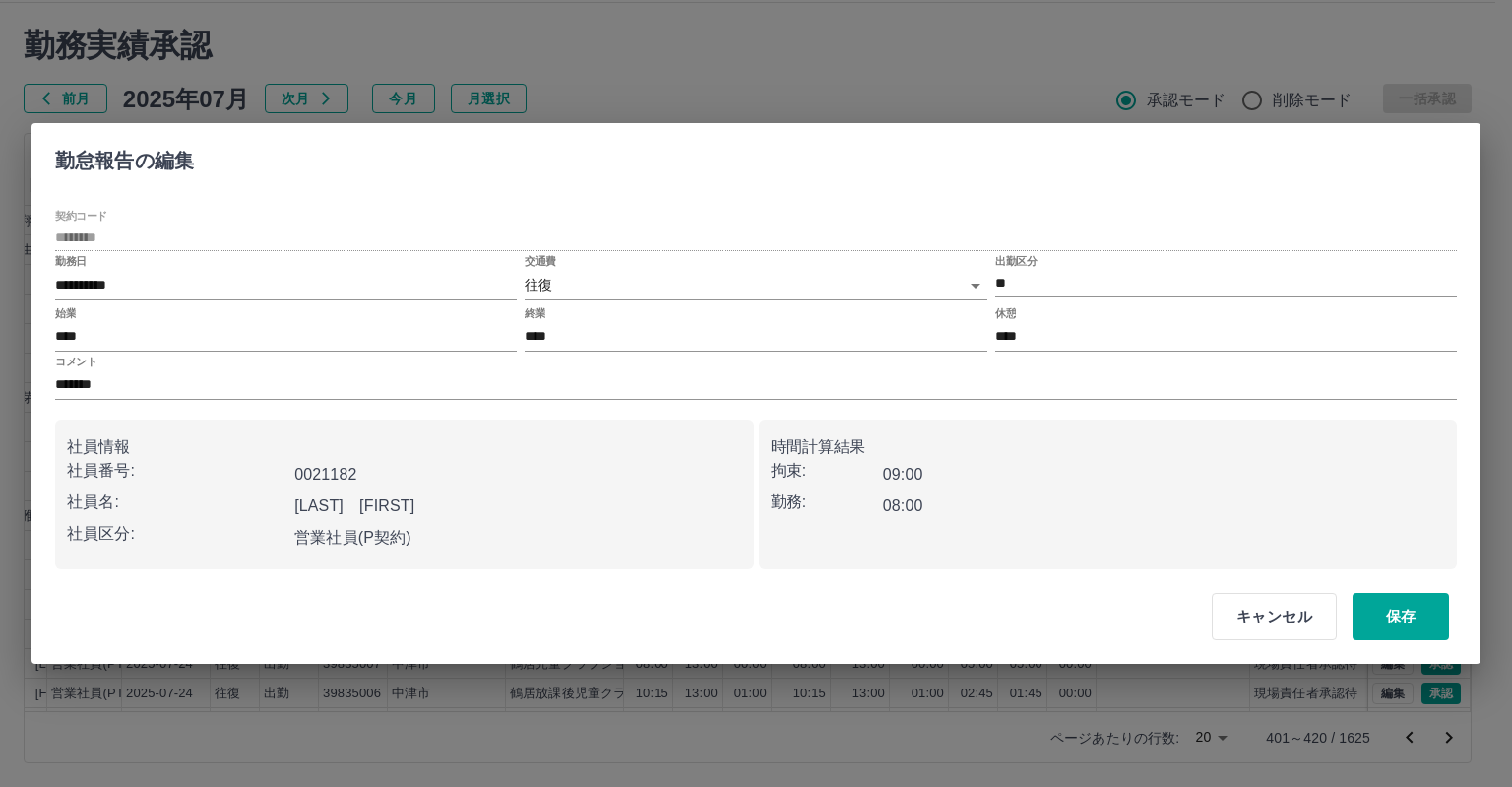 click on "SDH勤怠 [LAST]　[FIRST] 勤務実績承認 前月 2025年07月 次月 今月 月選択 承認モード 削除モード 一括承認 列一覧 0 フィルター 行間隔 エクスポート 承認フロー 社員番号 社員名 社員区分 勤務日 交通費 勤務区分 契約コード 契約名 現場名 始業 終業 休憩 所定開始 所定終業 所定休憩 拘束 勤務 遅刻等 コメント ステータス 承認 現 事 Ａ 営 0099917 [LAST]　[FIRST] 営業社員(PT契約) 2025-07-24 往復 出勤 40188003 [CITY] [LOCATION] 09:00 18:00 01:00 09:00 18:00 01:00 09:00 08:00 00:00 現場責任者承認待 現 事 Ａ 営 0095800 [LAST]　[FIRST] 営業社員(PT契約) 2025-07-24 往復 出勤 40188002 [CITY] [LOCATION] 09:00 18:00 01:00 09:00 18:00 01:00 09:00 08:00 00:00 現場責任者承認待 現 事 Ａ 営 0100904 [LAST]　[FIRST] 営業社員(PT契約) 2025-07-24 往復 出勤 39835006 [CITY] [LOCATION]B 08:00 18:15 02:00 08:00 18:00" at bounding box center (756, 370) 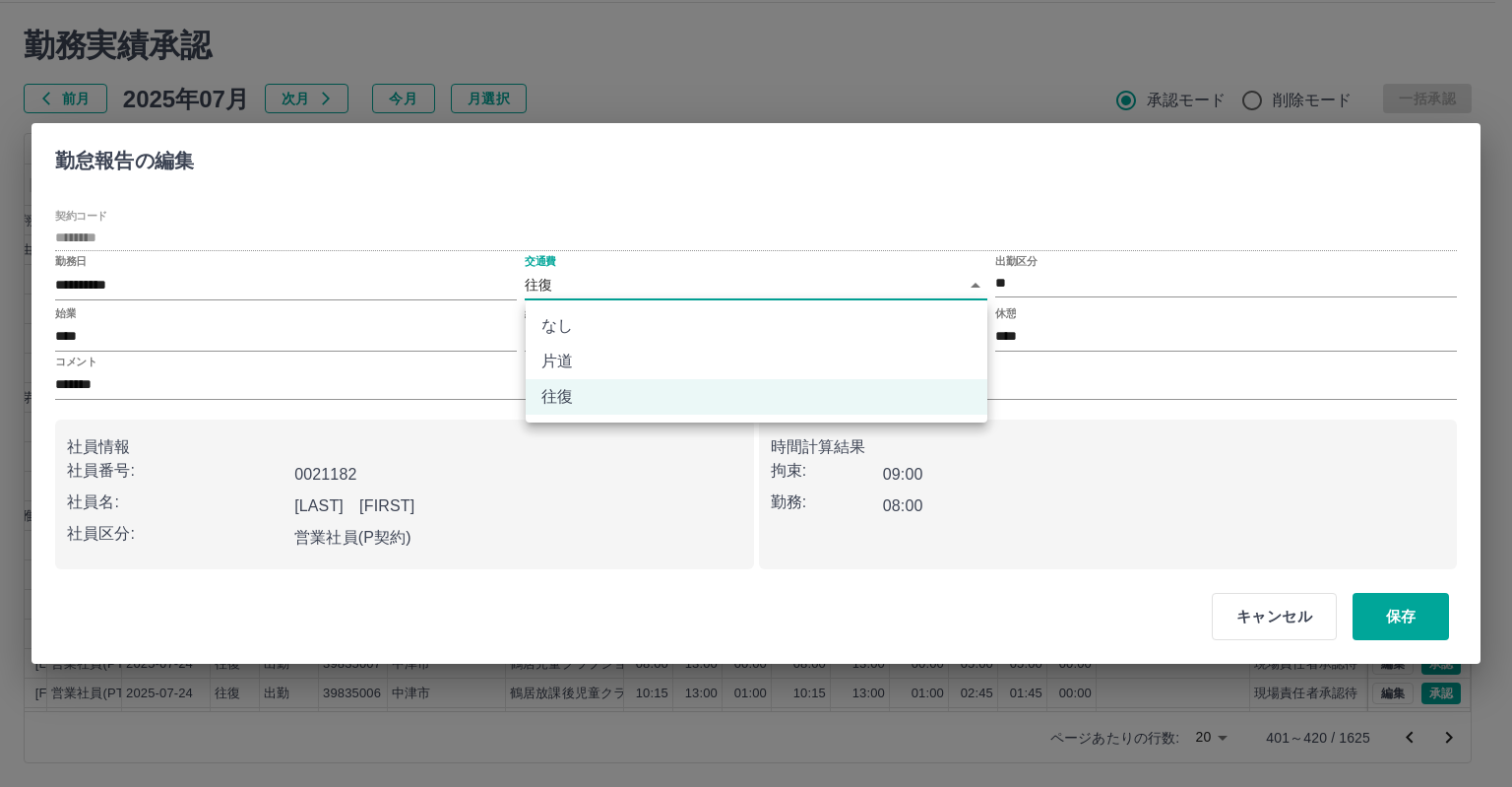 click on "なし" at bounding box center [756, 326] 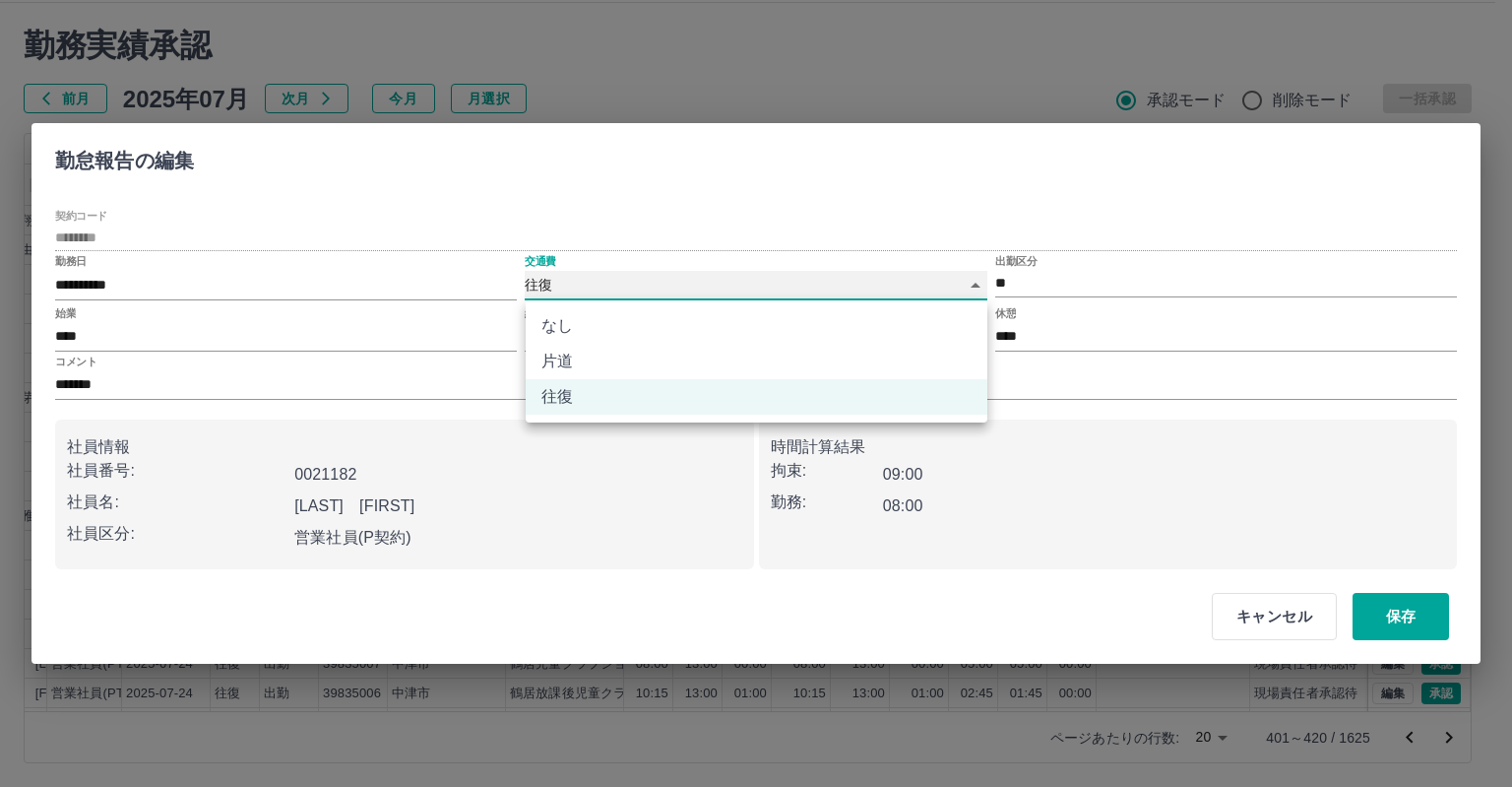 type on "****" 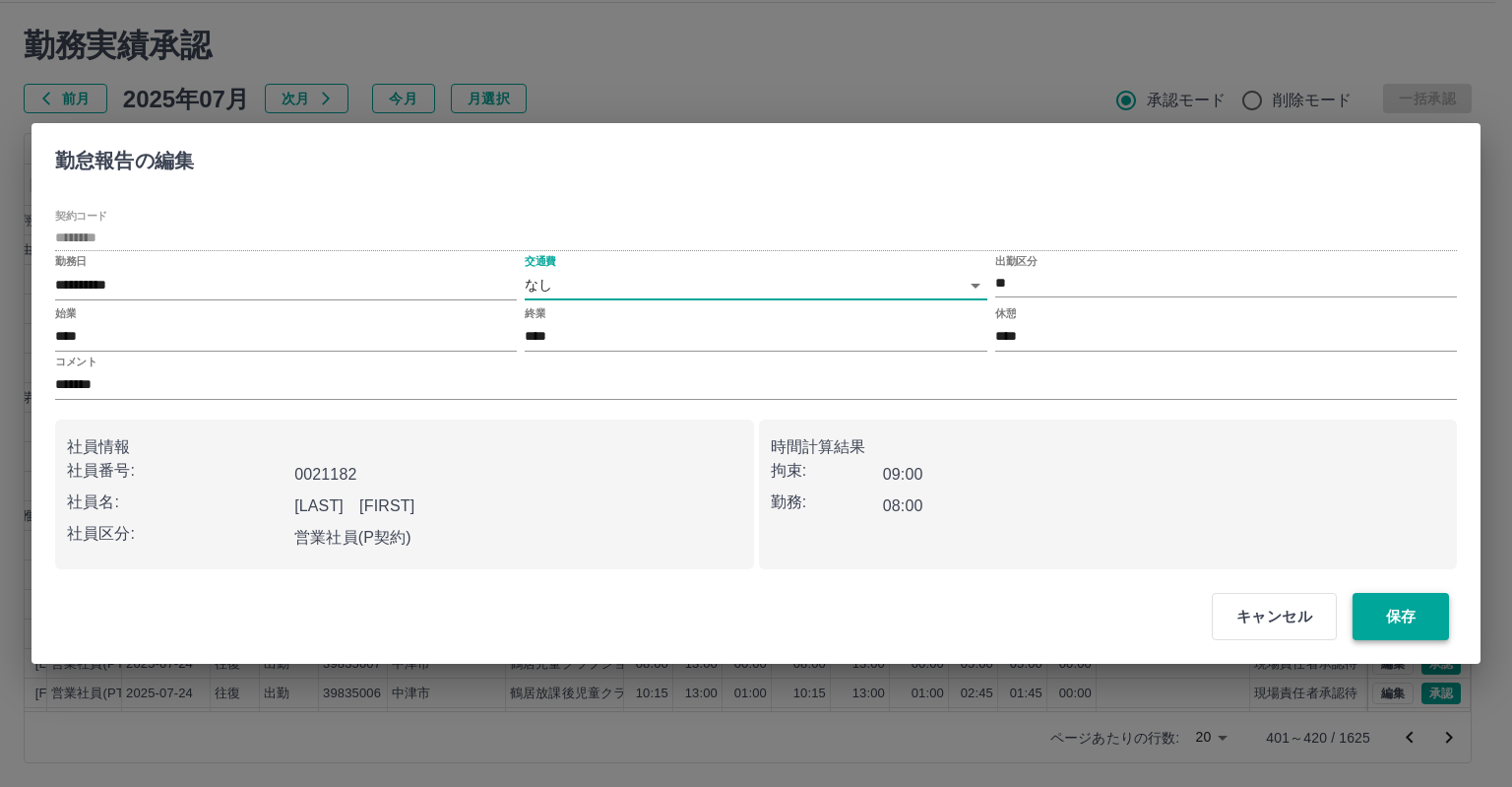 click on "保存" at bounding box center [1401, 617] 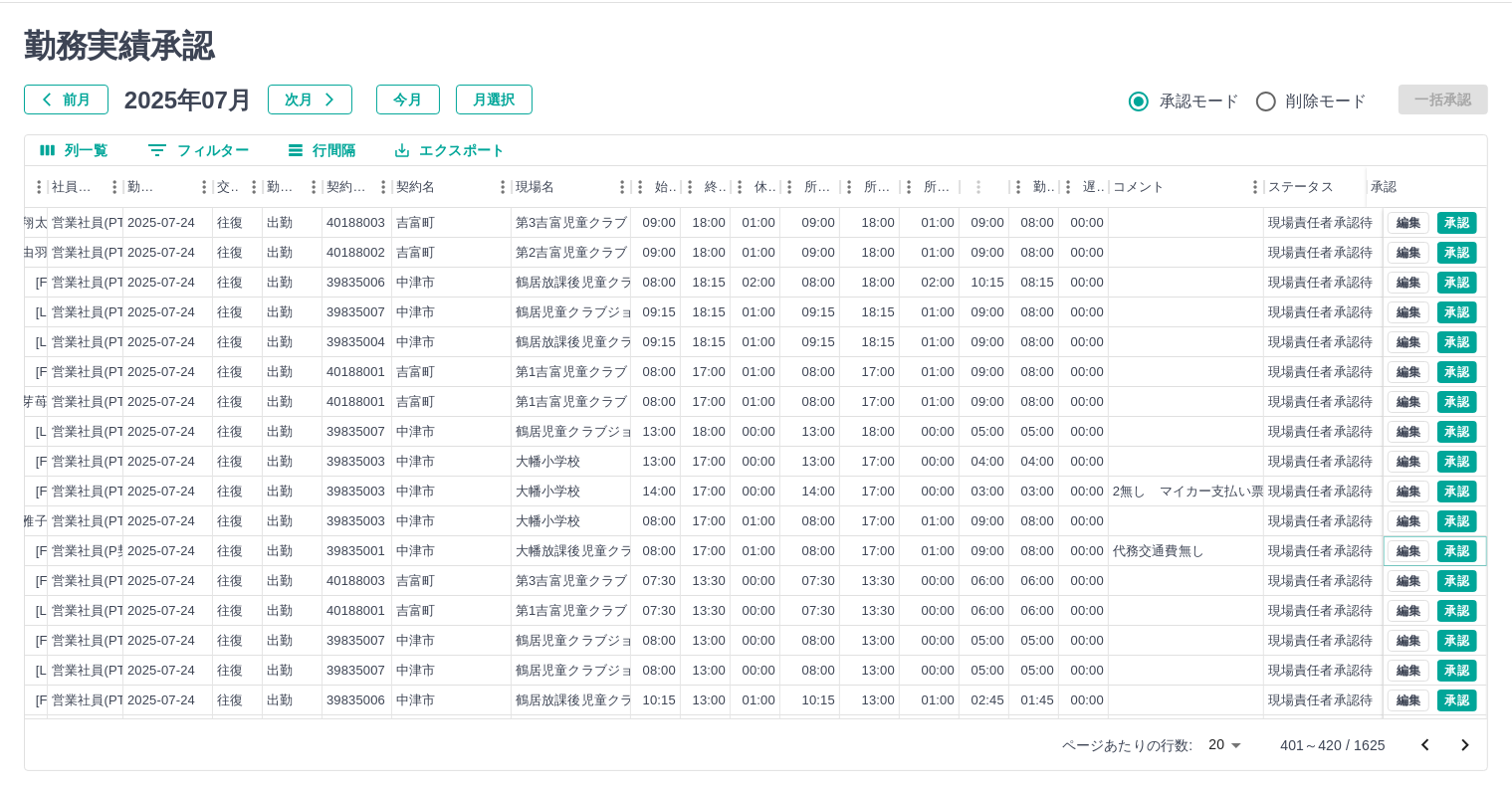 scroll, scrollTop: 0, scrollLeft: 275, axis: horizontal 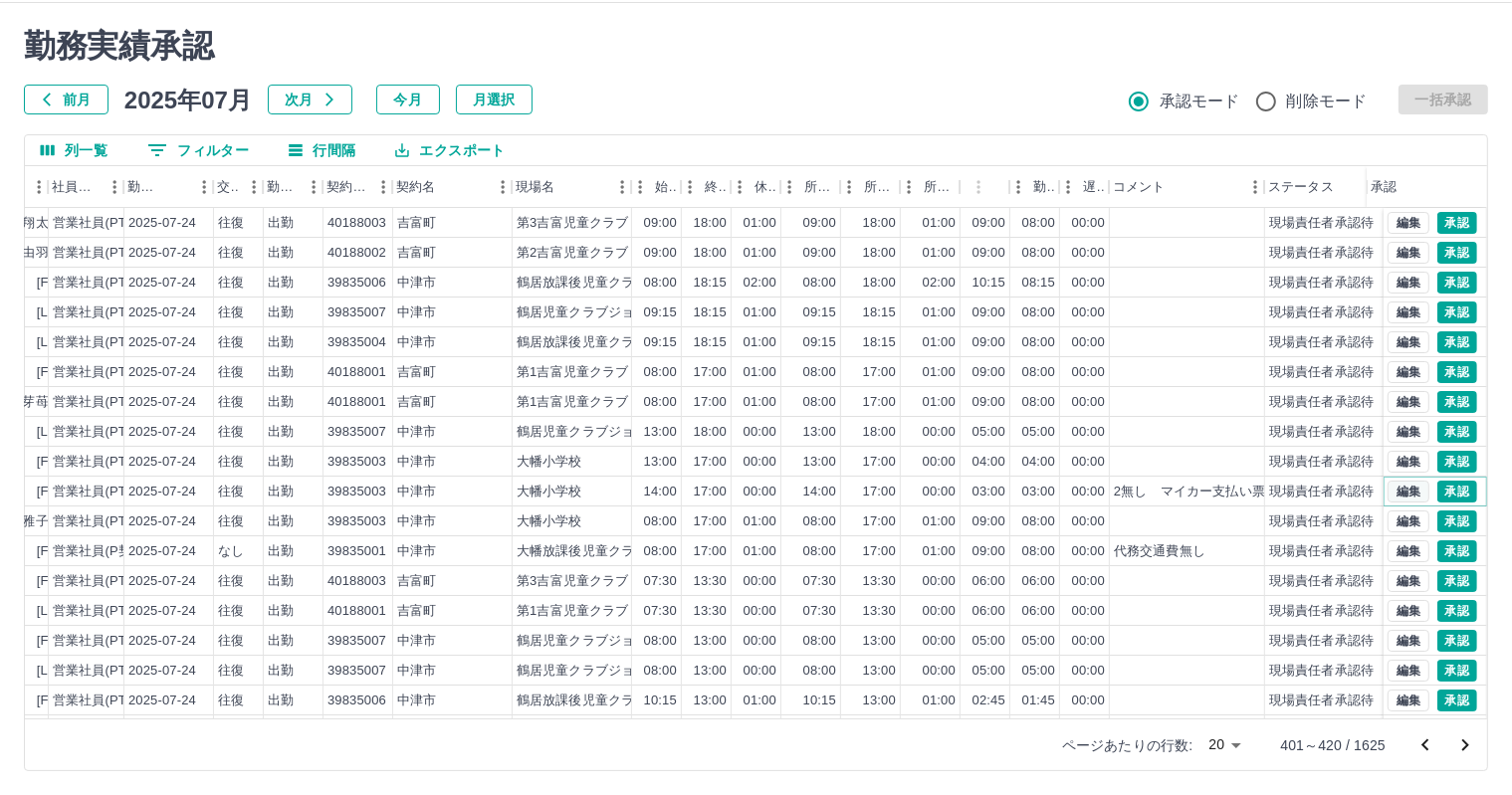 click on "編集" at bounding box center [1408, 492] 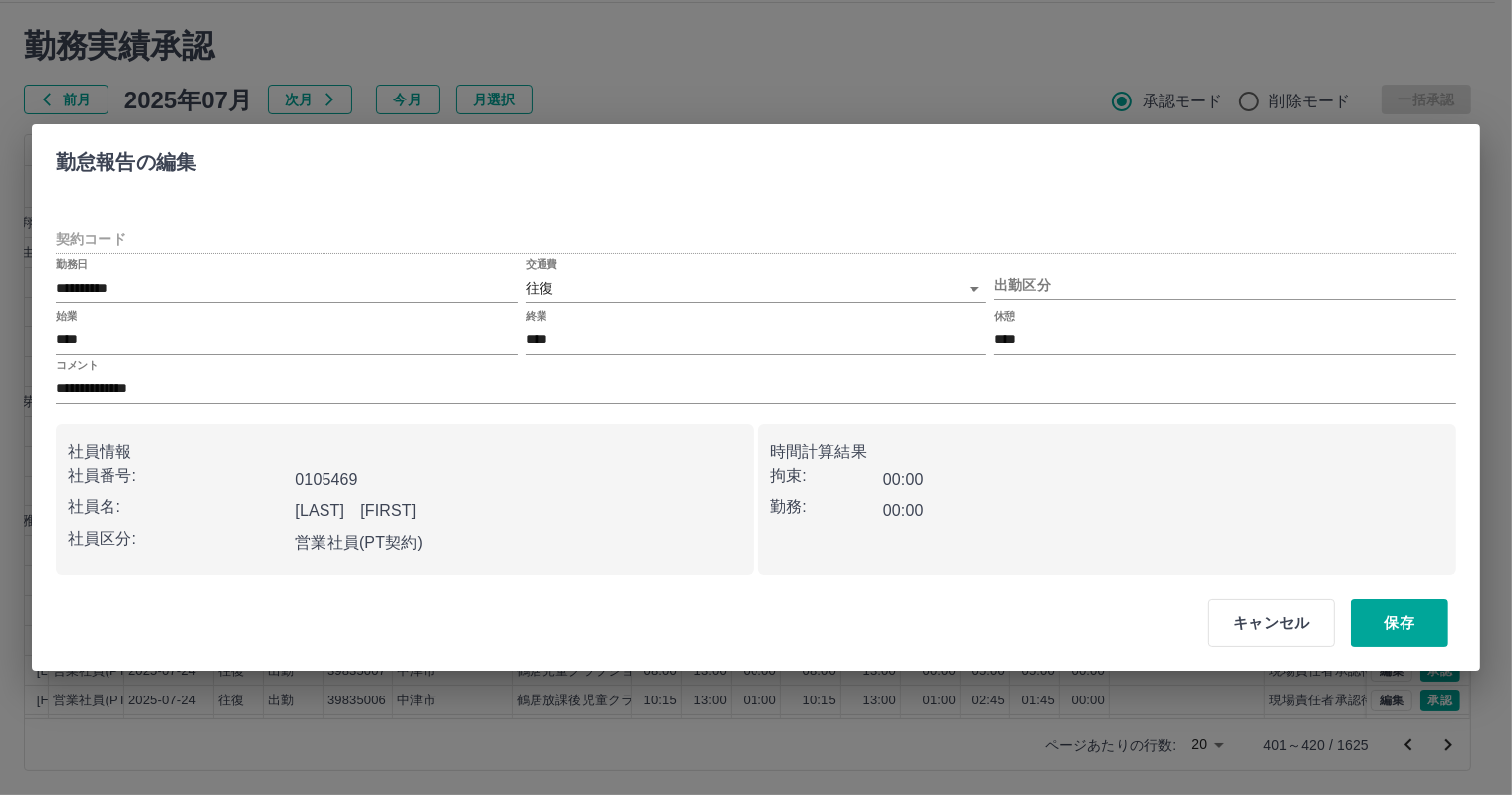 type on "********" 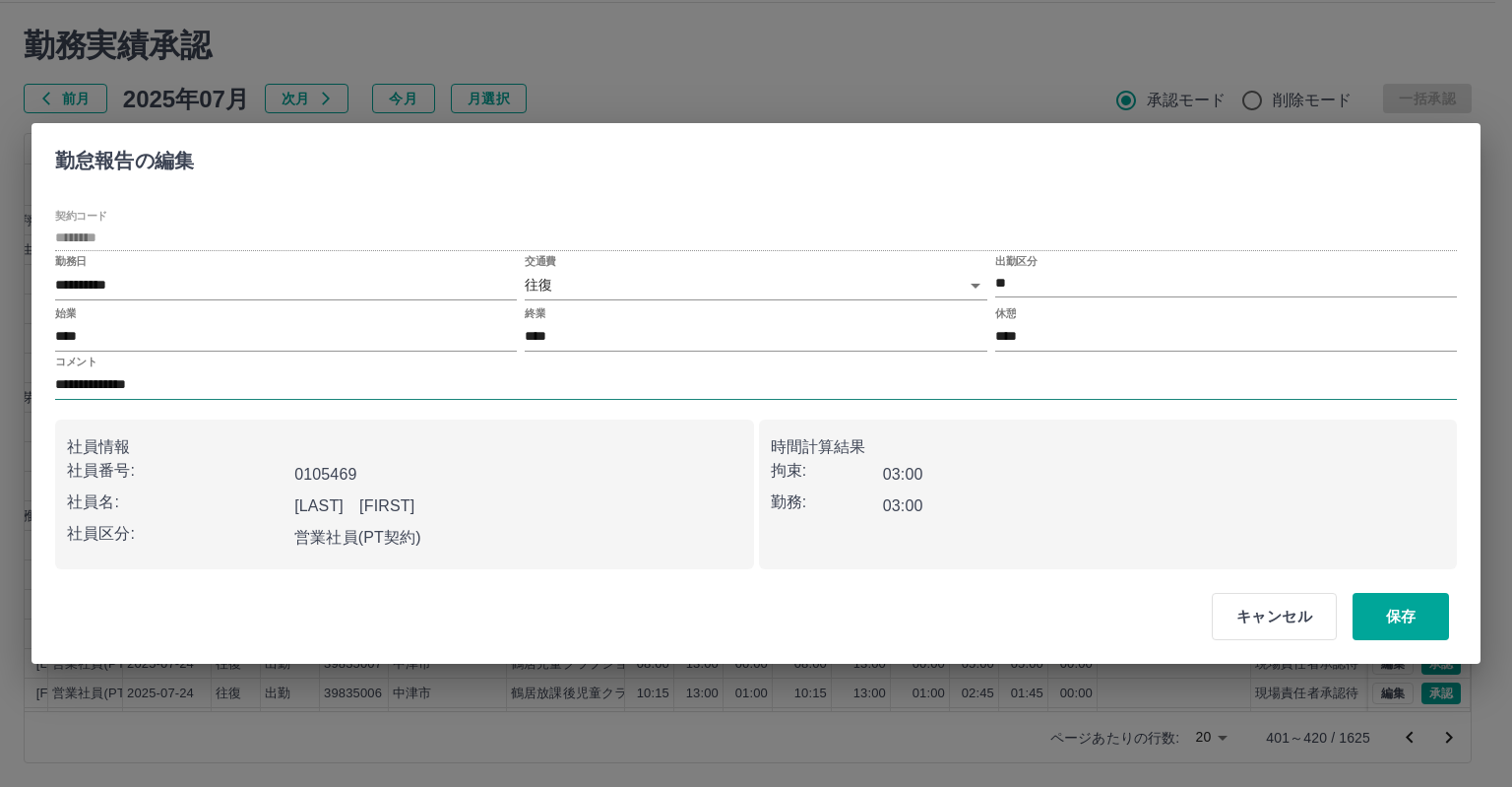 click on "**********" at bounding box center [756, 385] 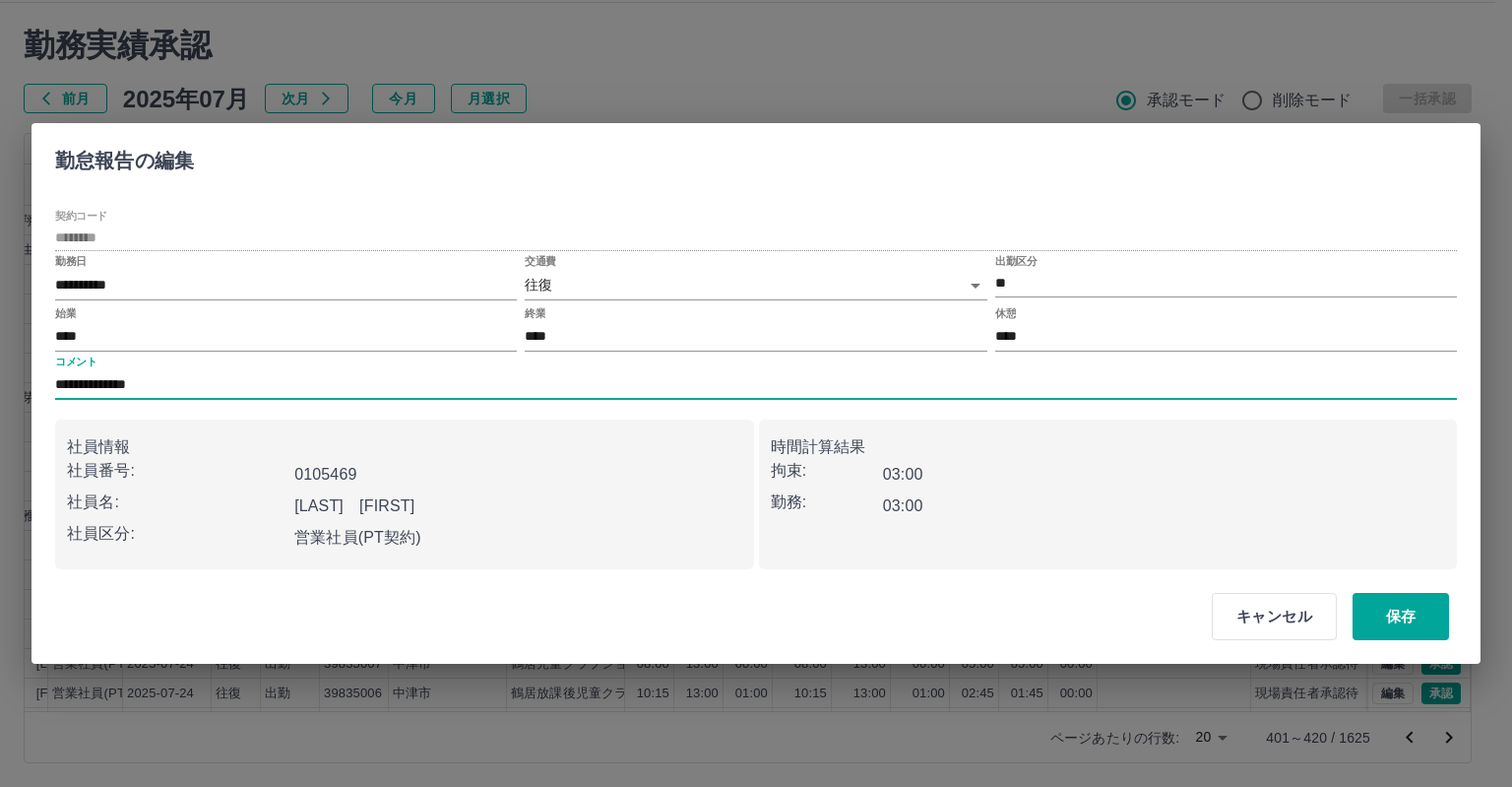 click on "**********" at bounding box center [756, 385] 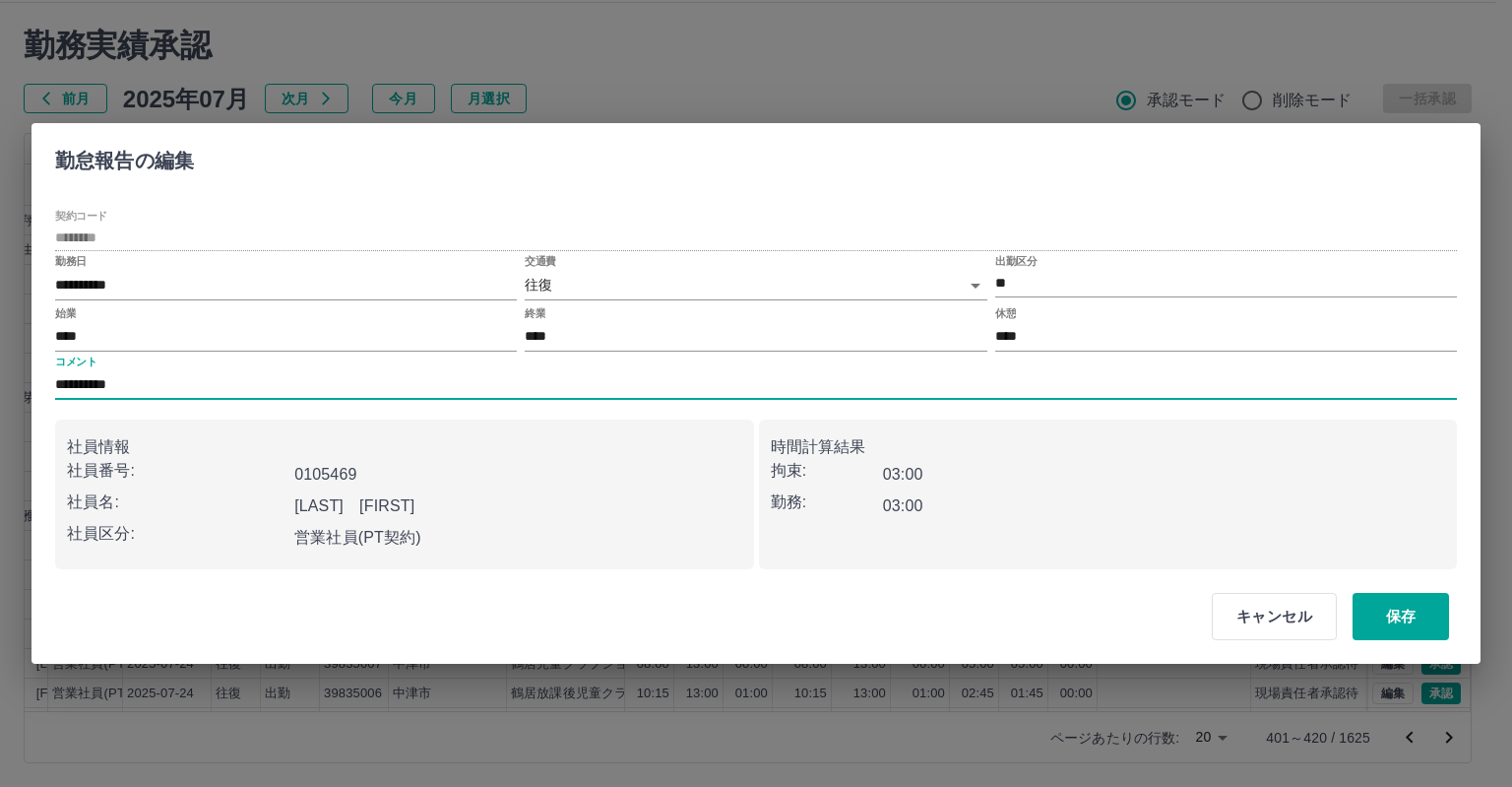 type on "**********" 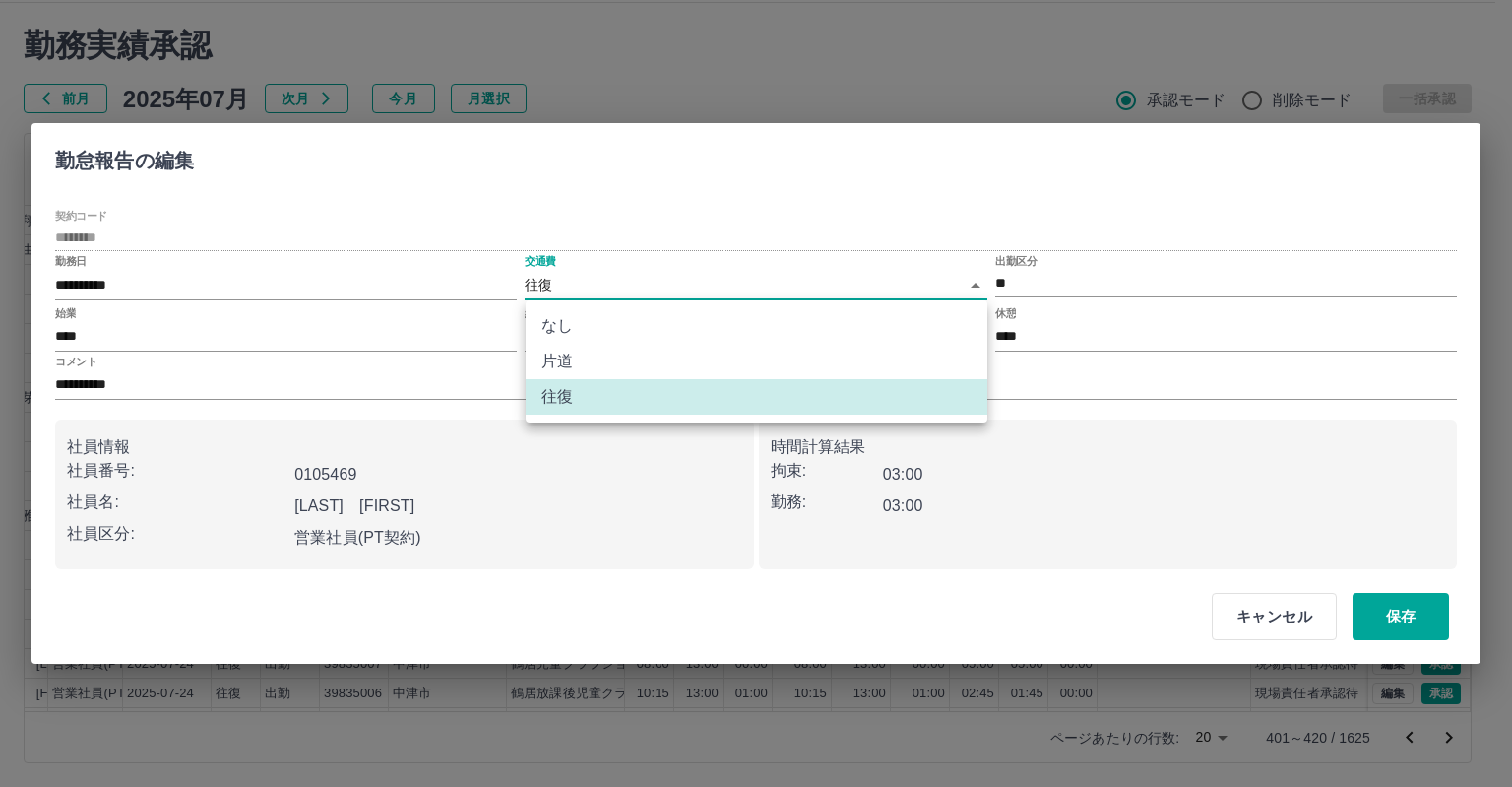 click on "なし" at bounding box center (756, 326) 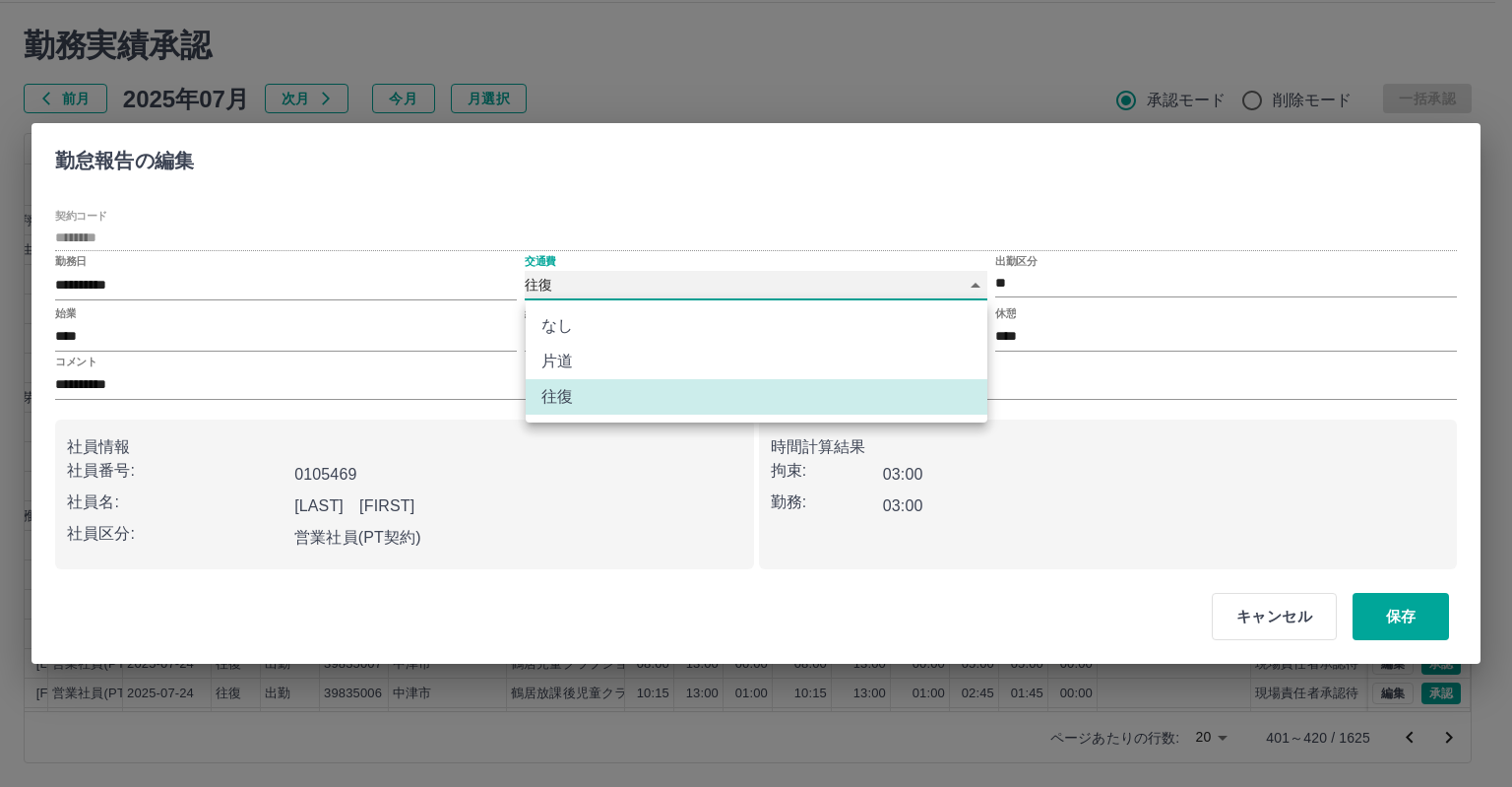 type on "****" 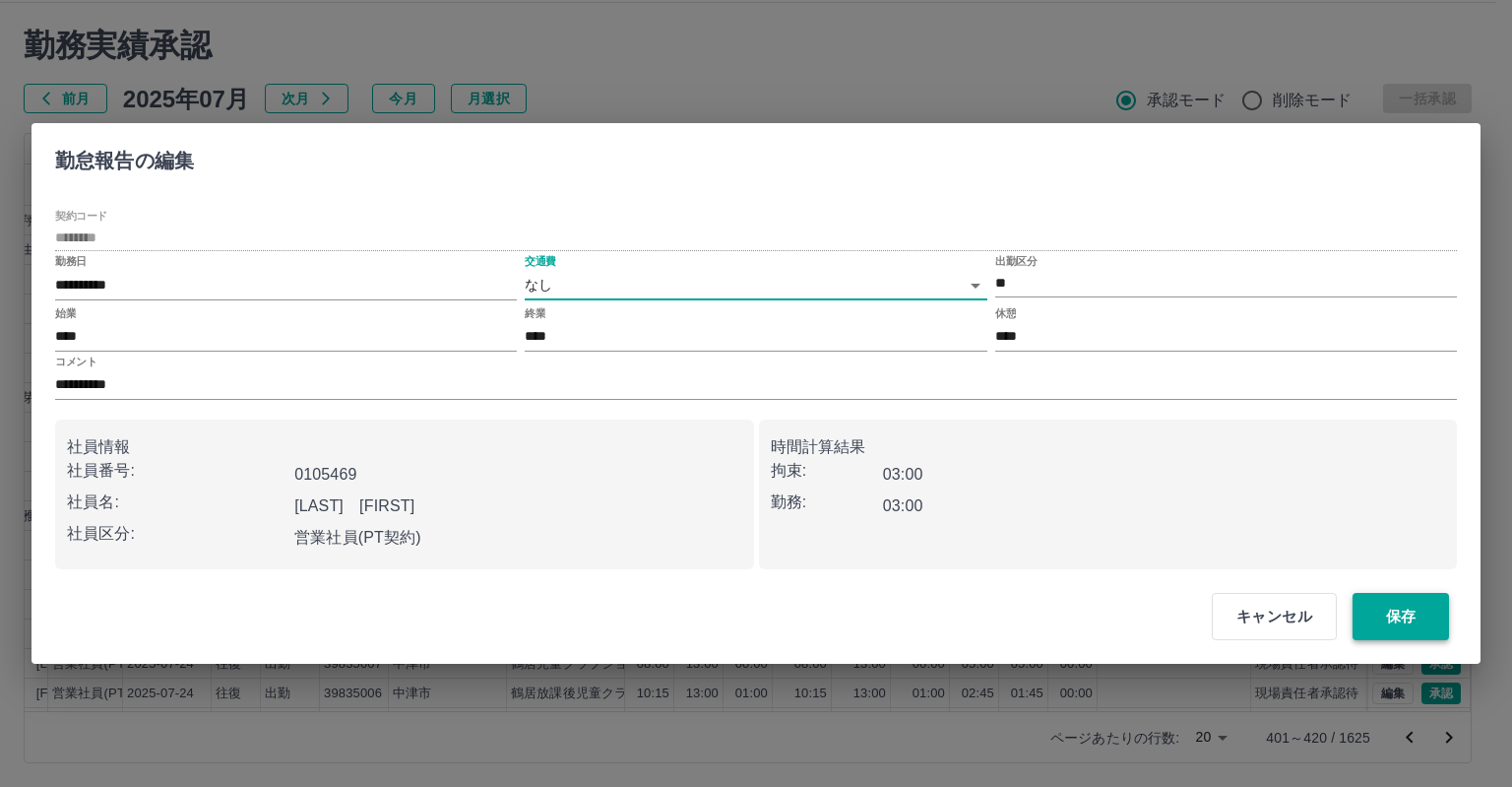 click on "保存" at bounding box center (1401, 617) 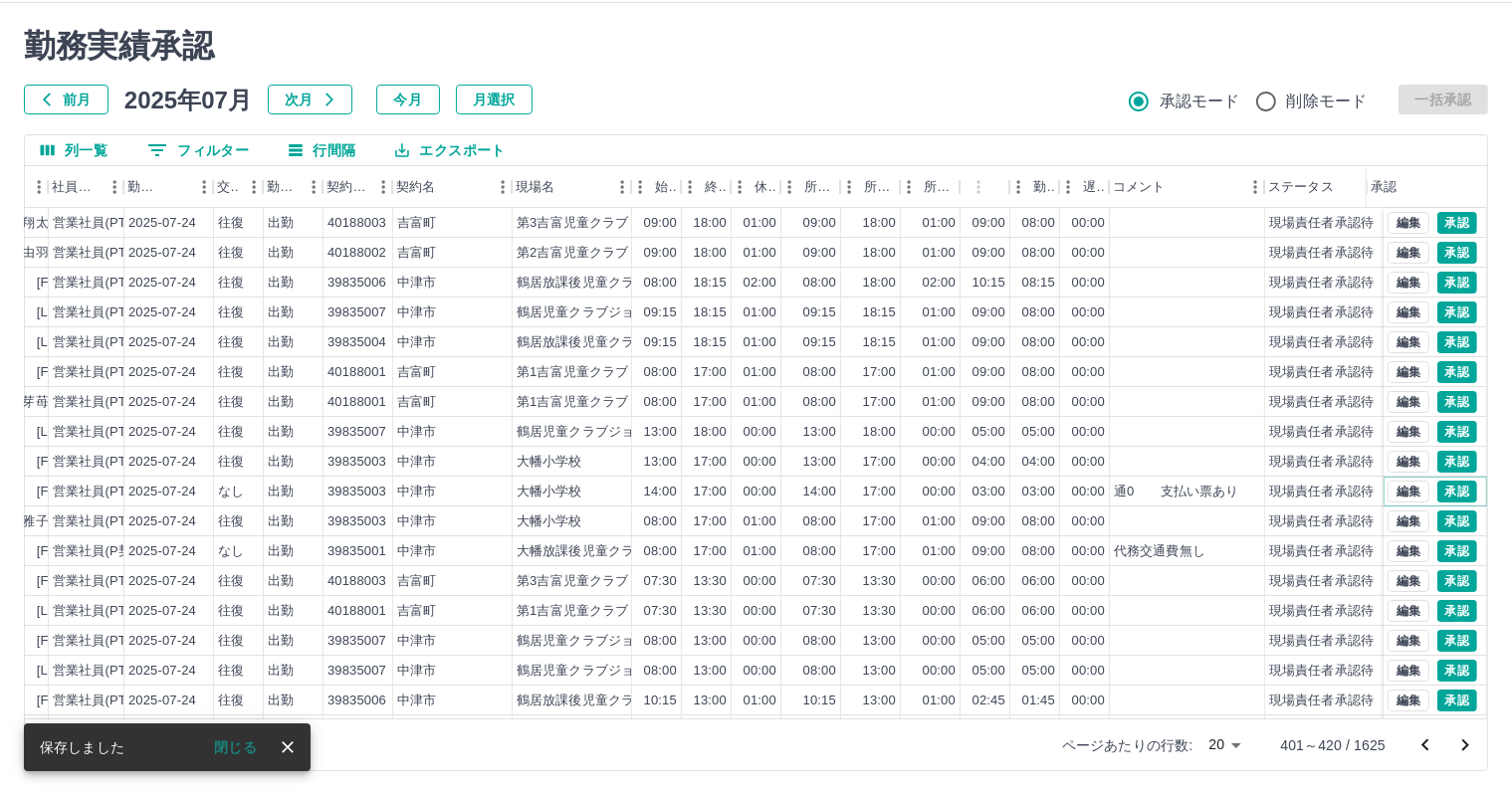 scroll, scrollTop: 0, scrollLeft: 0, axis: both 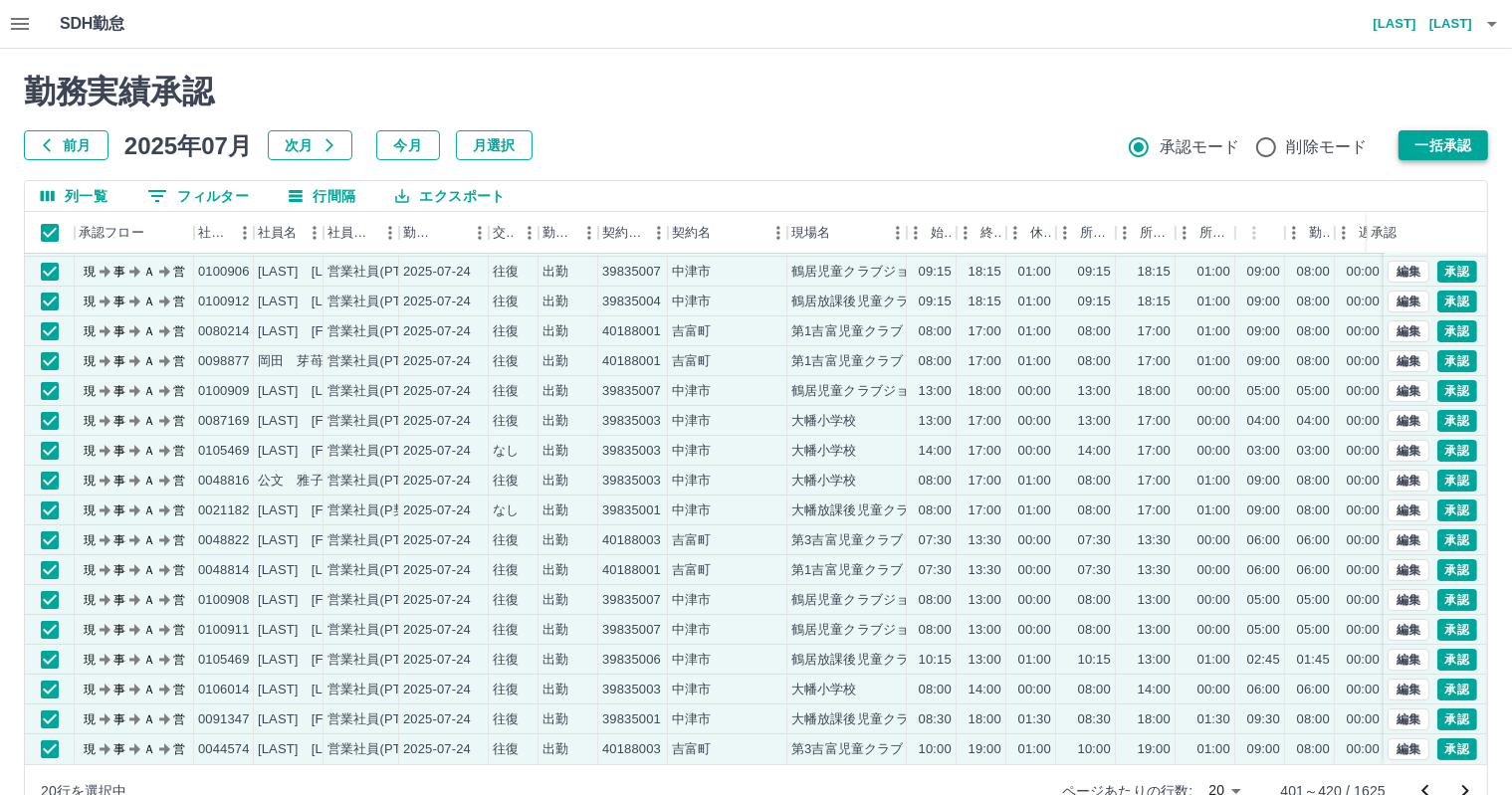 click on "一括承認" at bounding box center (1443, 145) 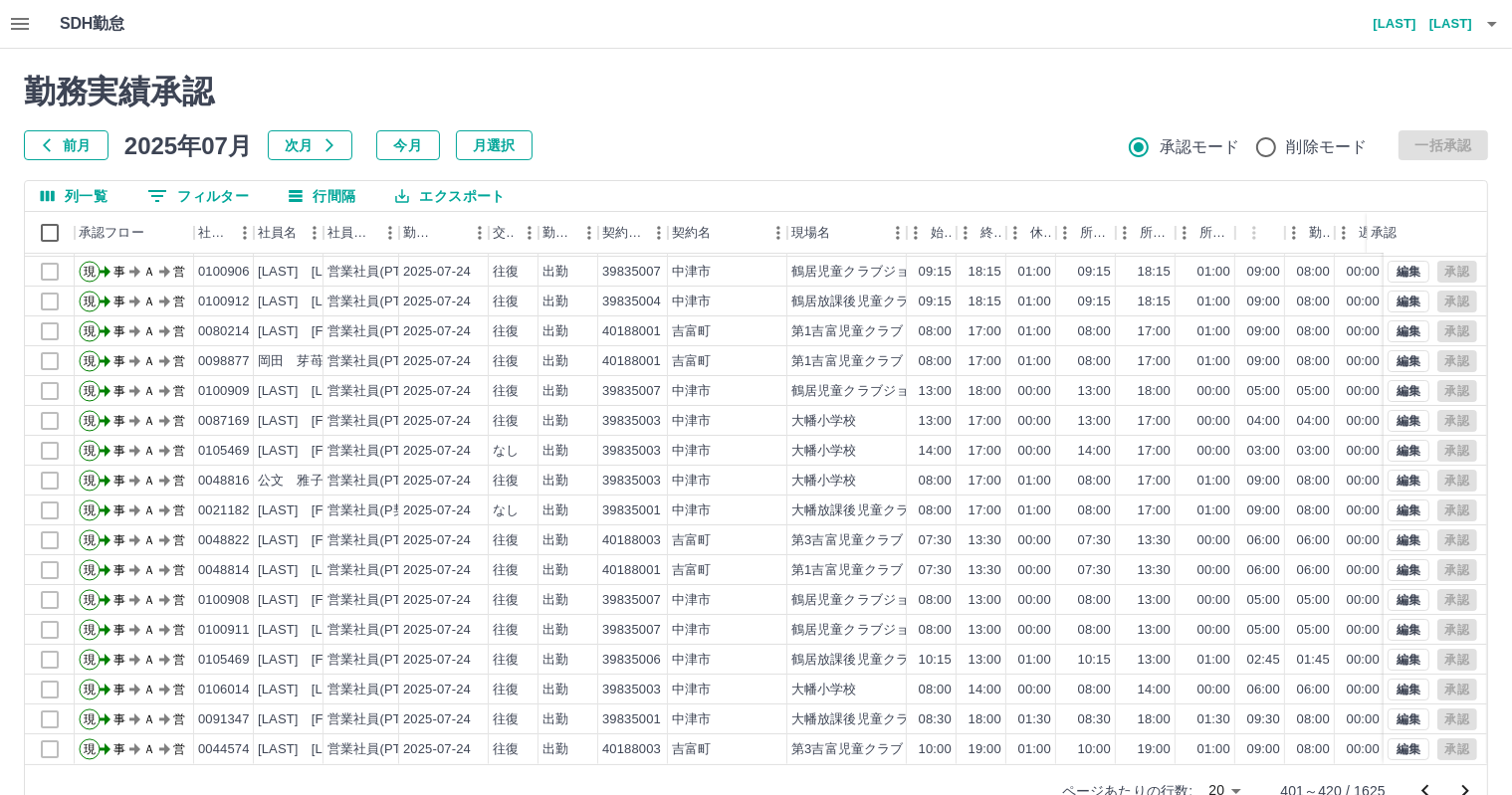 scroll, scrollTop: 46, scrollLeft: 0, axis: vertical 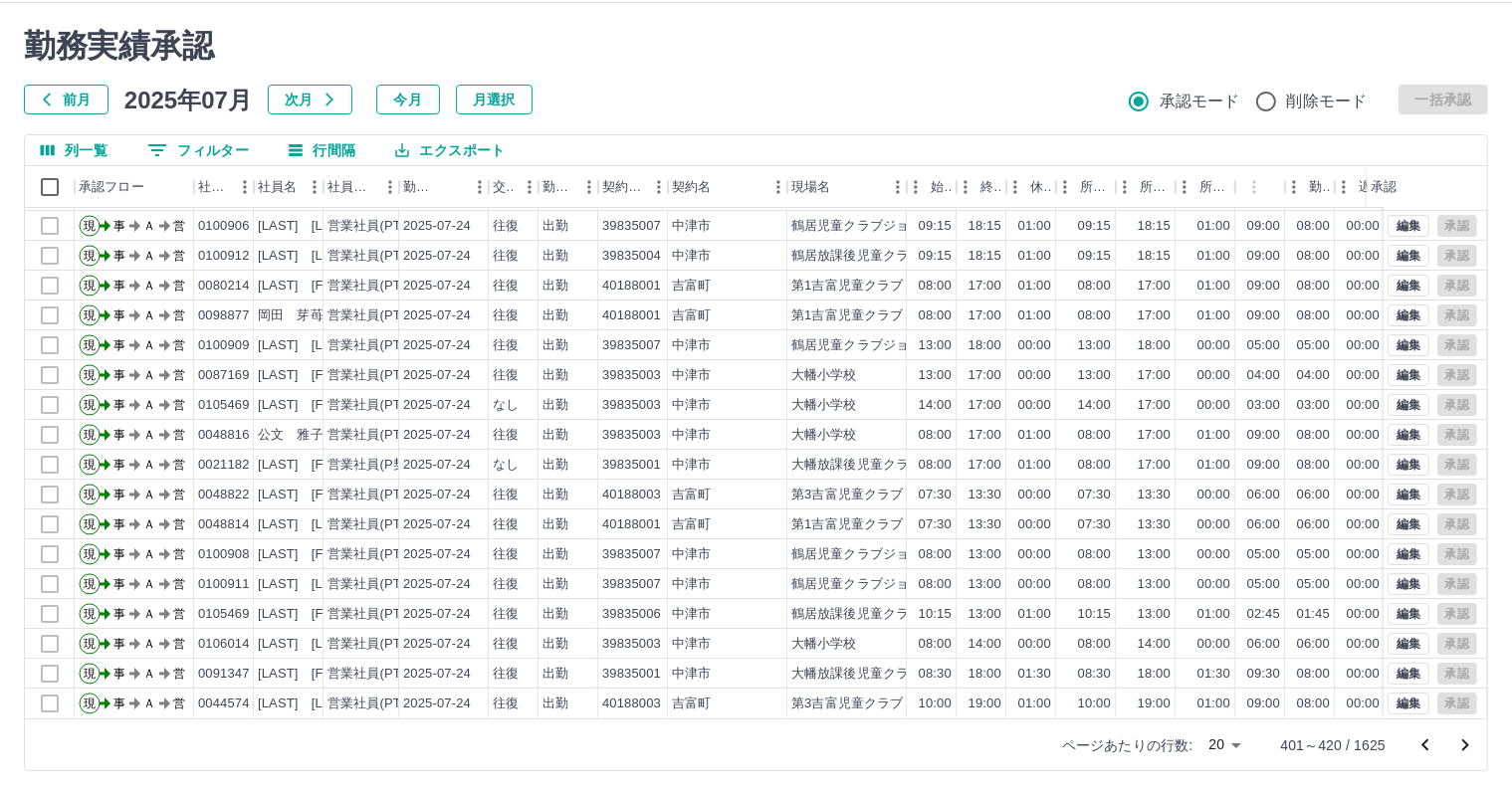 click 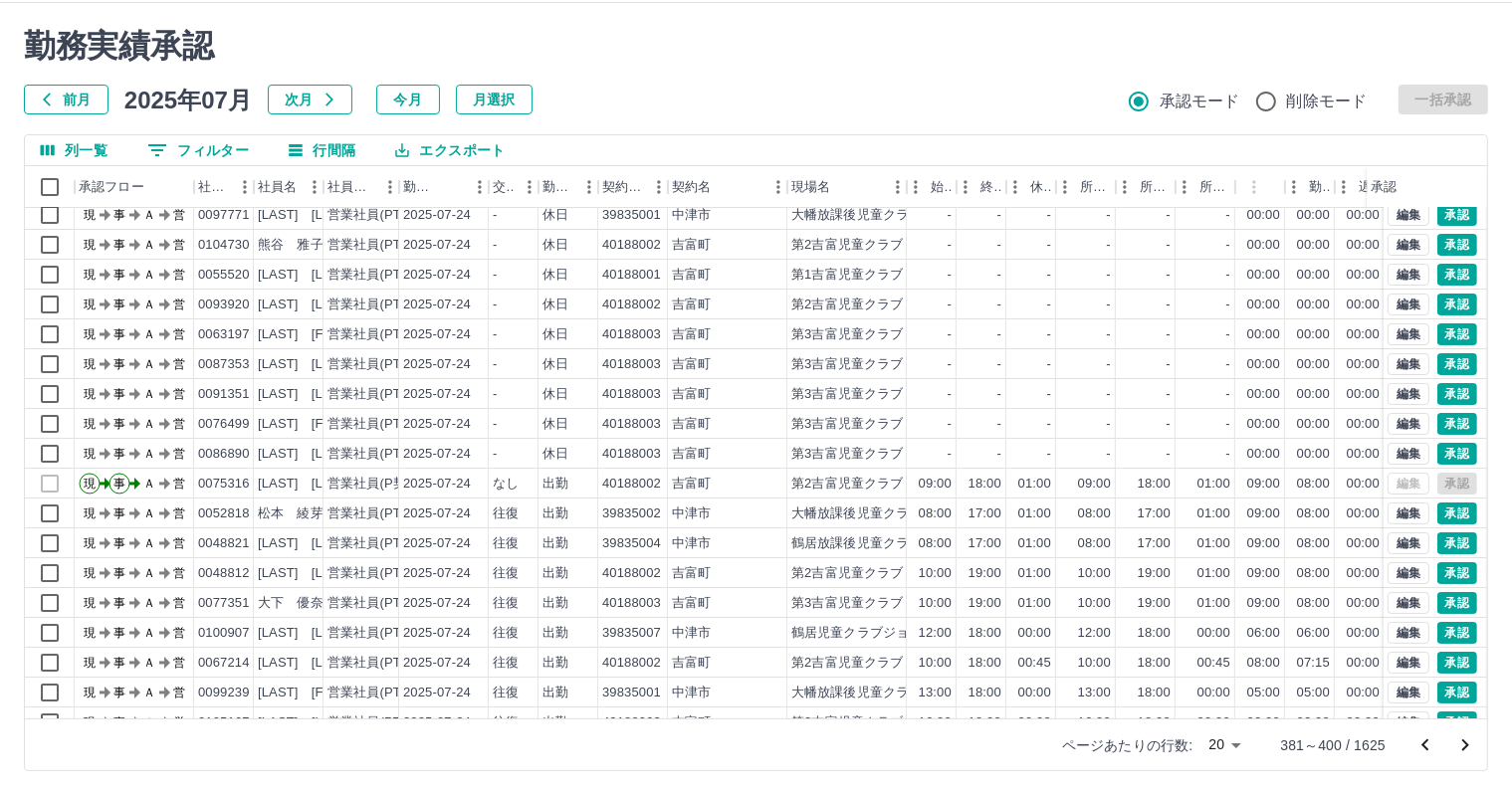 scroll, scrollTop: 102, scrollLeft: 0, axis: vertical 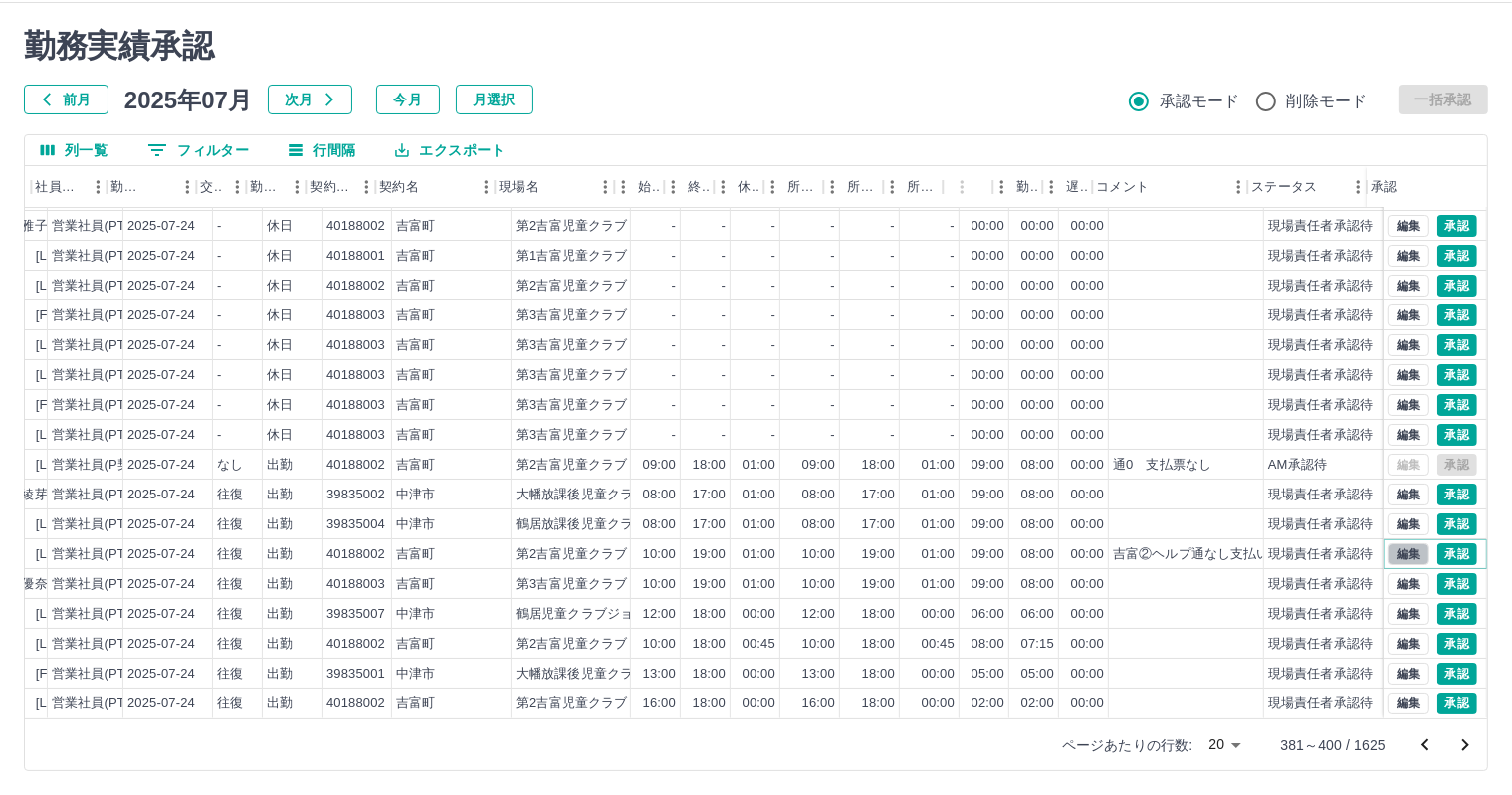 click on "編集" at bounding box center [1408, 554] 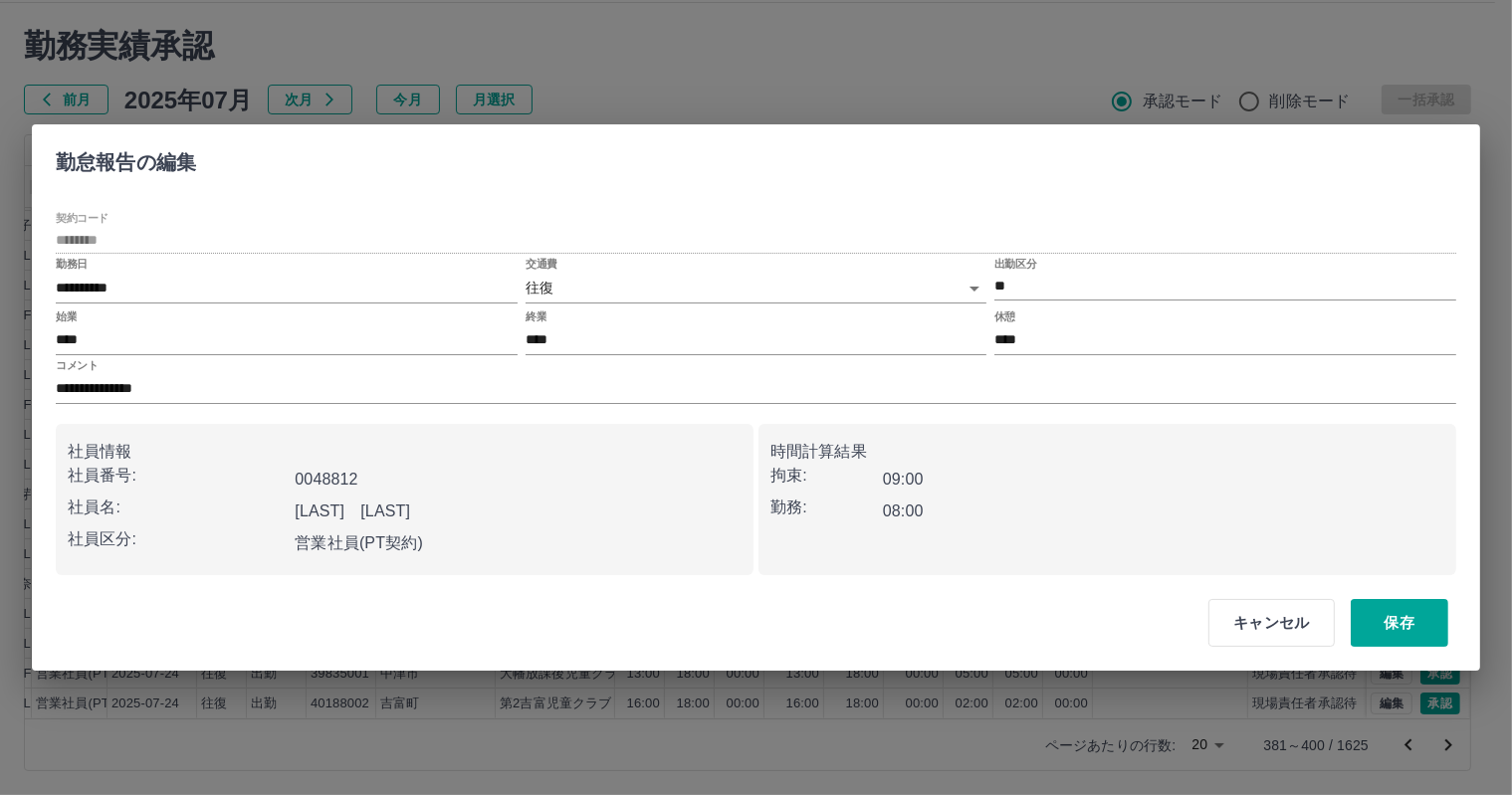 click on "SDH勤怠 [LAST]　[FIRST] 勤務実績承認 前月 2025年07月 次月 今月 月選択 承認モード 削除モード 一括承認 列一覧 フィルター 行間隔 エクスポート 承認フロー 社員番号 社員名 社員区分 勤務日 交通費 勤務区分 契約コード 契約名 現場名 始業 終業 休憩 所定開始 所定終業 所定休憩 拘束 勤務 遅刻等 コメント ステータス 承認 現 事 Ａ 営 0068797 [LAST]　[FIRST] 営業社員(PT契約) 2025-07-24  -  休日 39835001 [CITY] [LOCATION]A - - - - - - 00:00 00:00 00:00 現場責任者承認待 現 事 Ａ 営 0097771 [LAST]　[FIRST] 営業社員(PT契約) 2025-07-24  -  休日 39835001 [CITY] [LOCATION]A - - - - - - 00:00 00:00 00:00 現場責任者承認待 現 事 Ａ 営 0104730 [LAST]　[FIRST] 営業社員(PT契約) 2025-07-24  -  休日 40188002 [CITY] [LOCATION] - - - - - - 00:00 00:00 00:00 現場責任者承認待 現 事 Ａ 営  -  -" at bounding box center (756, 374) 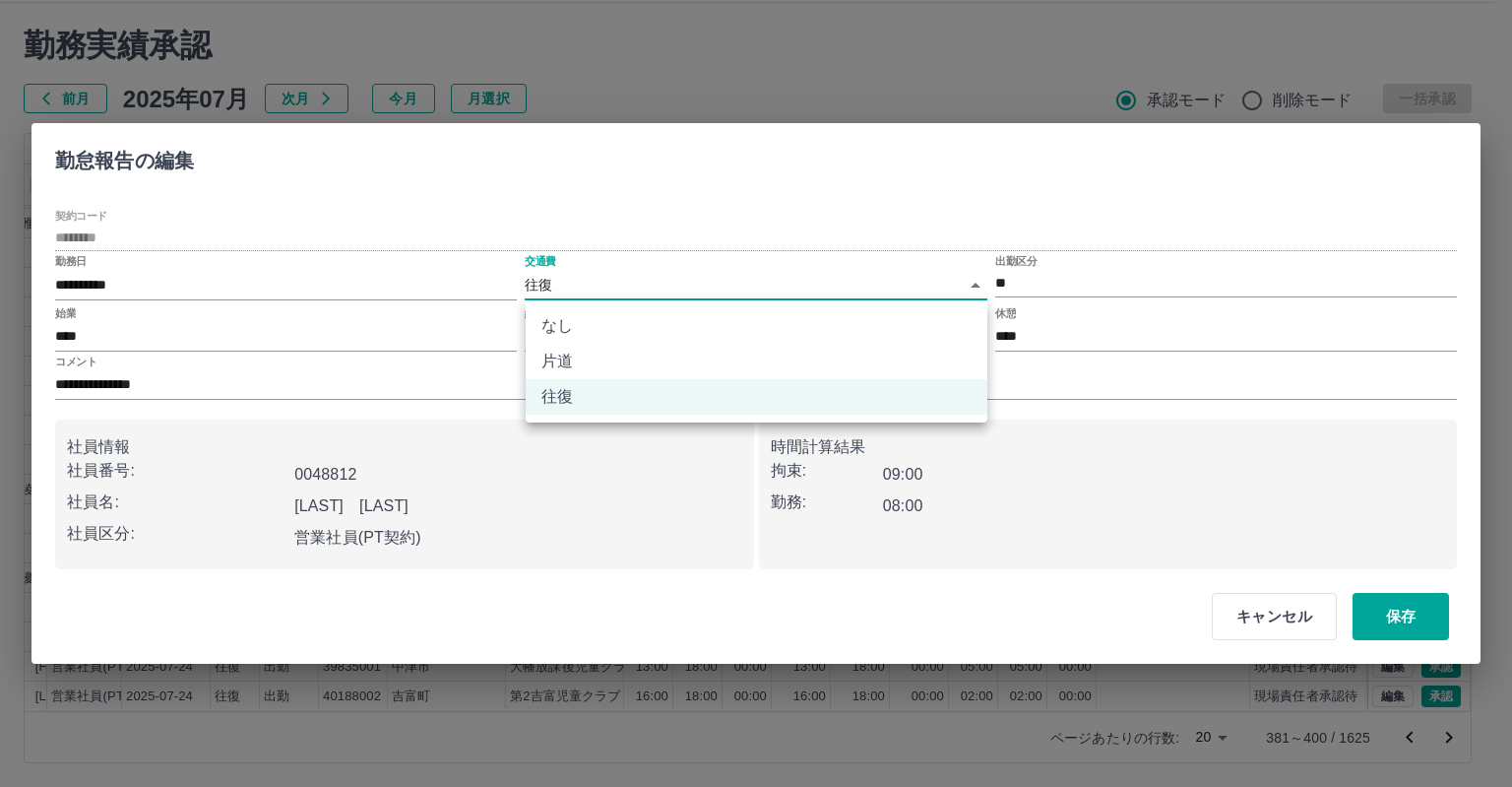 click on "なし" at bounding box center [756, 326] 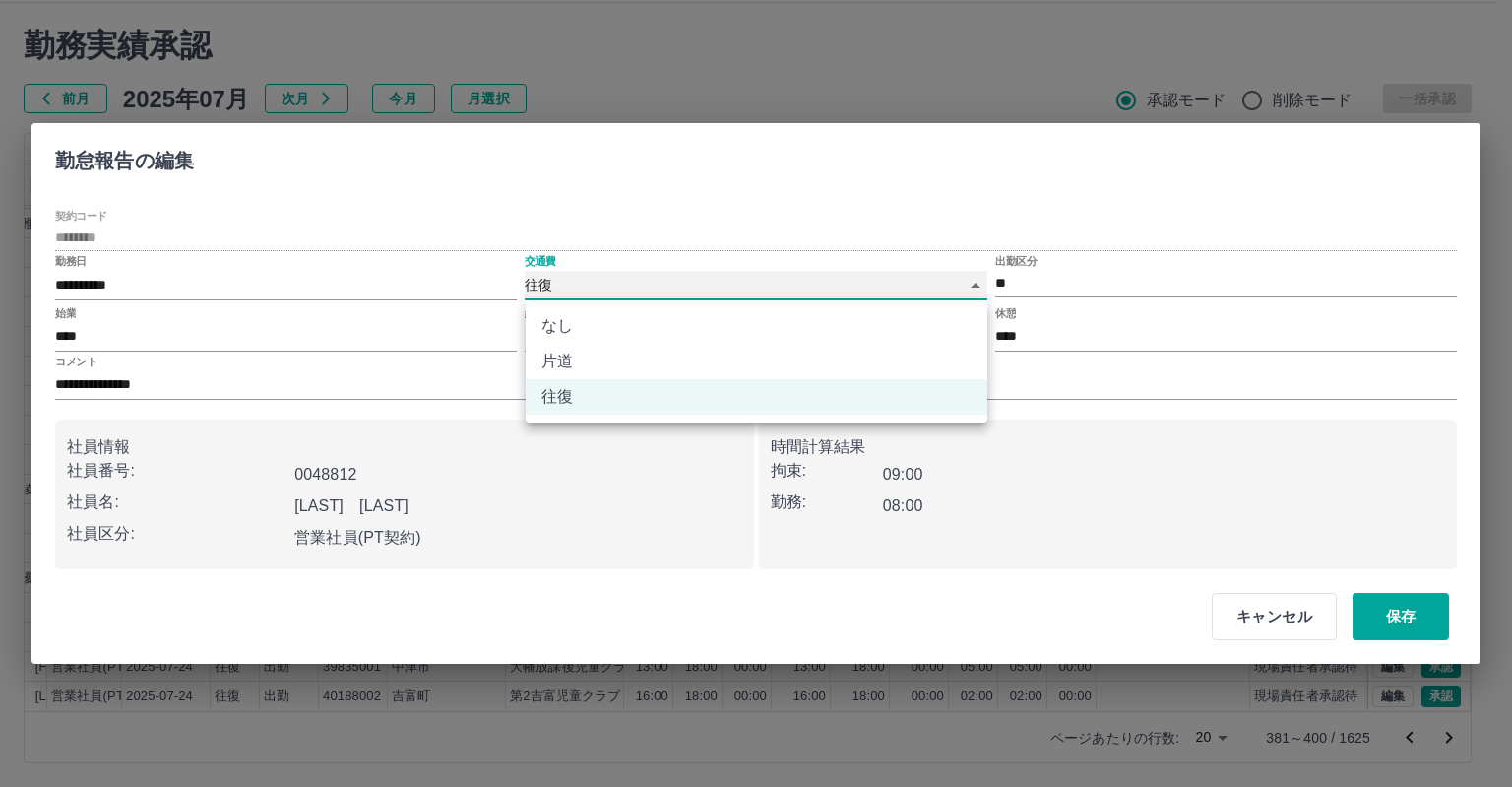 type on "****" 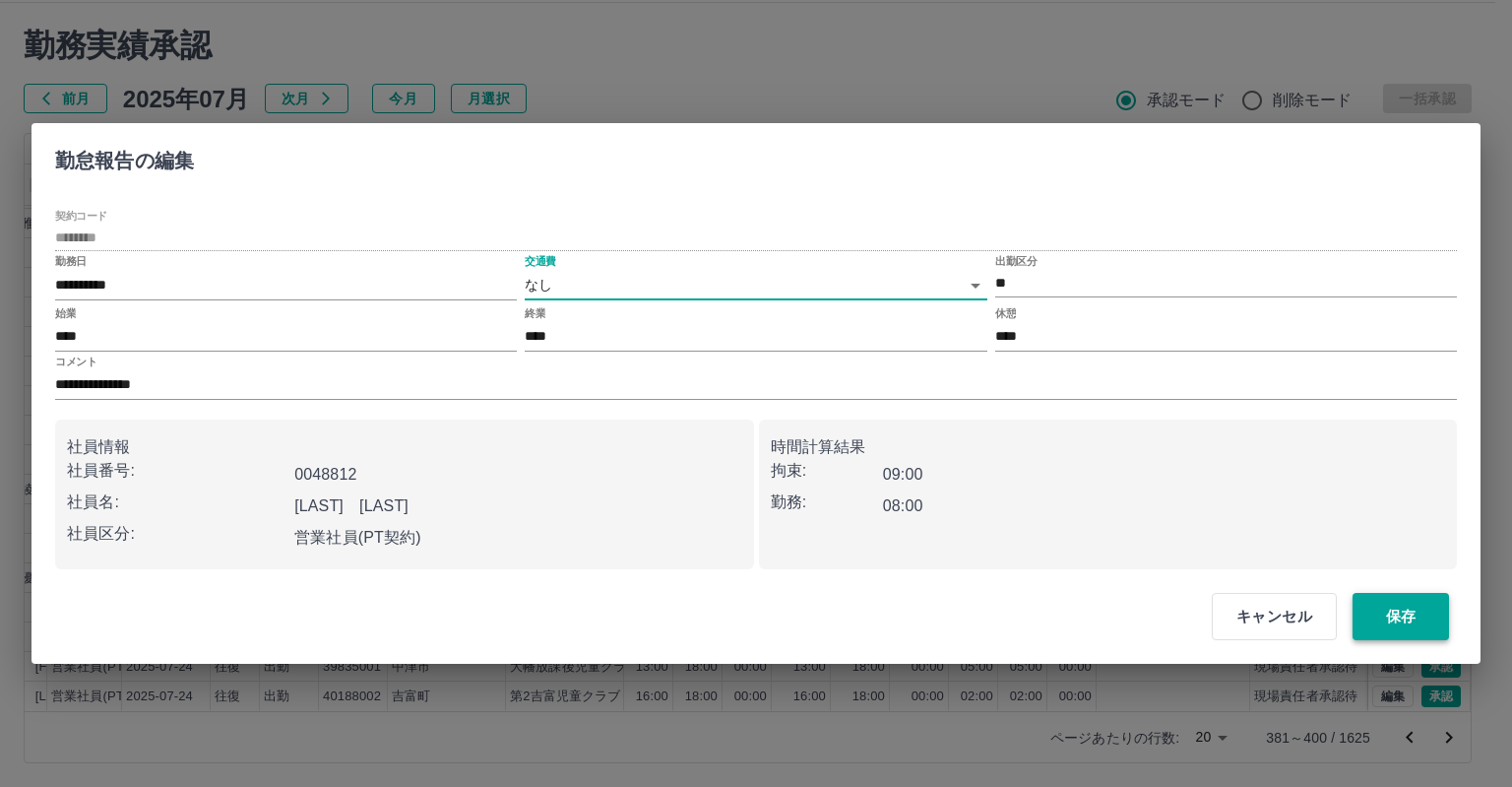 click on "保存" at bounding box center [1401, 617] 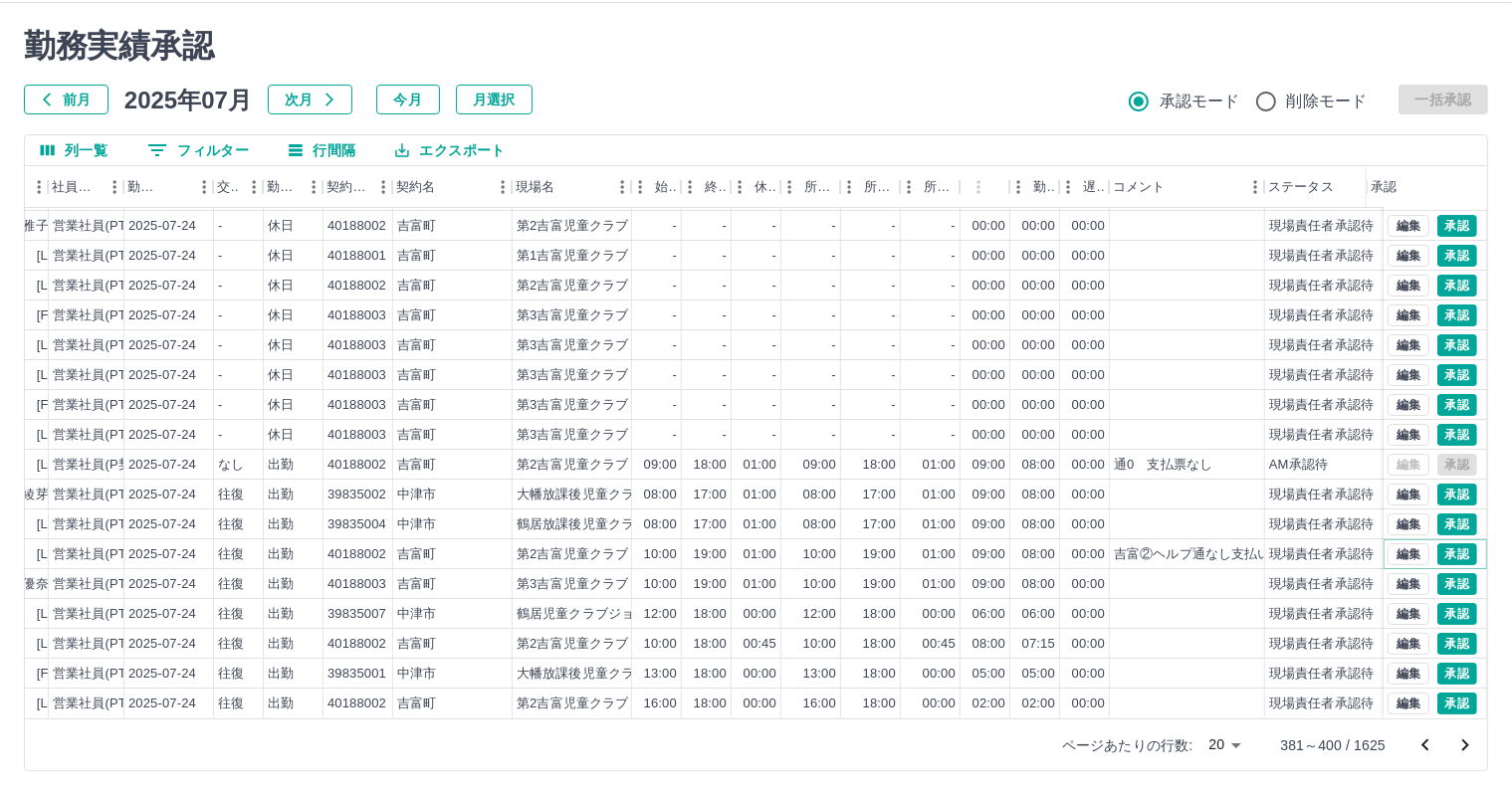 scroll, scrollTop: 0, scrollLeft: 275, axis: horizontal 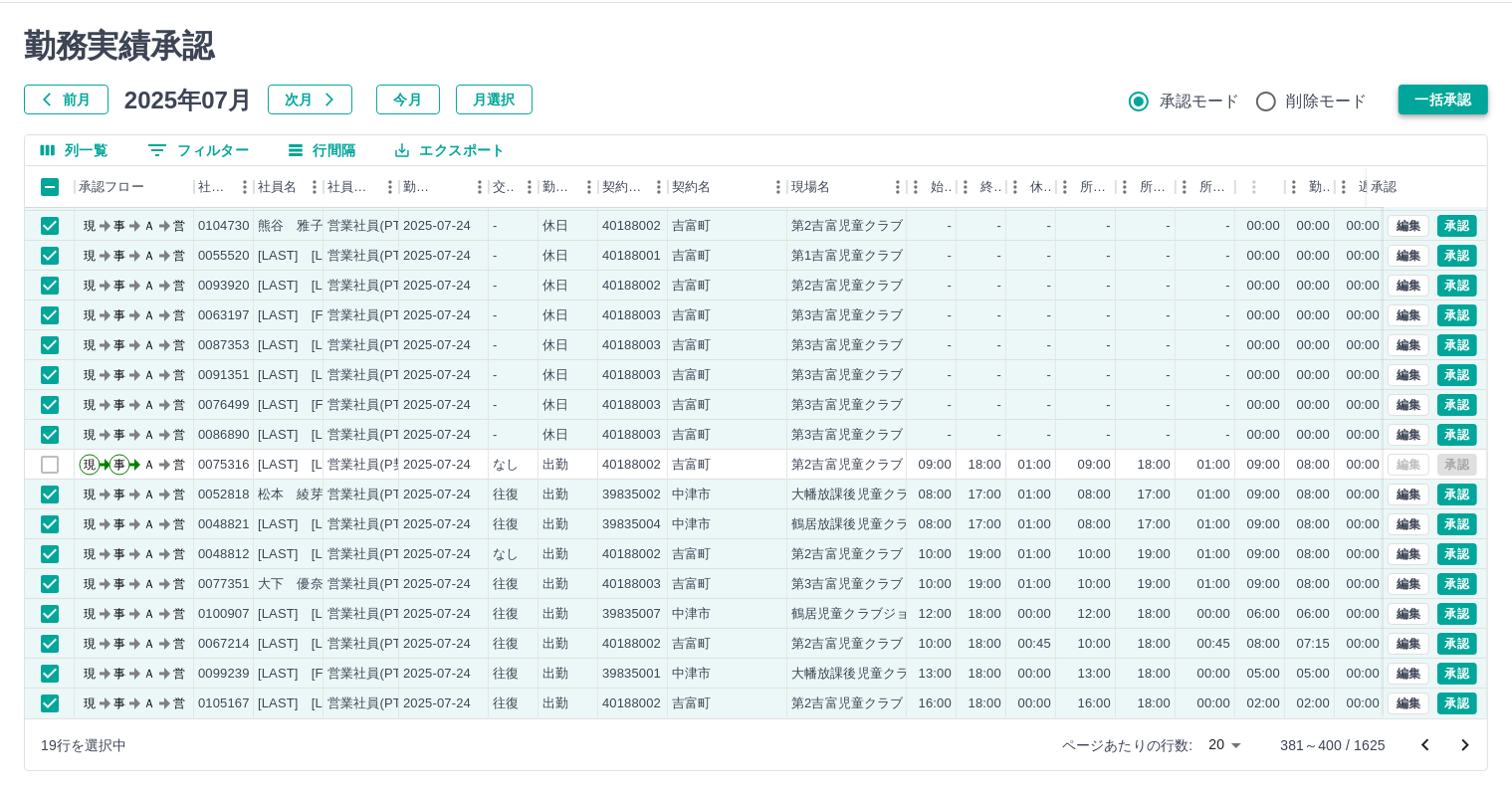 click on "一括承認" at bounding box center [1443, 99] 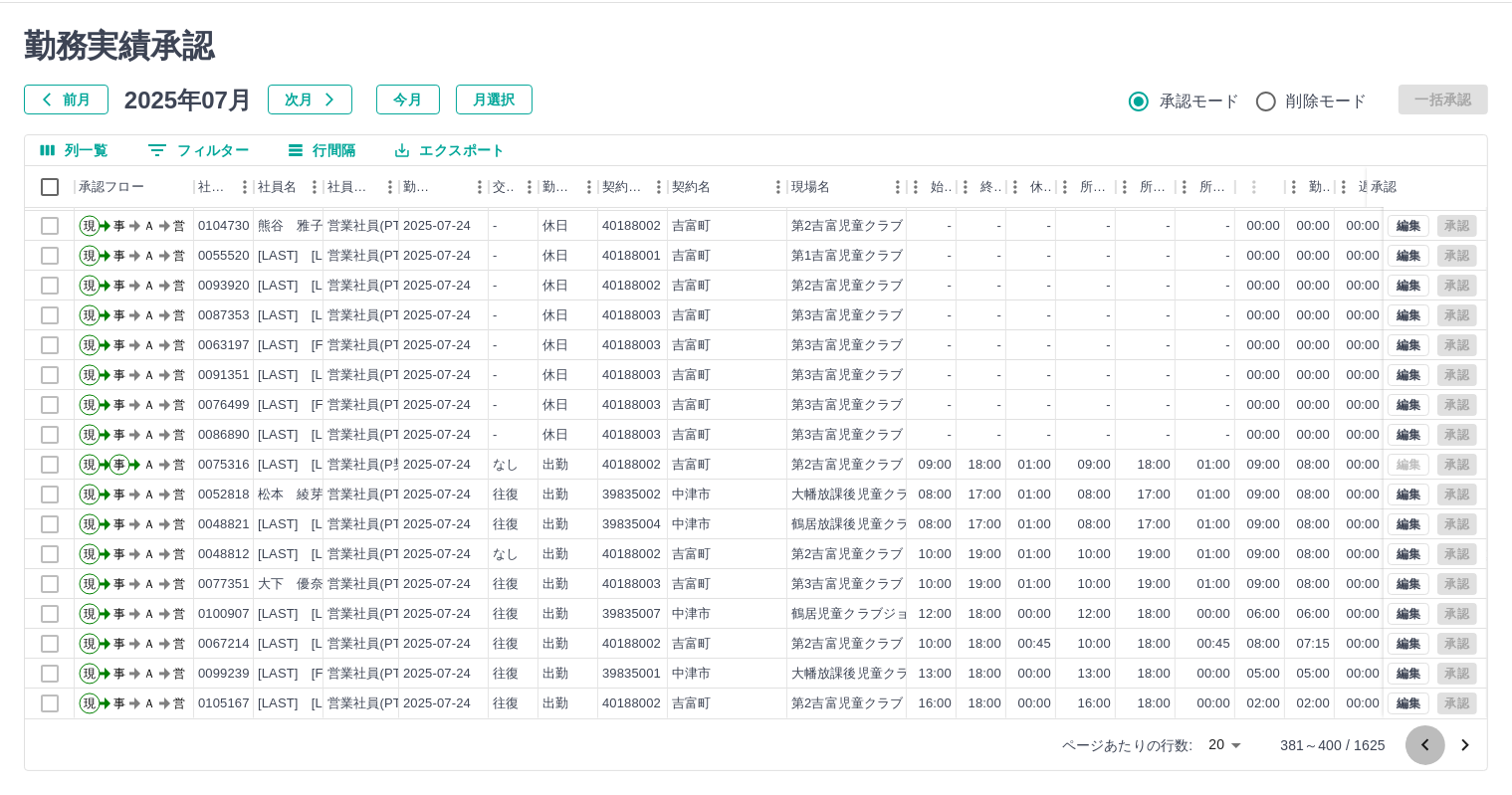 click 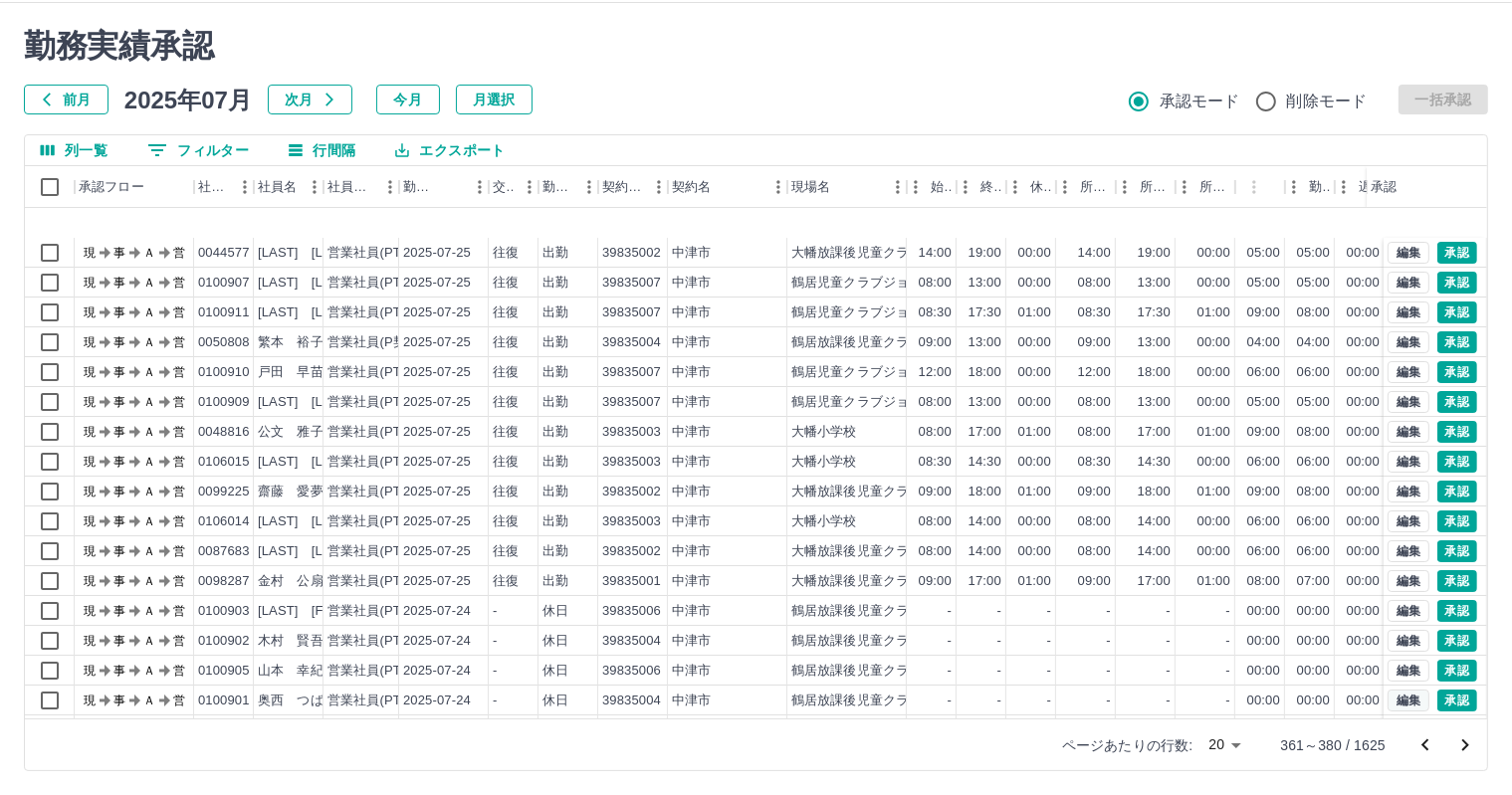 scroll, scrollTop: 102, scrollLeft: 0, axis: vertical 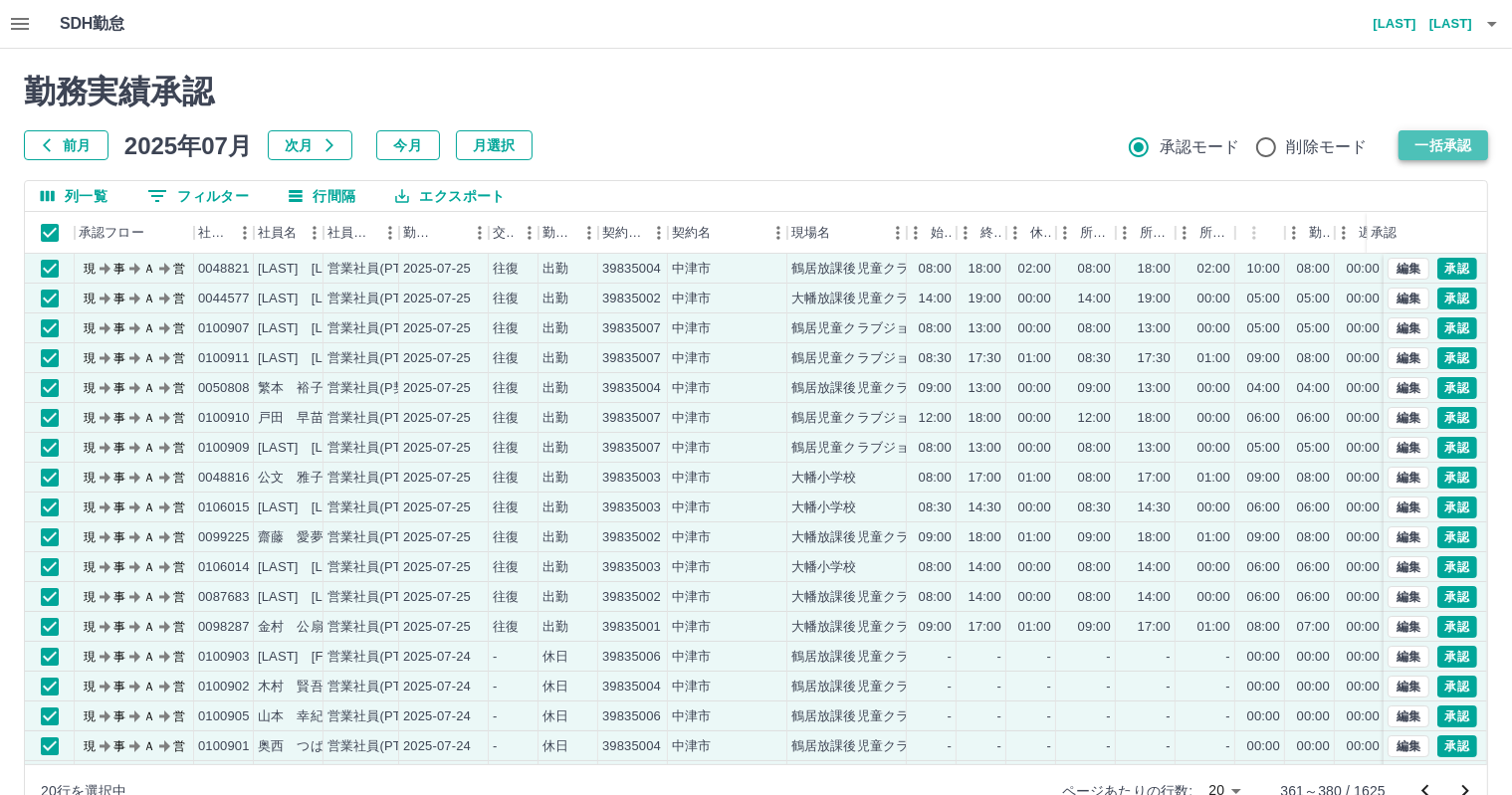 click on "一括承認" at bounding box center [1443, 145] 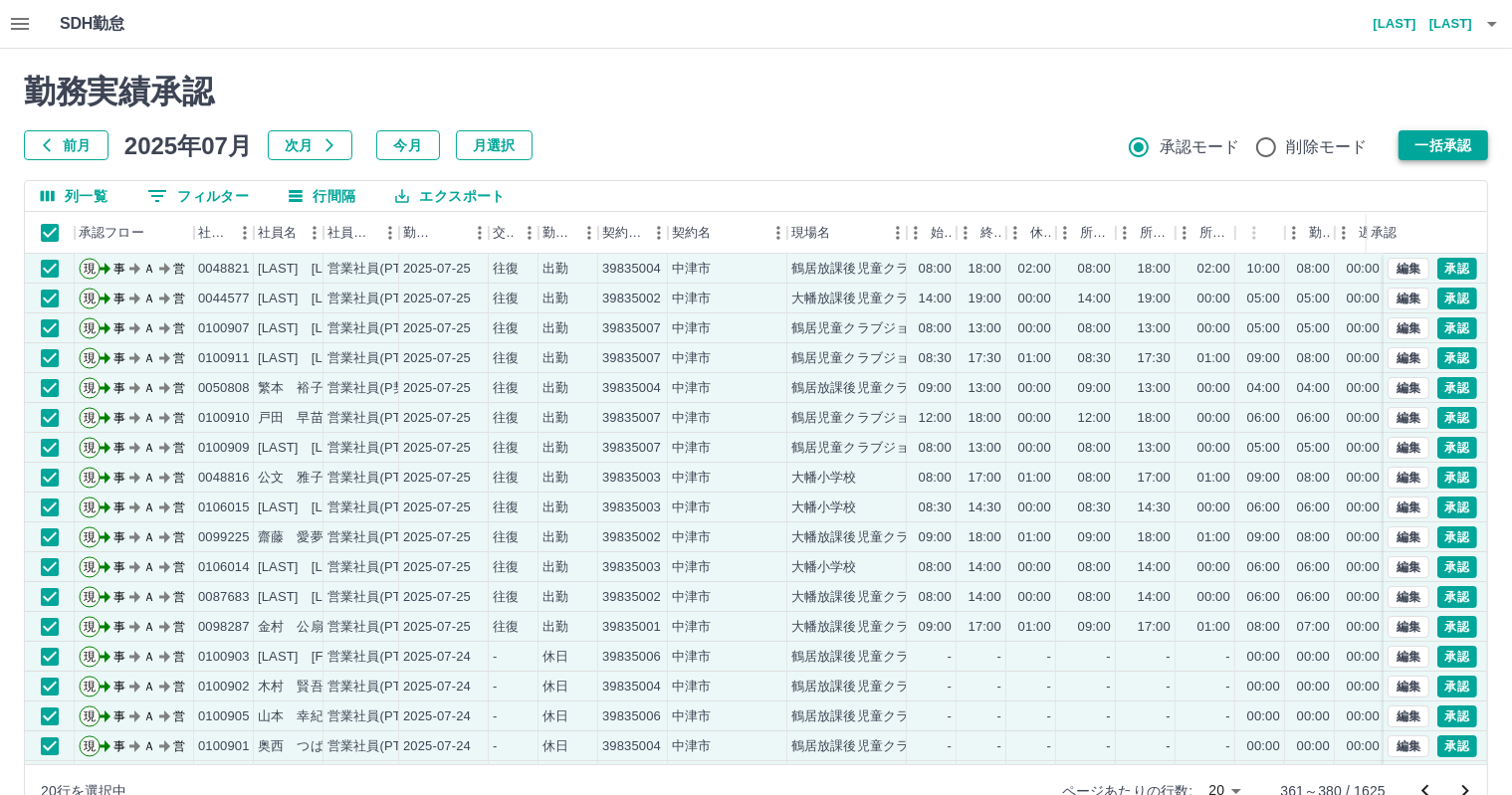 click on "一括承認" at bounding box center [1443, 145] 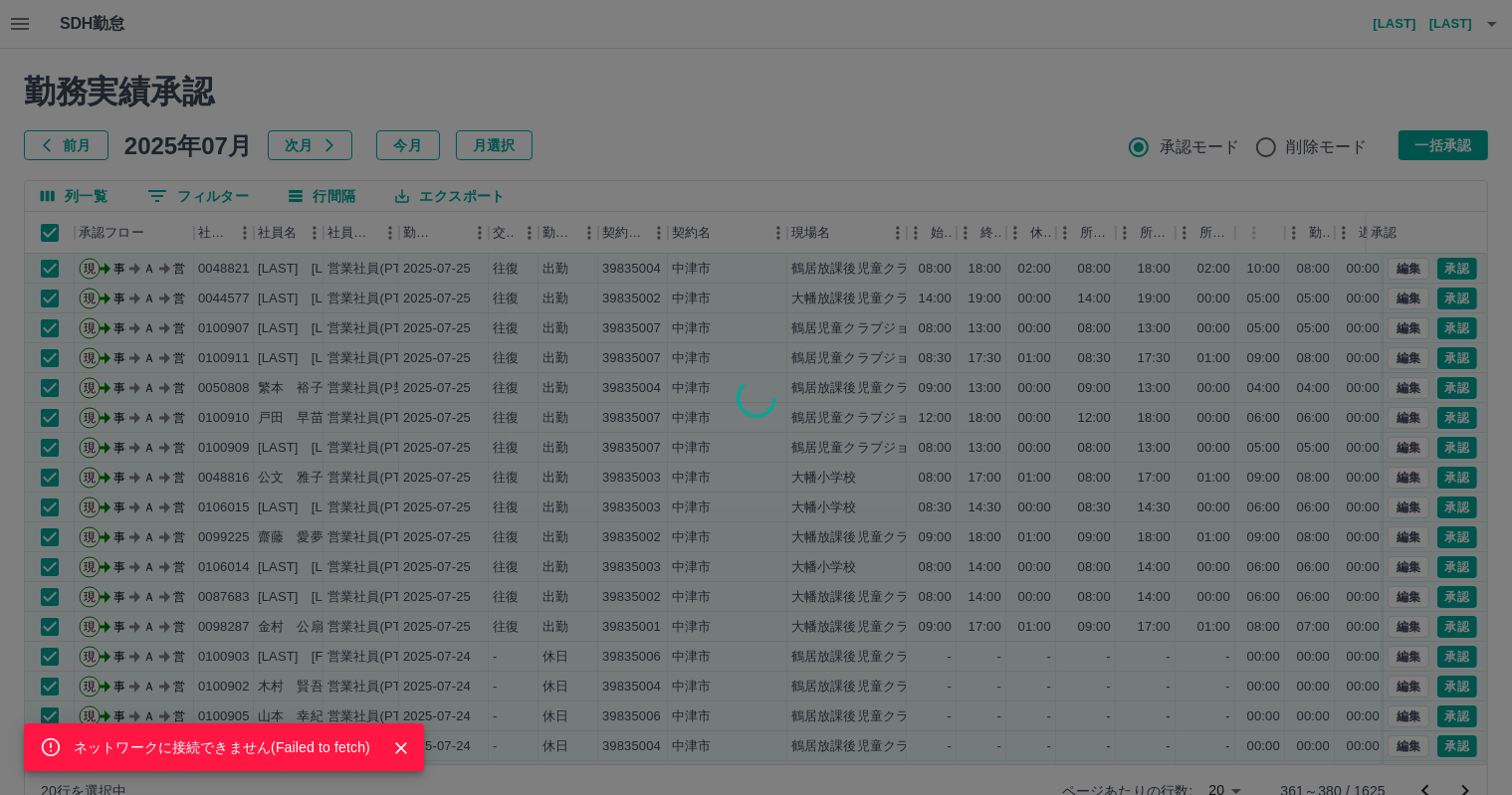 click on "ネットワークに接続できません( Failed to fetch )" at bounding box center (756, 397) 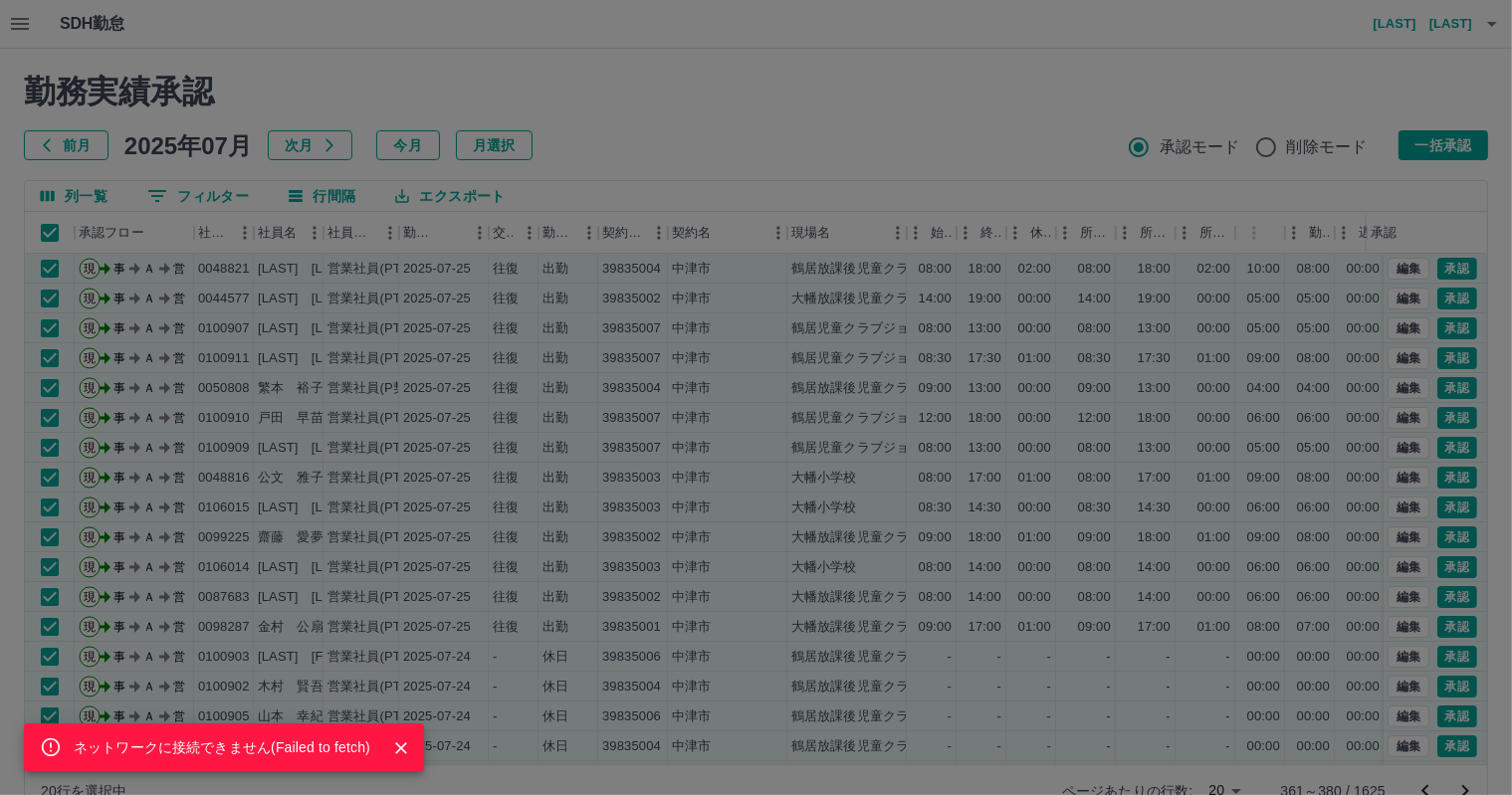 click on "ネットワークに接続できません( Failed to fetch )" at bounding box center [756, 397] 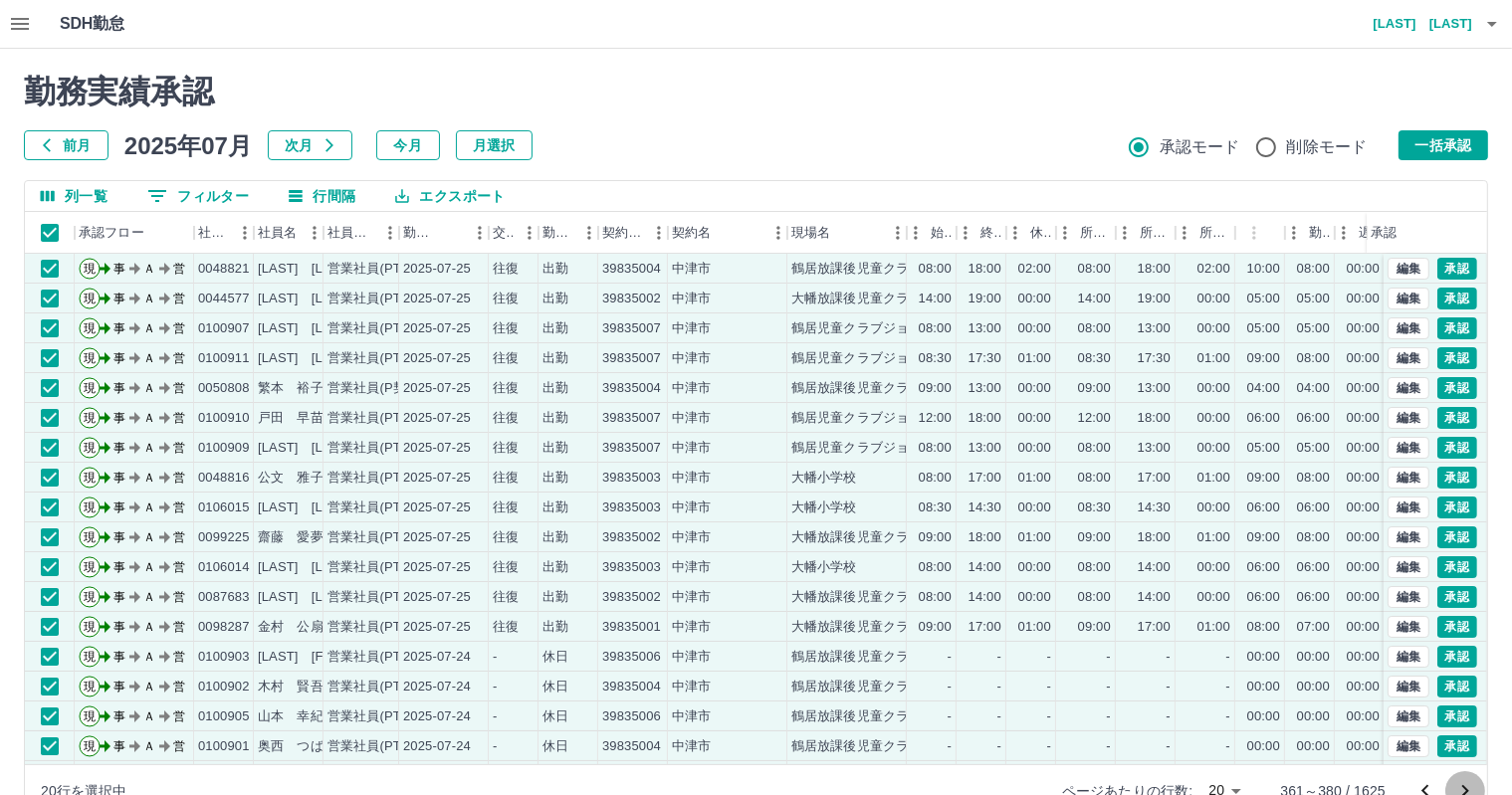 click at bounding box center [1465, 791] 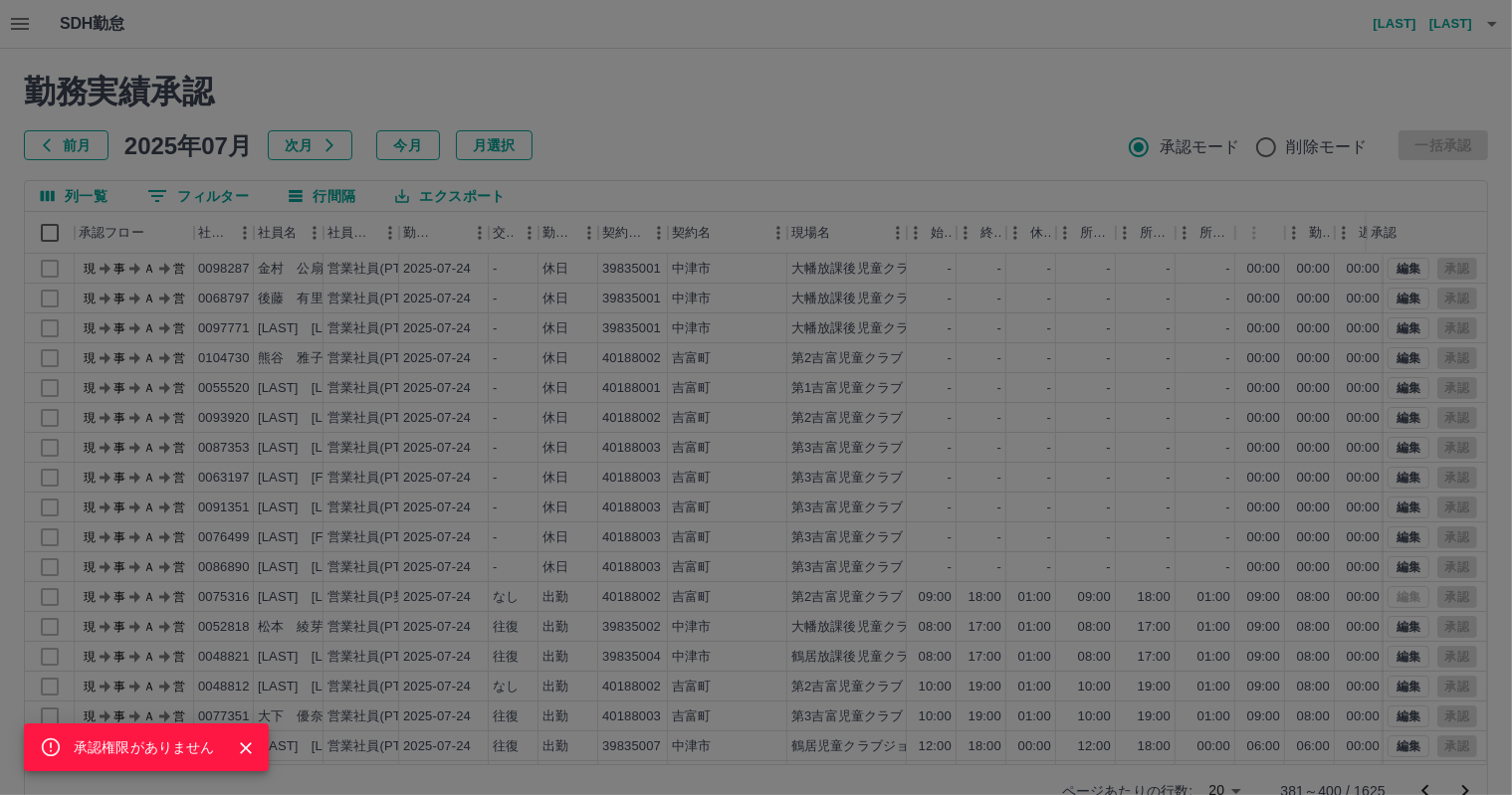 scroll, scrollTop: 46, scrollLeft: 0, axis: vertical 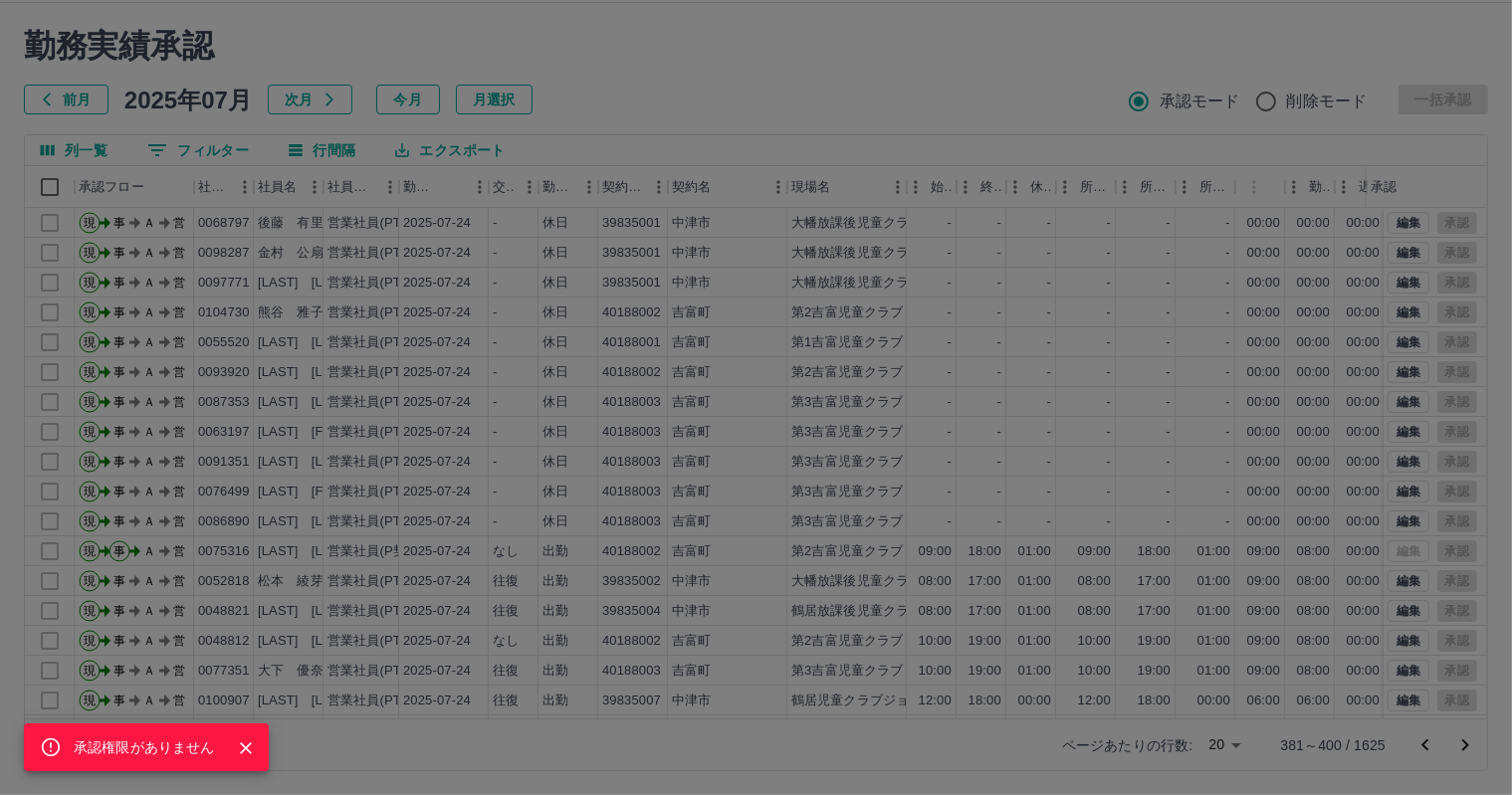 click on "承認権限がありません" at bounding box center [756, 397] 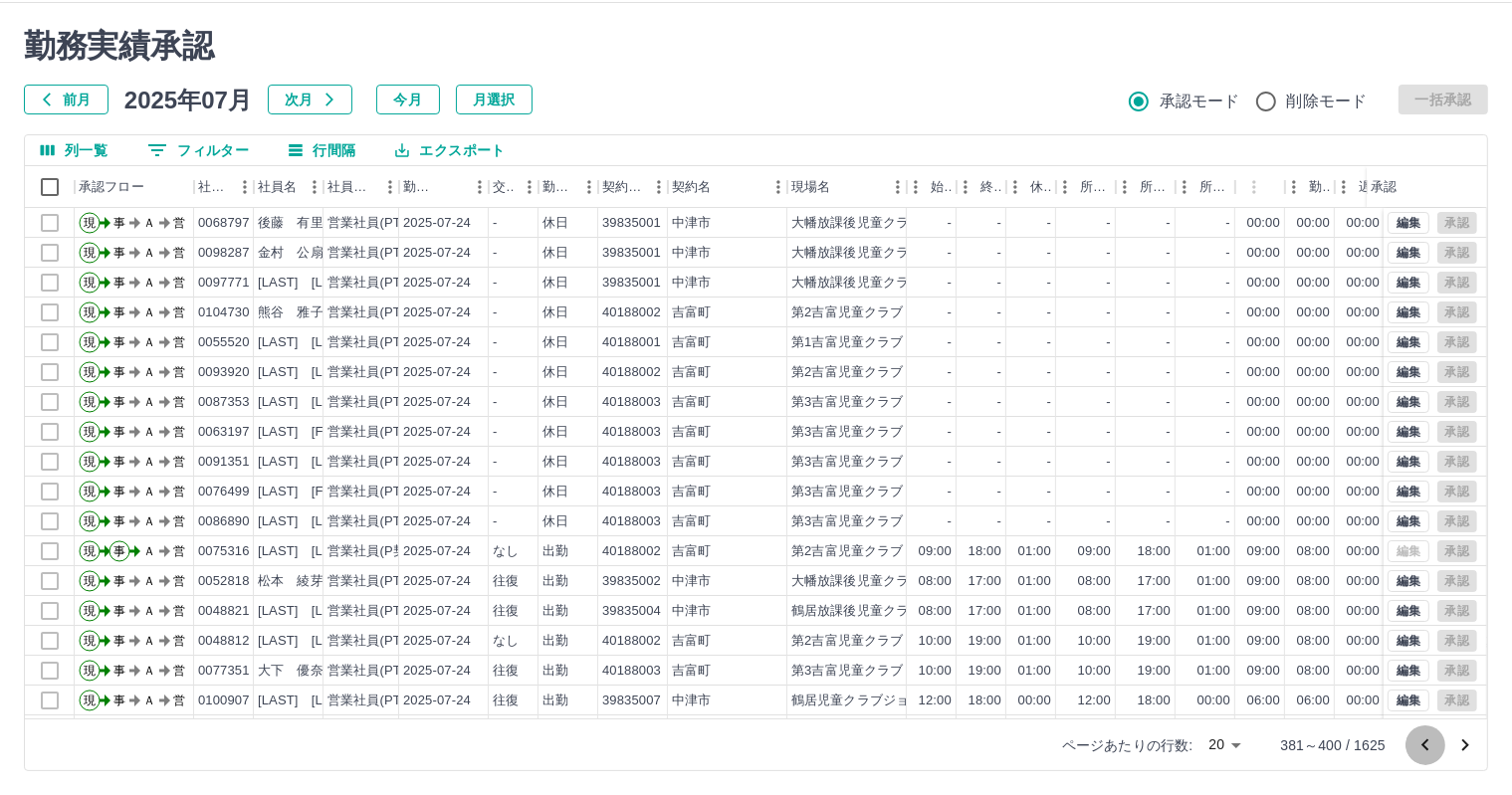 click 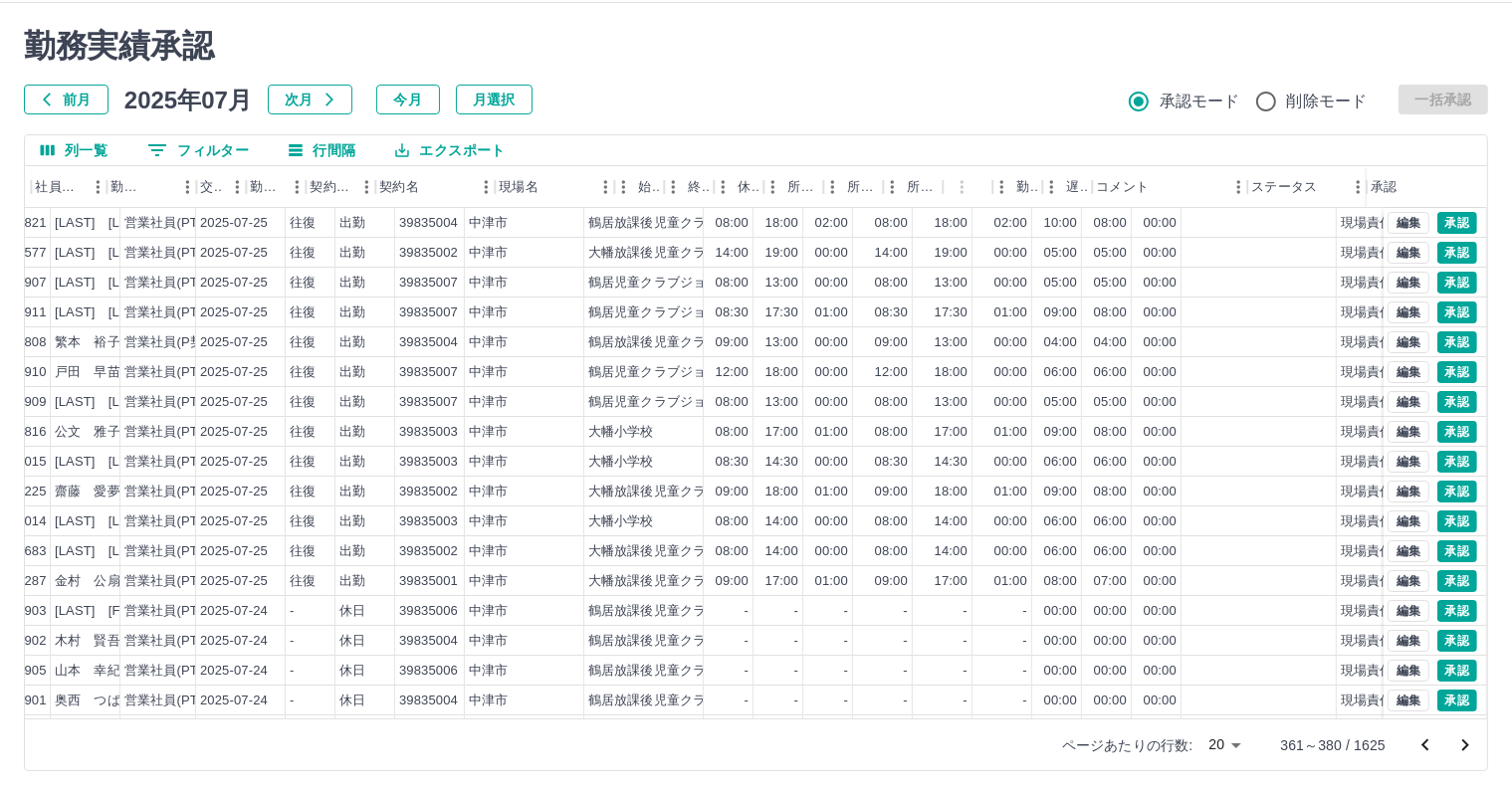 scroll, scrollTop: 0, scrollLeft: 292, axis: horizontal 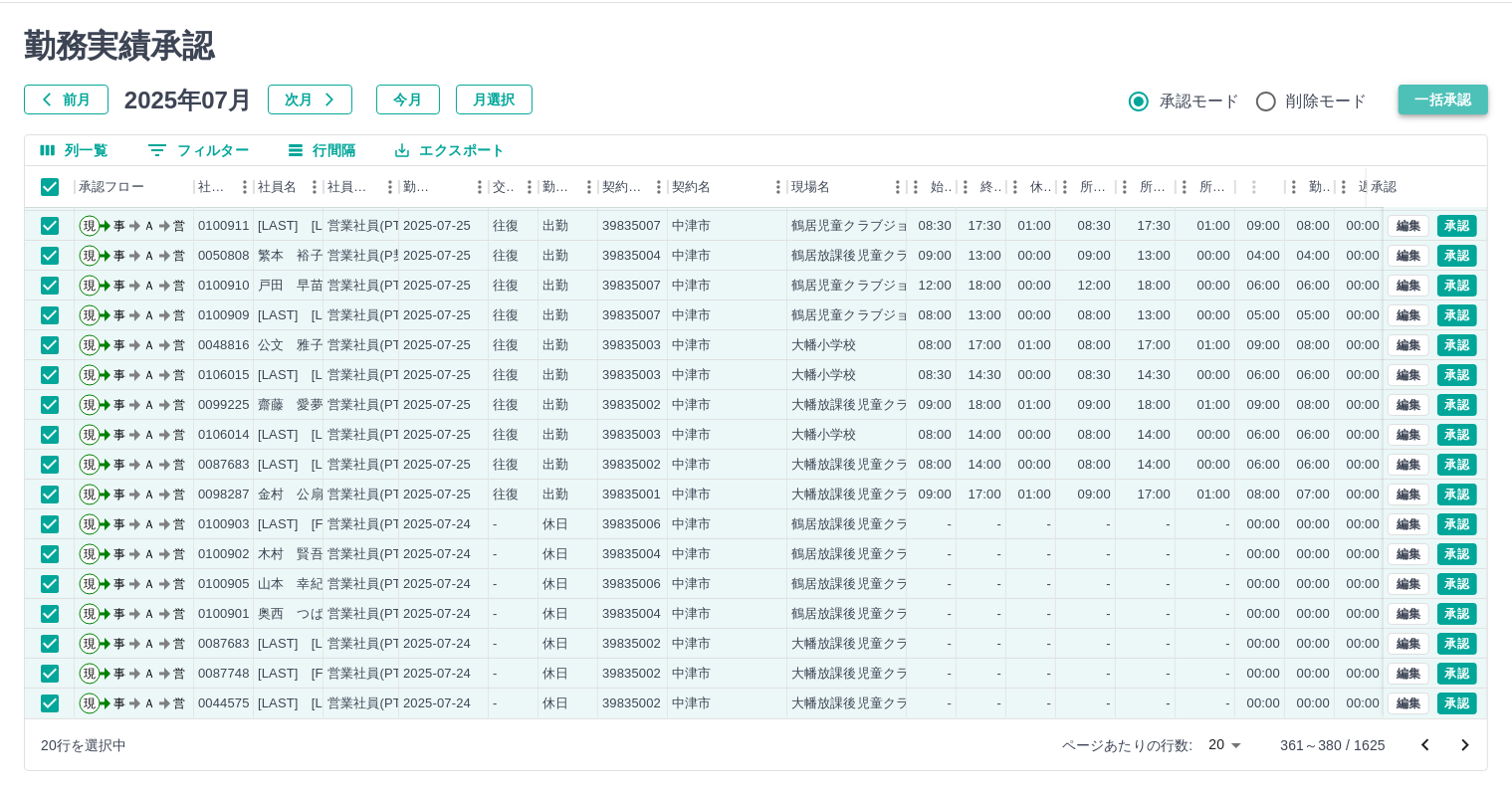 click on "一括承認" at bounding box center (1443, 99) 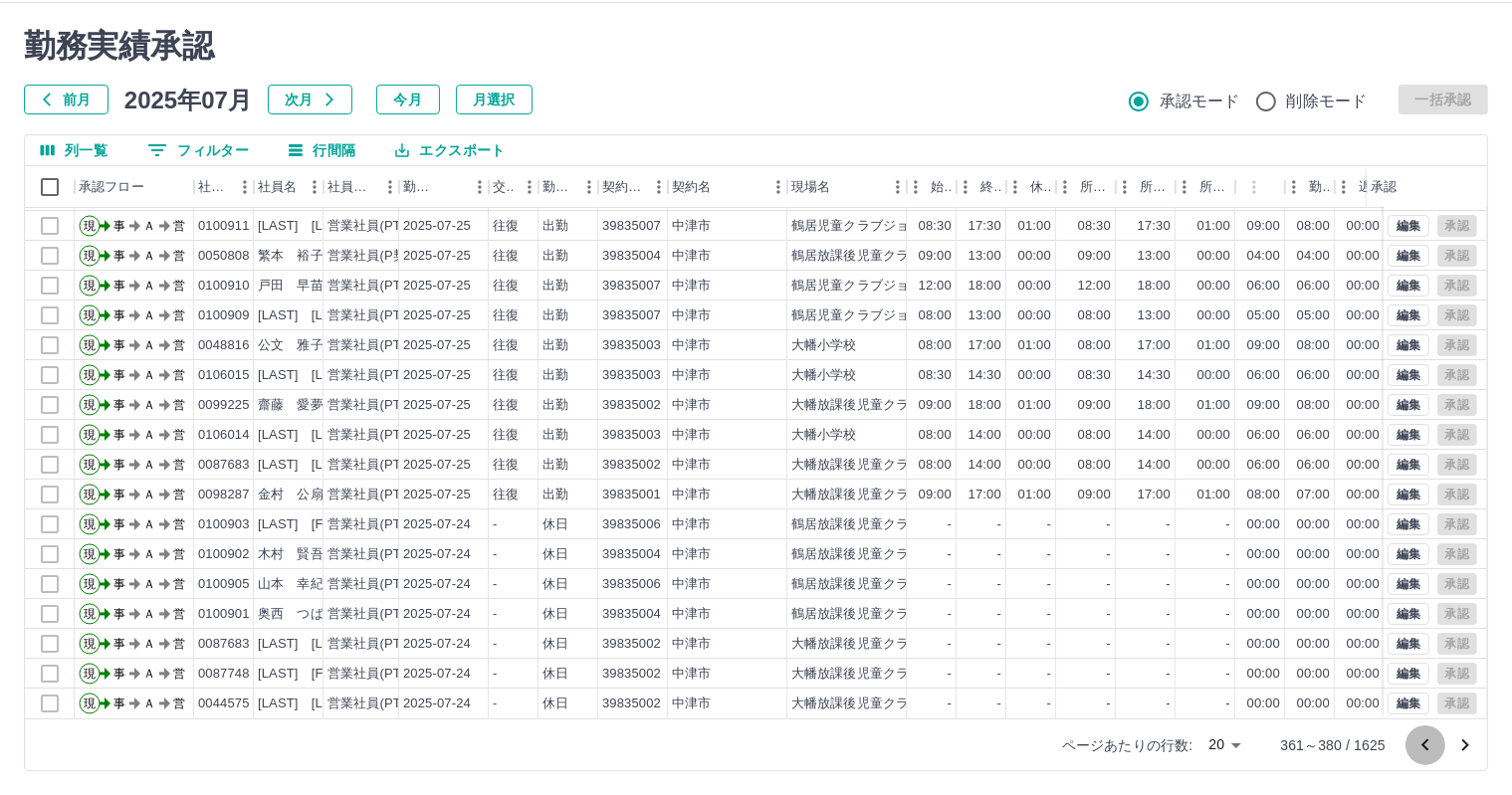 click 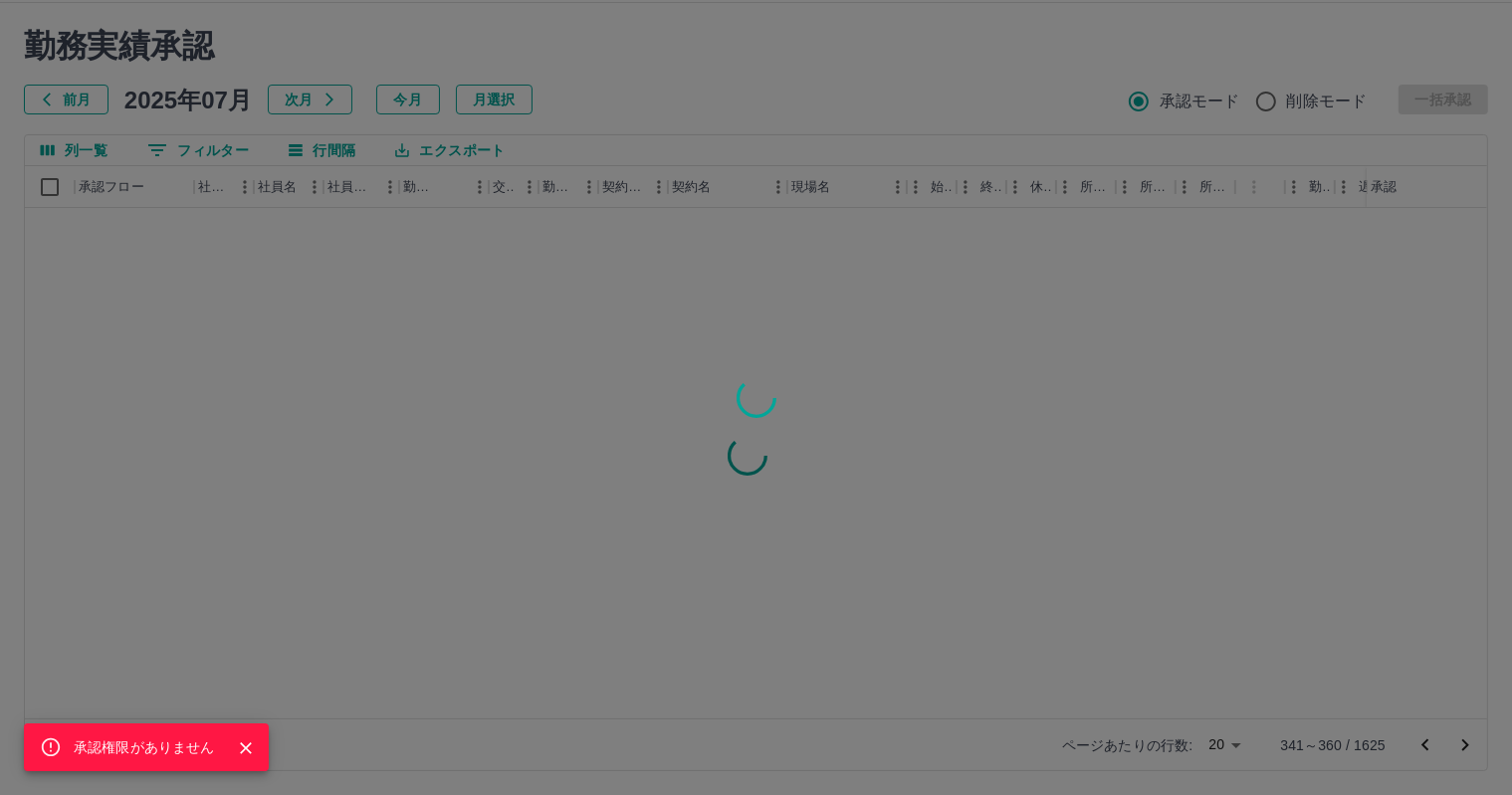 scroll, scrollTop: 0, scrollLeft: 0, axis: both 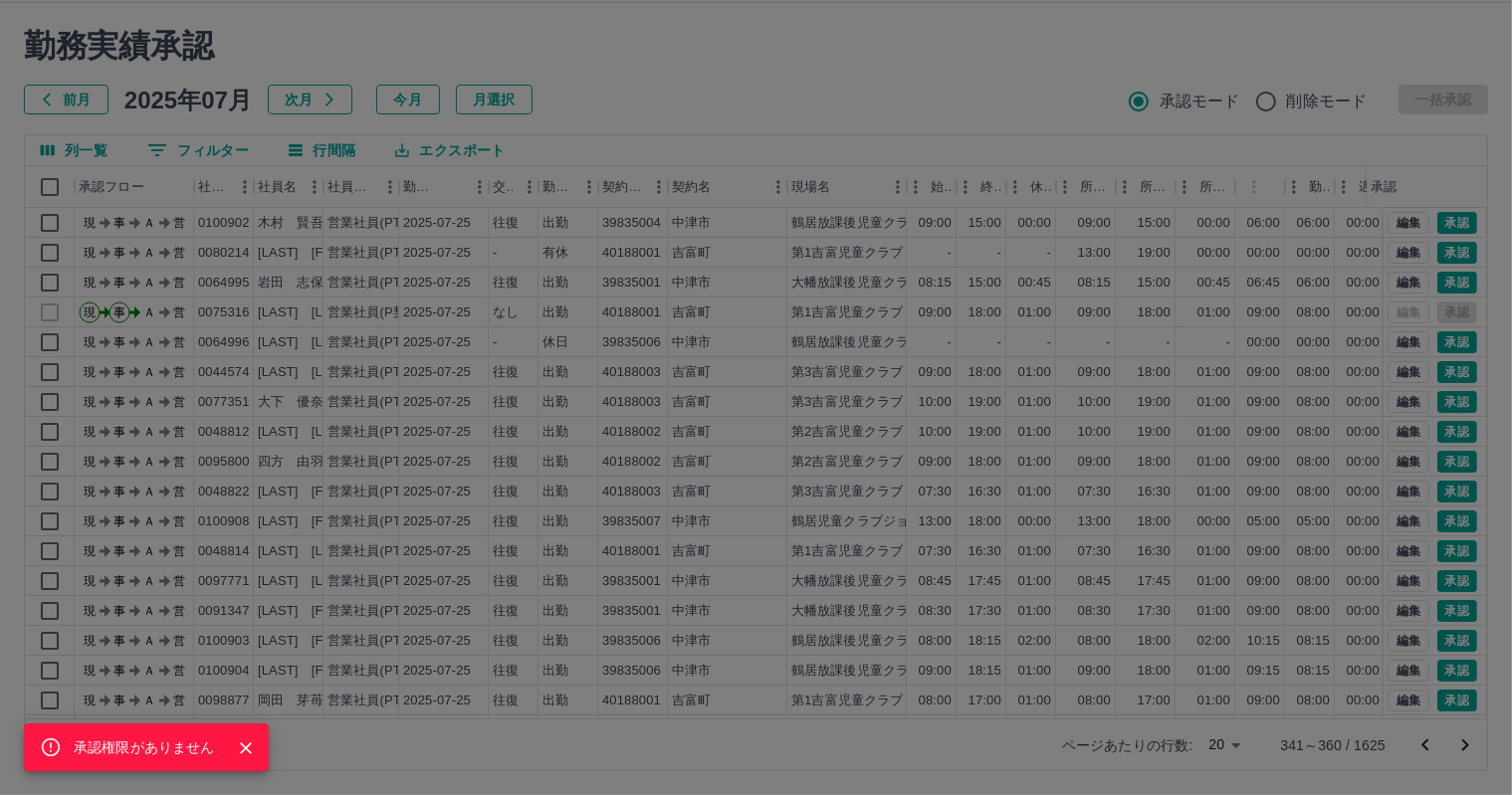click on "承認権限がありません" at bounding box center (756, 397) 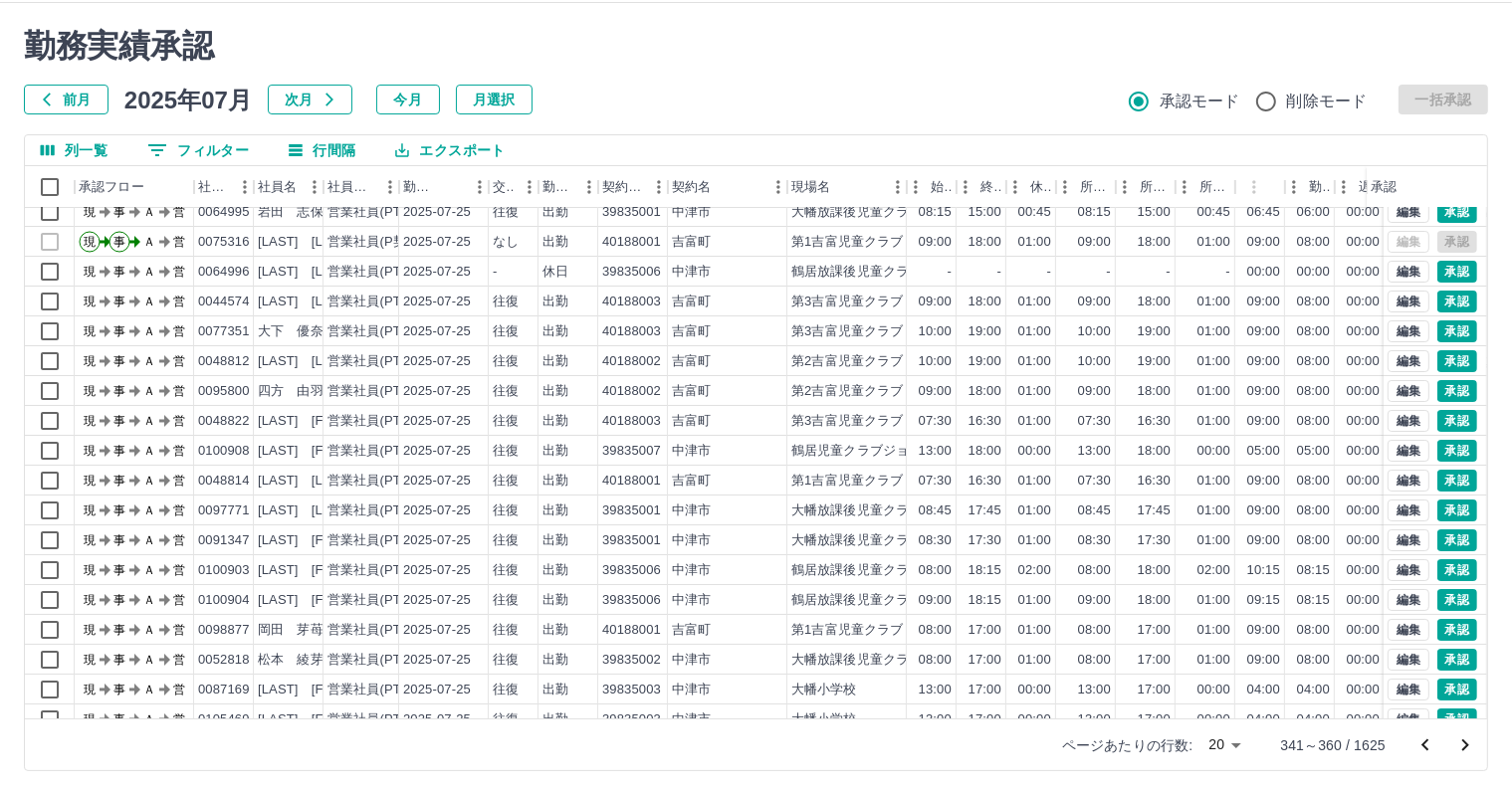 scroll, scrollTop: 99, scrollLeft: 0, axis: vertical 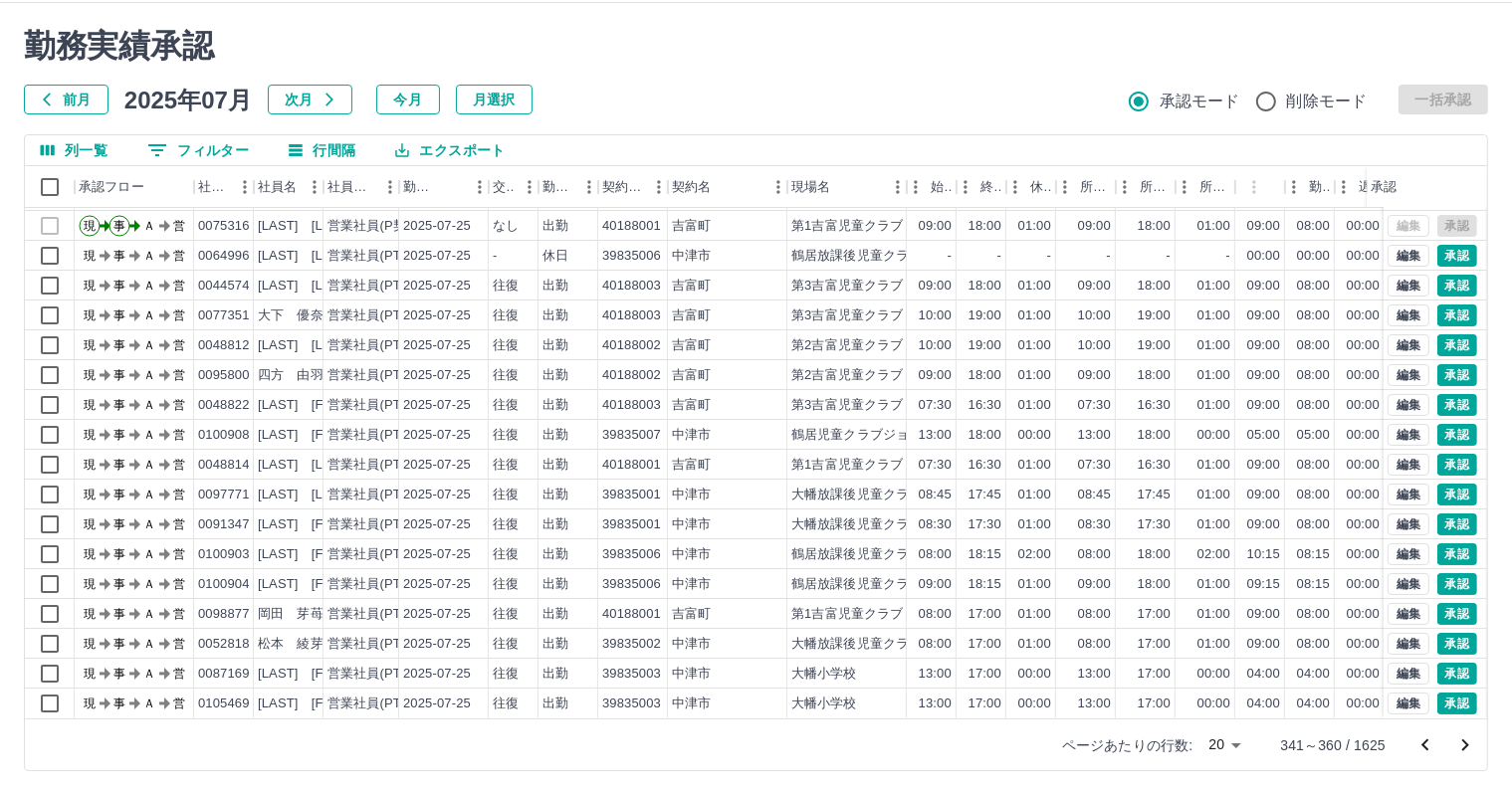 click 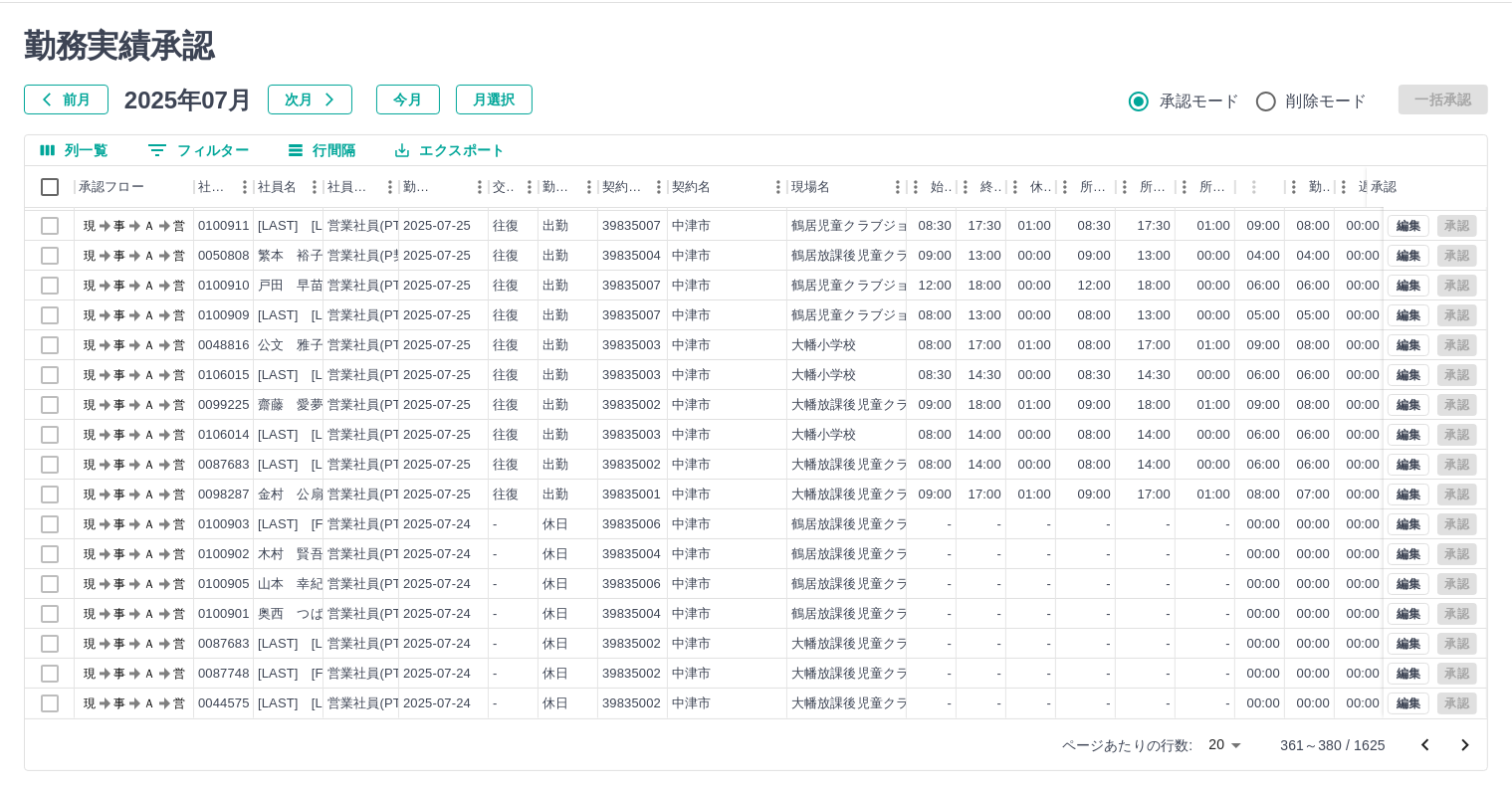 click 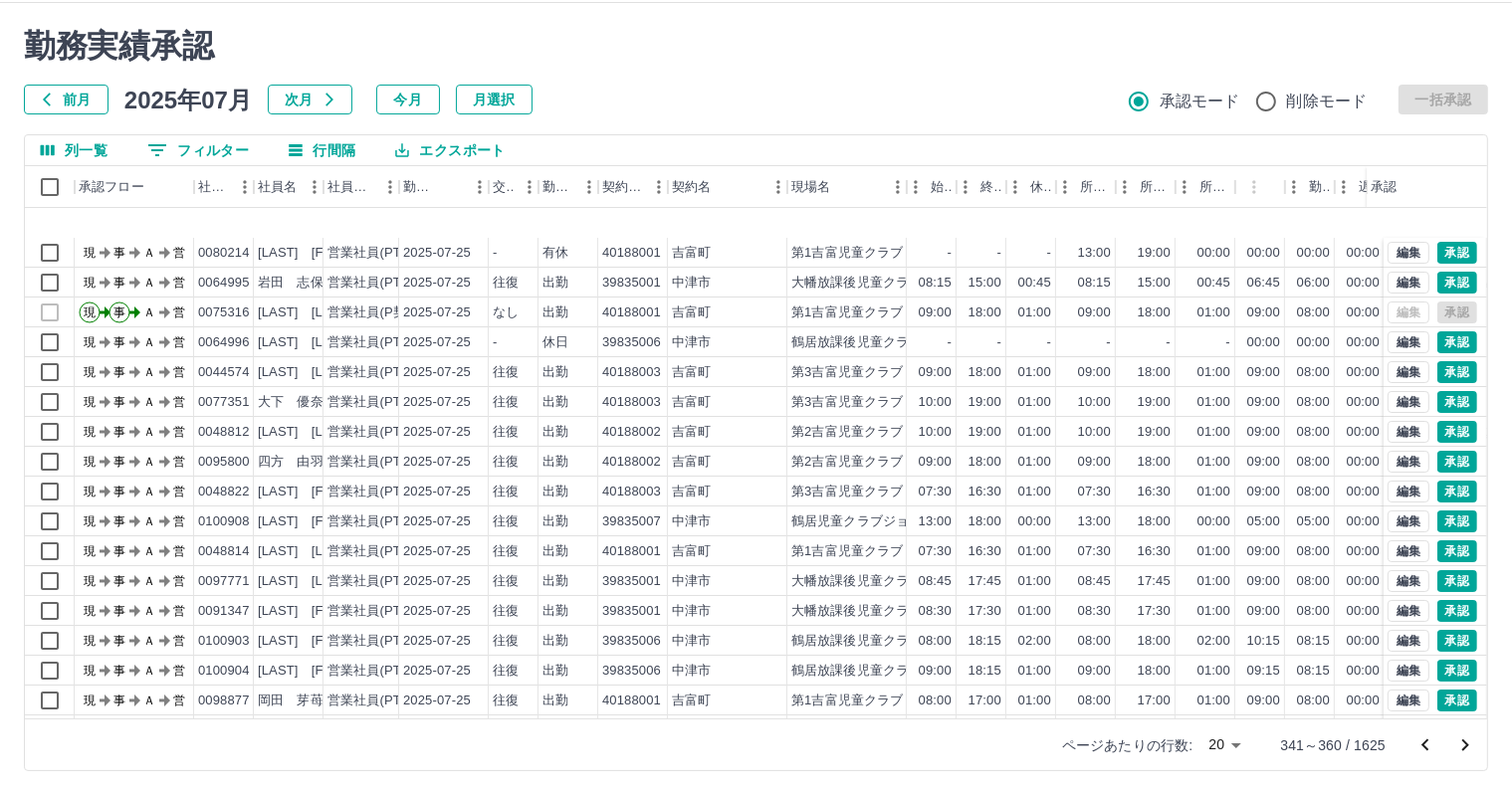 scroll, scrollTop: 102, scrollLeft: 0, axis: vertical 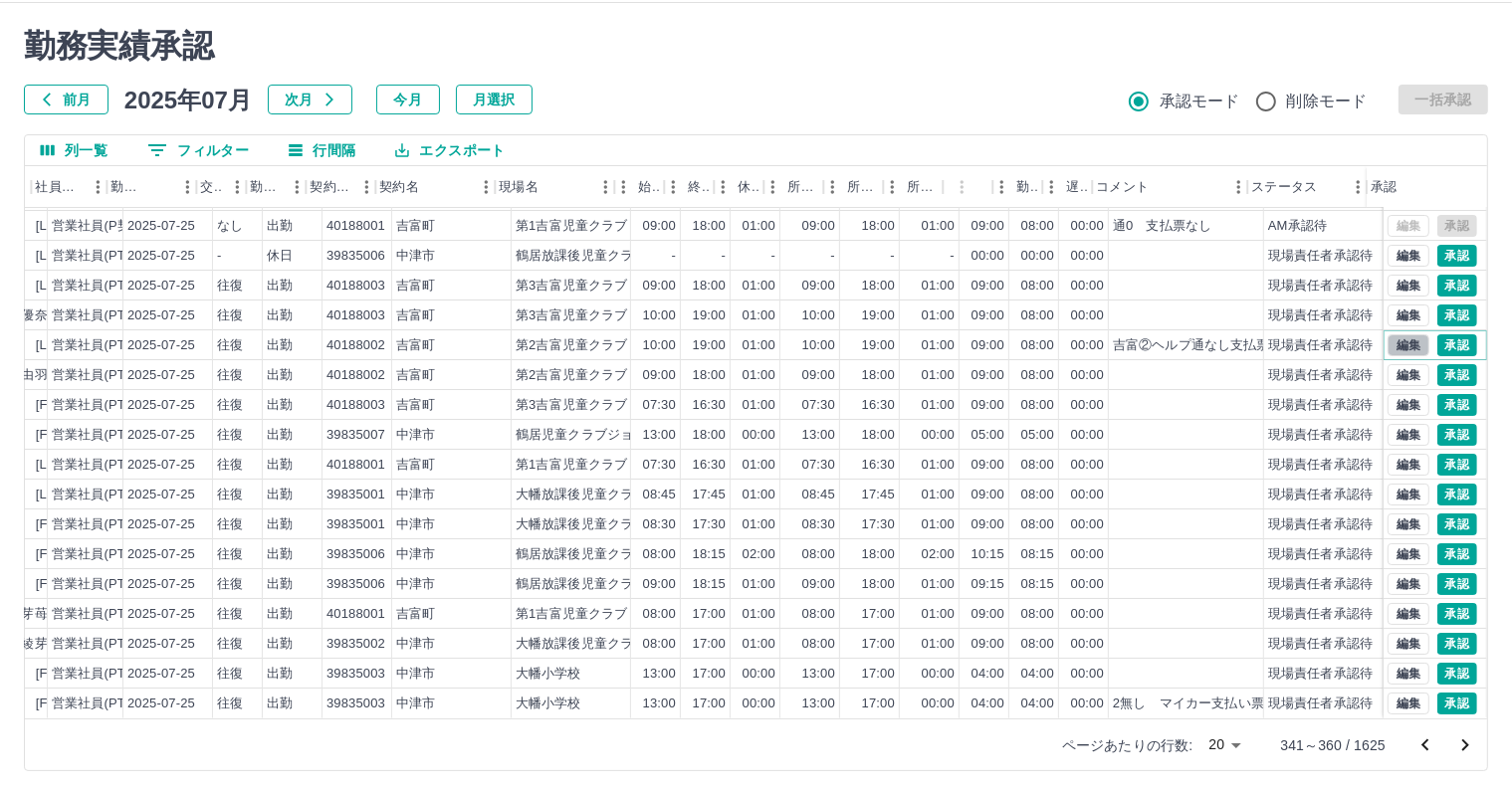 click on "編集" at bounding box center (1408, 345) 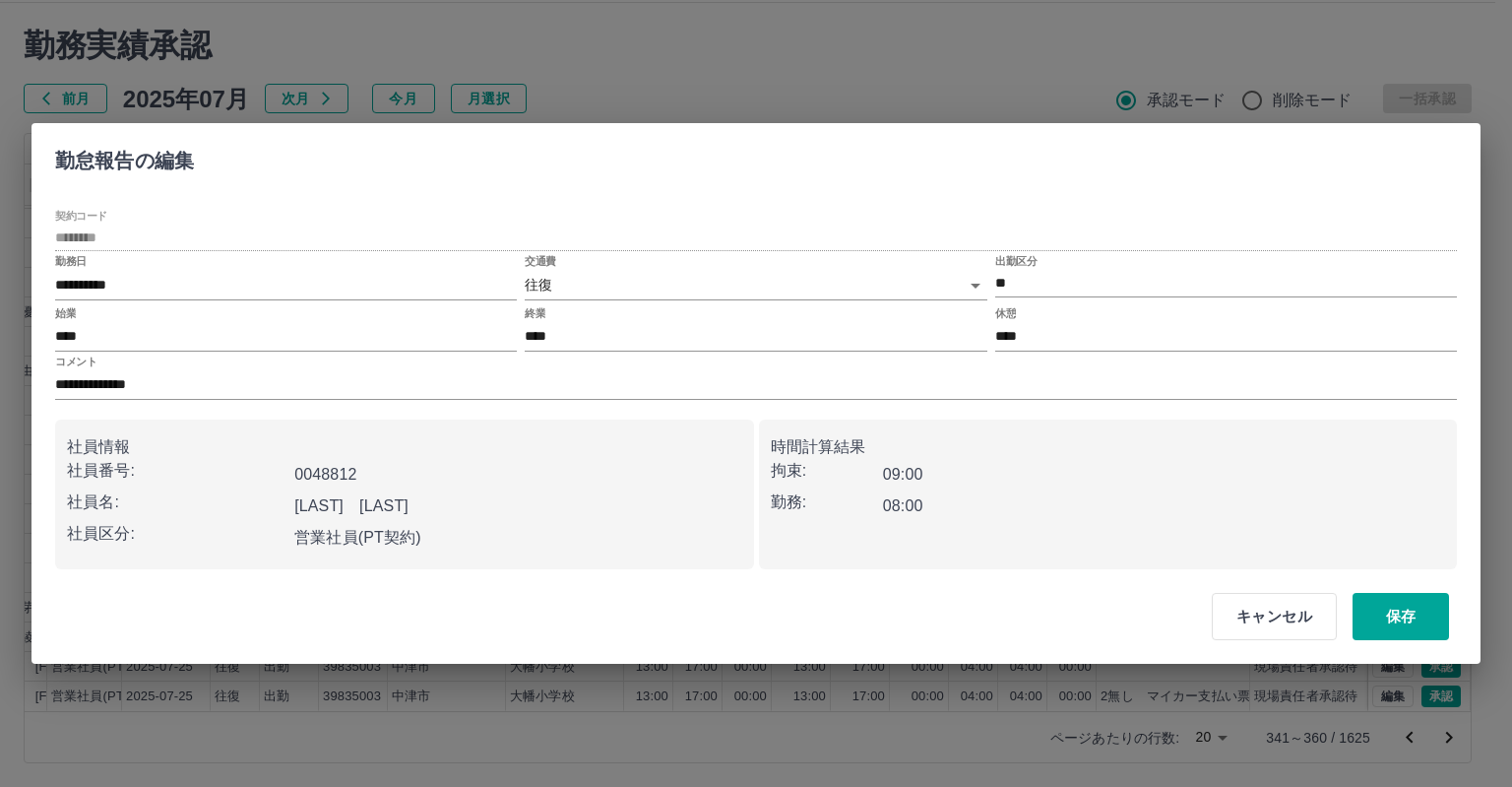 click on "SDH勤怠 [LAST]　[FIRST] 承認権限がありません 勤務実績承認 前月 2025年07月 次月 今月 月選択 承認モード 削除モード 一括承認 列一覧 0 フィルター 行間隔 エクスポート 承認フロー 社員番号 社員名 社員区分 勤務日 交通費 勤務区分 契約コード 契約名 現場名 始業 終業 休憩 所定開始 所定終業 所定休憩 拘束 勤務 遅刻等 コメント ステータス 承認 現 事 Ａ 営 0080214 [LAST]　[FIRST] 営業社員(PT契約) 2025-07-25  -  有休 40188001 [CITY] [LOCATION] [LOCATION] - - - 13:00 19:00 00:00 00:00 00:00 00:00 私用の為 現場責任者承認待 現 事 Ａ 営 0064995 [LAST]　[FIRST] 営業社員(PT契約) 2025-07-25 往復 出勤 39835001 [CITY] [LOCATION]A 08:15 15:00 00:45 08:15 15:00 00:45 06:45 06:00 00:00 交通費なし　支払票なし 現場責任者承認待 現 事 Ａ 営 0075316 [LAST]　[FIRST] 営業社員(P契約) 2025-07-25 なし 出勤 40188001 現" at bounding box center (756, 370) 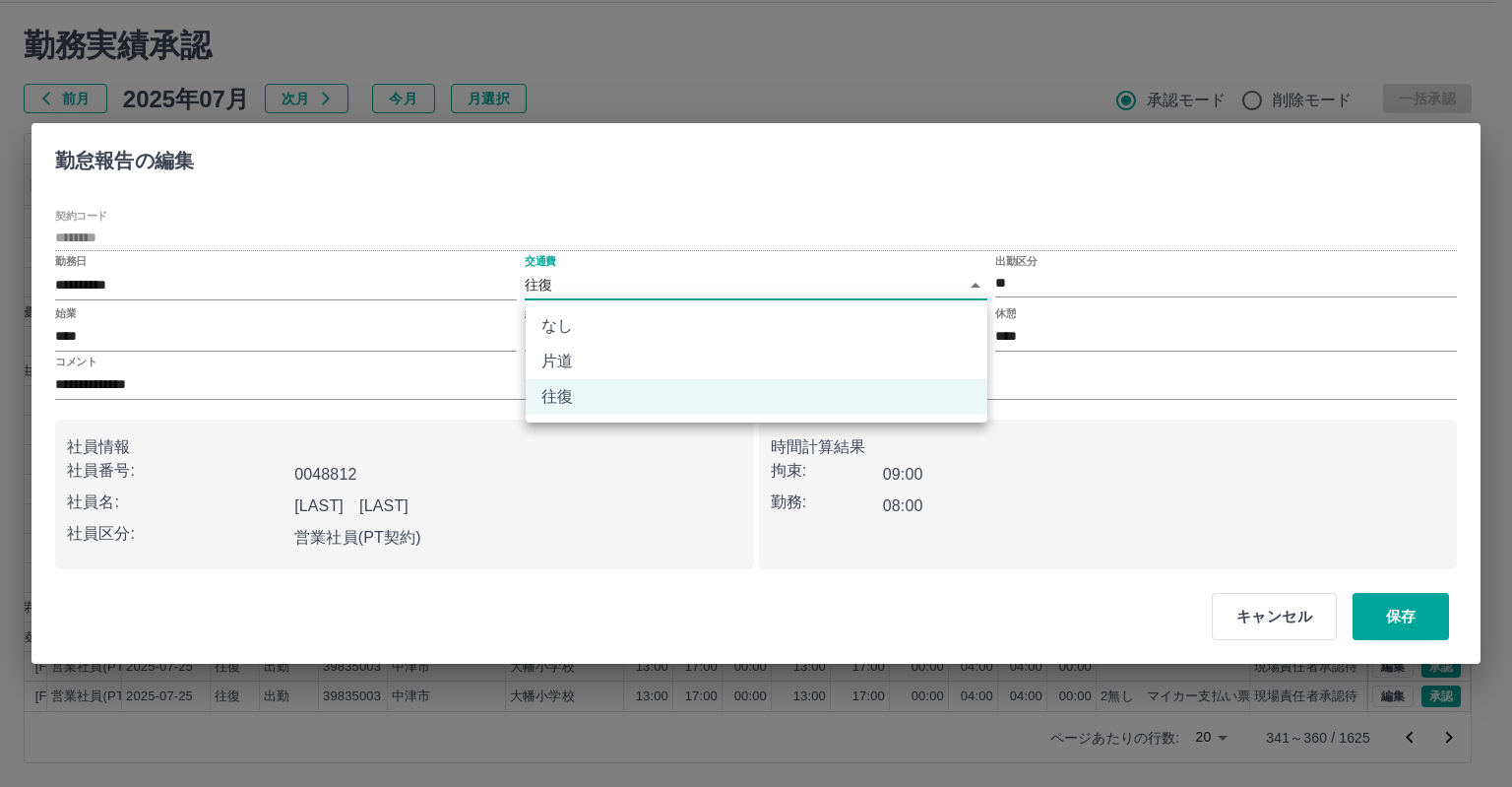 click on "なし" at bounding box center (756, 326) 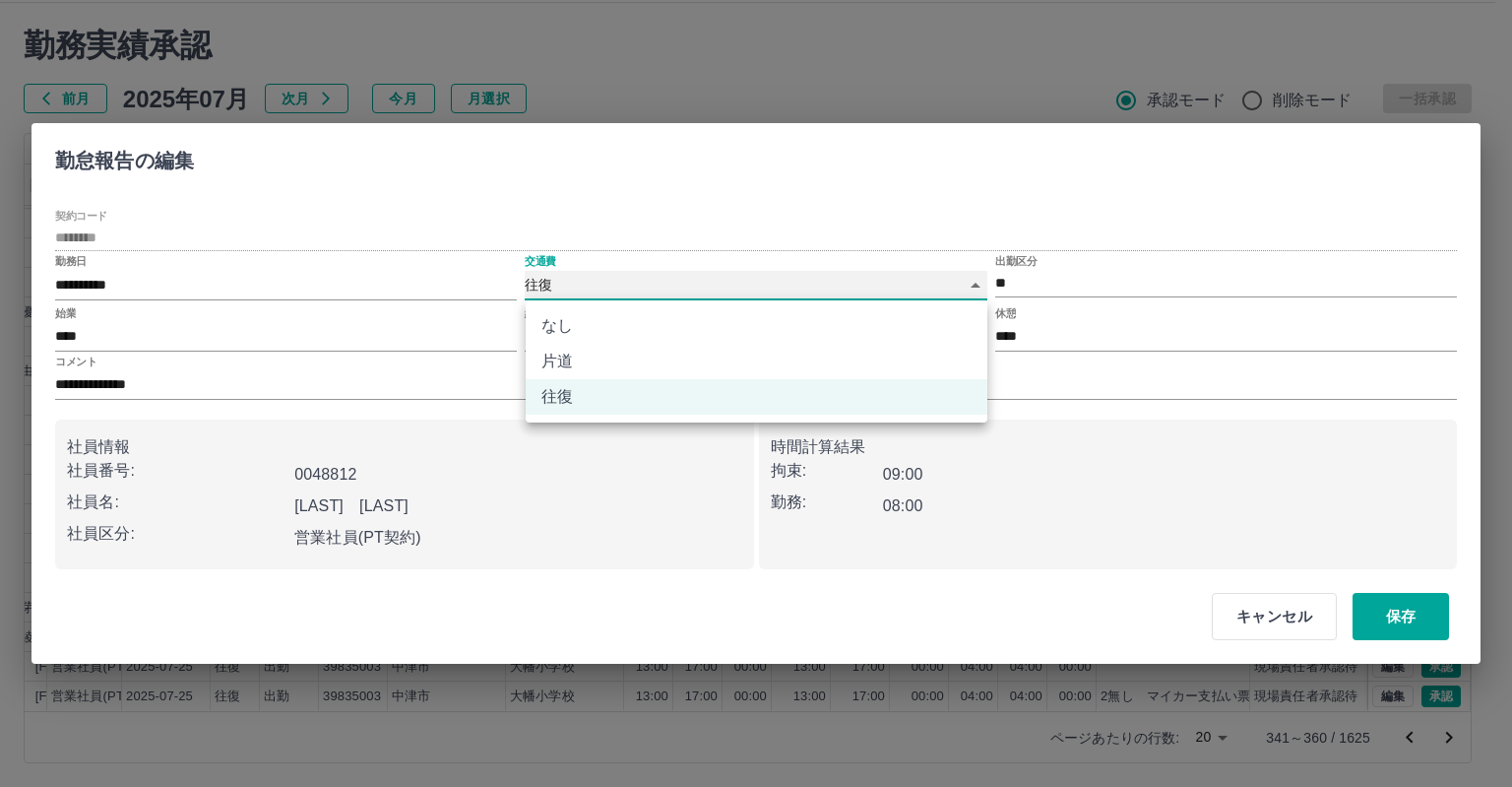 type on "****" 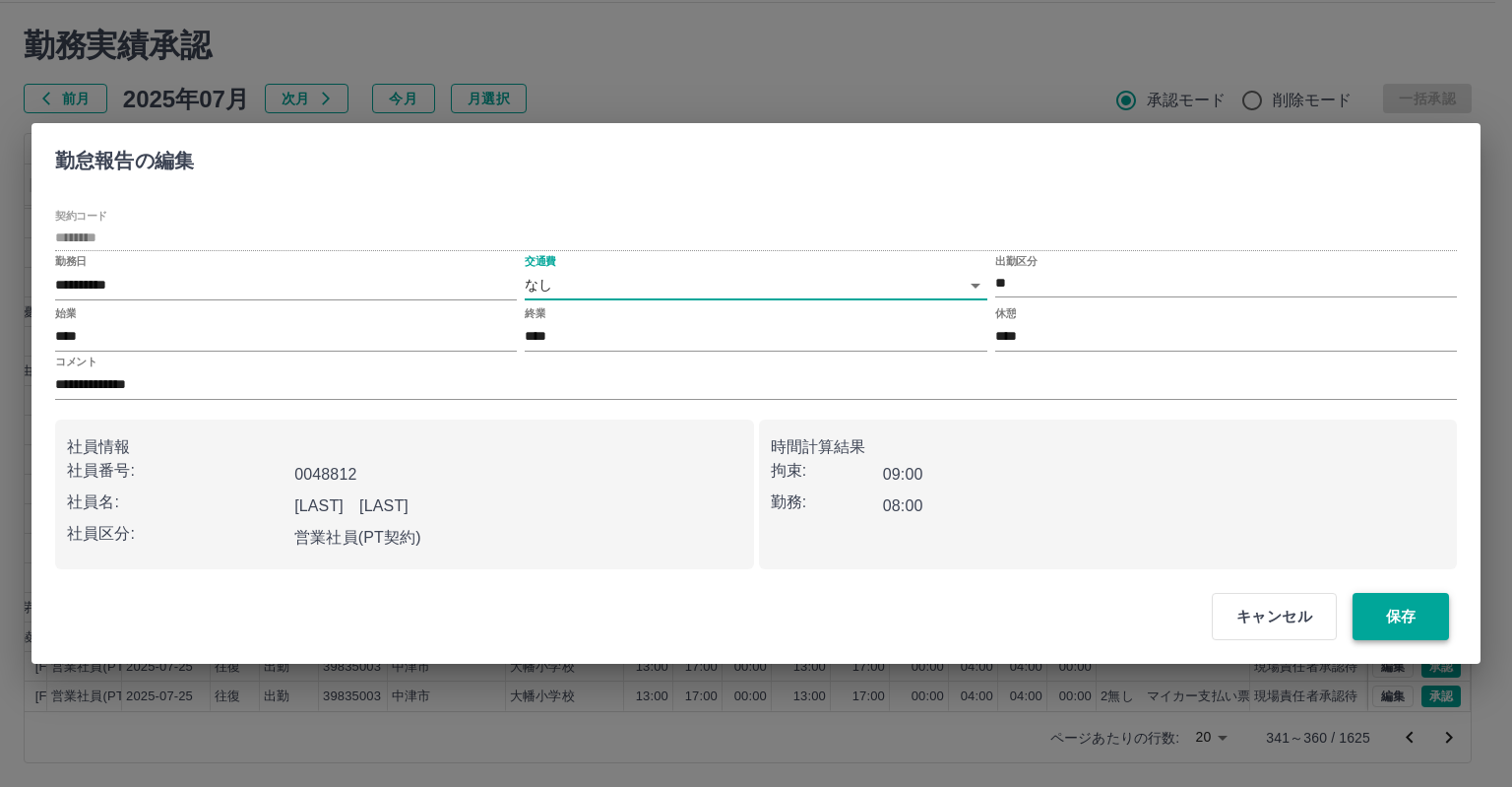 click on "保存" at bounding box center (1401, 617) 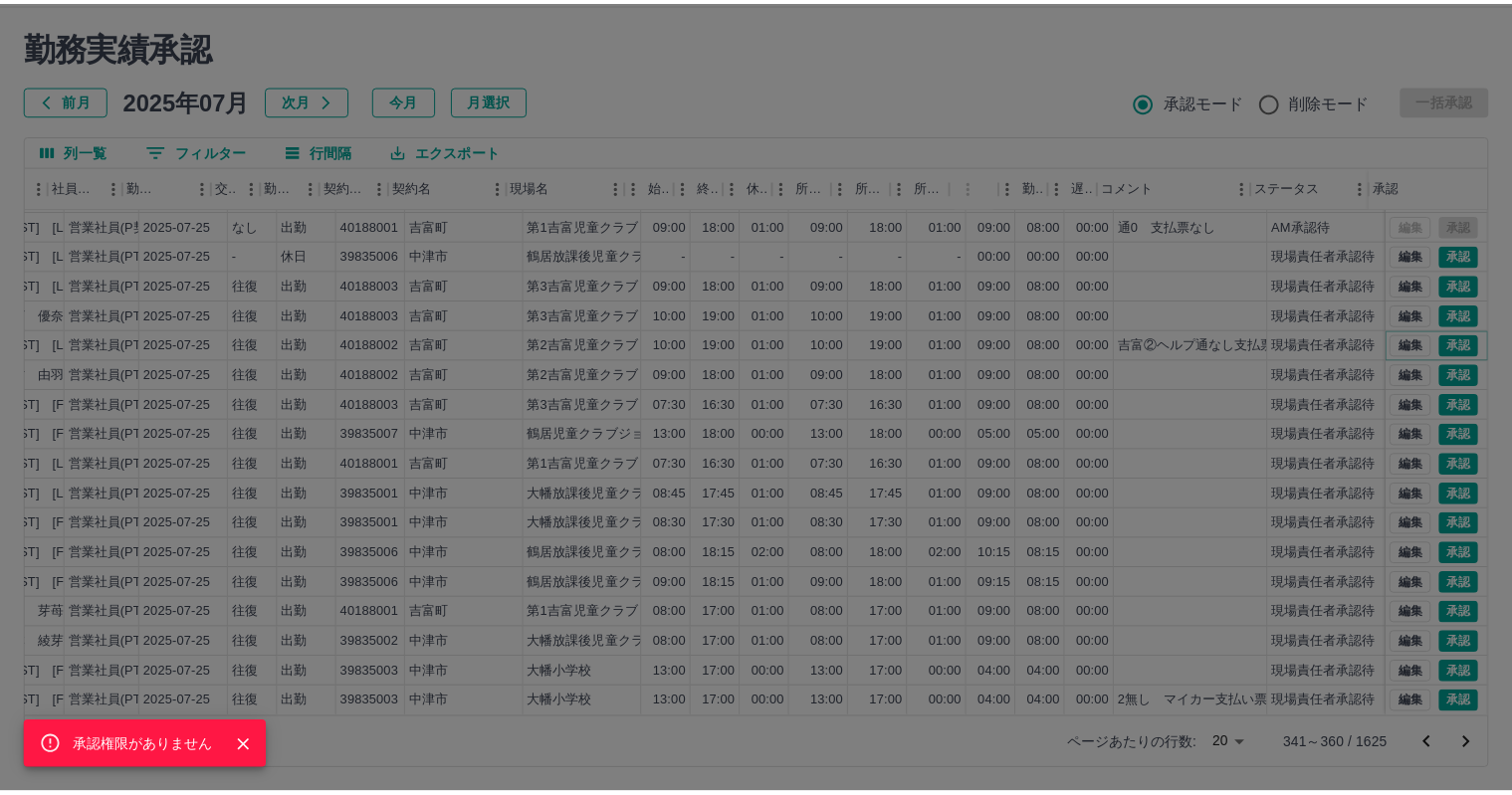 scroll, scrollTop: 102, scrollLeft: 275, axis: both 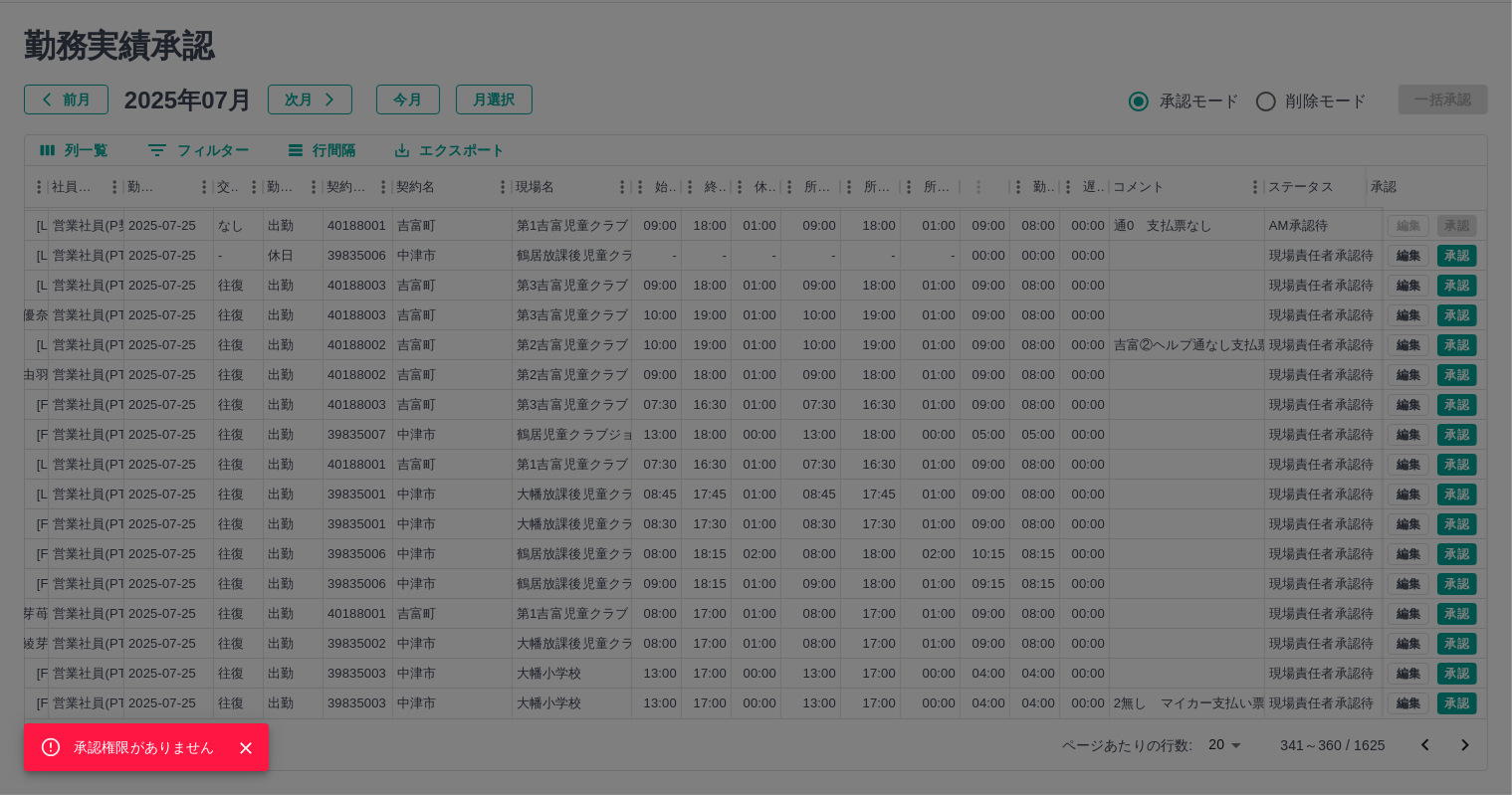 click 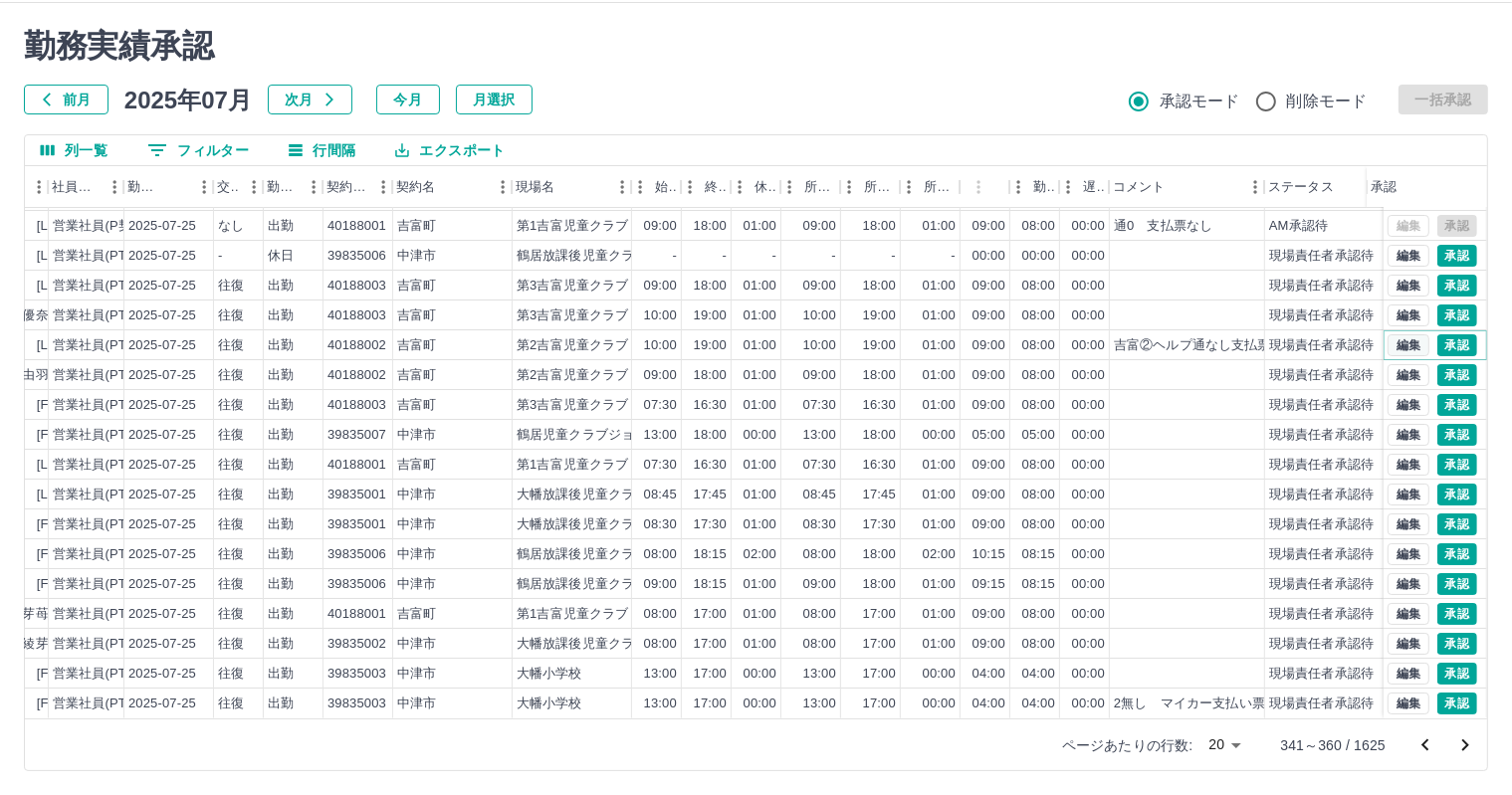 click on "編集" at bounding box center (1408, 345) 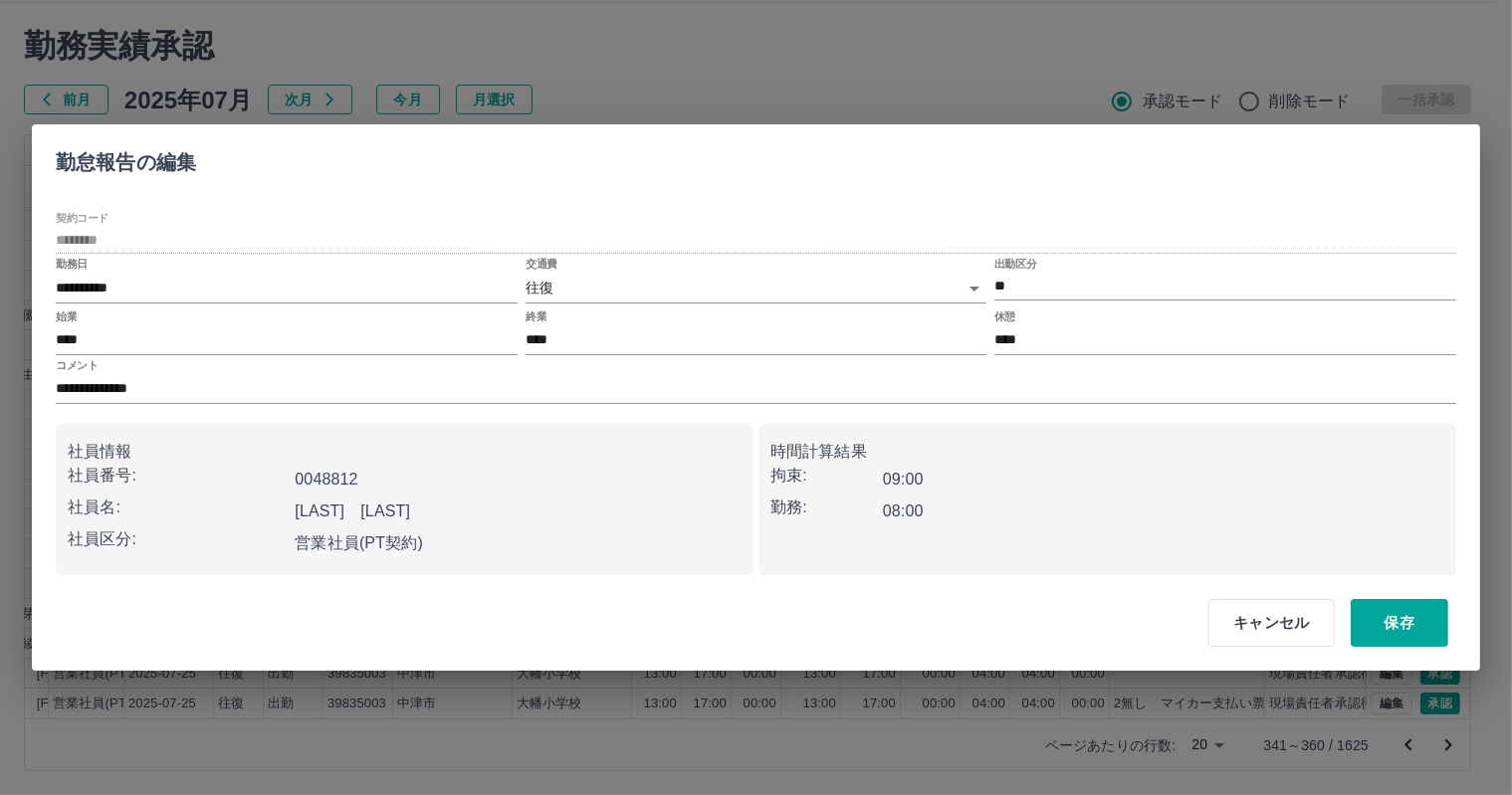 click on "SDH勤怠 岩西　夏帆 承認権限がありません 勤務実績承認 前月 2025年07月 次月 今月 月選択 承認モード 削除モード 一括承認 列一覧 フィルター 行間隔 エクスポート 承認フロー 社員番号 社員名 社員区分 勤務日 交通費 勤務区分 契約コード 契約名 現場名 始業 終業 休憩 所定開始 所定終業 所定休憩 拘束 勤務 遅刻等 コメント ステータス 承認 現 事 Ａ 営 0080214 [LAST]　[LAST] 営業社員(PT契約) 2025-07-25  -  有休 40188001 [CITY] 第1吉富児童クラブ - - - 13:00 19:00 00:00 00:00 00:00 00:00 私用の為 現場責任者承認待 現 事 Ａ 営 0064995 [LAST]　[LAST] 営業社員(PT契約) 2025-07-25 往復 出勤 39835001 [CITY] 大幡放課後児童クラブA 08:15 15:00 00:45 08:15 15:00 00:45 06:45 06:00 00:00 交通費なし　支払票なし 現場責任者承認待 現 事 Ａ 営 0075316 [LAST]　[LAST] 営業社員(P契約) 2025-07-25 なし 出勤 40188001 09:00" at bounding box center [756, 374] 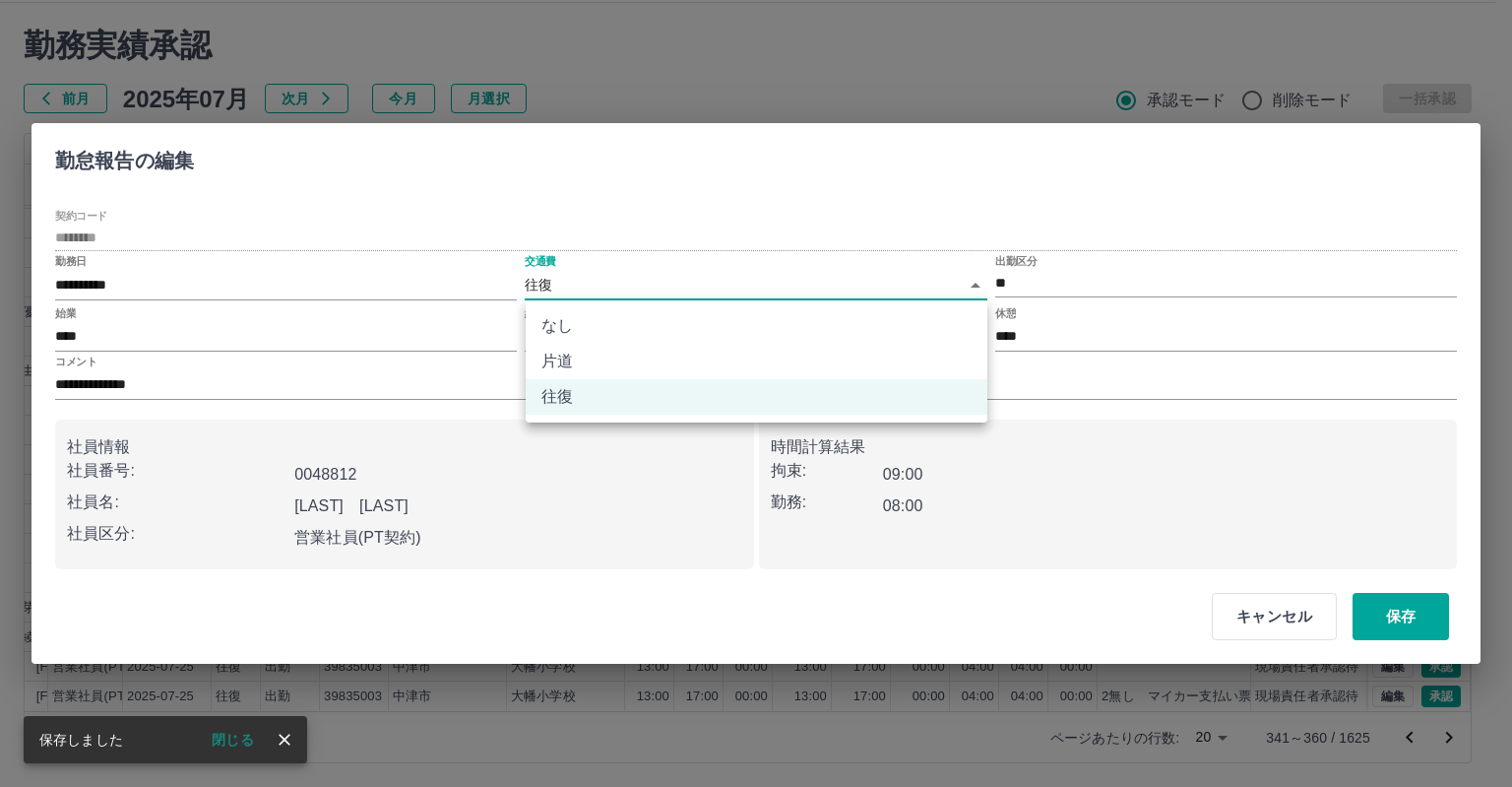 click on "なし" at bounding box center [756, 326] 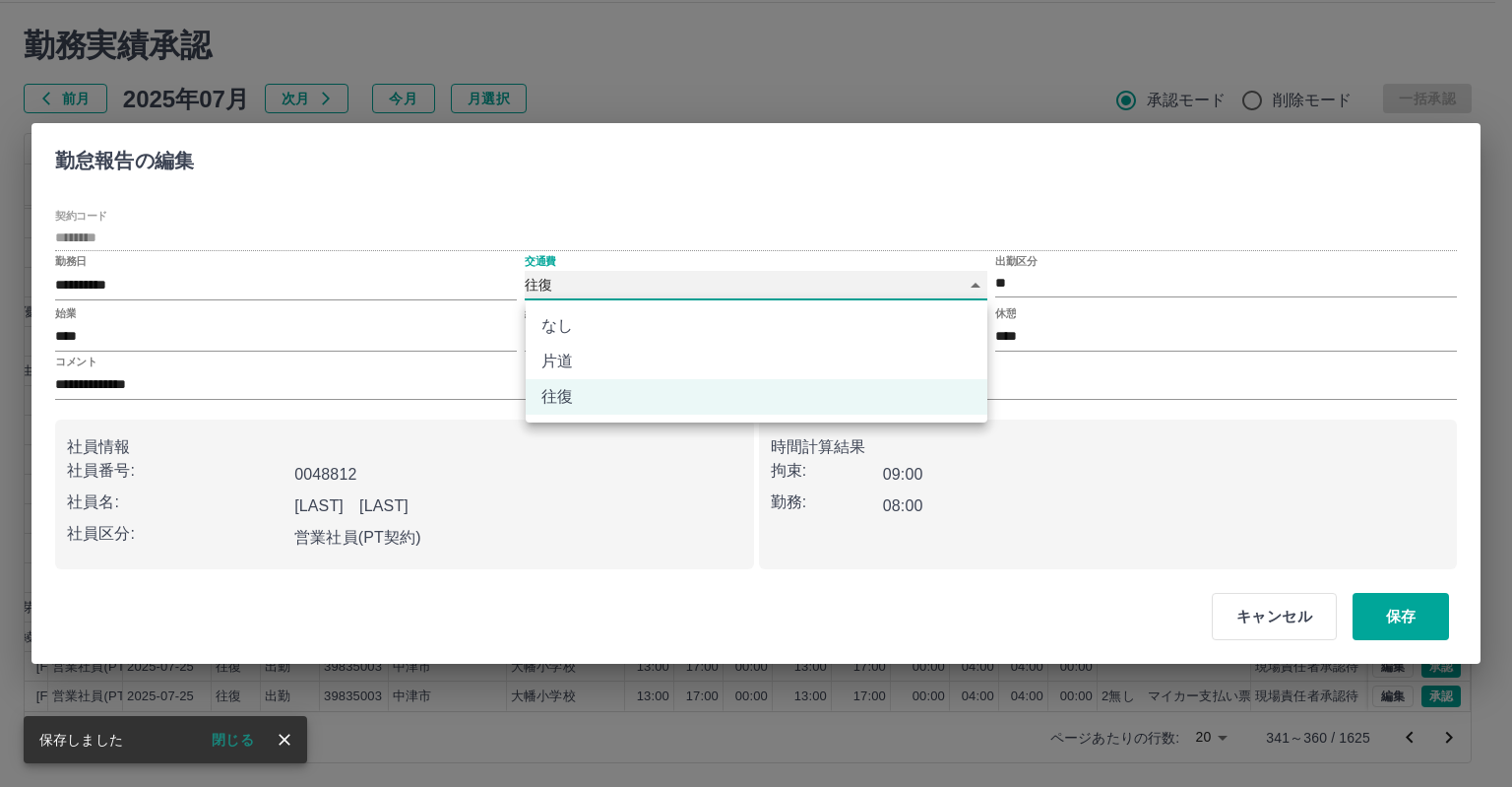 type on "****" 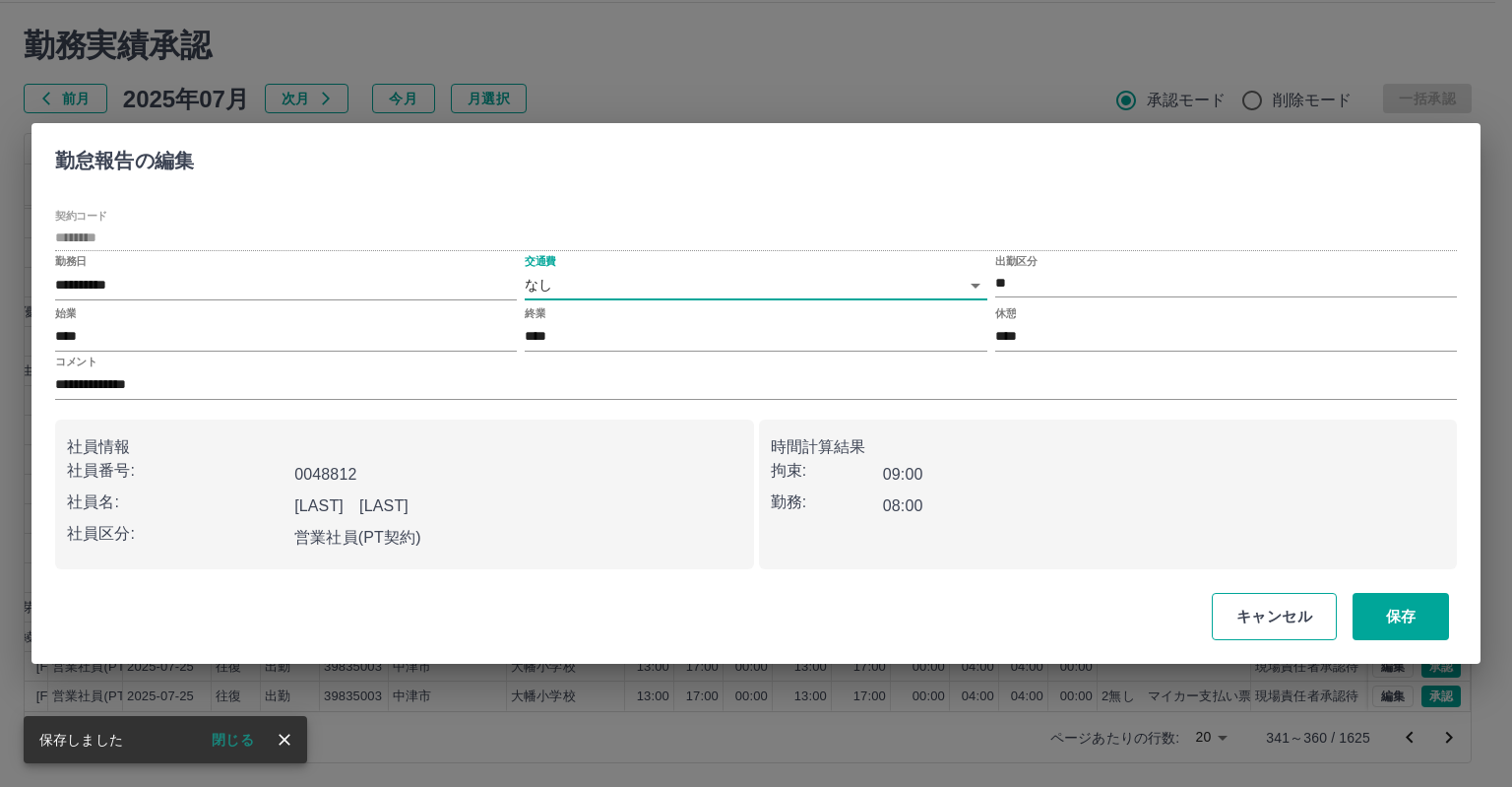 click on "キャンセル" at bounding box center (1274, 617) 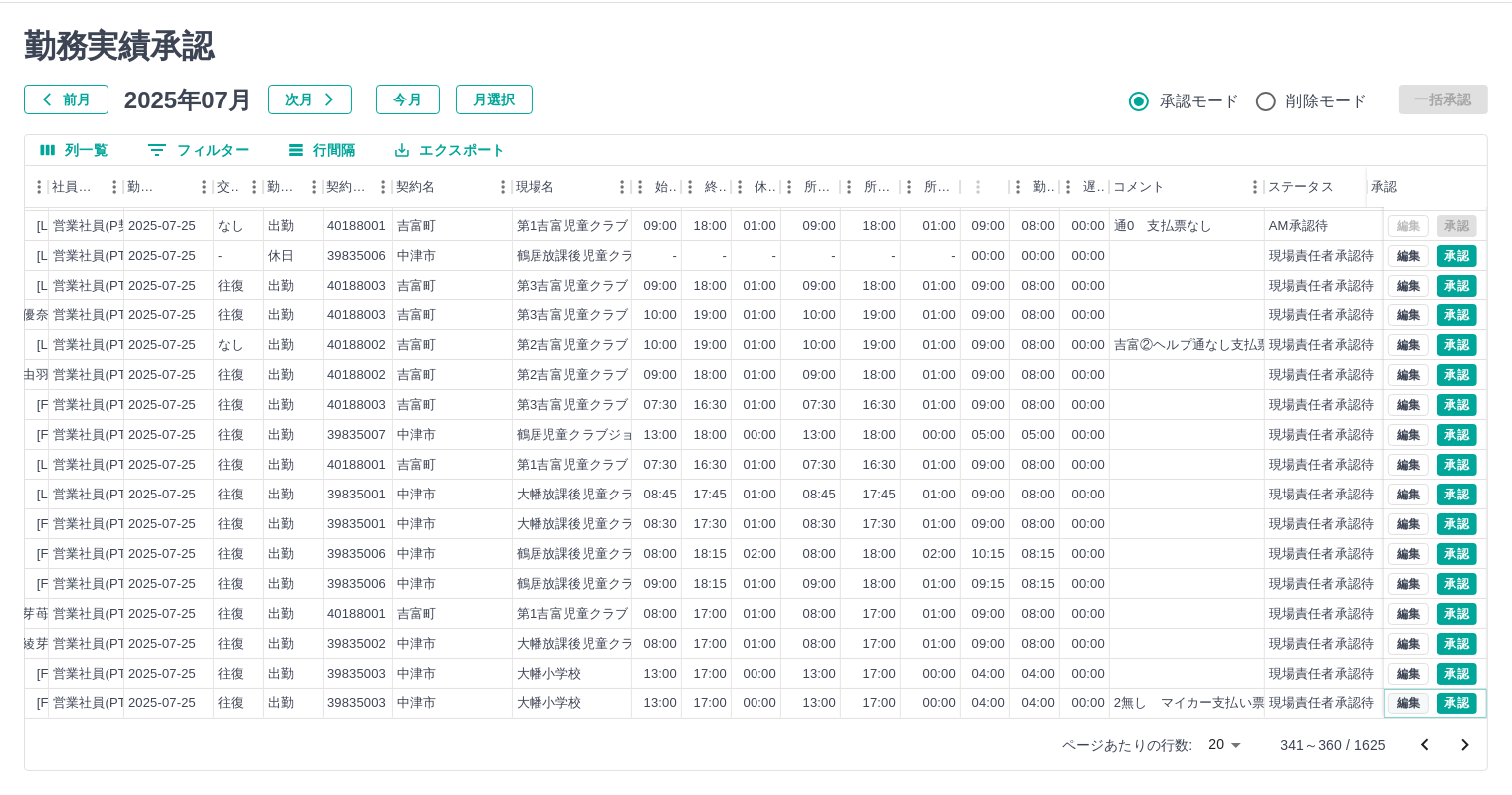 click on "編集" at bounding box center [1408, 703] 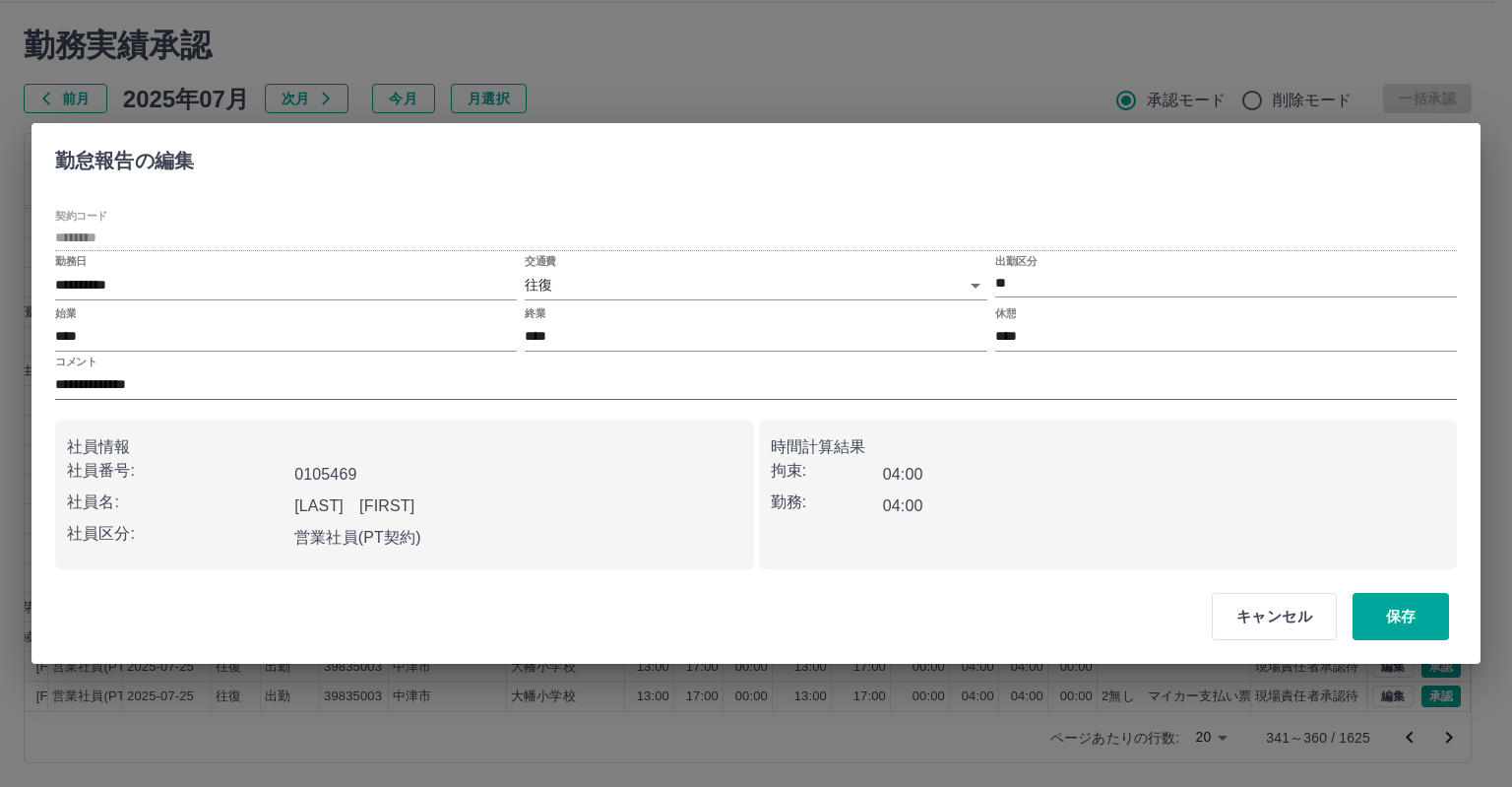 click on "**********" at bounding box center (756, 385) 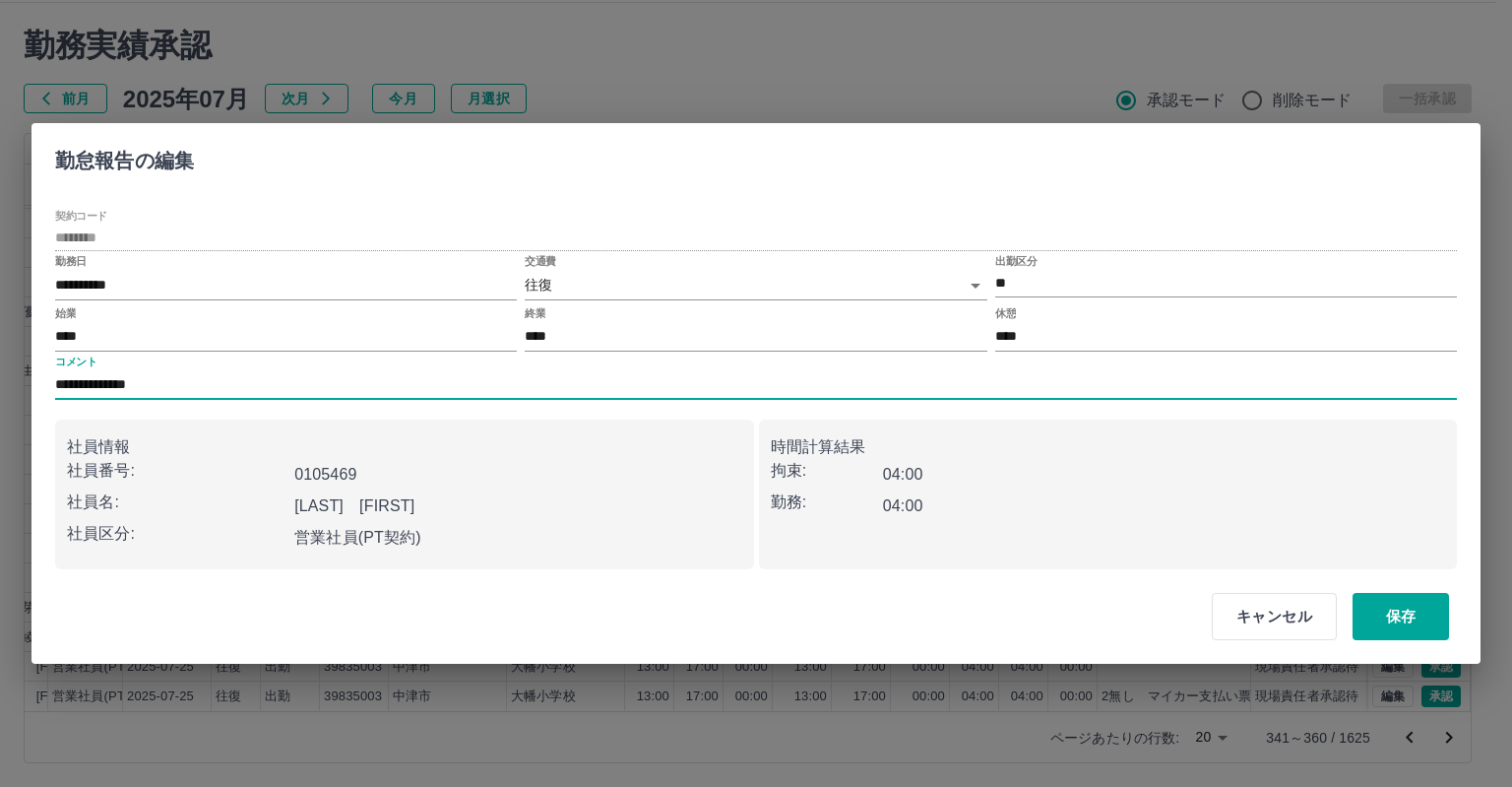 click on "**********" at bounding box center (756, 385) 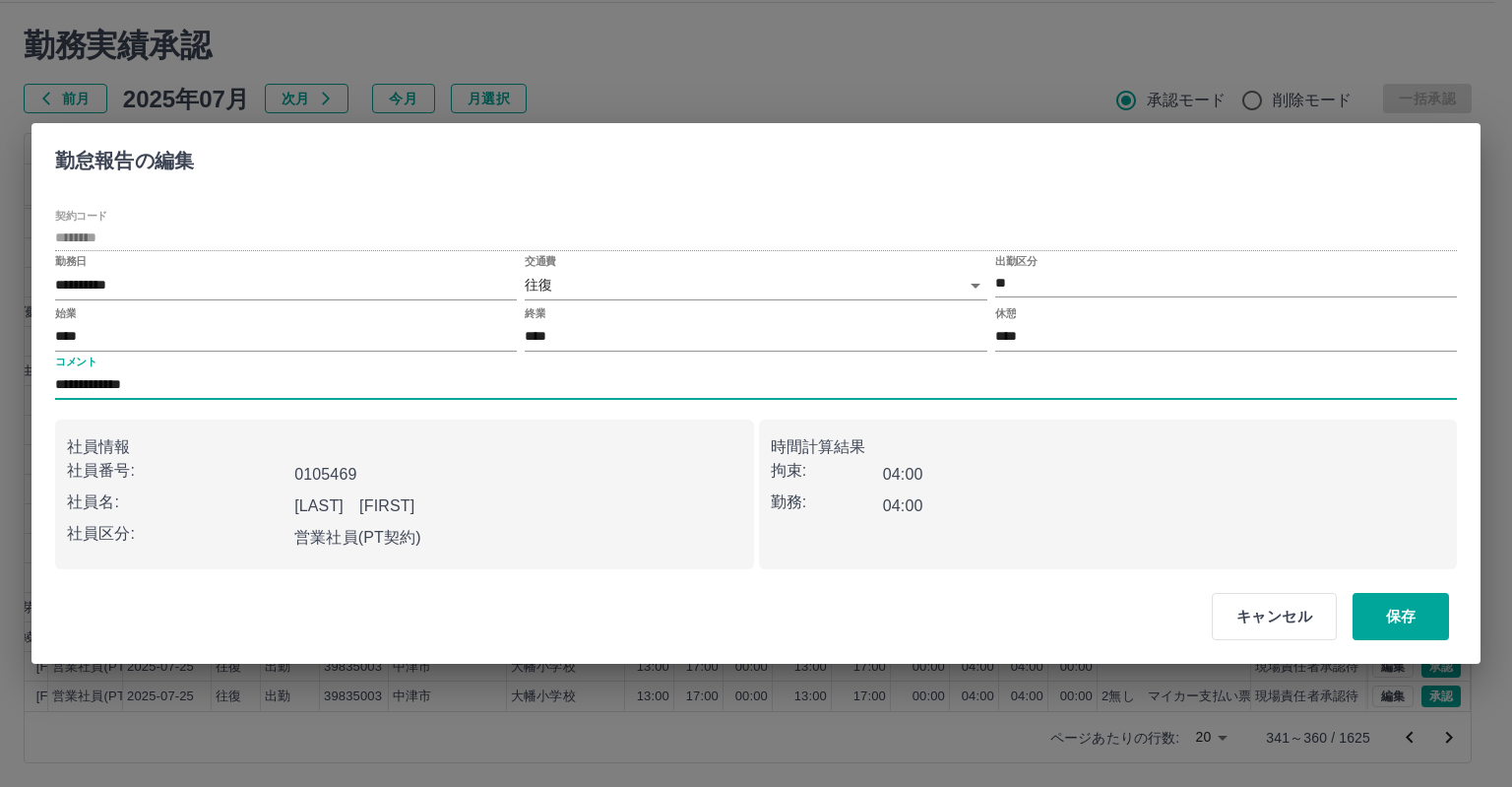 click on "**********" at bounding box center [756, 385] 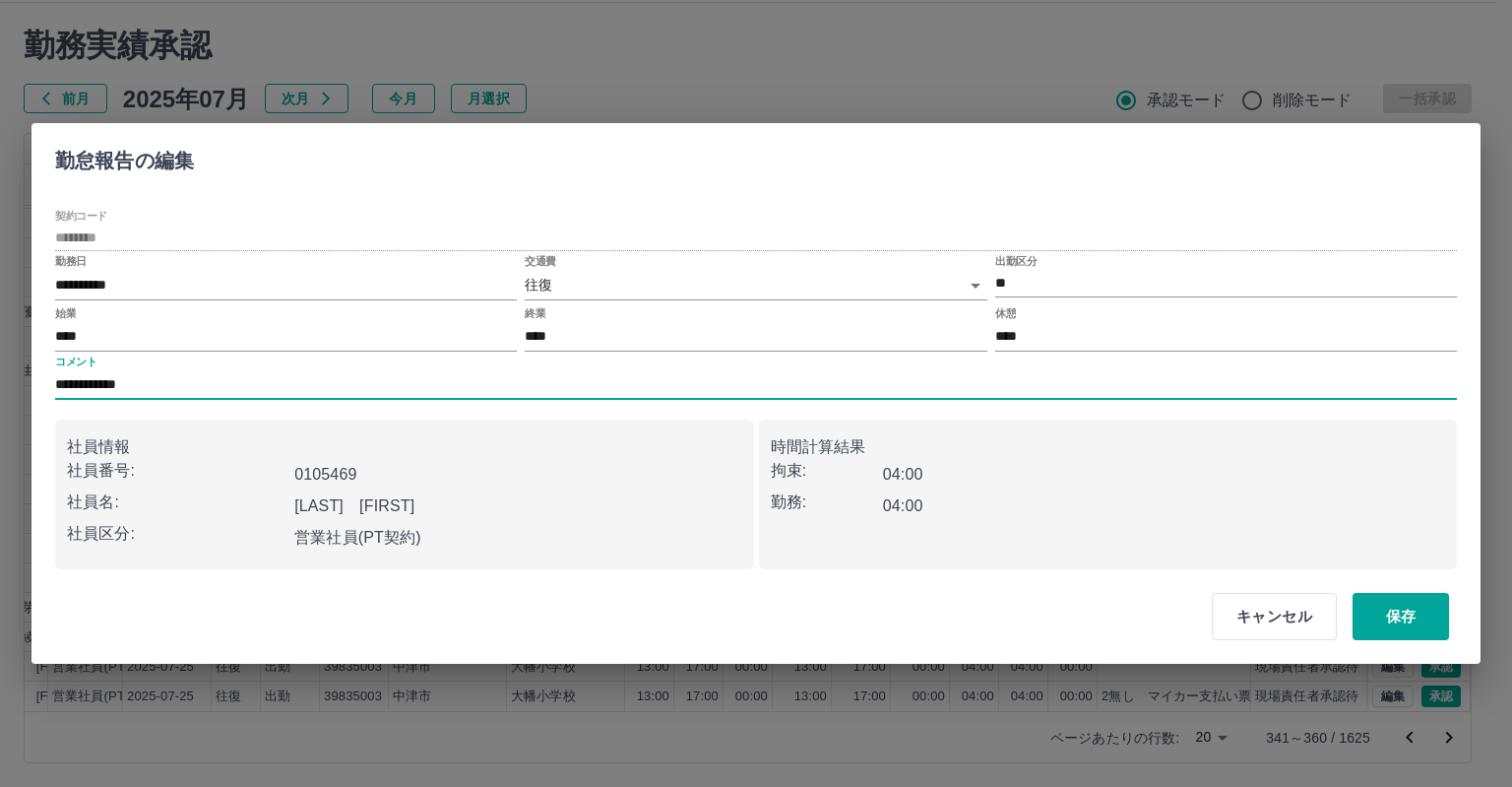 type on "**********" 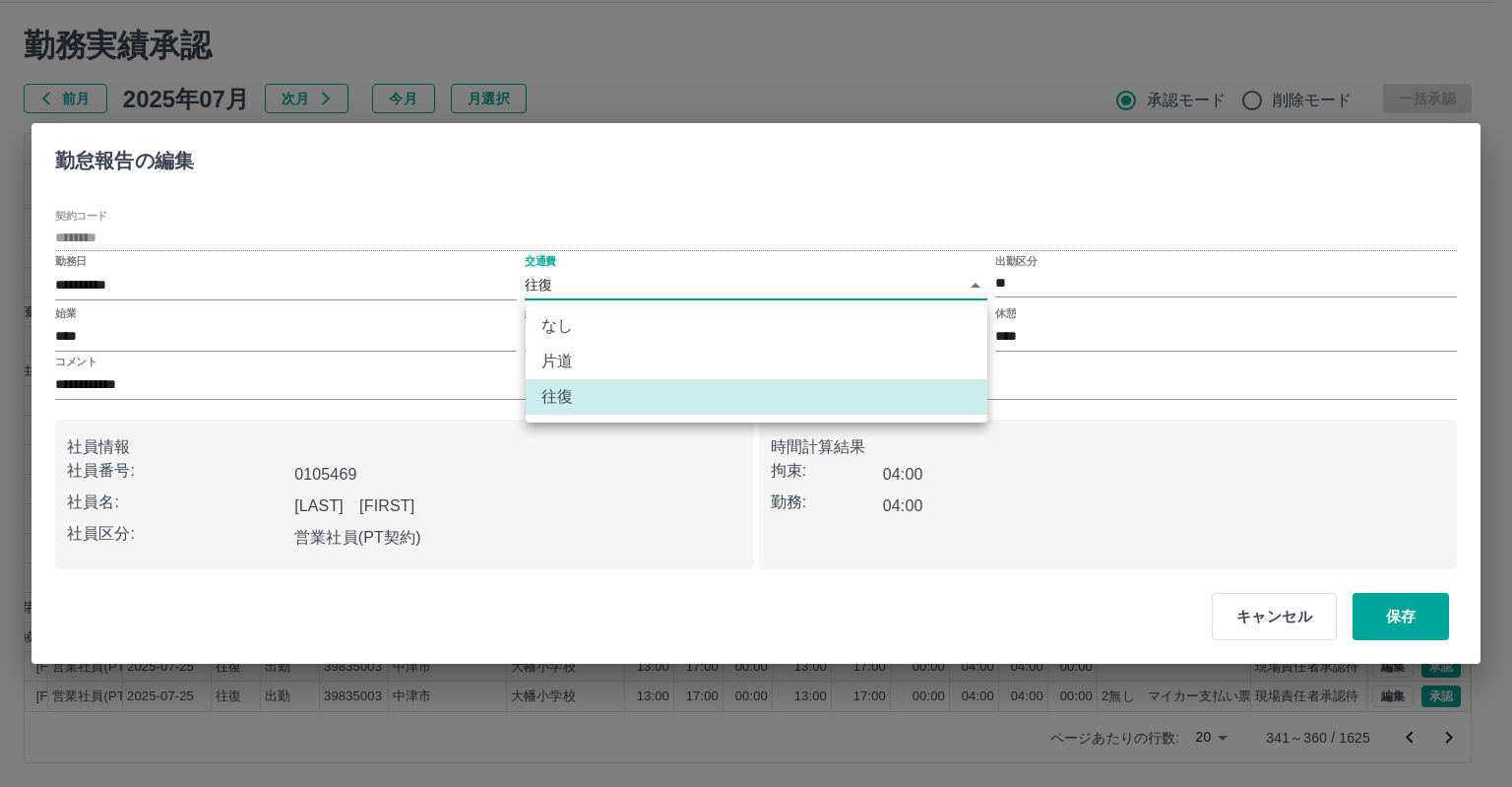 click on "なし" at bounding box center [756, 326] 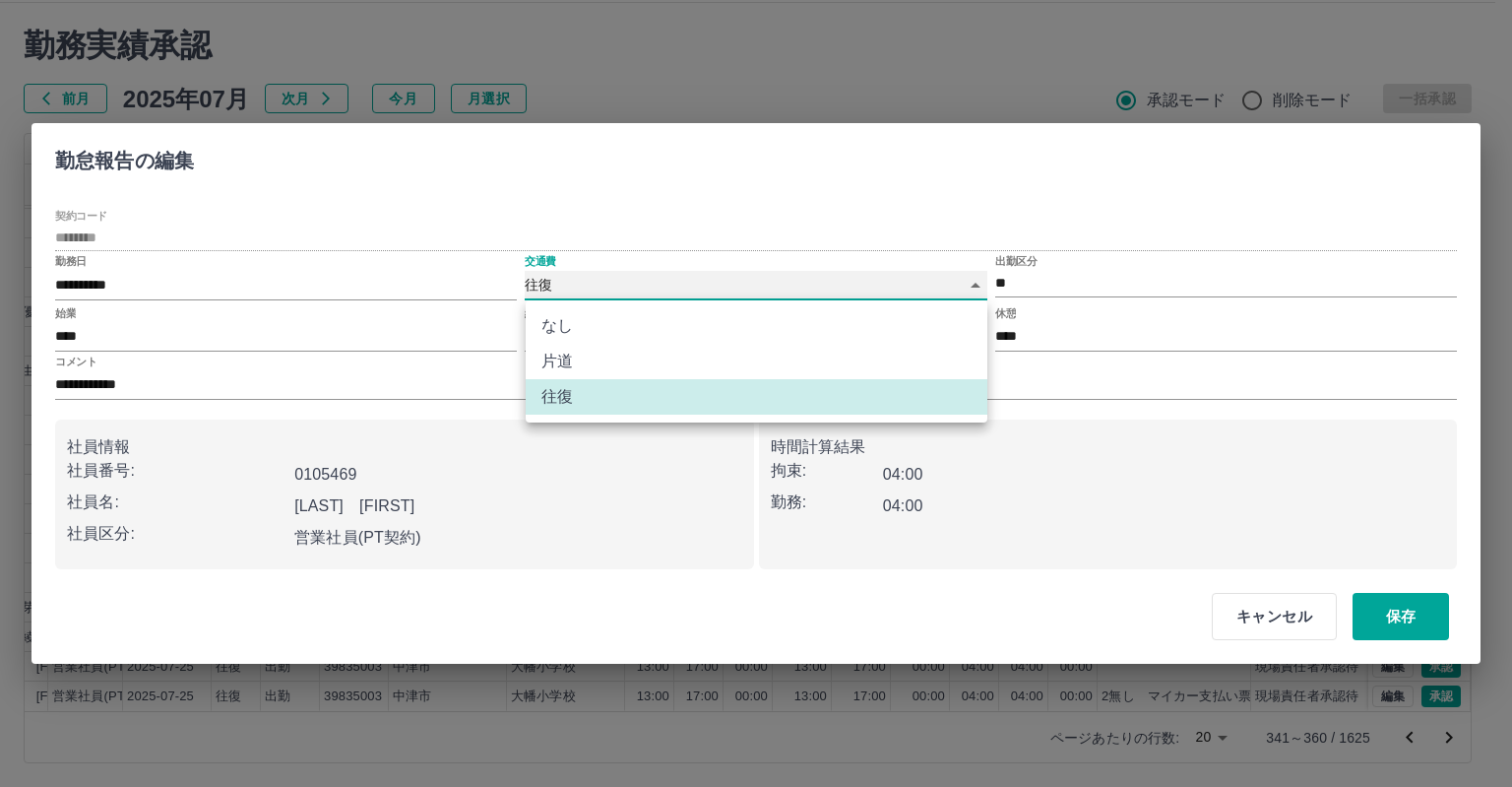 type on "****" 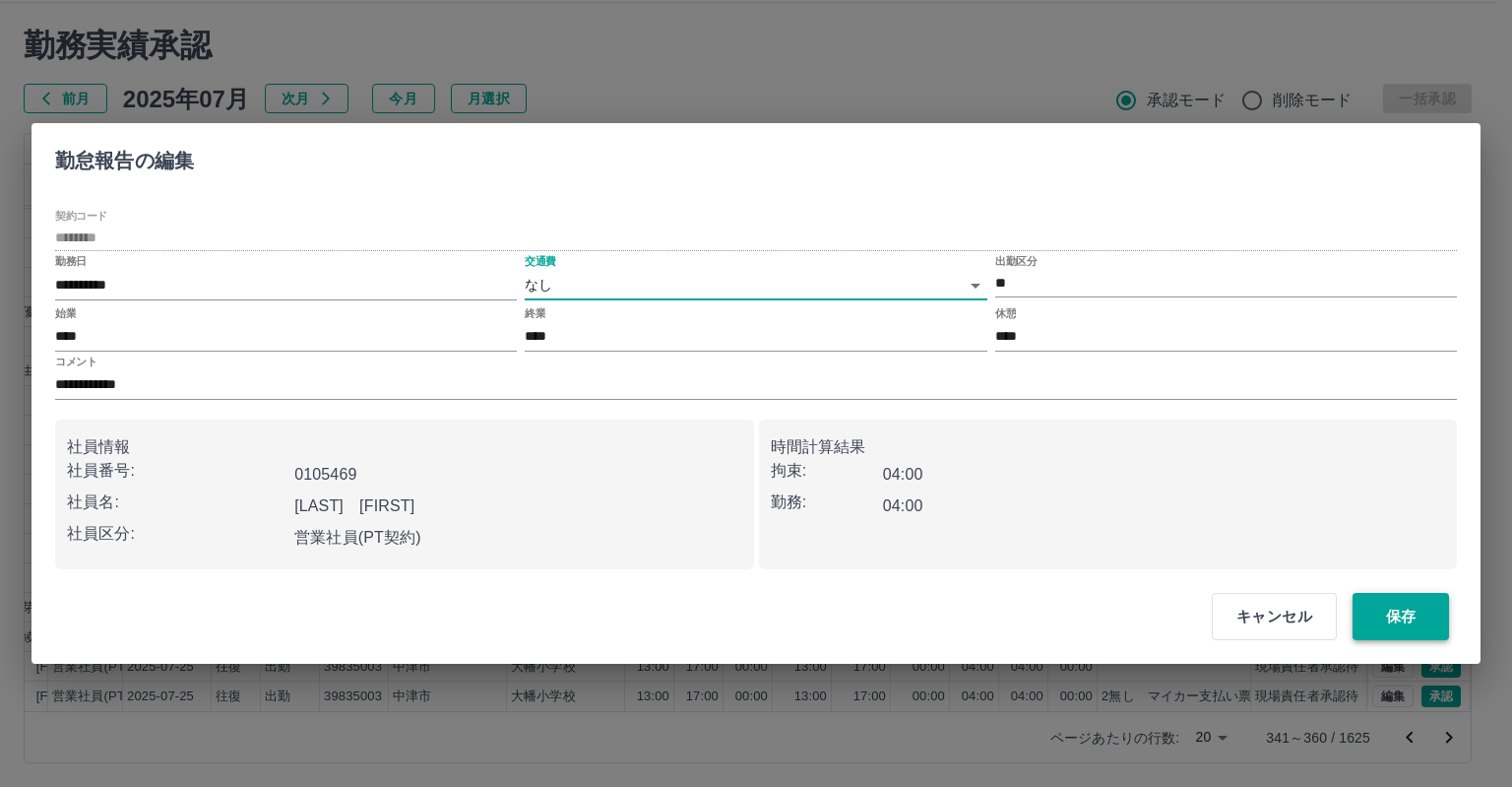 click on "保存" at bounding box center (1401, 617) 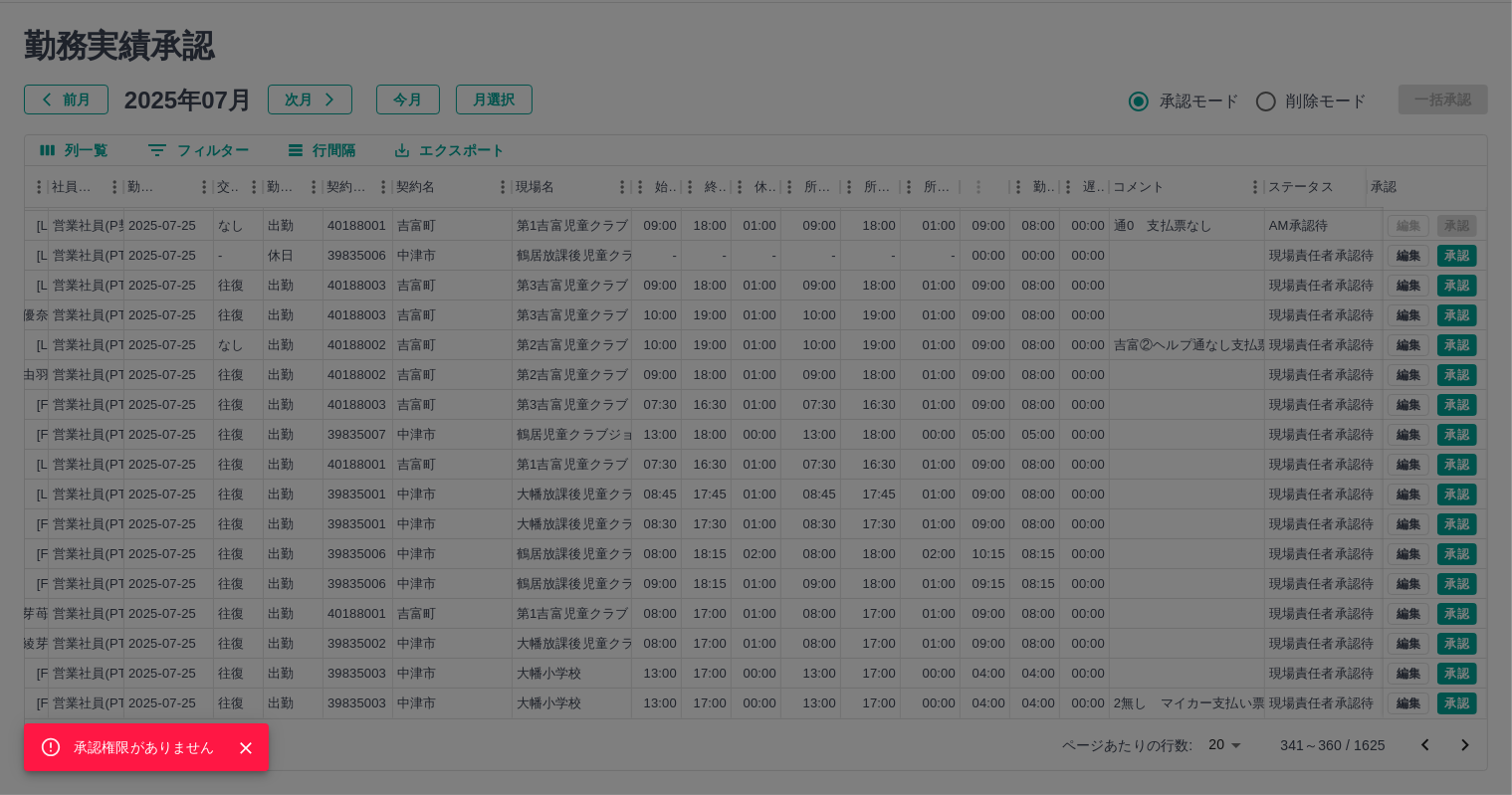 click on "承認権限がありません" at bounding box center [756, 397] 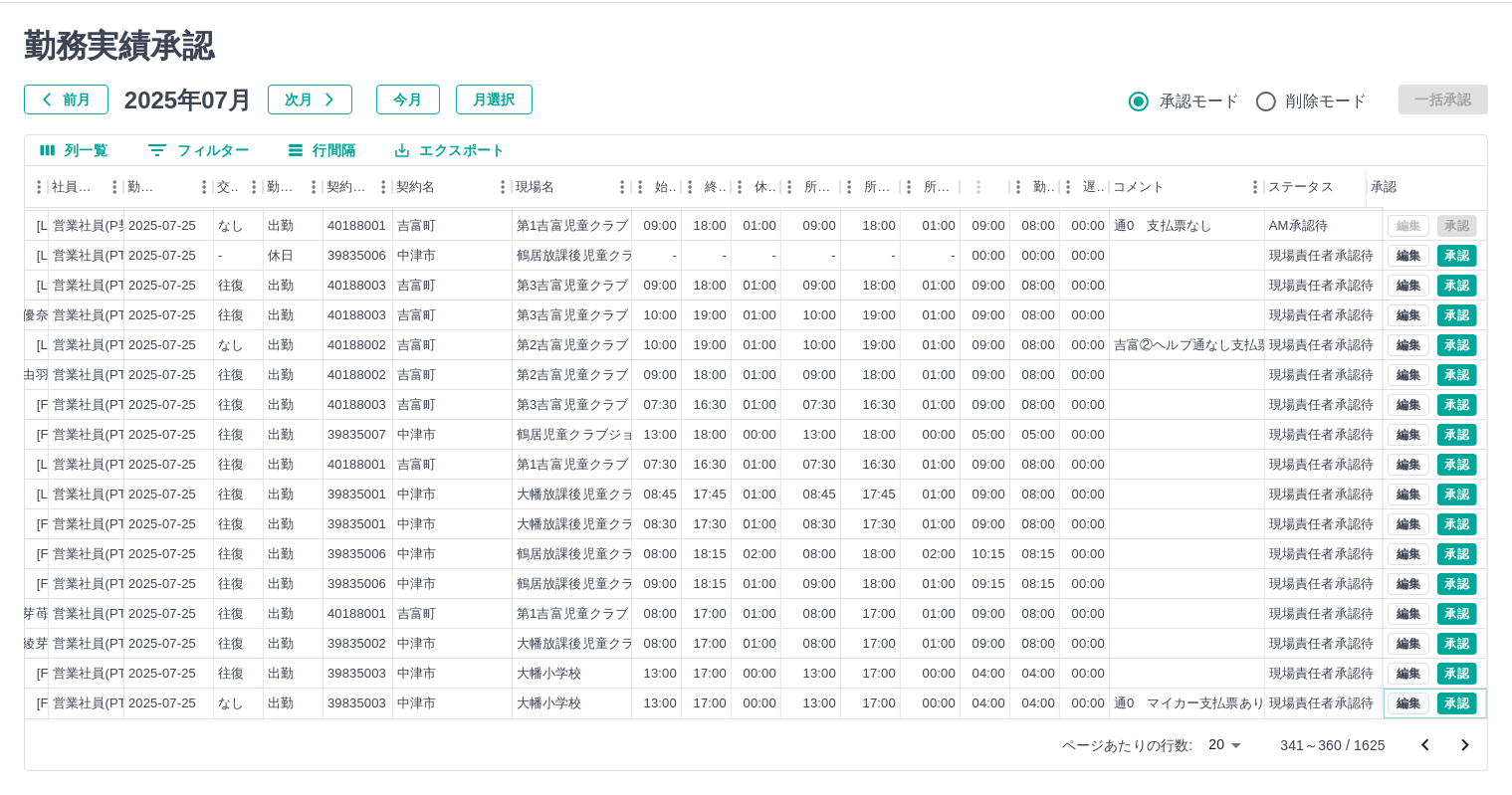 click on "編集" at bounding box center [1408, 703] 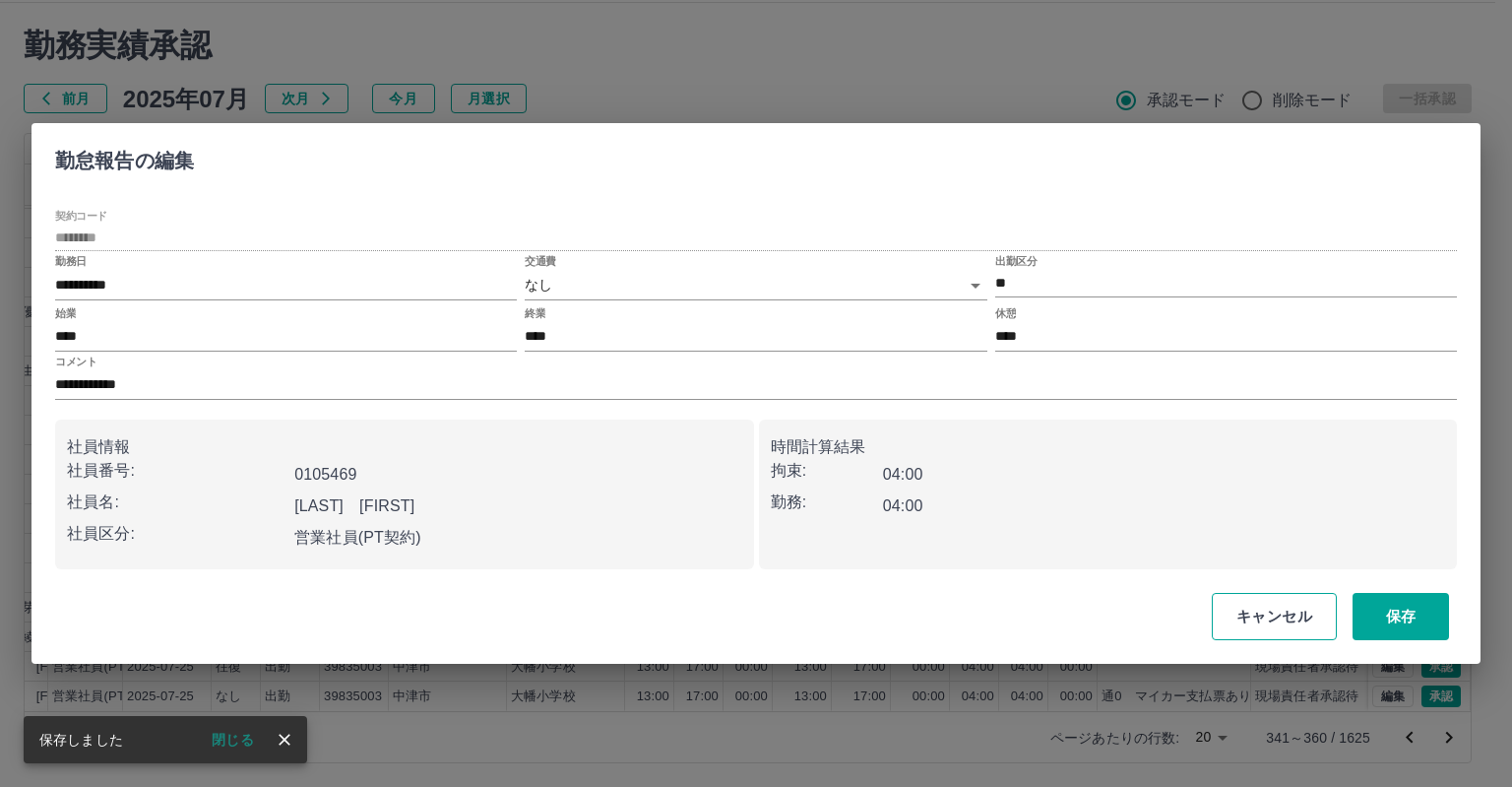 click on "キャンセル" at bounding box center [1274, 617] 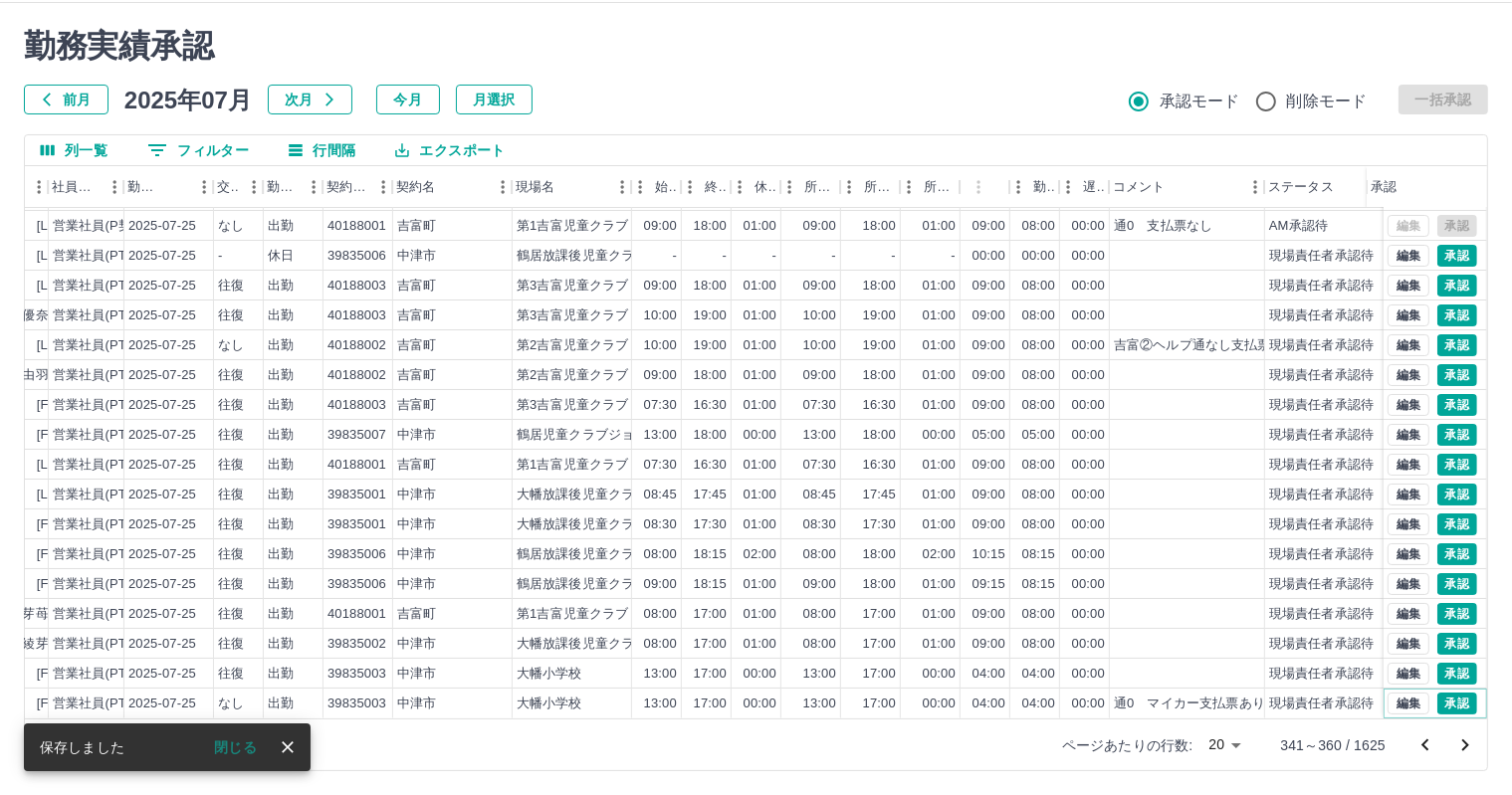 scroll, scrollTop: 0, scrollLeft: 275, axis: horizontal 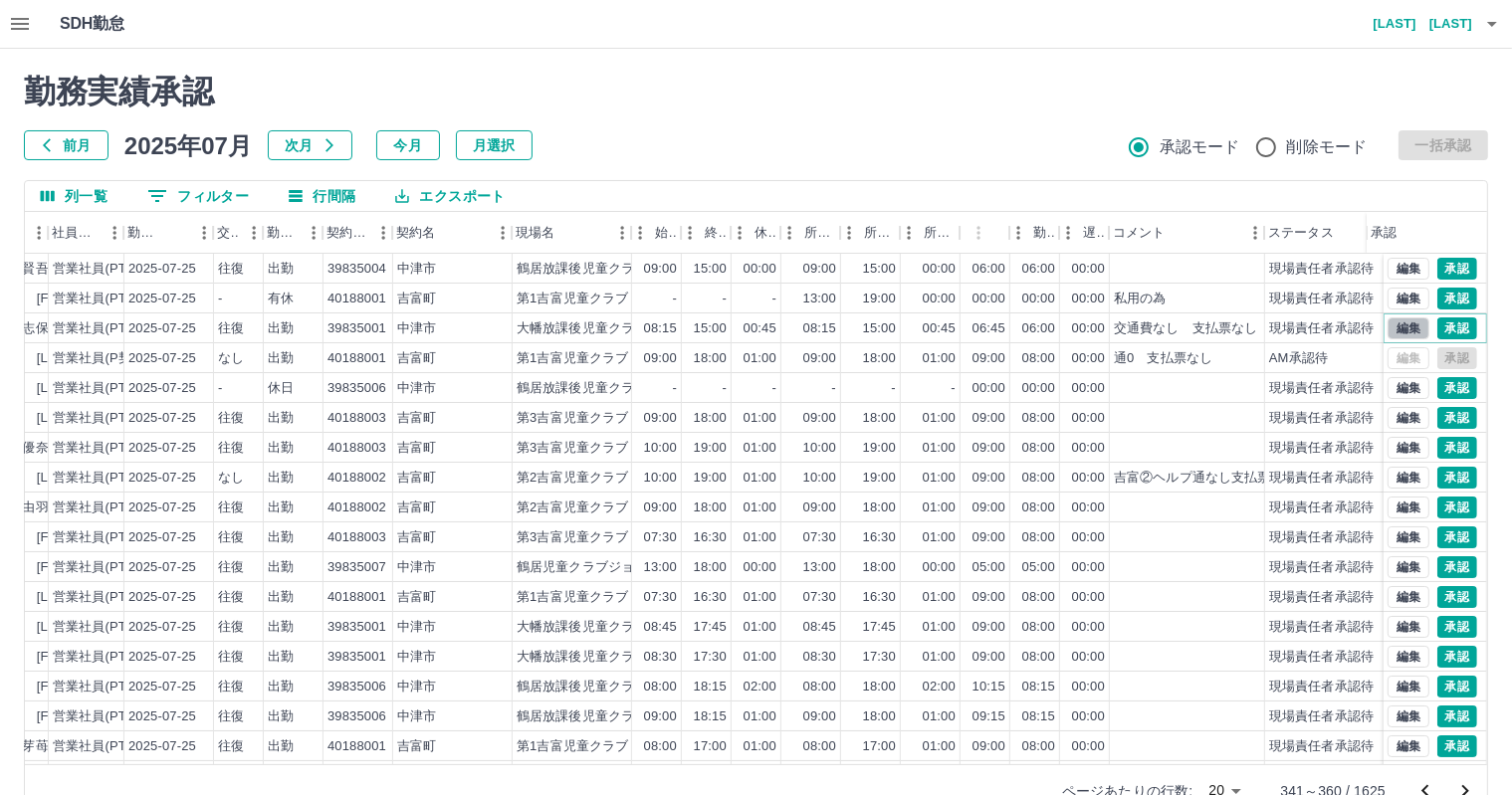 click on "編集" at bounding box center (1408, 328) 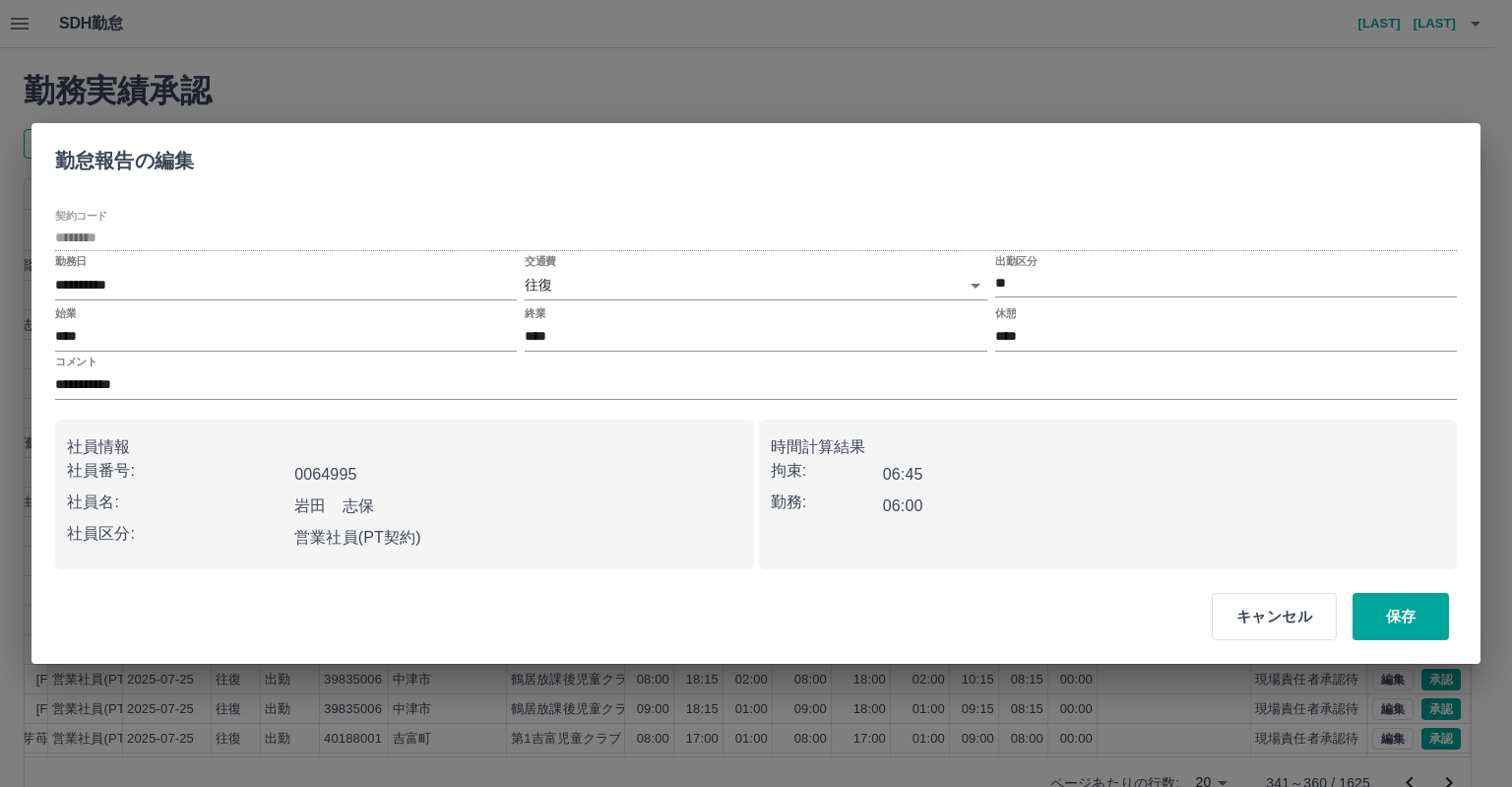 click on "交通費 往復 ******" at bounding box center (755, 279) 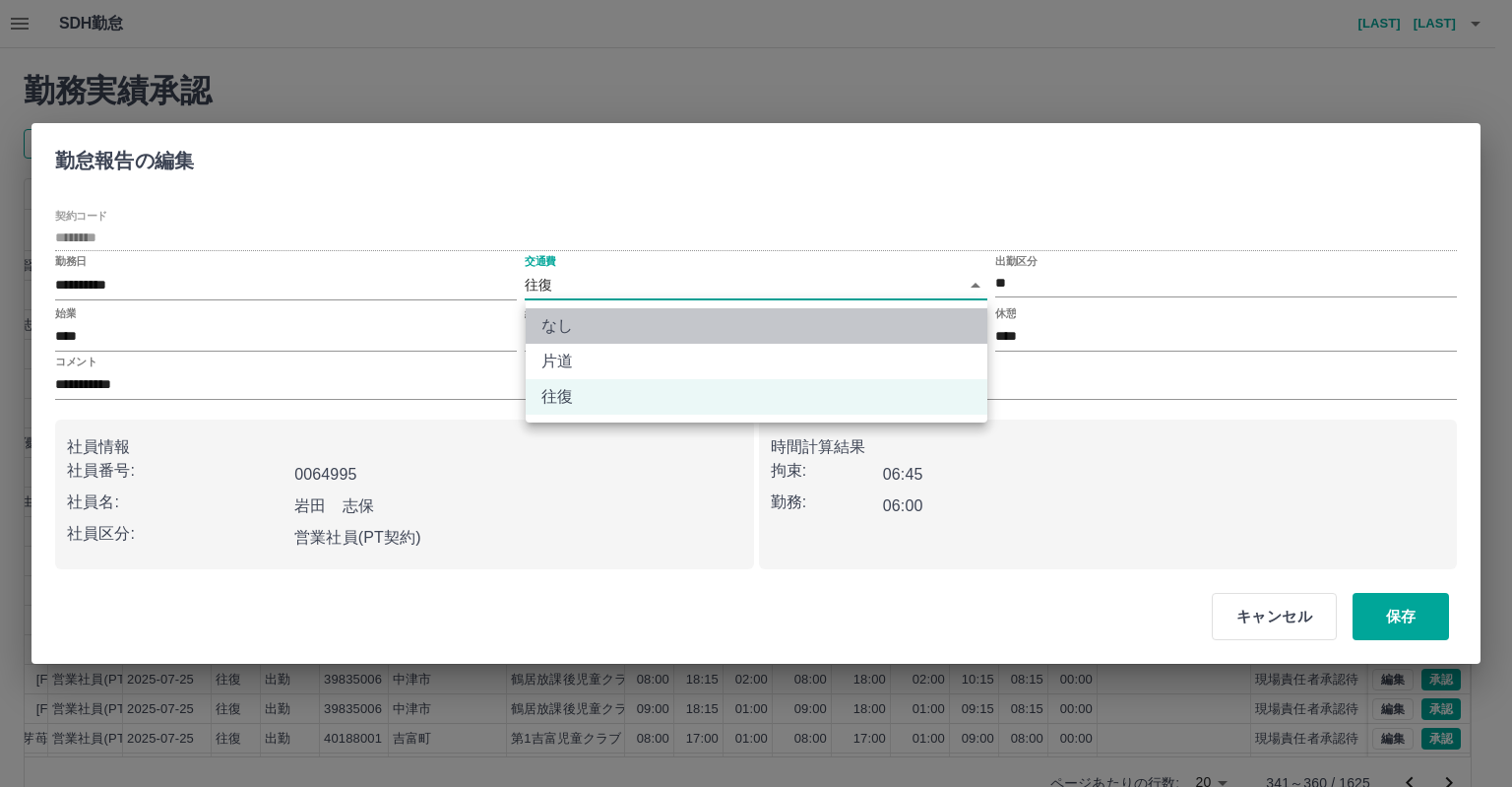 click on "なし" at bounding box center [756, 326] 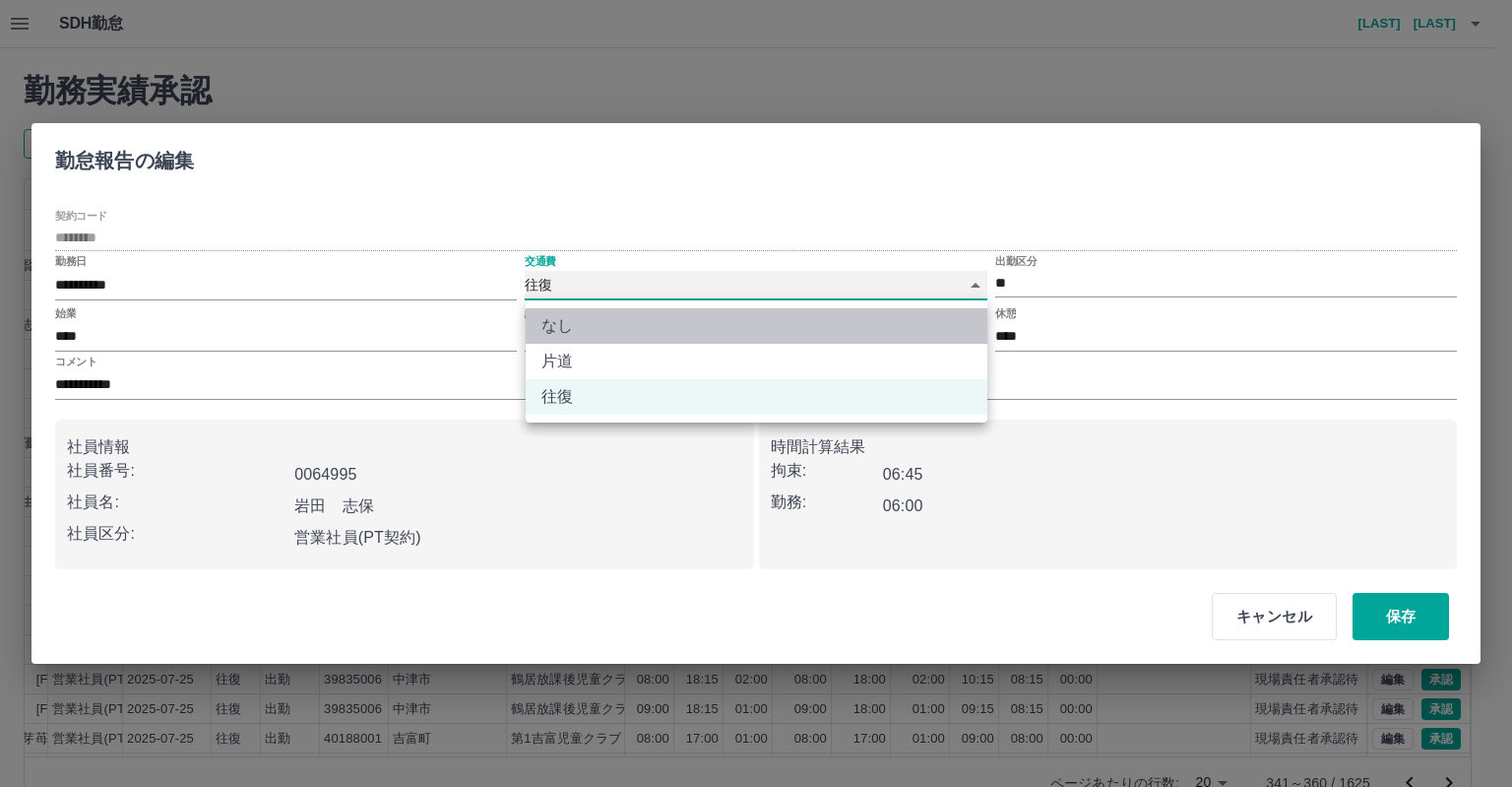 type on "****" 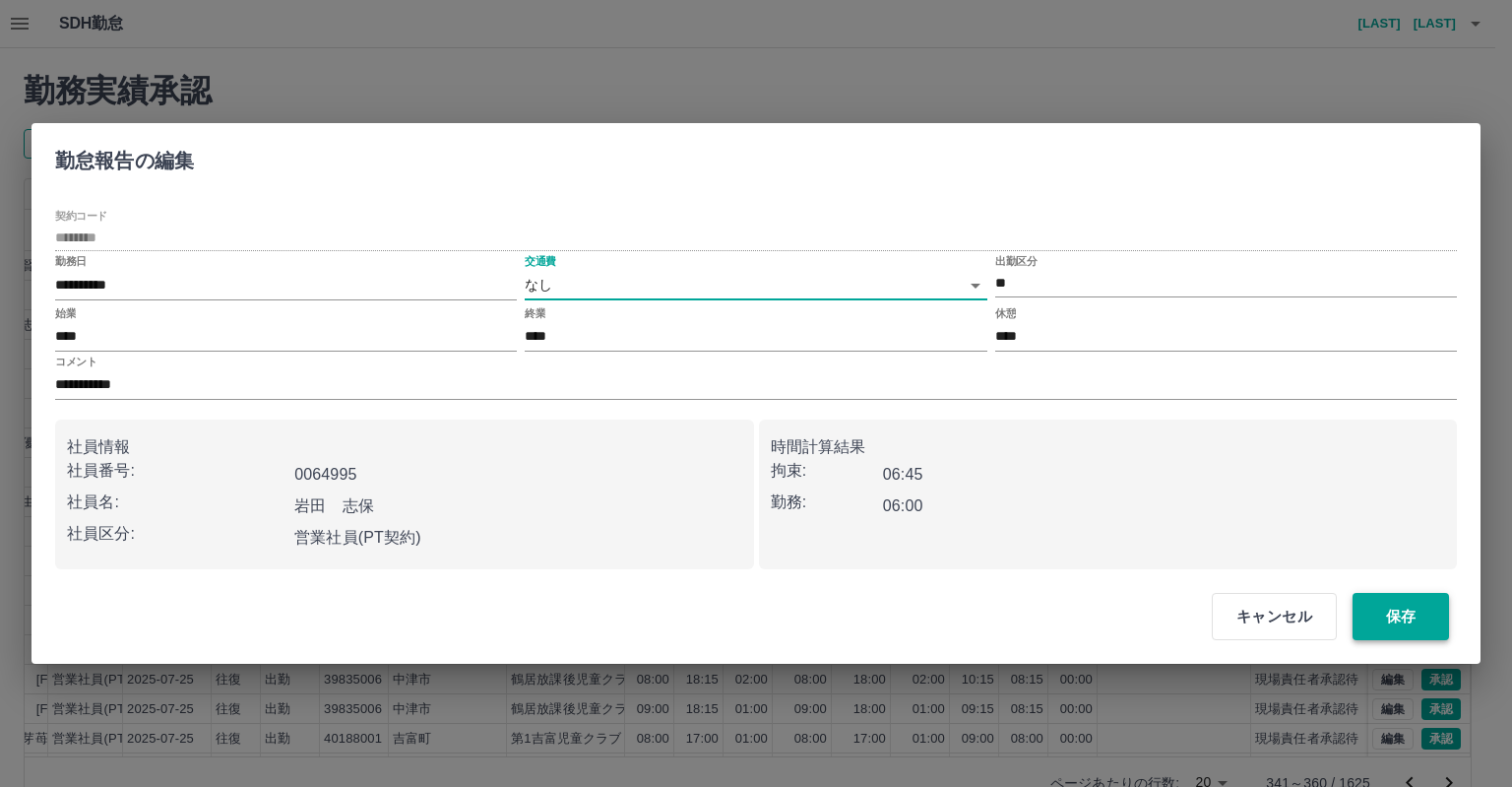 click on "保存" at bounding box center (1401, 617) 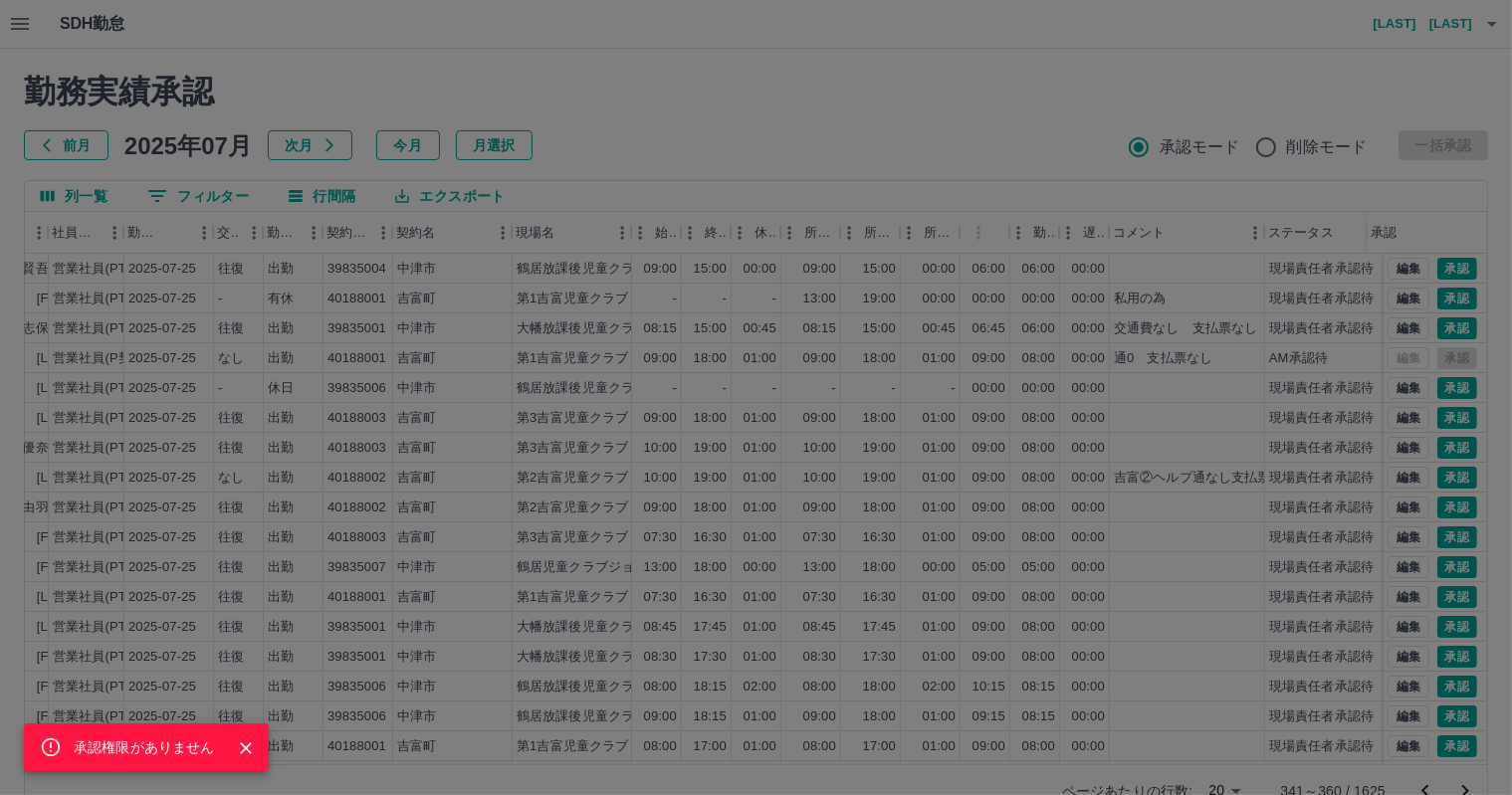 click on "承認権限がありません" at bounding box center (756, 397) 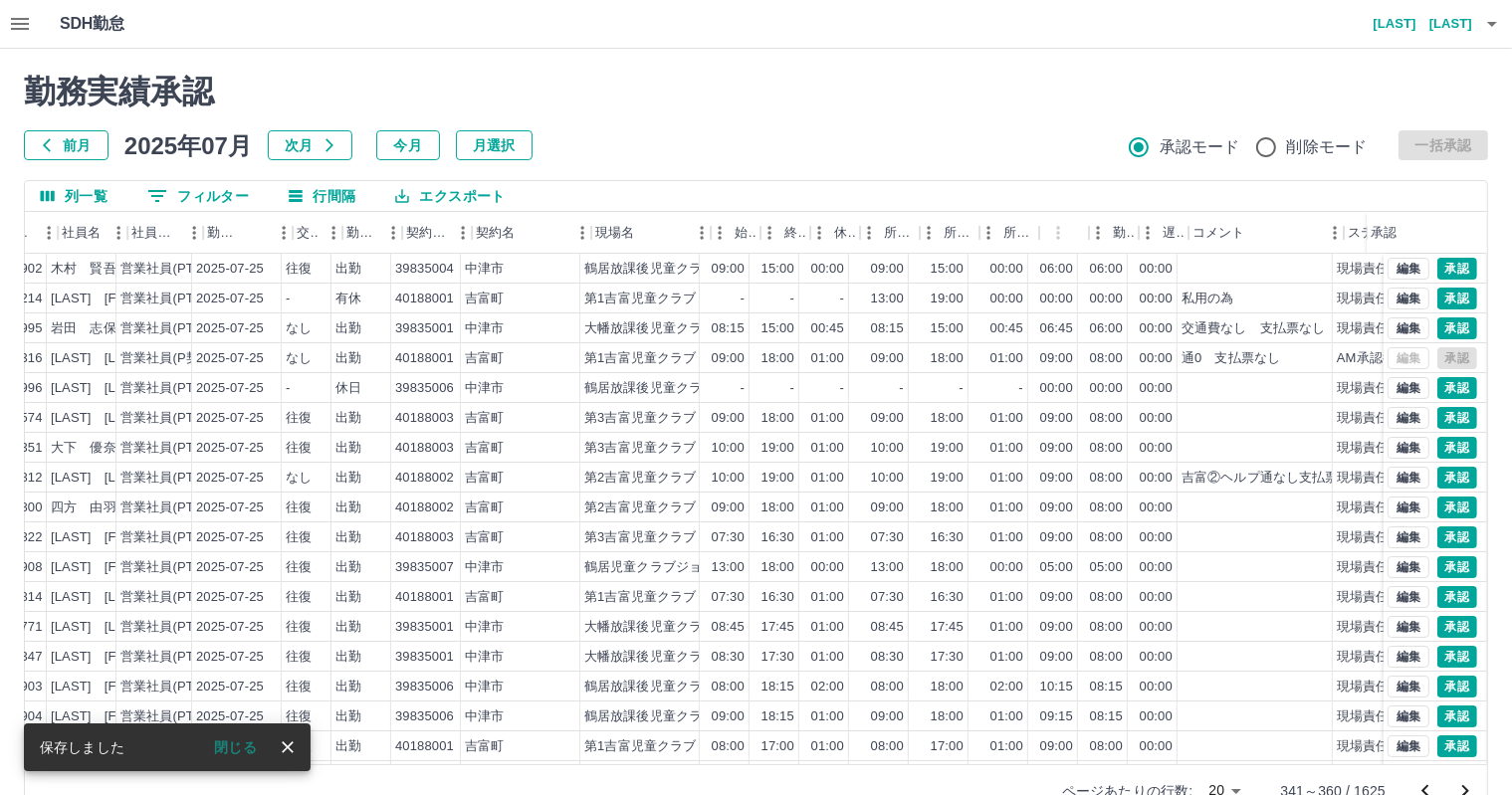 scroll, scrollTop: 0, scrollLeft: 292, axis: horizontal 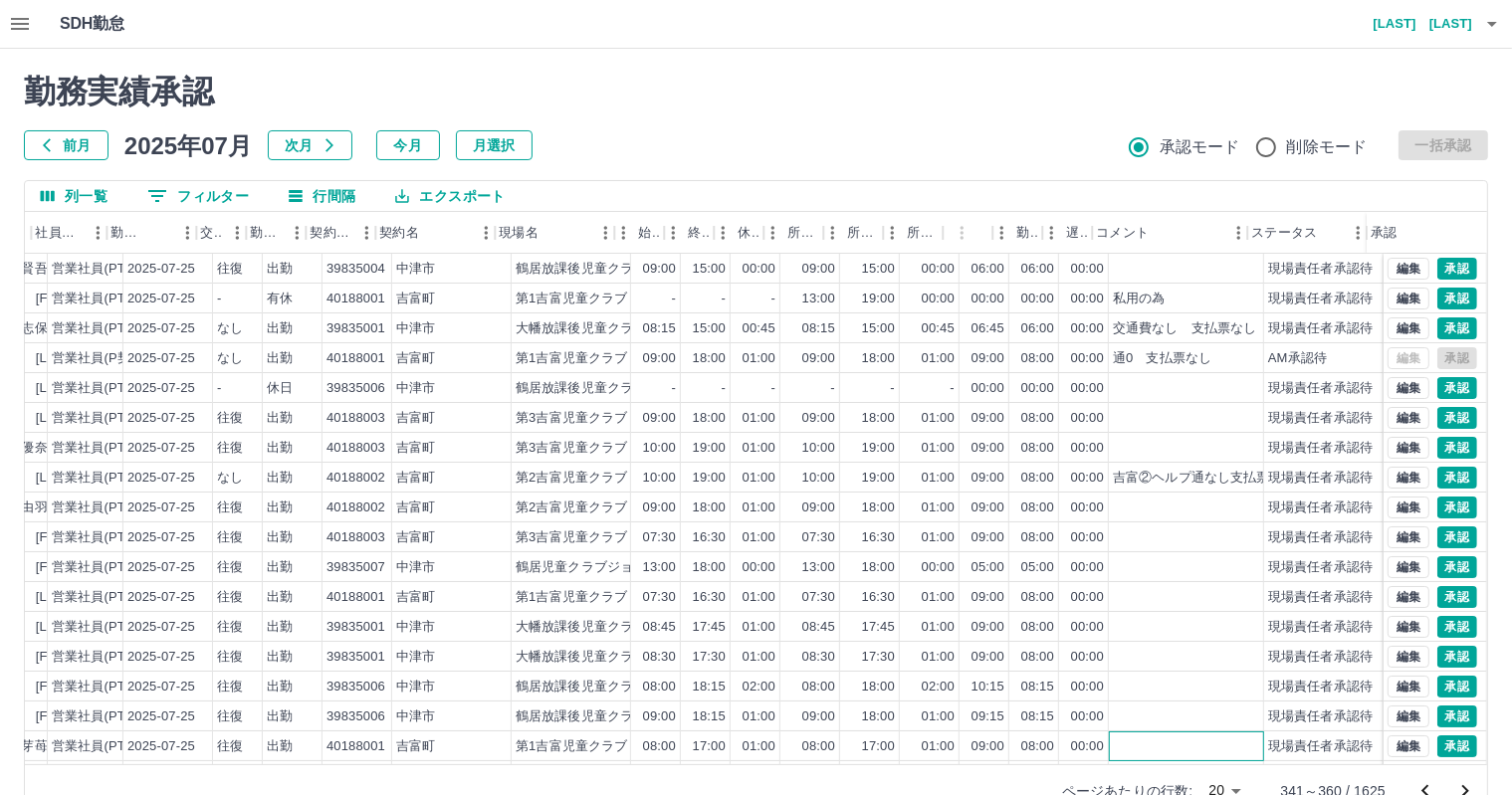 click at bounding box center [1187, 746] 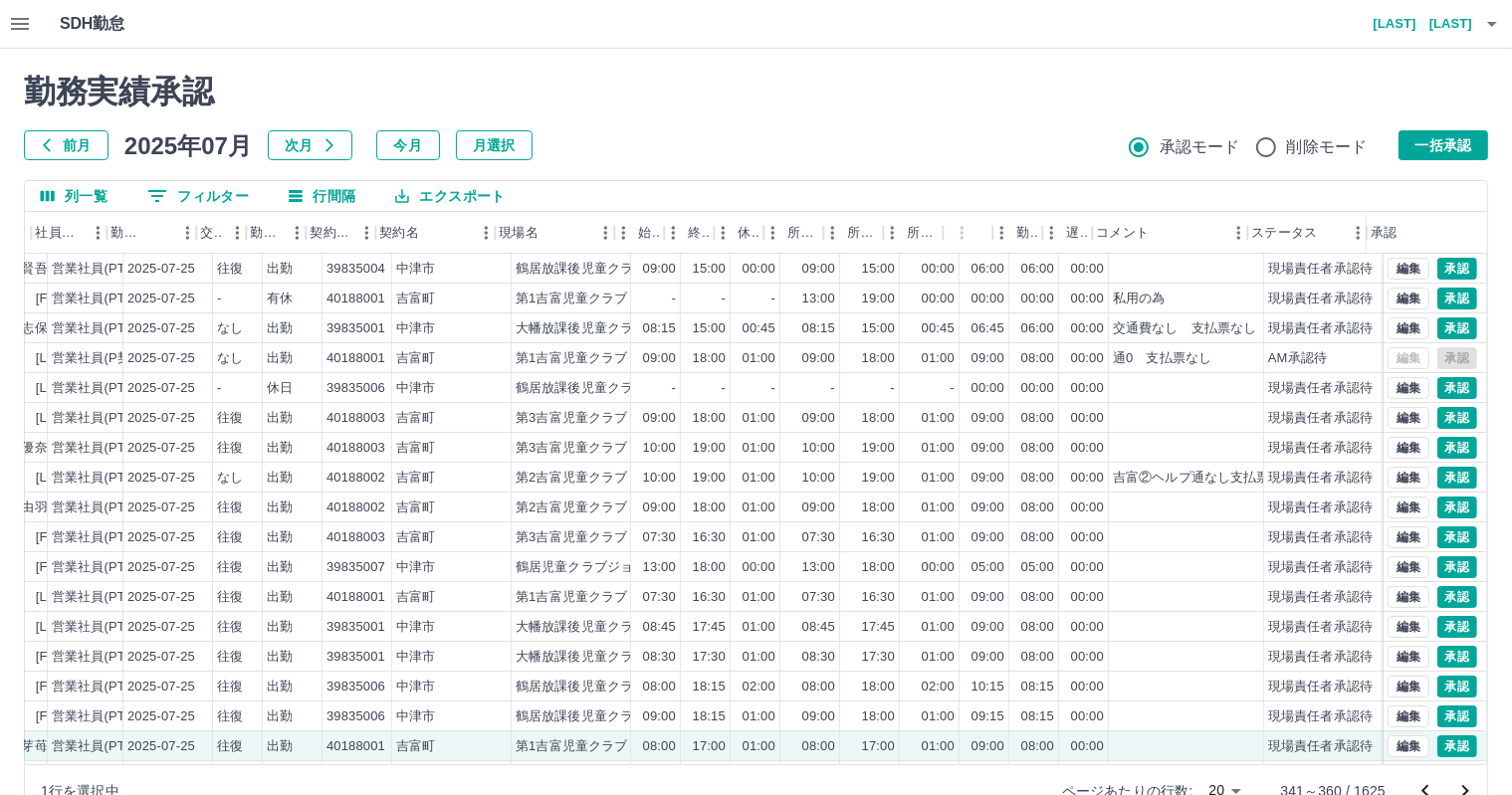 click on "承認権限がありません 勤務実績承認 前月 2025年07月 次月 今月 月選択 承認モード 削除モード 一括承認 列一覧 0 フィルター 行間隔 エクスポート 承認フロー 社員番号 社員名 社員区分 勤務日 交通費 勤務区分 契約コード 契約名 現場名 始業 終業 休憩 所定開始 所定終業 所定休憩 拘束 勤務 遅刻等 コメント ステータス 承認 現 事 Ａ 営 0100902 [LAST]　[FIRST] 営業社員(PT契約) 2025-07-25 往復 出勤 39835004 [CITY] [LOCATION]A 09:00 15:00 00:00 09:00 15:00 00:00 06:00 06:00 00:00 現場責任者承認待 現 事 Ａ 営 0080214 [LAST]　[FIRST] 営業社員(PT契約) 2025-07-25  -  有休 40188001 [CITY] [LOCATION] [LOCATION] - - - 13:00 19:00 00:00 00:00 00:00 00:00 私用の為 現場責任者承認待 現 事 Ａ 営 0064995 [LAST]　[FIRST] 営業社員(PT契約) 2025-07-25 なし 出勤 39835001 [CITY] [LOCATION]A 08:15 15:00 00:45 -" at bounding box center (756, 445) 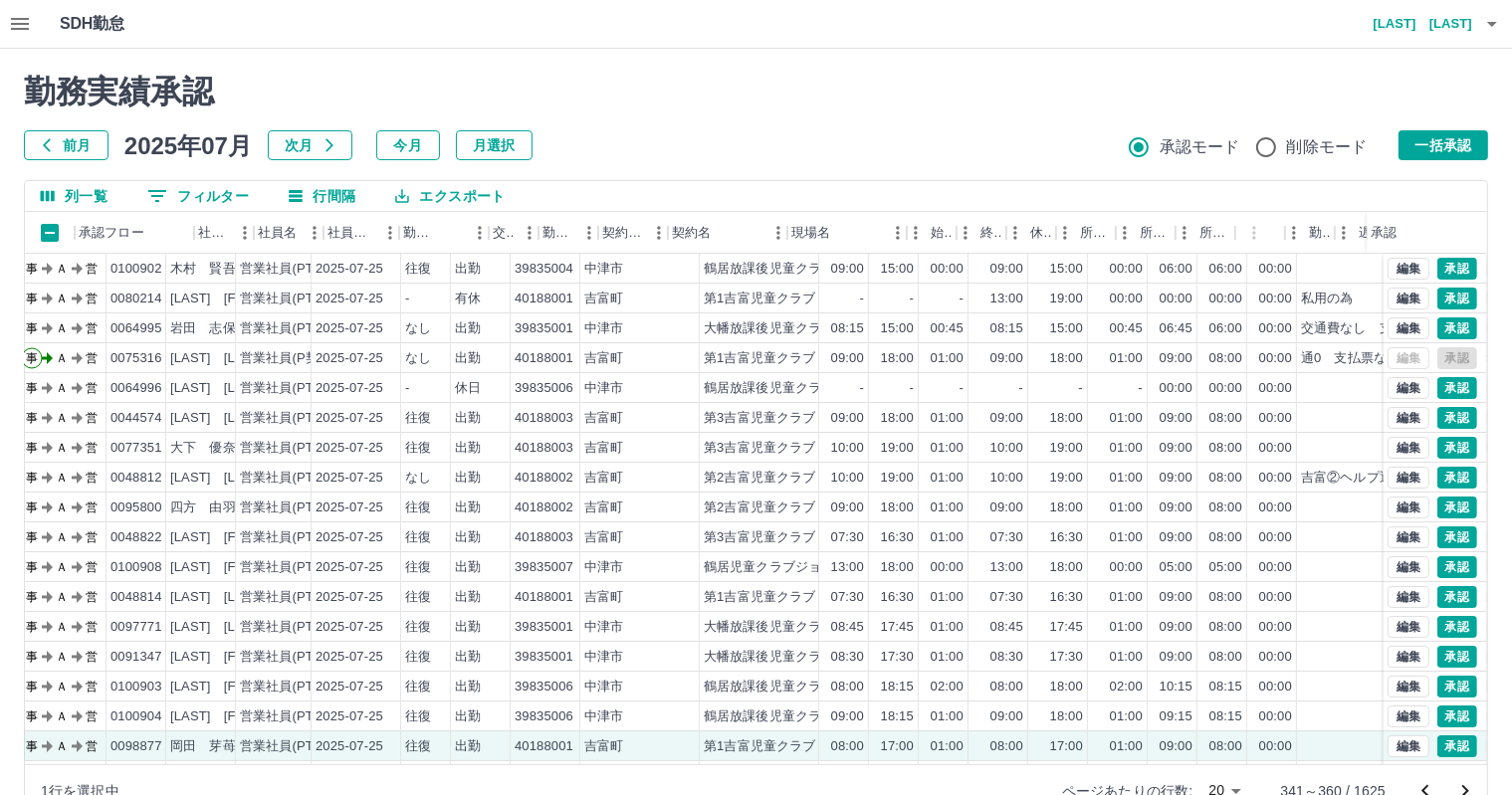 scroll, scrollTop: 0, scrollLeft: 0, axis: both 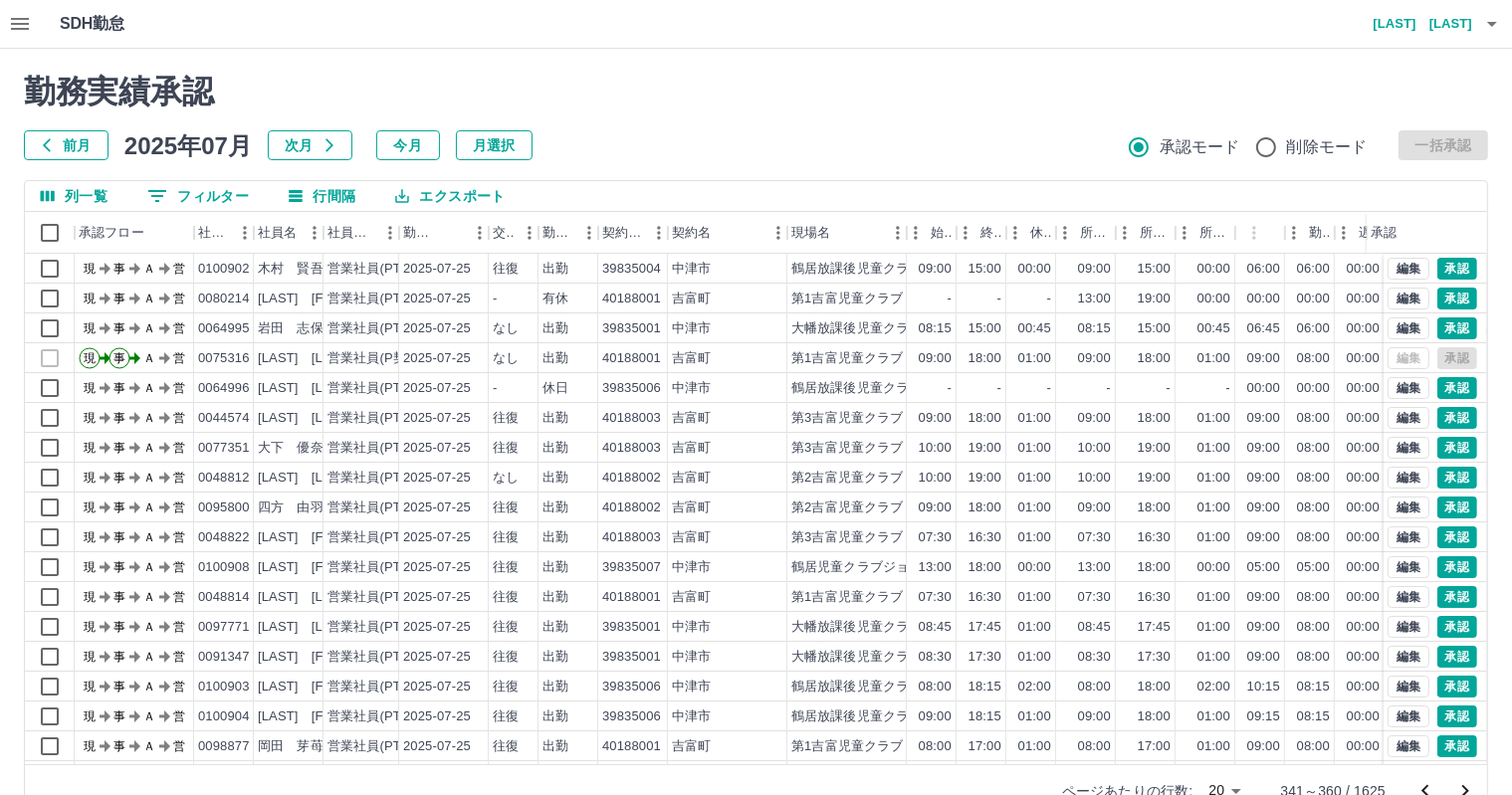 click on "勤務実績承認" at bounding box center (756, 92) 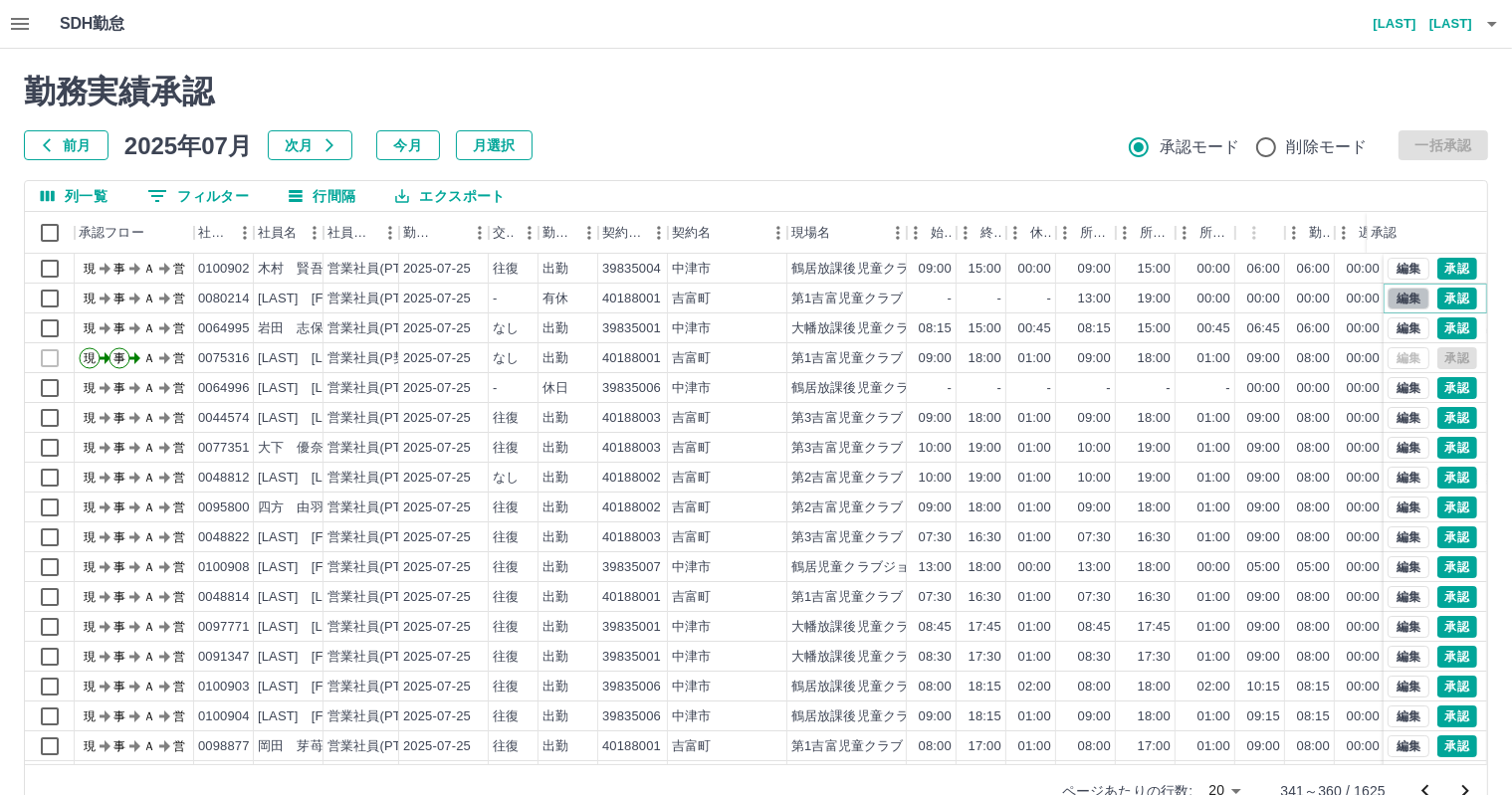click on "編集" at bounding box center [1408, 298] 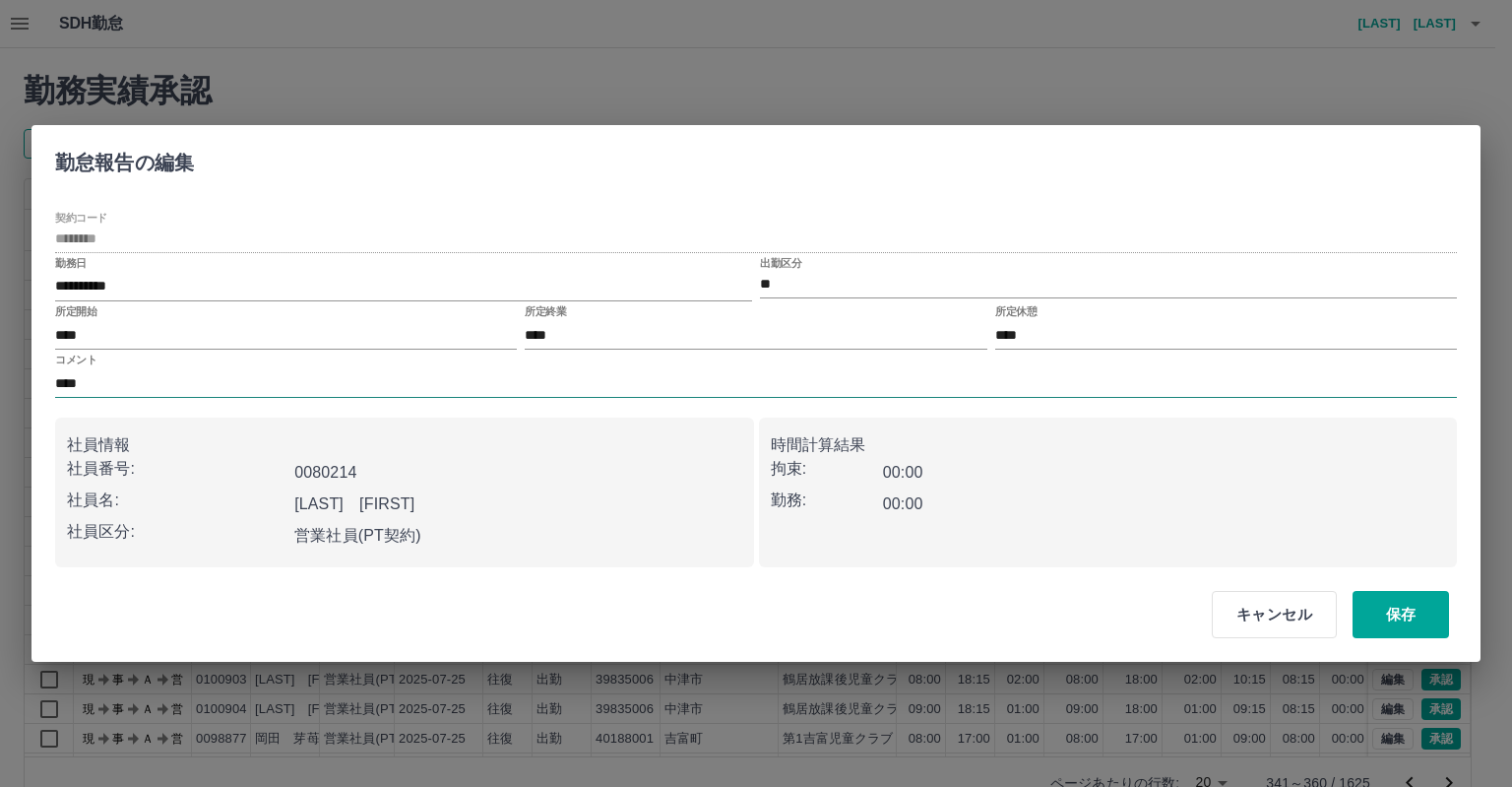 click on "****" at bounding box center (756, 383) 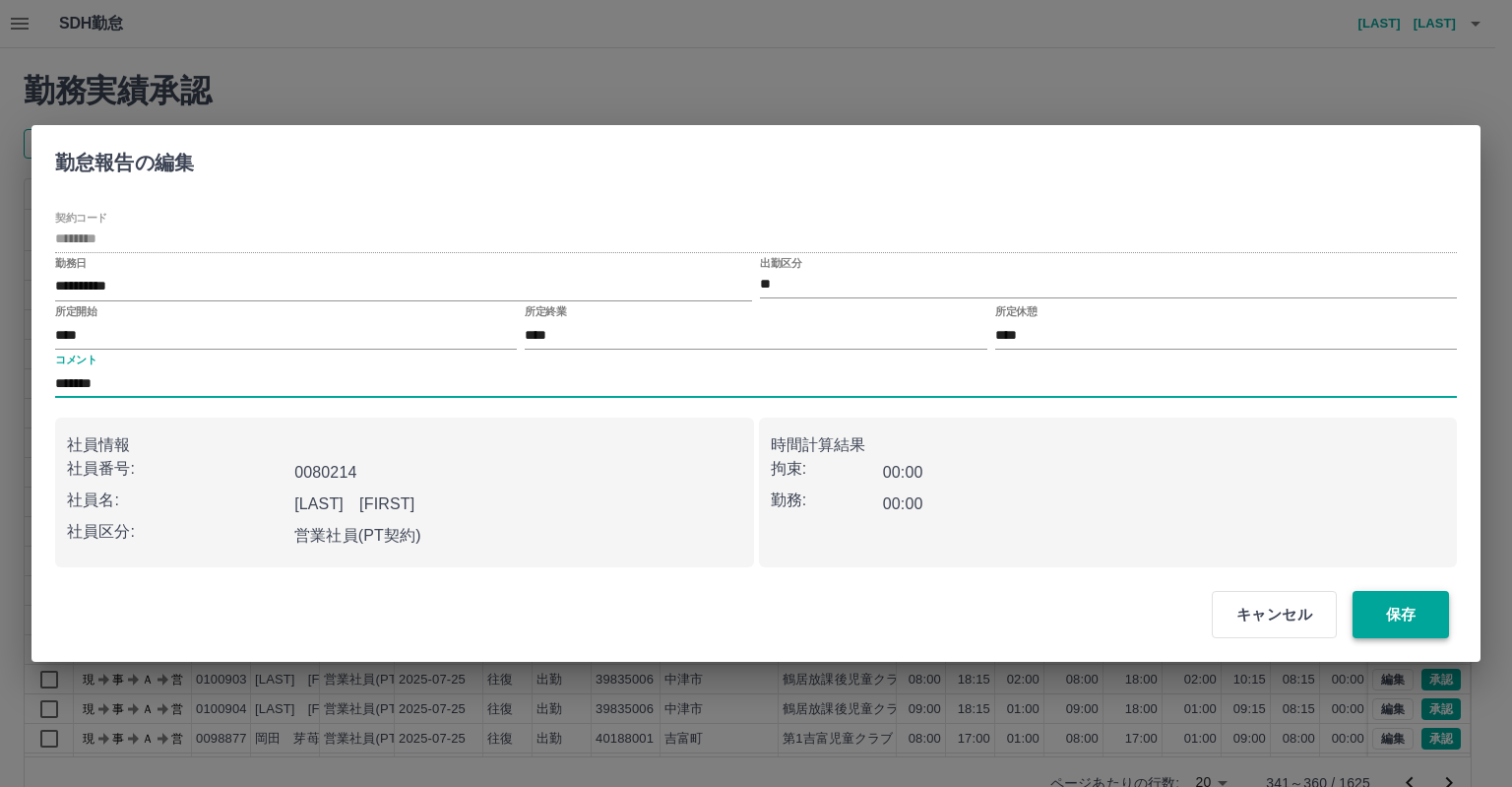 type on "*******" 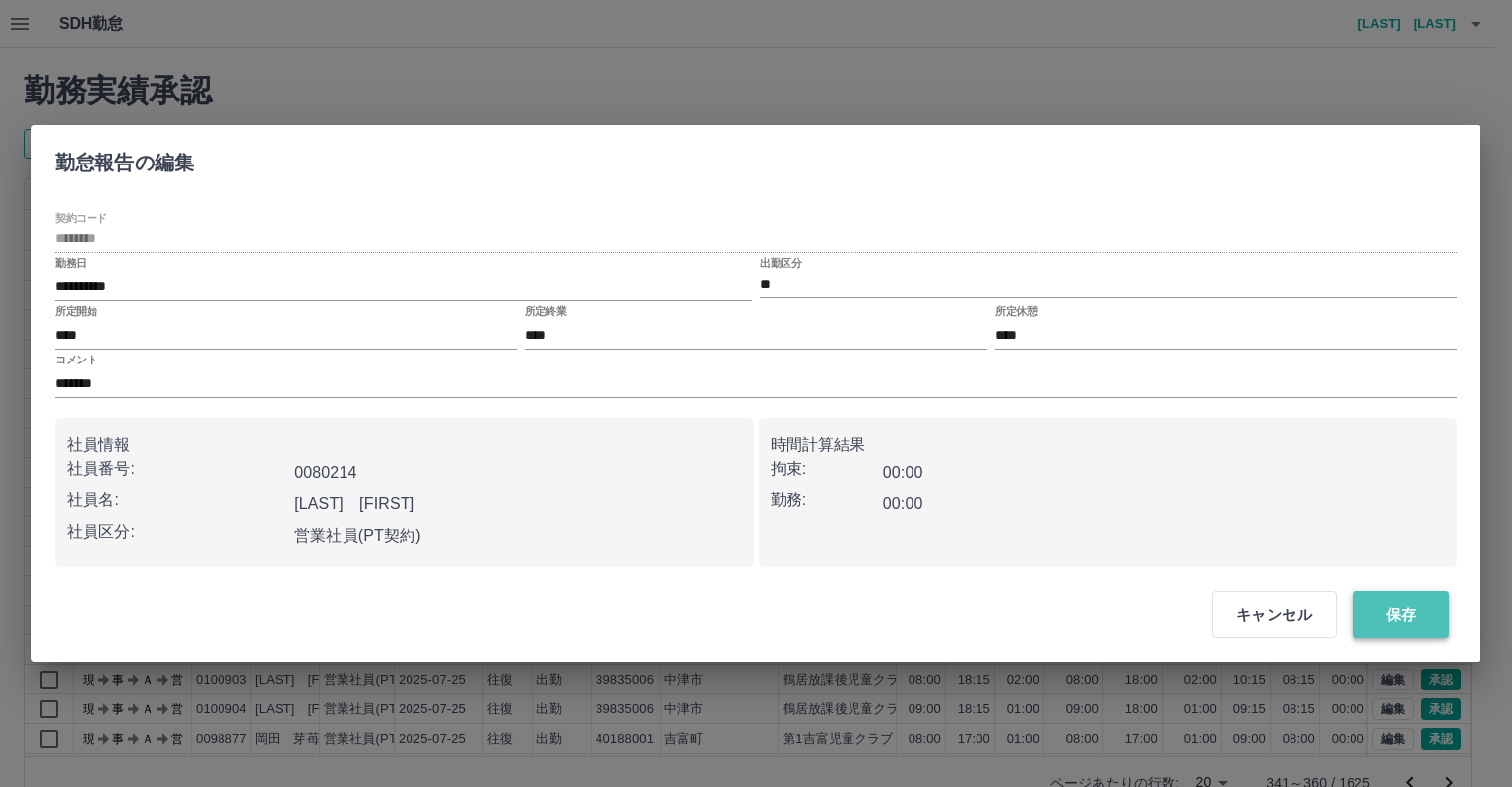 click on "保存" at bounding box center (1401, 615) 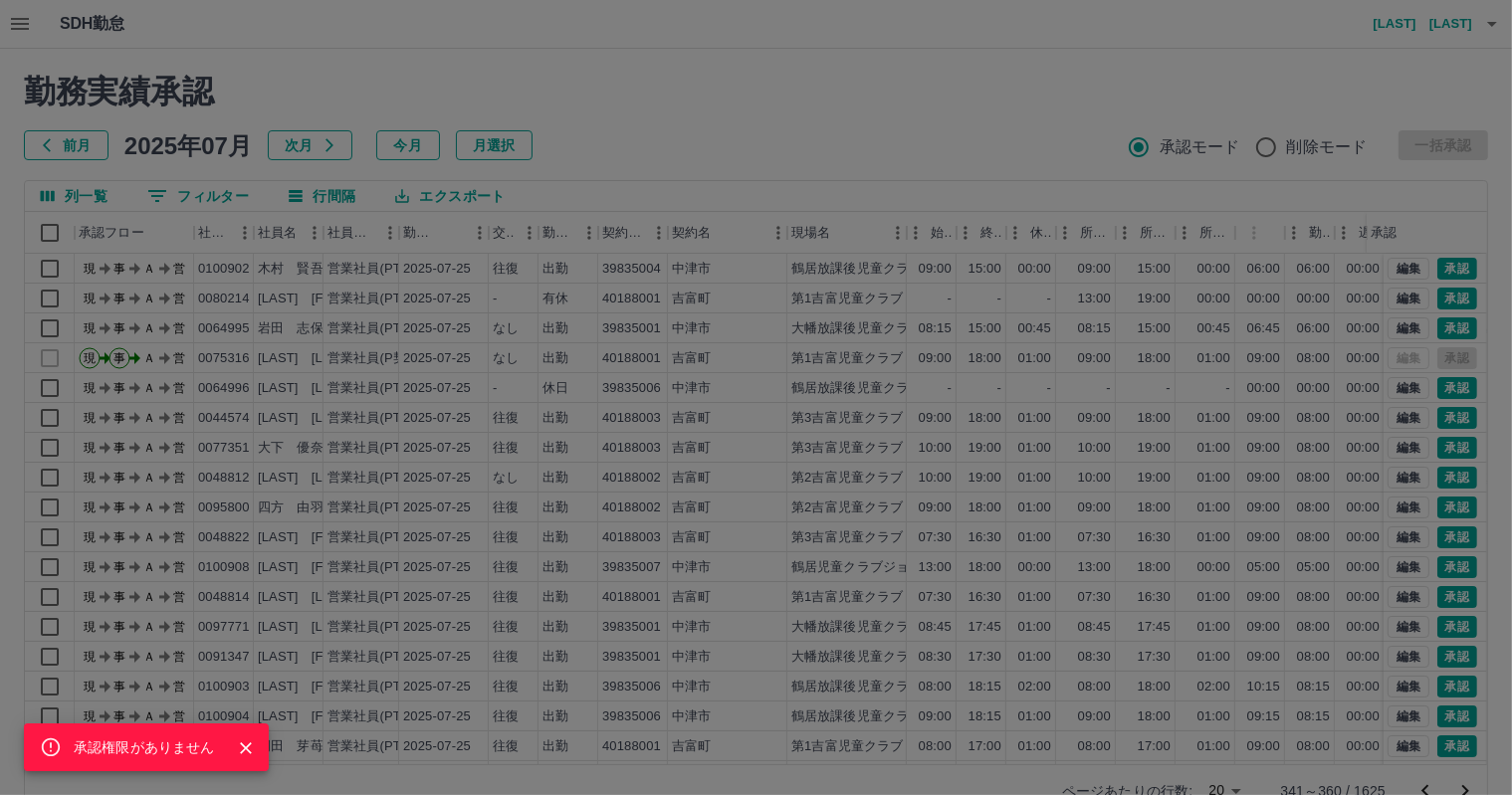 click on "承認権限がありません" at bounding box center (756, 397) 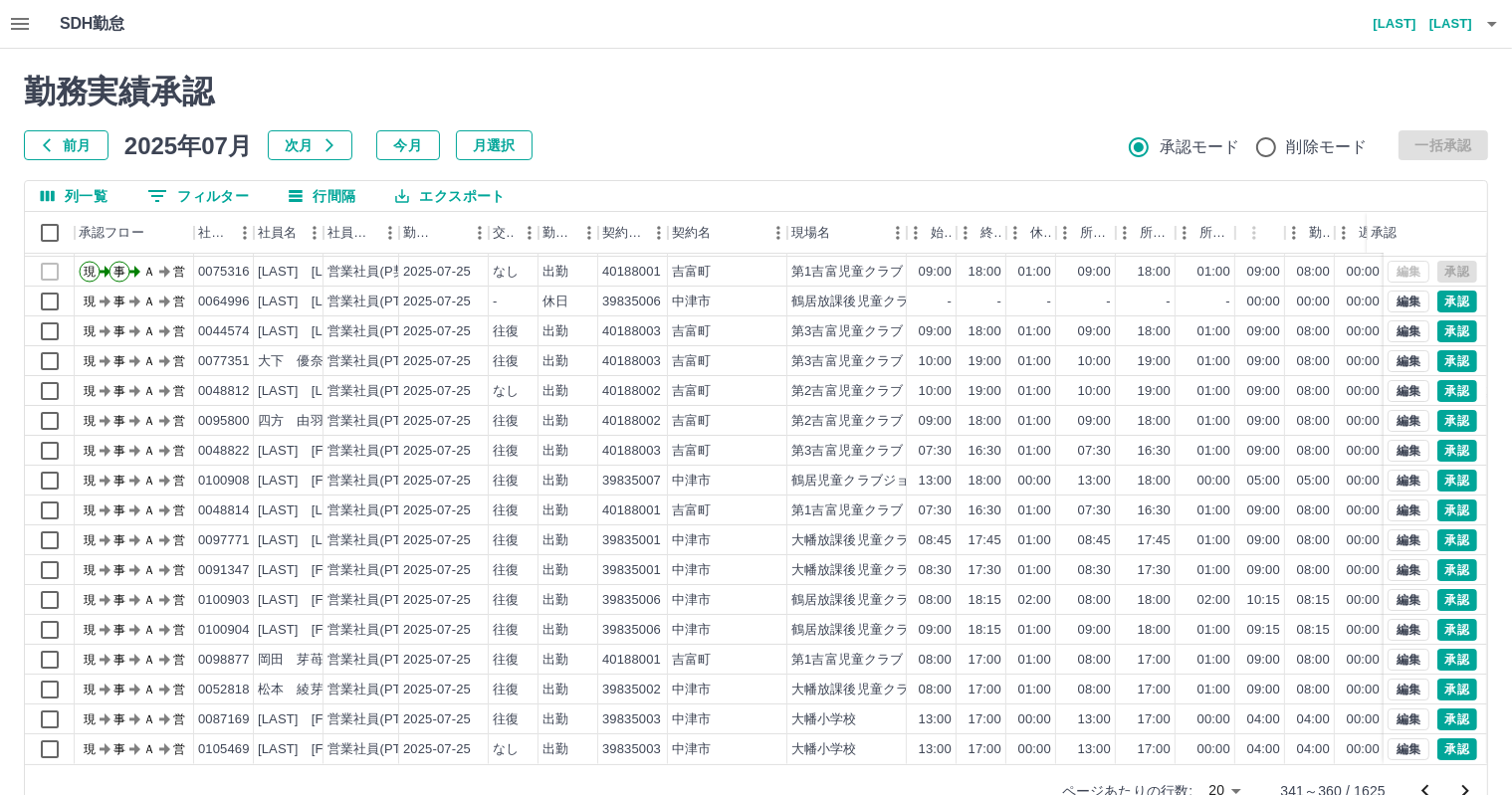 scroll, scrollTop: 102, scrollLeft: 0, axis: vertical 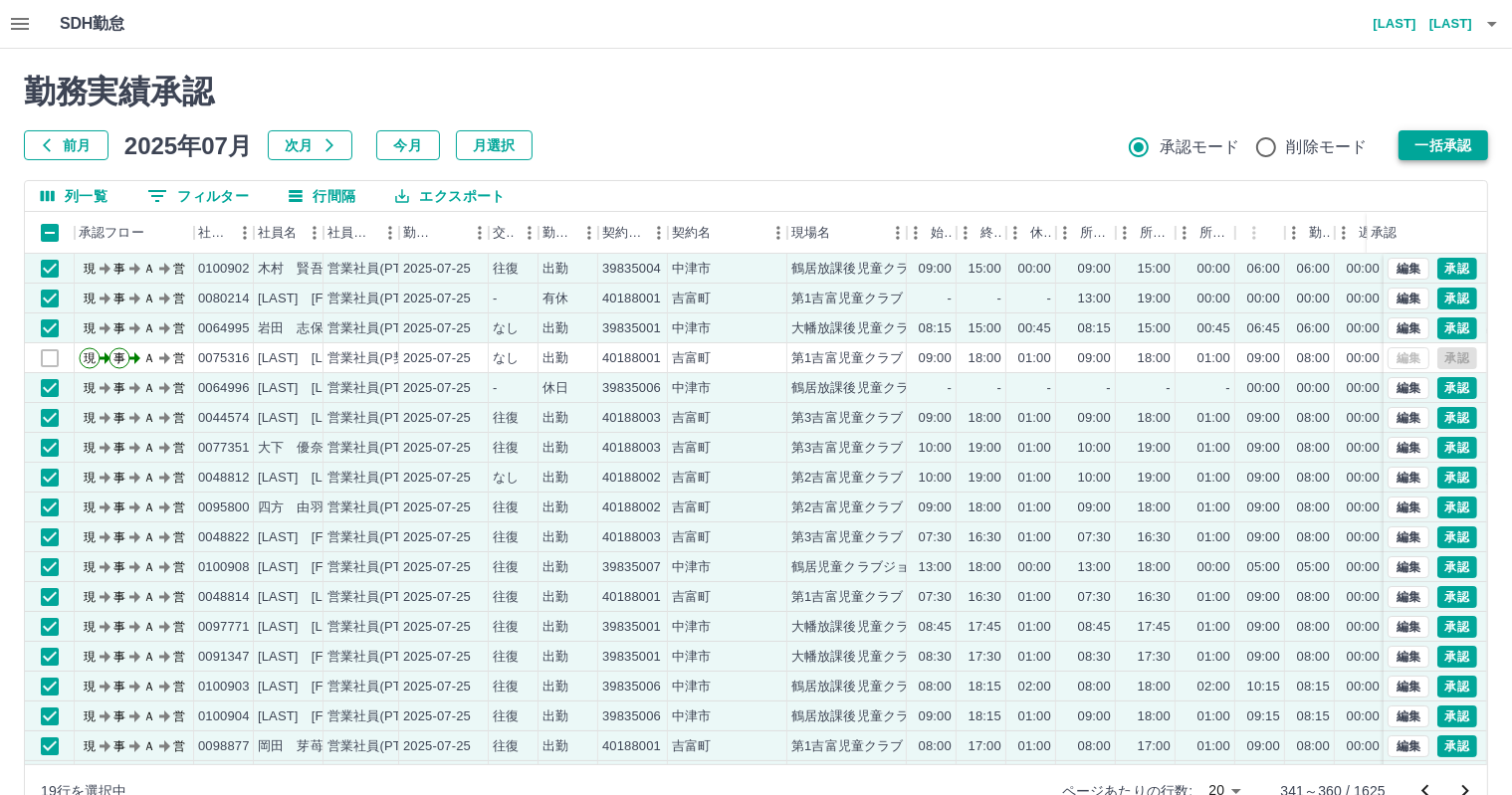 click on "一括承認" at bounding box center [1443, 145] 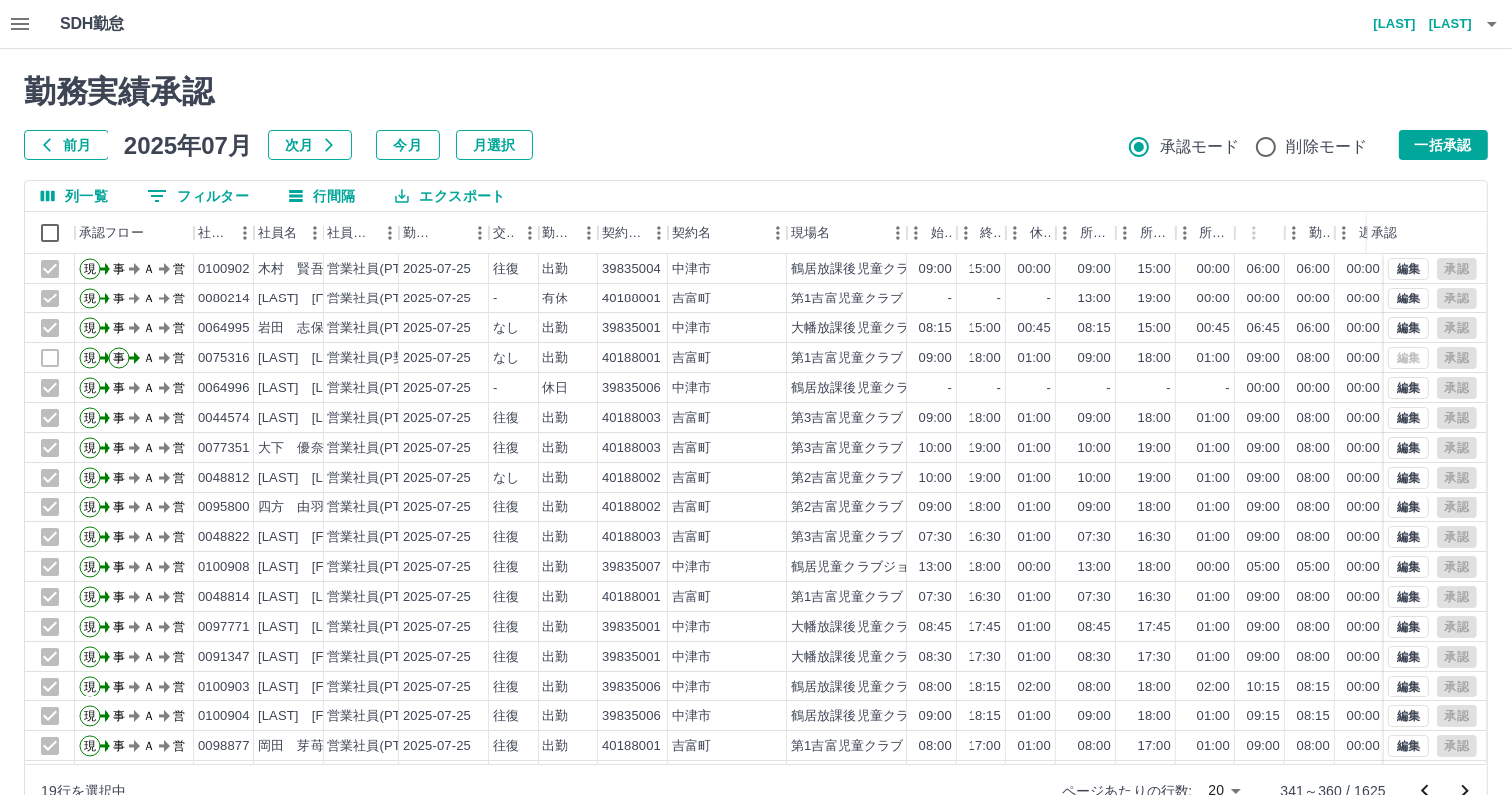click on "勤務実績承認 前月 2025年07月 次月 今月 月選択 承認モード 削除モード 一括承認" at bounding box center [756, 116] 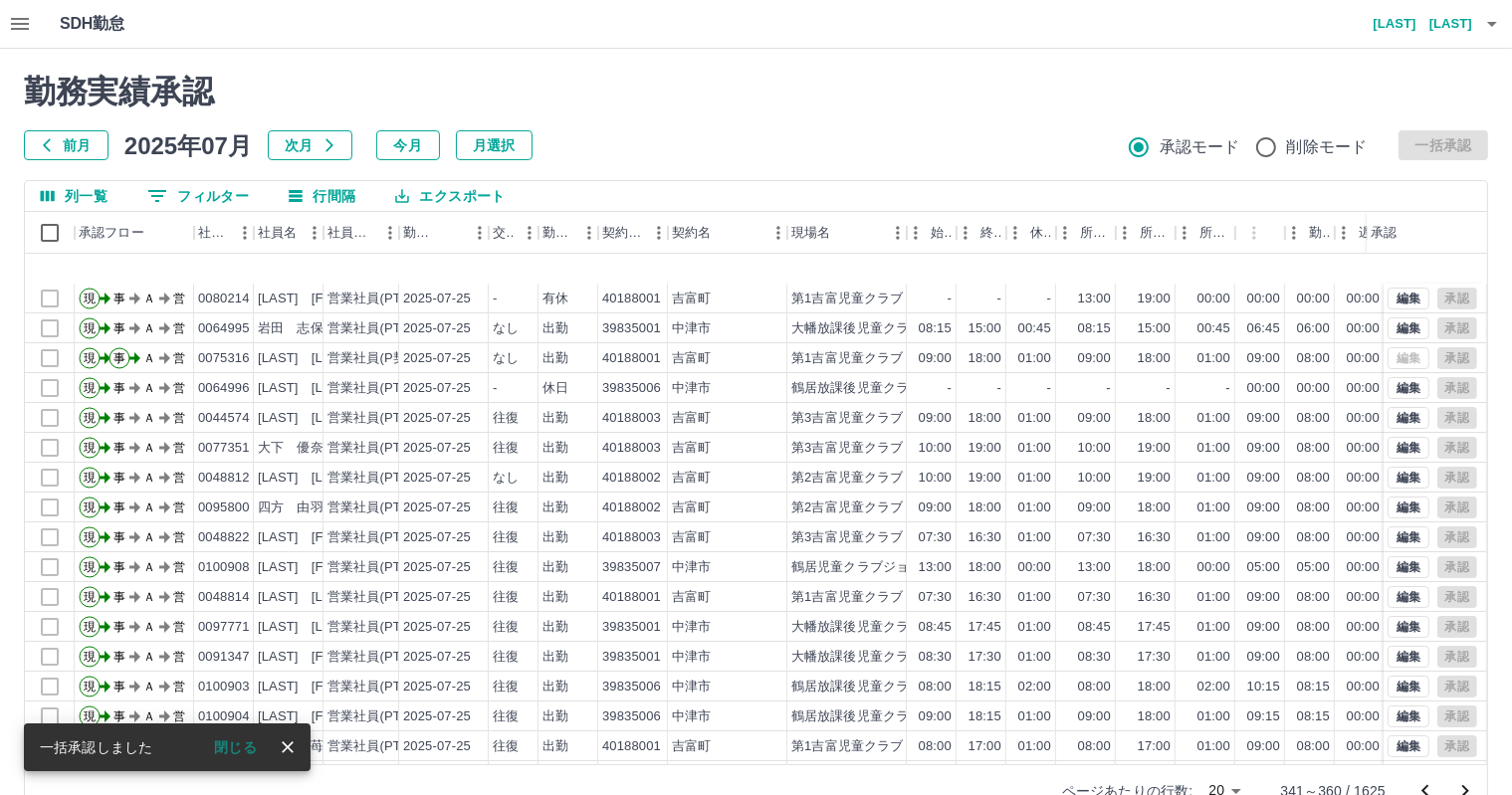 scroll, scrollTop: 102, scrollLeft: 0, axis: vertical 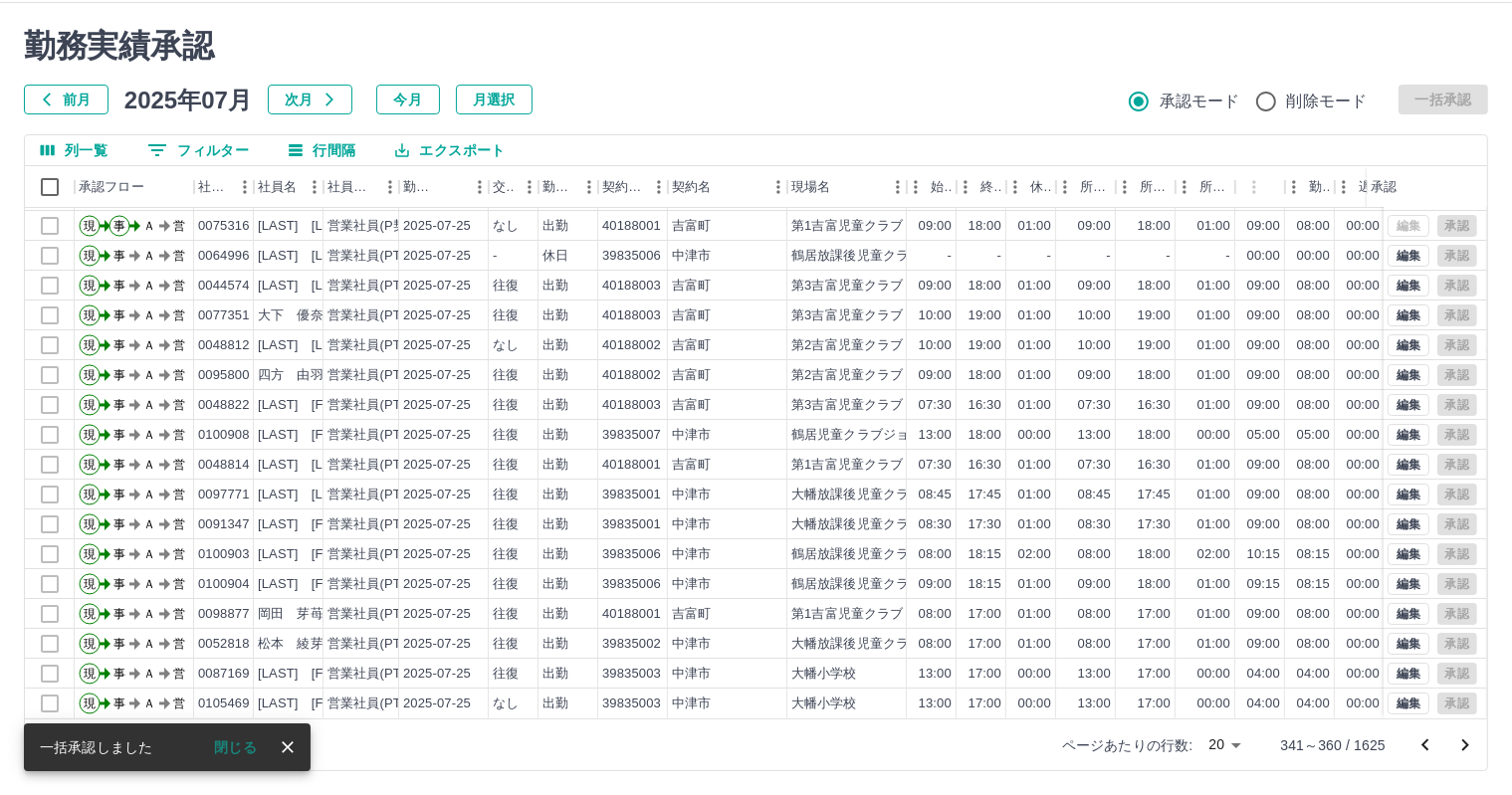 click 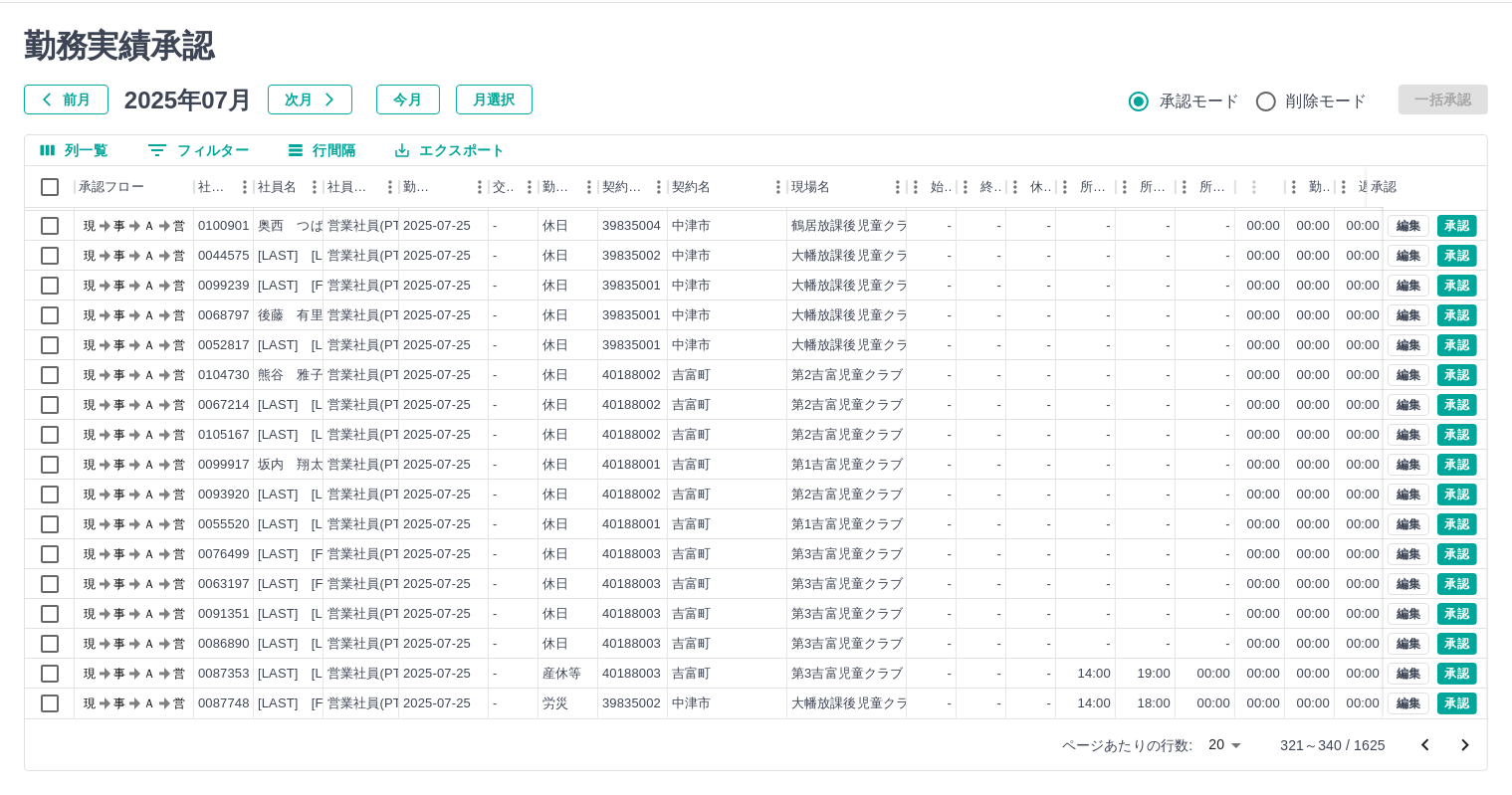 scroll, scrollTop: 102, scrollLeft: 0, axis: vertical 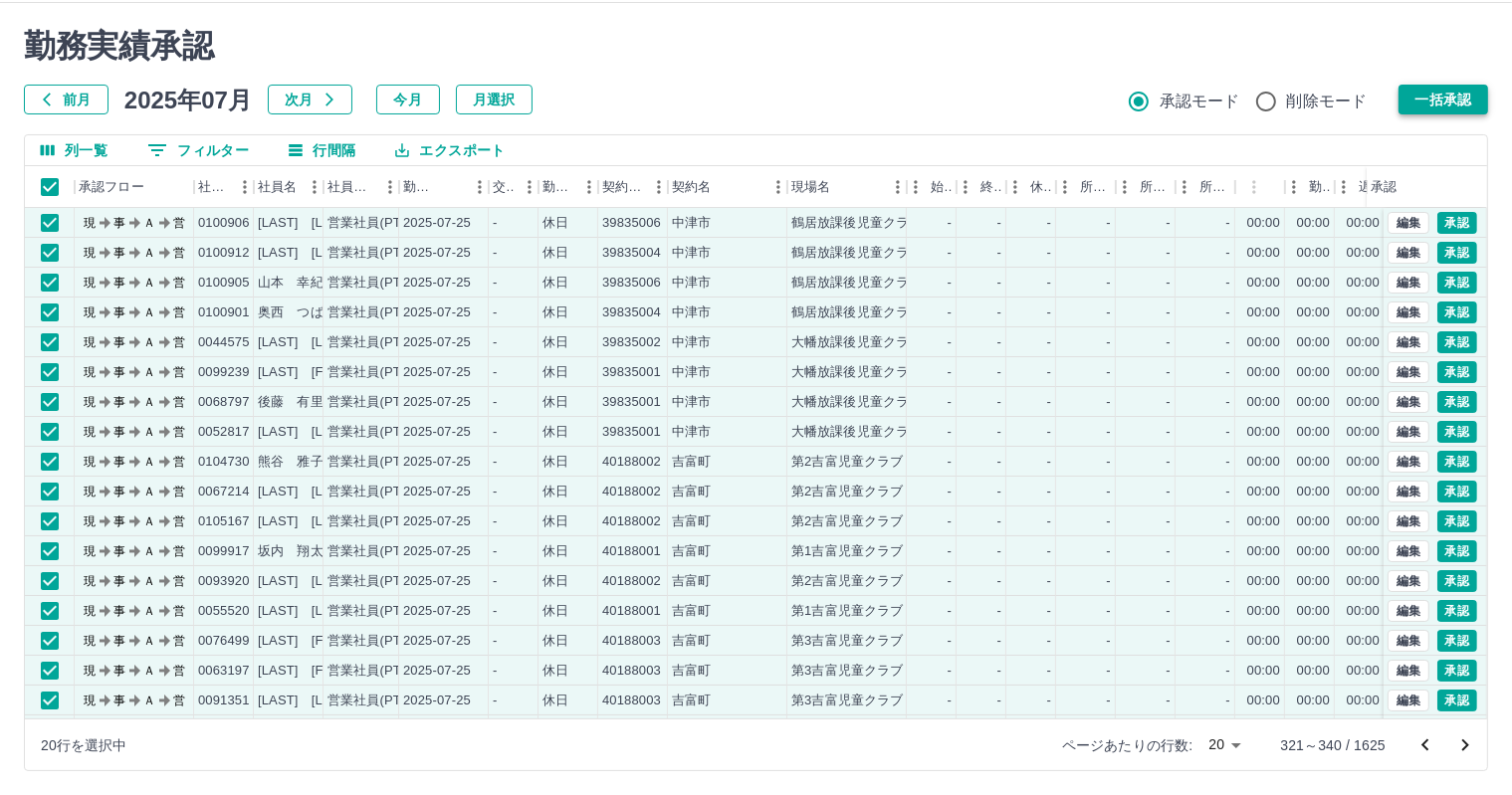 click on "一括承認" at bounding box center (1443, 99) 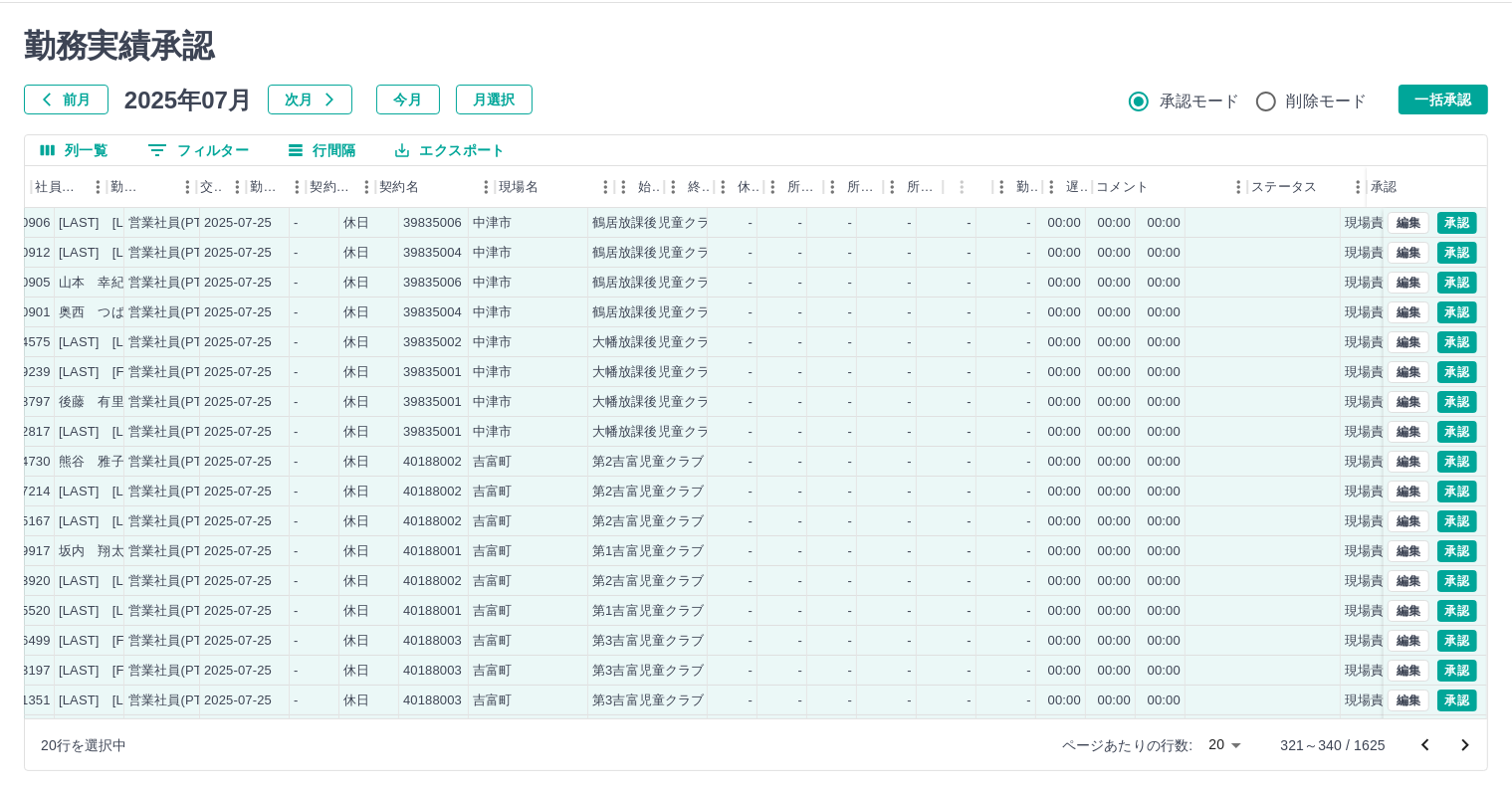 scroll, scrollTop: 0, scrollLeft: 292, axis: horizontal 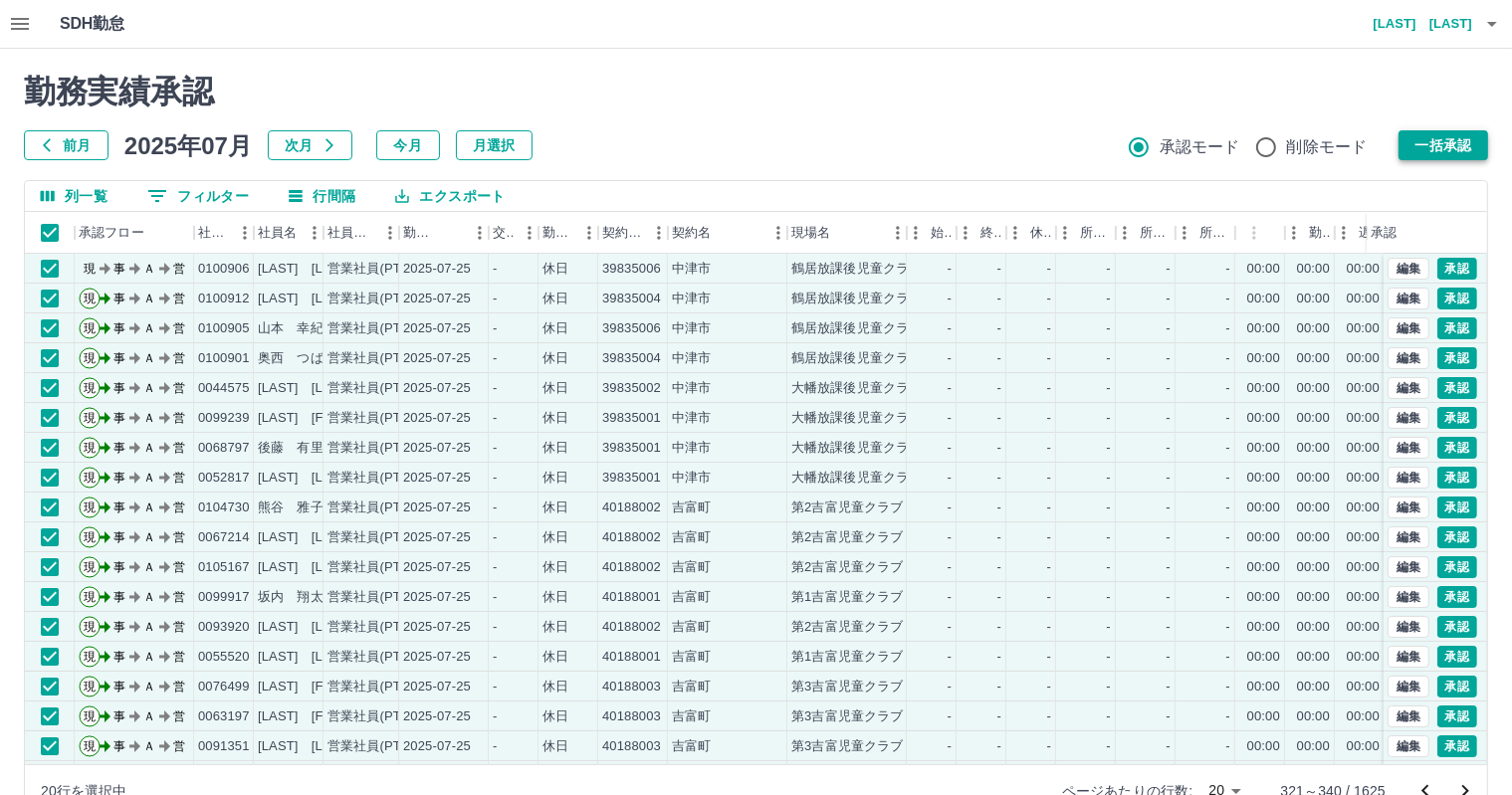 click on "一括承認" at bounding box center [1443, 145] 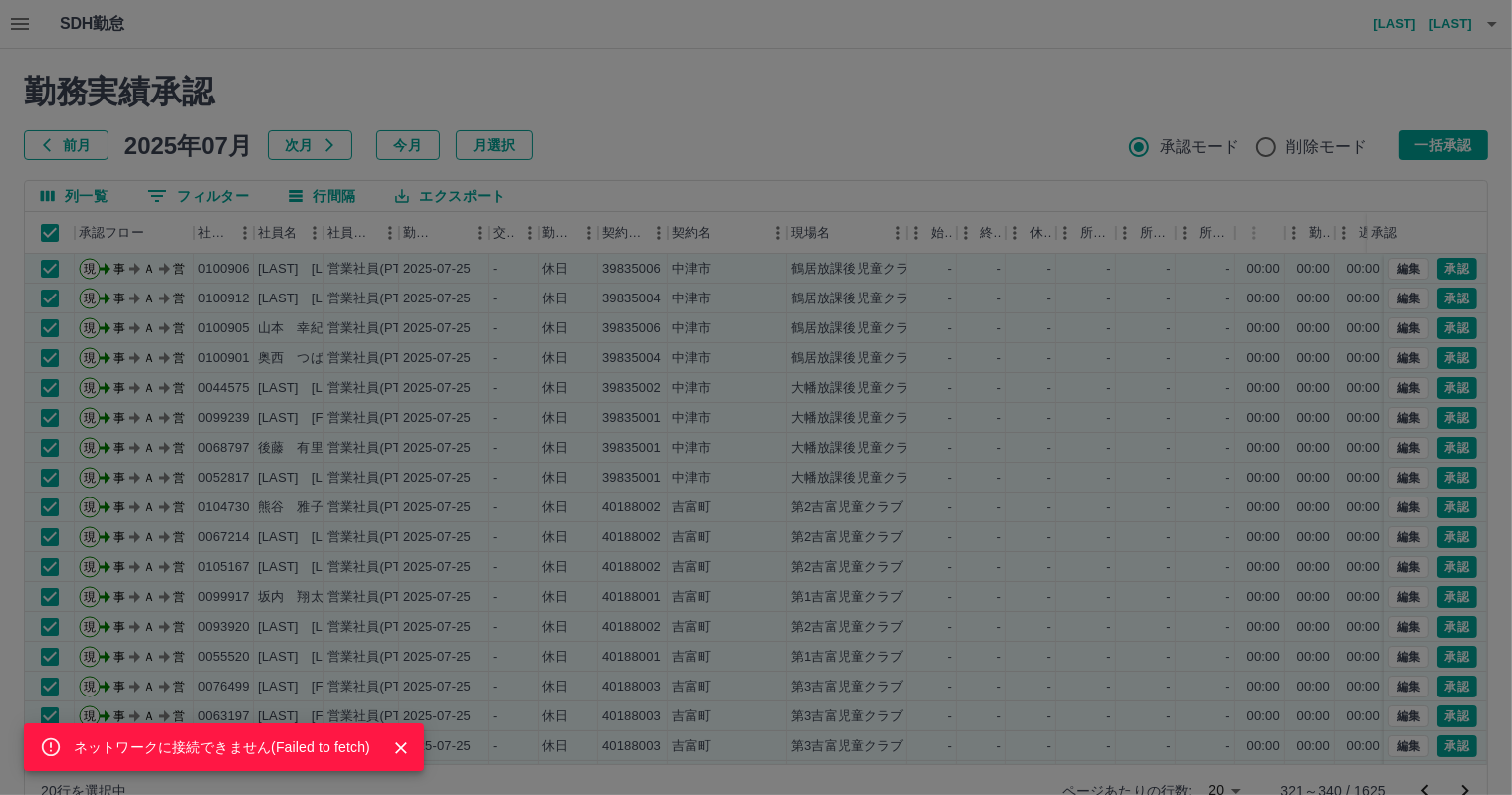 click on "ネットワークに接続できません( Failed to fetch )" at bounding box center [756, 397] 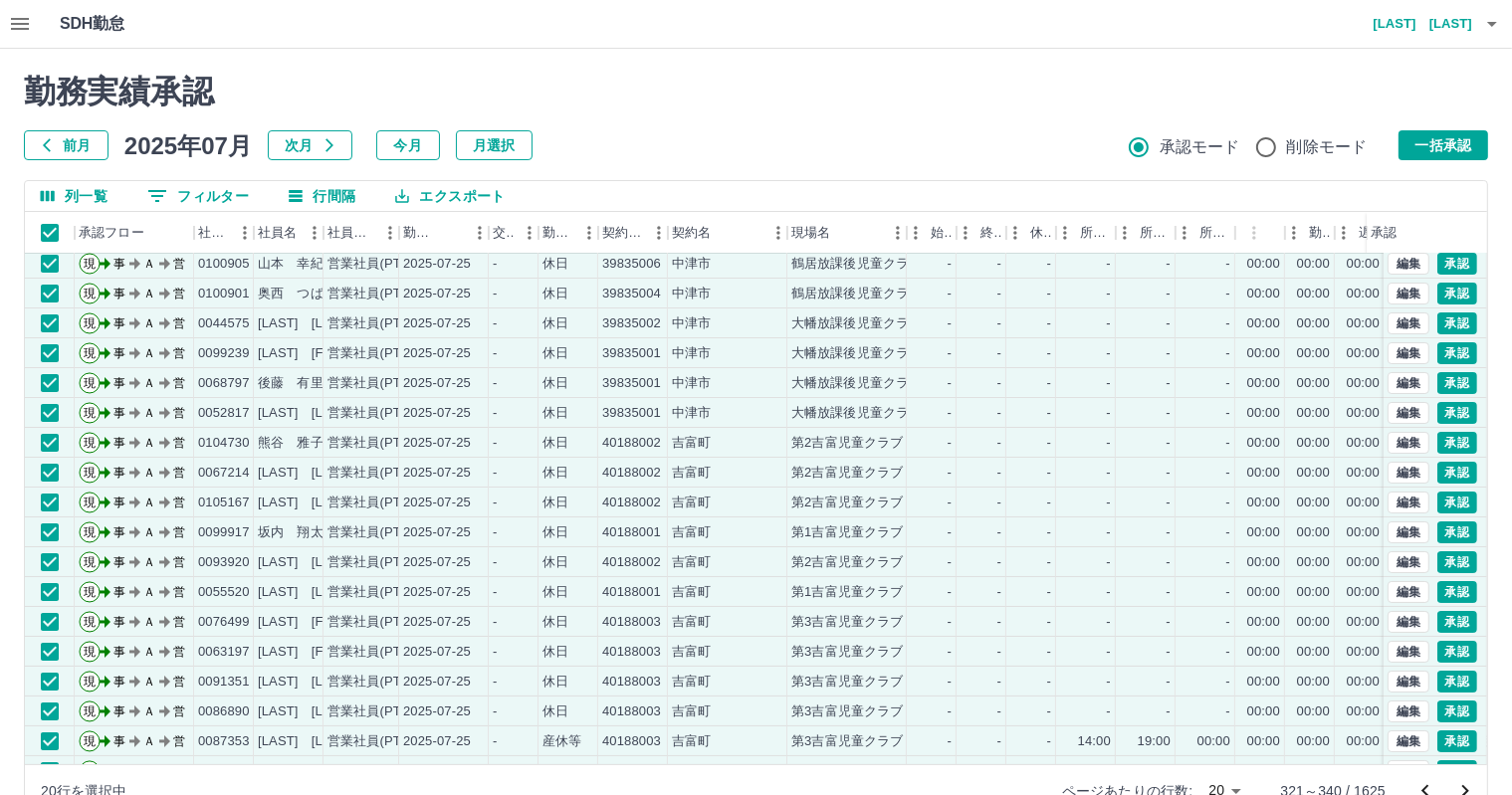 scroll, scrollTop: 99, scrollLeft: 0, axis: vertical 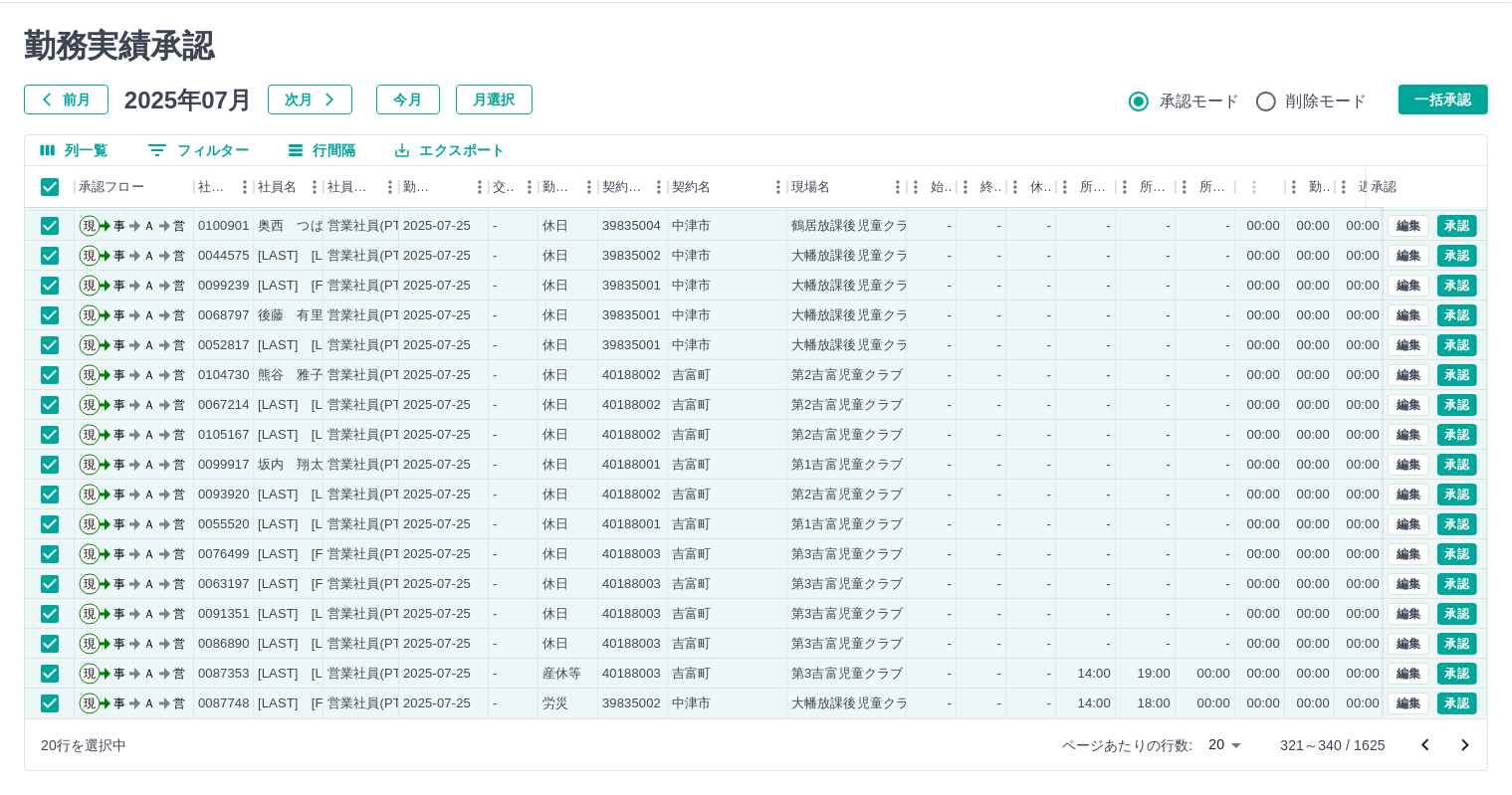 click 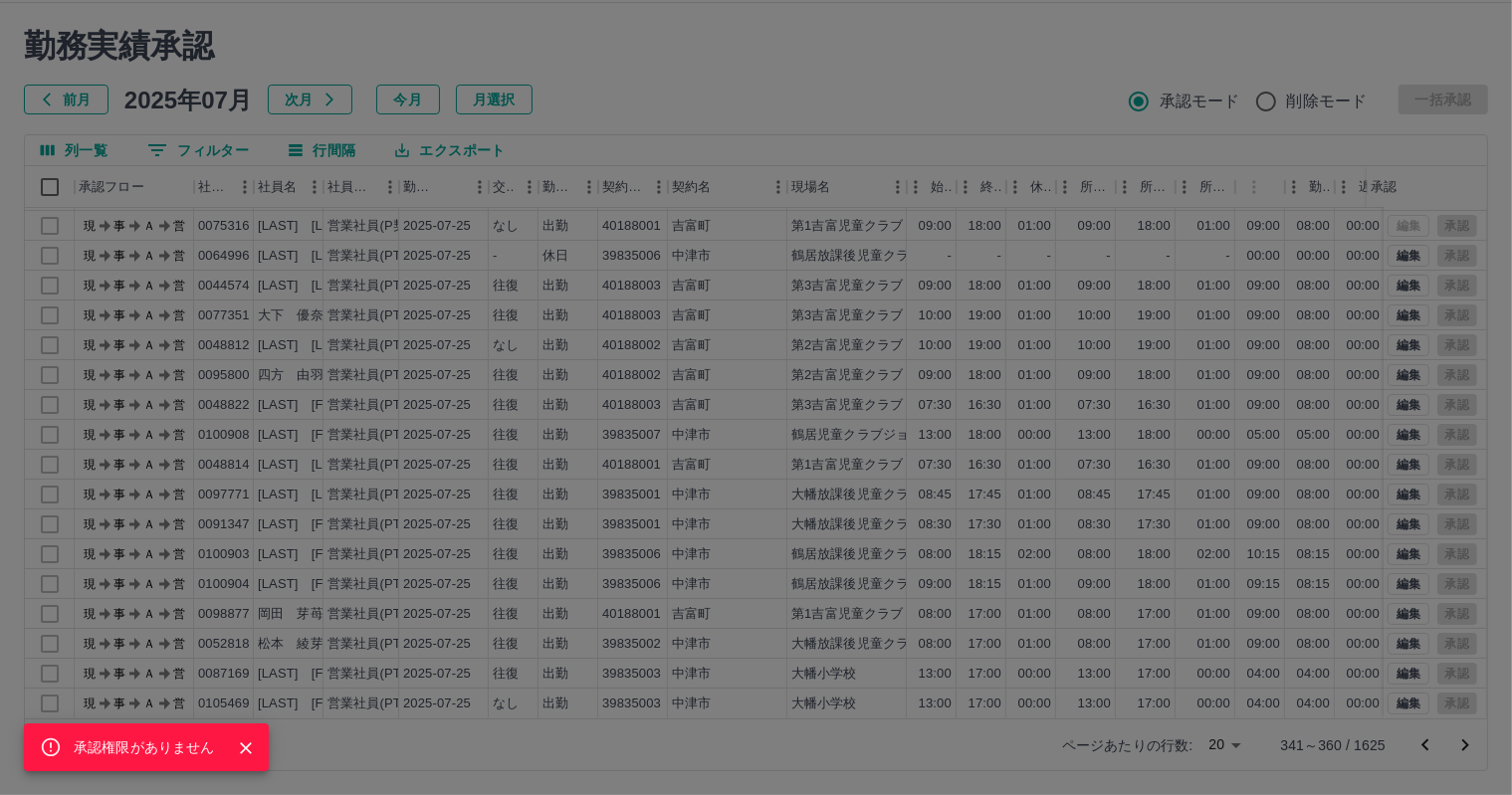 scroll, scrollTop: 0, scrollLeft: 0, axis: both 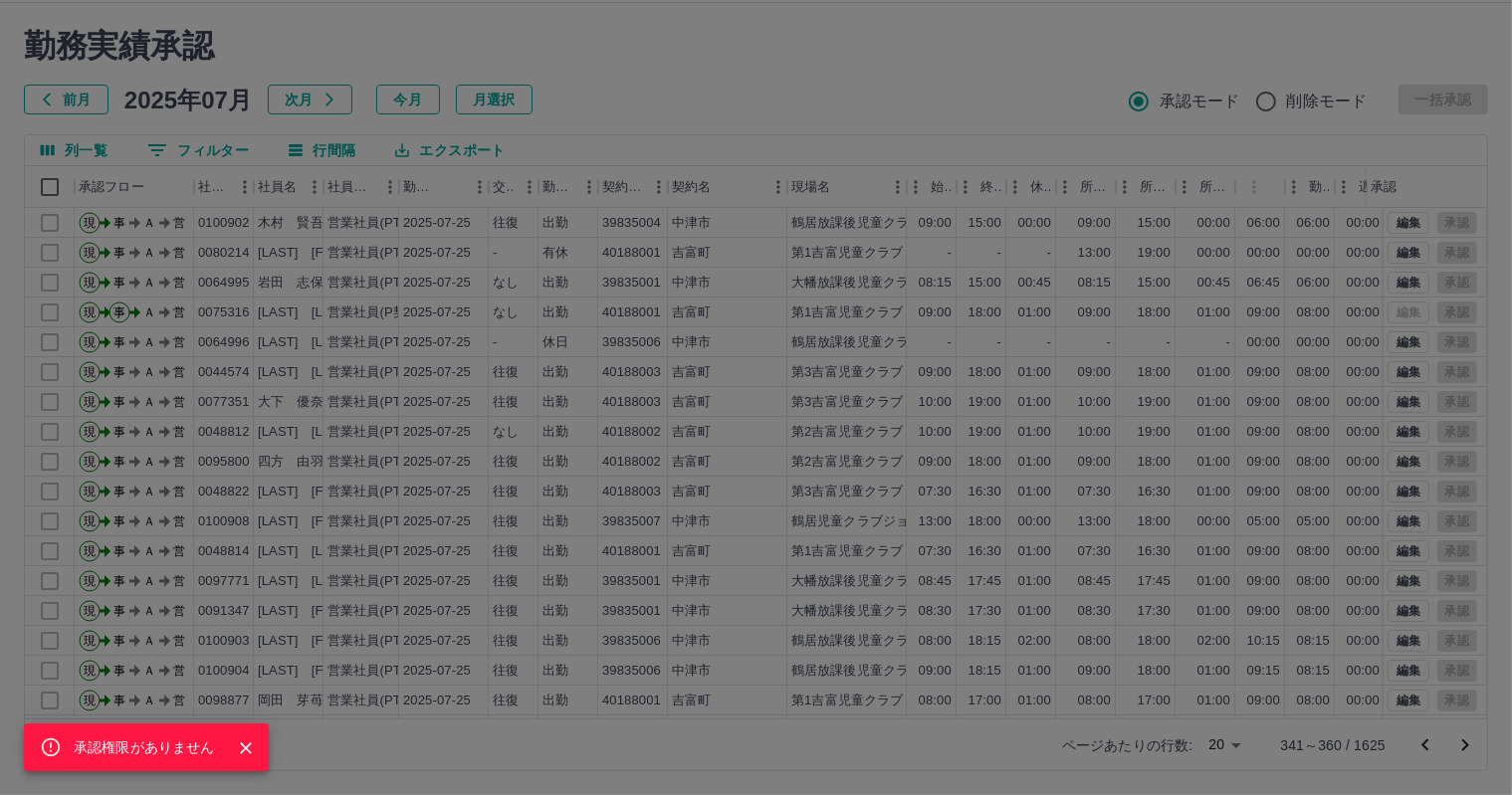 click on "承認権限がありません" at bounding box center [756, 397] 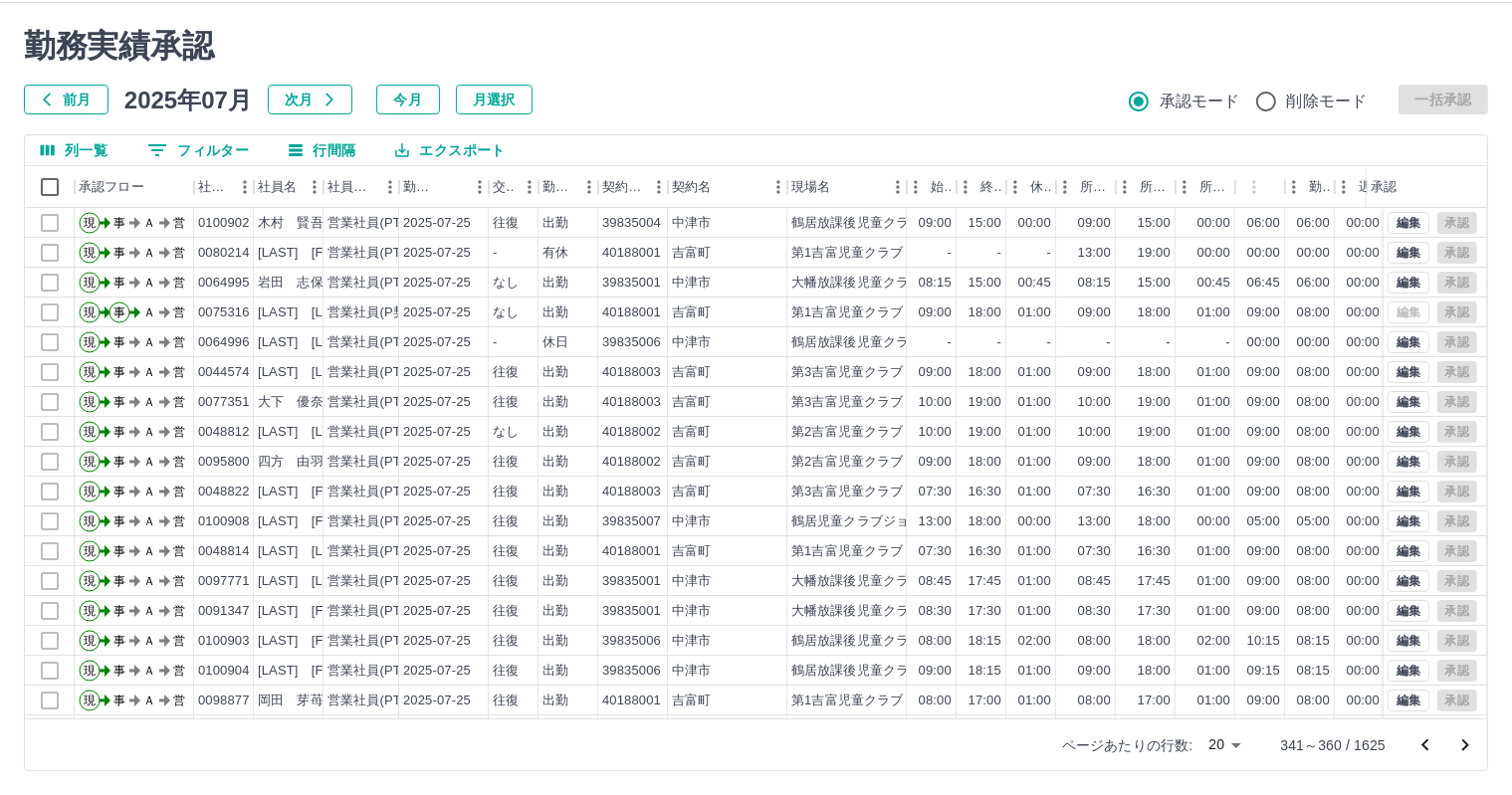 click 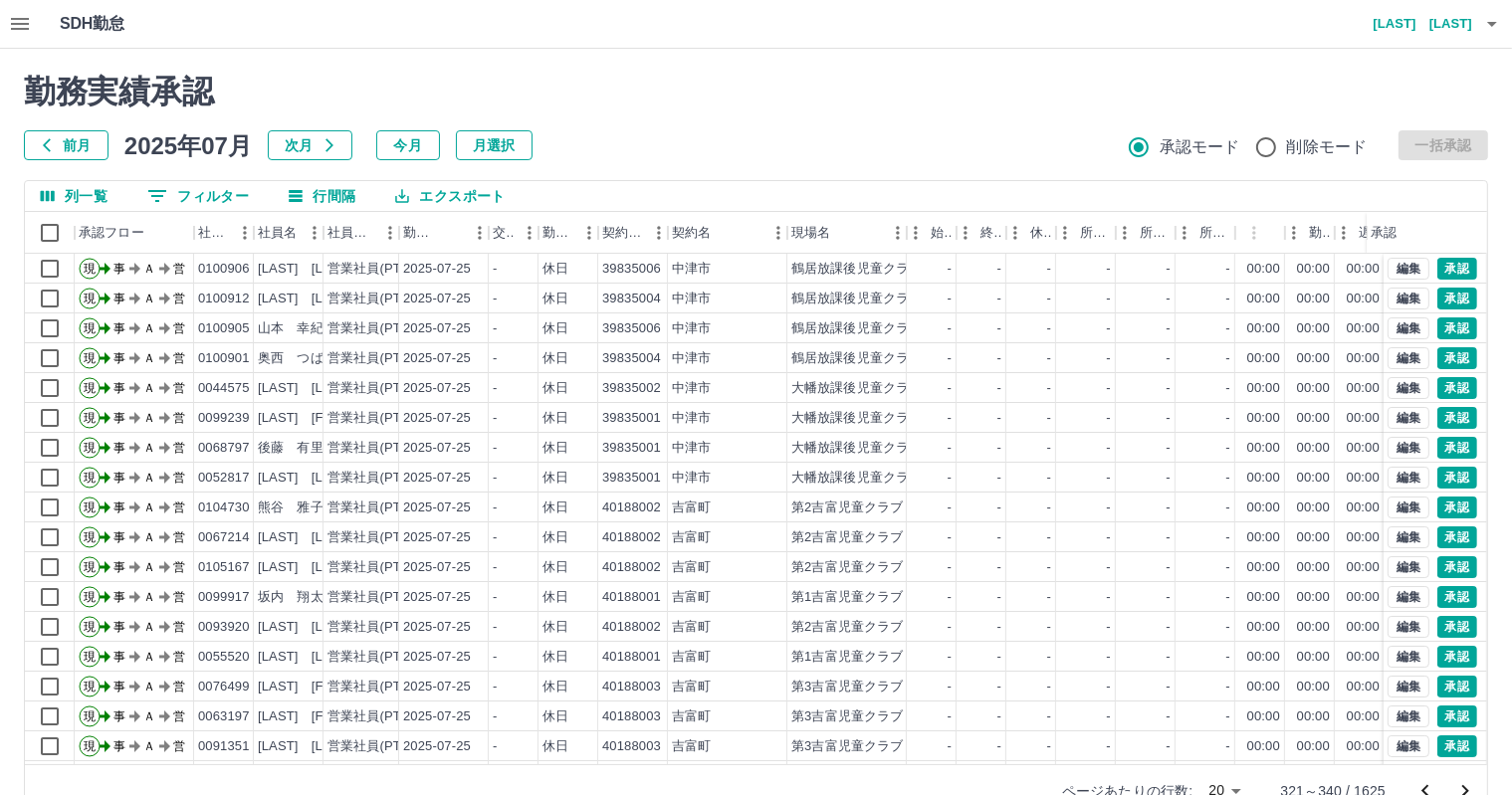 scroll, scrollTop: 46, scrollLeft: 0, axis: vertical 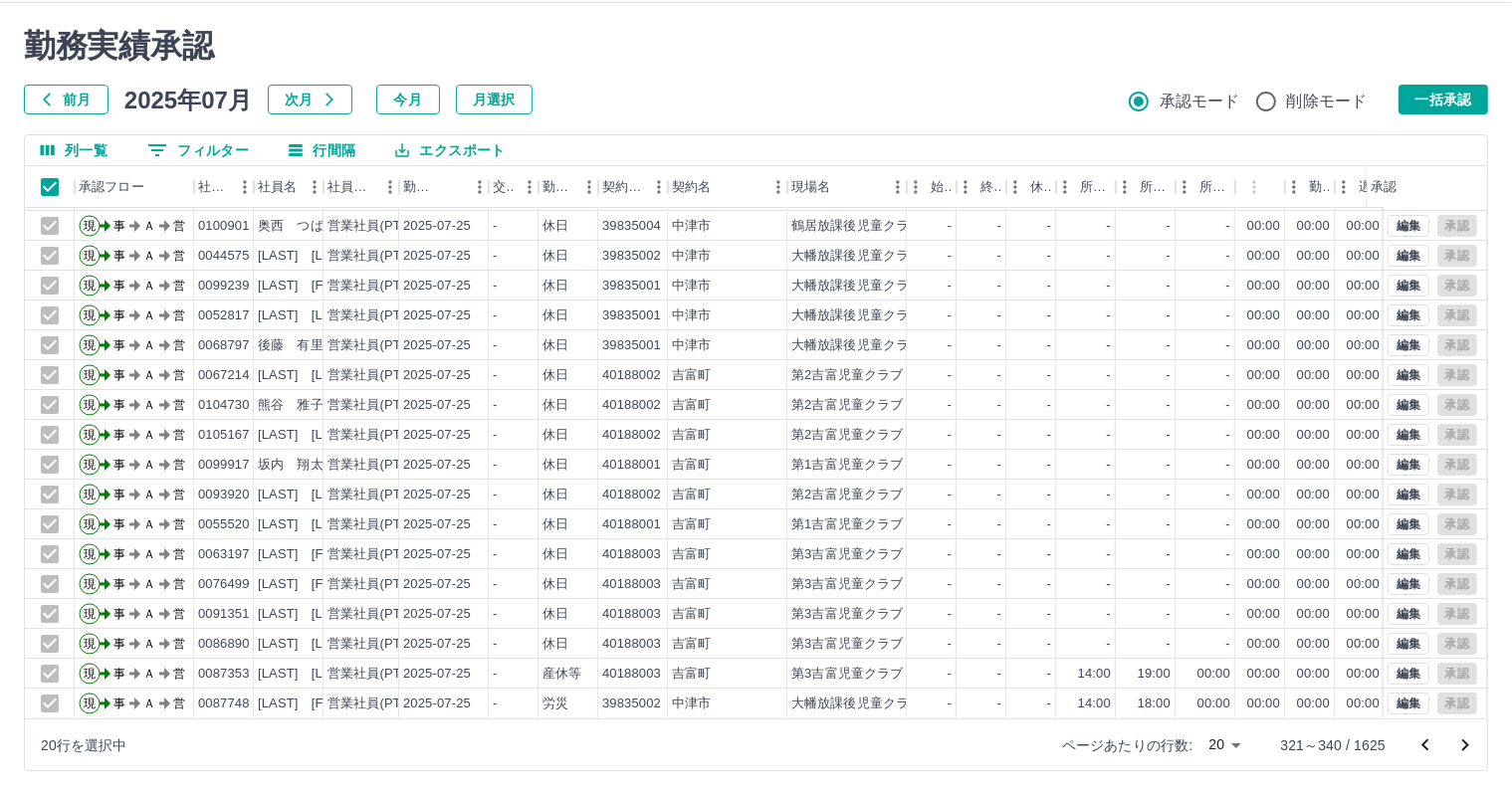click 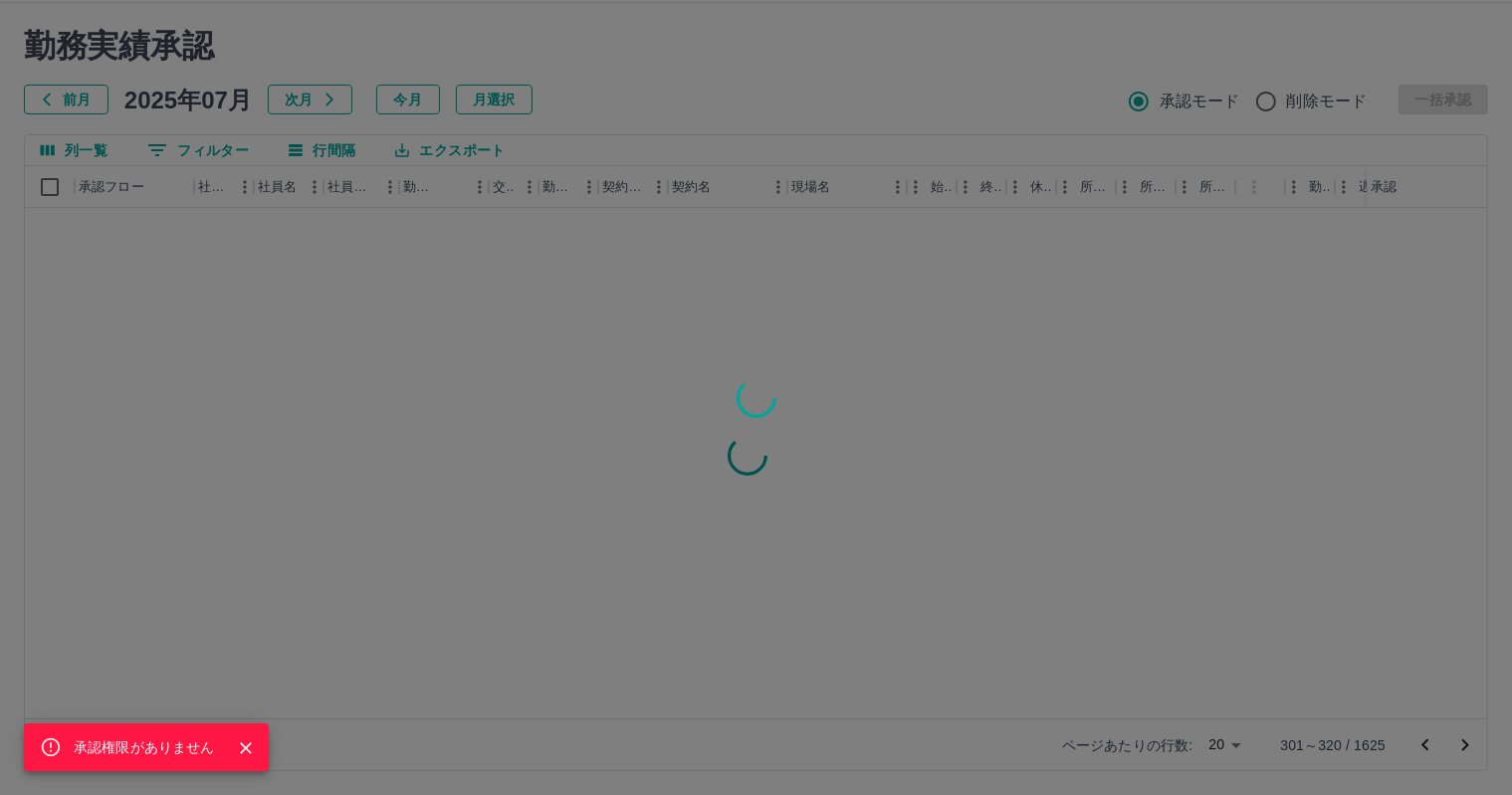 scroll, scrollTop: 0, scrollLeft: 0, axis: both 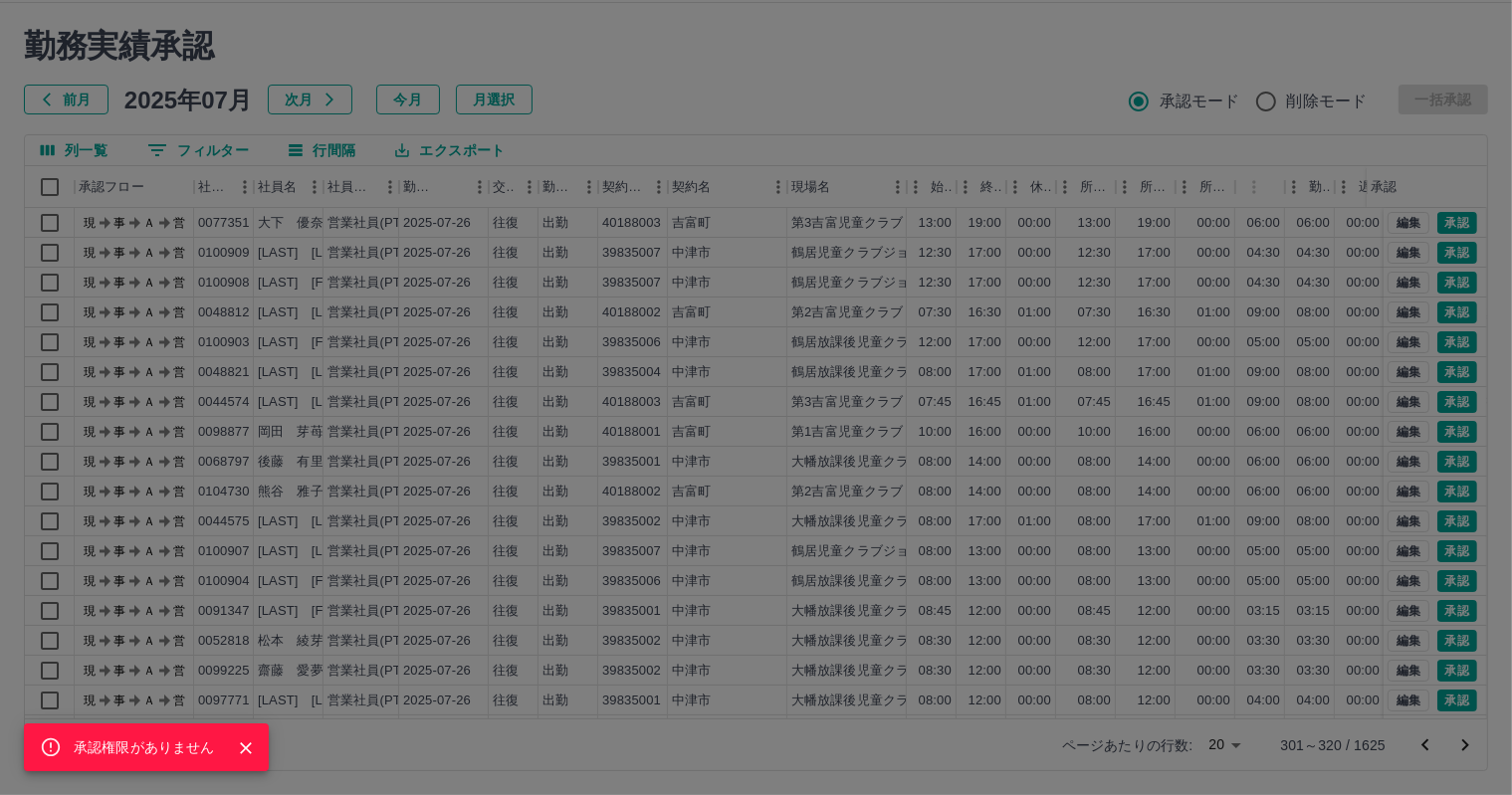 click 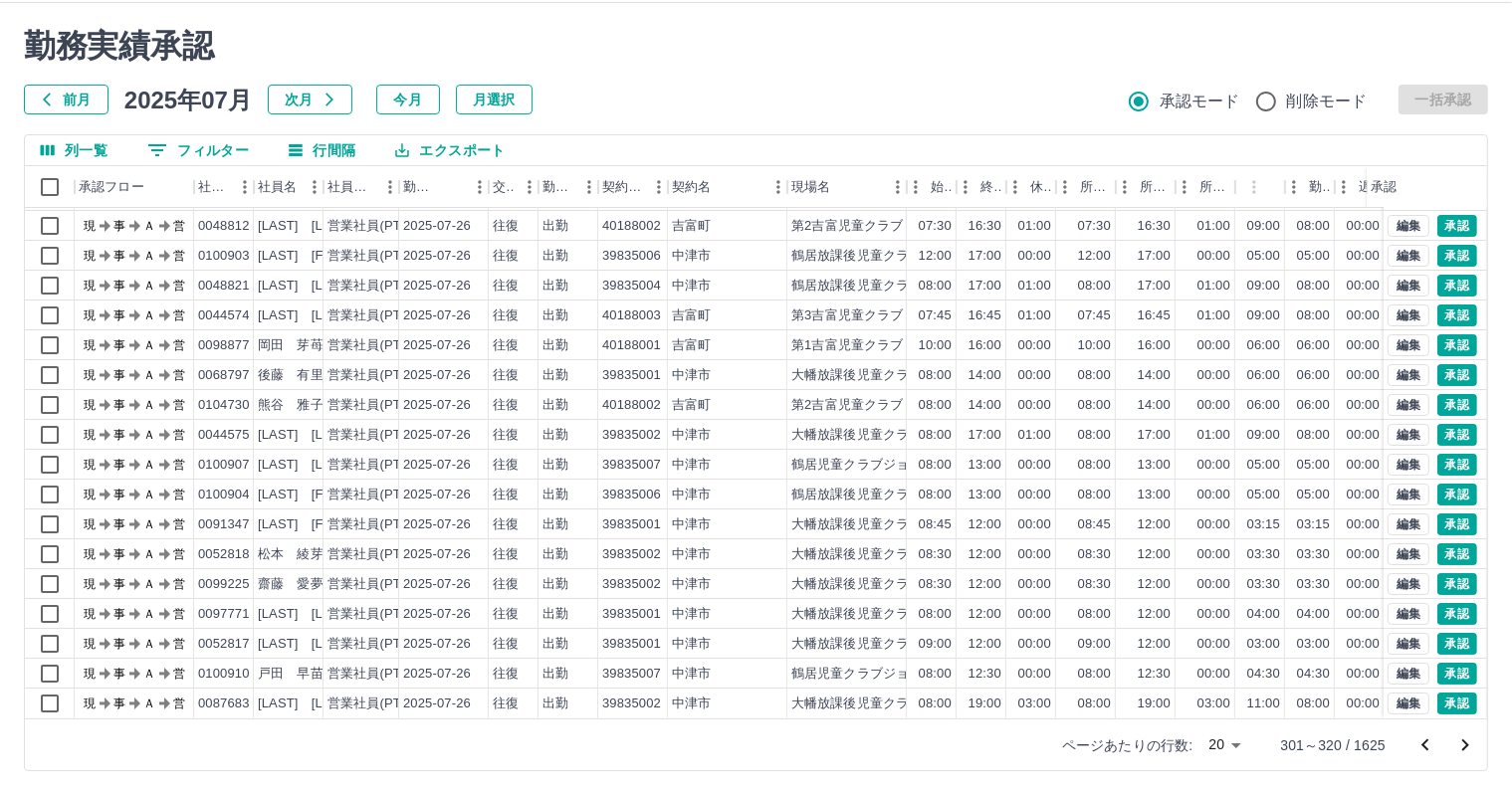 scroll, scrollTop: 102, scrollLeft: 0, axis: vertical 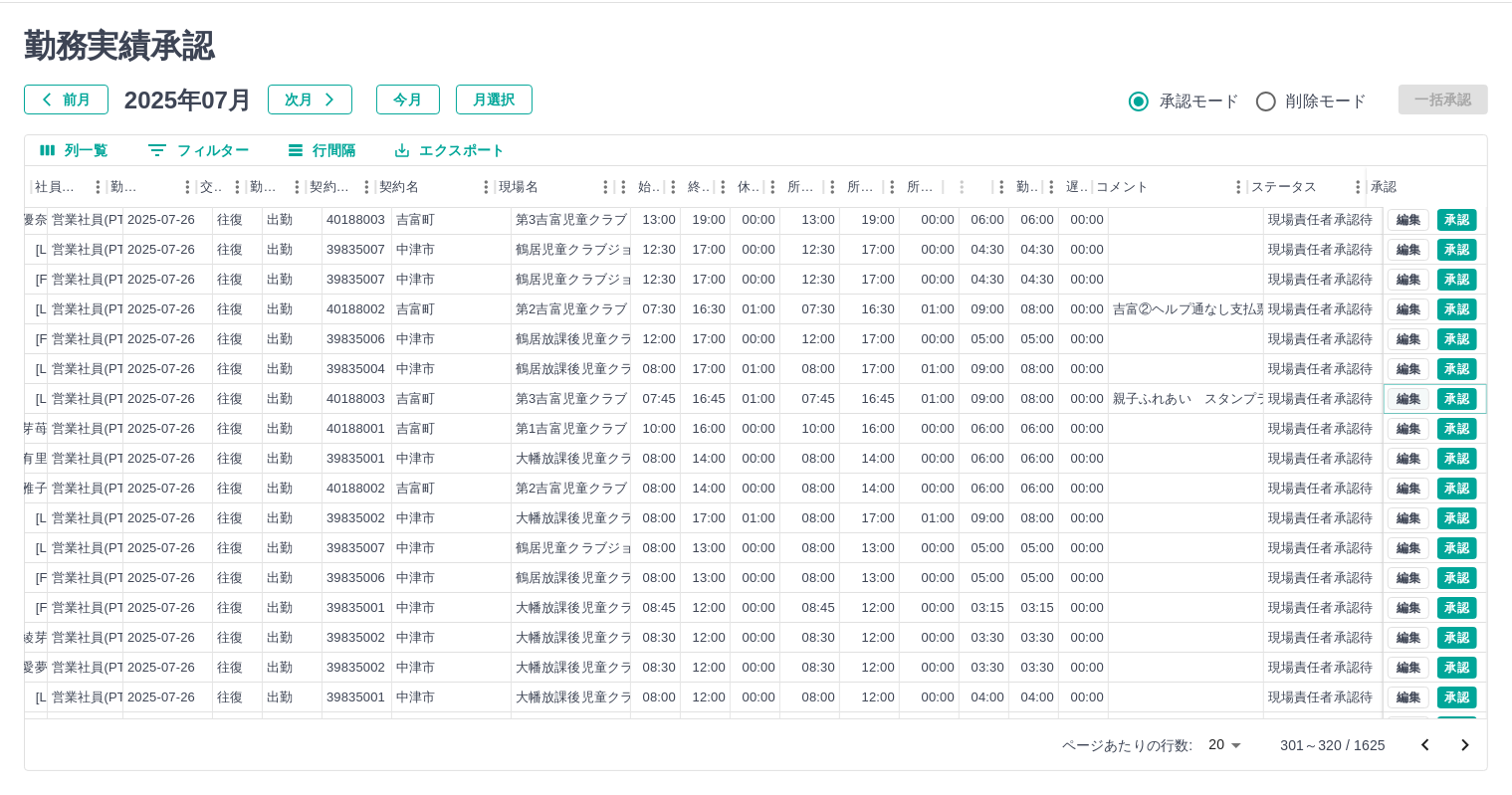 click on "編集" at bounding box center (1408, 399) 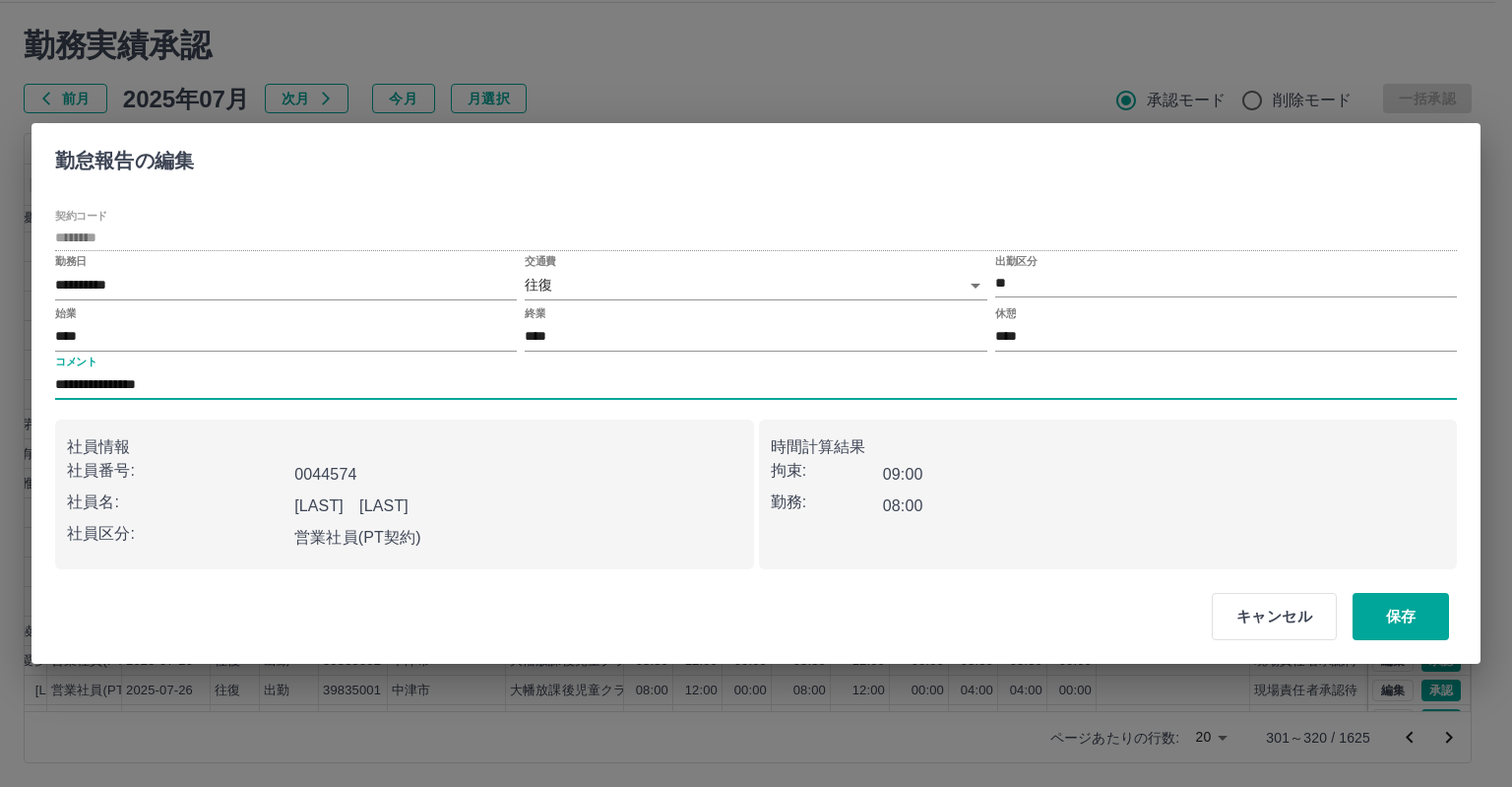 click on "**********" at bounding box center (756, 385) 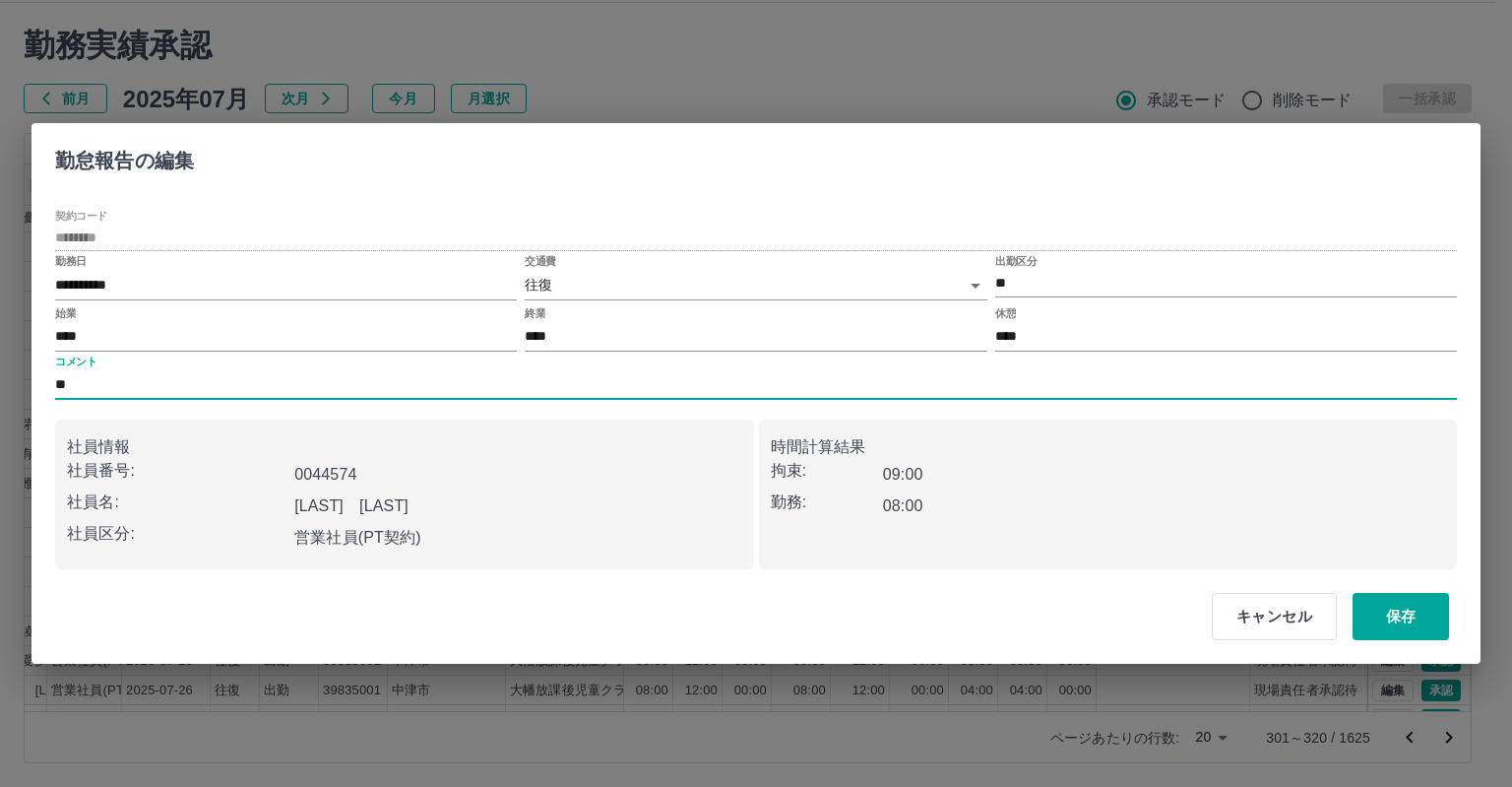 type on "*" 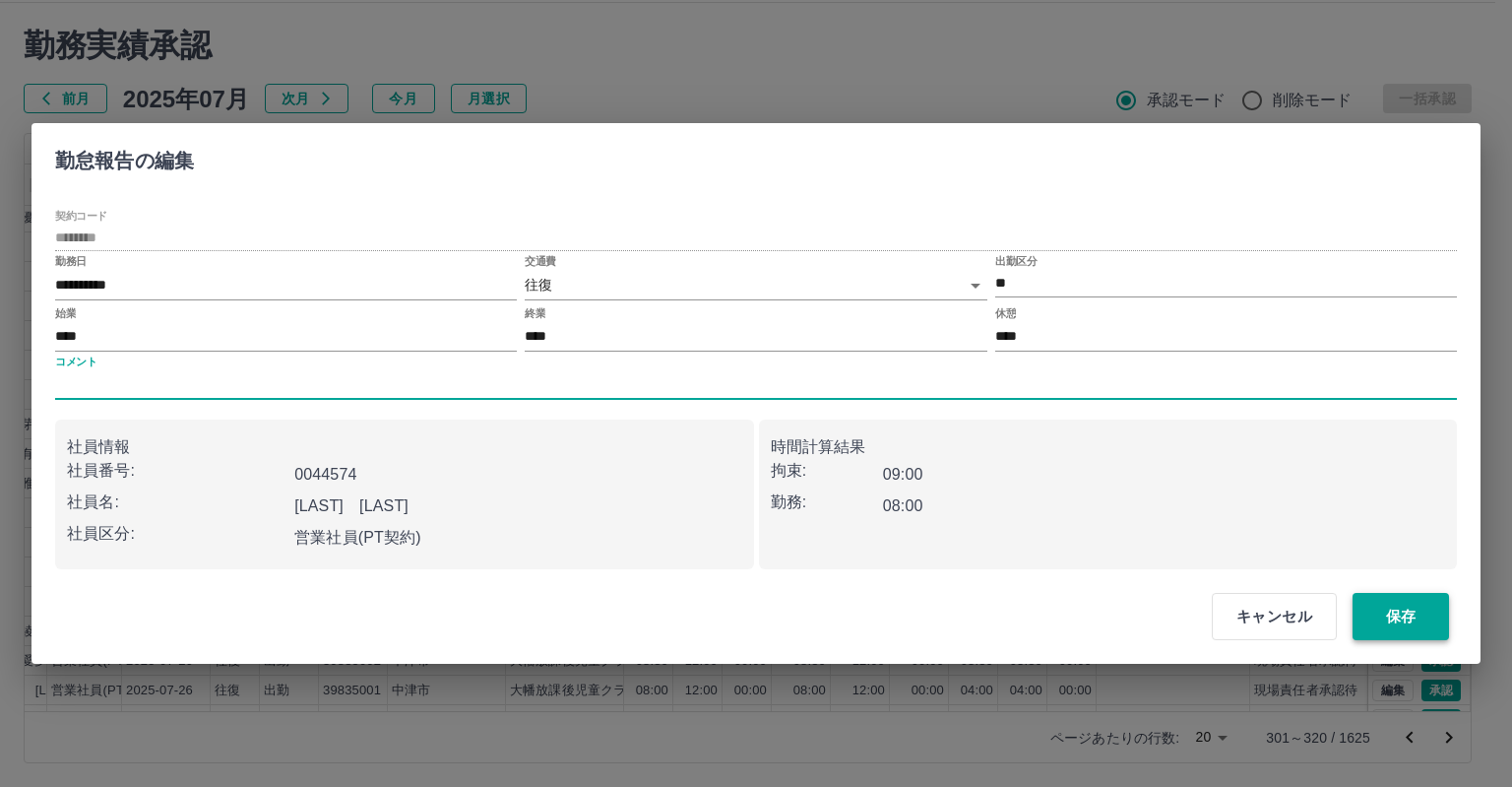 type 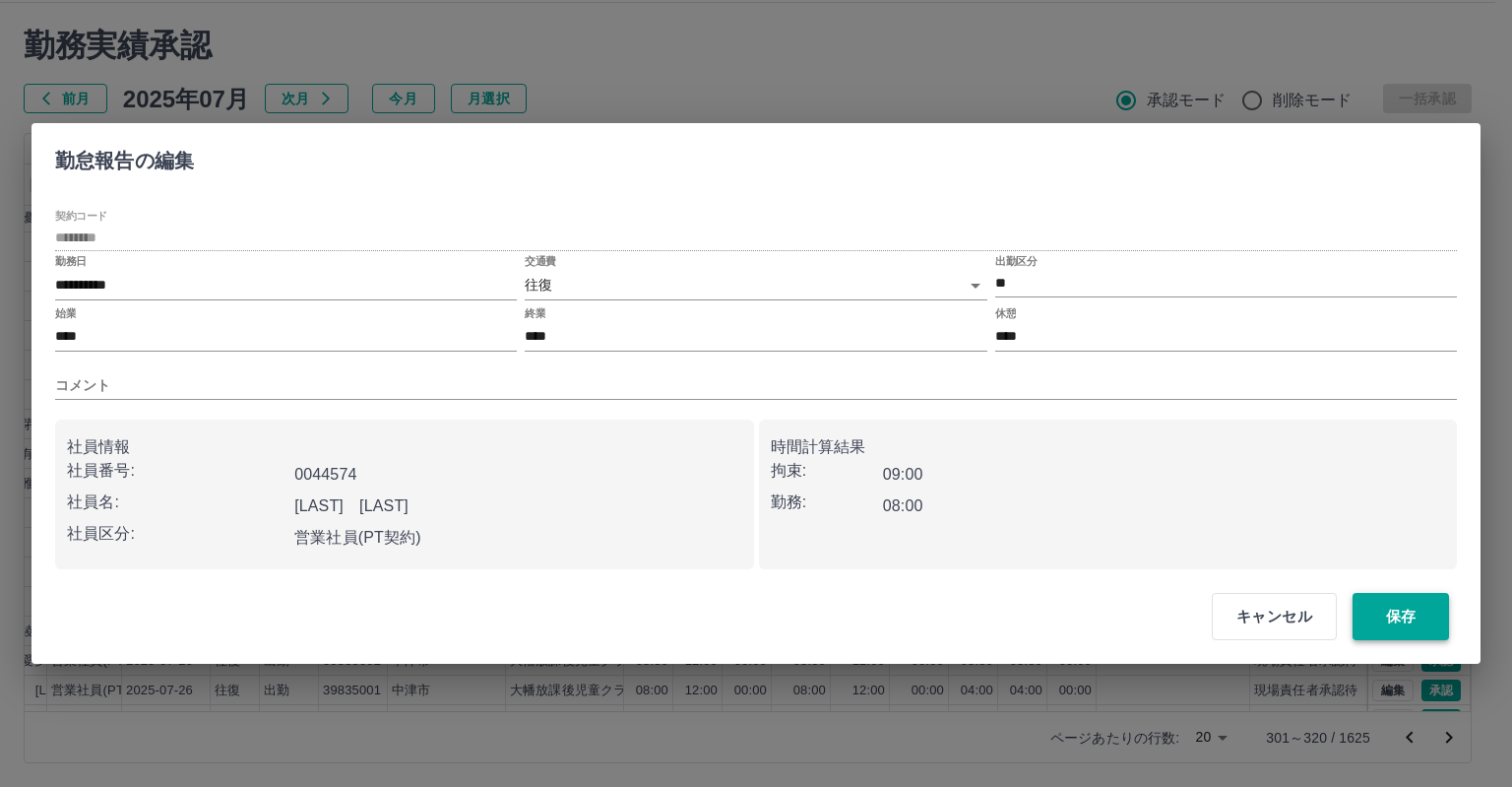 click on "キャンセル 保存" at bounding box center [1322, 617] 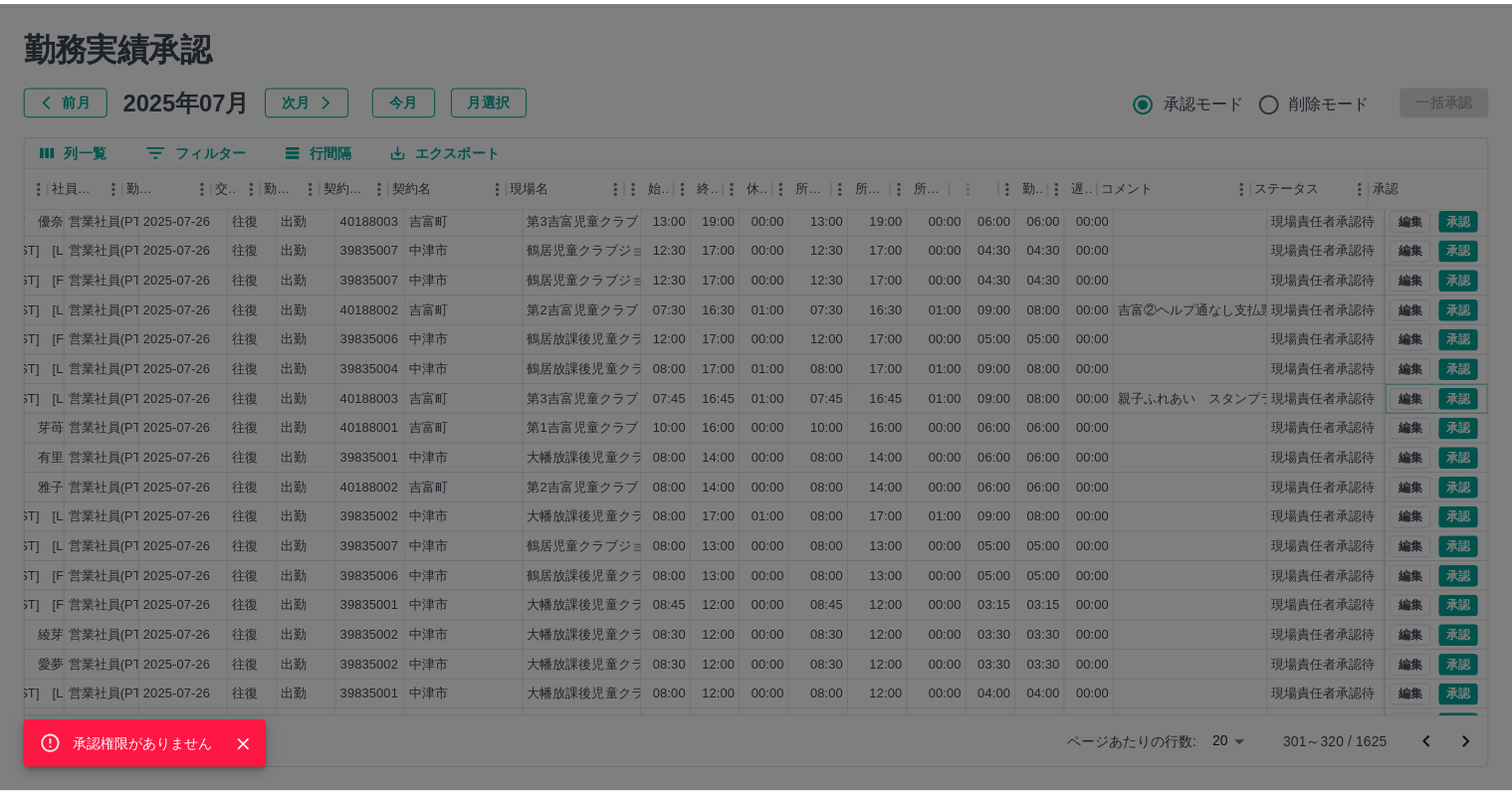 scroll, scrollTop: 3, scrollLeft: 275, axis: both 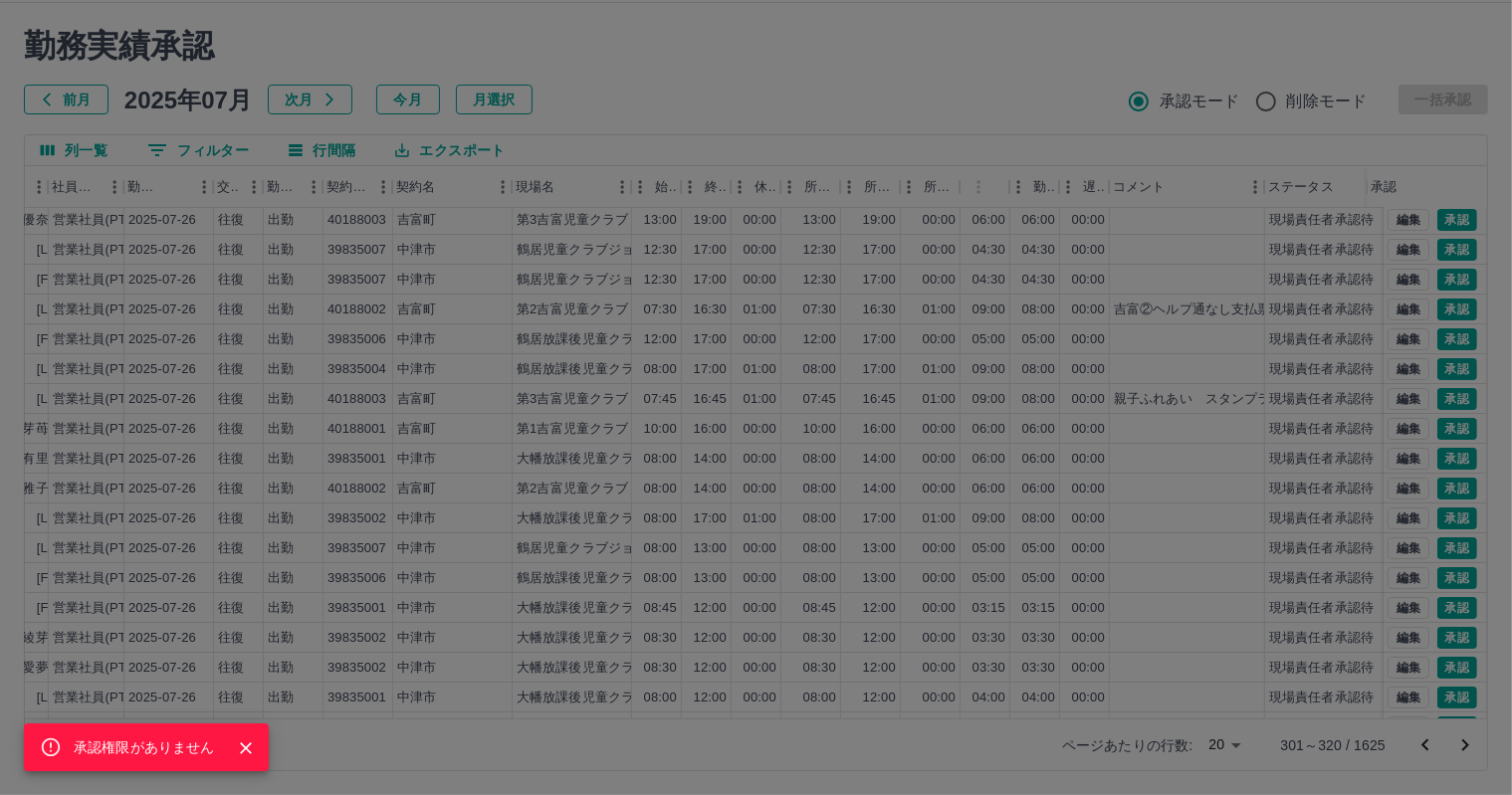 click 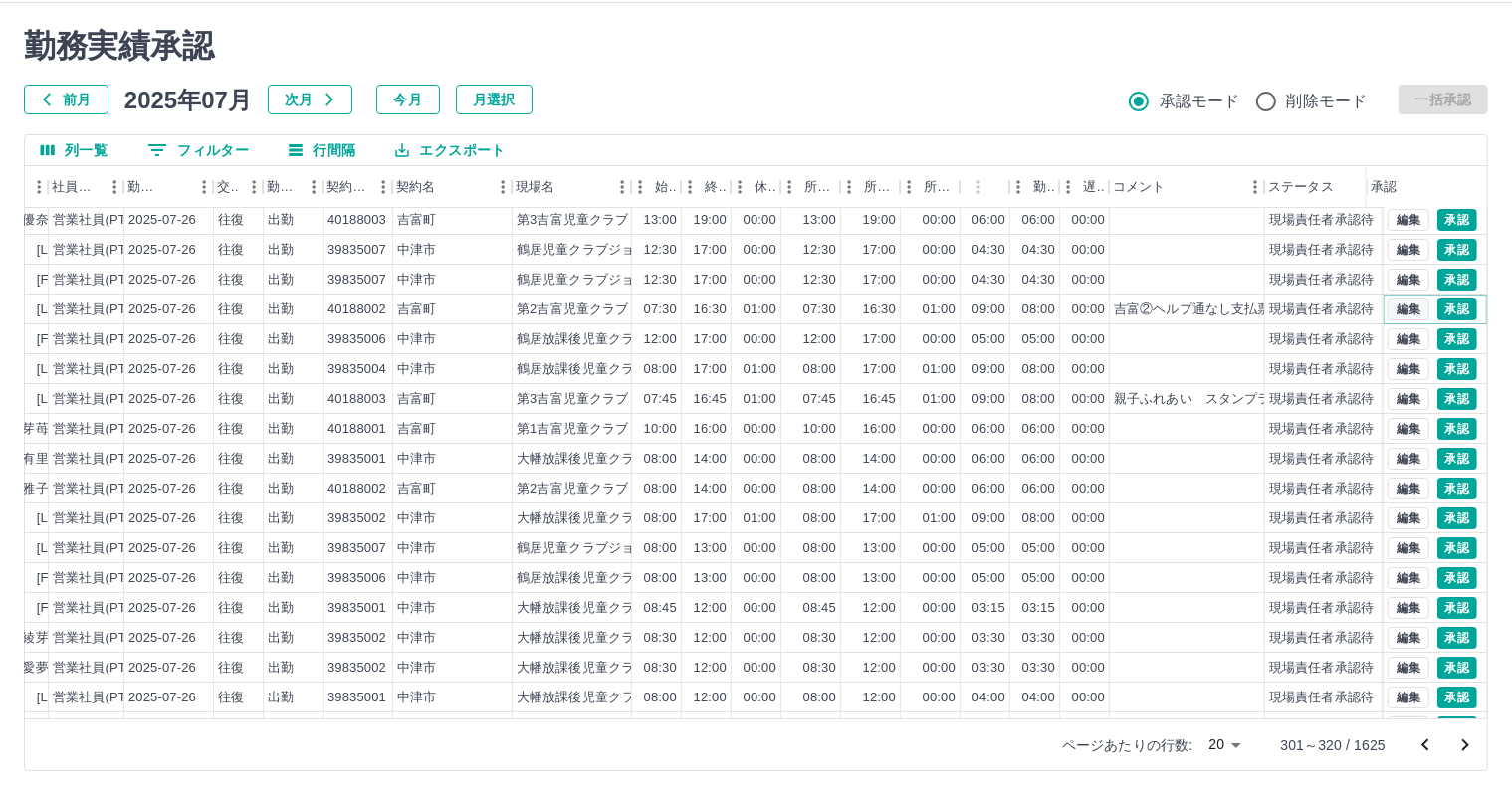 click on "編集" at bounding box center [1408, 309] 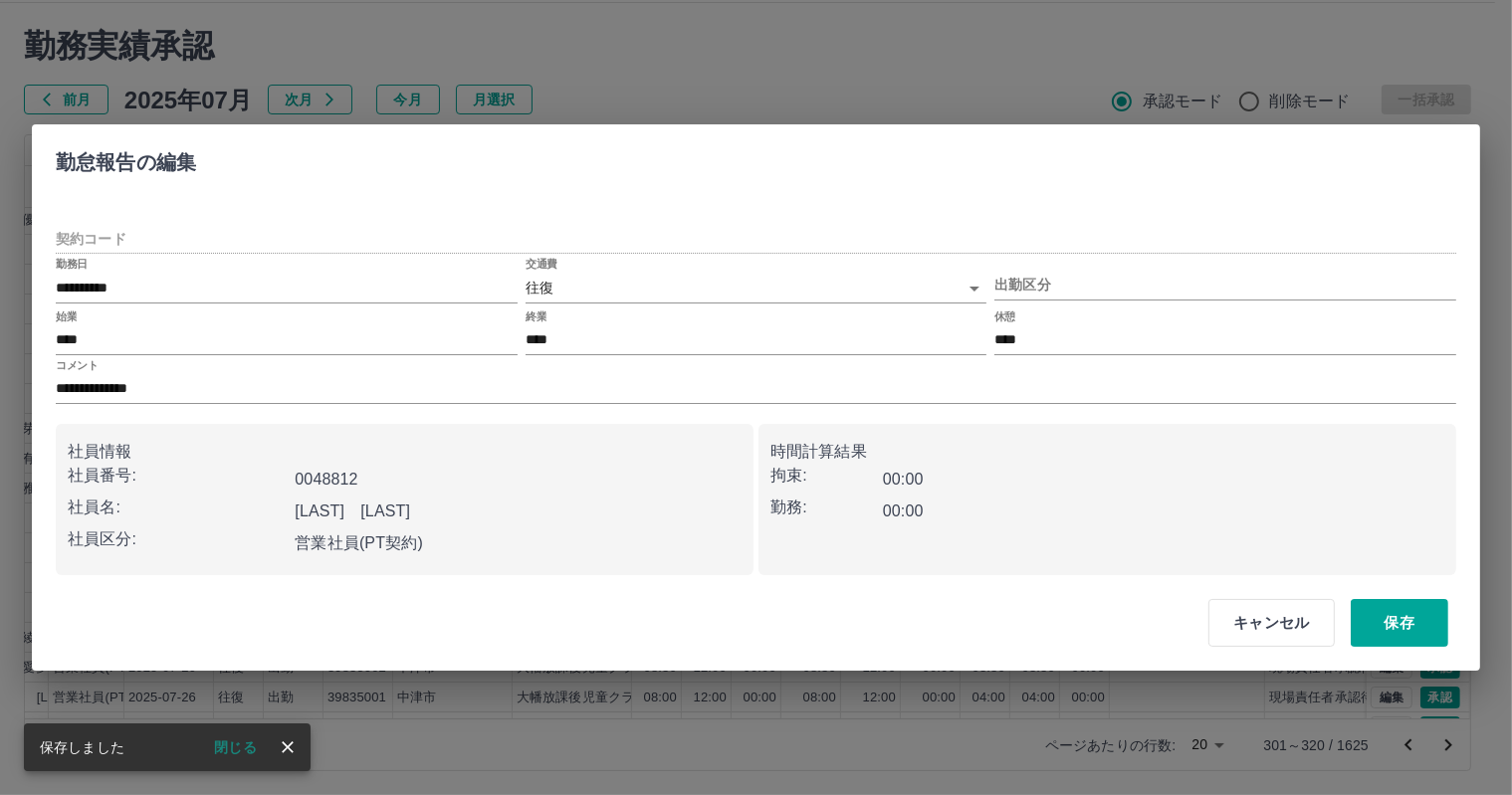type on "********" 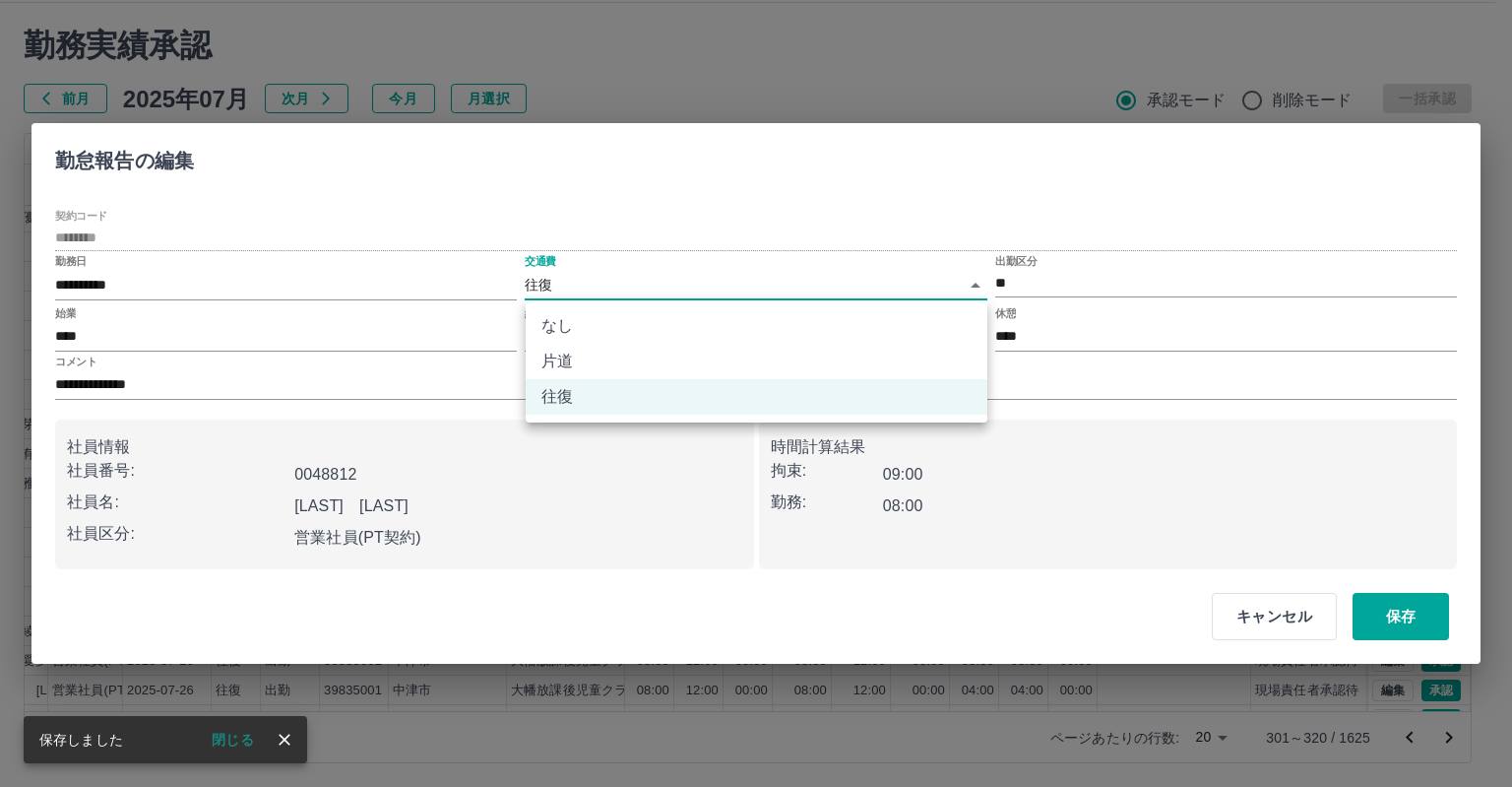 click on "SDH勤怠 岩西　夏帆 承認権限がありません 勤務実績承認 前月 2025年07月 次月 今月 月選択 承認モード 削除モード 一括承認 列一覧 0 フィルター 行間隔 エクスポート 承認フロー 社員番号 社員名 社員区分 勤務日 交通費 勤務区分 契約コード 契約名 現場名 始業 終業 休憩 所定開始 所定終業 所定休憩 拘束 勤務 遅刻等 コメント ステータス 承認 現 事 Ａ 営 0077351 [LAST]　[LAST] 営業社員(PT契約) 2025-07-26 往復 出勤 40188003 [CITY] 第3吉富児童クラブ 13:00 19:00 00:00 13:00 19:00 00:00 06:00 06:00 00:00 現場責任者承認待 現 事 Ａ 営 0100909 [LAST]　[LAST] 営業社員(PT契約) 2025-07-26 往復 出勤 39835007 [CITY] 鶴居児童クラブジョイ 12:30 17:00 00:00 12:30 17:00 00:00 04:30 04:30 00:00 現場責任者承認待 現 事 Ａ 営 0100908 [LAST]　[LAST] 営業社員(PT契約) 2025-07-26 往復 出勤 39835007 [CITY] 12:30 17:00 00:00 12:30" at bounding box center [756, 370] 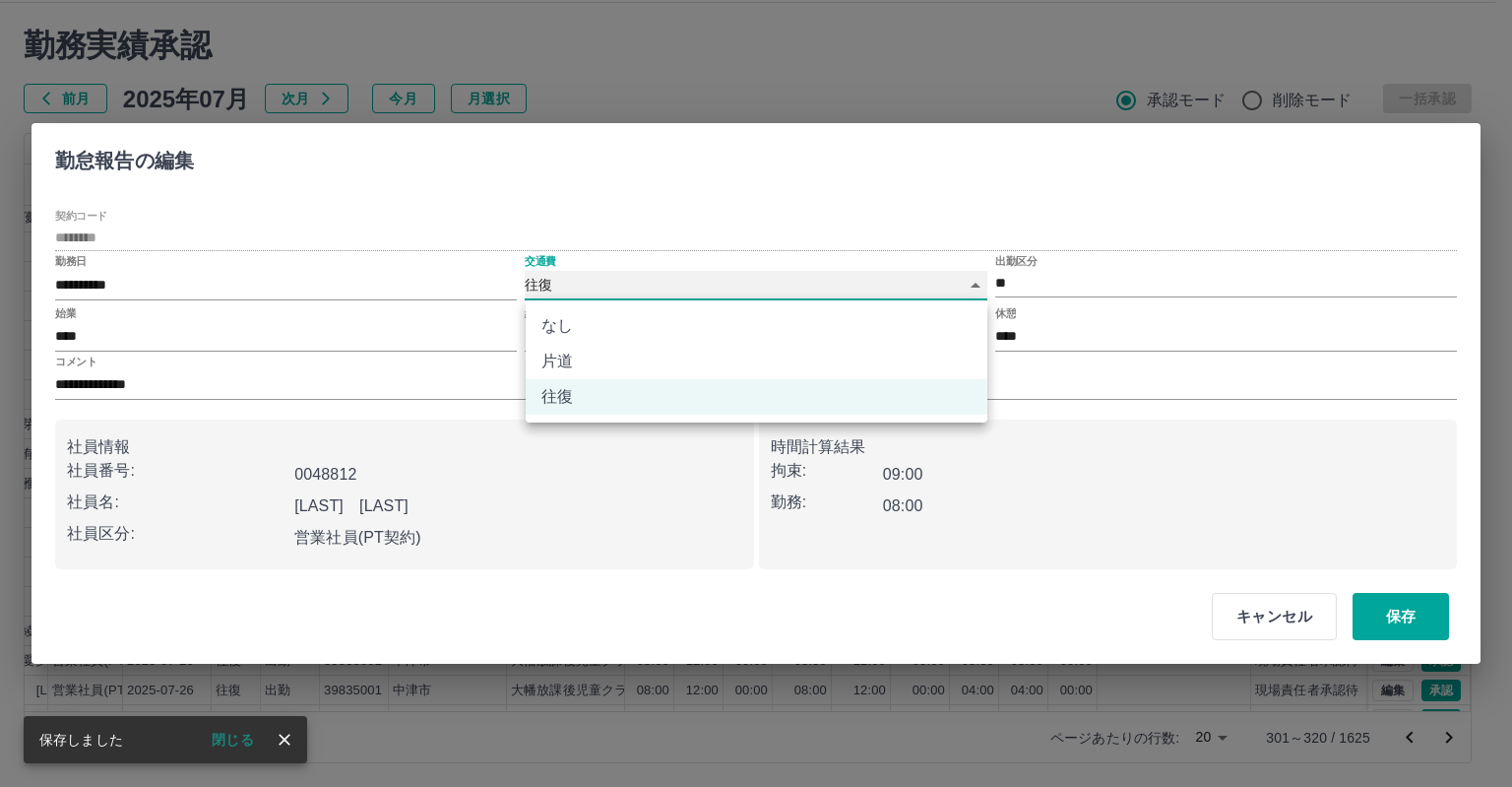 type on "****" 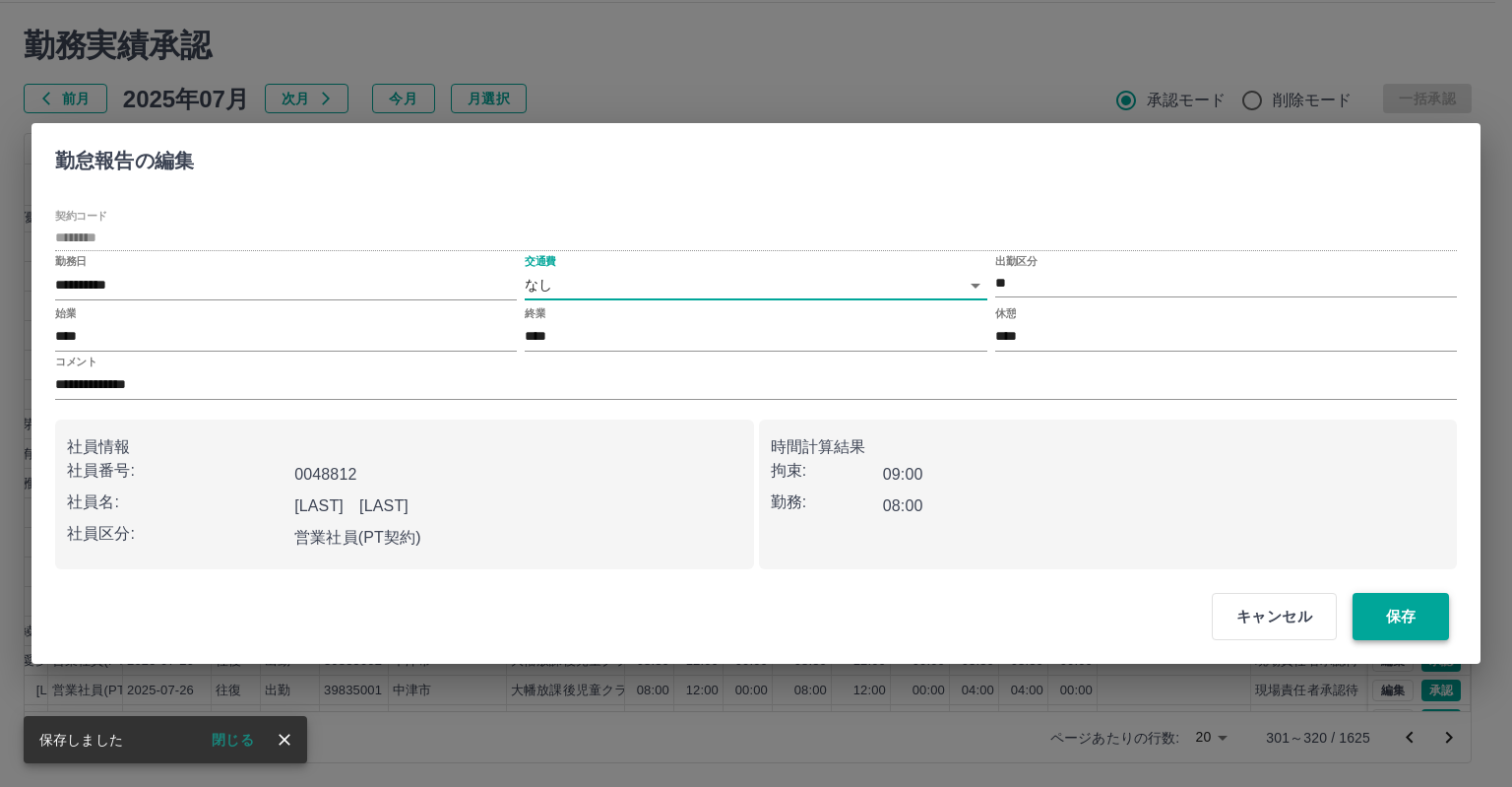 click on "保存" at bounding box center [1401, 617] 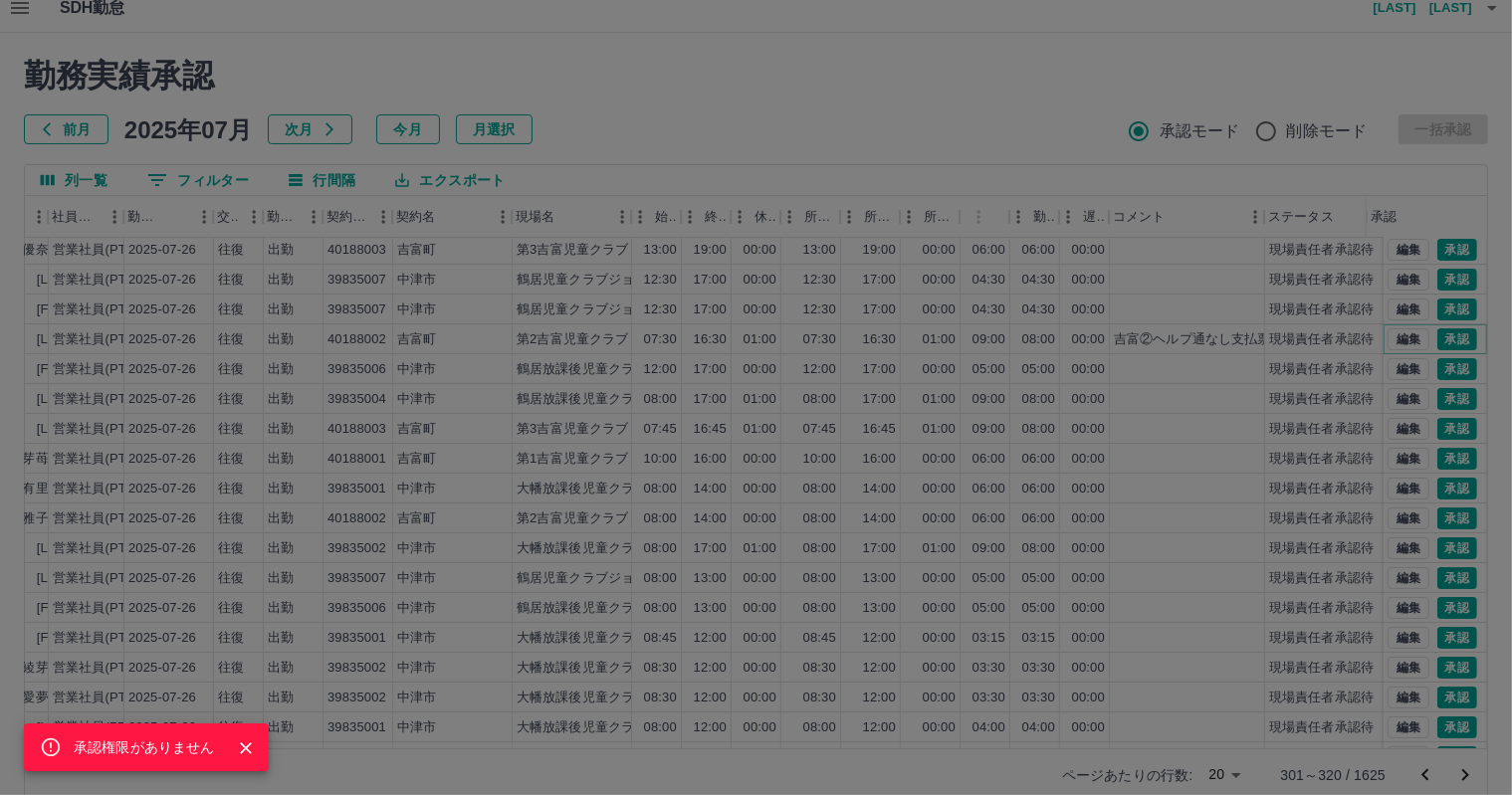 scroll, scrollTop: 0, scrollLeft: 0, axis: both 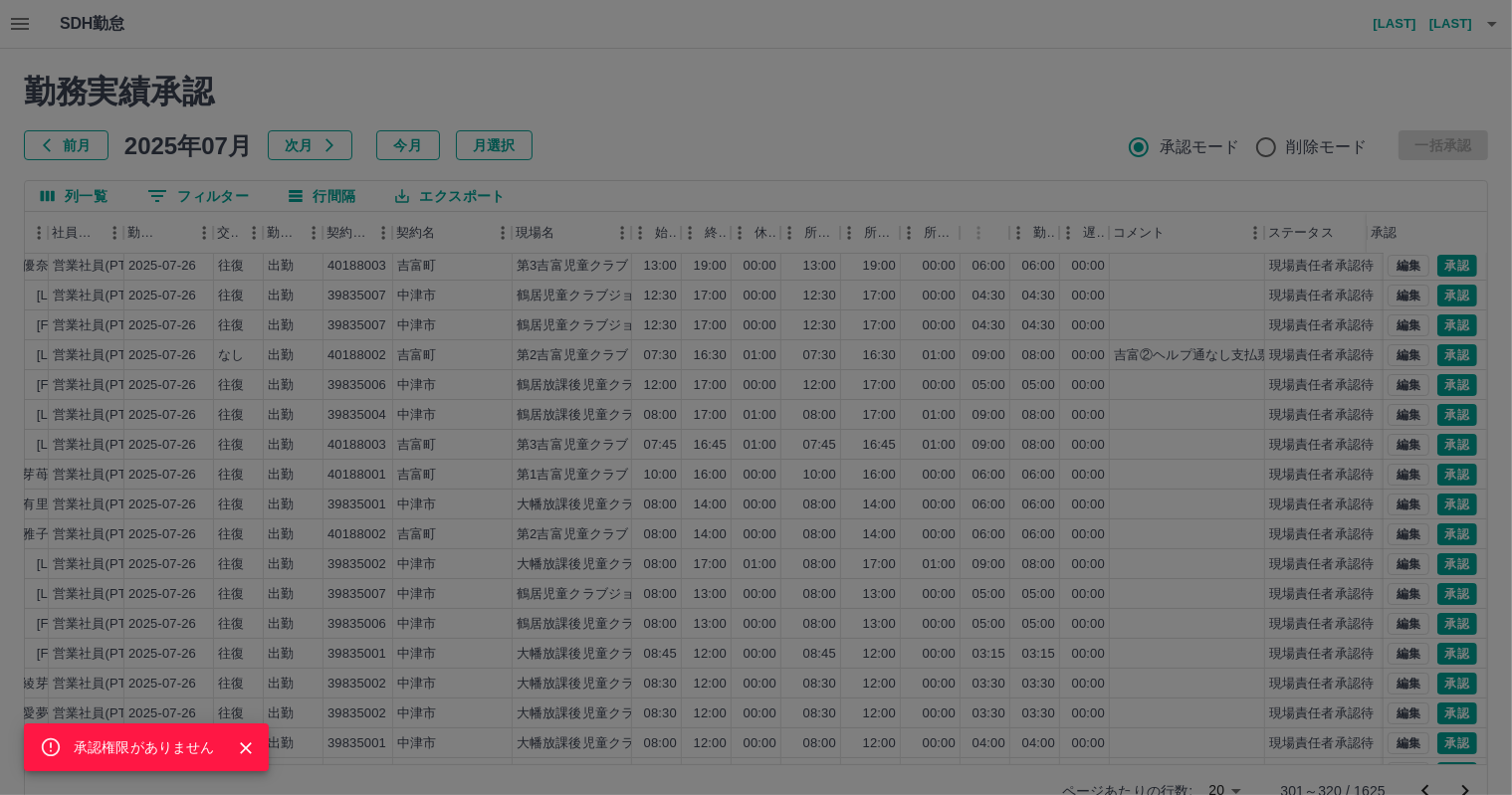 click on "承認権限がありません" at bounding box center (756, 397) 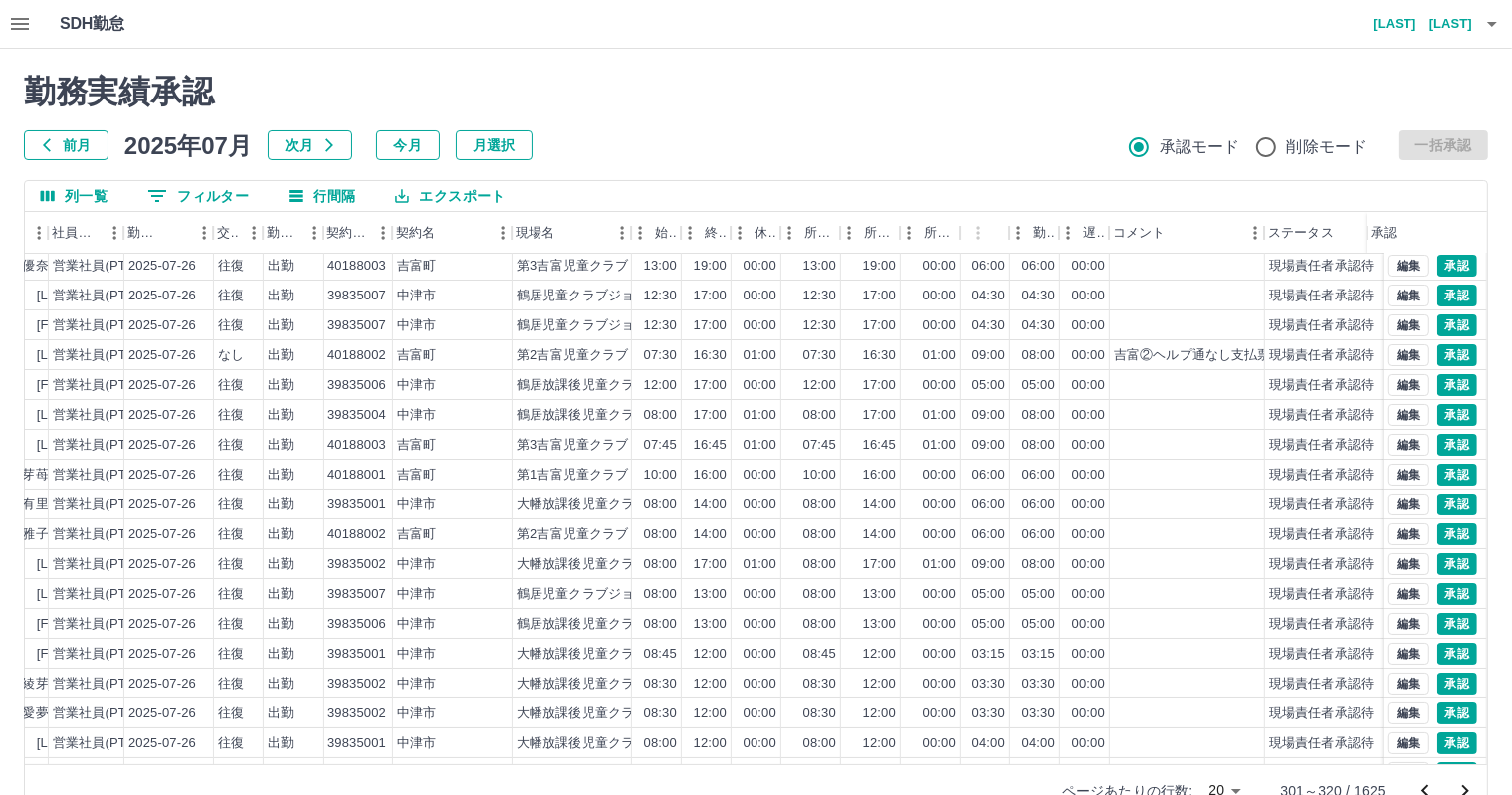 scroll, scrollTop: 0, scrollLeft: 275, axis: horizontal 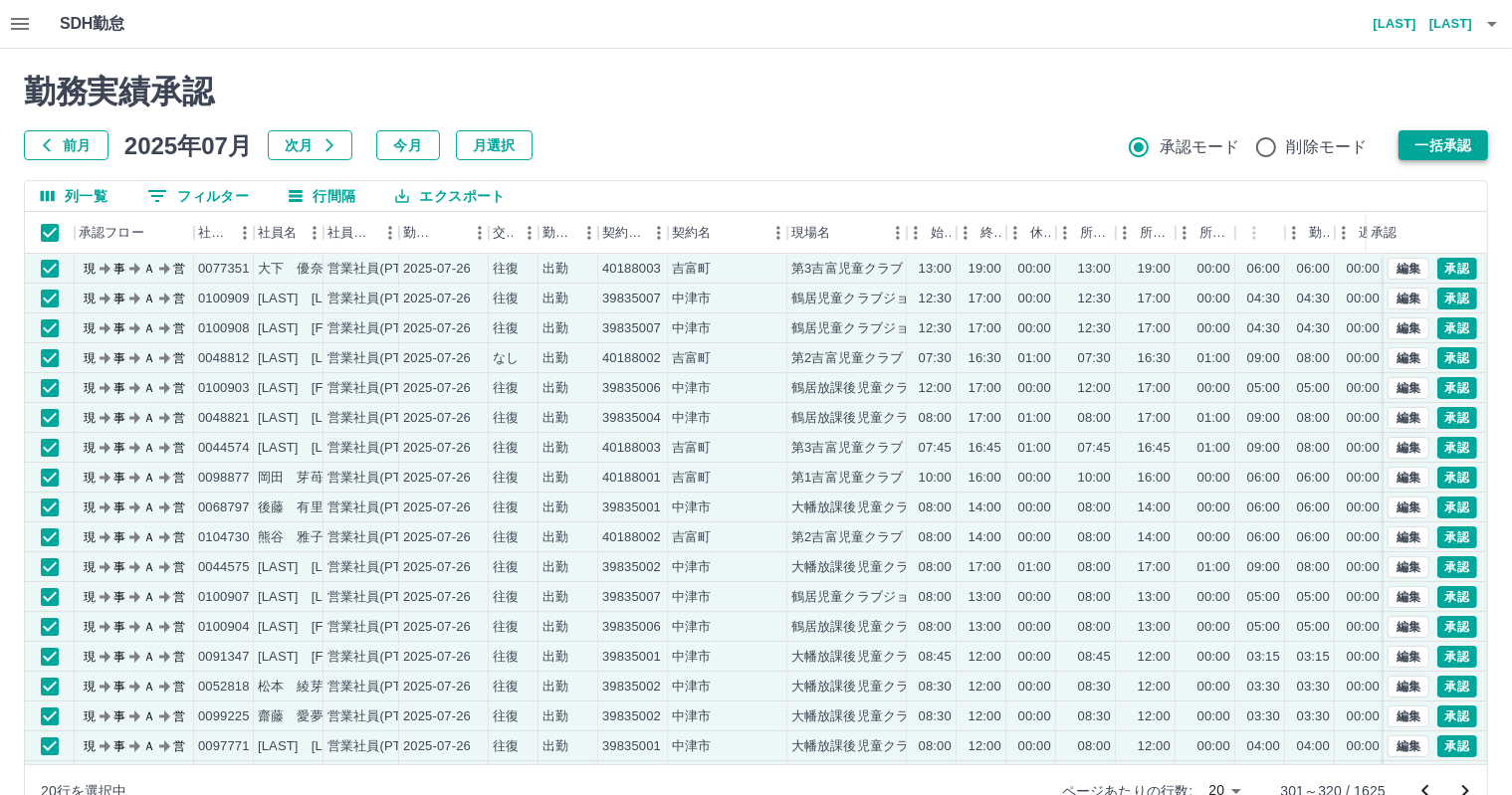 click on "一括承認" at bounding box center [1443, 145] 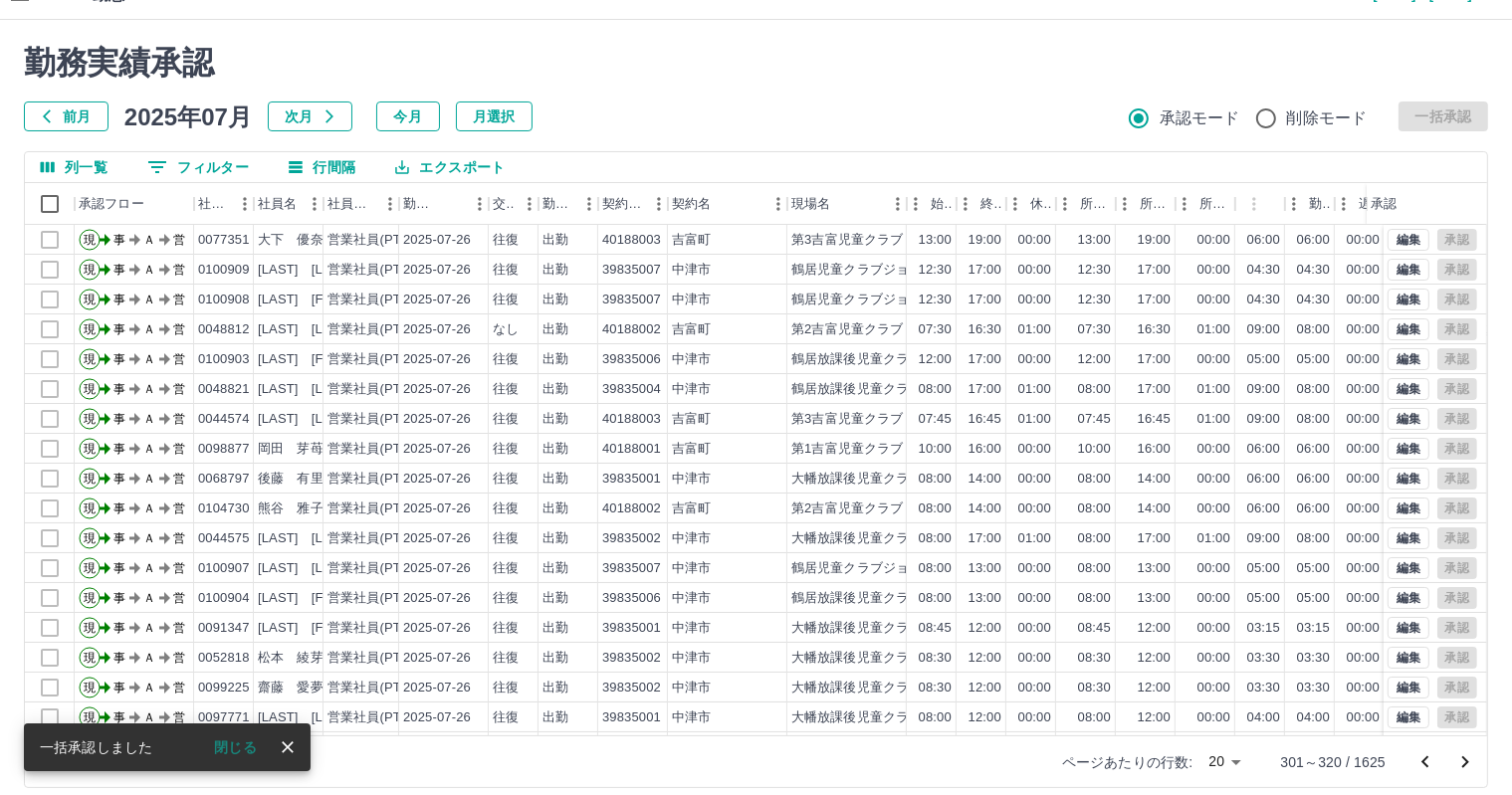 scroll, scrollTop: 46, scrollLeft: 0, axis: vertical 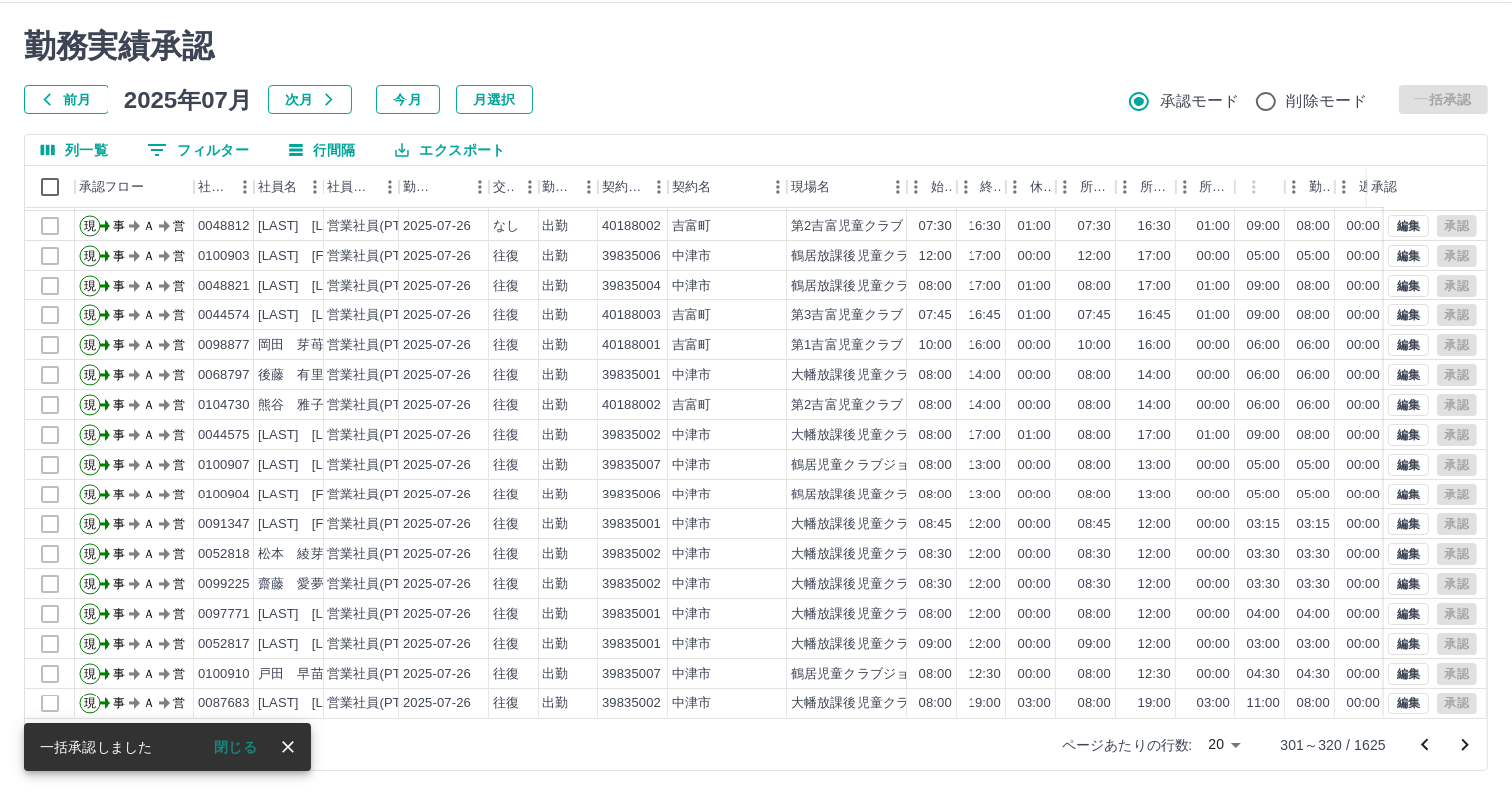 click 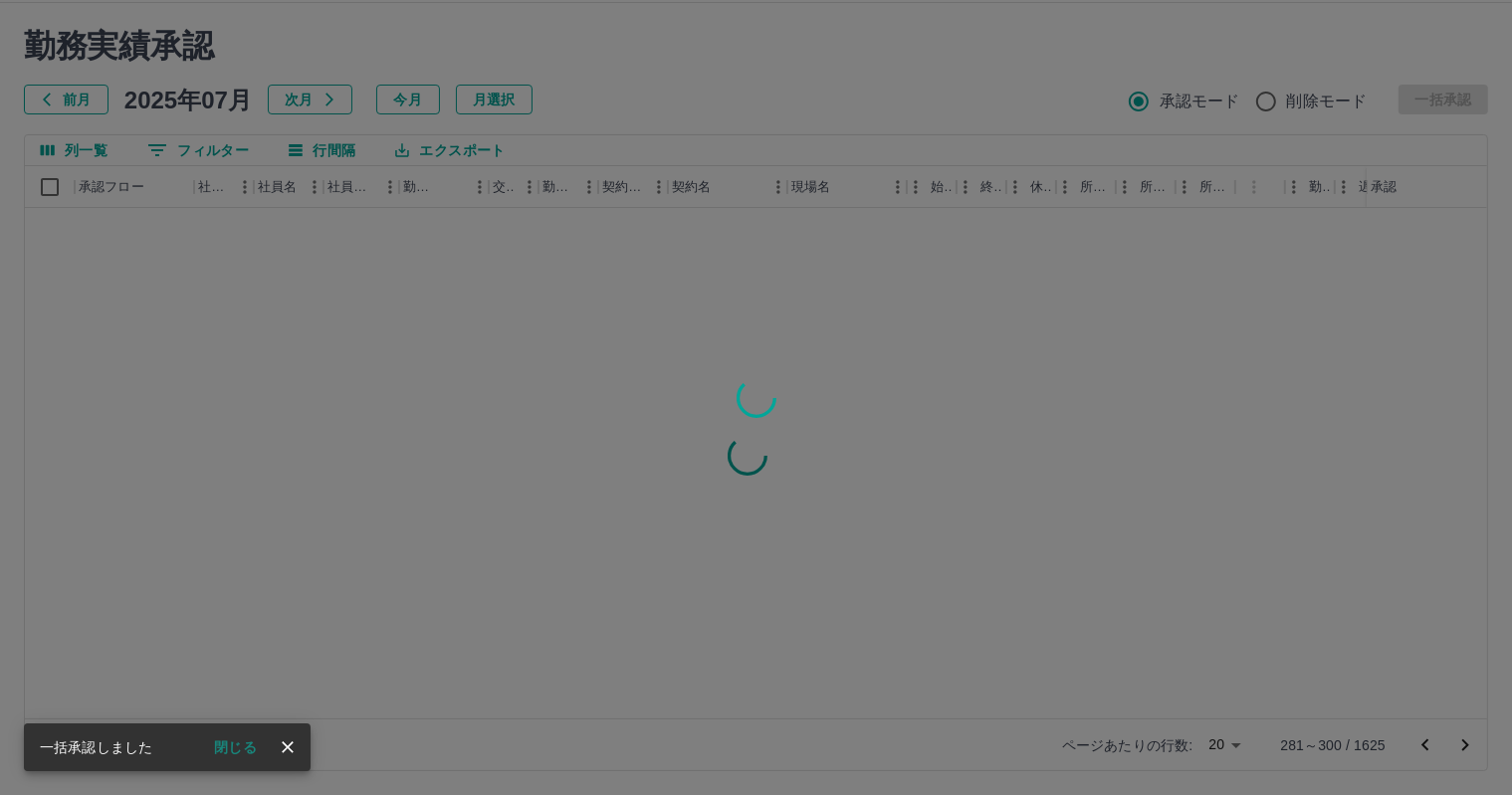 scroll, scrollTop: 0, scrollLeft: 0, axis: both 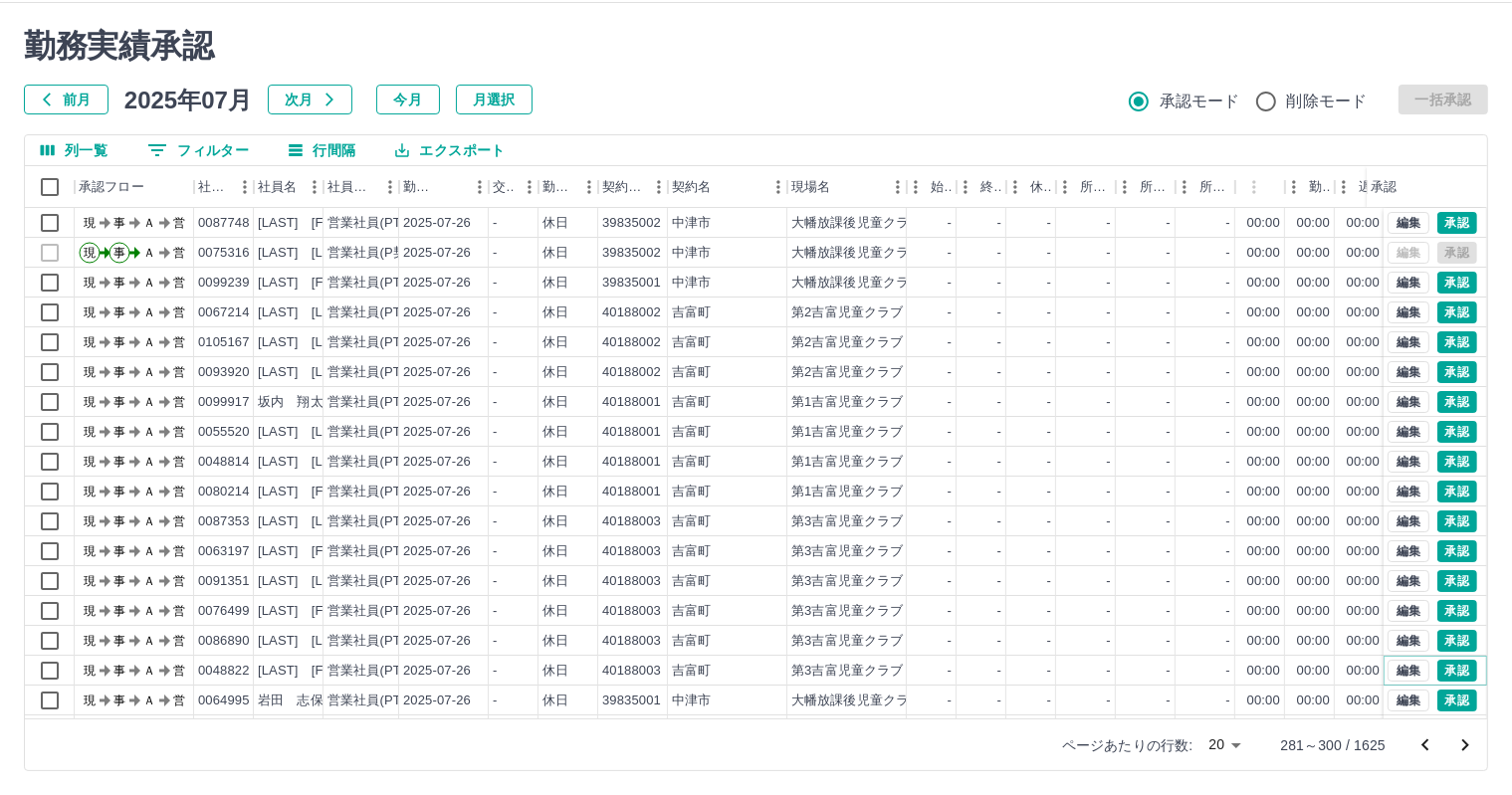click on "承認" at bounding box center (1457, 671) 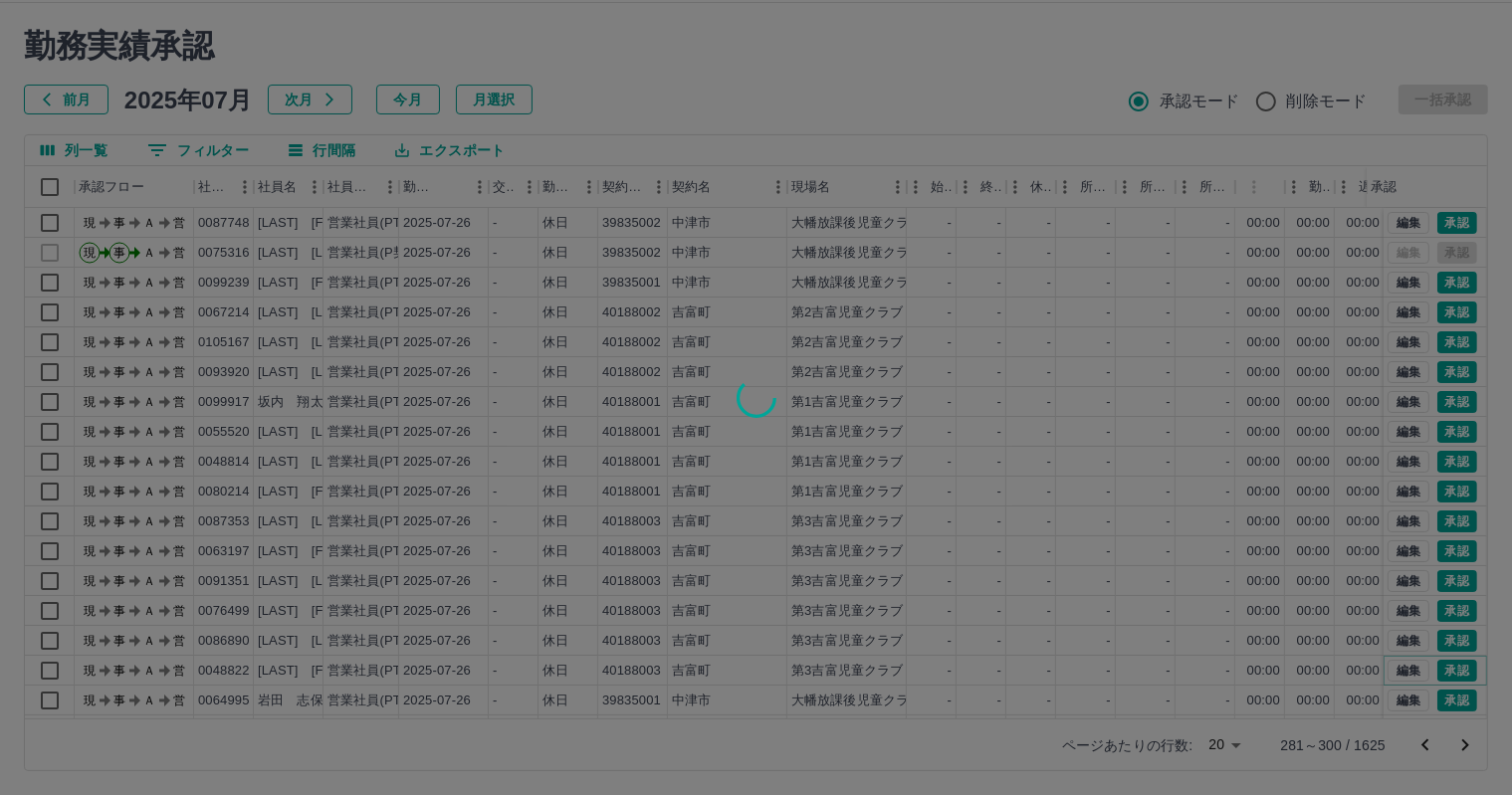scroll, scrollTop: 0, scrollLeft: 0, axis: both 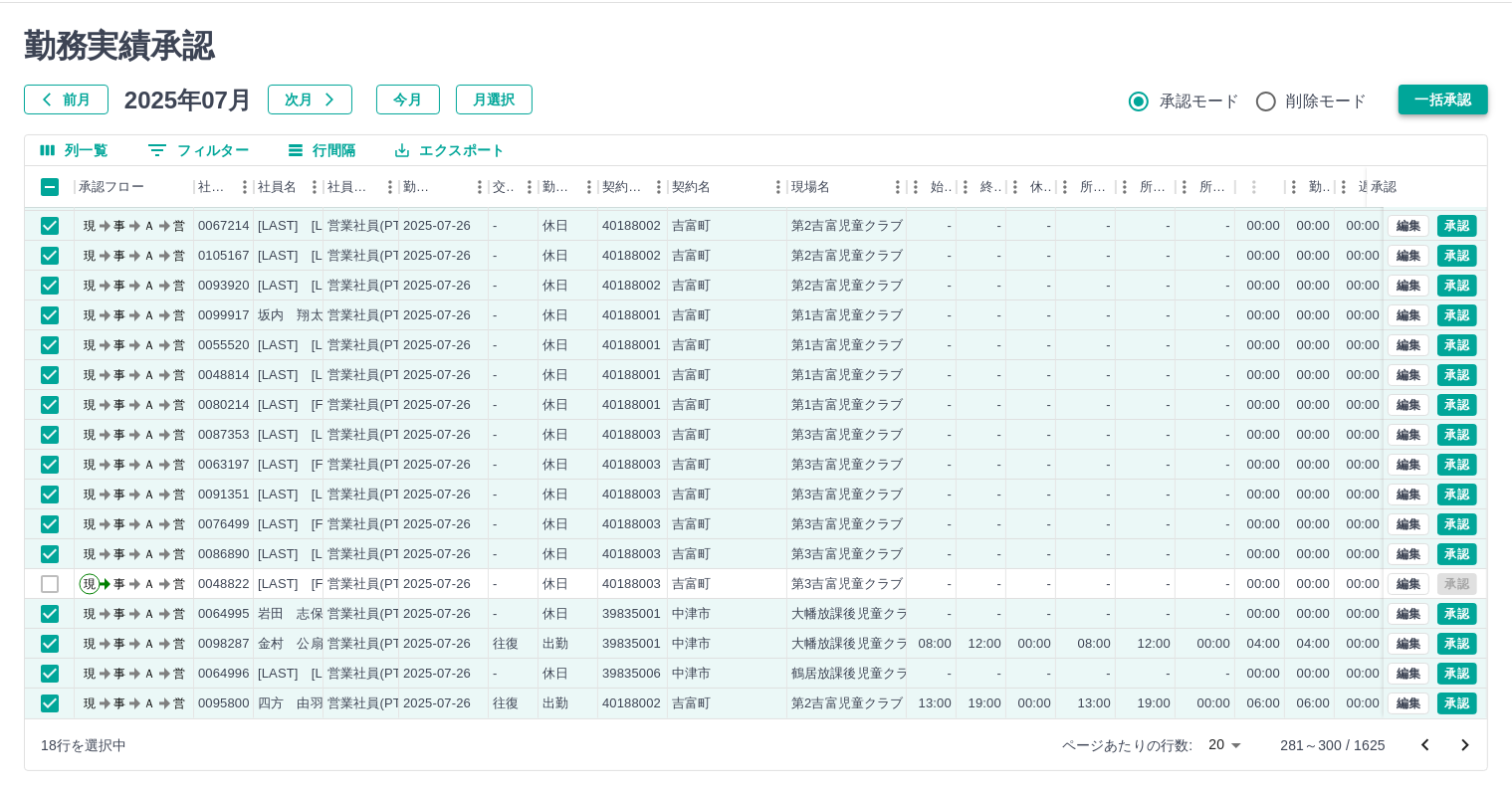 click on "一括承認" at bounding box center (1443, 99) 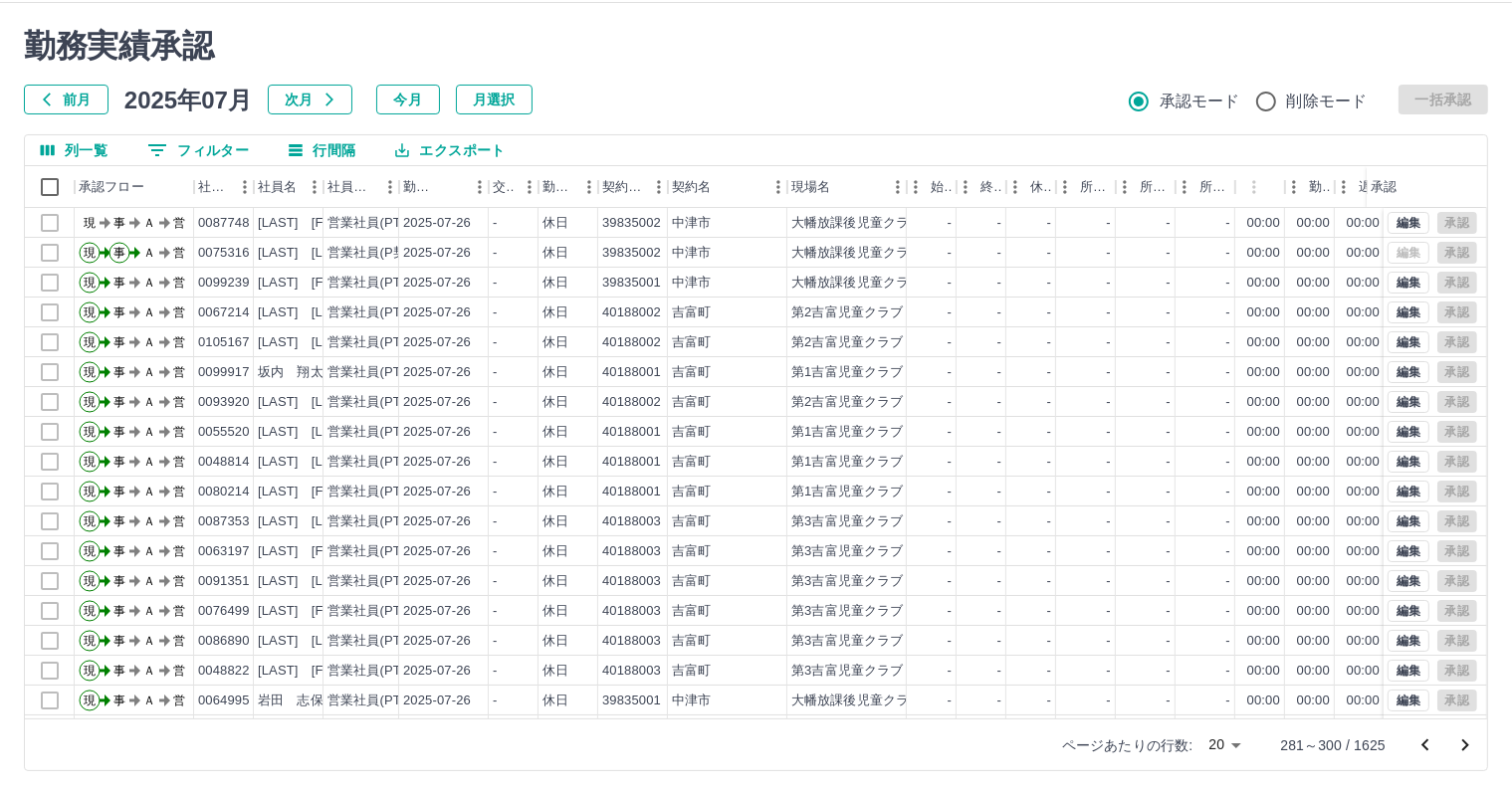 scroll, scrollTop: 0, scrollLeft: 0, axis: both 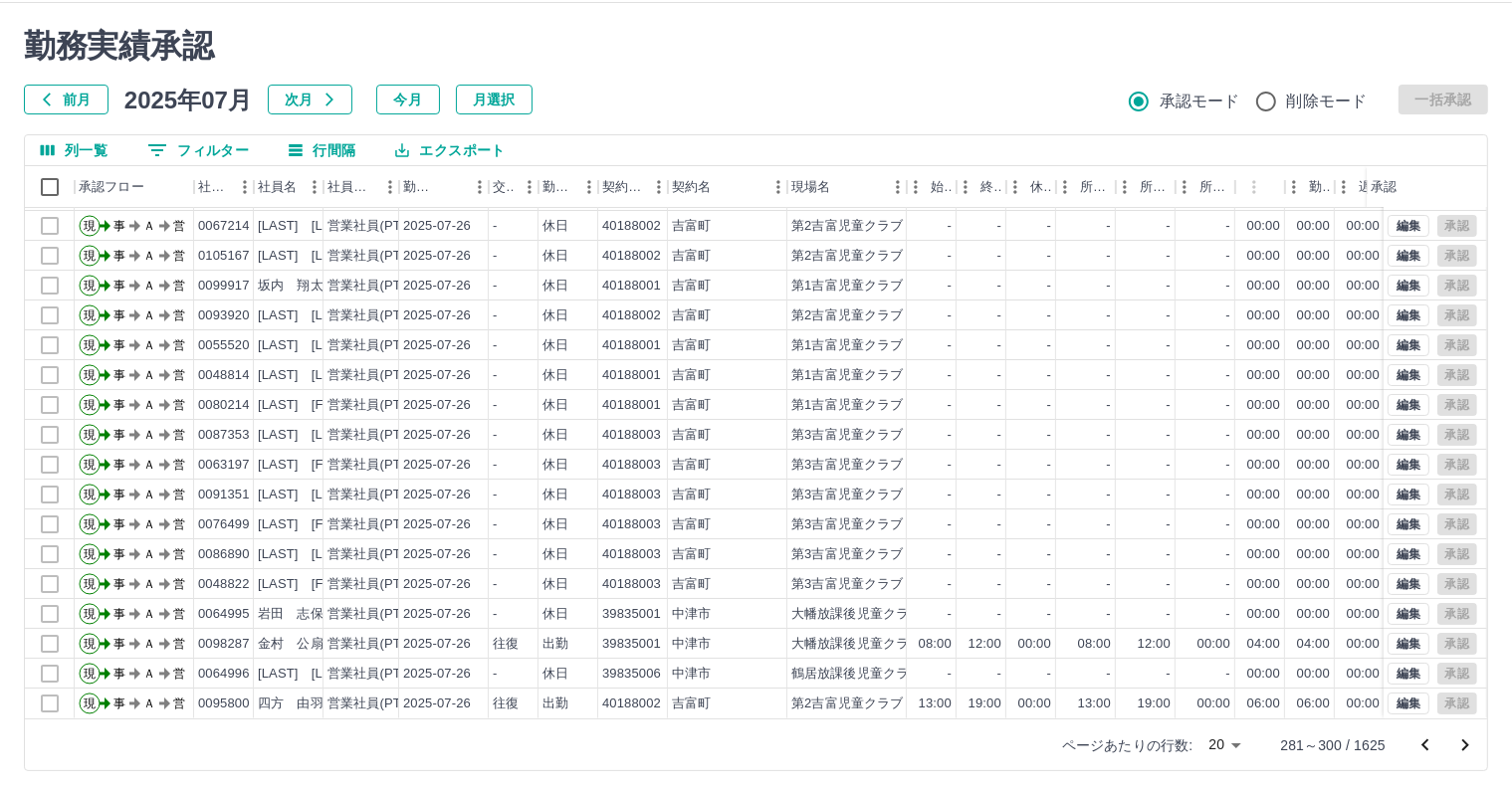 click 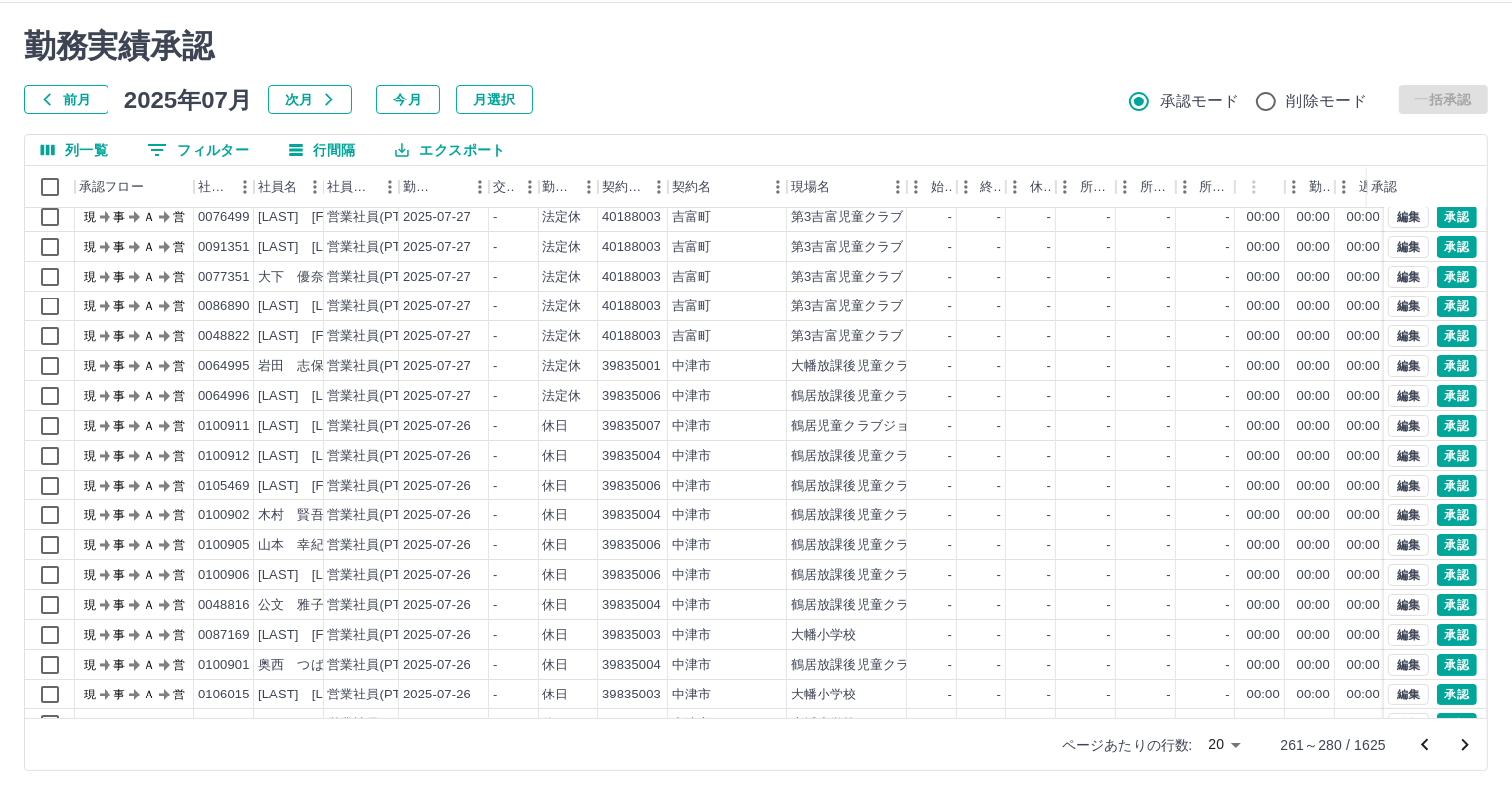 scroll, scrollTop: 0, scrollLeft: 0, axis: both 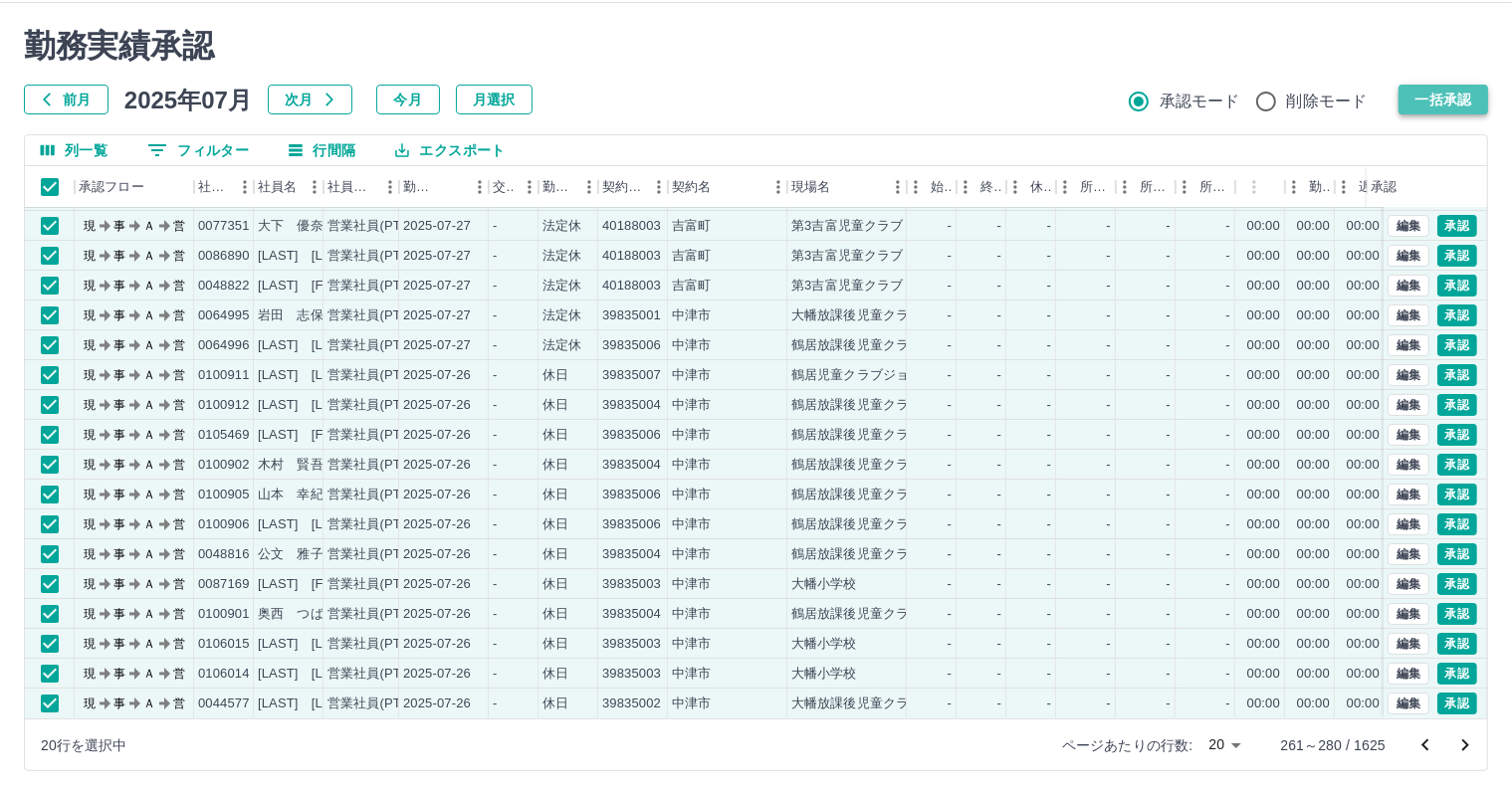 click on "一括承認" at bounding box center (1443, 99) 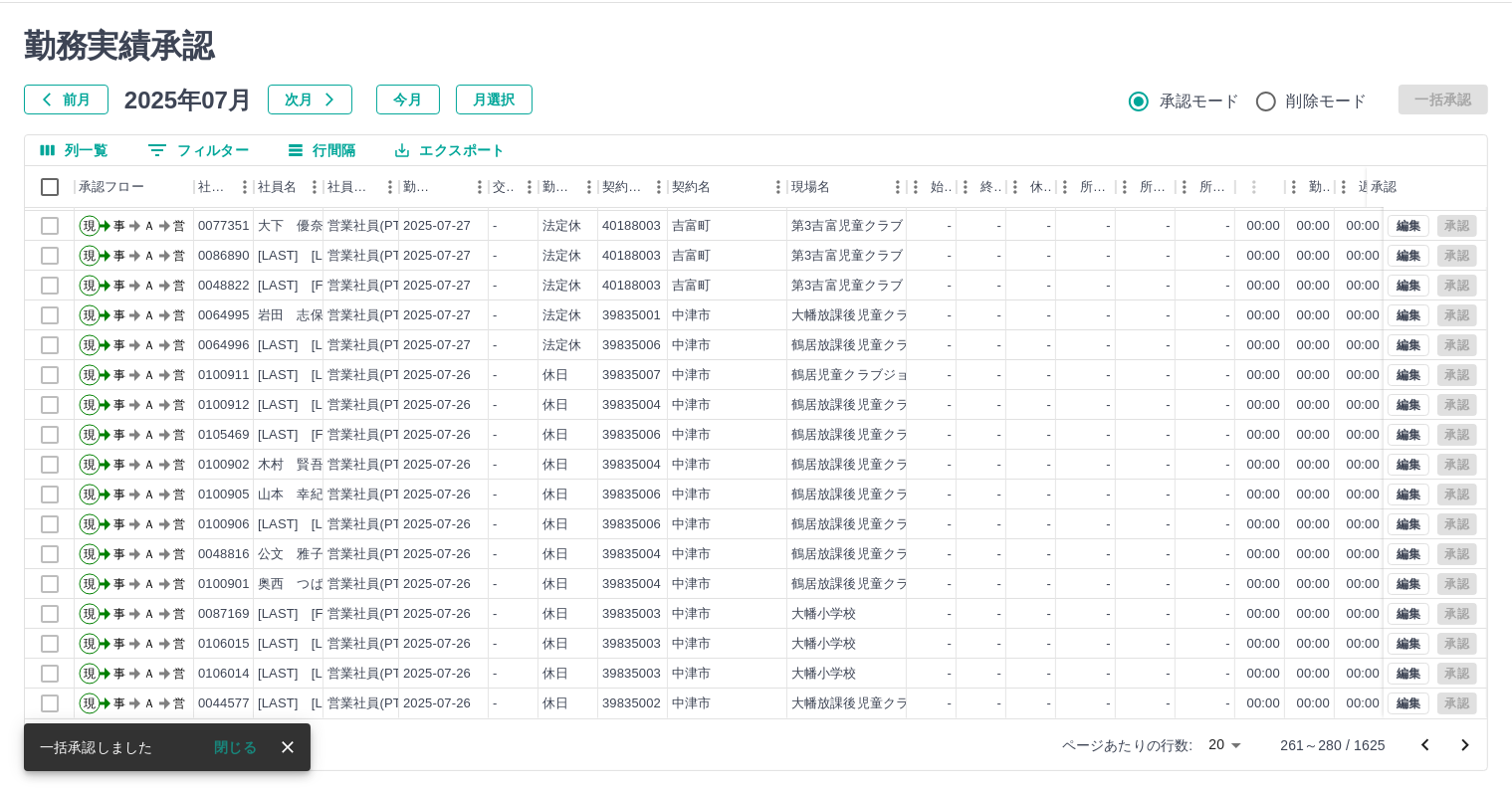click 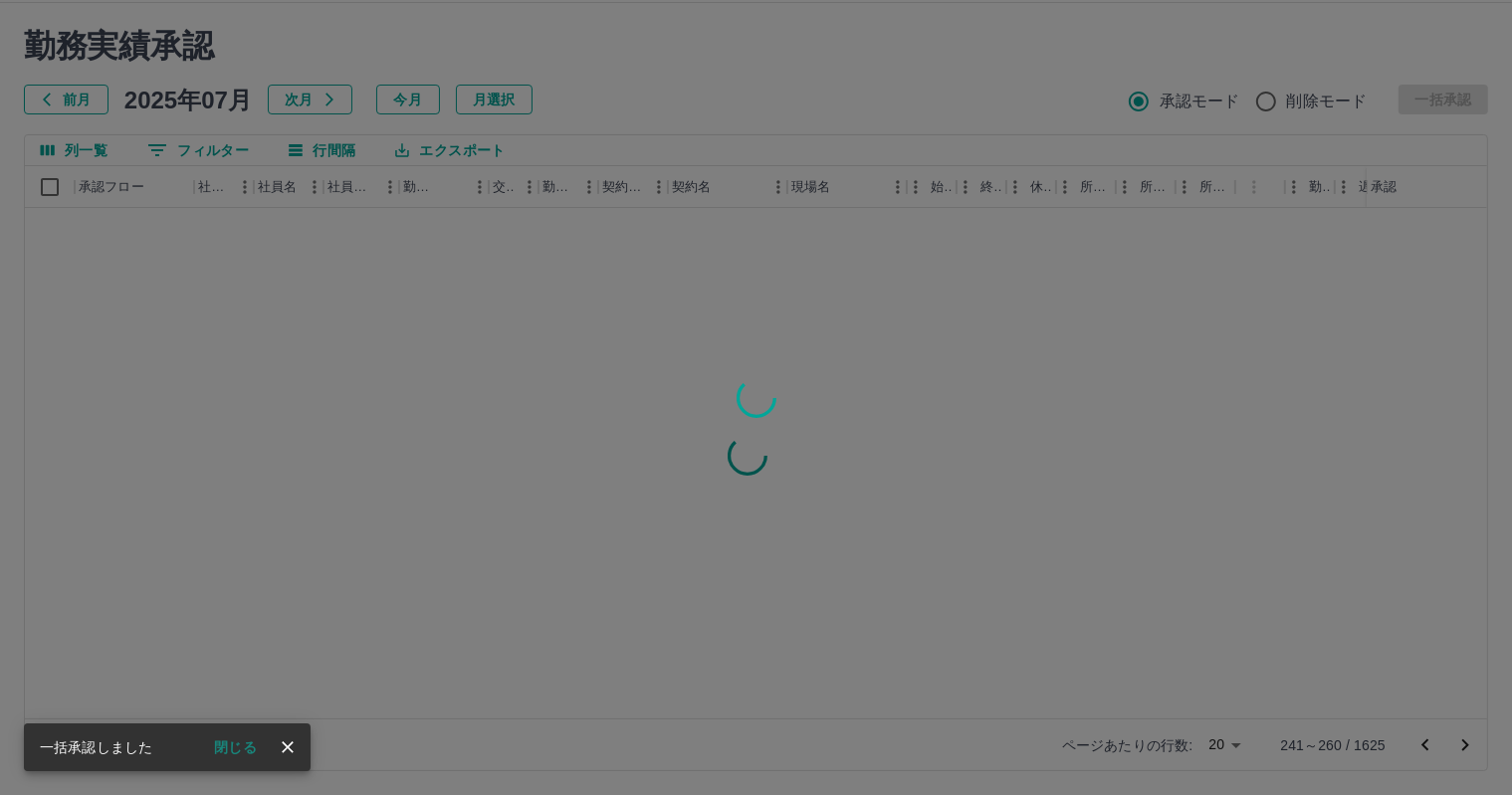 scroll, scrollTop: 0, scrollLeft: 0, axis: both 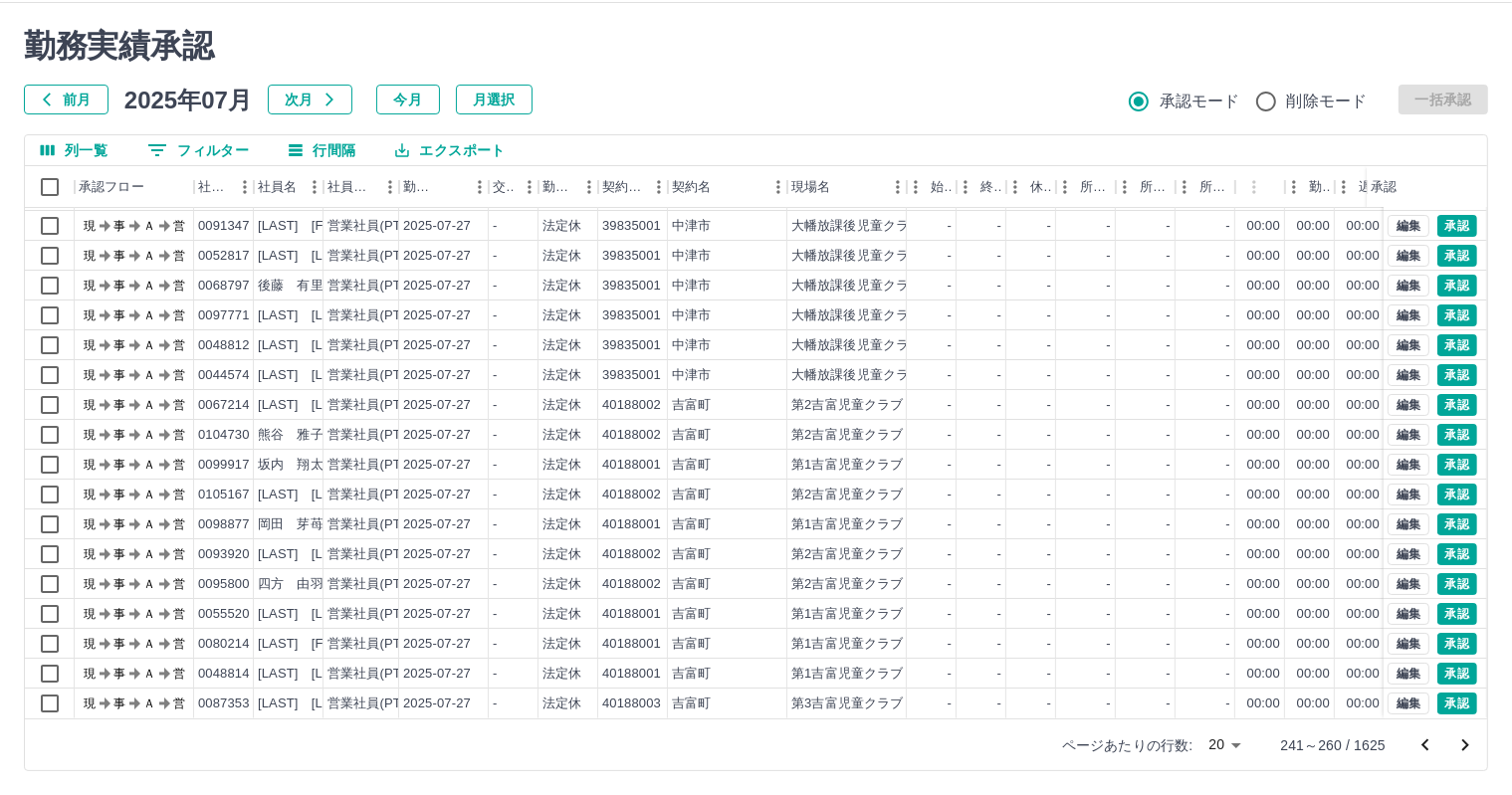 click 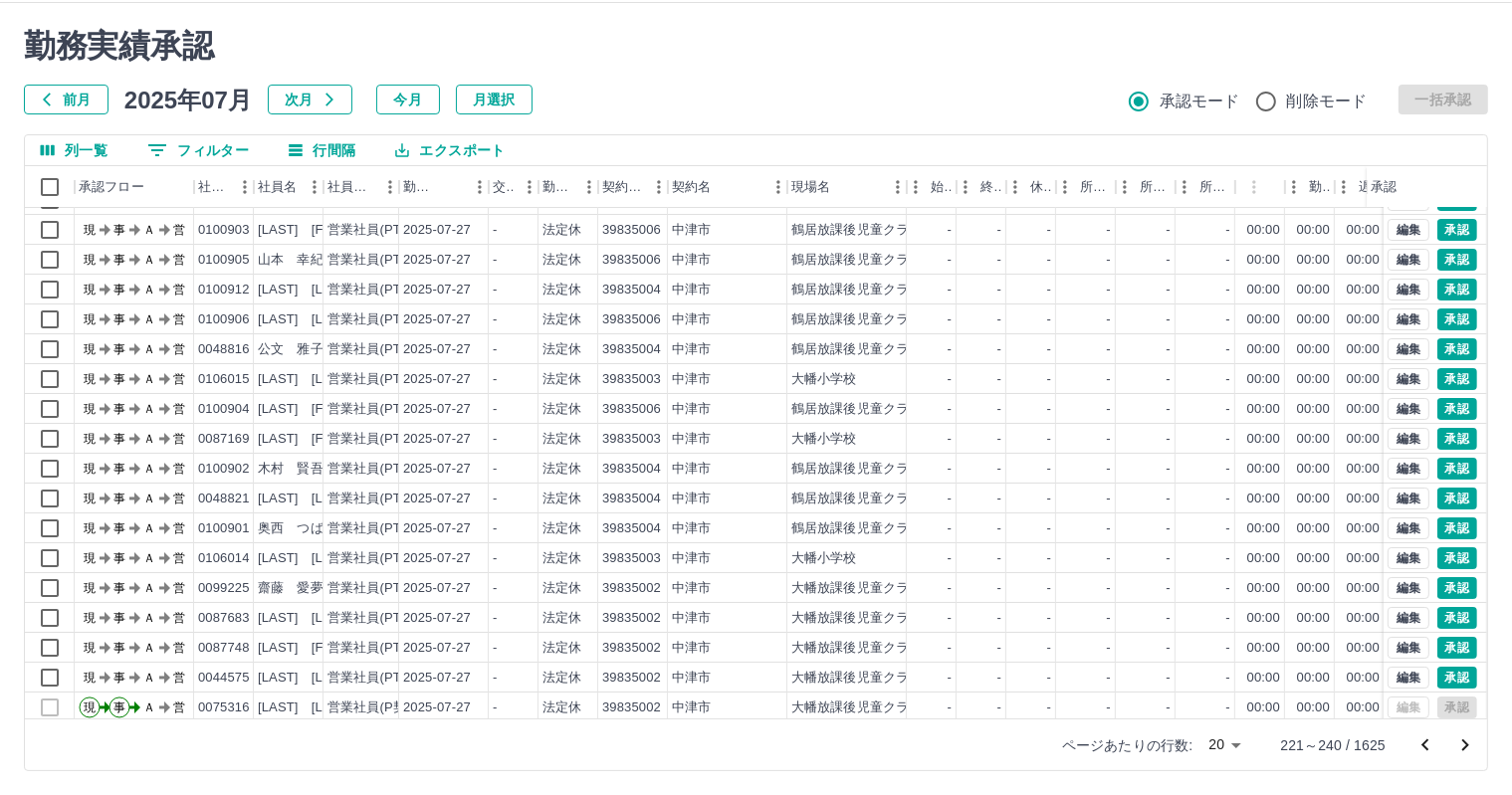 scroll, scrollTop: 102, scrollLeft: 0, axis: vertical 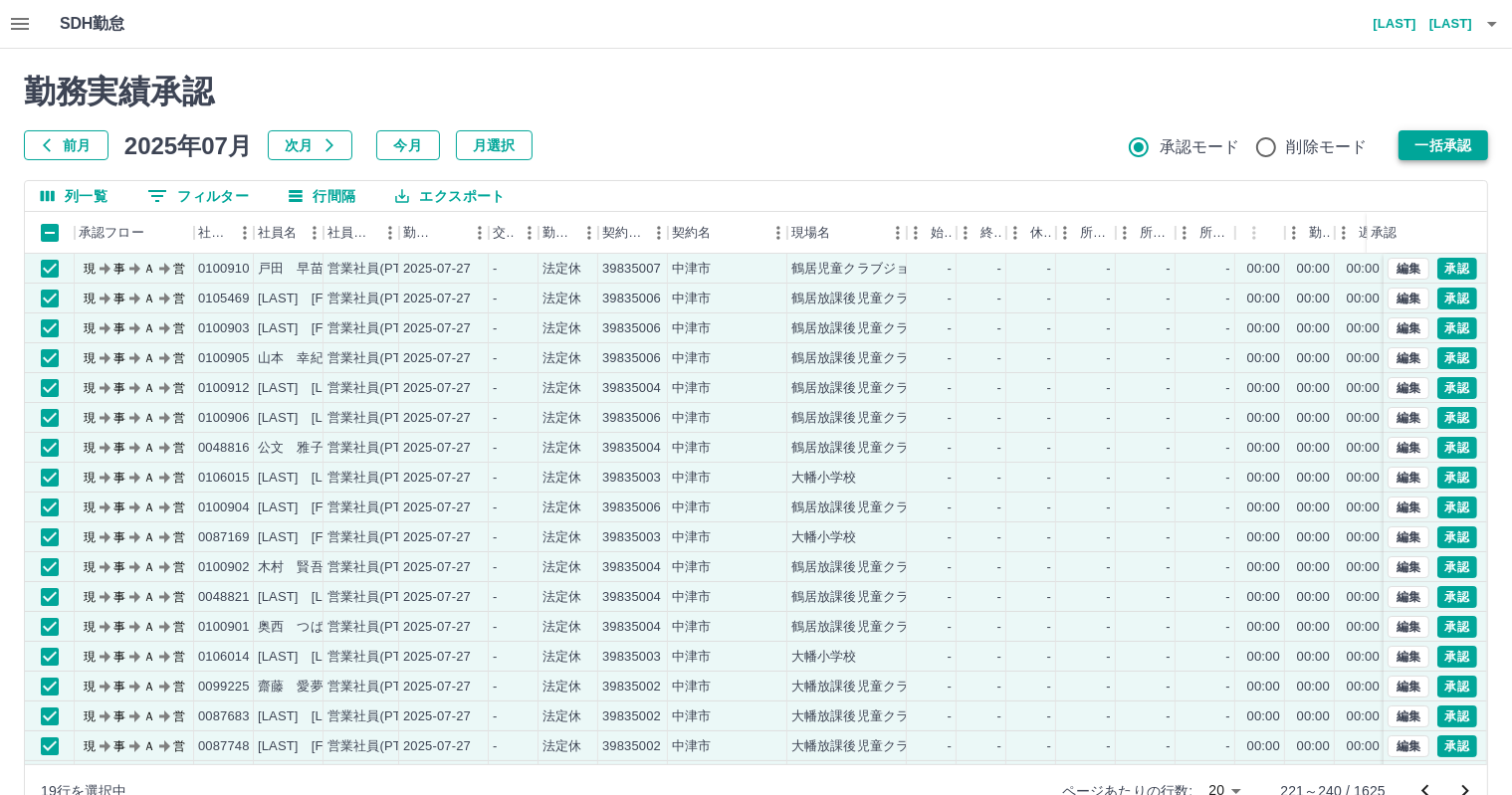 click on "一括承認" at bounding box center [1443, 145] 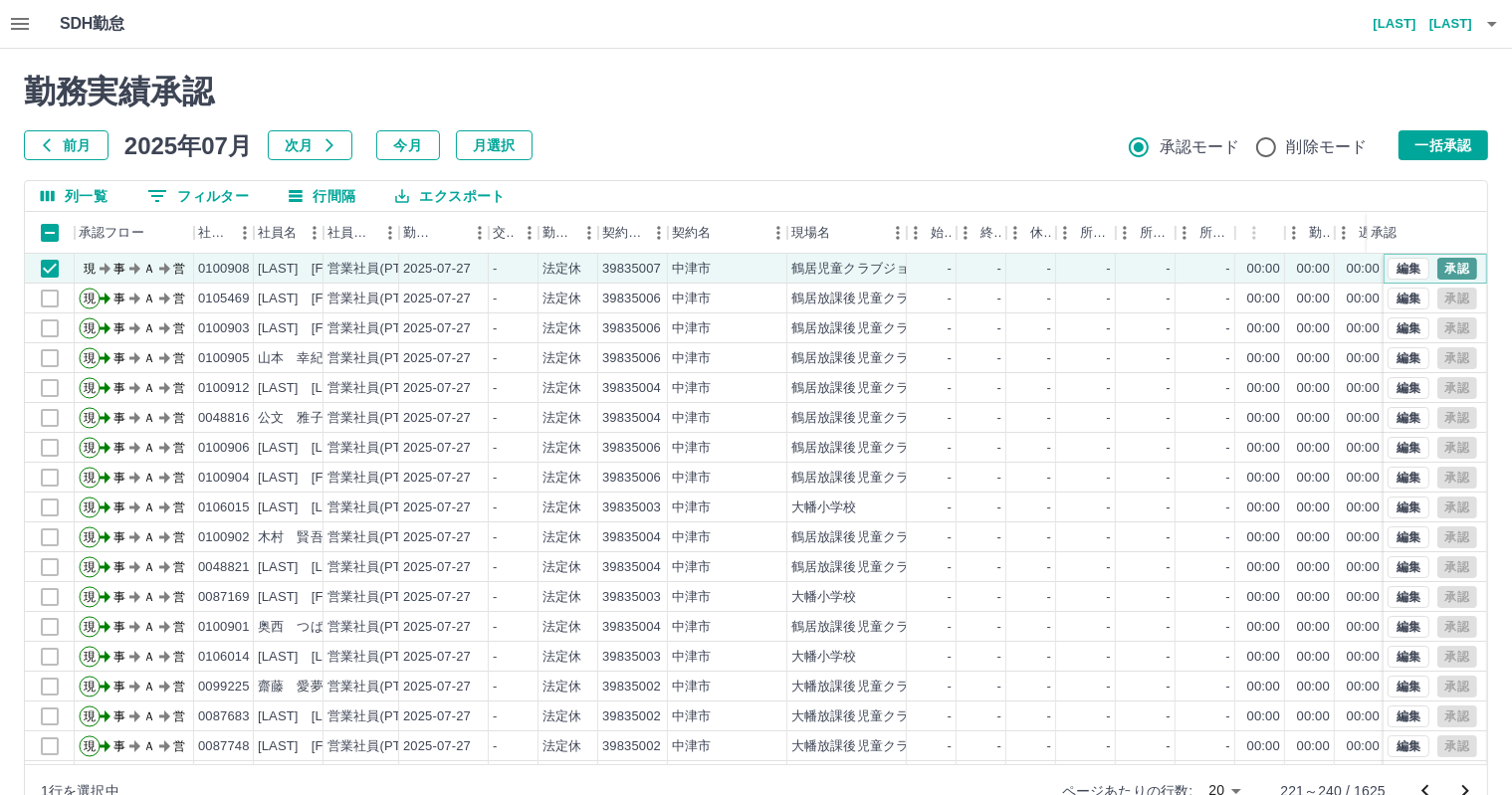 click on "承認" at bounding box center (1457, 269) 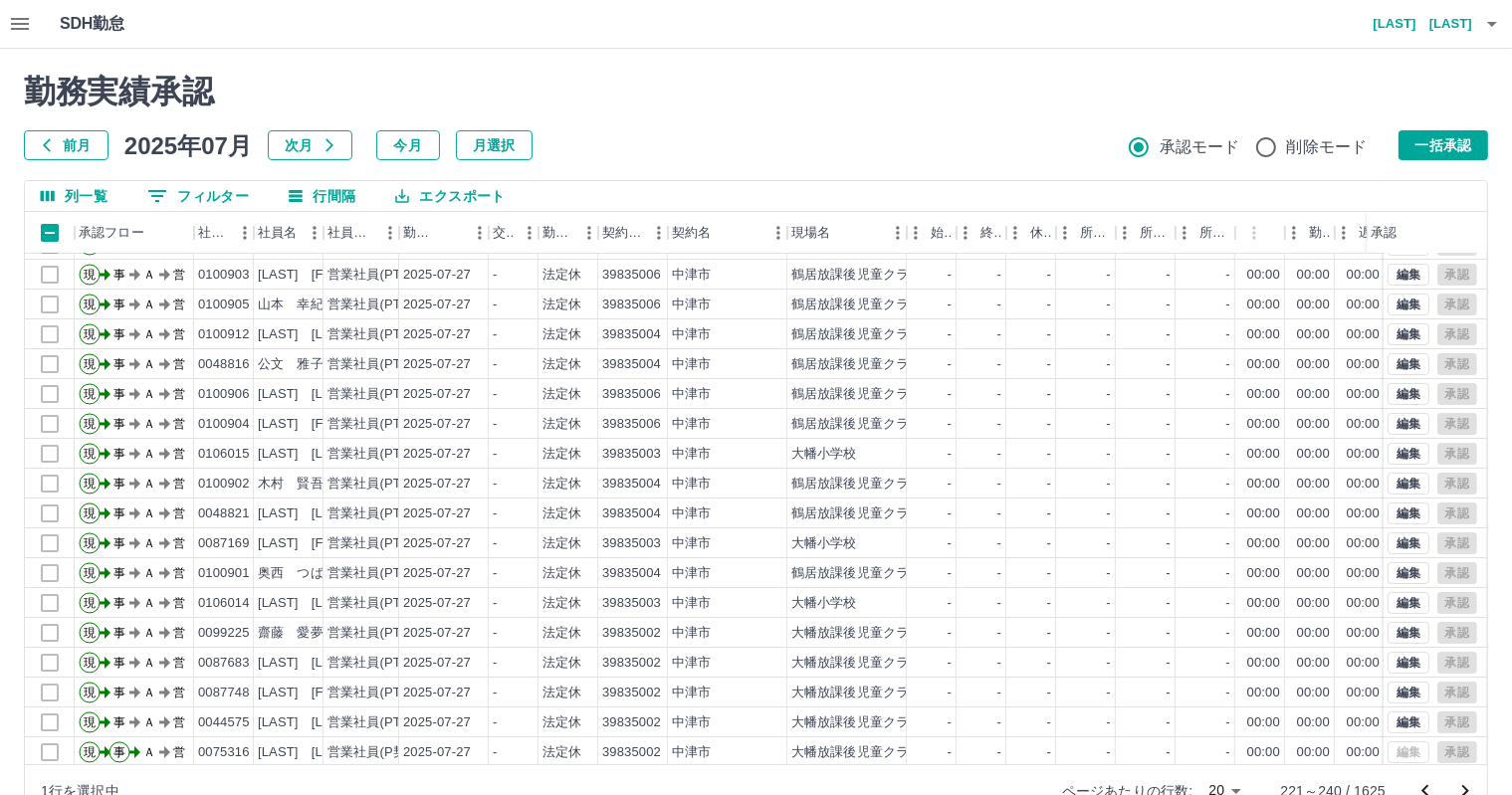 scroll, scrollTop: 102, scrollLeft: 0, axis: vertical 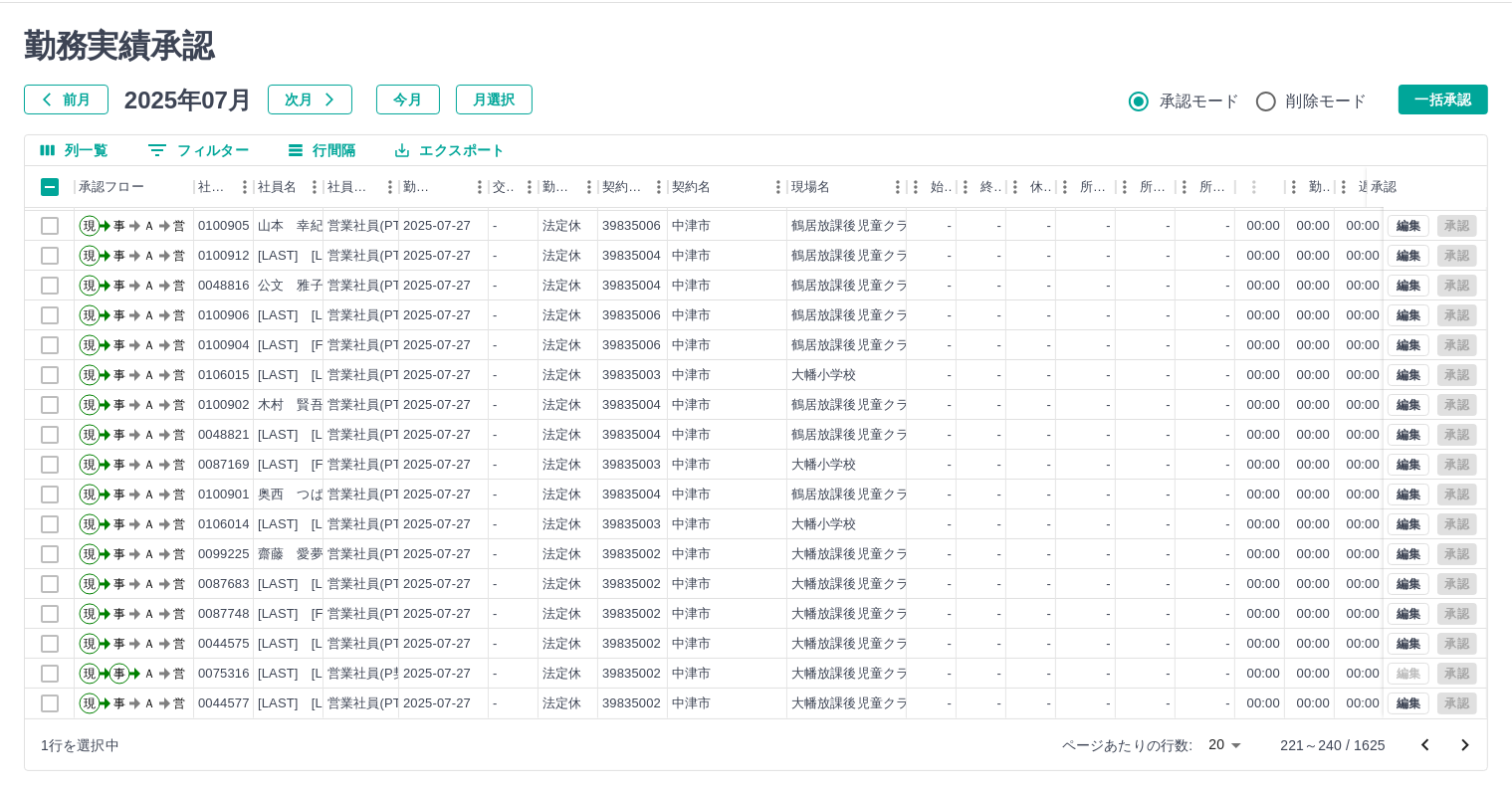 click on "ページあたりの行数: 20 ** 221～240 / 1625" at bounding box center (1262, 745) 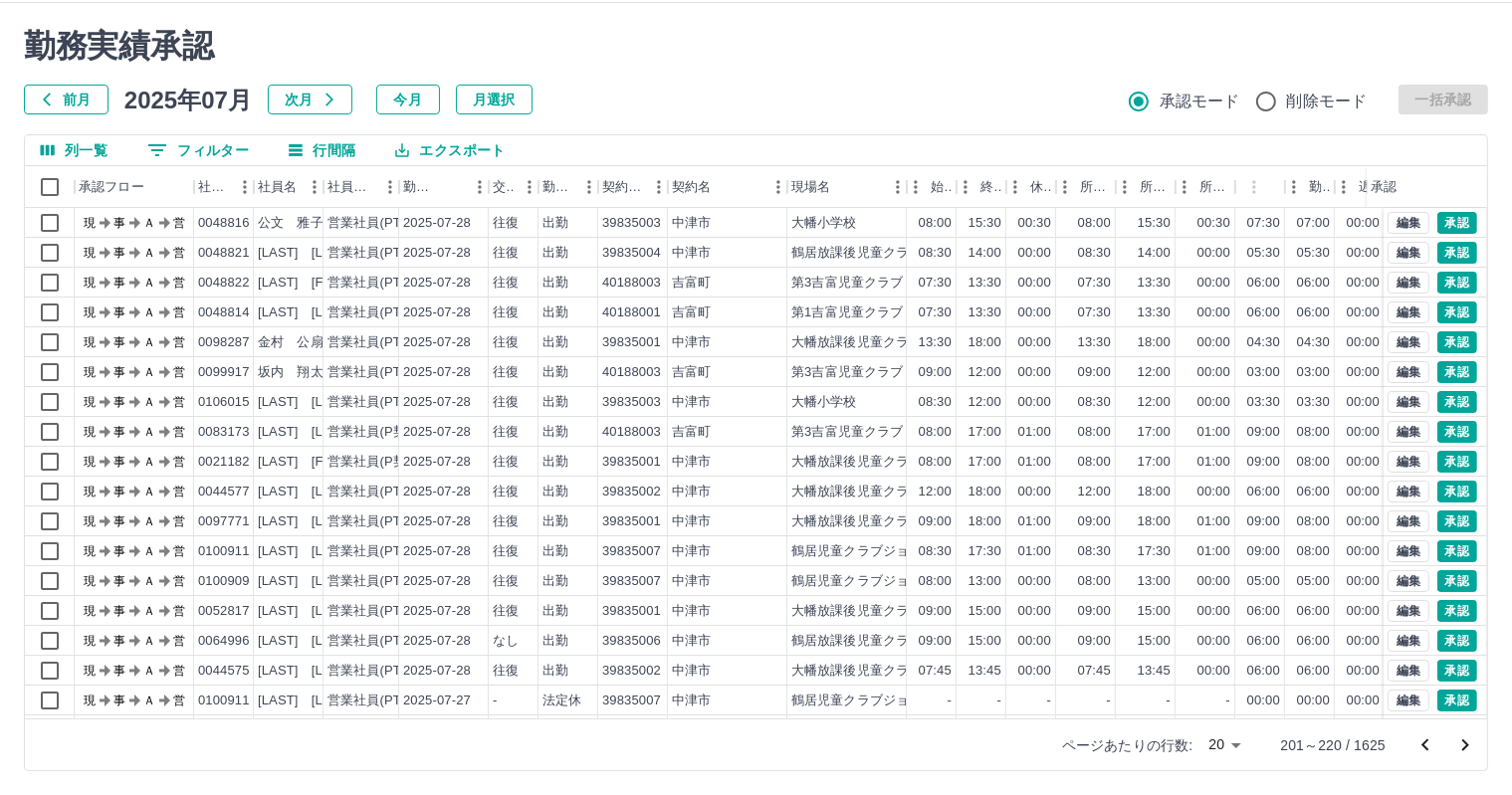 scroll, scrollTop: 102, scrollLeft: 0, axis: vertical 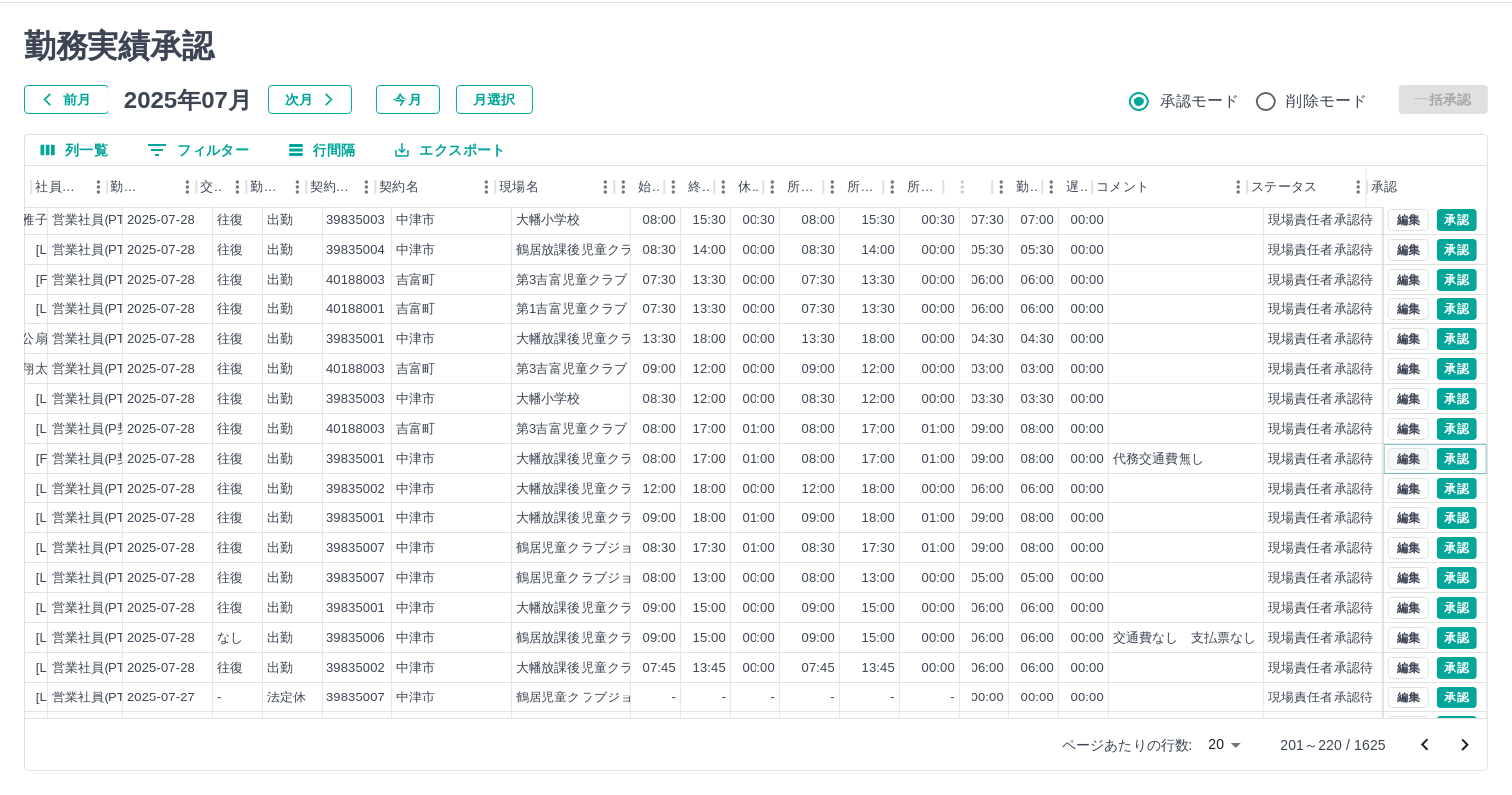 click on "編集" at bounding box center (1408, 459) 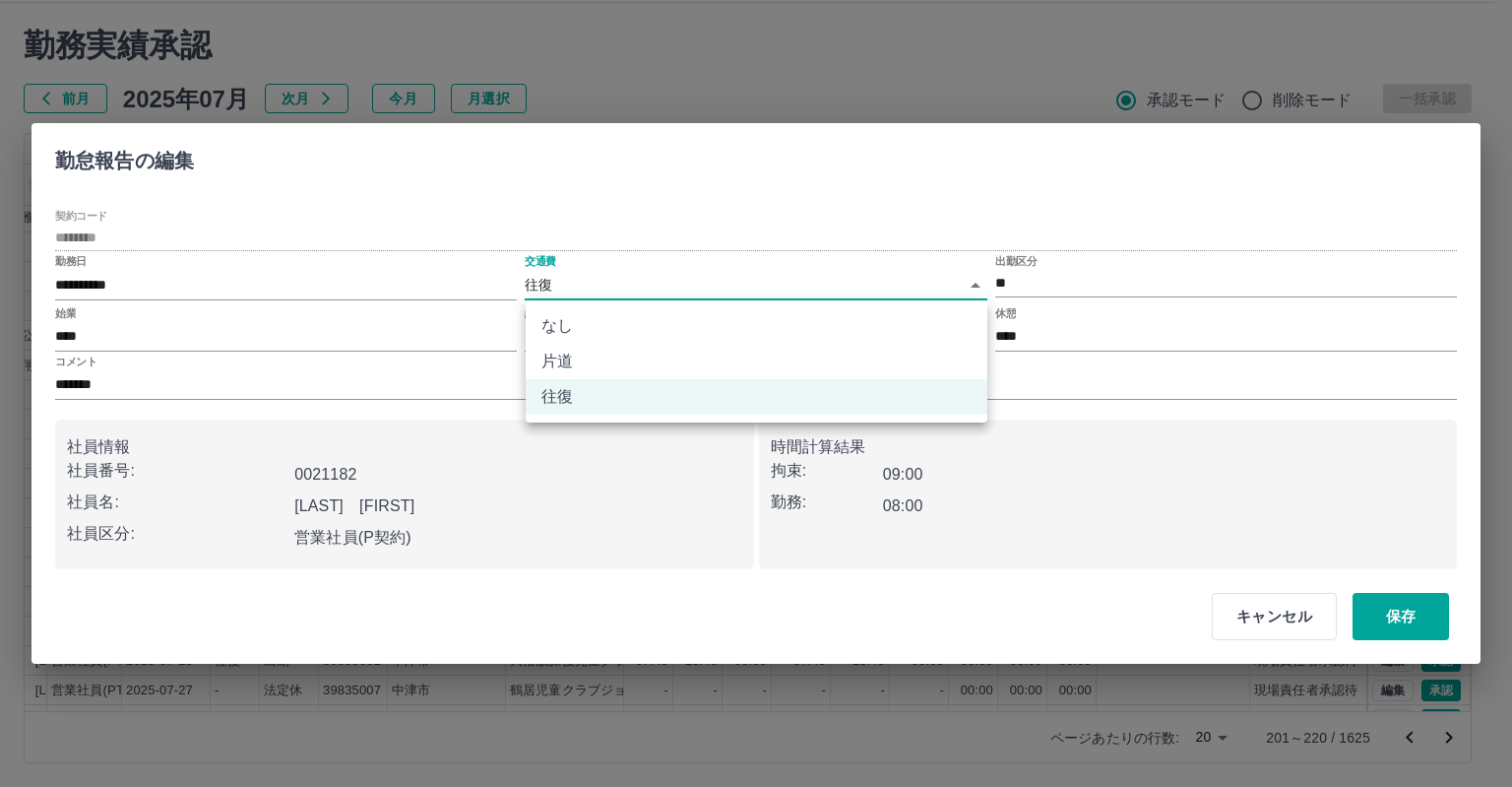 click on "SDH勤怠 岩西　夏帆 勤務実績承認 前月 2025年07月 次月 今月 月選択 承認モード 削除モード 一括承認 列一覧 0 フィルター 行間隔 エクスポート 承認フロー 社員番号 社員名 社員区分 勤務日 交通費 勤務区分 契約コード 契約名 現場名 始業 終業 休憩 所定開始 所定終業 所定休憩 拘束 勤務 遅刻等 コメント ステータス 承認 現 事 Ａ 営 0048816 [LAST]　[LAST] 営業社員(PT契約) 2025-07-28 往復 出勤 39835003 [CITY] 大幡小学校 08:00 15:30 00:30 08:00 15:30 00:30 07:30 07:00 00:00 現場責任者承認待 現 事 Ａ 営 0048821 [LAST]　[LAST] 営業社員(PT契約) 2025-07-28 往復 出勤 39835004 [CITY] 鶴居放課後児童クラブA 08:30 14:00 00:00 08:30 14:00 00:00 05:30 05:30 00:00 現場責任者承認待 現 事 Ａ 営 0048822 [LAST]　[LAST] 営業社員(PT契約) 2025-07-28 往復 出勤 40188003 [CITY] 第3吉富児童クラブ 07:30 13:30 00:00 07:30 13:30 00:00 現" at bounding box center (756, 370) 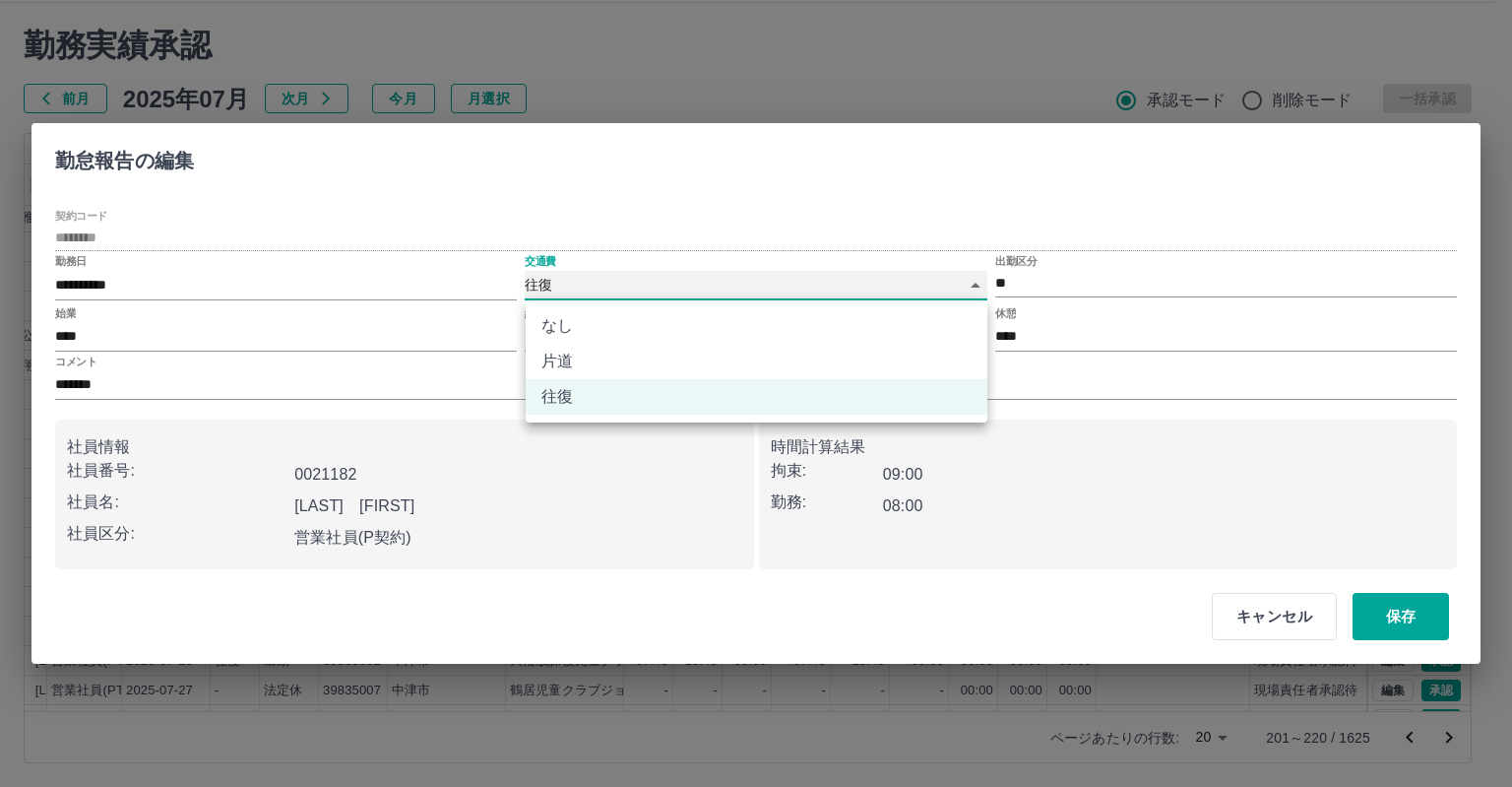 type on "****" 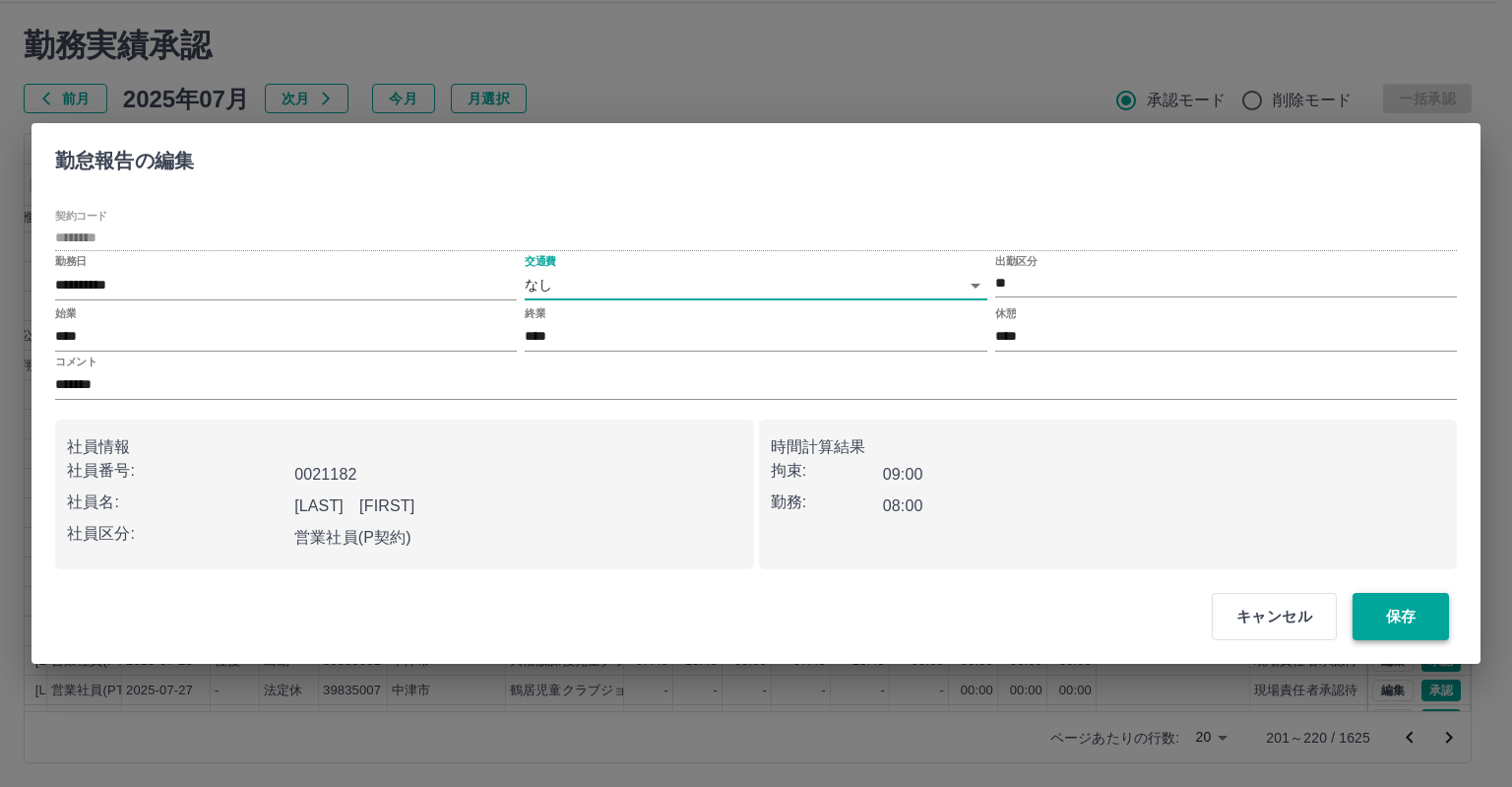 click on "保存" at bounding box center (1401, 617) 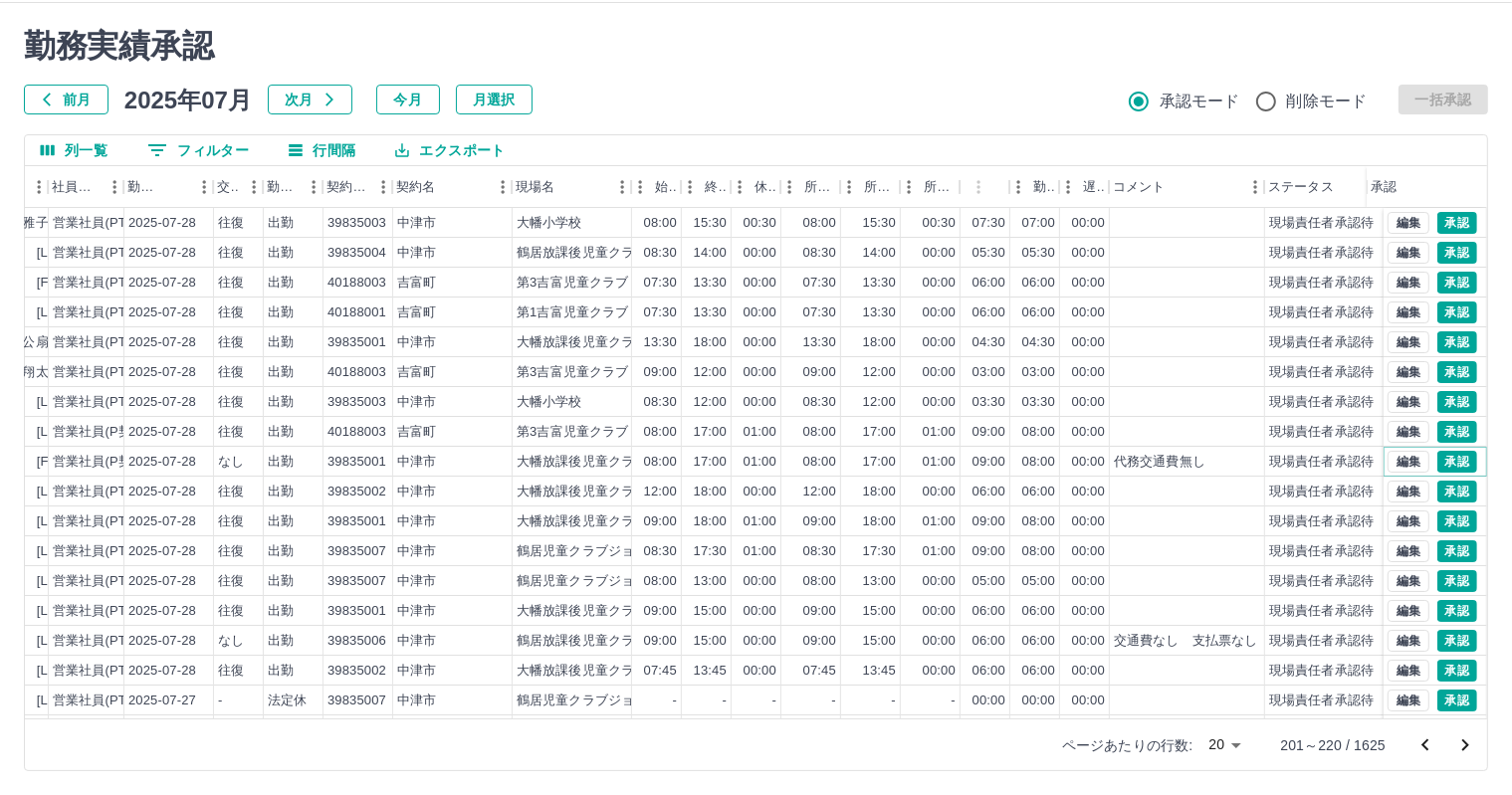 scroll, scrollTop: 102, scrollLeft: 275, axis: both 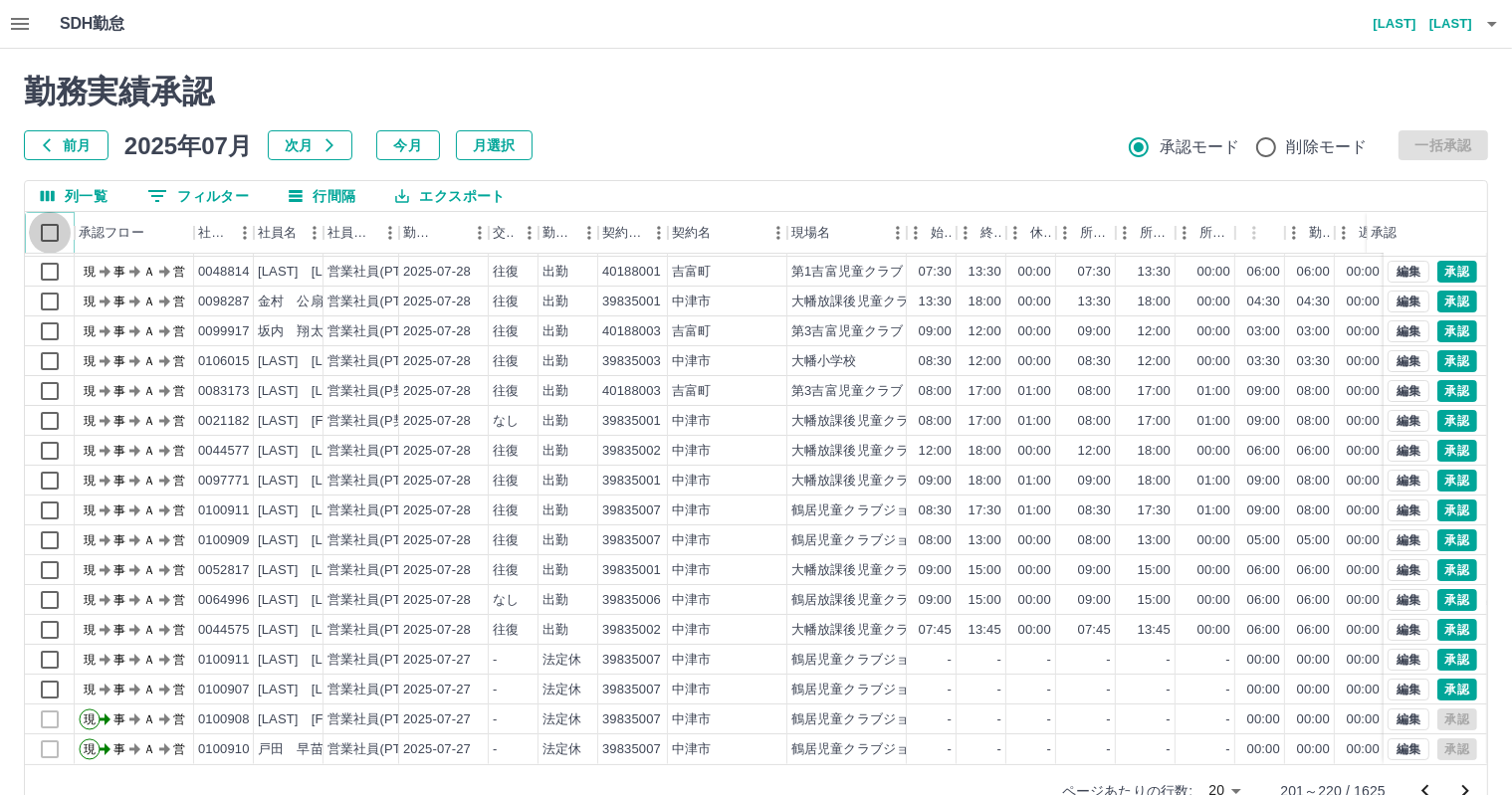 click at bounding box center (50, 233) 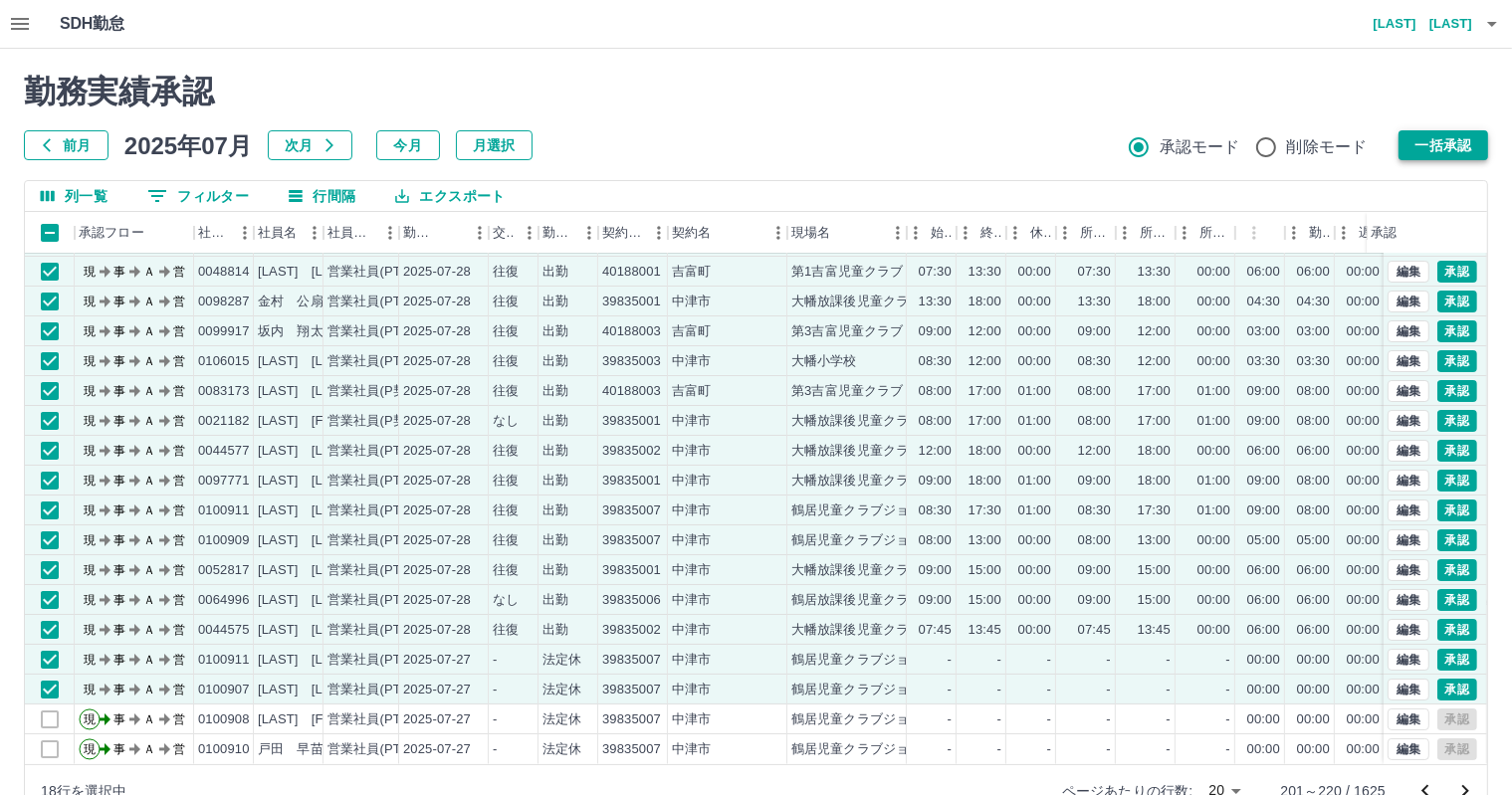 click on "一括承認" at bounding box center [1443, 145] 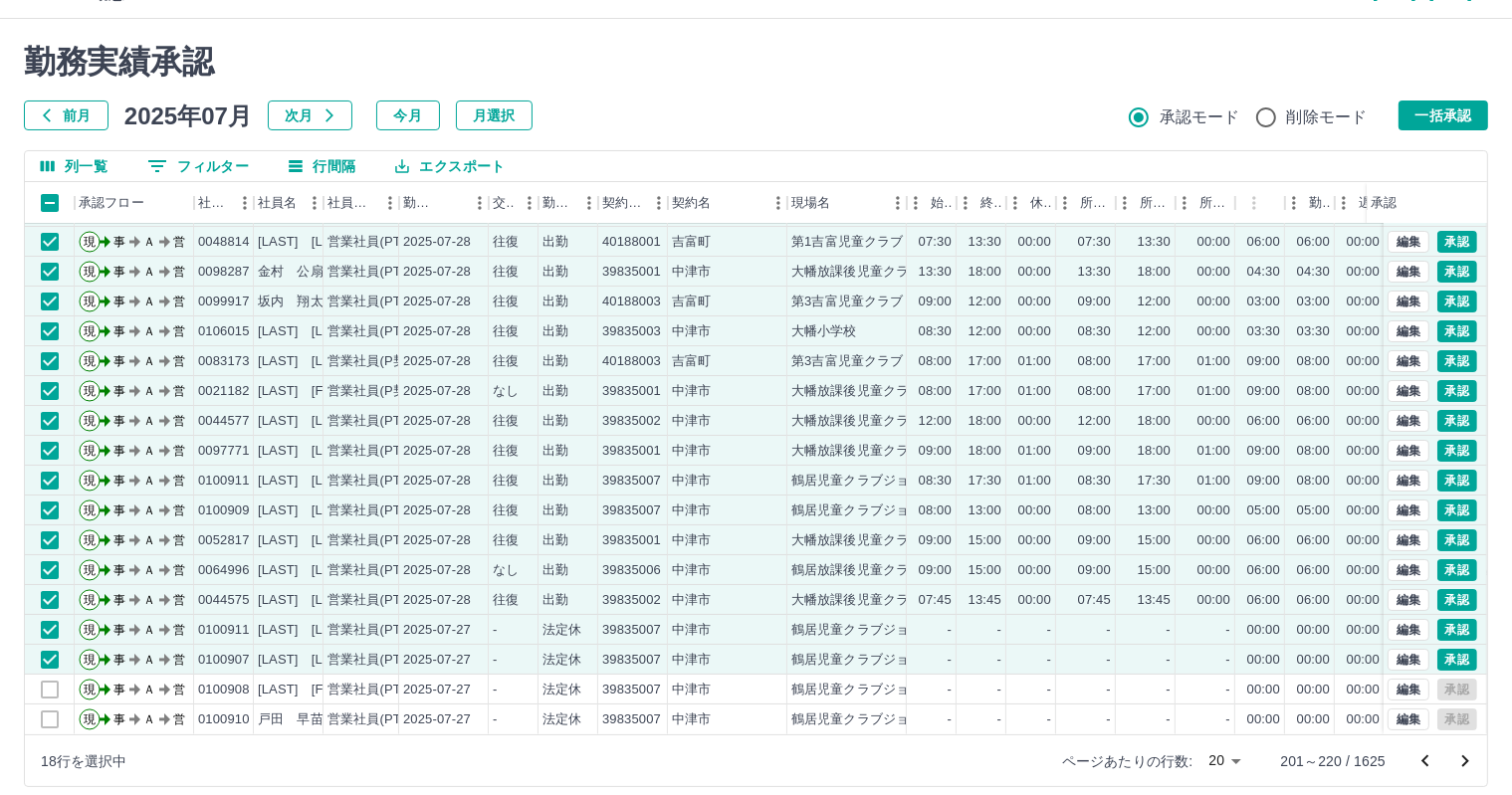 scroll, scrollTop: 46, scrollLeft: 0, axis: vertical 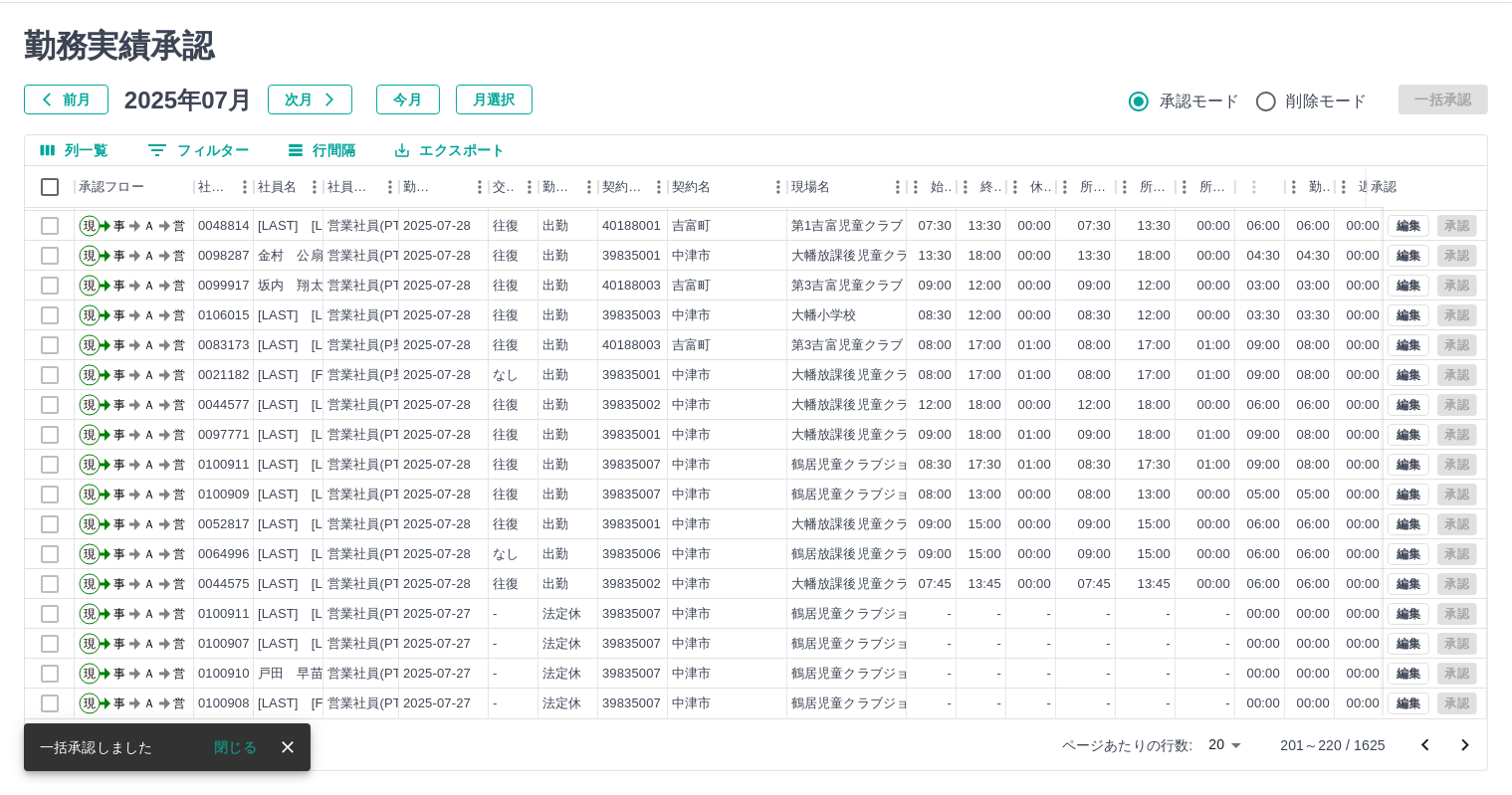 click 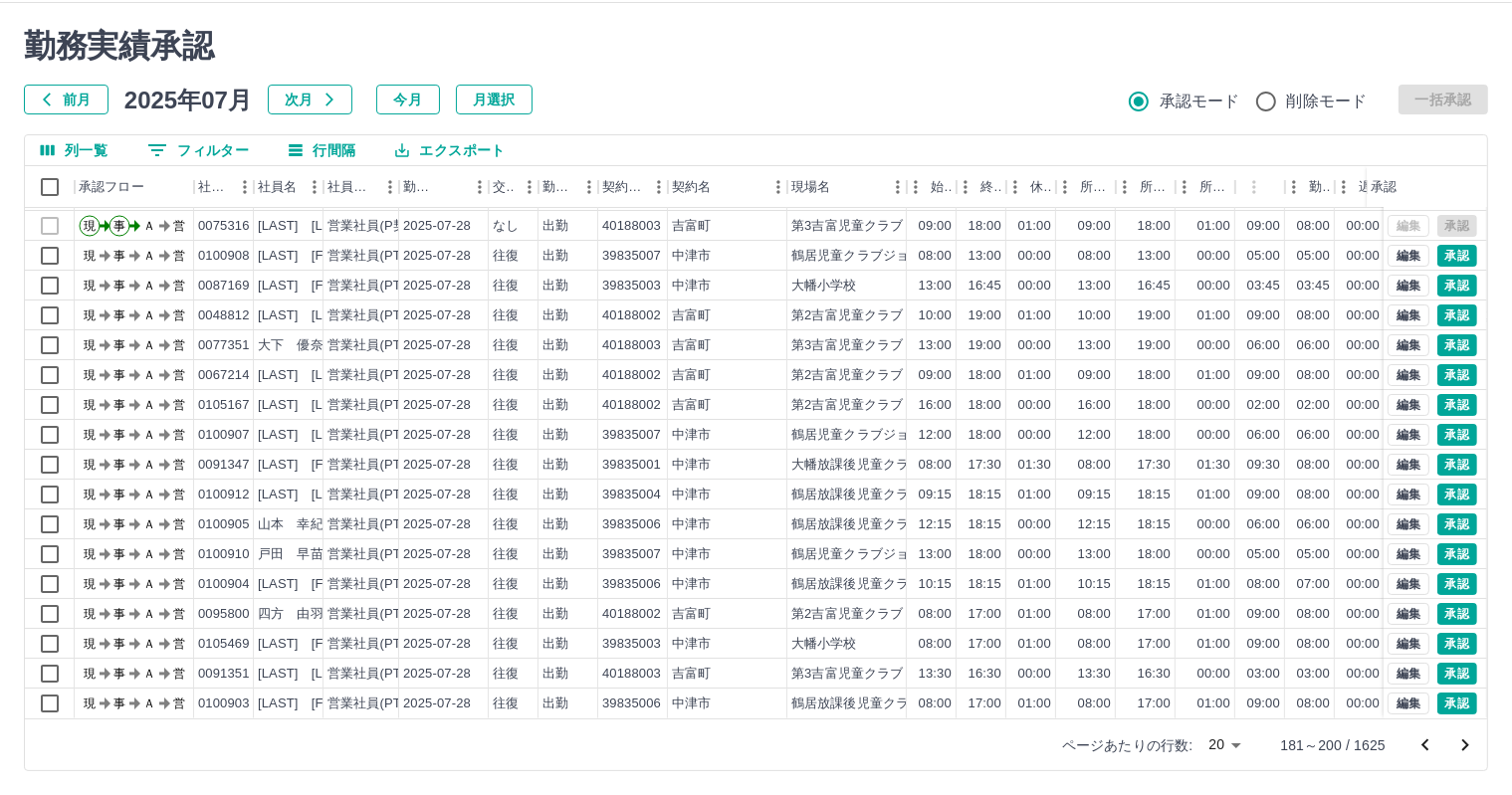scroll, scrollTop: 102, scrollLeft: 0, axis: vertical 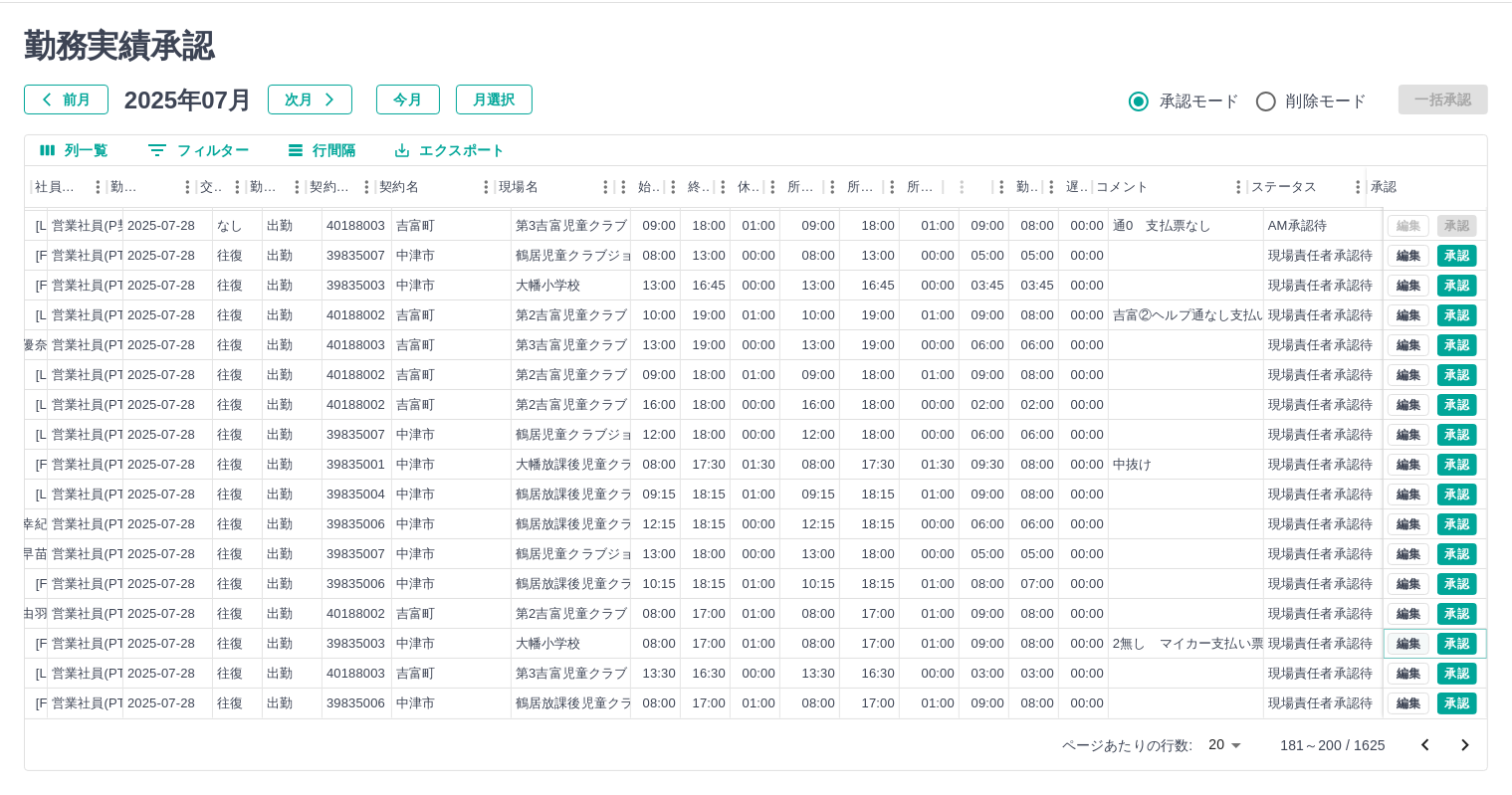 click on "編集" at bounding box center (1408, 644) 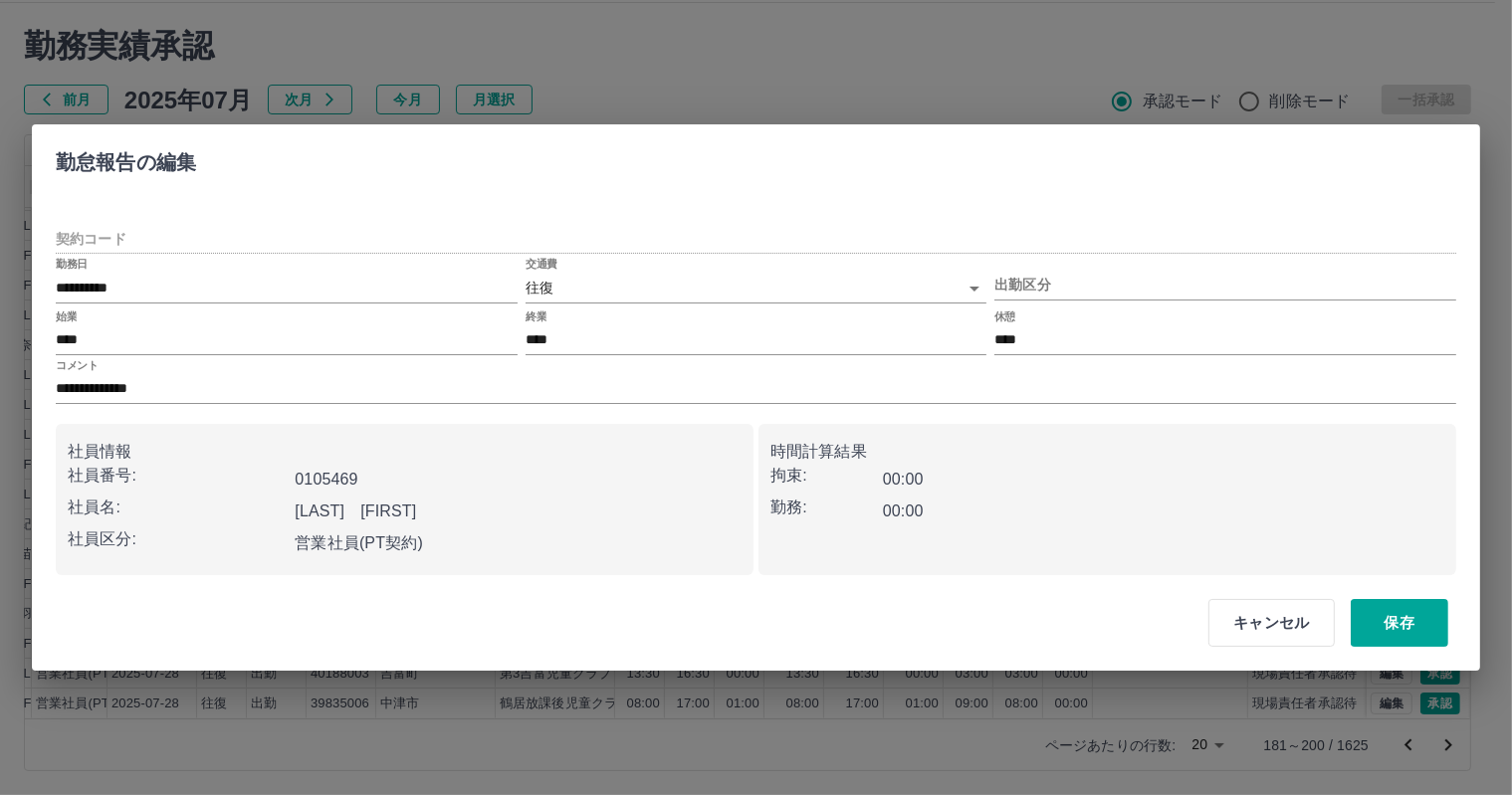 type on "********" 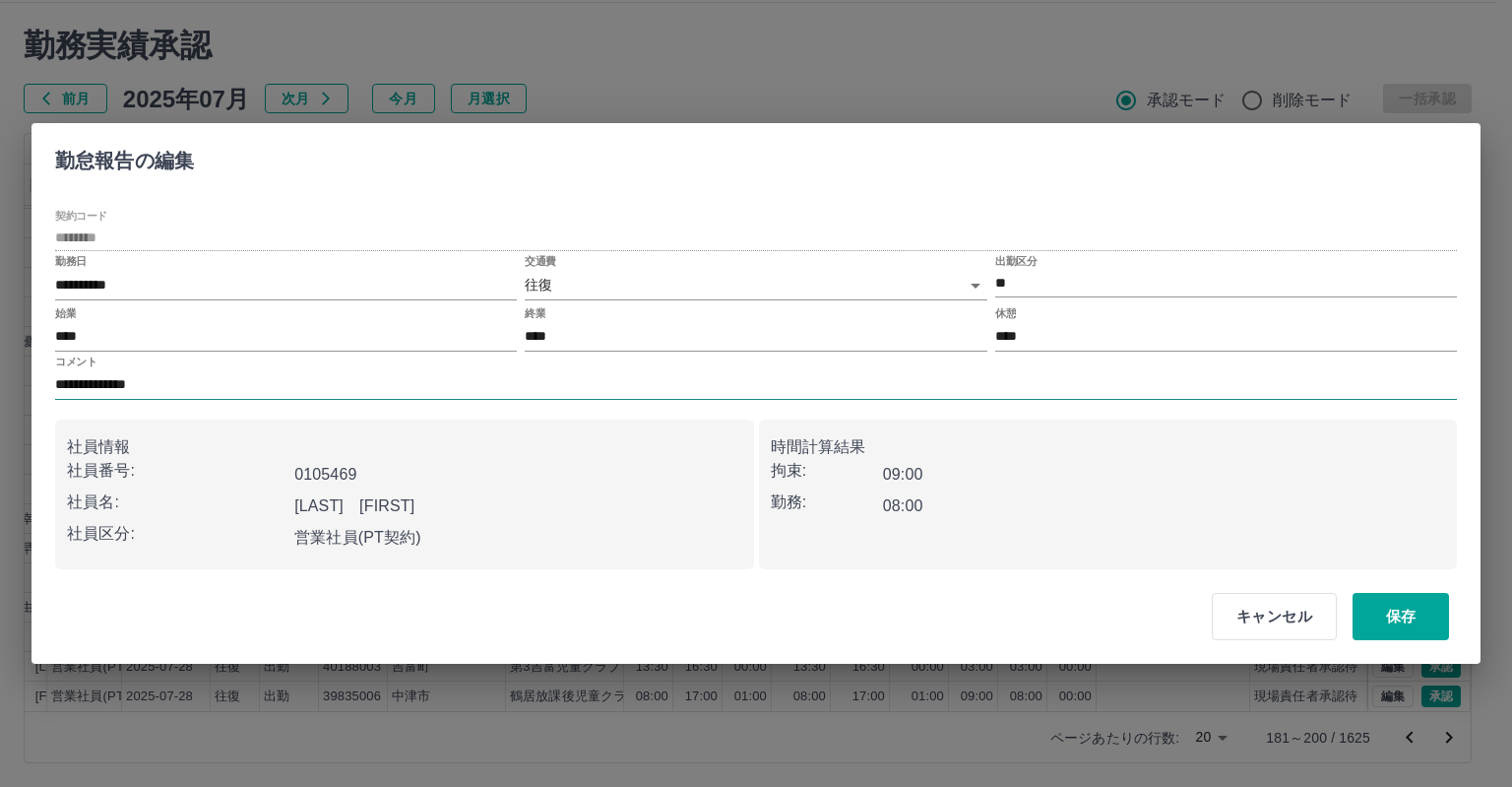 click on "**********" at bounding box center [756, 385] 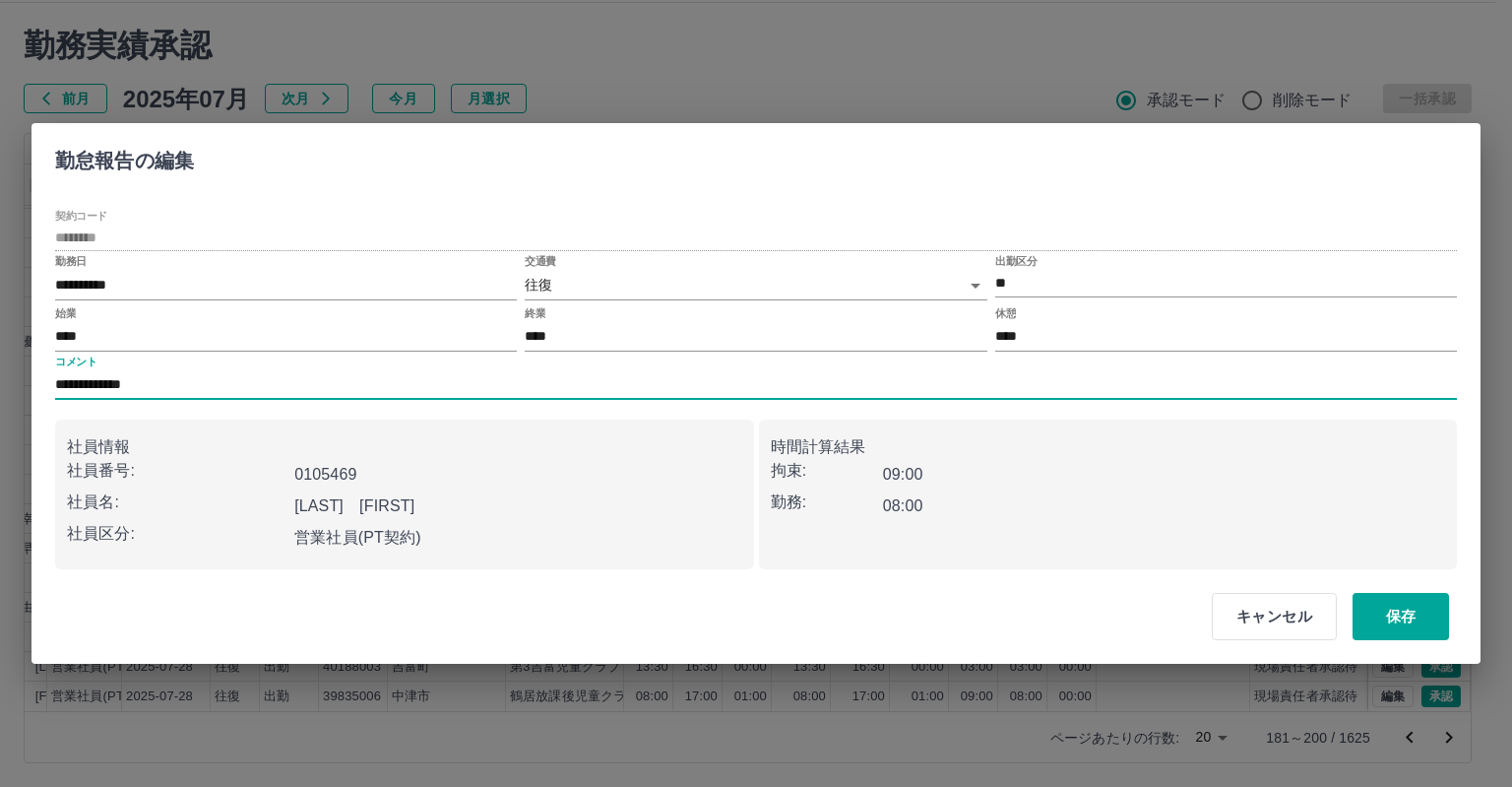 type on "**********" 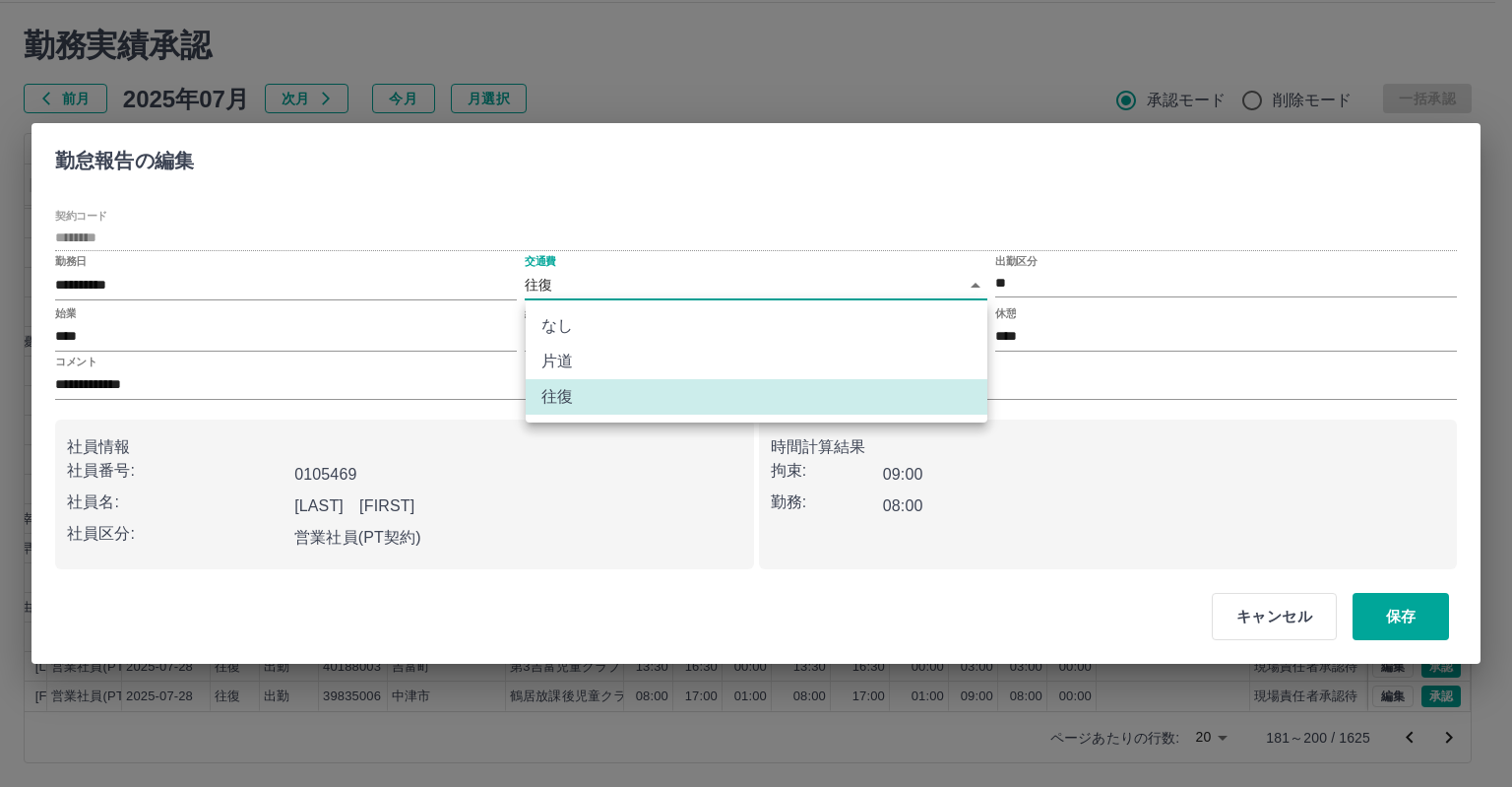 click on "なし" at bounding box center (756, 326) 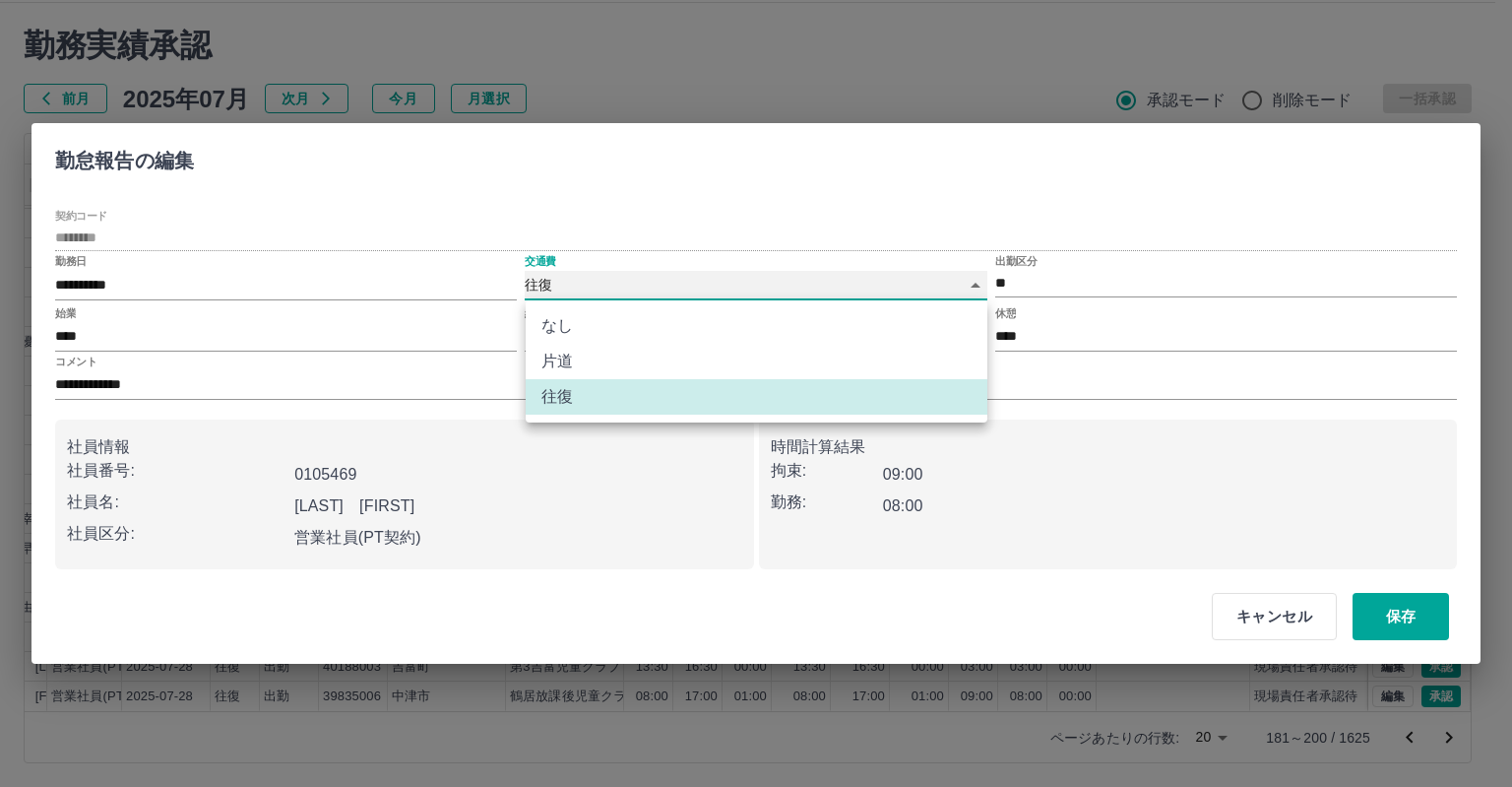 type on "****" 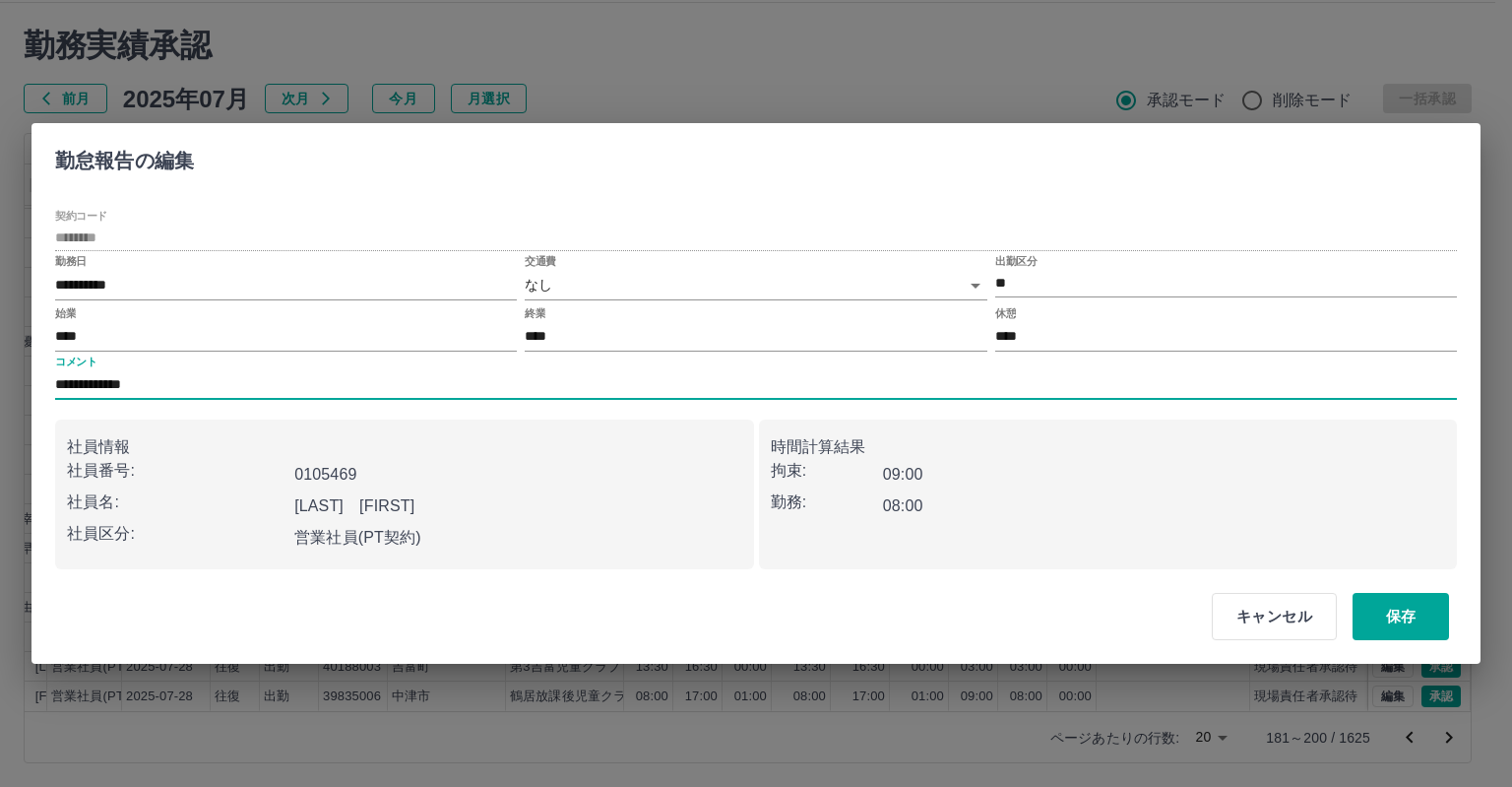 click on "**********" at bounding box center [756, 385] 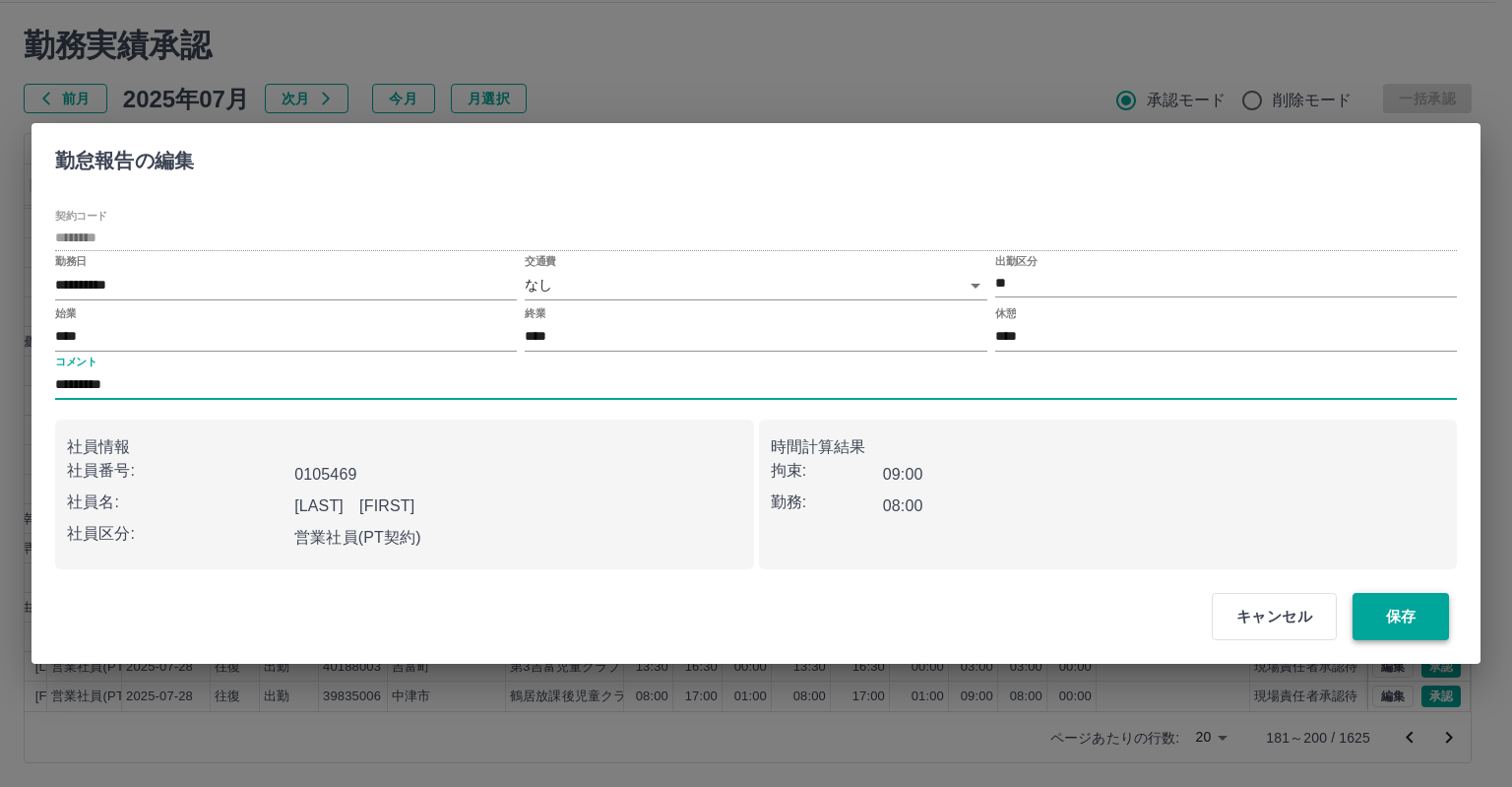 type on "*********" 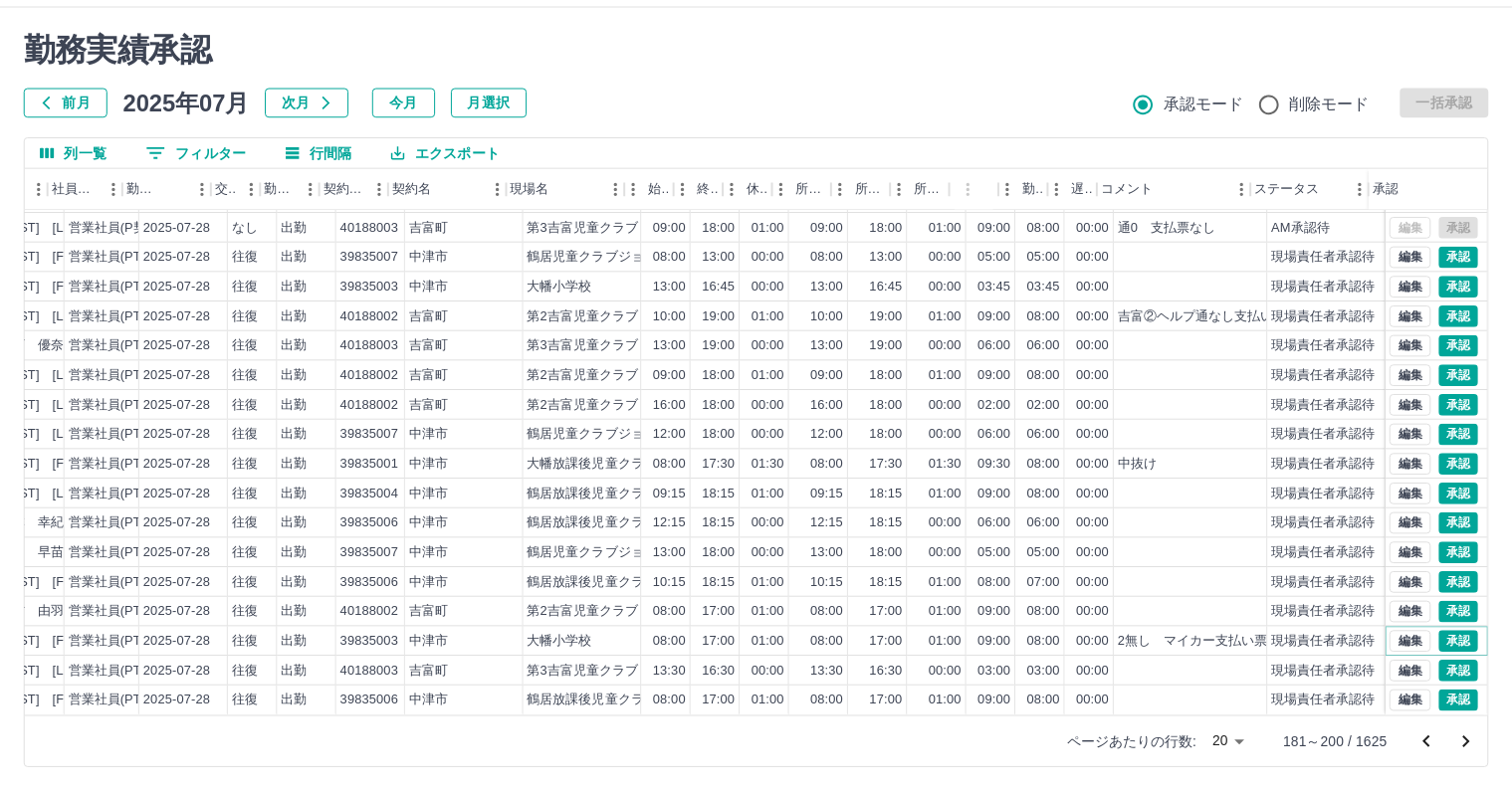 scroll, scrollTop: 102, scrollLeft: 275, axis: both 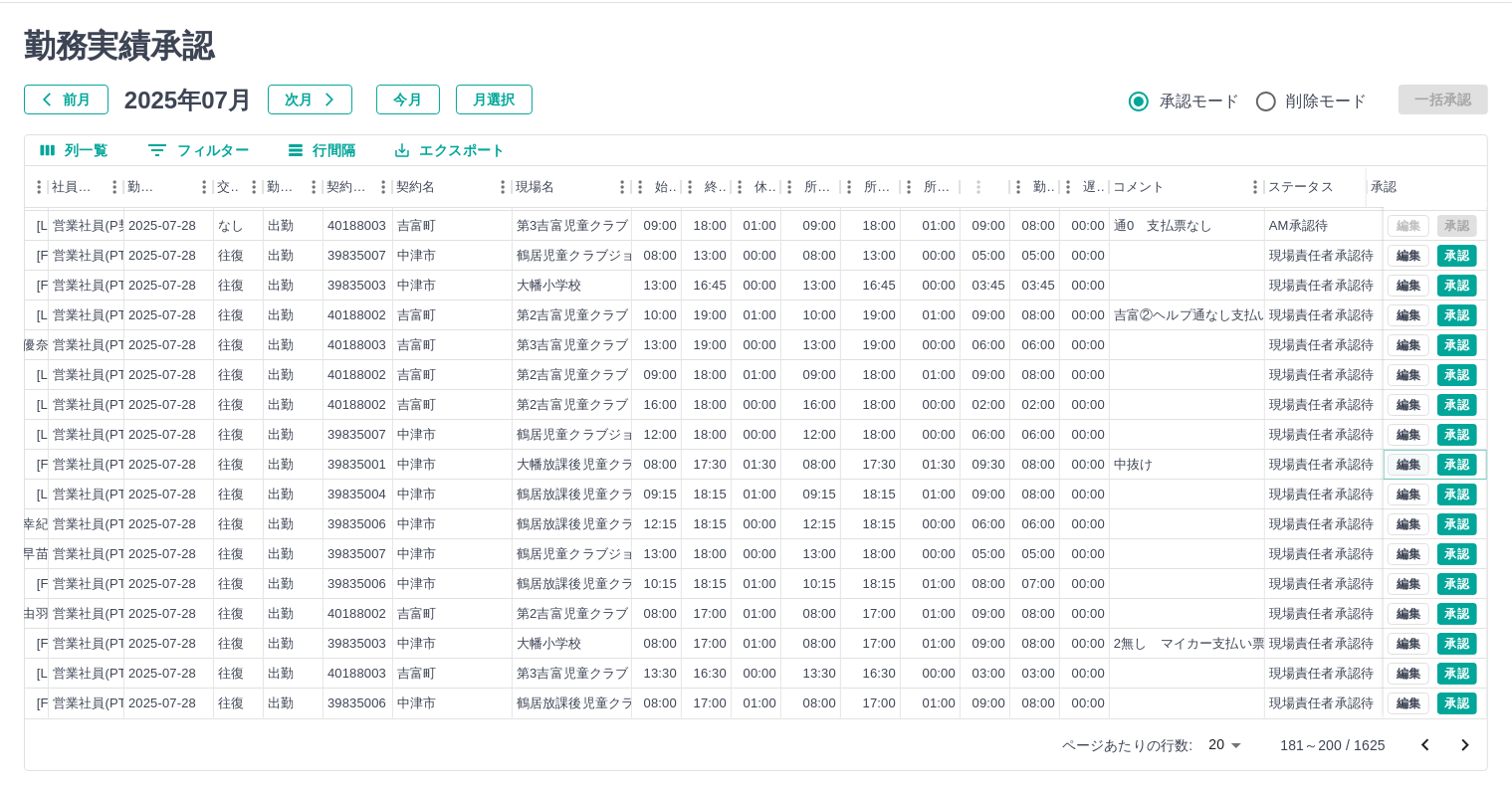 click on "編集" at bounding box center [1408, 465] 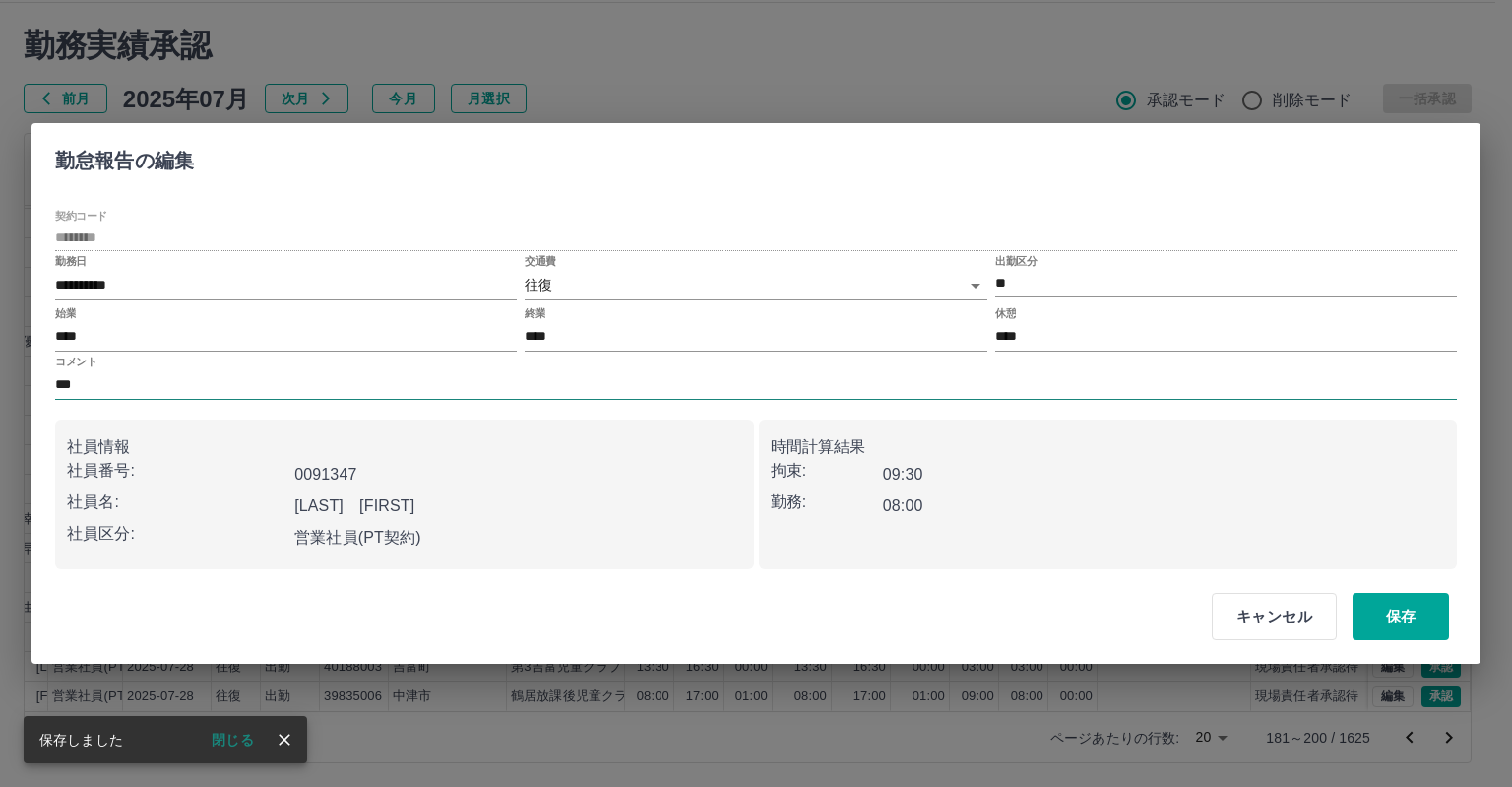 click on "***" at bounding box center (756, 385) 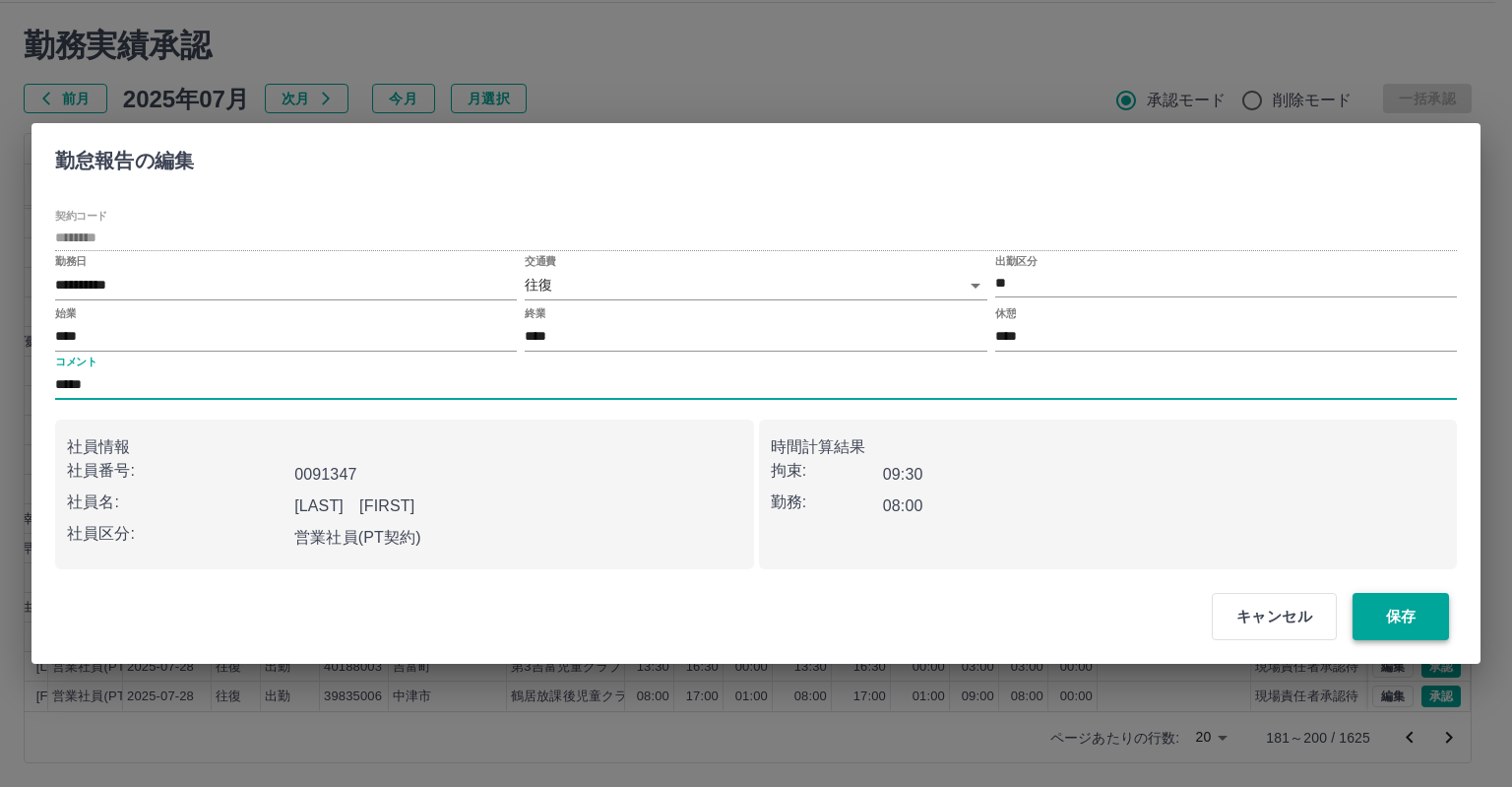 type on "*****" 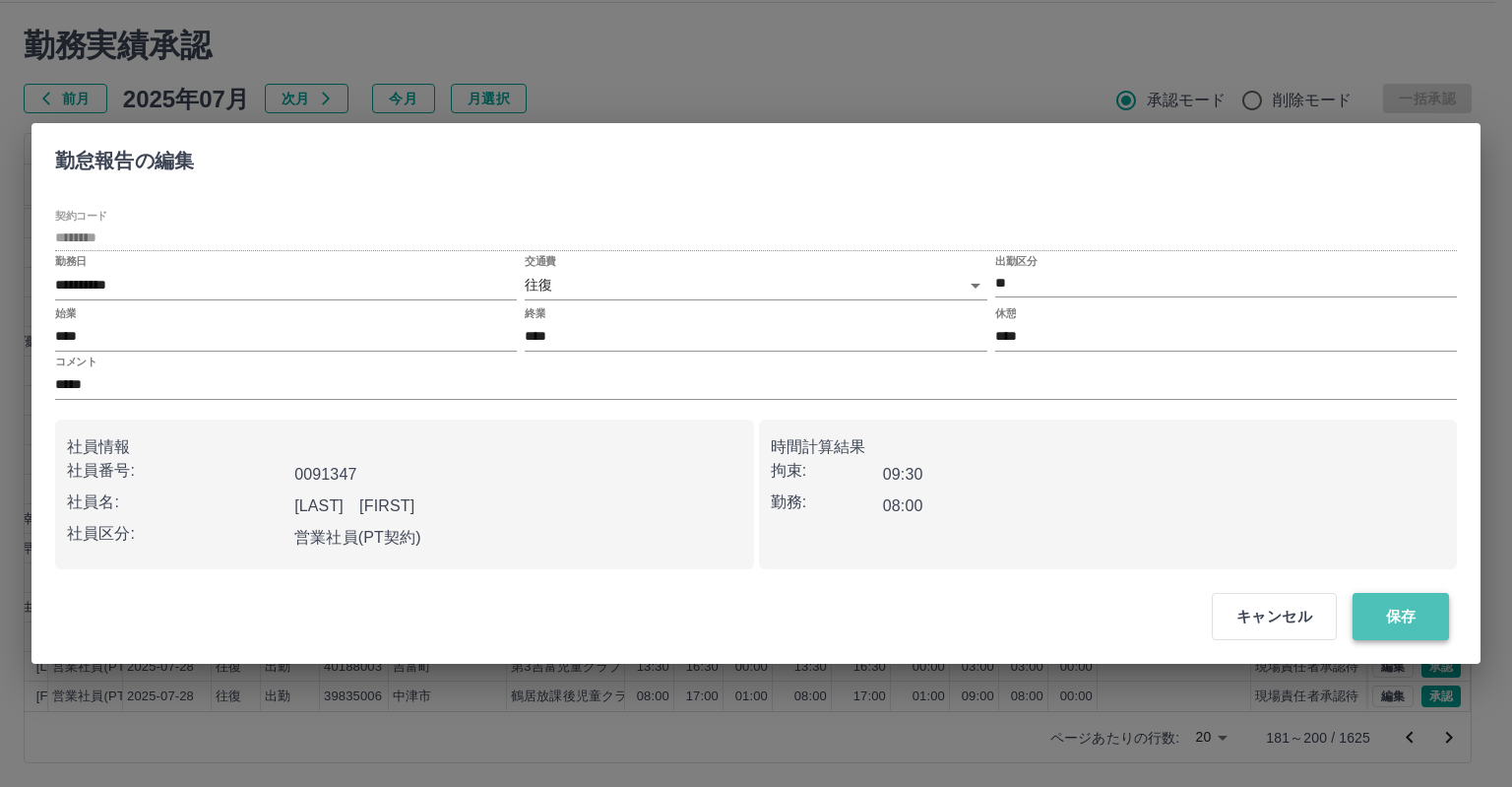 click on "保存" at bounding box center (1401, 617) 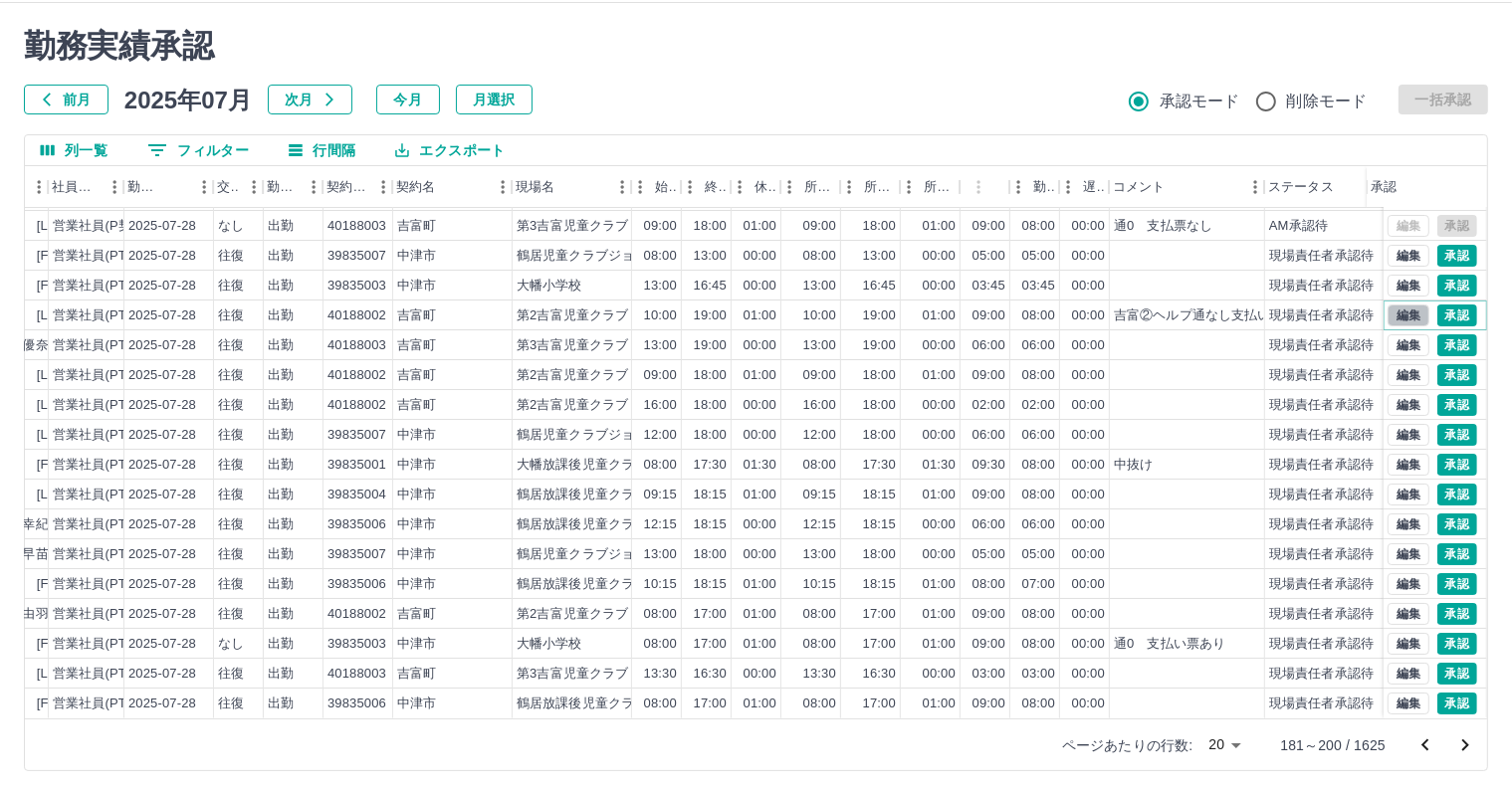 click on "編集" at bounding box center (1408, 315) 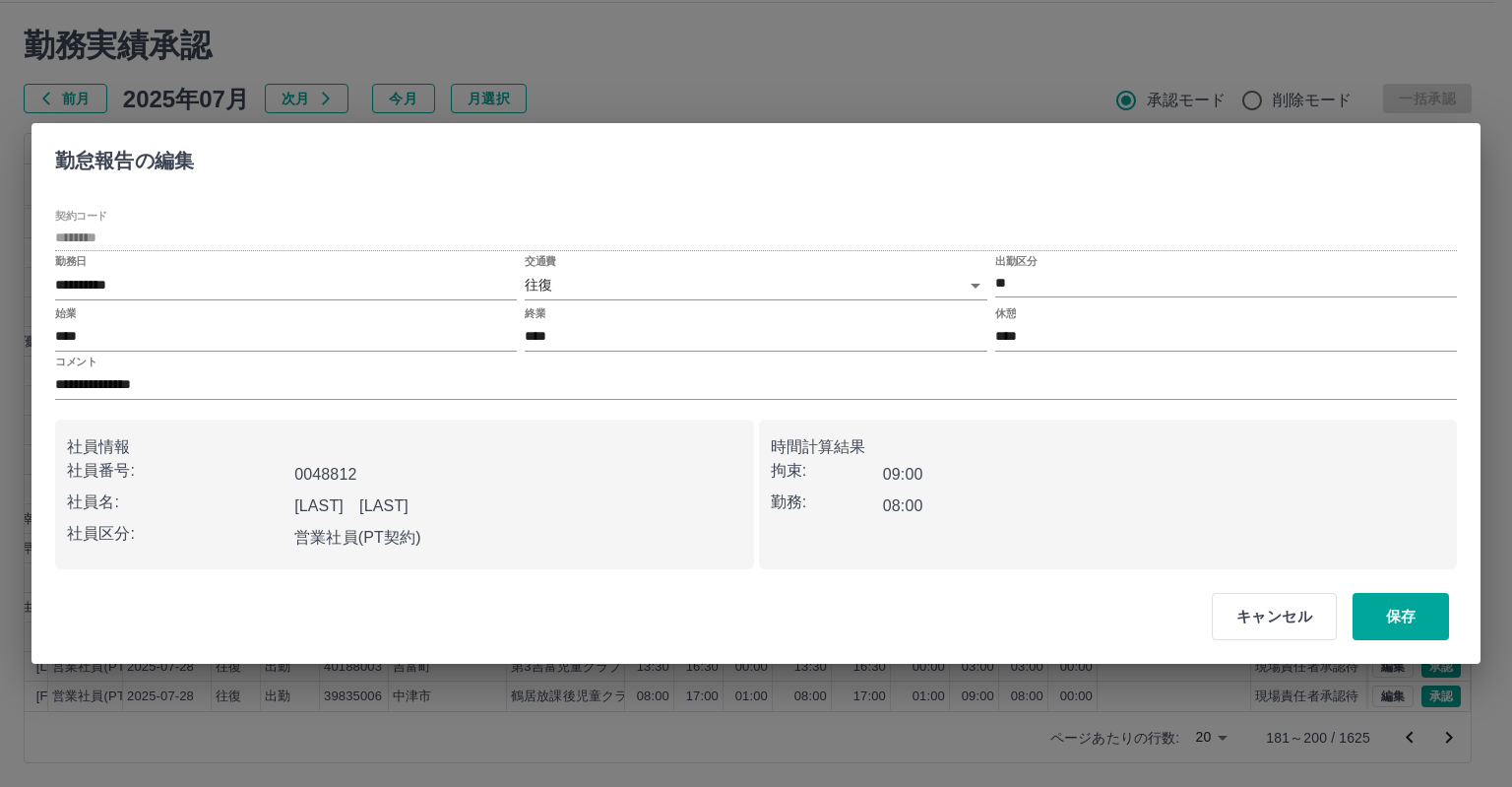 click on "SDH勤怠 岩西　夏帆 勤務実績承認 前月 2025年07月 次月 今月 月選択 承認モード 削除モード 一括承認 列一覧 0 フィルター 行間隔 エクスポート 承認フロー 社員番号 社員名 社員区分 勤務日 交通費 勤務区分 契約コード 契約名 現場名 始業 終業 休憩 所定開始 所定終業 所定休憩 拘束 勤務 遅刻等 コメント ステータス 承認 現 事 Ａ 営 0080214 [LAST]　[LAST] 営業社員(PT契約) 2025-07-28  -  有休 40188001 [CITY] 第1吉富児童クラブ - - - 13:00 19:00 00:00 00:00 00:00 00:00 私用の為 現場責任者承認待 現 事 Ａ 営 0064995 [LAST]　[LAST] 営業社員(PT契約) 2025-07-28  -  休日 39835001 [CITY] 大幡放課後児童クラブA - - - - - - 00:00 00:00 00:00 現場責任者承認待 現 事 Ａ 営 0075316 [LAST]　[LAST] 営業社員(P契約) 2025-07-28 なし 出勤 40188003 [CITY] 第3吉富児童クラブ 09:00 18:00 01:00 09:00 18:00 01:00 09:00 08:00 00:00 現" at bounding box center [756, 370] 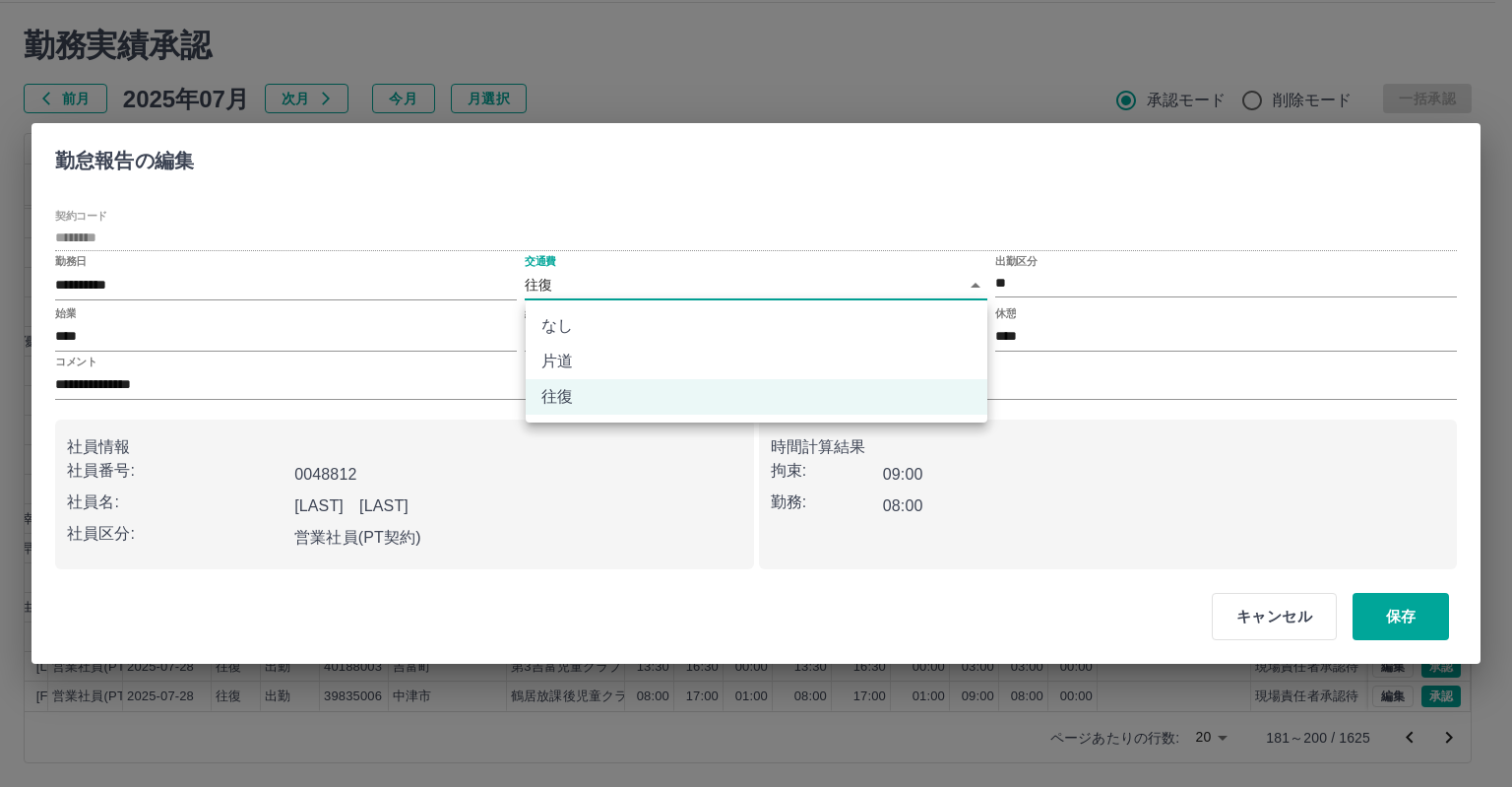 click on "なし" at bounding box center [756, 326] 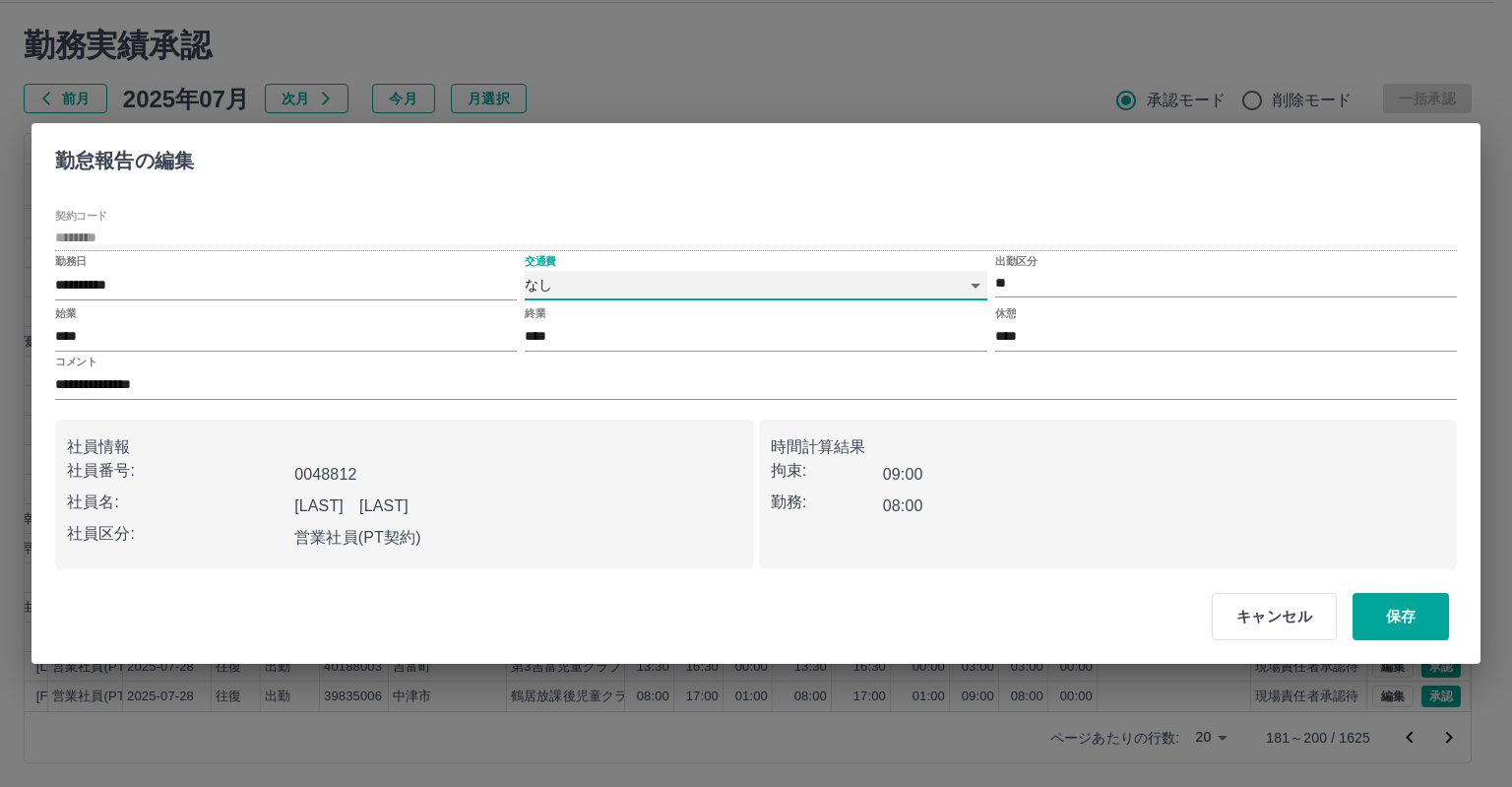 type on "****" 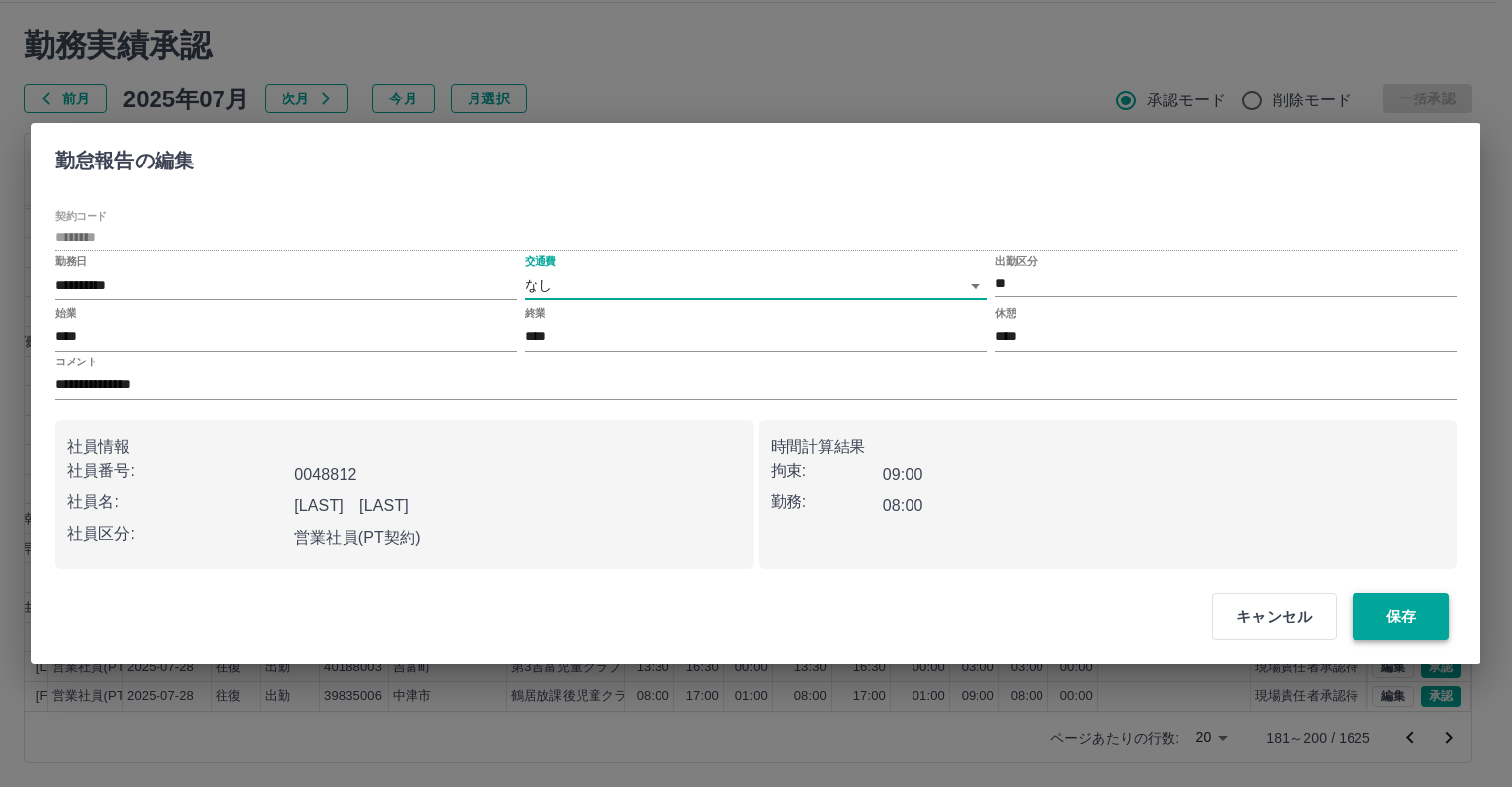 click on "保存" at bounding box center [1401, 617] 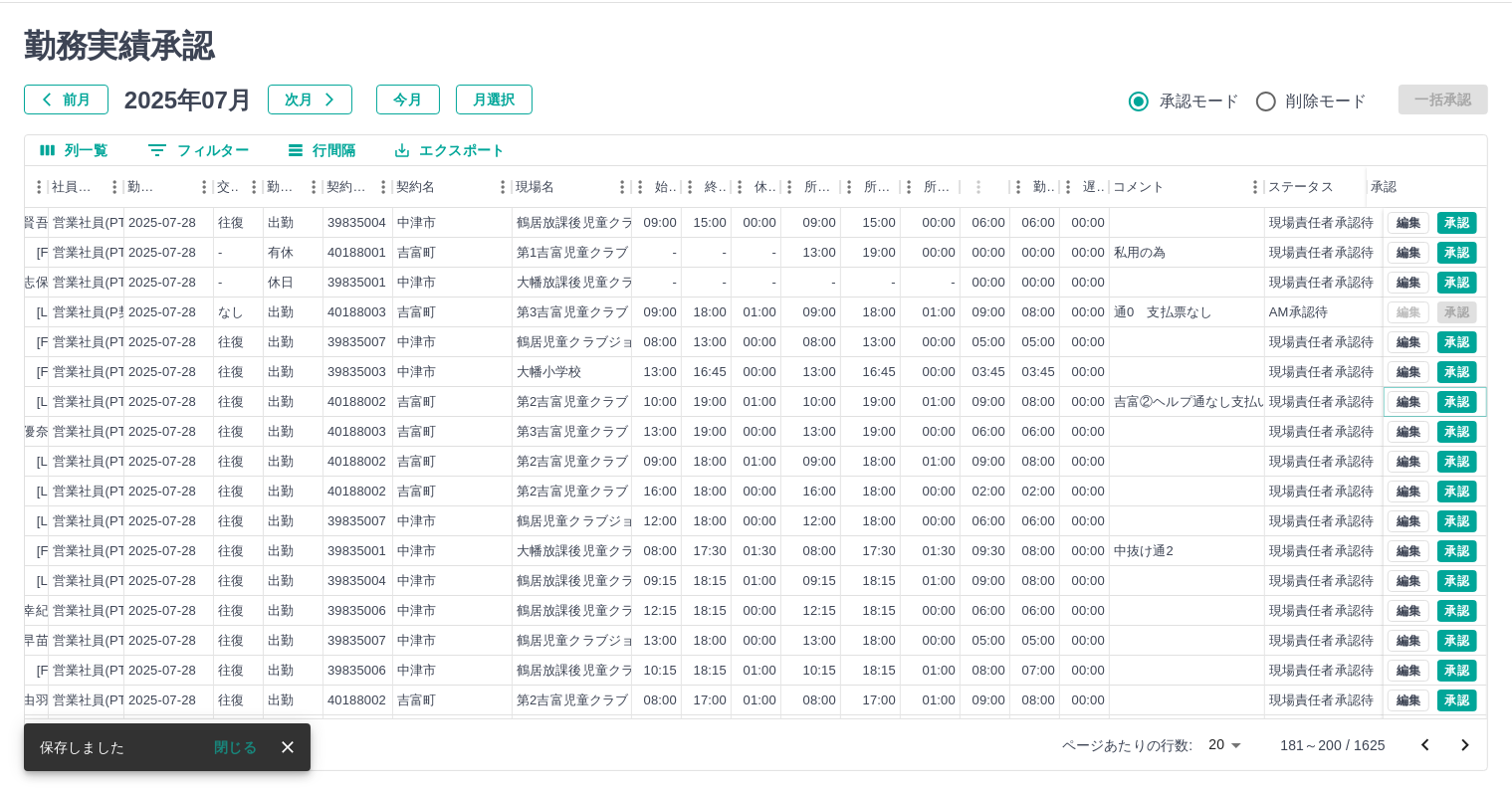 scroll, scrollTop: 0, scrollLeft: 275, axis: horizontal 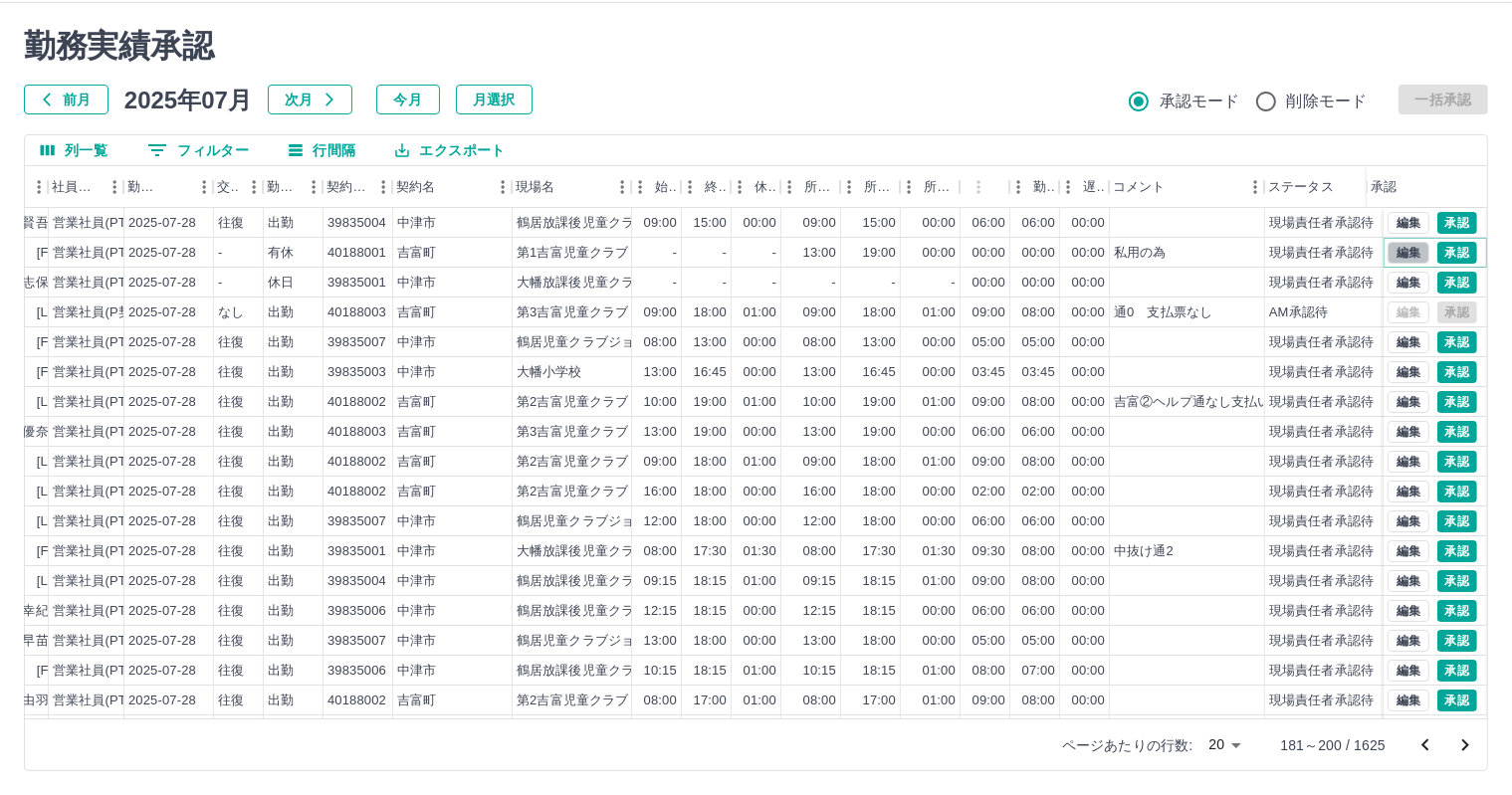 click on "編集" at bounding box center [1408, 253] 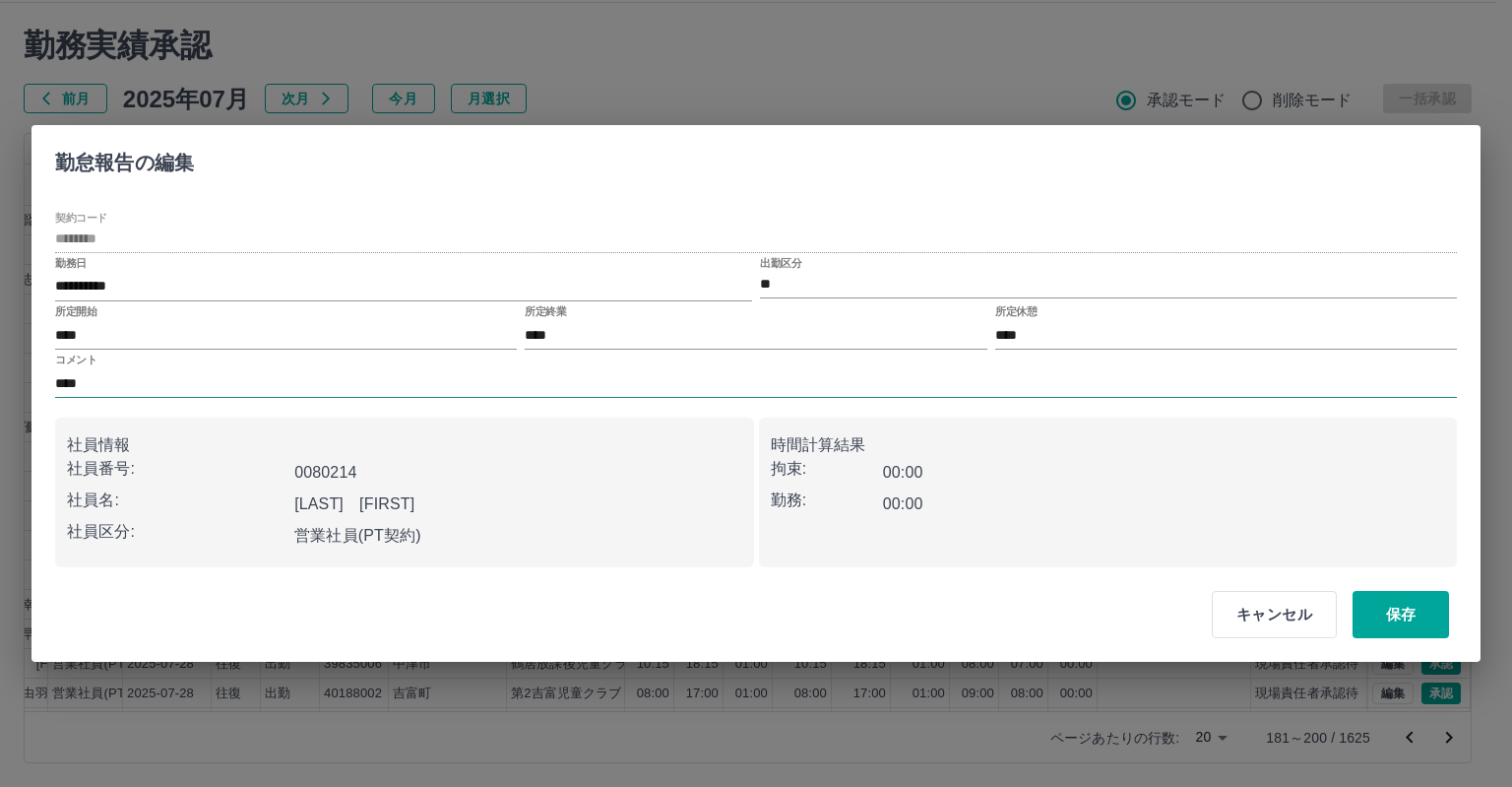 click on "****" at bounding box center (756, 383) 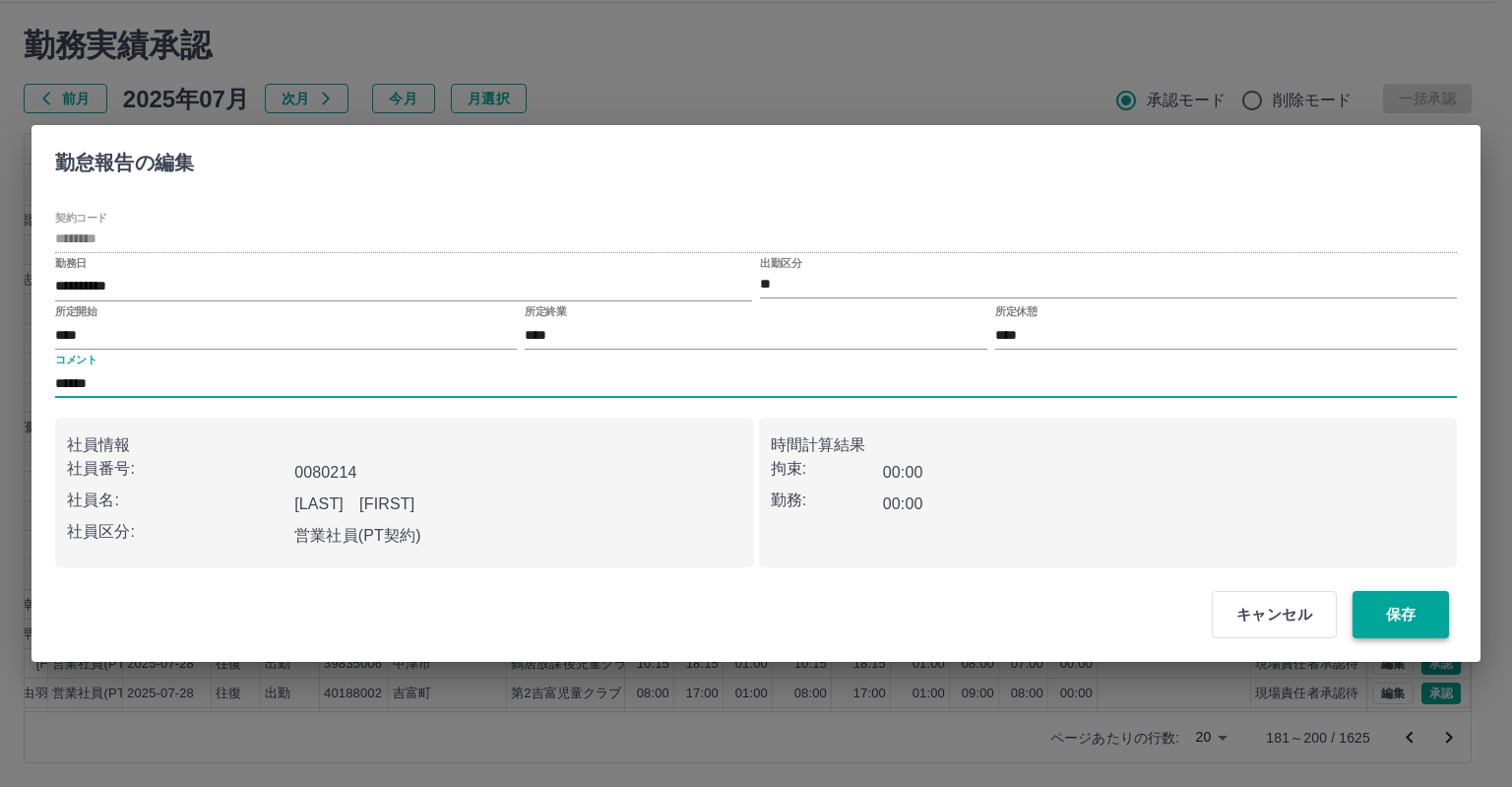type on "******" 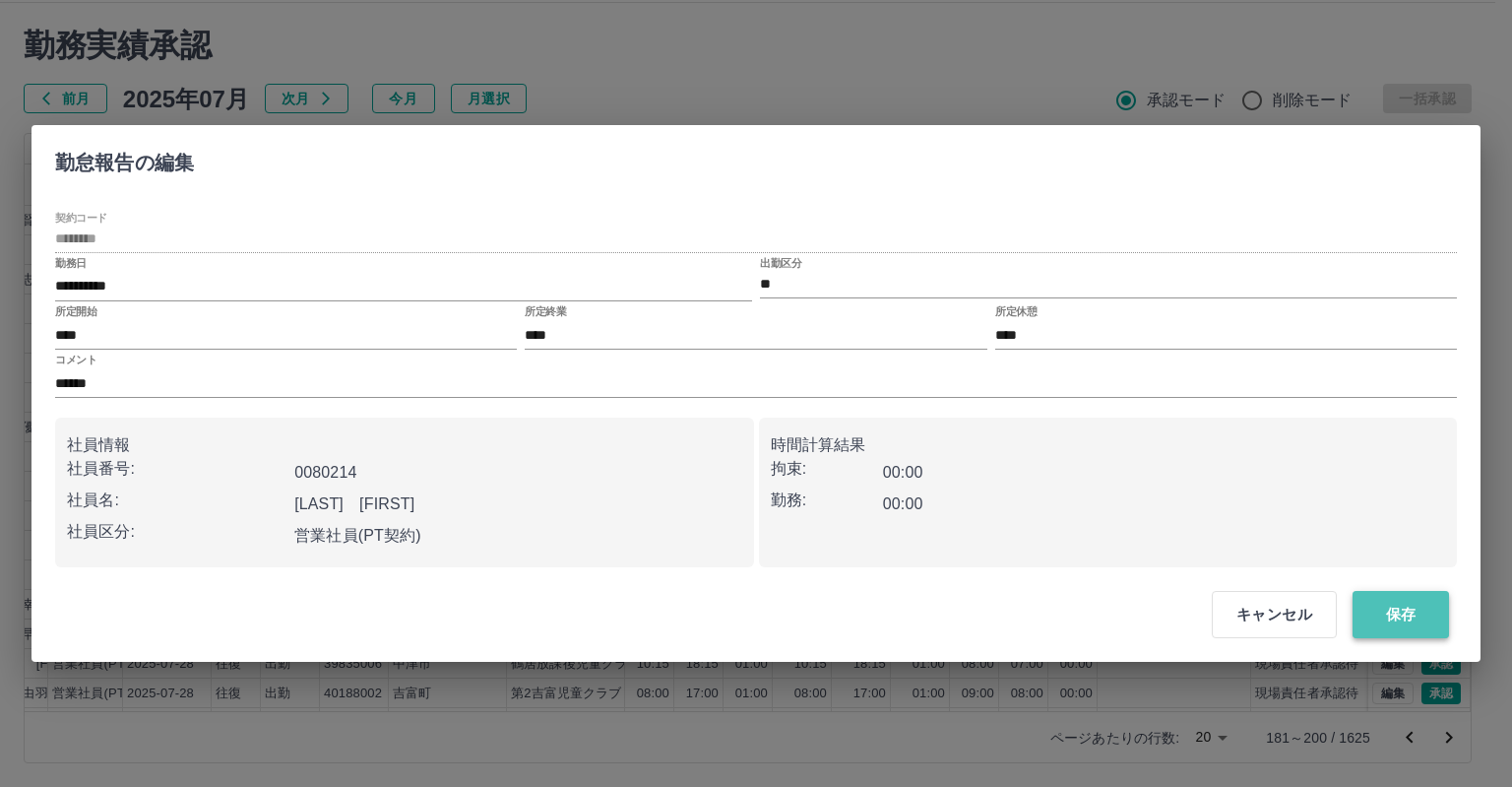 click on "保存" at bounding box center (1401, 615) 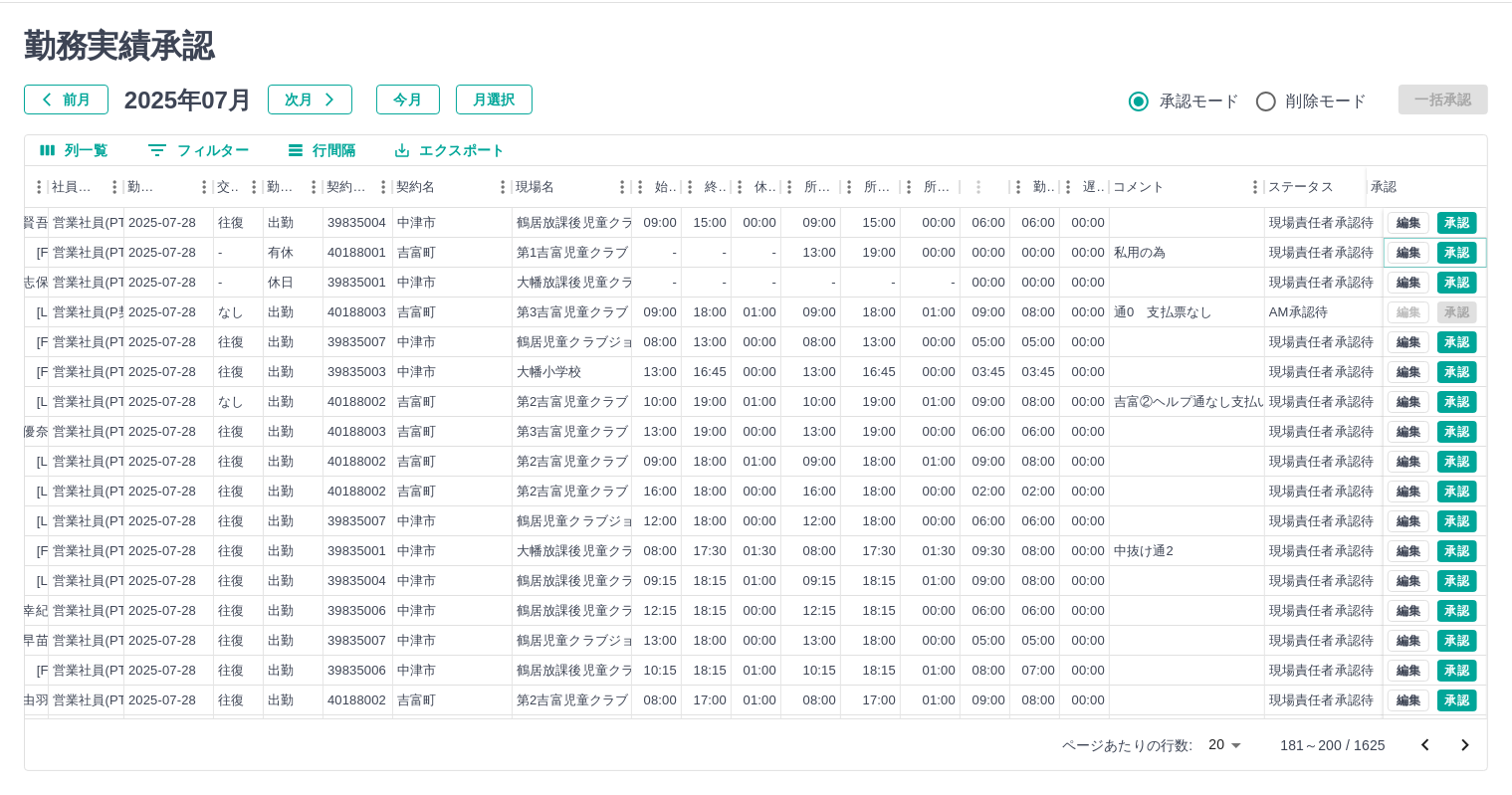 scroll, scrollTop: 0, scrollLeft: 0, axis: both 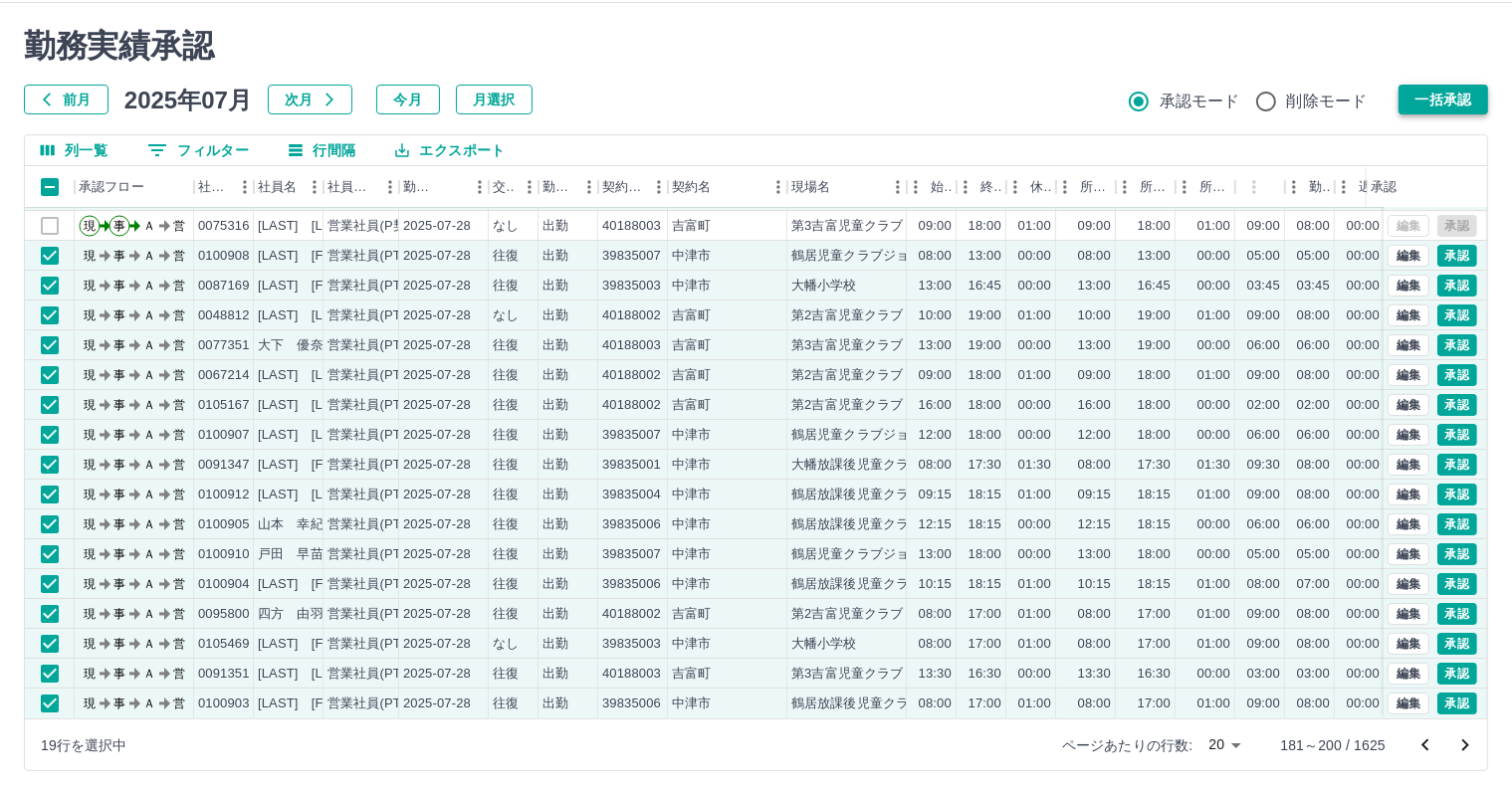 click on "一括承認" at bounding box center (1443, 99) 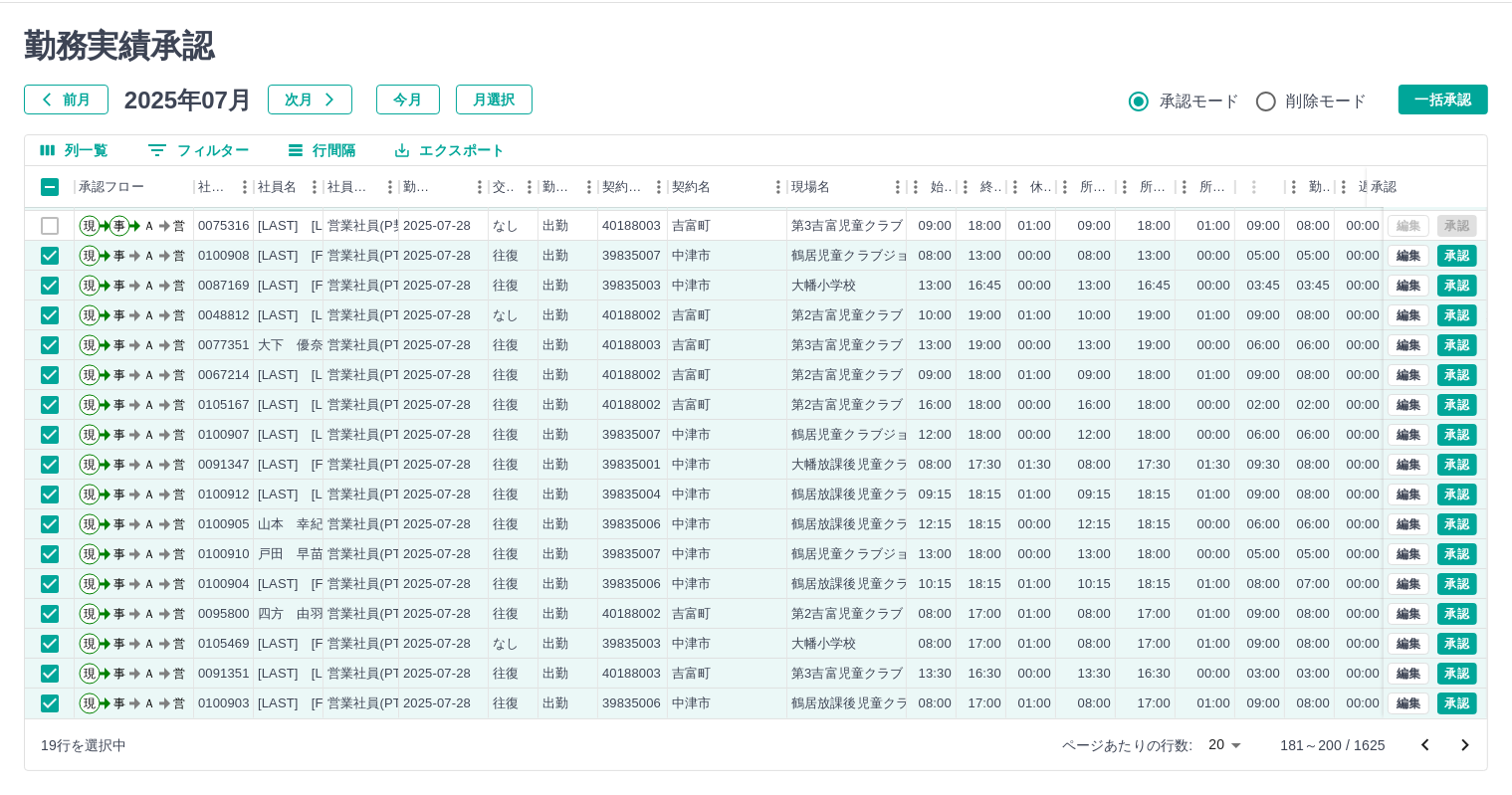 click on "勤務実績承認" at bounding box center (756, 46) 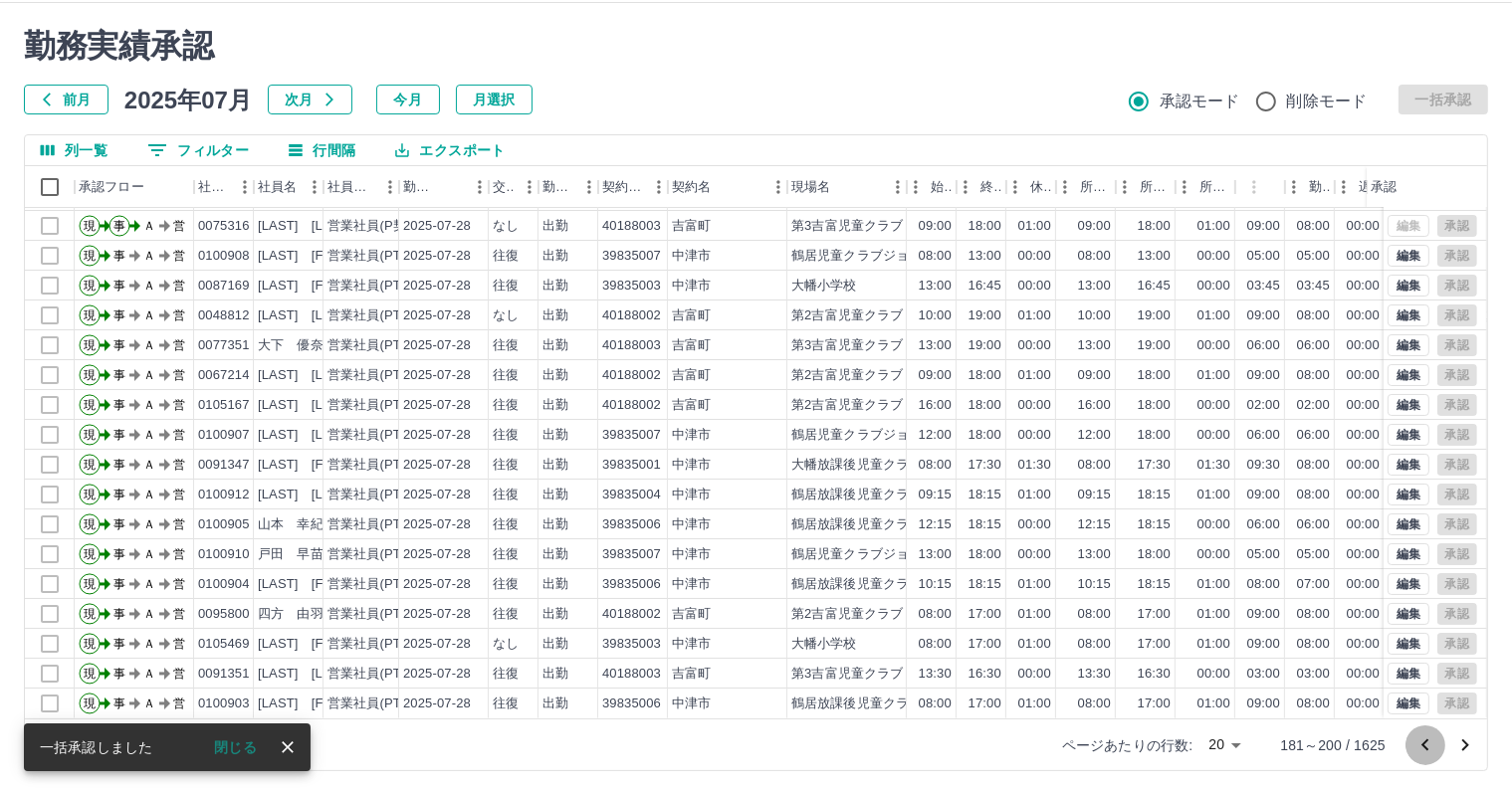 click 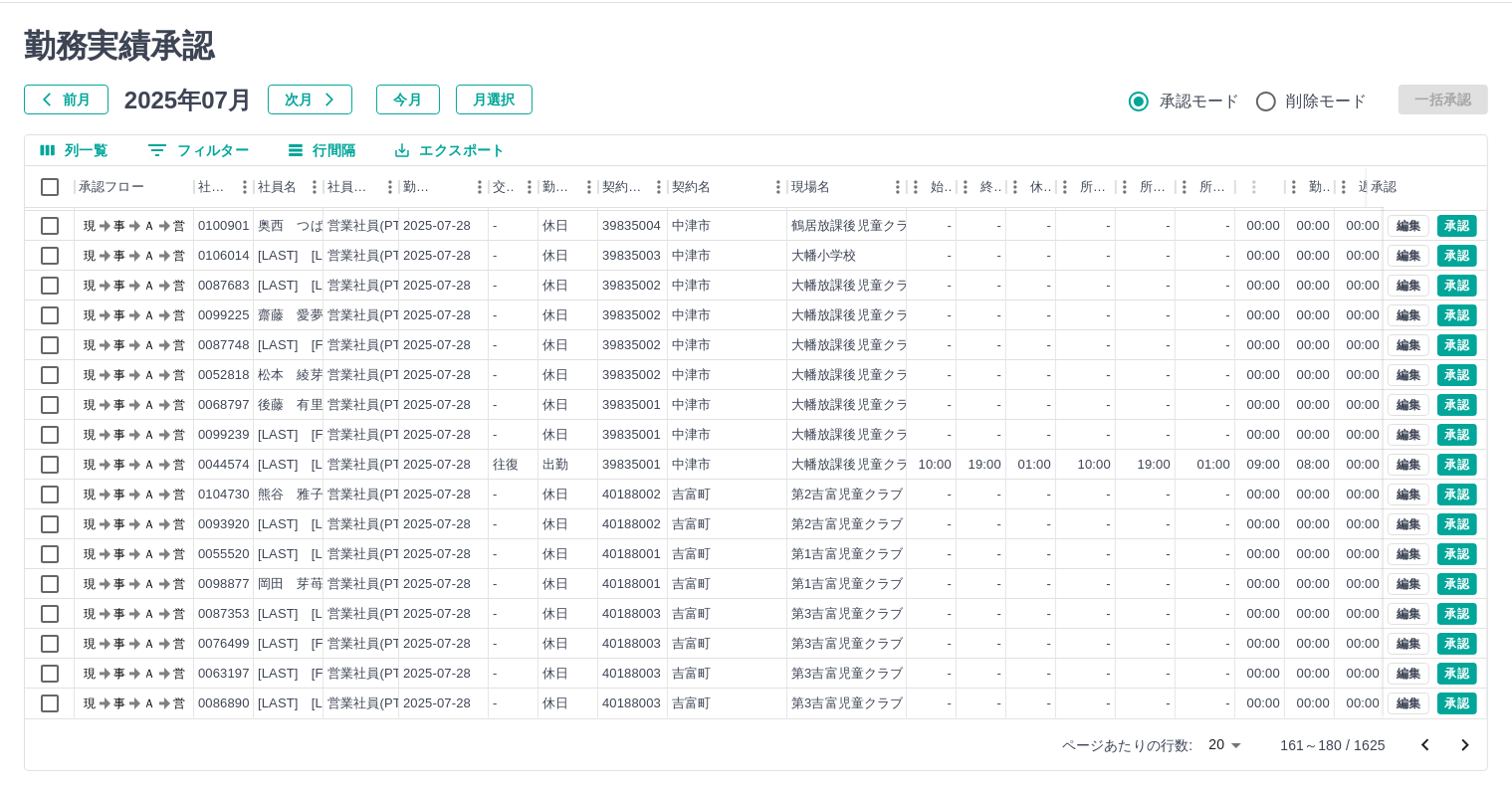scroll, scrollTop: 102, scrollLeft: 0, axis: vertical 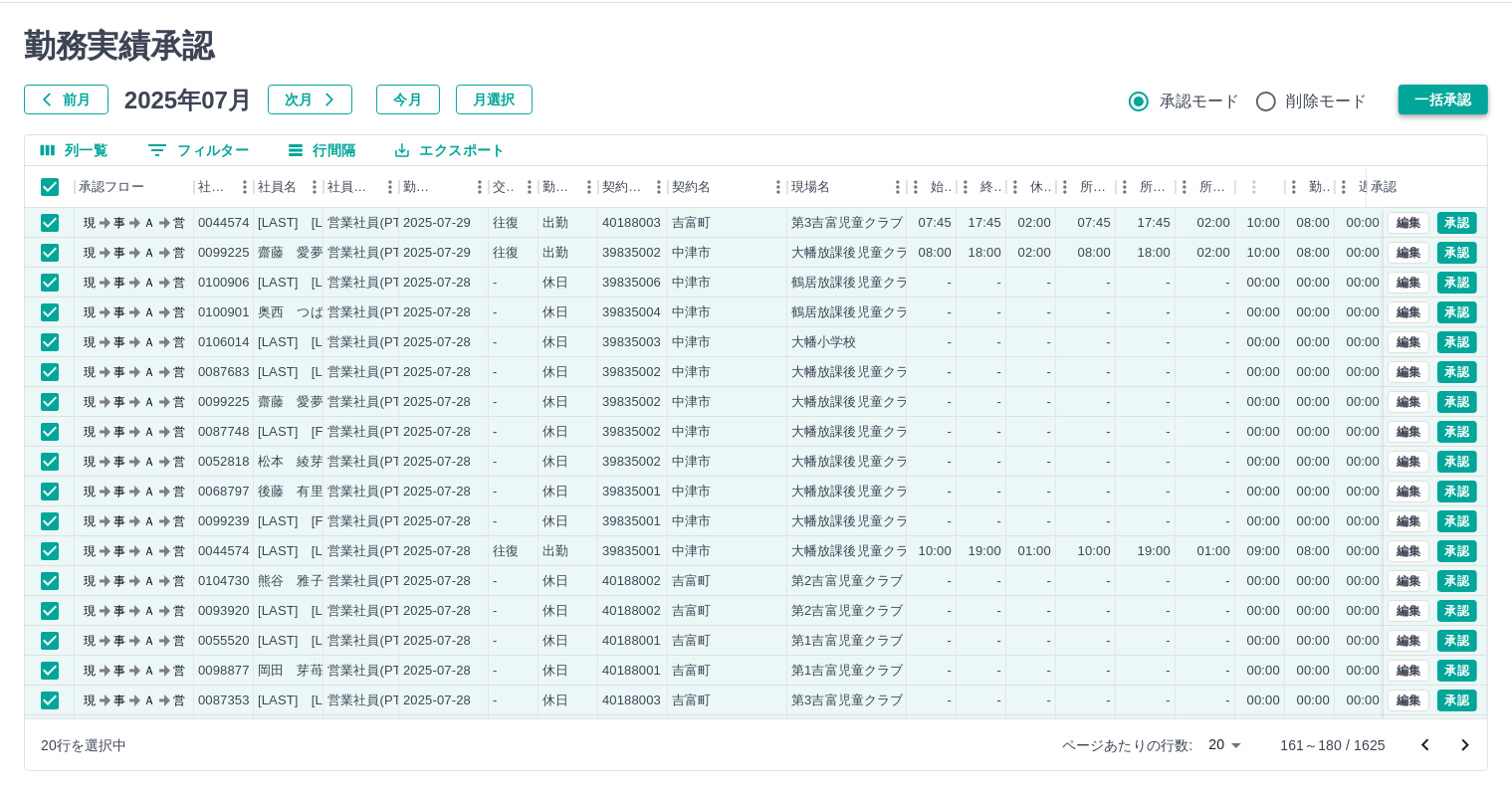 click on "一括承認" at bounding box center (1443, 99) 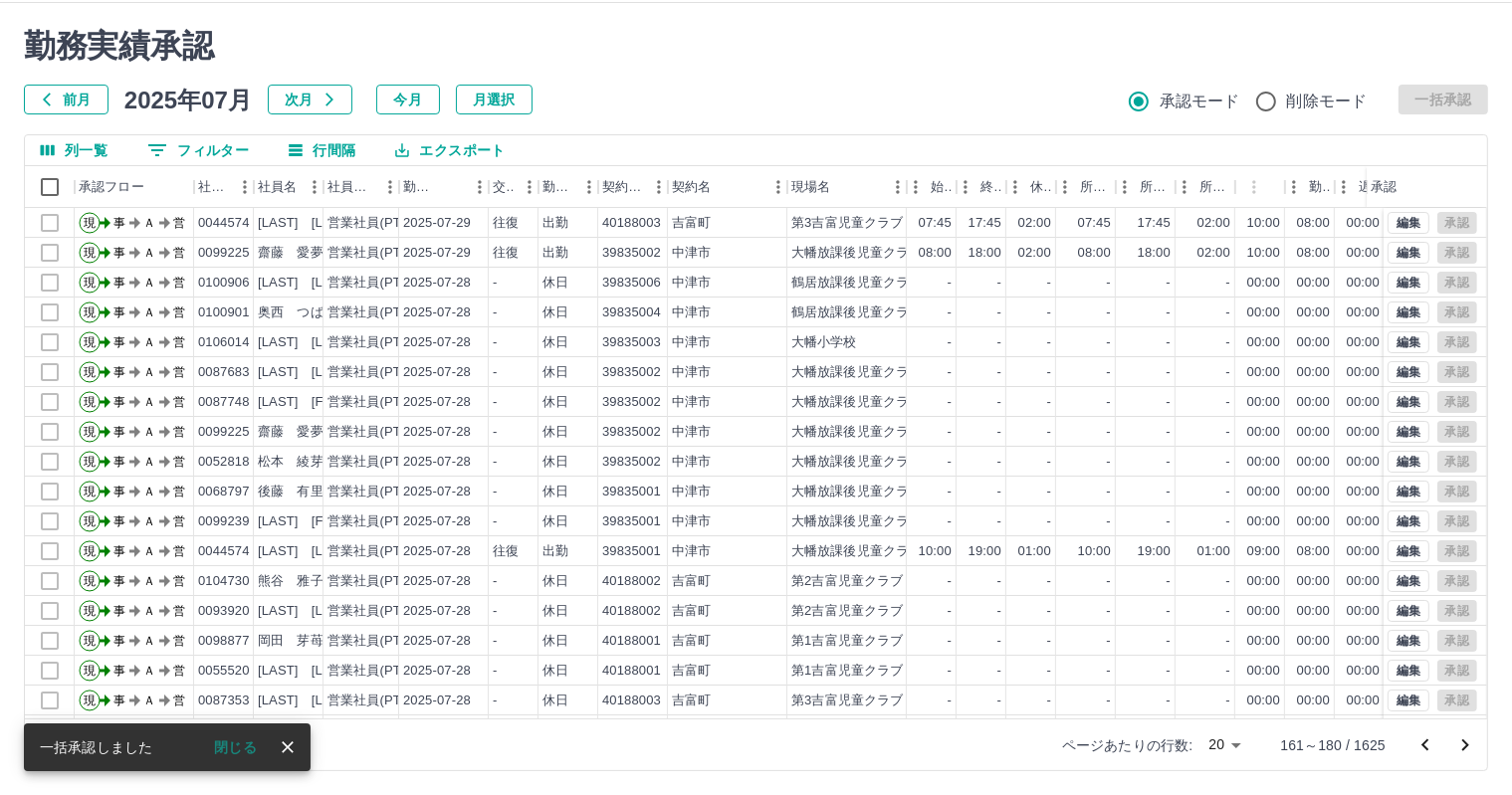 click 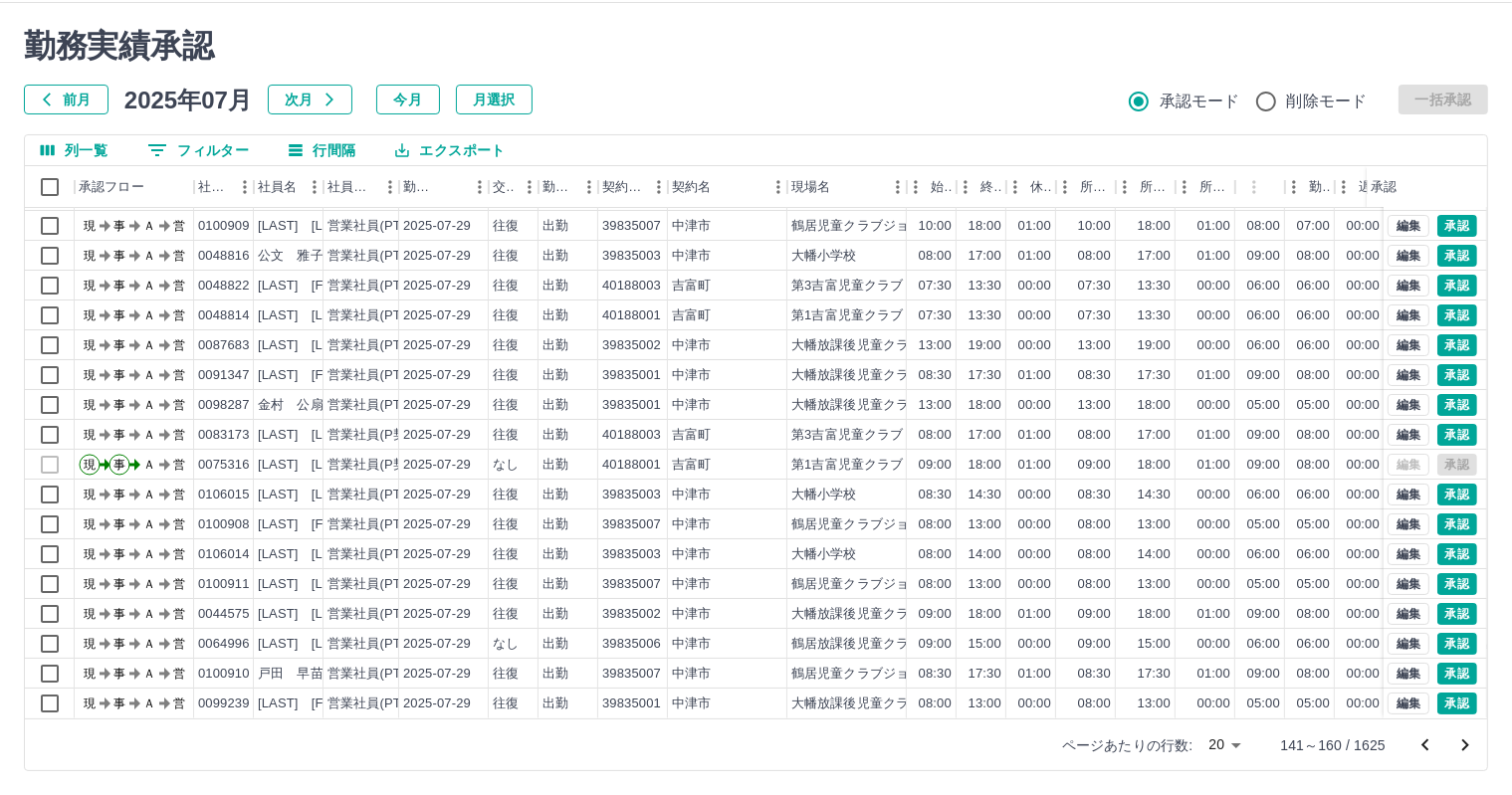 scroll, scrollTop: 102, scrollLeft: 0, axis: vertical 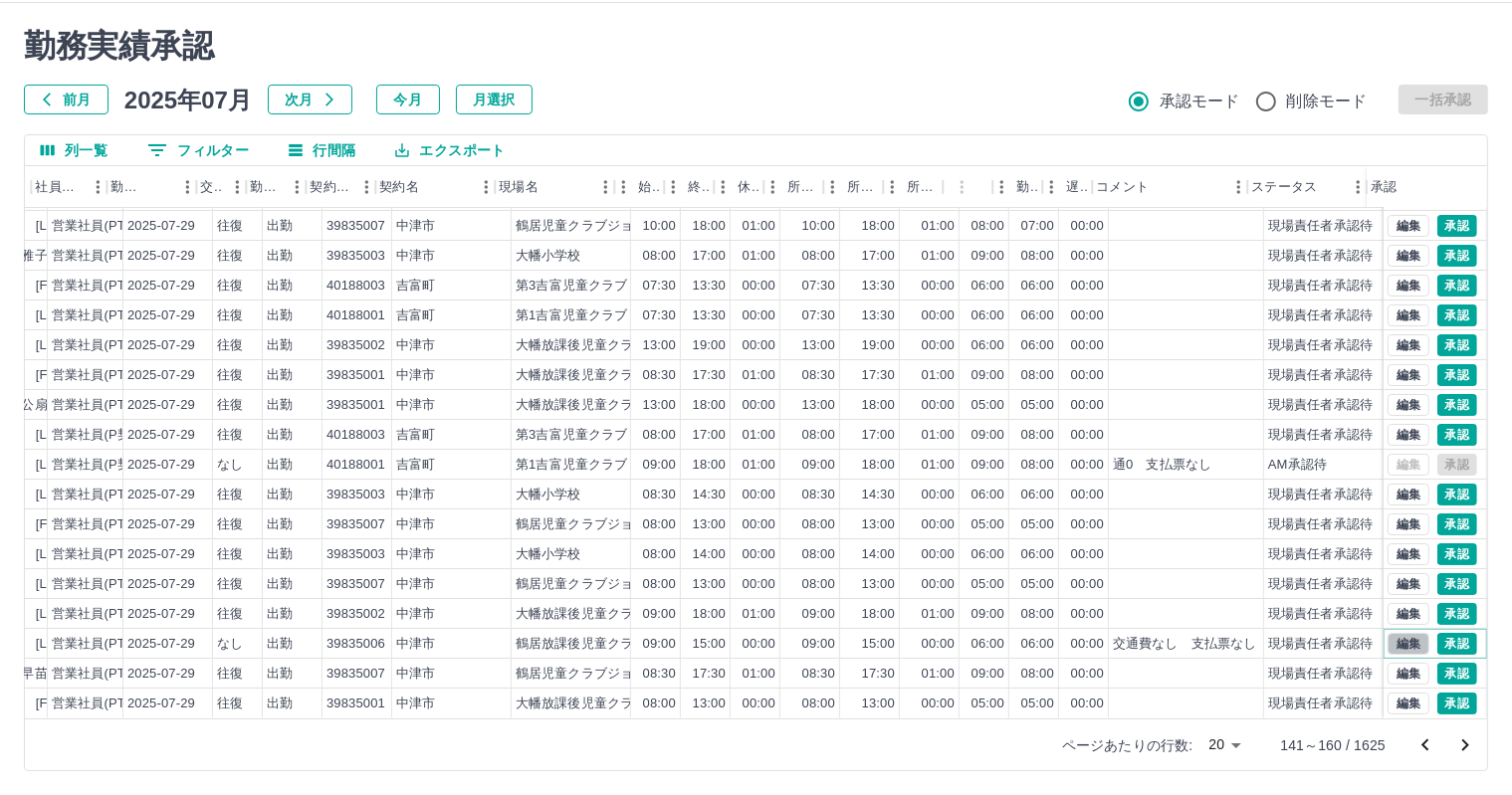 click on "編集" at bounding box center [1408, 644] 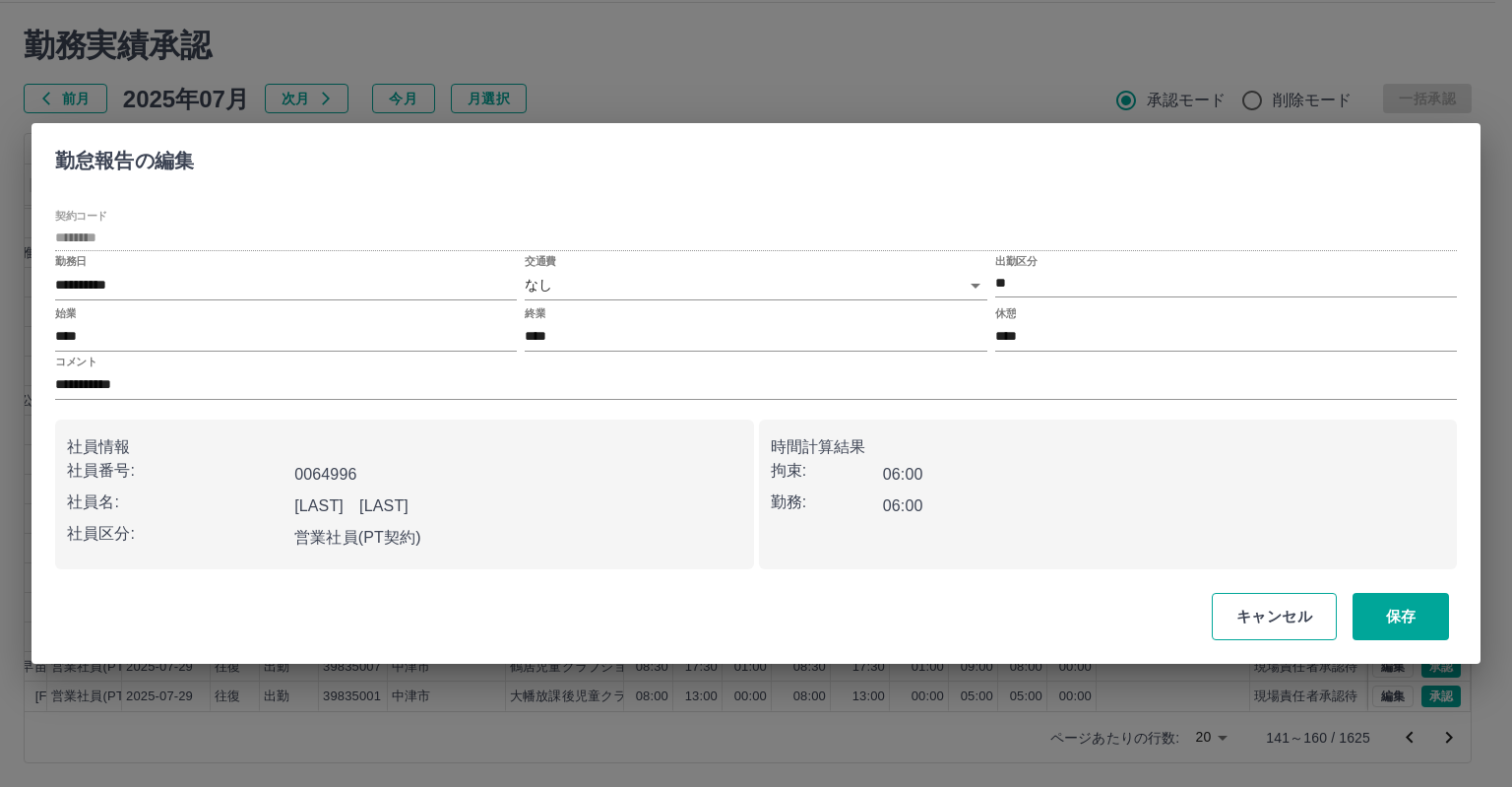click on "キャンセル" at bounding box center [1274, 617] 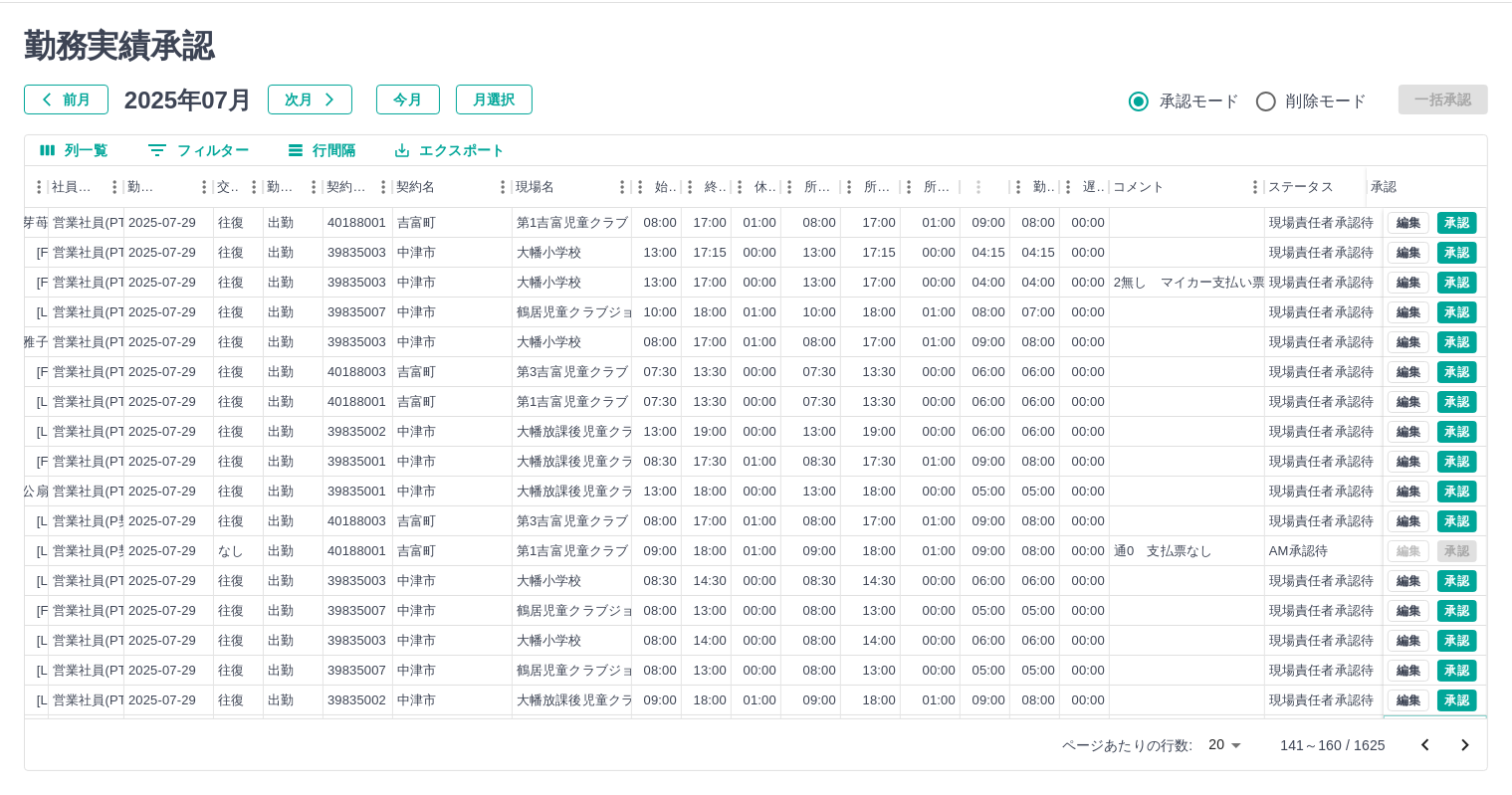 scroll, scrollTop: 0, scrollLeft: 275, axis: horizontal 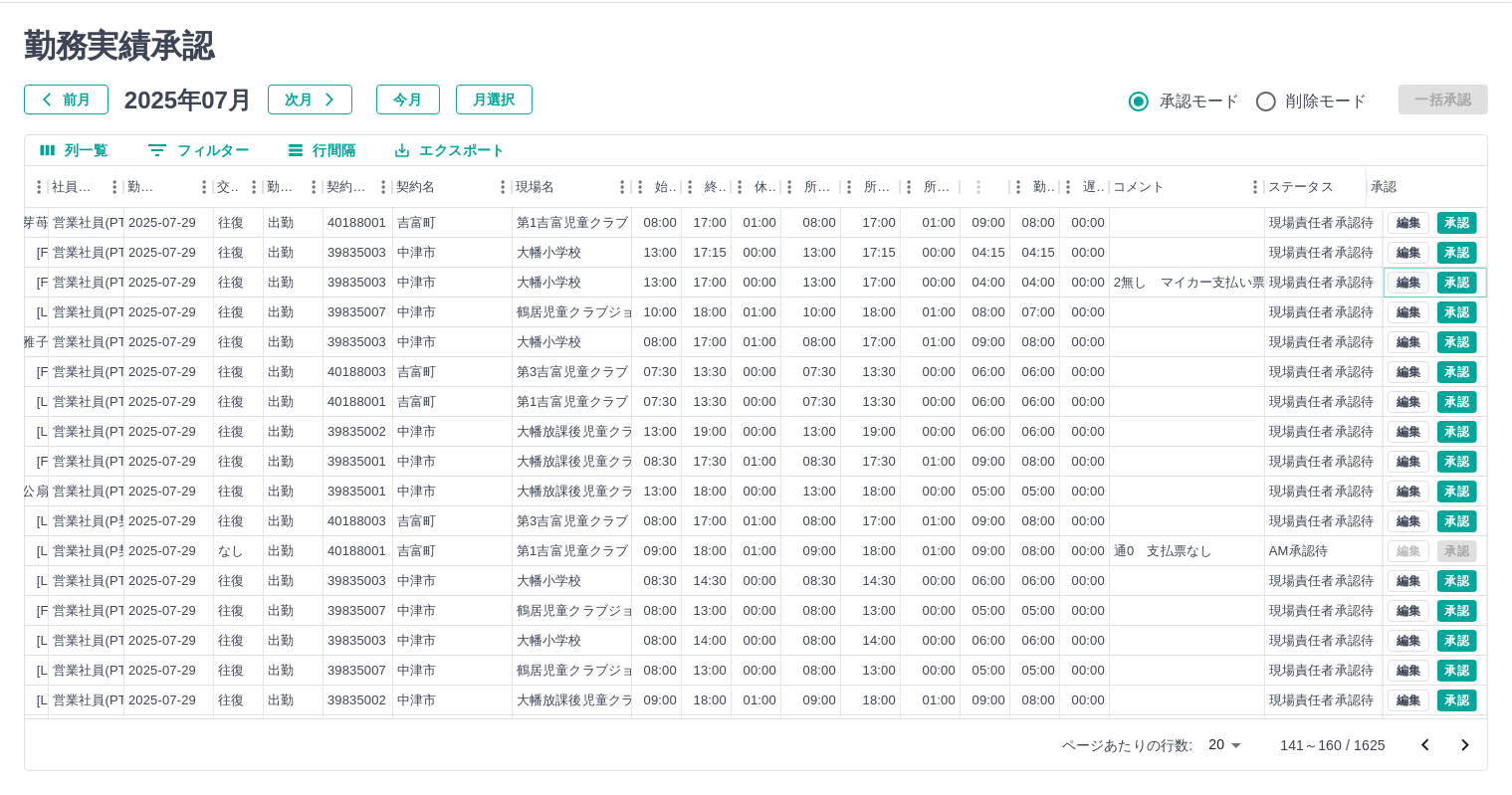 click on "編集" at bounding box center [1408, 283] 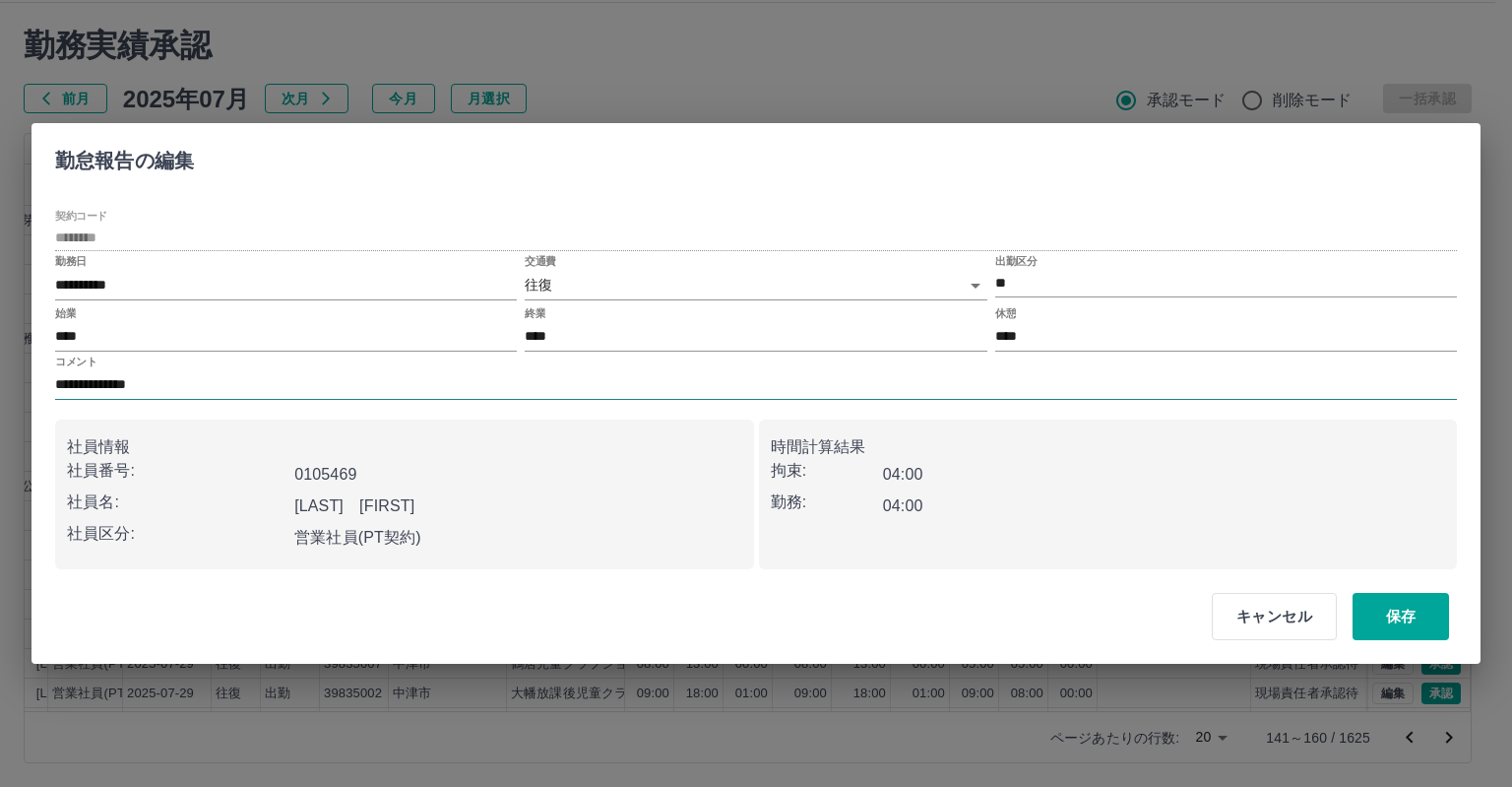click on "**********" at bounding box center [756, 385] 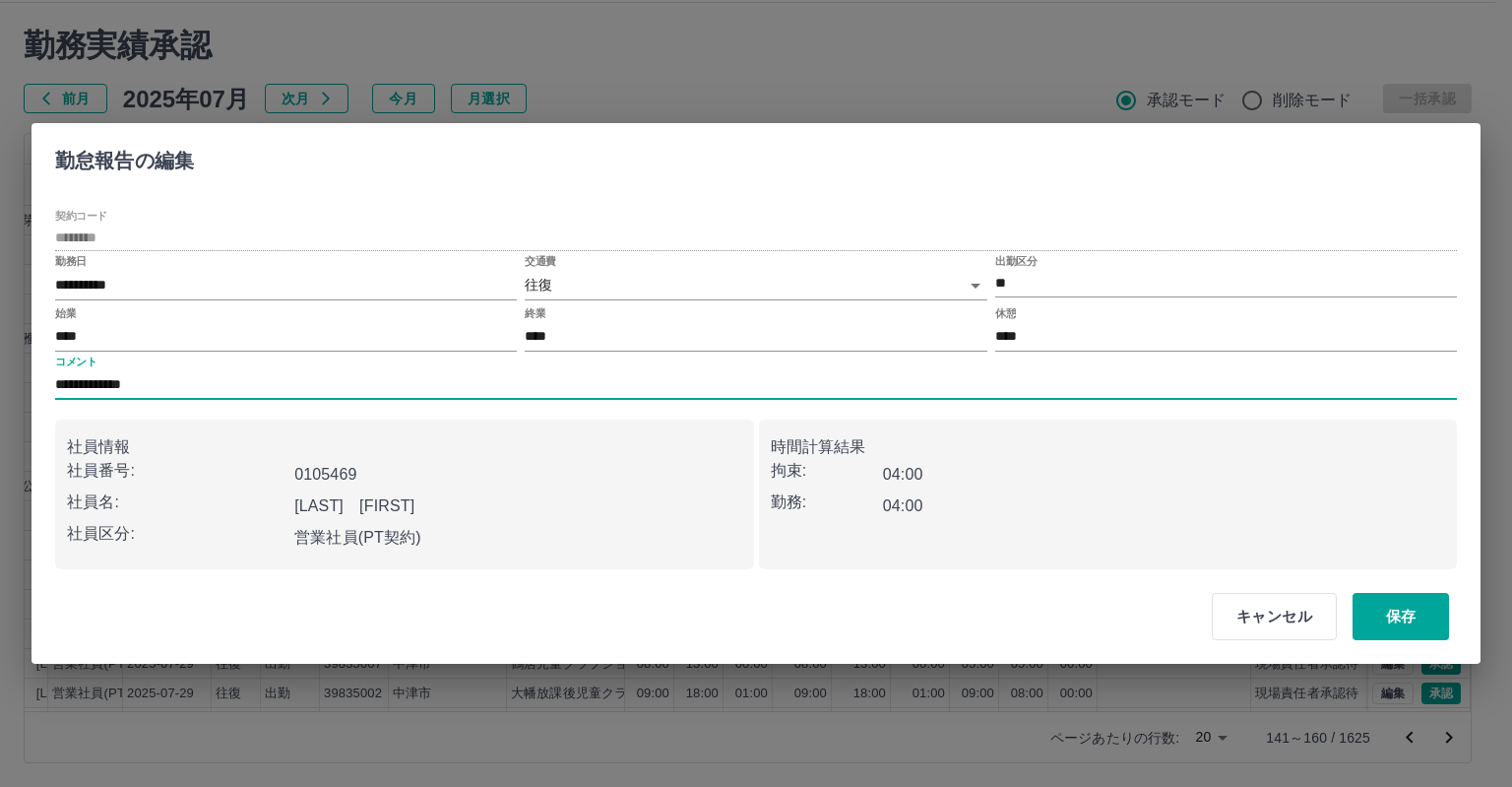 type on "**********" 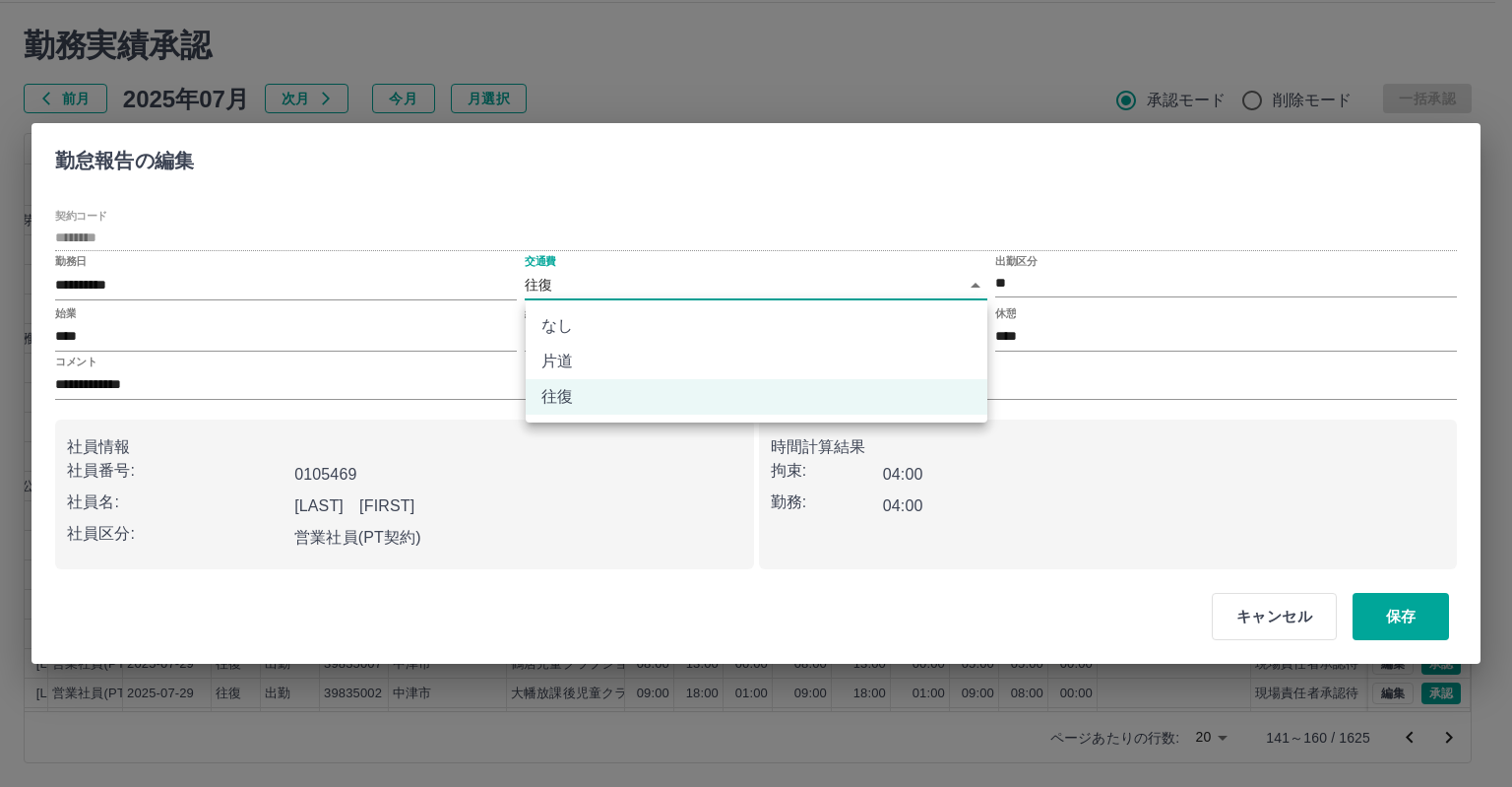 click on "SDH勤怠 岩西　夏帆 勤務実績承認 前月 2025年07月 次月 今月 月選択 承認モード 削除モード 一括承認 列一覧 0 フィルター 行間隔 エクスポート 承認フロー 社員番号 社員名 社員区分 勤務日 交通費 勤務区分 契約コード 契約名 現場名 始業 終業 休憩 所定開始 所定終業 所定休憩 拘束 勤務 遅刻等 コメント ステータス 承認 現 事 Ａ 営 0098877 [LAST]　[LAST] 営業社員(PT契約) 2025-07-29 往復 出勤 40188001 [CITY] 第1吉富児童クラブ 08:00 17:00 01:00 08:00 17:00 01:00 09:00 08:00 00:00 現場責任者承認待 現 事 Ａ 営 0087169 [LAST]　[LAST] 営業社員(PT契約) 2025-07-29 往復 出勤 39835003 [CITY] 大幡小学校 13:00 17:15 00:00 13:00 17:15 00:00 04:15 04:15 00:00 現場責任者承認待 現 事 Ａ 営 0105469 [LAST]　[LAST] 営業社員(PT契約) 2025-07-29 往復 出勤 39835003 [CITY] 大幡小学校 13:00 17:00 00:00 13:00 17:00 00:00 04:00 04:00 00:00" at bounding box center (756, 370) 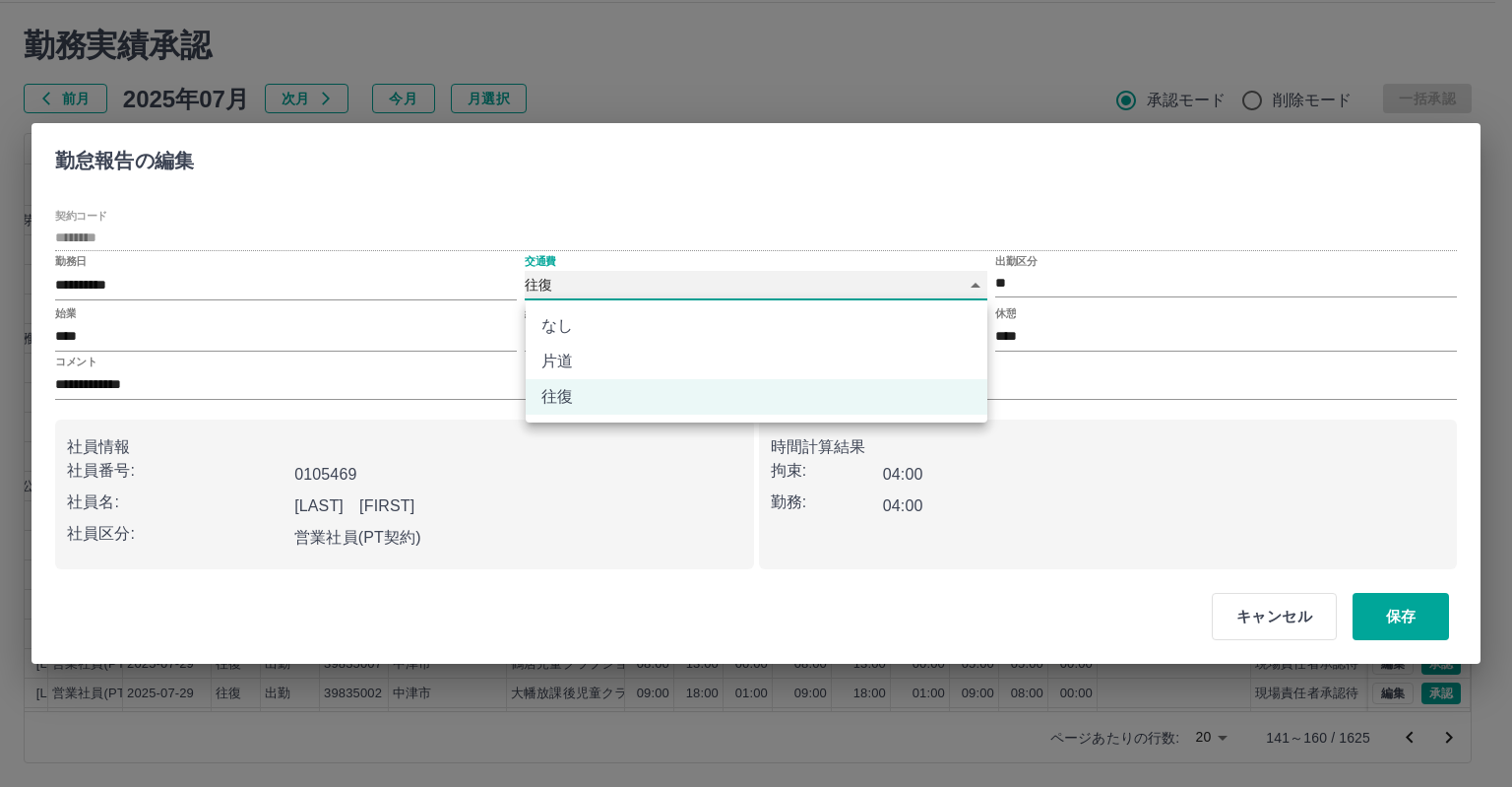 type on "****" 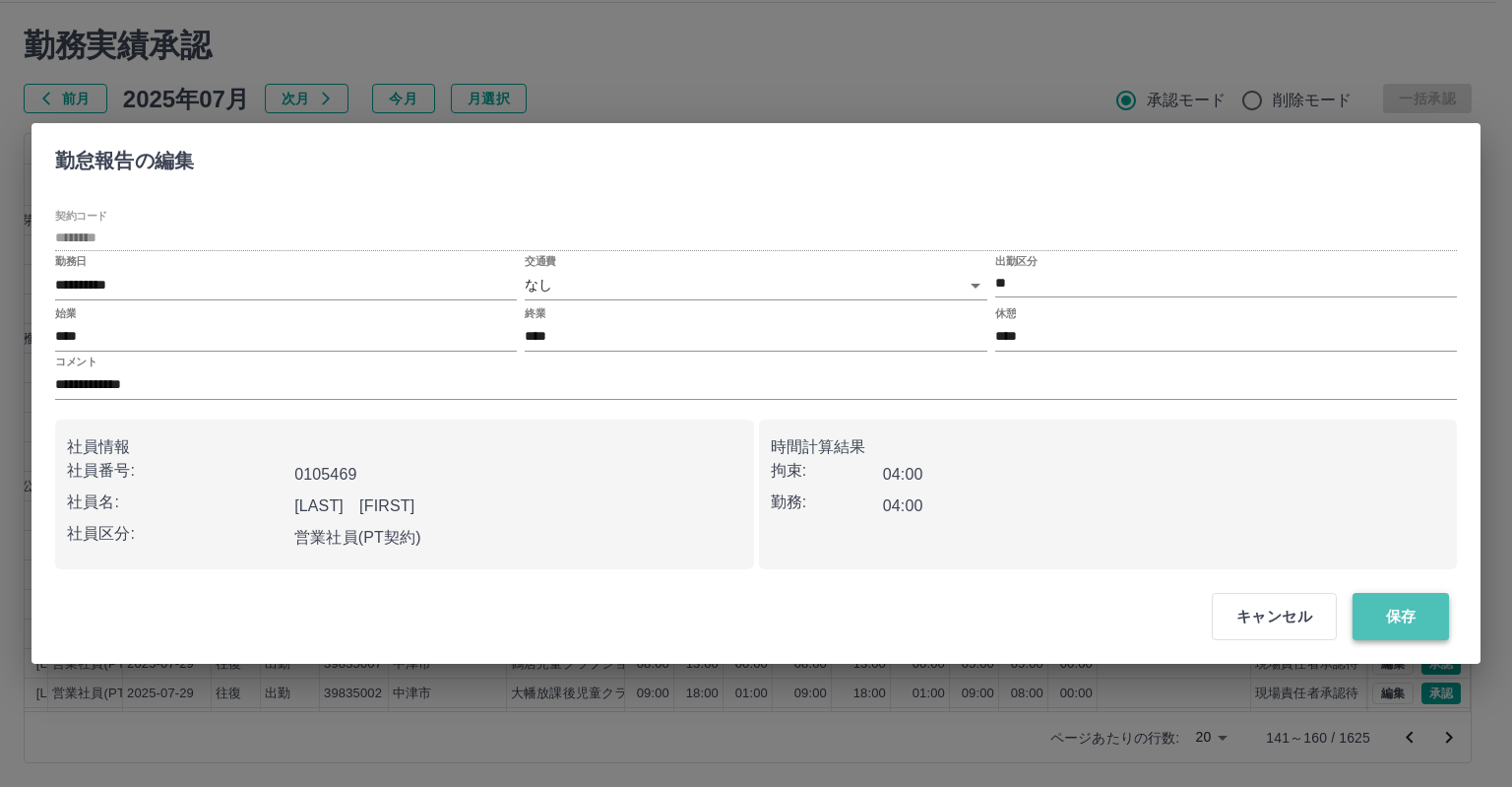 click on "保存" at bounding box center [1401, 617] 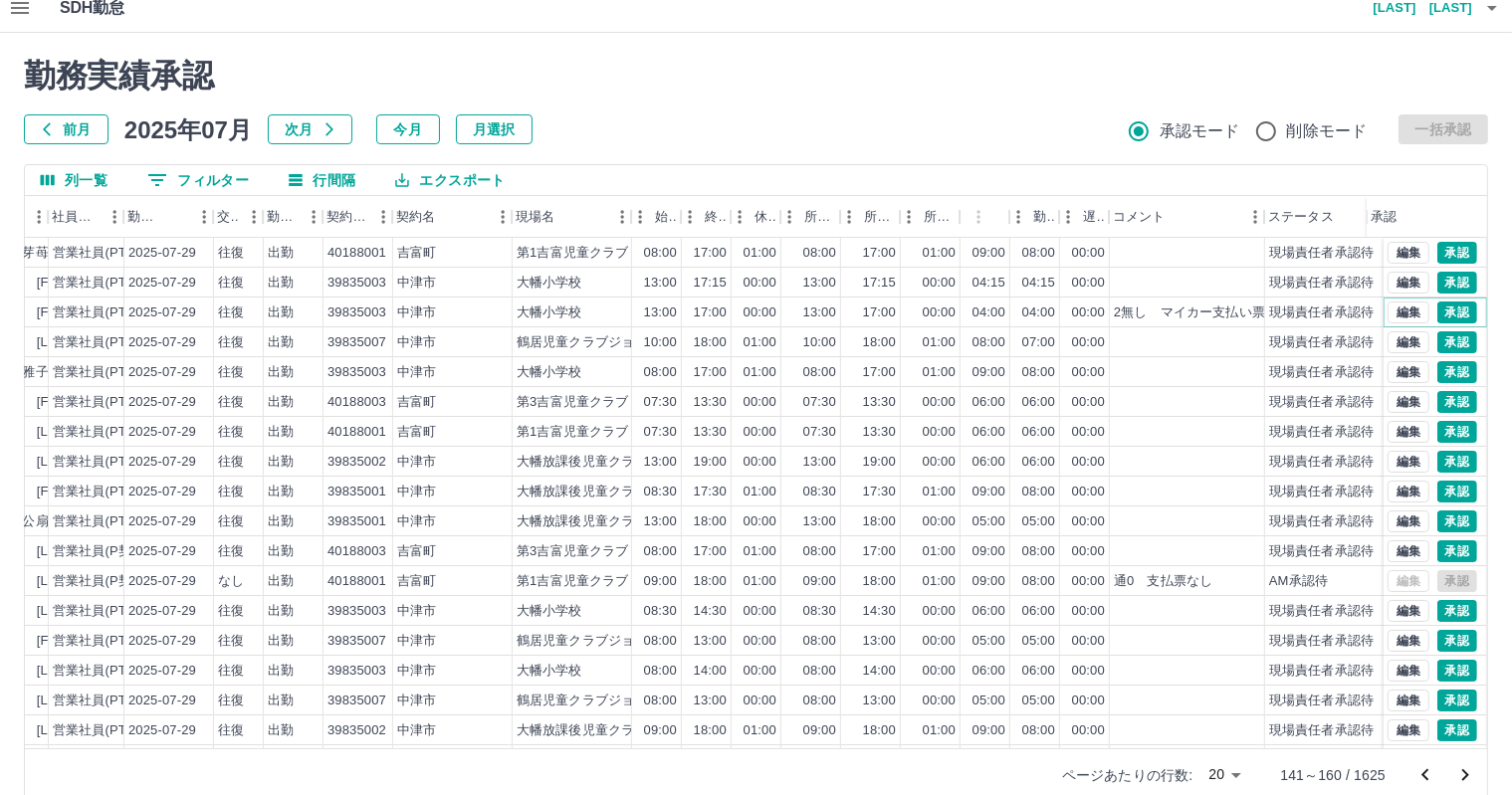 scroll, scrollTop: 0, scrollLeft: 0, axis: both 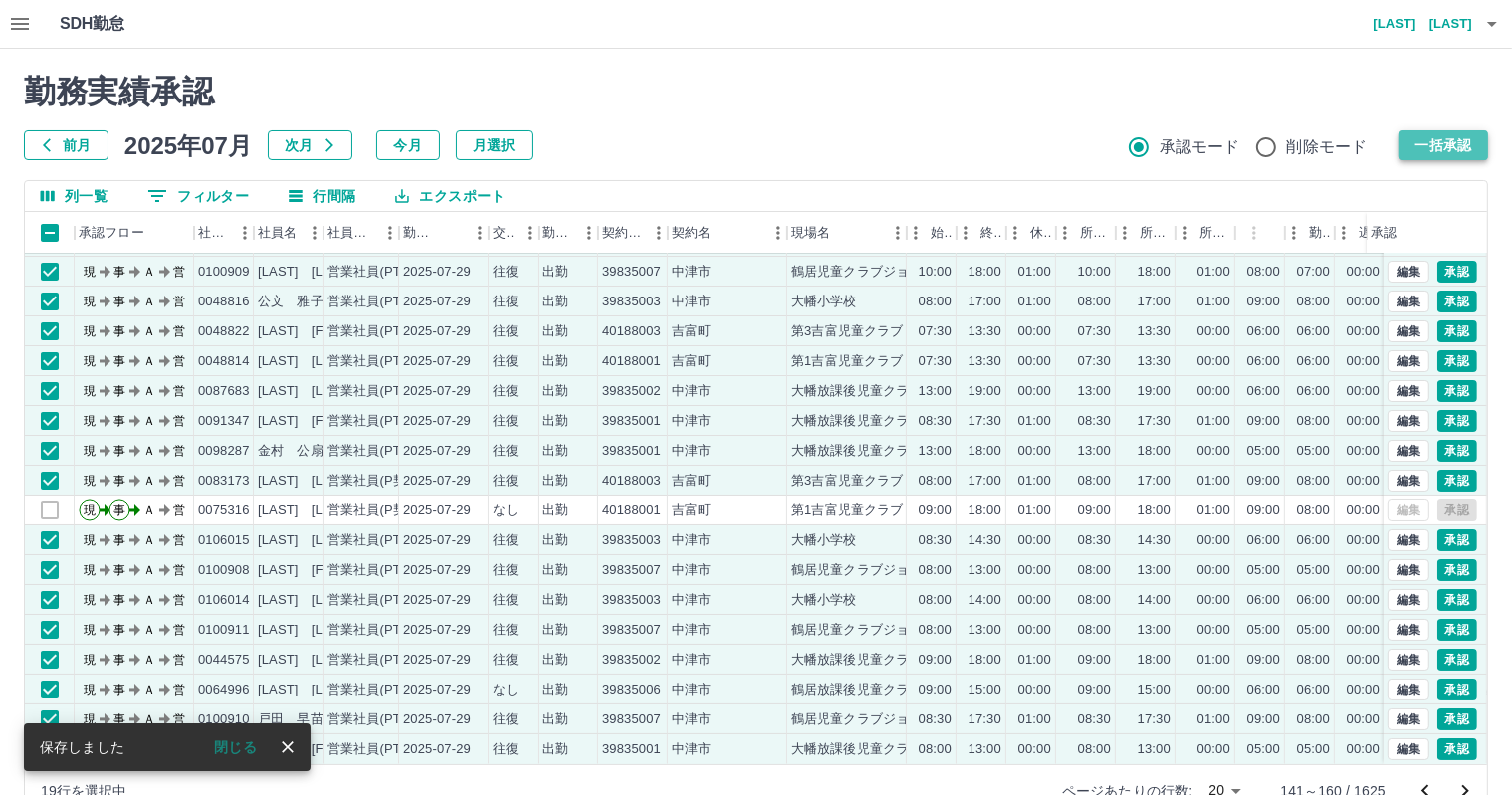 click on "一括承認" at bounding box center [1443, 145] 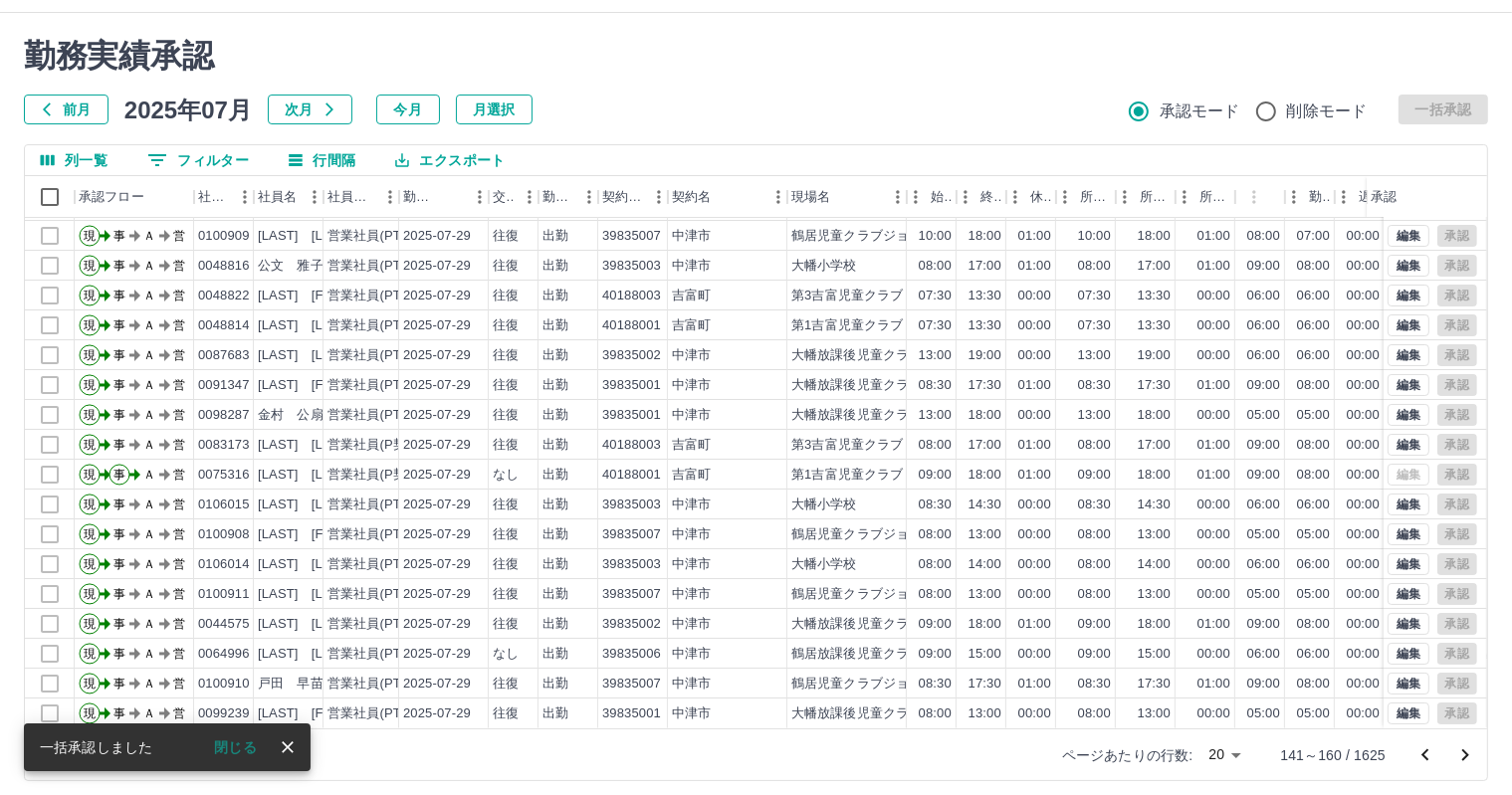 scroll, scrollTop: 46, scrollLeft: 0, axis: vertical 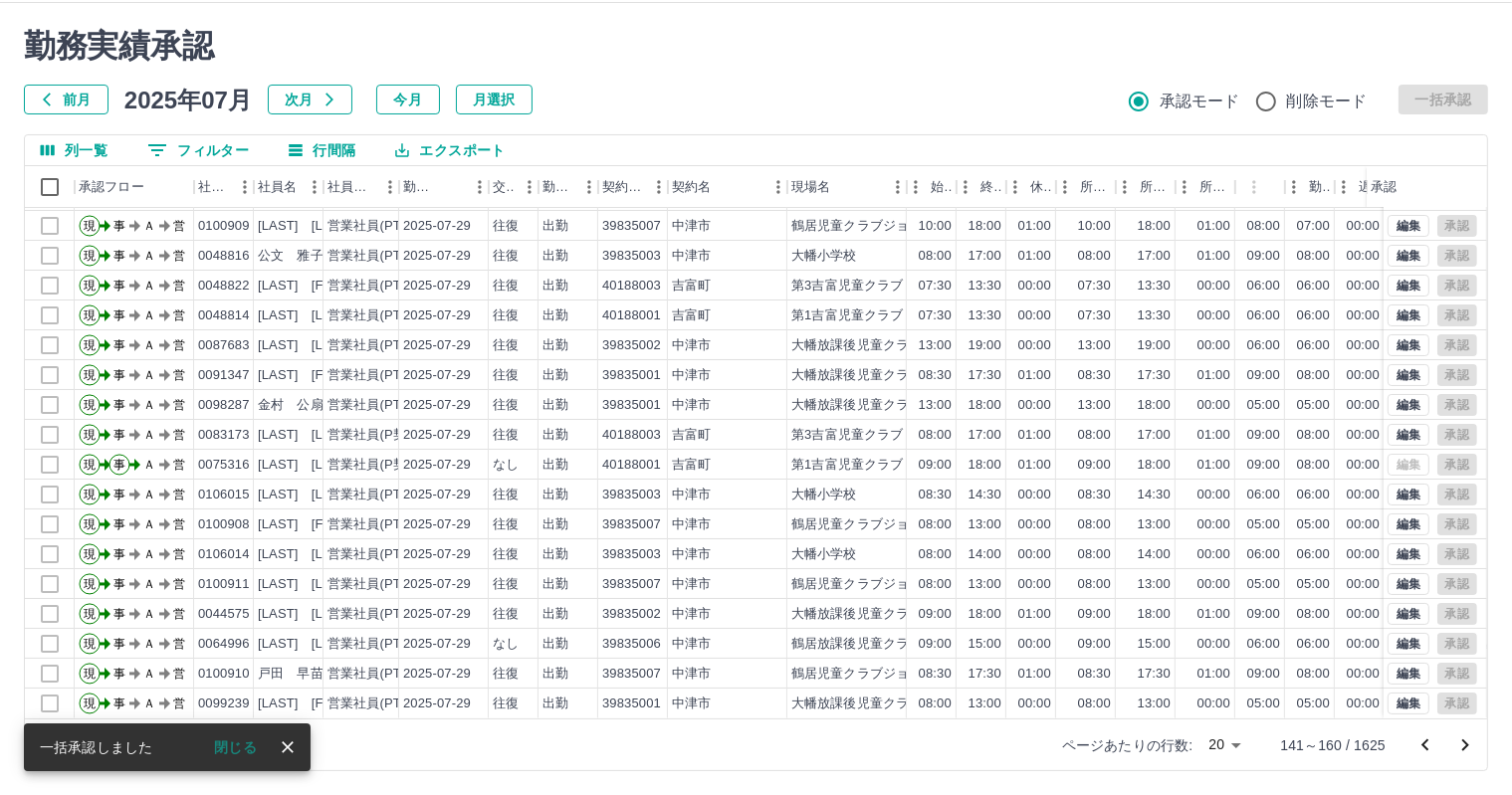 click 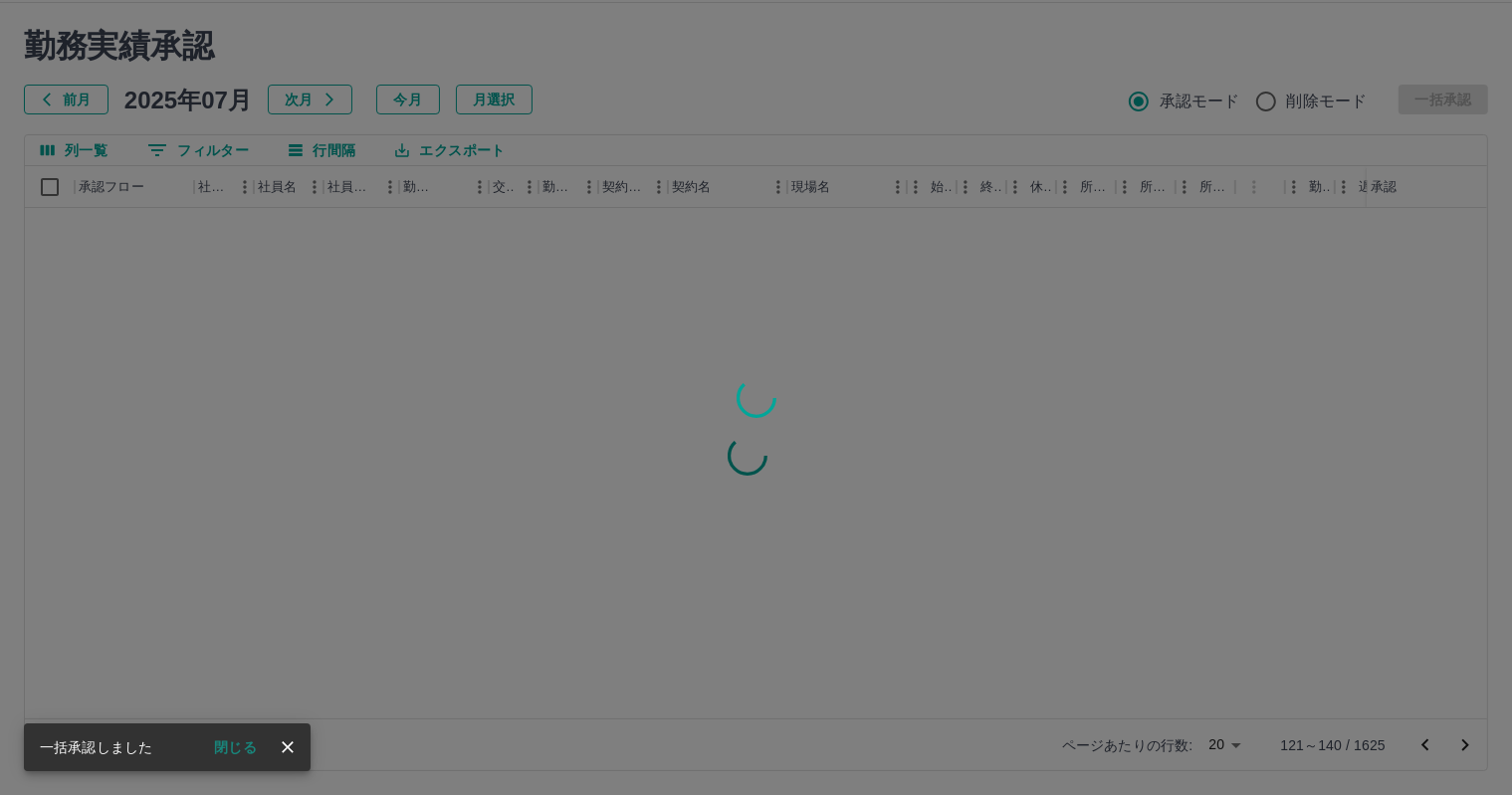 scroll, scrollTop: 0, scrollLeft: 0, axis: both 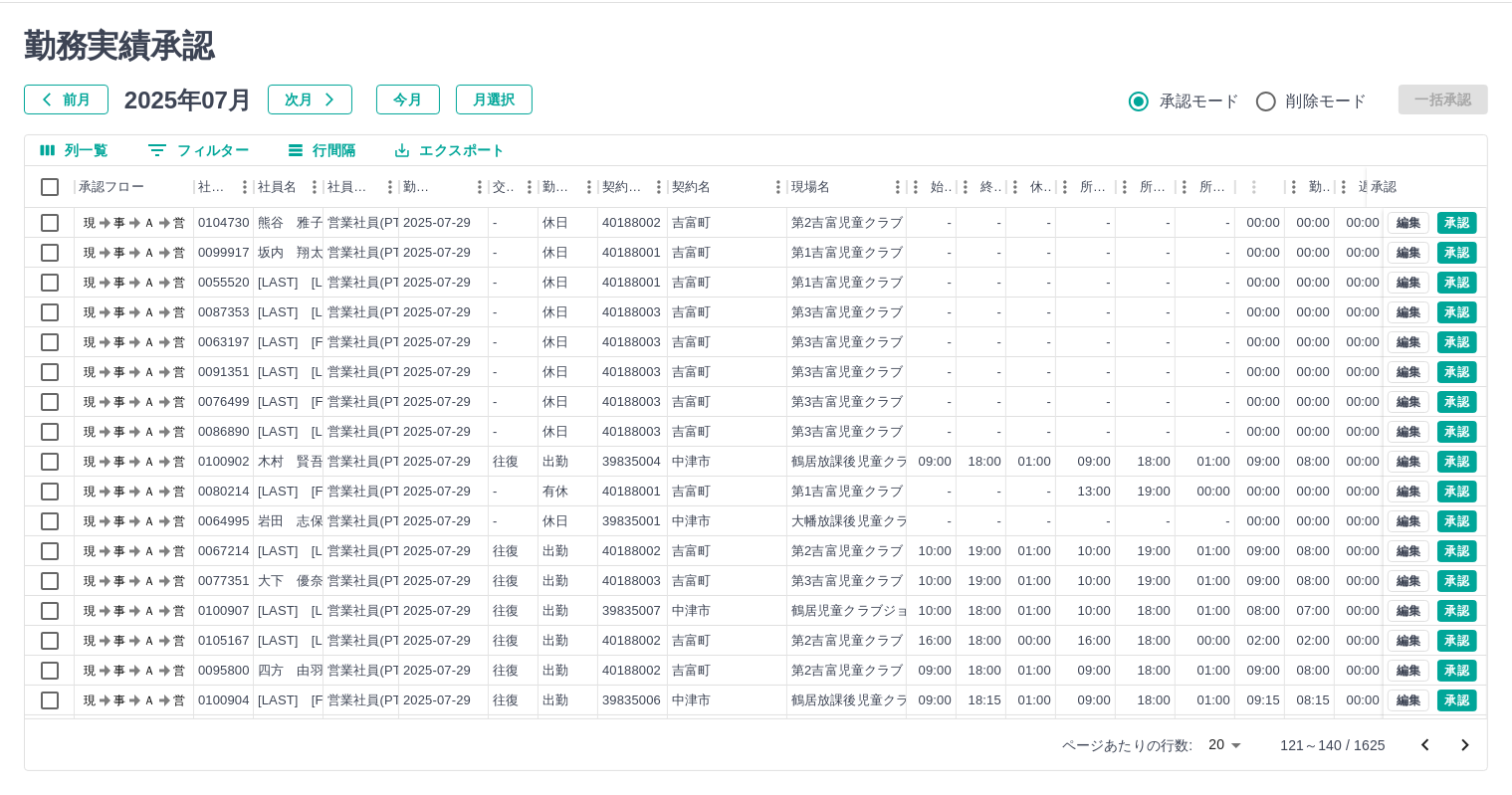 click on "勤務実績承認 前月 2025年07月 次月 今月 月選択 承認モード 削除モード 一括承認" at bounding box center [756, 71] 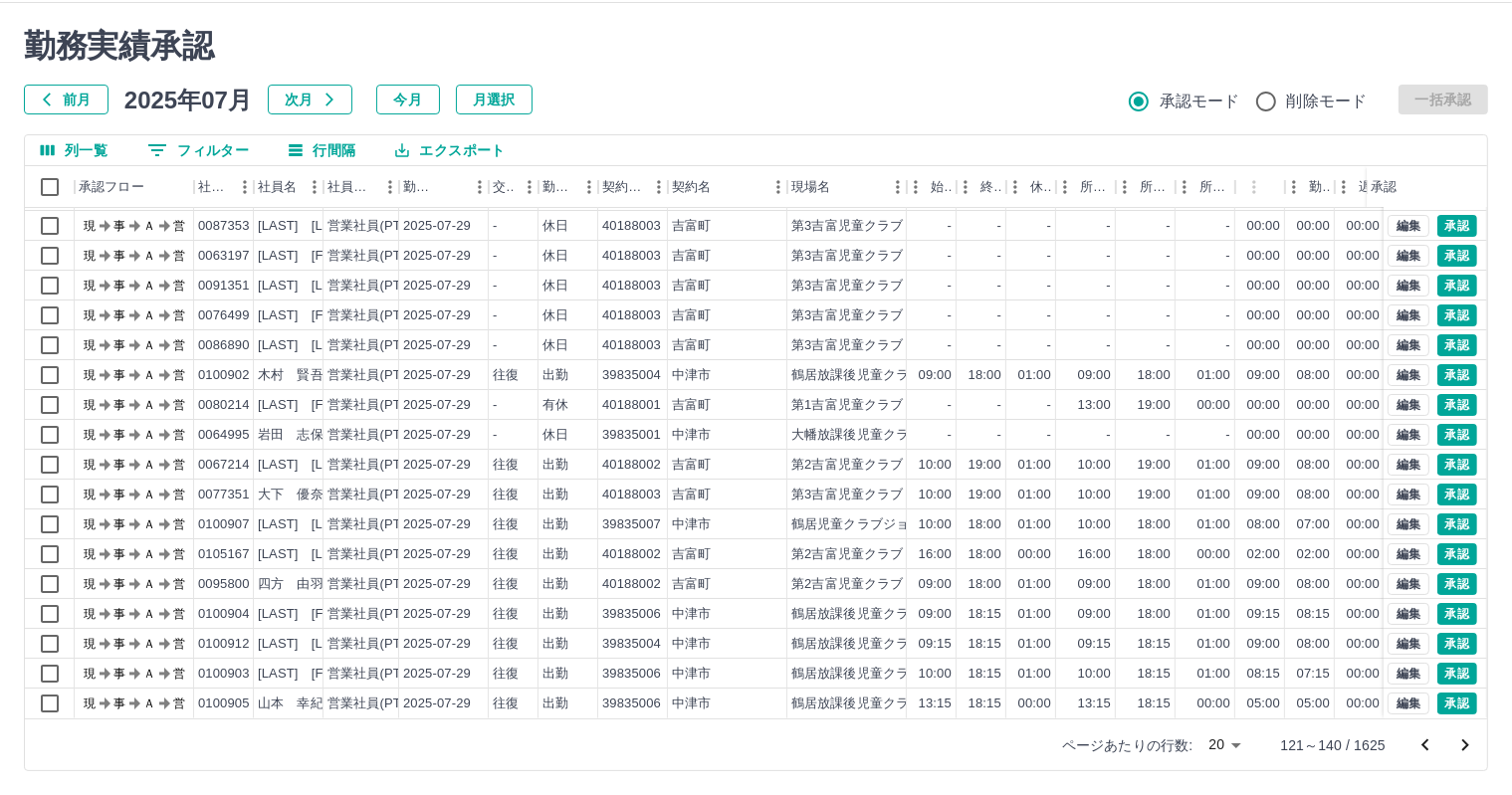 scroll, scrollTop: 102, scrollLeft: 0, axis: vertical 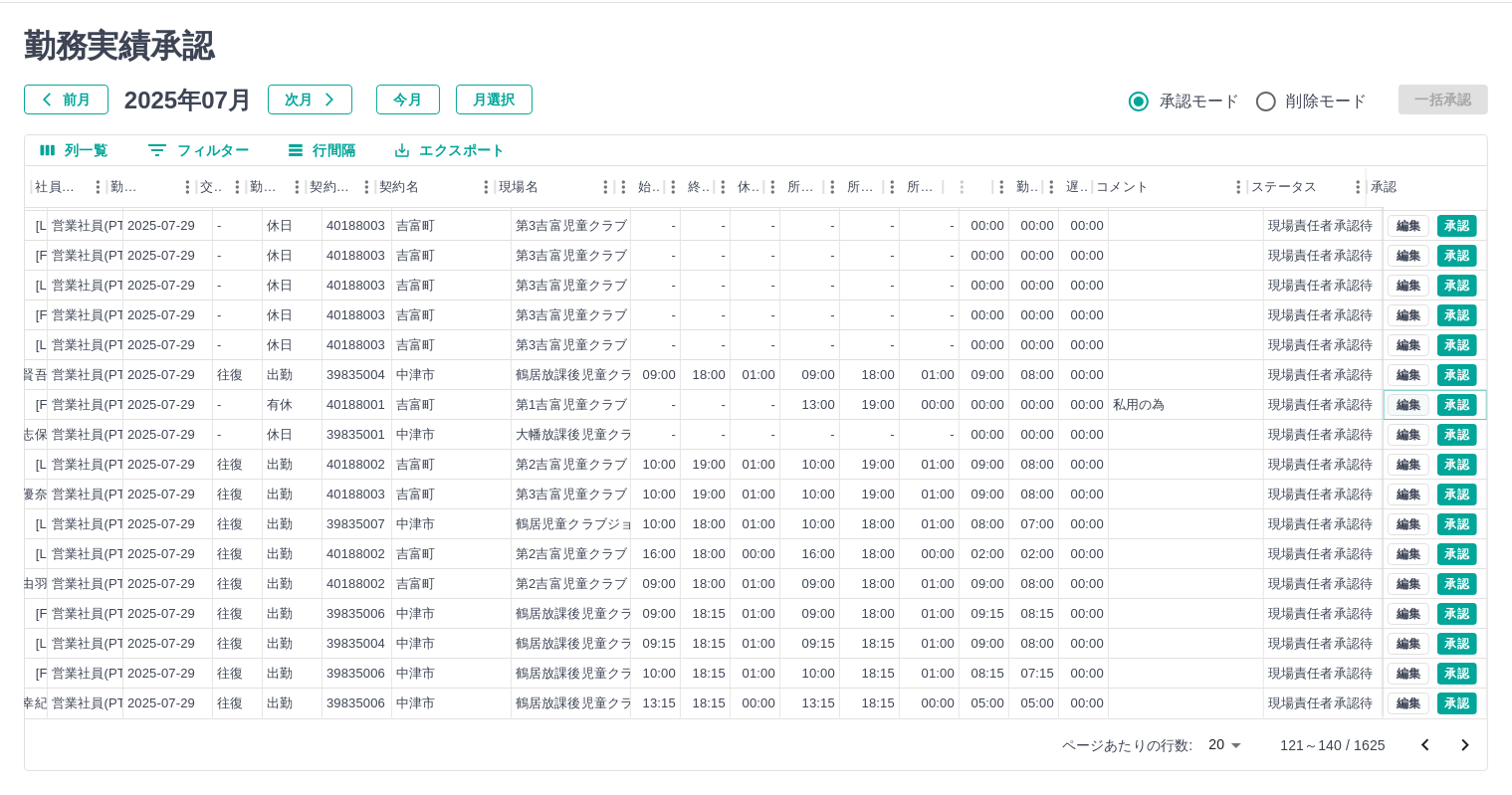 click on "編集" at bounding box center [1408, 405] 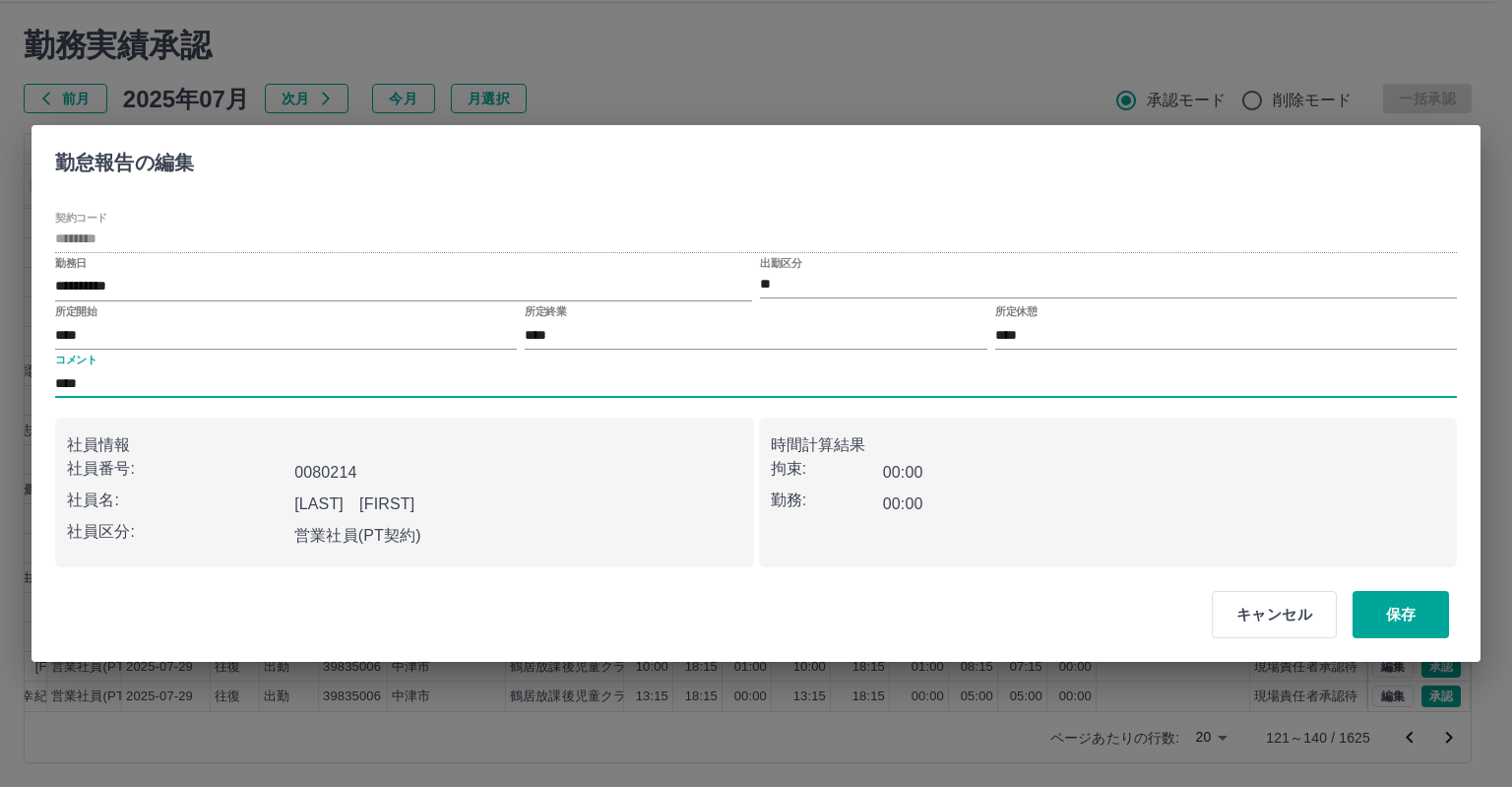 click on "****" at bounding box center [756, 383] 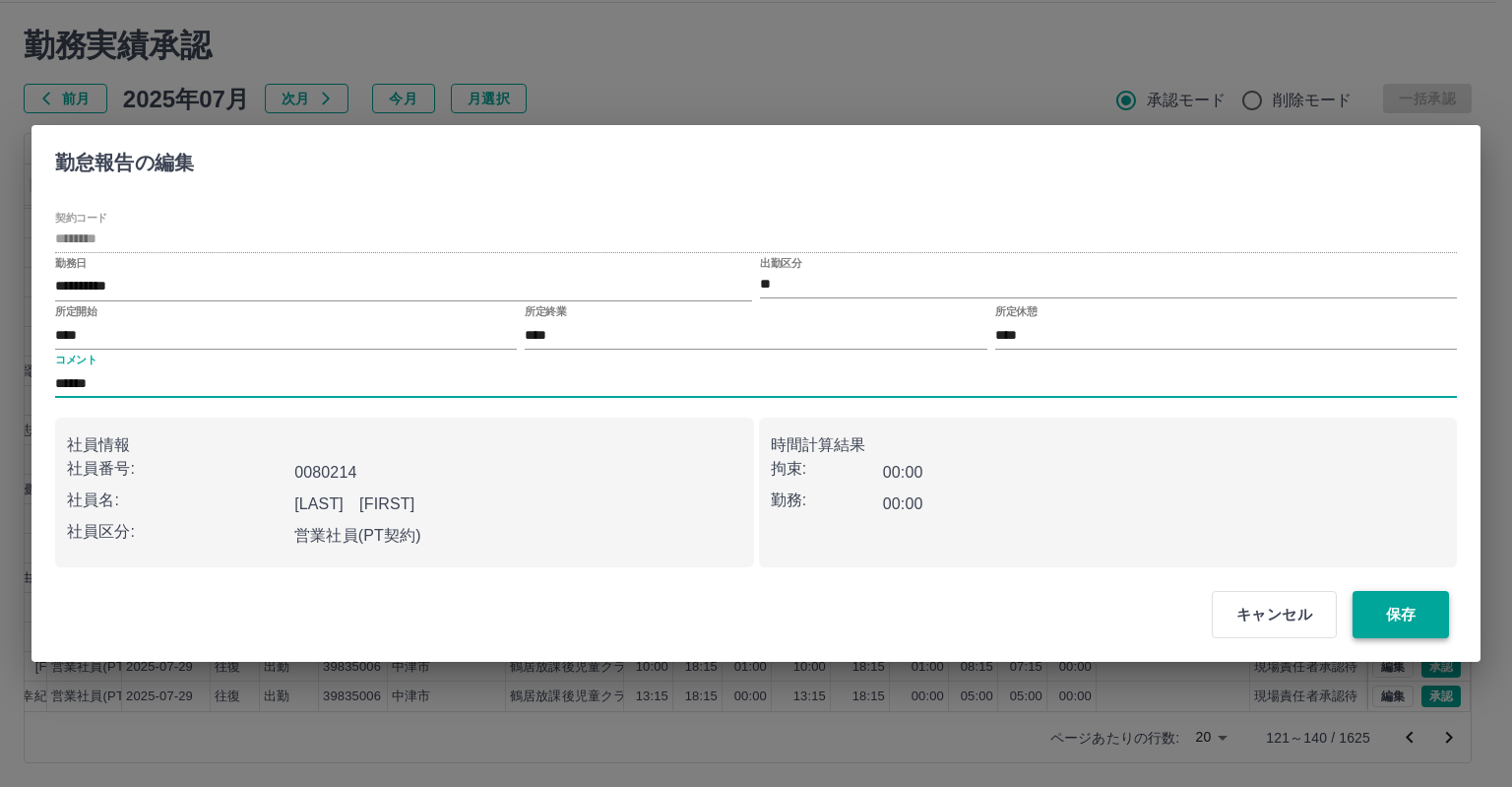 type on "******" 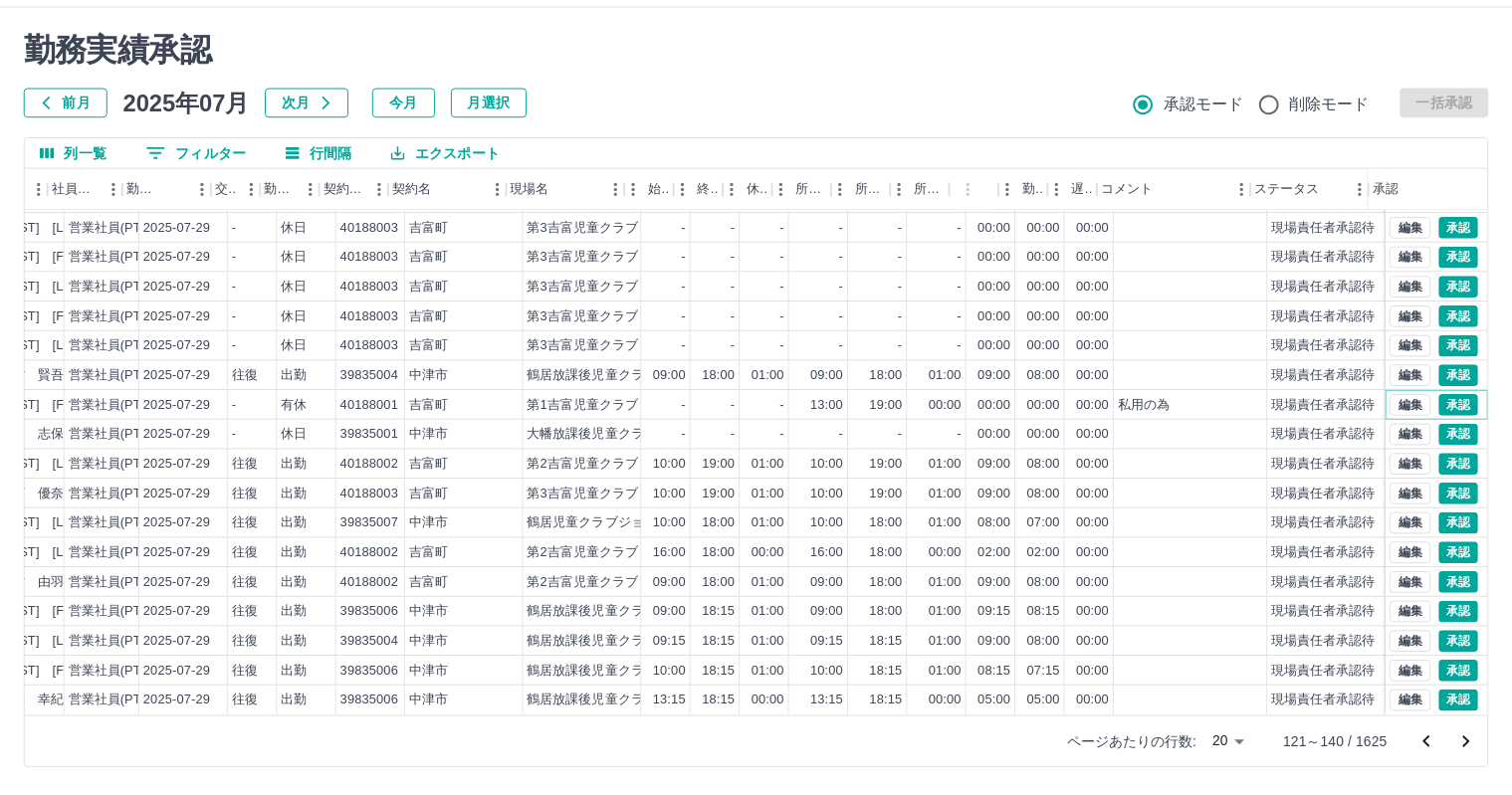 scroll, scrollTop: 102, scrollLeft: 275, axis: both 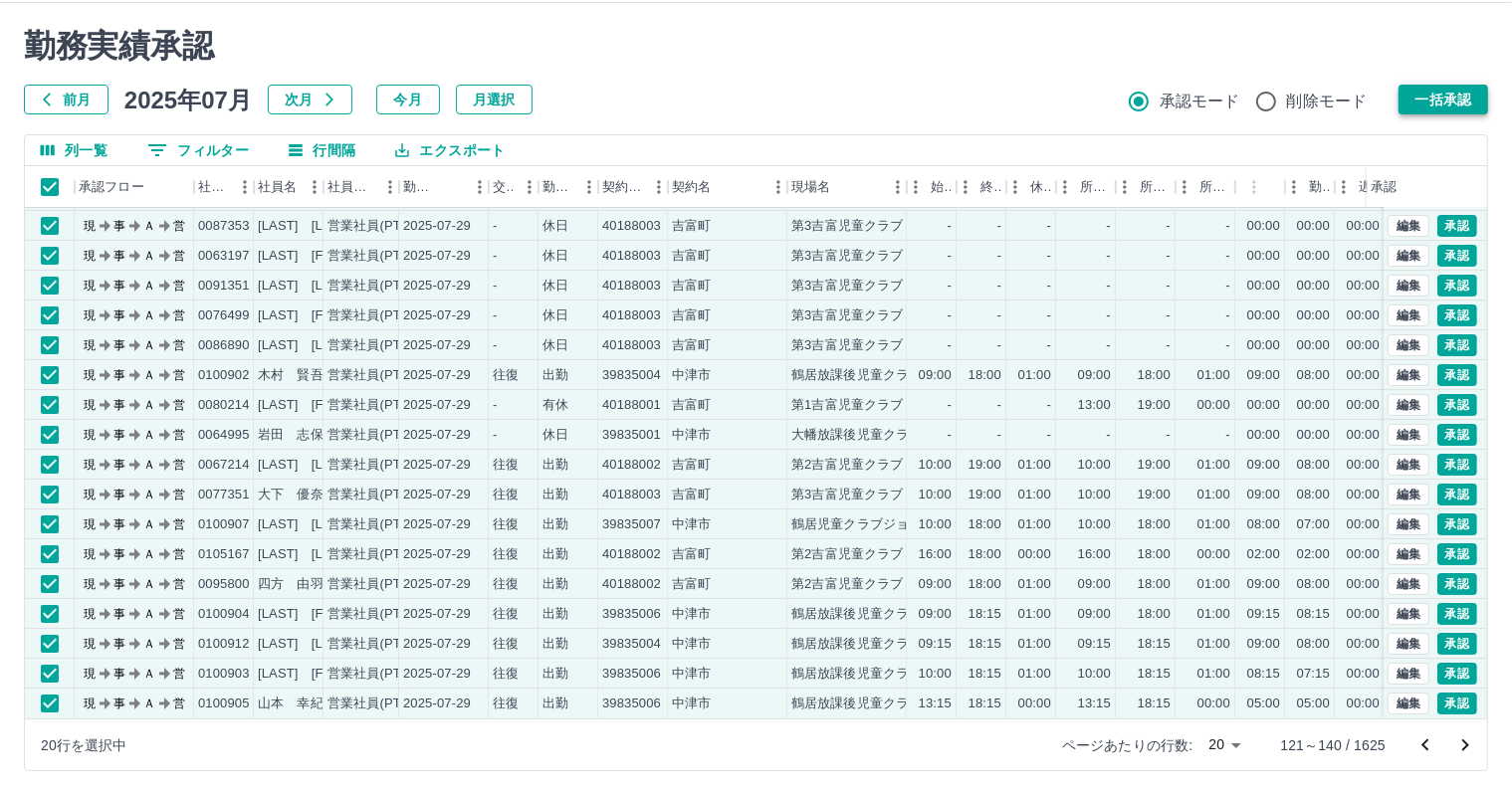 click on "一括承認" at bounding box center (1443, 99) 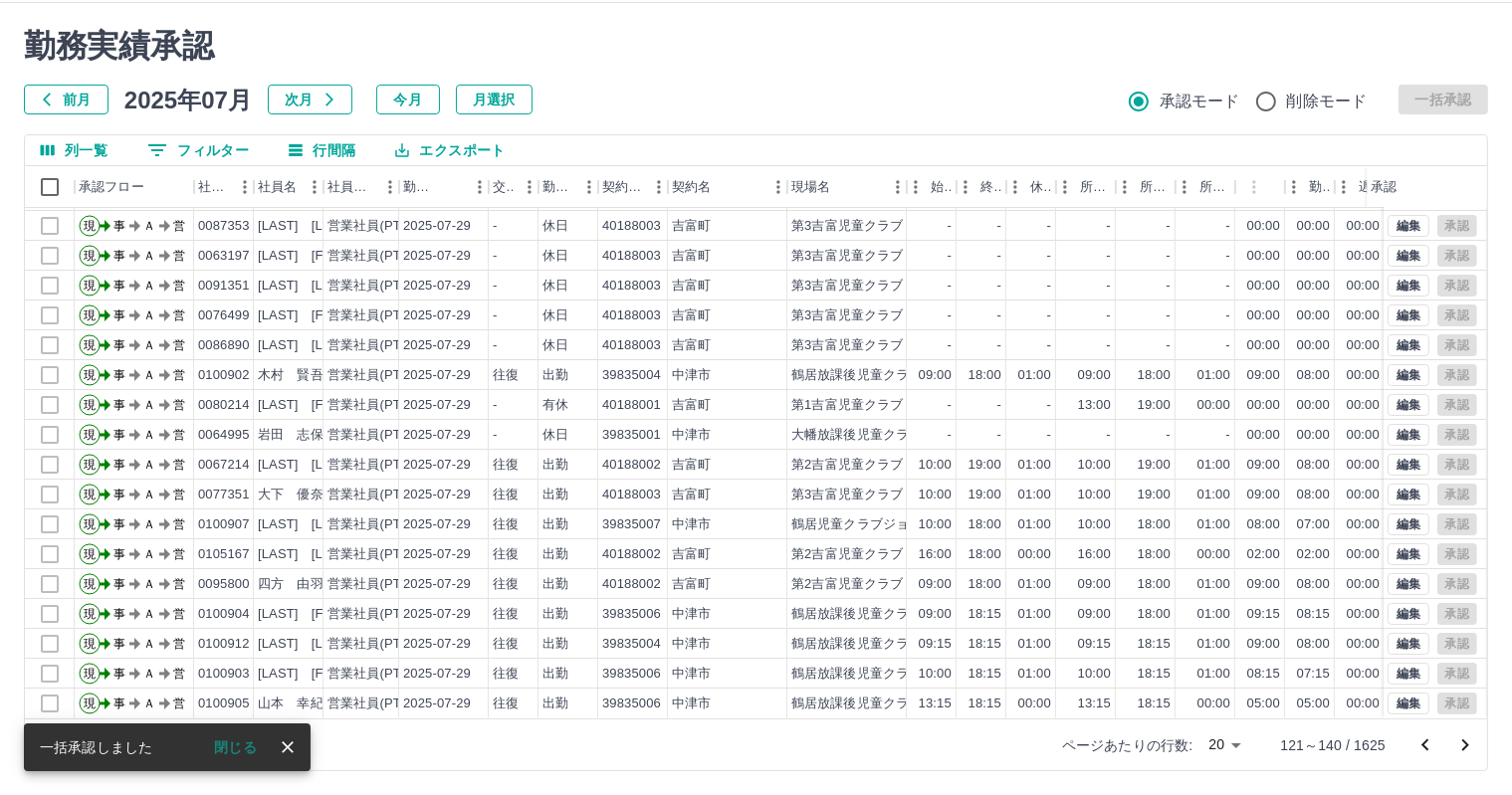 click 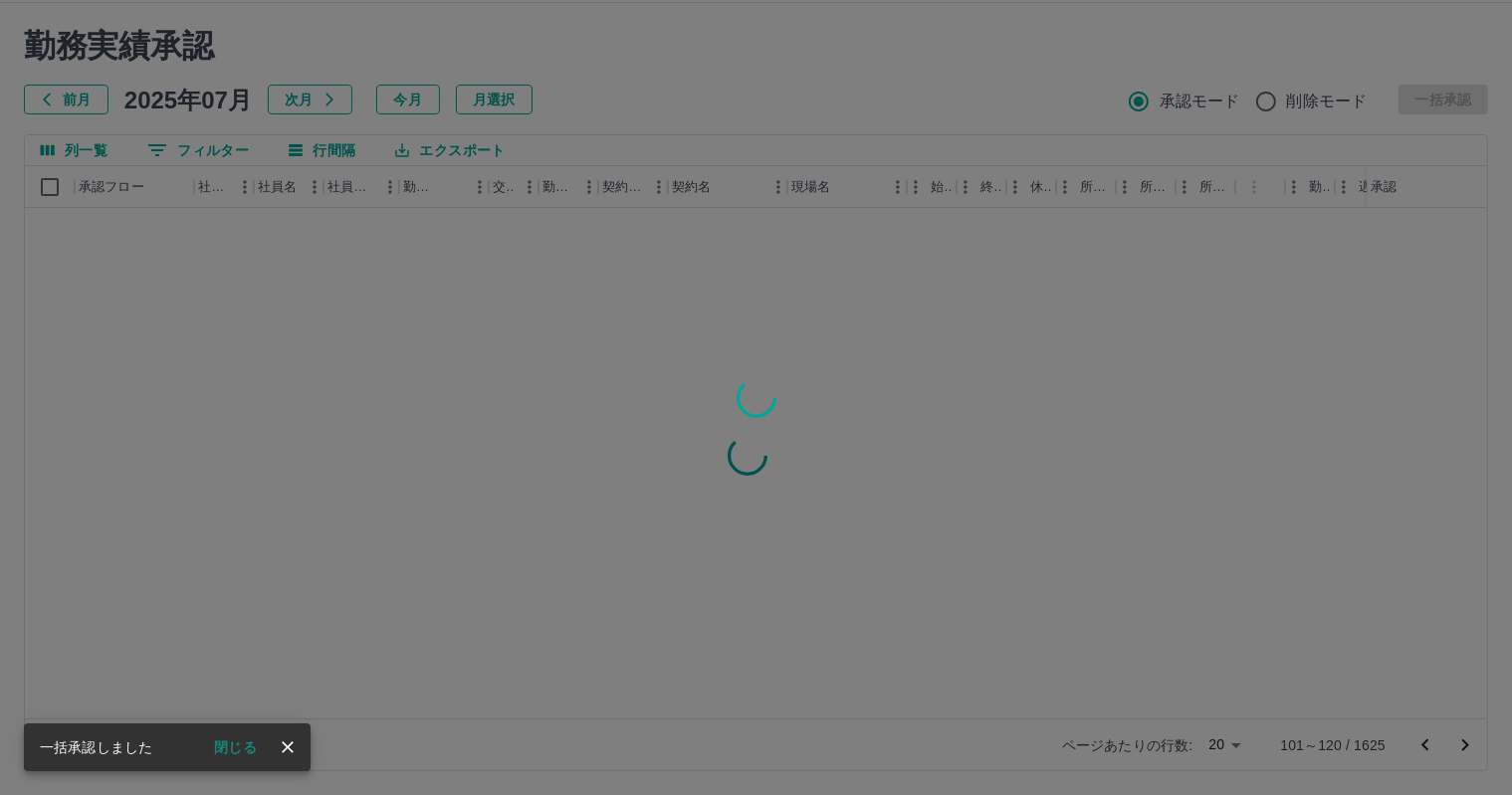 scroll, scrollTop: 0, scrollLeft: 0, axis: both 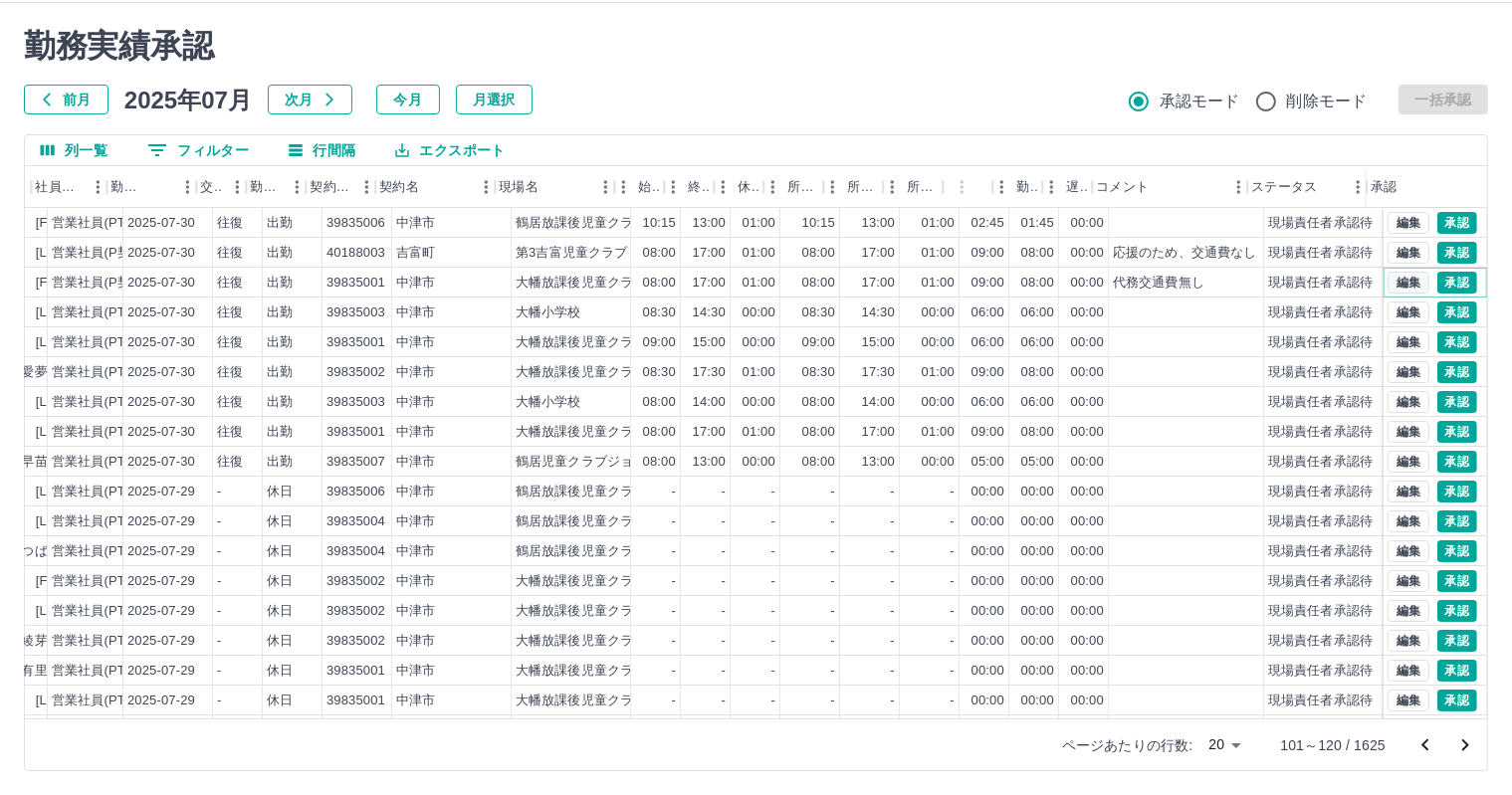 click on "編集" at bounding box center (1408, 283) 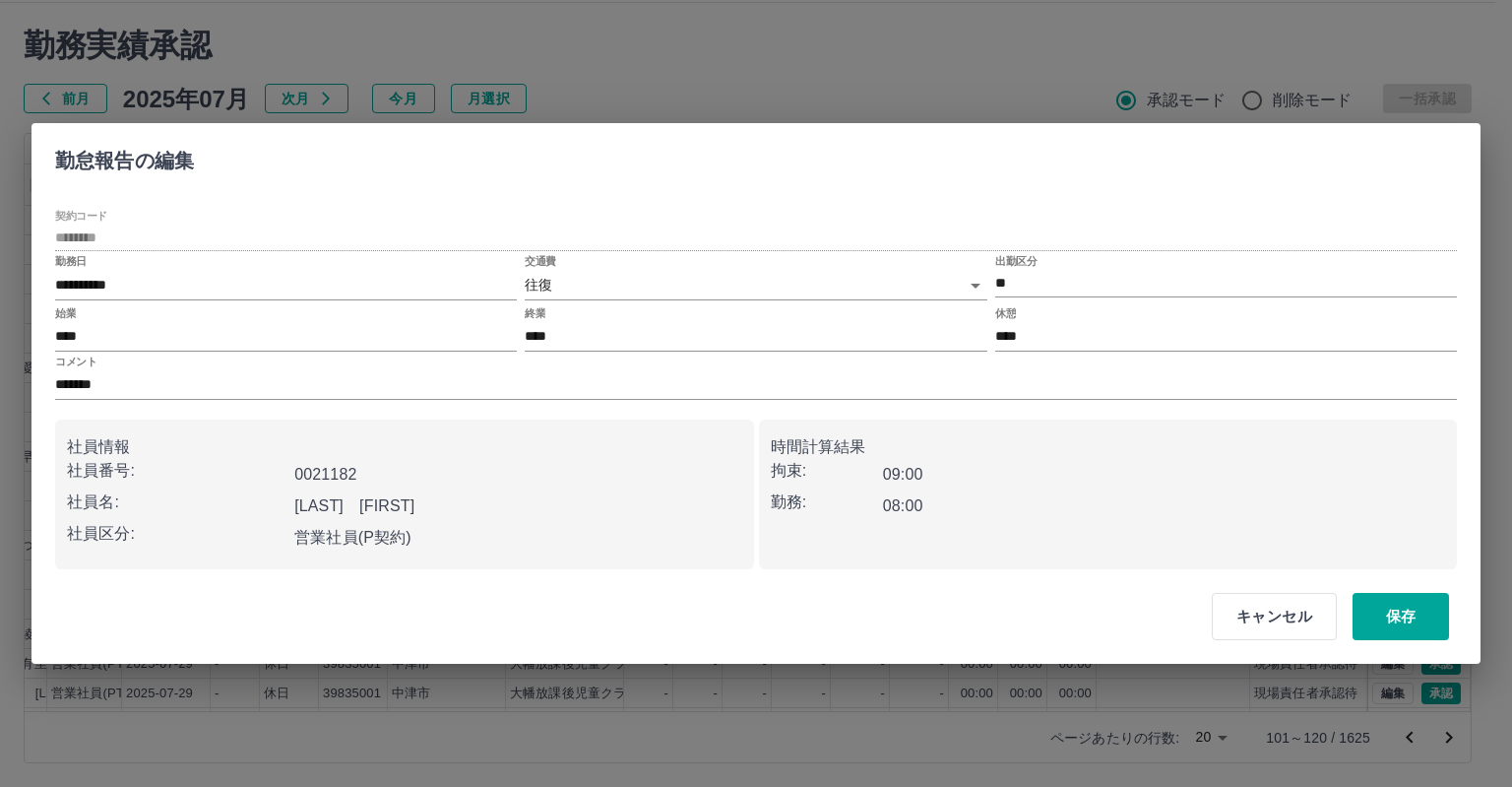 click on "SDH勤怠 岩西　夏帆 勤務実績承認 前月 2025年07月 次月 今月 月選択 承認モード 削除モード 一括承認 列一覧 0 フィルター 行間隔 エクスポート 承認フロー 社員番号 社員名 社員区分 勤務日 交通費 勤務区分 契約コード 契約名 現場名 始業 終業 休憩 所定開始 所定終業 所定休憩 拘束 勤務 遅刻等 コメント ステータス 承認 現 事 Ａ 営 0105469 [LAST]　[LAST] 営業社員(PT契約) 2025-07-30 往復 出勤 39835006 中津市 鶴居放課後児童クラブB 10:15 13:00 01:00 10:15 13:00 01:00 02:45 01:45 00:00 現場責任者承認待 現 事 Ａ 営 0083173 [LAST]　[LAST] 営業社員(P契約) 2025-07-30 往復 出勤 40188003 吉富町 第3吉富児童クラブ 08:00 17:00 01:00 08:00 17:00 01:00 09:00 08:00 00:00 応援のため、交通費なし 現場責任者承認待 現 事 Ａ 営 0021182 [LAST]　[LAST] 営業社員(P契約) 2025-07-30 往復 出勤 39835001 中津市 08:00 17:00 01:00 -" at bounding box center [756, 370] 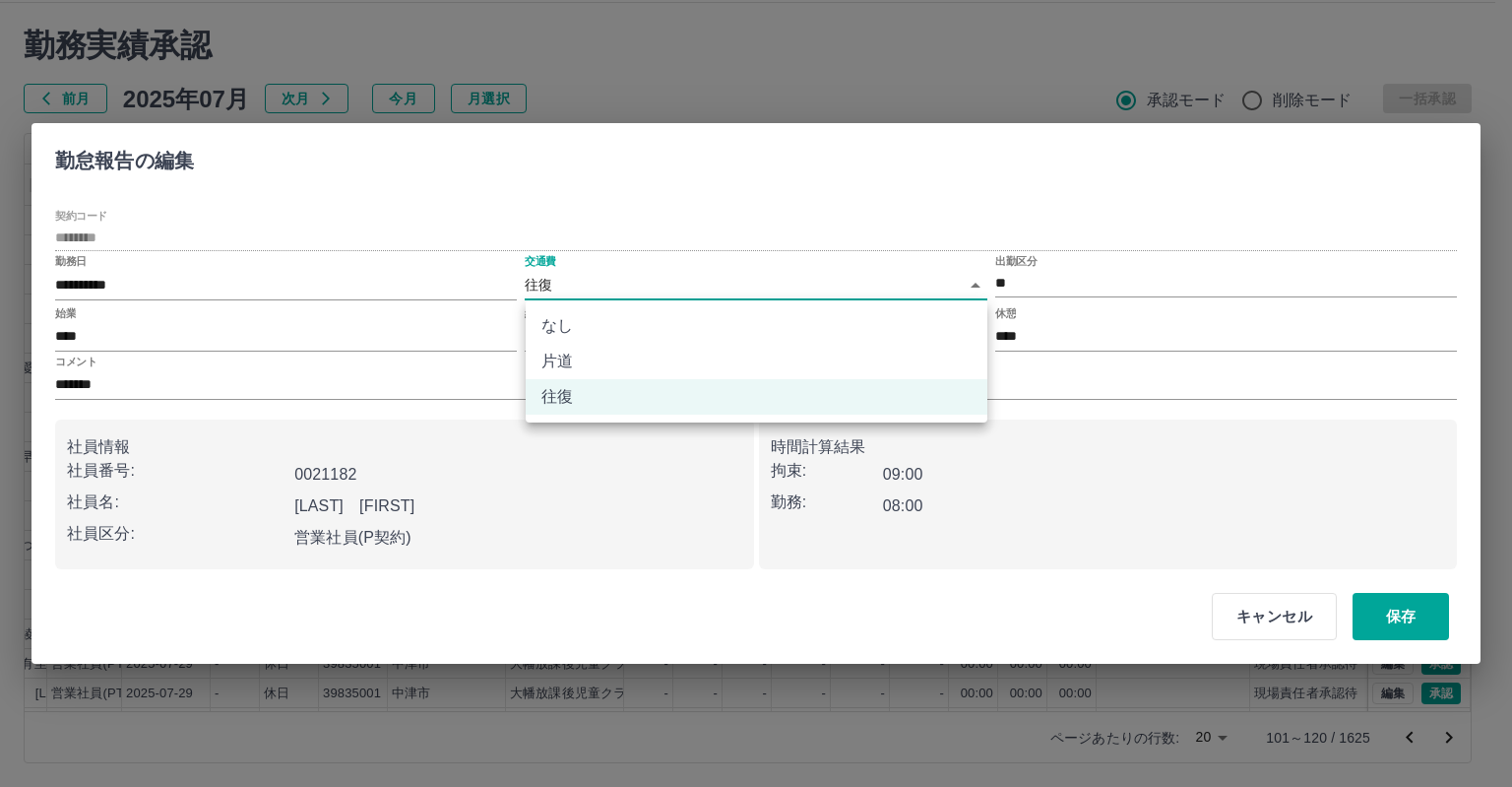 click on "なし" at bounding box center (756, 326) 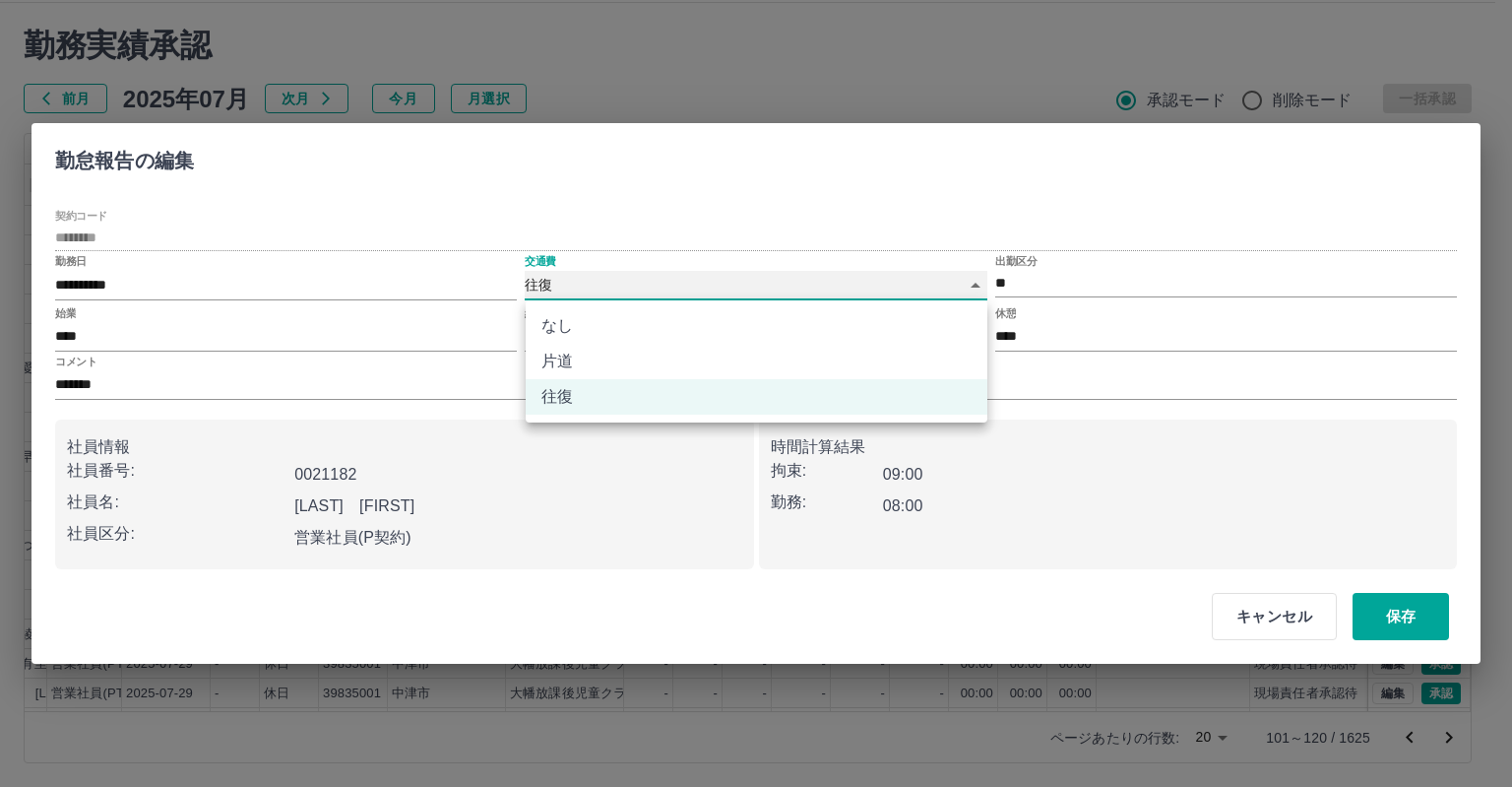 type on "****" 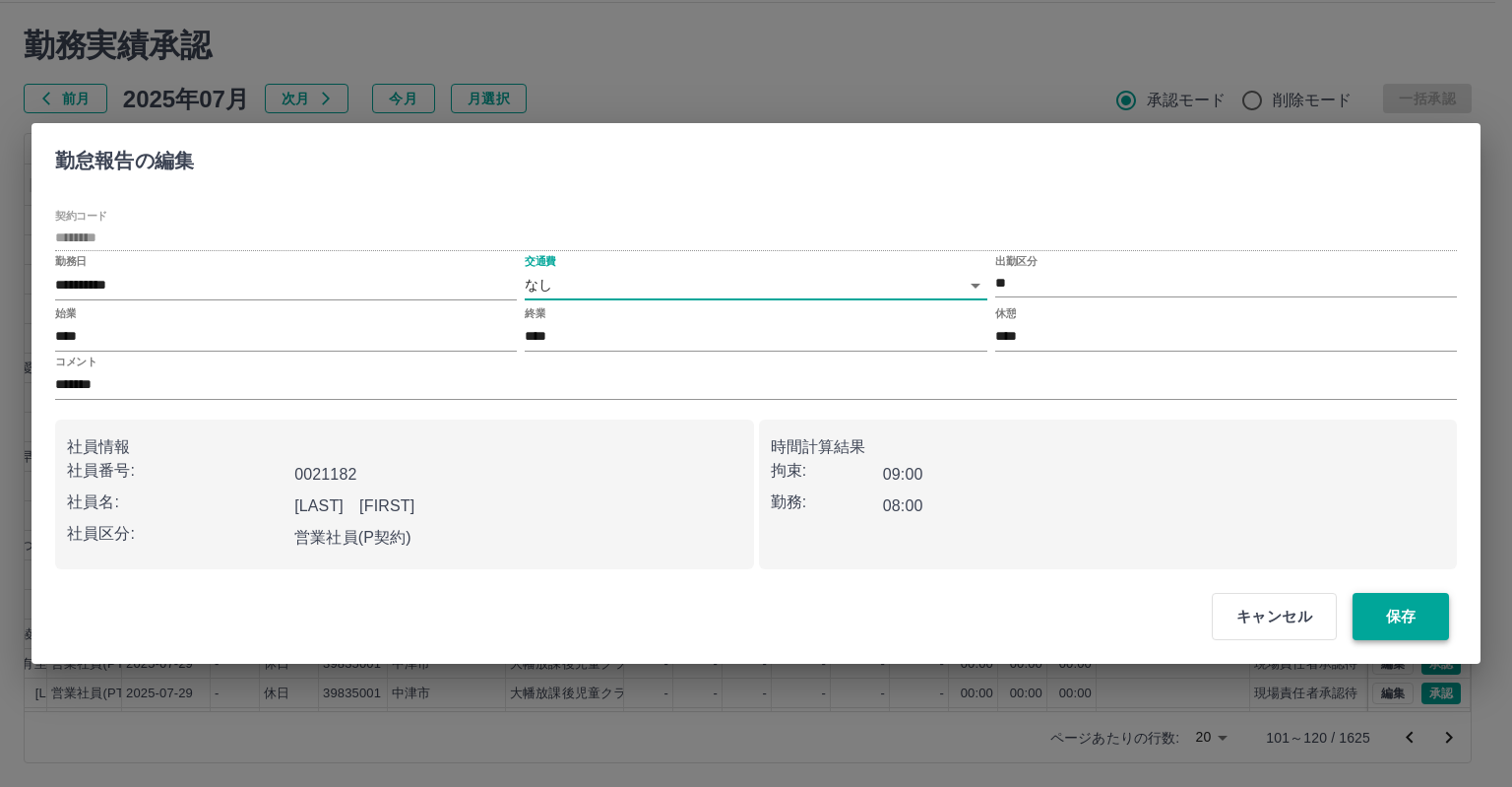 click on "保存" at bounding box center (1401, 617) 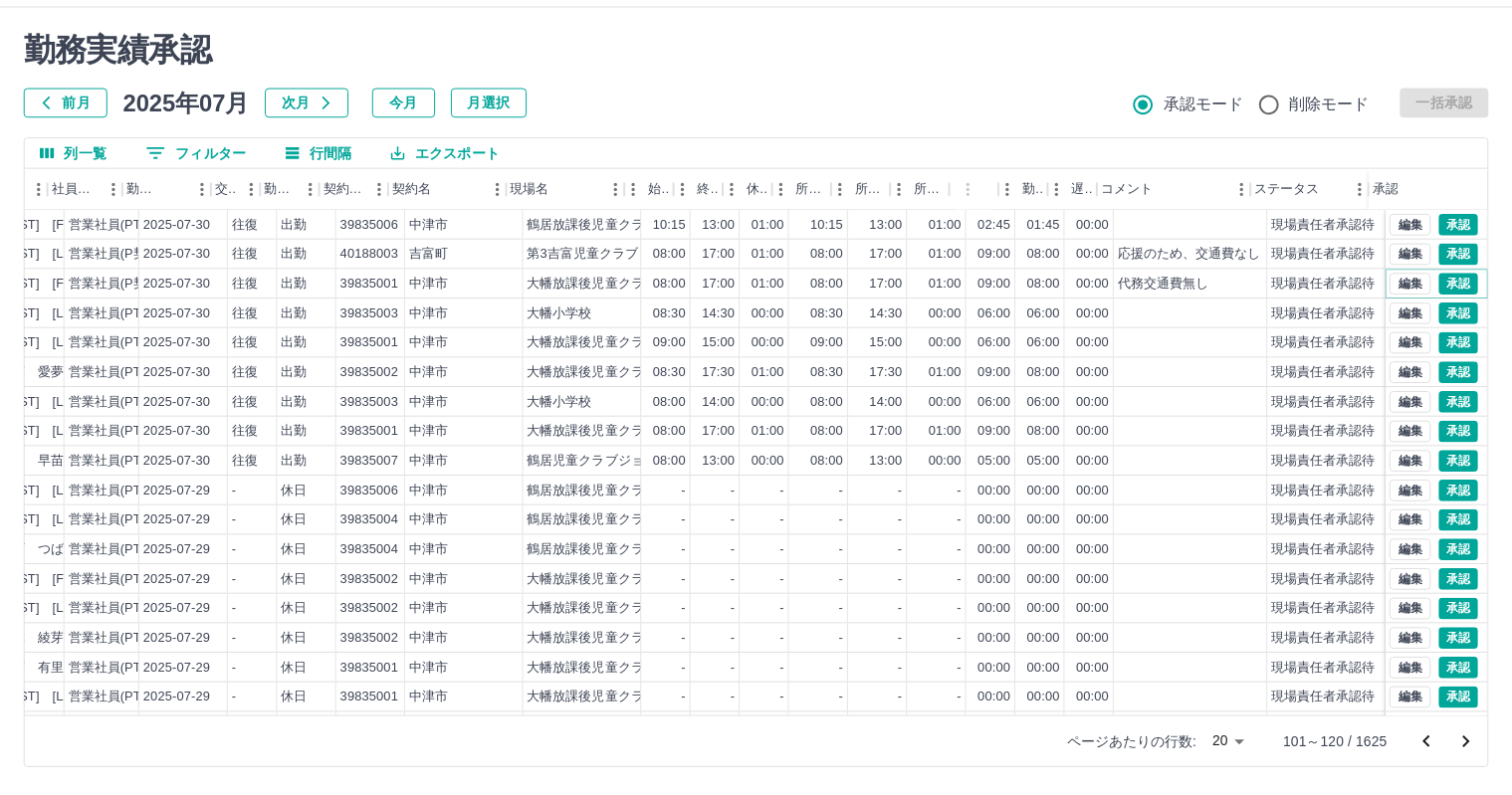 scroll, scrollTop: 0, scrollLeft: 275, axis: horizontal 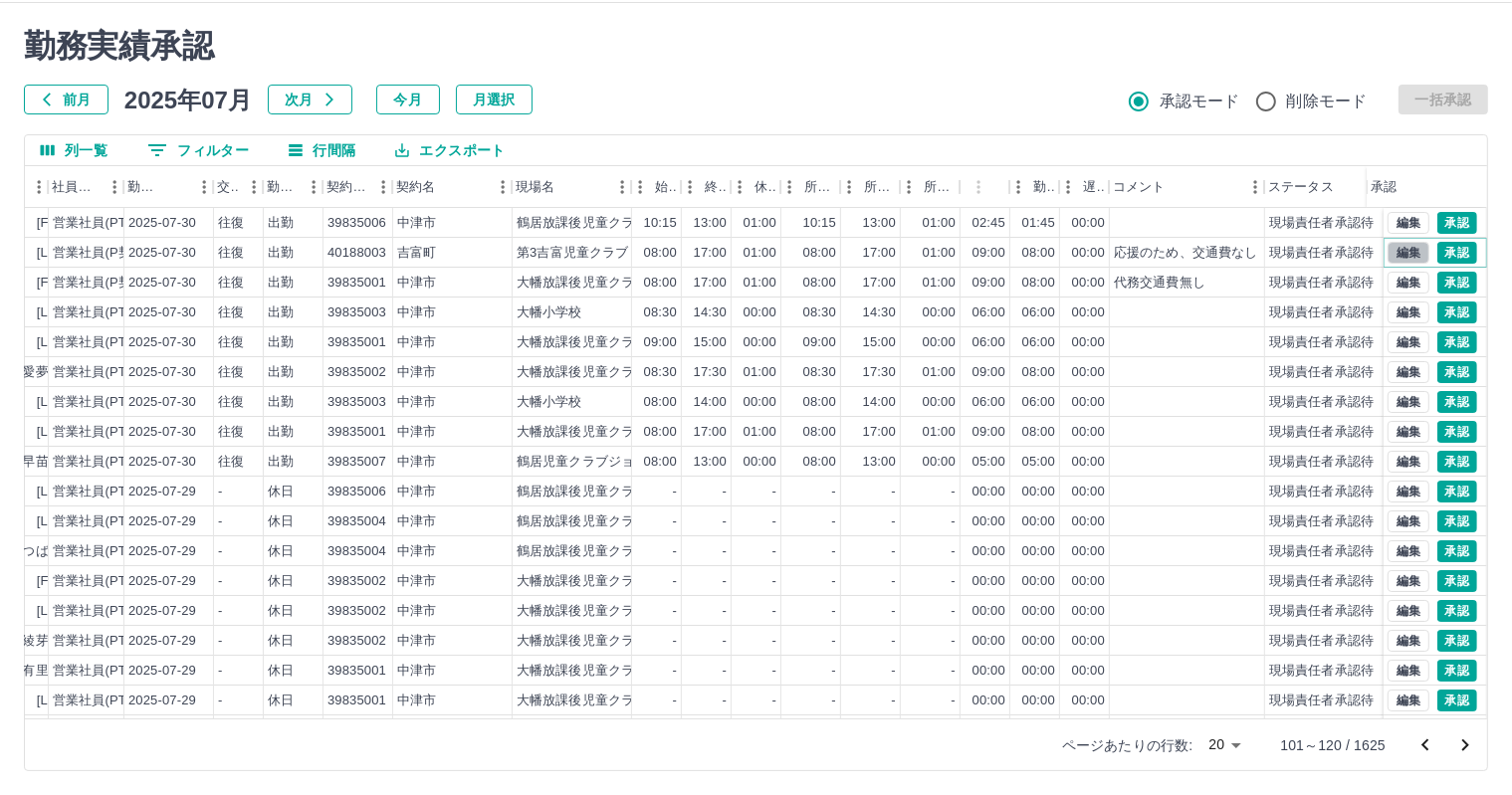 click on "編集" at bounding box center [1408, 253] 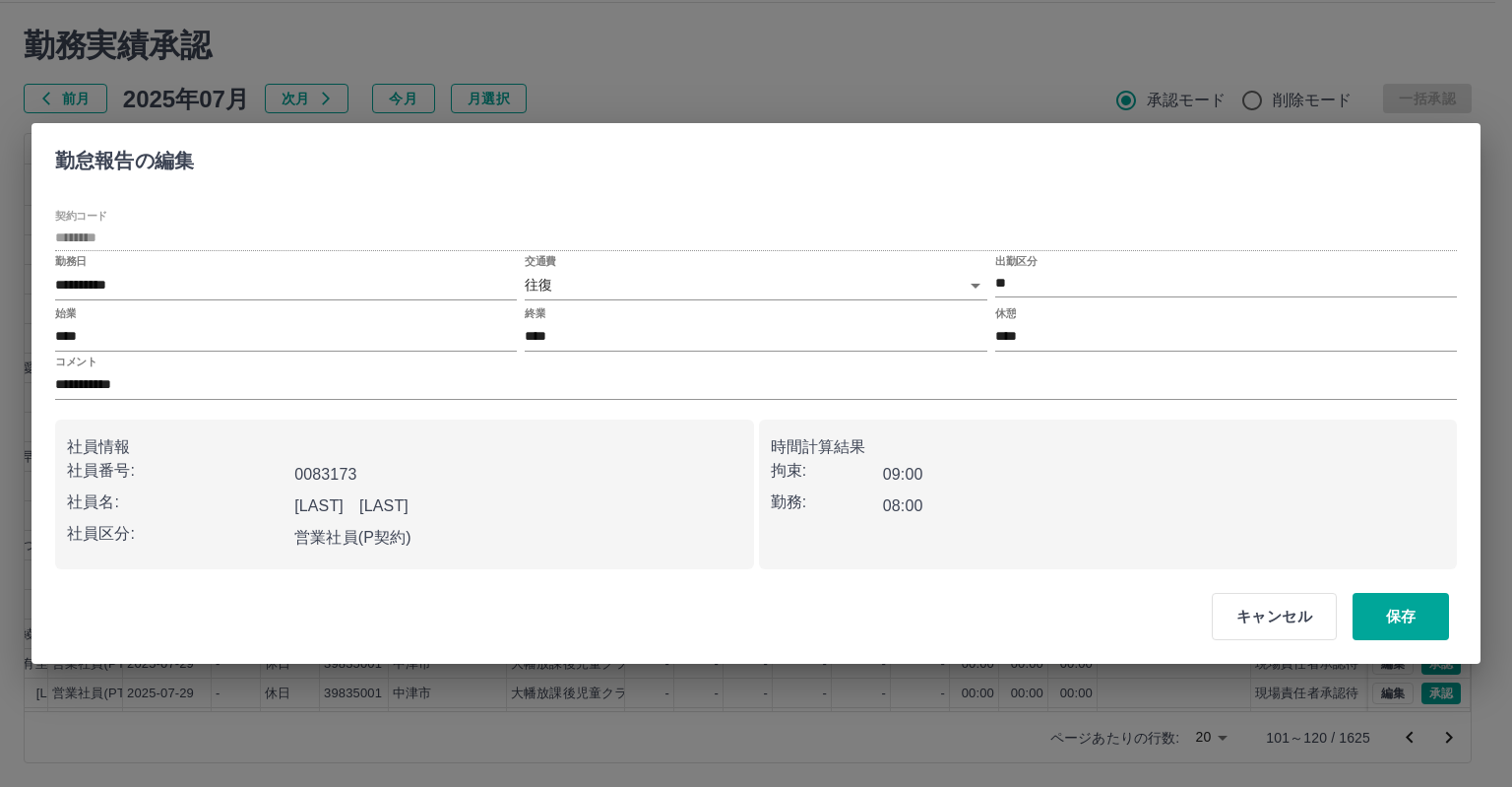 click on "SDH勤怠 岩西　夏帆 勤務実績承認 前月 2025年07月 次月 今月 月選択 承認モード 削除モード 一括承認 列一覧 0 フィルター 行間隔 エクスポート 承認フロー 社員番号 社員名 社員区分 勤務日 交通費 勤務区分 契約コード 契約名 現場名 始業 終業 休憩 所定開始 所定終業 所定休憩 拘束 勤務 遅刻等 コメント ステータス 承認 現 事 Ａ 営 0105469 [LAST]　[LAST] 営業社員(PT契約) 2025-07-30 往復 出勤 39835006 中津市 鶴居放課後児童クラブB 10:15 13:00 01:00 10:15 13:00 01:00 02:45 01:45 00:00 現場責任者承認待 現 事 Ａ 営 0083173 [LAST]　[LAST] 営業社員(P契約) 2025-07-30 往復 出勤 40188003 吉富町 第3吉富児童クラブ 08:00 17:00 01:00 08:00 17:00 01:00 09:00 08:00 00:00 応援のため、交通費なし 現場責任者承認待 現 事 Ａ 営 0021182 [LAST]　[LAST] 営業社員(P契約) 2025-07-30 往復 出勤 39835001 中津市 08:00 17:00 01:00 -" at bounding box center [756, 370] 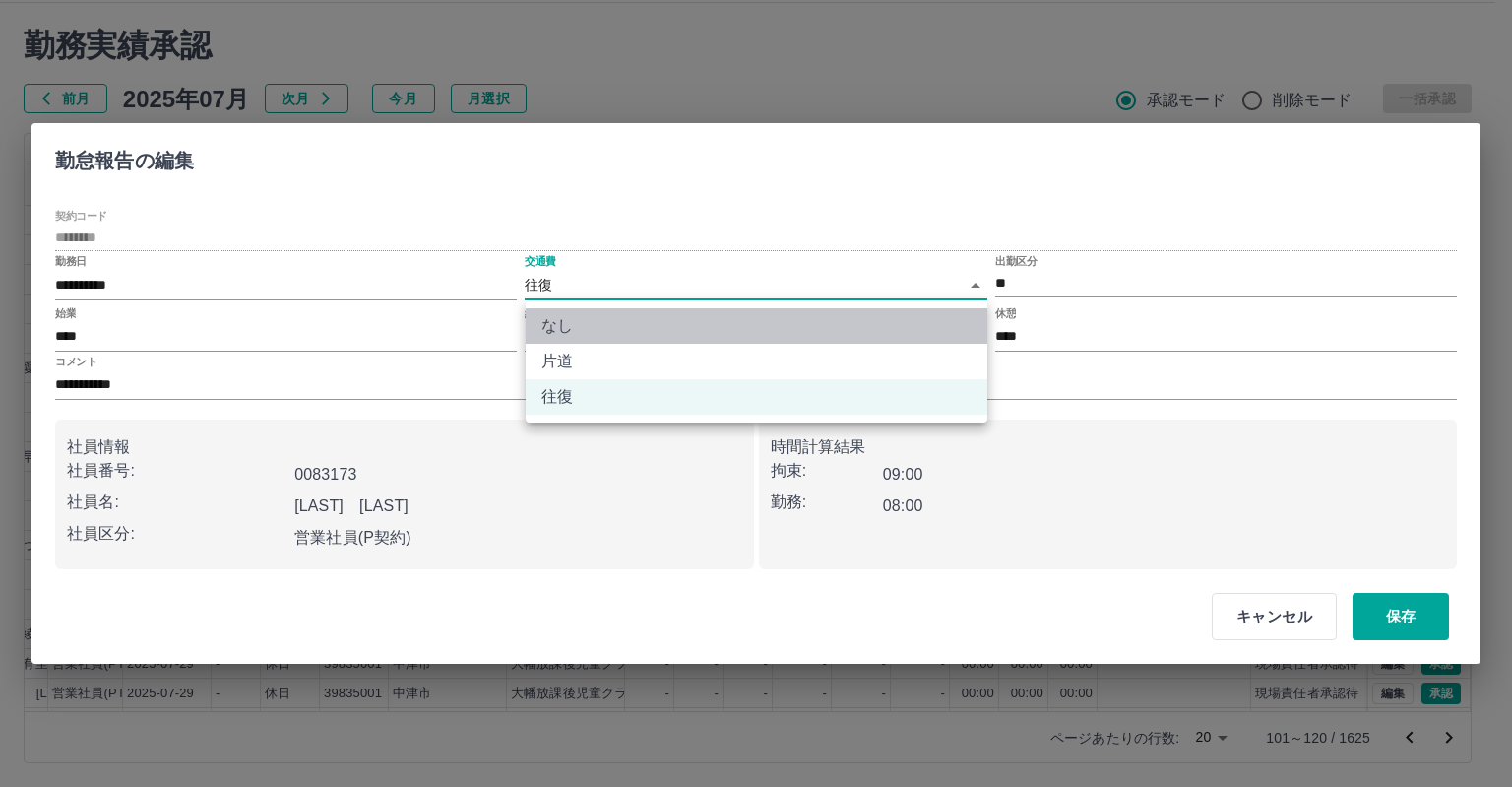 click on "なし" at bounding box center (756, 326) 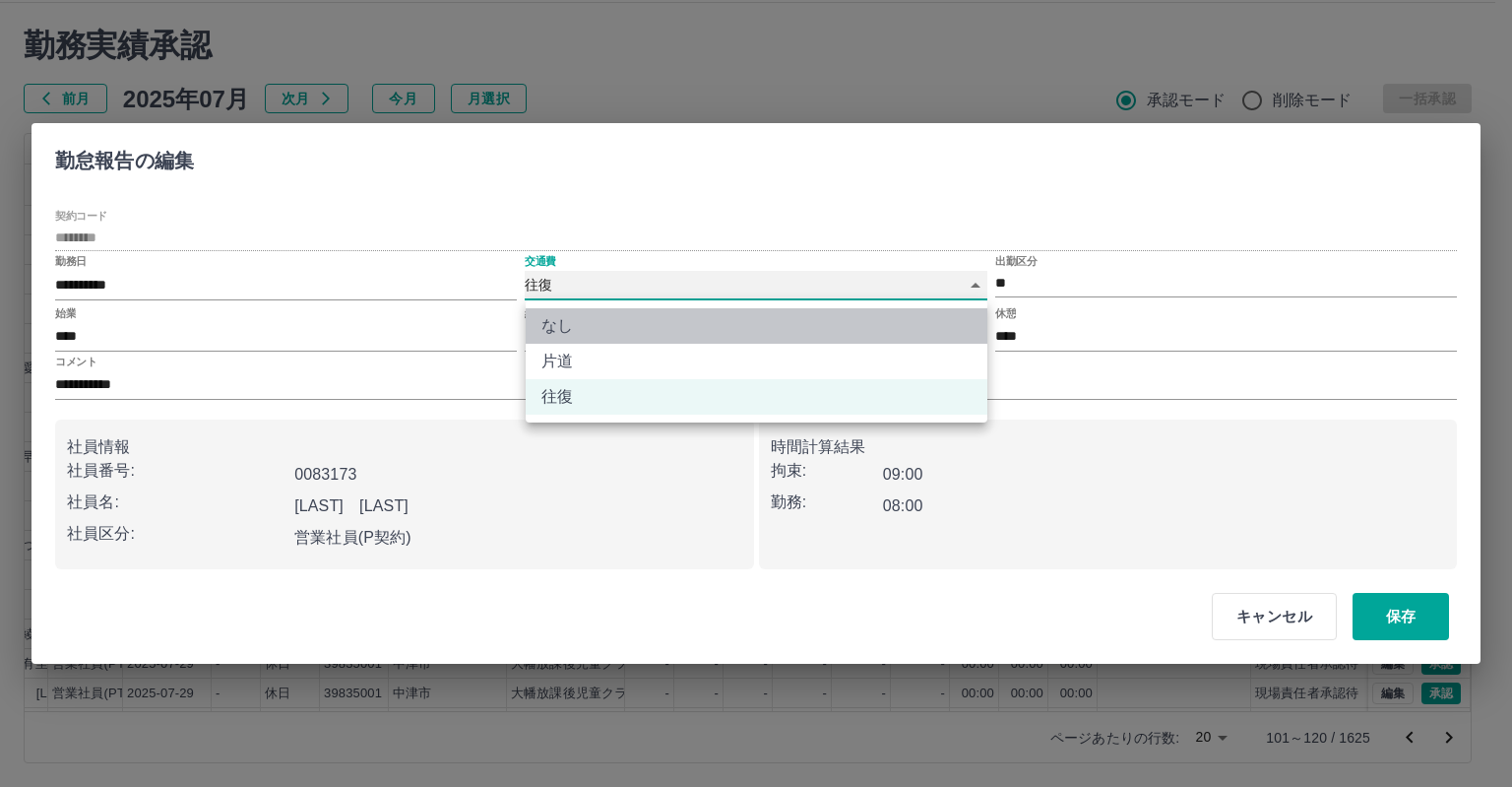 type on "****" 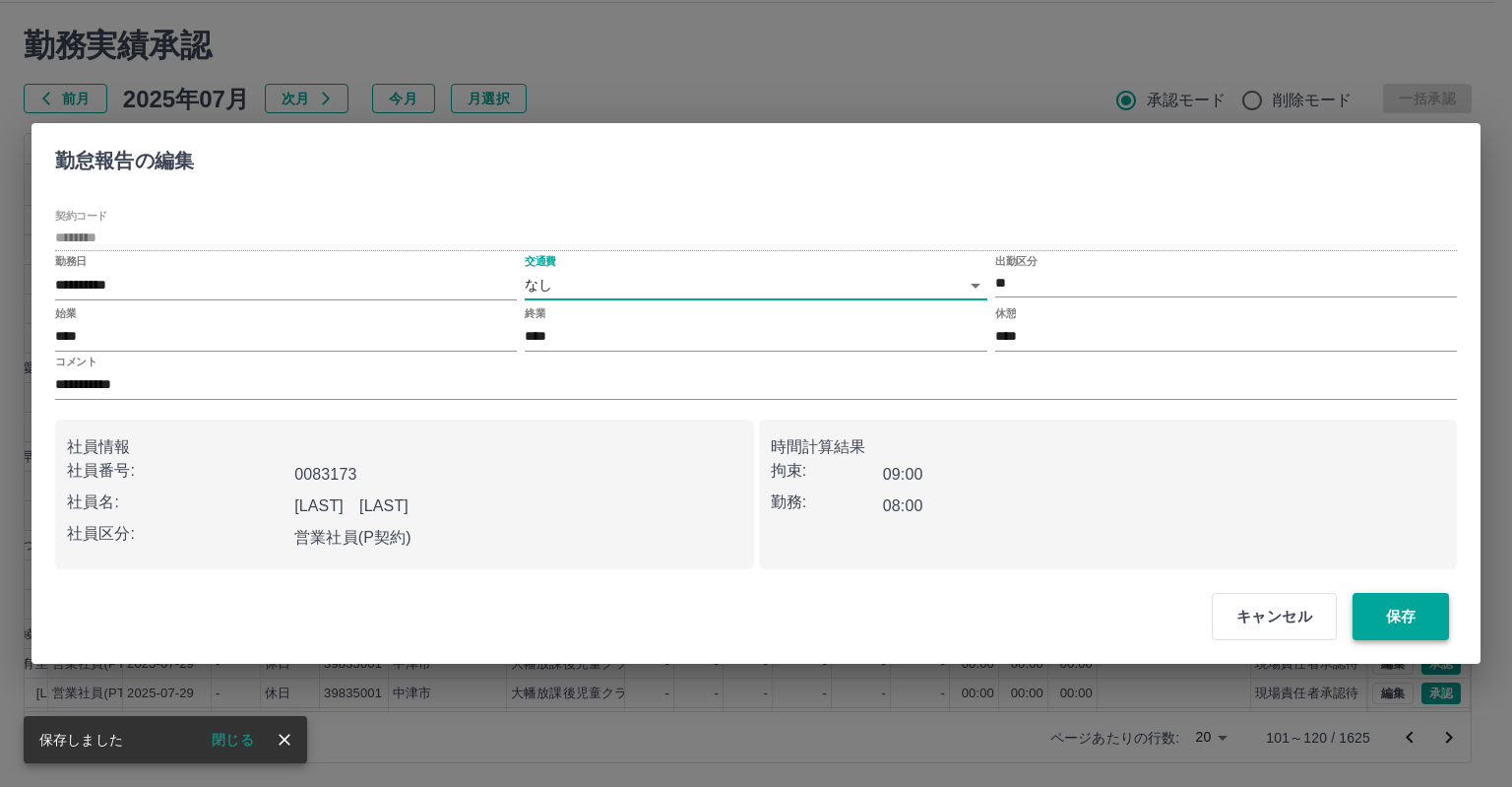 click on "保存" at bounding box center [1401, 617] 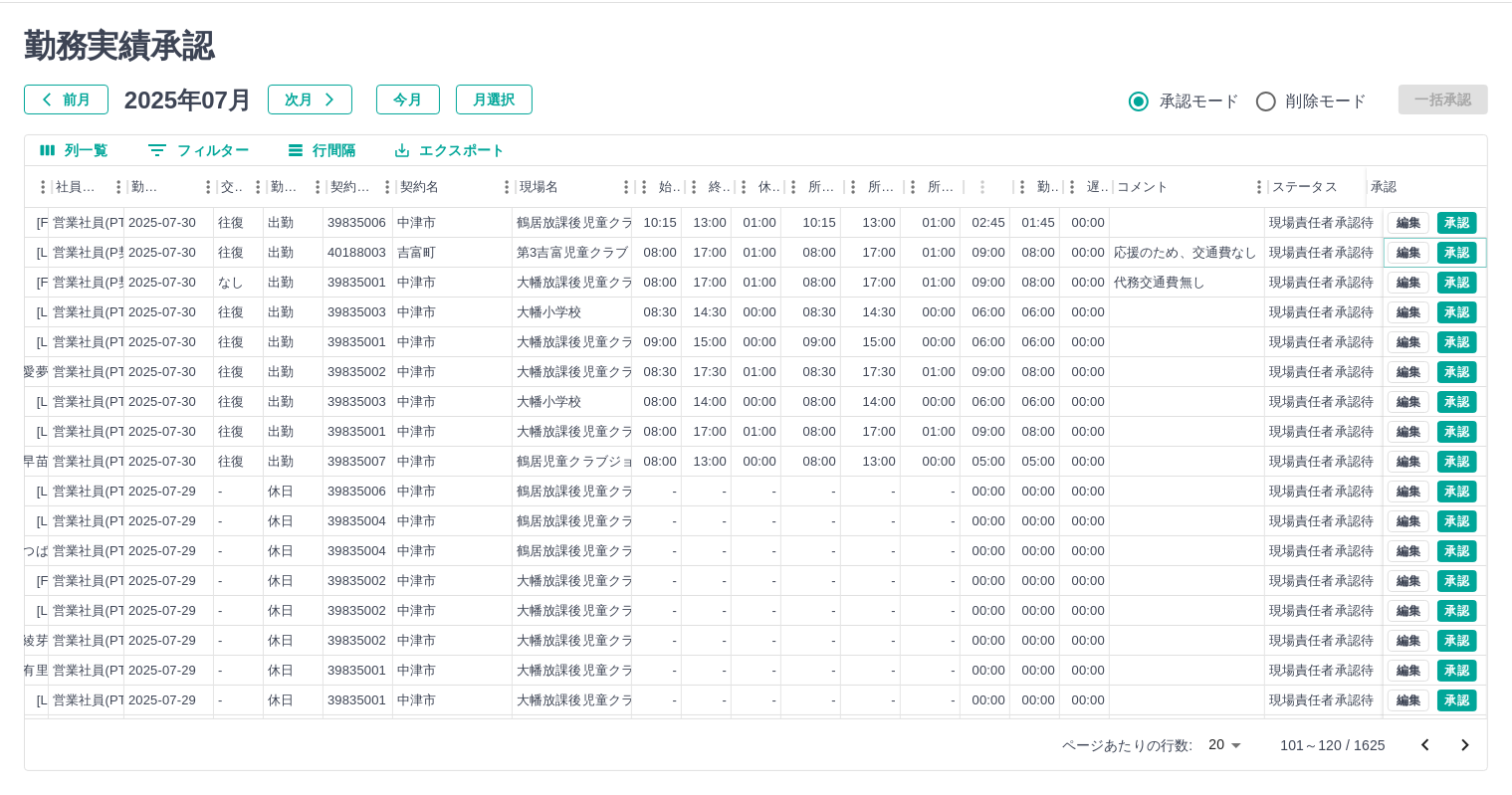 scroll, scrollTop: 0, scrollLeft: 0, axis: both 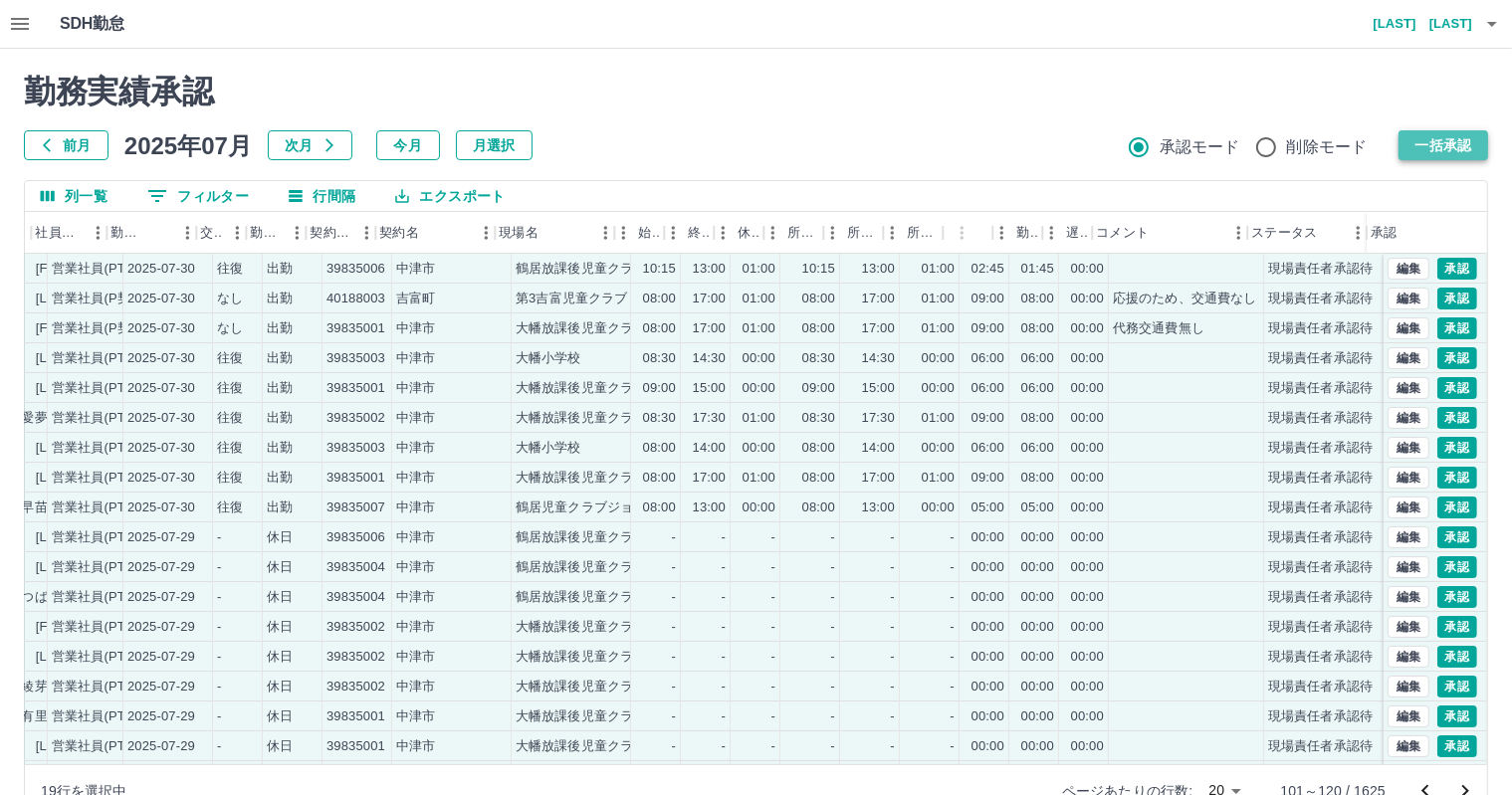 click on "一括承認" at bounding box center [1443, 145] 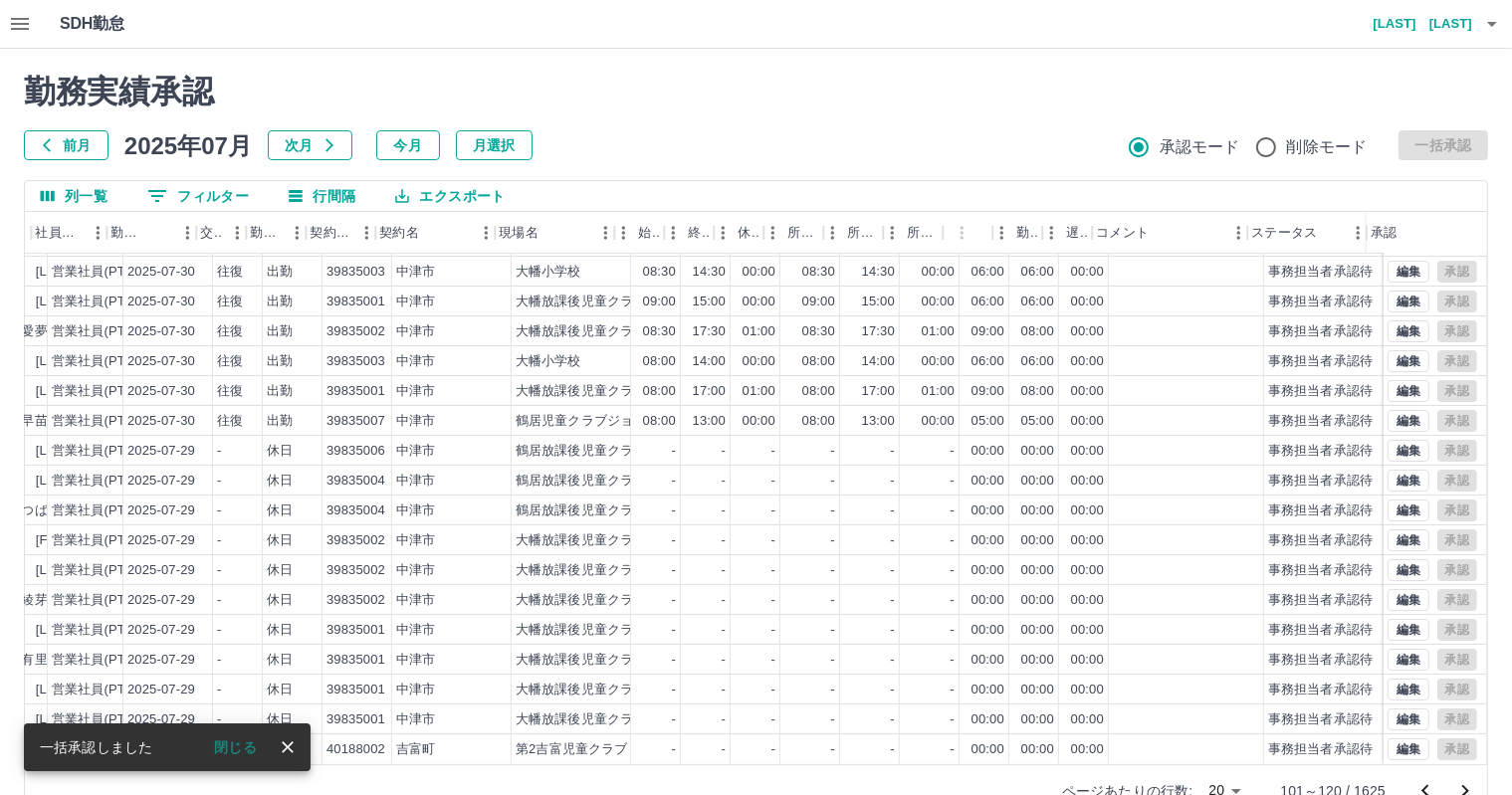 scroll, scrollTop: 102, scrollLeft: 292, axis: both 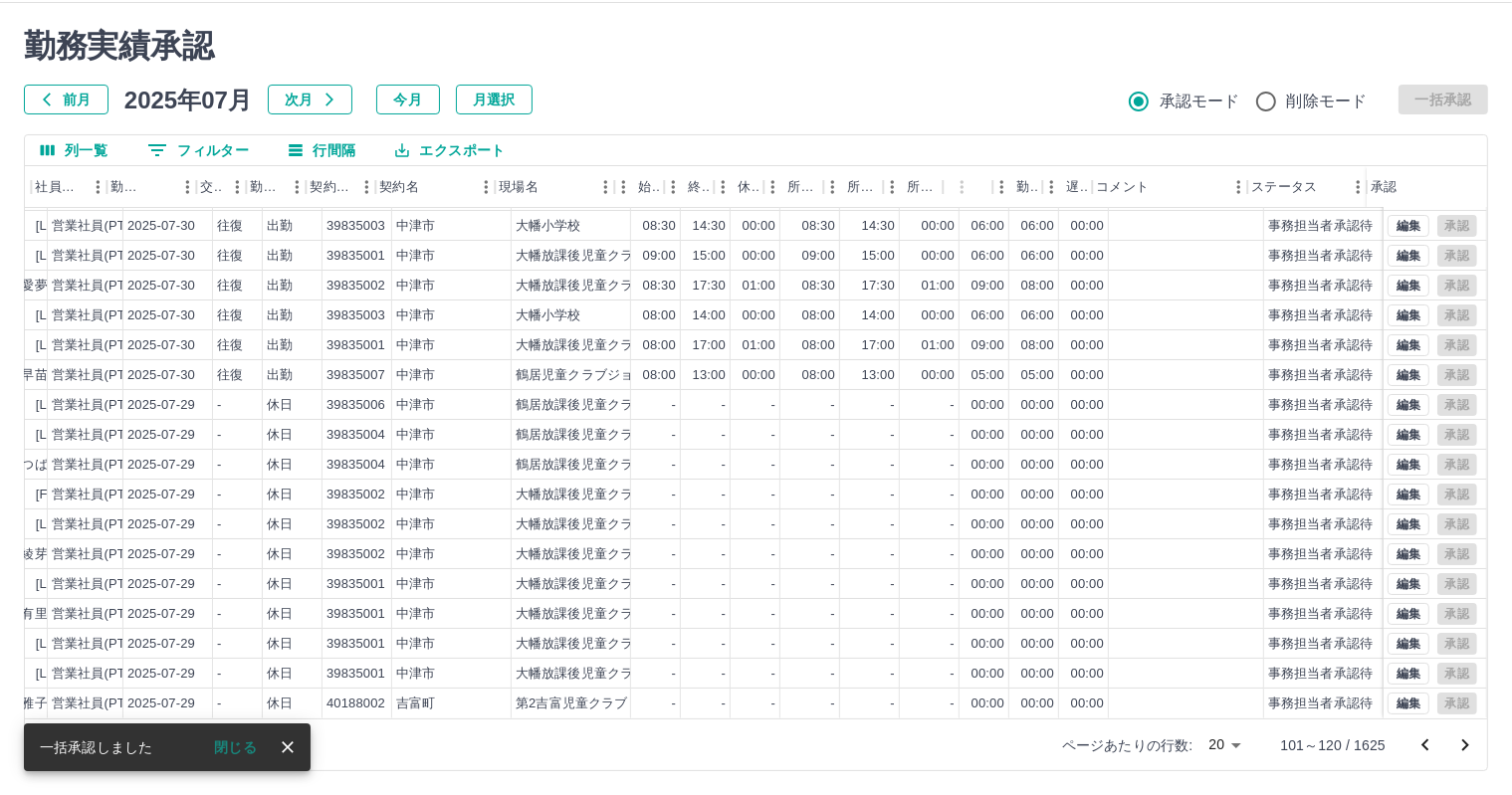 click on "ページあたりの行数: 20 ** 101～120 / 1625" at bounding box center (1262, 745) 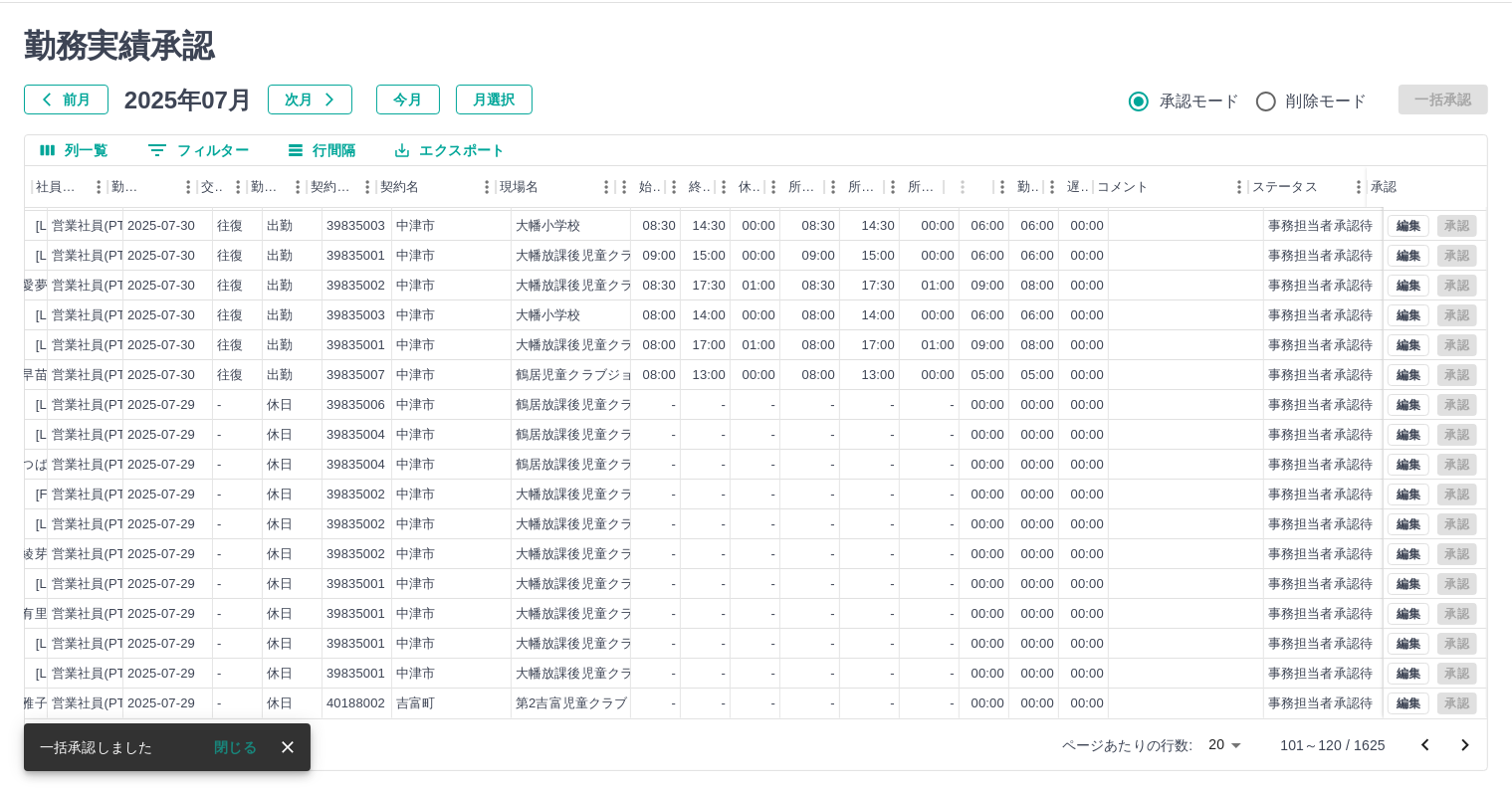 scroll, scrollTop: 102, scrollLeft: 249, axis: both 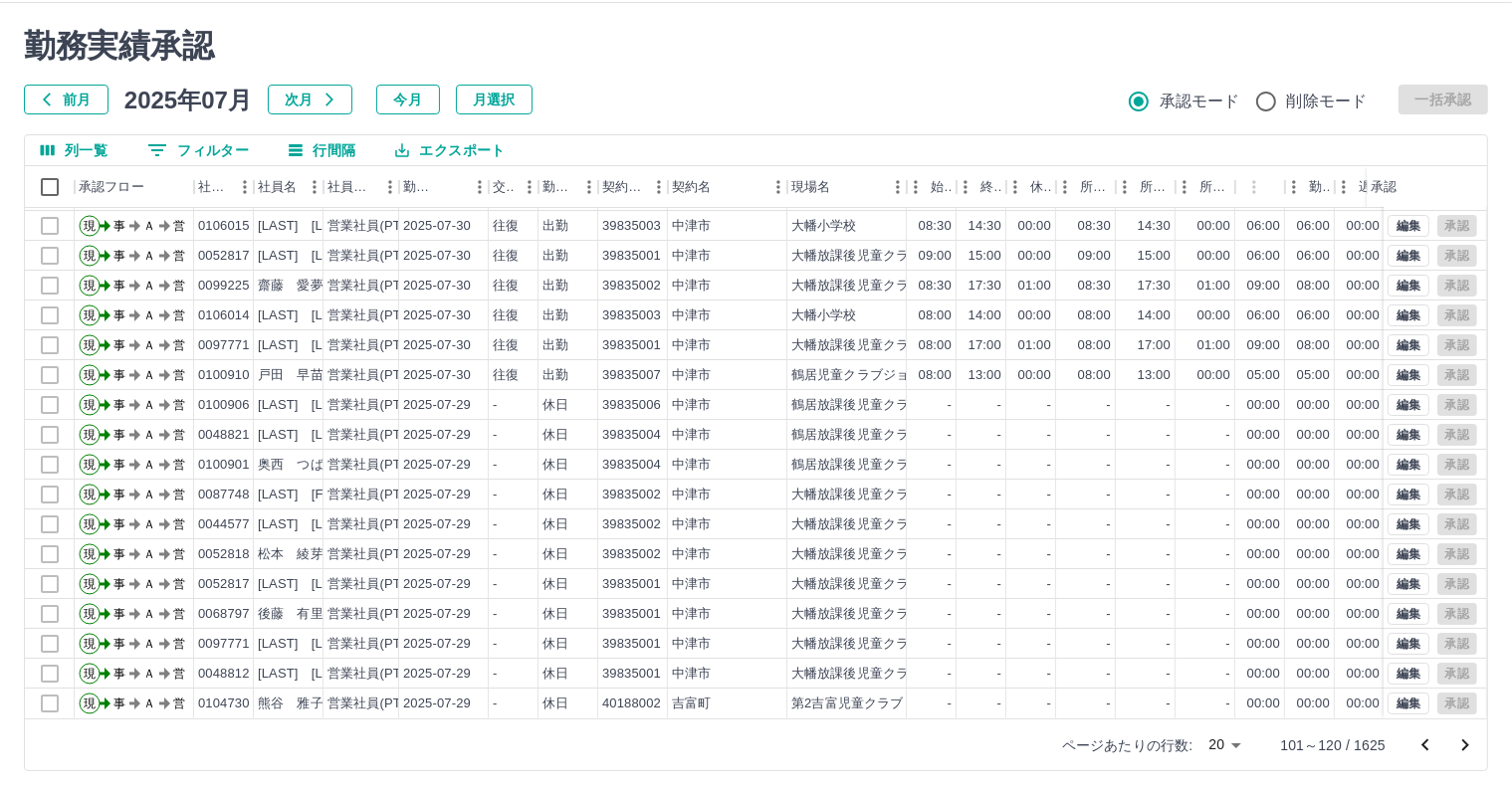 click 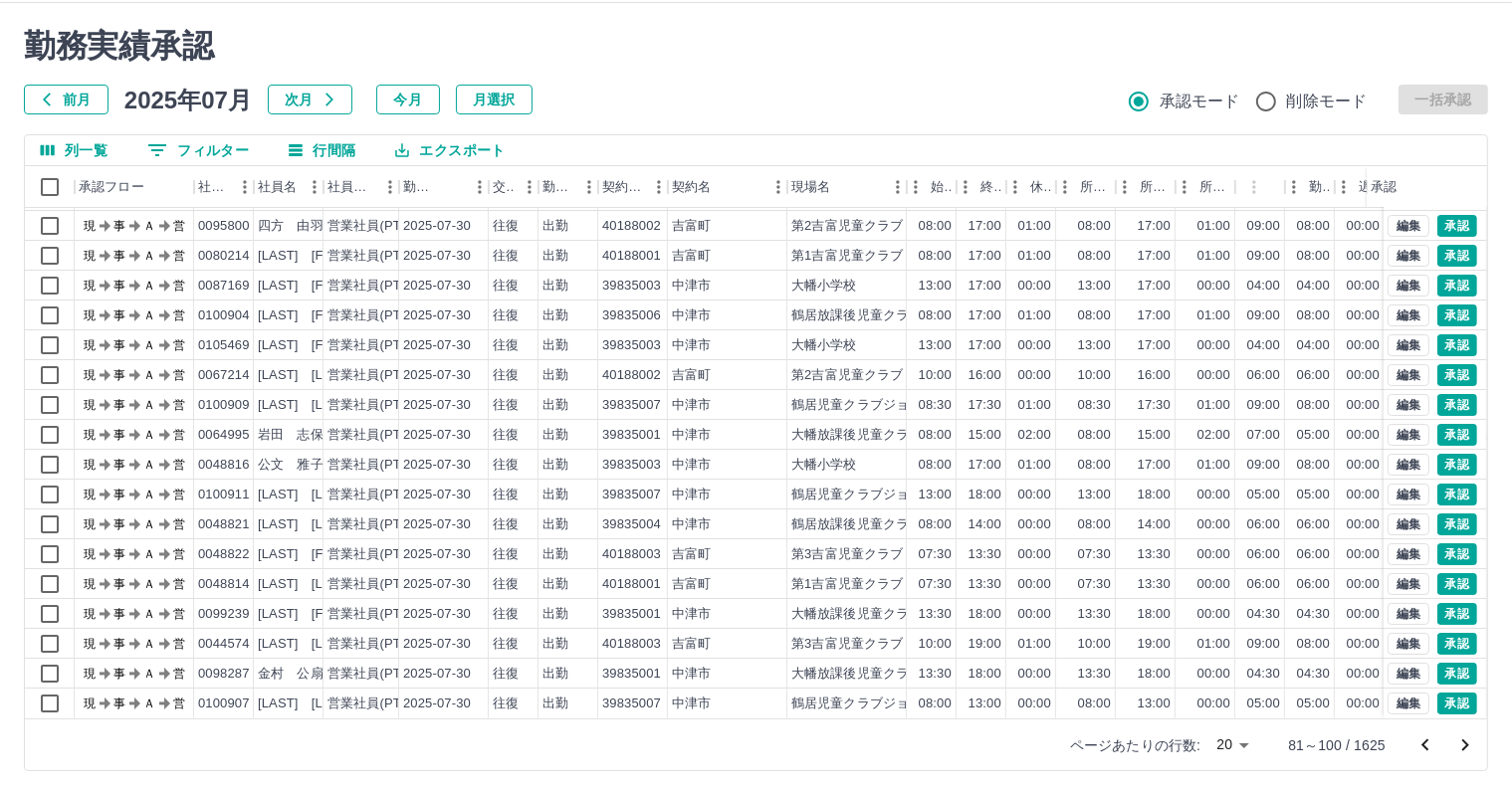scroll, scrollTop: 102, scrollLeft: 0, axis: vertical 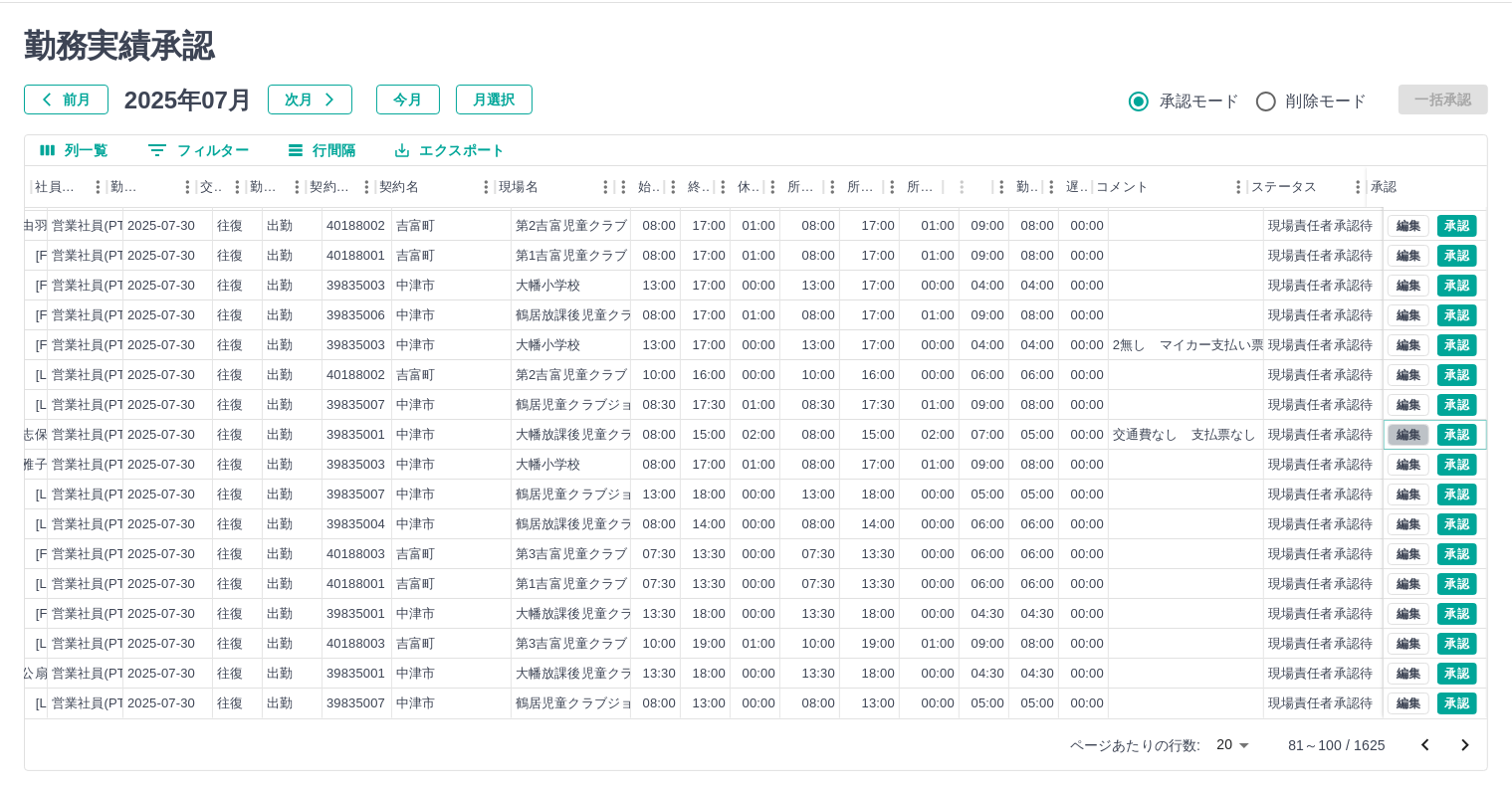 click on "編集" at bounding box center [1408, 435] 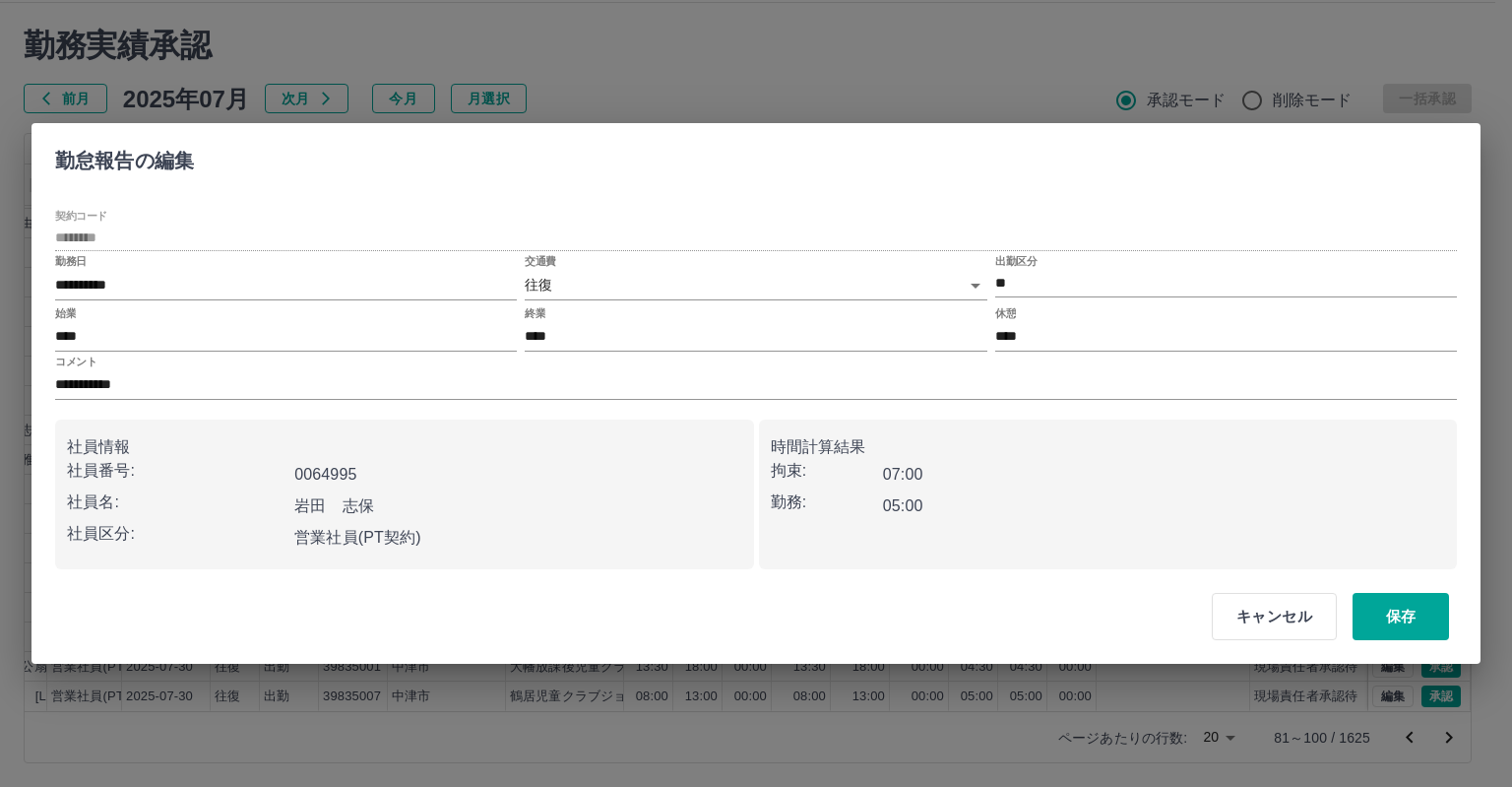 click on "SDH勤怠 [LAST]　[FIRST] 勤務実績承認 前月 2025年07月 次月 今月 月選択 承認モード 削除モード 一括承認 列一覧 0 フィルター 行間隔 エクスポート 承認フロー 社員番号 社員名 社員区分 勤務日 交通費 勤務区分 契約コード 契約名 現場名 始業 終業 休憩 所定開始 所定終業 所定休憩 拘束 勤務 遅刻等 コメント ステータス 承認 現 事 Ａ 営 0100902 [LAST]　[FIRST] 営業社員(PT契約) 2025-07-30 往復 出勤 39835004 [CITY] [LOCATION]A 13:00 18:00 00:00 13:00 18:00 00:00 05:00 05:00 00:00 現場責任者承認待 現 事 Ａ 営 0063197 [LAST]　[FIRST] 営業社員(PT契約) 2025-07-30 往復 出勤 40188003 [CITY] [LOCATION] 15:00 17:00 00:00 15:00 17:00 00:00 02:00 02:00 00:00 現場責任者承認待 現 事 Ａ 営 0095800 [LAST]　[FIRST] 営業社員(PT契約) 2025-07-30 往復 出勤 40188002 [CITY] [LOCATION] 08:00 17:00 01:00 08:00 17:00" at bounding box center (756, 370) 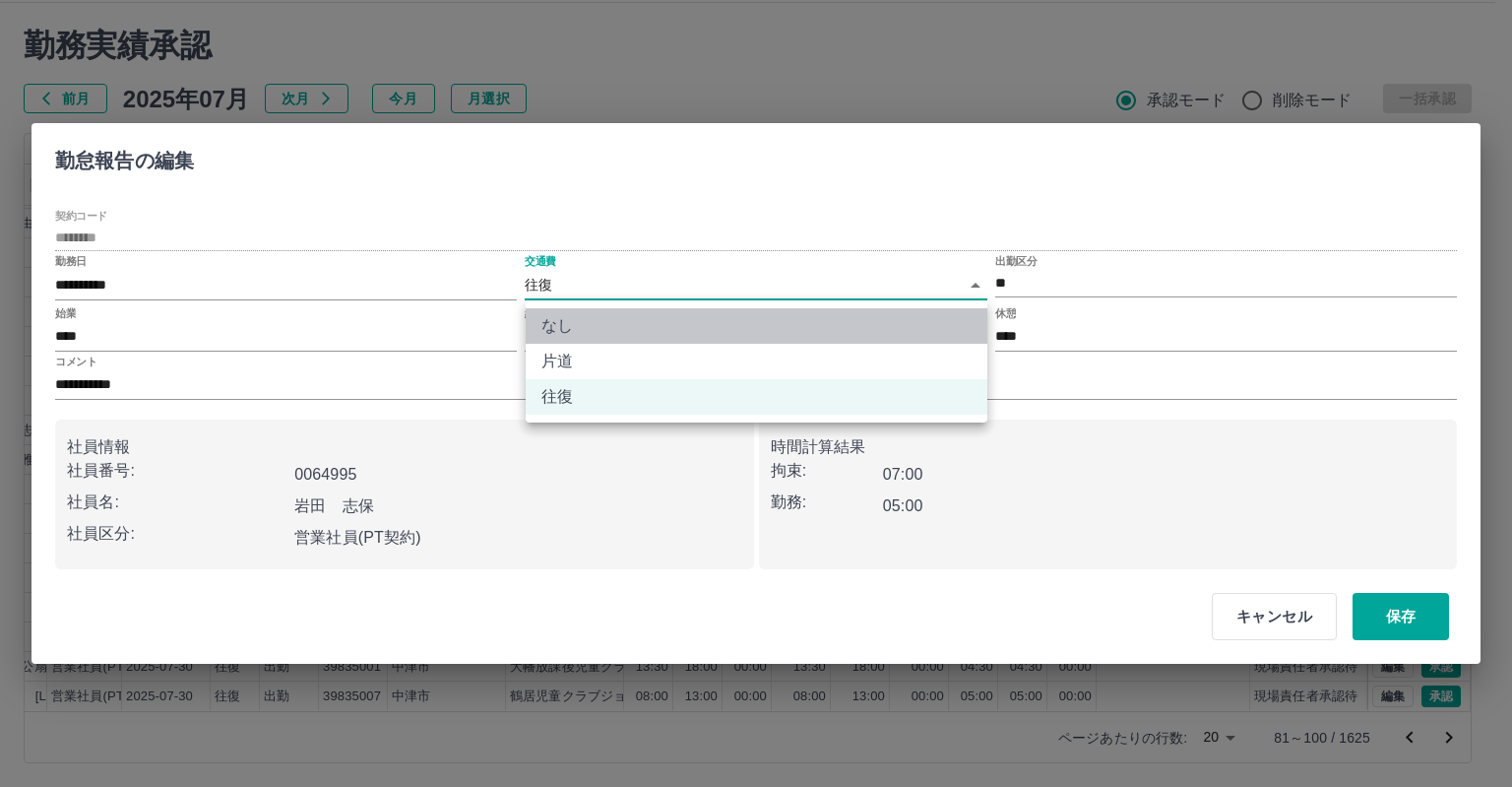 click on "なし" at bounding box center [756, 326] 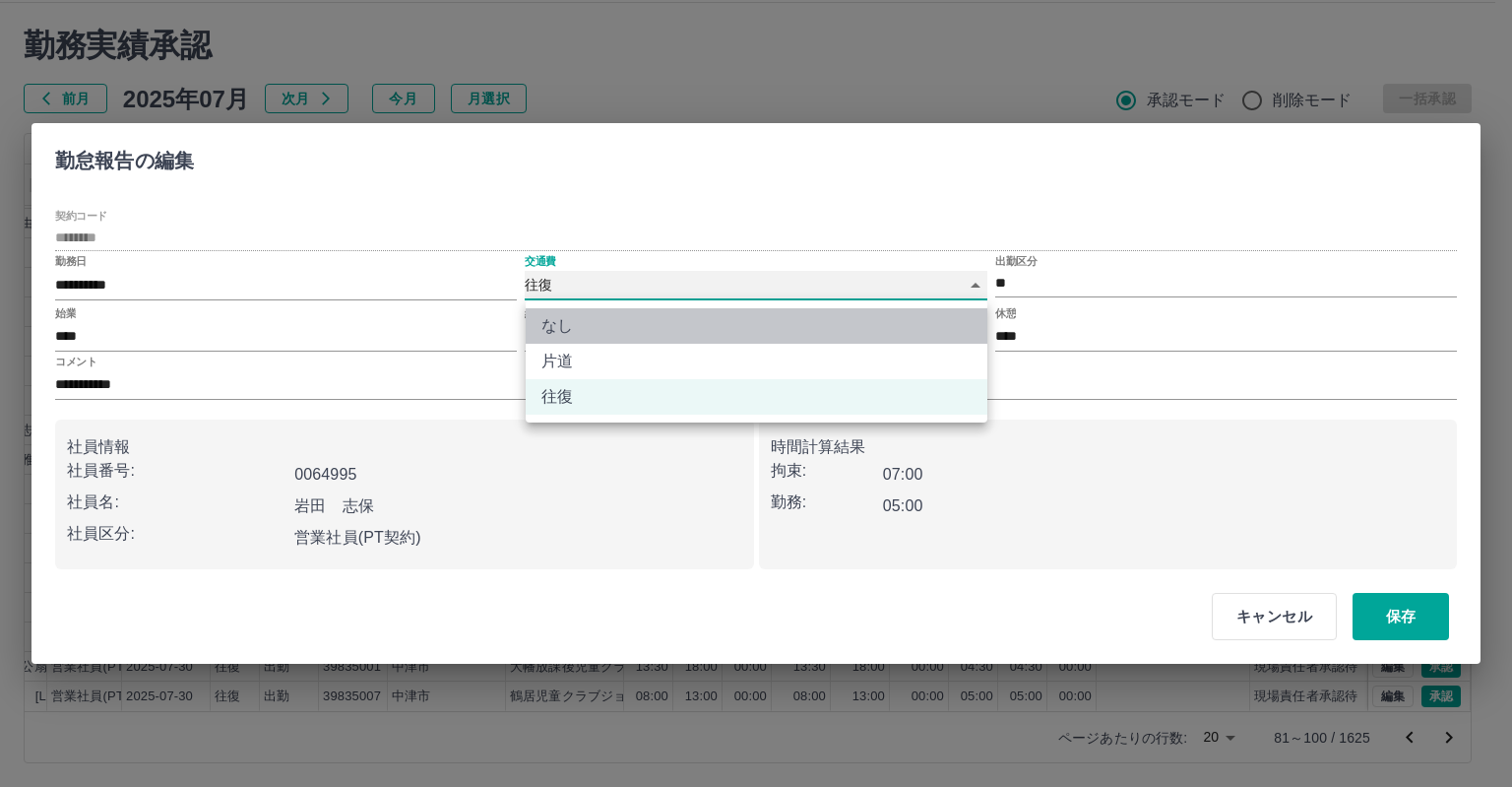 type on "****" 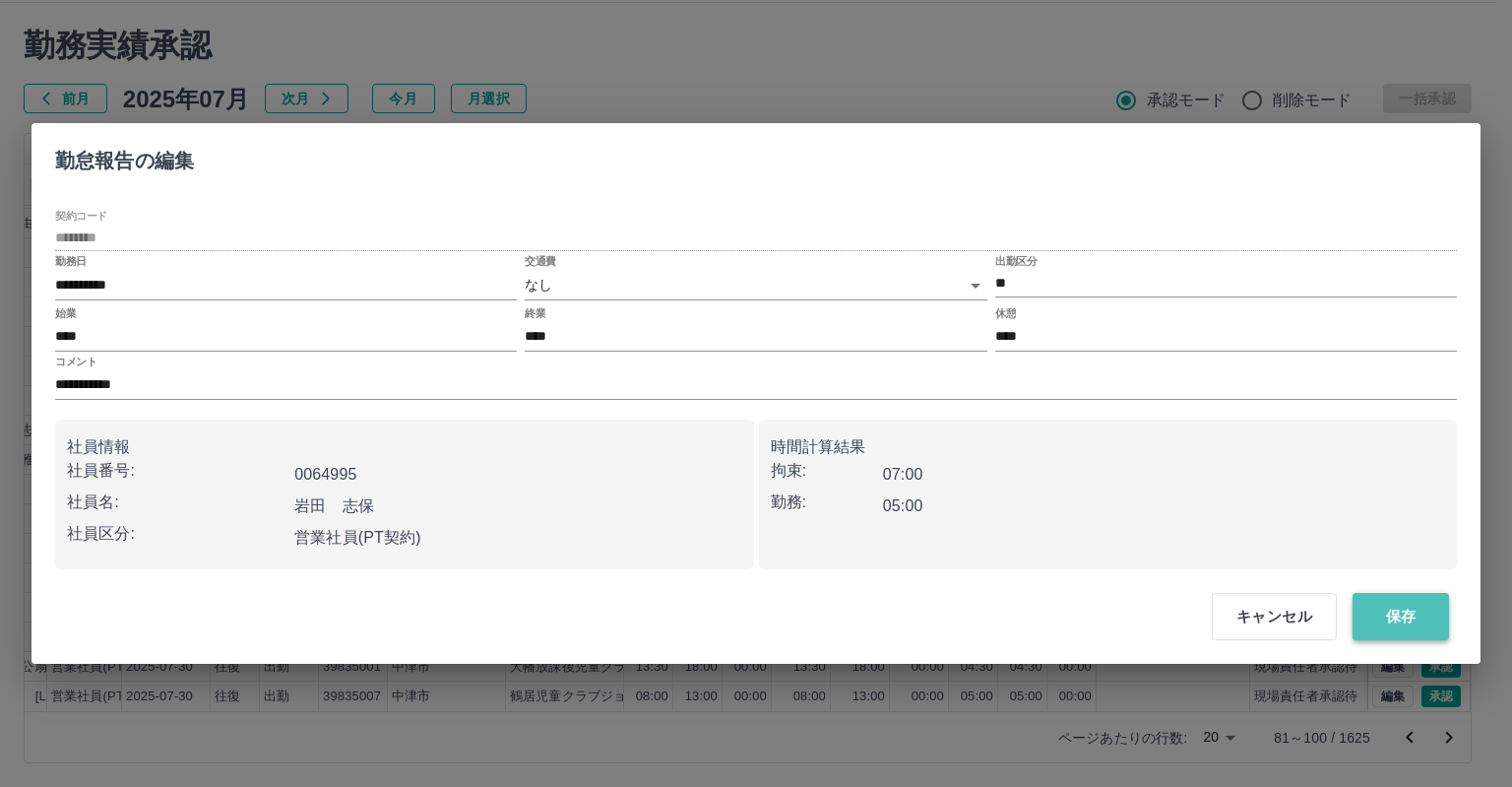 click on "保存" at bounding box center (1401, 617) 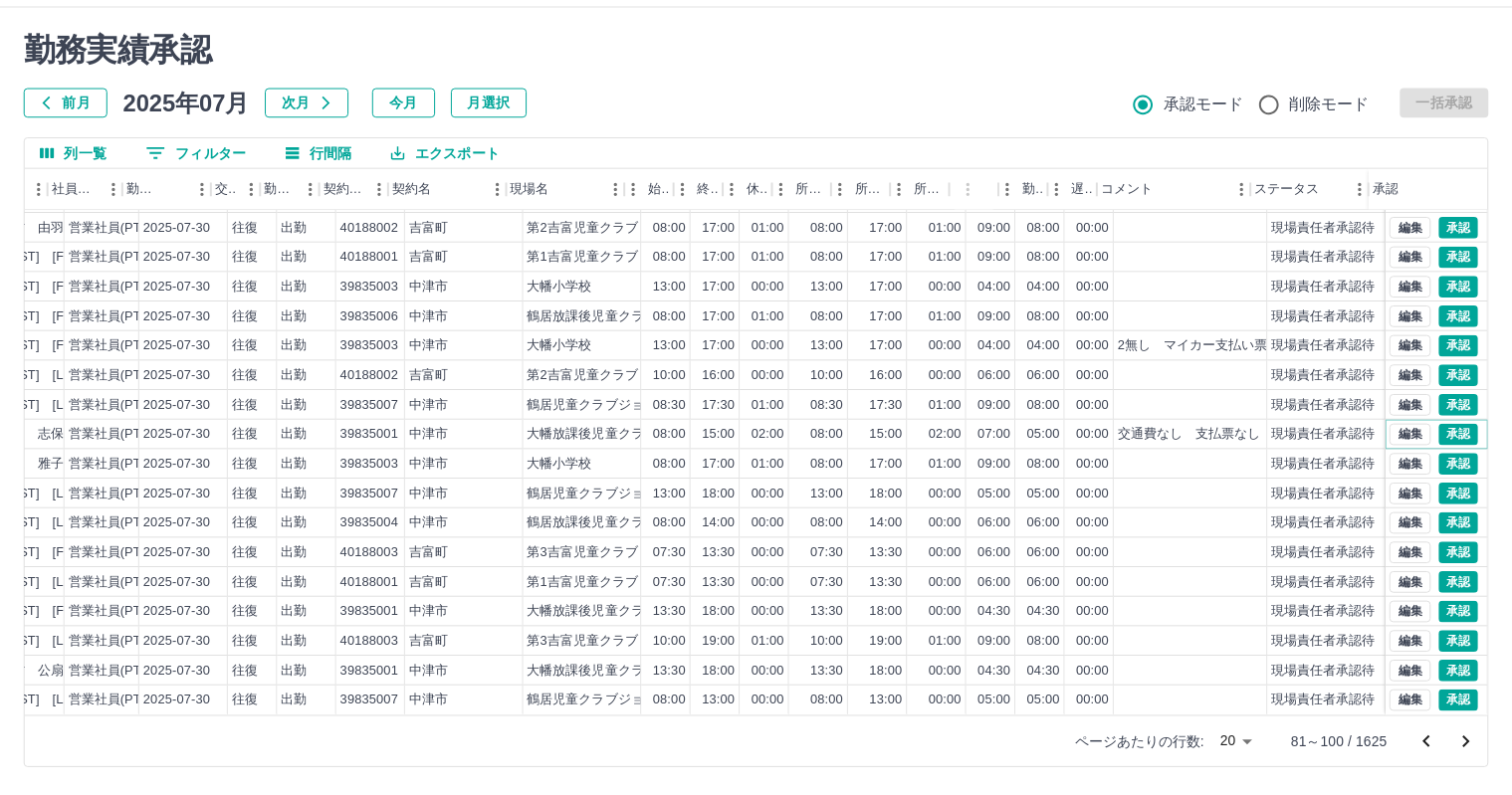 scroll, scrollTop: 102, scrollLeft: 275, axis: both 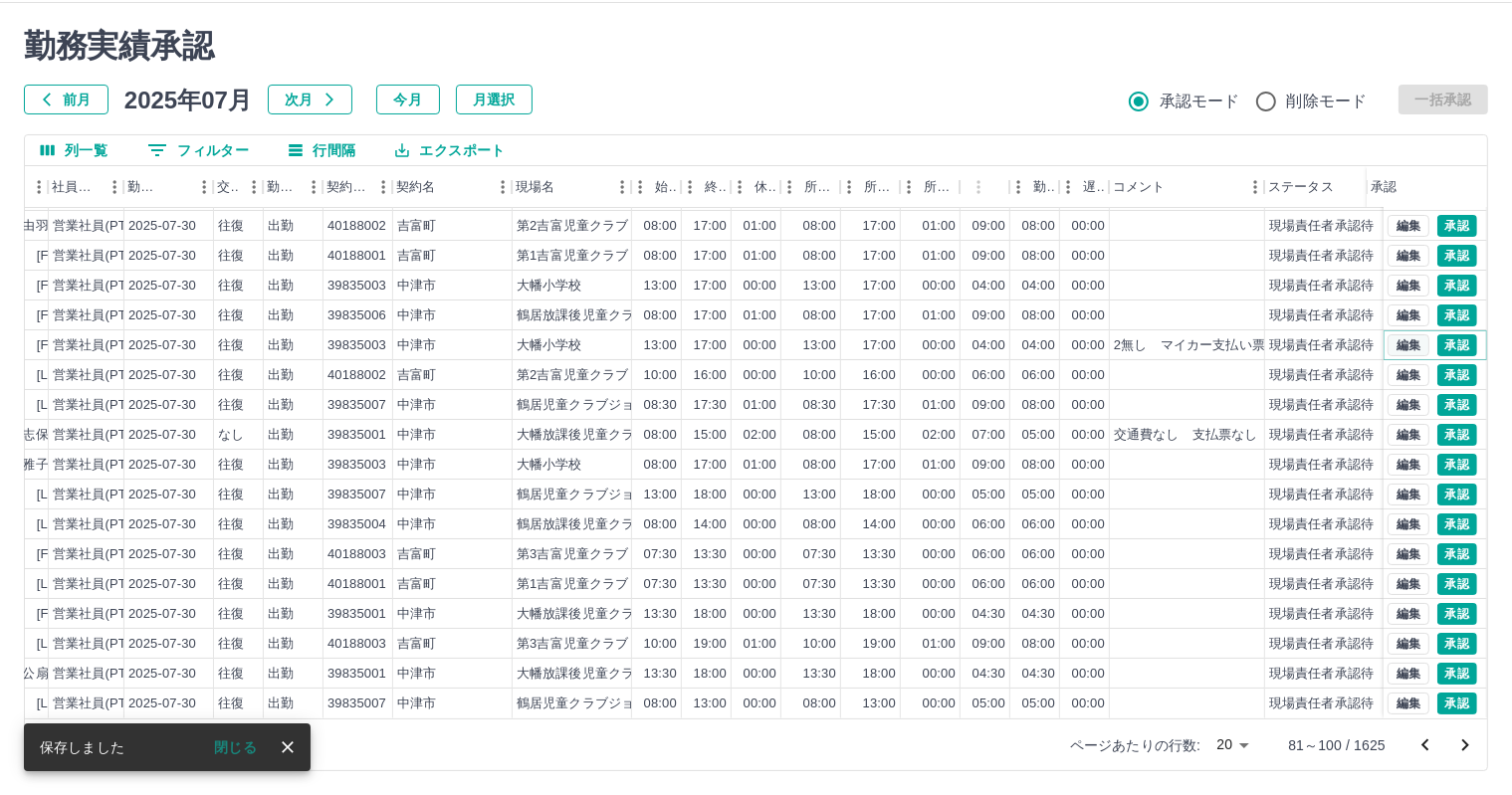 click on "編集" at bounding box center (1408, 345) 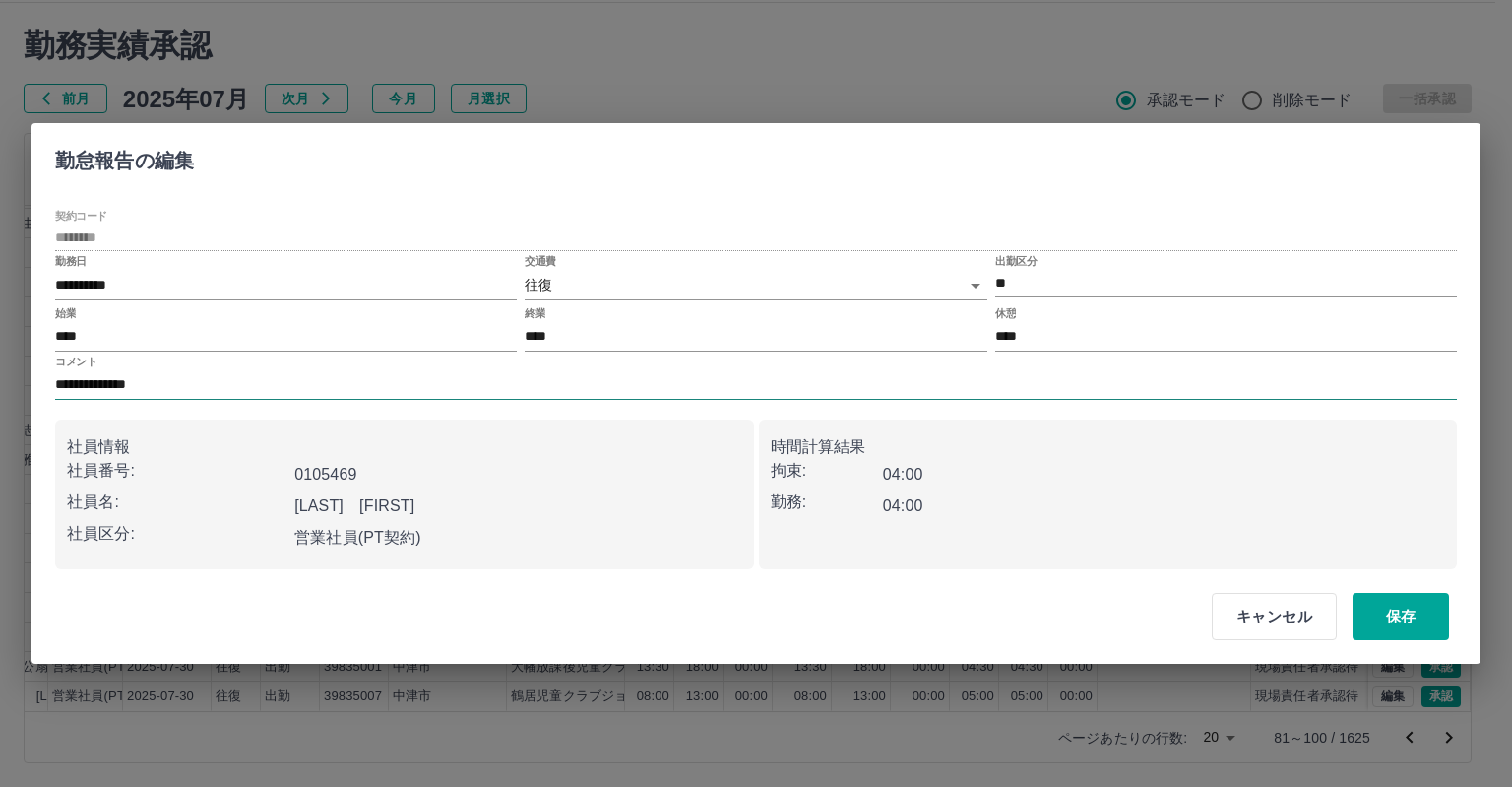click on "**********" at bounding box center (756, 385) 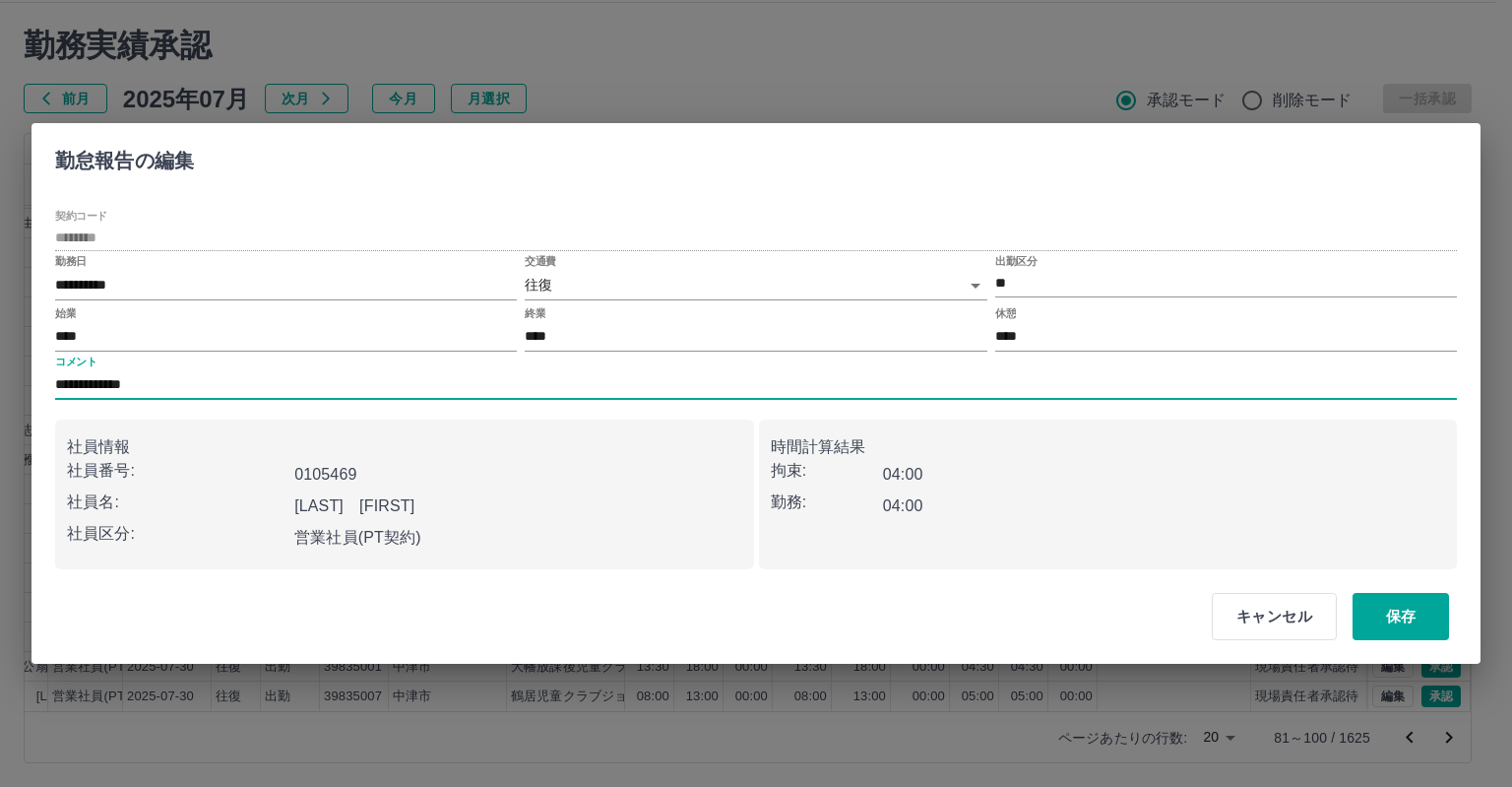 type on "**********" 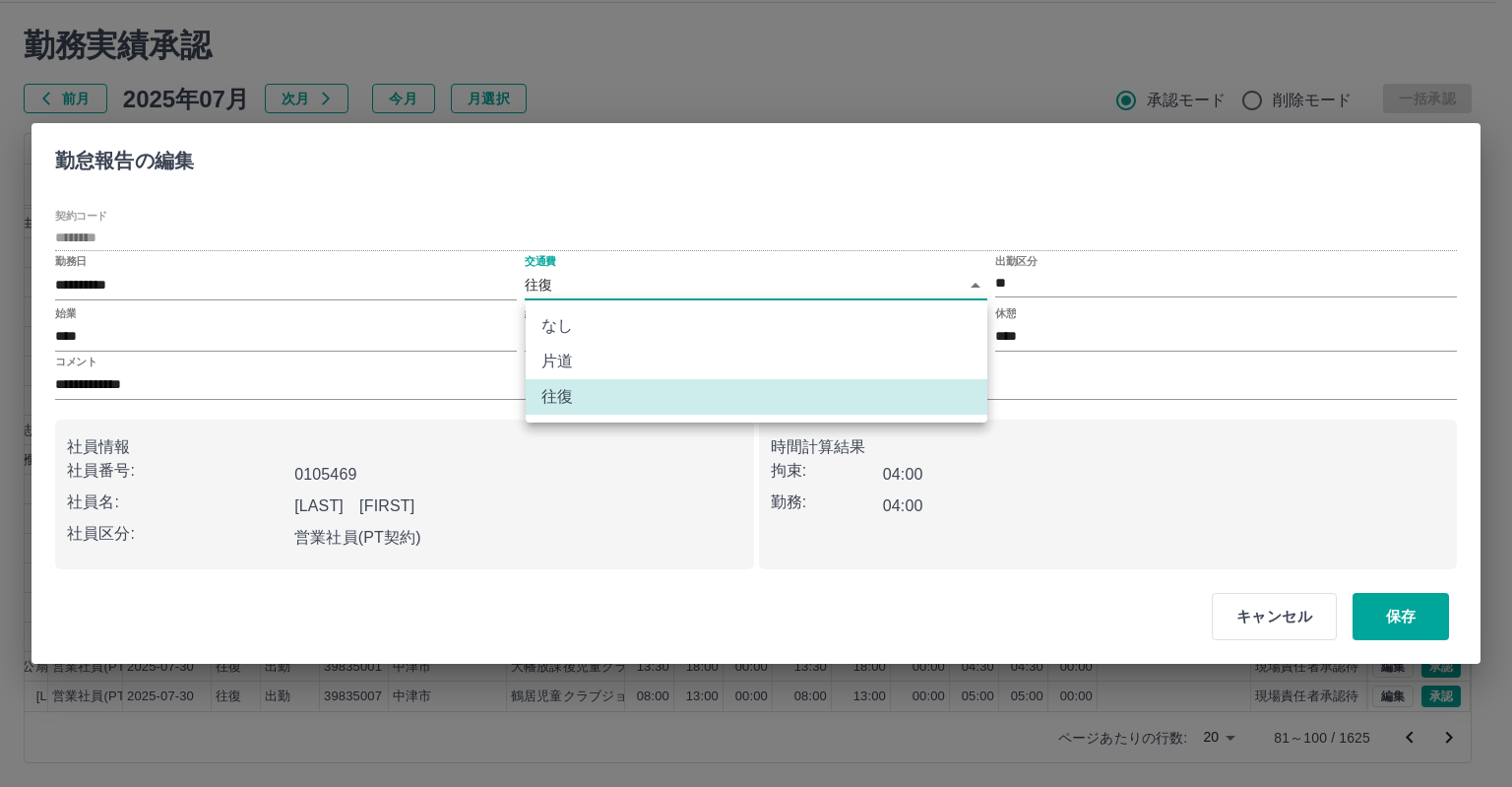 click on "SDH勤怠 [LAST]　[FIRST] 勤務実績承認 前月 2025年07月 次月 今月 月選択 承認モード 削除モード 一括承認 列一覧 0 フィルター 行間隔 エクスポート 承認フロー 社員番号 社員名 社員区分 勤務日 交通費 勤務区分 契約コード 契約名 現場名 始業 終業 休憩 所定開始 所定終業 所定休憩 拘束 勤務 遅刻等 コメント ステータス 承認 現 事 Ａ 営 0100902 [LAST]　[FIRST] 営業社員(PT契約) 2025-07-30 往復 出勤 39835004 [CITY] [LOCATION]A 13:00 18:00 00:00 13:00 18:00 00:00 05:00 05:00 00:00 現場責任者承認待 現 事 Ａ 営 0063197 [LAST]　[FIRST] 営業社員(PT契約) 2025-07-30 往復 出勤 40188003 [CITY] [LOCATION] 15:00 17:00 00:00 15:00 17:00 00:00 02:00 02:00 00:00 現場責任者承認待 現 事 Ａ 営 0095800 [LAST]　[FIRST] 営業社員(PT契約) 2025-07-30 往復 出勤 40188002 [CITY] [LOCATION] 08:00 17:00 01:00 08:00 17:00" at bounding box center (756, 370) 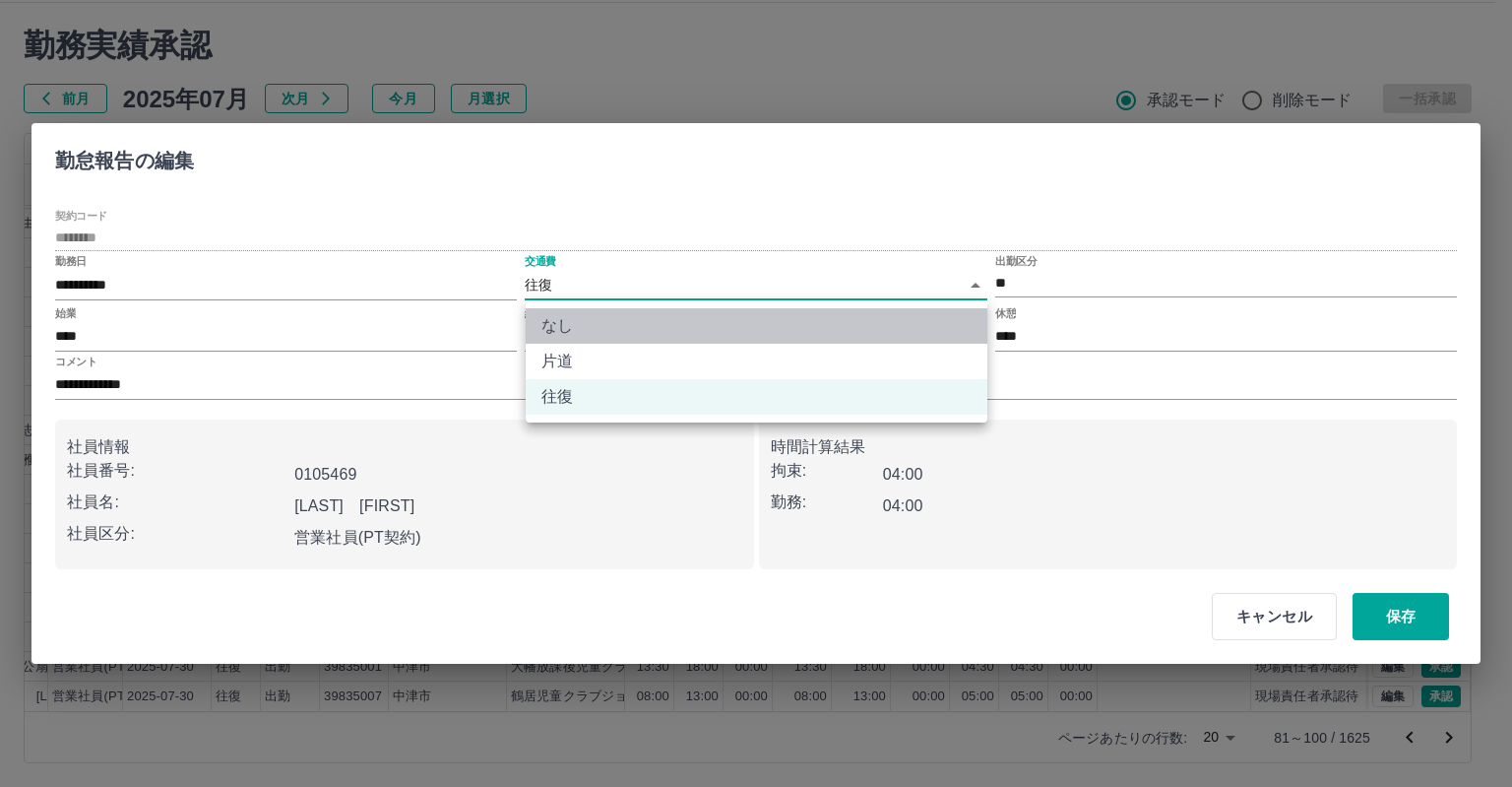 click on "なし" at bounding box center (756, 326) 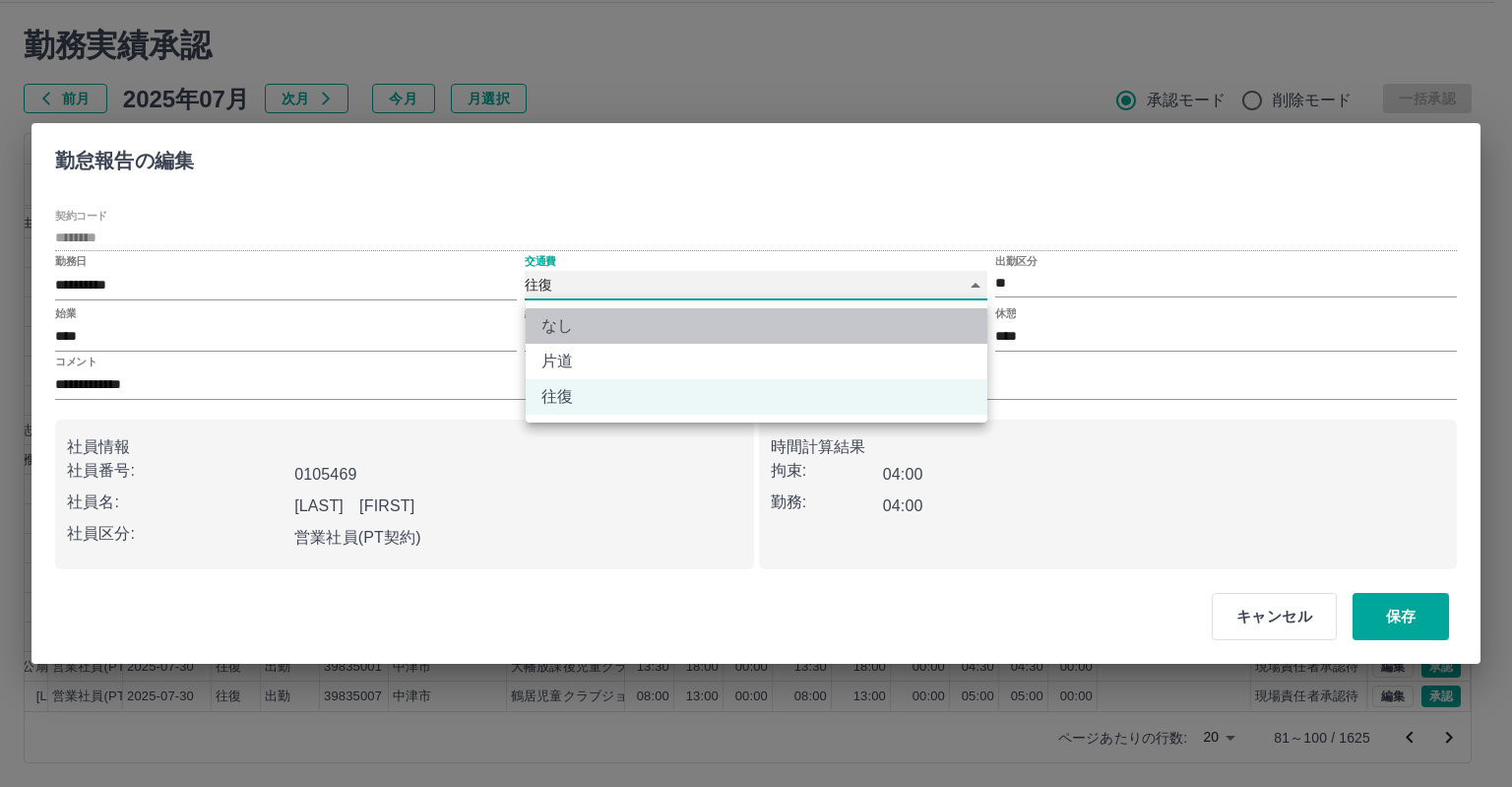 type on "****" 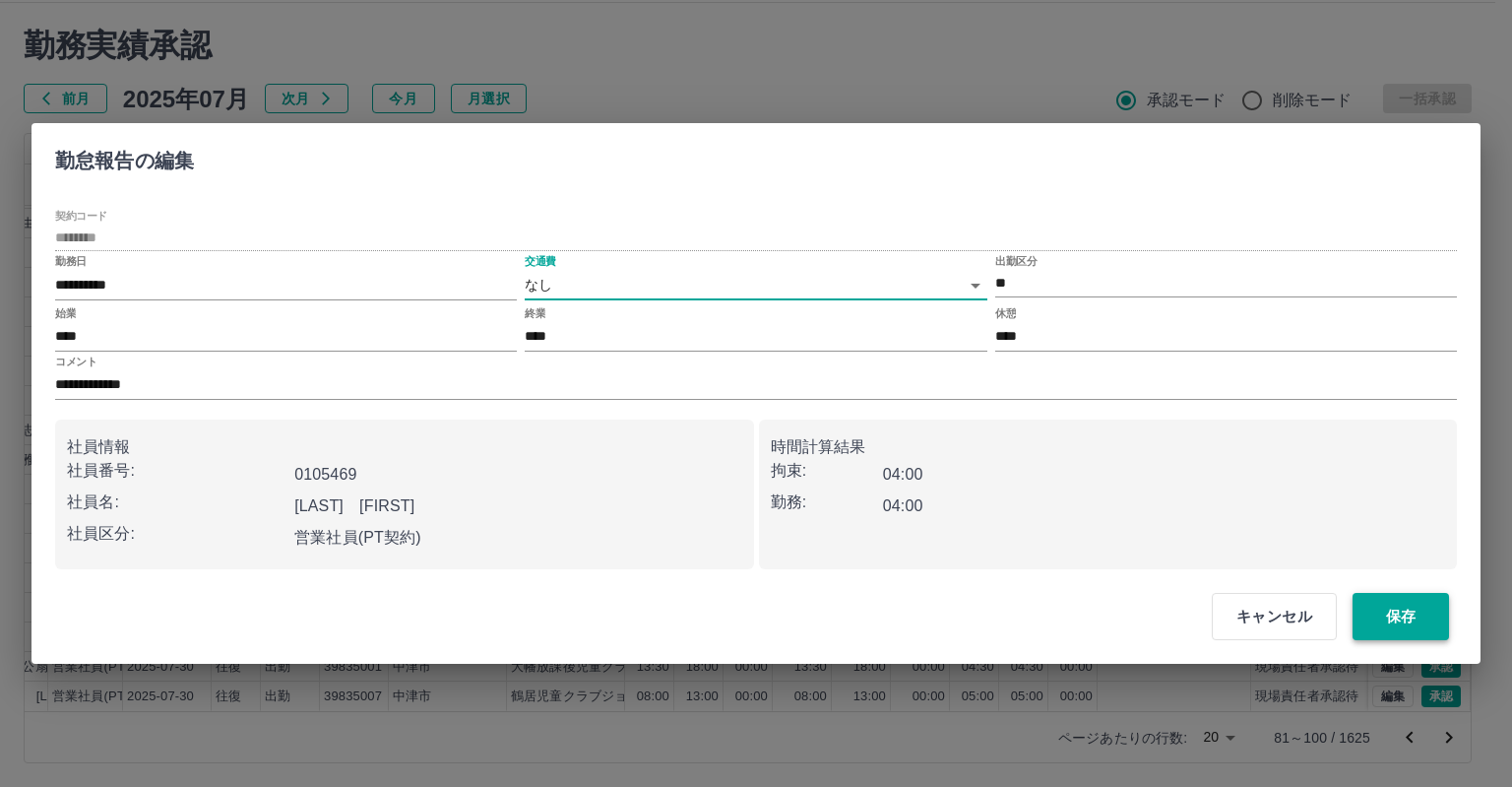 click on "保存" at bounding box center [1401, 617] 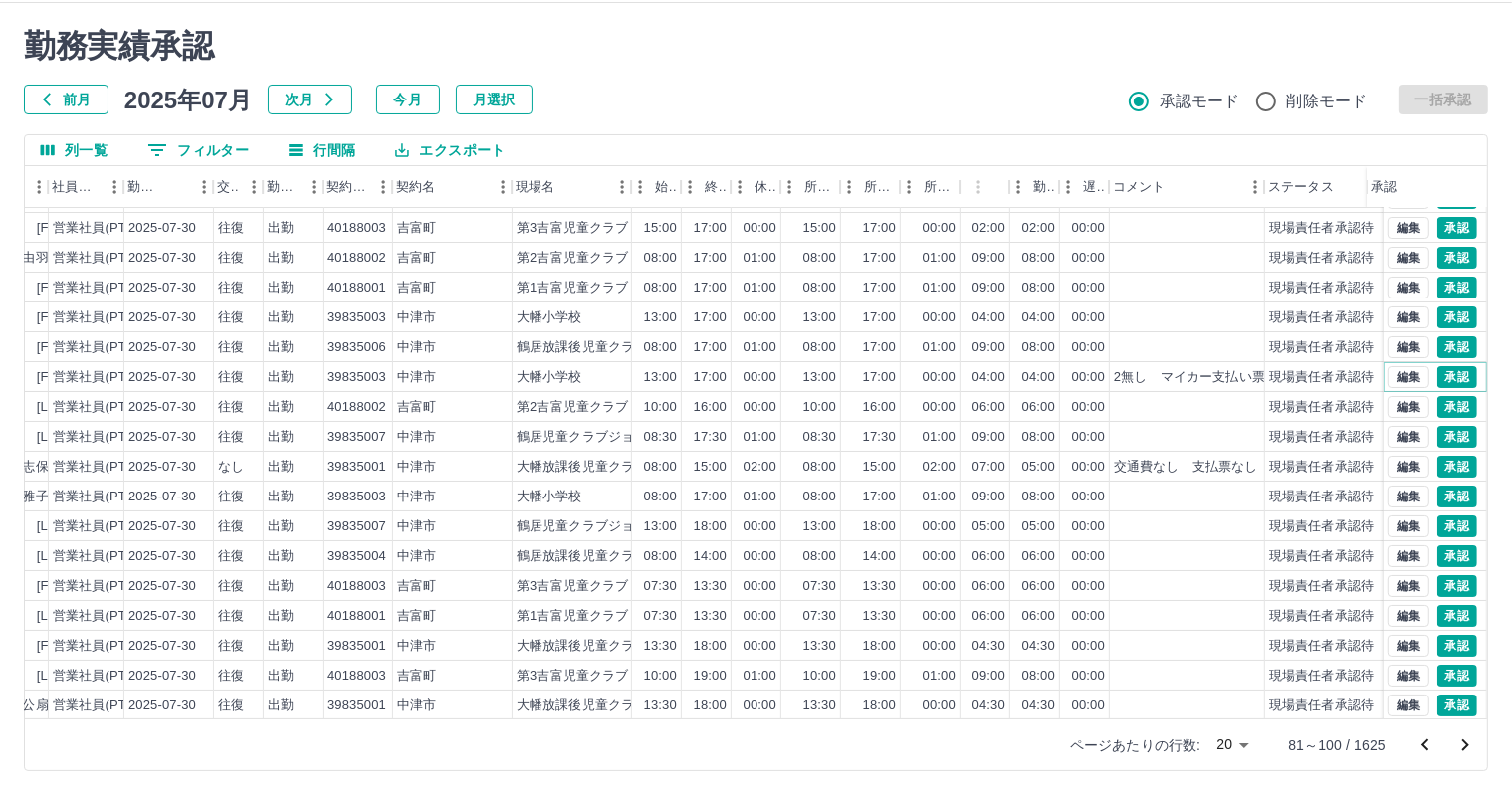 scroll, scrollTop: 102, scrollLeft: 275, axis: both 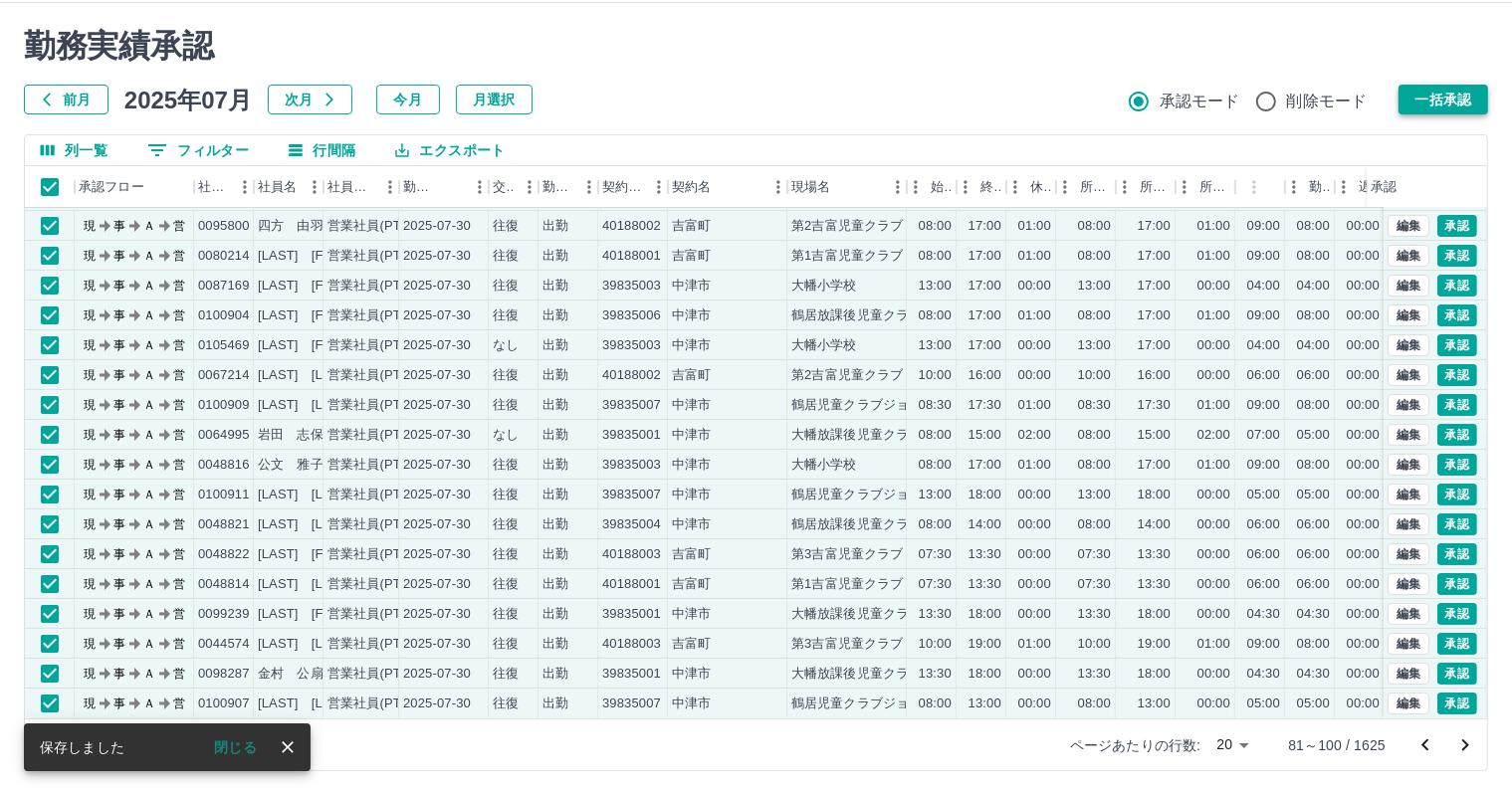 click on "一括承認" at bounding box center (1443, 99) 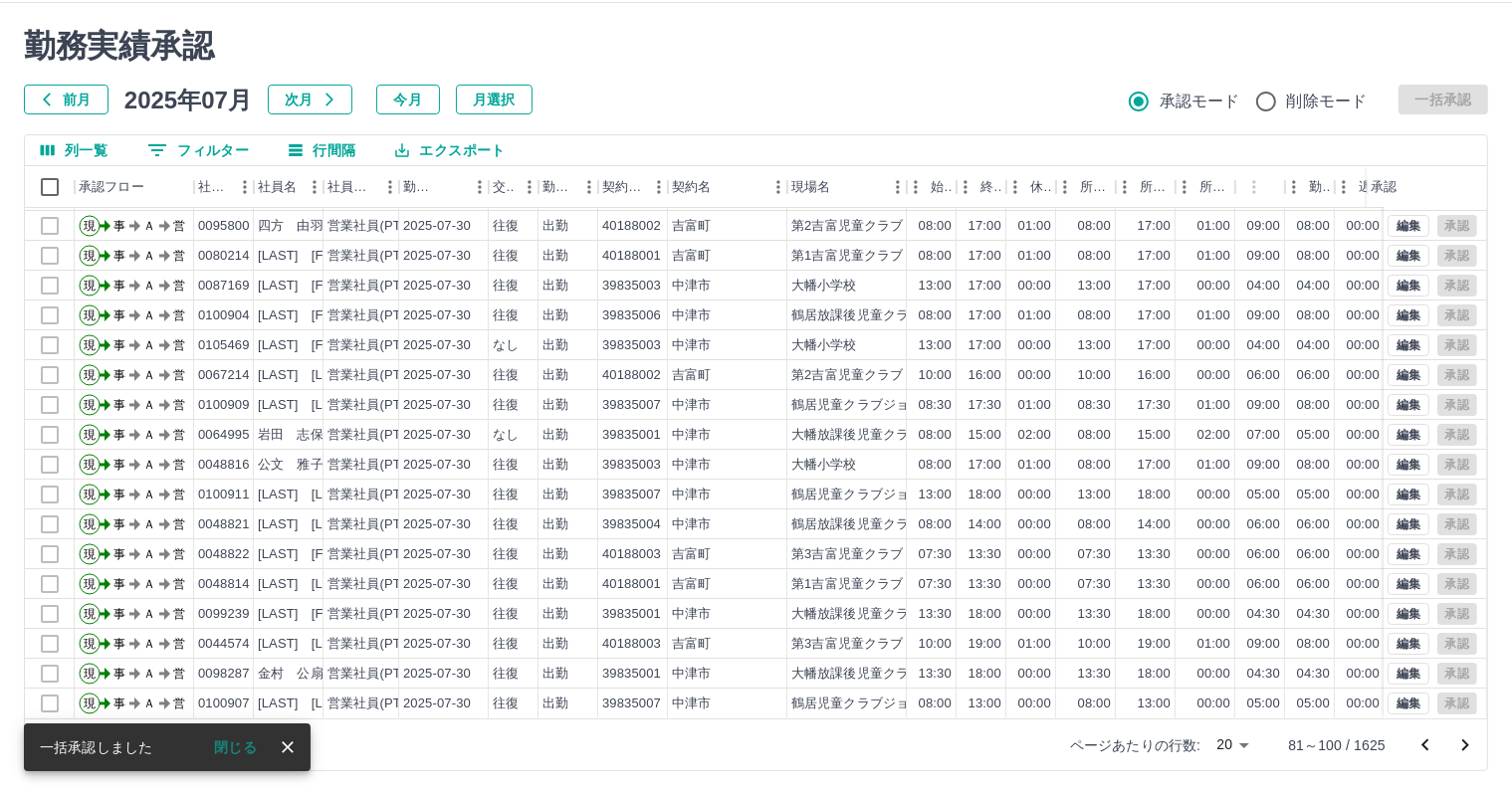 click on "勤務実績承認" at bounding box center [756, 46] 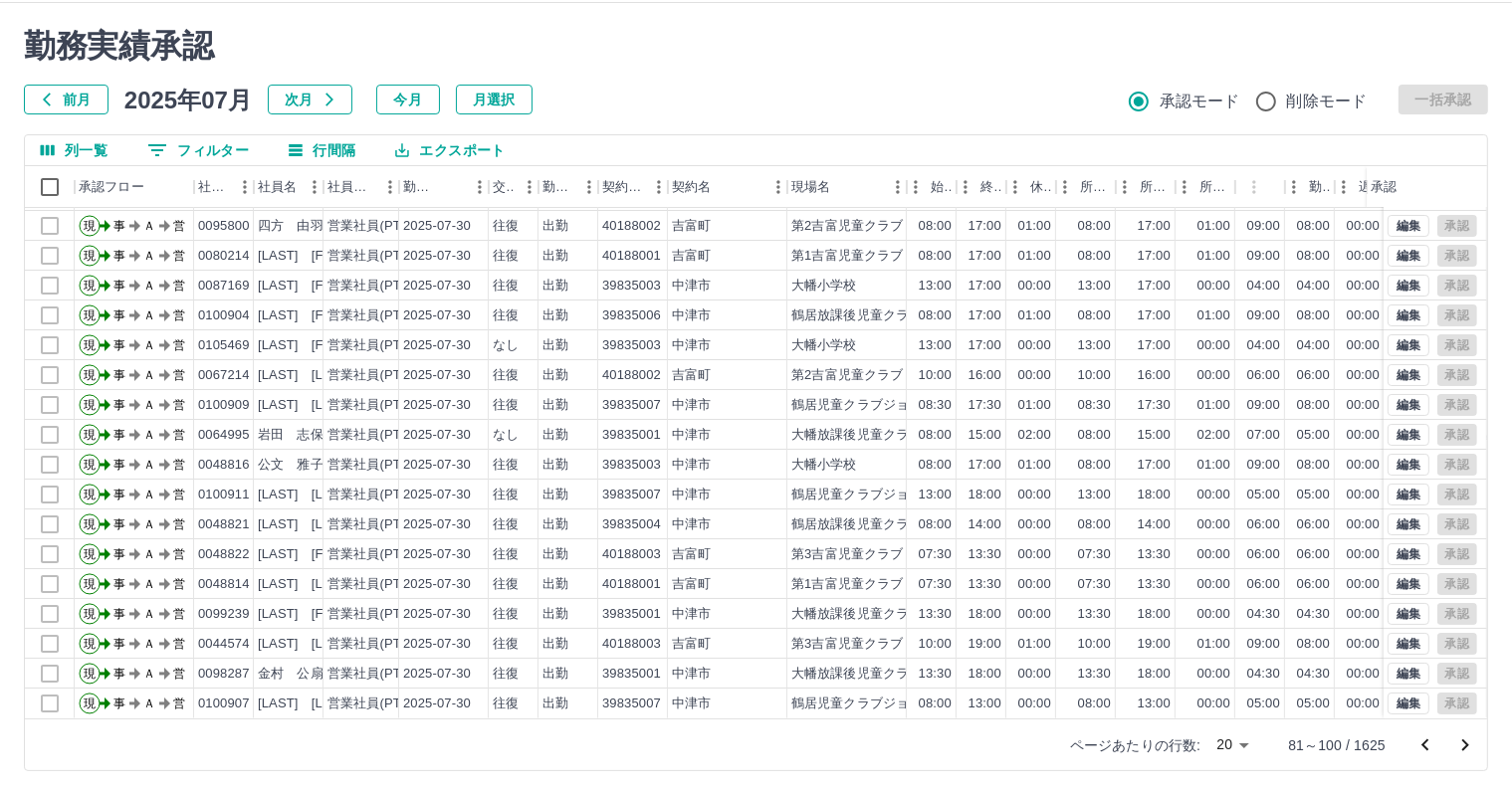 click 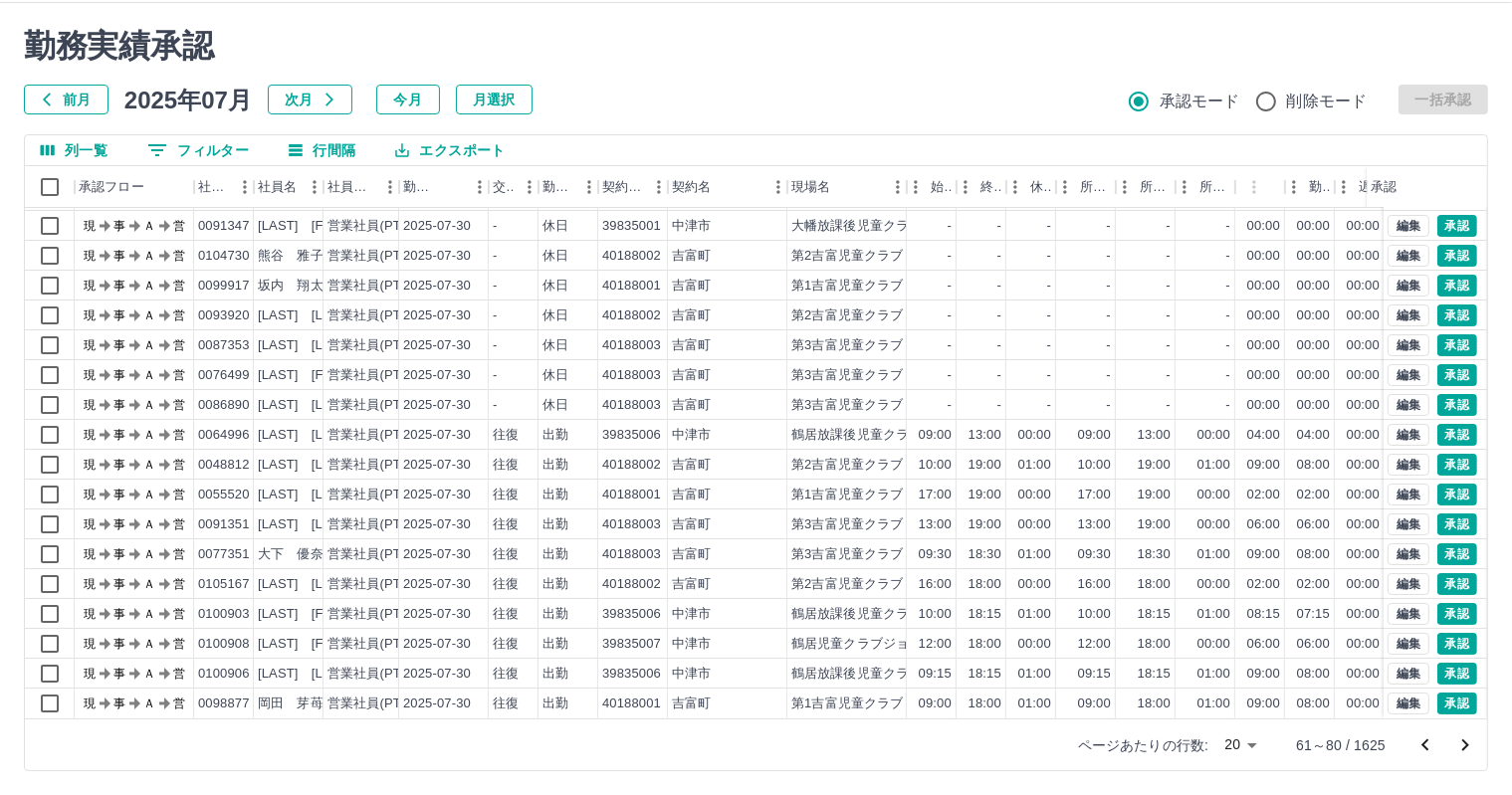 scroll, scrollTop: 102, scrollLeft: 0, axis: vertical 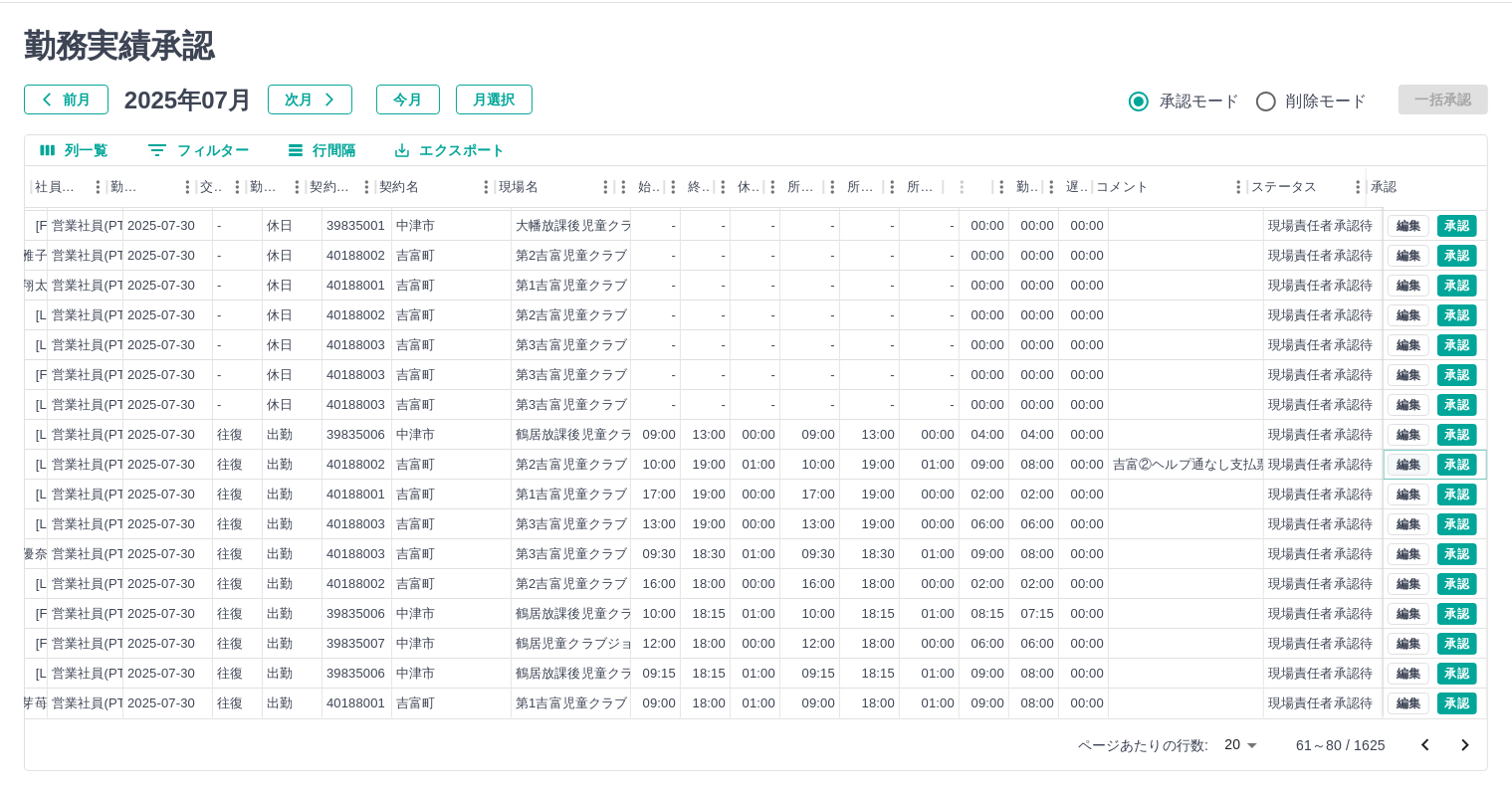 click on "編集" at bounding box center [1408, 465] 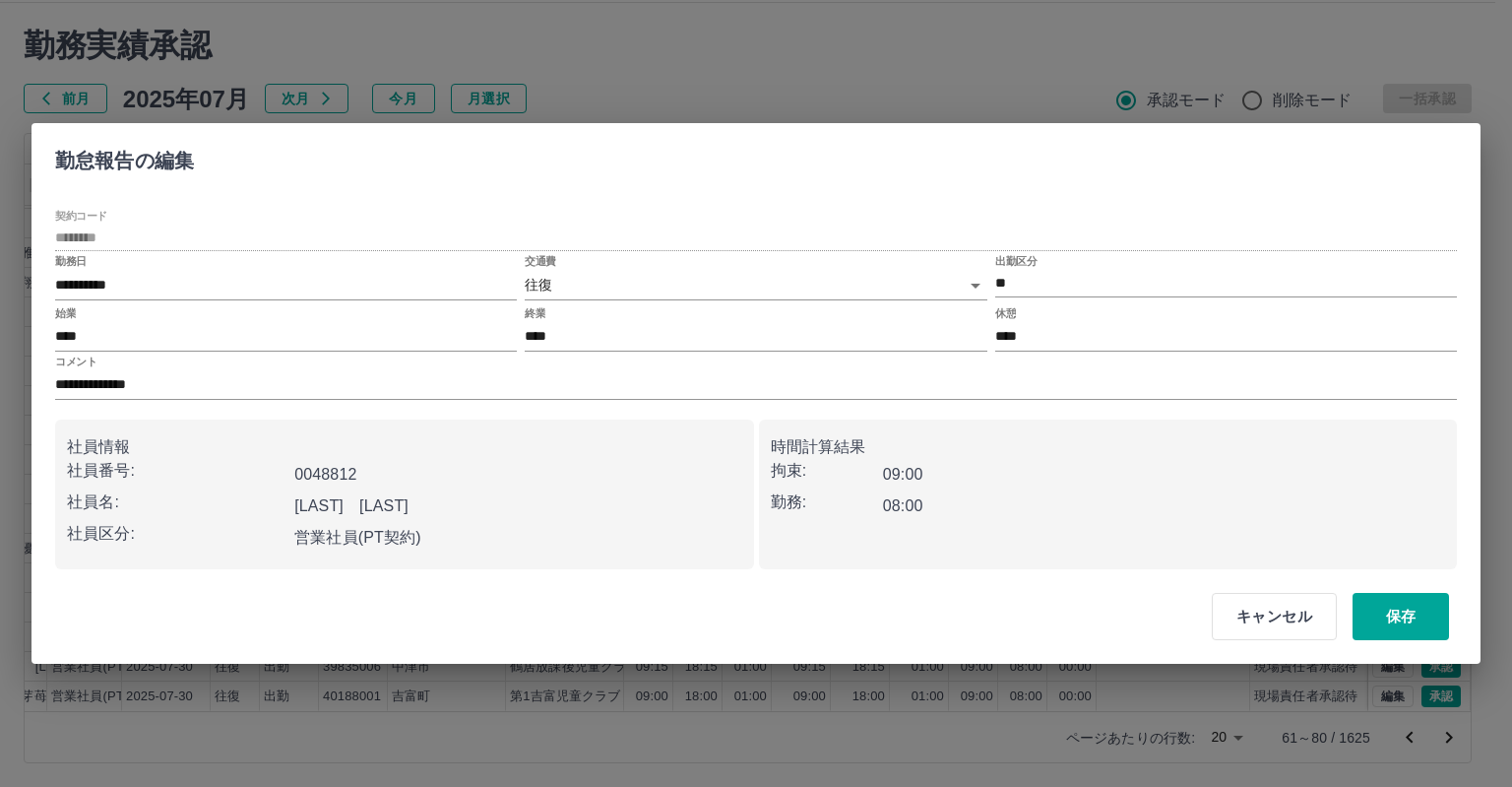 click on "交通費 往復 ******" at bounding box center [755, 279] 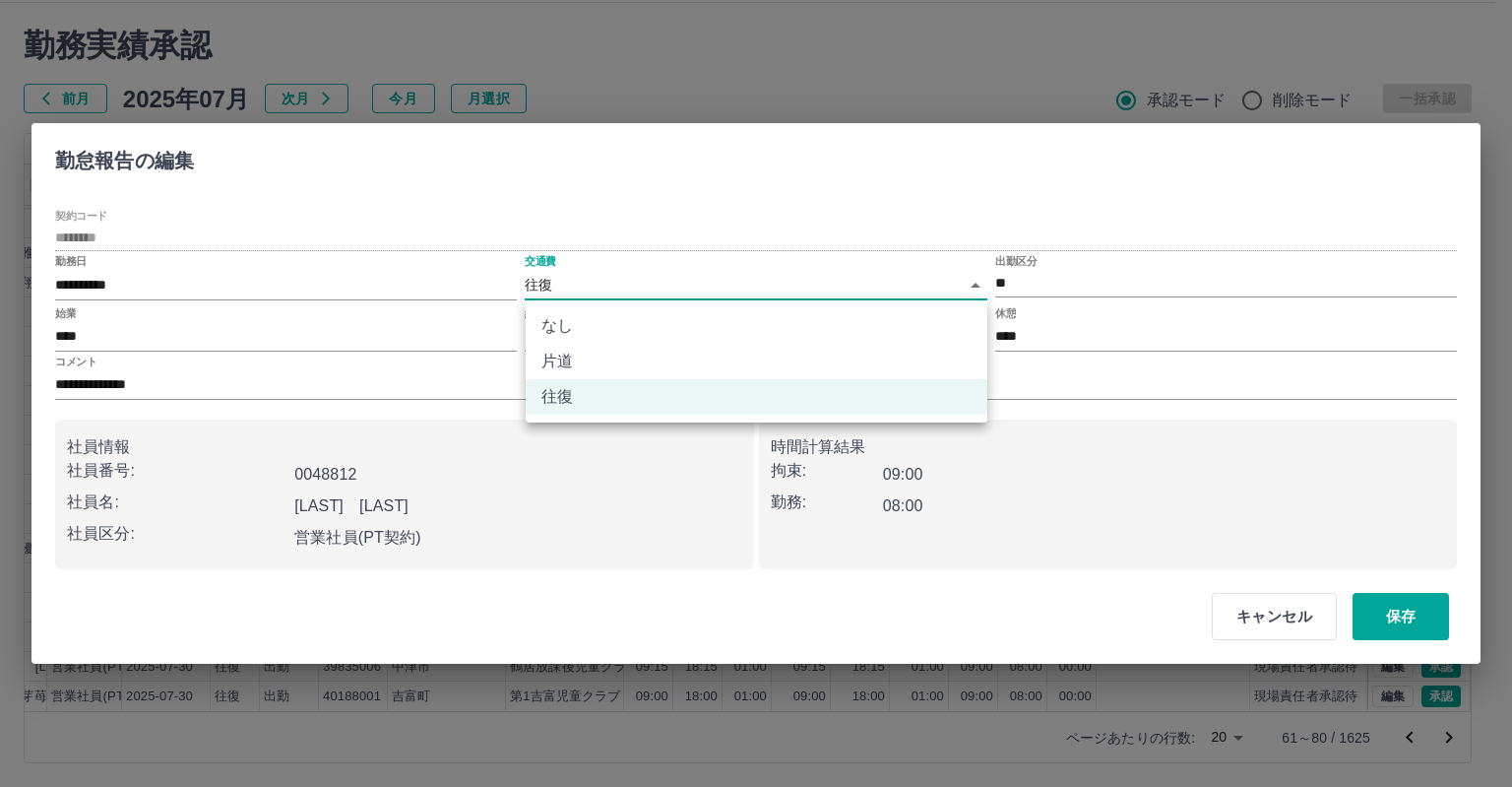 click on "SDH勤怠 [LAST]　[FIRST] 勤務実績承認 前月 2025年07月 次月 今月 月選択 承認モード 削除モード 一括承認 列一覧 0 フィルター 行間隔 エクスポート 承認フロー 社員番号 社員名 社員区分 勤務日 交通費 勤務区分 契約コード 契約名 現場名 始業 終業 休憩 所定開始 所定終業 所定休憩 拘束 勤務 遅刻等 コメント ステータス 承認 現 事 Ａ 営 0052818 [LAST]　[FIRST] 営業社員(PT契約) 2025-07-30  -  休日 39835002 [CITY] [LOCATION]B - - - - - - 00:00 00:00 00:00 現場責任者承認待 現 事 Ａ 営 0068797 [LAST]　[FIRST] 営業社員(PT契約) 2025-07-30  -  休日 39835001 [CITY] [LOCATION]A - - - - - - 00:00 00:00 00:00 現場責任者承認待 現 事 Ａ 営 0091347 [LAST]　[FIRST] 営業社員(PT契約) 2025-07-30  -  休日 39835001 [CITY] [LOCATION]A - - - - - - 00:00 00:00 00:00 現場責任者承認待 現 事 Ａ -" at bounding box center (756, 370) 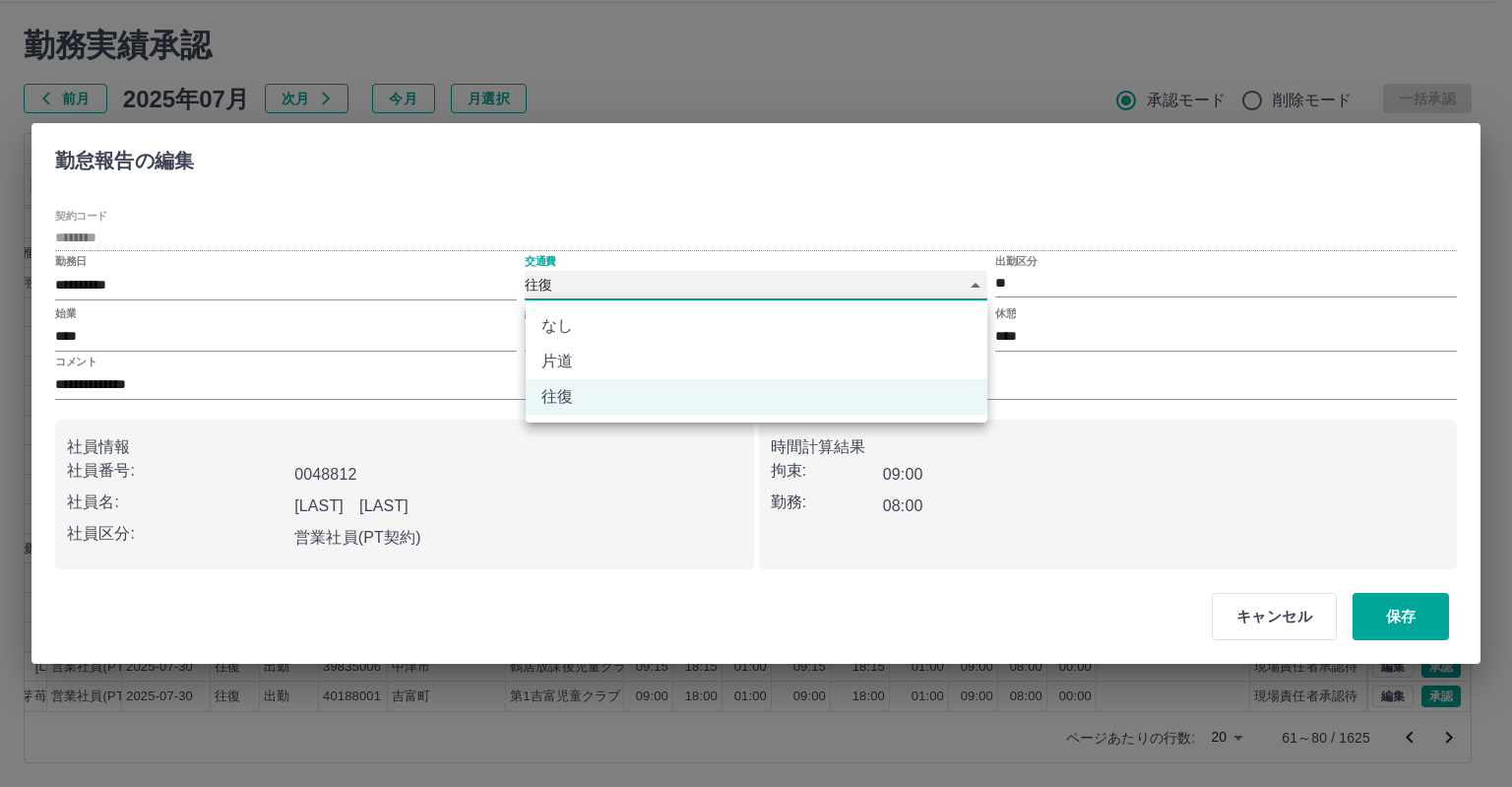 type on "****" 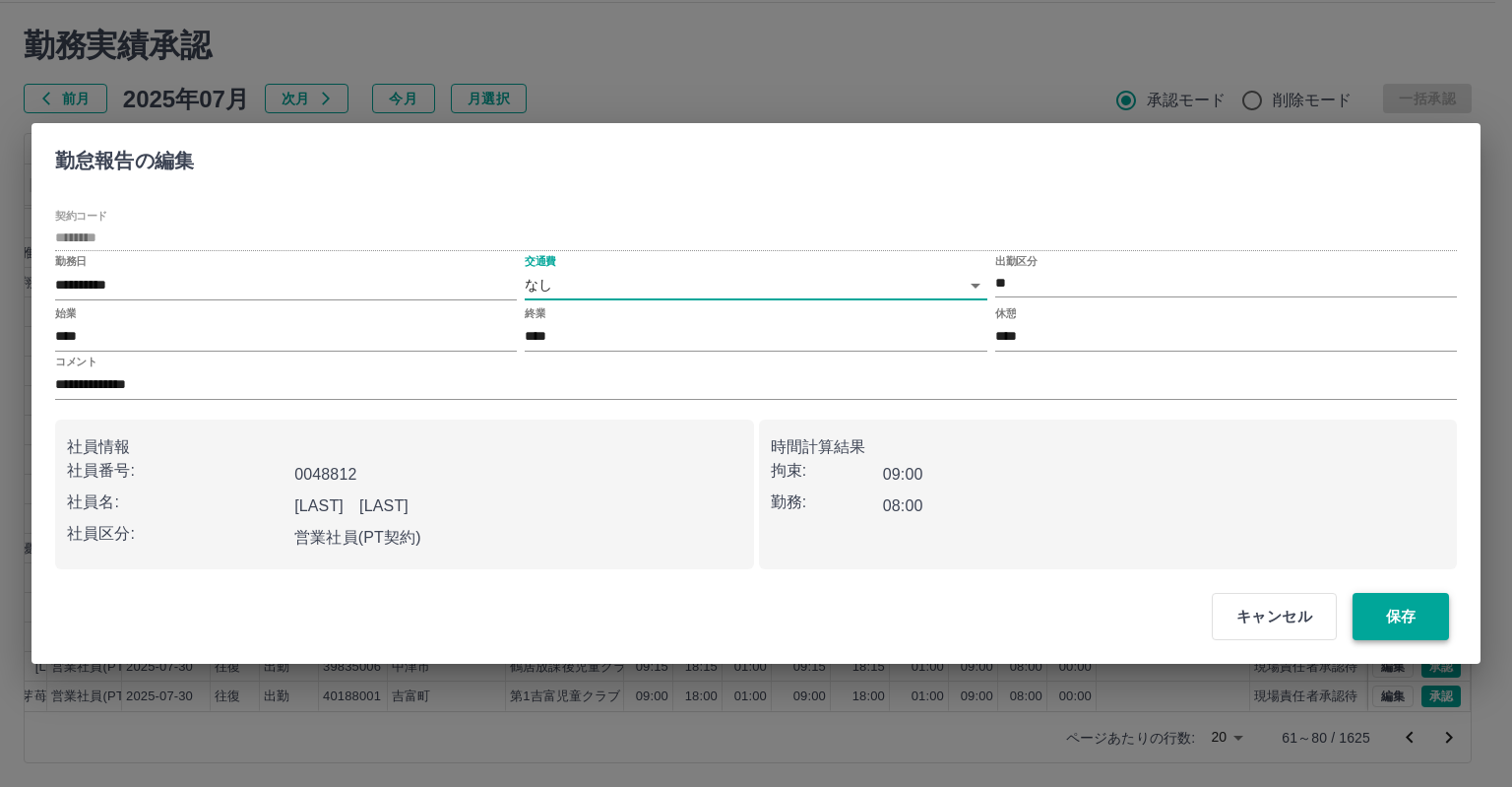 click on "保存" at bounding box center (1401, 617) 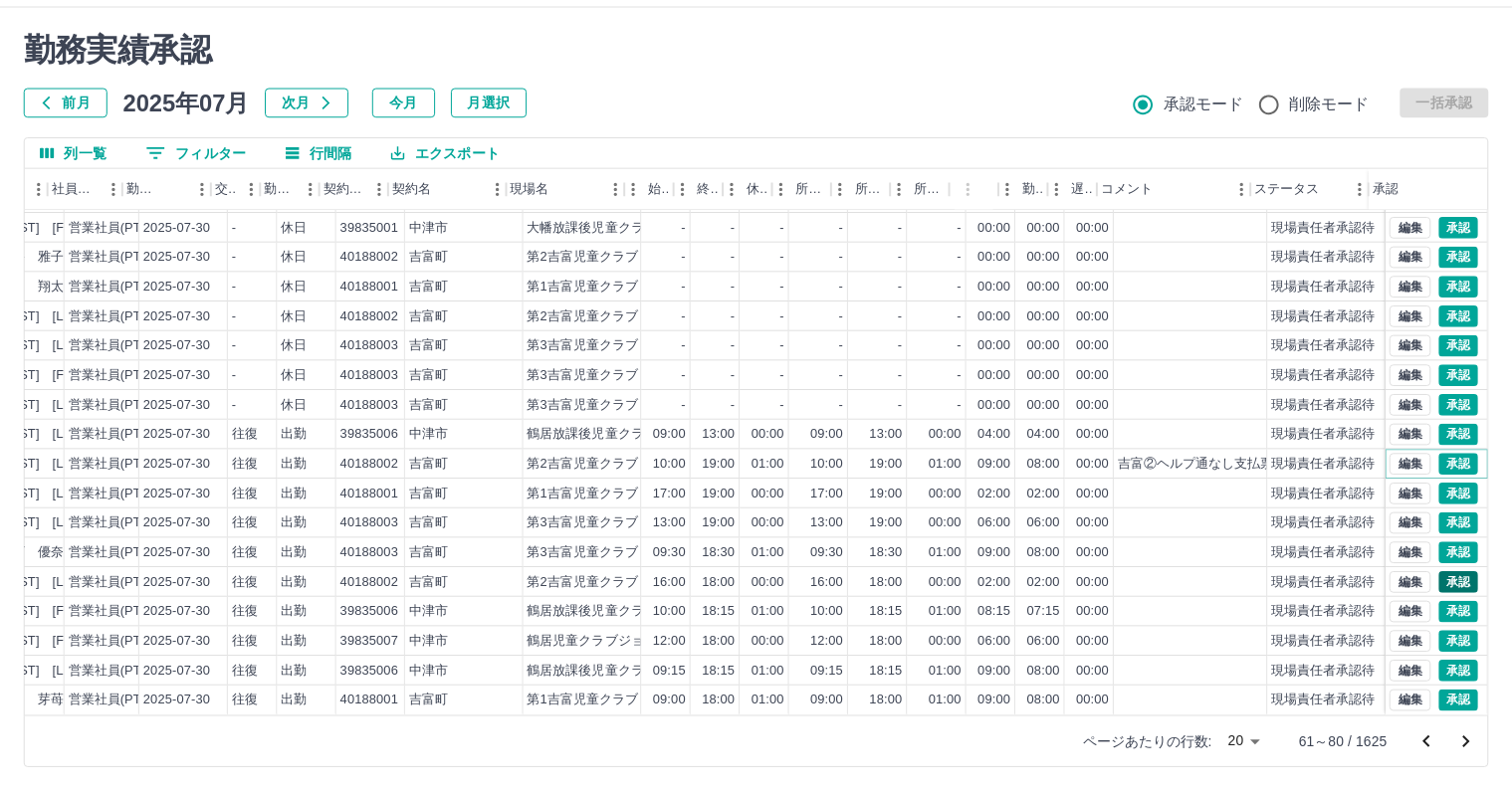 scroll, scrollTop: 102, scrollLeft: 275, axis: both 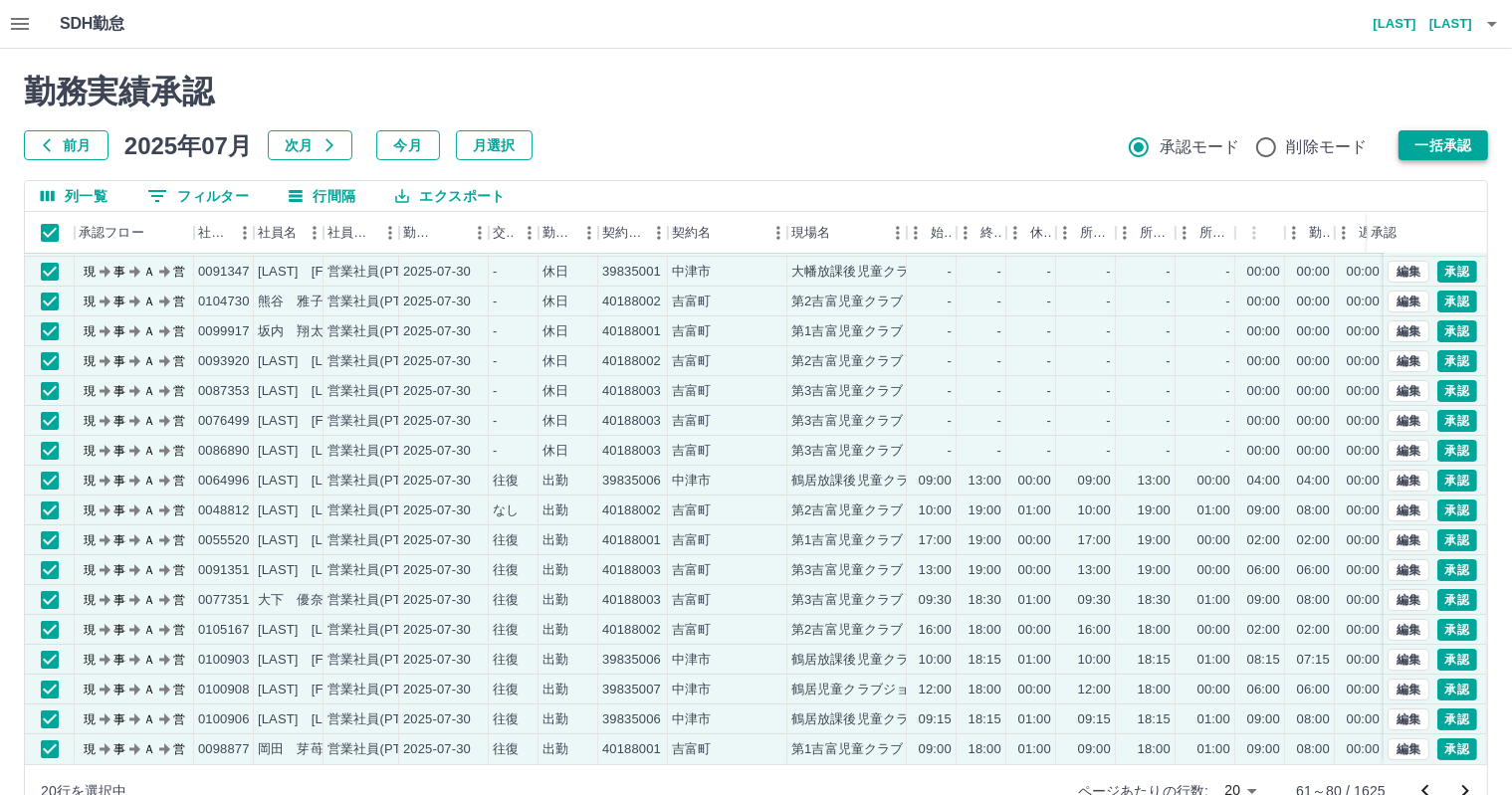 click on "一括承認" at bounding box center (1443, 145) 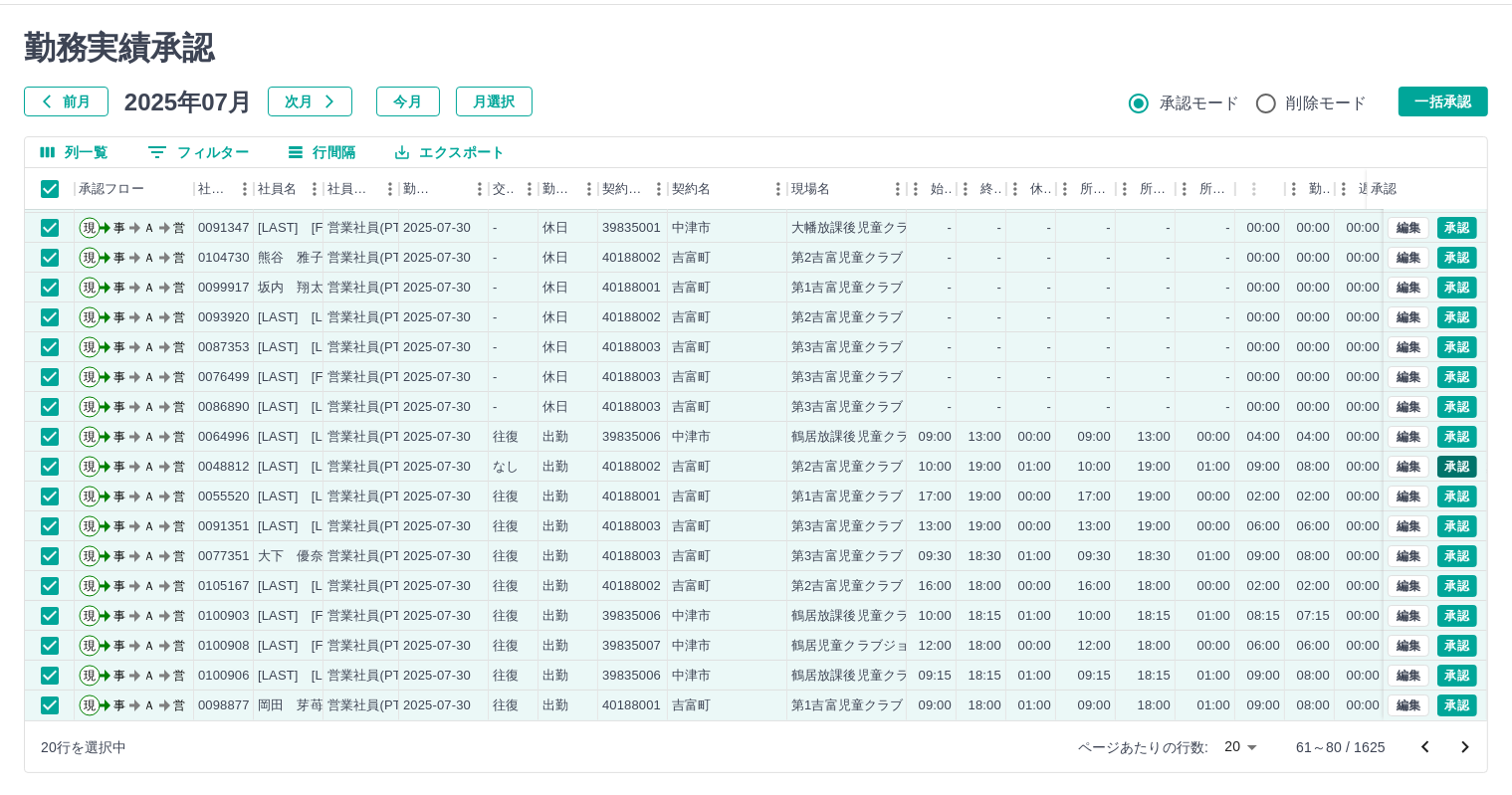 scroll, scrollTop: 46, scrollLeft: 0, axis: vertical 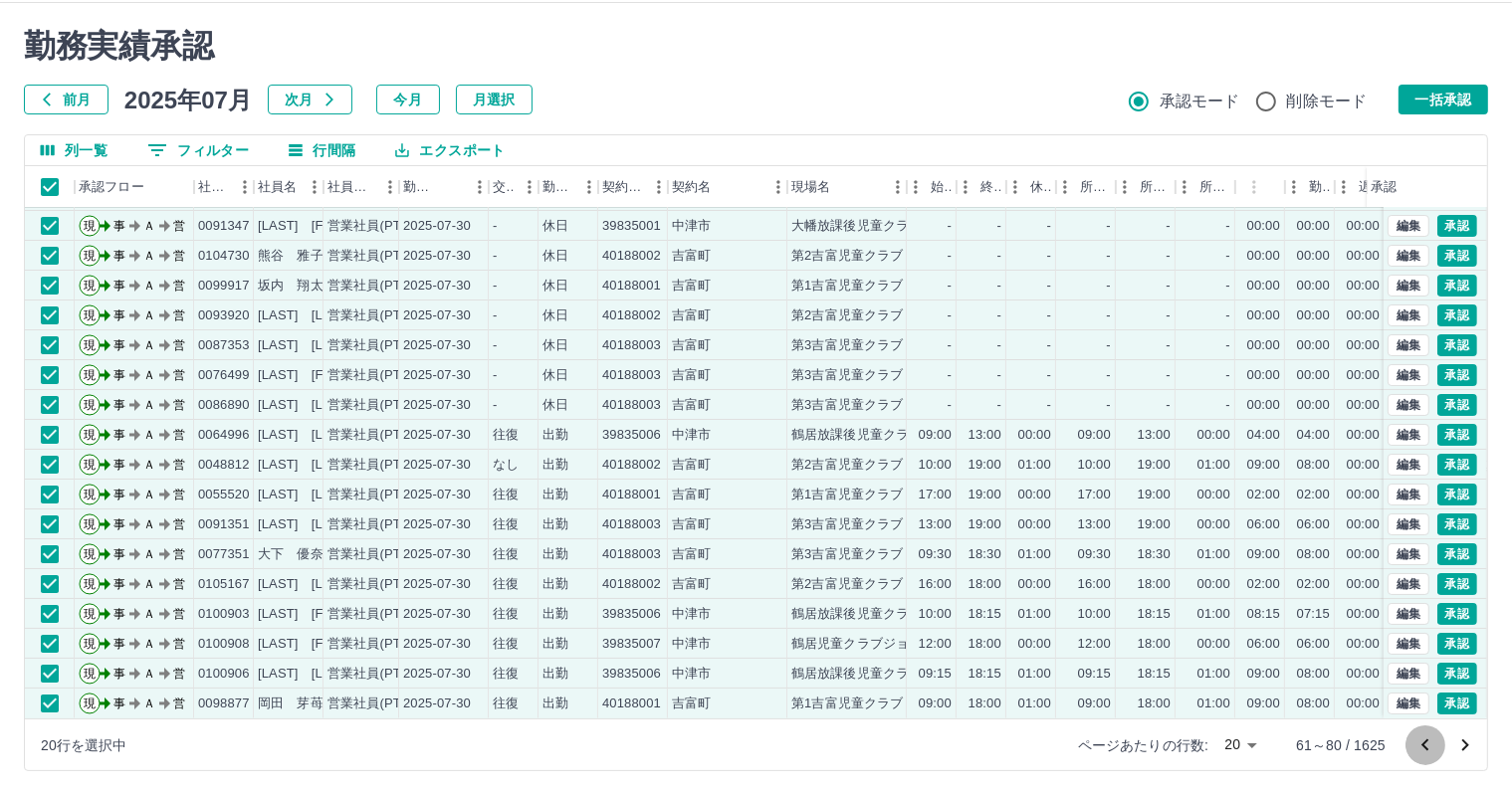 click 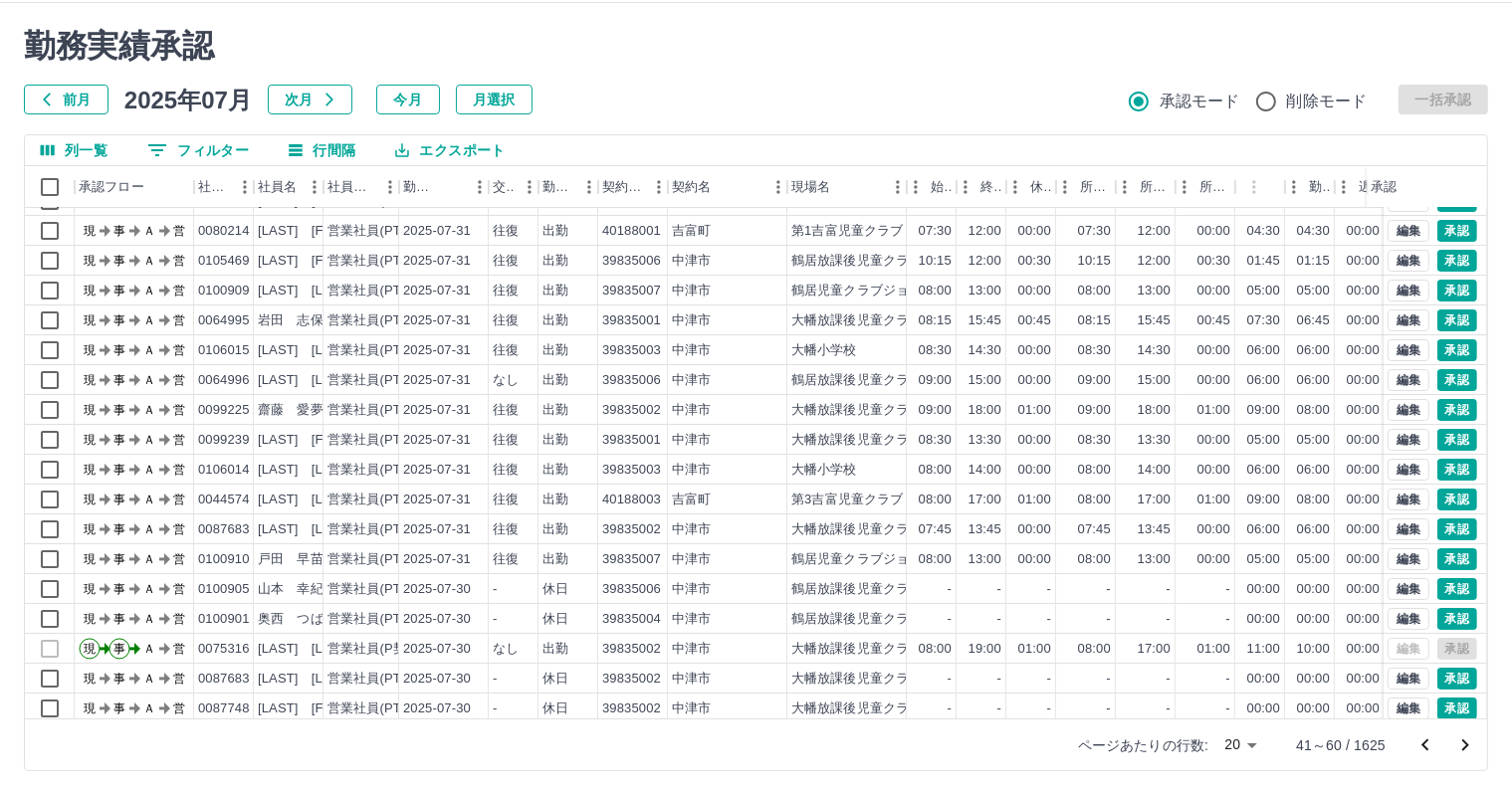scroll, scrollTop: 102, scrollLeft: 0, axis: vertical 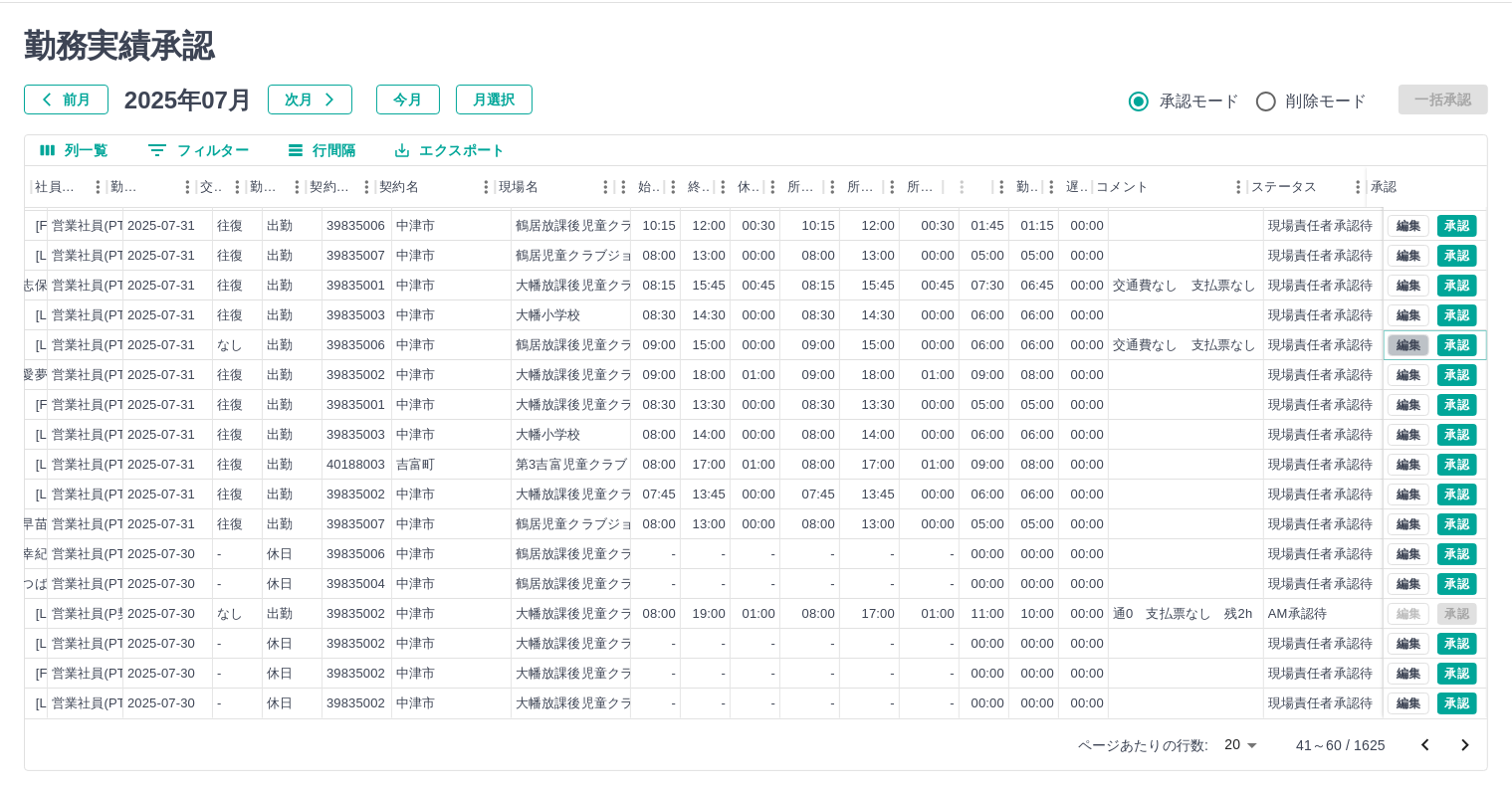 click on "編集" at bounding box center [1408, 345] 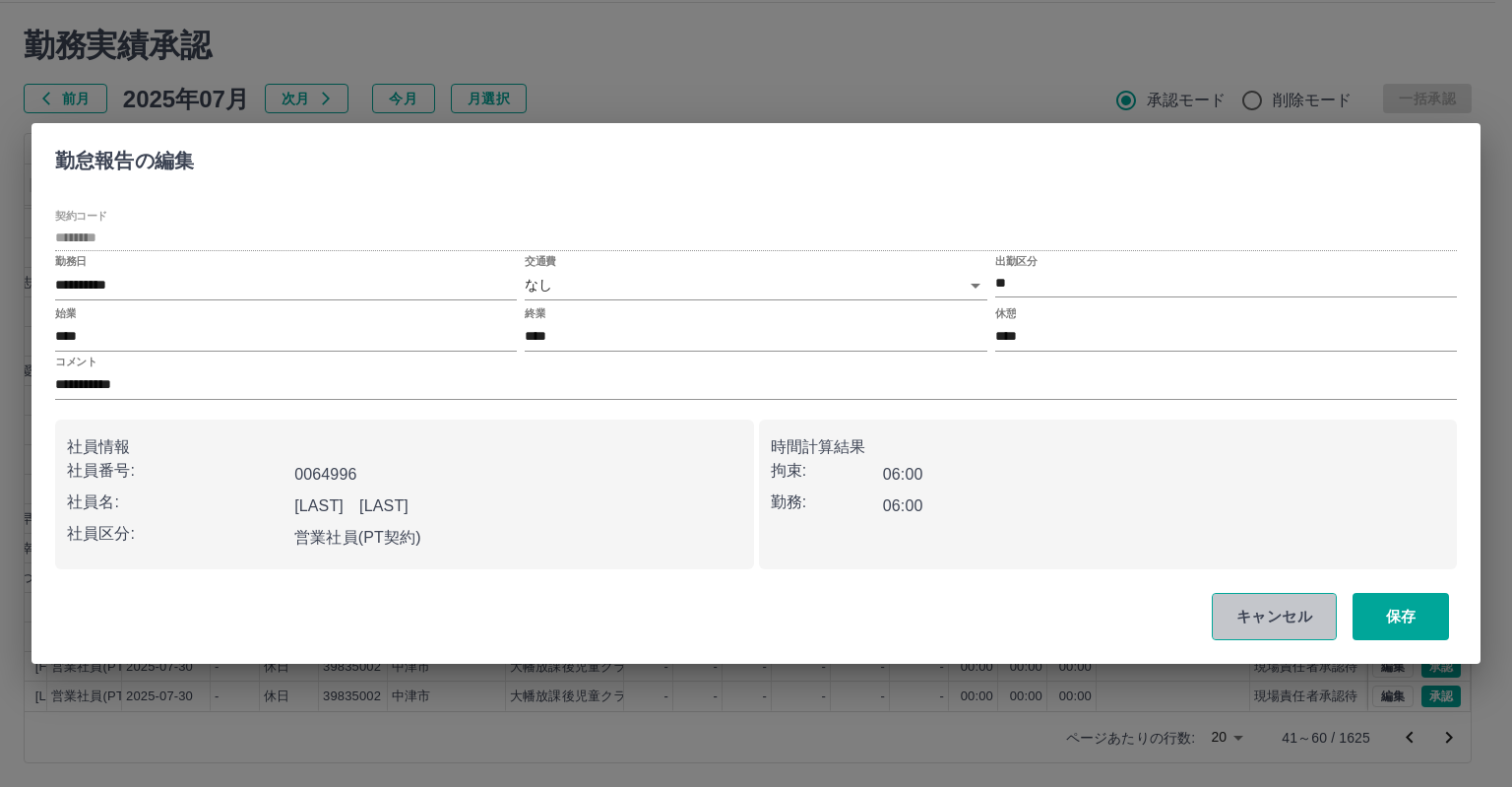 click on "キャンセル" at bounding box center (1274, 617) 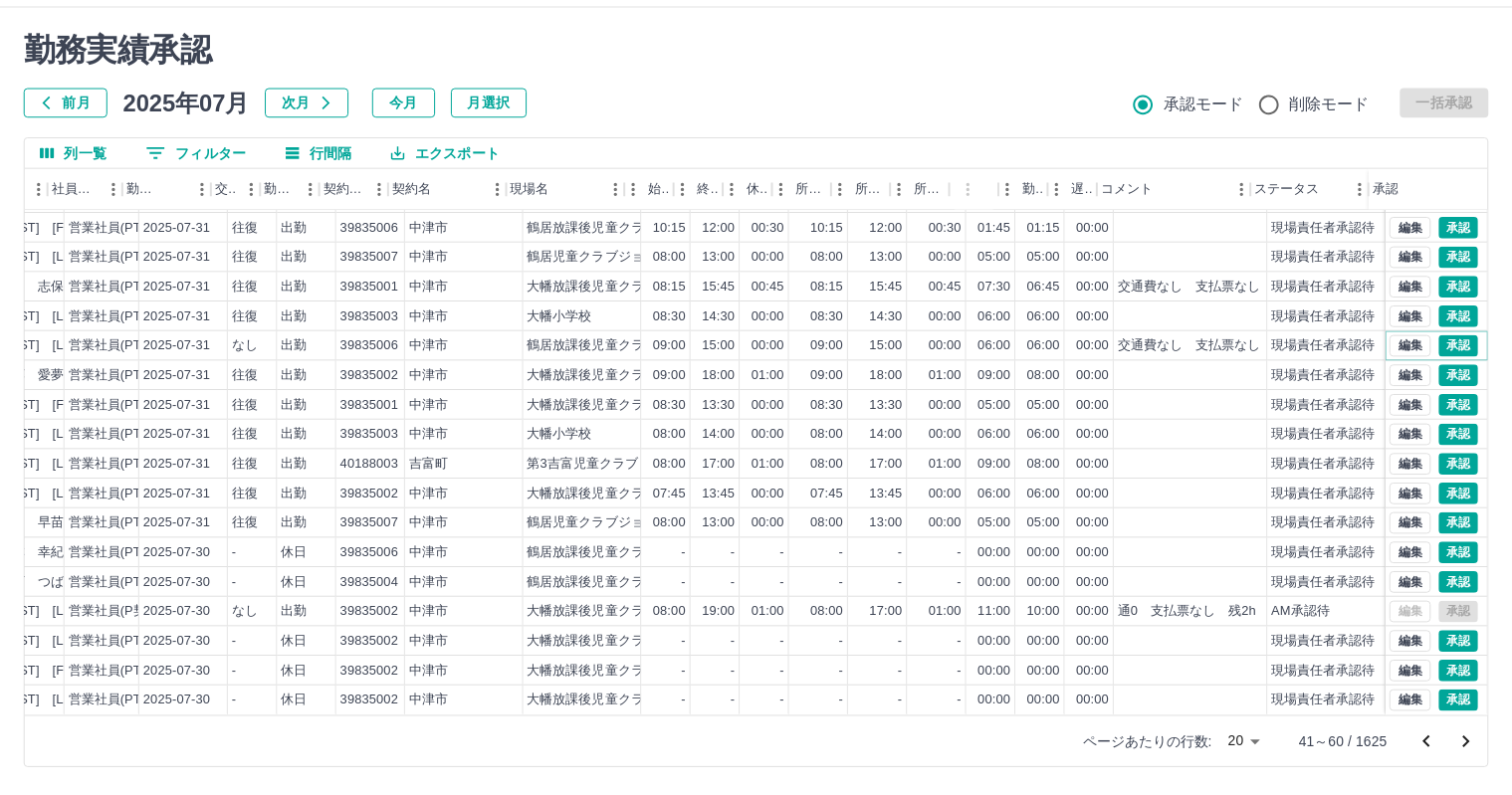 scroll, scrollTop: 102, scrollLeft: 275, axis: both 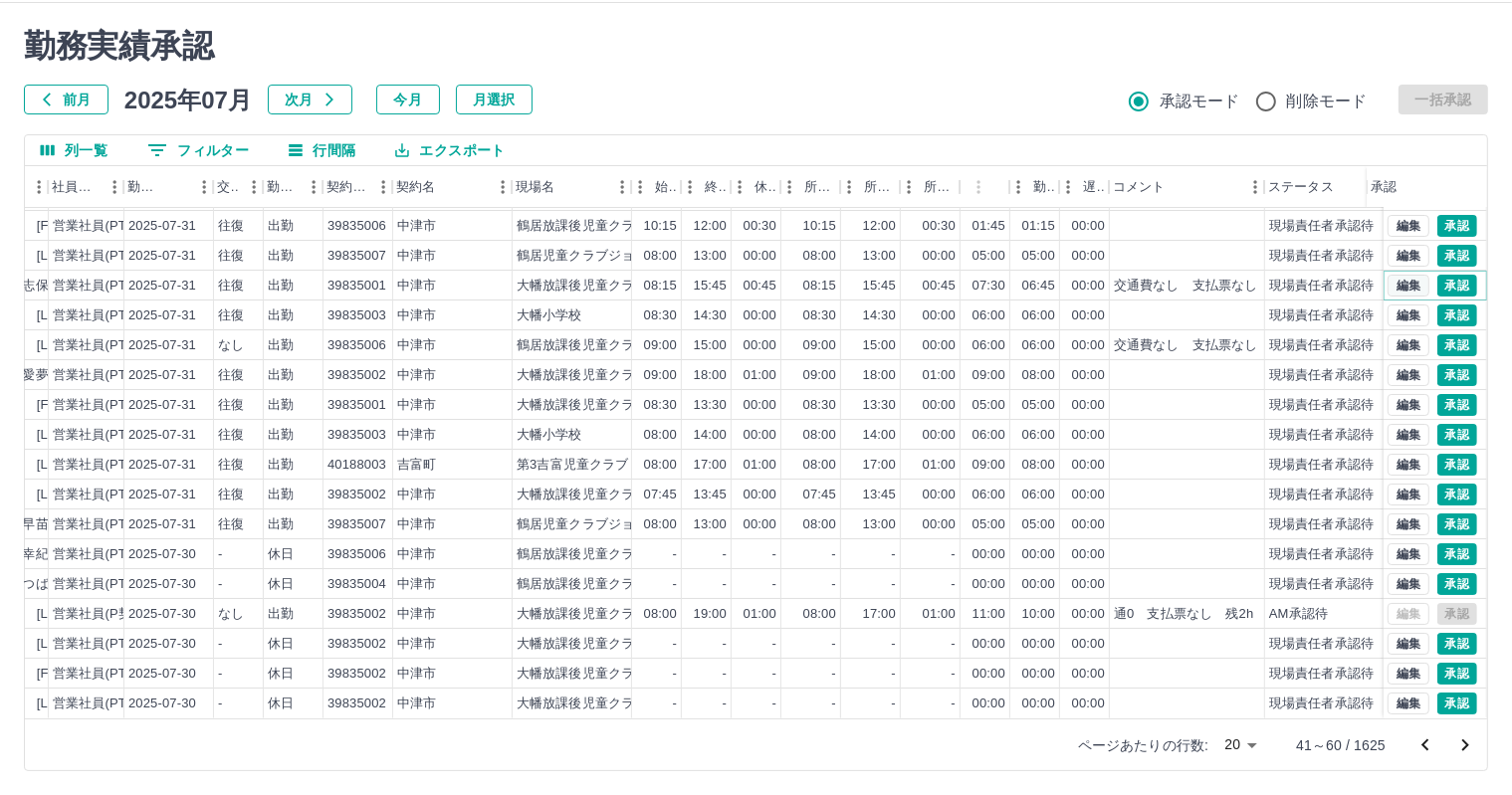 click on "編集" at bounding box center (1408, 286) 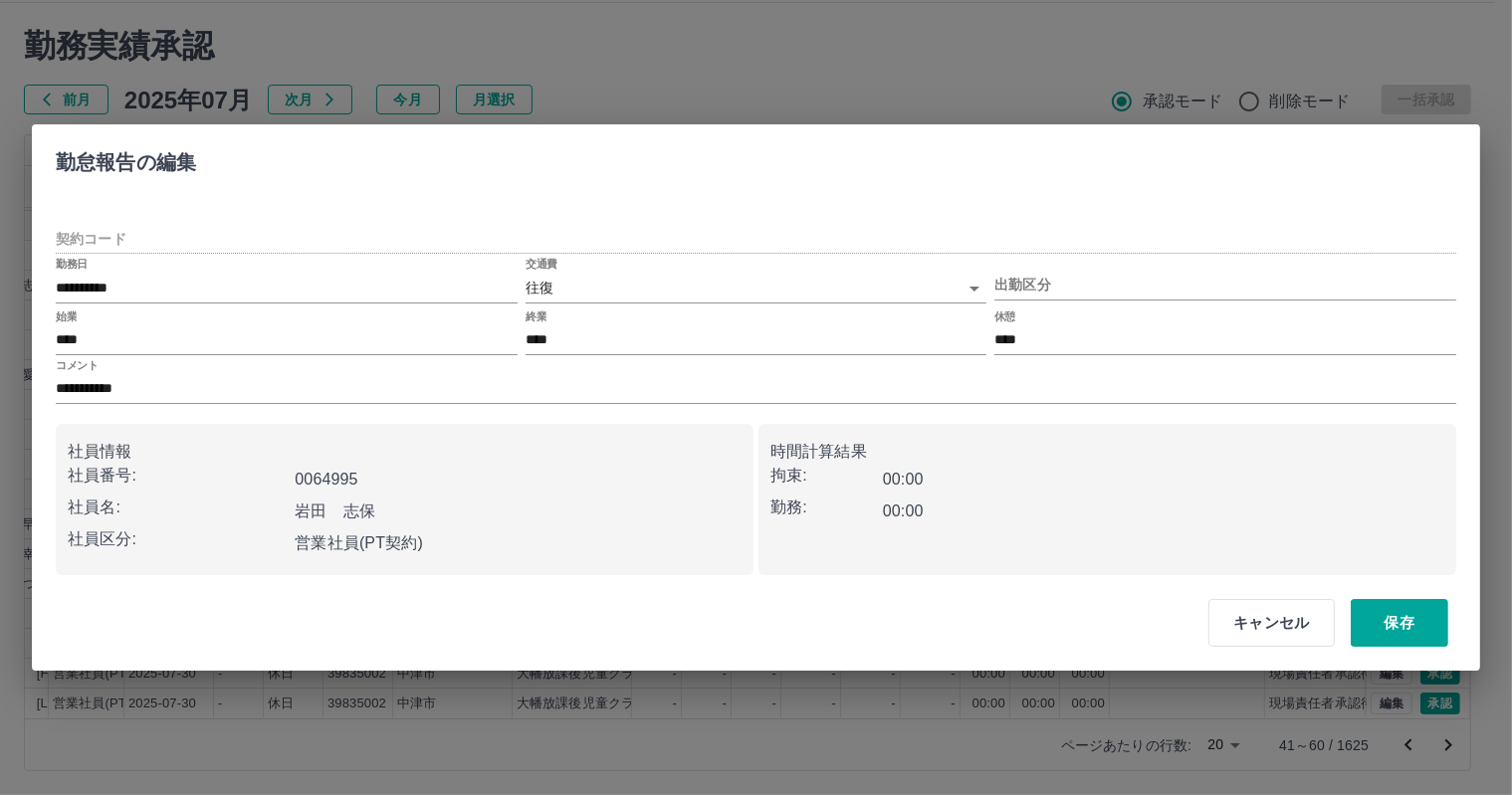 type on "********" 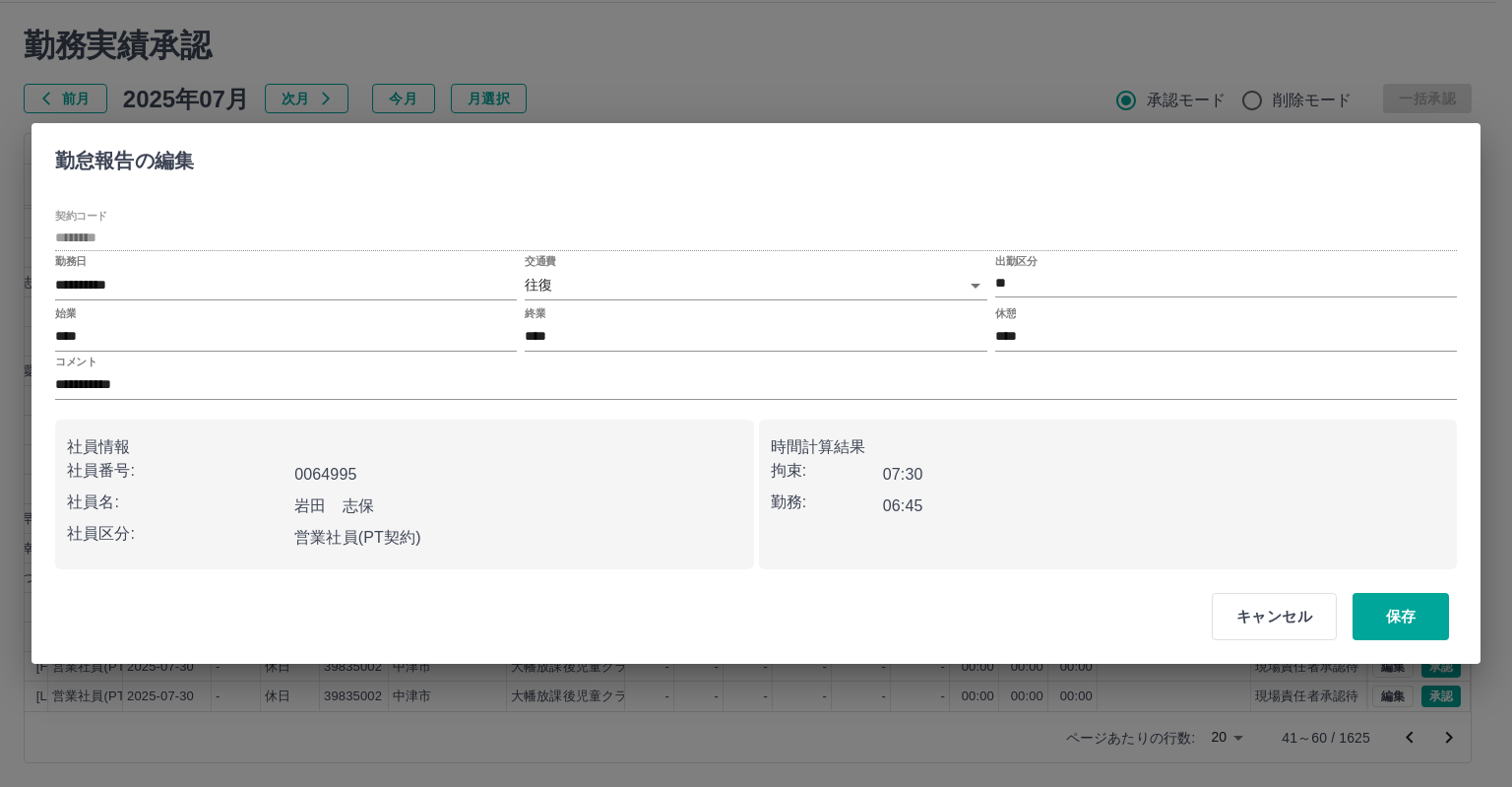 click on "SDH勤怠 [LAST]　[FIRST] 勤務実績承認 前月 2025年07月 次月 今月 月選択 承認モード 削除モード 一括承認 列一覧 0 フィルター 行間隔 エクスポート 承認フロー 社員番号 社員名 社員区分 勤務日 交通費 勤務区分 契約コード 契約名 現場名 始業 終業 休憩 所定開始 所定終業 所定休憩 拘束 勤務 遅刻等 コメント ステータス 承認 現 事 Ａ 営 0021182 [LAST]　[FIRST] 営業社員(P契約) 2025-07-31 往復 出勤 39835001 [CITY] [LOCATION]A 08:00 17:00 01:00 08:00 17:00 01:00 09:00 08:00 00:00 代務交通費なし 現場責任者承認待 現 事 Ａ 営 0080214 [LAST]　[FIRST] 営業社員(PT契約) 2025-07-31 往復 出勤 40188001 [CITY] [LOCATION] 07:30 12:00 00:00 07:30 12:00 00:00 04:30 04:30 00:00 現場責任者承認待 現 事 Ａ 営 0105469 [LAST]　[FIRST] 営業社員(PT契約) 2025-07-31 往復 出勤 39835006 [CITY] [LOCATION]B -" at bounding box center (756, 370) 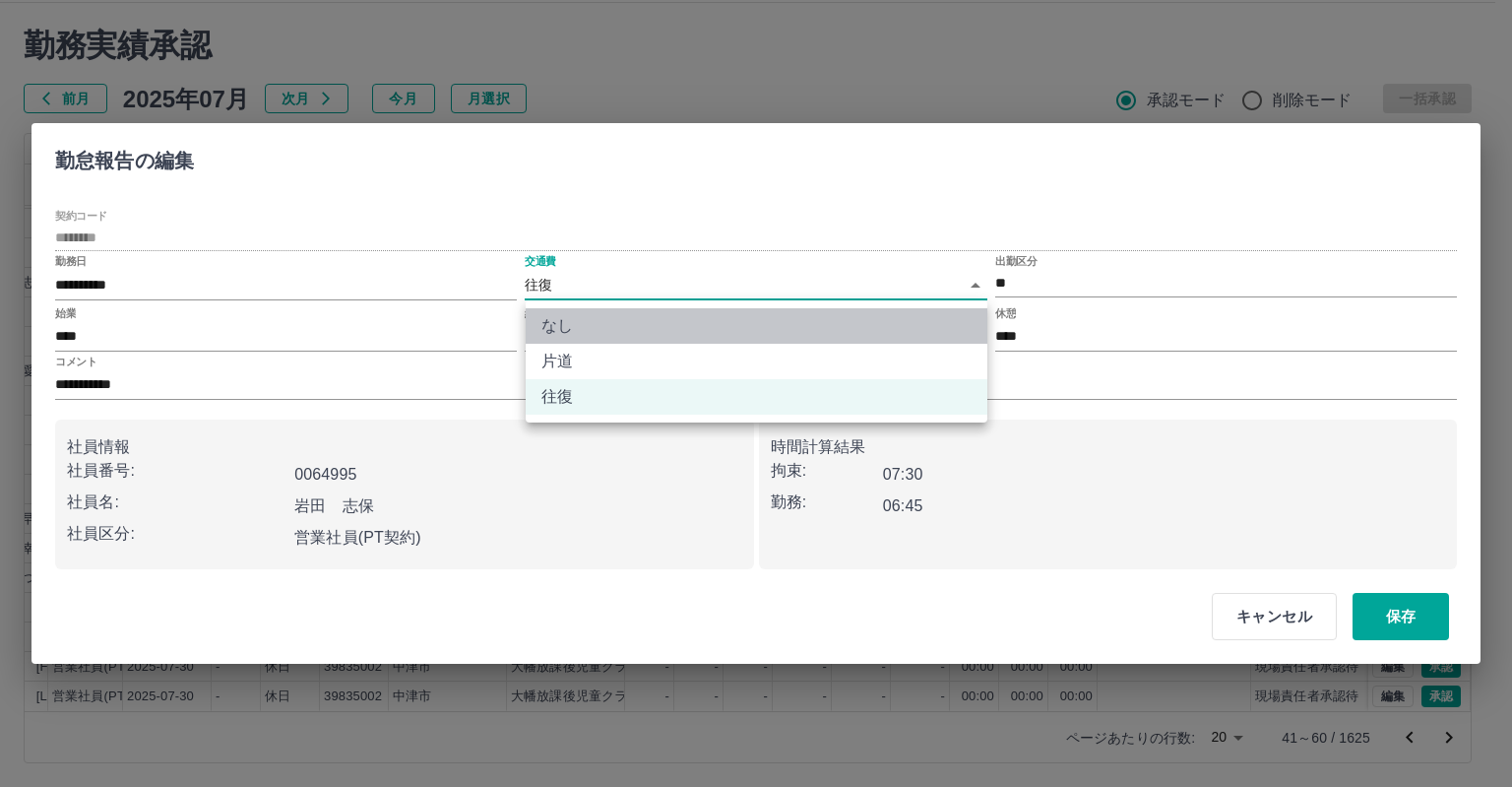click on "なし" at bounding box center [756, 326] 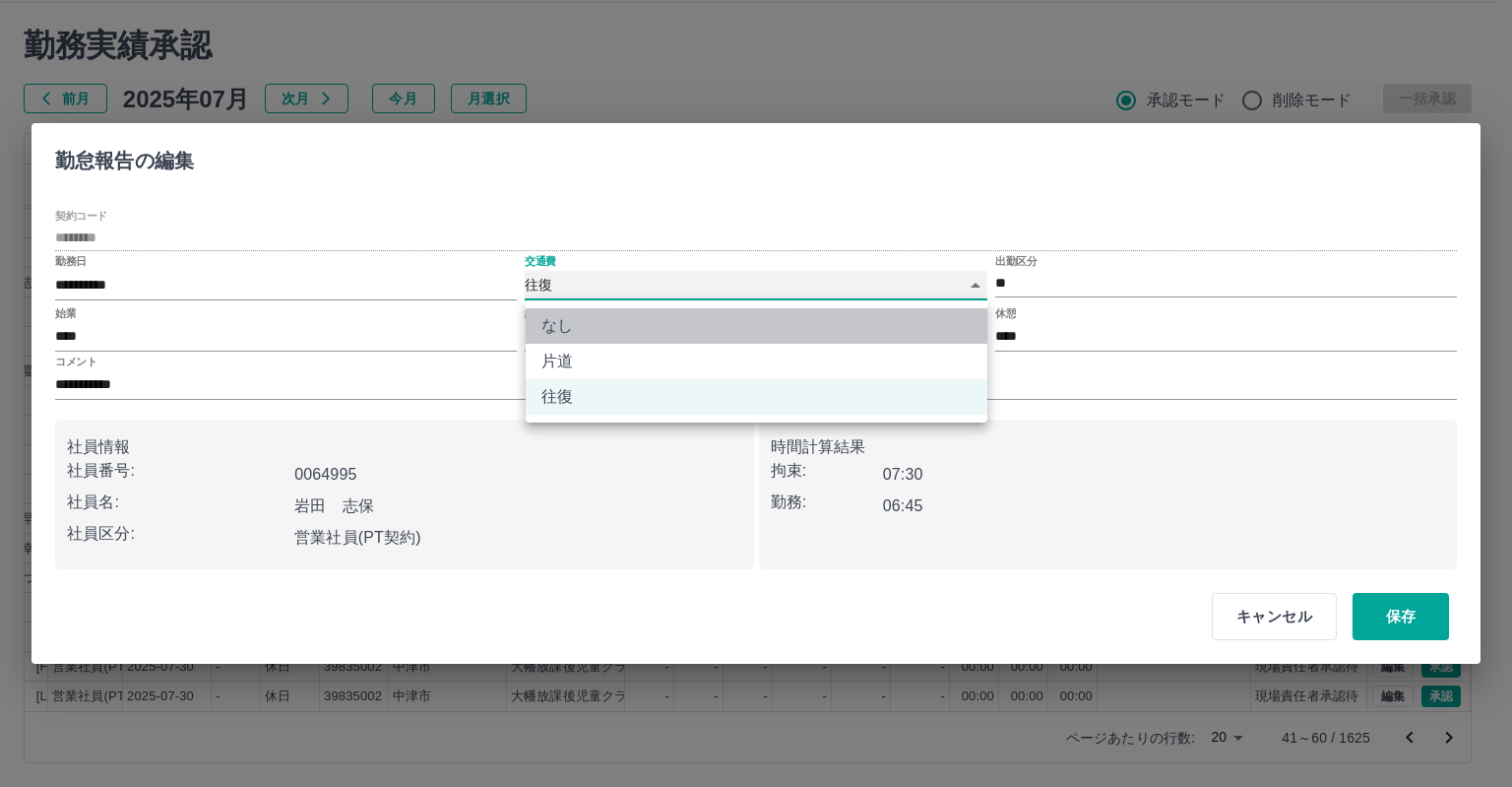 type on "****" 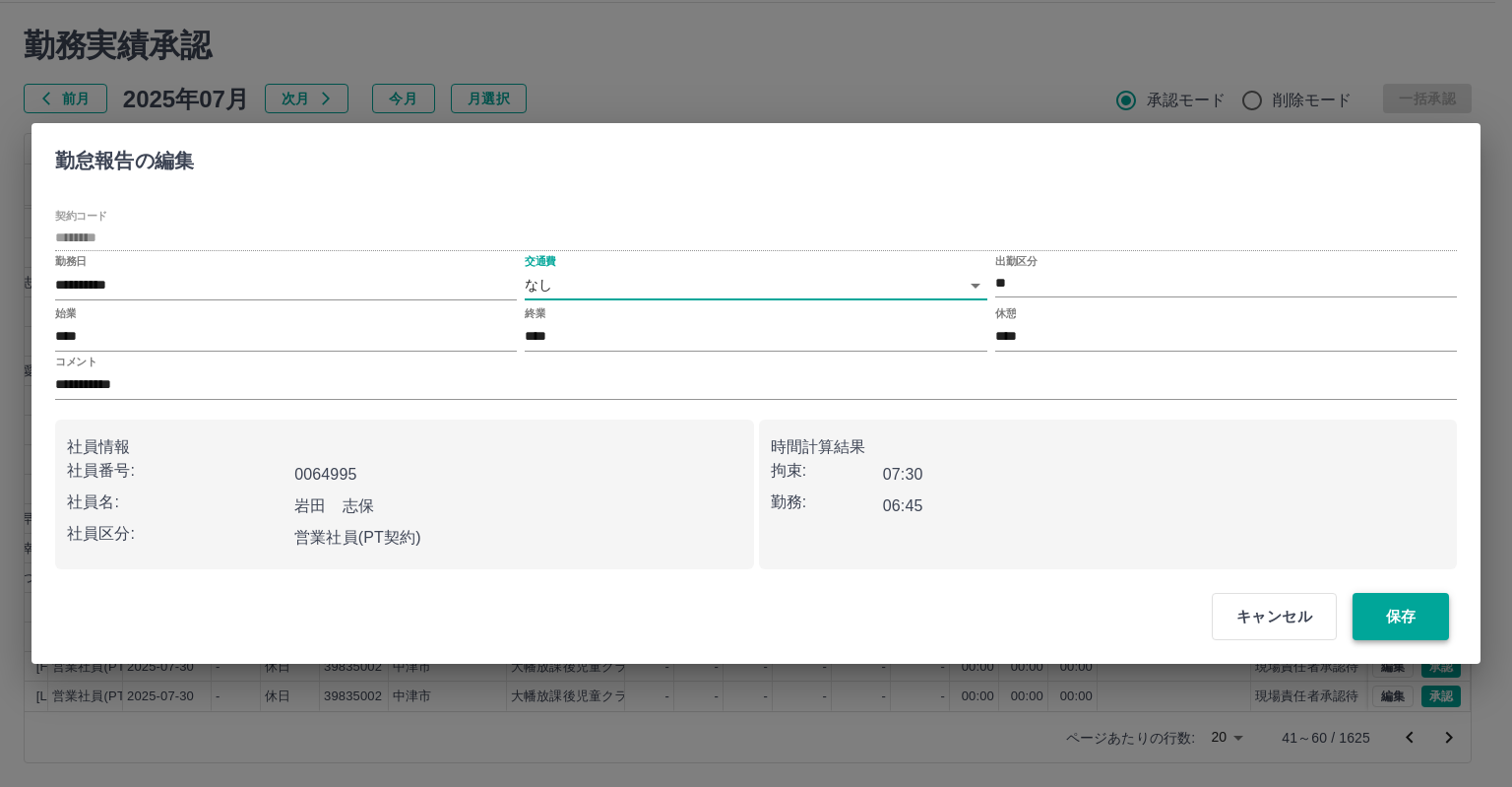 click on "保存" at bounding box center (1401, 617) 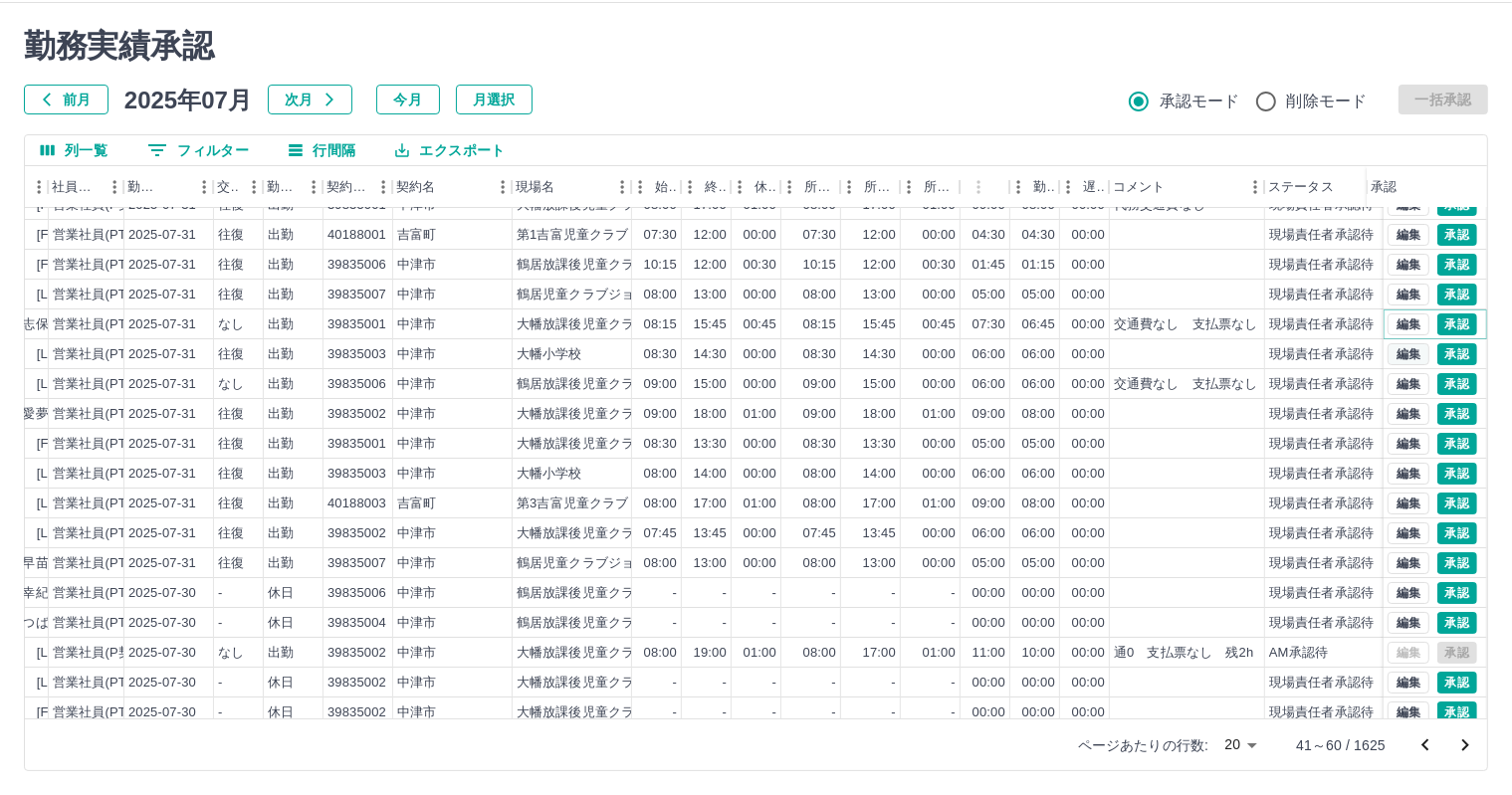 scroll, scrollTop: 0, scrollLeft: 275, axis: horizontal 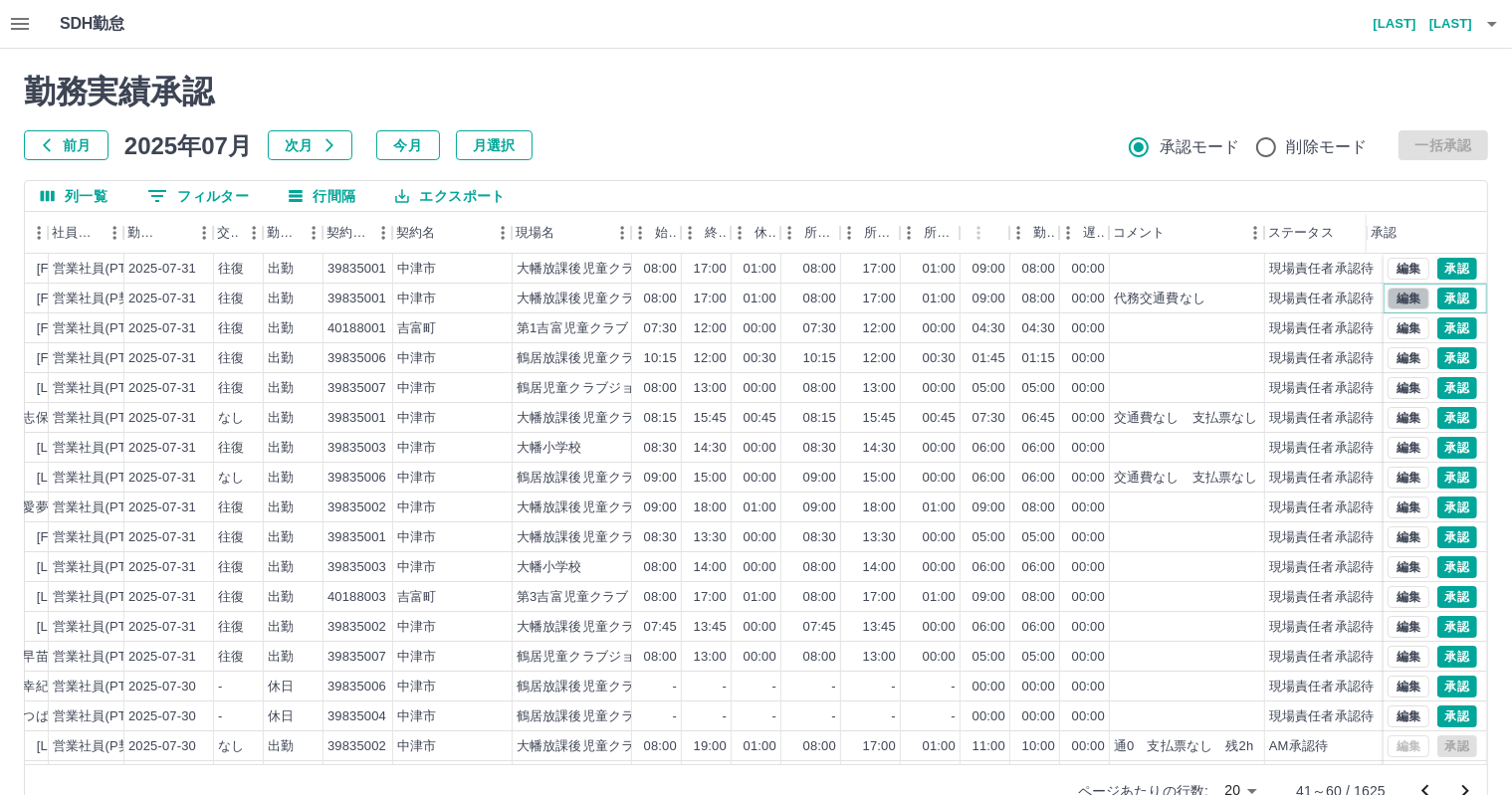 click on "編集" at bounding box center (1408, 298) 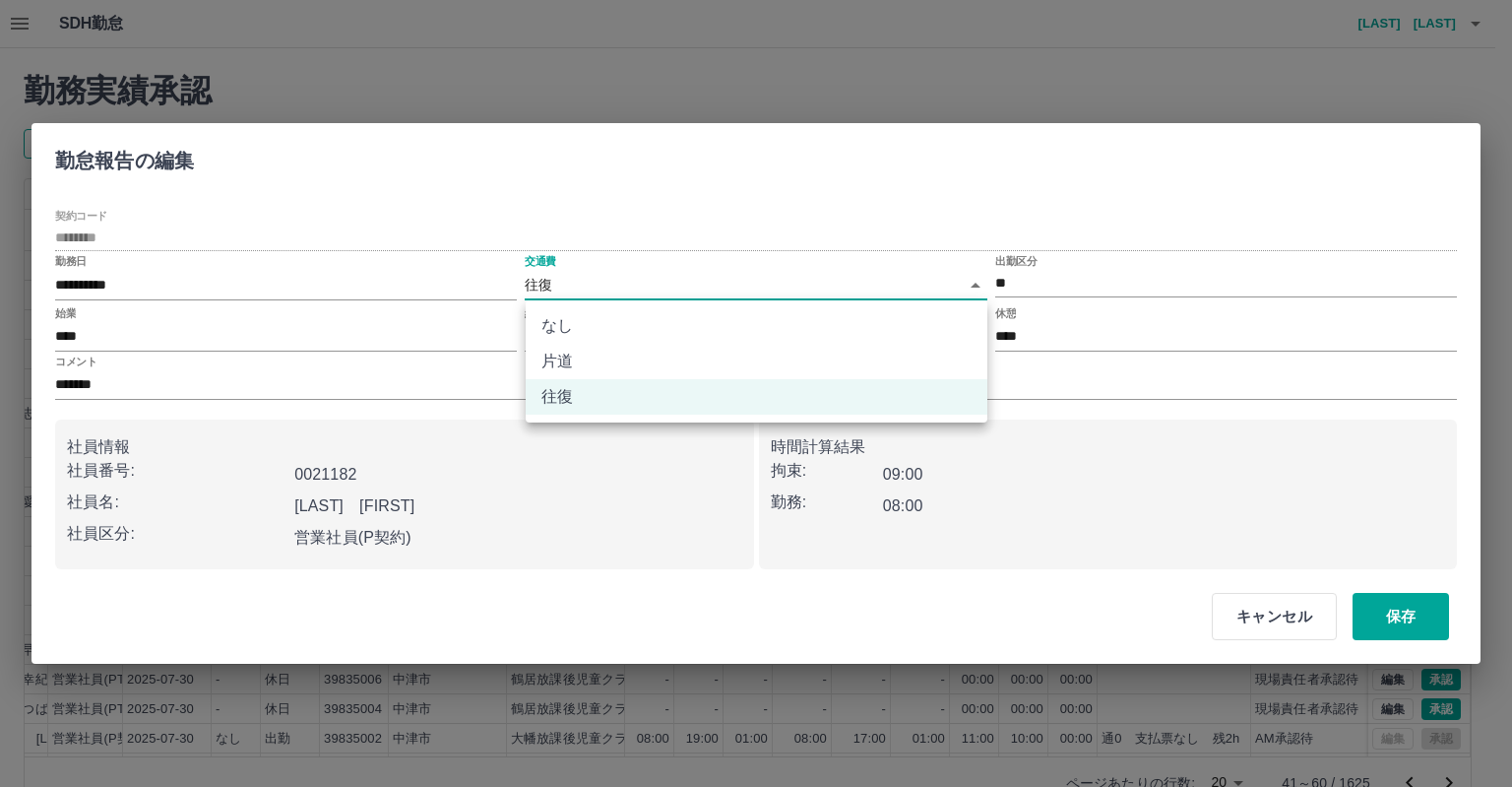 click on "SDH勤怠 岩西　夏帆 勤務実績承認 前月 2025年07月 次月 今月 月選択 承認モード 削除モード 一括承認 列一覧 0 フィルター 行間隔 エクスポート 承認フロー 社員番号 社員名 社員区分 勤務日 交通費 勤務区分 契約コード 契約名 現場名 始業 終業 休憩 所定開始 所定終業 所定休憩 拘束 勤務 遅刻等 コメント ステータス 承認 現 事 Ａ 営 0091347 [LAST]　[LAST] 営業社員(PT契約) 2025-07-31 往復 出勤 39835001 [CITY] 大幡放課後児童クラブA 08:00 17:00 01:00 08:00 17:00 01:00 09:00 08:00 00:00 現場責任者承認待 現 事 Ａ 営 0021182 [LAST]　[LAST] 営業社員(P契約) 2025-07-31 往復 出勤 39835001 [CITY] 大幡放課後児童クラブA 08:00 17:00 01:00 08:00 17:00 01:00 09:00 08:00 00:00 代務交通費なし 現場責任者承認待 現 事 Ａ 営 0080214 [LAST]　[LAST] 営業社員(PT契約) 2025-07-31 往復 出勤 40188001 [CITY] 第1吉富児童クラブ" at bounding box center [756, 416] 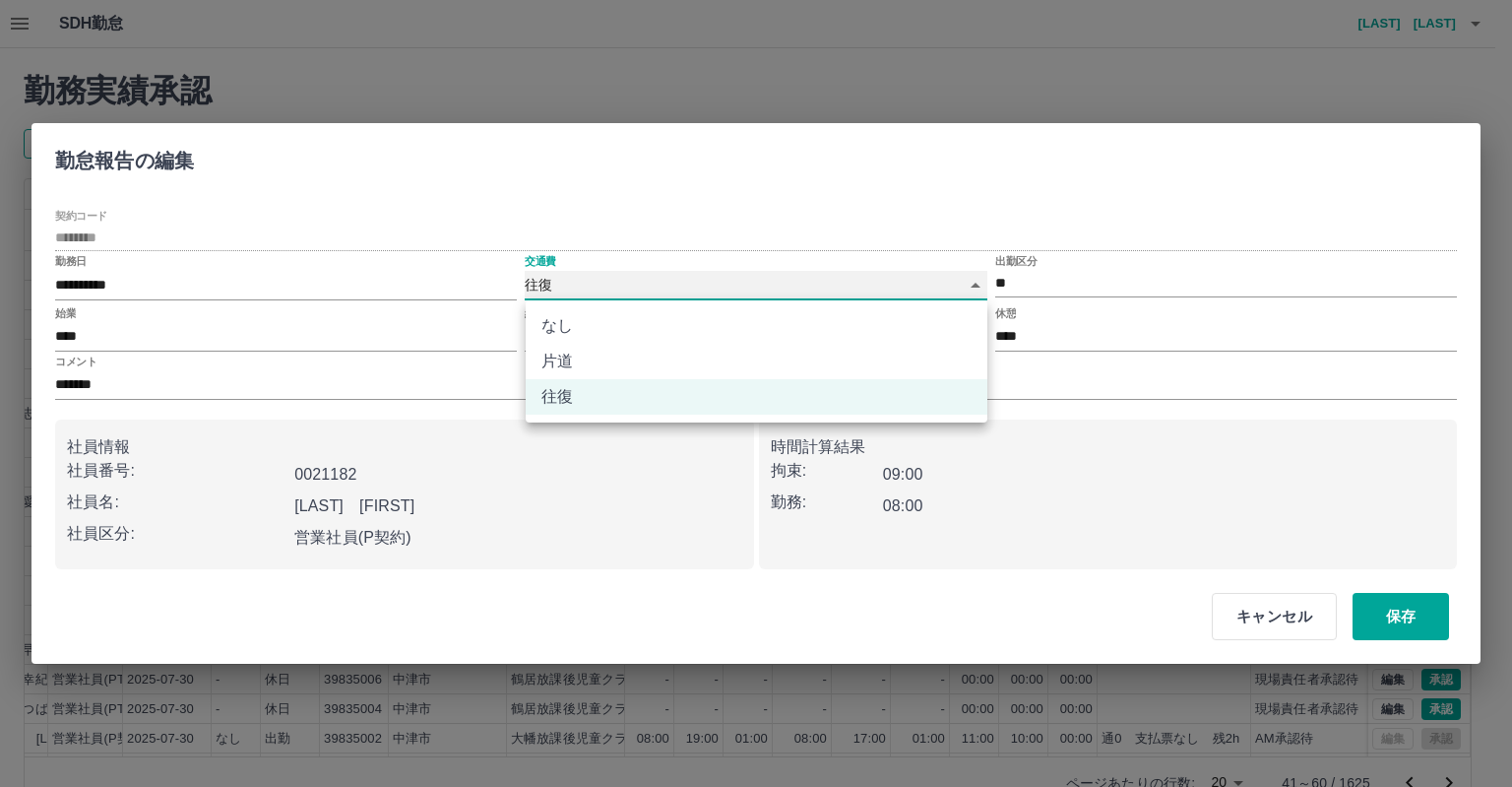type on "****" 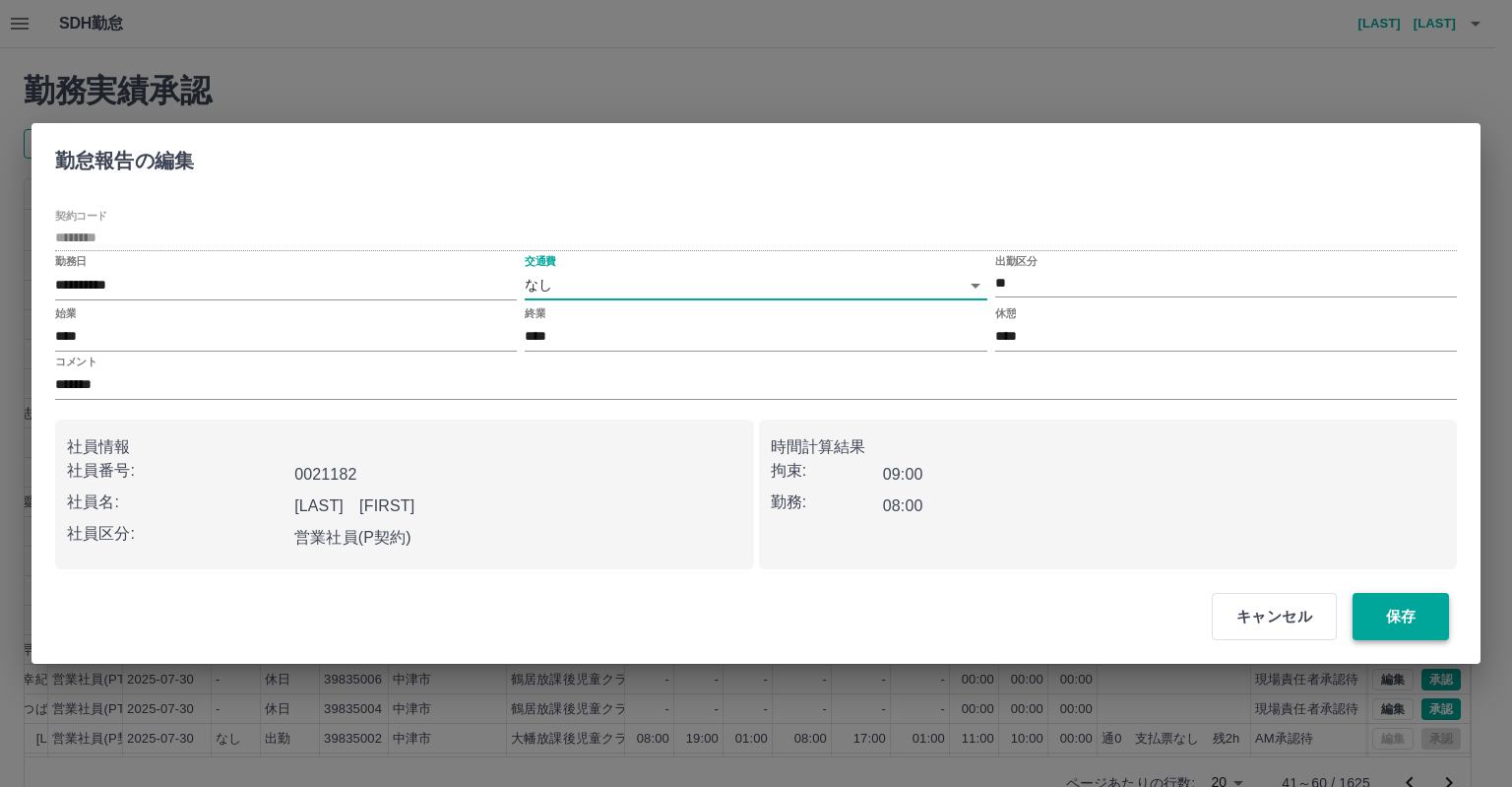 click on "保存" at bounding box center [1401, 617] 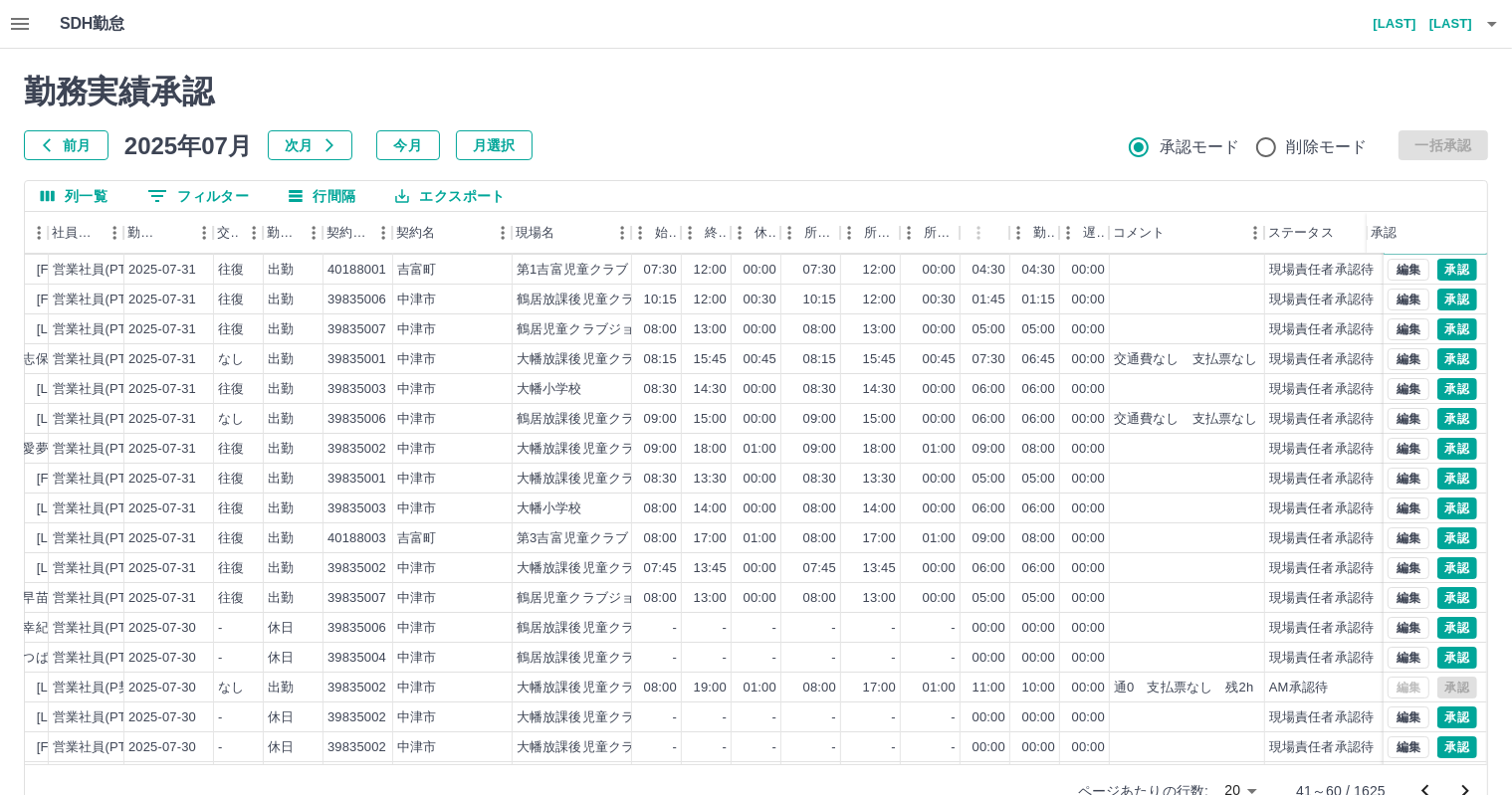 scroll, scrollTop: 102, scrollLeft: 275, axis: both 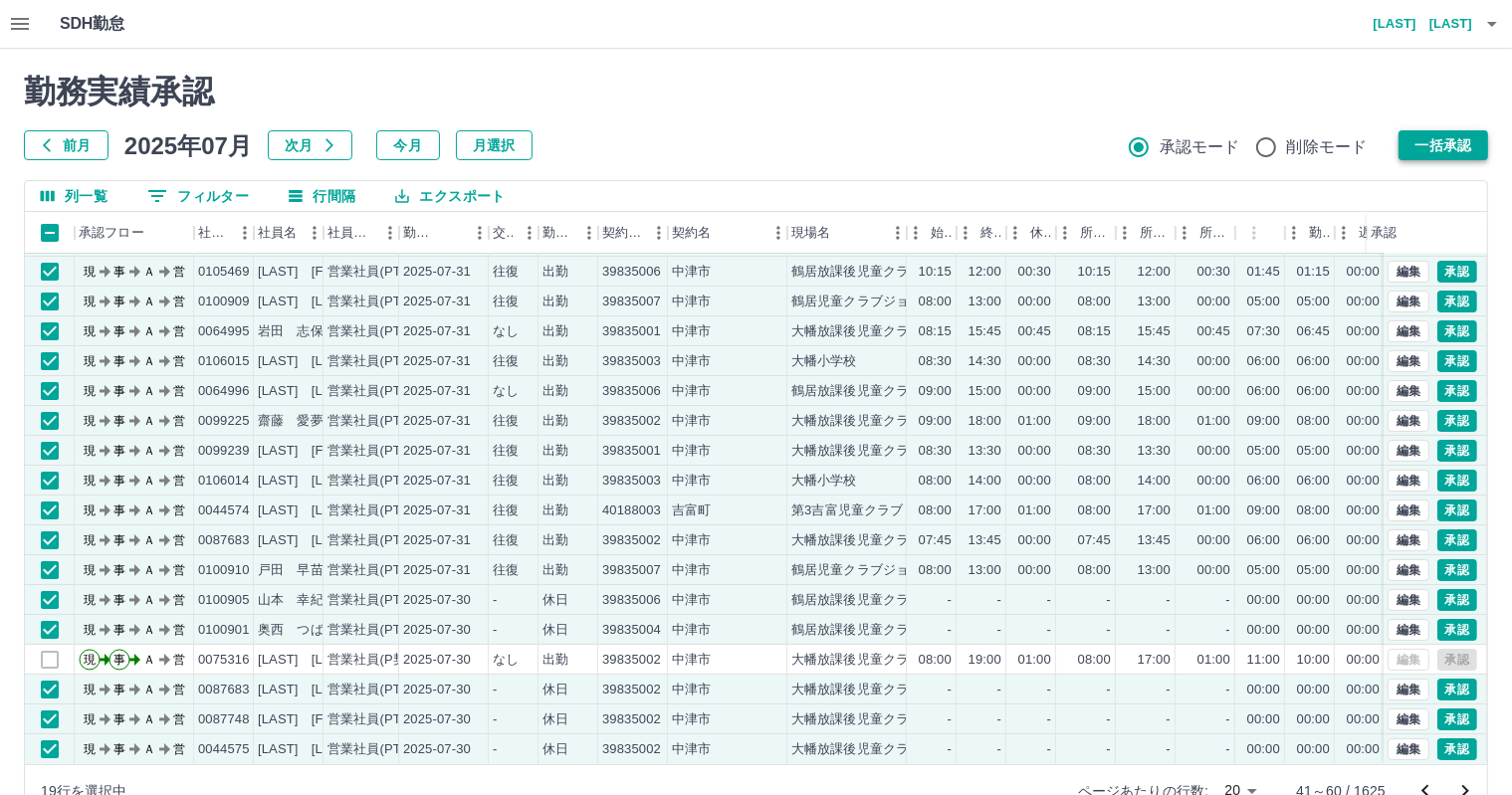 click on "一括承認" at bounding box center (1443, 145) 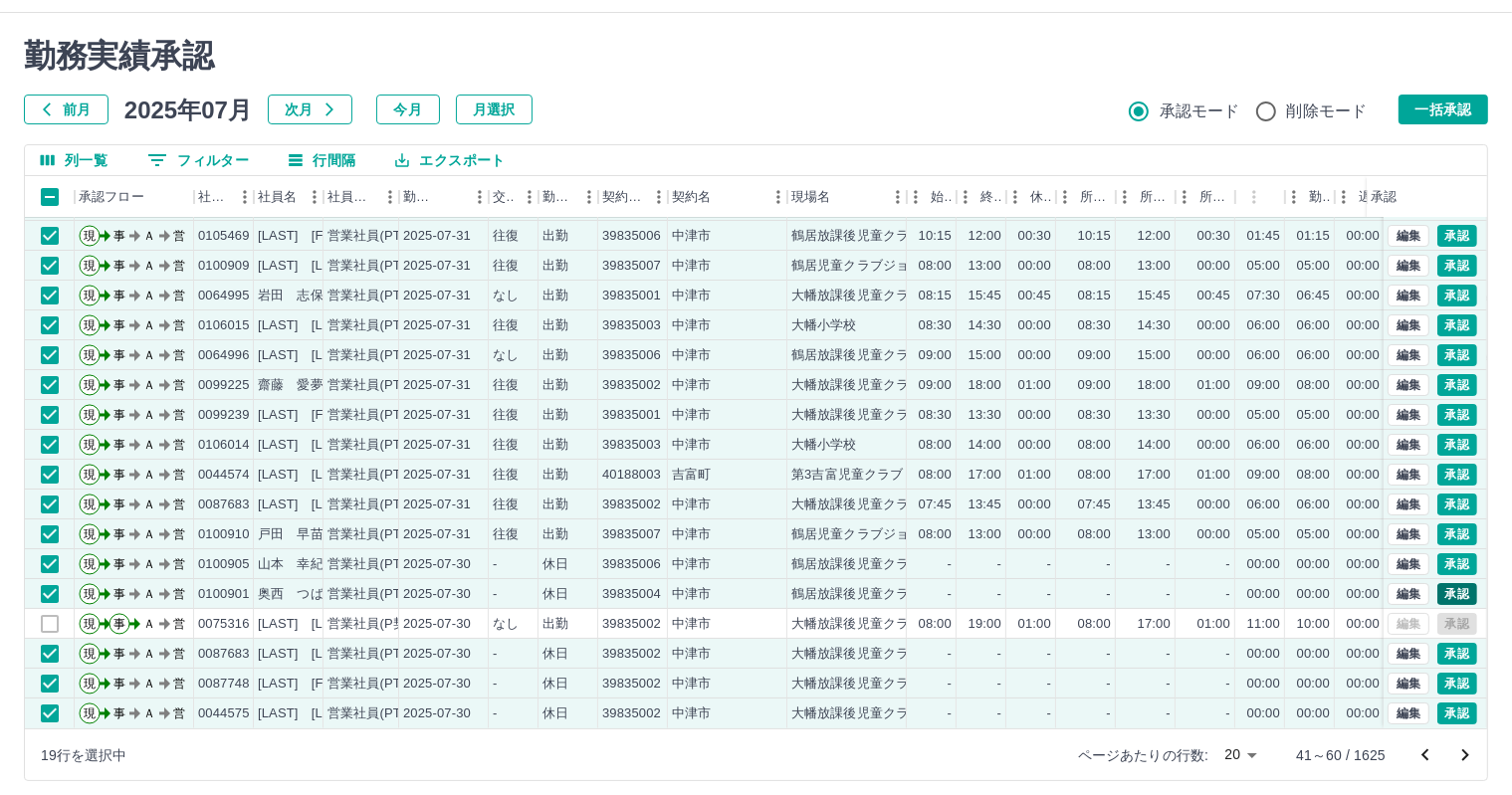 scroll, scrollTop: 46, scrollLeft: 0, axis: vertical 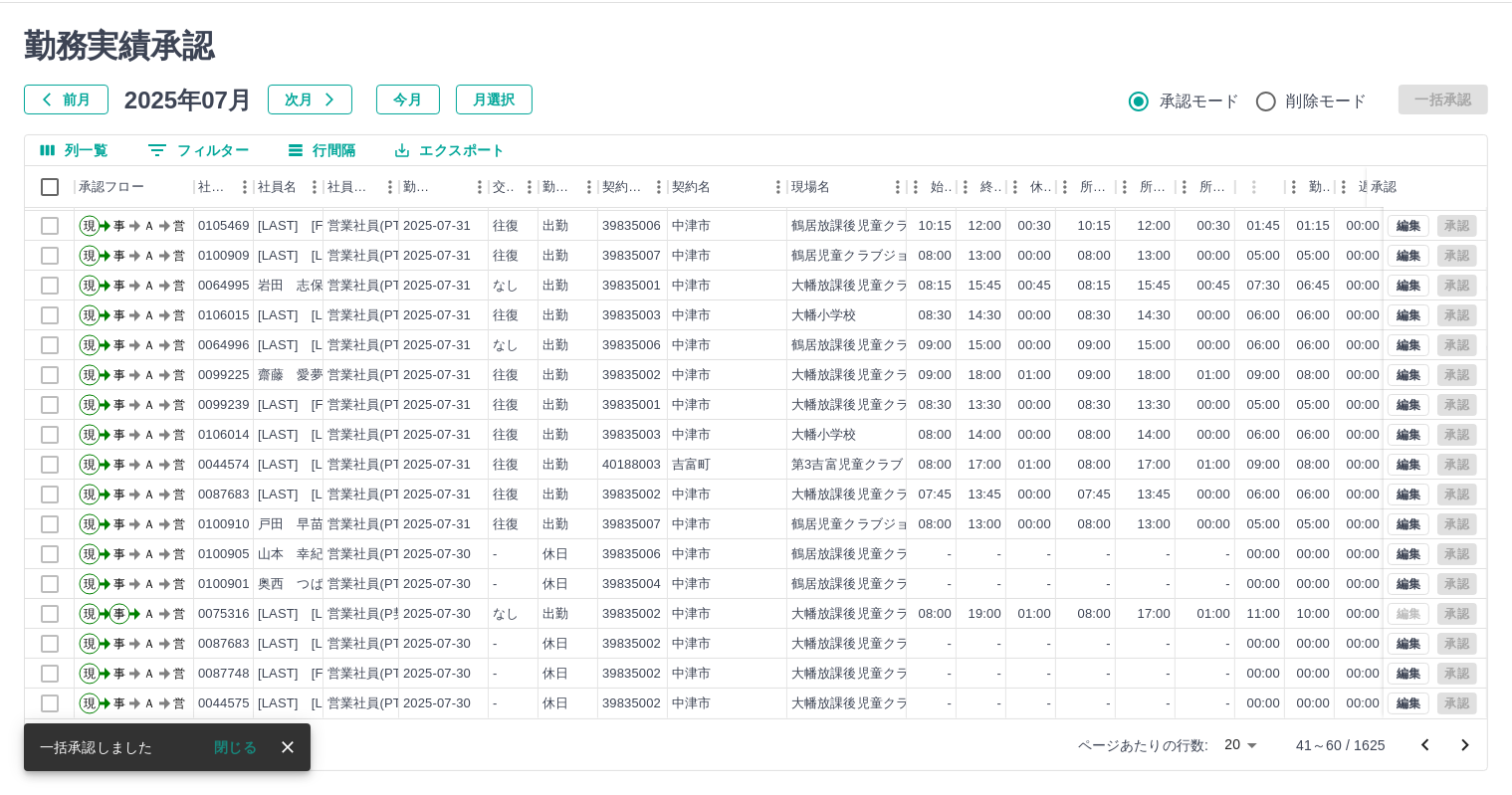 click 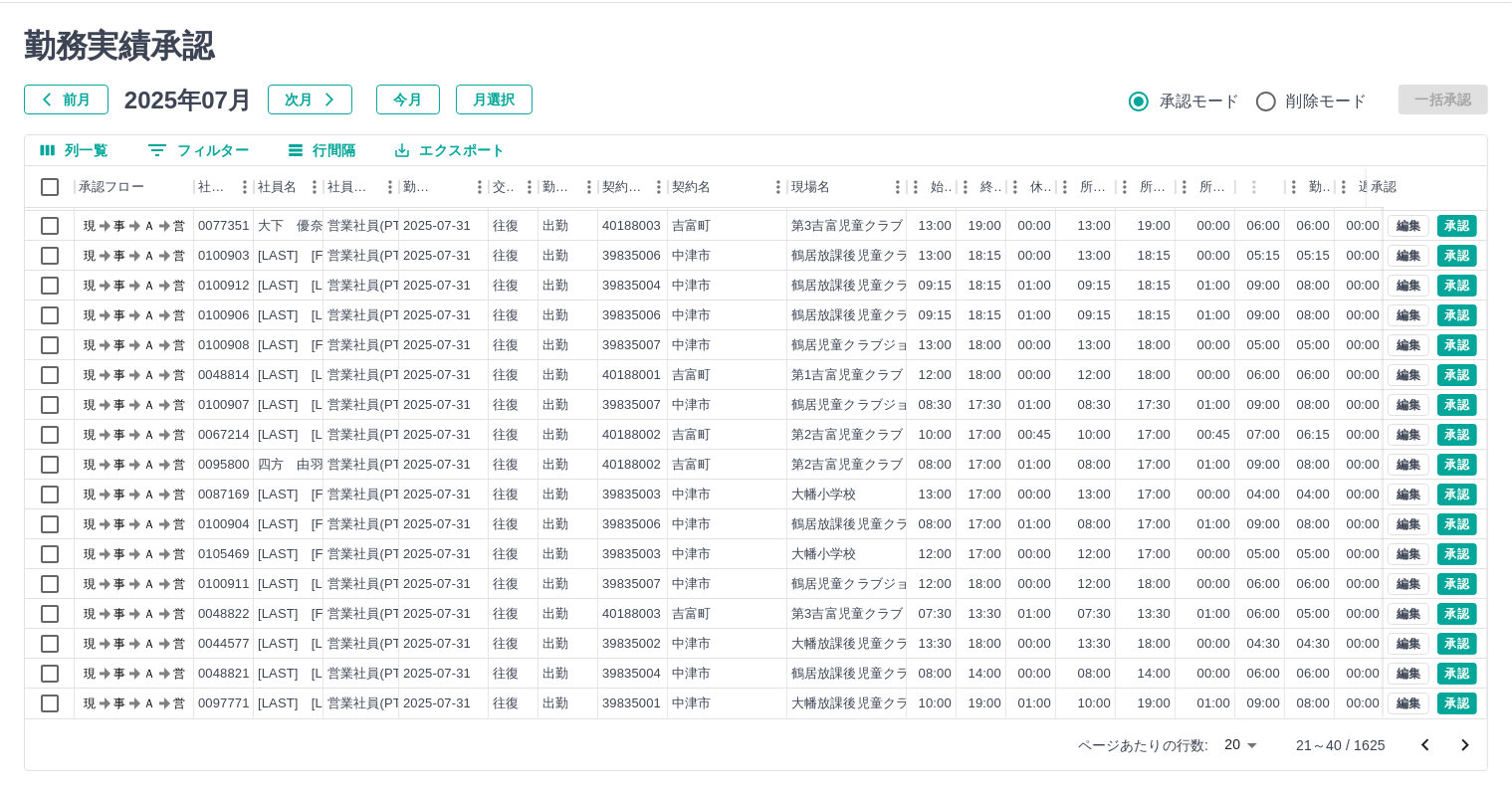 scroll, scrollTop: 102, scrollLeft: 0, axis: vertical 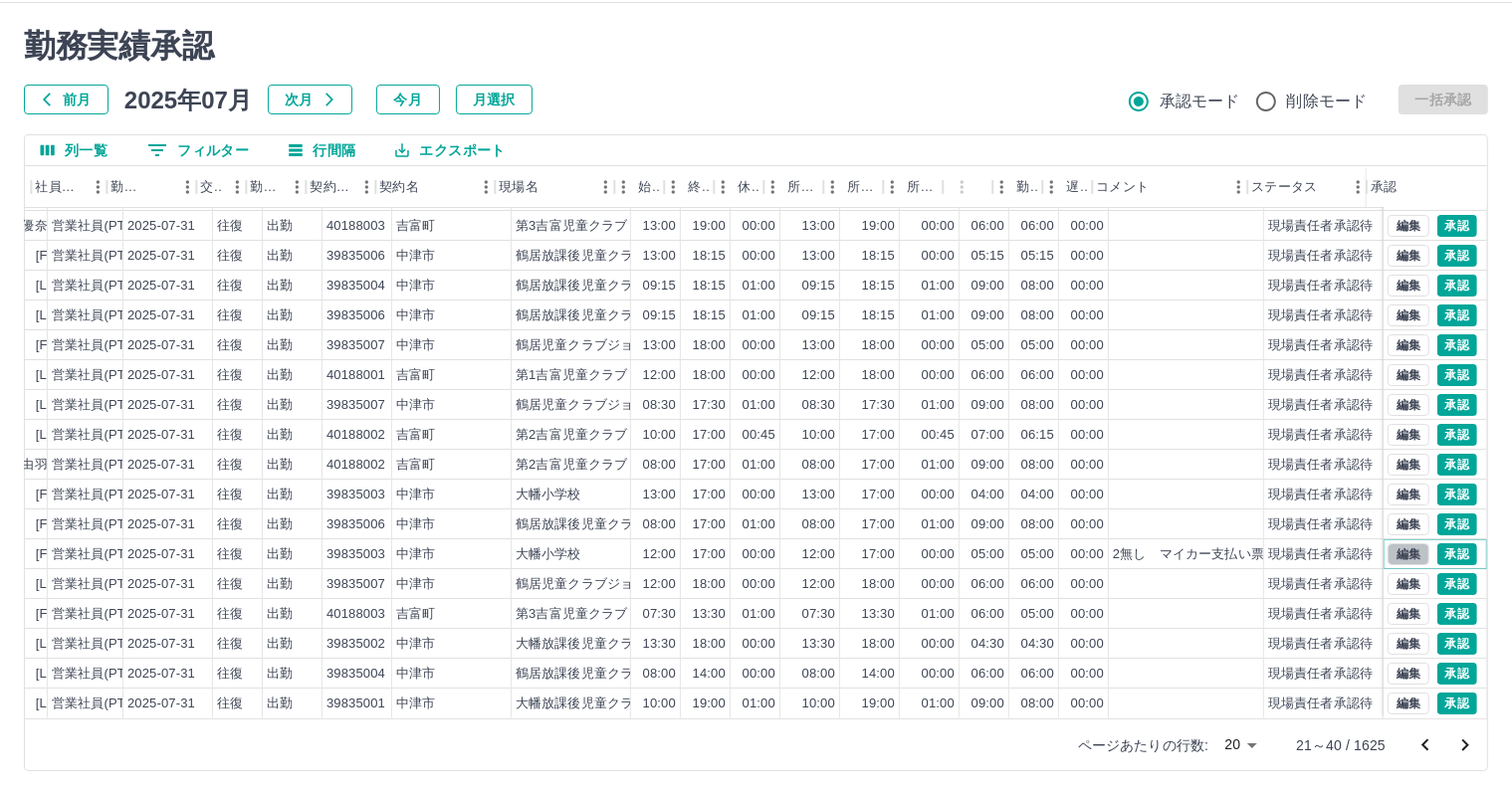 click on "編集" at bounding box center (1408, 554) 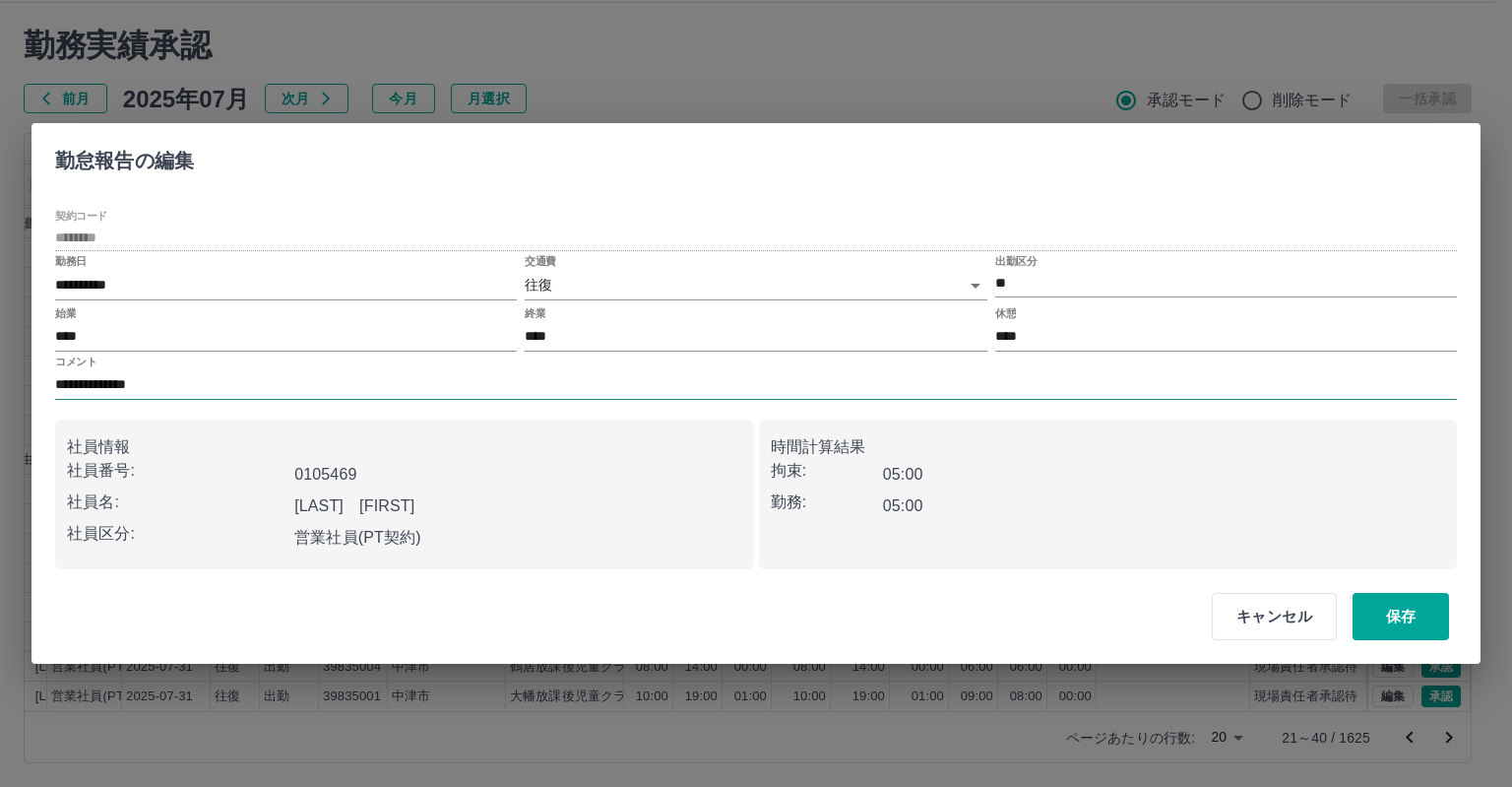 click on "**********" at bounding box center [756, 385] 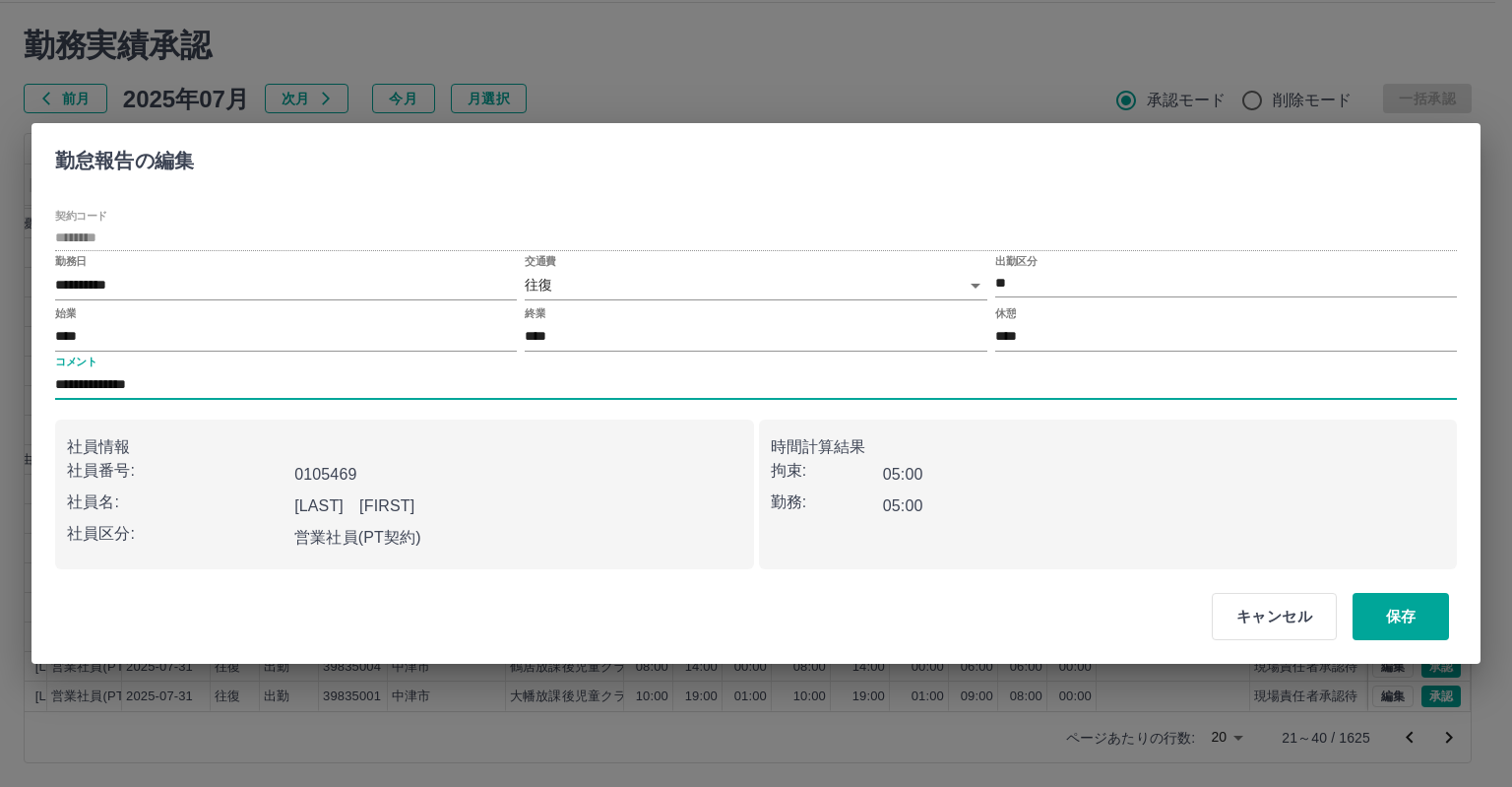 click on "**********" at bounding box center (756, 385) 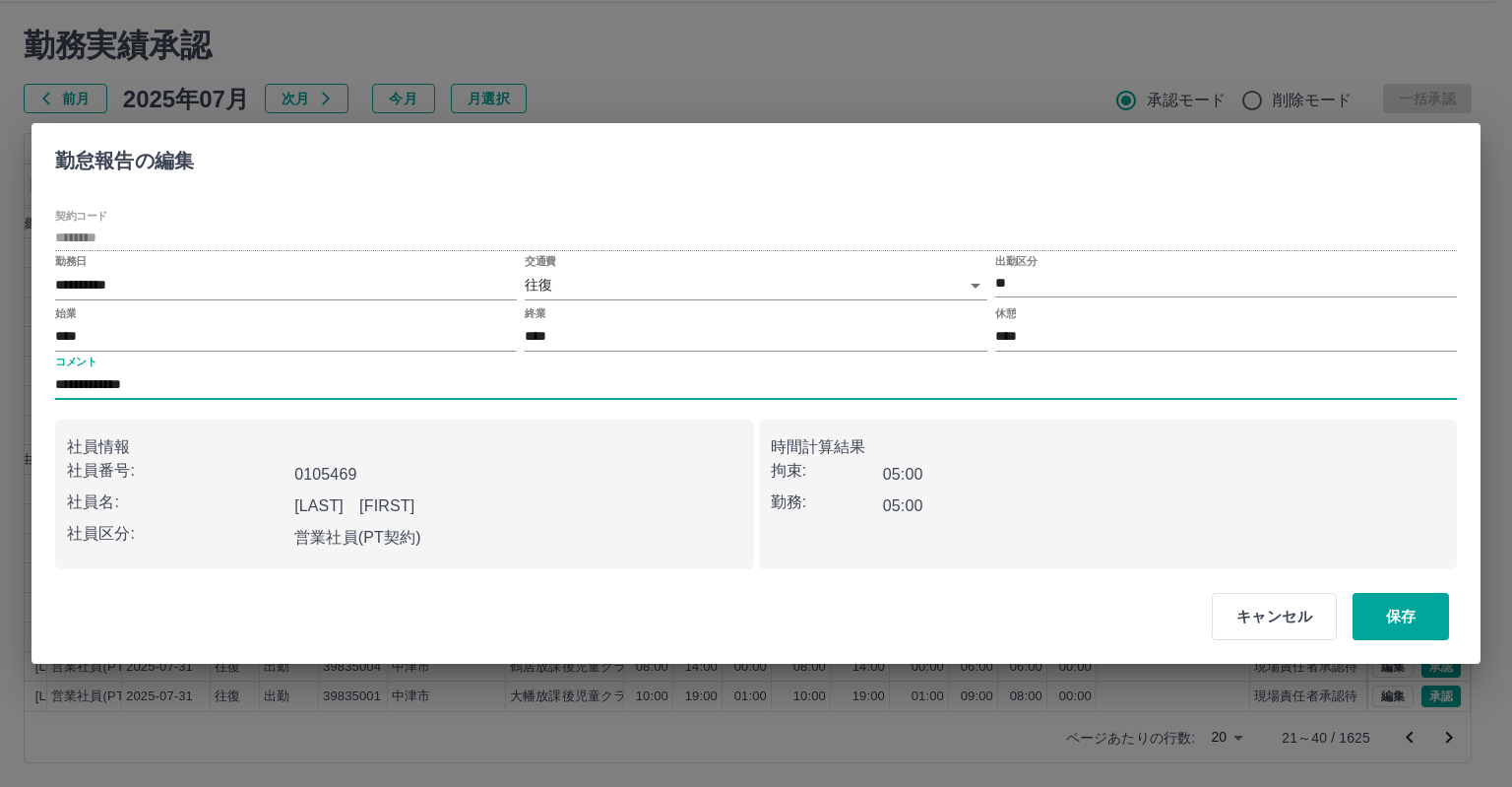 type on "**********" 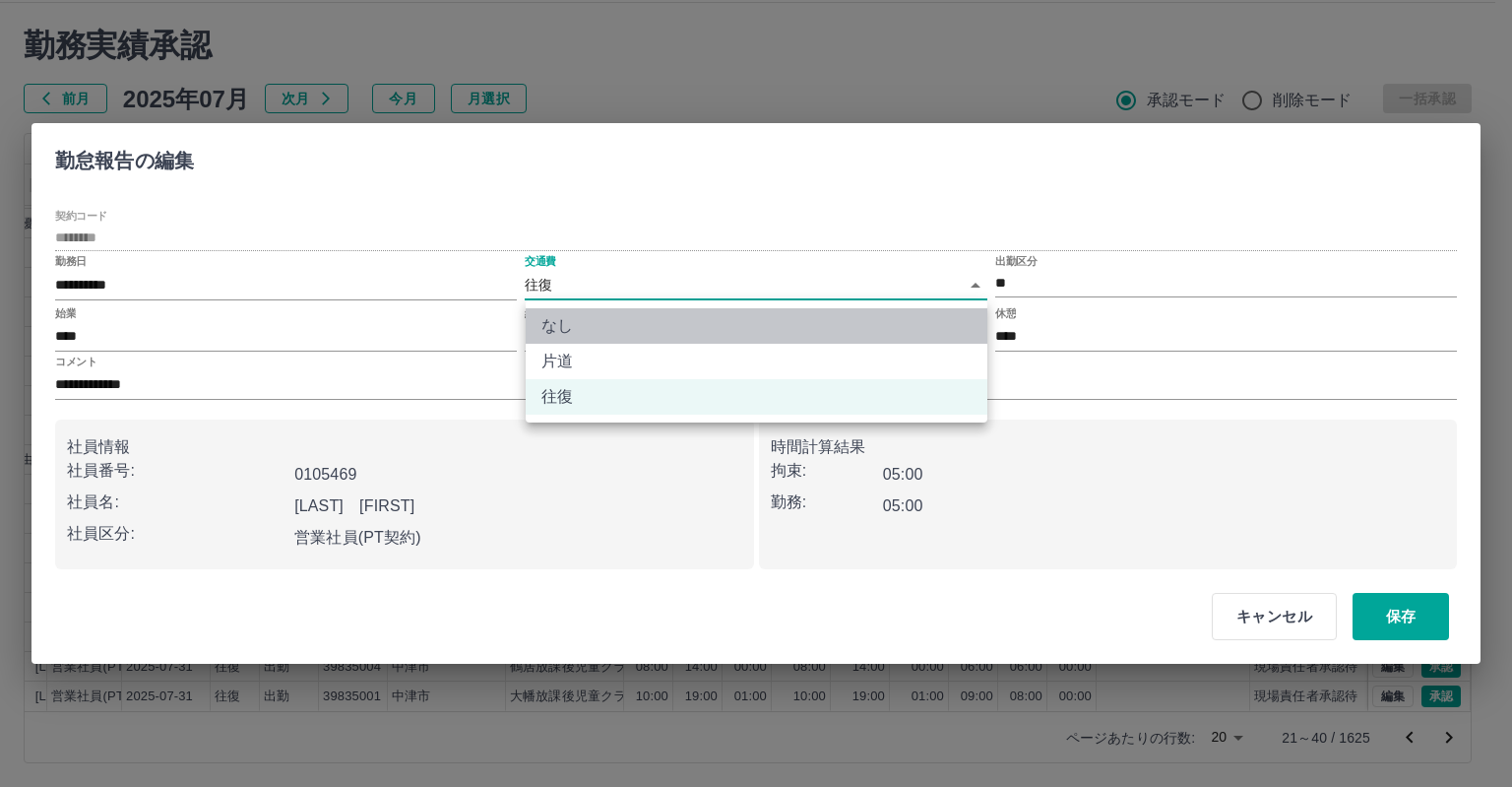 click on "なし" at bounding box center (756, 326) 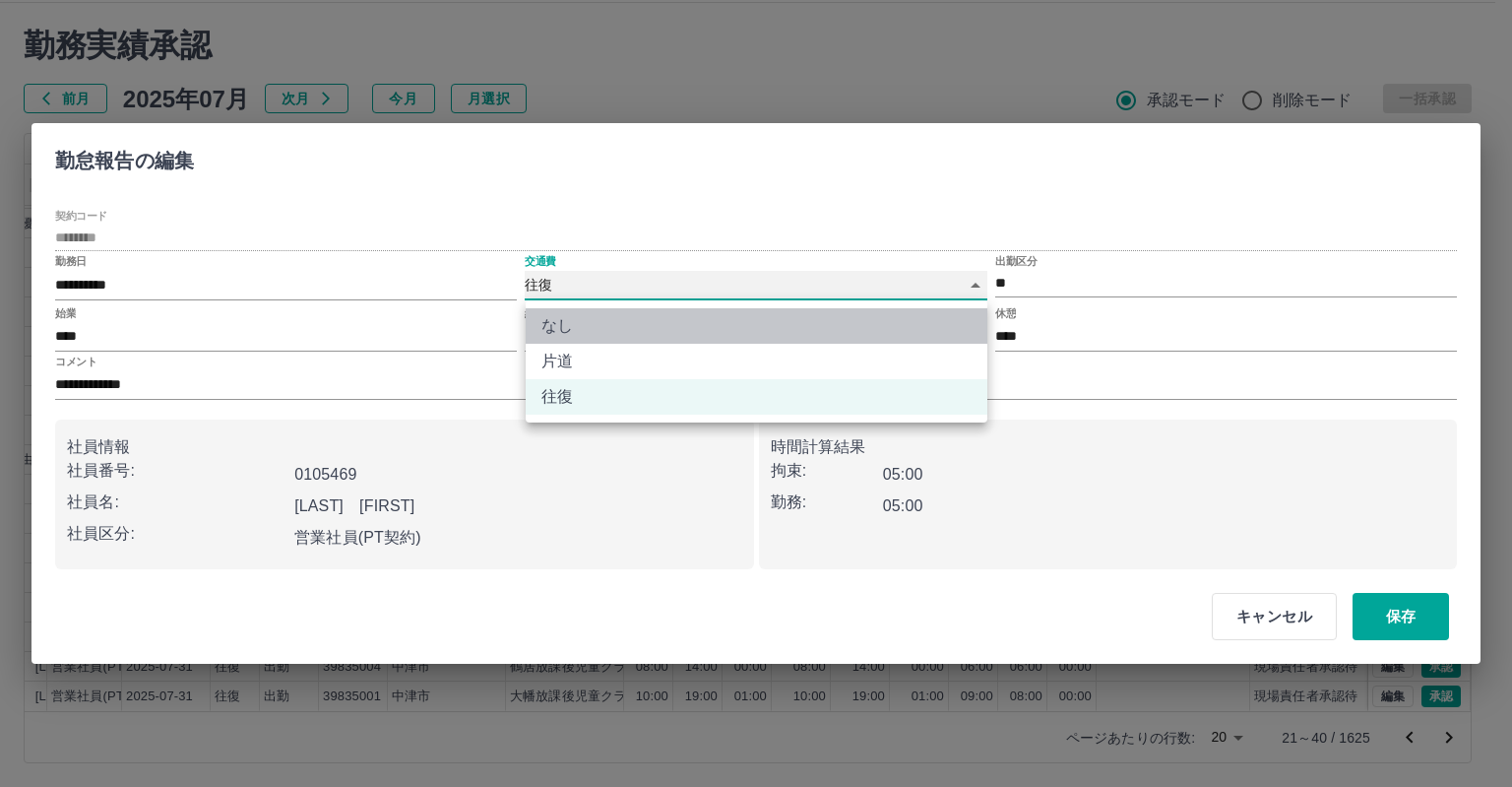 type on "****" 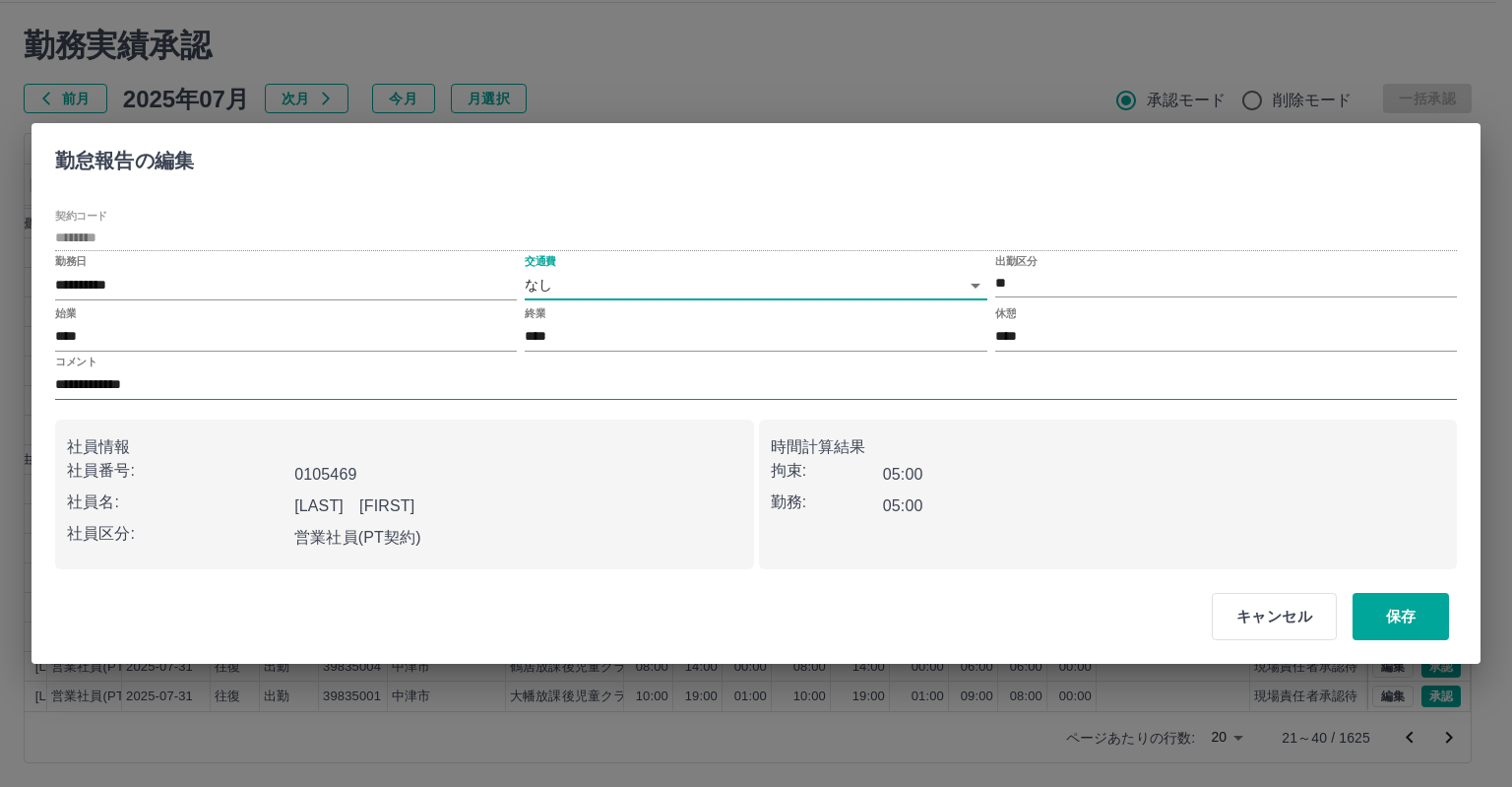 click on "**********" at bounding box center (756, 385) 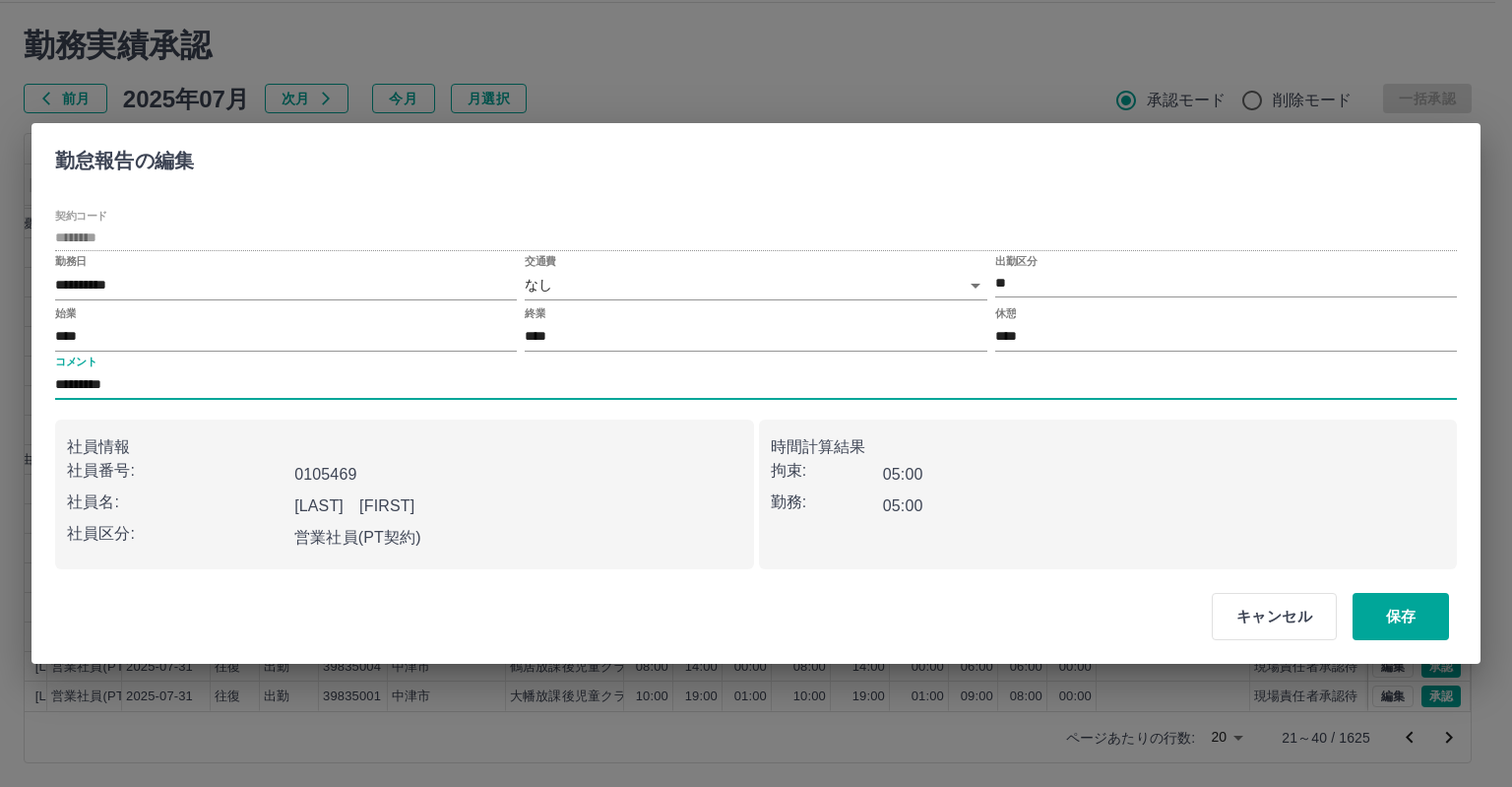 type on "*********" 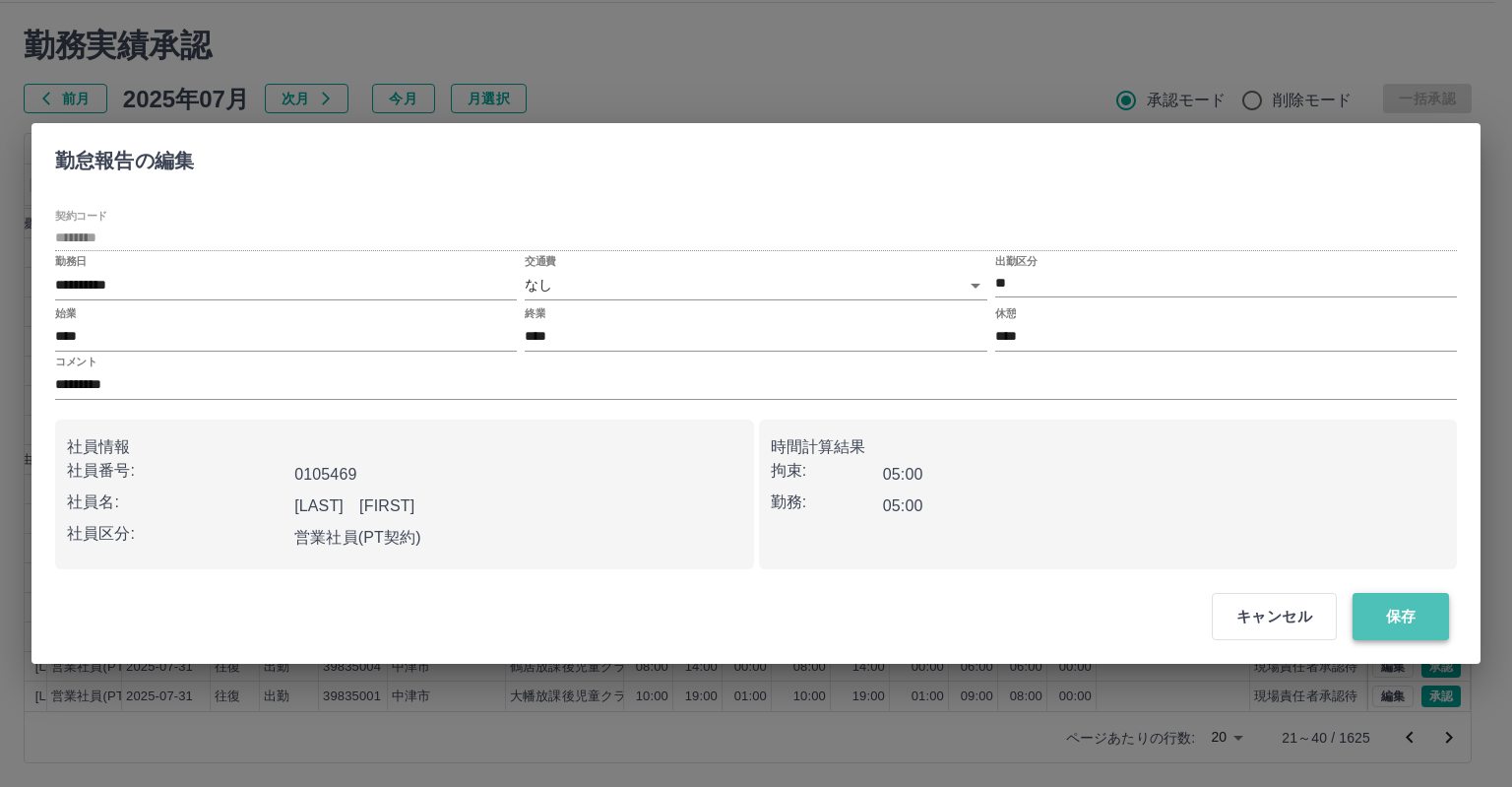 click on "保存" at bounding box center (1401, 617) 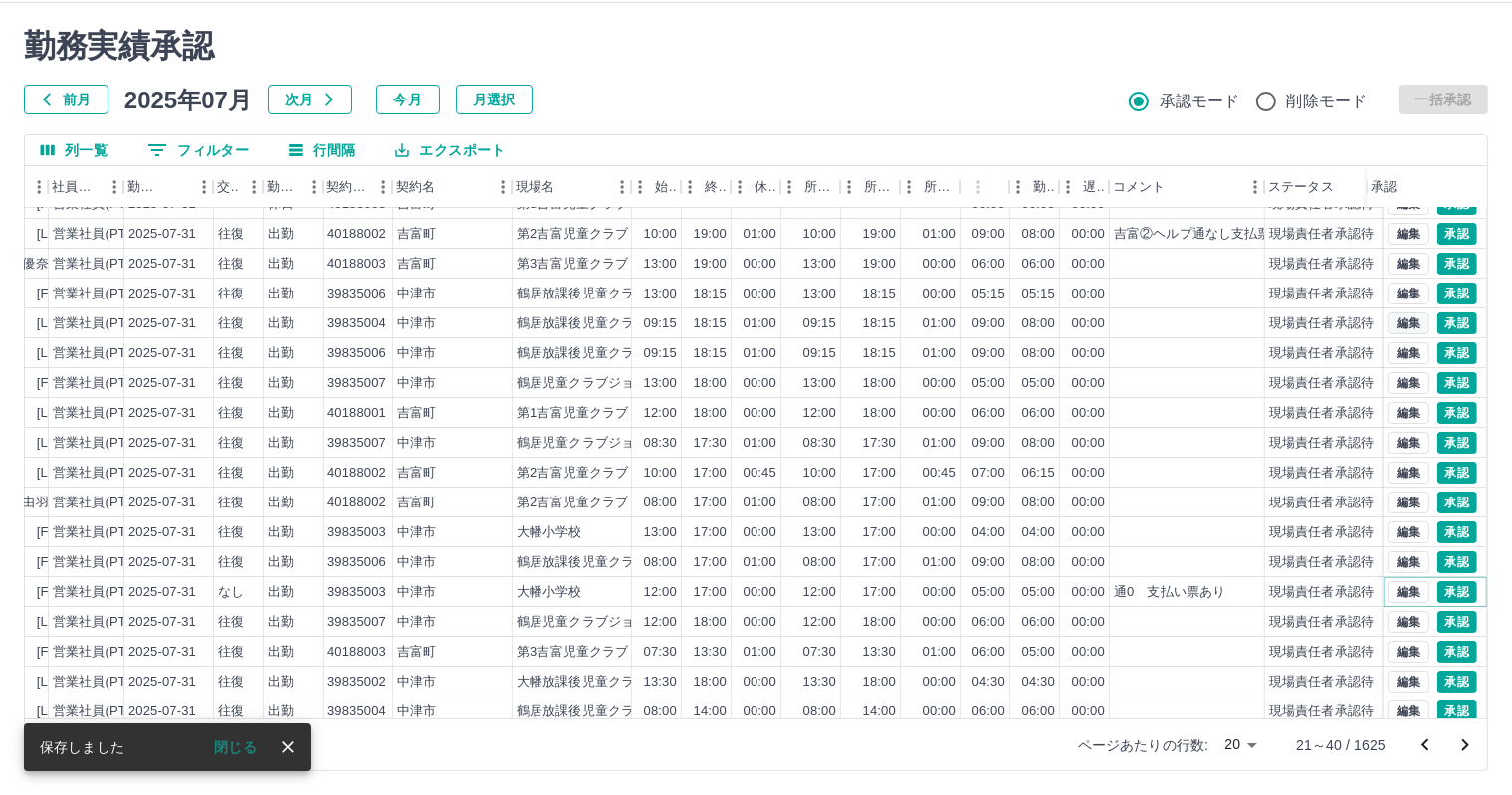 scroll, scrollTop: 0, scrollLeft: 275, axis: horizontal 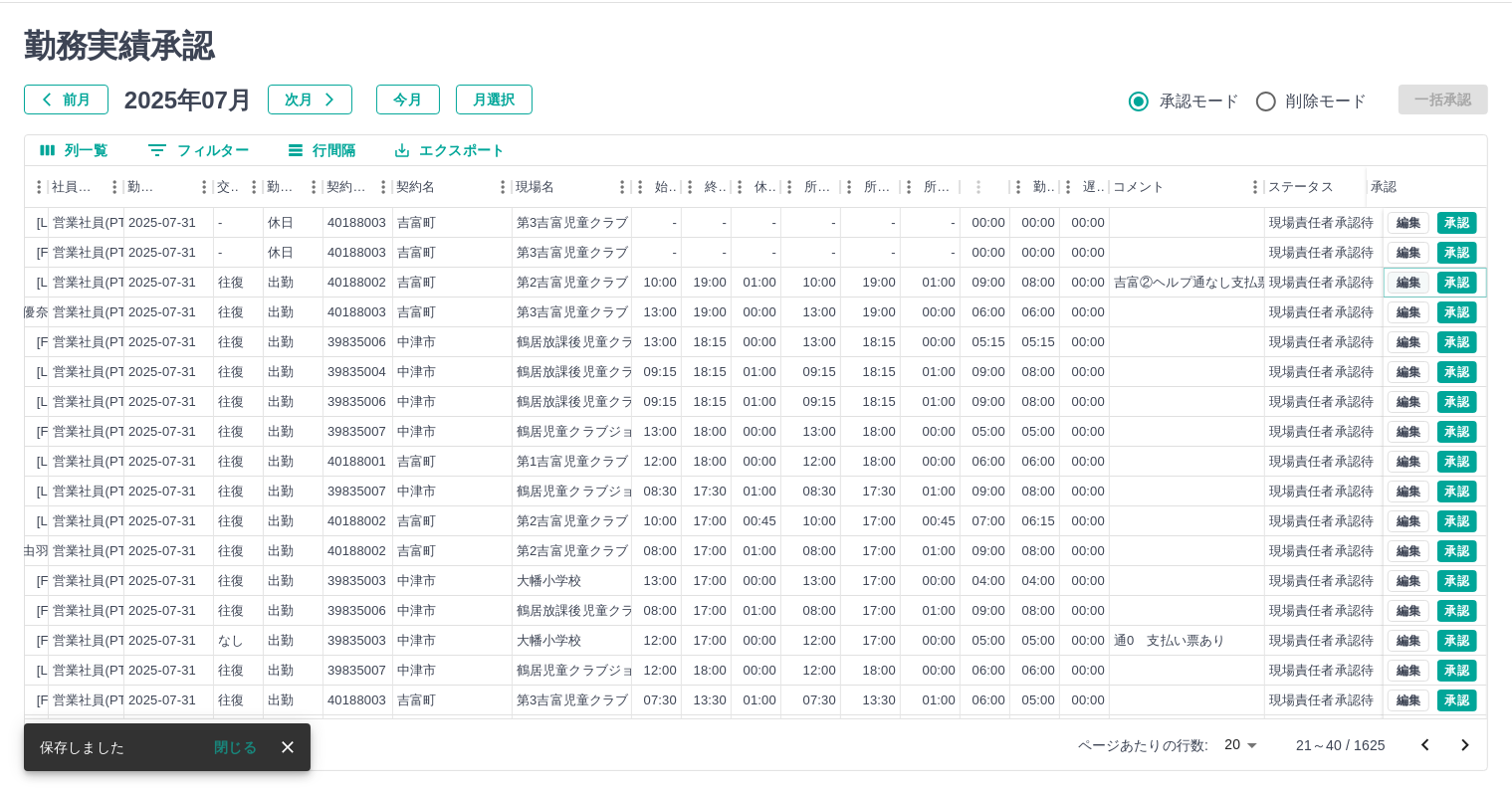 click on "編集" at bounding box center (1408, 283) 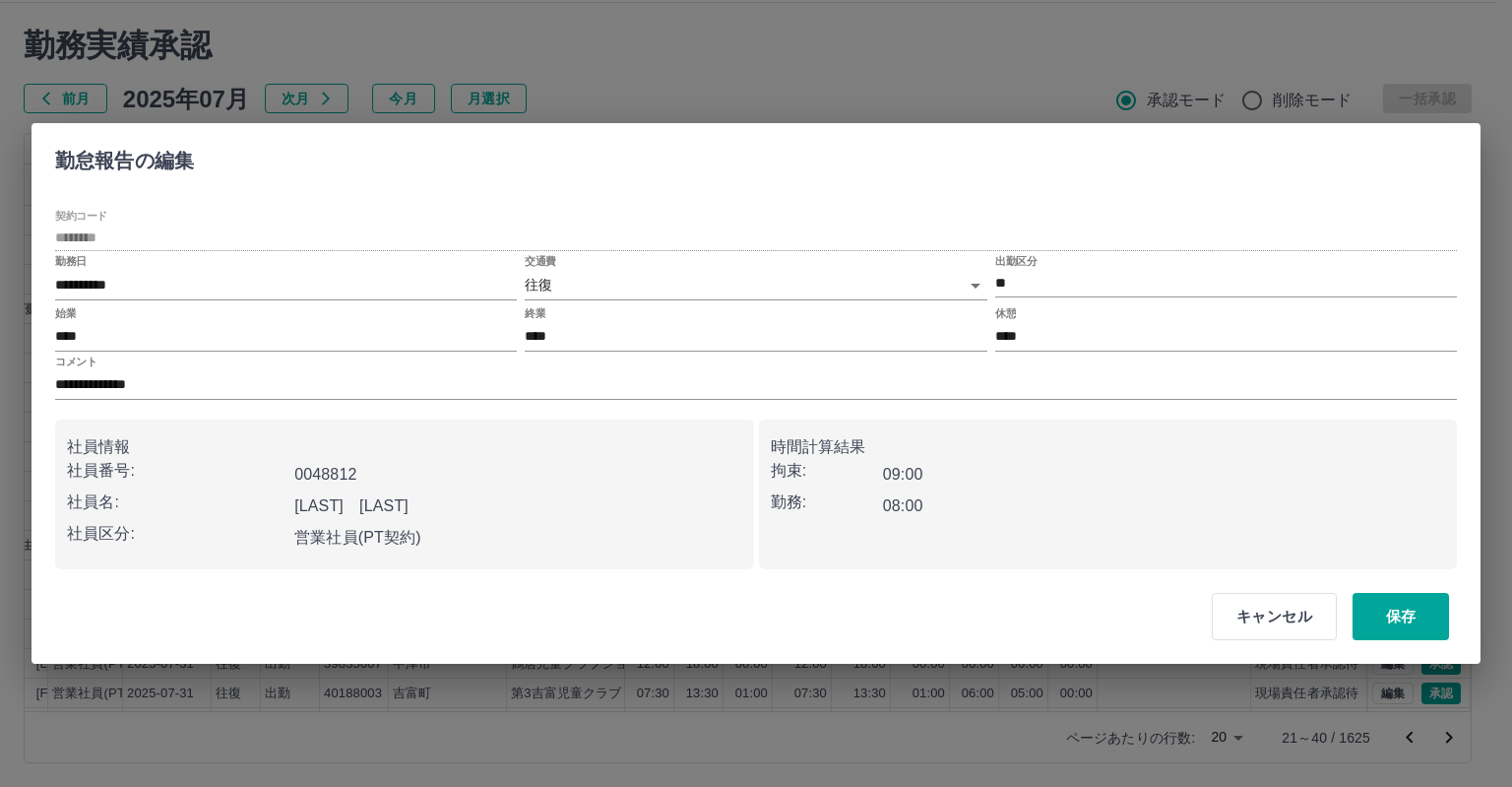 click on "SDH勤怠 岩西　夏帆 勤務実績承認 前月 2025年07月 次月 今月 月選択 承認モード 削除モード 一括承認 列一覧 フィルター 行間隔 エクスポート 承認フロー 社員番号 社員名 社員区分 勤務日 交通費 勤務区分 契約コード 契約名 現場名 始業 終業 休憩 所定開始 所定終業 所定休憩 拘束 勤務 遅刻等 コメント ステータス 承認 現 事 Ａ 営 0086890 [LAST]　[LAST] 営業社員(PT契約) 2025-07-31  -  休日 40188003 [CITY] 第3吉富児童クラブ - - - - - - 00:00 00:00 00:00 現場責任者承認待 現 事 Ａ 営 0076499 [LAST]　[LAST] 営業社員(PT契約) 2025-07-31  -  休日 40188003 [CITY] 第3吉富児童クラブ - - - - - - 00:00 00:00 00:00 現場責任者承認待 現 事 Ａ 営 0048812 [LAST]　[LAST] 営業社員(PT契約) 2025-07-31 往復 出勤 40188002 [CITY] 第2吉富児童クラブ 10:00 19:00 01:00 10:00 19:00 01:00 09:00 08:00 00:00 現場責任者承認待 現 事 Ａ" at bounding box center [756, 370] 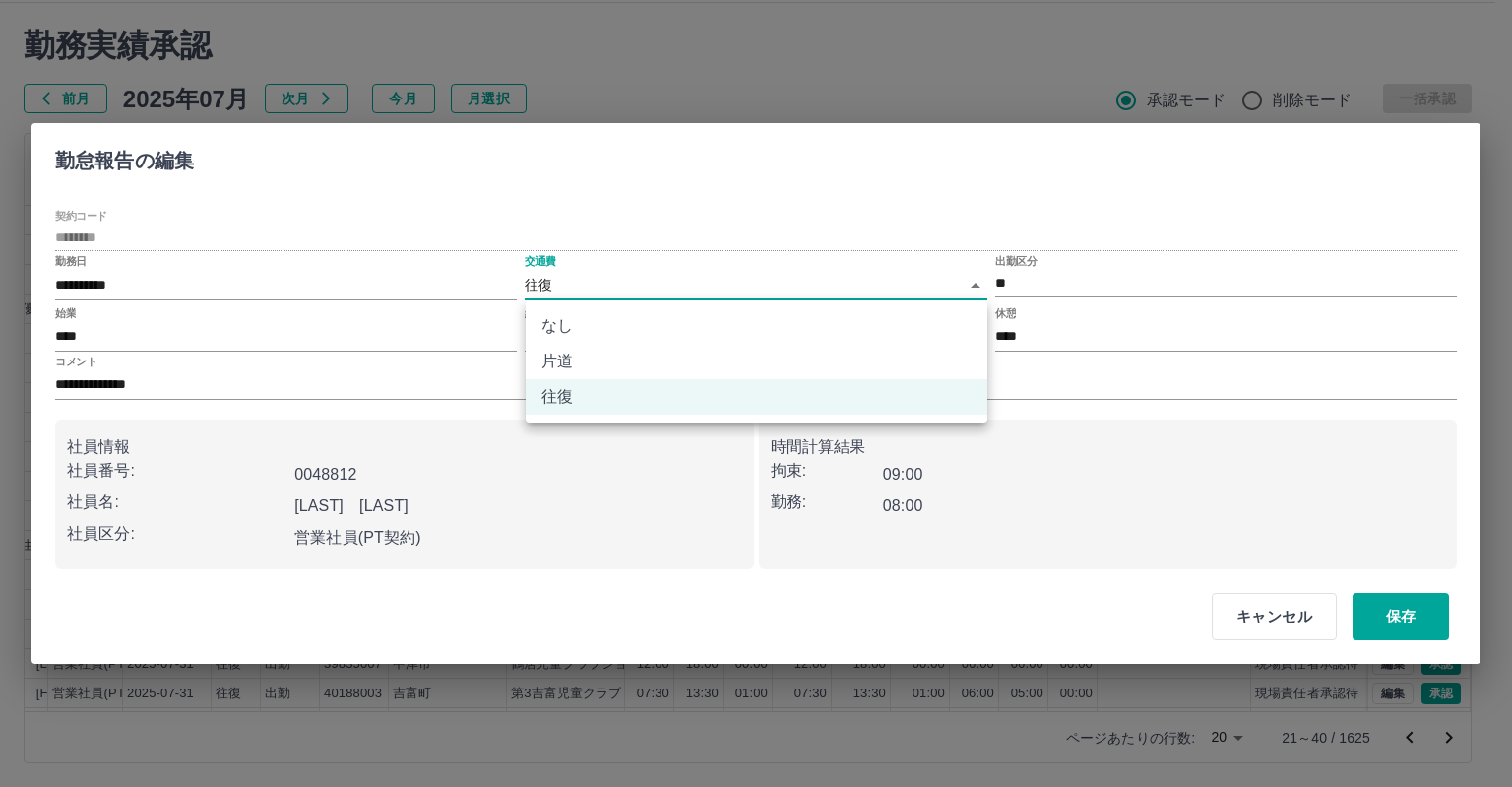 click on "なし" at bounding box center [756, 326] 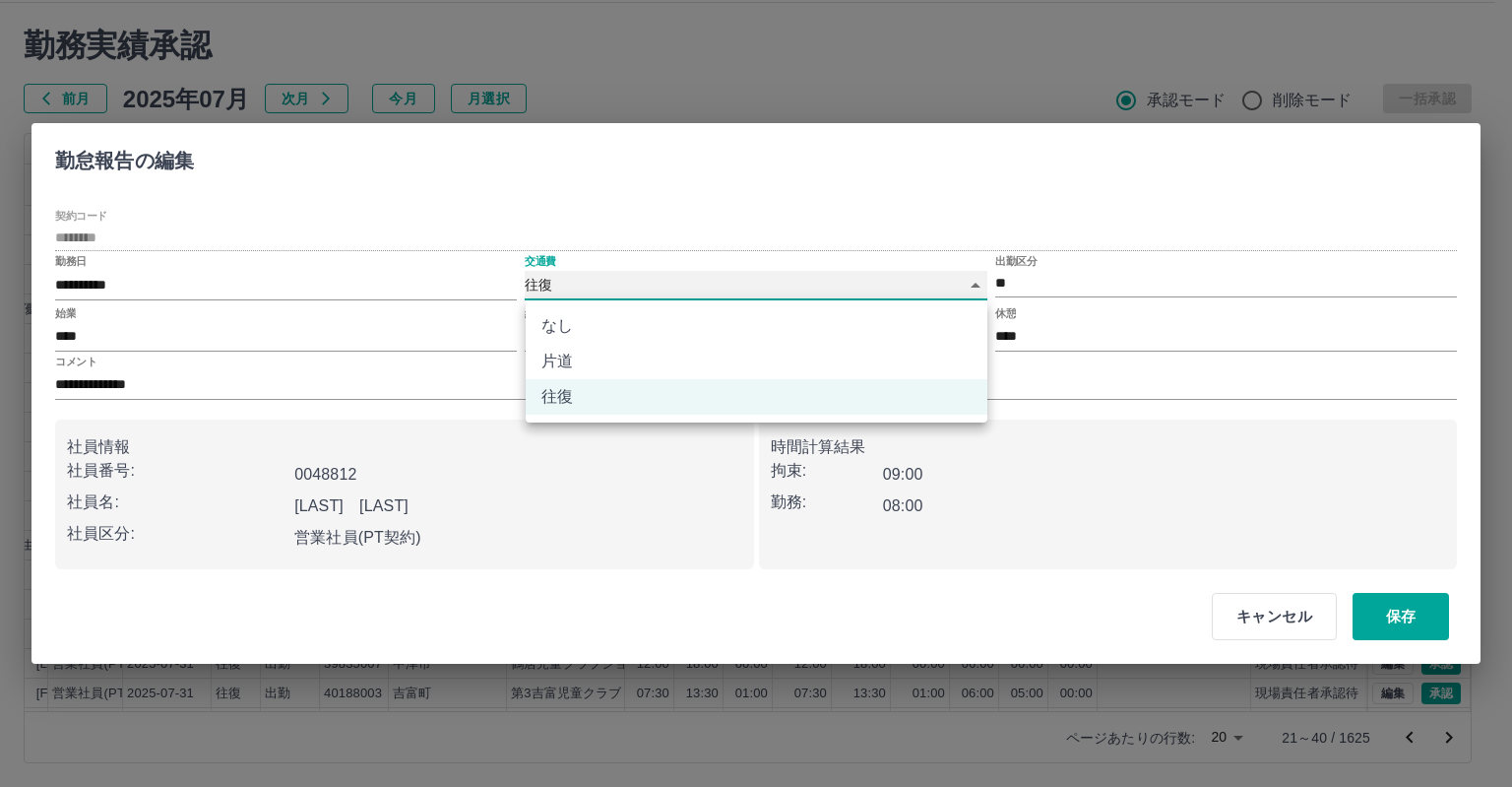 type on "****" 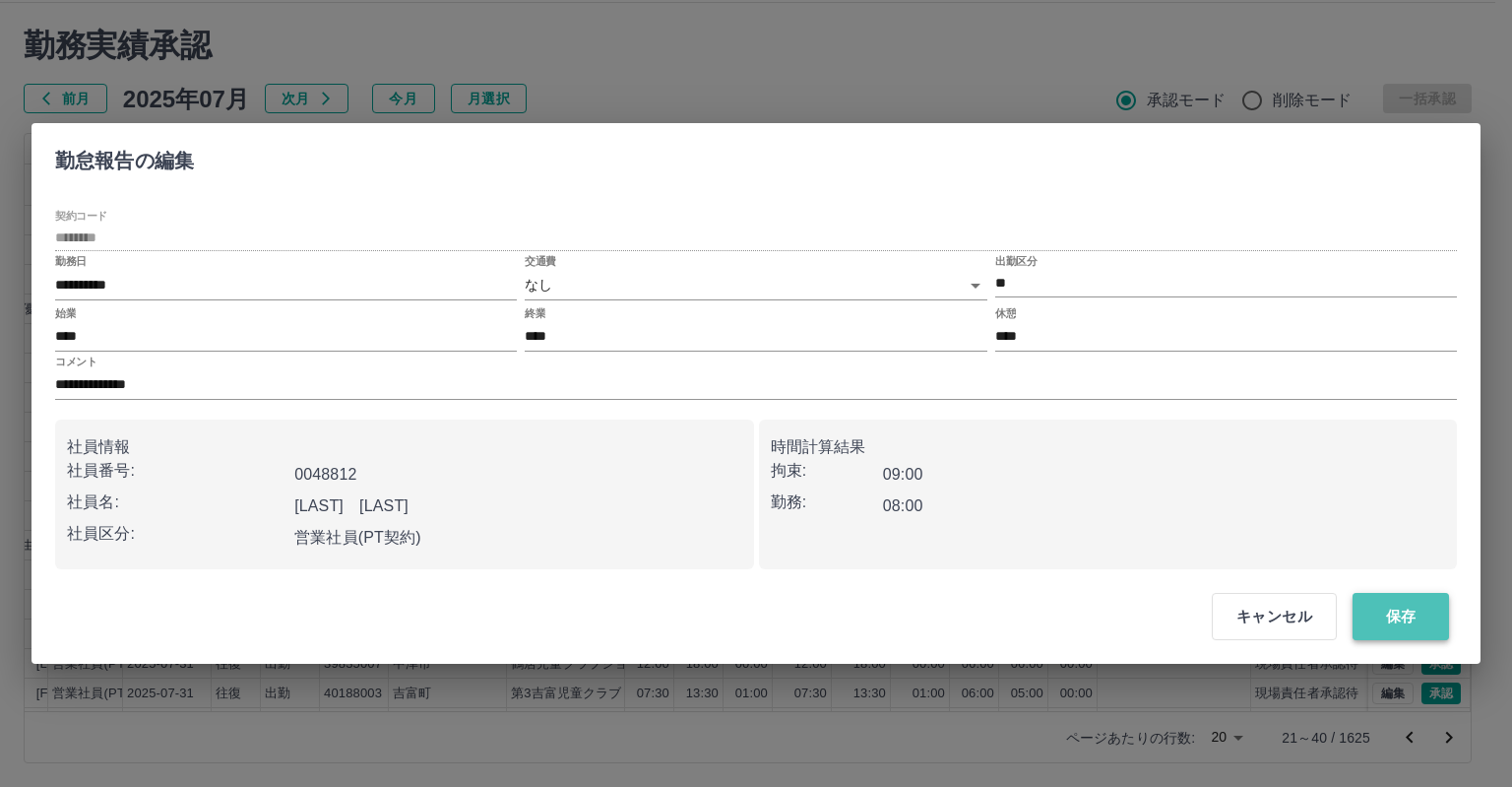 click on "保存" at bounding box center [1401, 617] 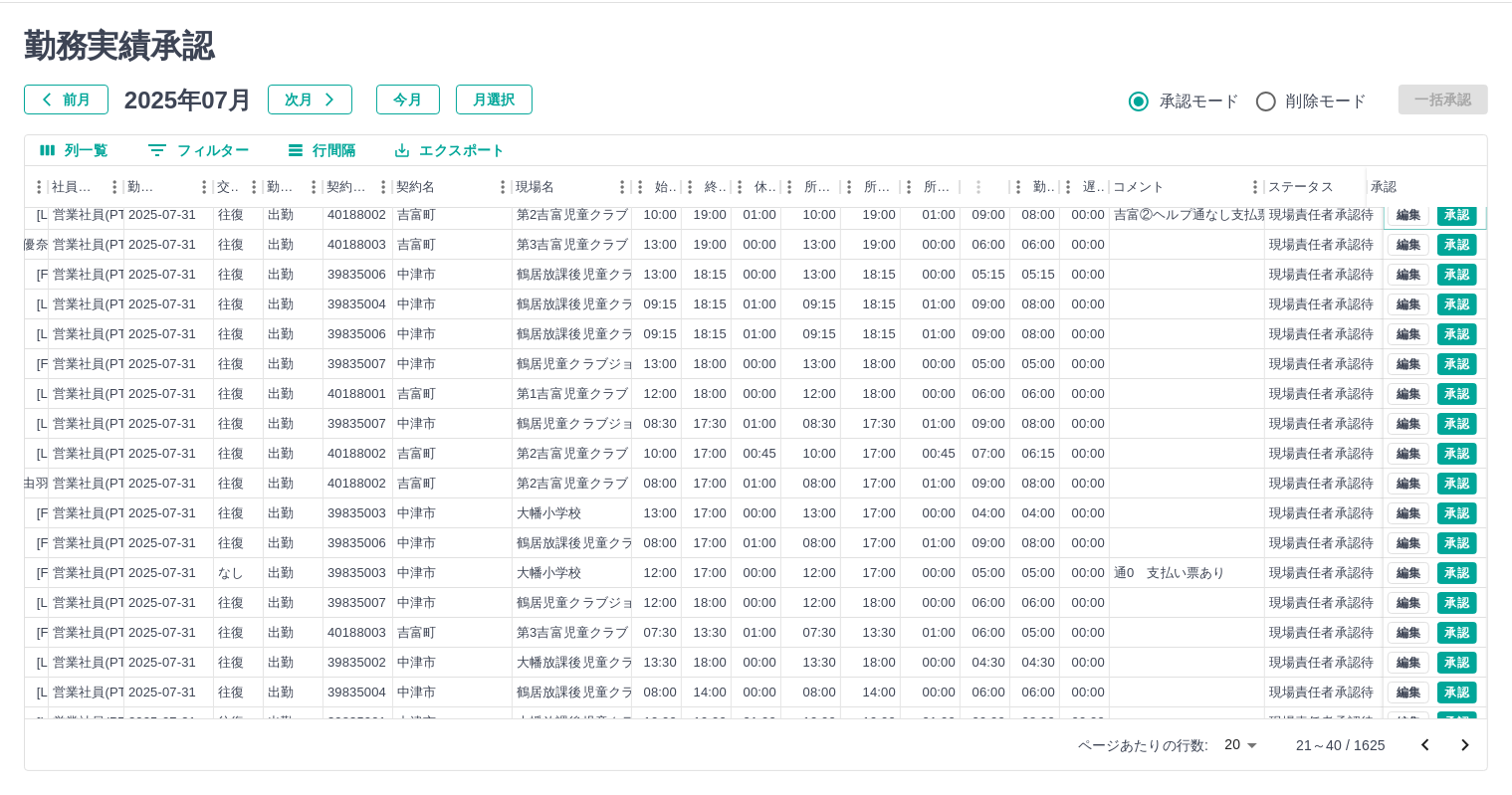scroll, scrollTop: 102, scrollLeft: 275, axis: both 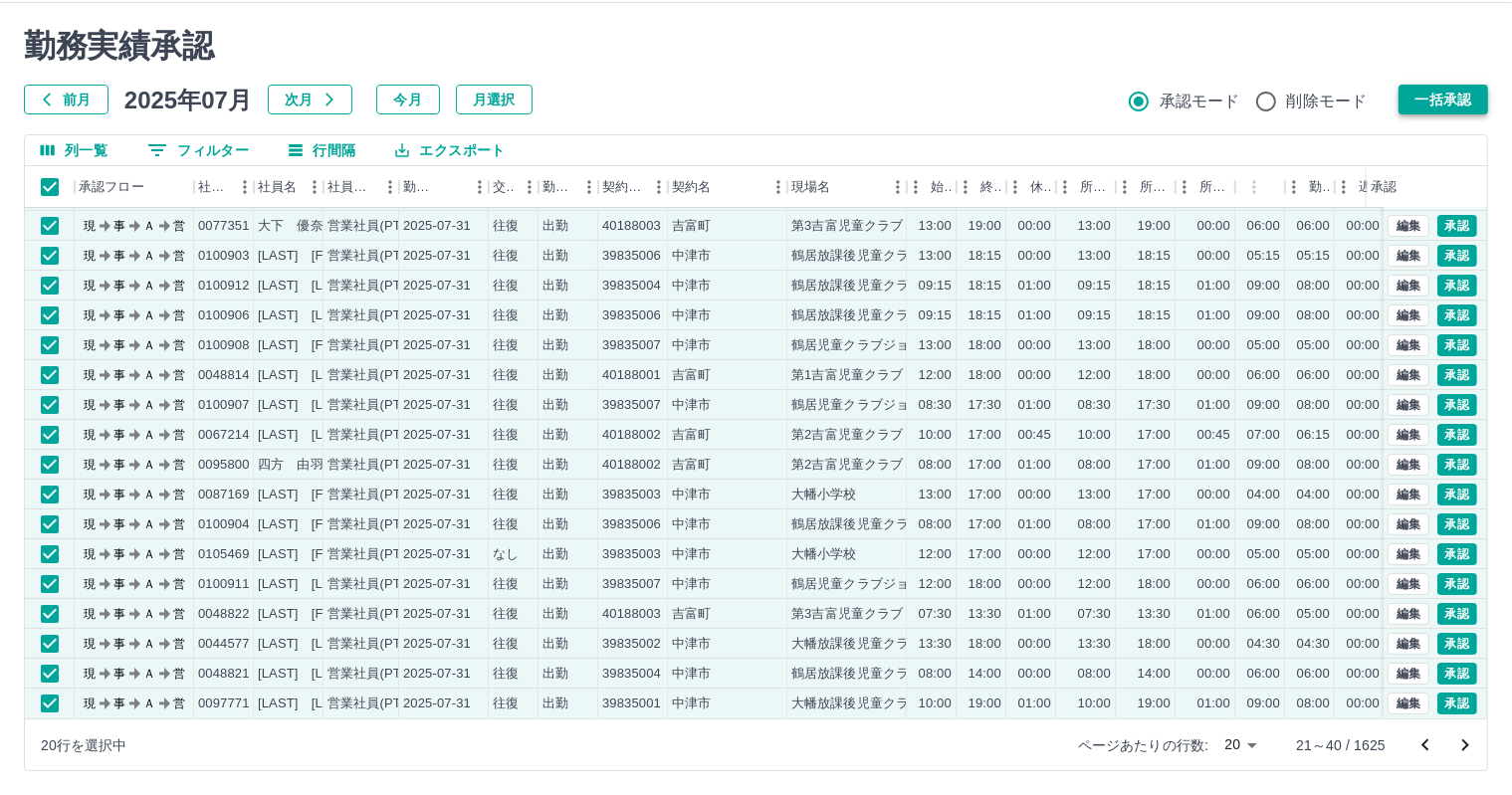 click on "一括承認" at bounding box center (1443, 99) 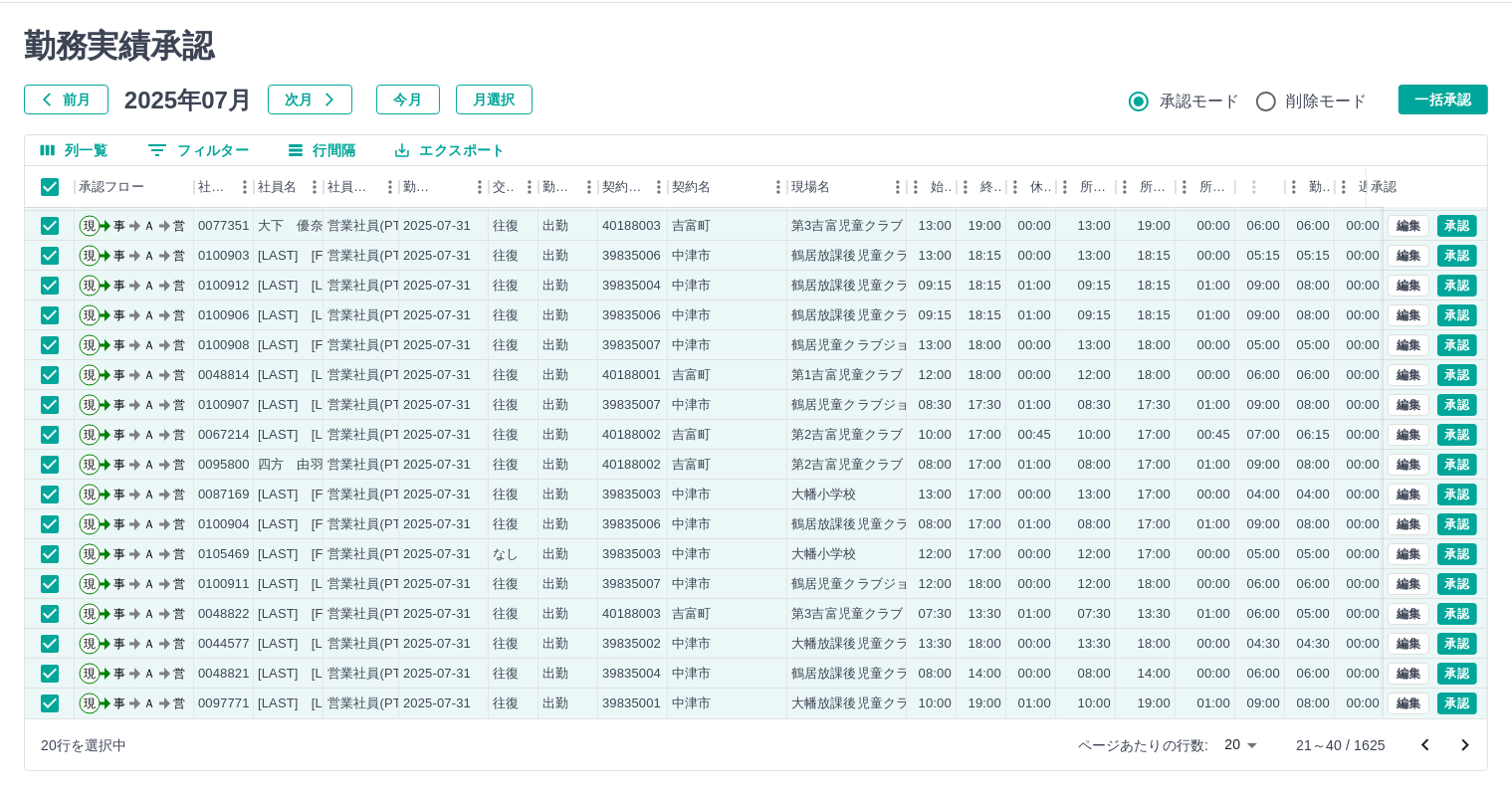 click 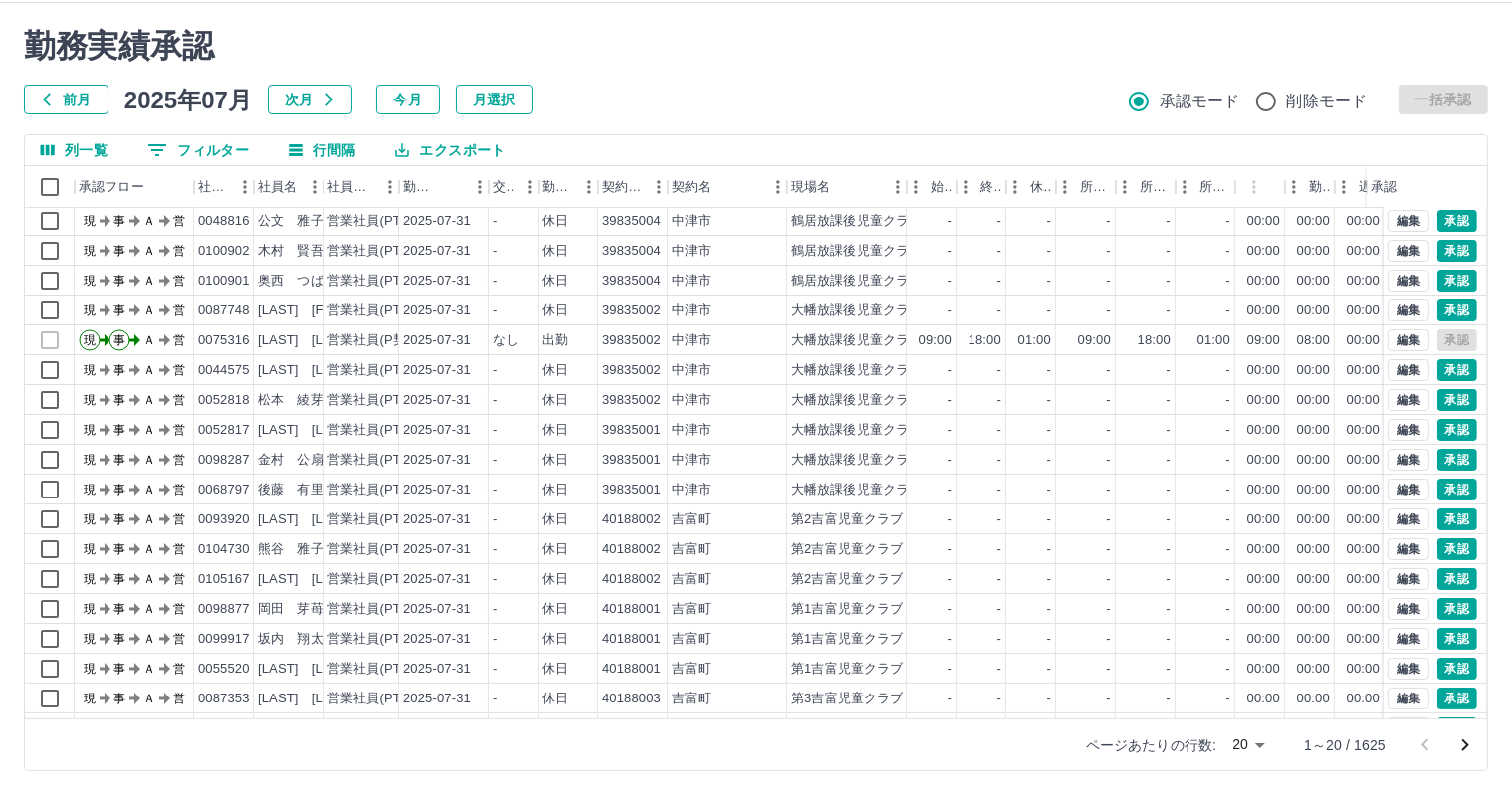 scroll, scrollTop: 0, scrollLeft: 0, axis: both 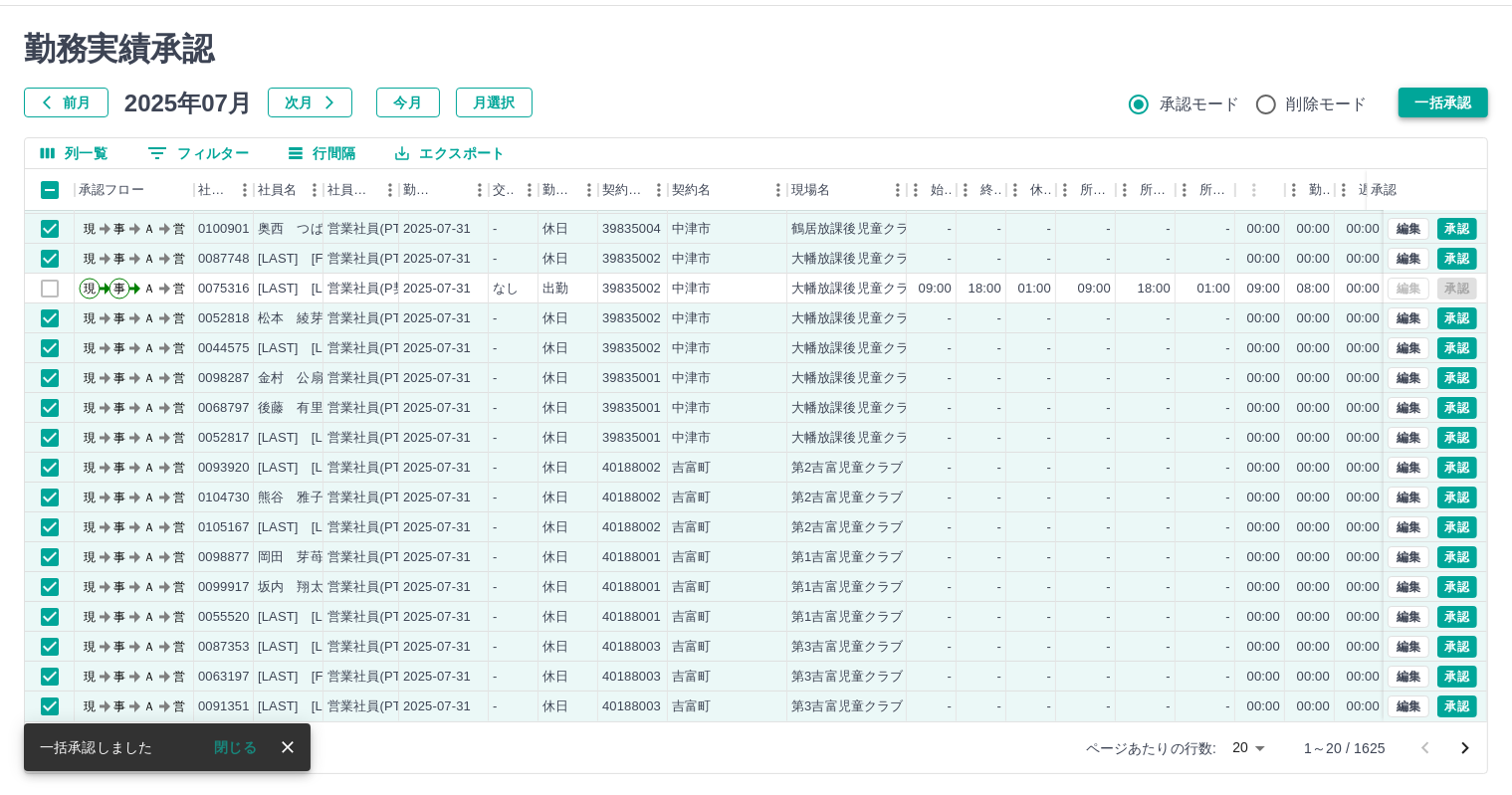 click on "一括承認" at bounding box center [1443, 102] 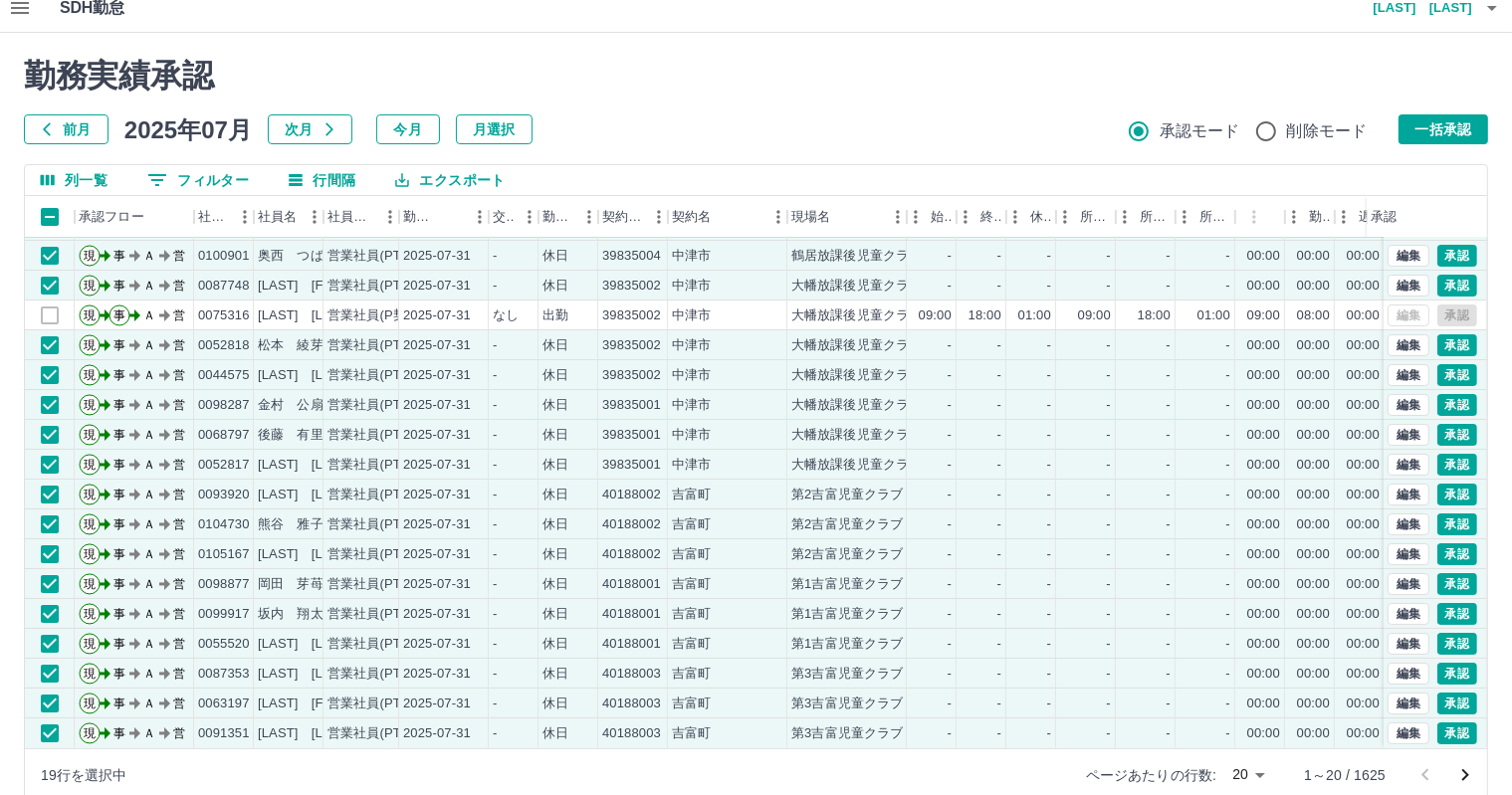 scroll, scrollTop: 0, scrollLeft: 0, axis: both 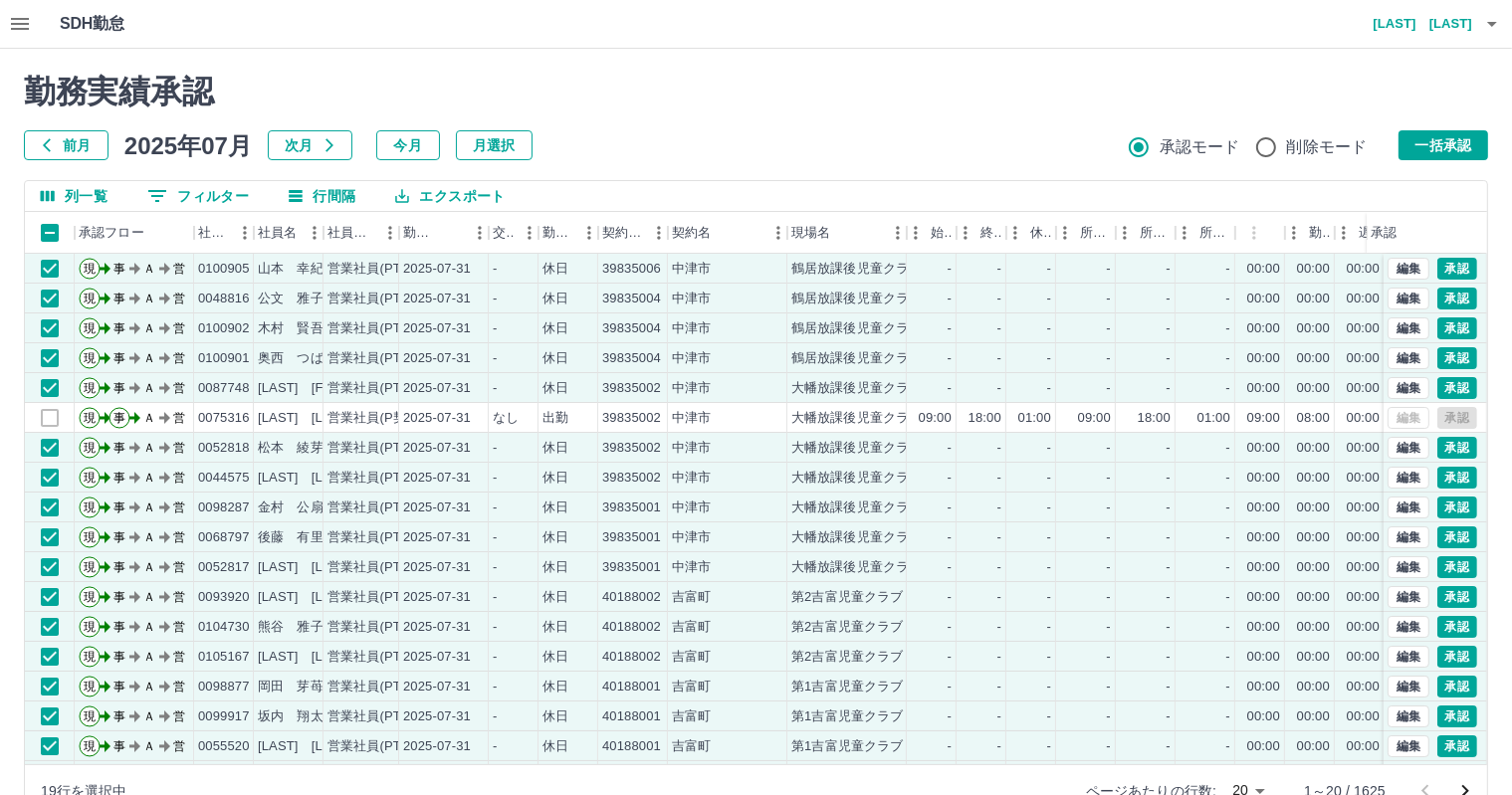click at bounding box center (20, 24) 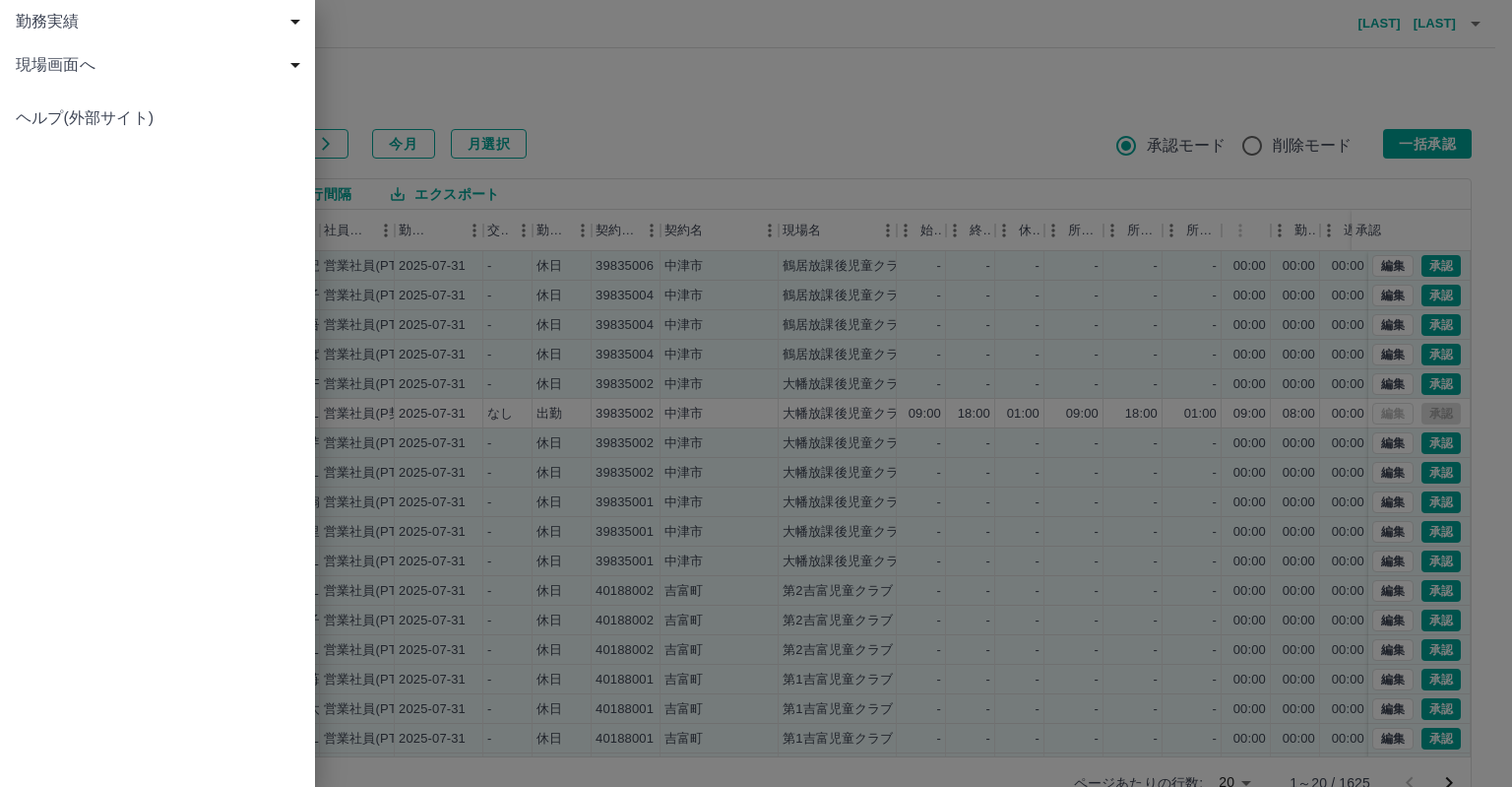 click on "現場画面へ" at bounding box center (161, 65) 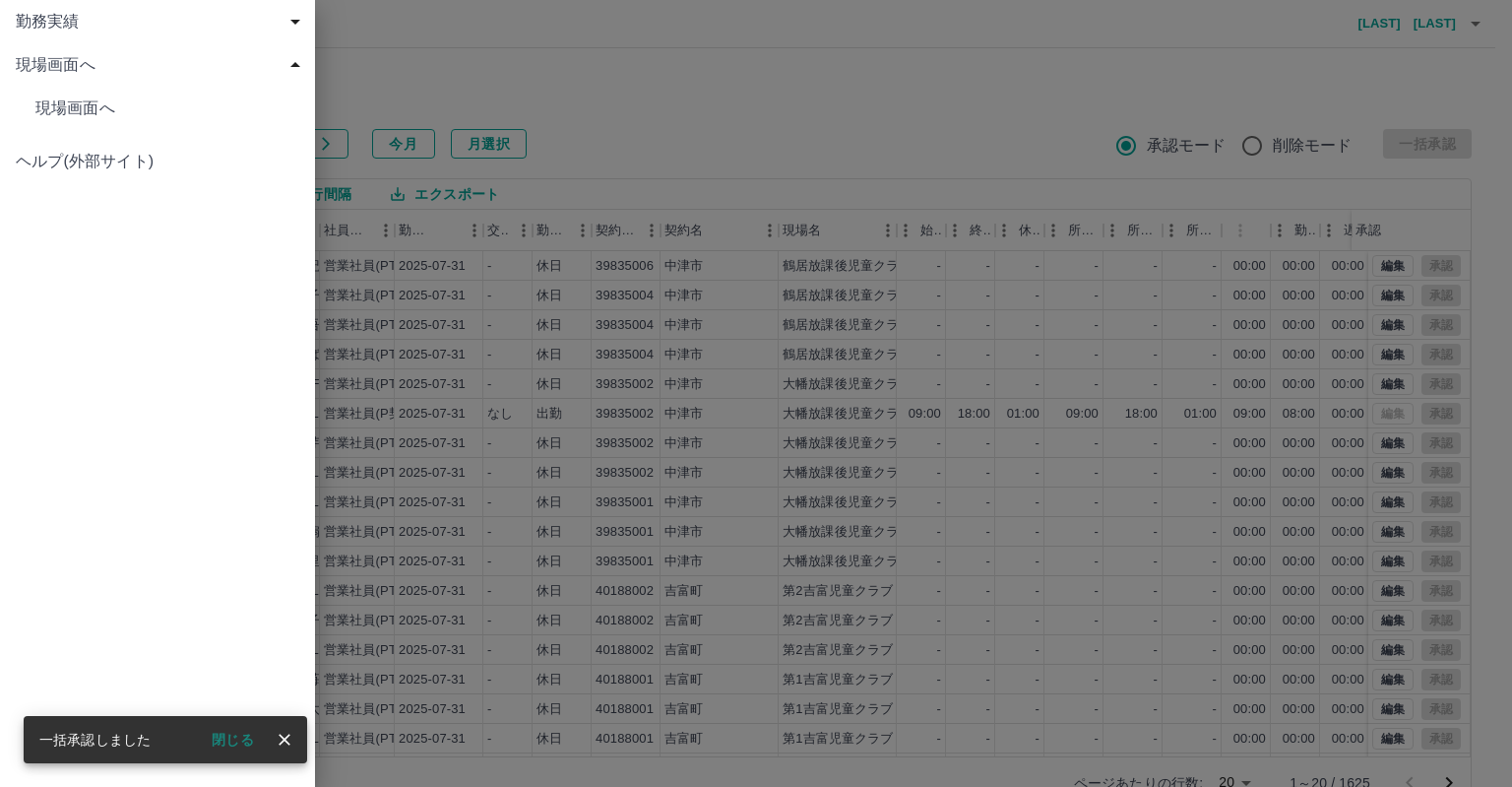click on "現場画面へ" at bounding box center (167, 108) 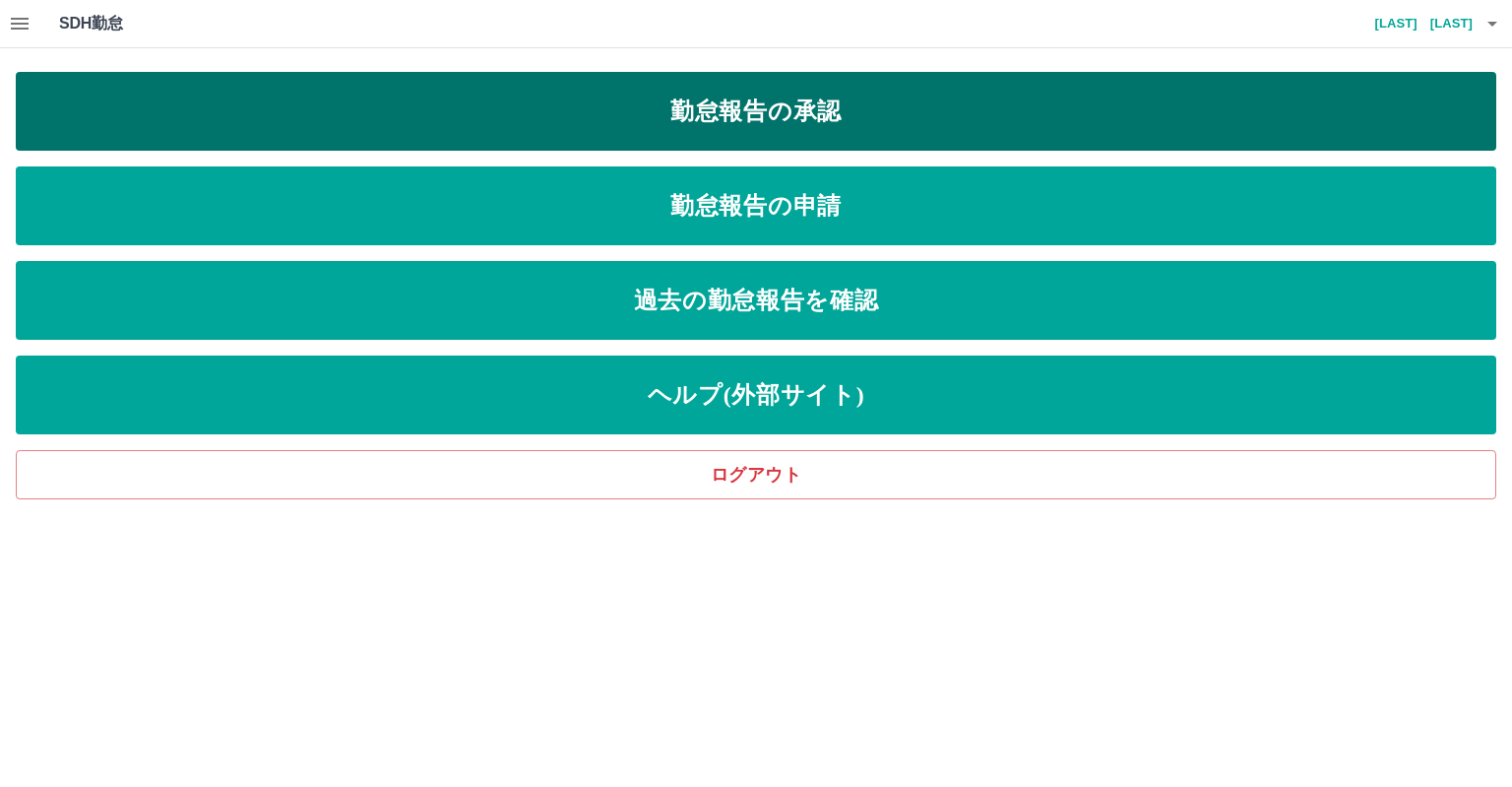 click on "勤怠報告の承認" at bounding box center (756, 111) 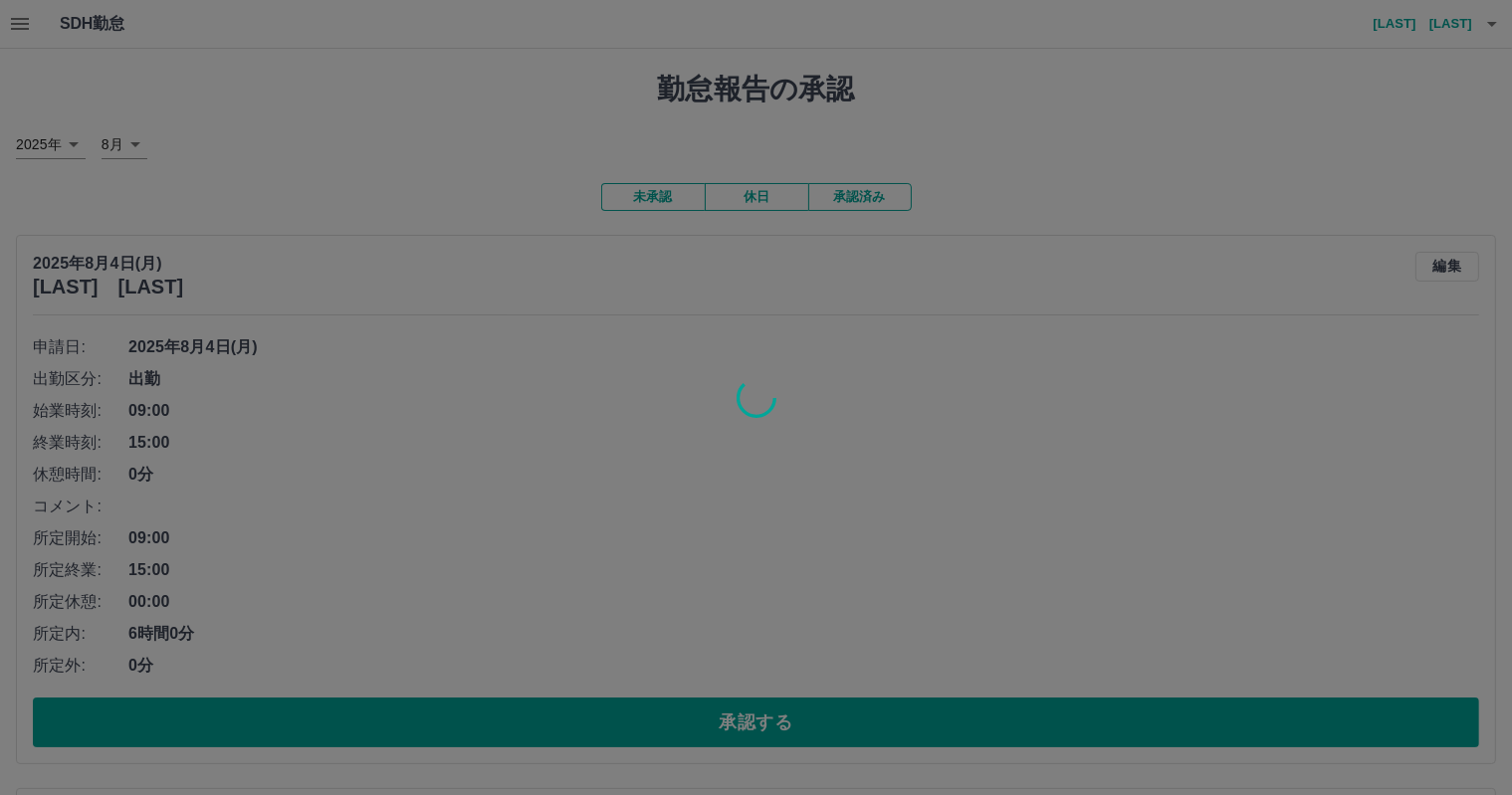 click at bounding box center (756, 397) 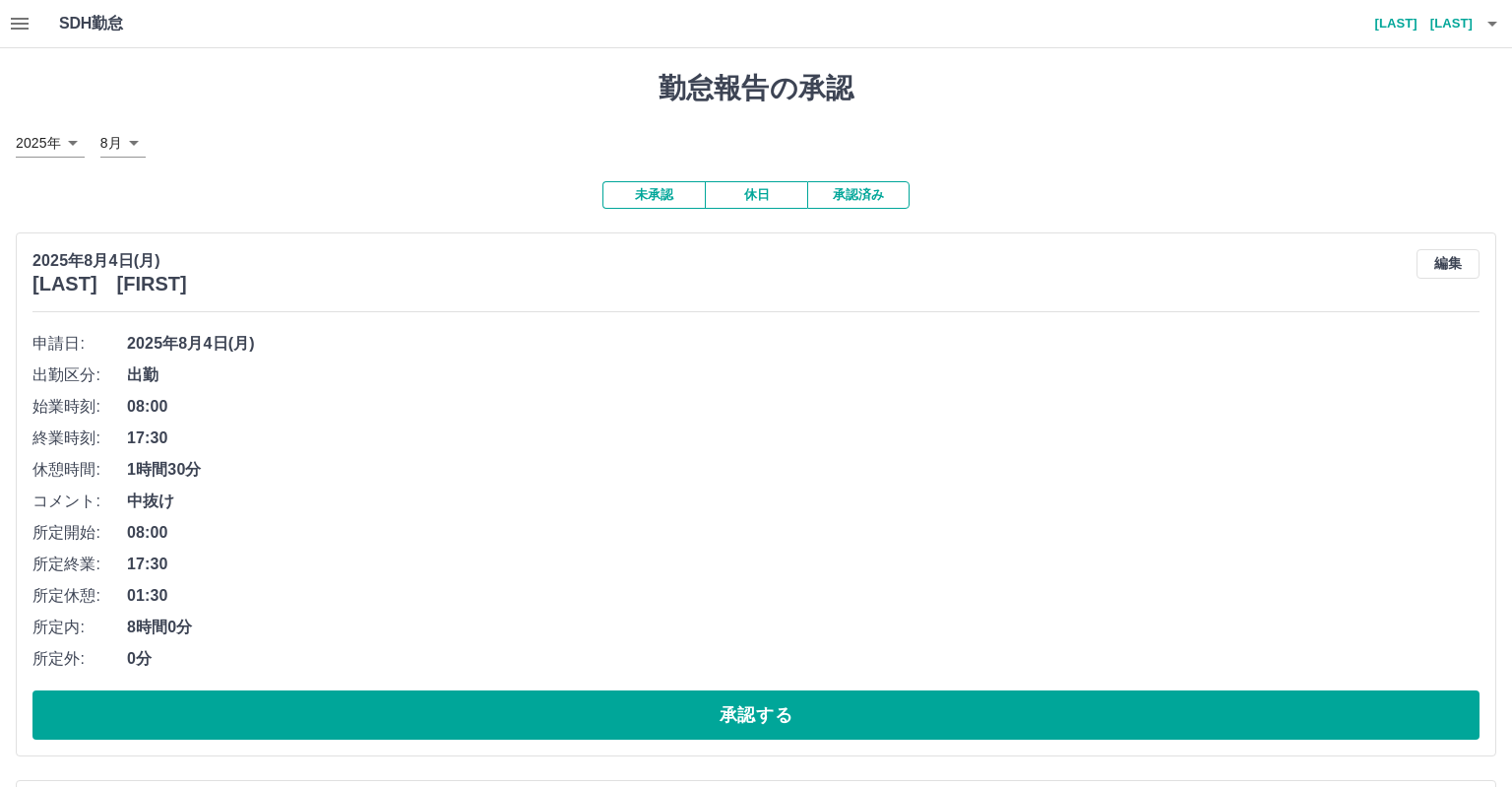 click on "SDH勤怠 [LAST]　[FIRST] 勤怠報告の承認 2025年 **** 8月 * 未承認 休日 承認済み 2025年8月4日(月) [LAST]　[FIRST] 編集 申請日: 2025年8月4日(月) 出勤区分: 出勤 始業時刻: 08:00 終業時刻: 17:30 休憩時間: 1時間30分 コメント: 中抜け 所定開始: 08:00 所定終業: 17:30 所定休憩: 01:30 所定内: 8時間0分 所定外: 0分 承認する 2025年8月4日(月) [LAST]　[FIRST] 編集 申請日: 2025年8月4日(月) 出勤区分: 出勤 始業時刻: 13:30 終業時刻: 18:00 休憩時間: 0分 コメント: 所定開始: 13:30 所定終業: 18:00 所定休憩: 00:00 所定内: 4時間30分 所定外: 0分 承認する 2025年8月4日(月) [LAST]　[FIRST] 編集 申請日: 2025年8月4日(月) 出勤区分: 出勤 始業時刻: 09:15 終業時刻: 12:00 休憩時間: 1時間0分 コメント: 所定開始: 09:15 所定終業: 12:00 所定休憩: 01:00 所定内: 1時間45分 所定外: 0分 承認する 2025年8月4日(月) [LAST]　[FIRST] 編集" at bounding box center [756, 7002] 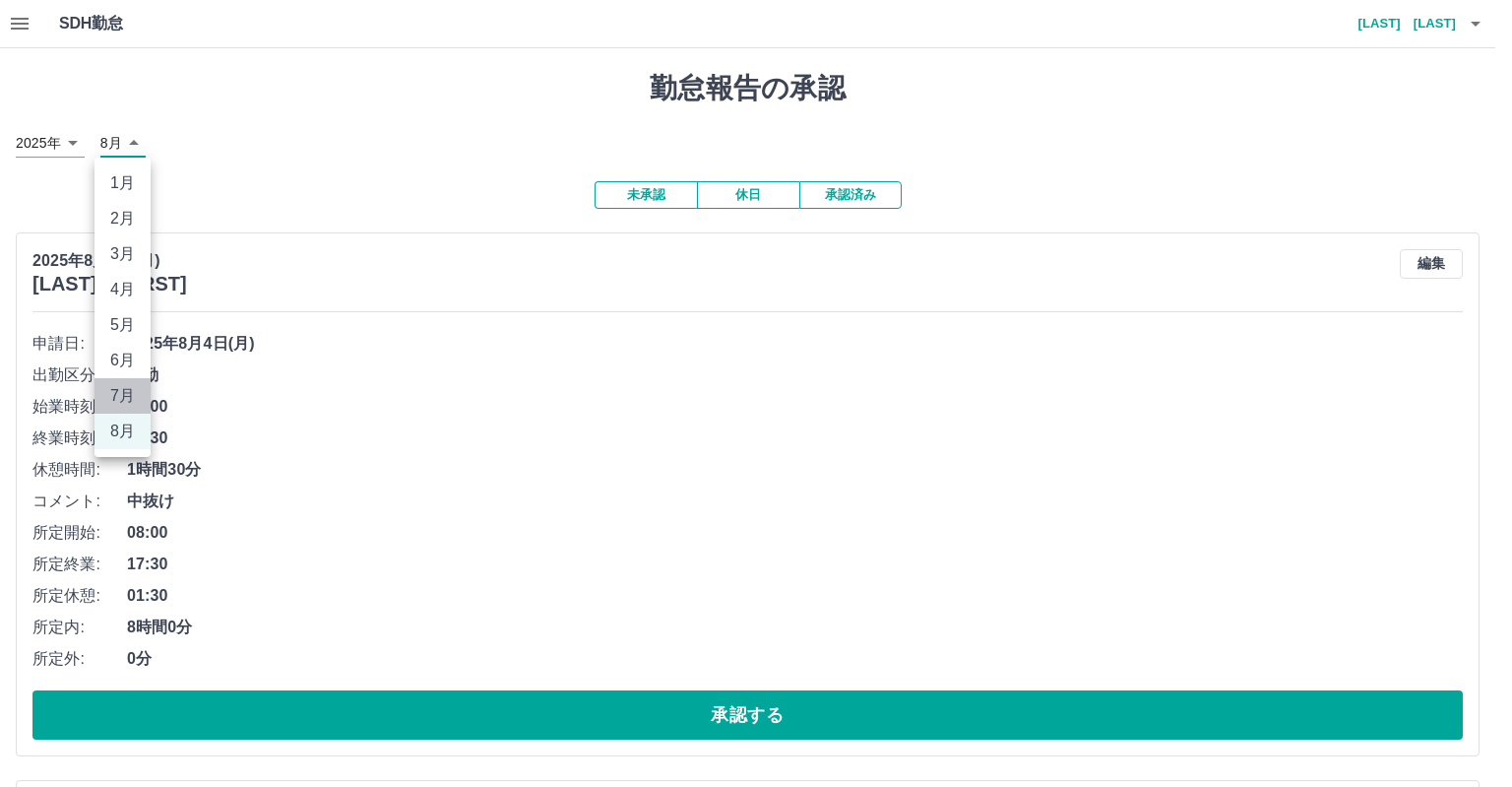 click on "7月" at bounding box center (122, 396) 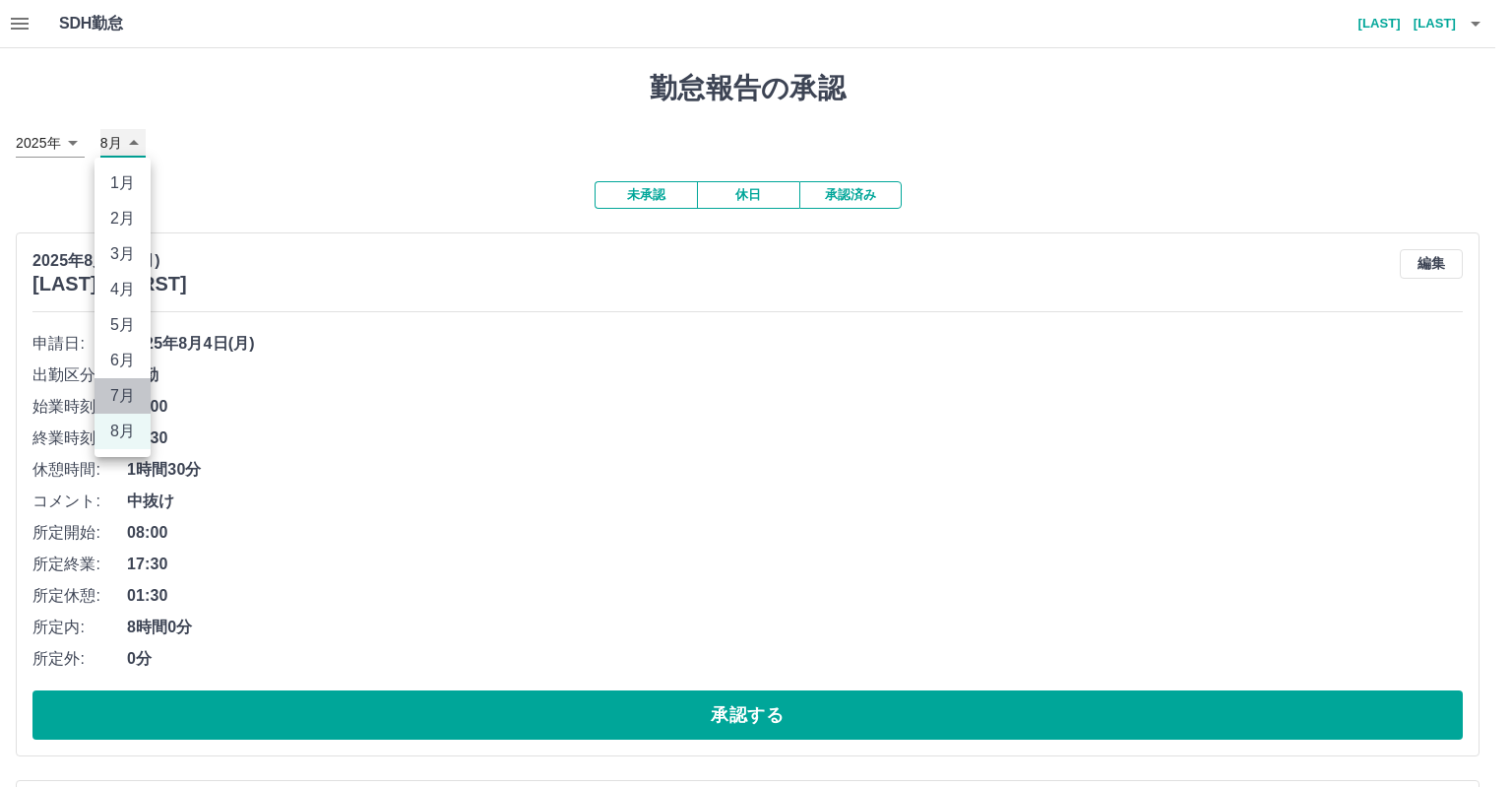 type on "*" 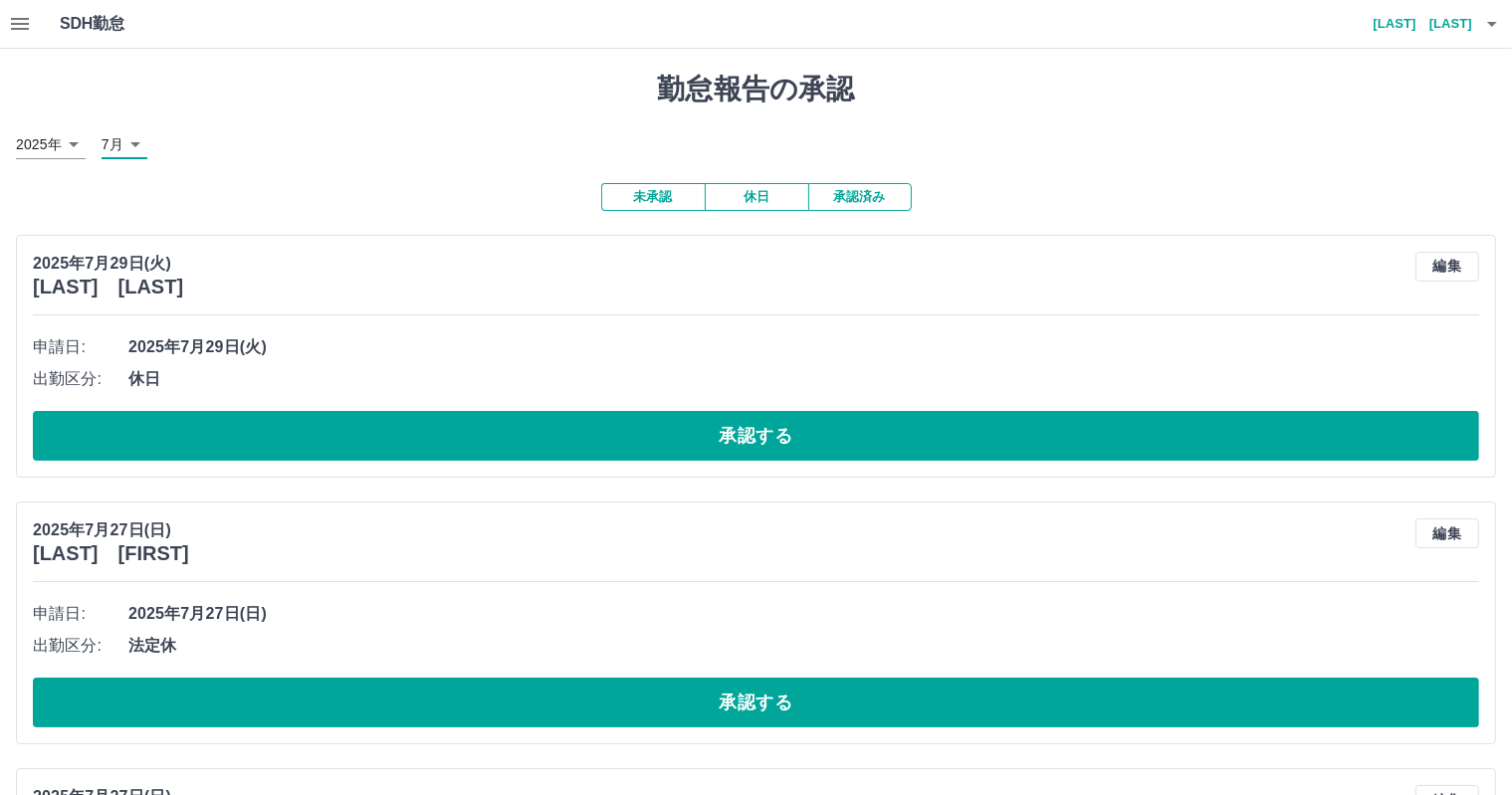 click on "未承認 休日 承認済み 2025年7月29日(火) [LAST]　[FIRST] 編集 申請日: 2025年7月29日(火) 出勤区分: 休日 承認する 2025年7月27日(日) [LAST]　[FIRST] 編集 申請日: 2025年7月27日(日) 出勤区分: 法定休 承認する 2025年7月27日(日) [LAST]　[FIRST] 編集 申請日: 2025年7月27日(日) 出勤区分: 法定休 承認する 2025年7月27日(日) [LAST]　[FIRST] 編集 申請日: 2025年7月27日(日) 出勤区分: 法定休 承認する 2025年7月27日(日) [LAST]　[FIRST] 編集 申請日: 2025年7月27日(日) 出勤区分: 法定休 承認する 2025年7月27日(日) [LAST]　[FIRST] 編集 申請日: 出勤区分: 0分" at bounding box center (756, 3858) 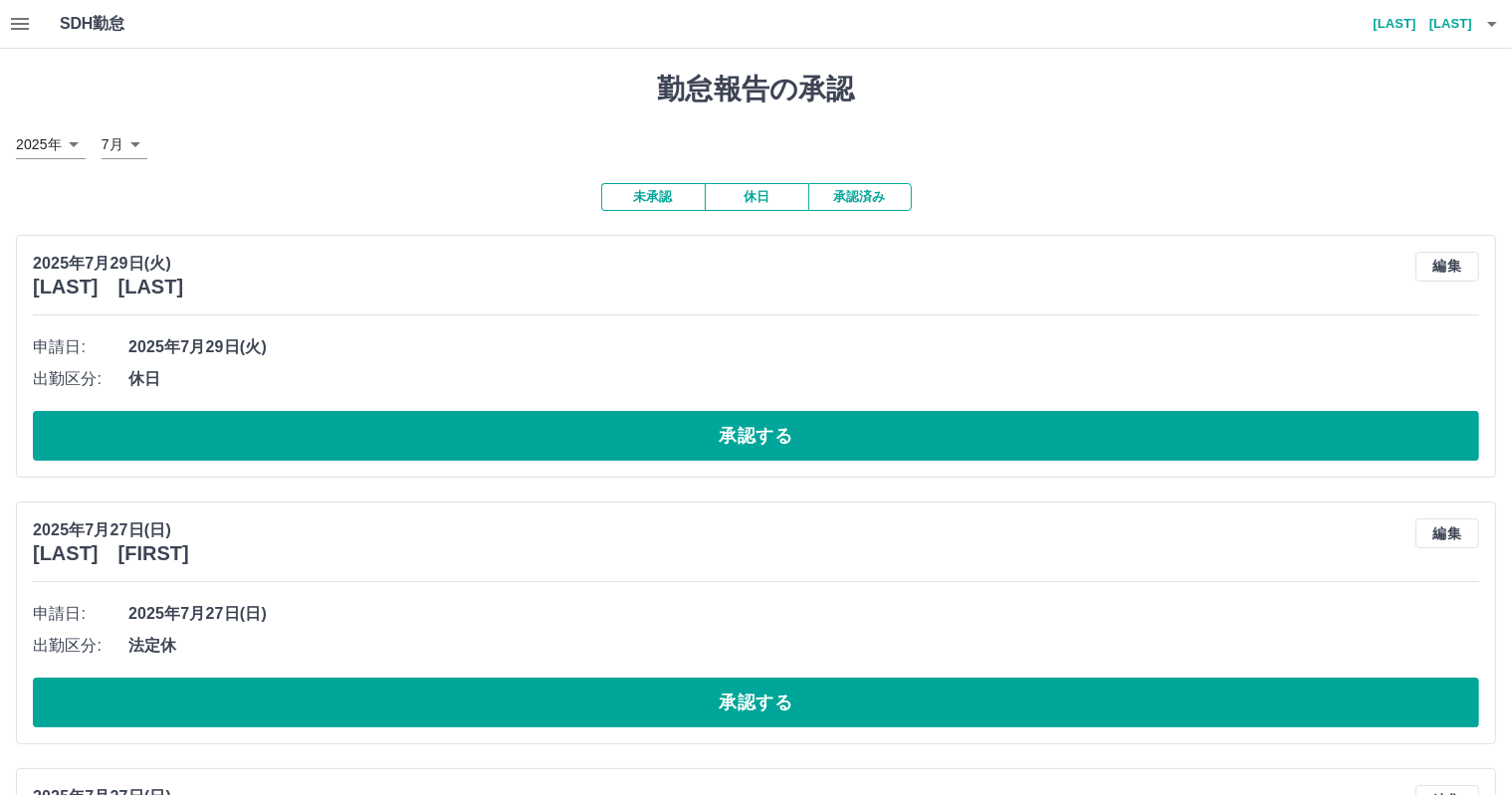 click on "未承認" at bounding box center [653, 197] 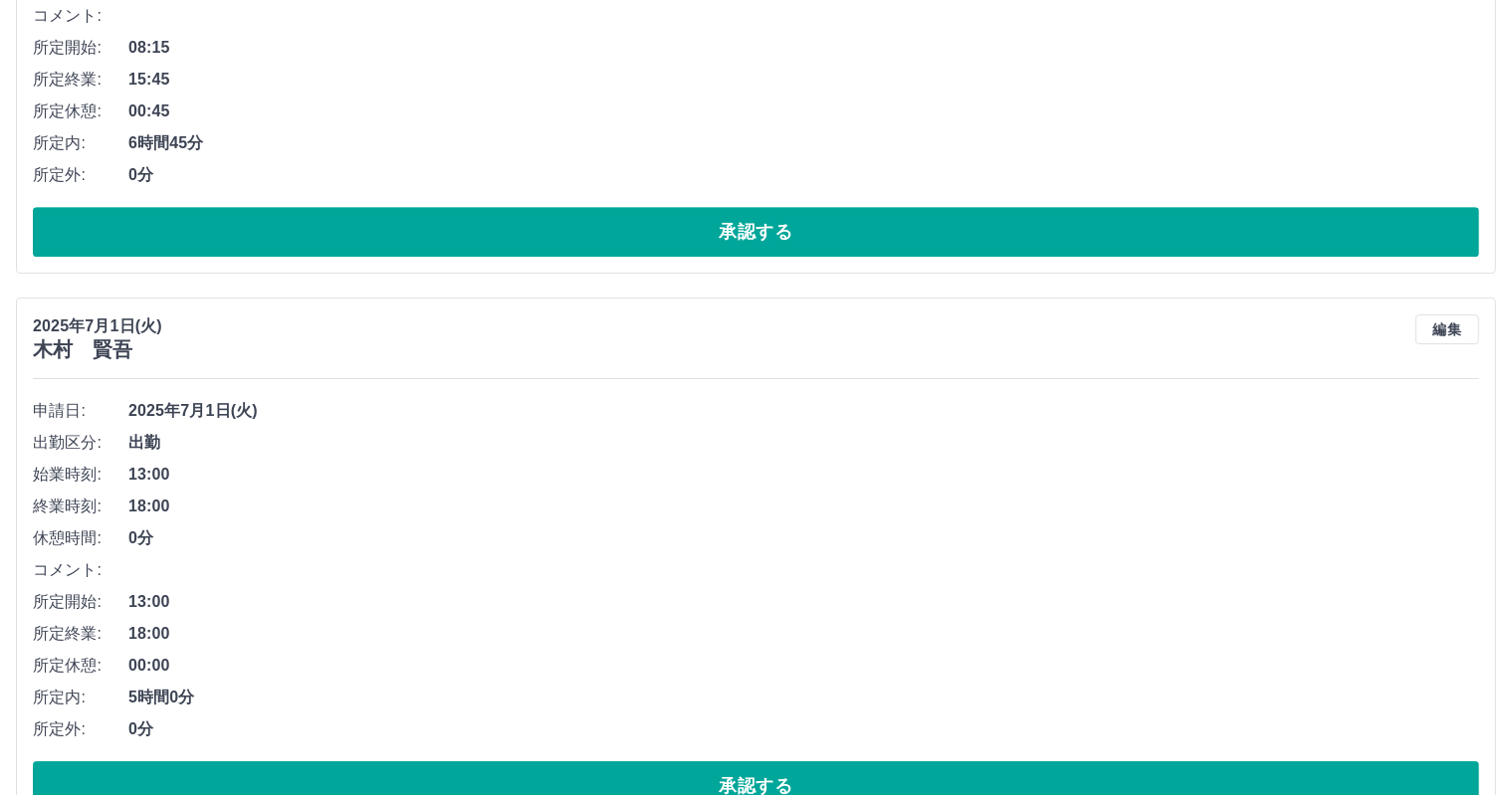 scroll, scrollTop: 6051, scrollLeft: 0, axis: vertical 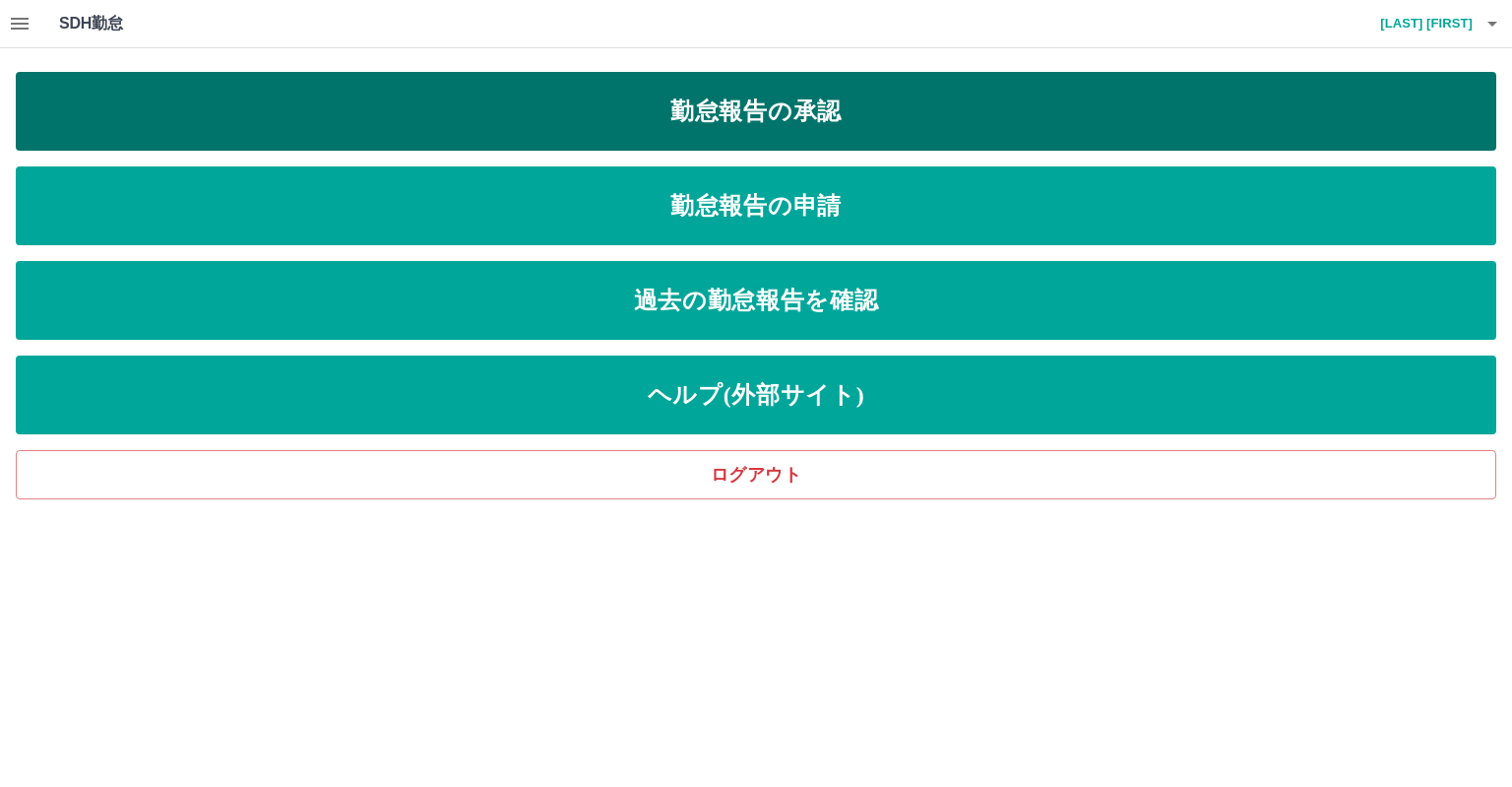 click on "勤怠報告の承認" at bounding box center [756, 111] 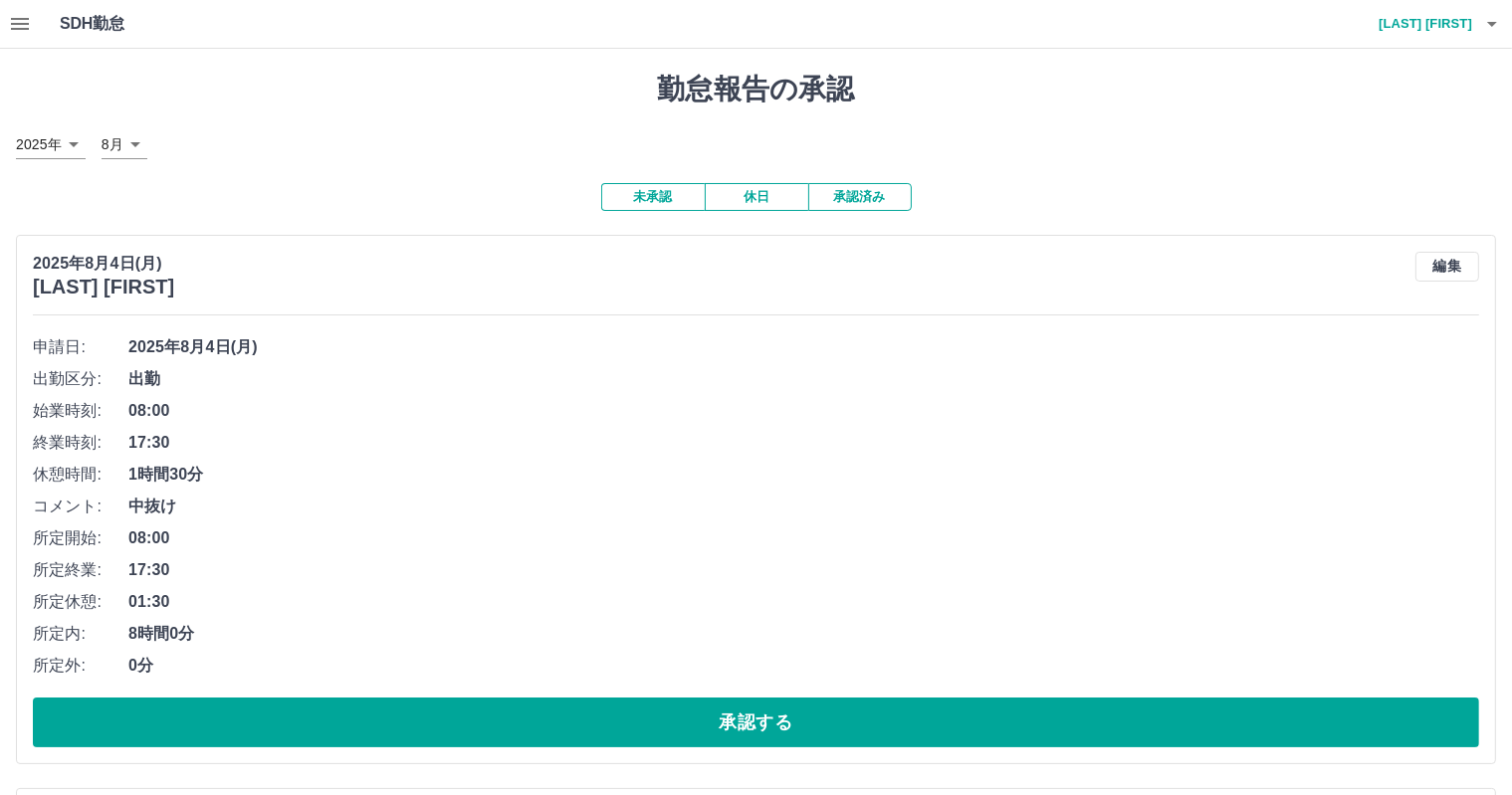 click on "SDH勤怠 [LAST] [FIRST] 勤怠報告の承認 2025年 **** 8月 * 未承認 休日 承認済み 2025年8月4日(月) [LAST] [FIRST] 編集 申請日: 2025年8月4日(月) 出勤区分: 出勤 始業時刻: 08:00 終業時刻: 17:30 休憩時間: 1時間30分 コメント: 中抜け 所定開始: 08:00 所定終業: 17:30 所定休憩: 01:30 所定内: 8時間0分 所定外: 0分 承認する 2025年8月4日(月) [LAST] [FIRST] 編集 申請日: 2025年8月4日(月) 出勤区分: 出勤 始業時刻: 13:30 終業時刻: 18:00 休憩時間: 0分 コメント: 所定開始: 13:30 所定終業: 18:00 所定休憩: 00:00 所定内: 4時間30分 所定外: 0分 承認する 2025年8月4日(月) [LAST] [FIRST] 編集 申請日: 2025年8月4日(月) 出勤区分: 出勤 始業時刻: 09:15 終業時刻: 12:00 休憩時間: 1時間0分 コメント: 所定開始: 09:15 所定終業: 12:00 所定休憩: 01:00 所定内: 1時間45分 所定外: 0分 承認する 2025年8月4日(月) [LAST] [FIRST] 編集" at bounding box center (756, 7073) 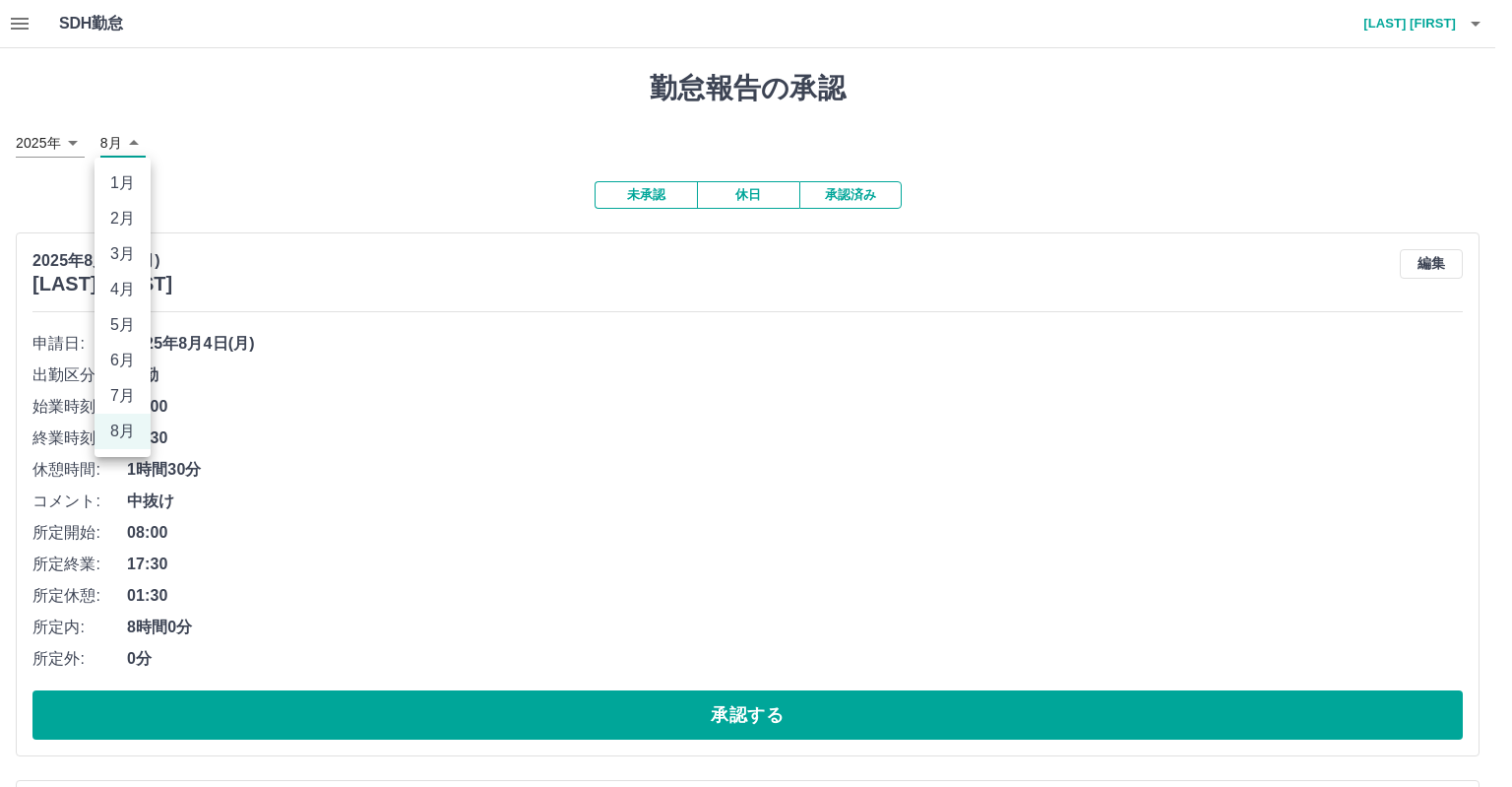 click on "7月" at bounding box center [122, 396] 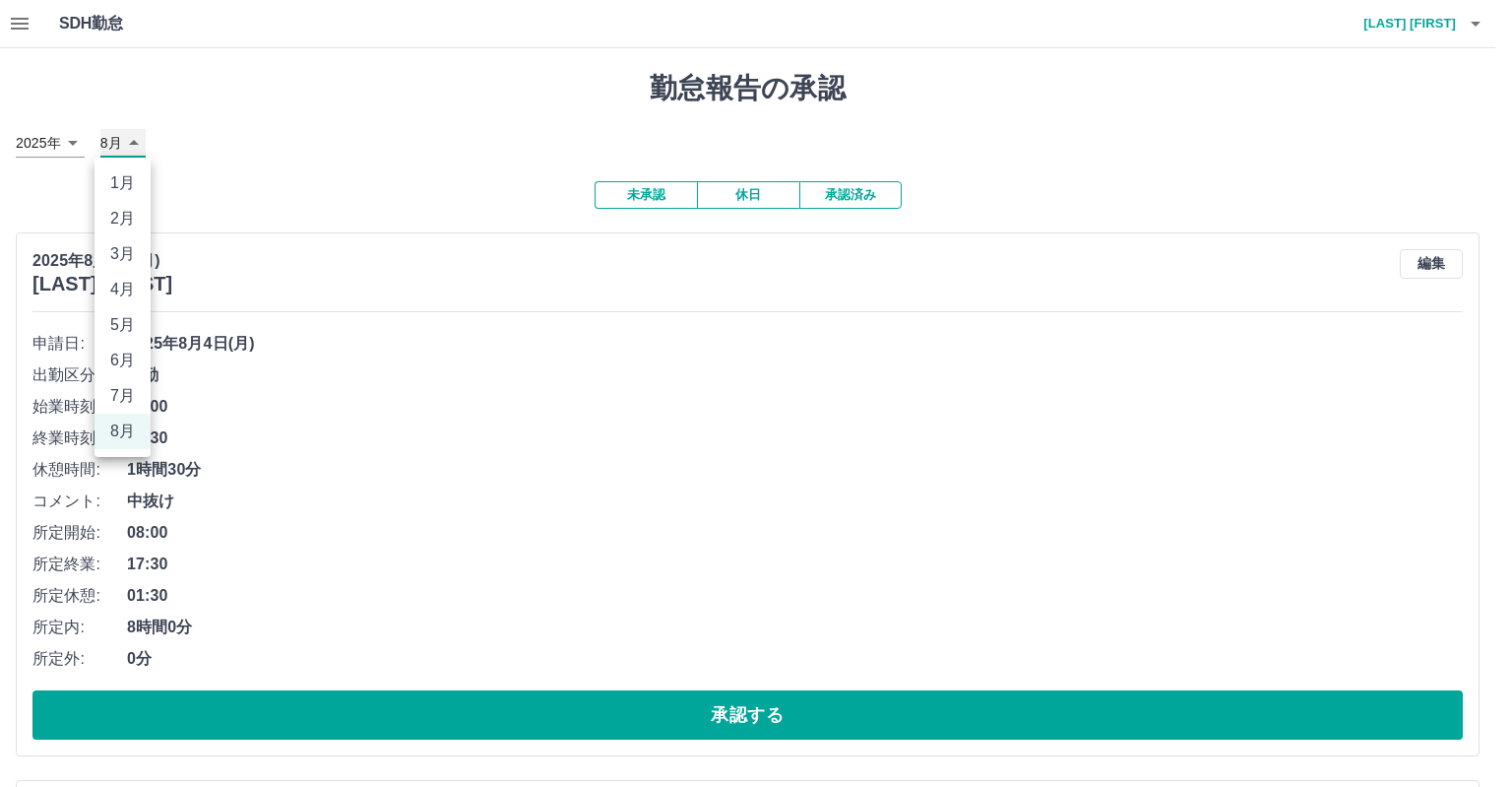 type on "*" 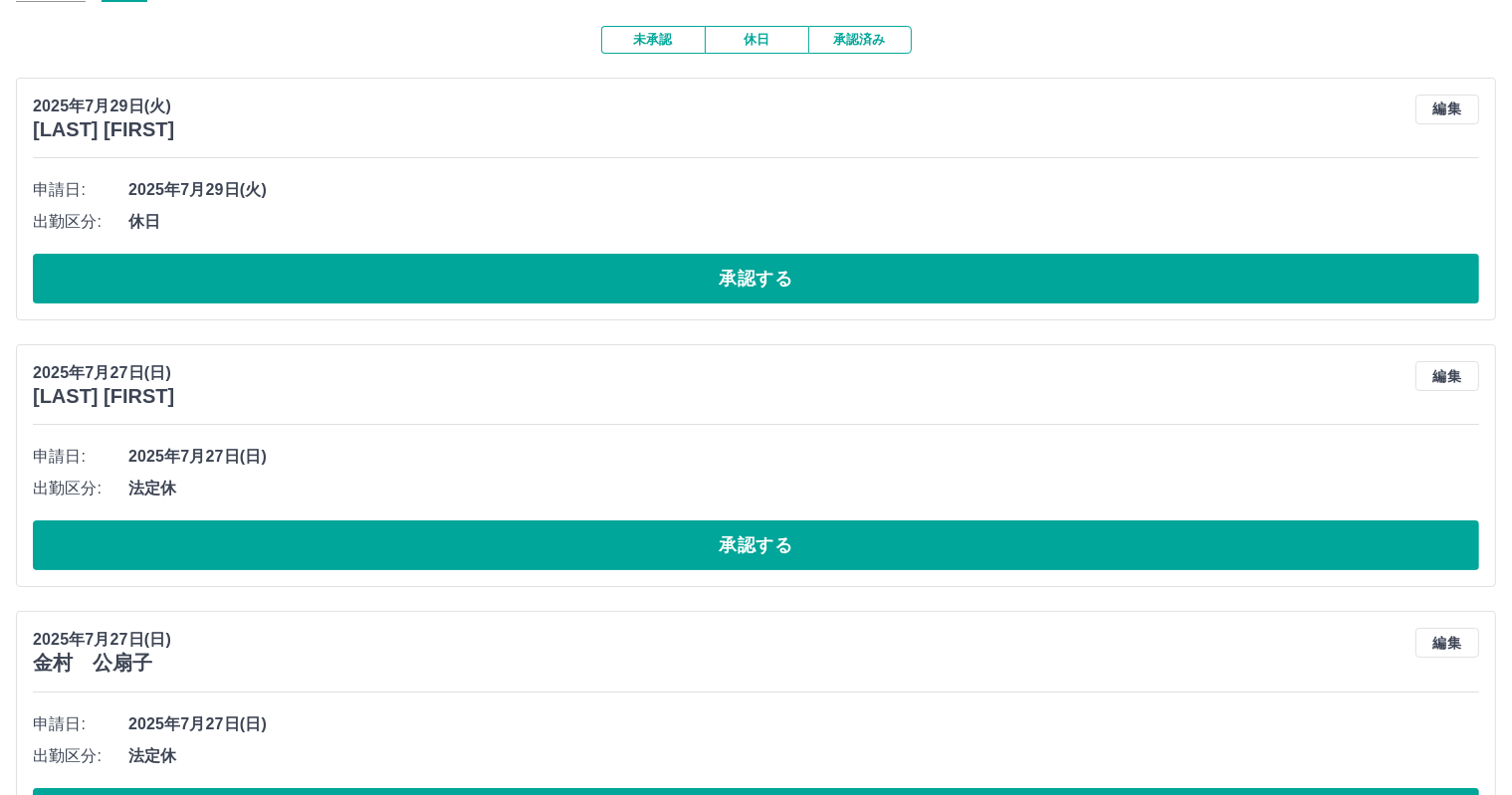scroll, scrollTop: 0, scrollLeft: 0, axis: both 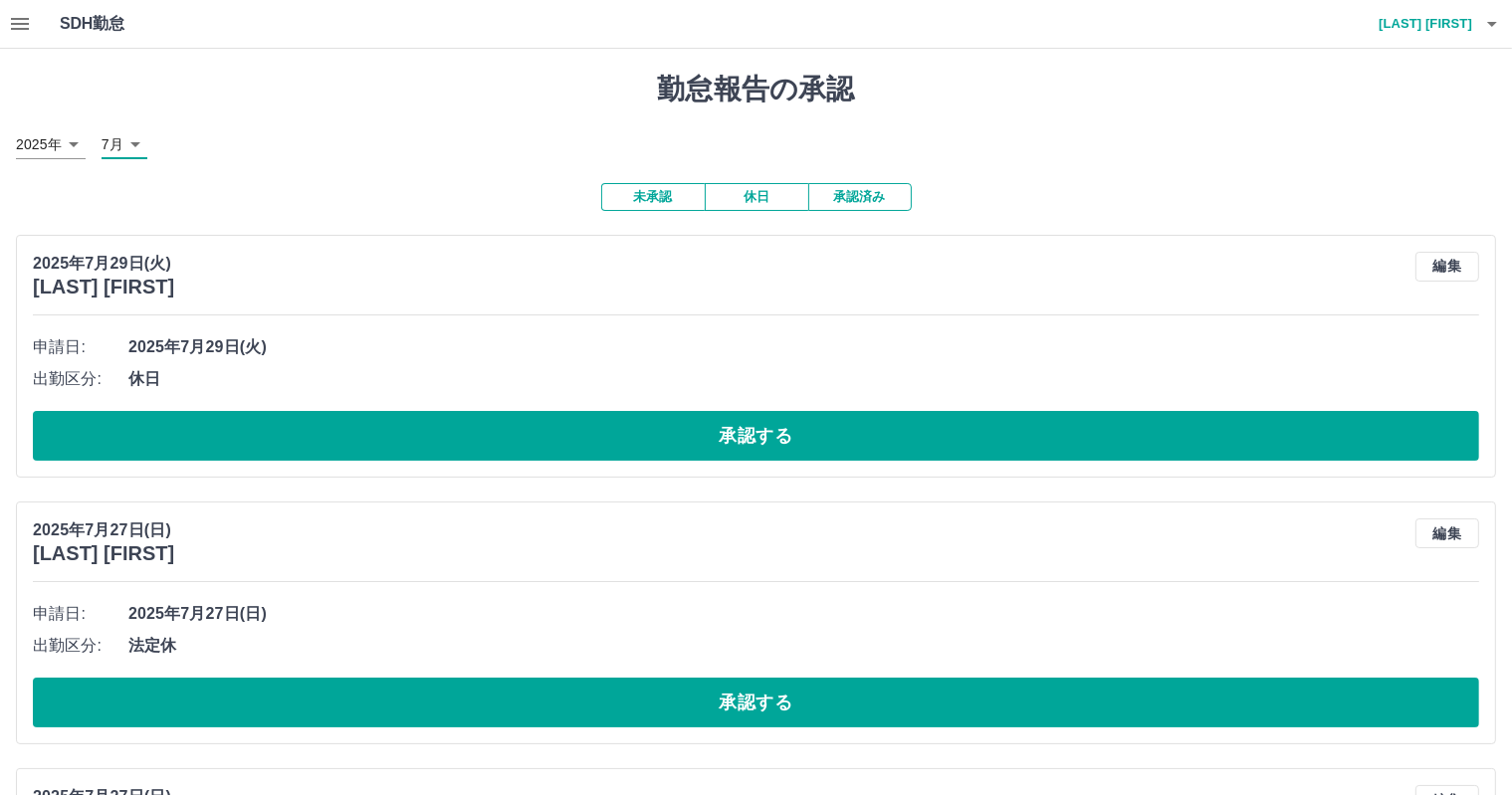 click 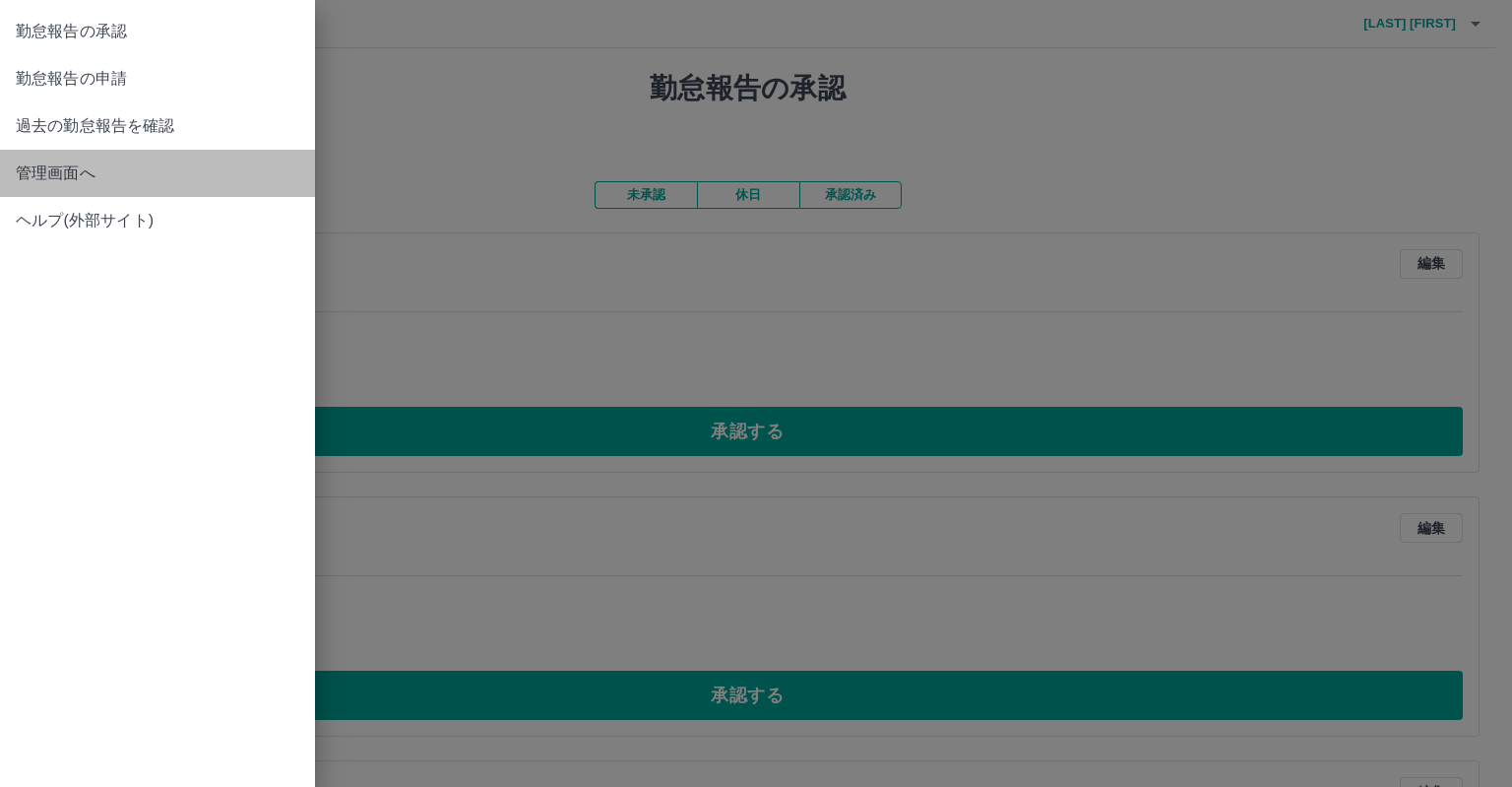 click on "管理画面へ" at bounding box center [158, 173] 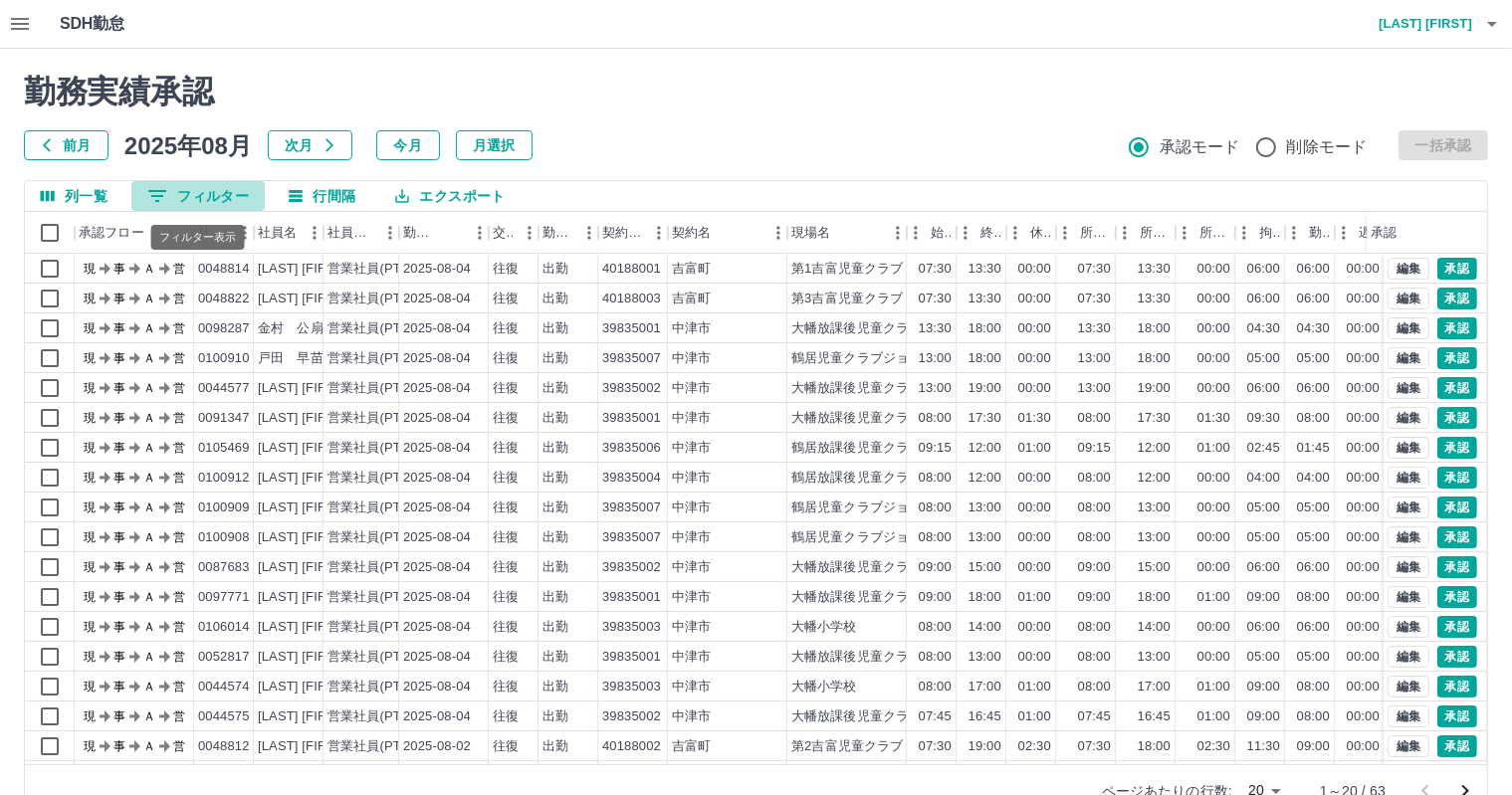 click on "0 フィルター" at bounding box center (198, 196) 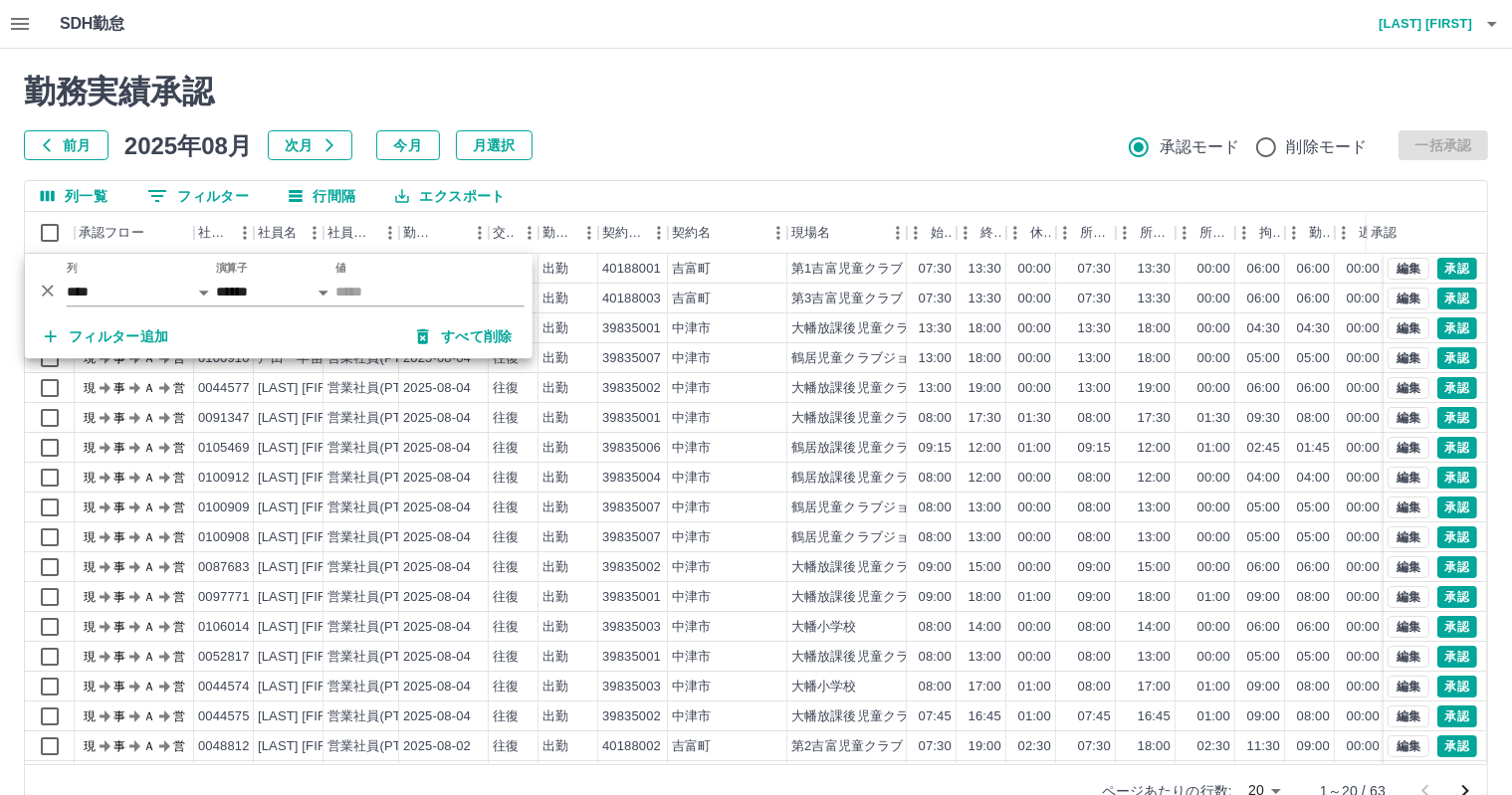 click on "列 **** *** **** *** *** **** ***** *** *** ** ** ** **** **** **** ** ** *** **** *****" at bounding box center [141, 284] 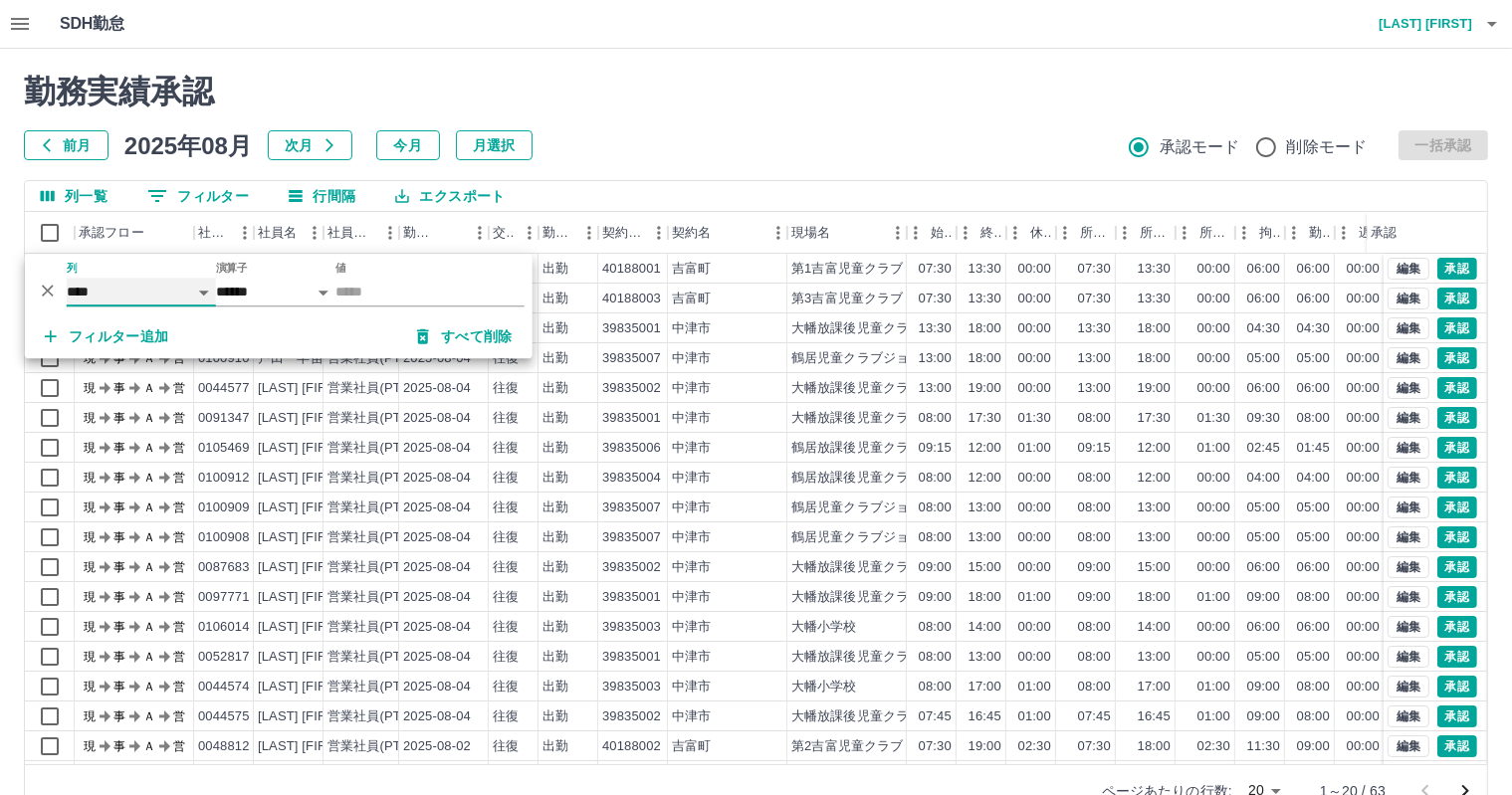 click on "**** *** **** *** *** **** ***** *** *** ** ** ** **** **** **** ** ** *** **** *****" at bounding box center (141, 292) 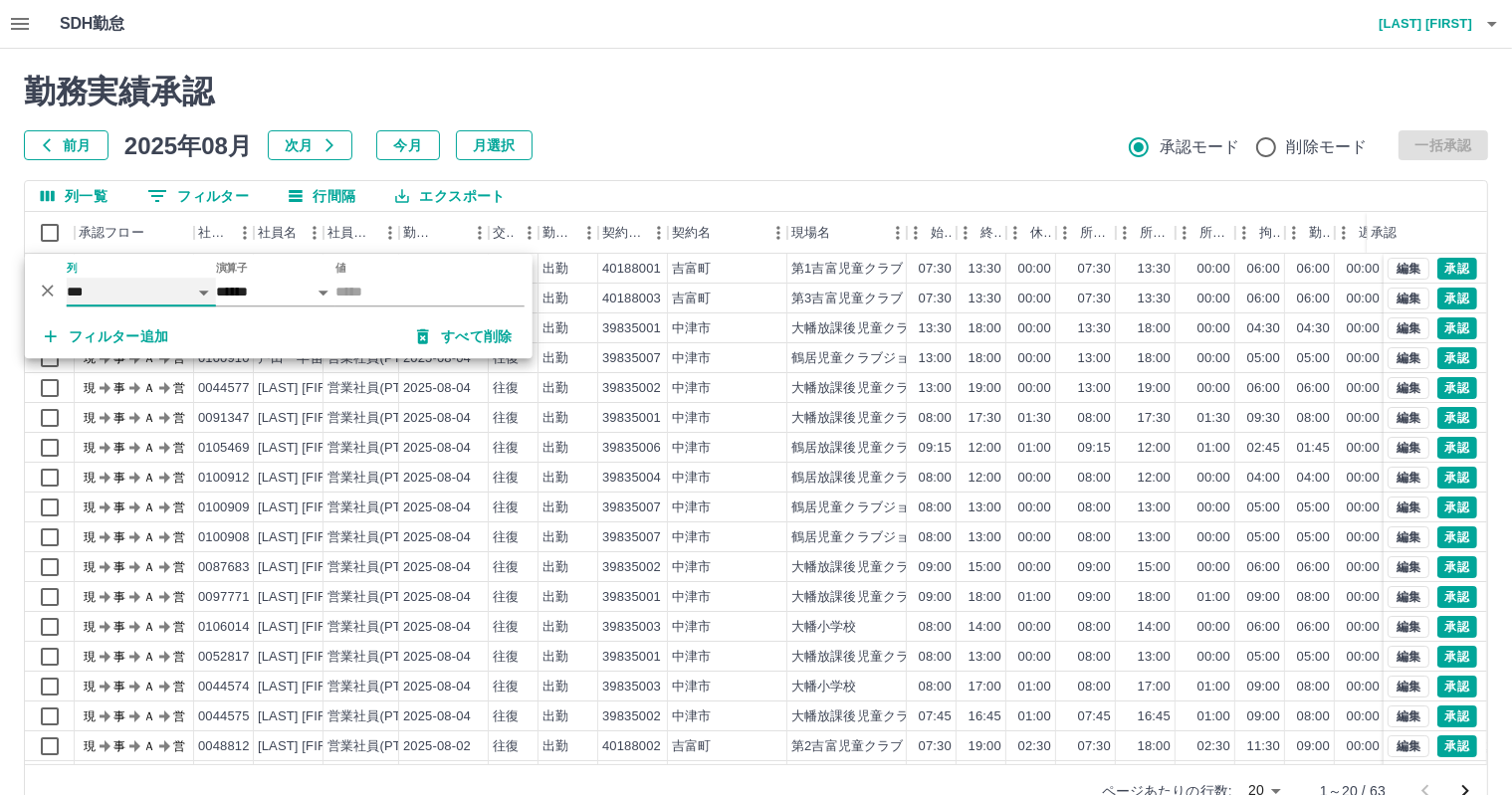 click on "**** *** **** *** *** **** ***** *** *** ** ** ** **** **** **** ** ** *** **** *****" at bounding box center [141, 292] 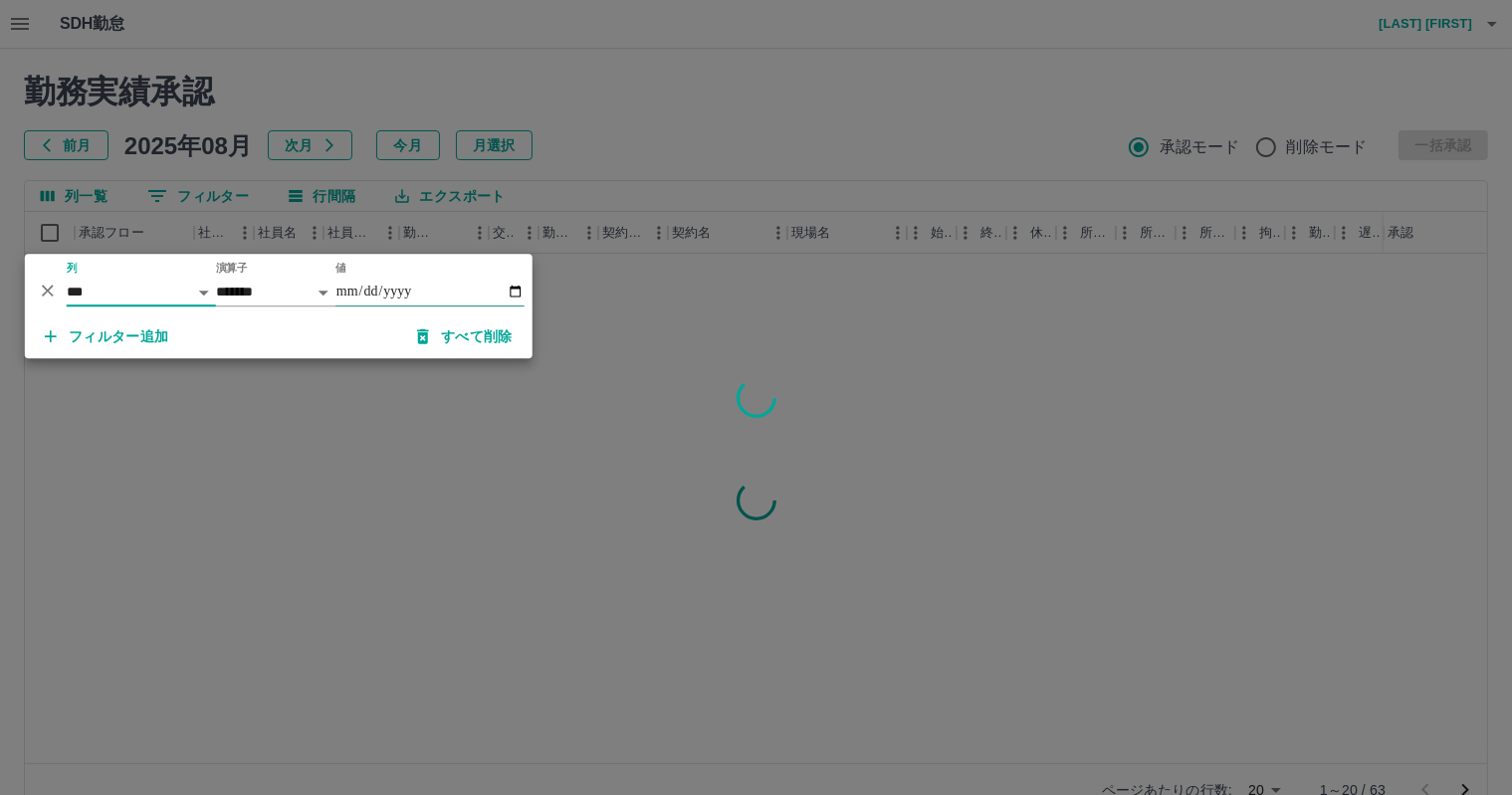click on "値" at bounding box center [430, 292] 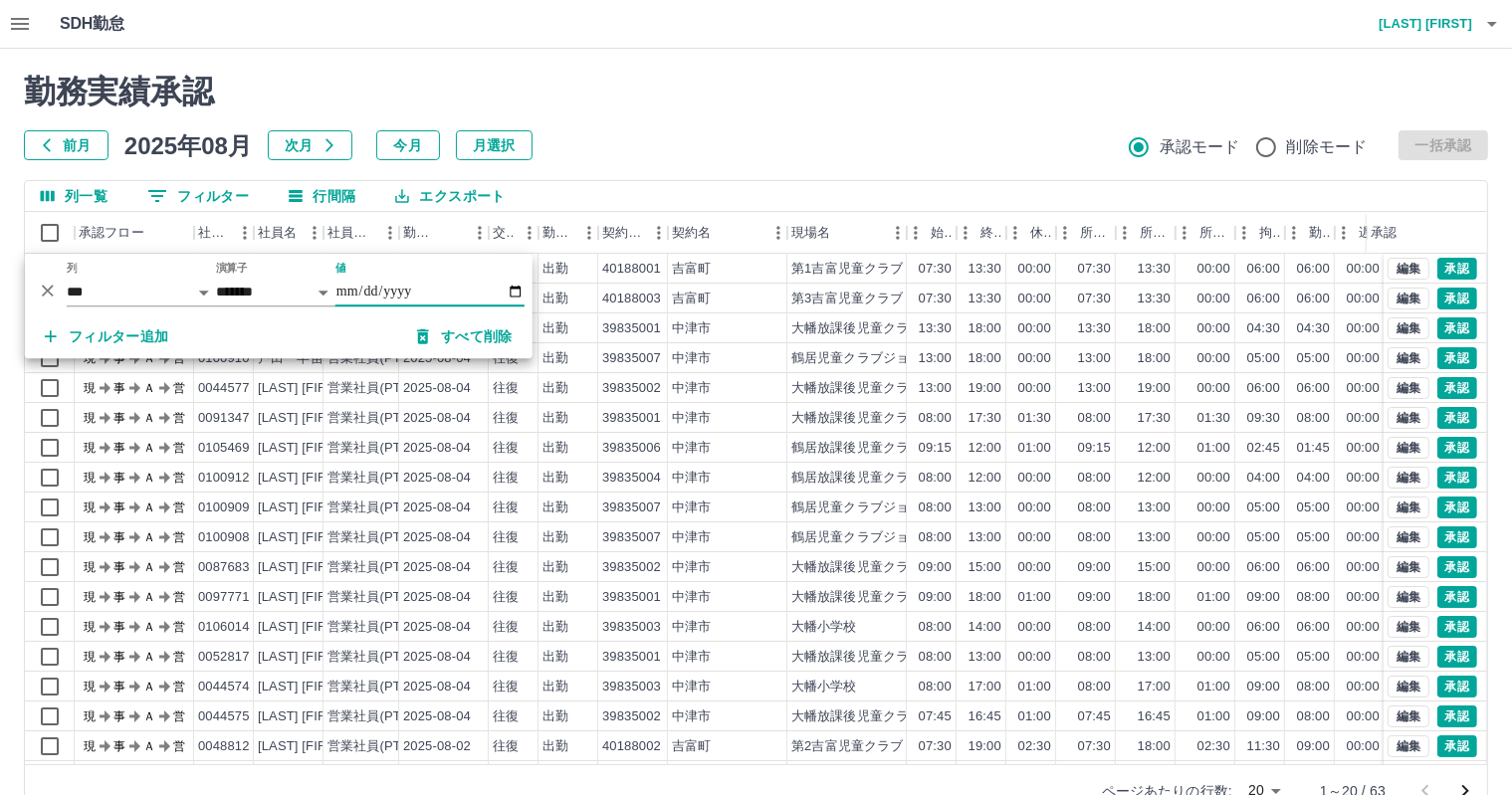 type on "**********" 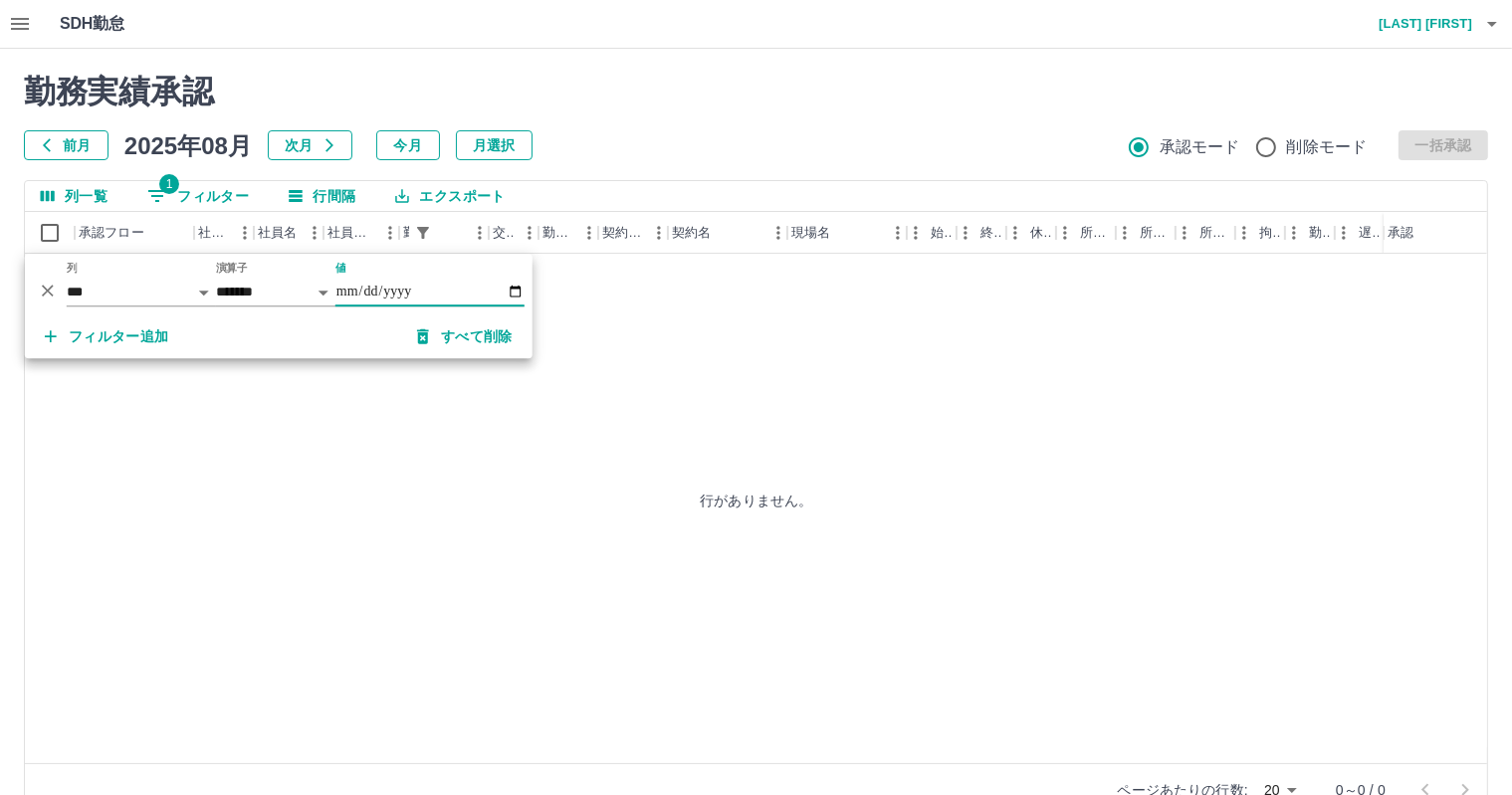 click on "前月" at bounding box center (66, 145) 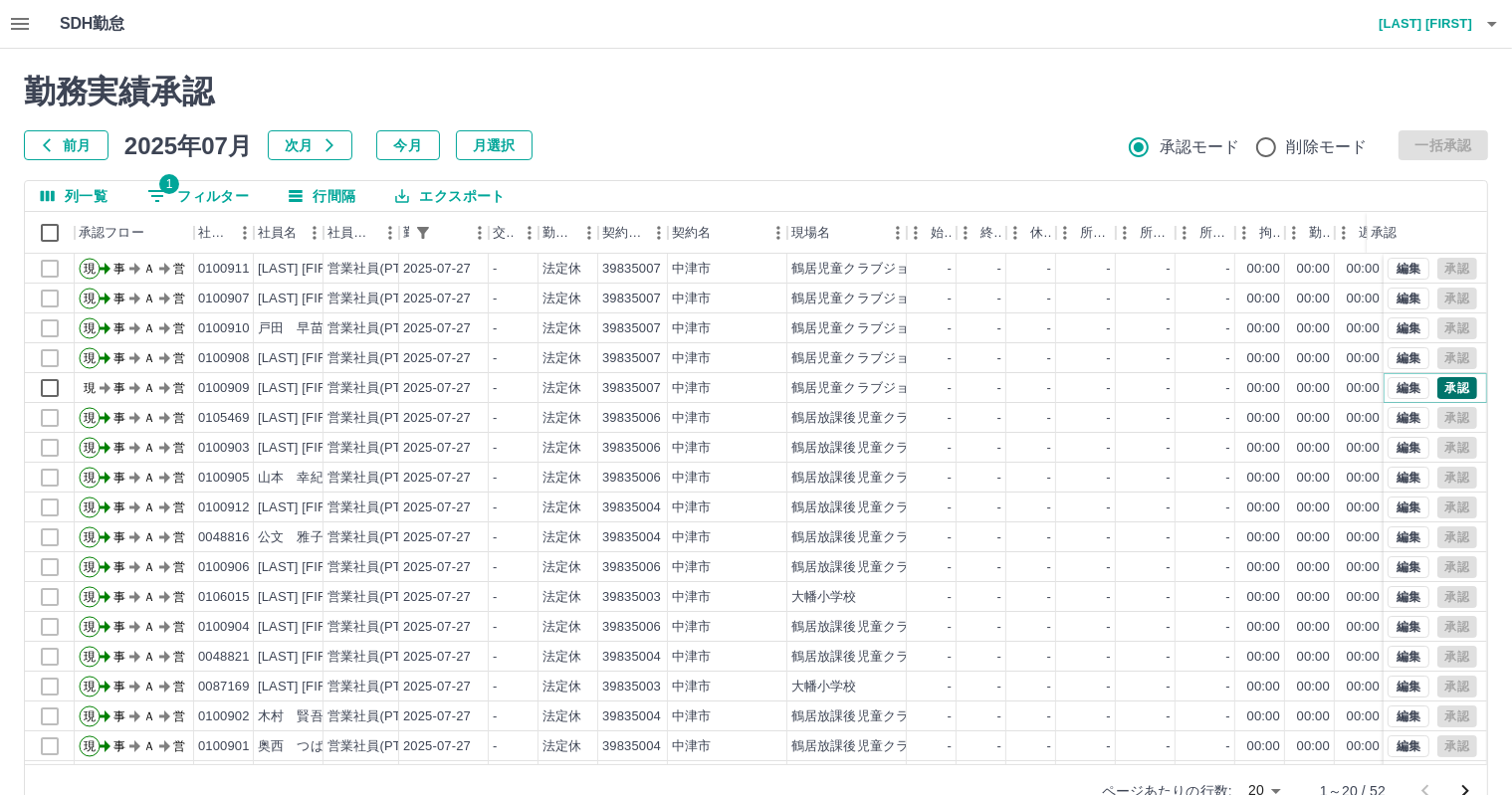 click on "承認" at bounding box center (1457, 388) 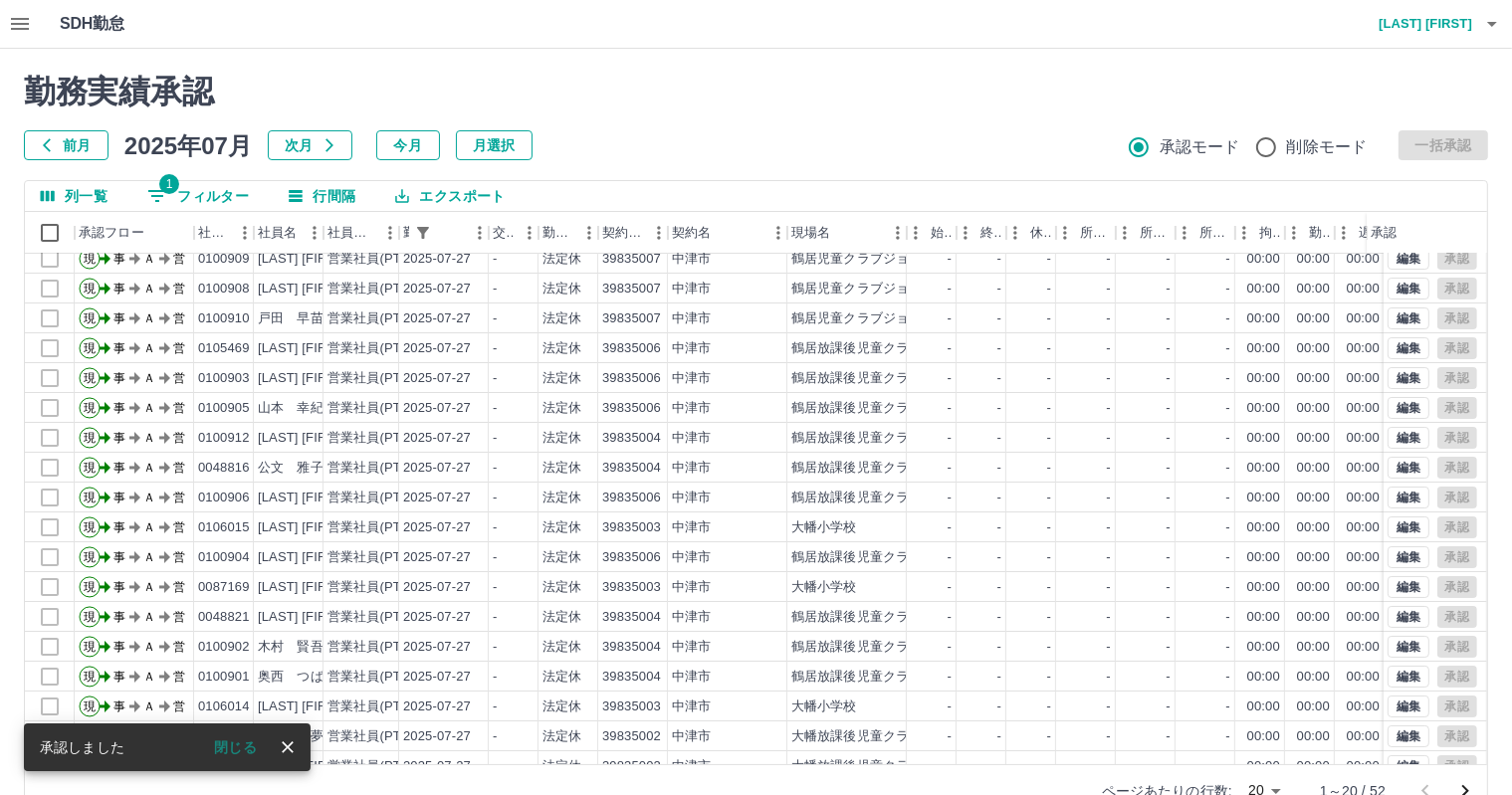 scroll, scrollTop: 102, scrollLeft: 0, axis: vertical 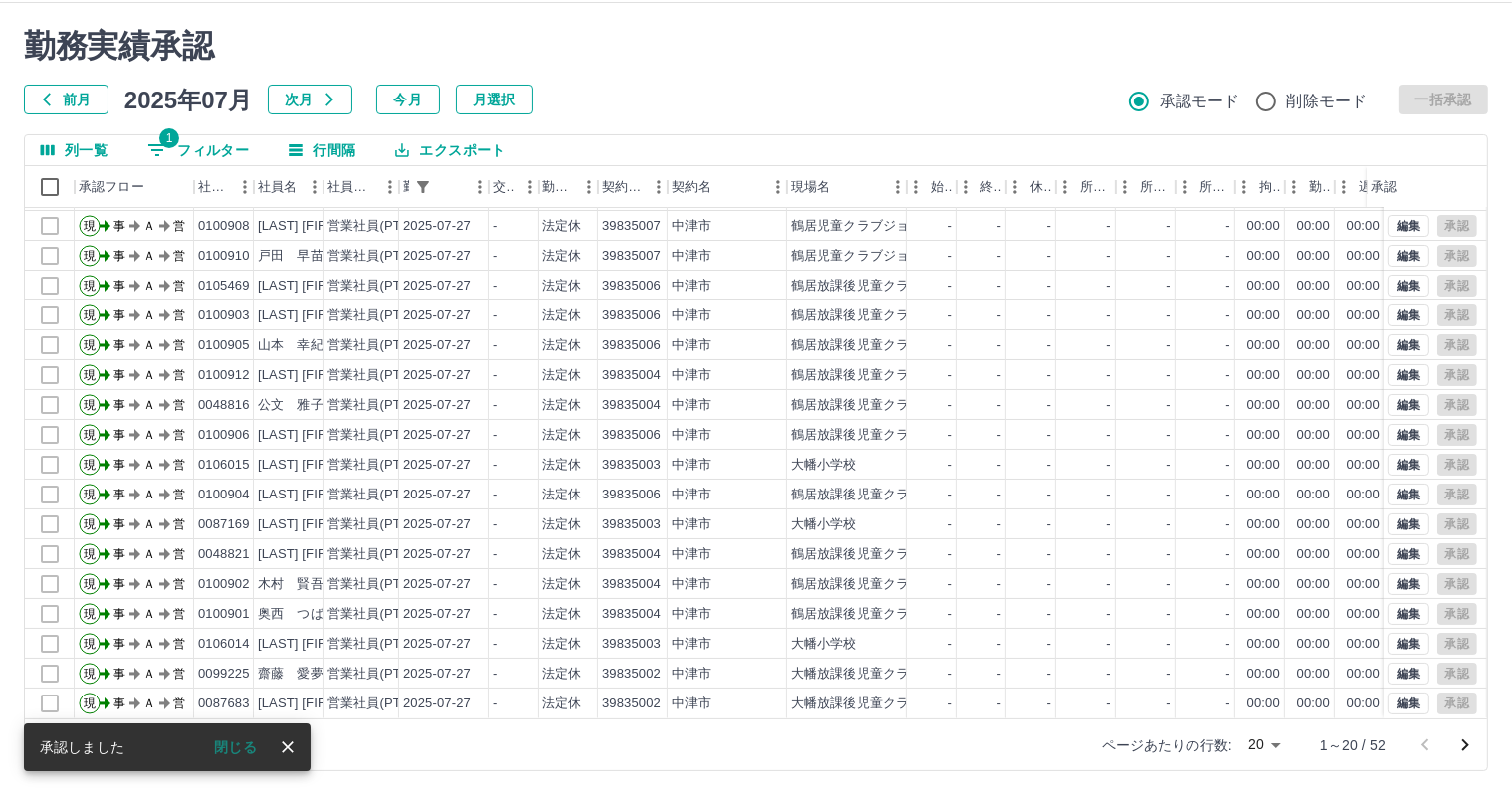 click 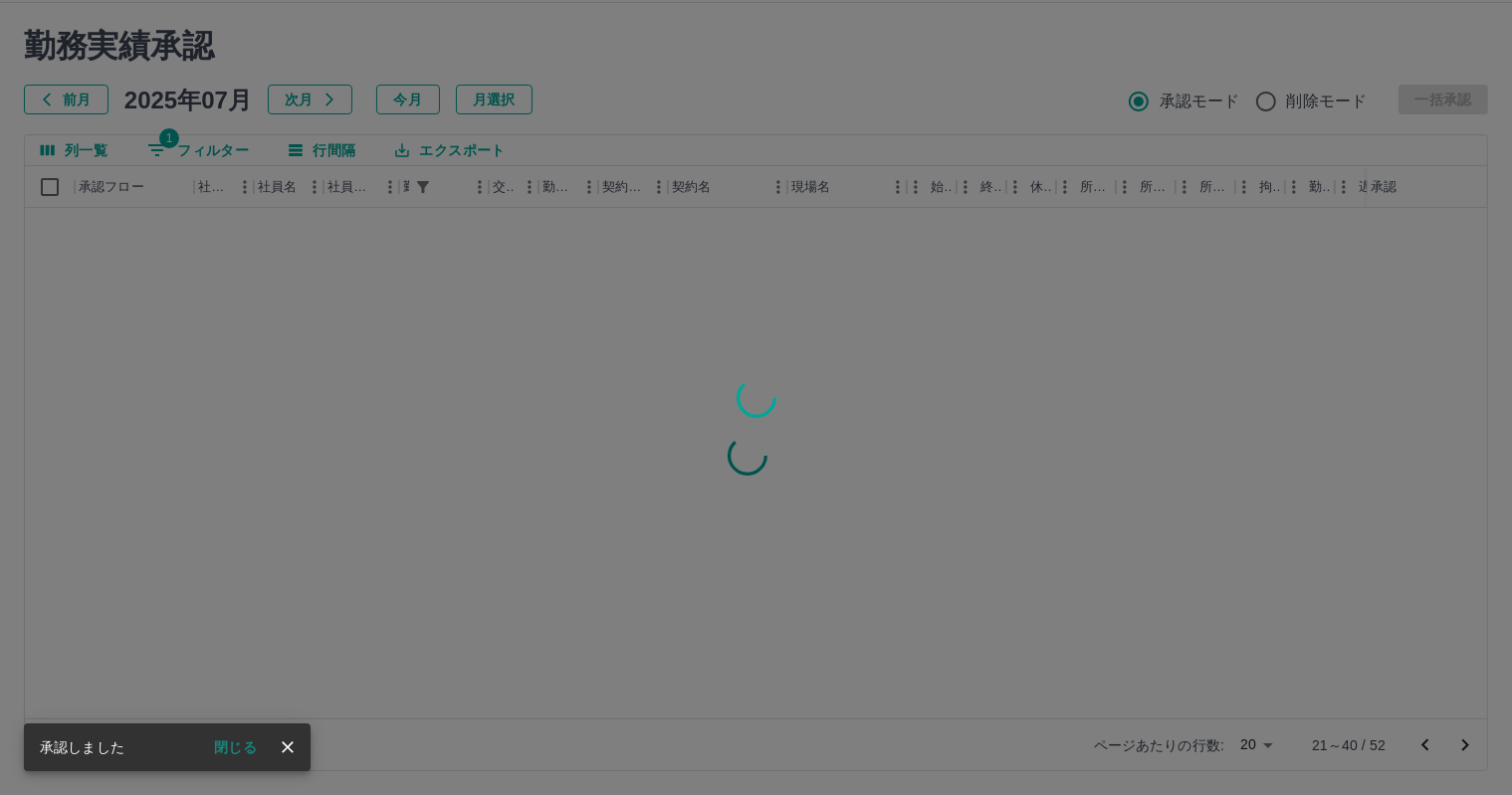 scroll, scrollTop: 0, scrollLeft: 0, axis: both 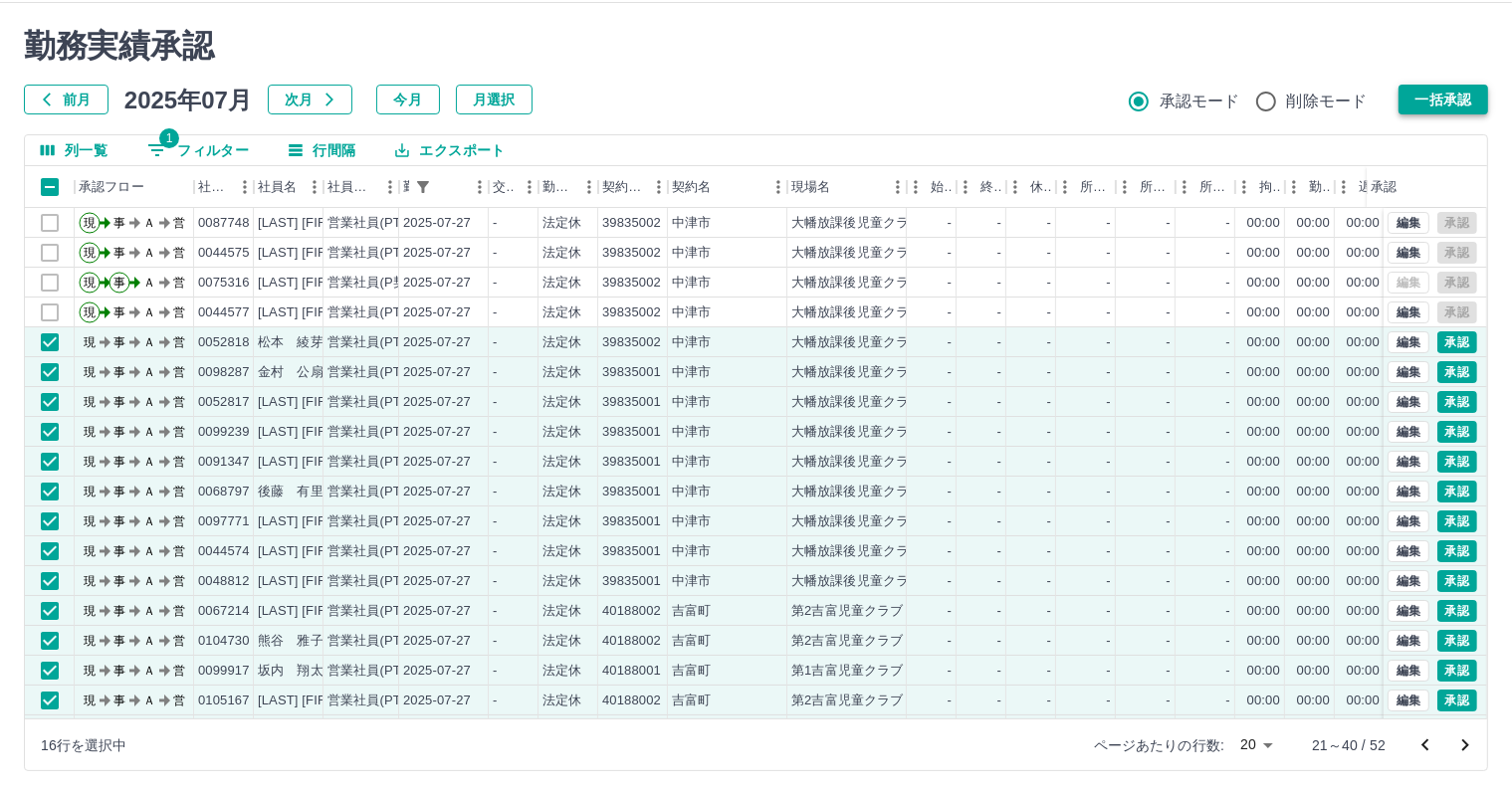 click on "一括承認" at bounding box center (1443, 99) 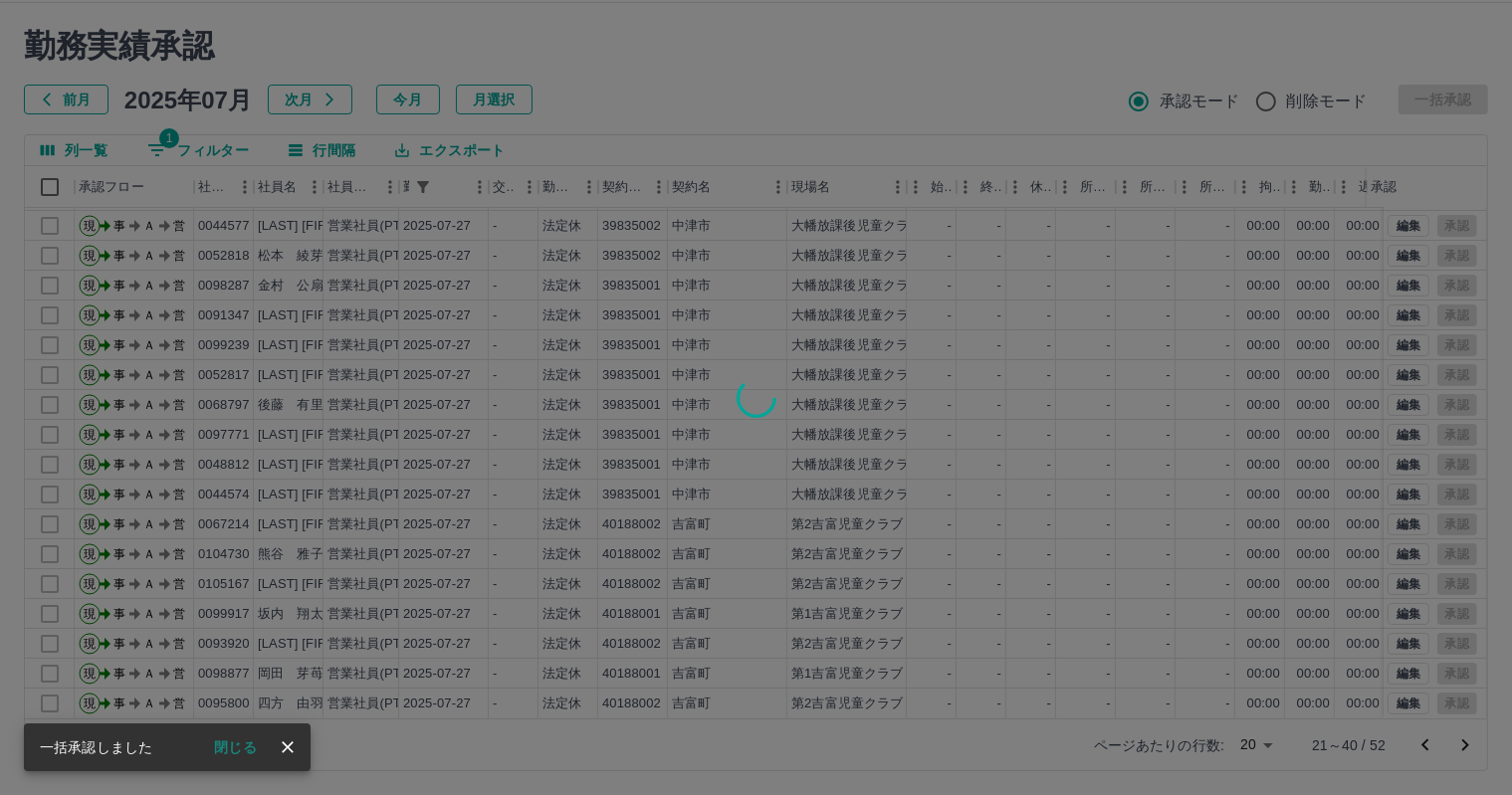 scroll, scrollTop: 102, scrollLeft: 0, axis: vertical 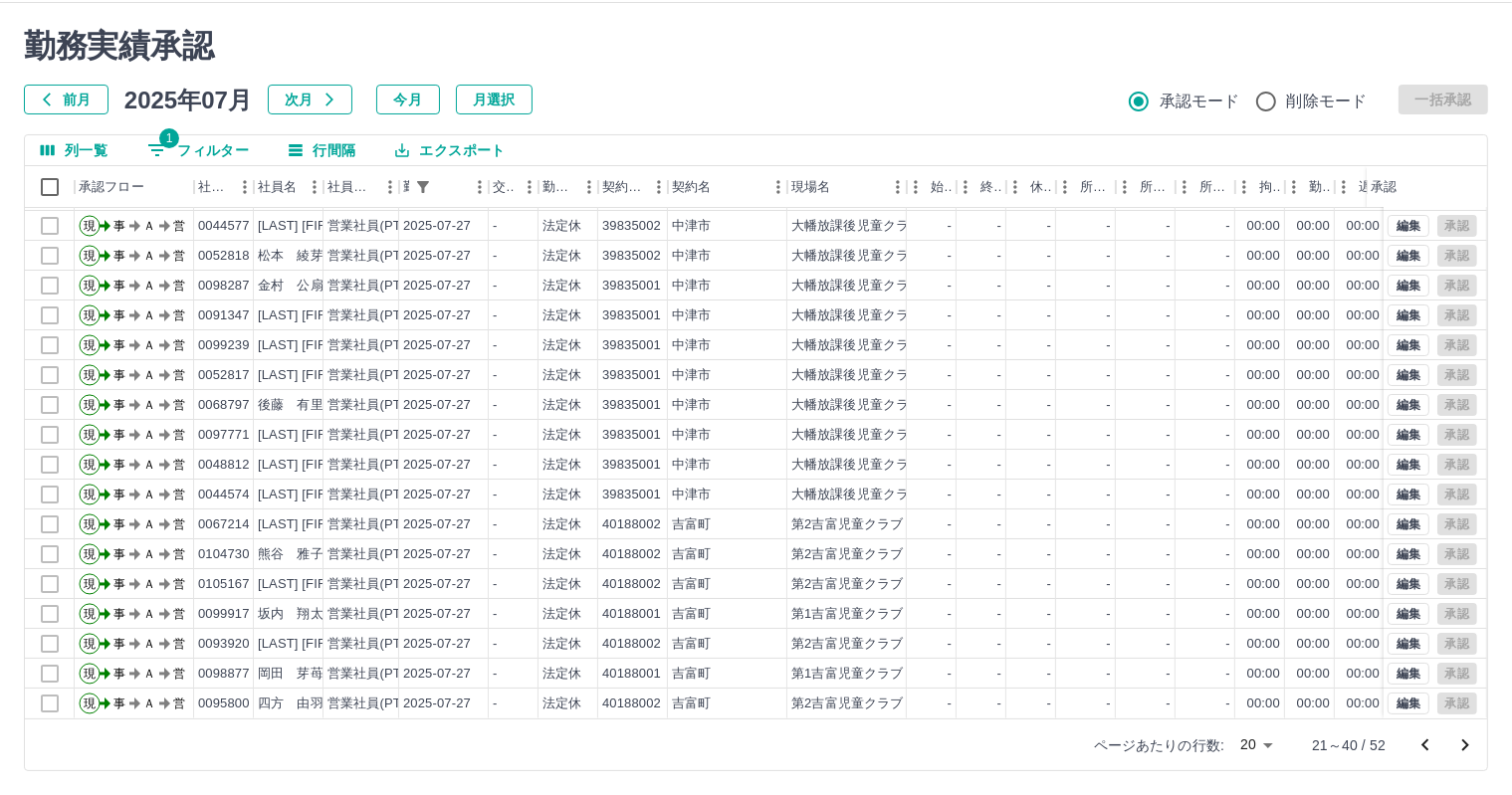click on "1 フィルター" at bounding box center [198, 150] 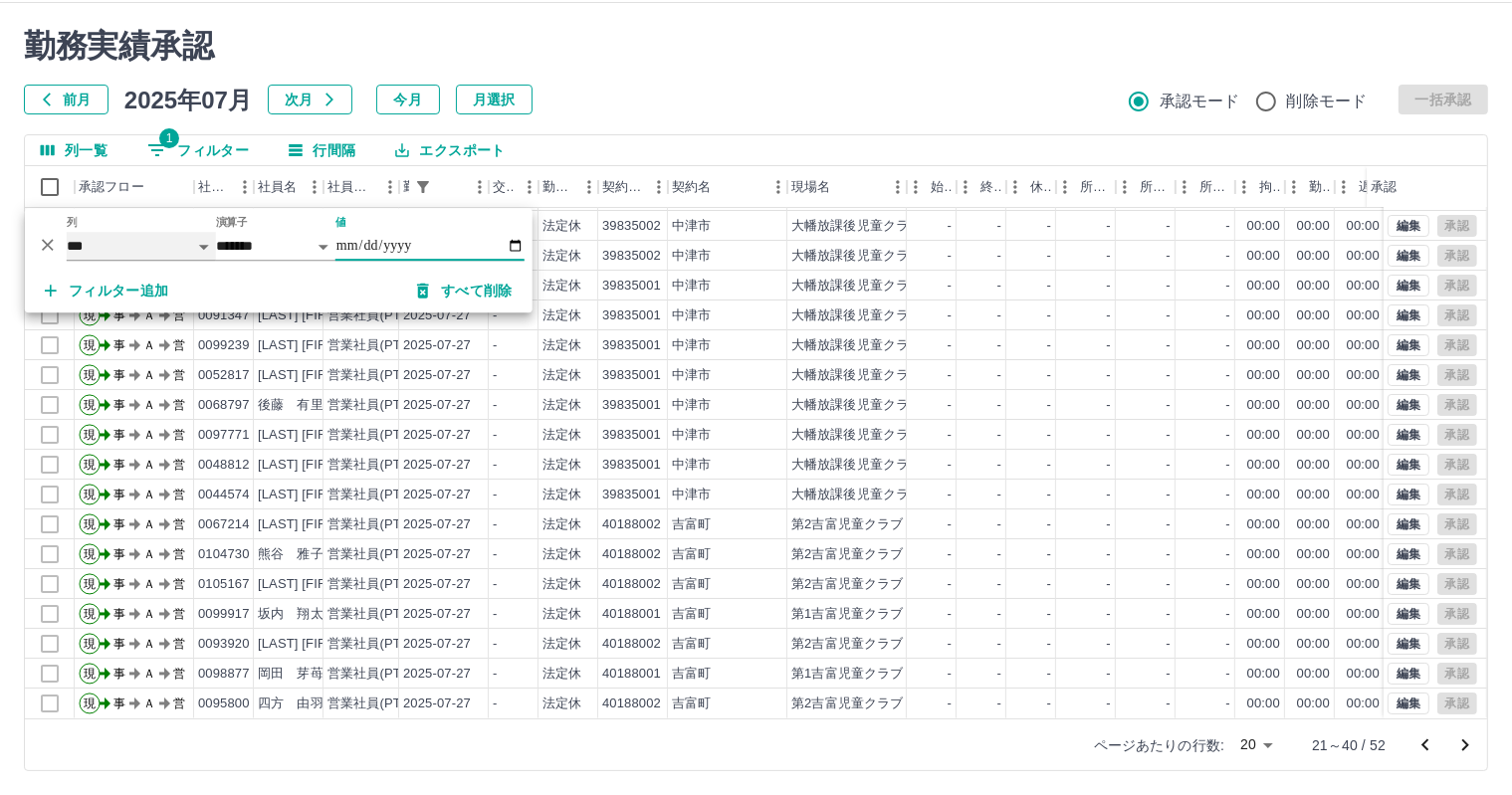 click on "**** *** **** *** *** **** ***** *** *** ** ** ** **** **** **** ** ** *** **** *****" at bounding box center (141, 246) 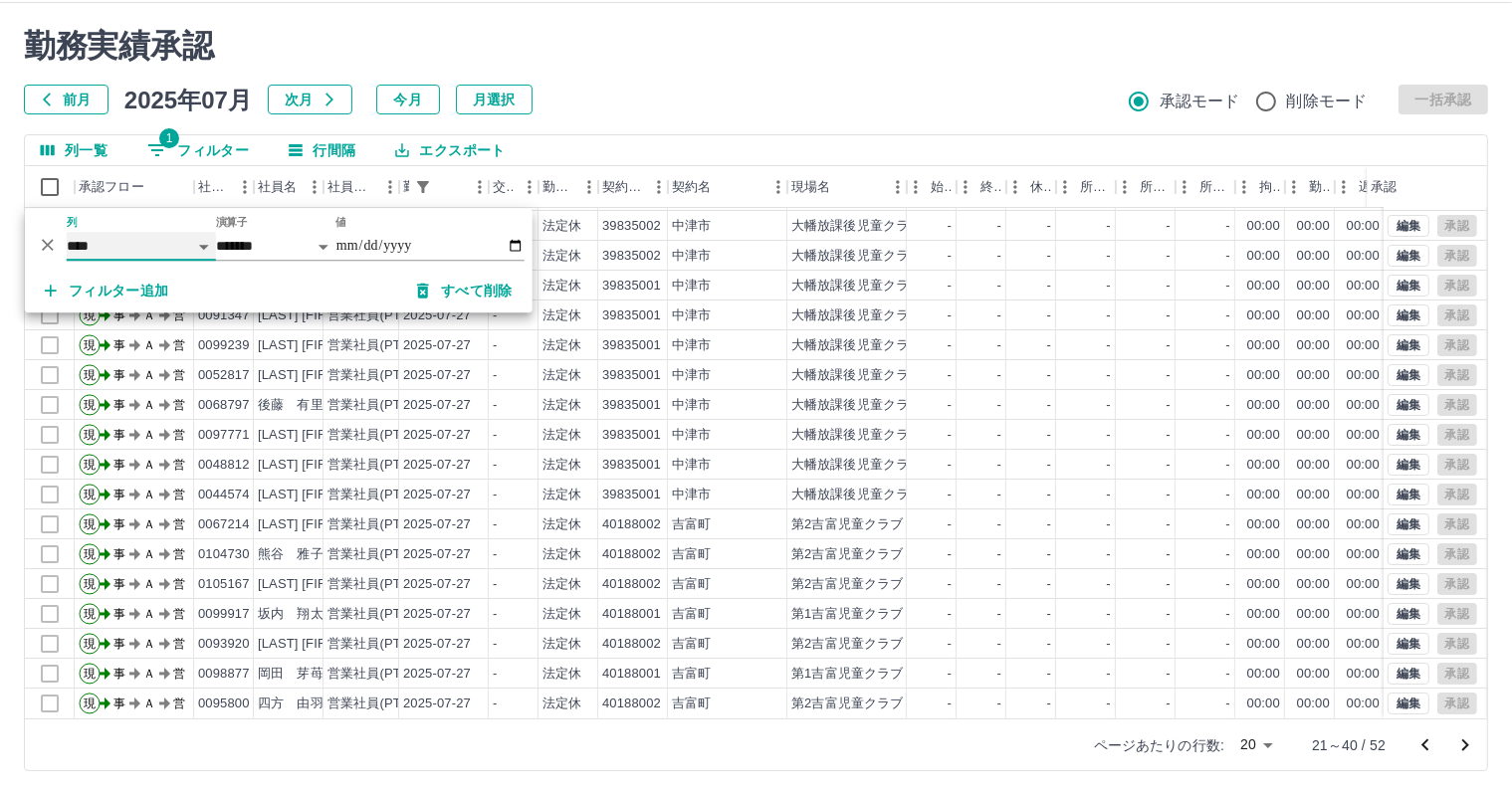 click on "**** *** **** *** *** **** ***** *** *** ** ** ** **** **** **** ** ** *** **** *****" at bounding box center [141, 246] 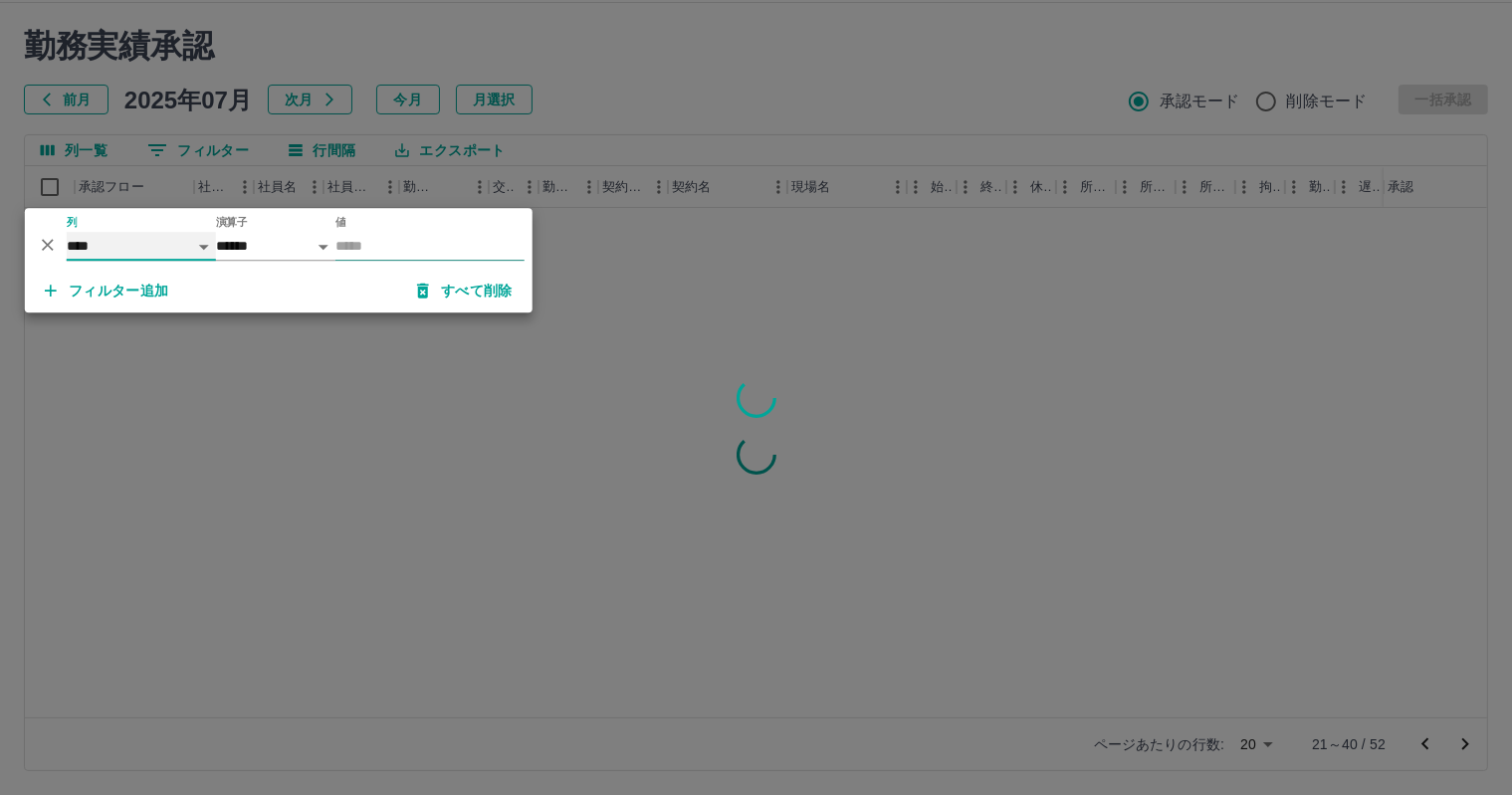 scroll, scrollTop: 0, scrollLeft: 0, axis: both 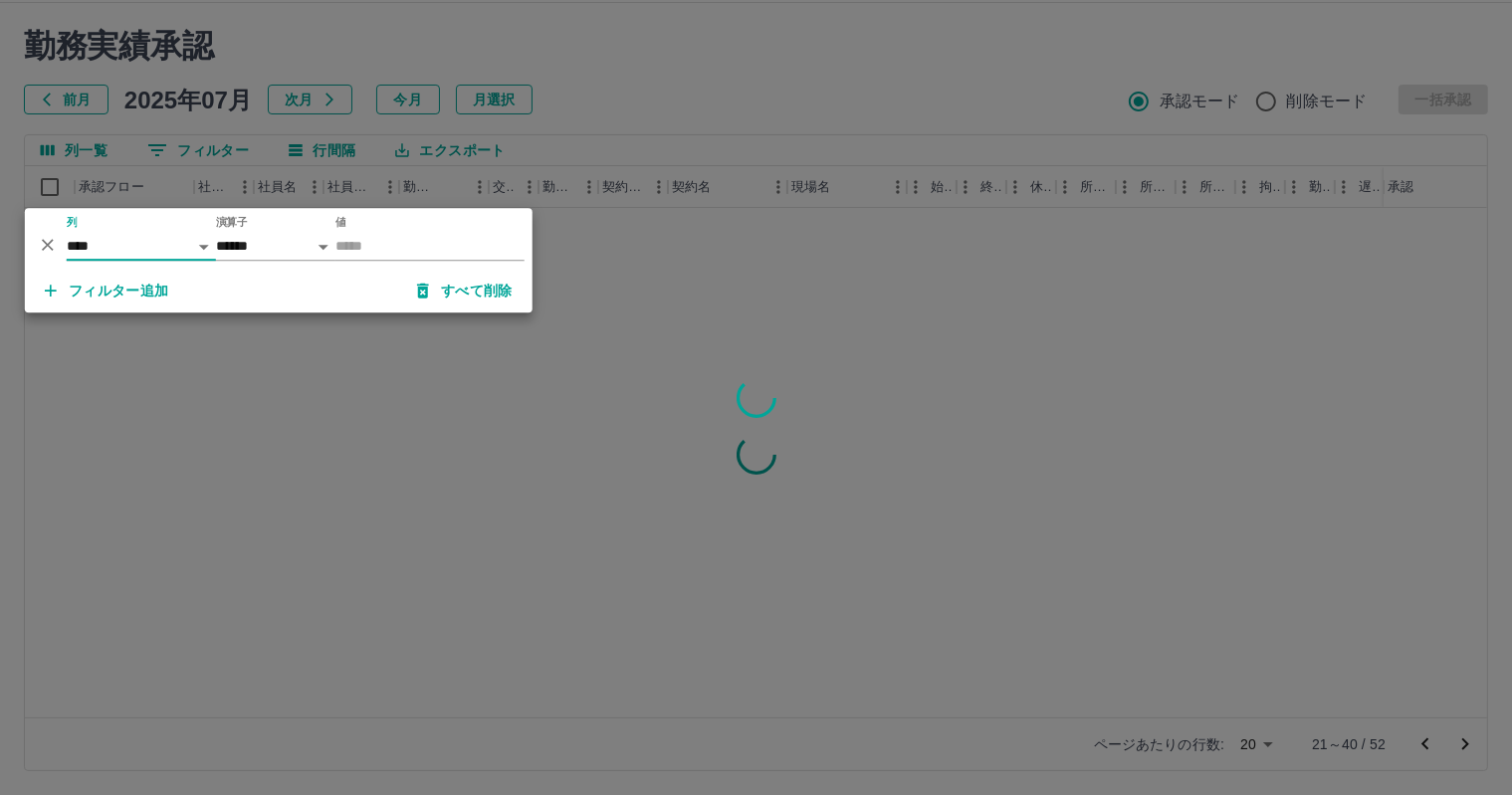click at bounding box center [756, 397] 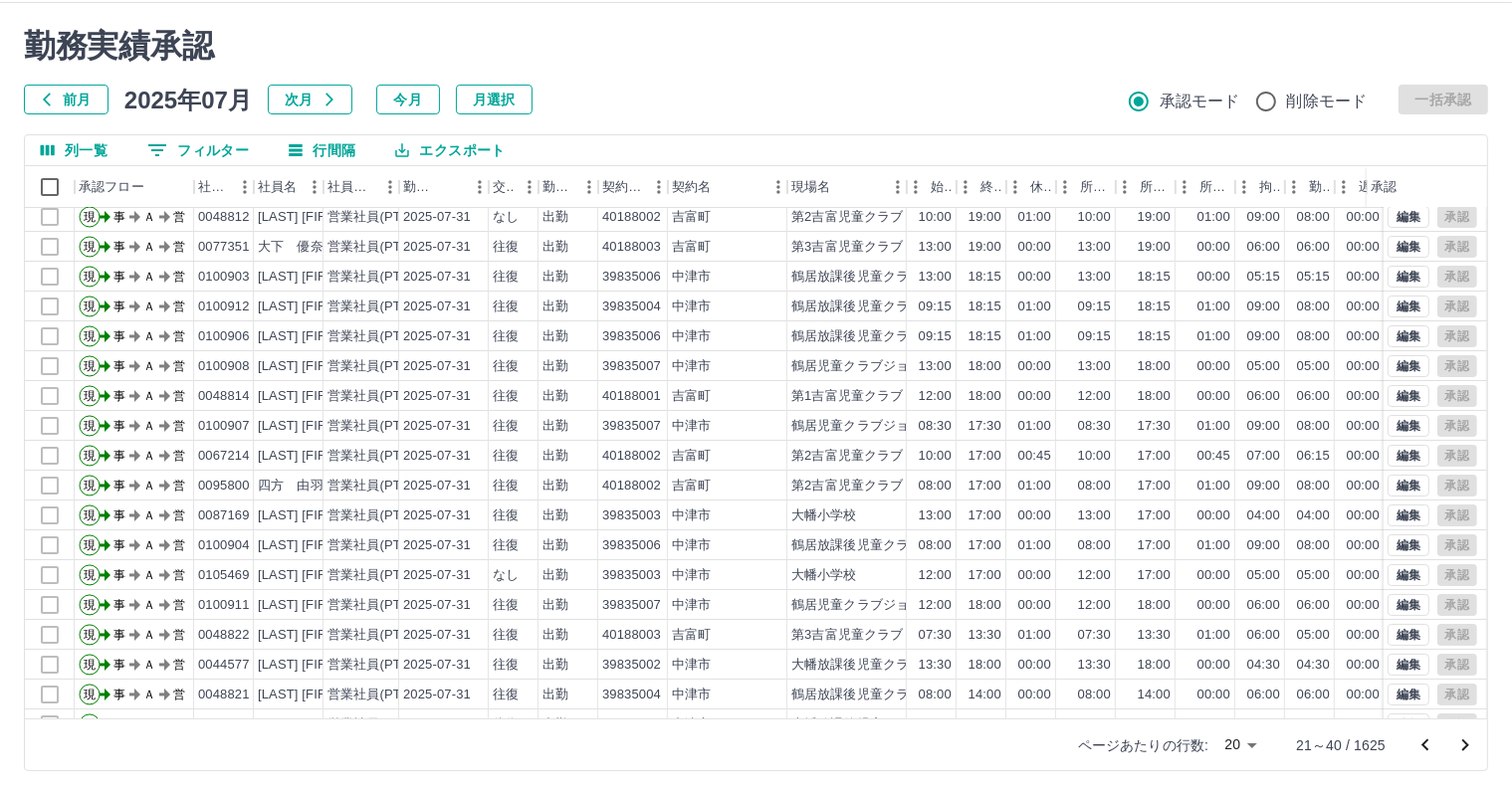 scroll, scrollTop: 102, scrollLeft: 0, axis: vertical 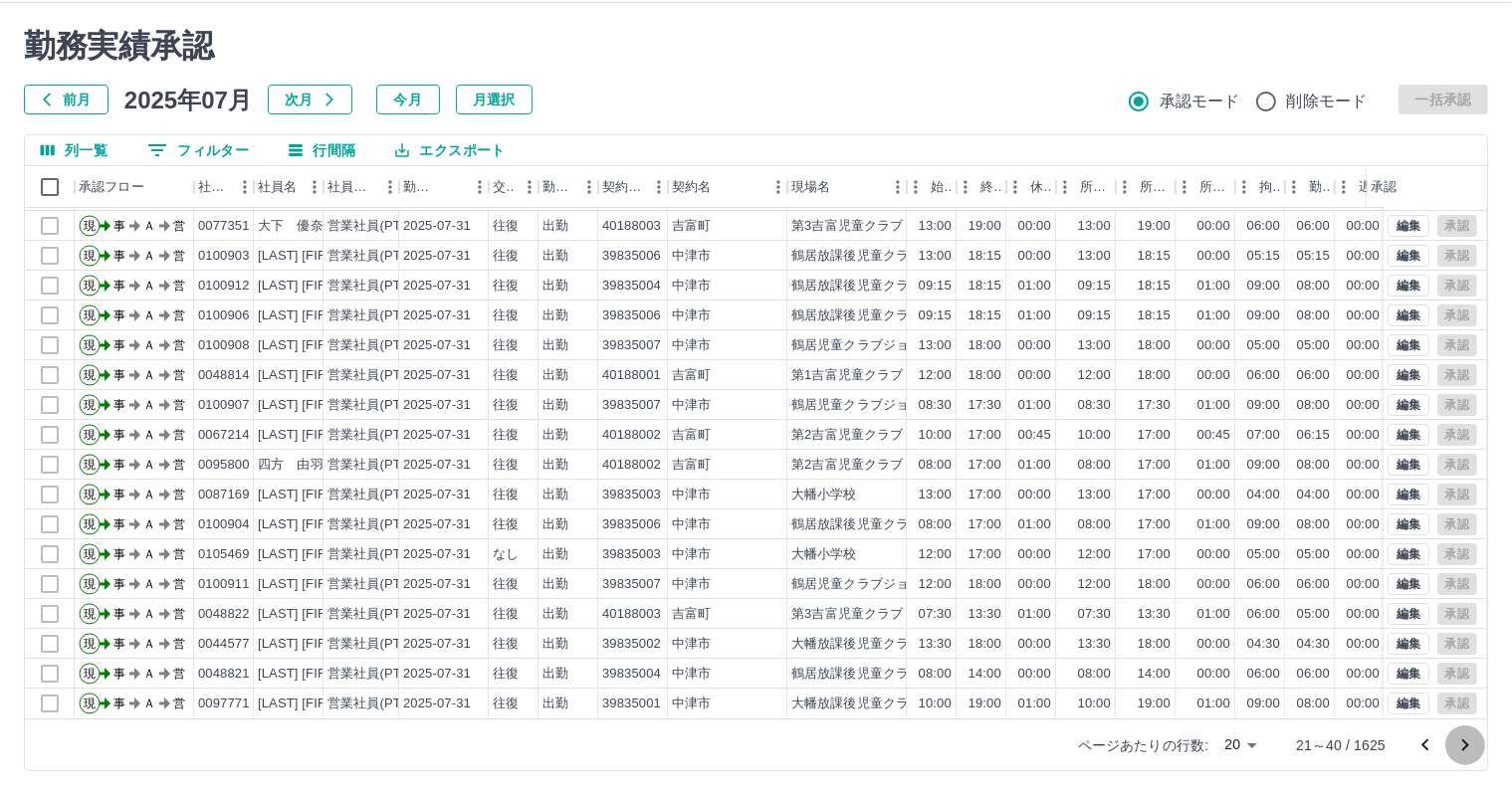 click 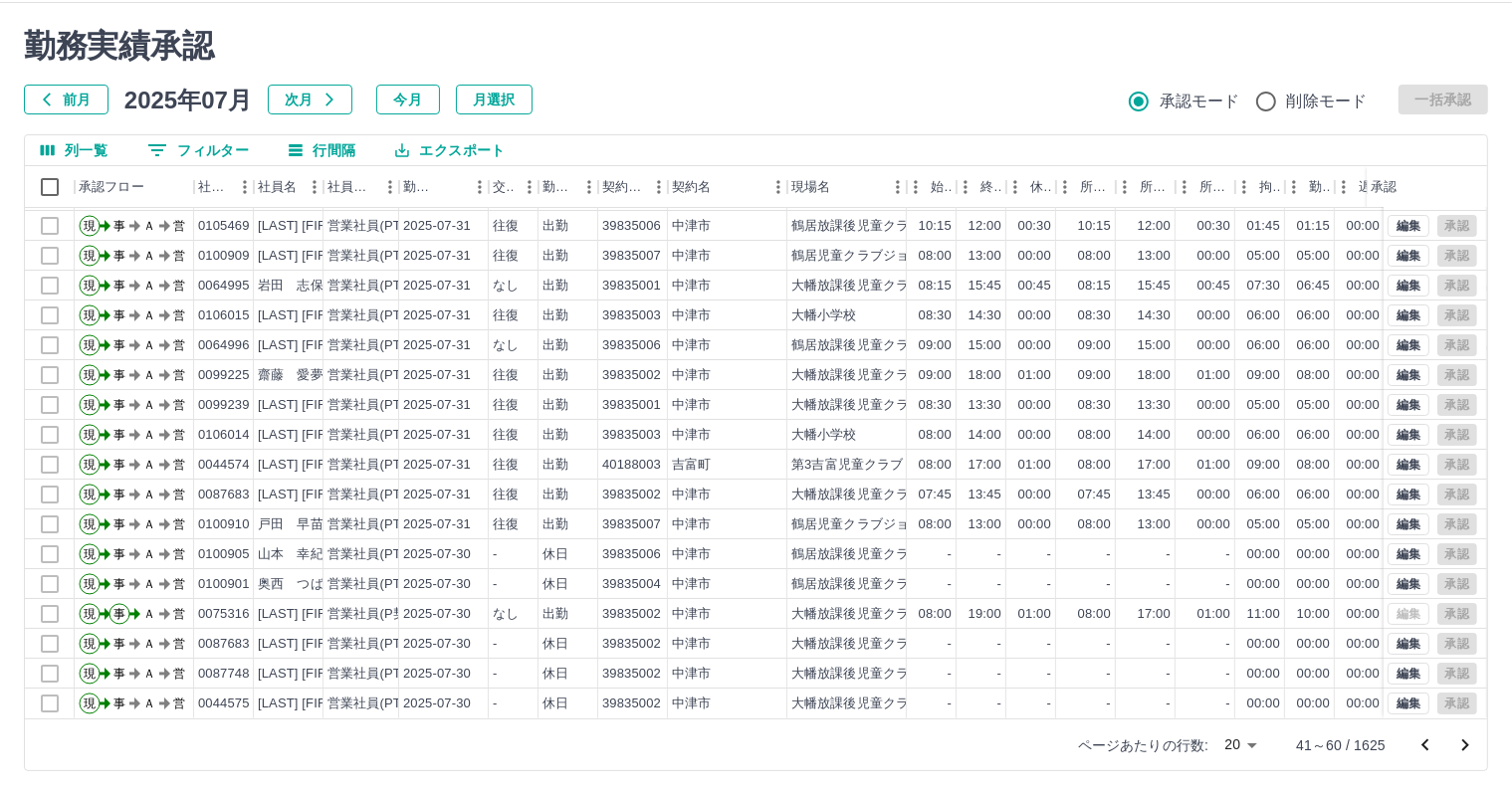scroll, scrollTop: 102, scrollLeft: 0, axis: vertical 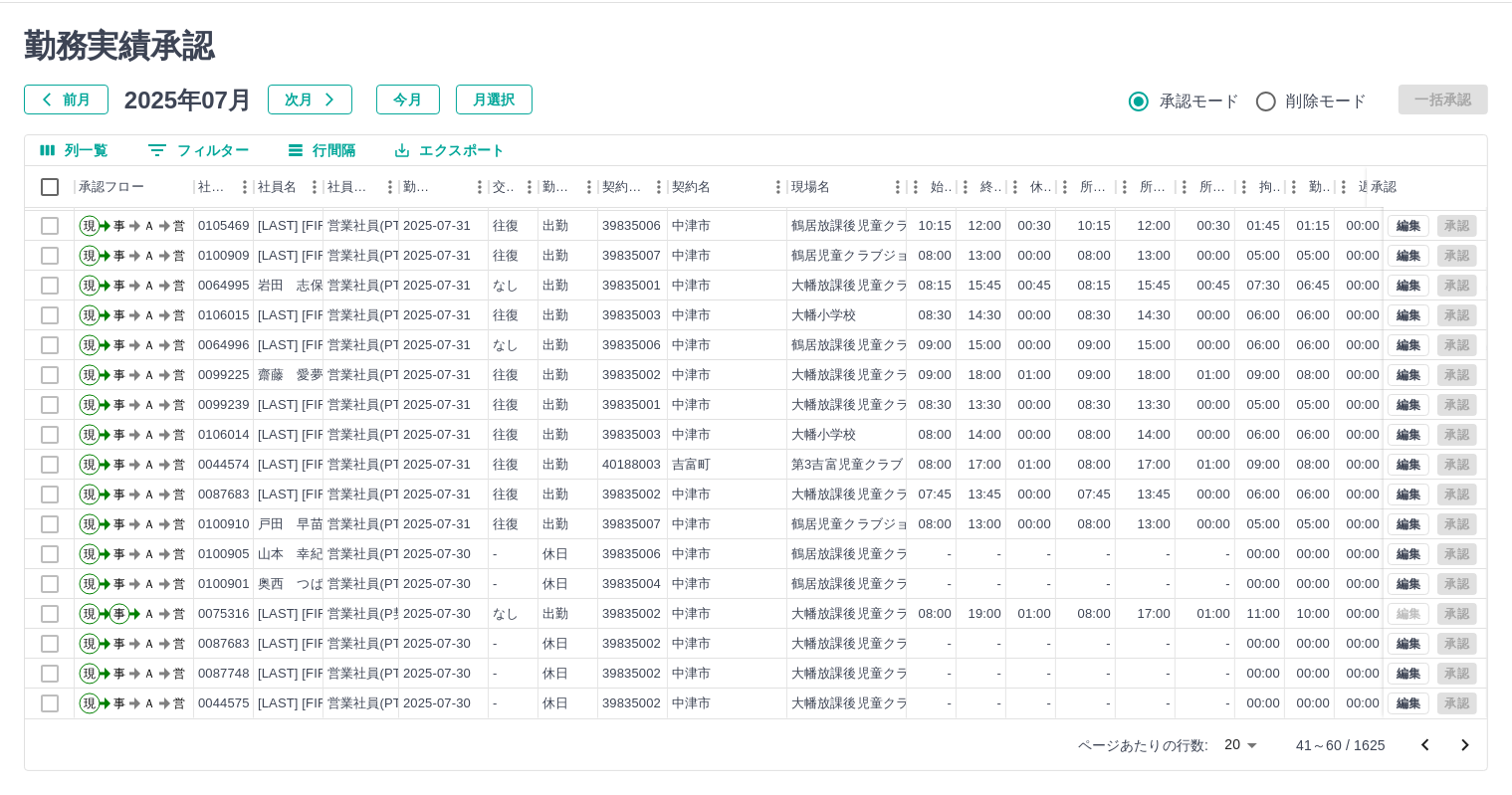 click 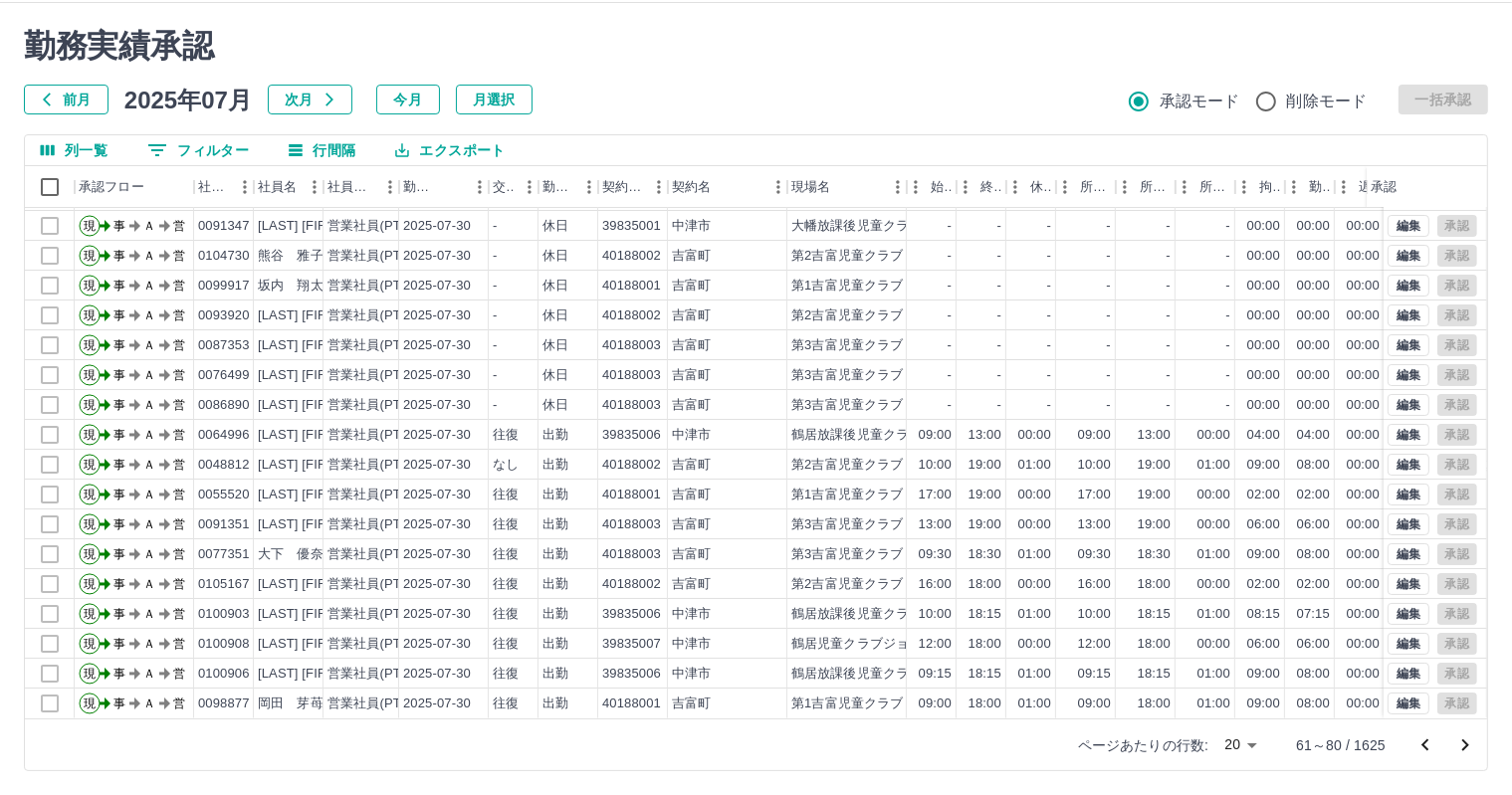 scroll, scrollTop: 102, scrollLeft: 0, axis: vertical 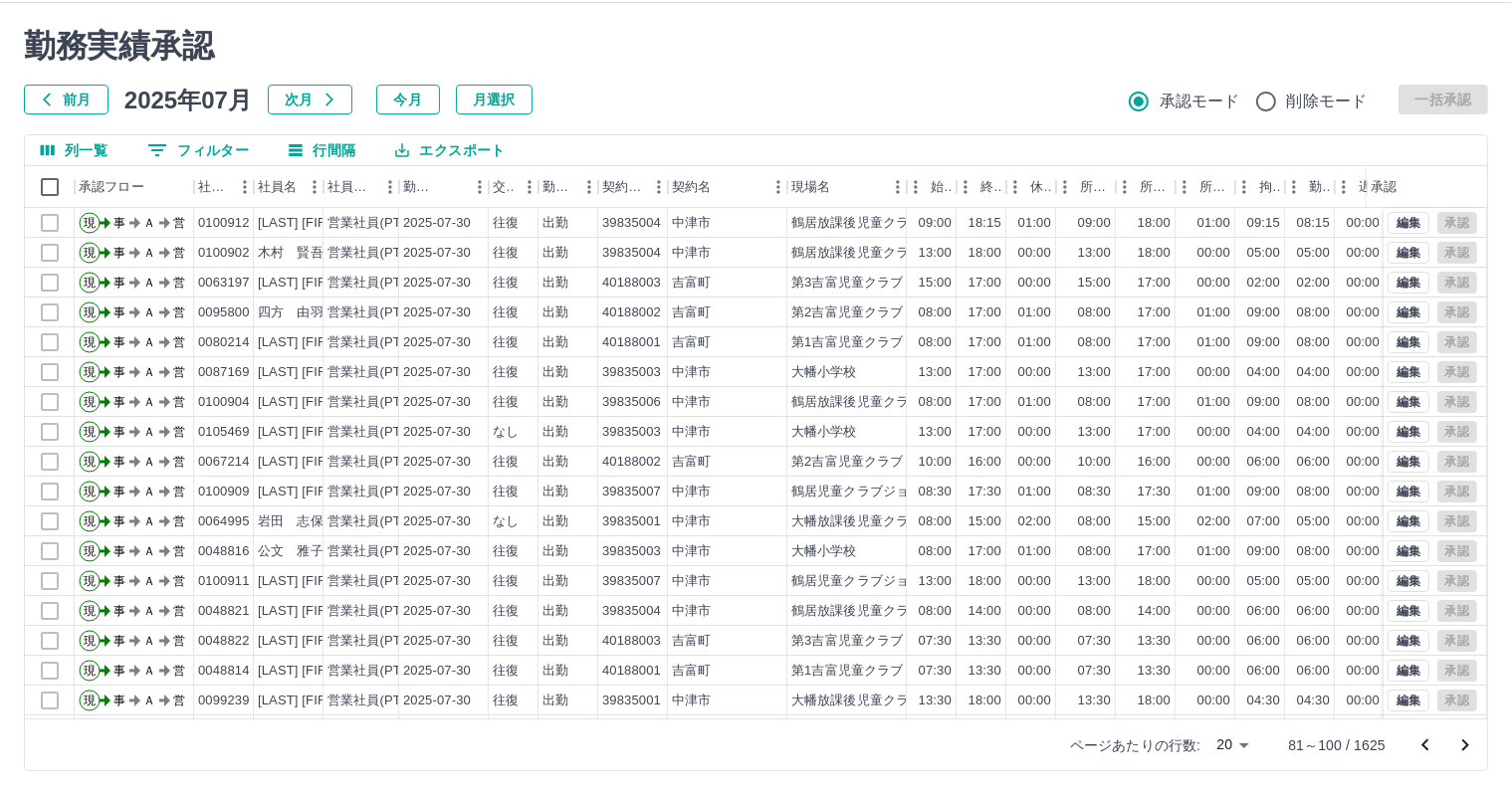 click 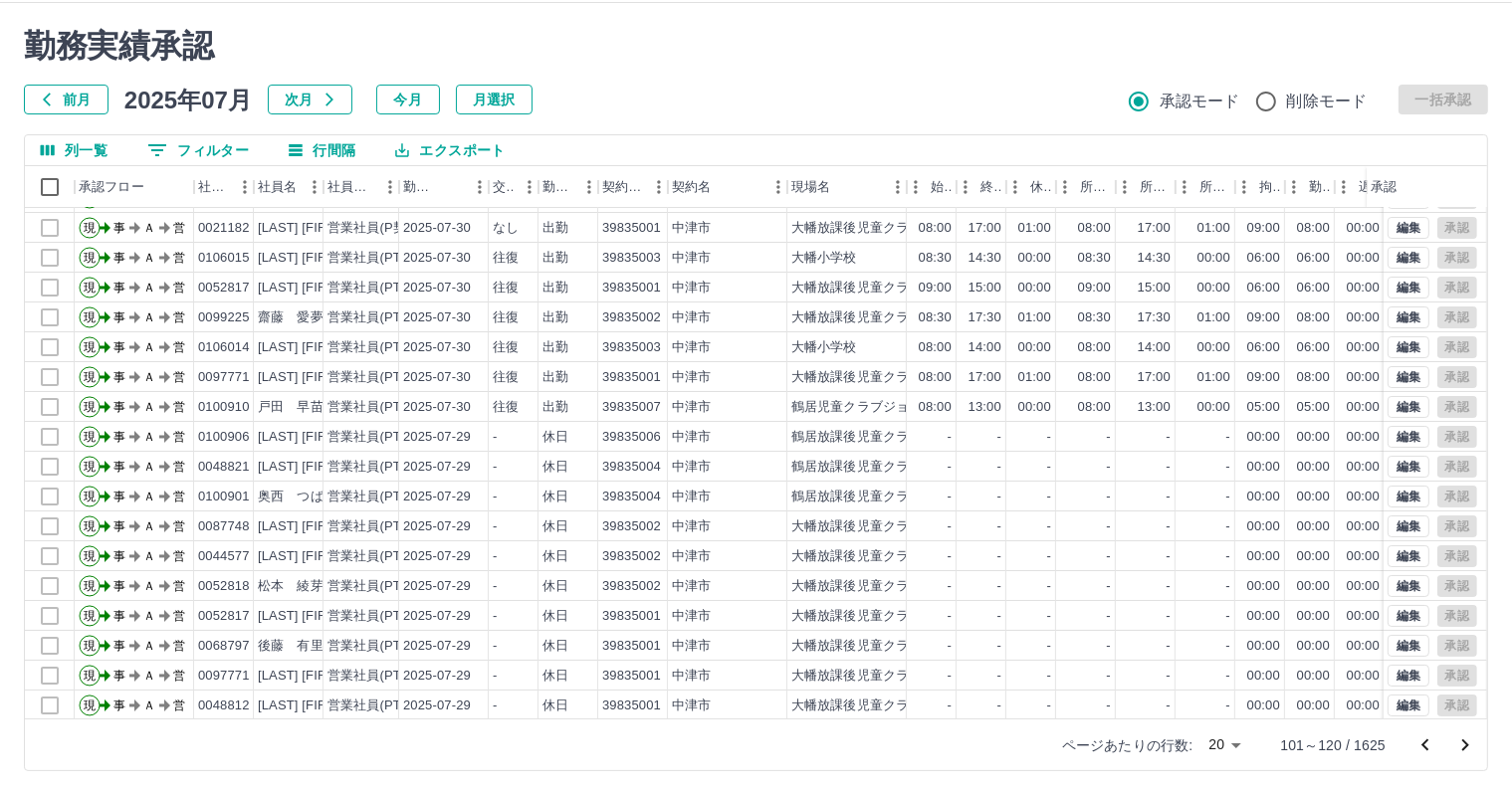scroll, scrollTop: 102, scrollLeft: 0, axis: vertical 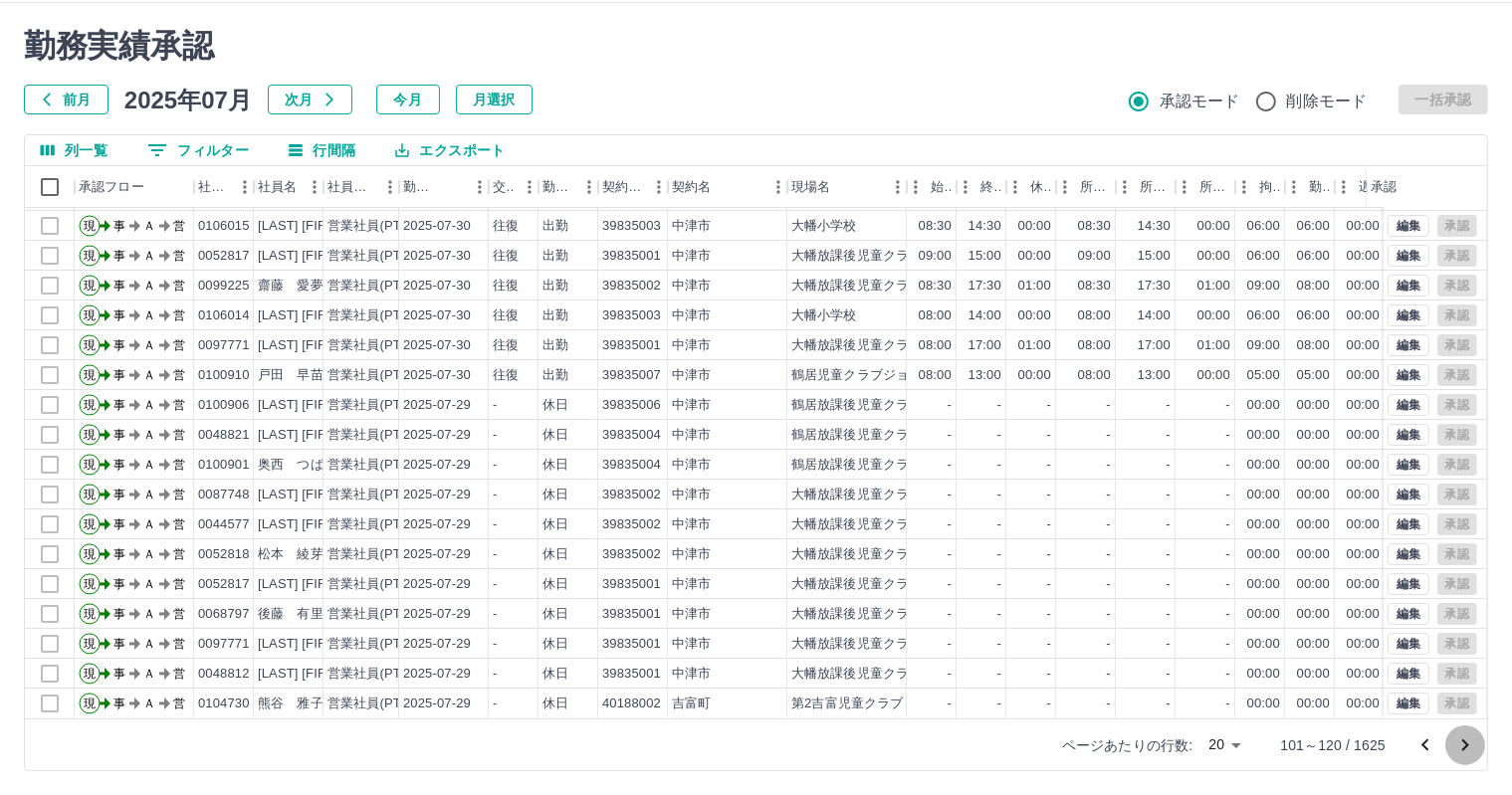 click 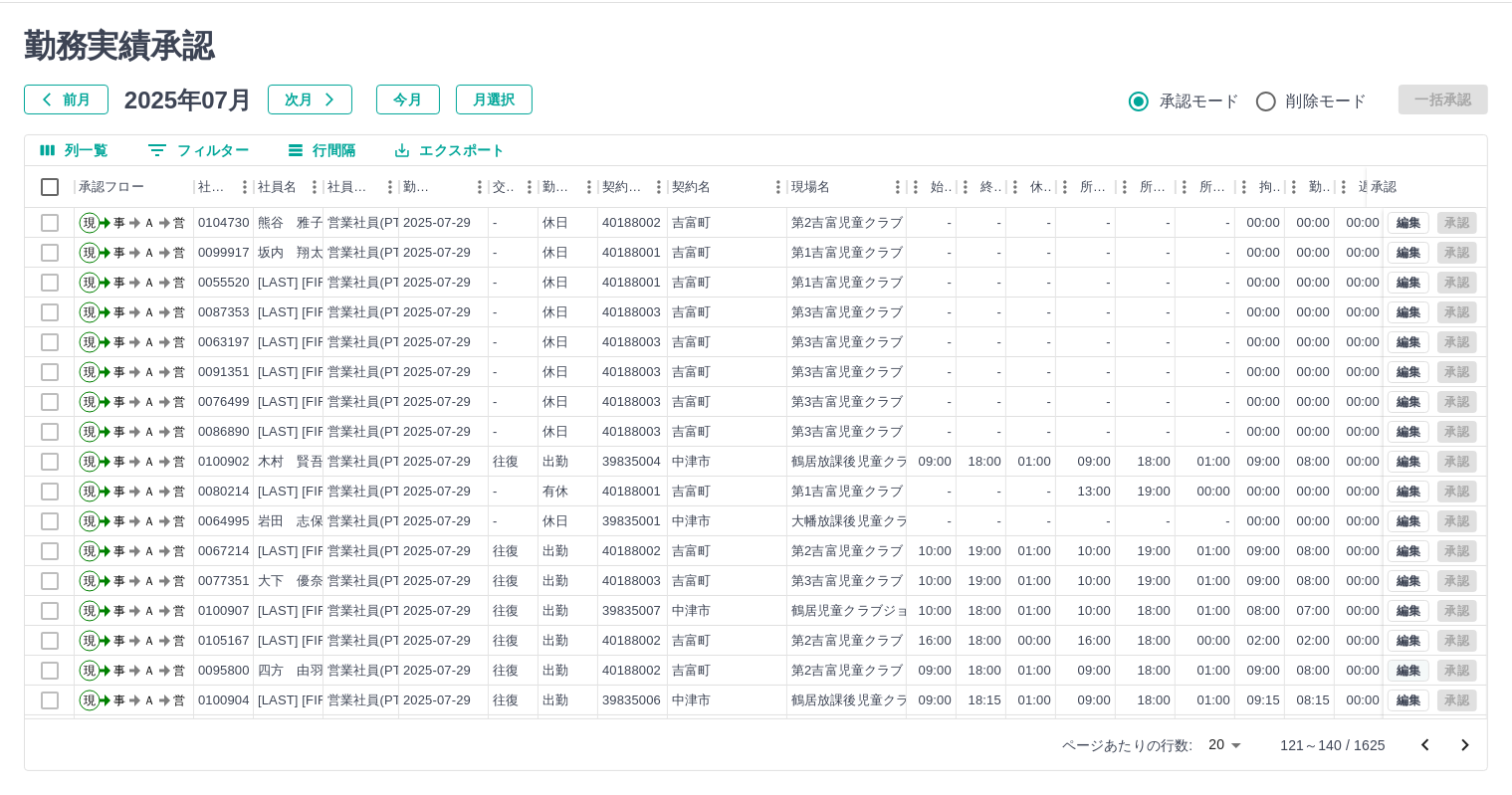 scroll, scrollTop: 102, scrollLeft: 0, axis: vertical 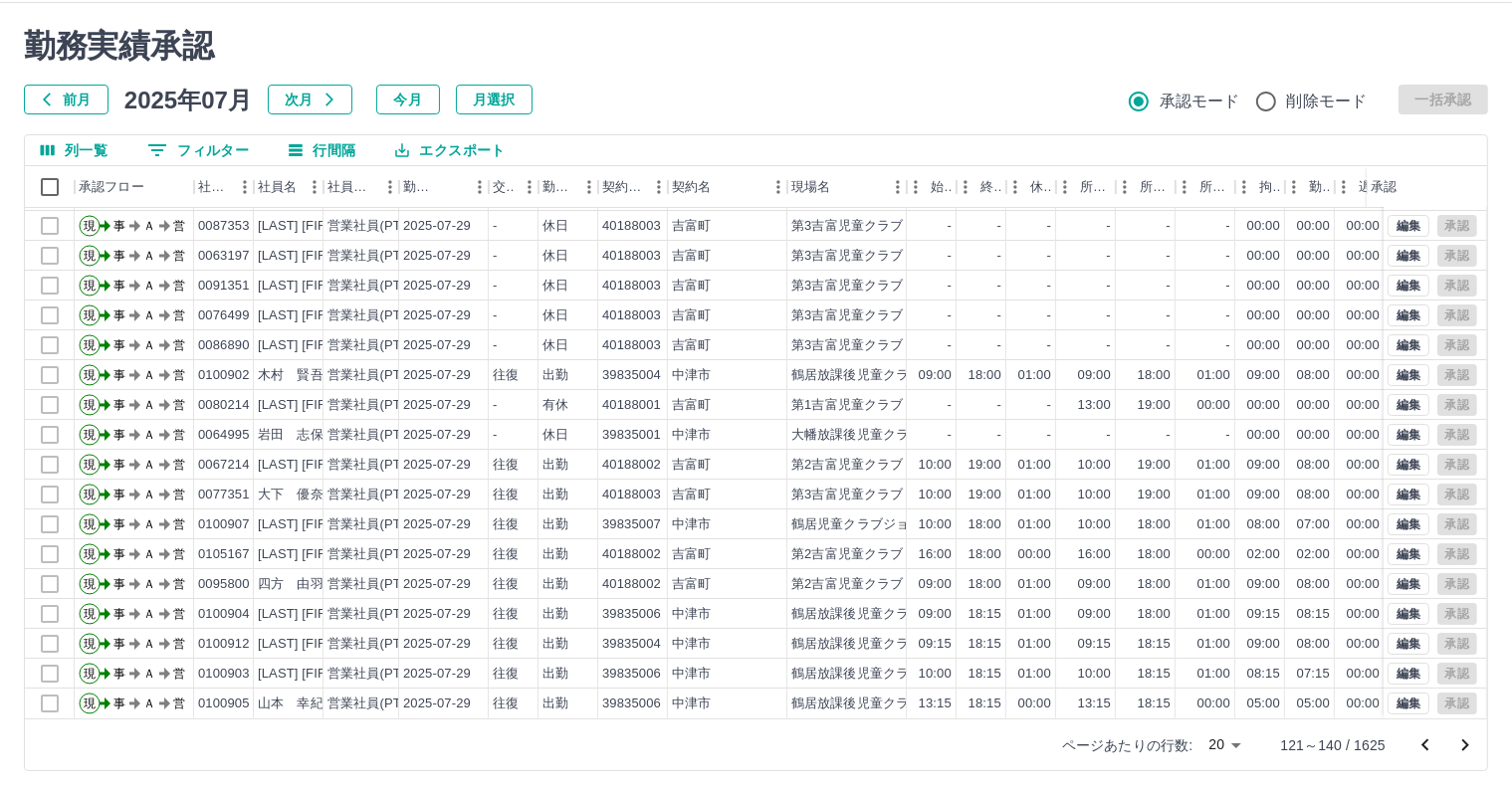 click at bounding box center [1445, 745] 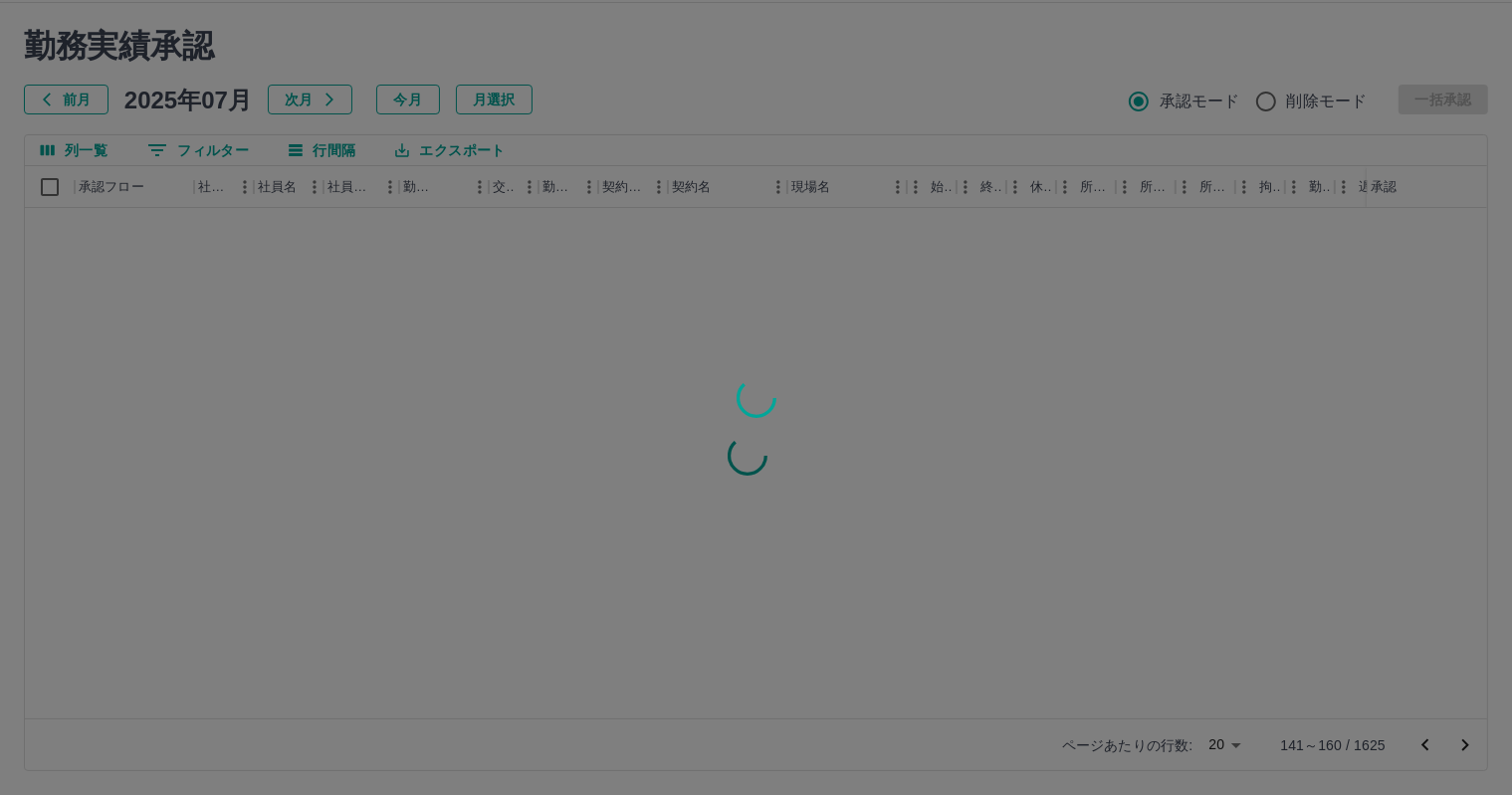 scroll, scrollTop: 0, scrollLeft: 0, axis: both 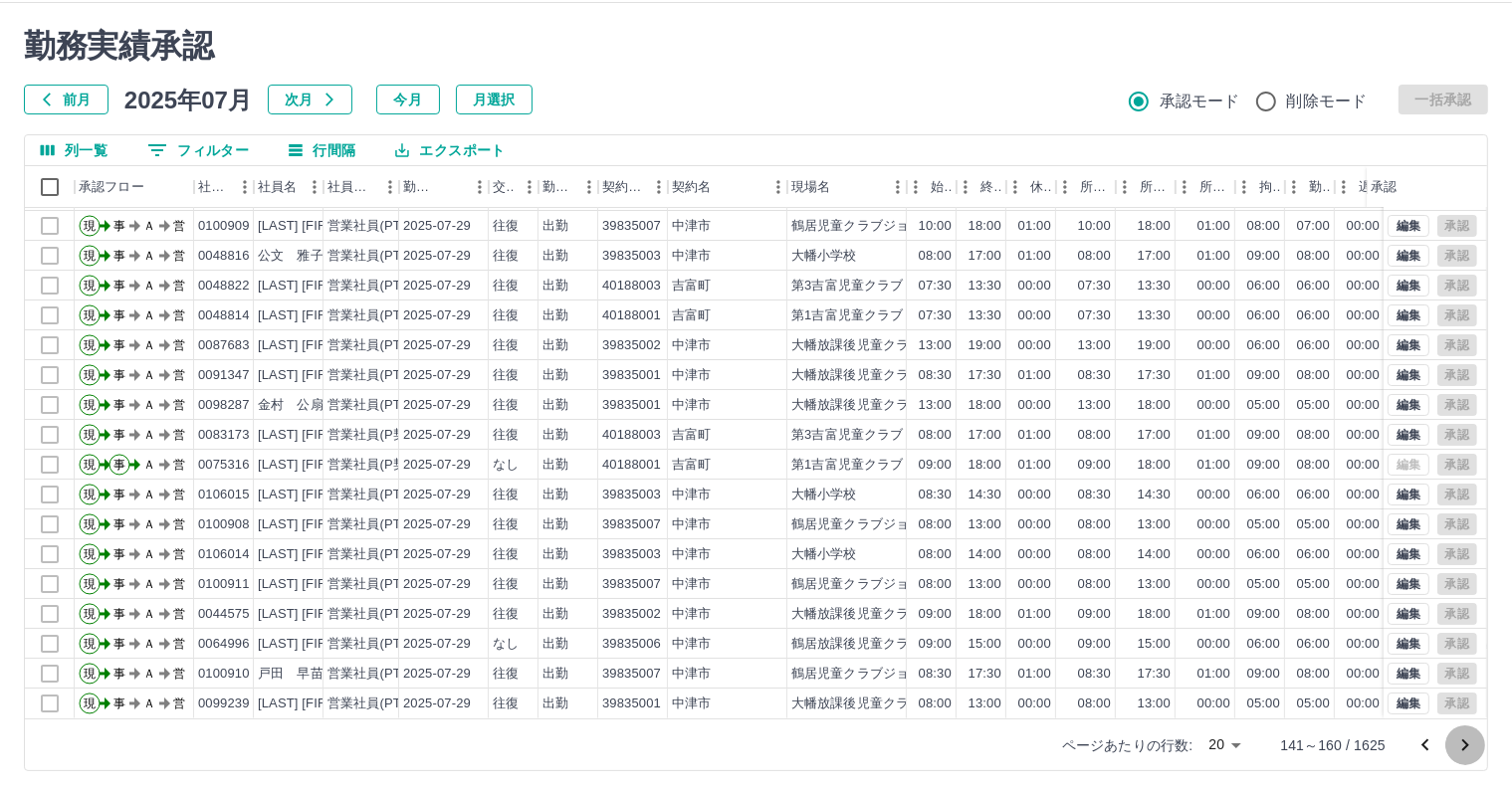 click at bounding box center (1465, 745) 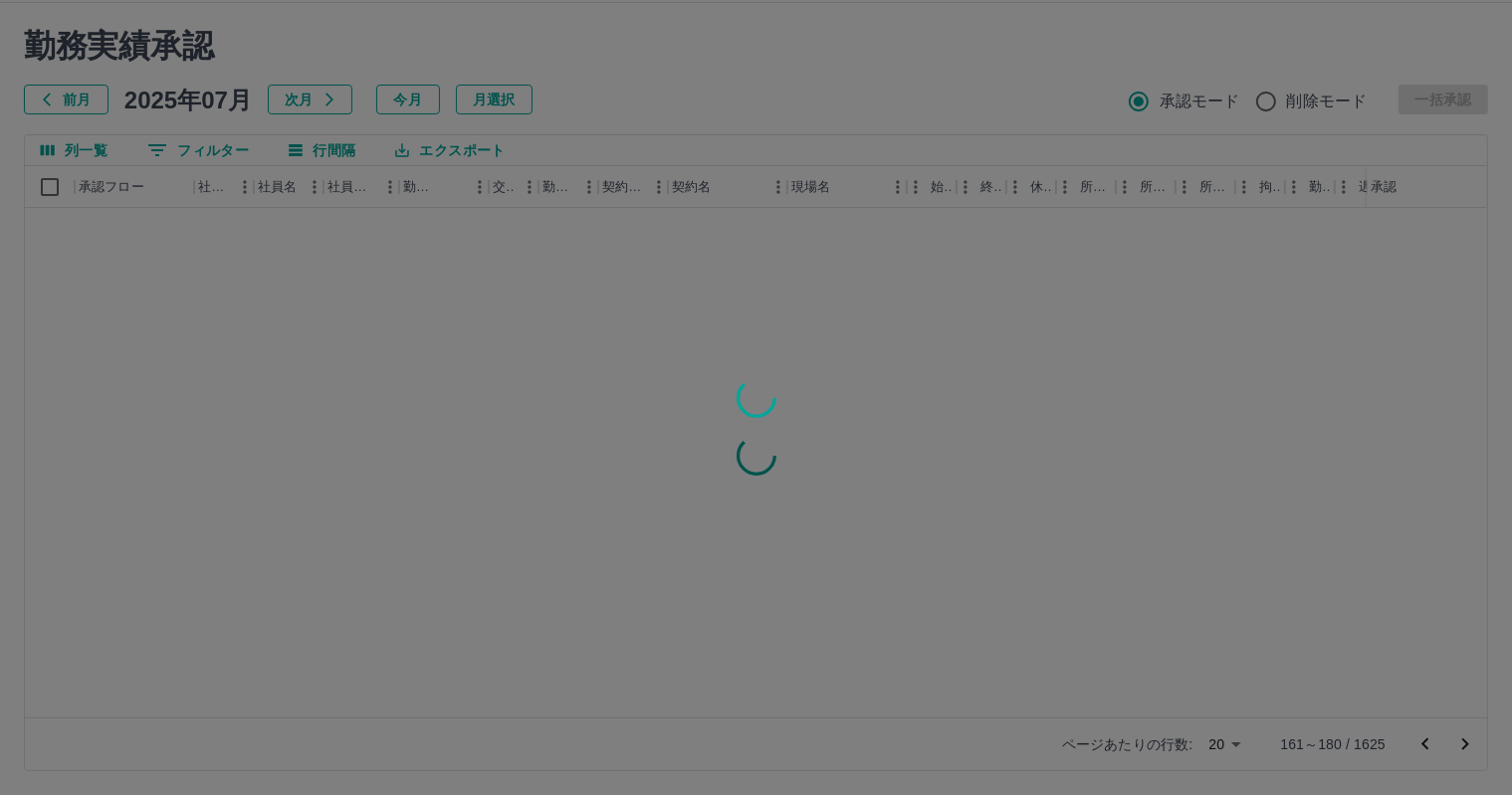 scroll, scrollTop: 0, scrollLeft: 0, axis: both 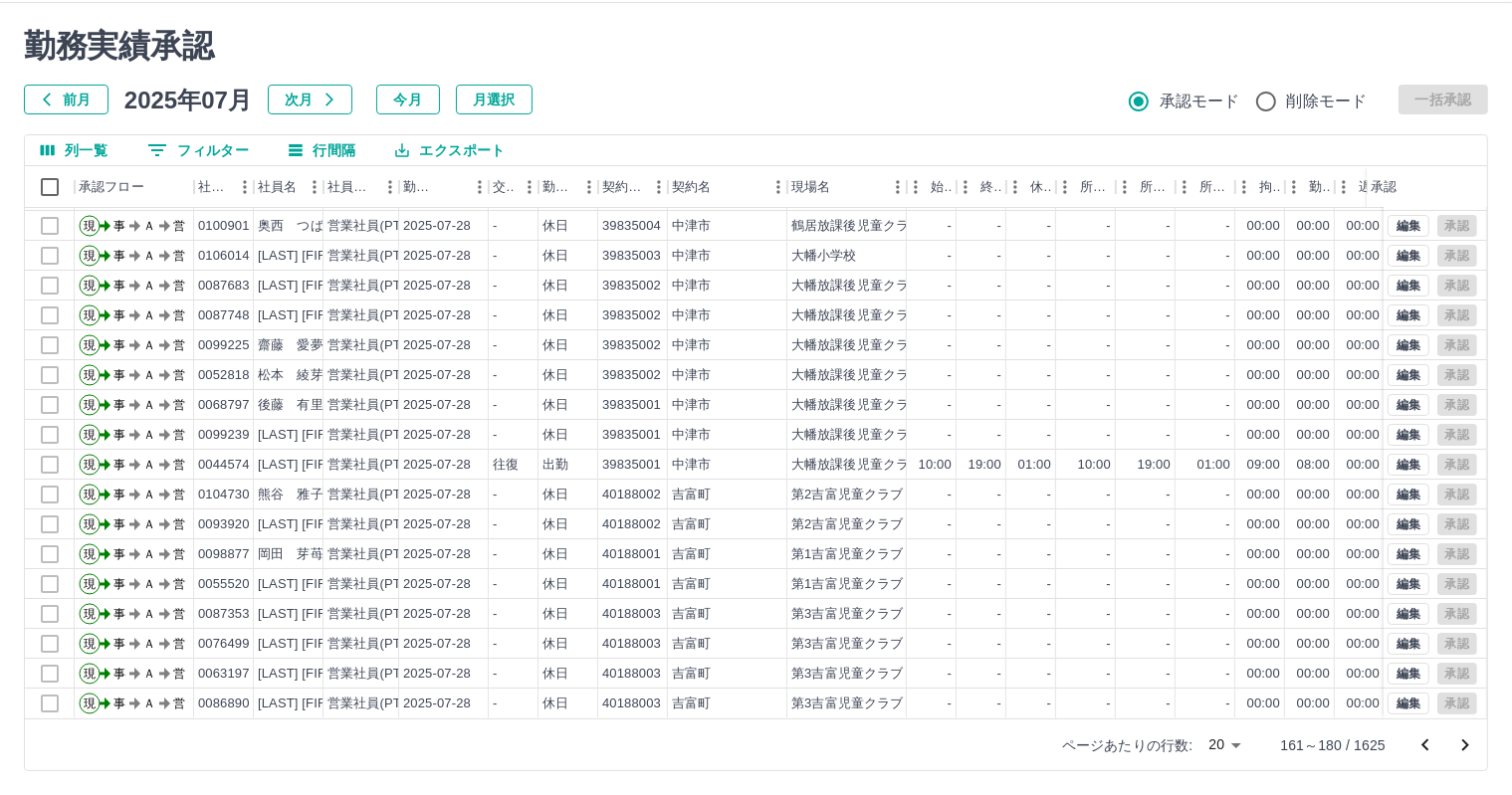 click 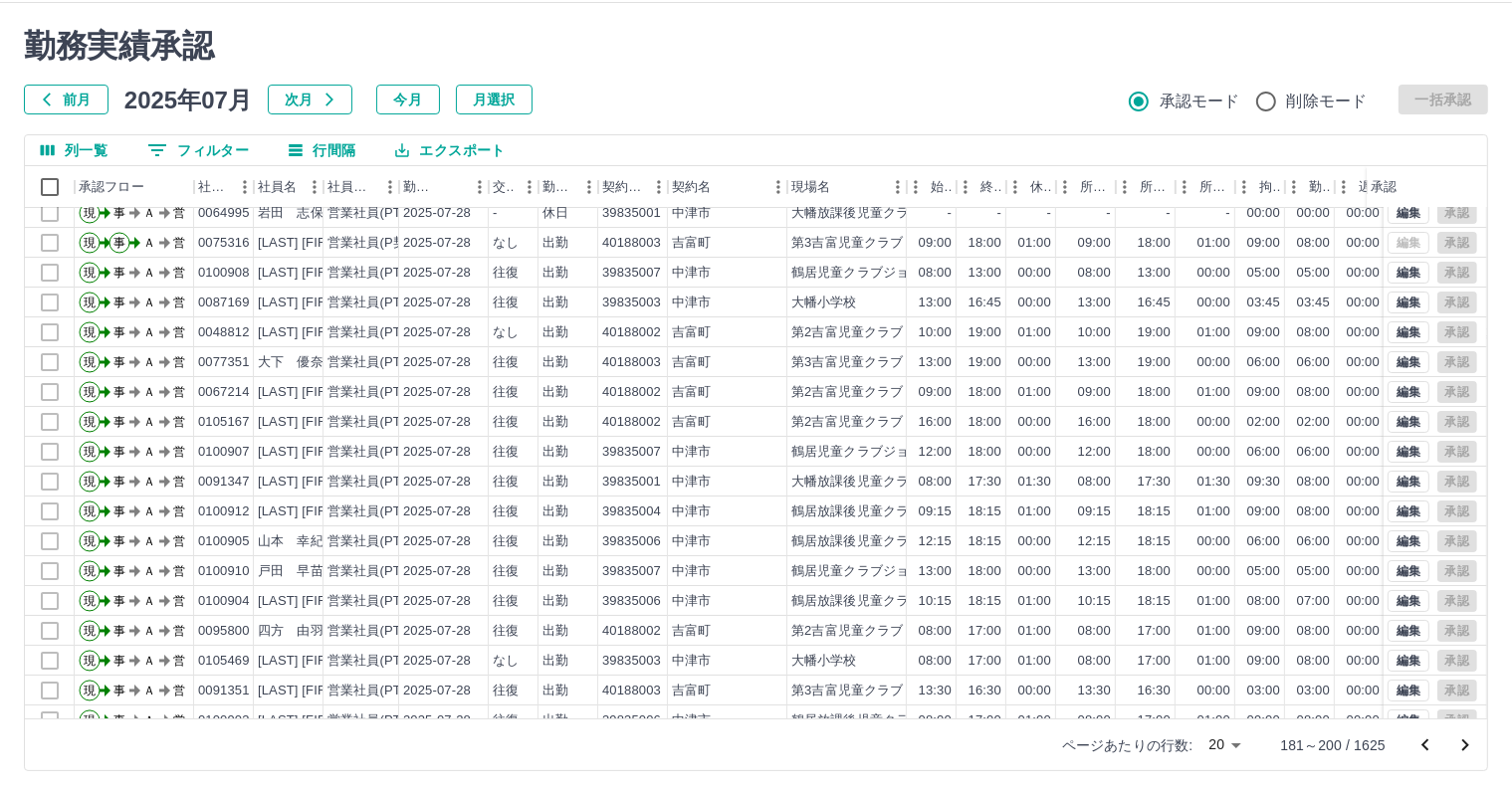 scroll, scrollTop: 102, scrollLeft: 0, axis: vertical 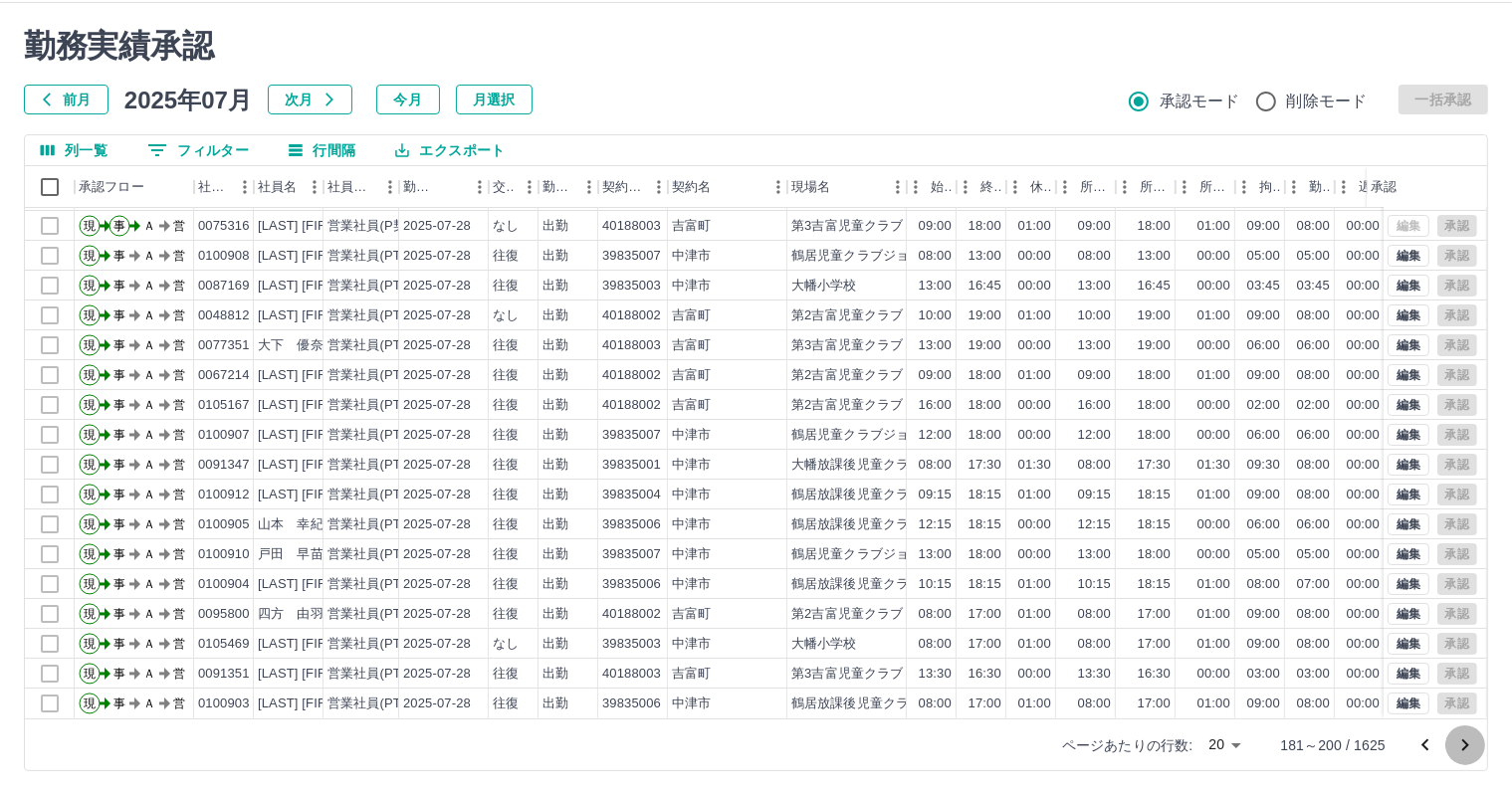 click 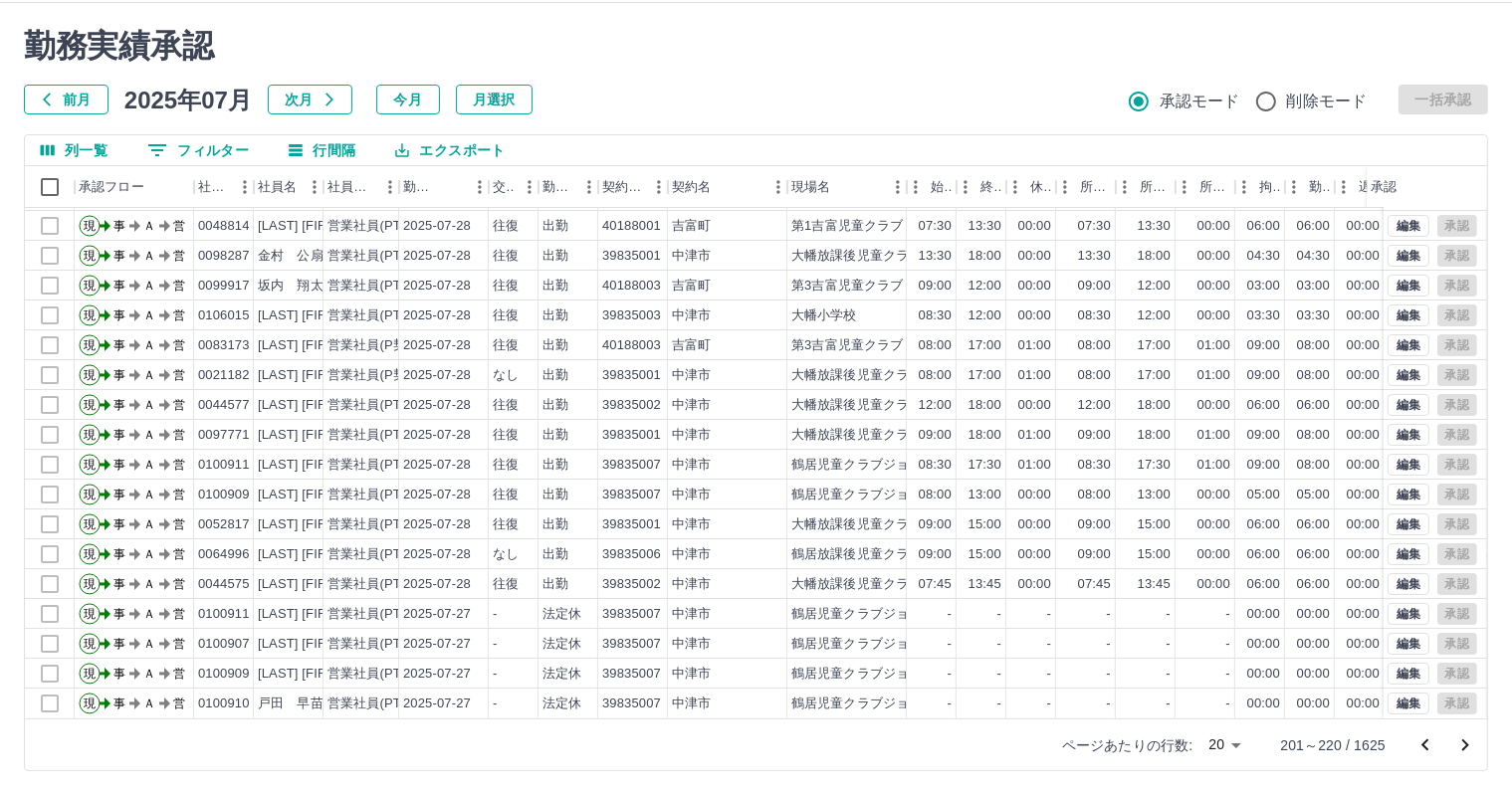 scroll, scrollTop: 102, scrollLeft: 0, axis: vertical 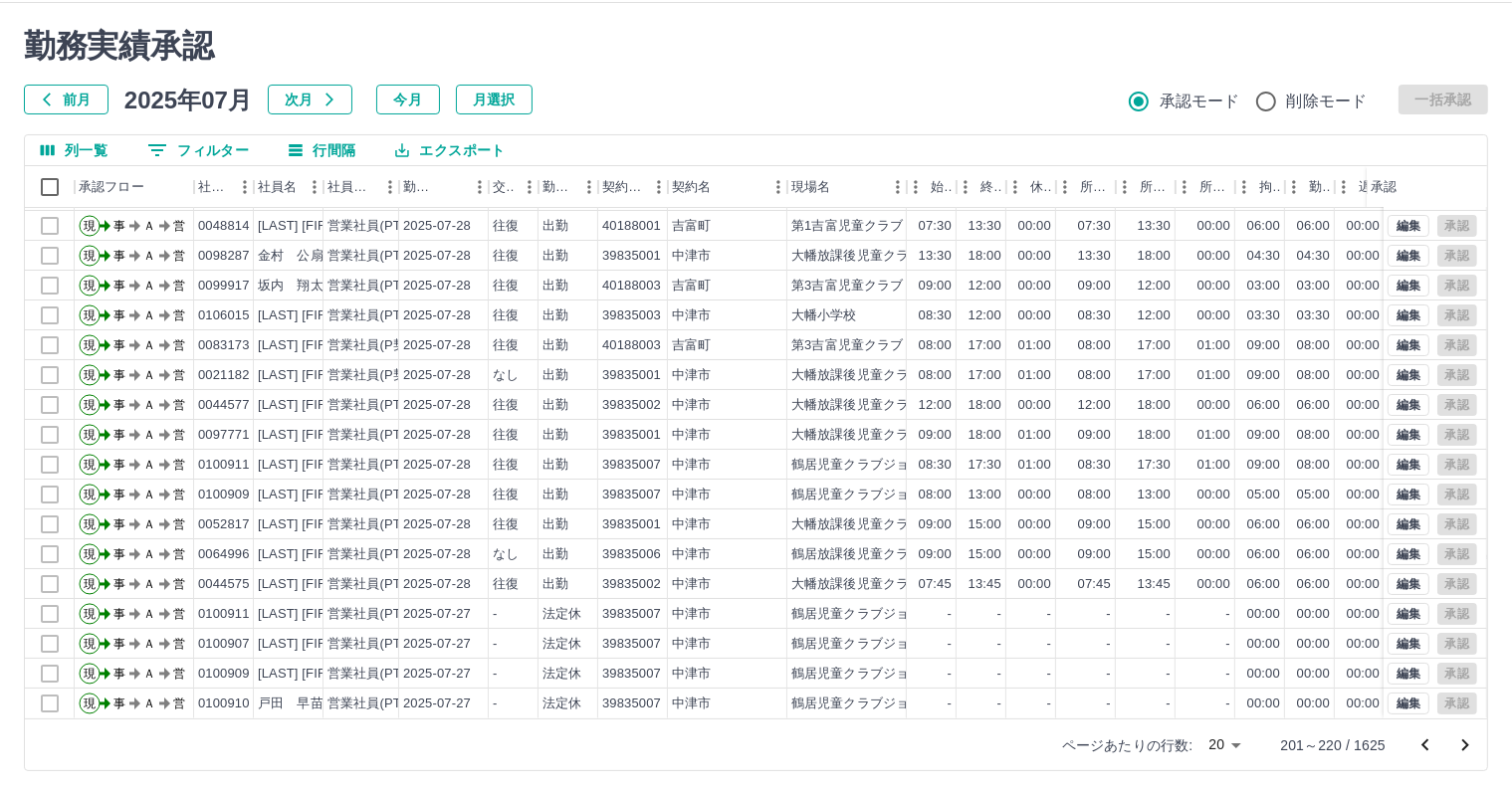 click 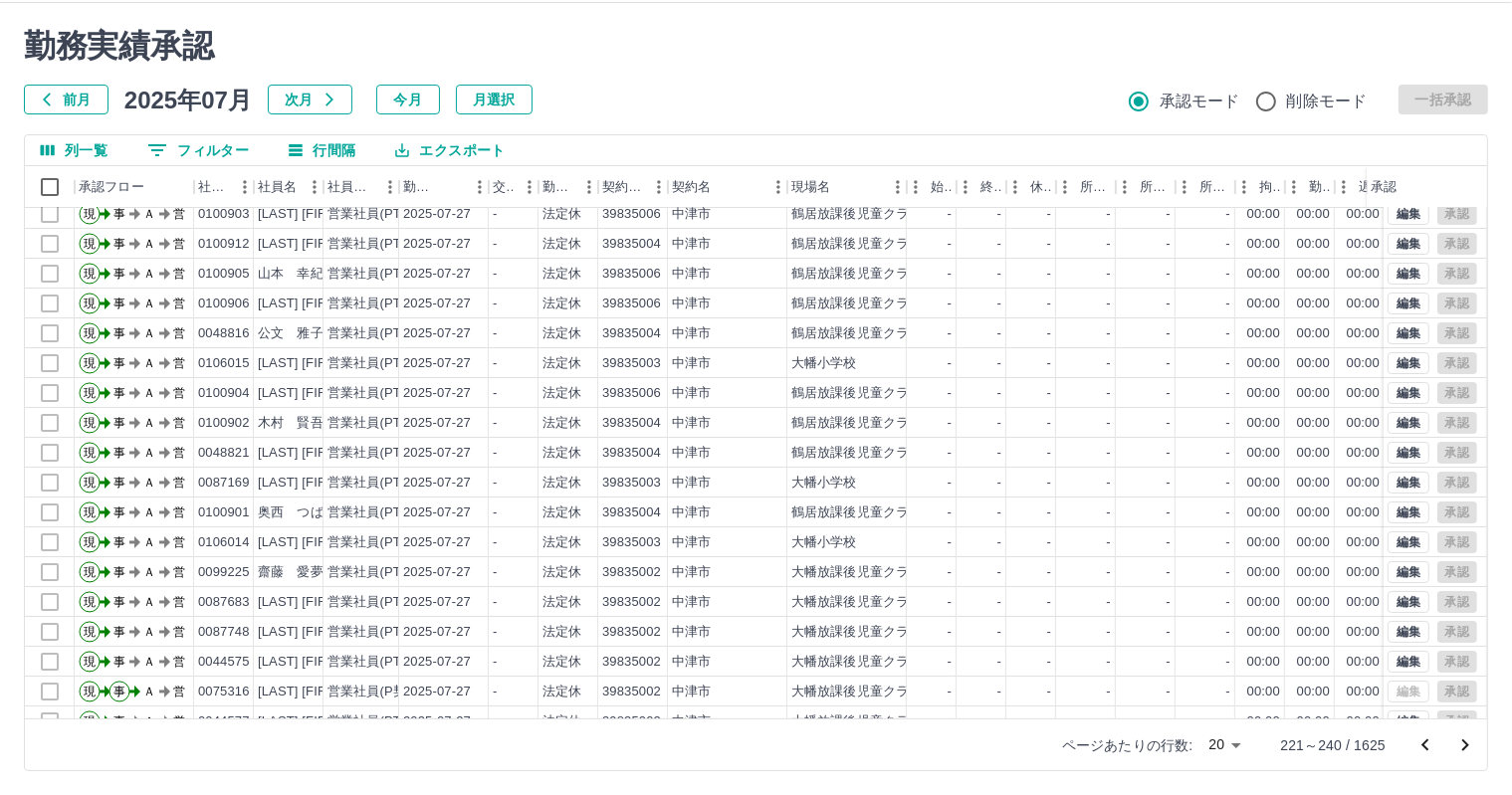 scroll, scrollTop: 102, scrollLeft: 0, axis: vertical 